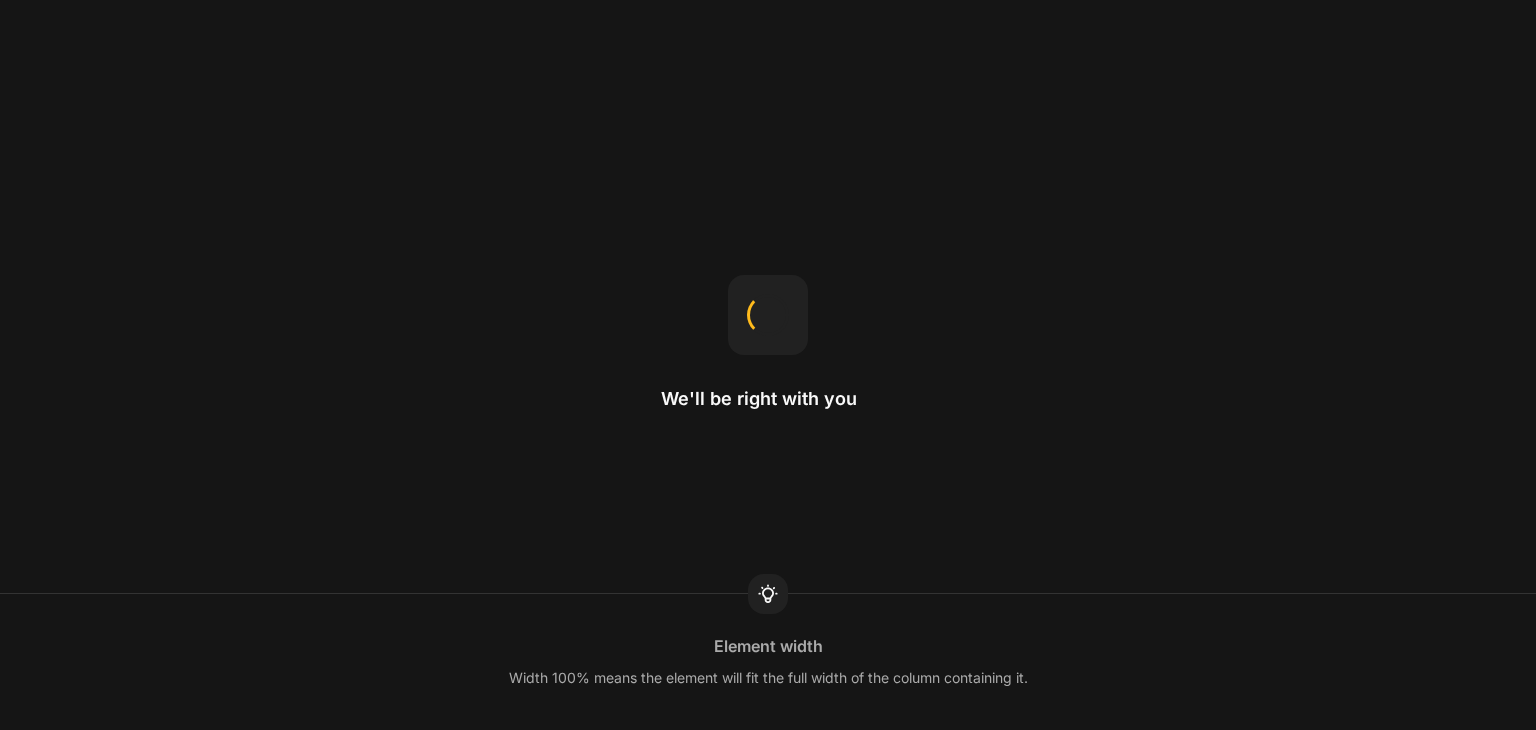 scroll, scrollTop: 0, scrollLeft: 0, axis: both 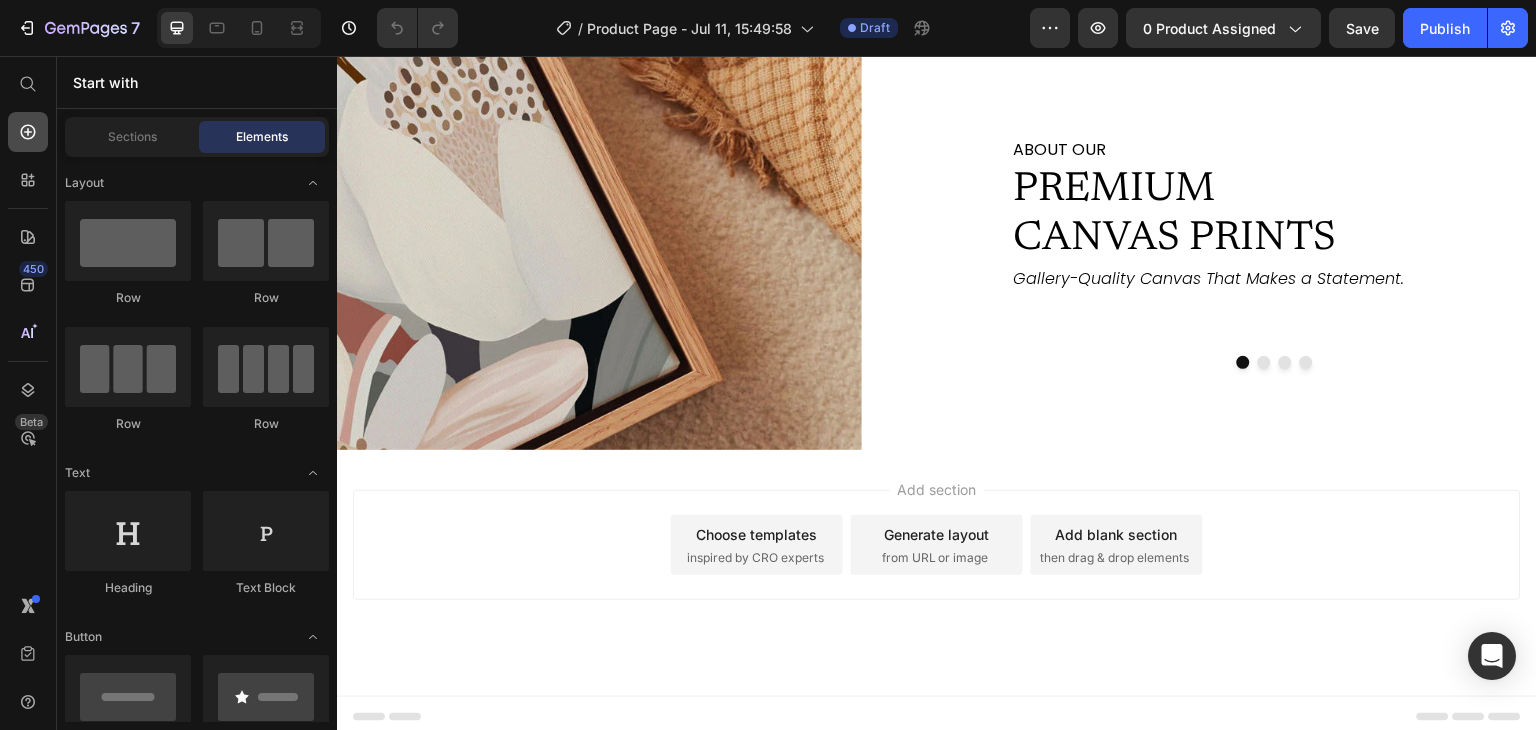 click 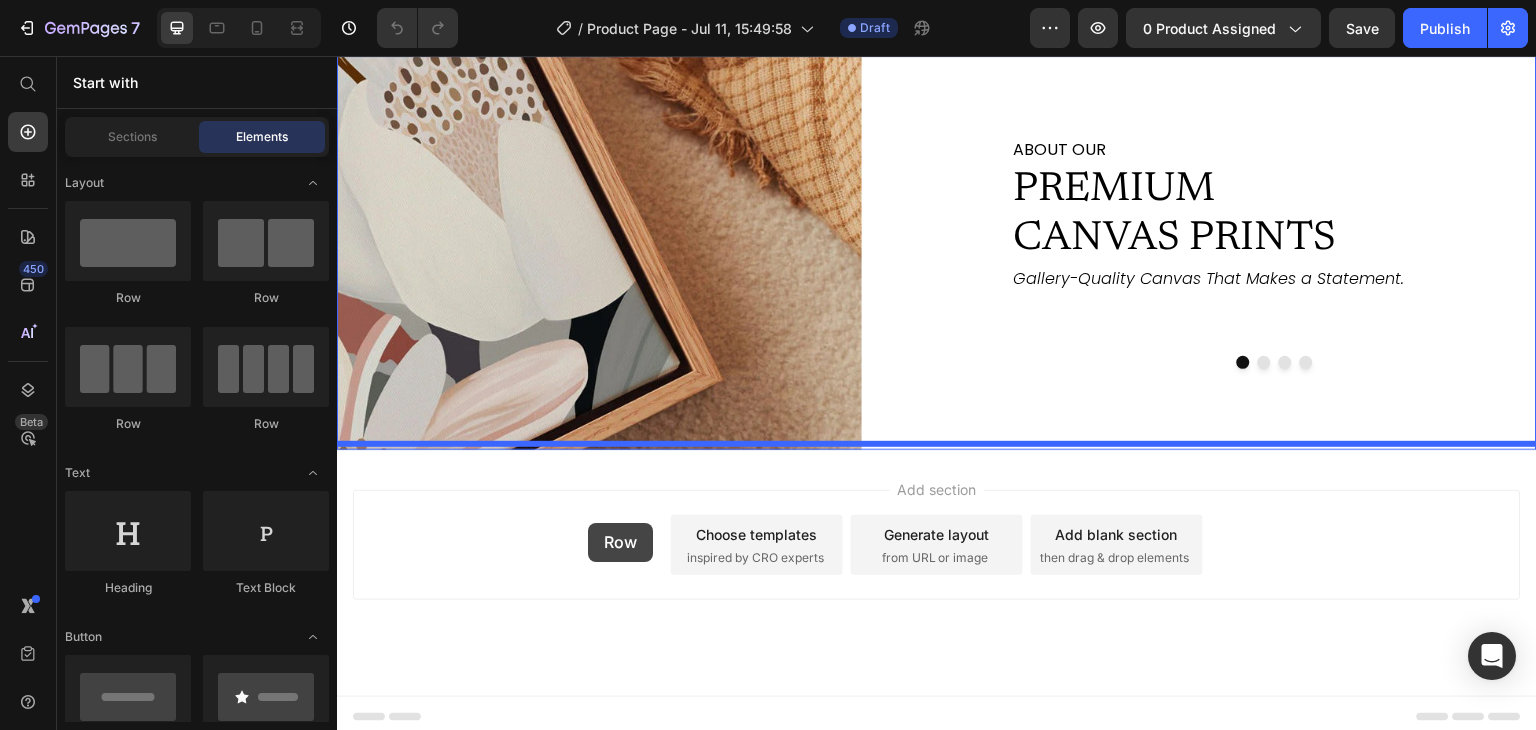 drag, startPoint x: 578, startPoint y: 294, endPoint x: 588, endPoint y: 523, distance: 229.21823 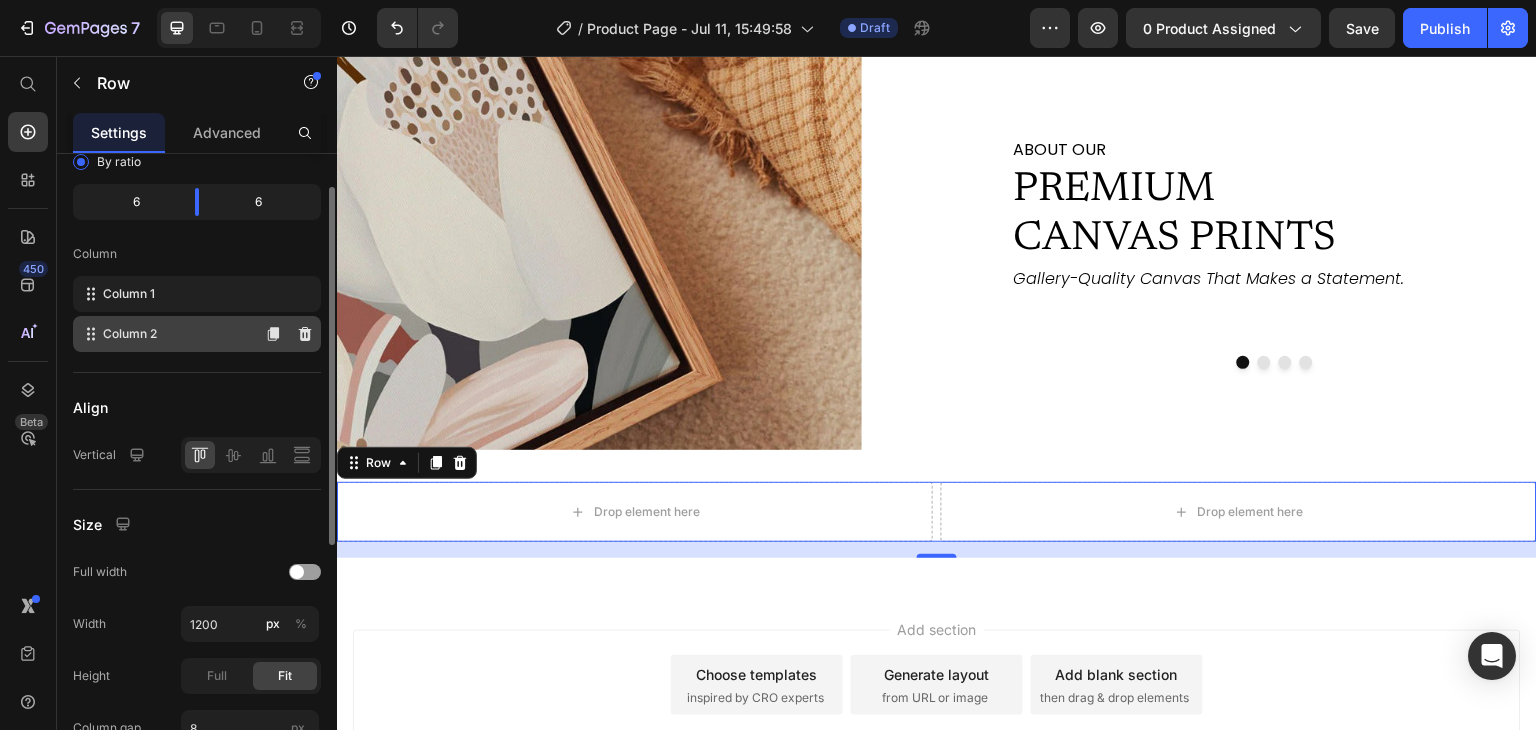scroll, scrollTop: 242, scrollLeft: 0, axis: vertical 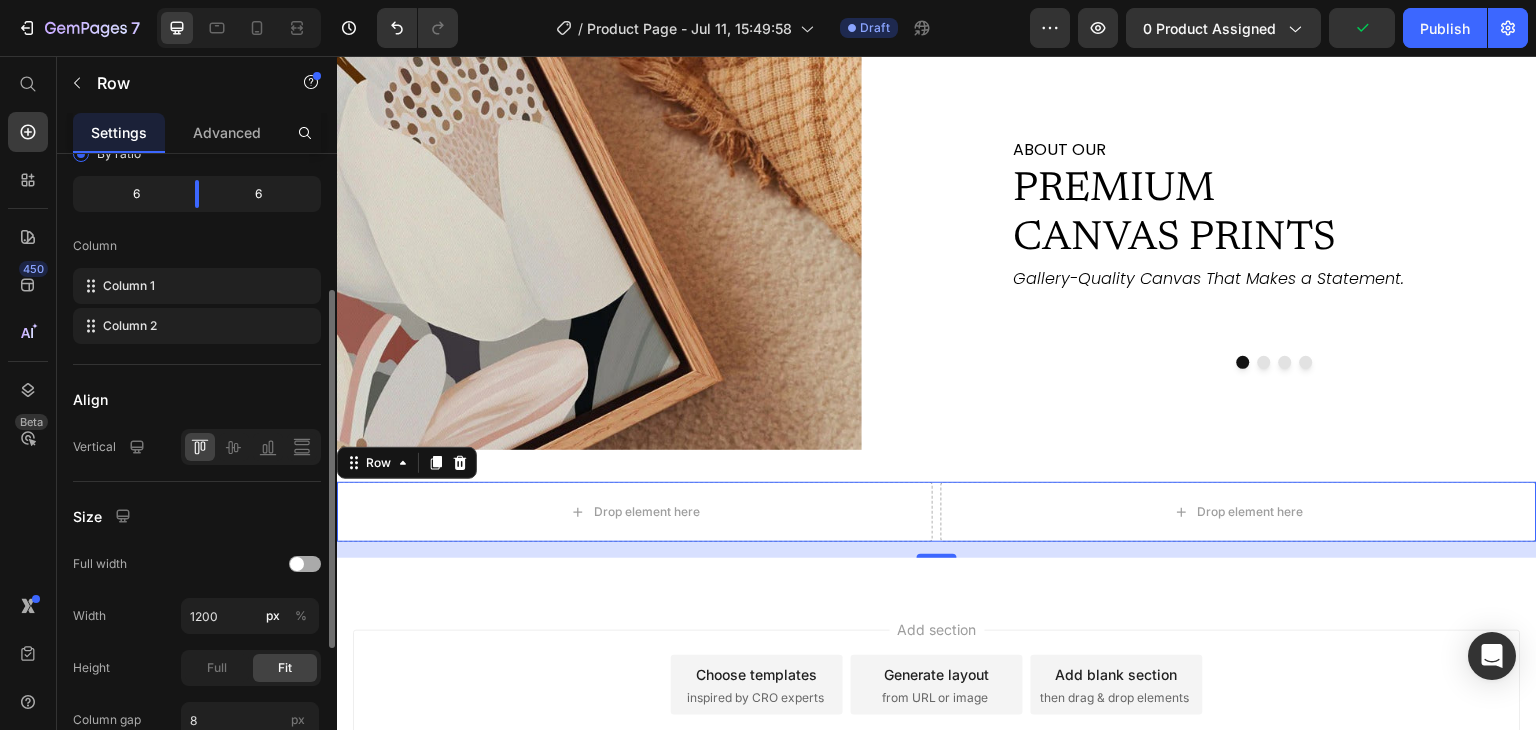 click at bounding box center [305, 564] 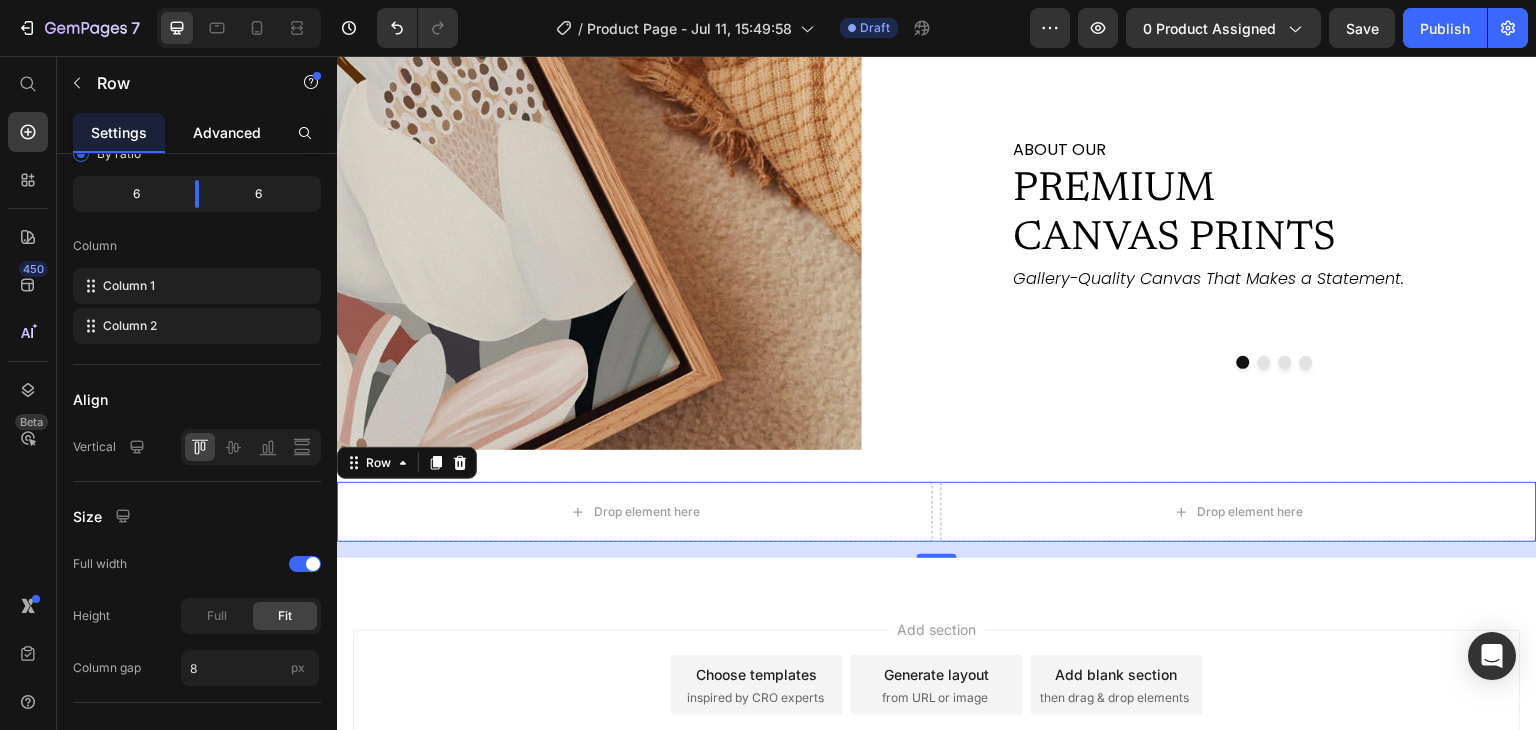 click on "Advanced" at bounding box center (227, 132) 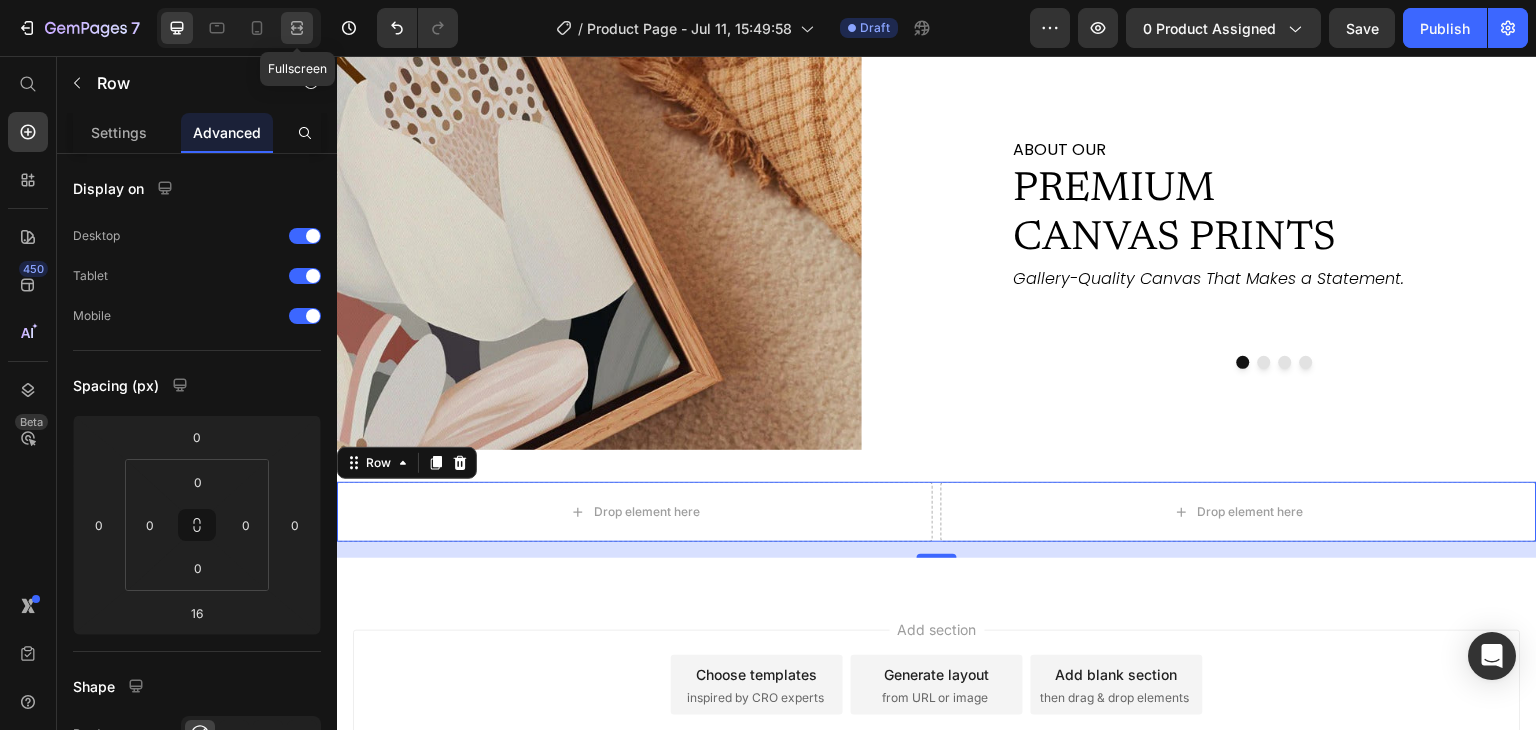 click 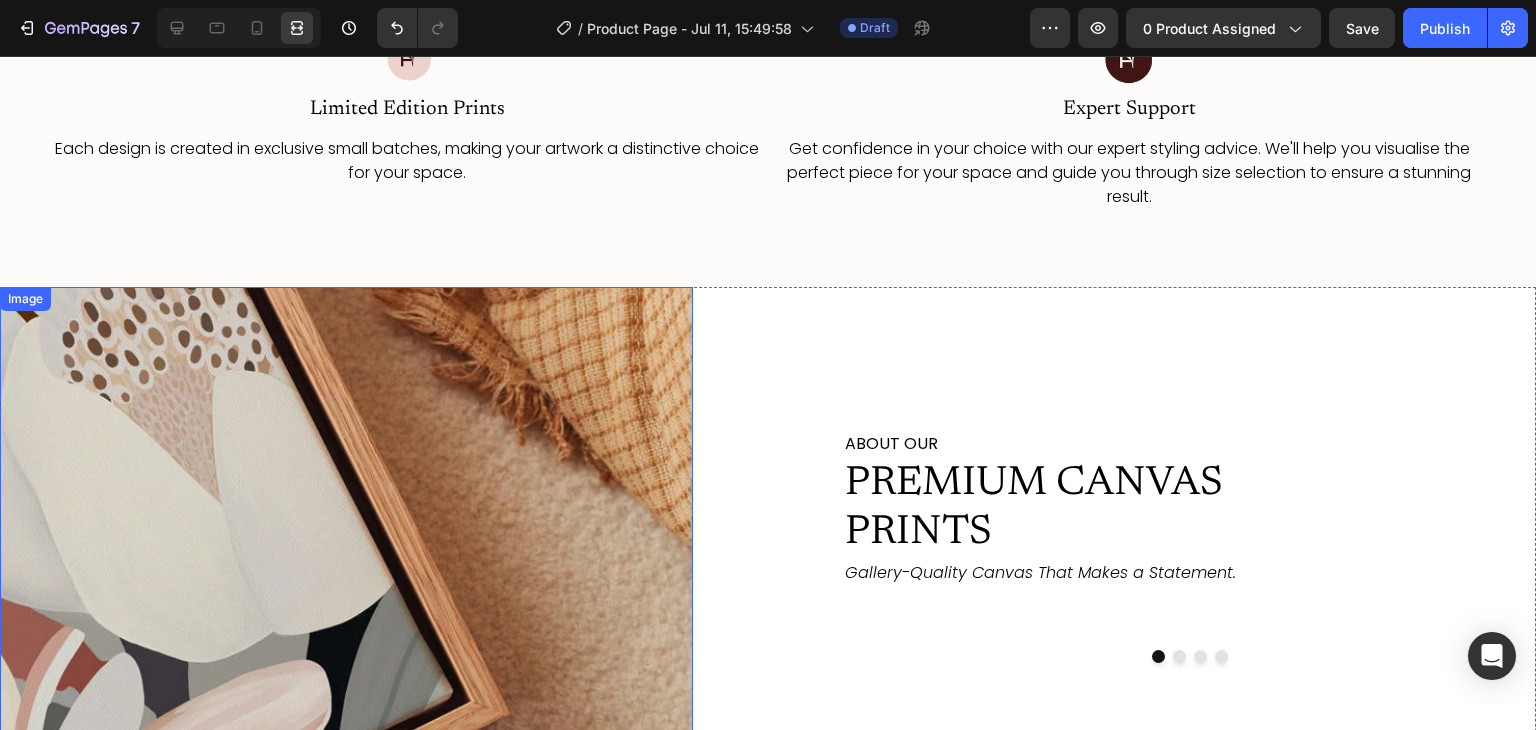 scroll, scrollTop: 2502, scrollLeft: 0, axis: vertical 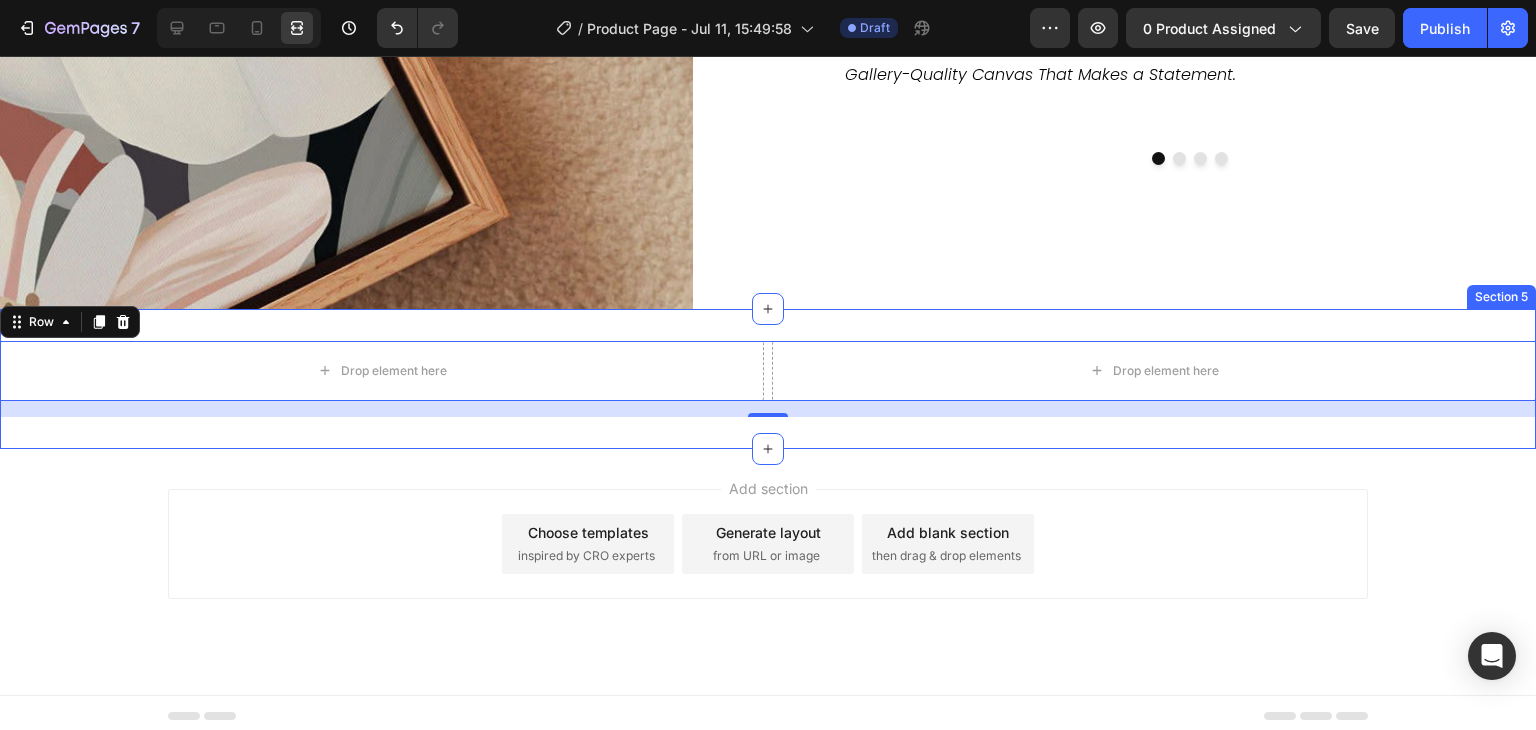 click on "Drop element here
Drop element here Row   16 Section 5" at bounding box center [768, 379] 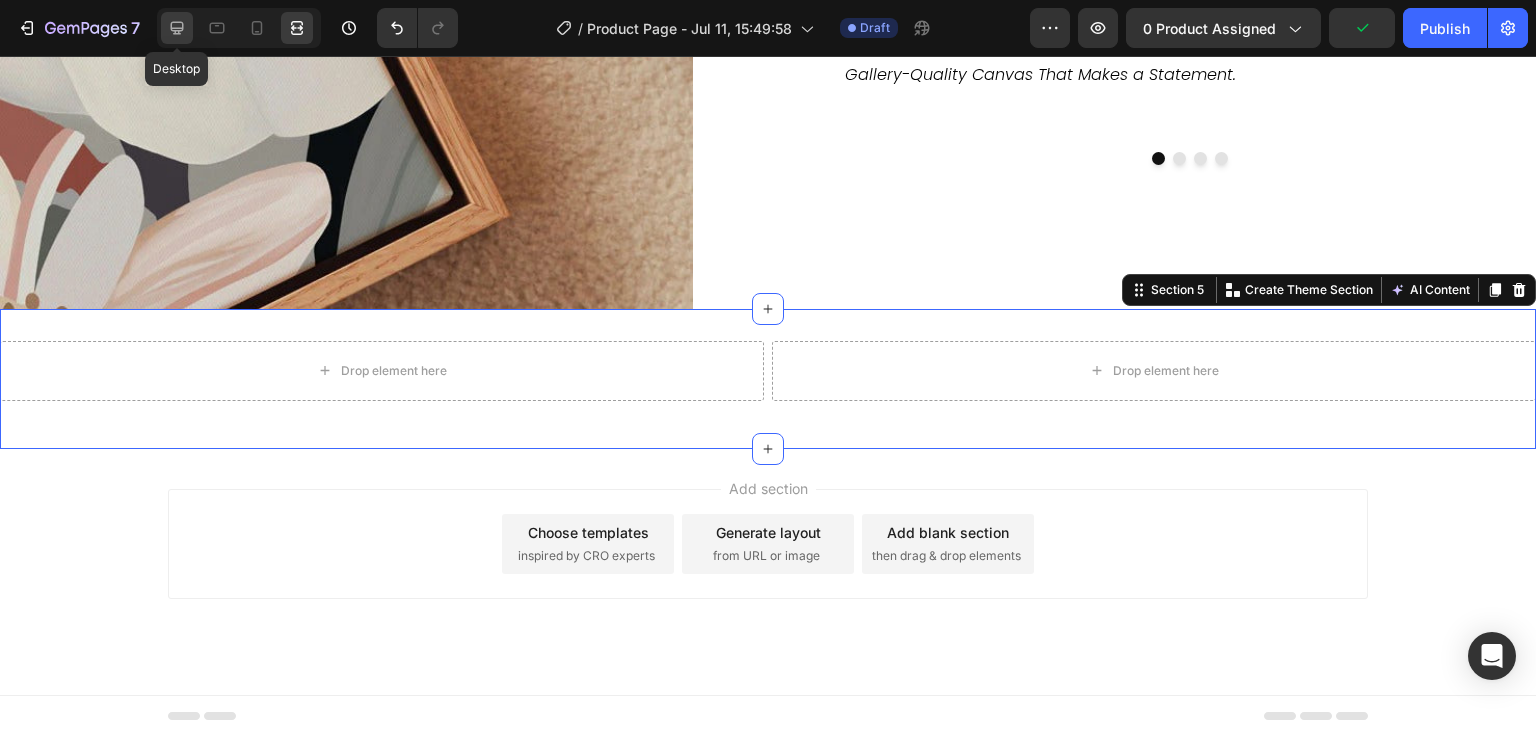 click 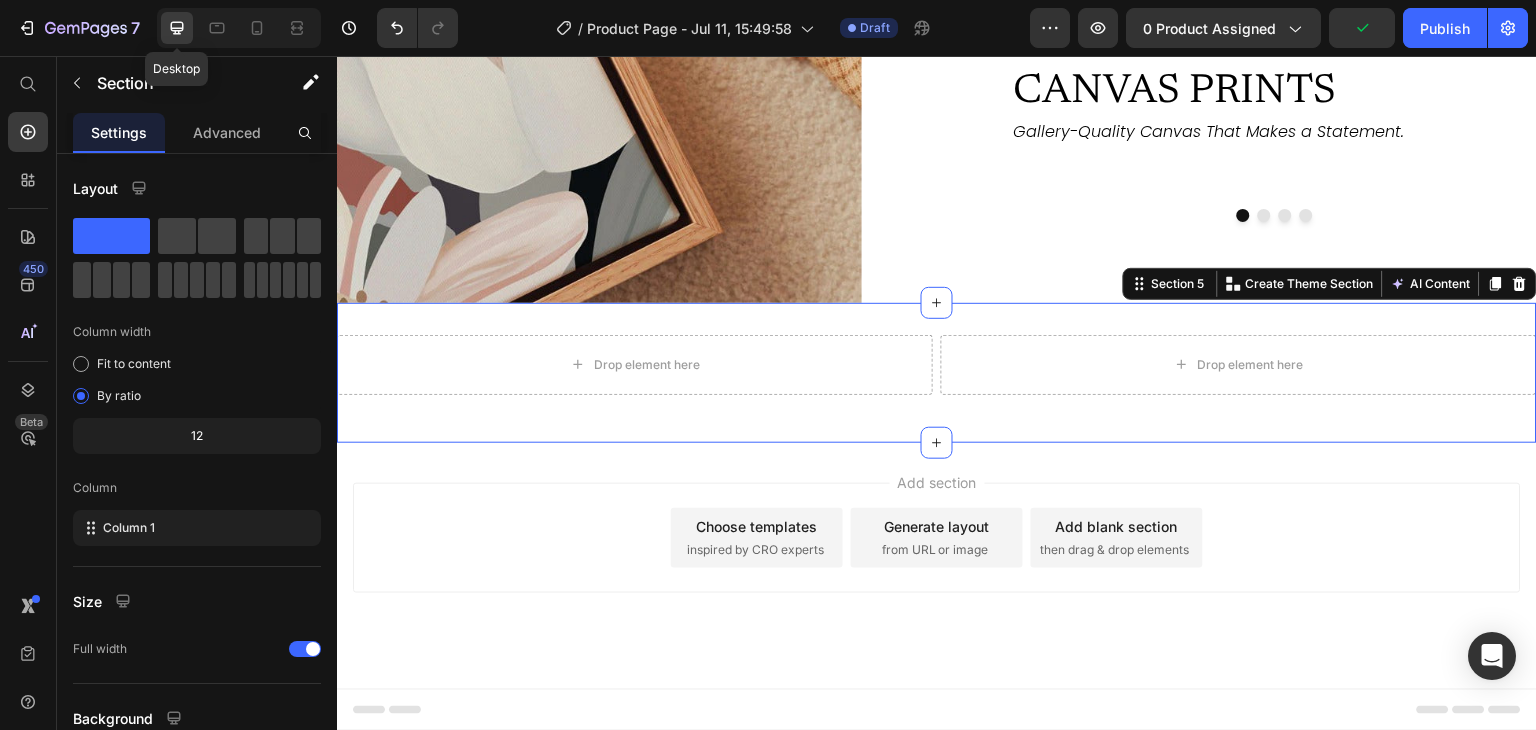 scroll, scrollTop: 2376, scrollLeft: 0, axis: vertical 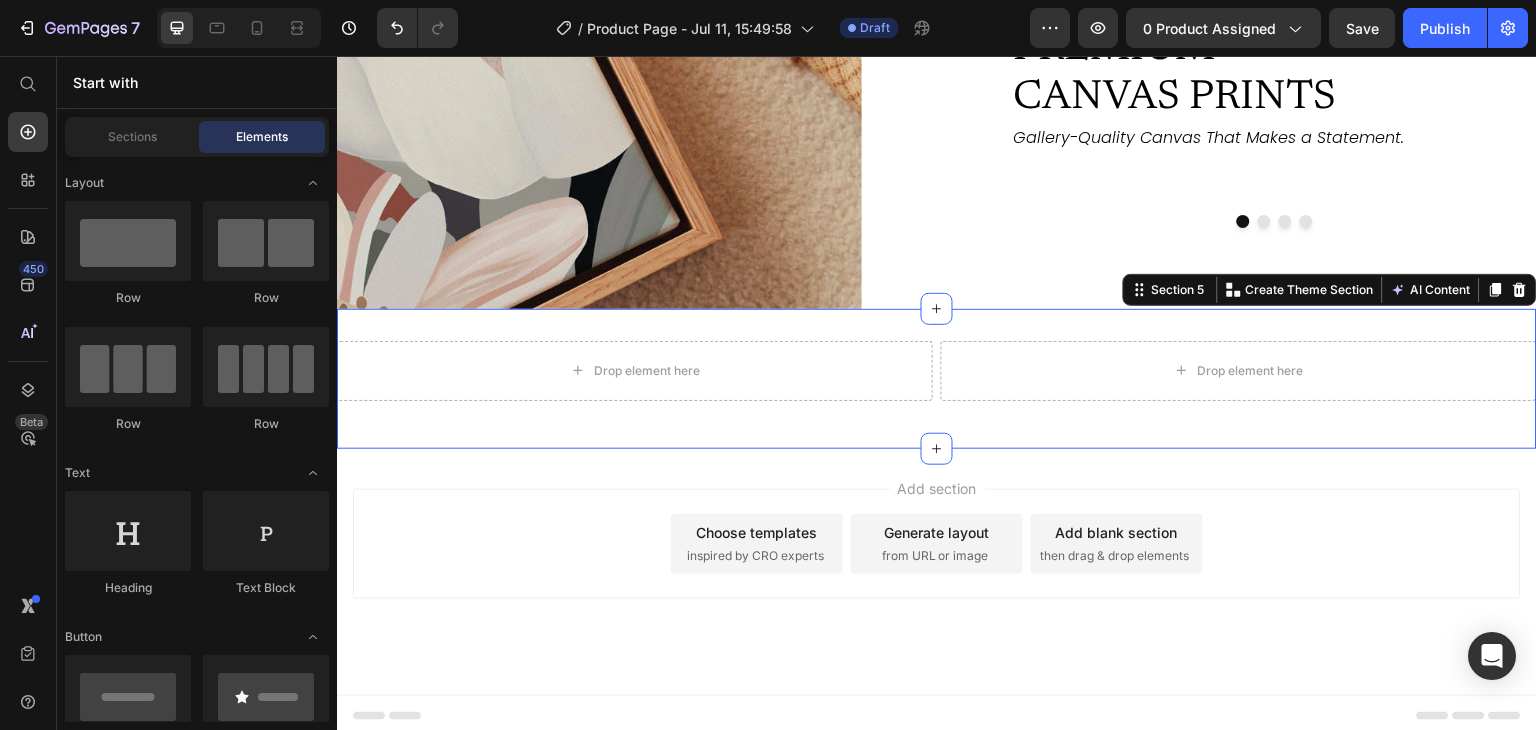 click on "Add section Choose templates inspired by CRO experts Generate layout from URL or image Add blank section then drag & drop elements" at bounding box center (937, 572) 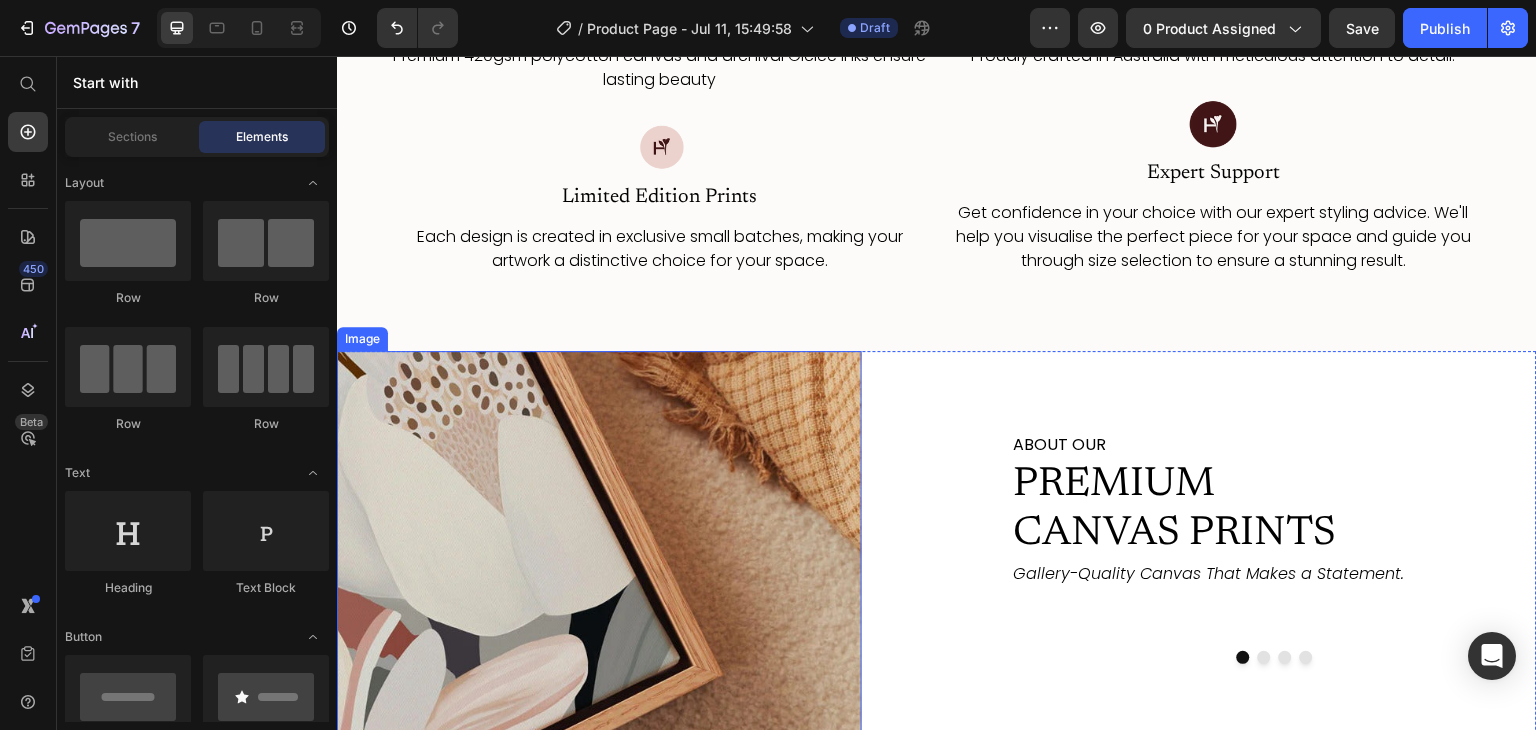 scroll, scrollTop: 2392, scrollLeft: 0, axis: vertical 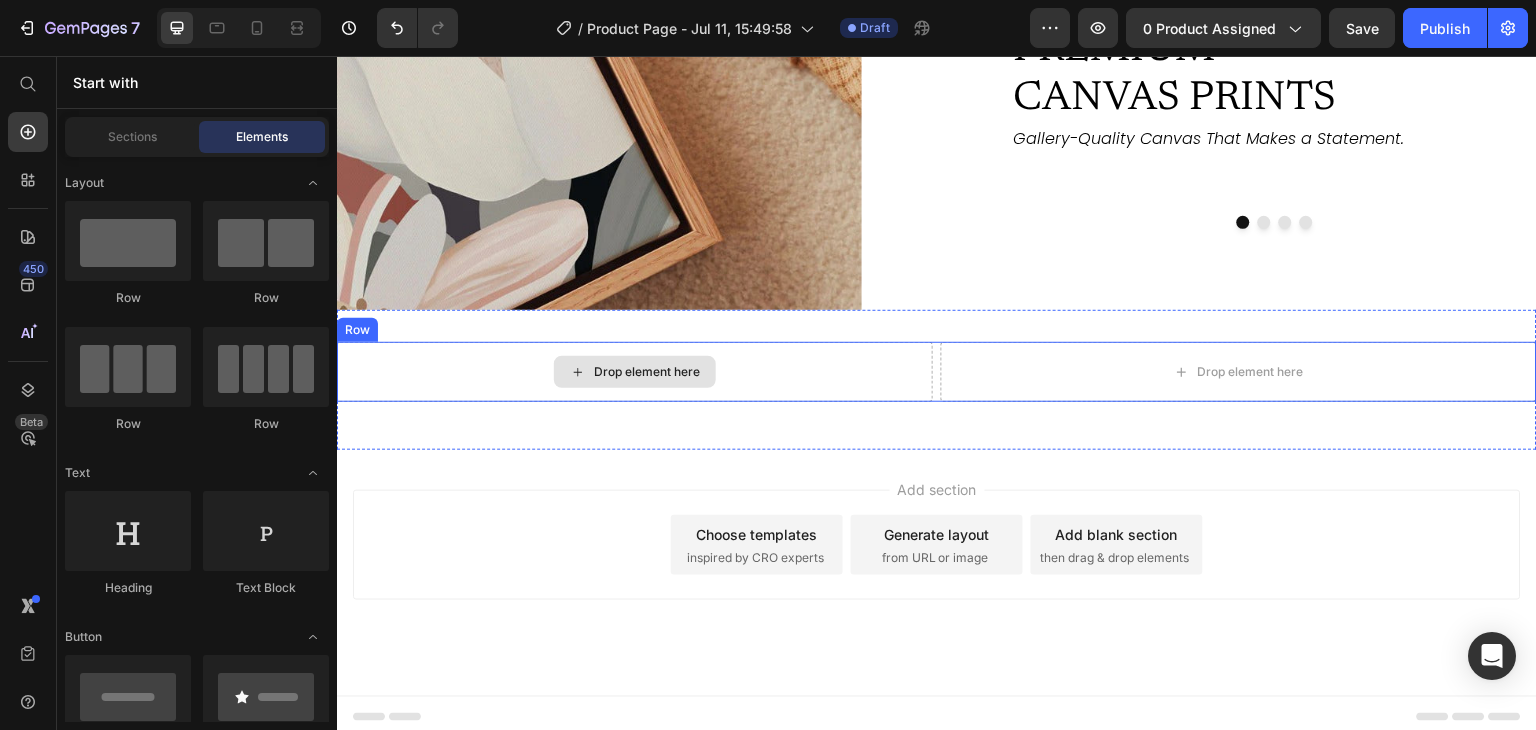 click on "Drop element here" at bounding box center [635, 372] 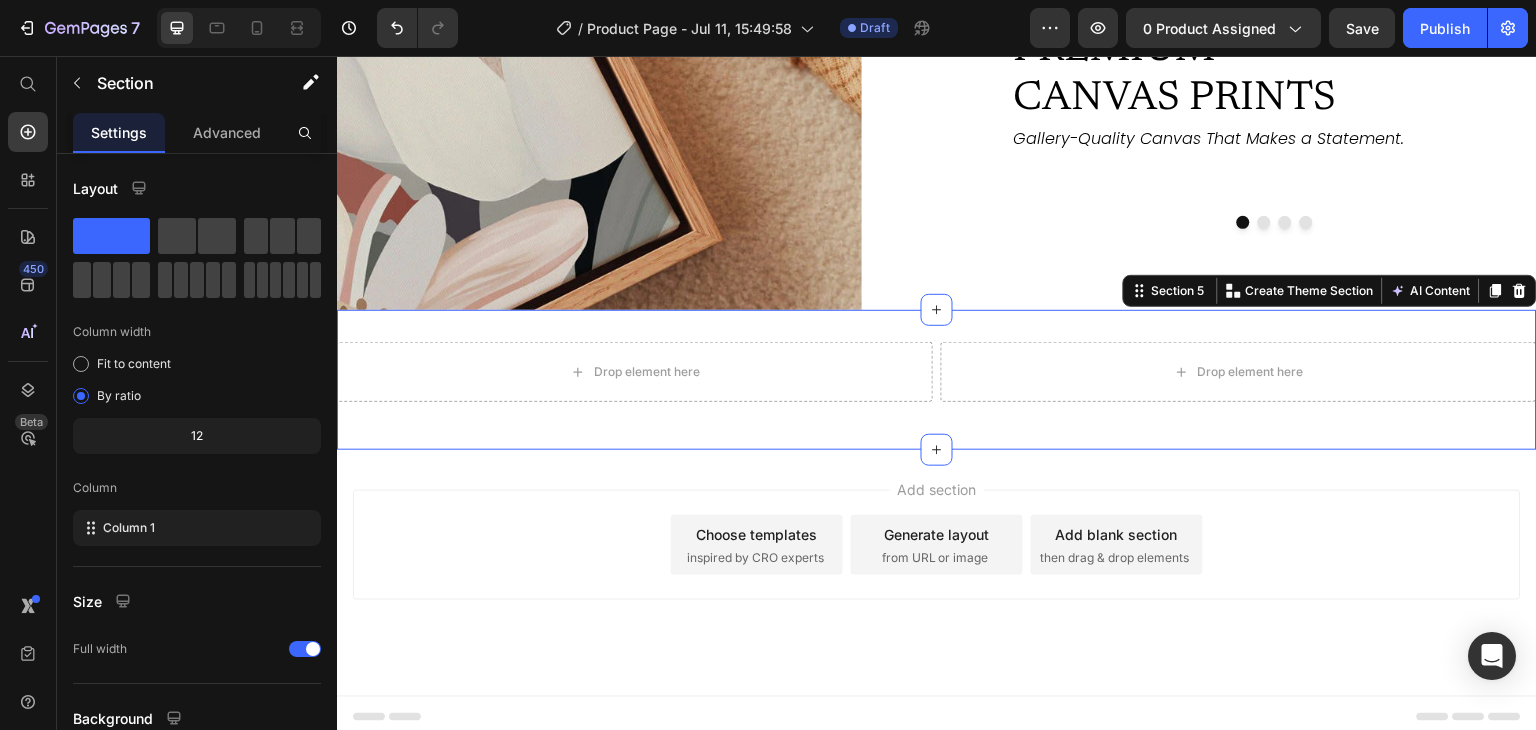 click on "Drop element here
Drop element here Row Section 5   You can create reusable sections Create Theme Section AI Content Write with GemAI What would you like to describe here? Tone and Voice Persuasive Product Aiyana Show more Generate" at bounding box center (937, 380) 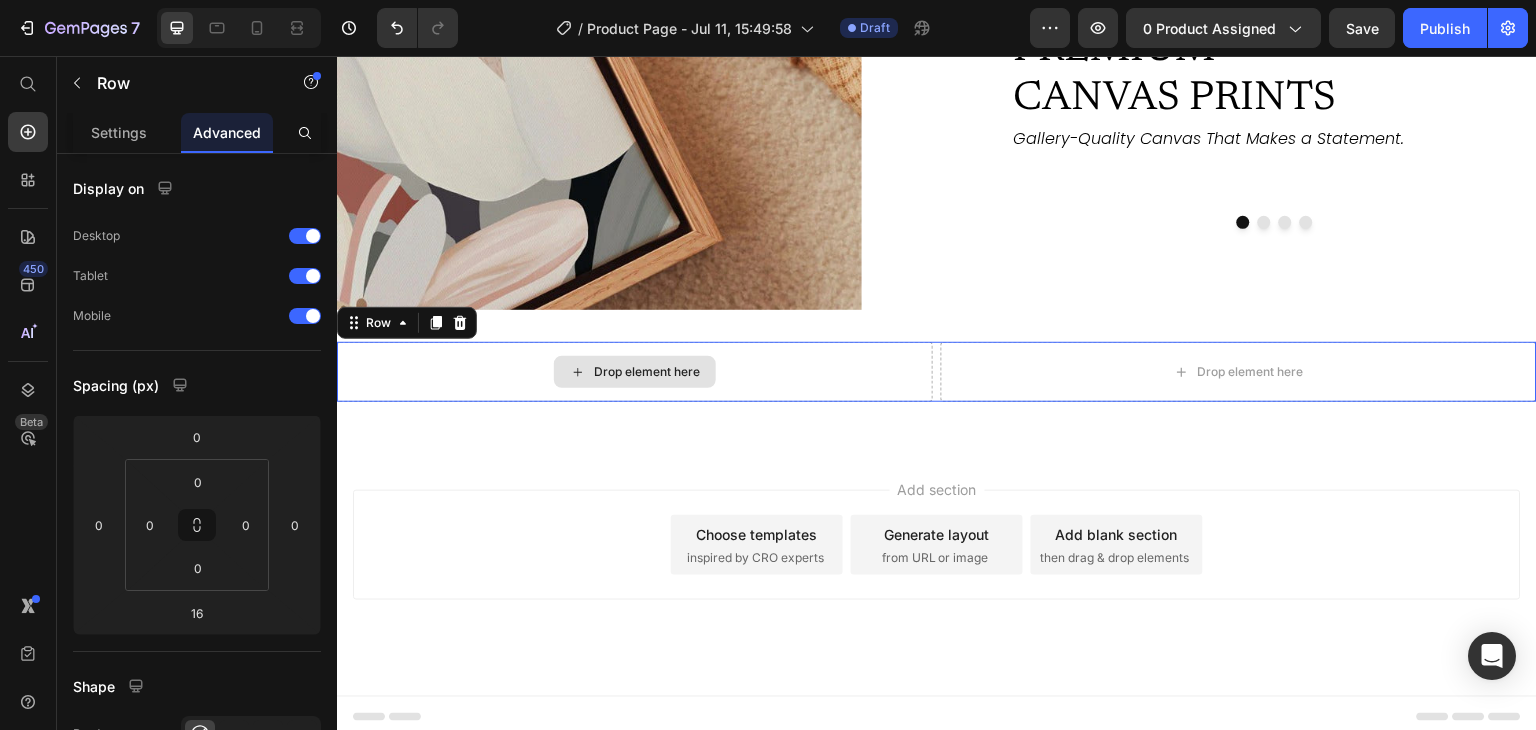 click on "Drop element here" at bounding box center [635, 372] 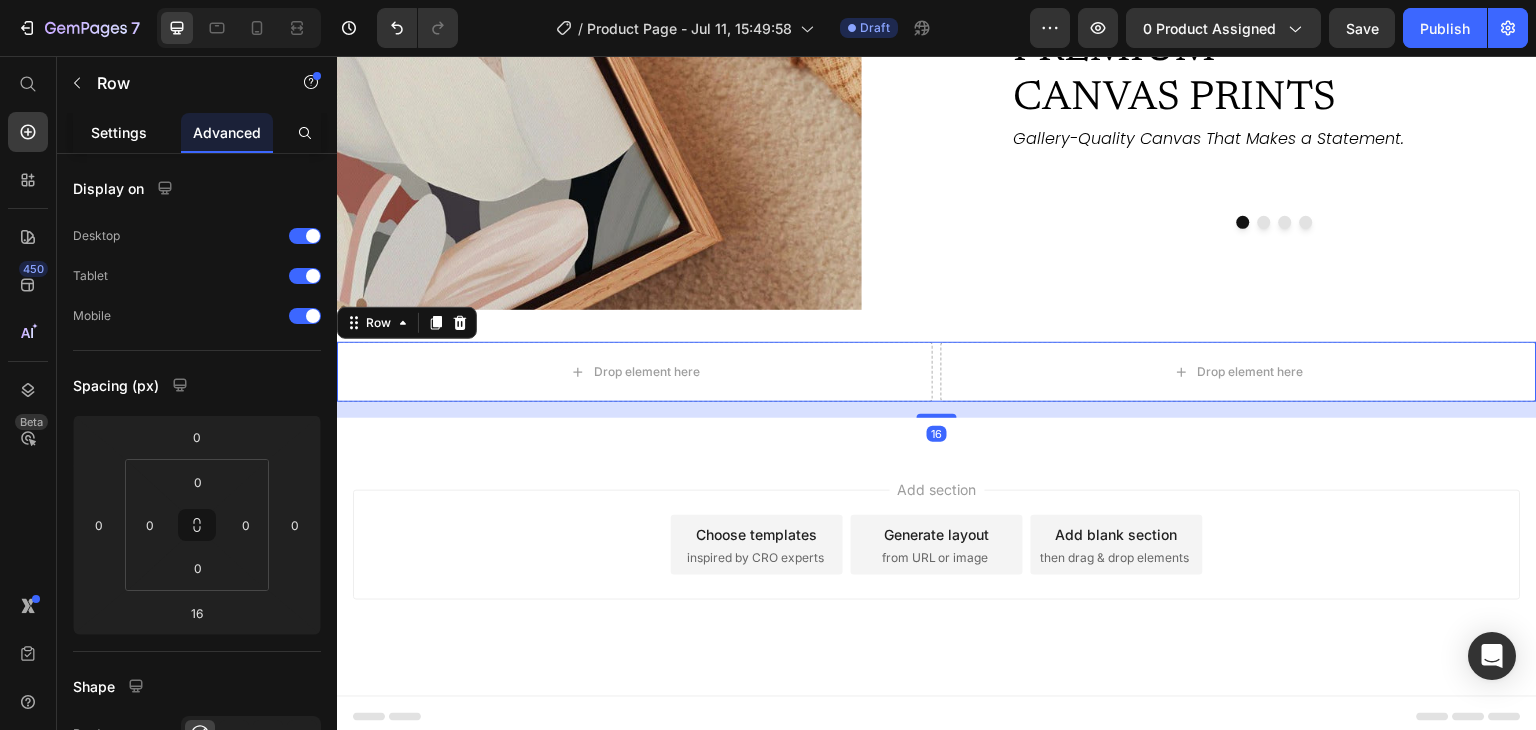 click on "Settings" at bounding box center [119, 132] 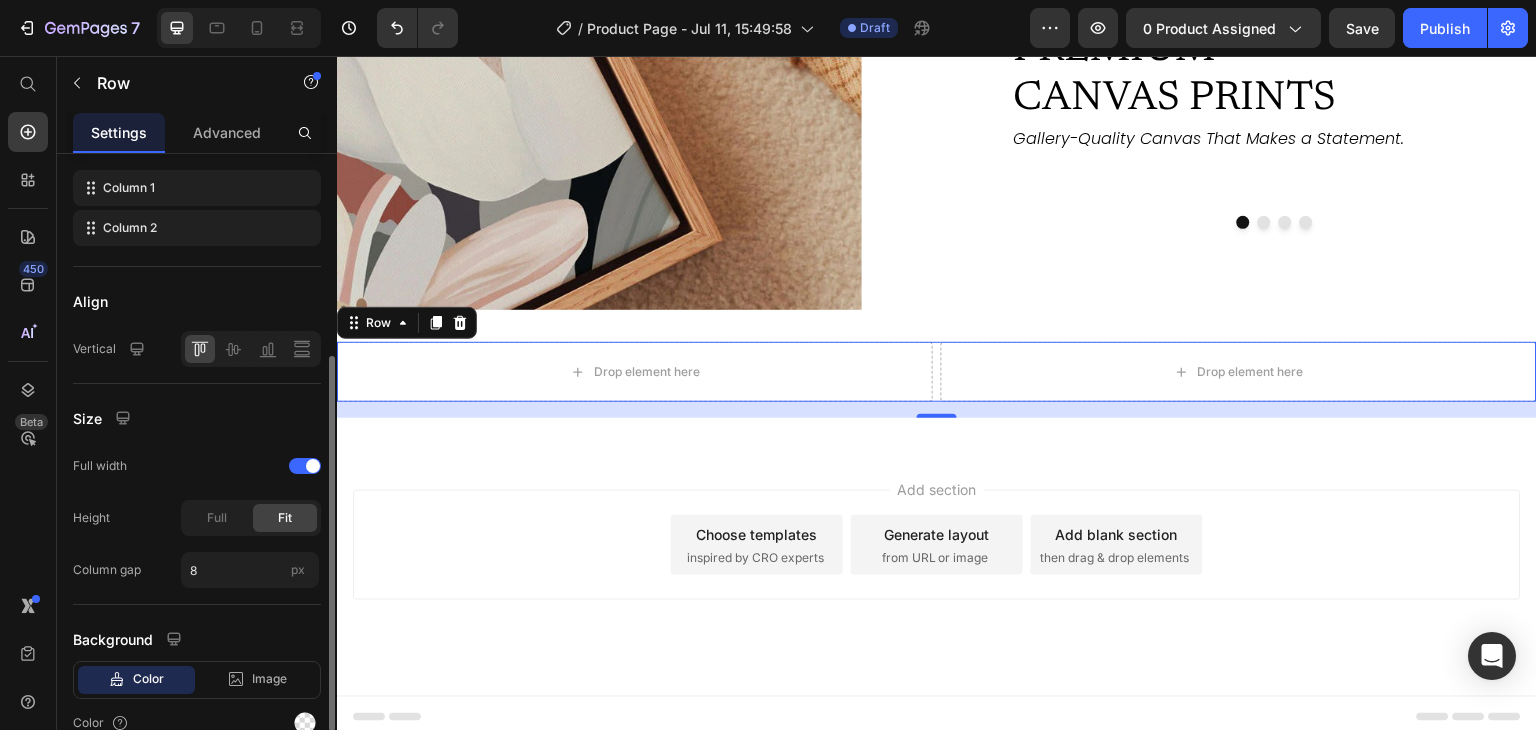 scroll, scrollTop: 348, scrollLeft: 0, axis: vertical 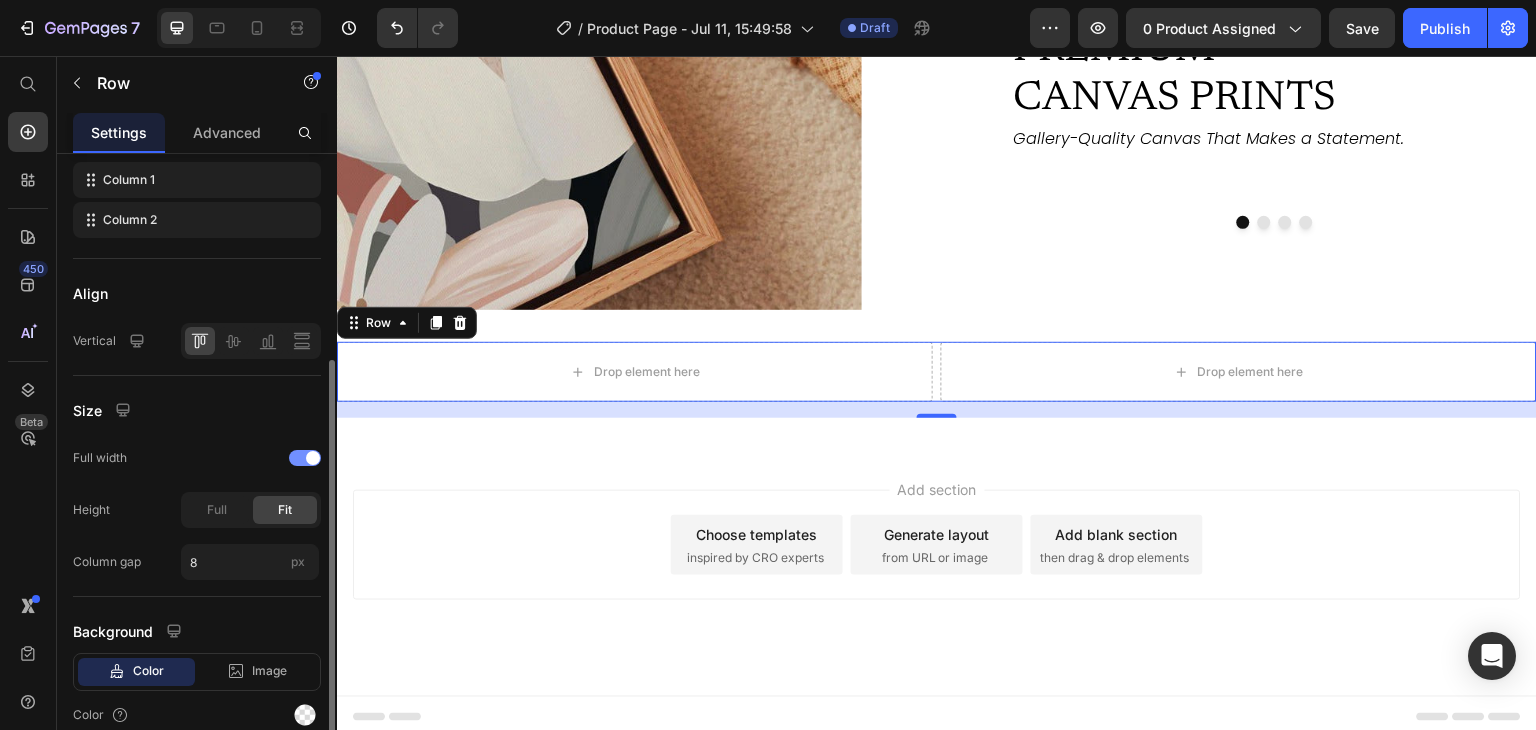 click at bounding box center [313, 458] 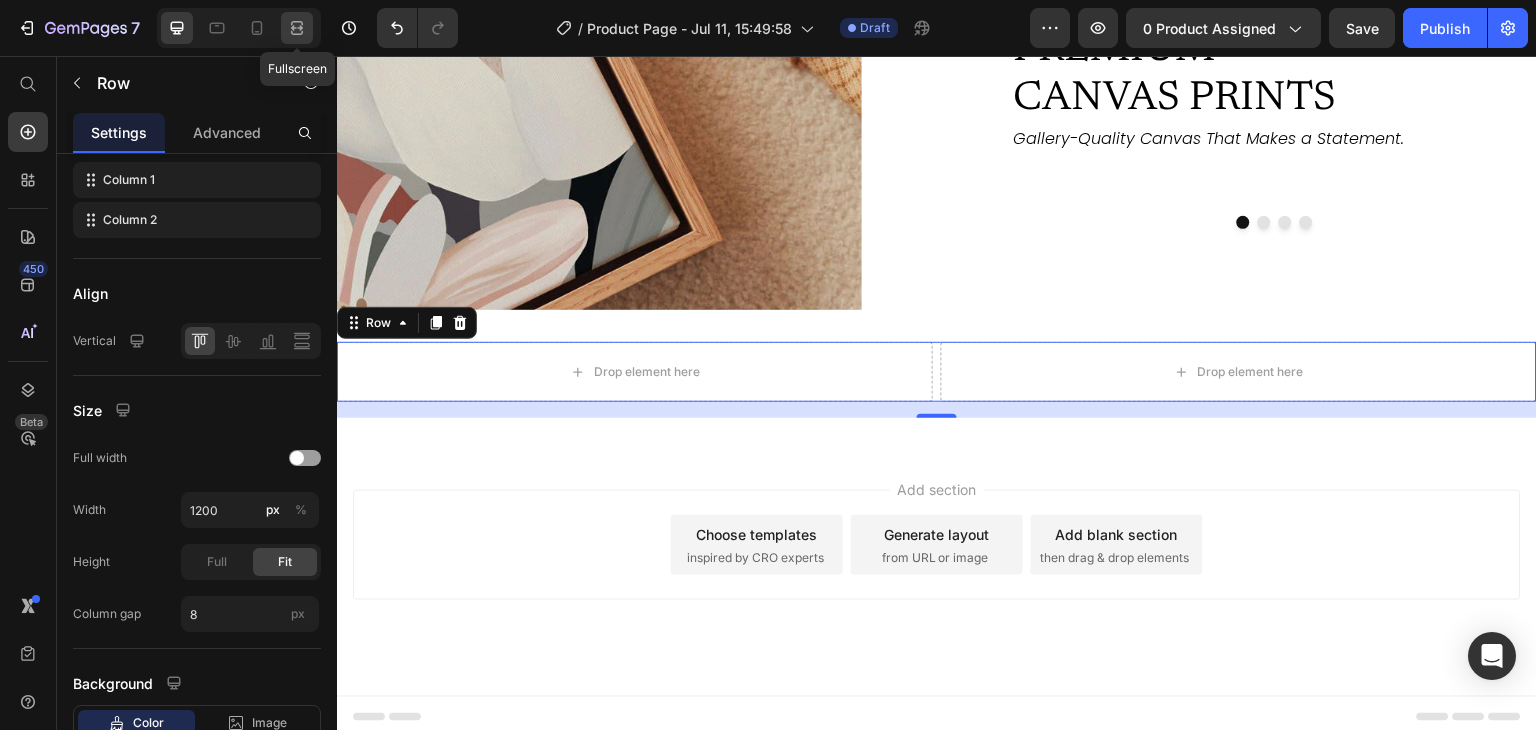 click 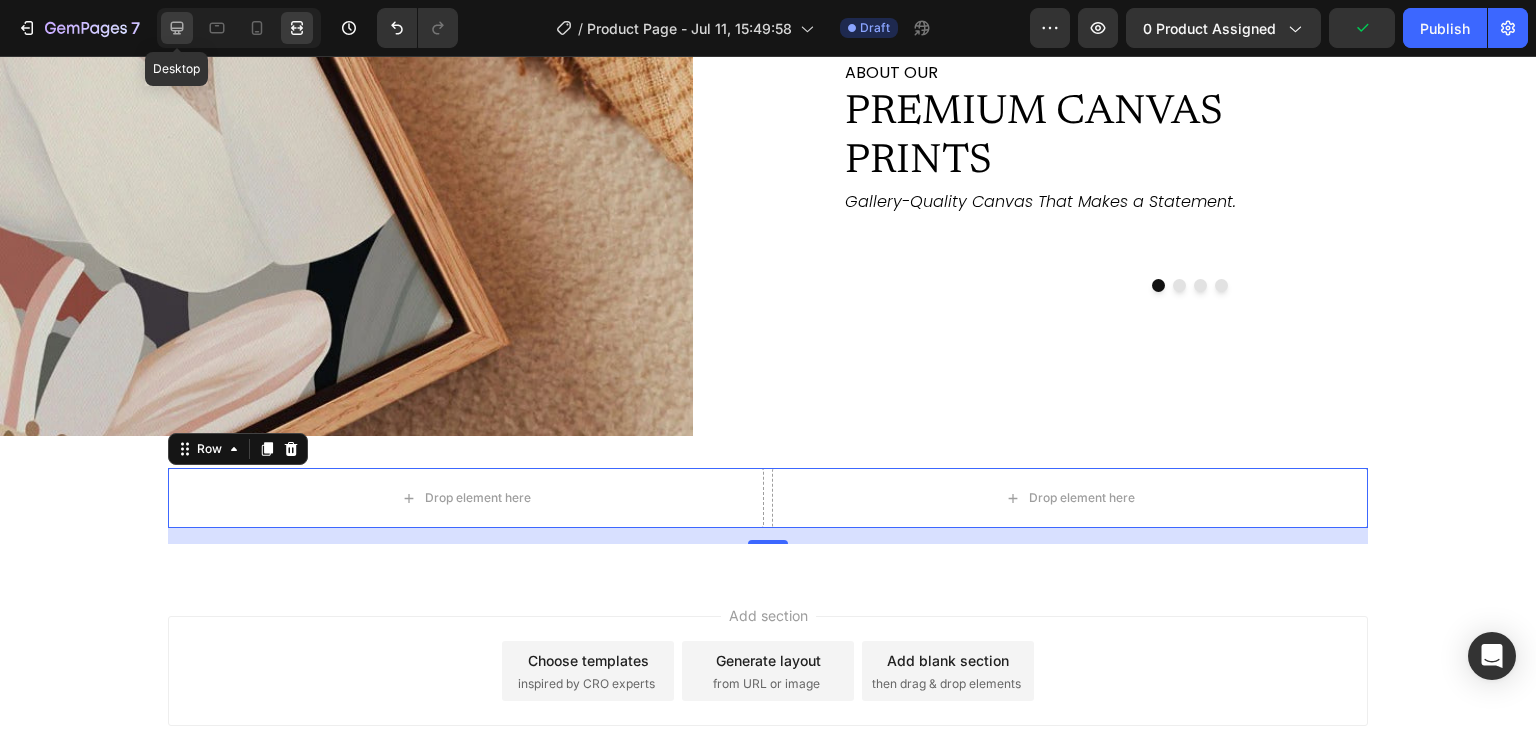 click 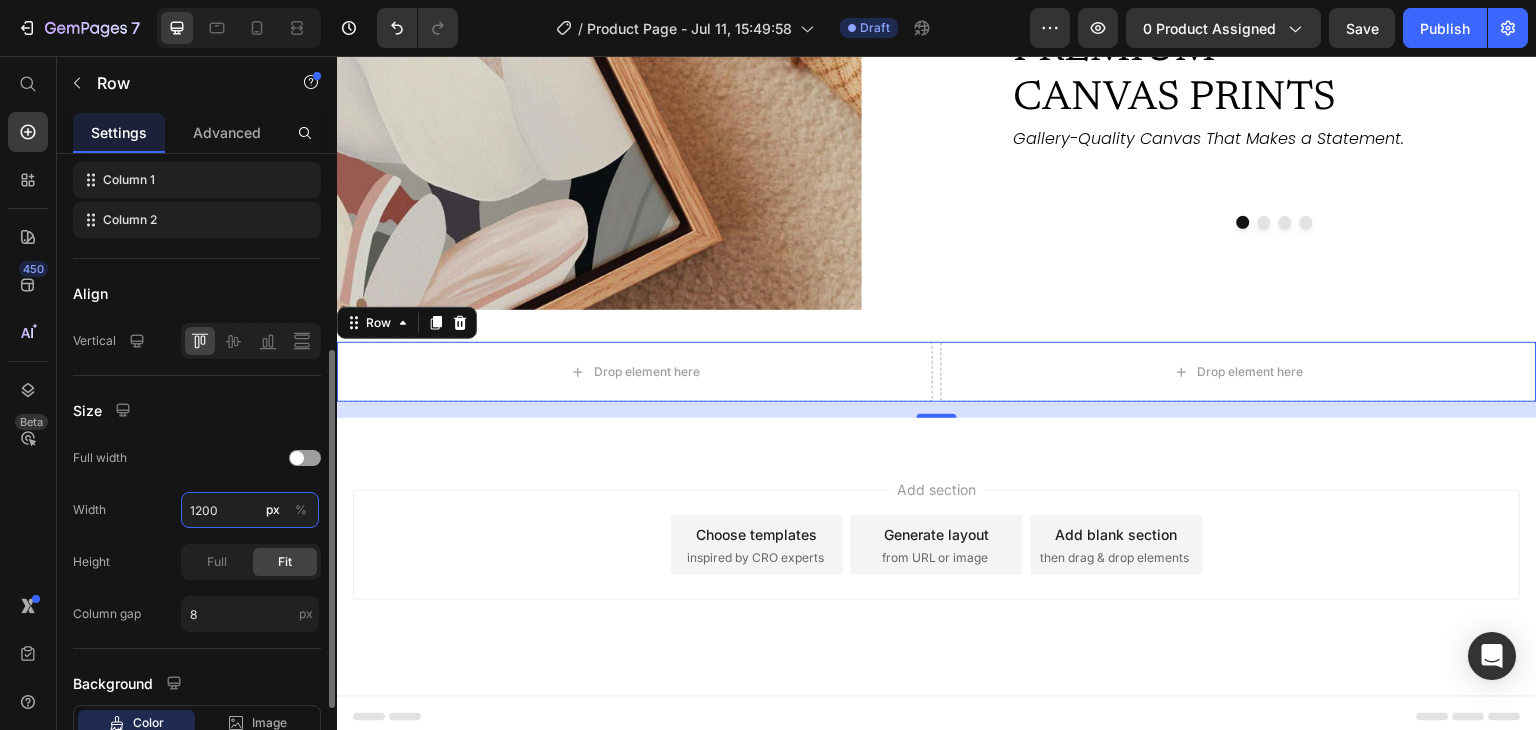 click on "1200" at bounding box center (250, 510) 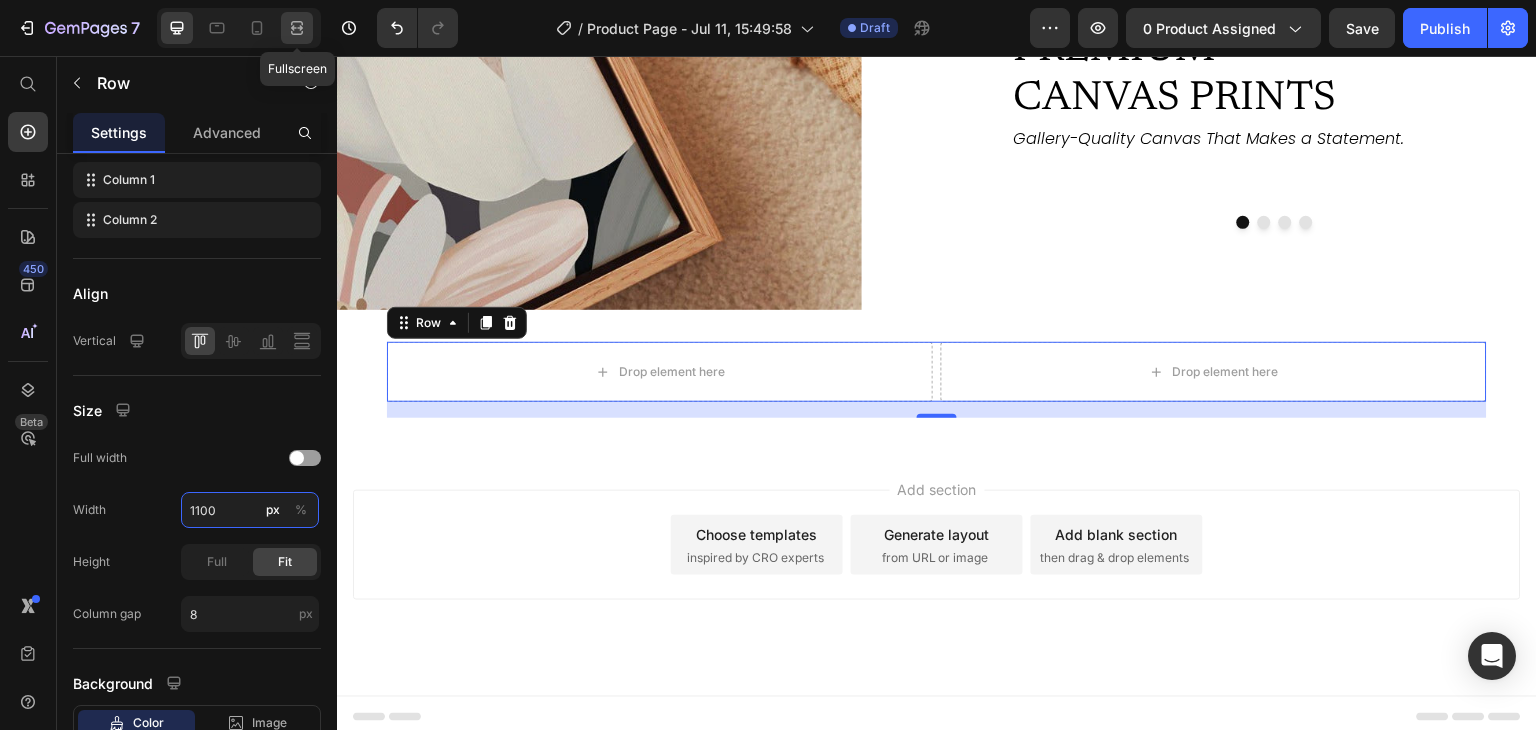 type on "1100" 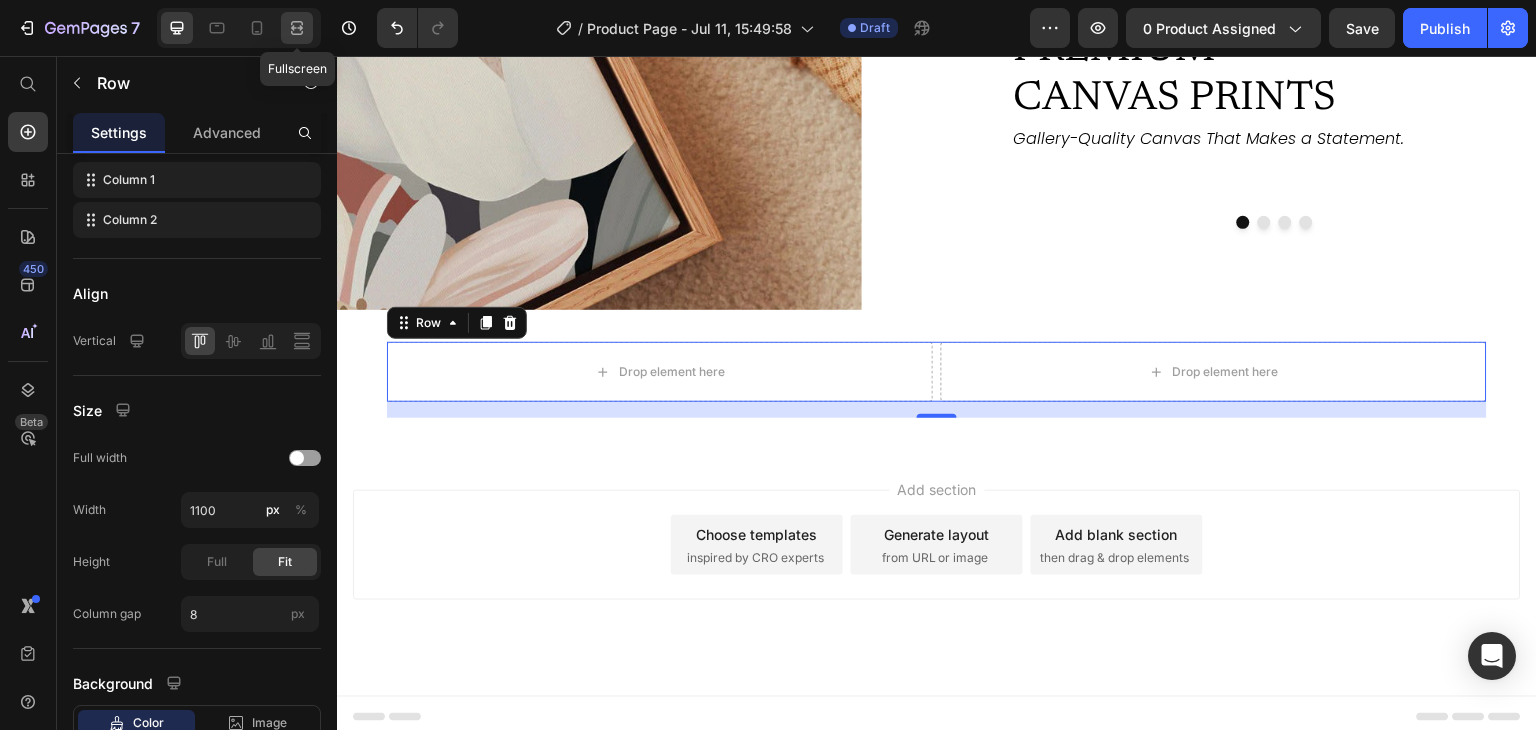 click 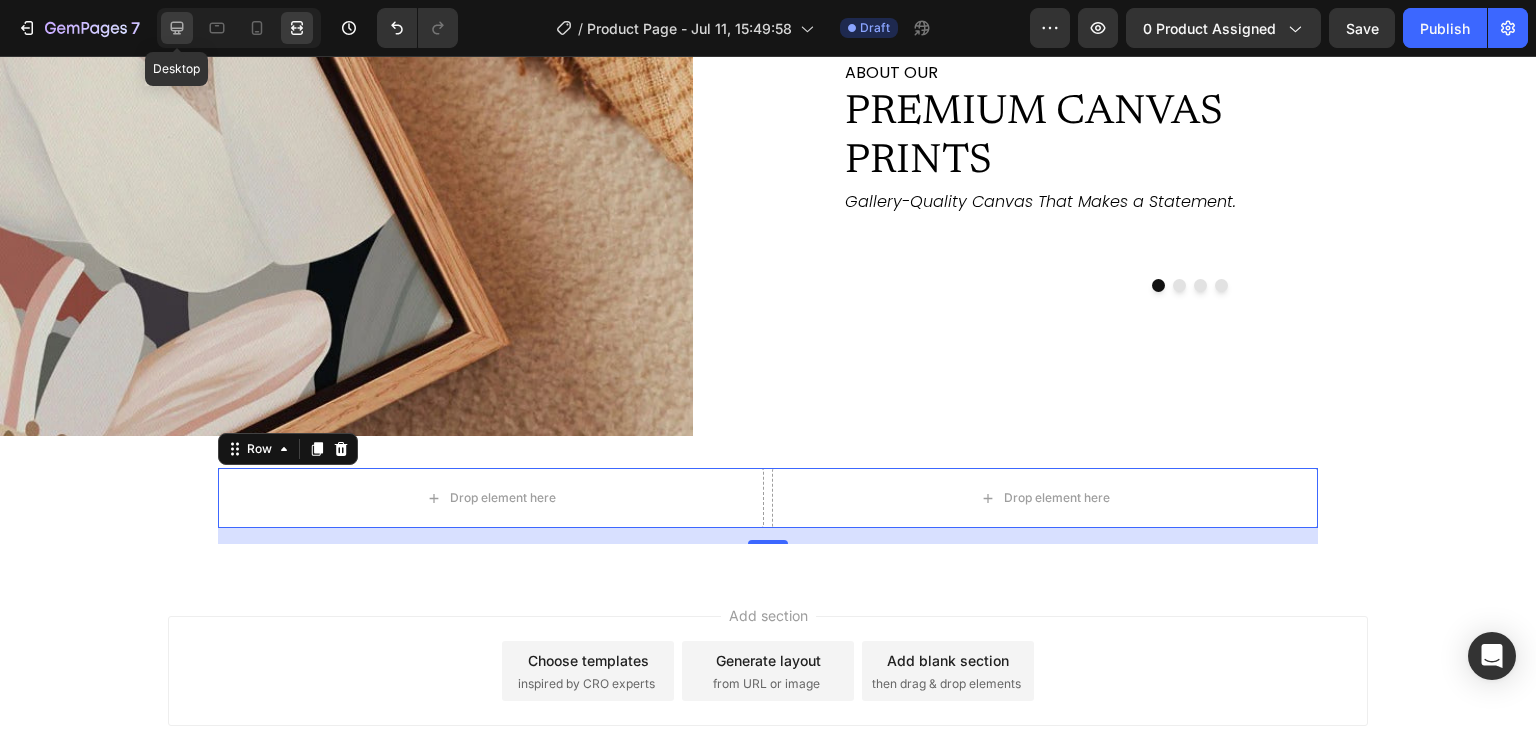 click 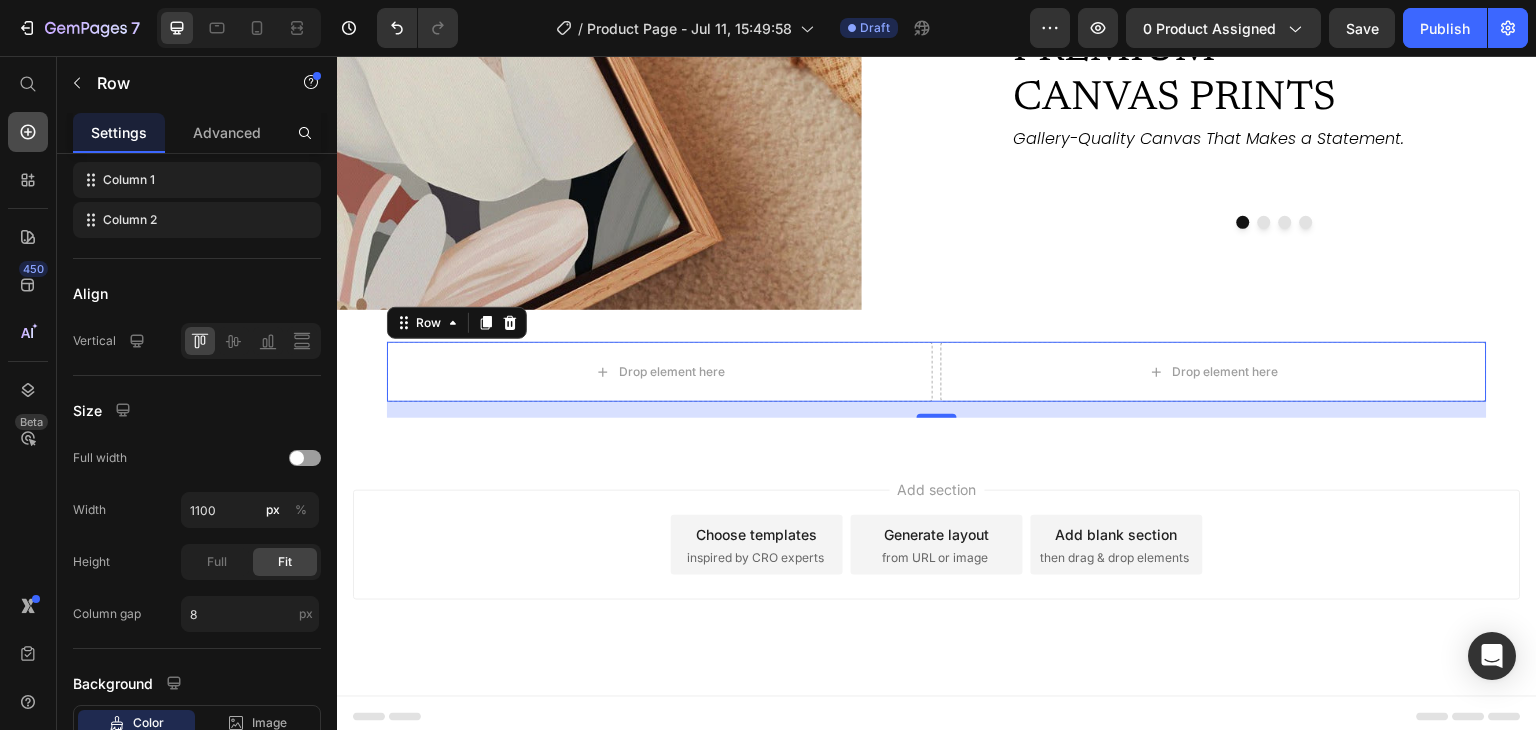 click 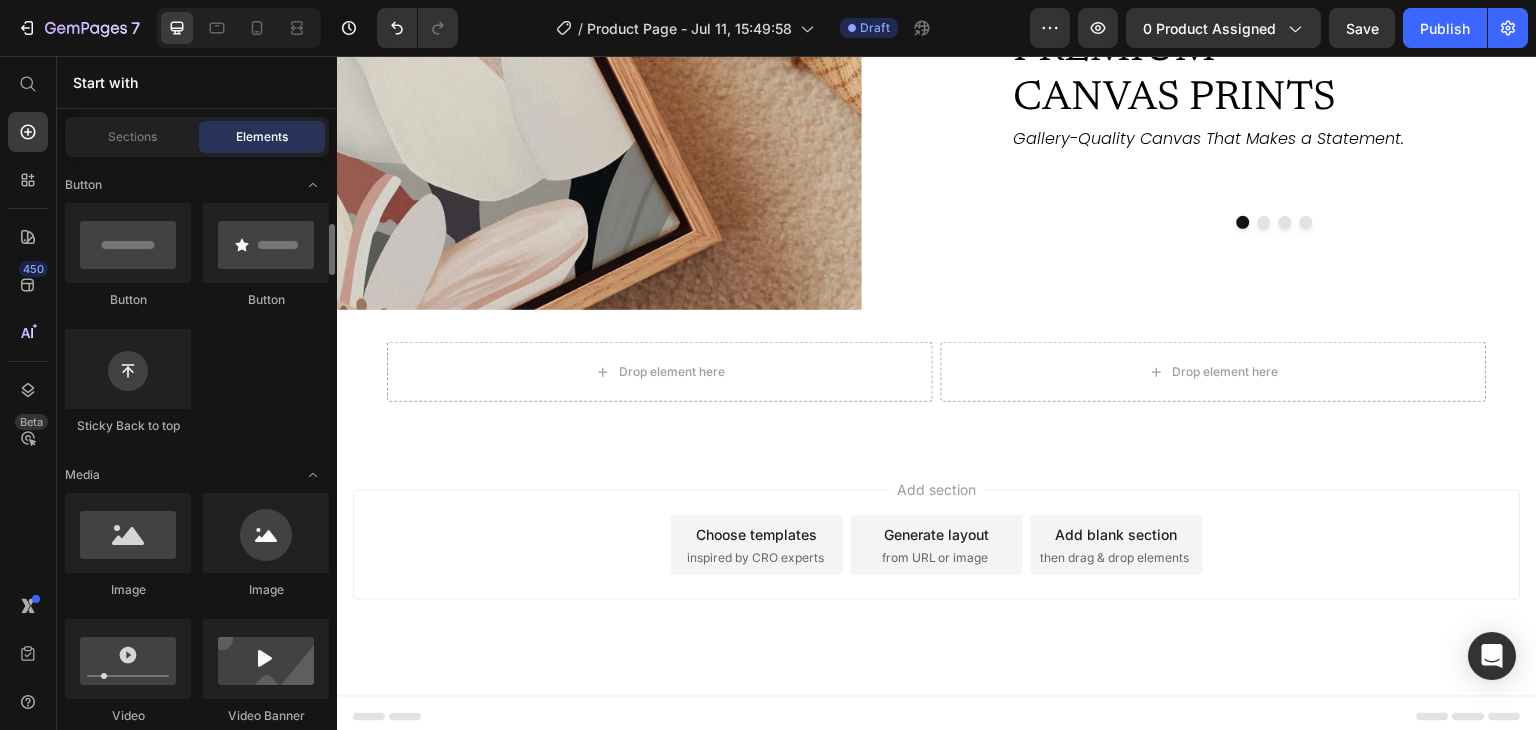 scroll, scrollTop: 476, scrollLeft: 0, axis: vertical 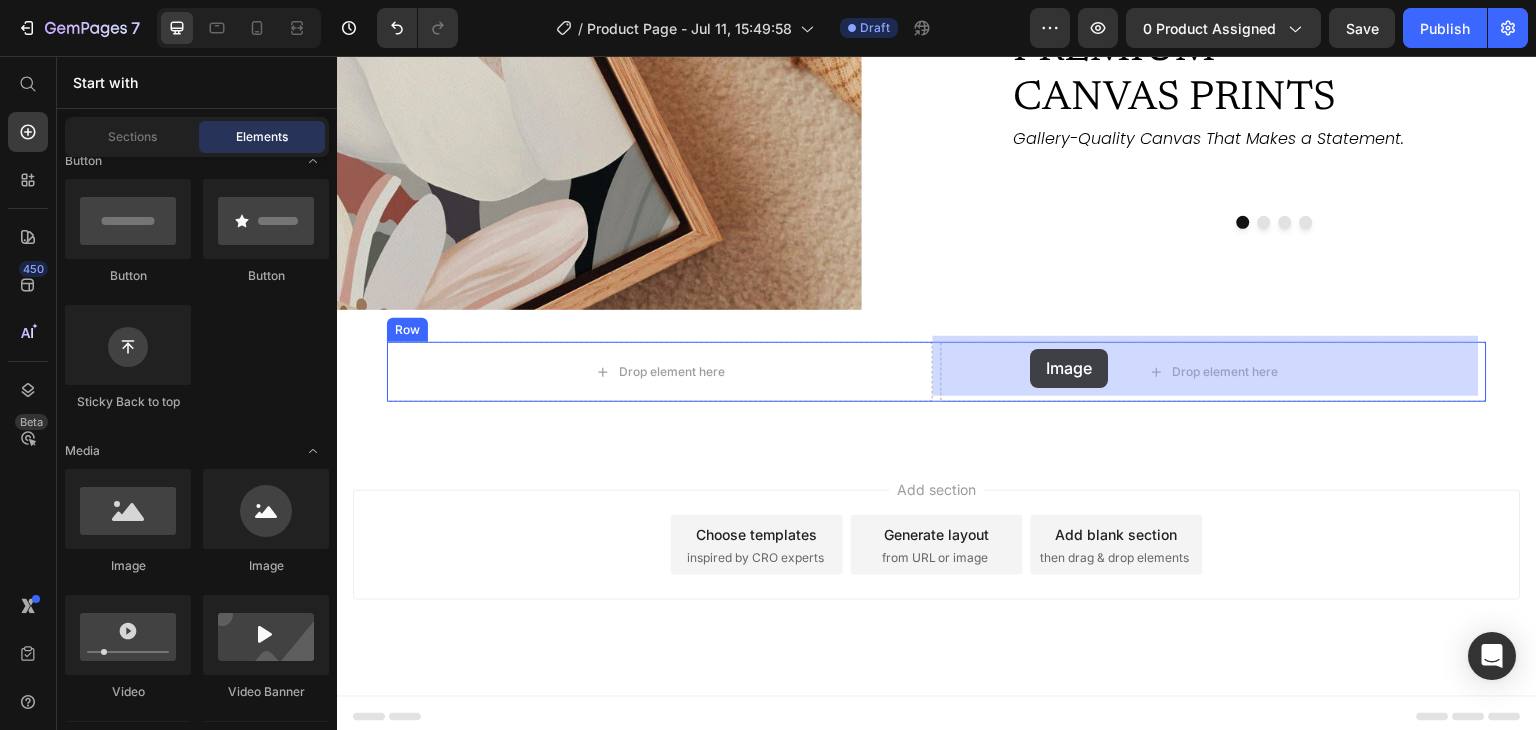 drag, startPoint x: 485, startPoint y: 553, endPoint x: 1031, endPoint y: 352, distance: 581.82214 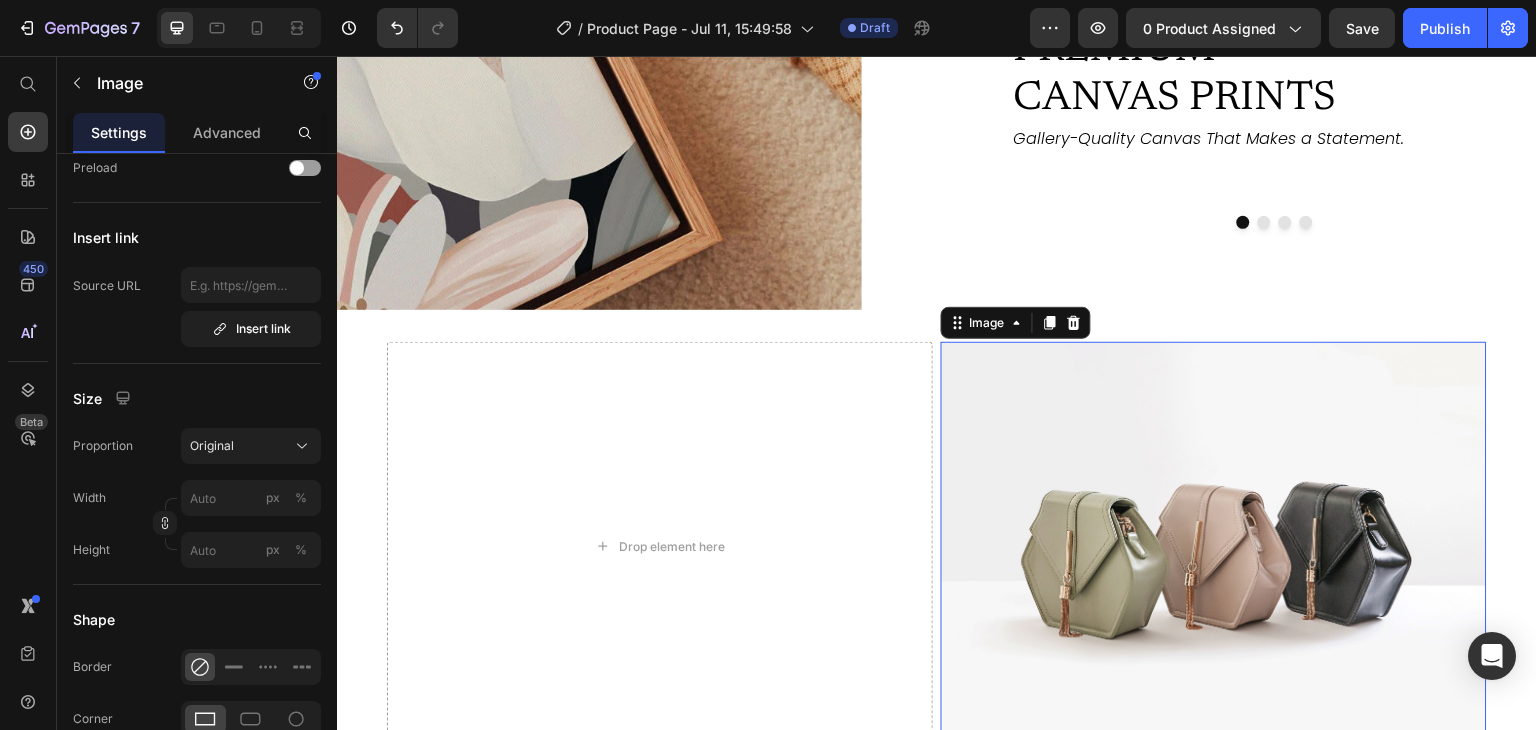 scroll, scrollTop: 0, scrollLeft: 0, axis: both 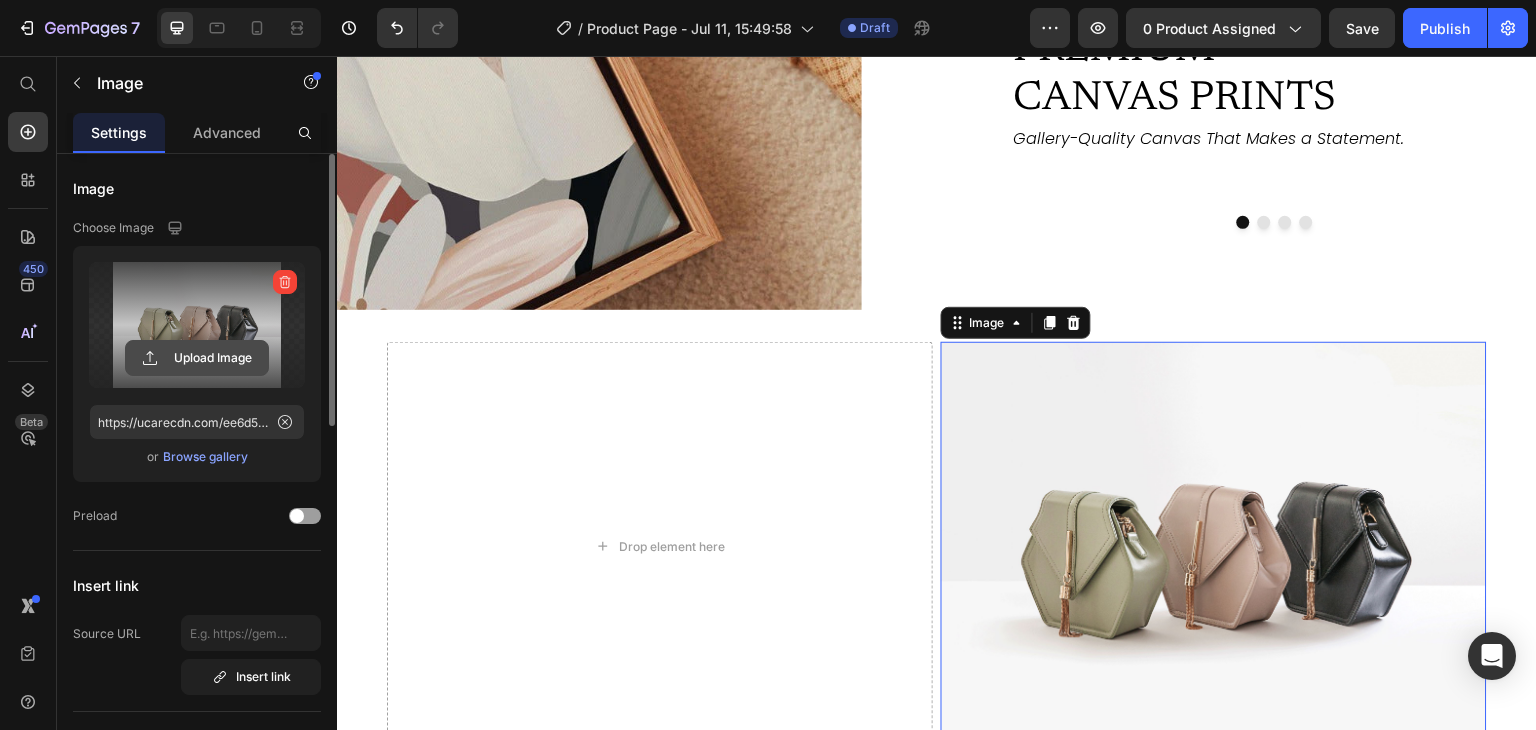click 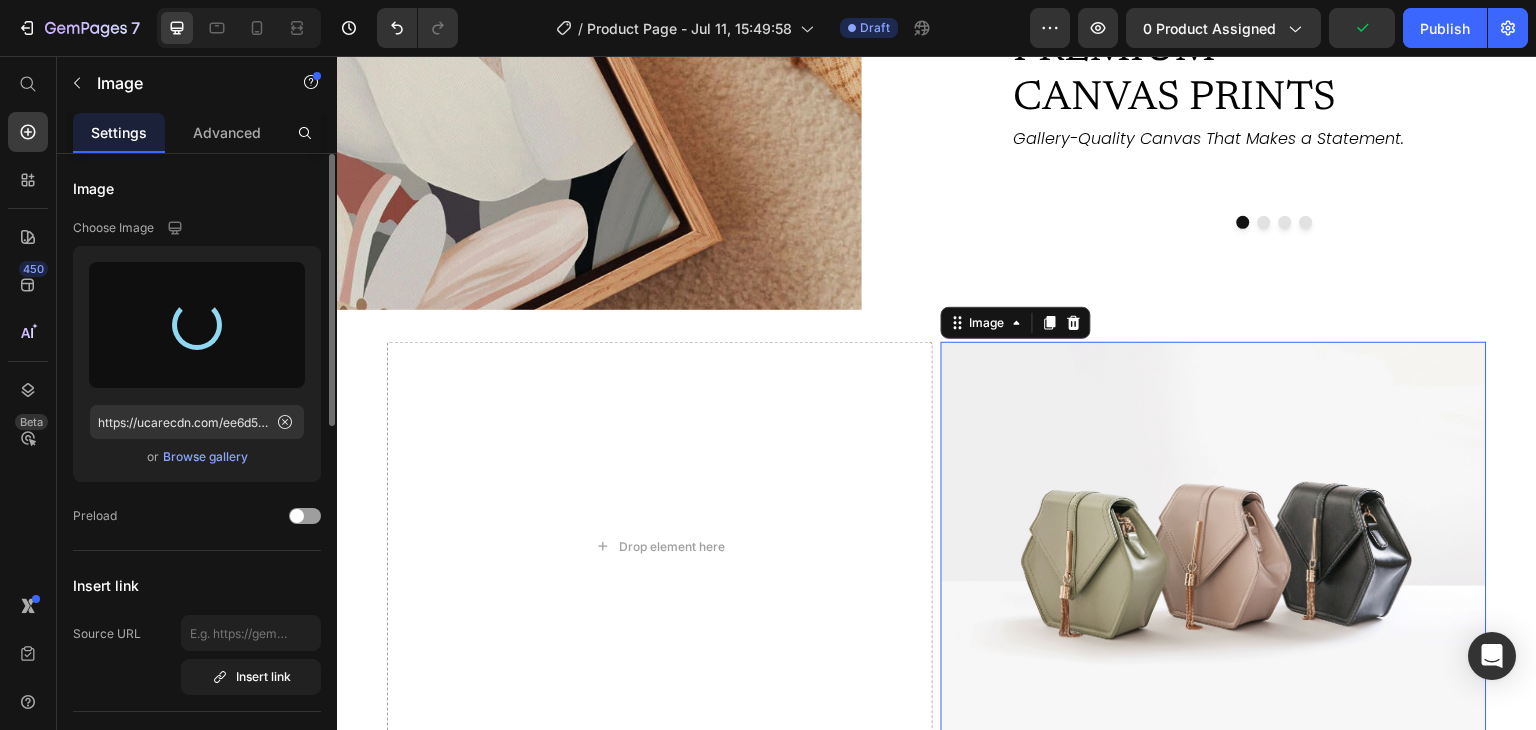 type on "https://cdn.shopify.com/s/files/1/0965/1024/7093/files/gempages_572887605079704448-2377d14a-046e-4113-b7b1-1f27d255b3cb.jpg" 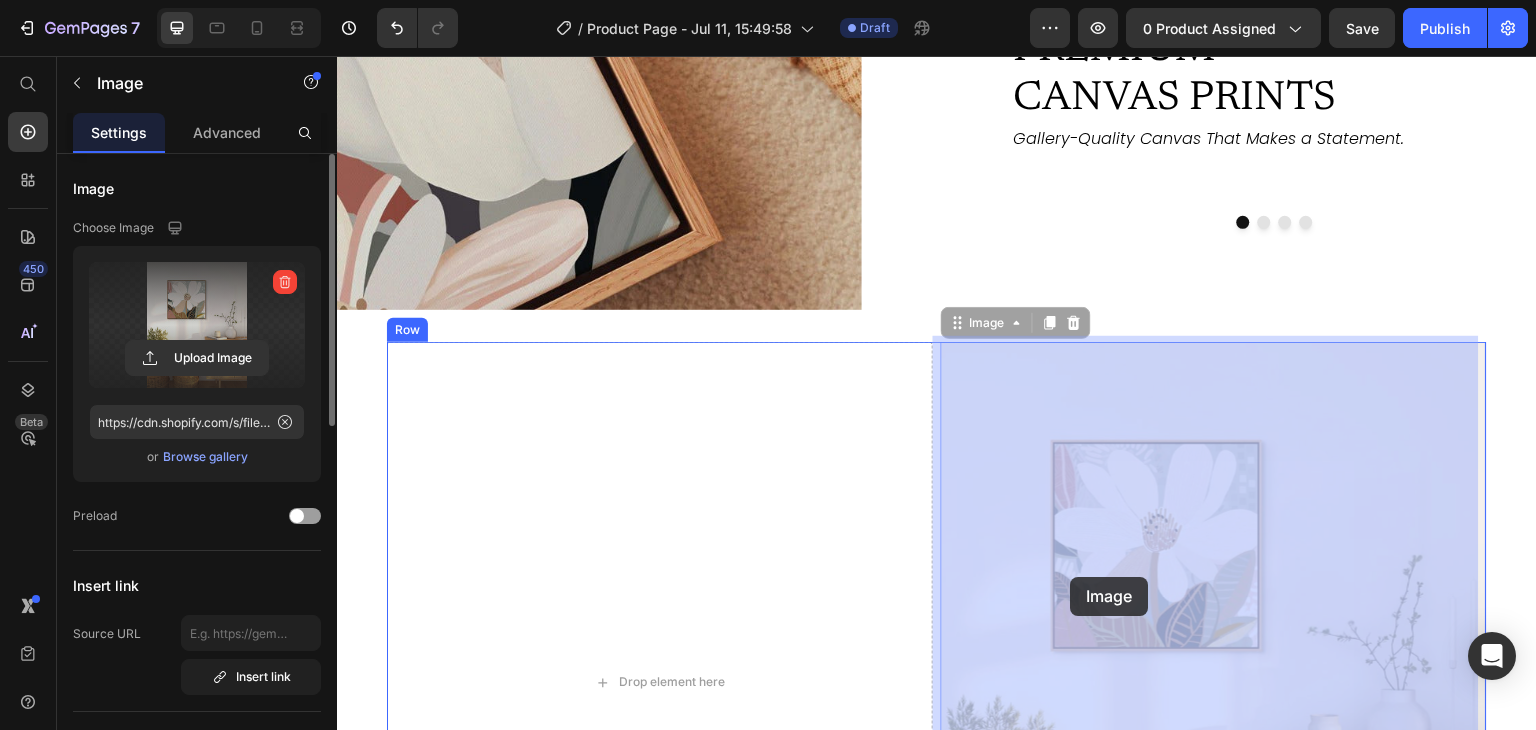 drag, startPoint x: 1182, startPoint y: 574, endPoint x: 1071, endPoint y: 577, distance: 111.040535 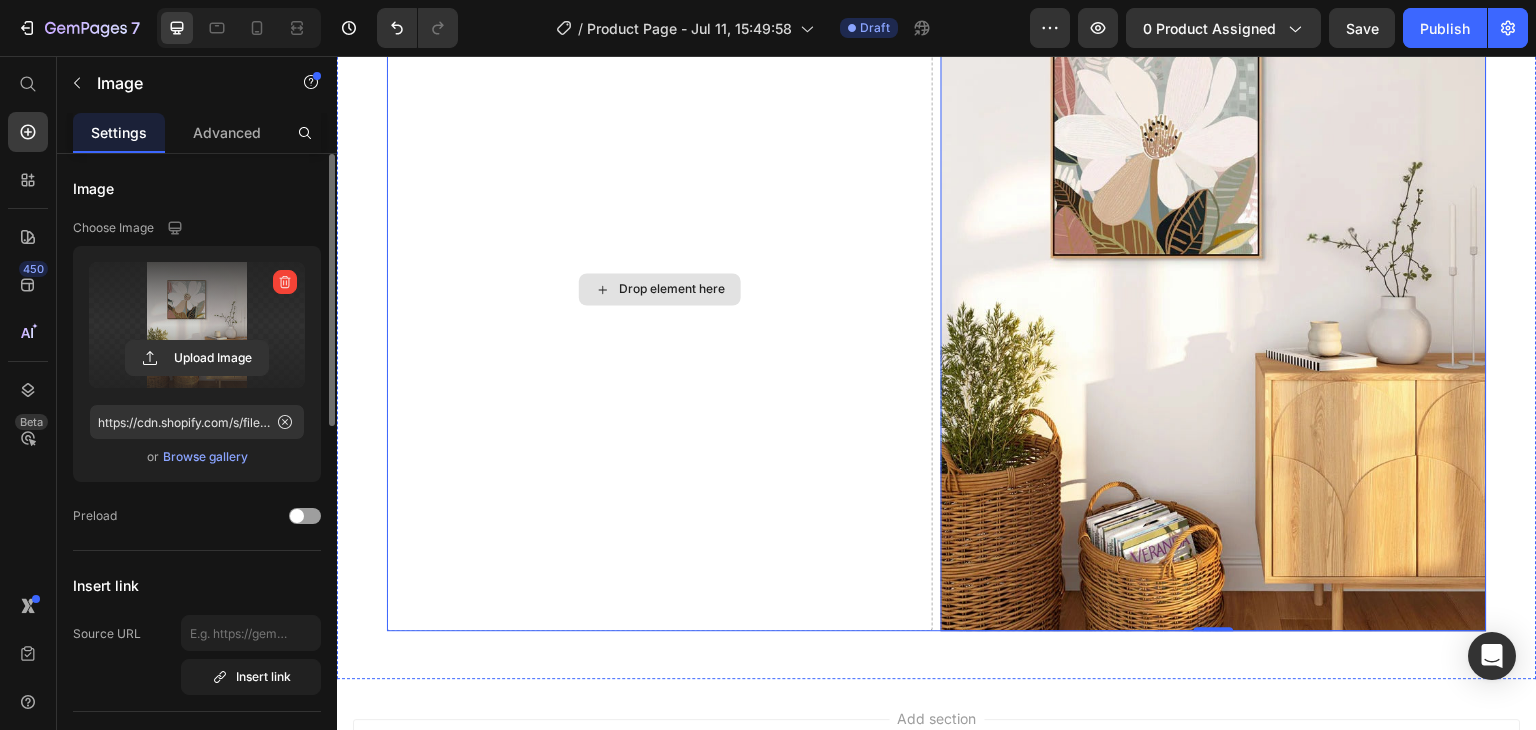 scroll, scrollTop: 2789, scrollLeft: 0, axis: vertical 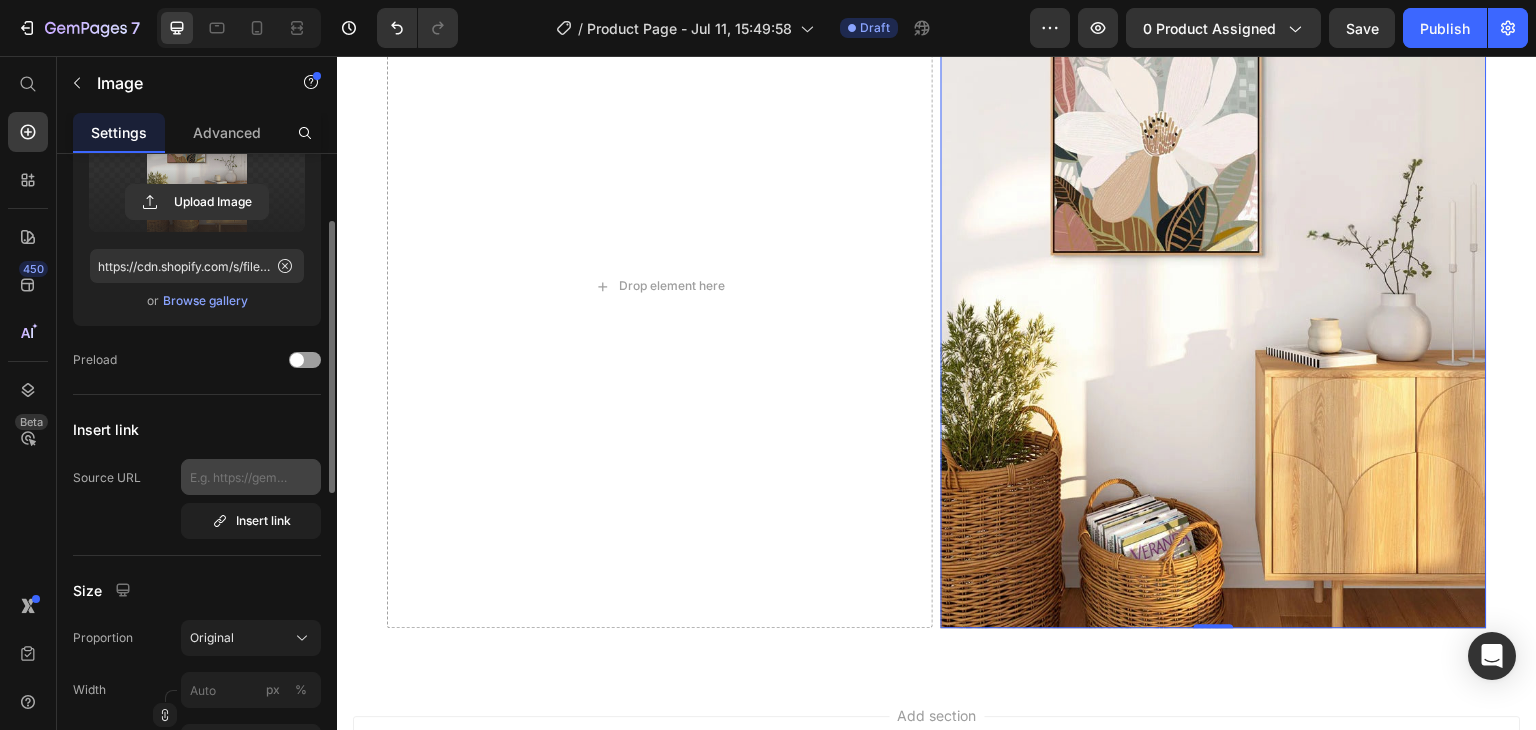 click on "Original" at bounding box center (212, 638) 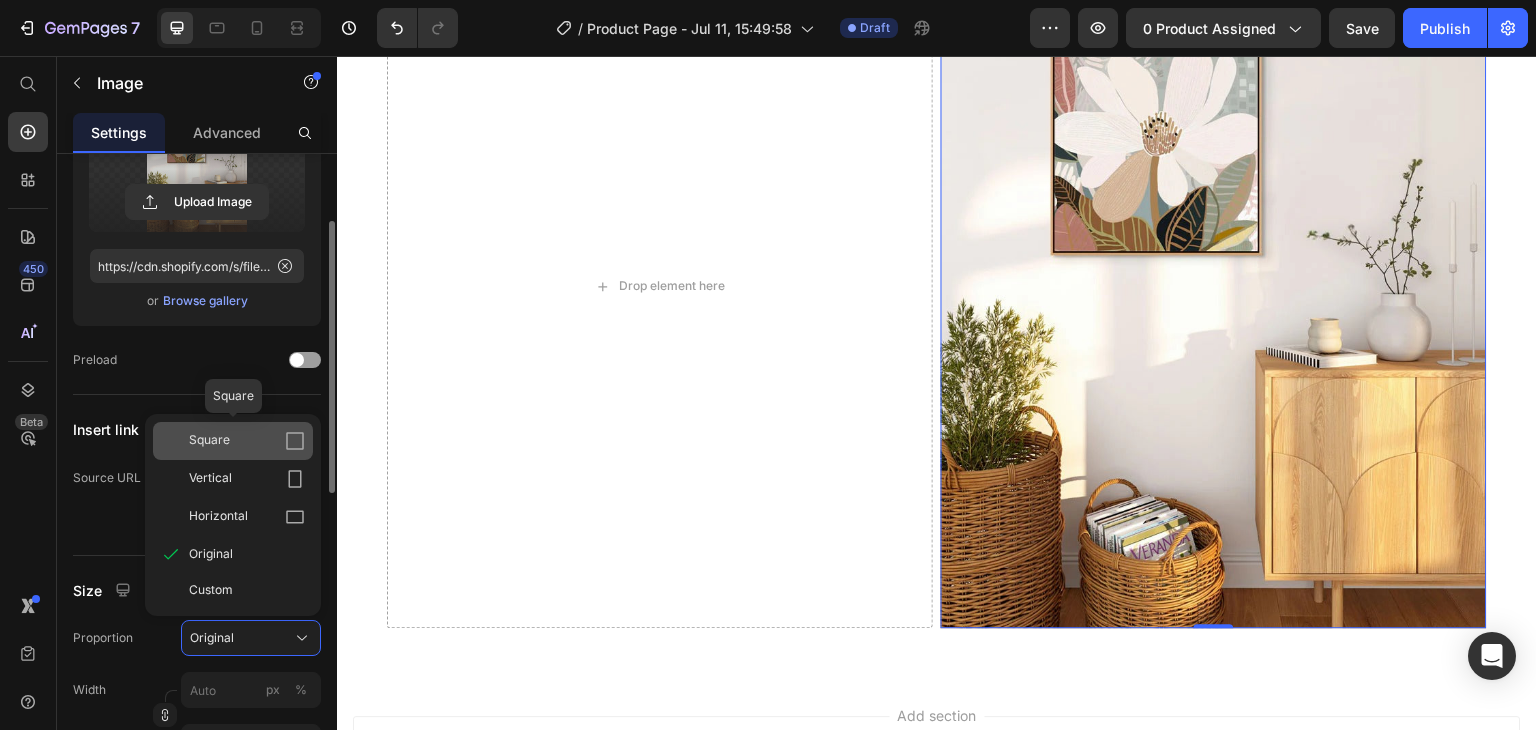 click on "Square" 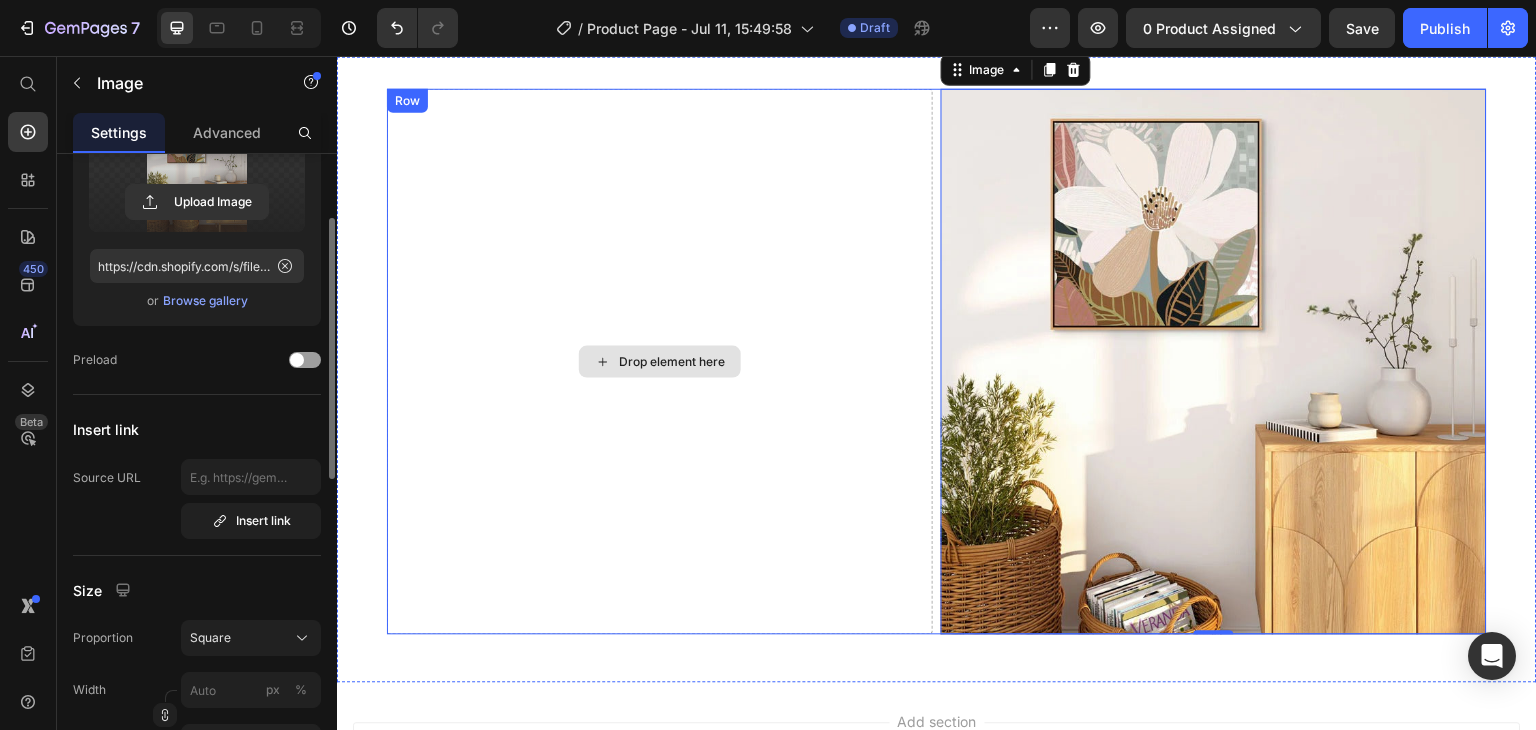 scroll, scrollTop: 2658, scrollLeft: 0, axis: vertical 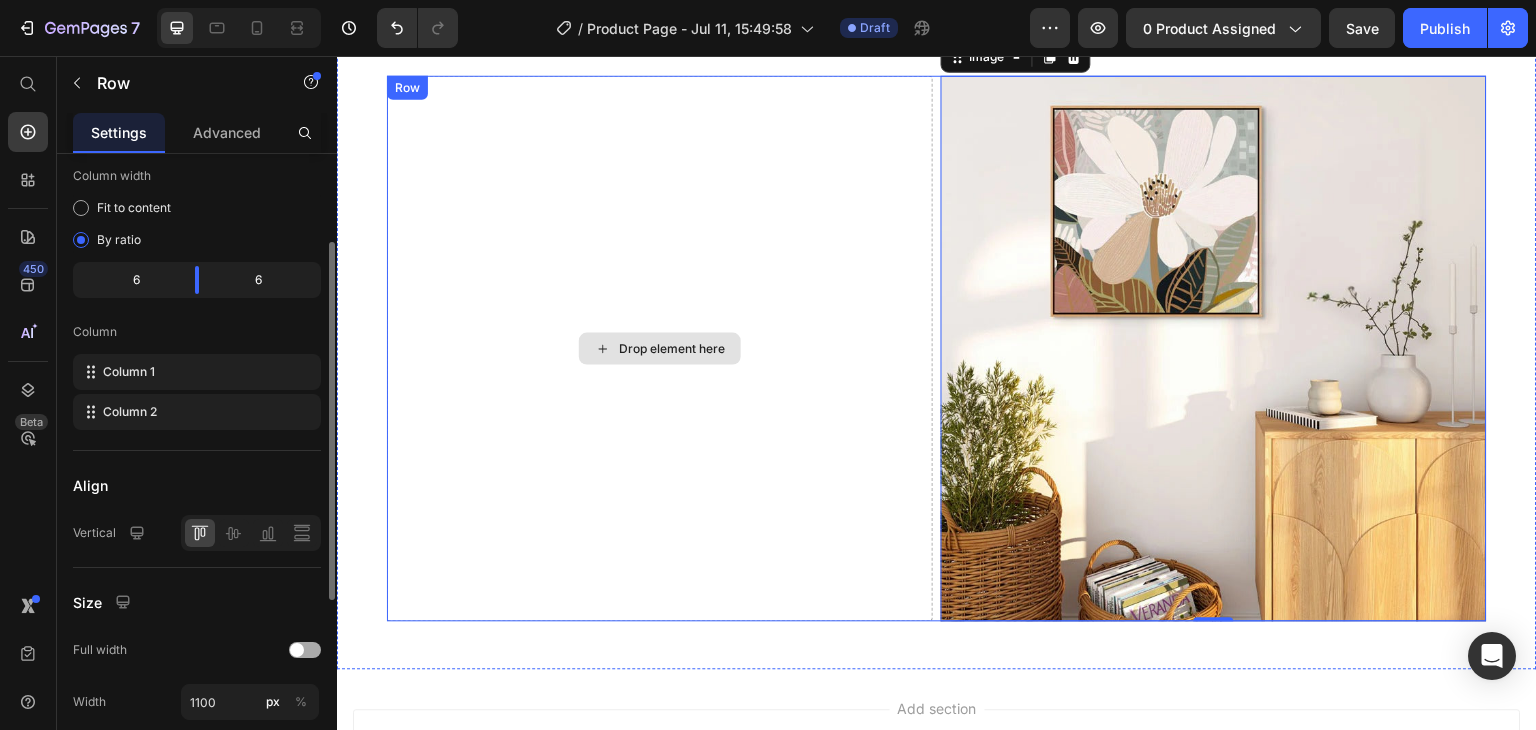 click on "Drop element here" at bounding box center (660, 349) 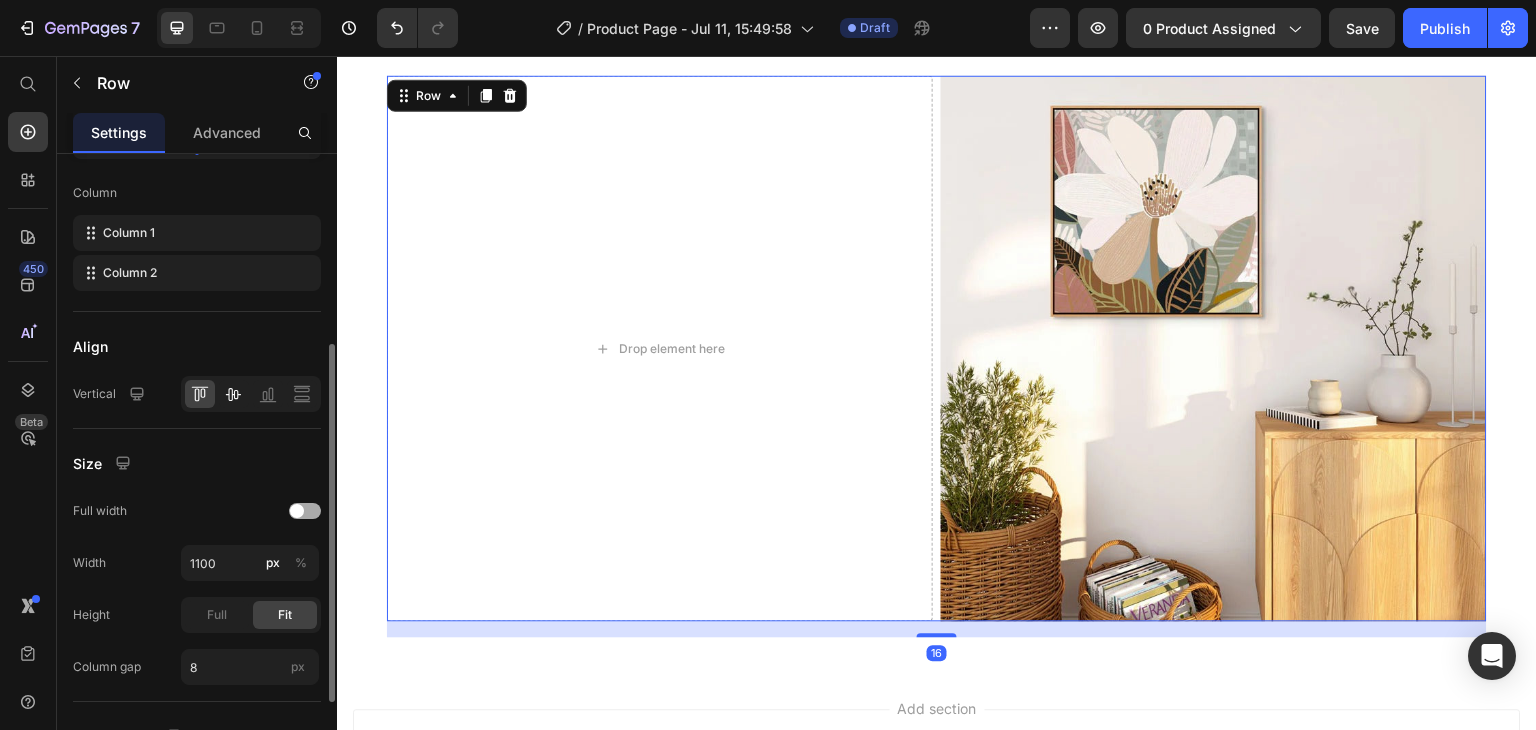 scroll, scrollTop: 310, scrollLeft: 0, axis: vertical 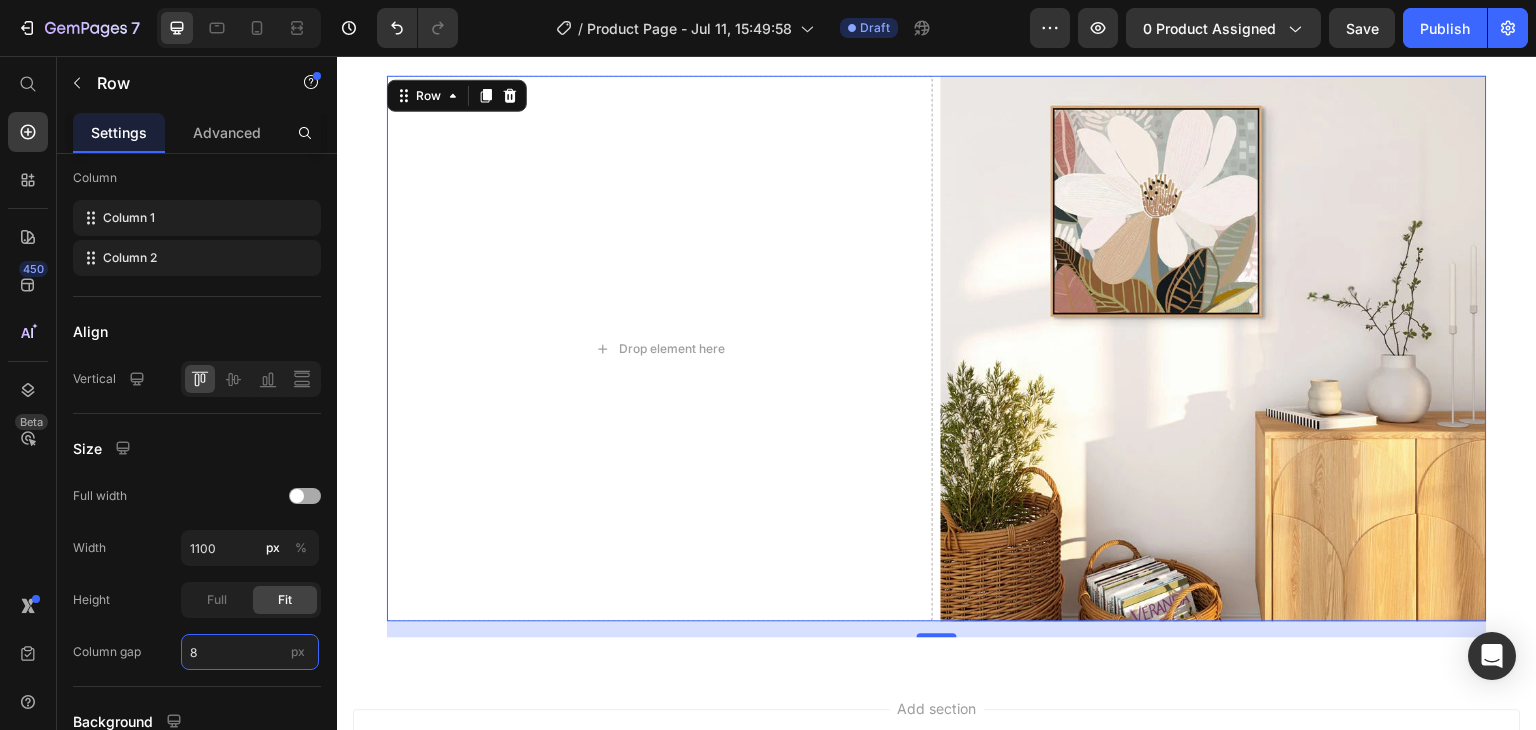 click on "8" at bounding box center (250, 652) 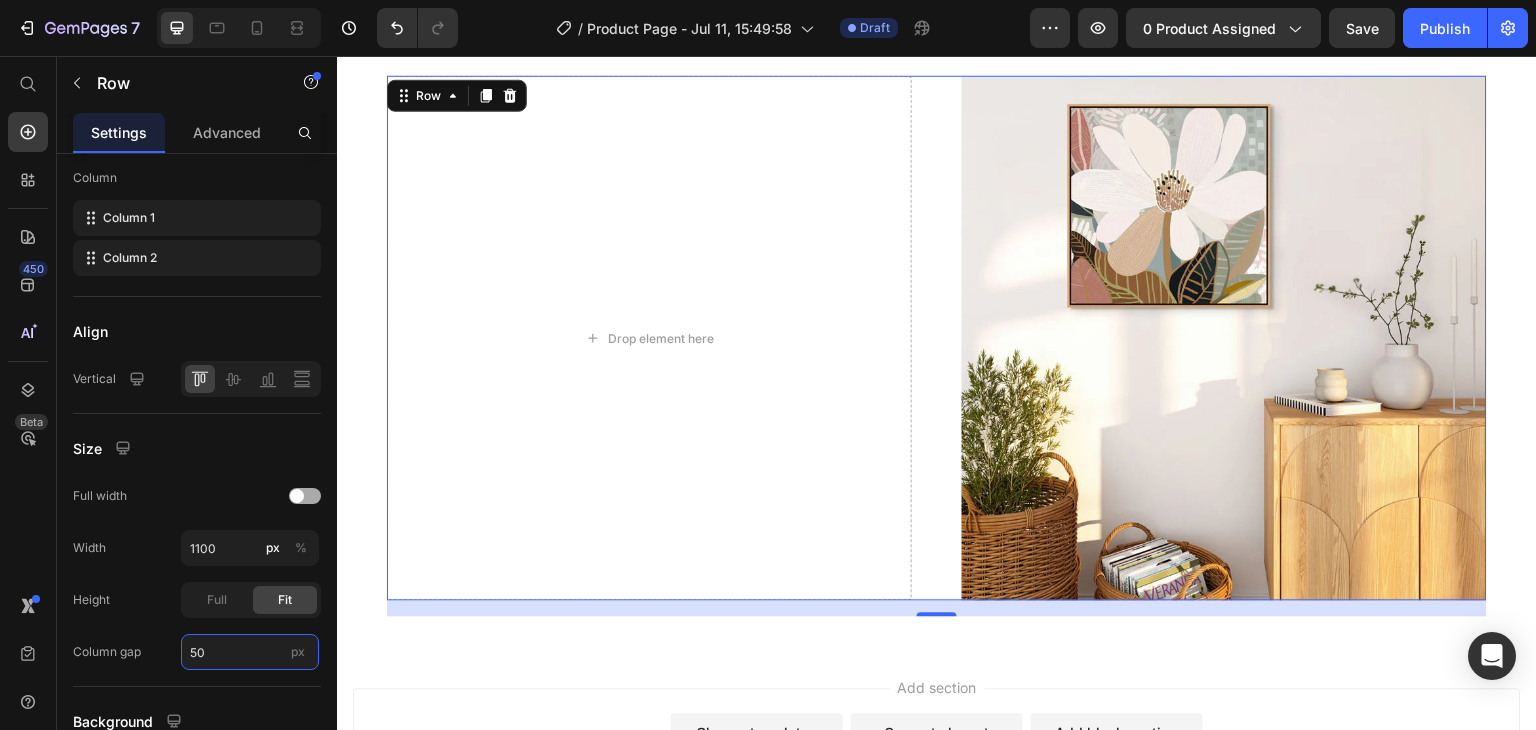 type on "50" 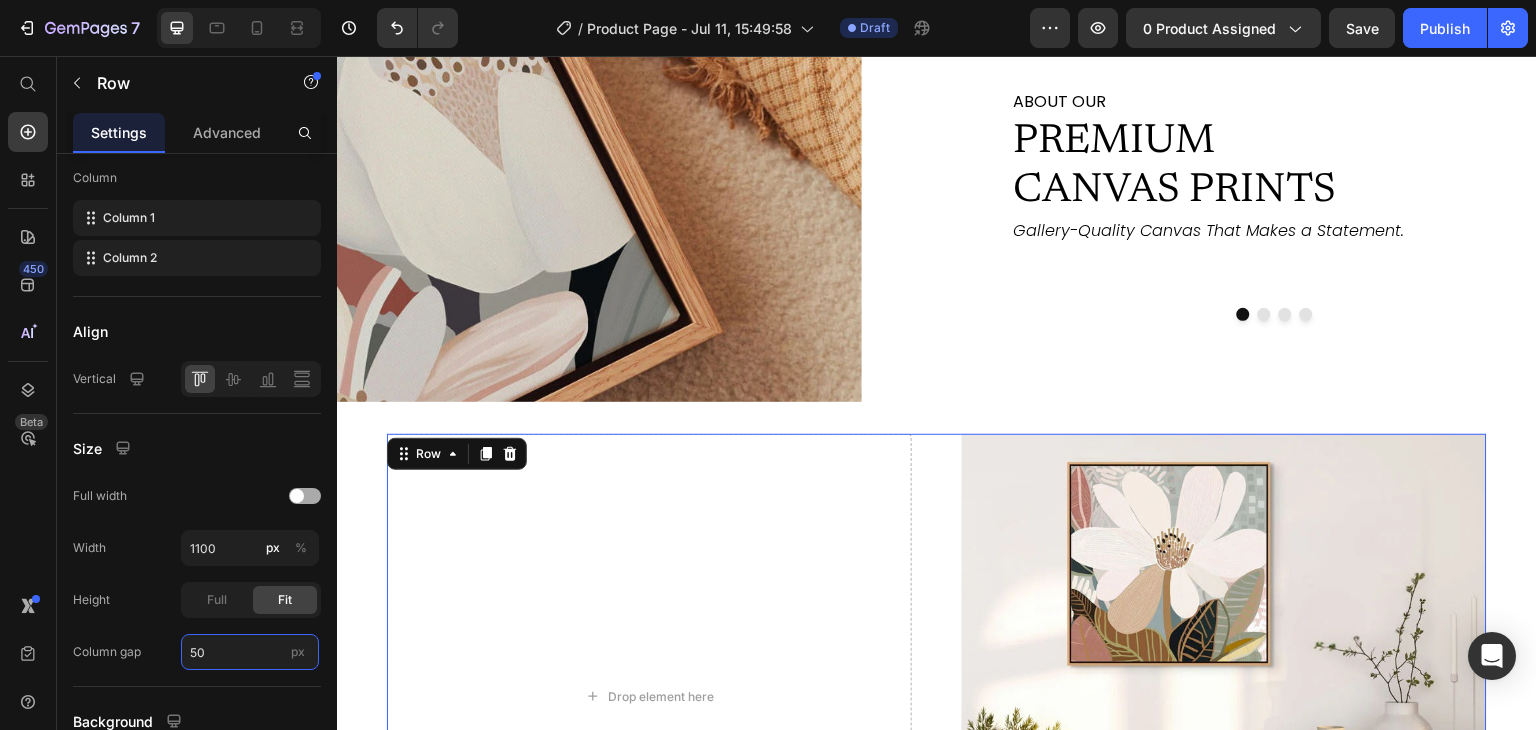 scroll, scrollTop: 2281, scrollLeft: 0, axis: vertical 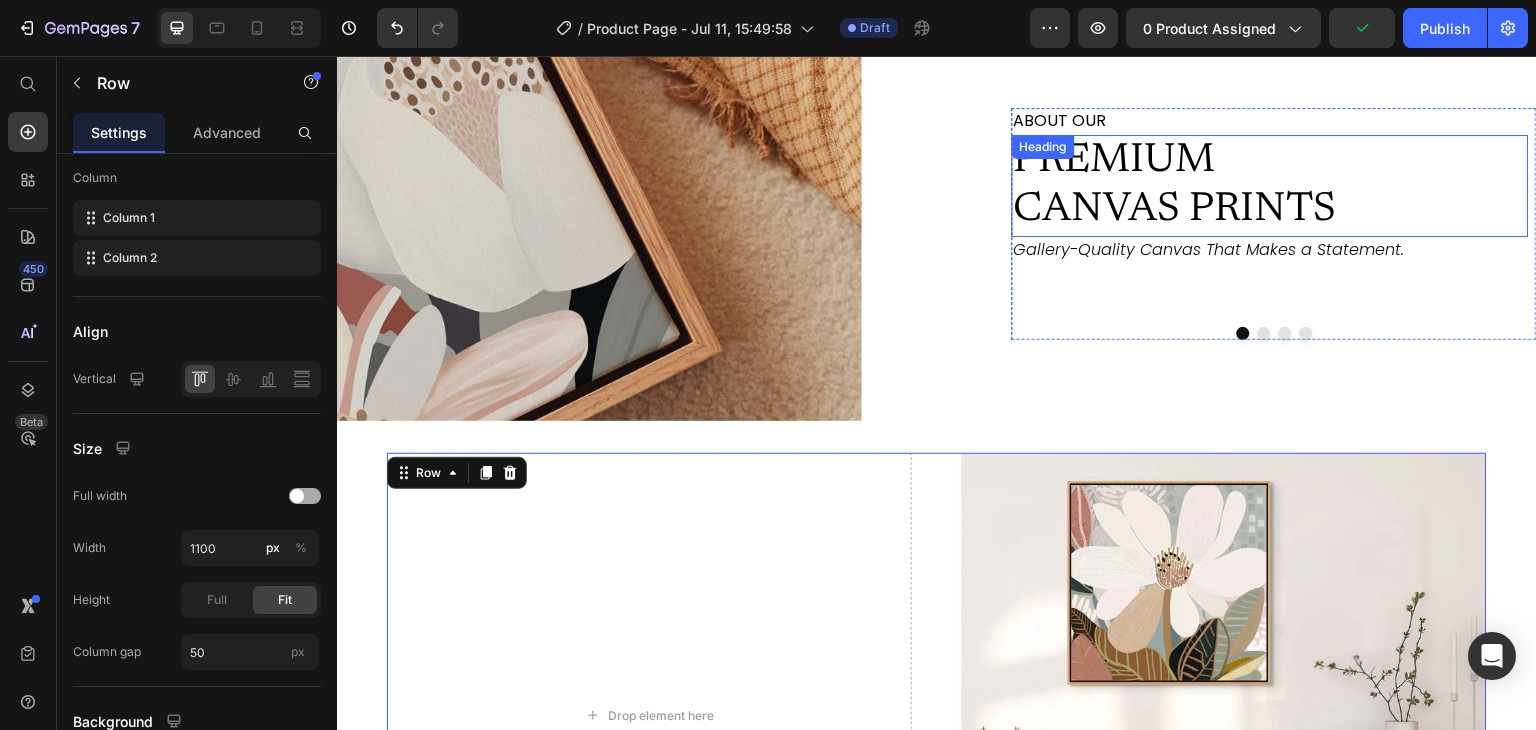 click on "PREMIUM CANVAS PRINTS" at bounding box center (1195, 186) 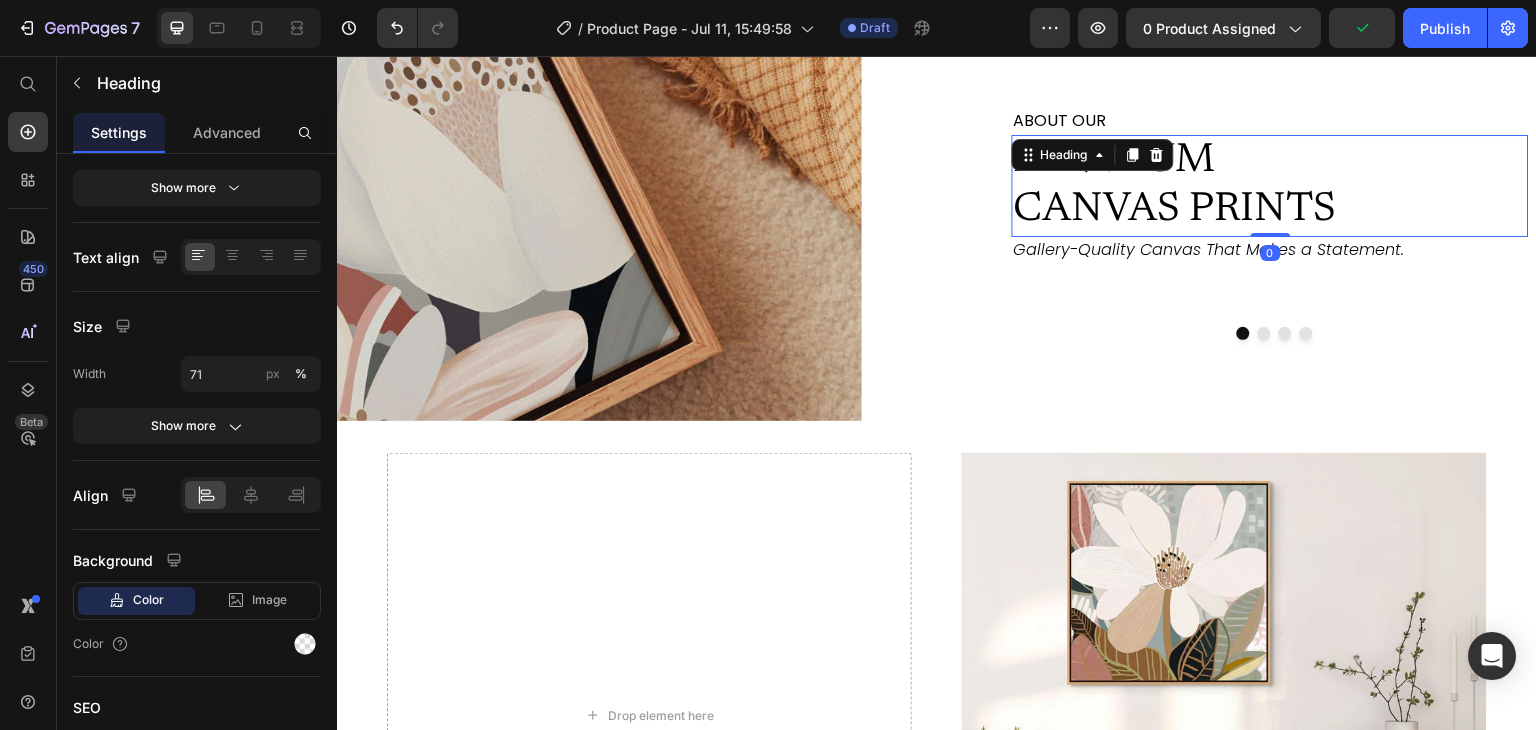 scroll, scrollTop: 0, scrollLeft: 0, axis: both 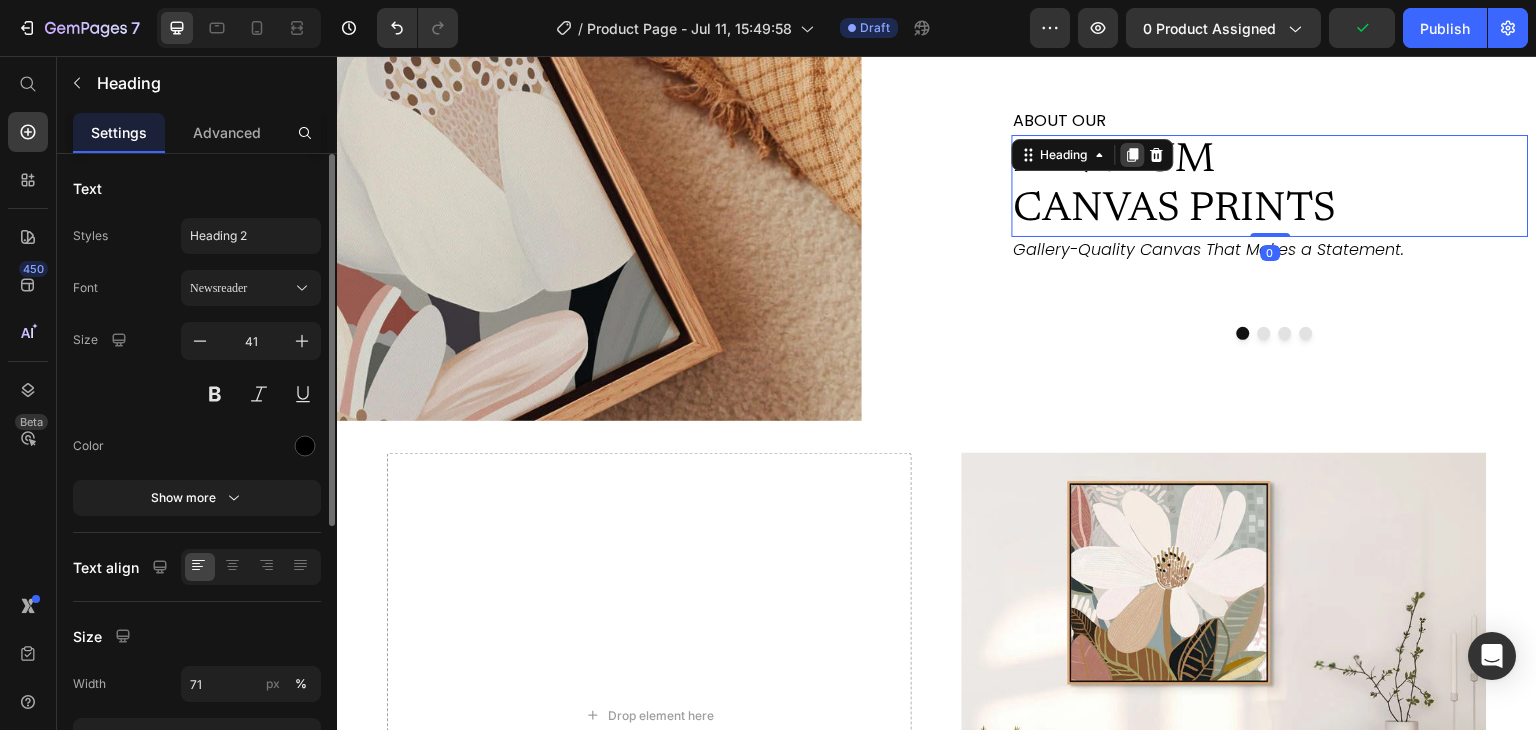 click 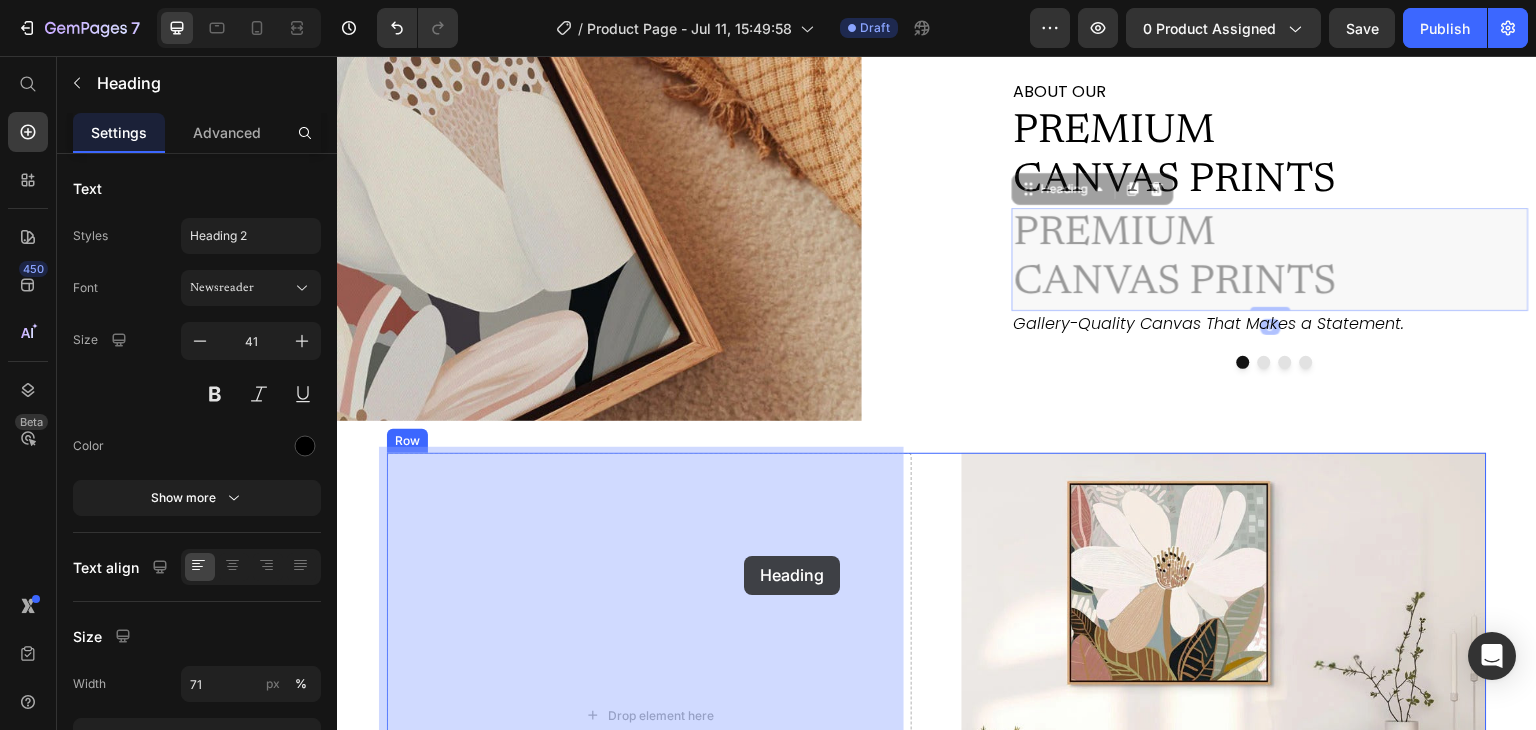 drag, startPoint x: 1075, startPoint y: 191, endPoint x: 743, endPoint y: 556, distance: 493.40552 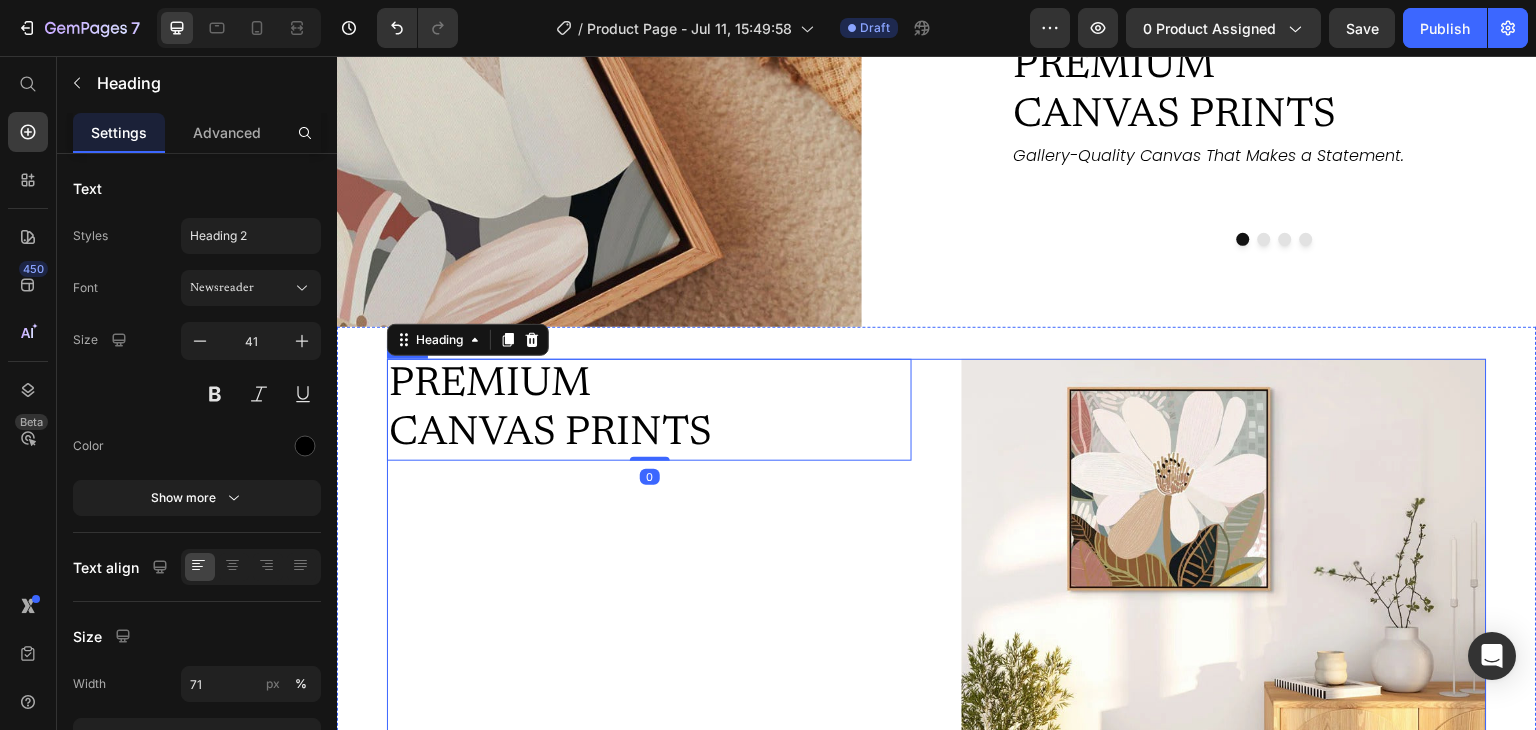 scroll, scrollTop: 2382, scrollLeft: 0, axis: vertical 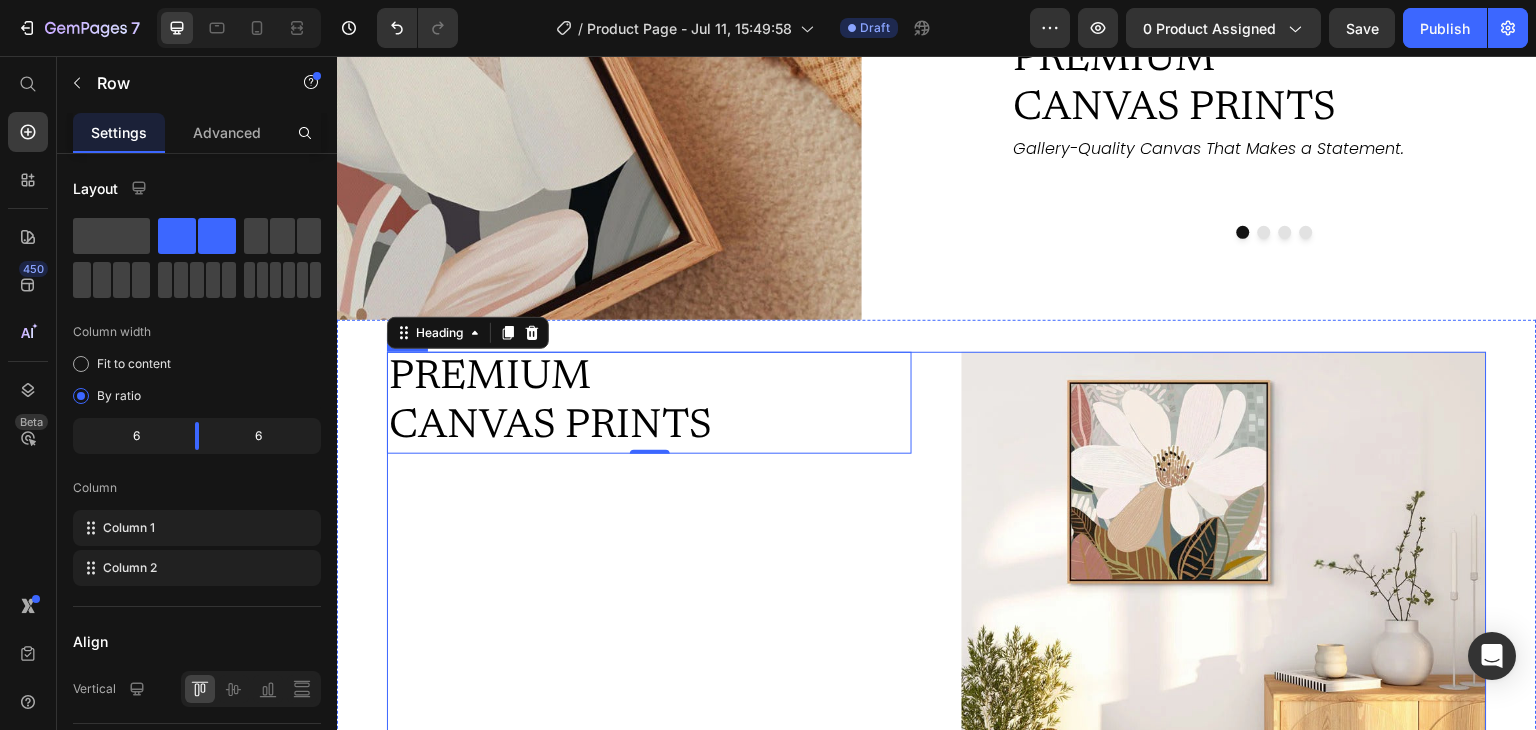 click on "PREMIUM CANVAS PRINTS Heading   0" at bounding box center [649, 614] 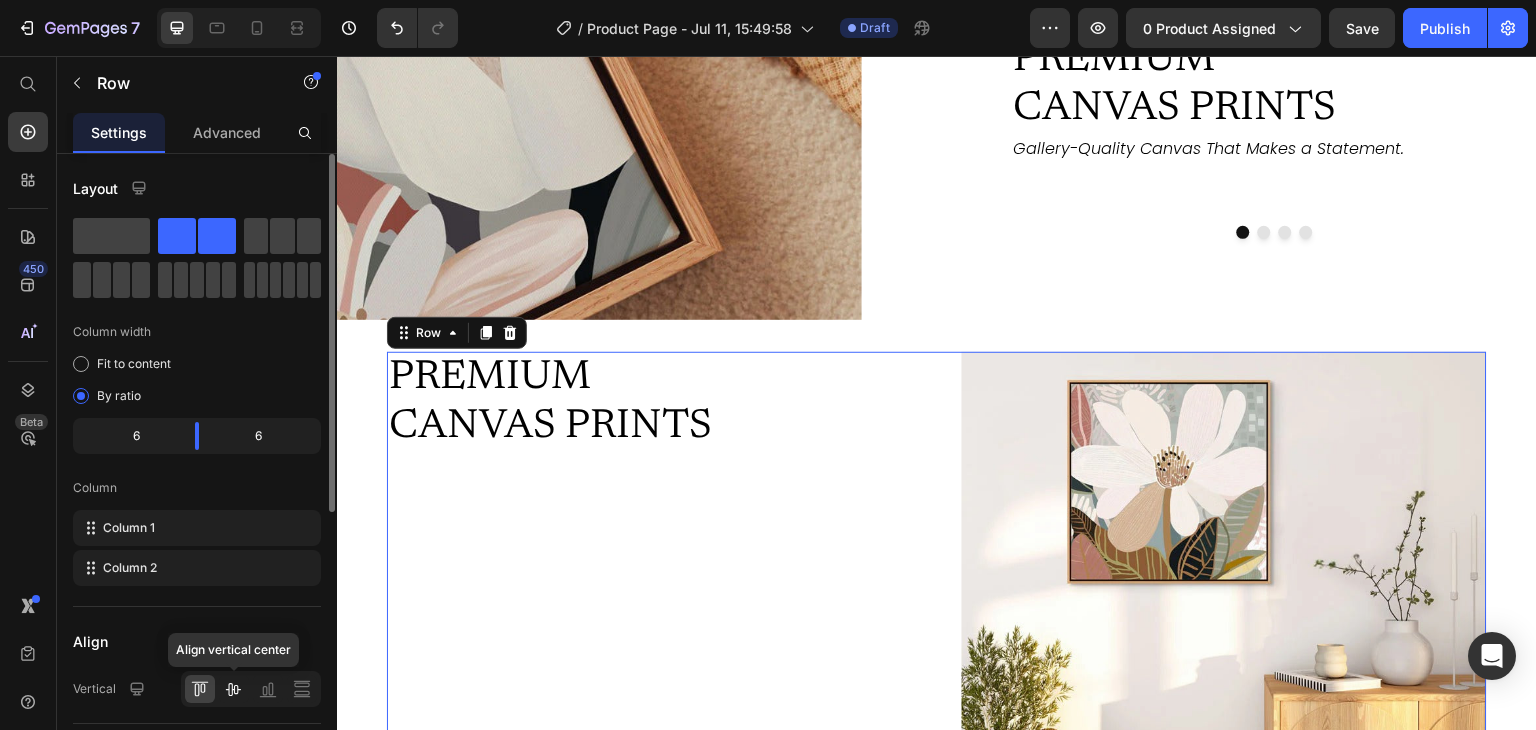 click 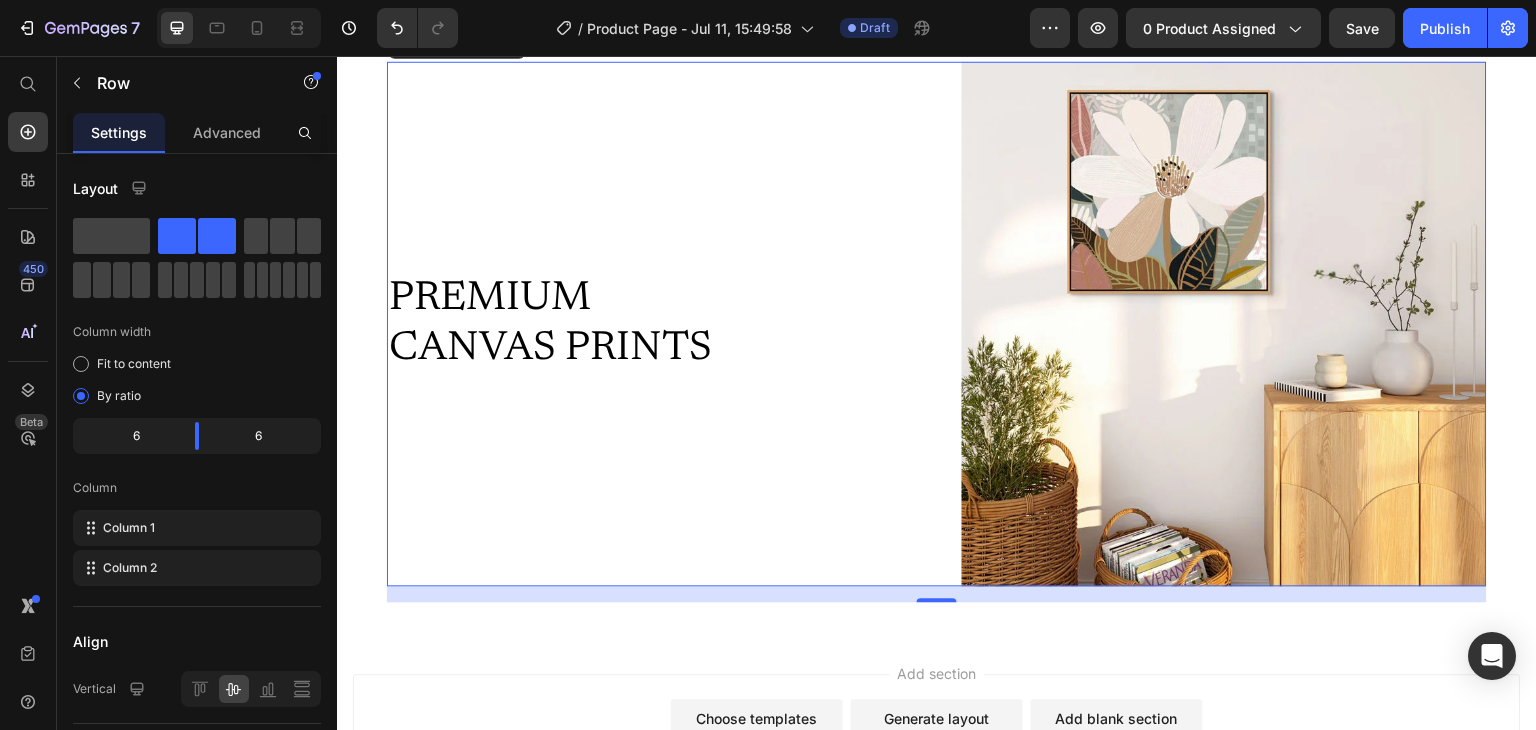 scroll, scrollTop: 2677, scrollLeft: 0, axis: vertical 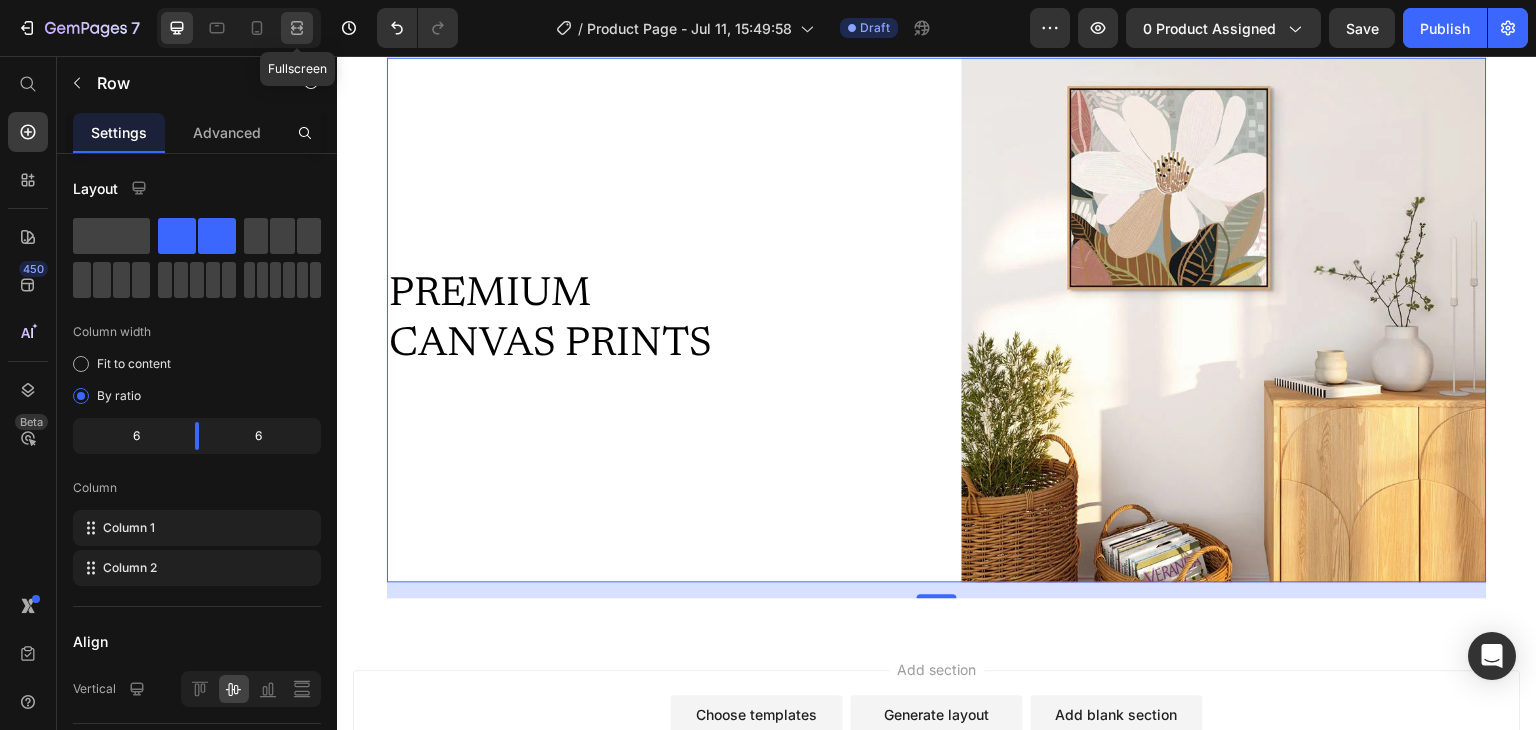 click 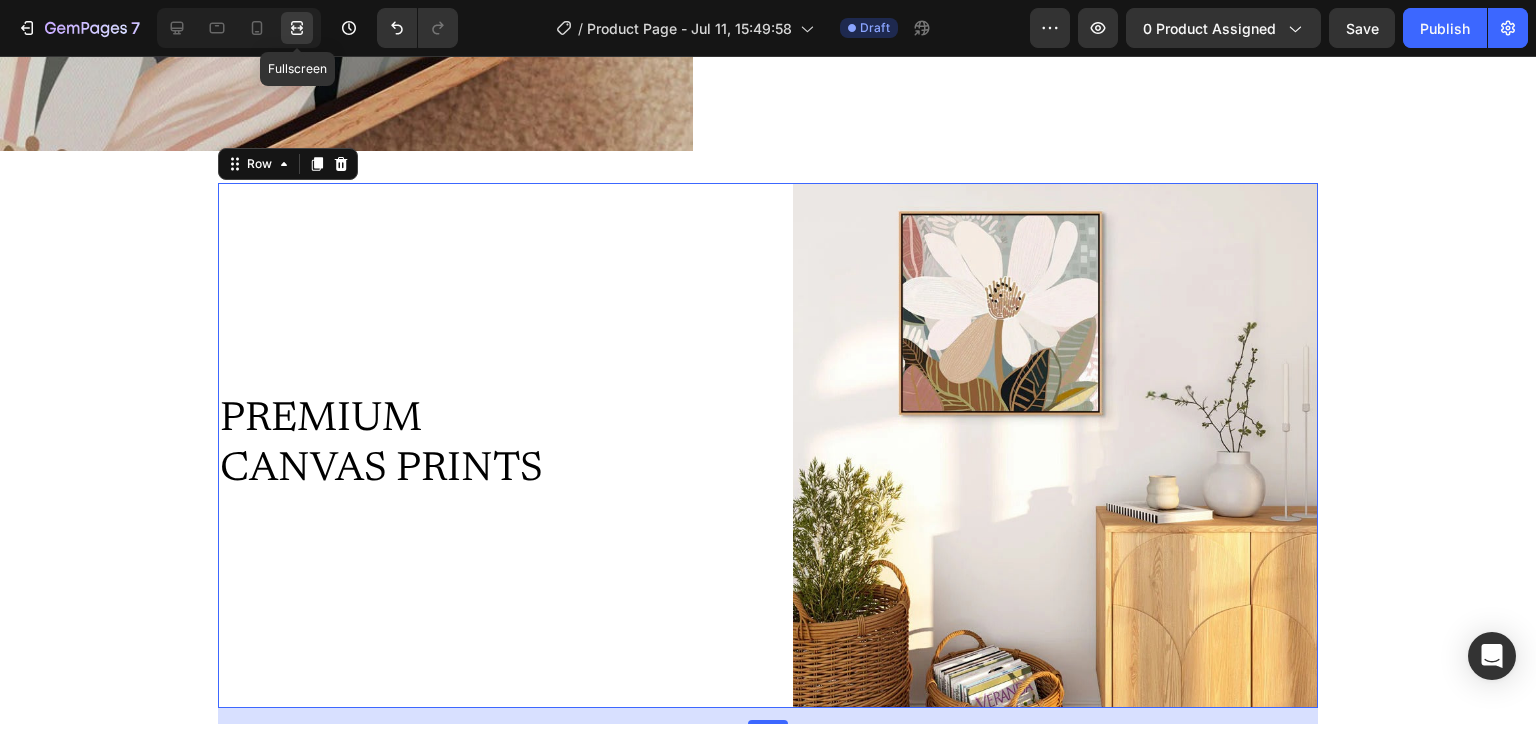 scroll, scrollTop: 2804, scrollLeft: 0, axis: vertical 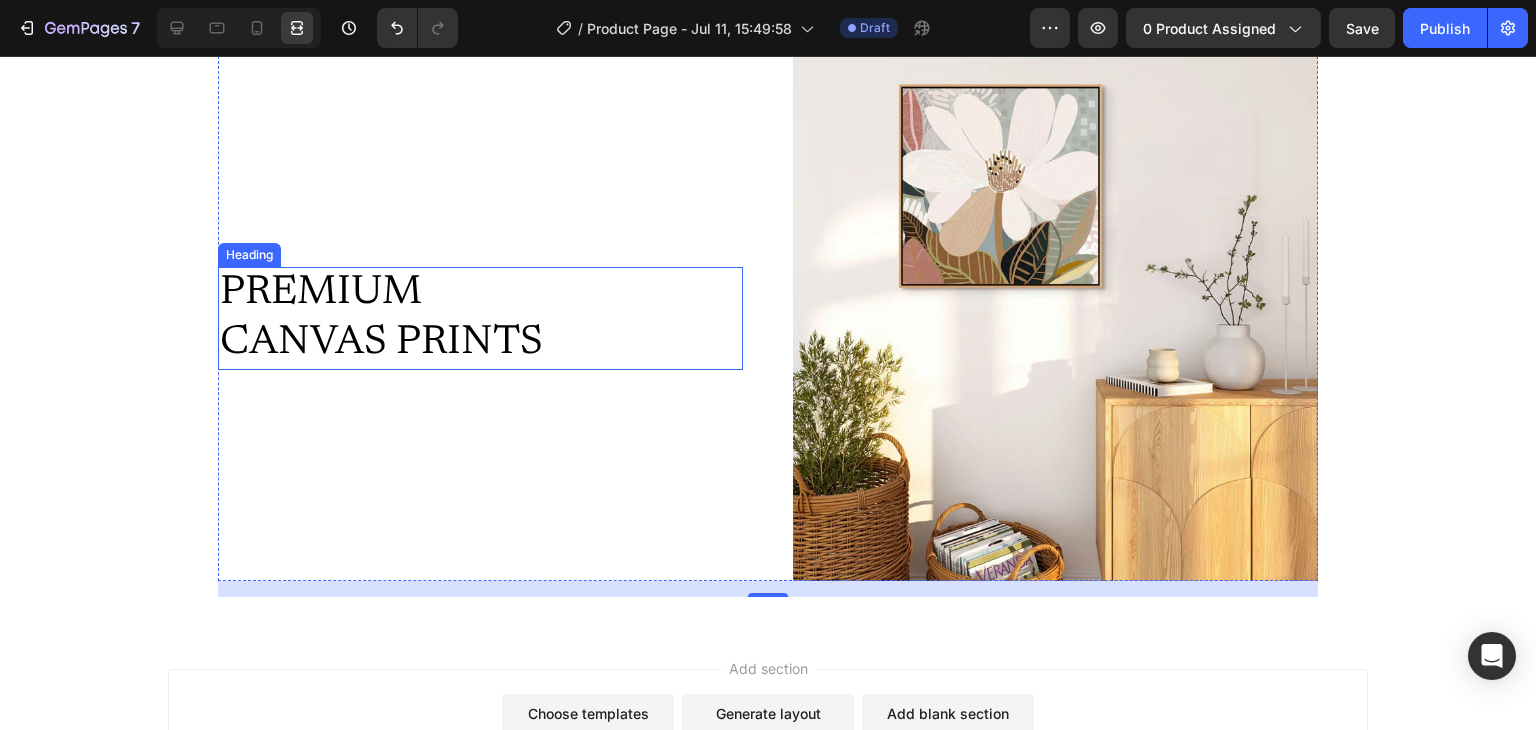 click on "PREMIUM CANVAS PRINTS" at bounding box center [404, 318] 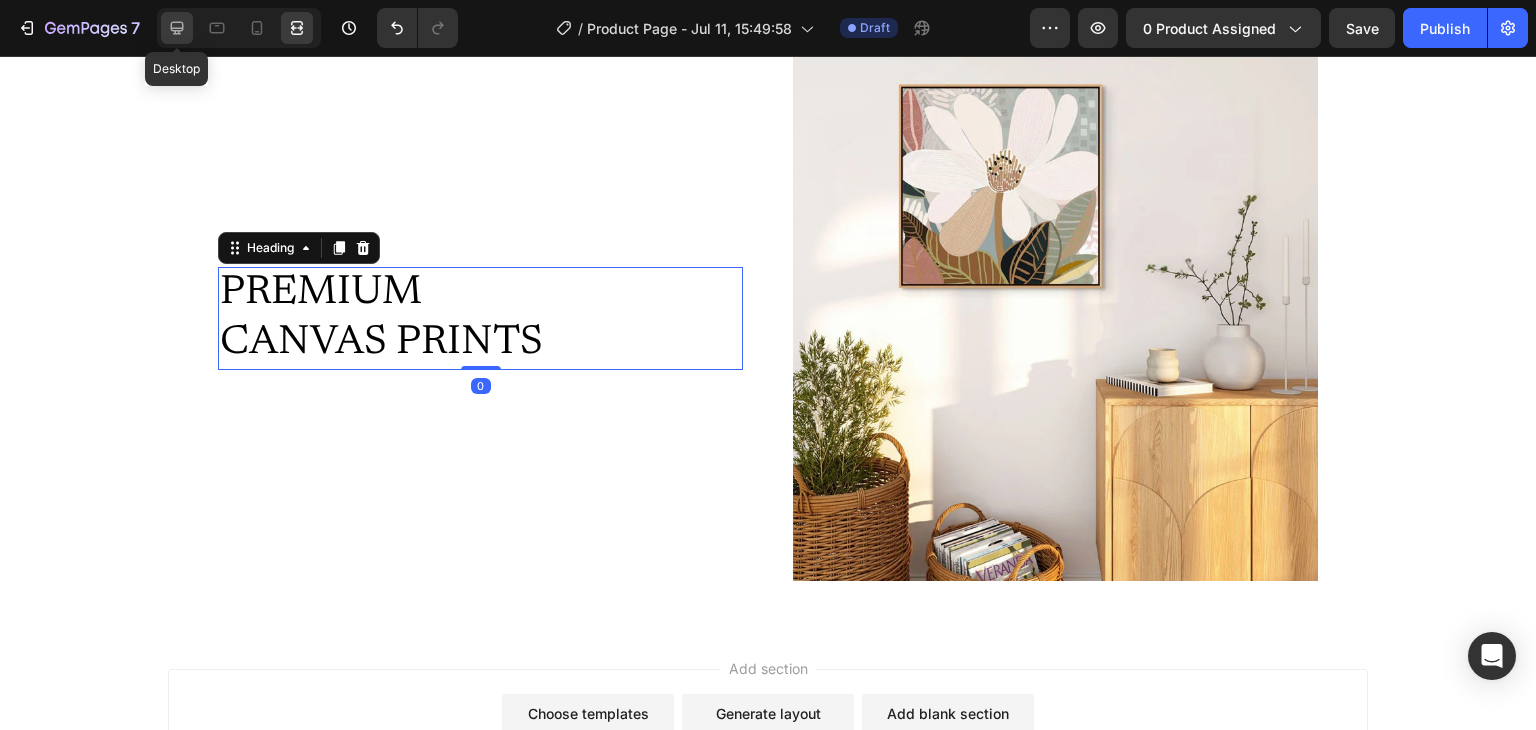 click 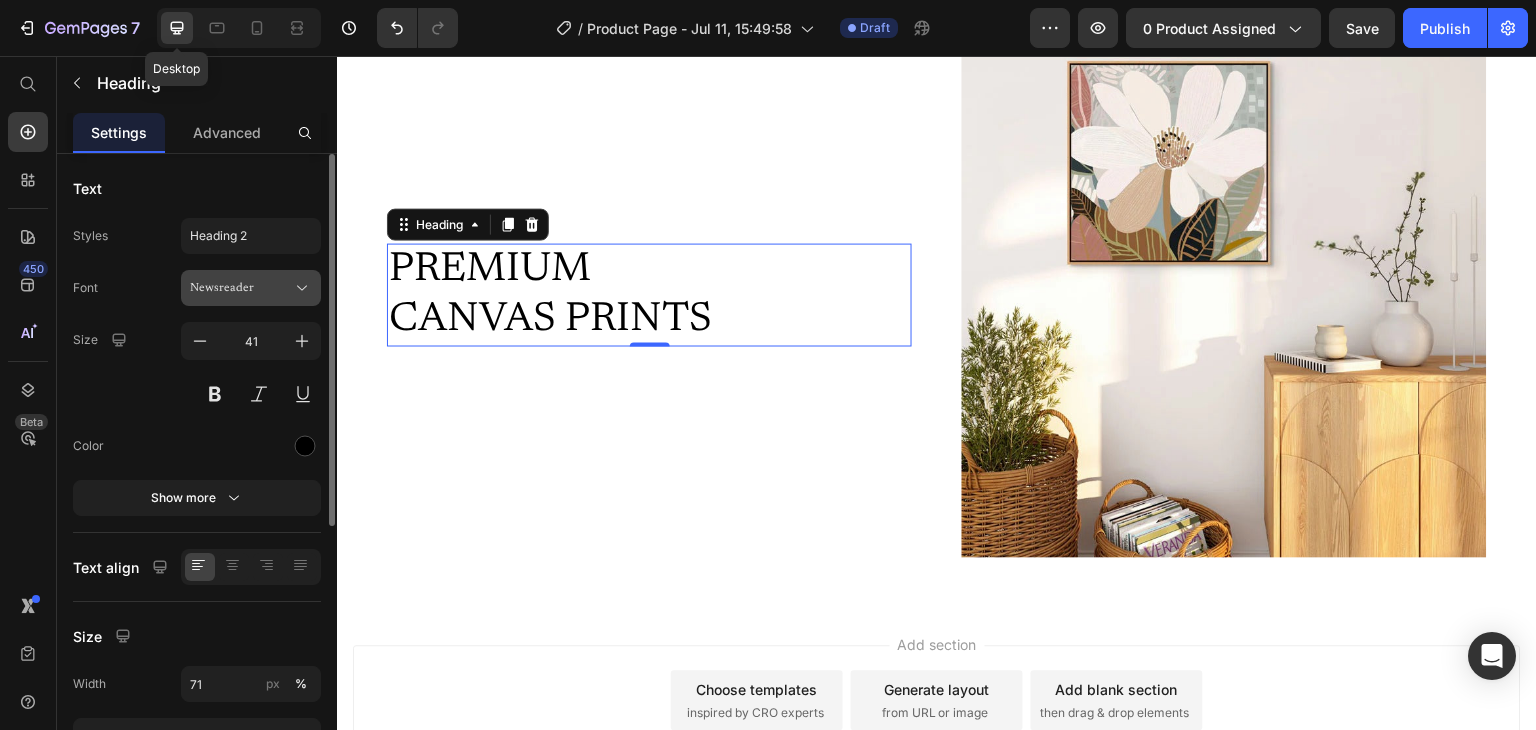 scroll, scrollTop: 2677, scrollLeft: 0, axis: vertical 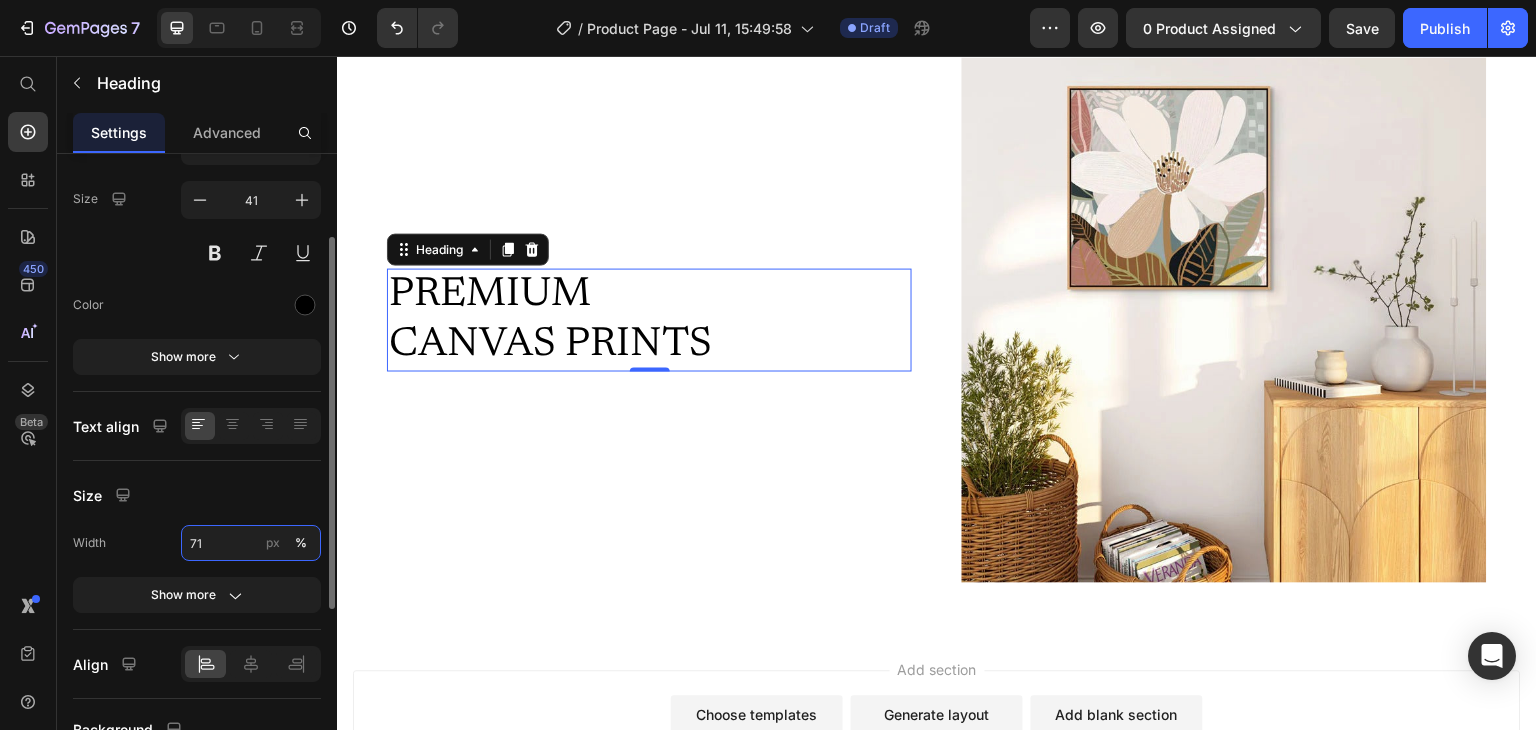 click on "71" at bounding box center (251, 543) 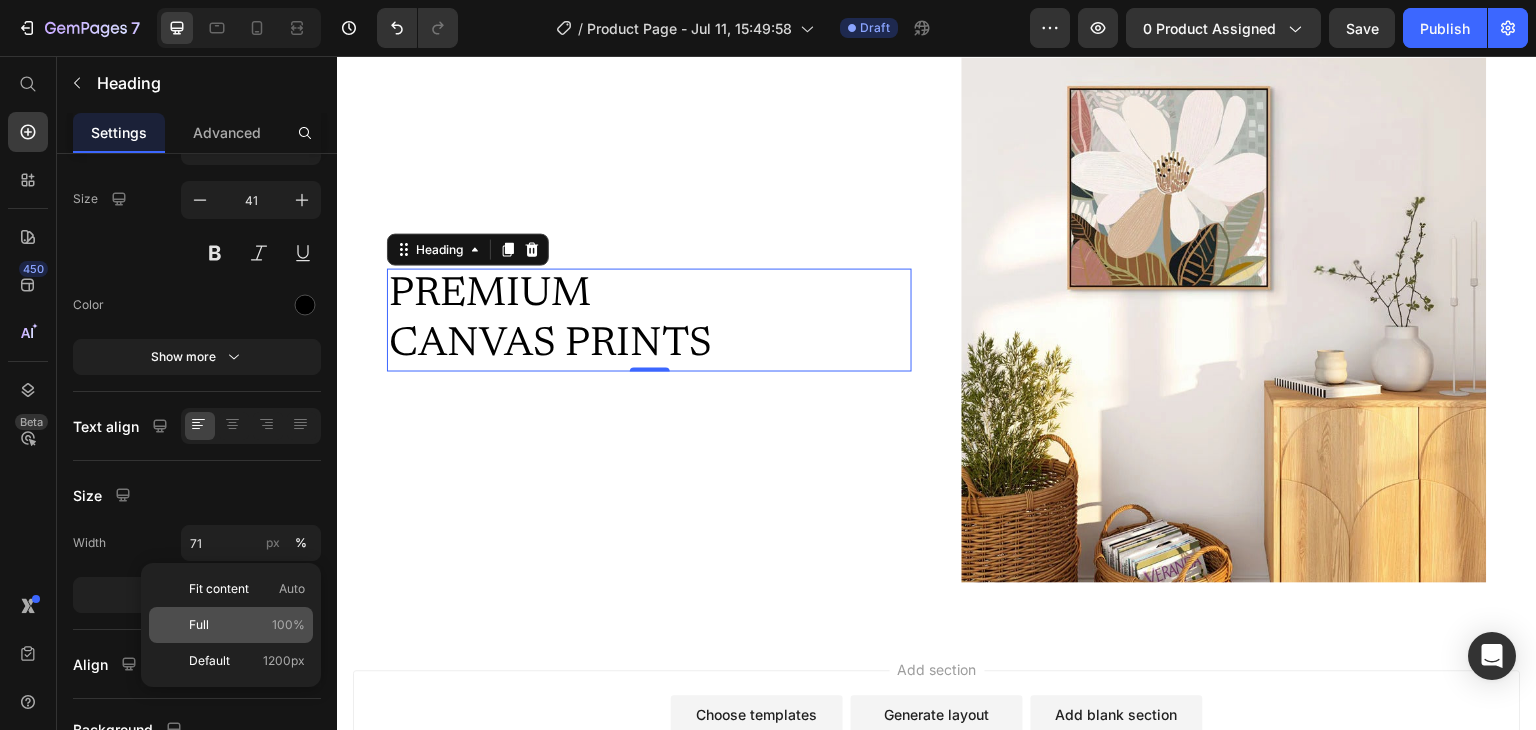 click on "Full 100%" at bounding box center [247, 625] 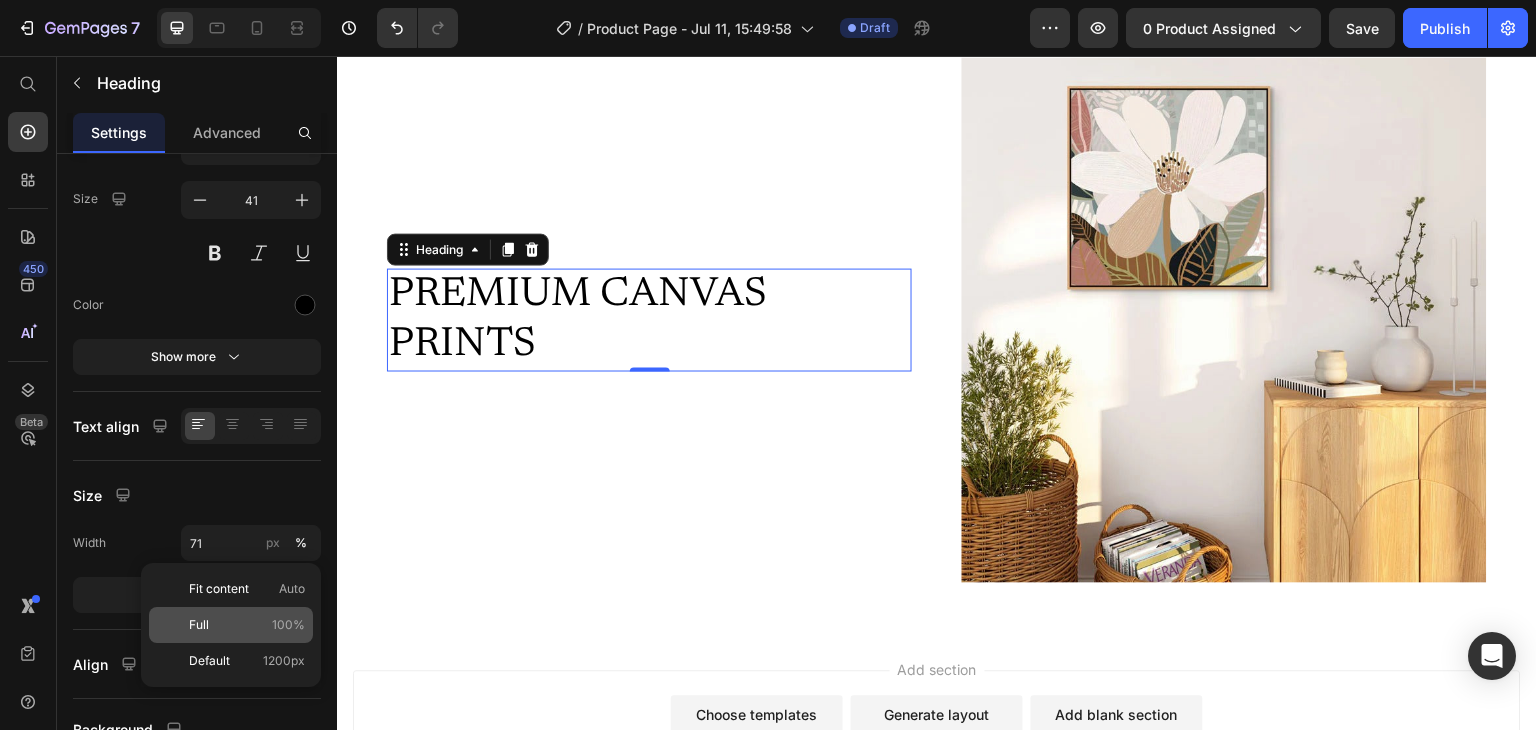 type on "100" 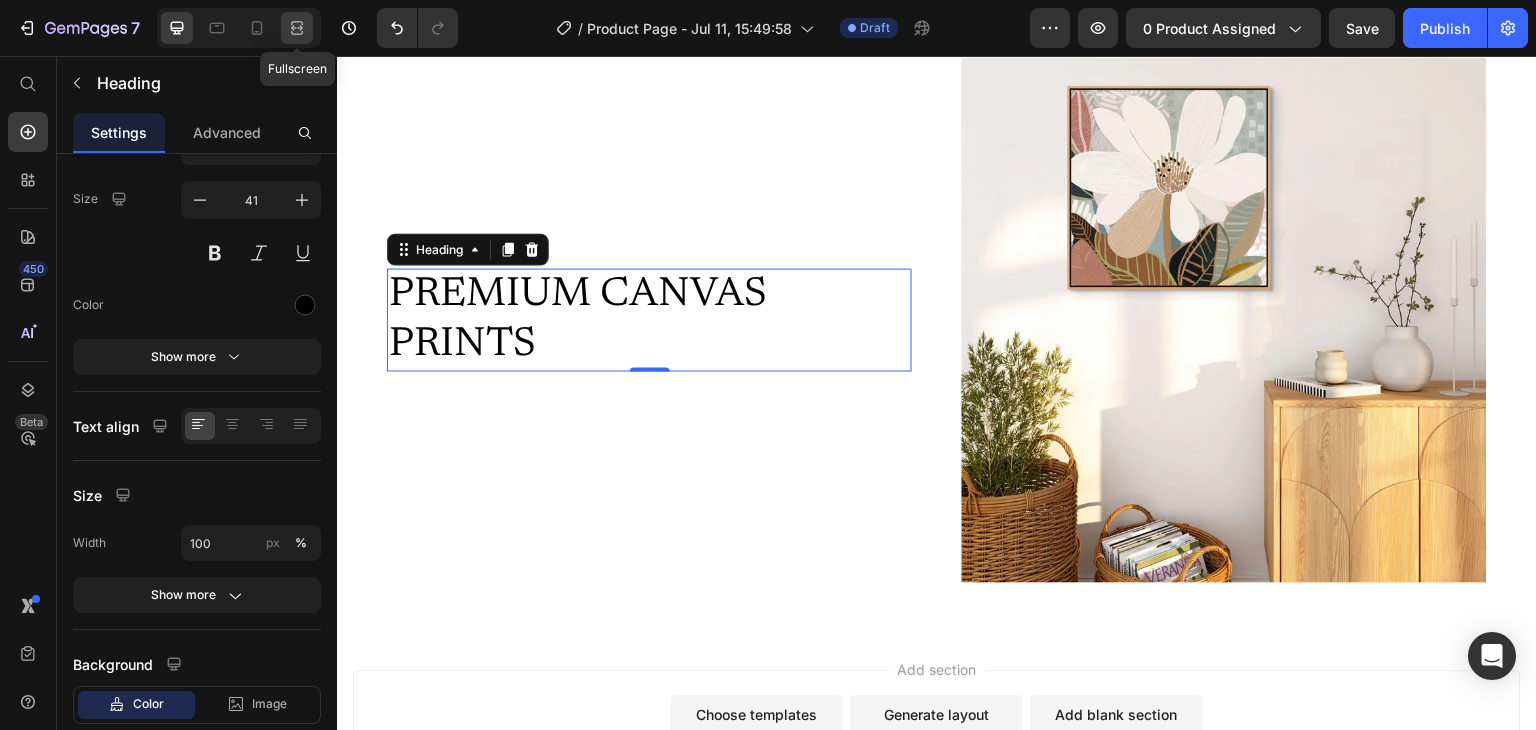 click 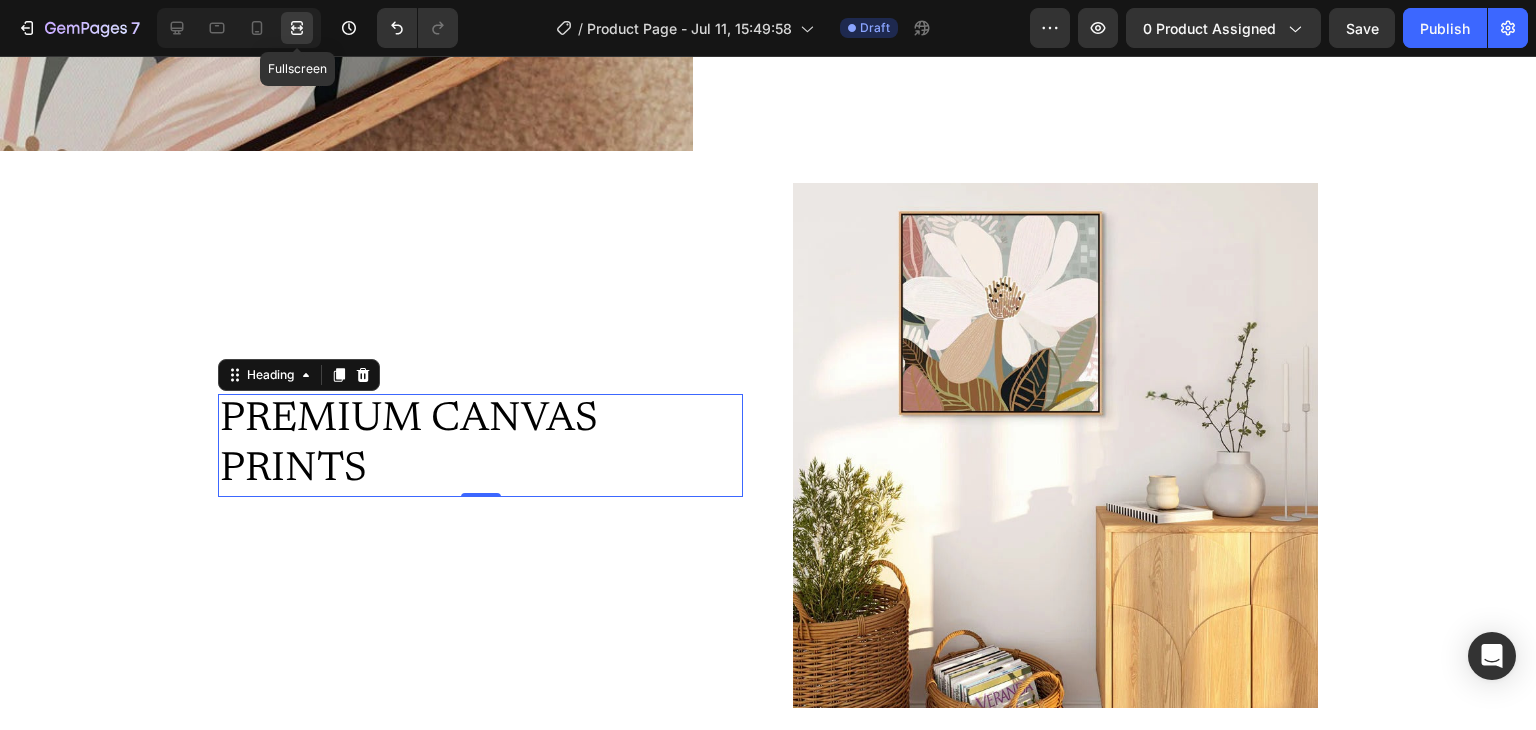 scroll, scrollTop: 2804, scrollLeft: 0, axis: vertical 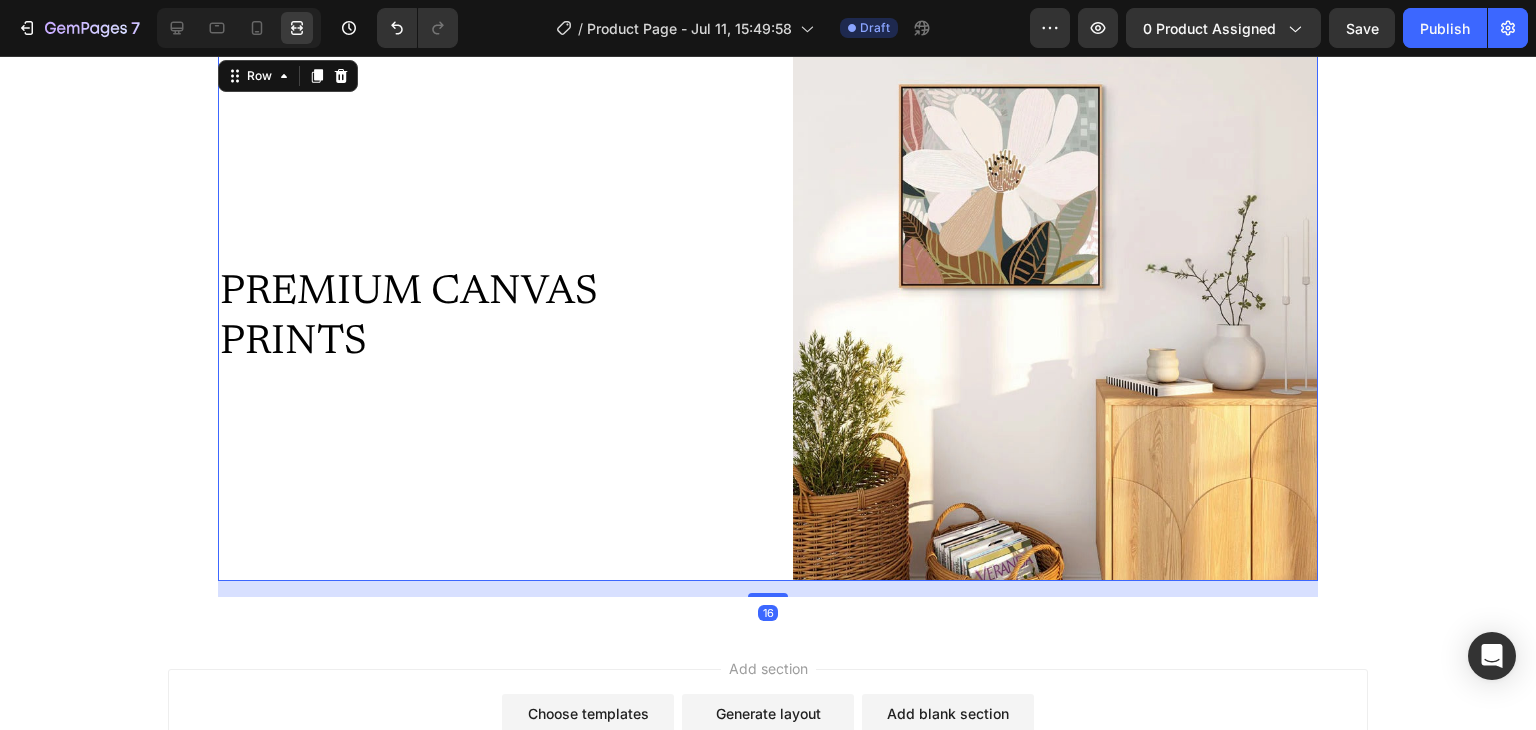 click on "PREMIUM CANVAS PRINTS Heading" at bounding box center (480, 318) 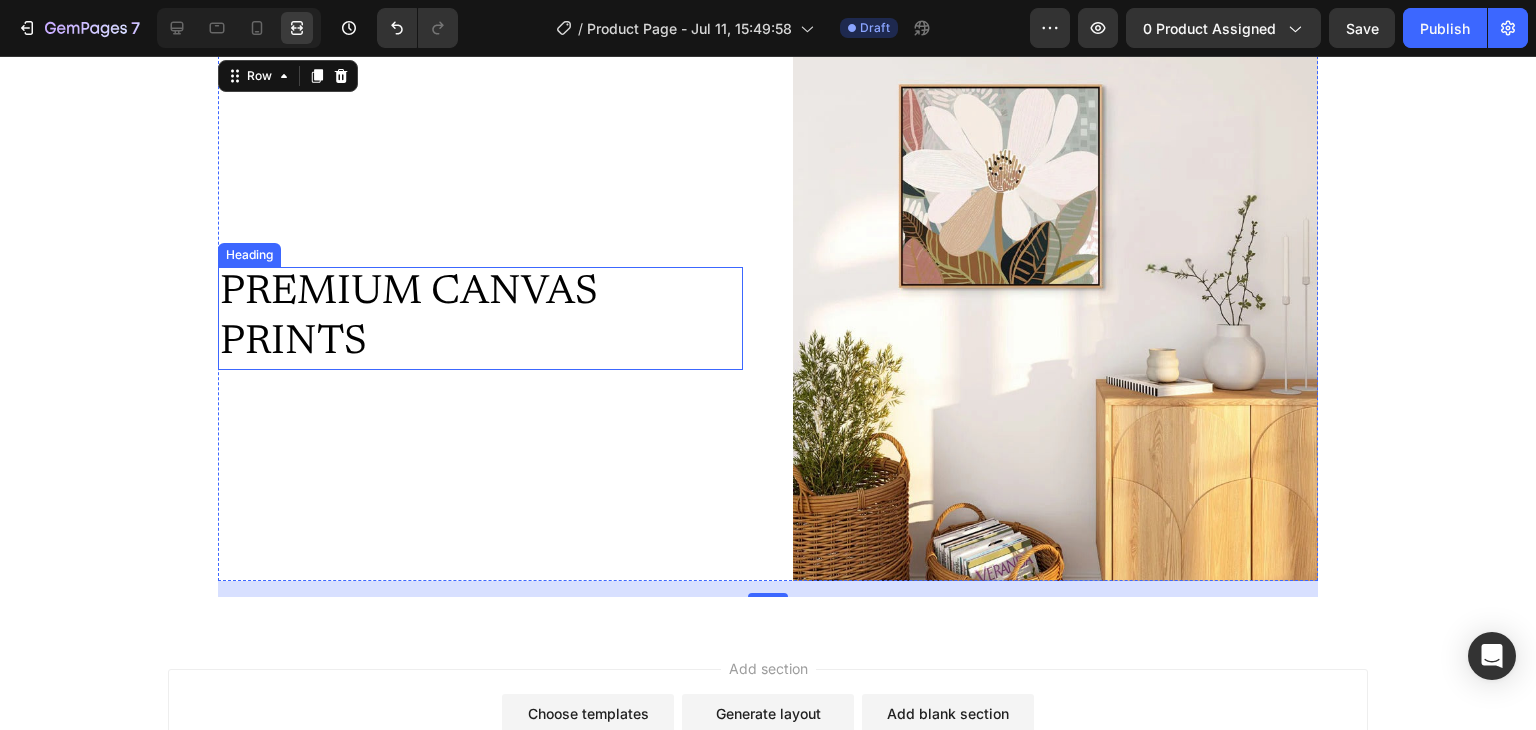 click on "PREMIUM CANVAS PRINTS" at bounding box center (480, 318) 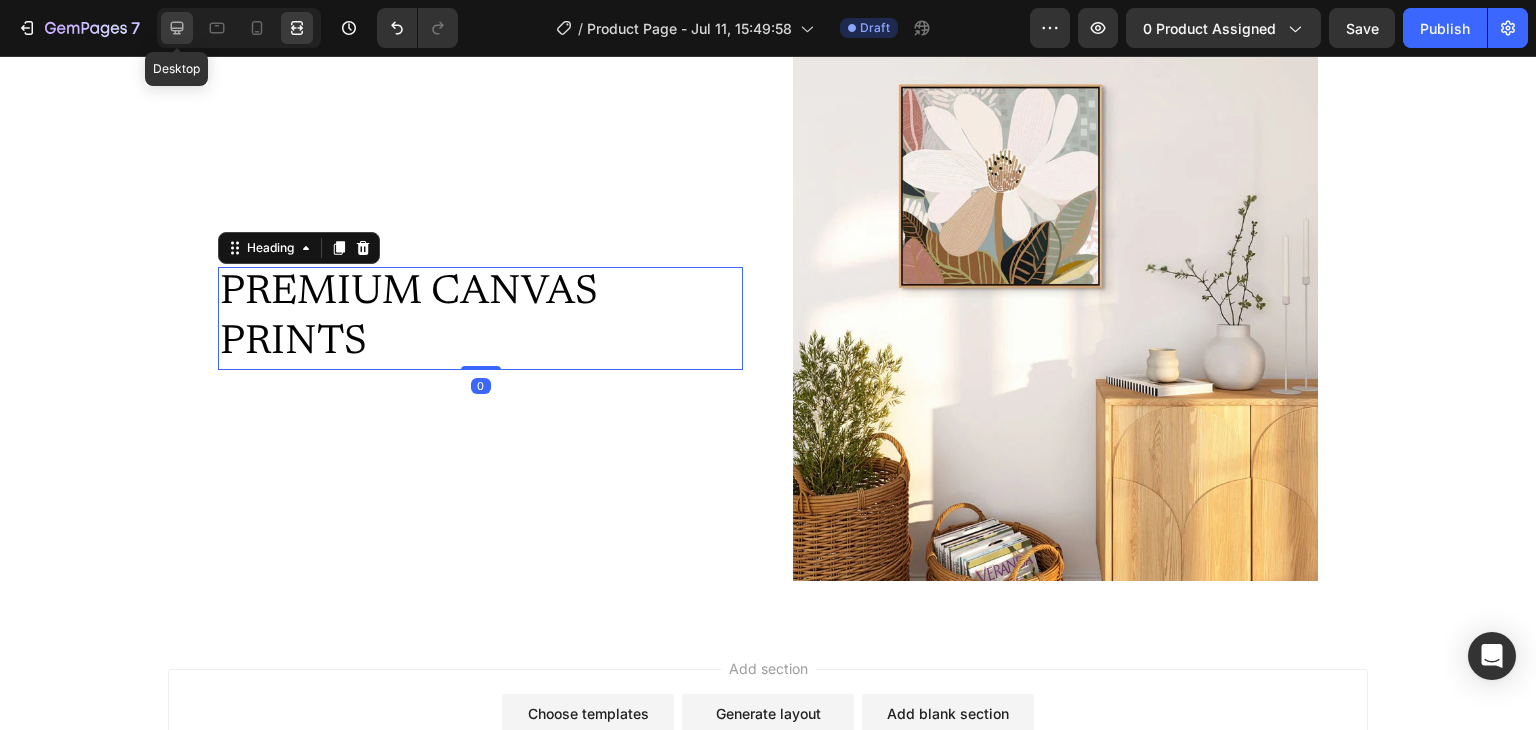 click 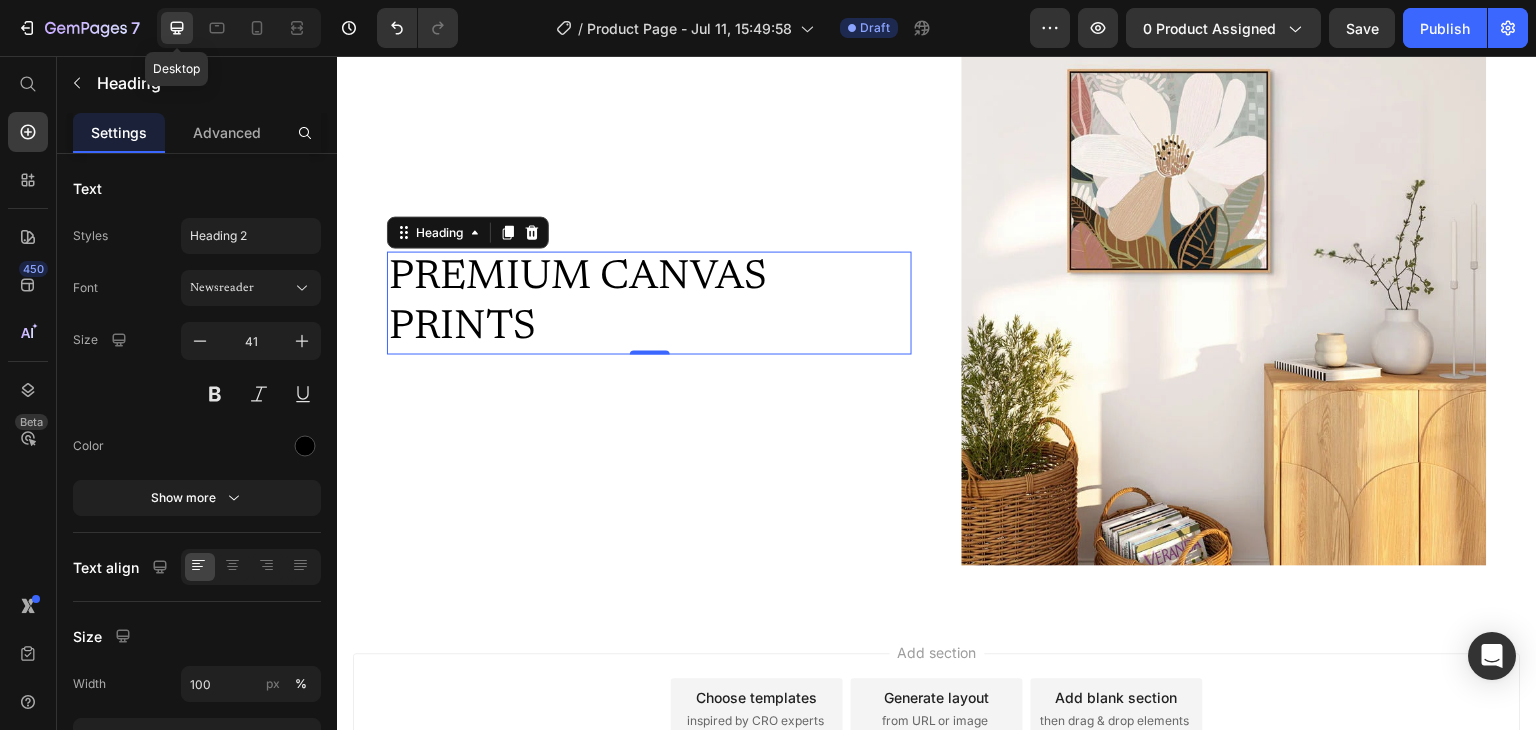 scroll, scrollTop: 2677, scrollLeft: 0, axis: vertical 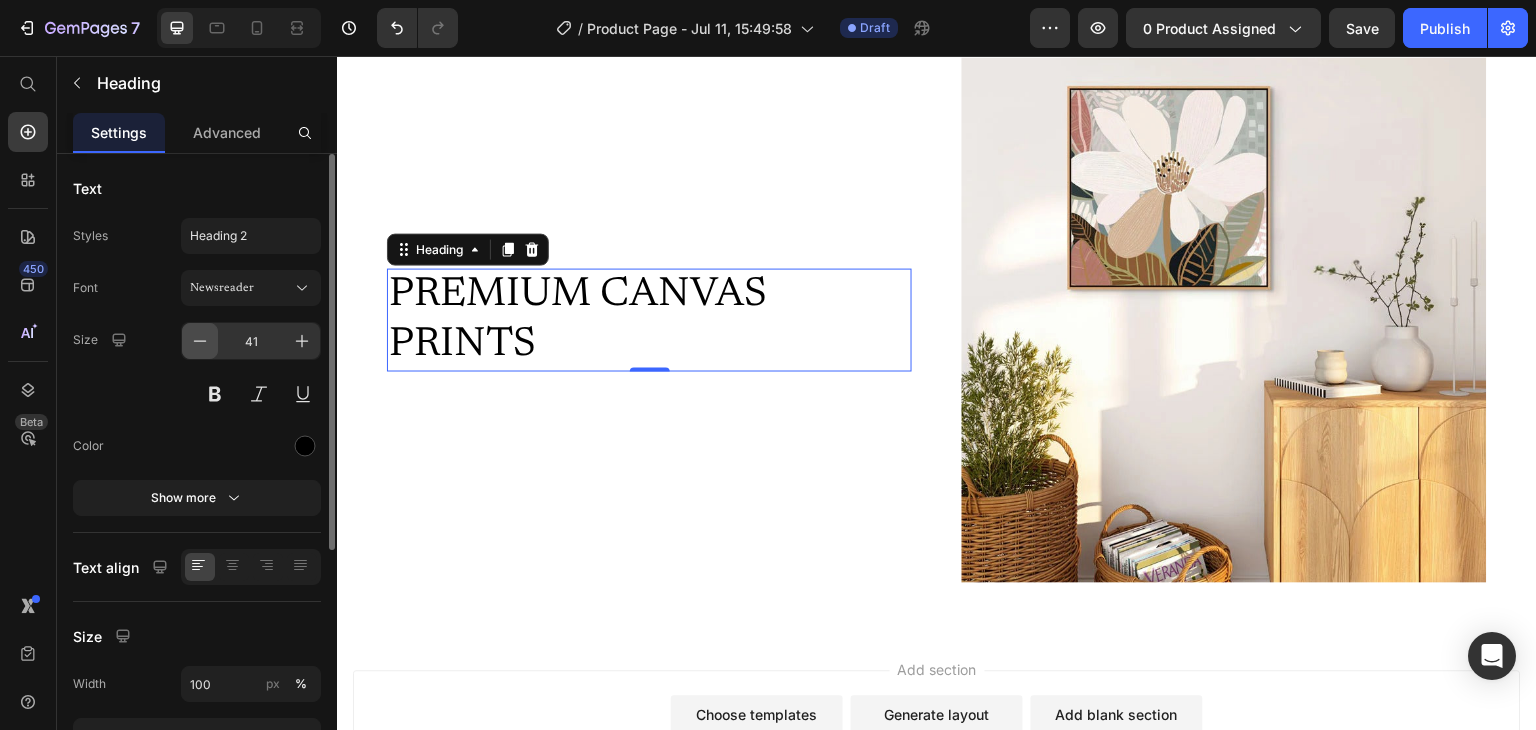 click 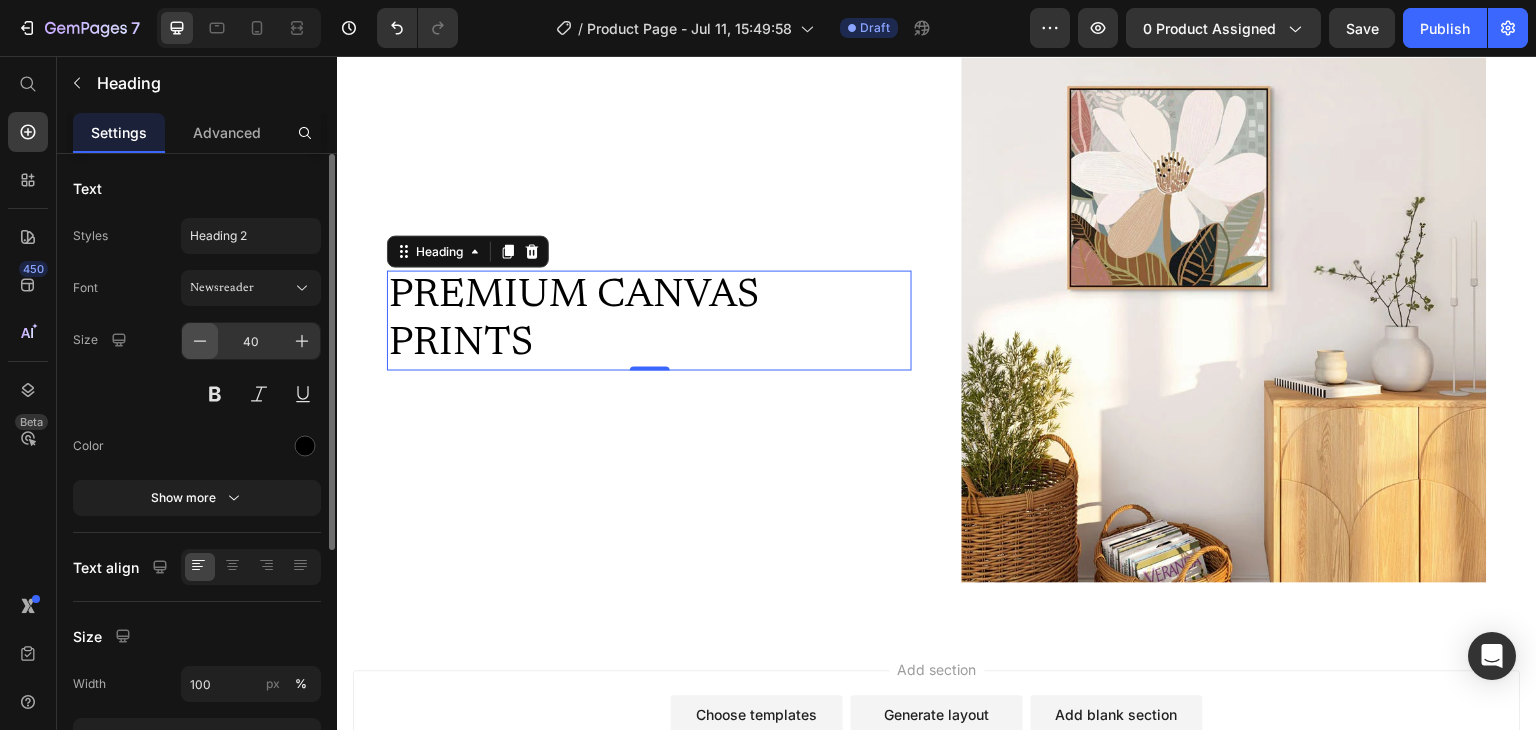 scroll, scrollTop: 2679, scrollLeft: 0, axis: vertical 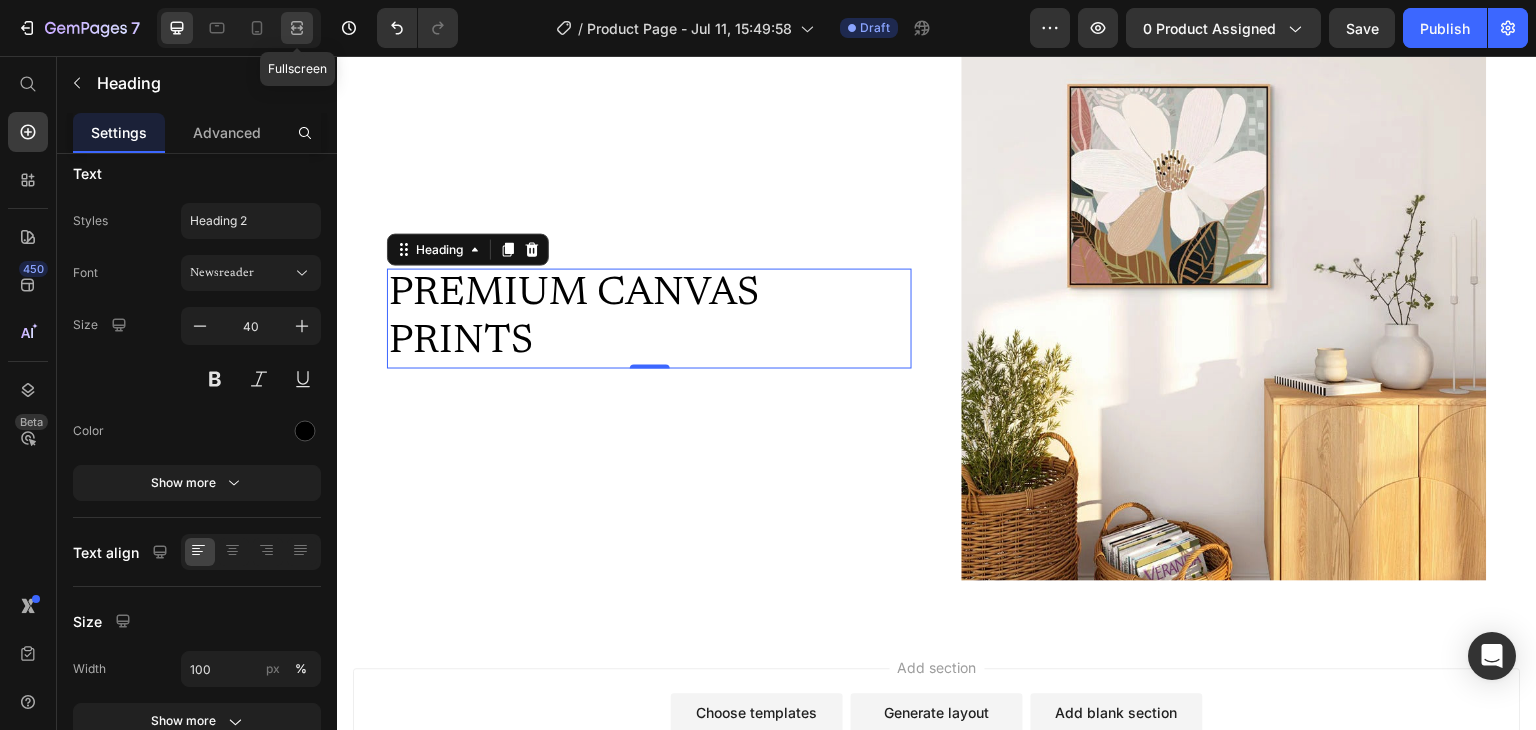 click 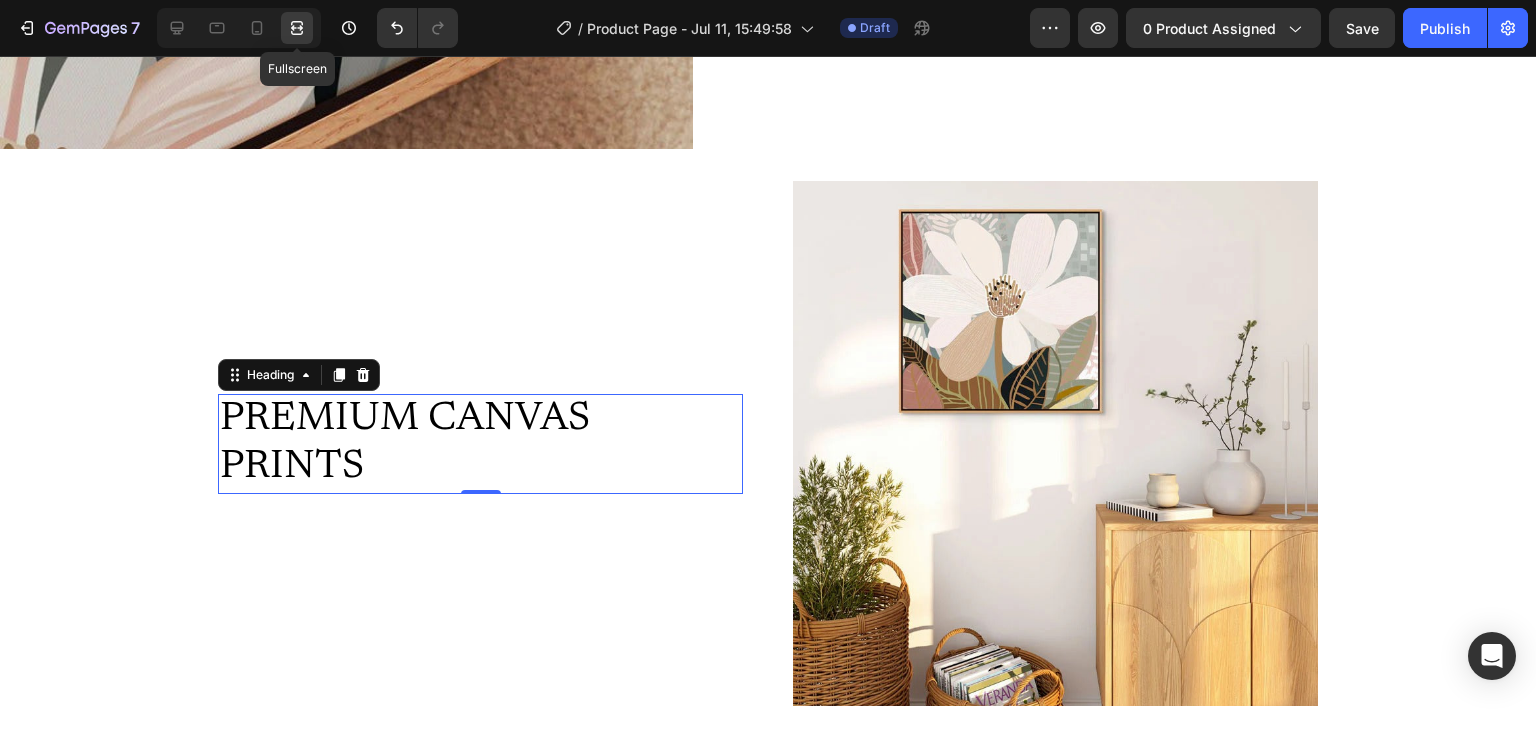 scroll, scrollTop: 2804, scrollLeft: 0, axis: vertical 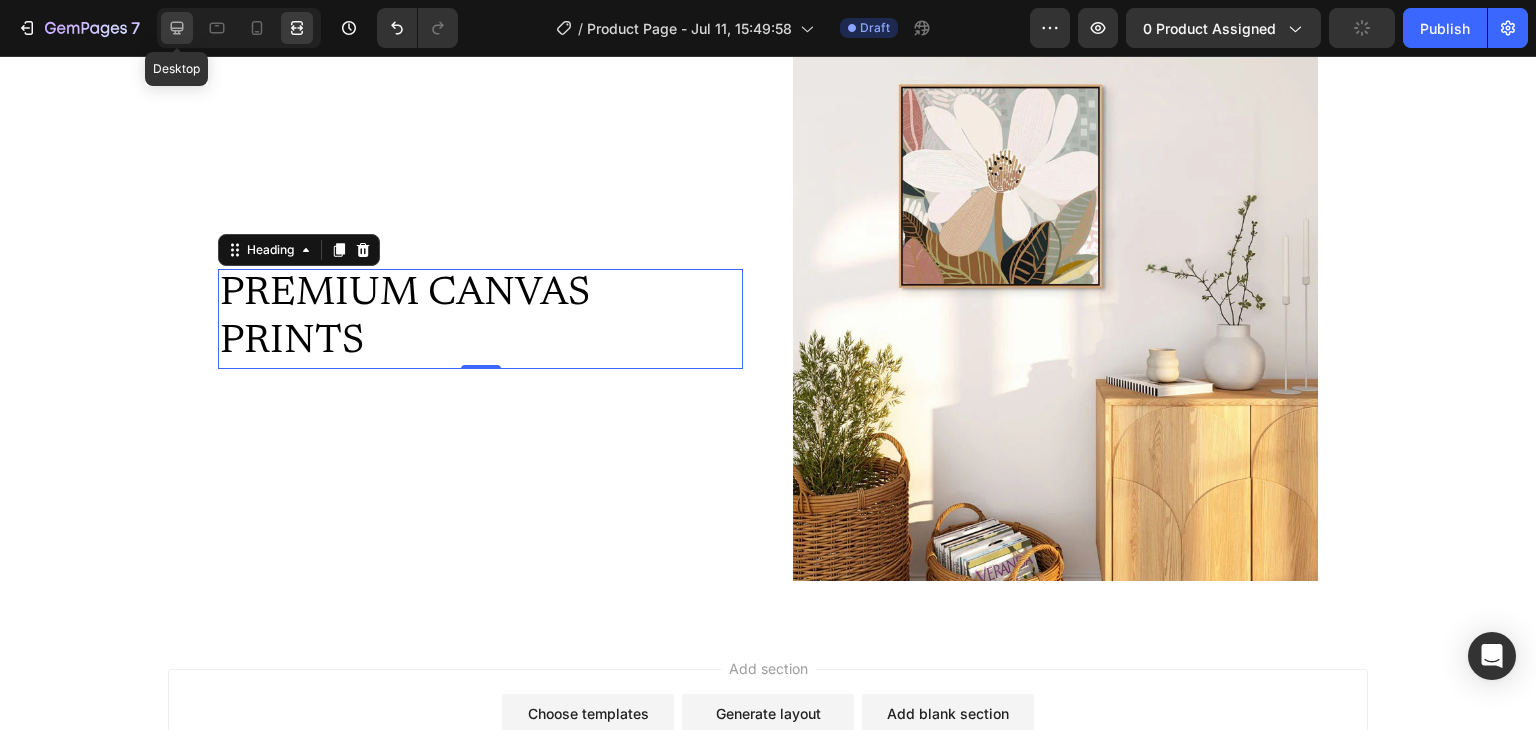 click 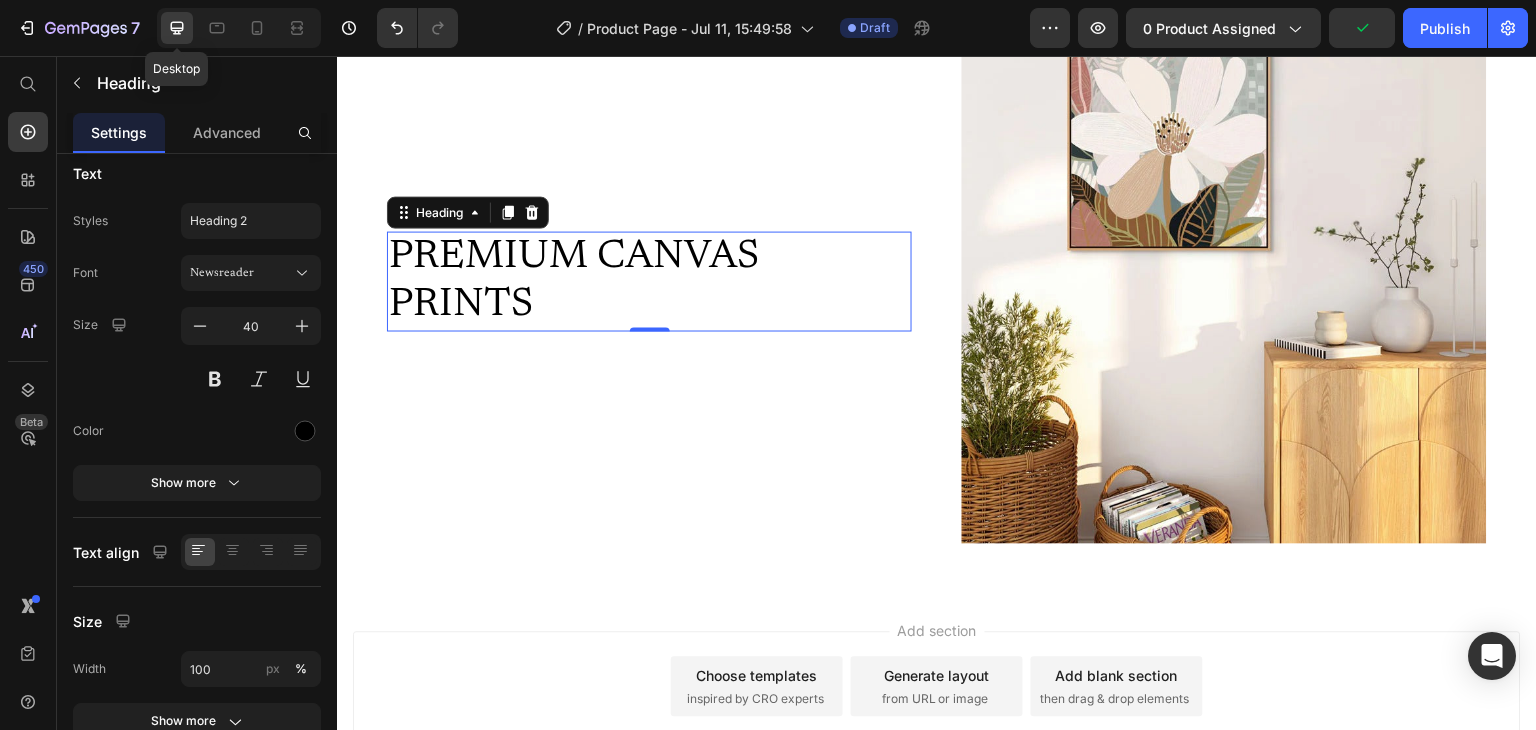 scroll, scrollTop: 2679, scrollLeft: 0, axis: vertical 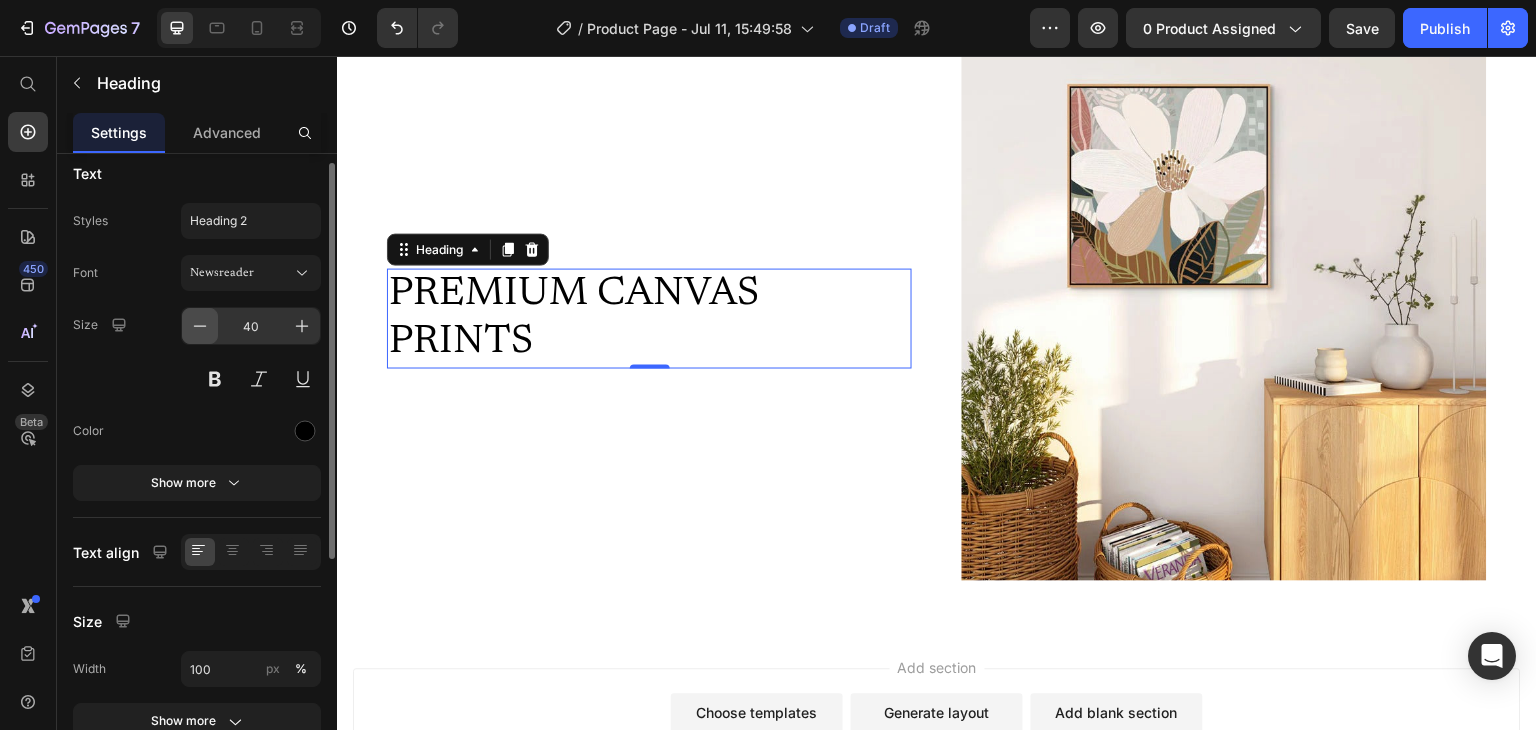 click 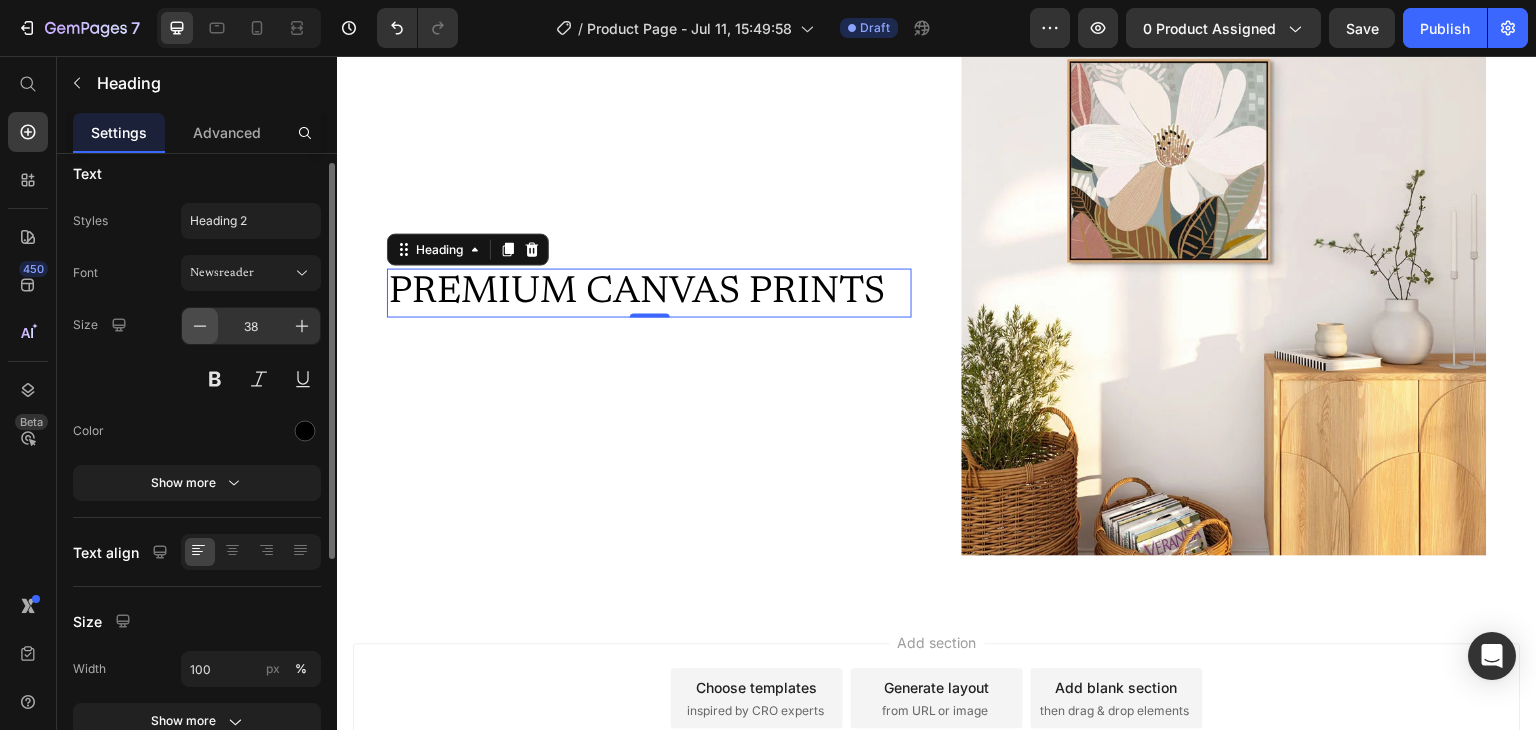 click 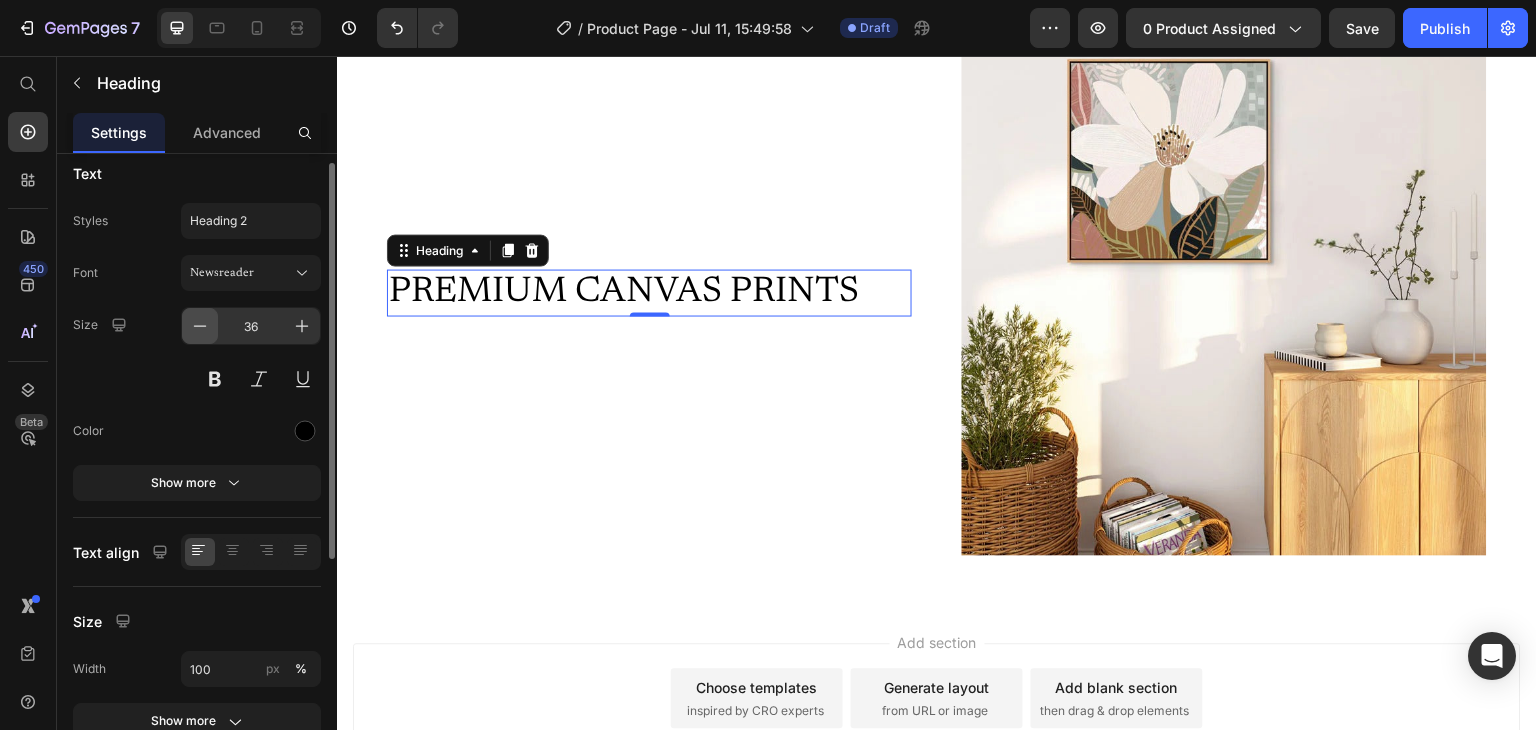 scroll, scrollTop: 2705, scrollLeft: 0, axis: vertical 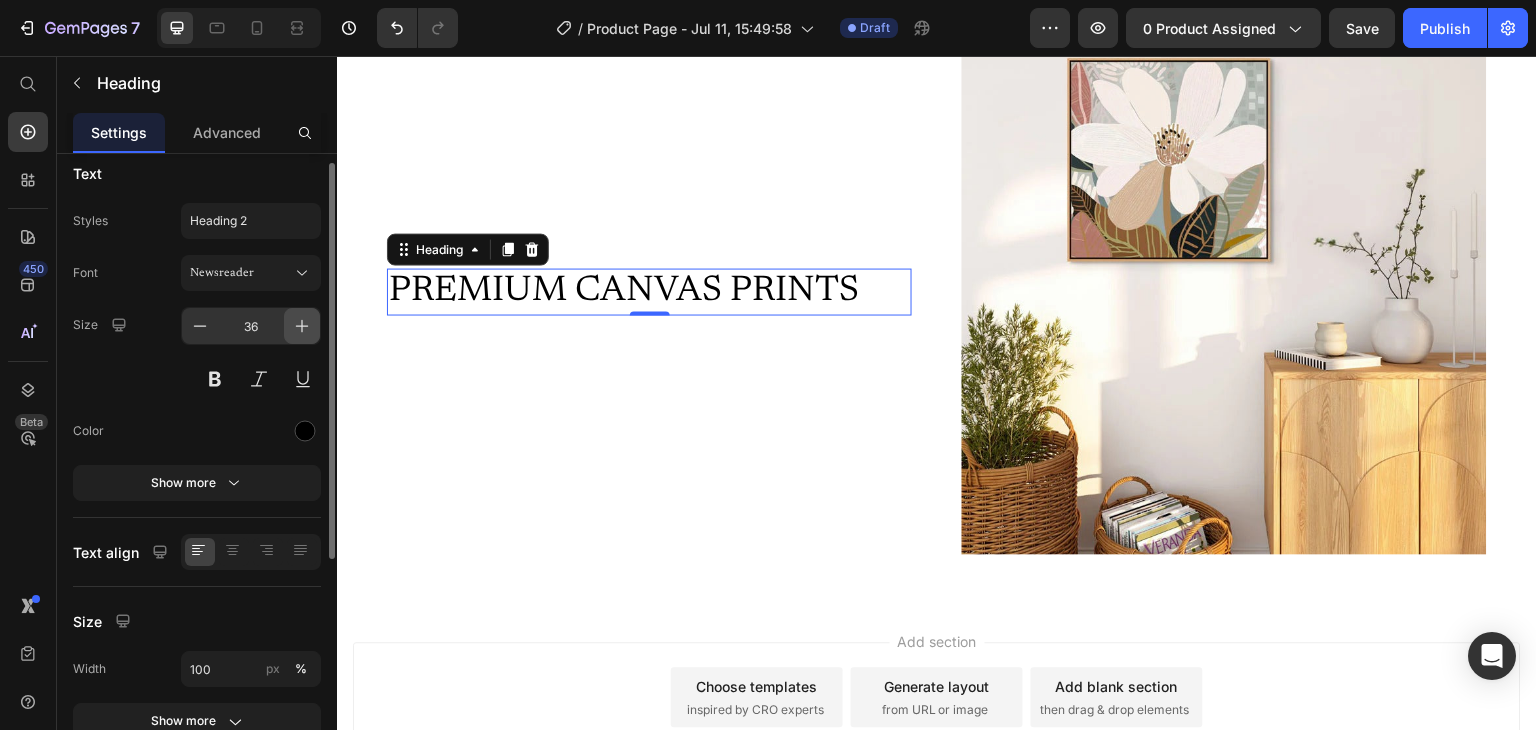 click 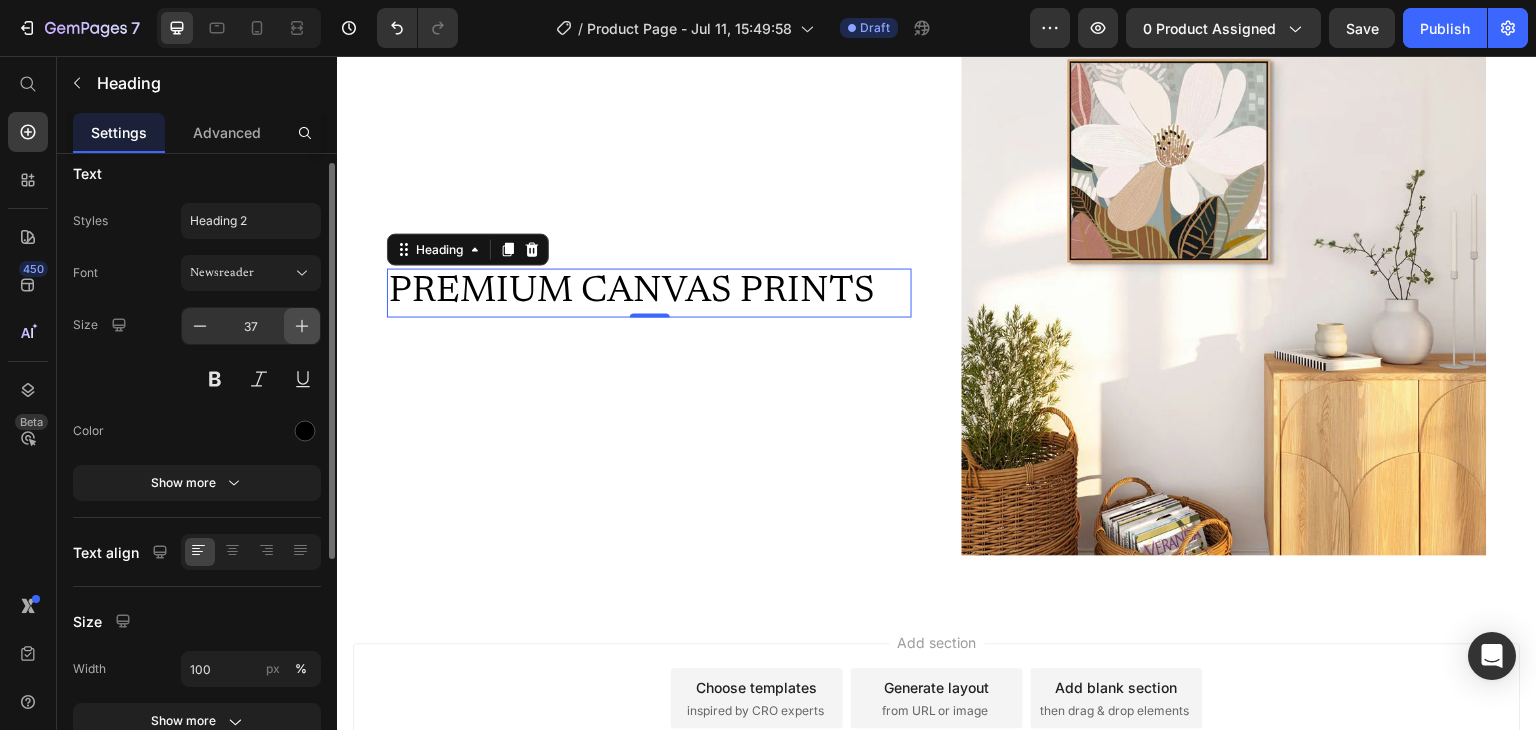 click 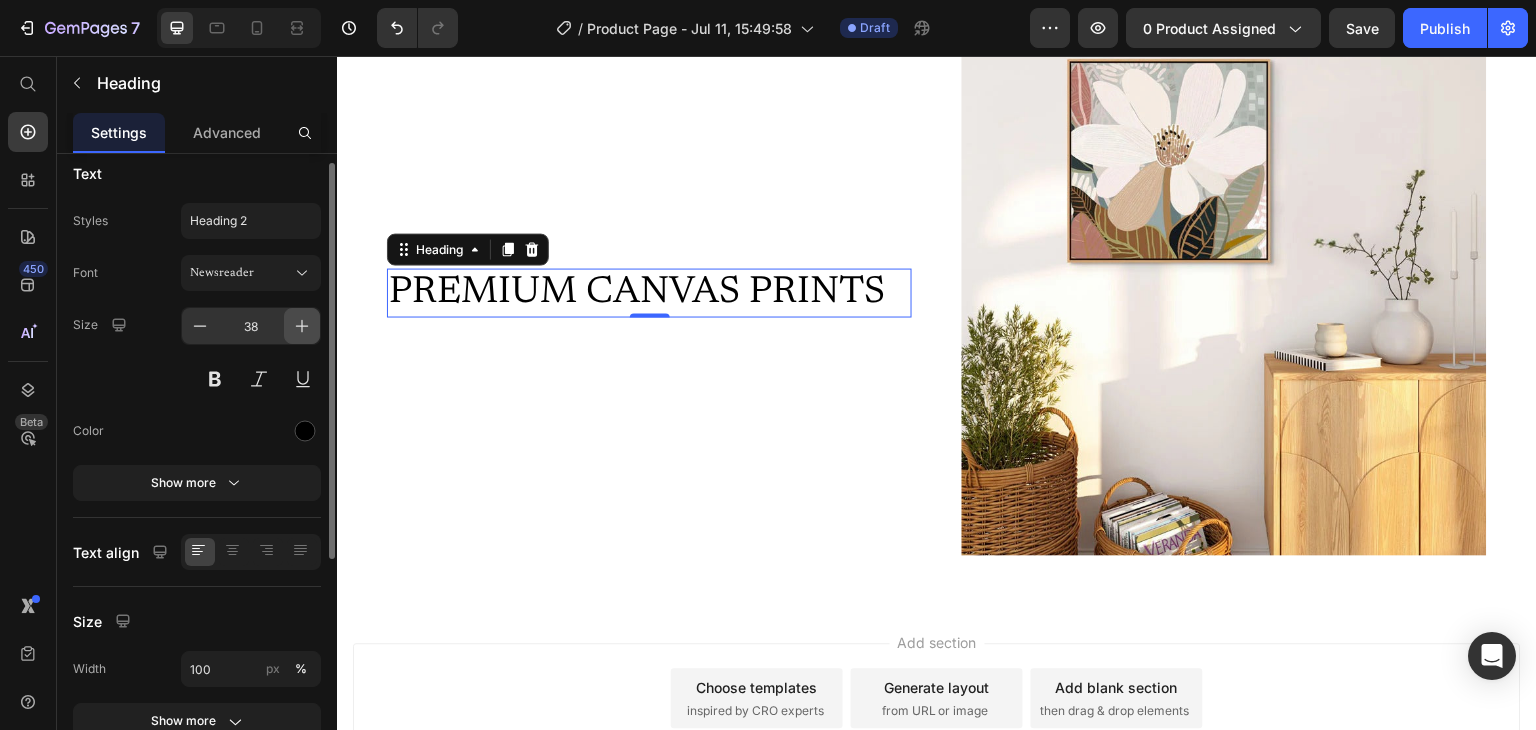 scroll, scrollTop: 2704, scrollLeft: 0, axis: vertical 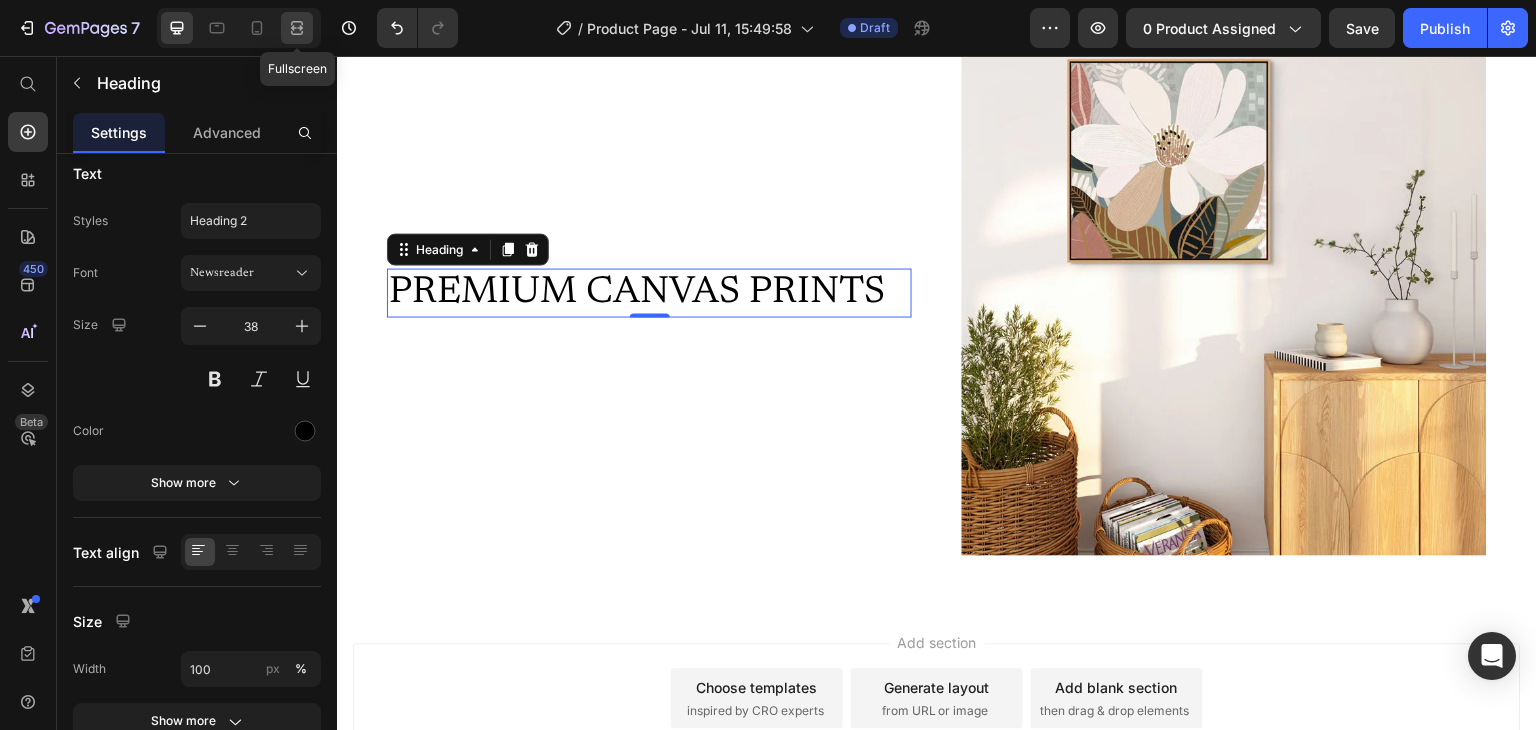 click 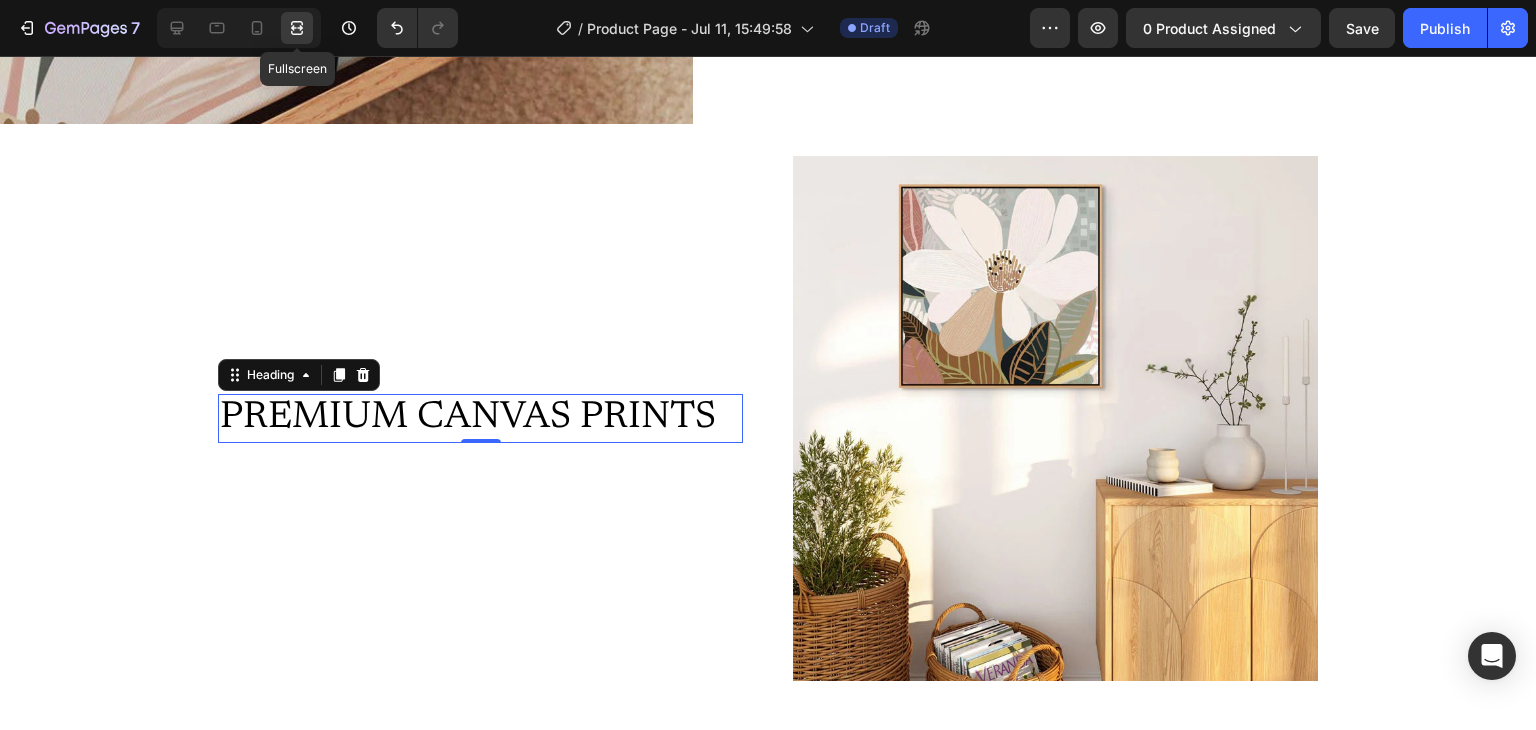 scroll, scrollTop: 2830, scrollLeft: 0, axis: vertical 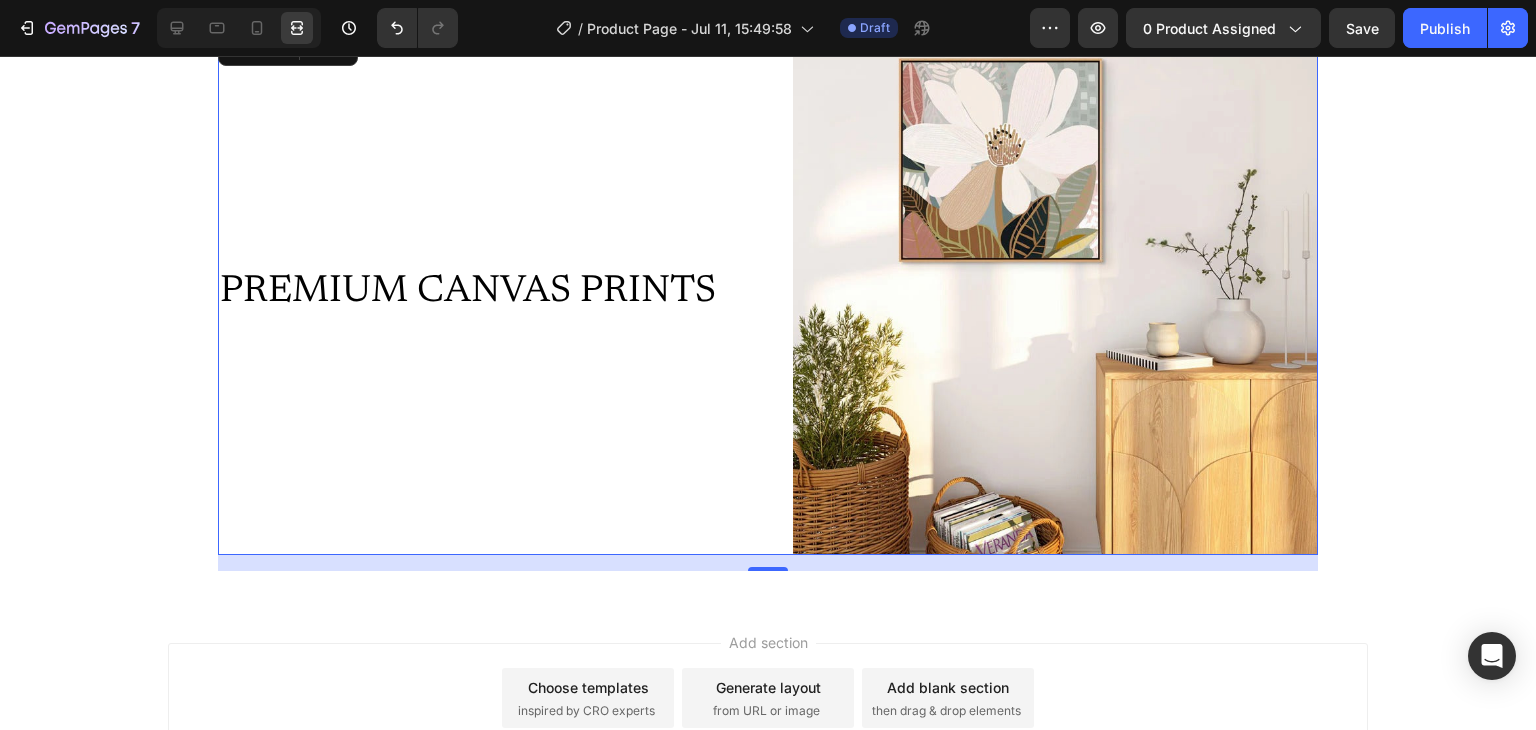 click on "PREMIUM CANVAS PRINTS Heading" at bounding box center (480, 292) 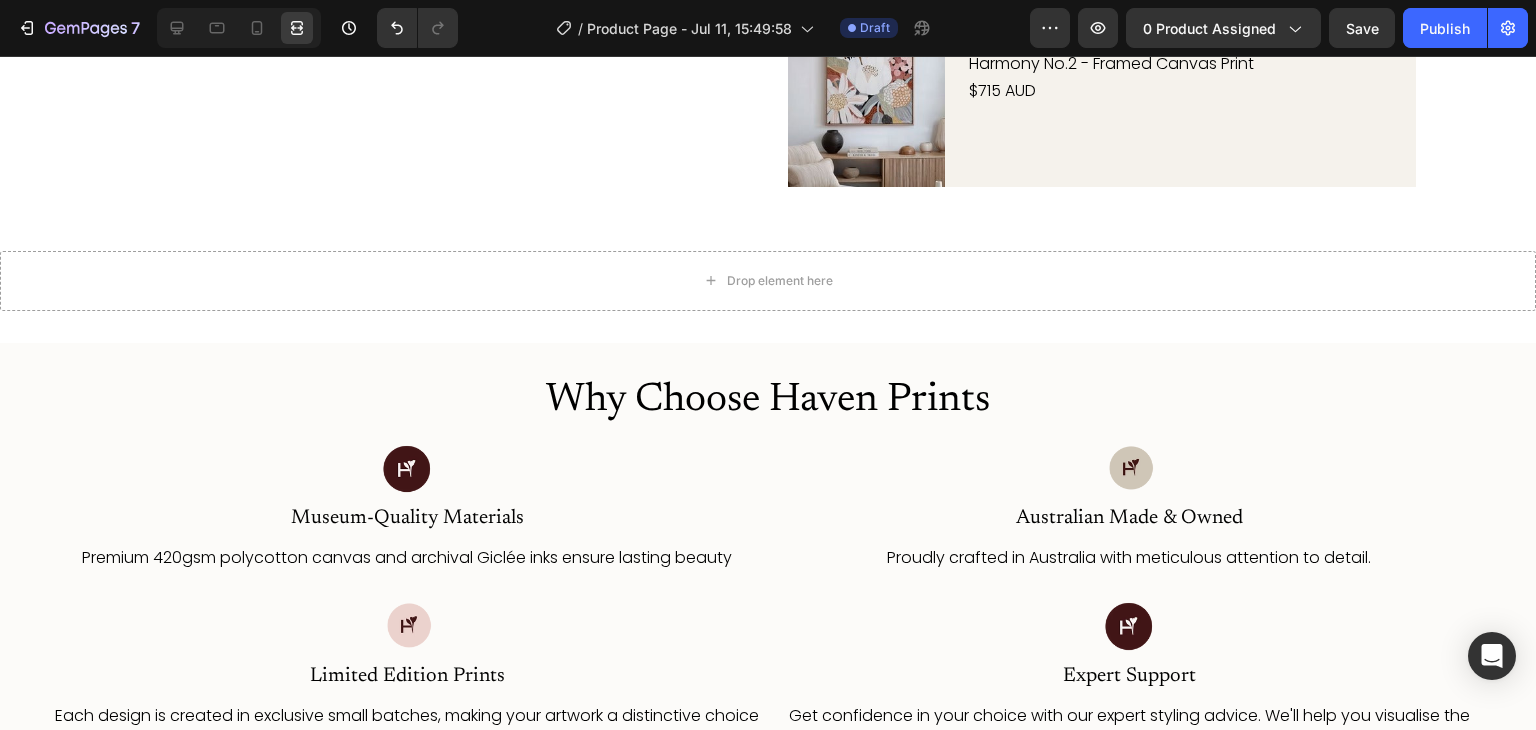scroll, scrollTop: 1516, scrollLeft: 0, axis: vertical 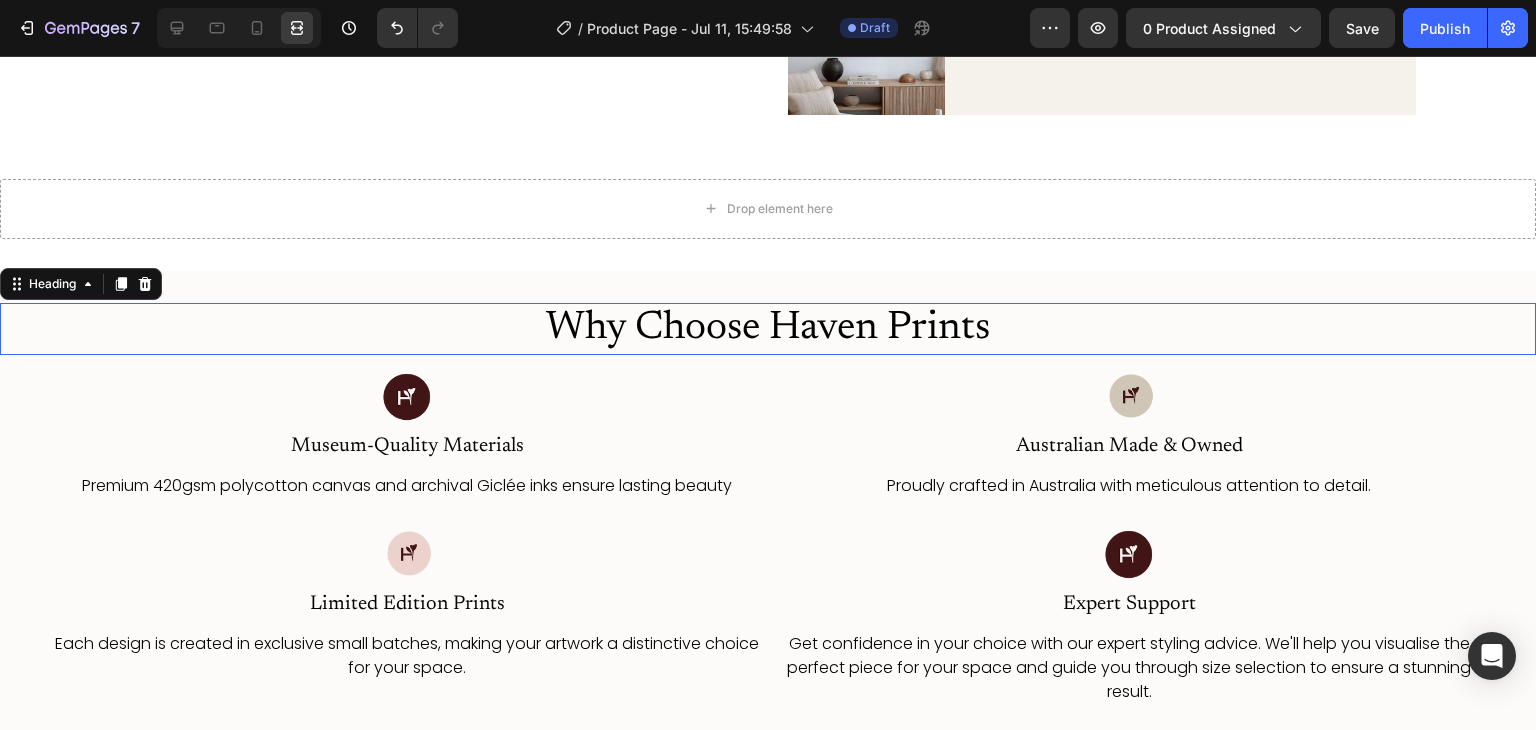 click on "Why Choose Haven Prints" at bounding box center (768, 329) 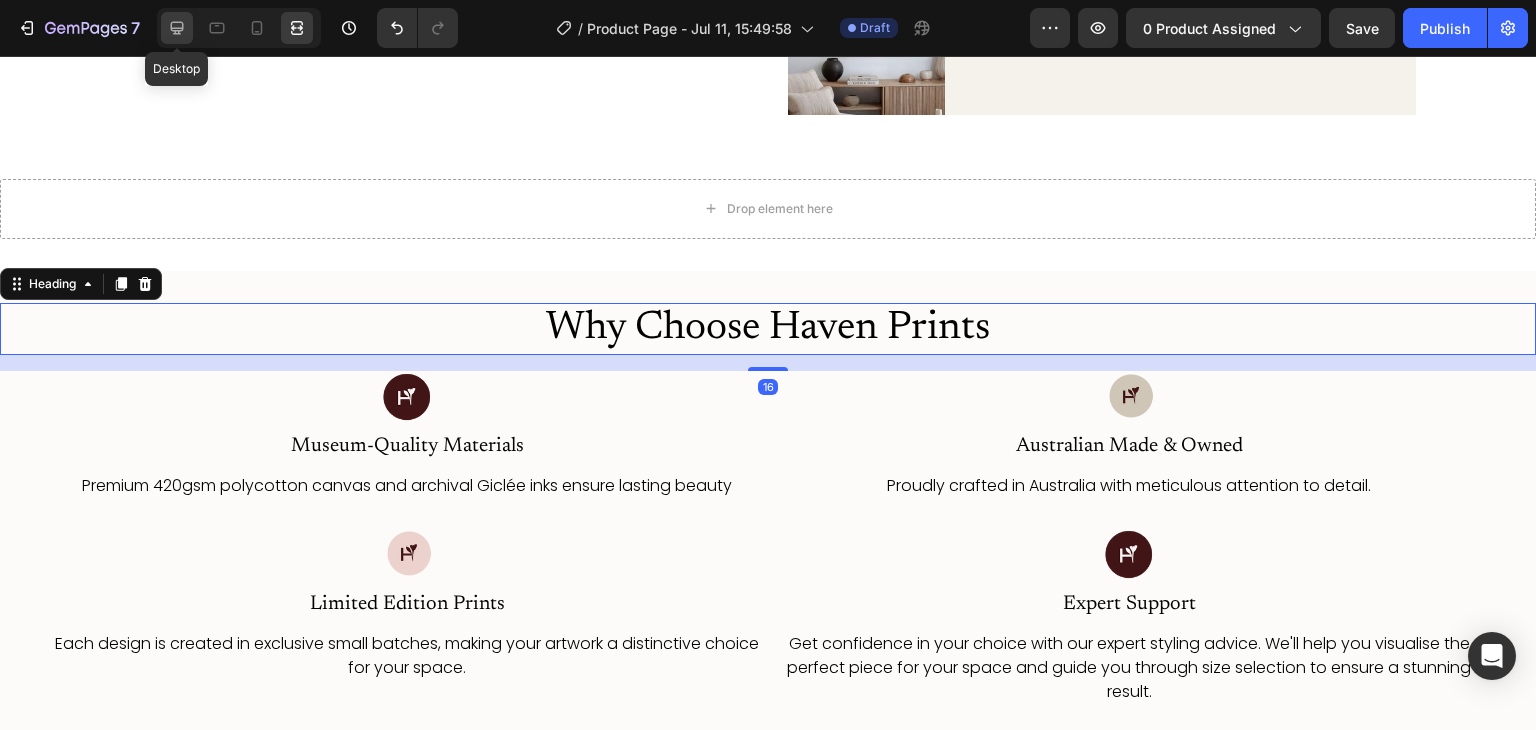 click 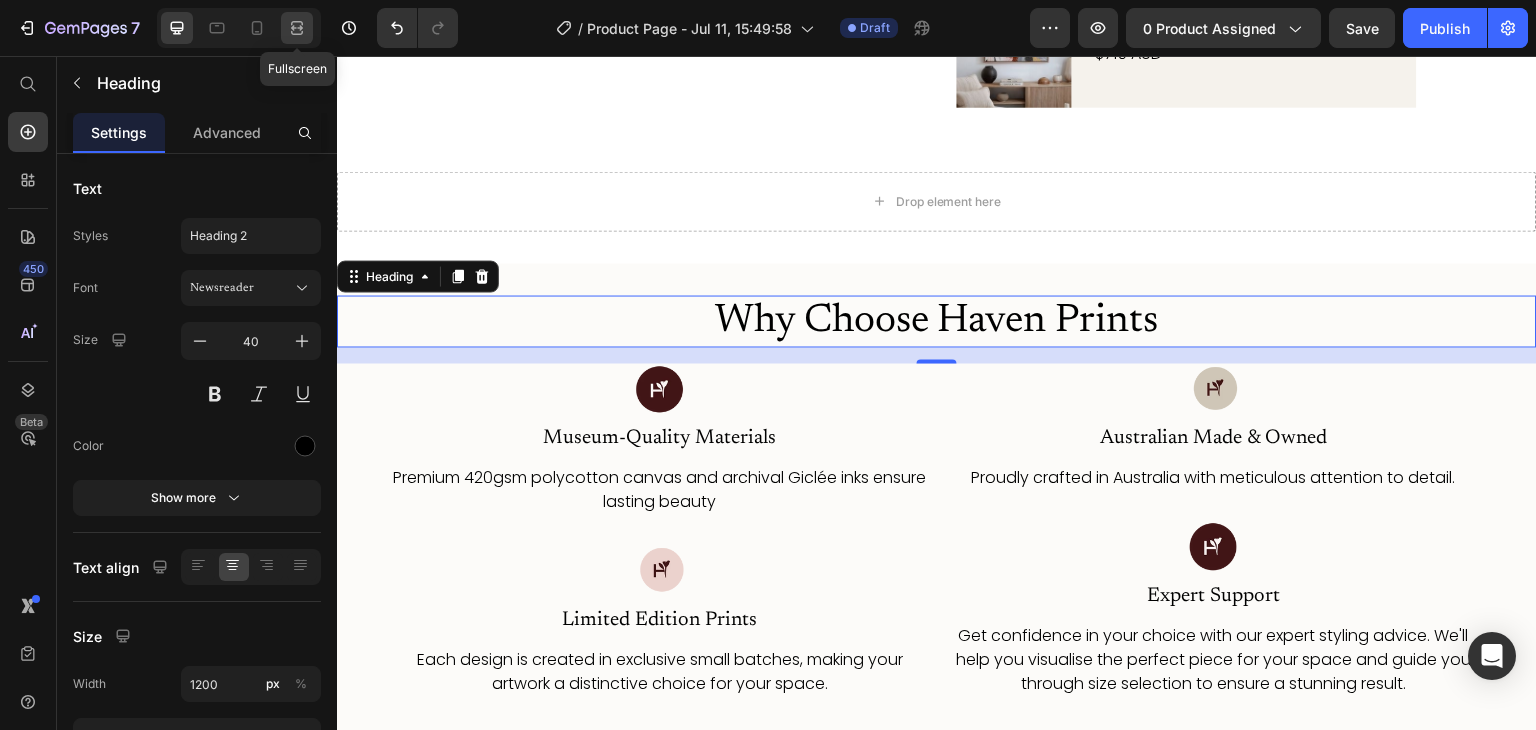 click 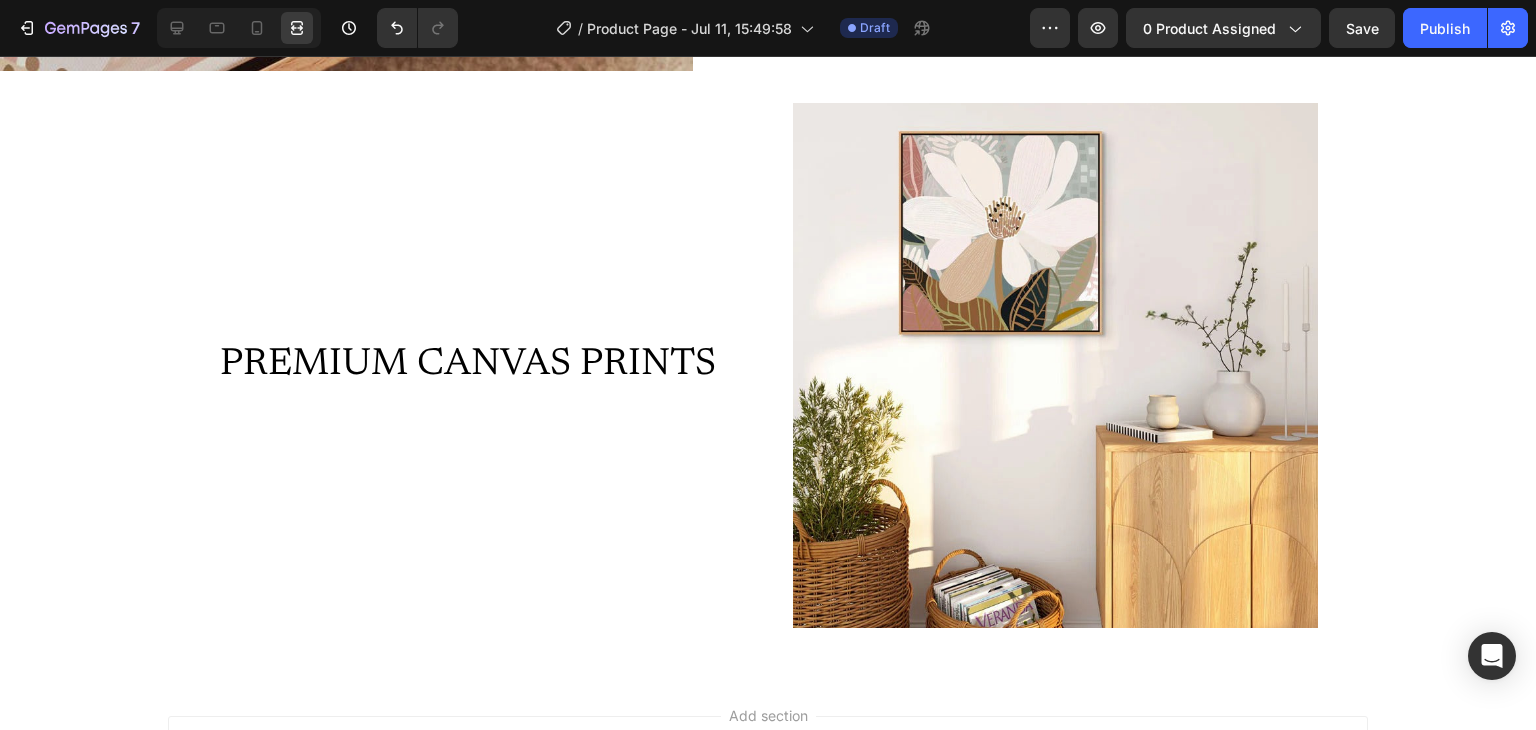 scroll, scrollTop: 2737, scrollLeft: 0, axis: vertical 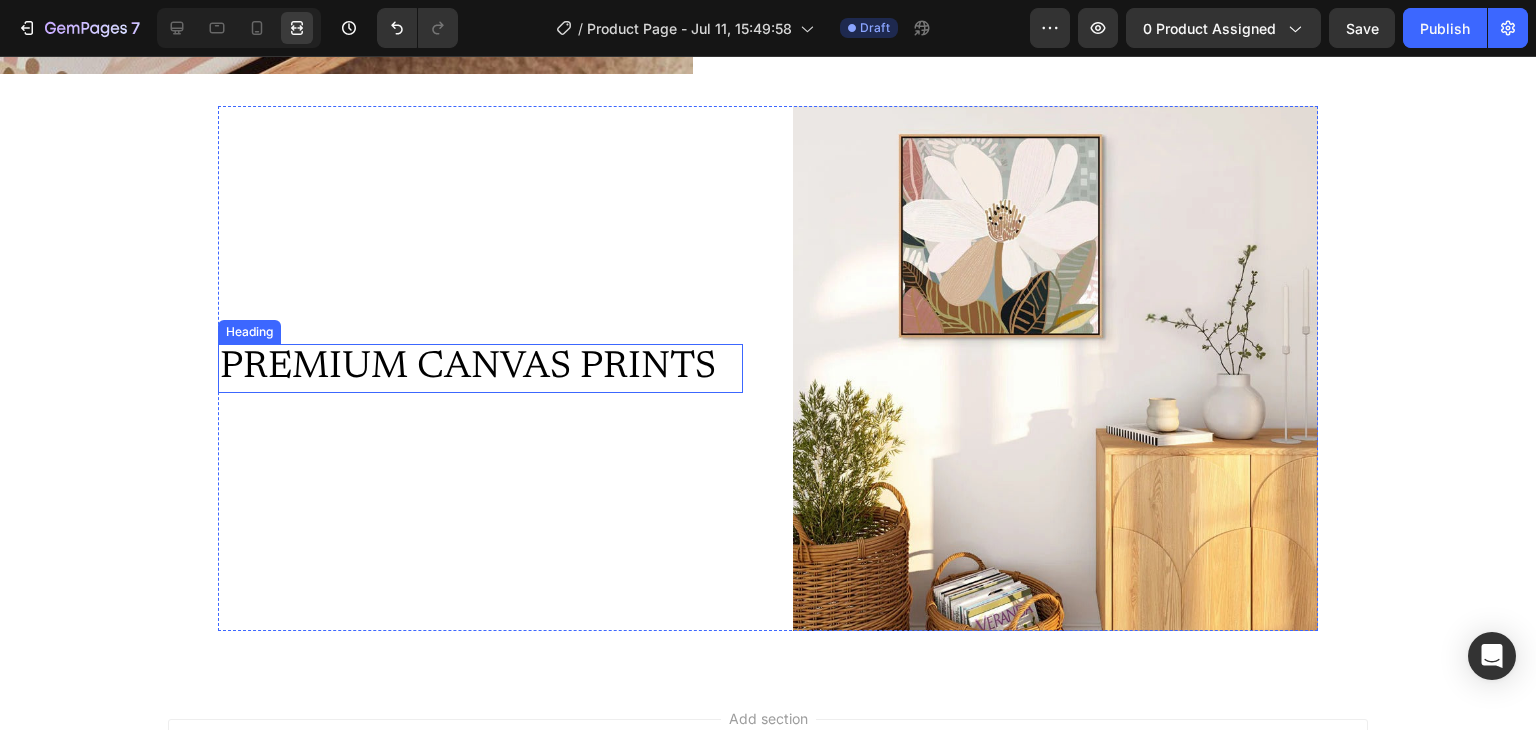 click on "PREMIUM CANVAS PRINTS" at bounding box center [480, 369] 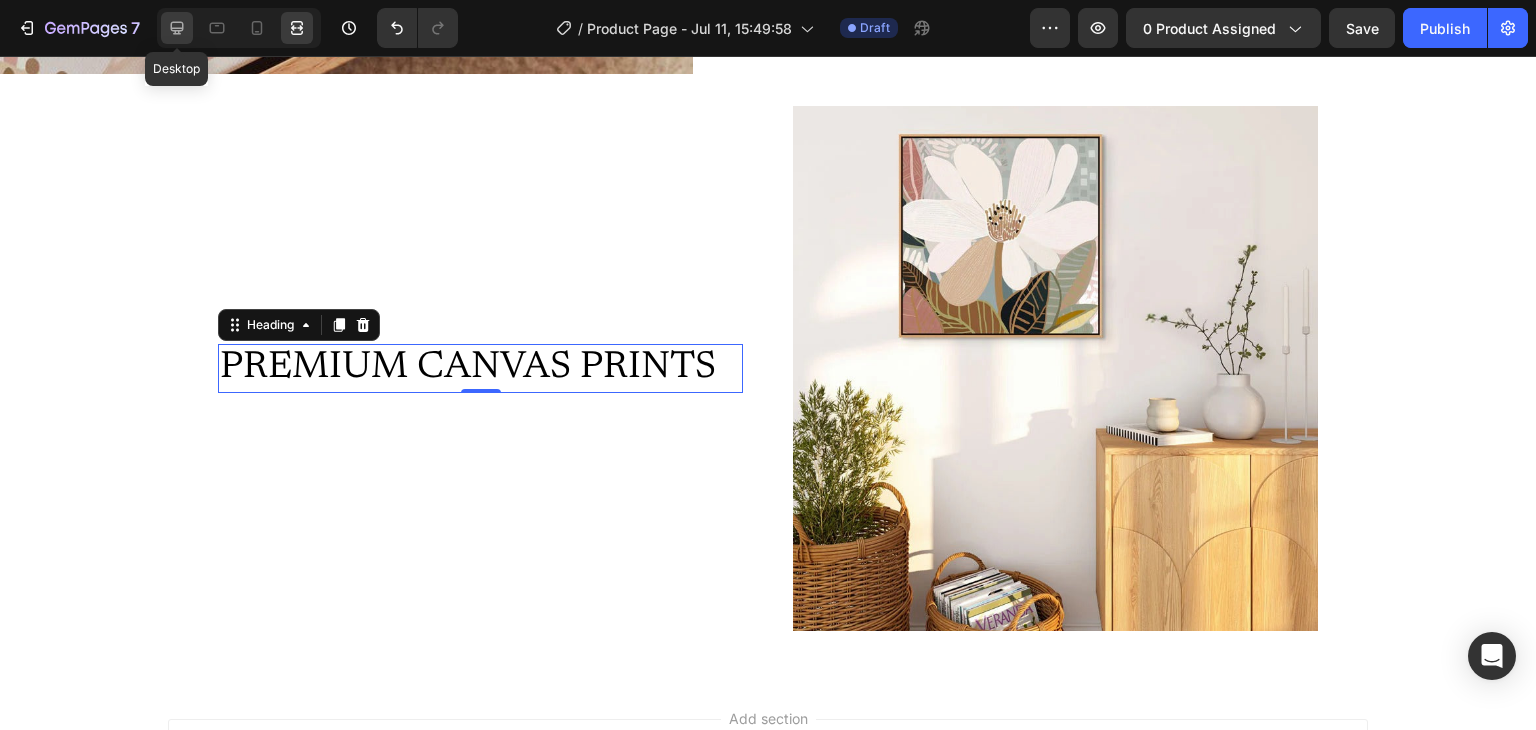 click 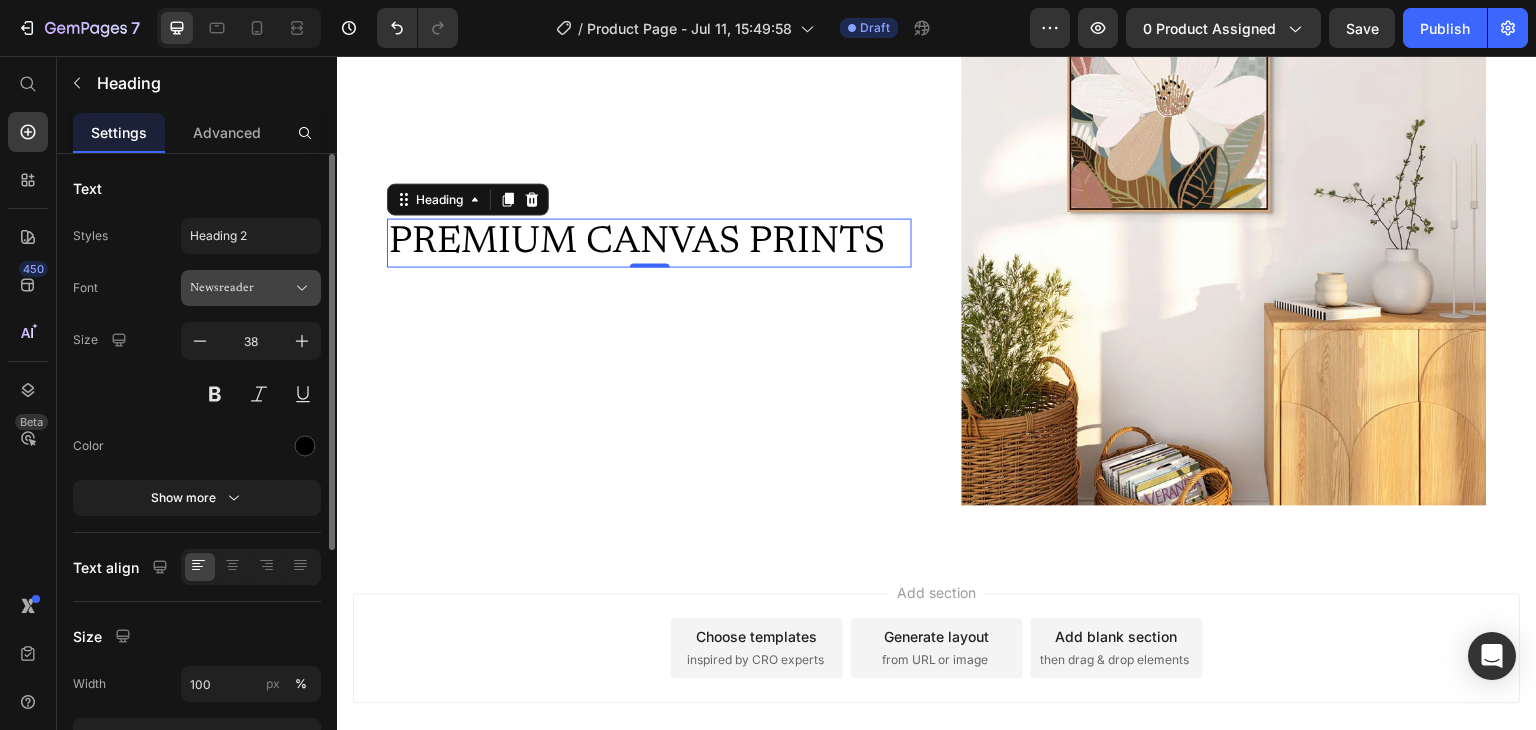 click on "Newsreader" at bounding box center (251, 288) 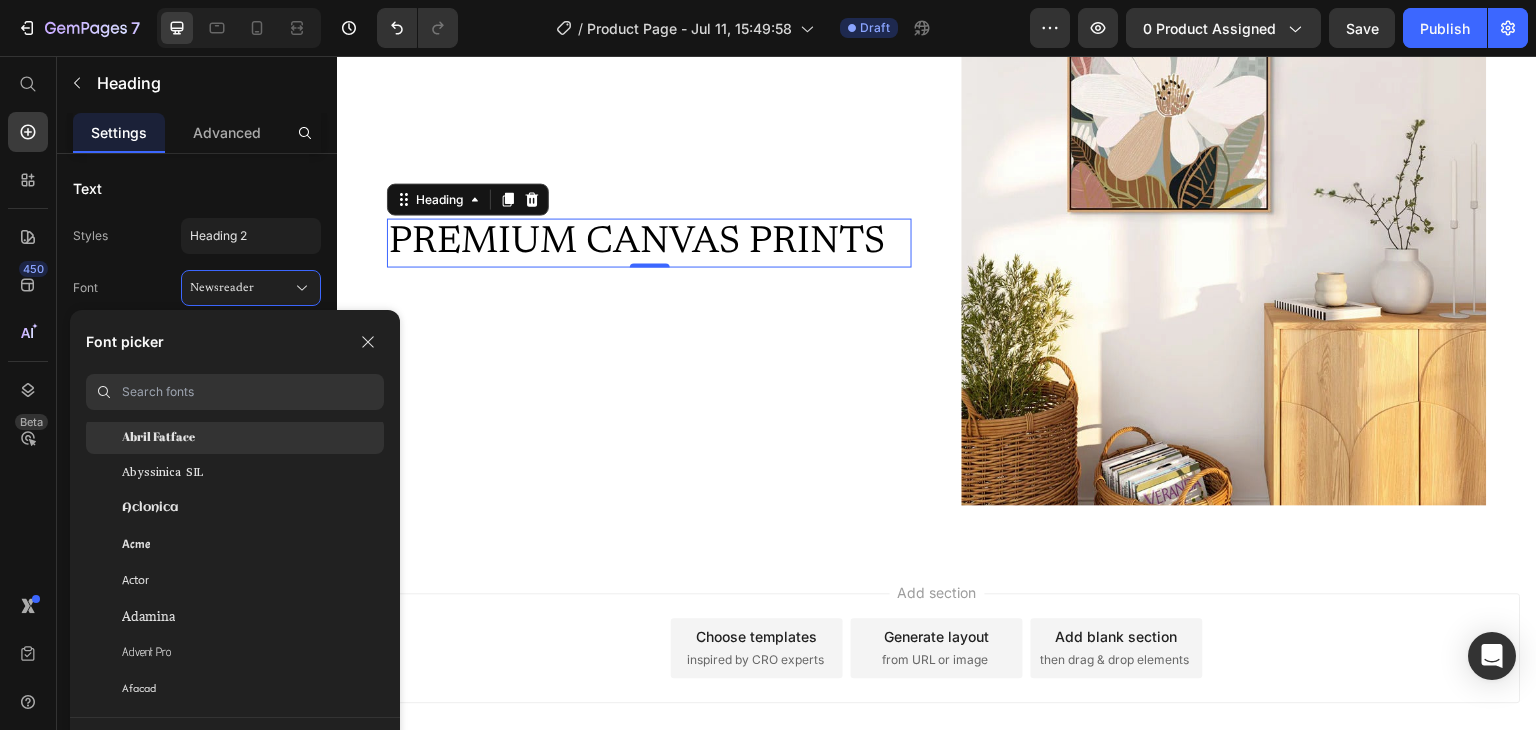 scroll, scrollTop: 0, scrollLeft: 0, axis: both 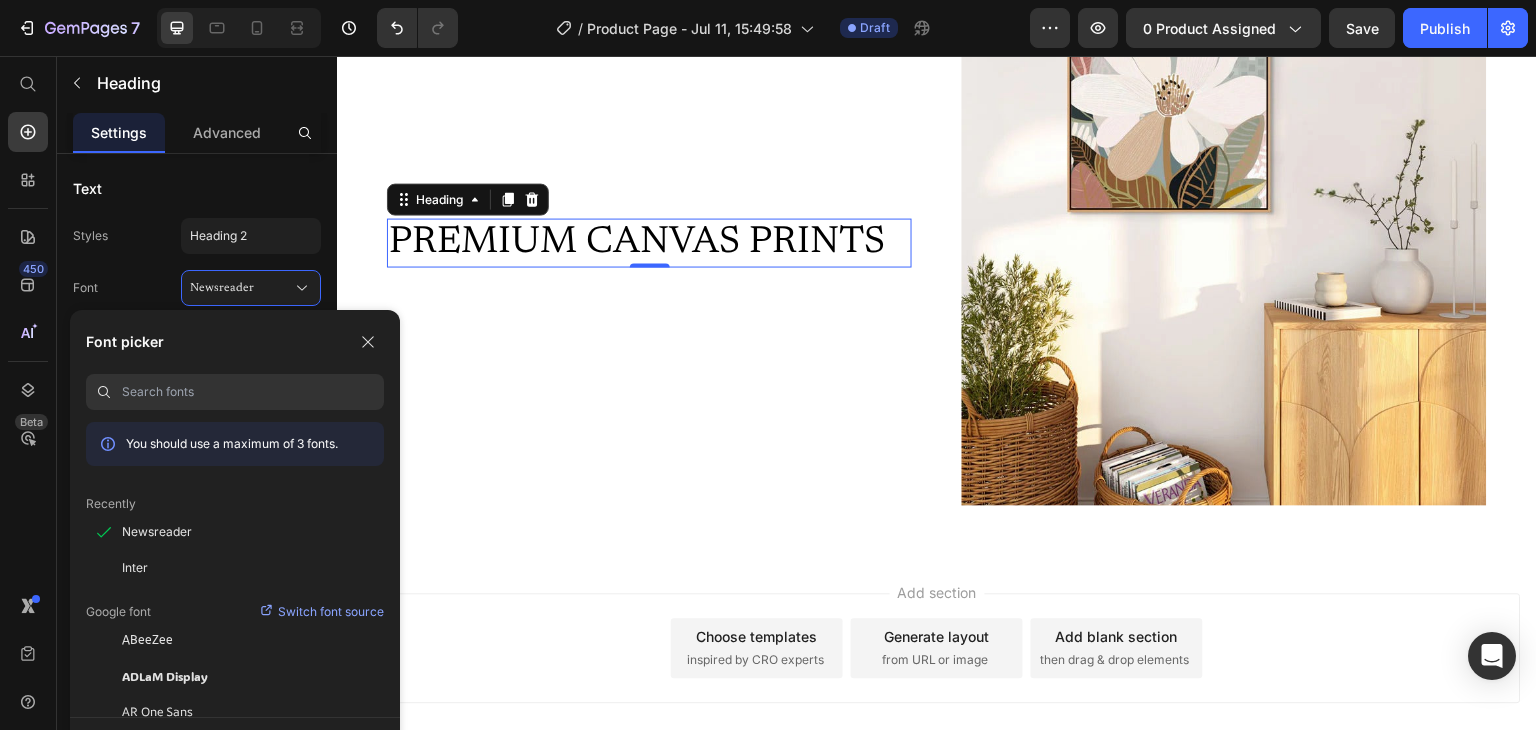 click at bounding box center (253, 392) 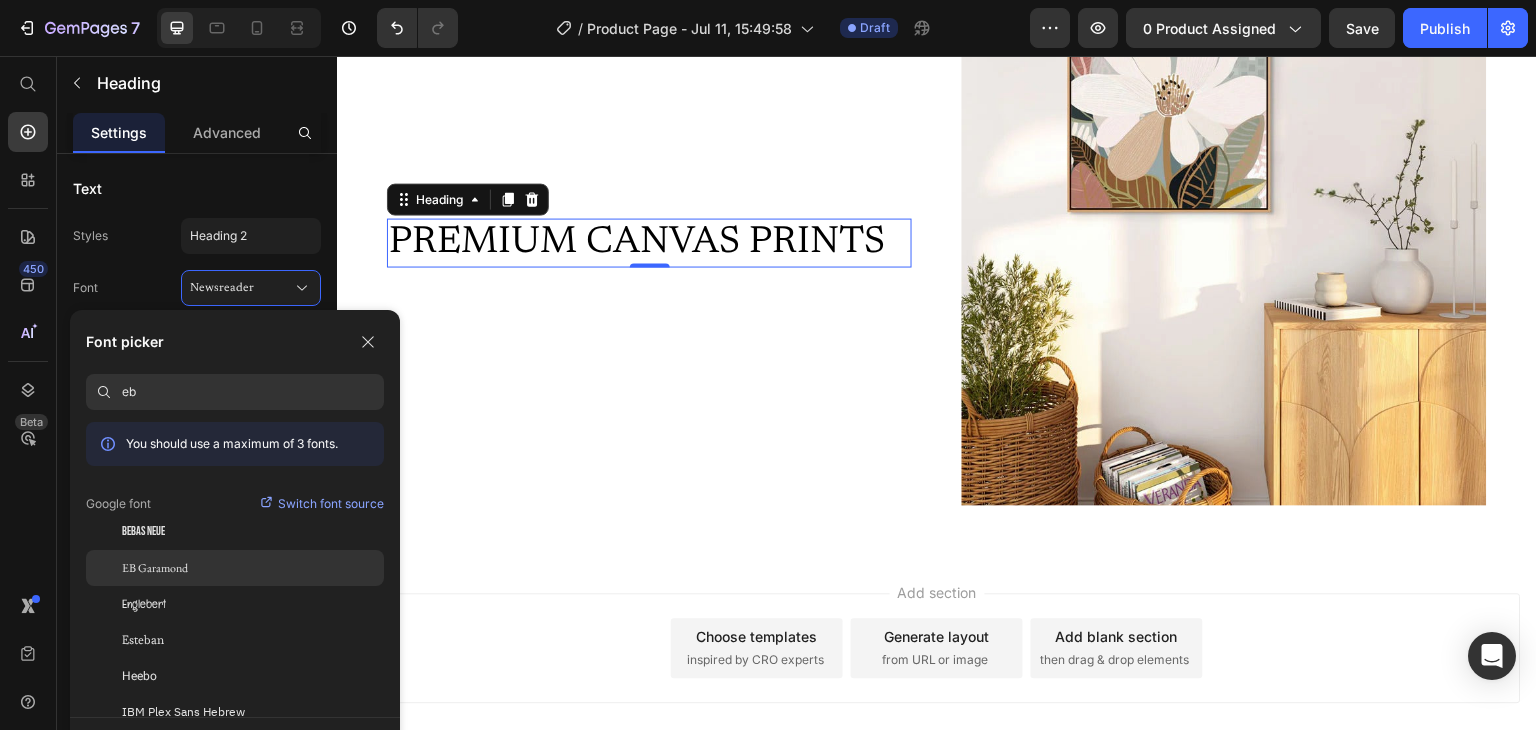 type on "eb" 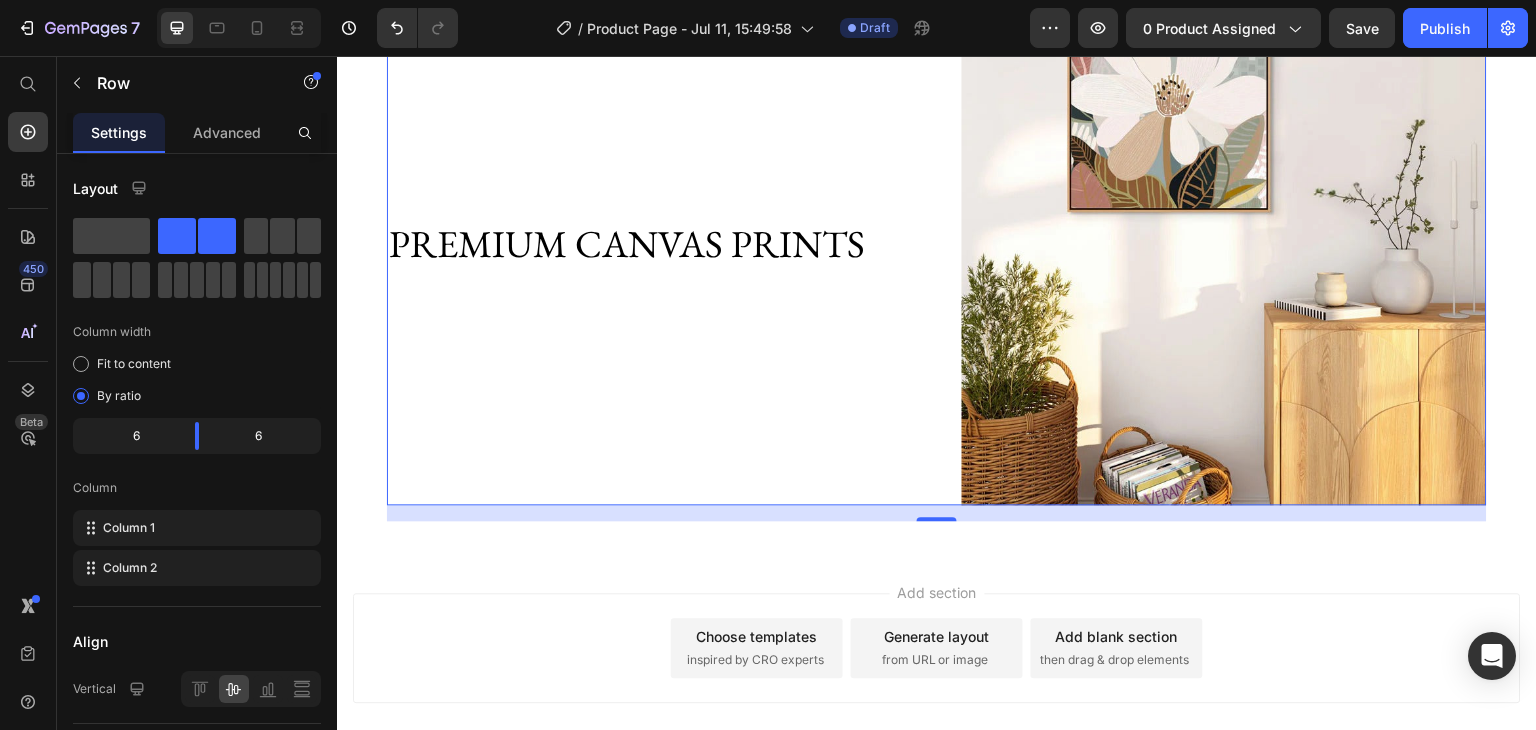 click on "PREMIUM CANVAS PRINTS Heading" at bounding box center [649, 242] 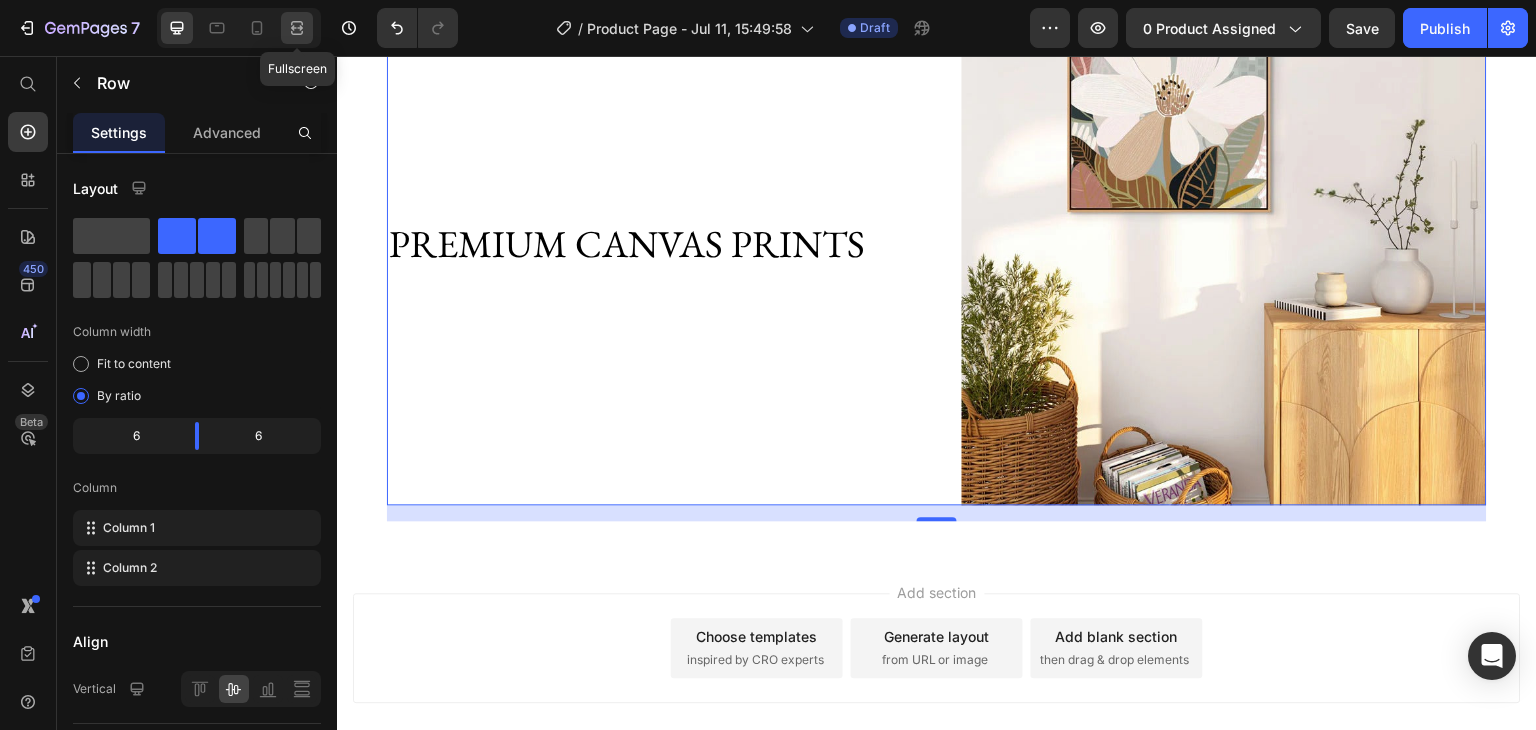 click 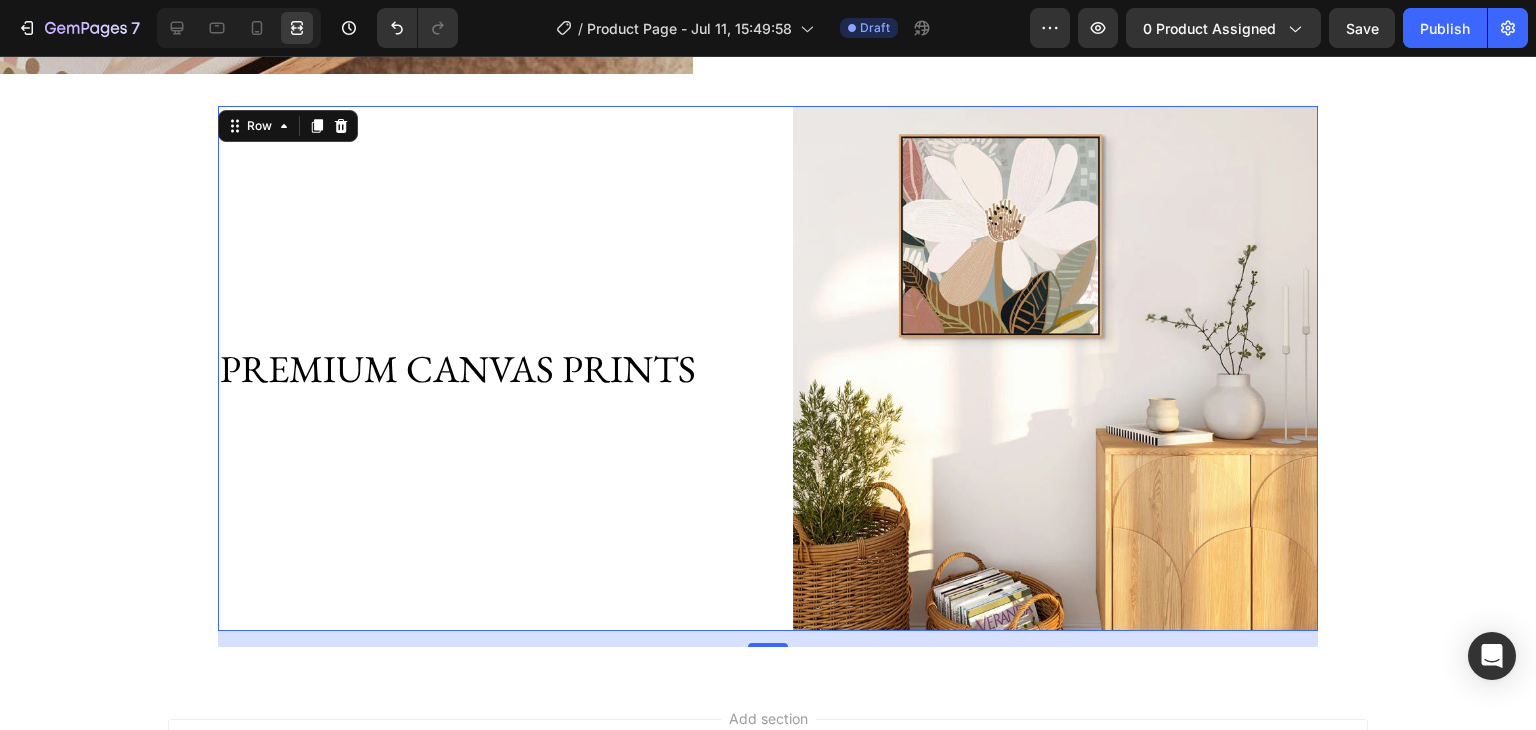 click on "PREMIUM CANVAS PRINTS Heading" at bounding box center [480, 368] 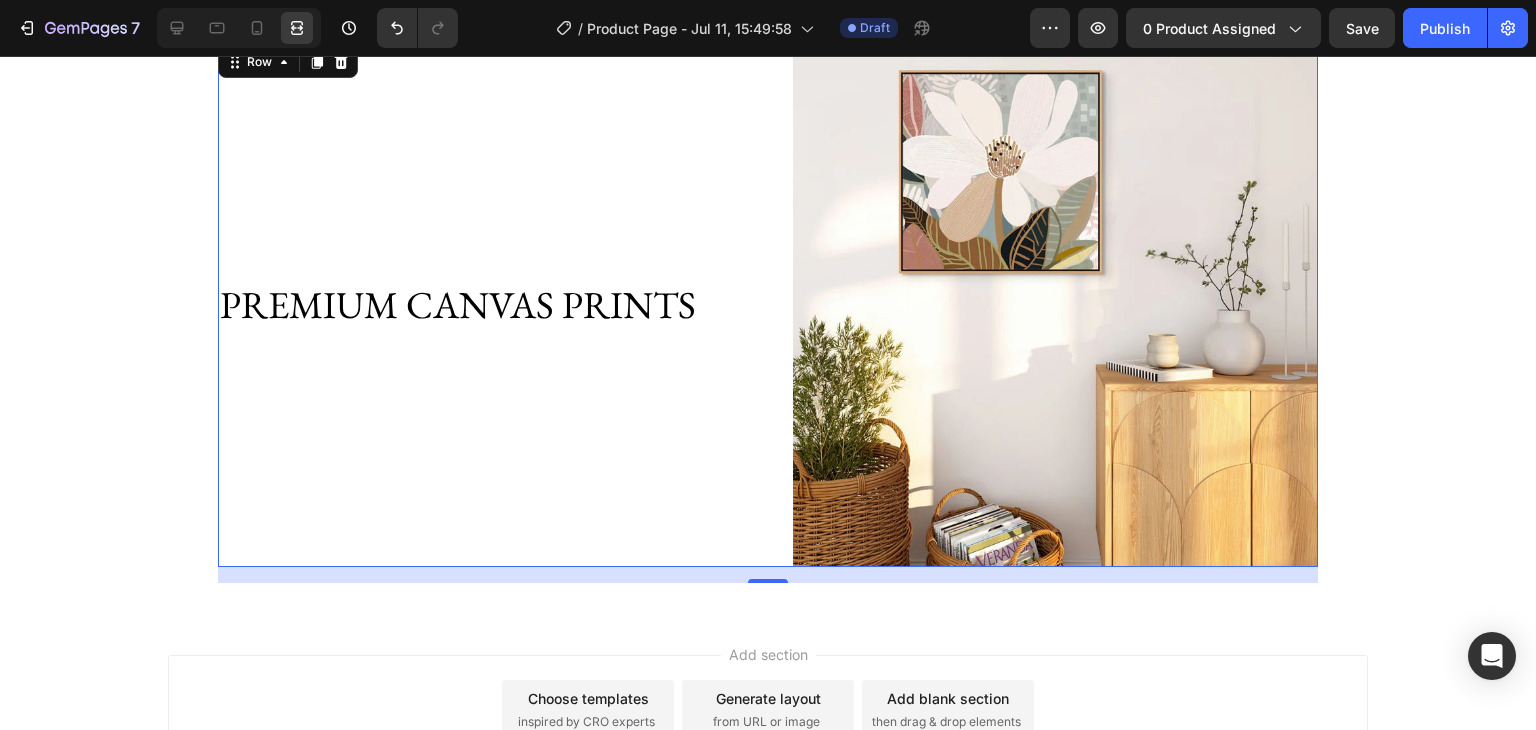 scroll, scrollTop: 2815, scrollLeft: 0, axis: vertical 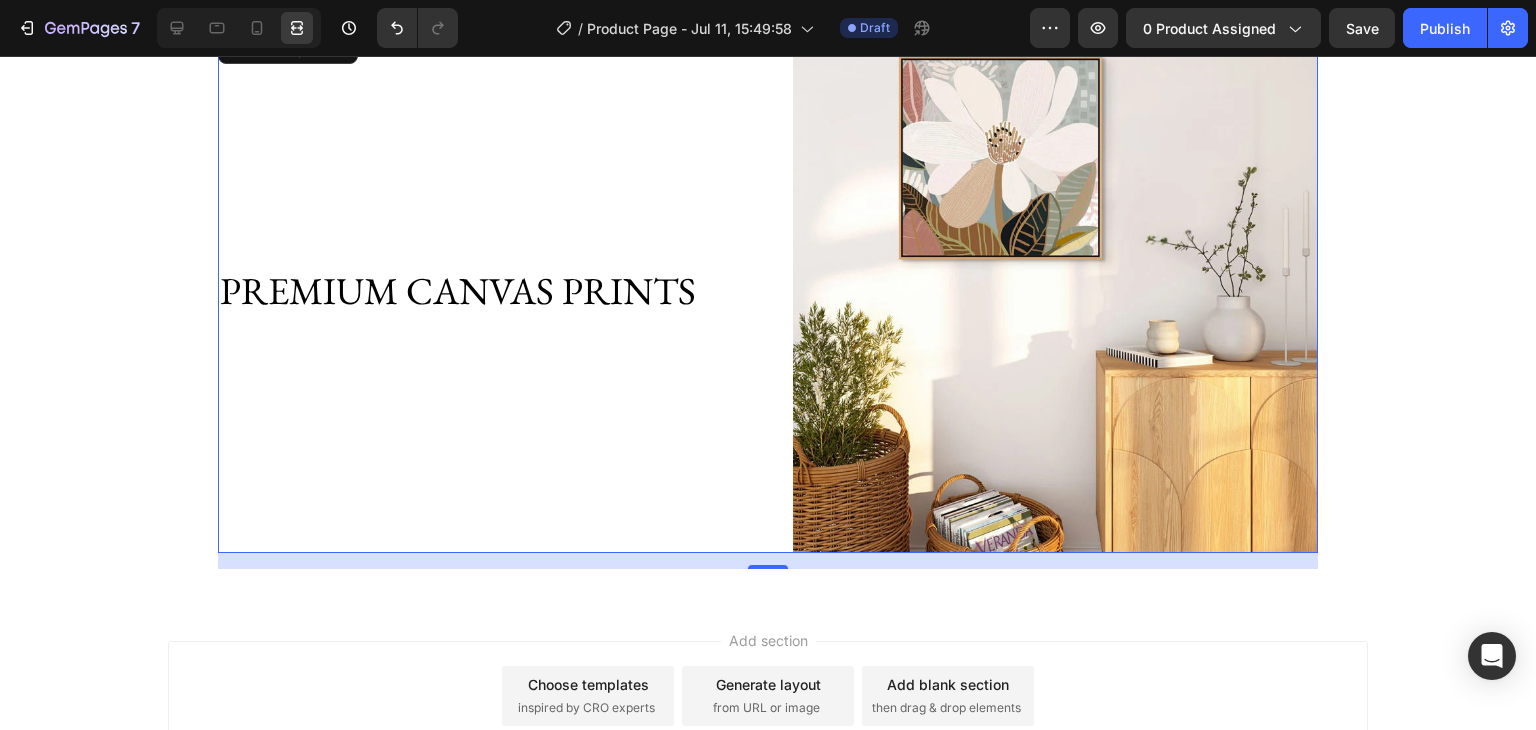 click on "PREMIUM CANVAS PRINTS Heading" at bounding box center (480, 290) 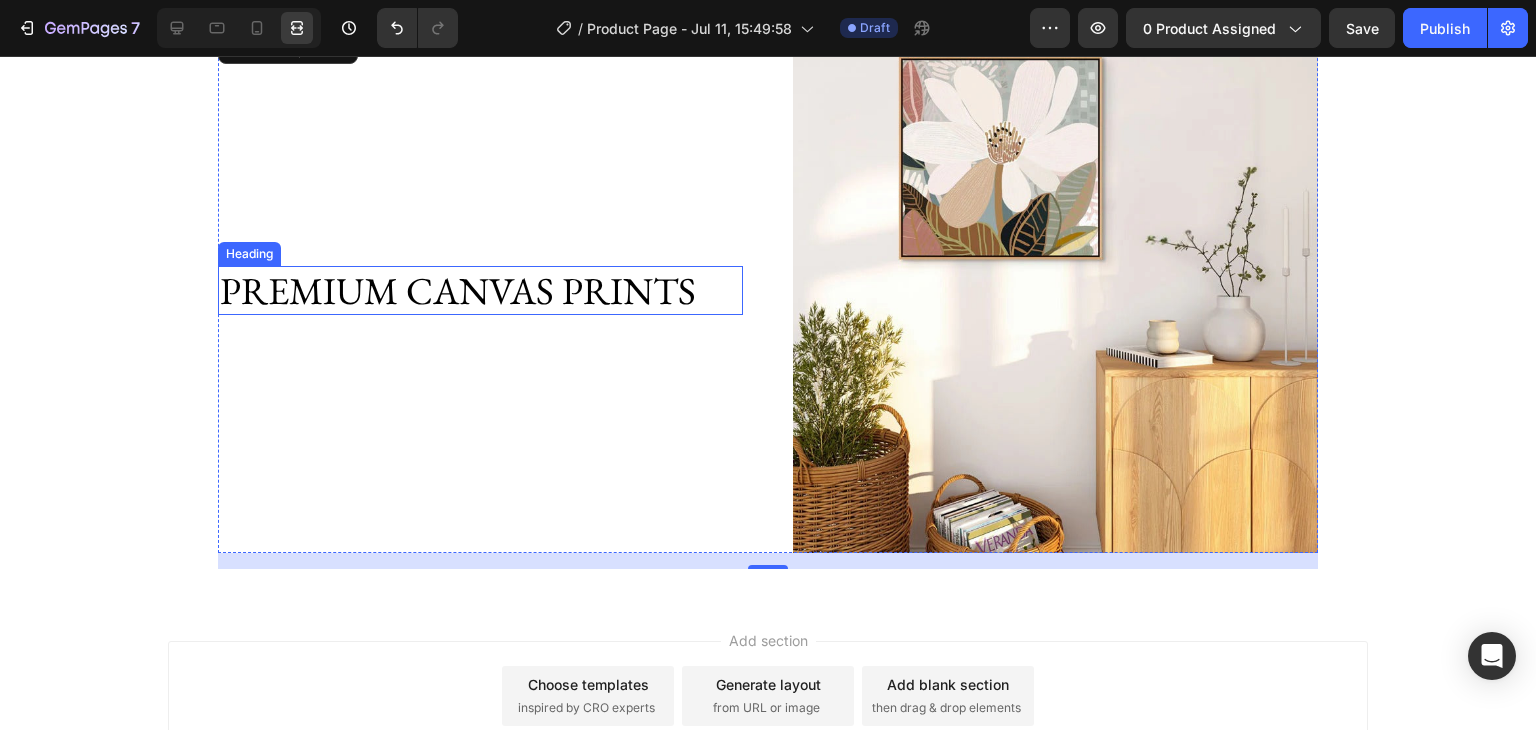click on "PREMIUM CANVAS PRINTS" at bounding box center (480, 291) 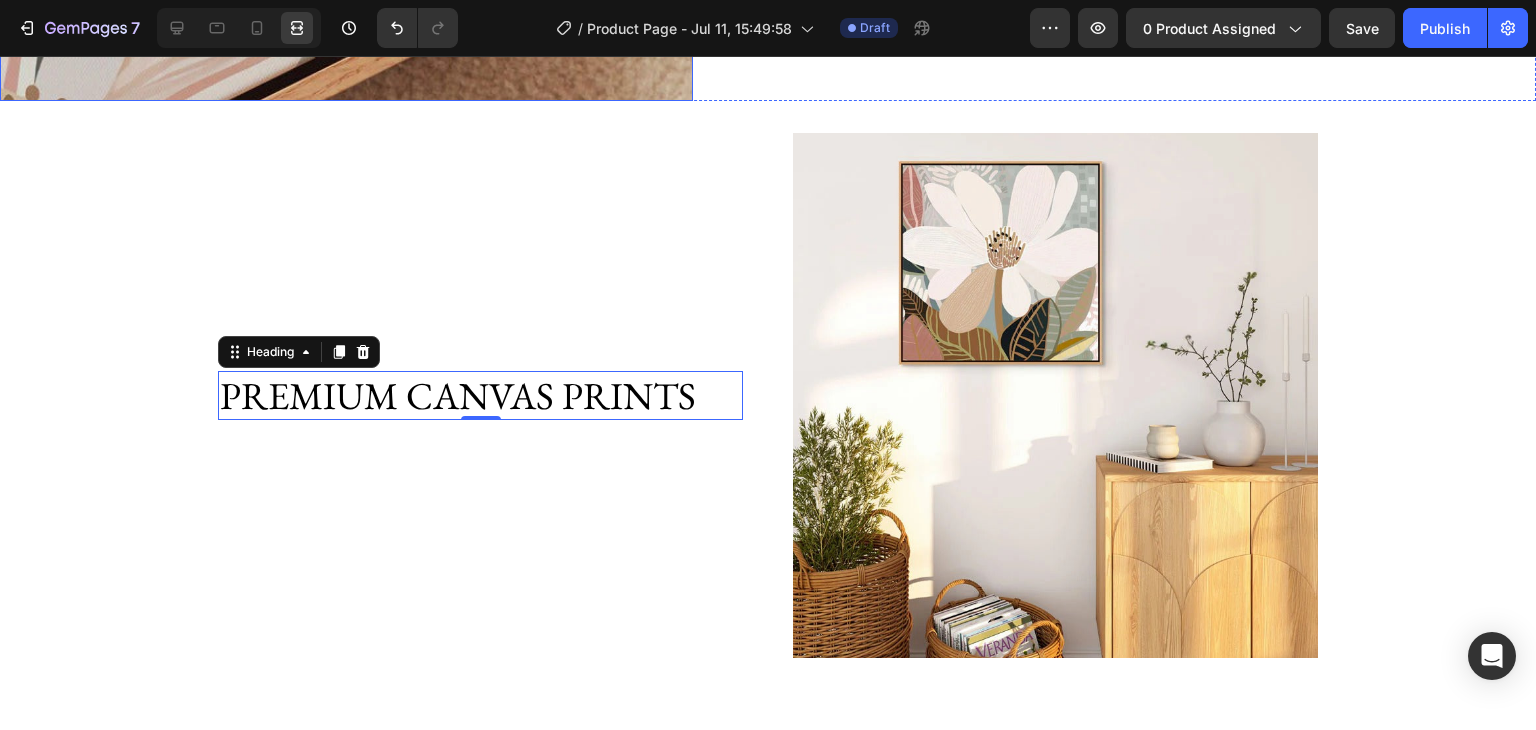 scroll, scrollTop: 2713, scrollLeft: 0, axis: vertical 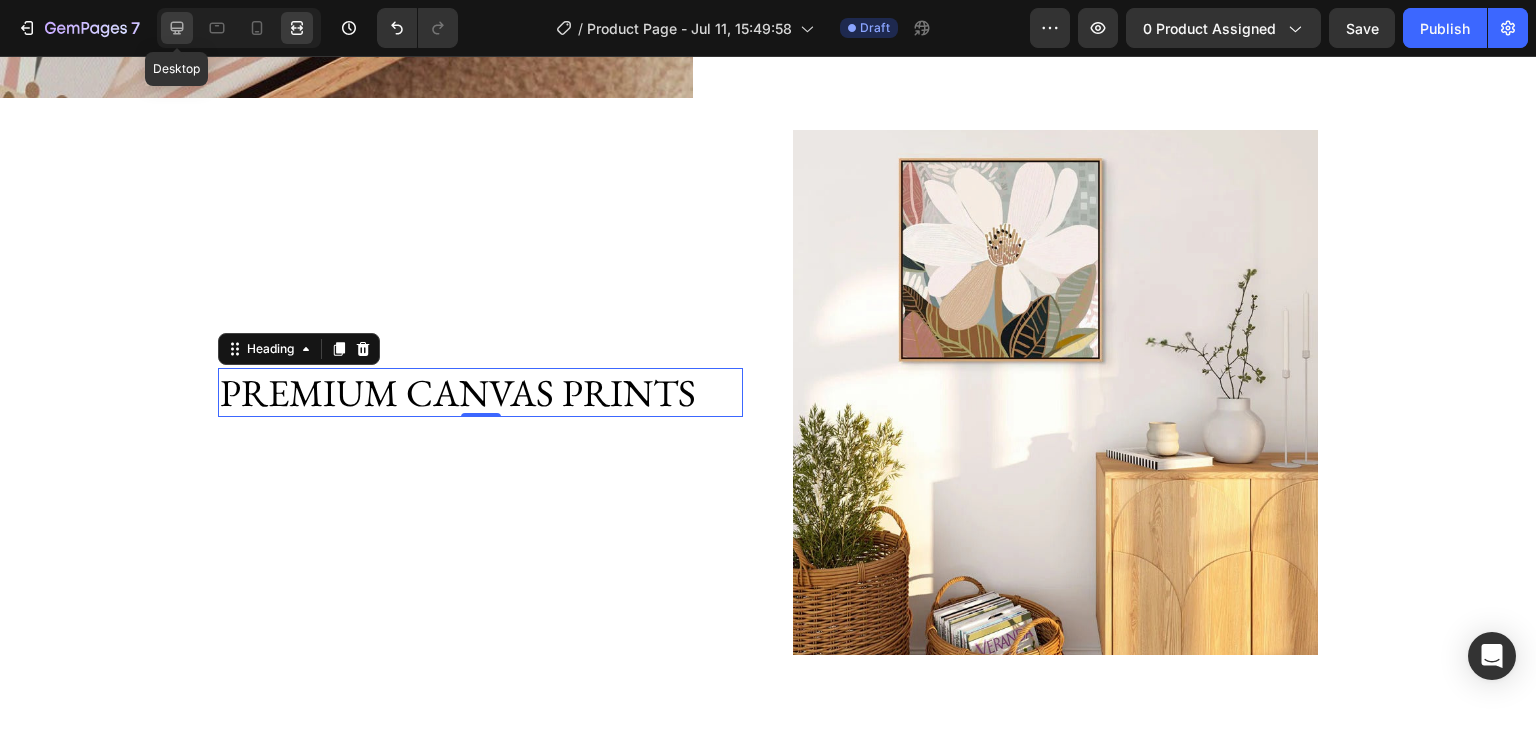 click 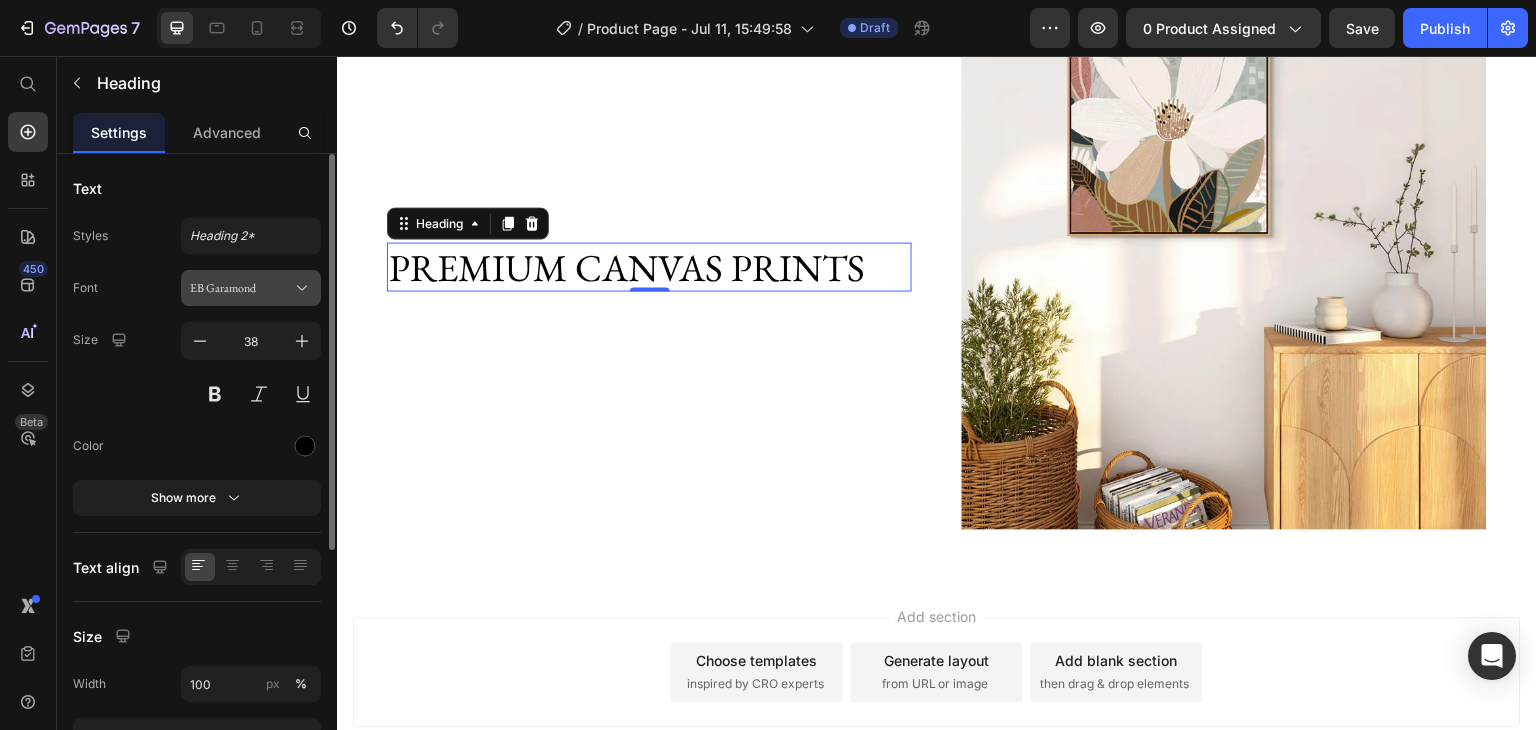click on "EB Garamond" at bounding box center (241, 288) 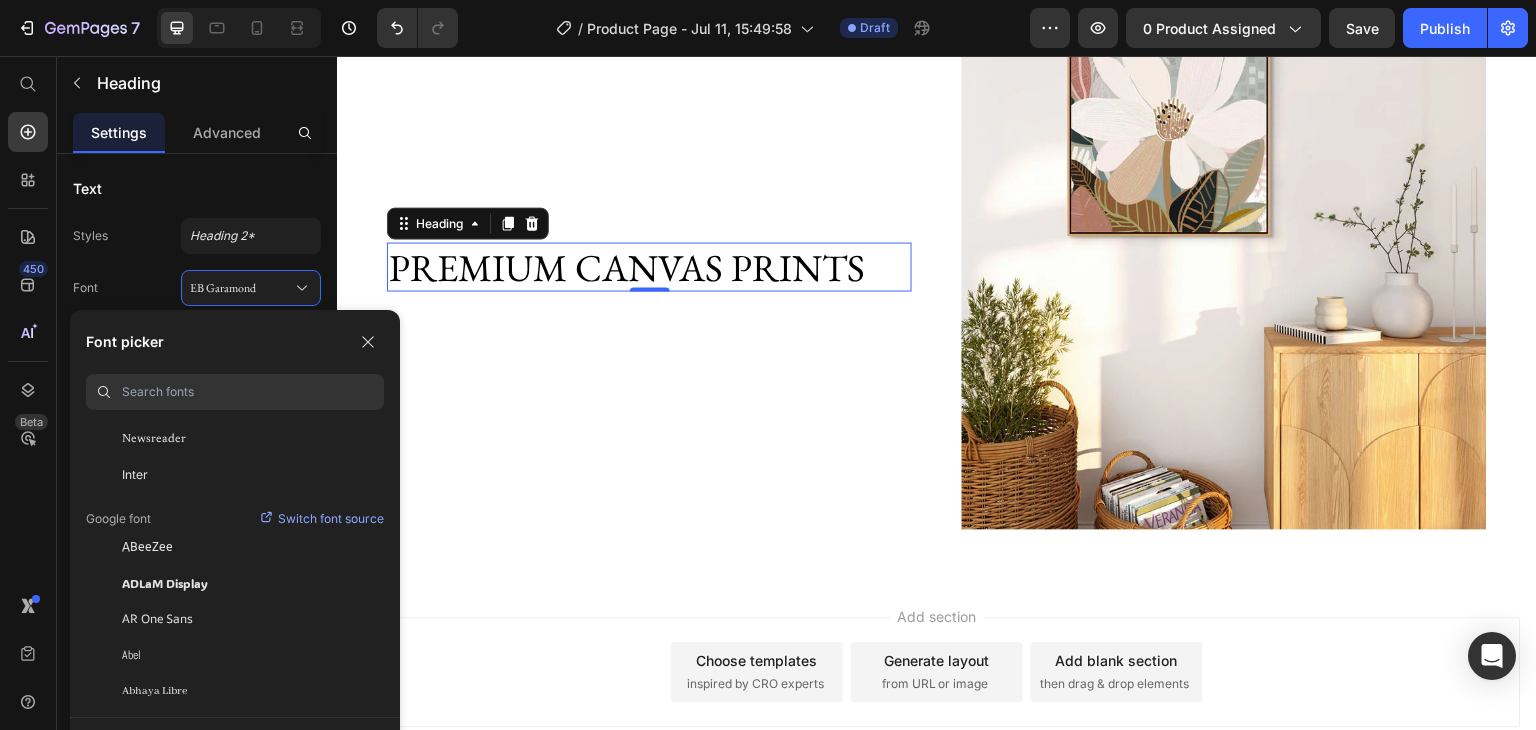 scroll, scrollTop: 85, scrollLeft: 0, axis: vertical 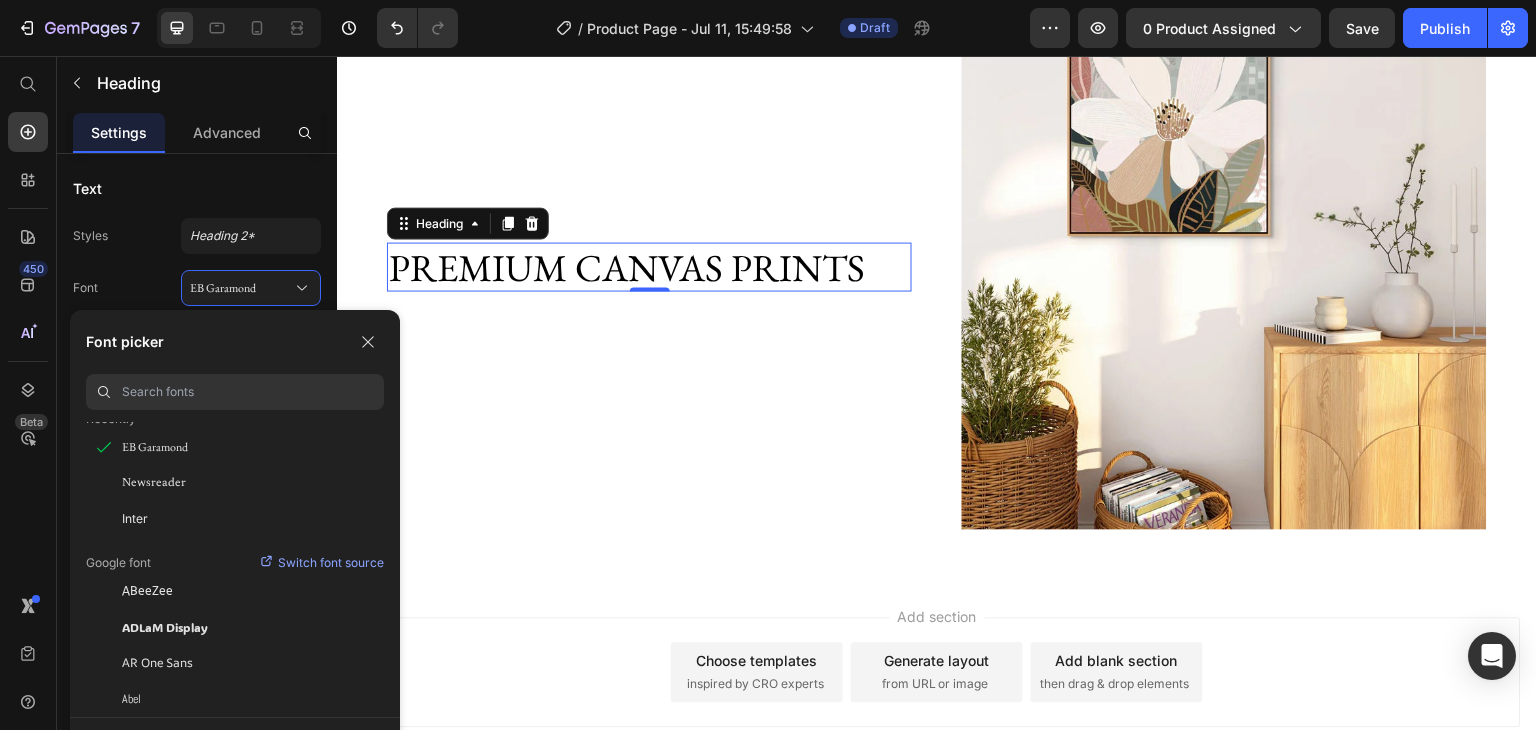 click on "Newsreader" 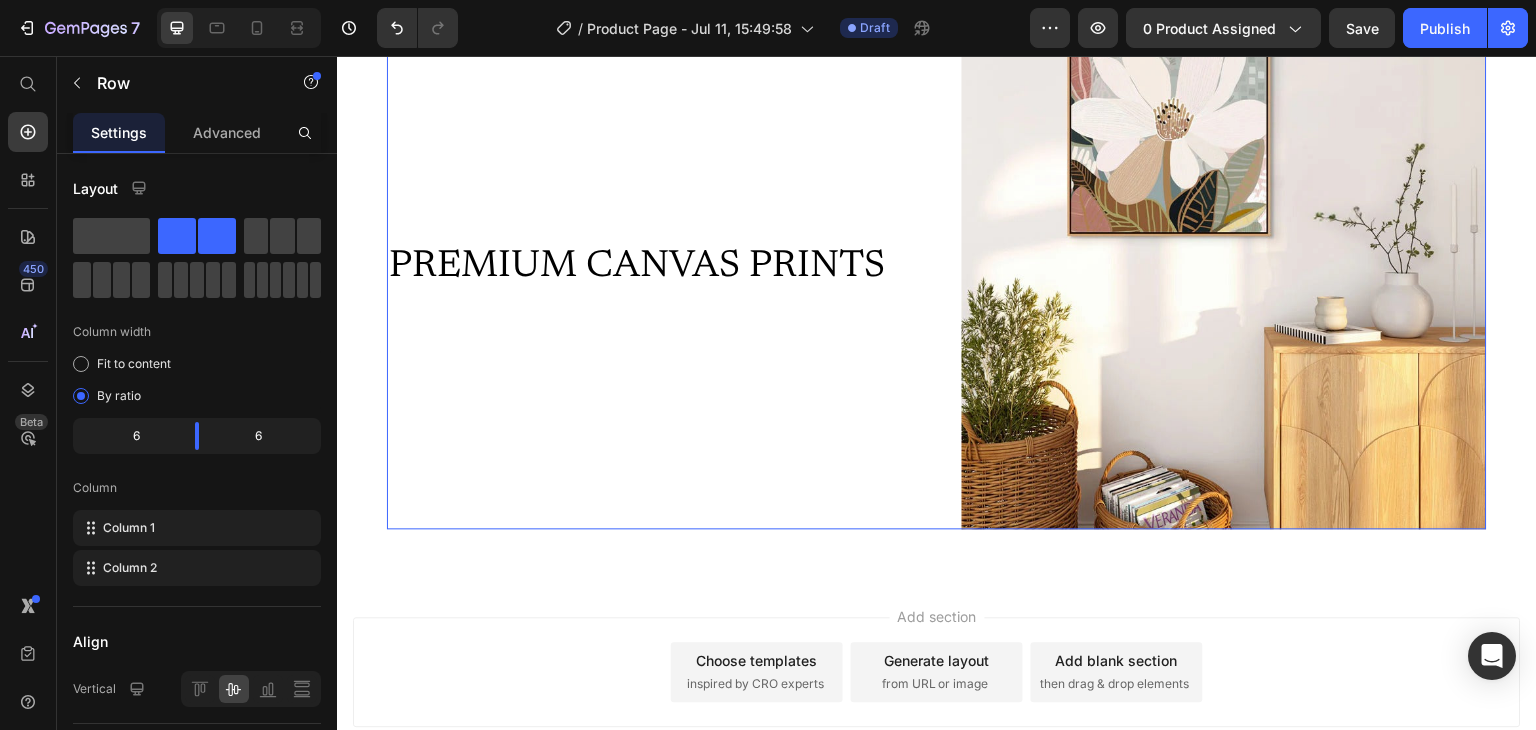 click on "PREMIUM CANVAS PRINTS Heading" at bounding box center (649, 266) 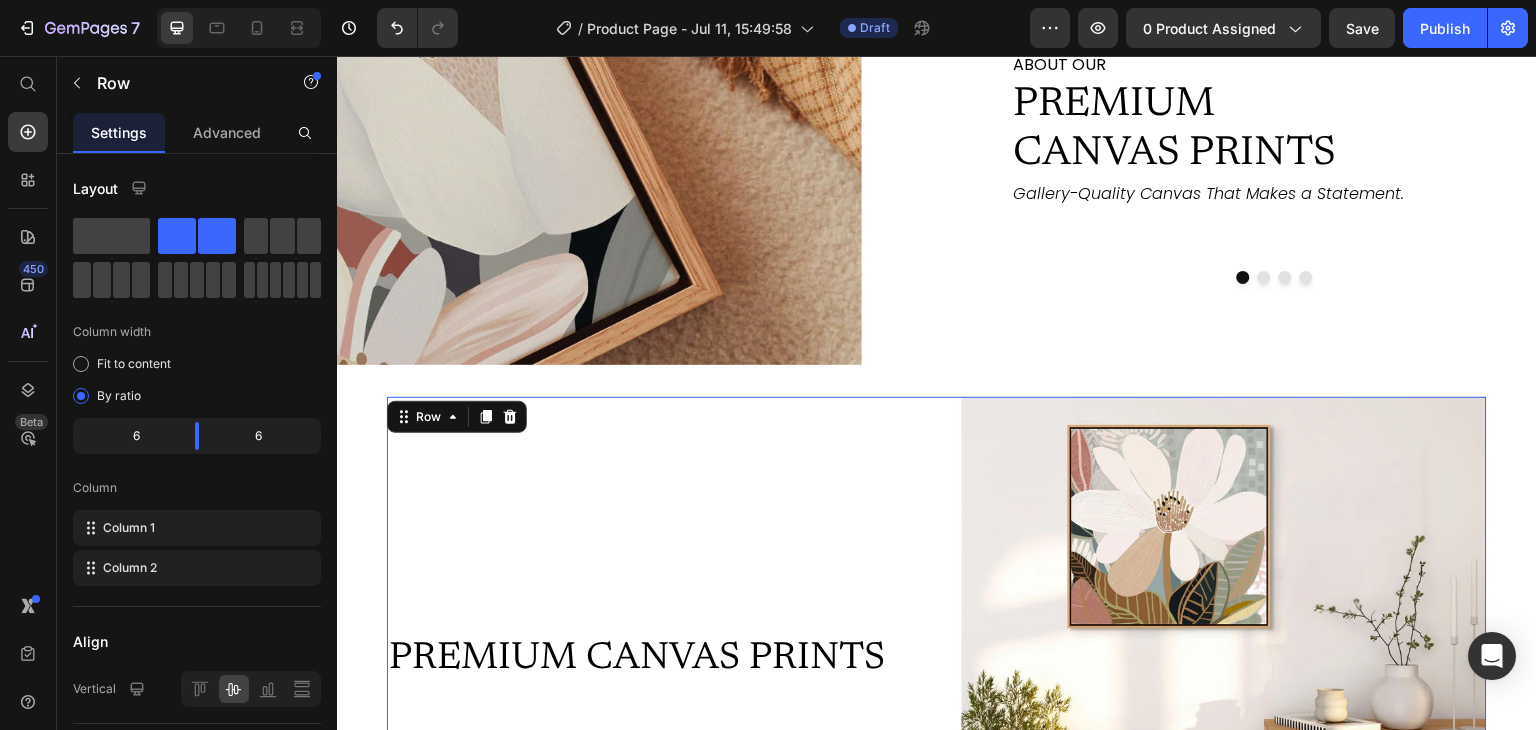 scroll, scrollTop: 2146, scrollLeft: 0, axis: vertical 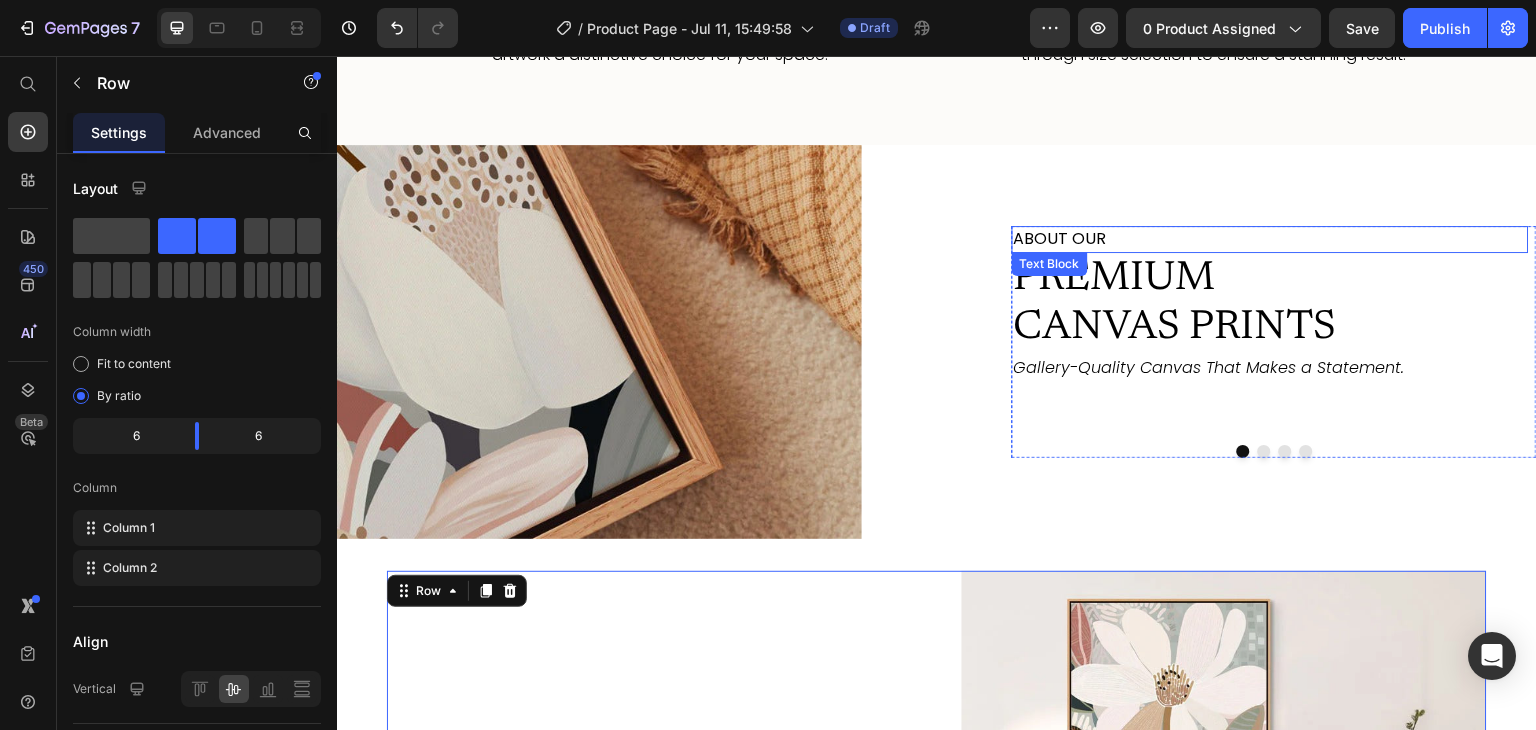 click on "ABOUT OUR" at bounding box center (1270, 239) 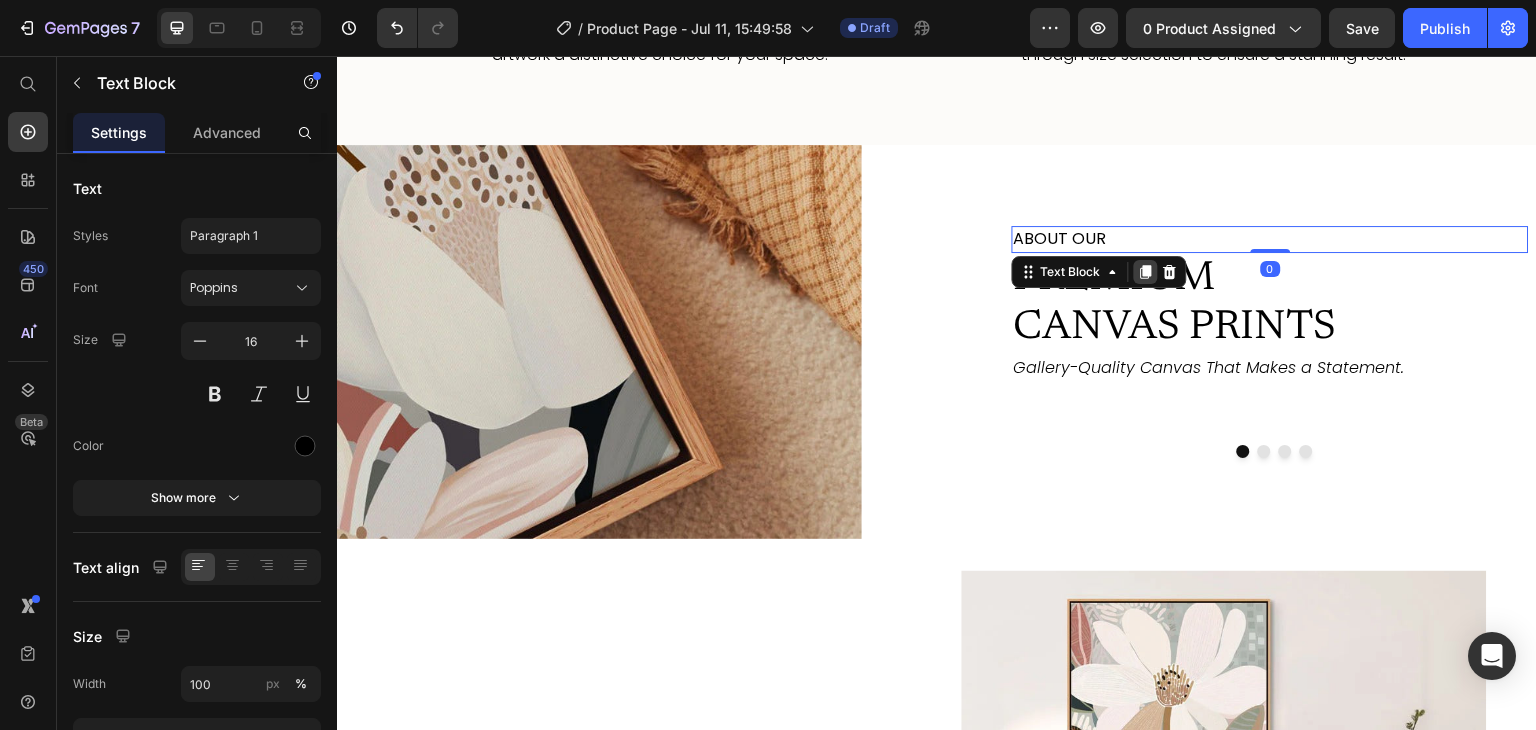 click 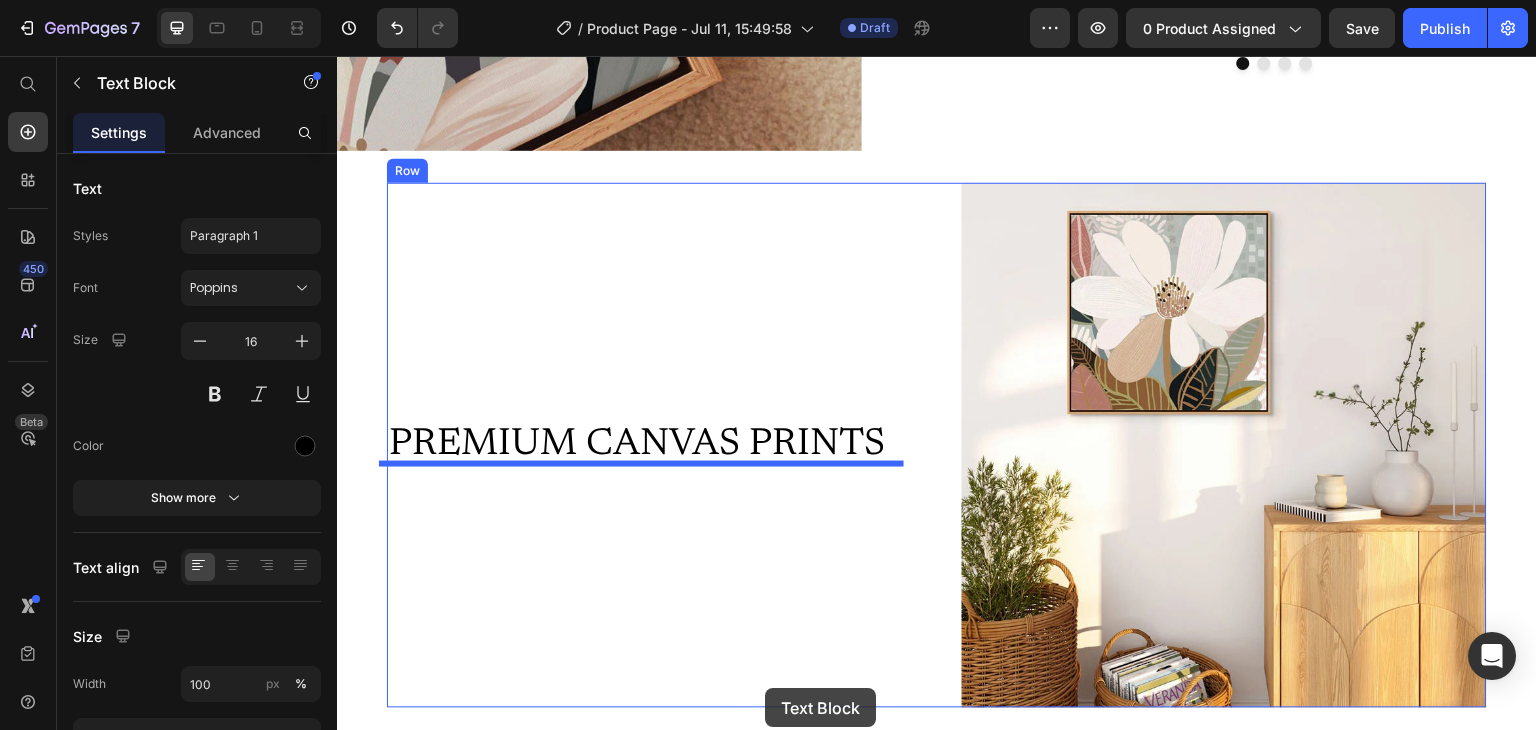 scroll, scrollTop: 2538, scrollLeft: 0, axis: vertical 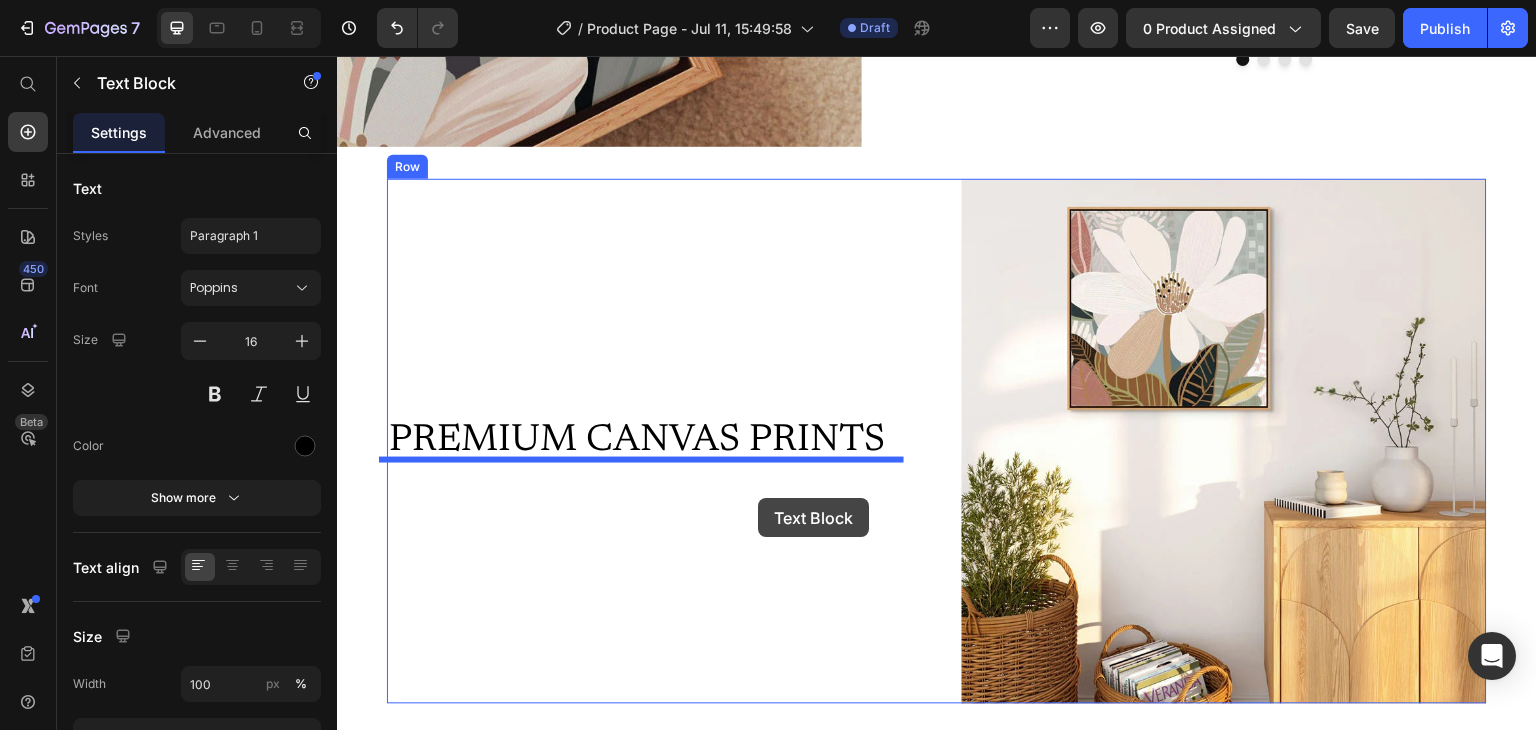 drag, startPoint x: 1075, startPoint y: 297, endPoint x: 758, endPoint y: 498, distance: 375.35318 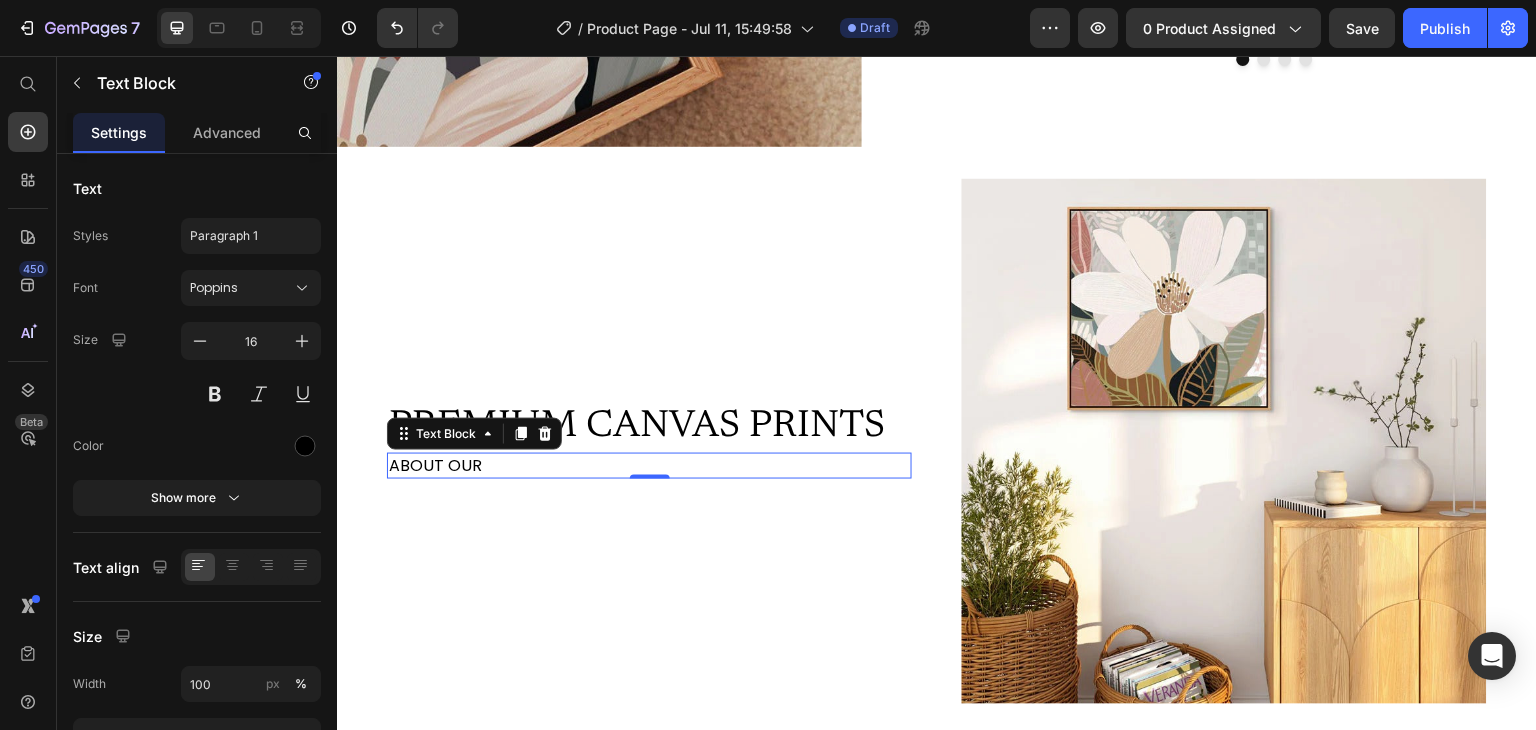 click on "ABOUT OUR" at bounding box center (649, 466) 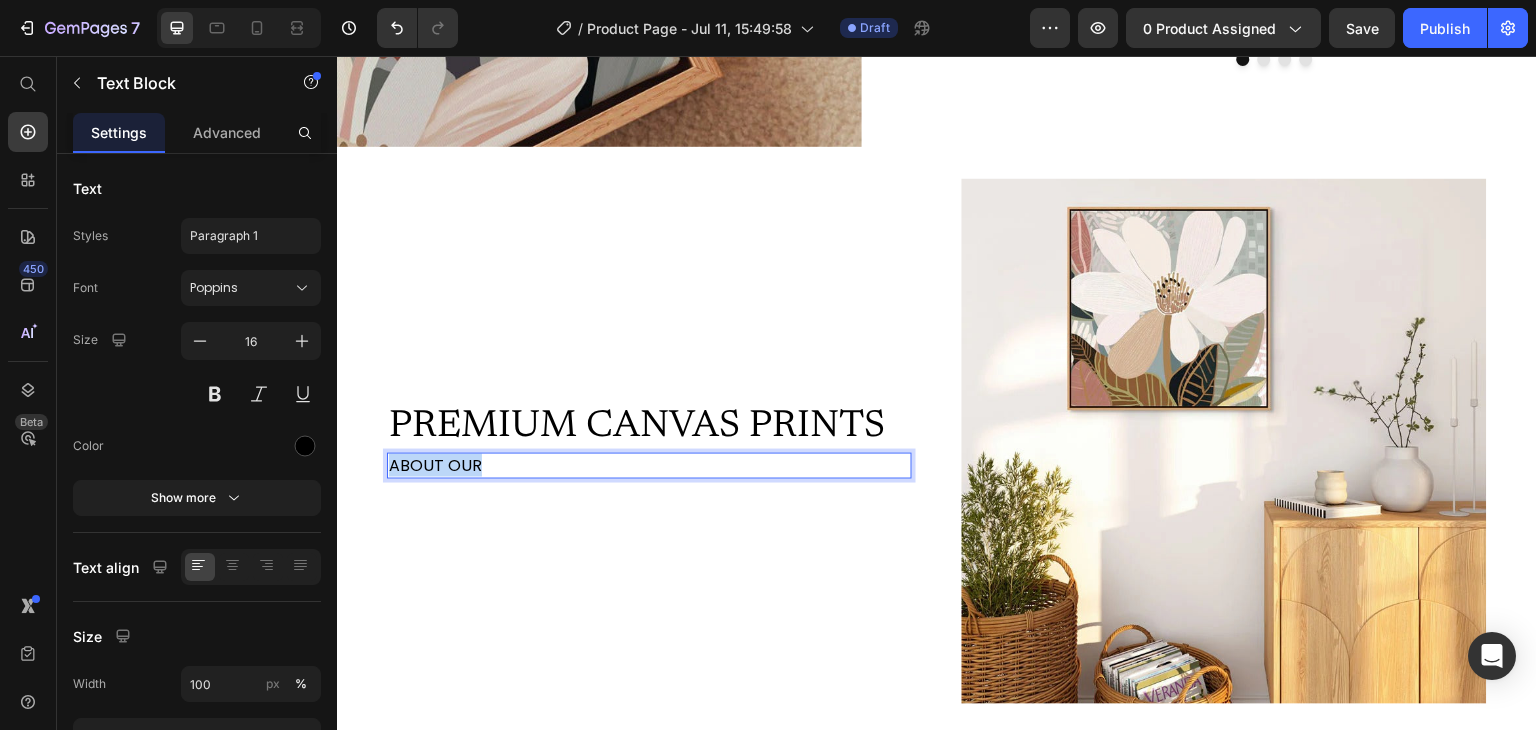click on "ABOUT OUR" at bounding box center [649, 466] 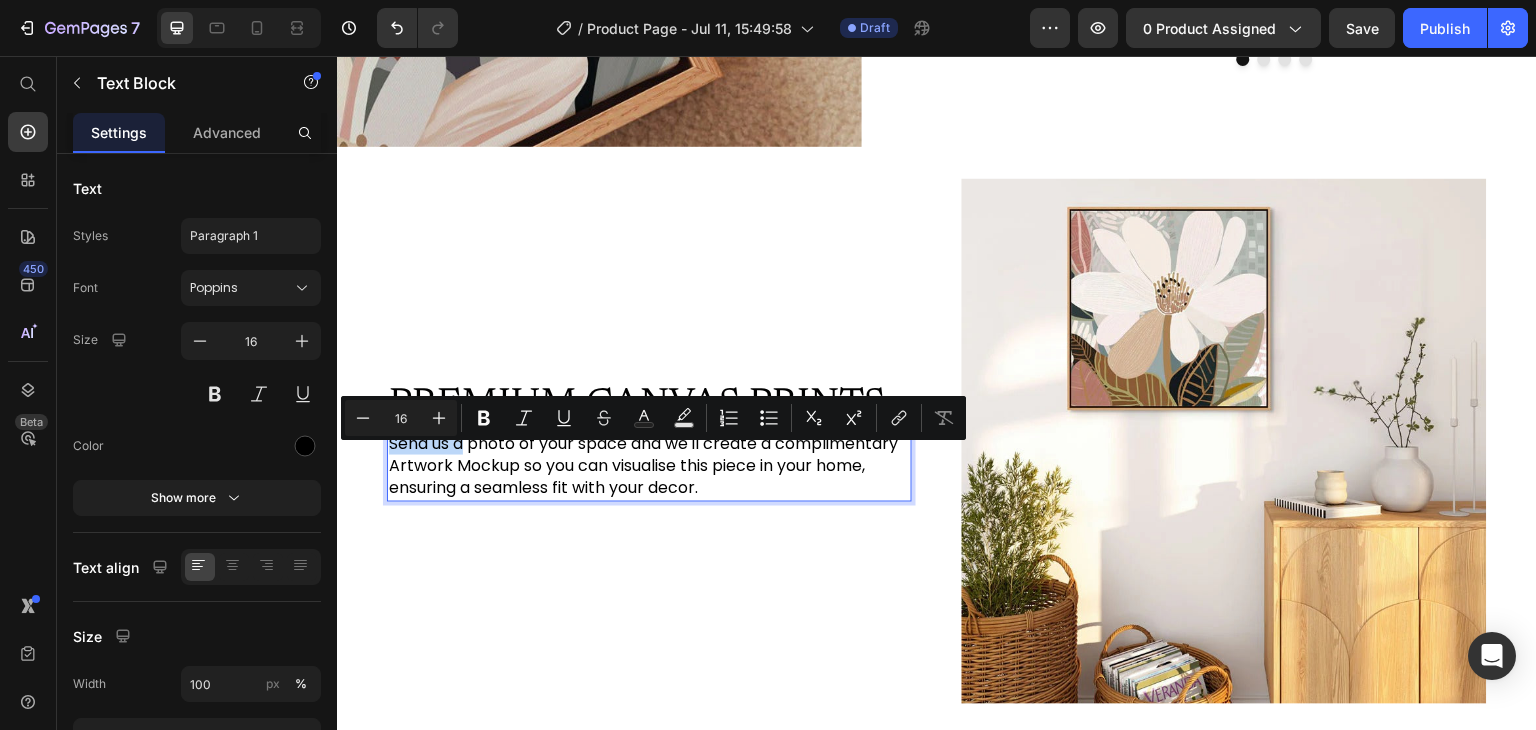 scroll, scrollTop: 2516, scrollLeft: 0, axis: vertical 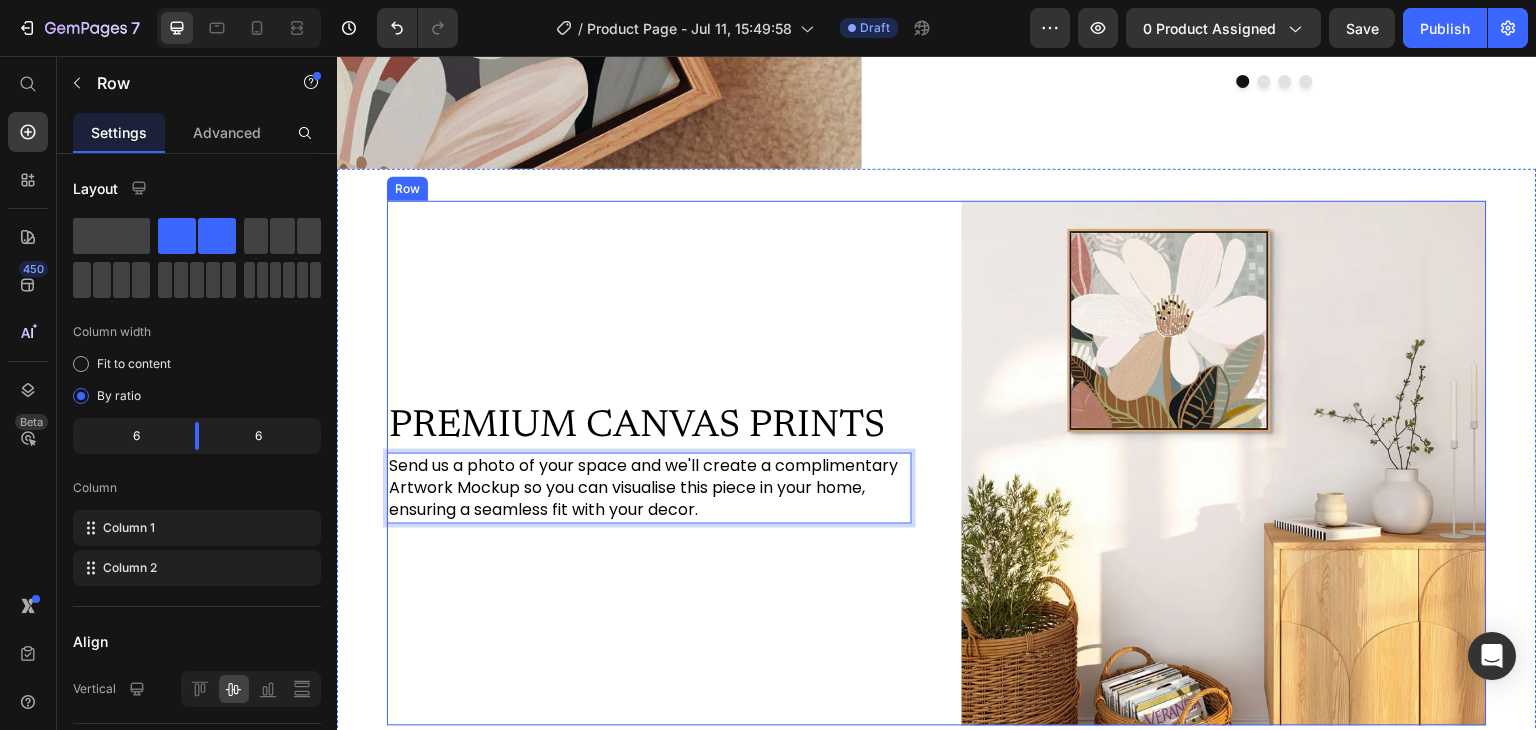 click on "PREMIUM CANVAS PRINTS Heading Send us a photo of your space and we'll create a complimentary Artwork Mockup so you can visualise this piece in your home, ensuring a seamless fit with your decor. Text Block   0" at bounding box center [649, 463] 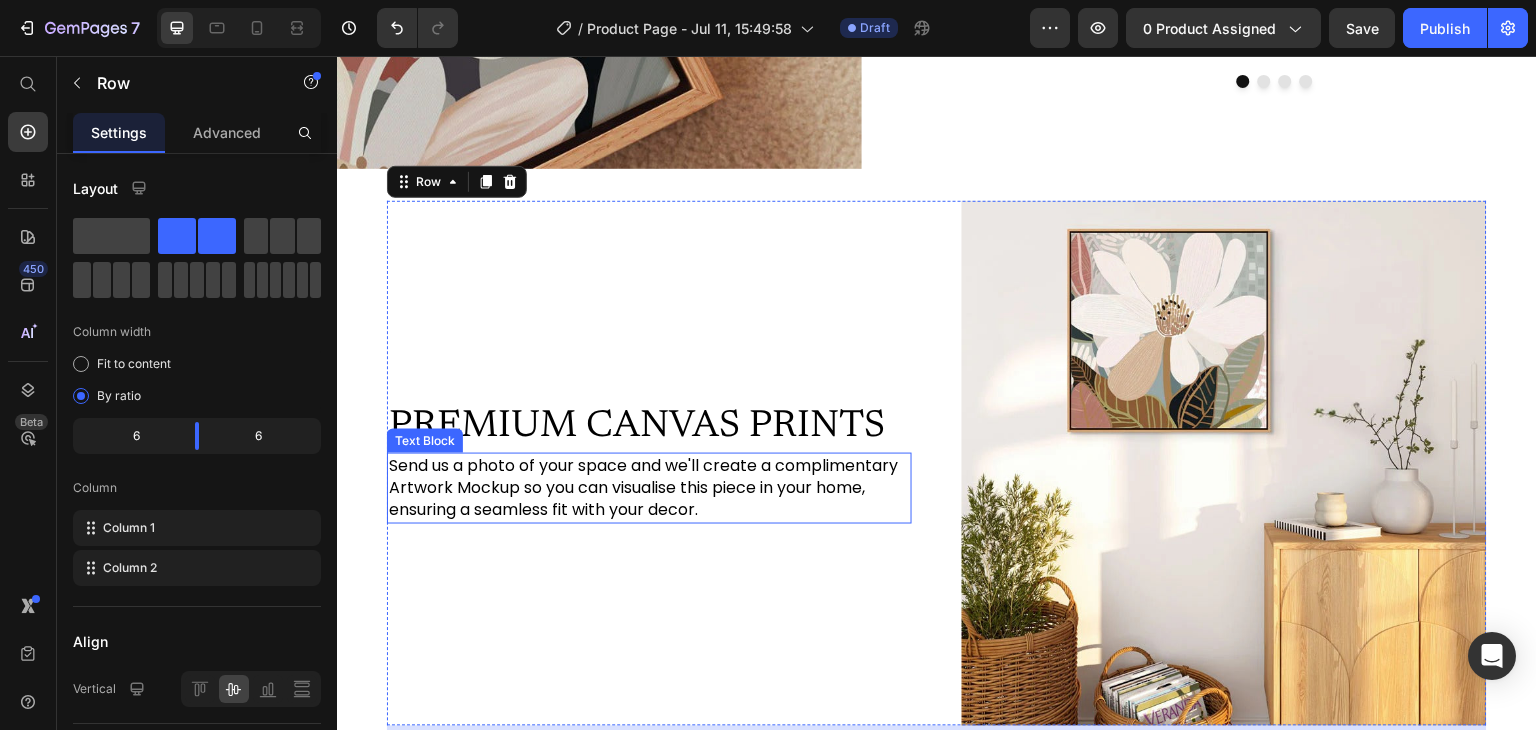click on "Send us a photo of your space and we'll create a complimentary Artwork Mockup so you can visualise this piece in your home, ensuring a seamless fit with your decor." at bounding box center (649, 488) 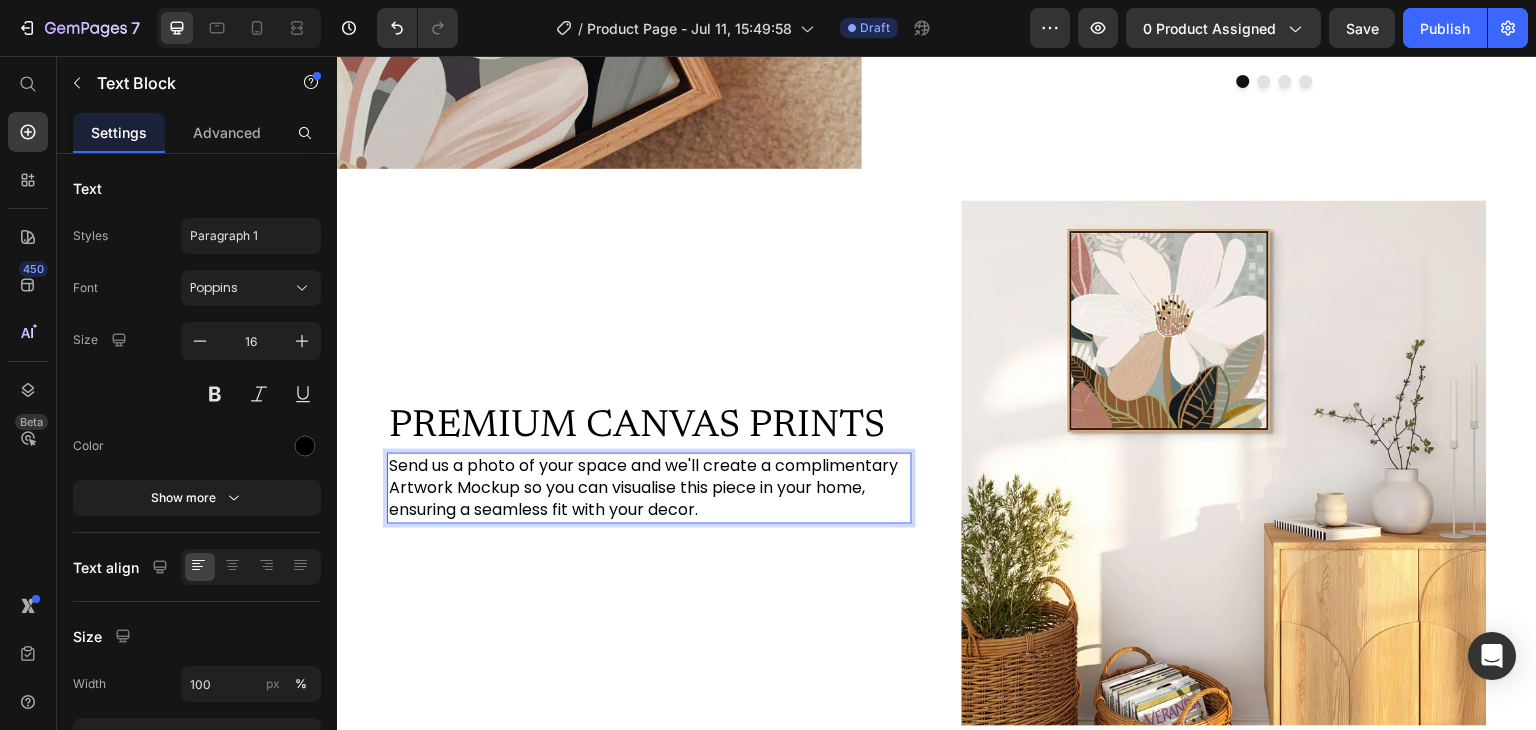 click on "Send us a photo of your space and we'll create a complimentary Artwork Mockup so you can visualise this piece in your home, ensuring a seamless fit with your decor." at bounding box center [649, 488] 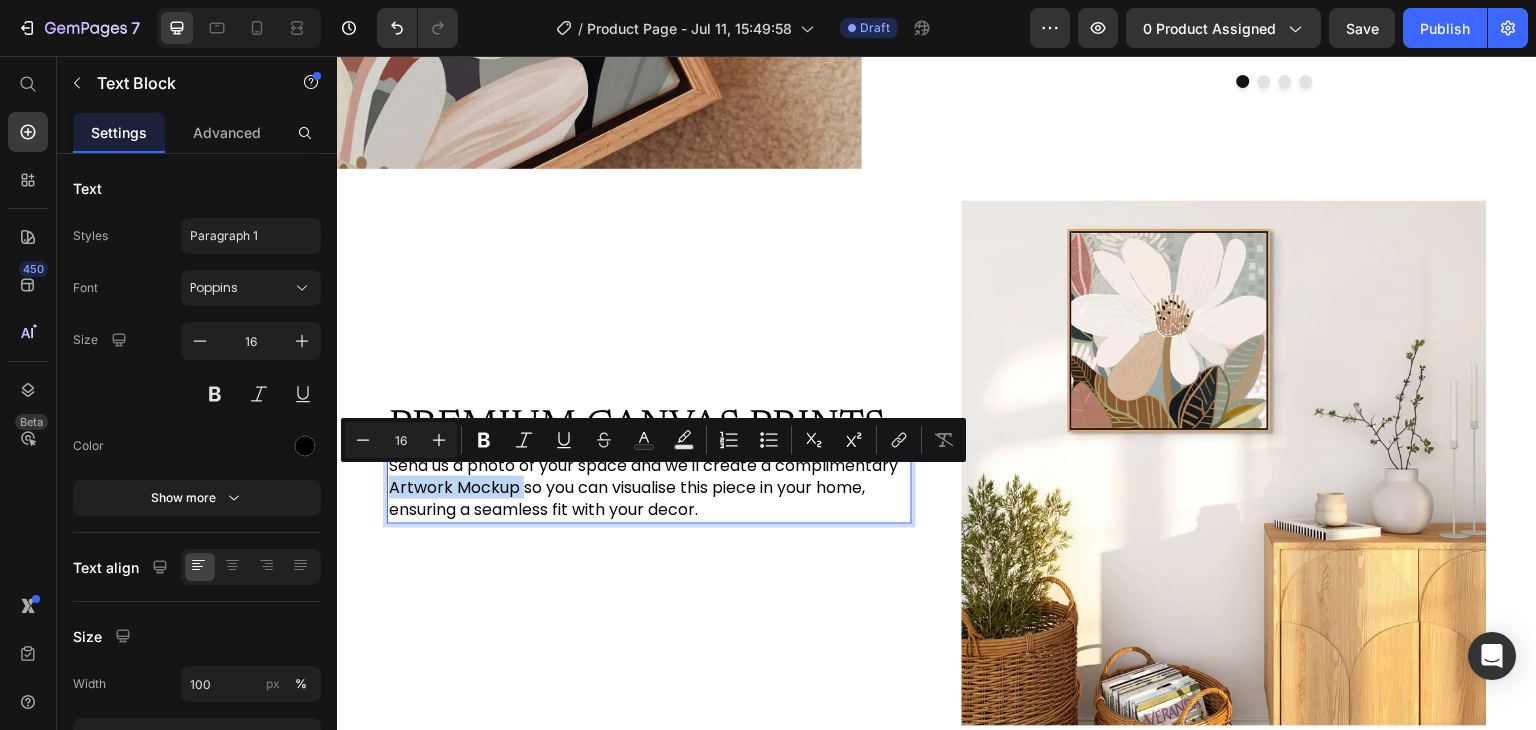 drag, startPoint x: 508, startPoint y: 482, endPoint x: 403, endPoint y: 485, distance: 105.04285 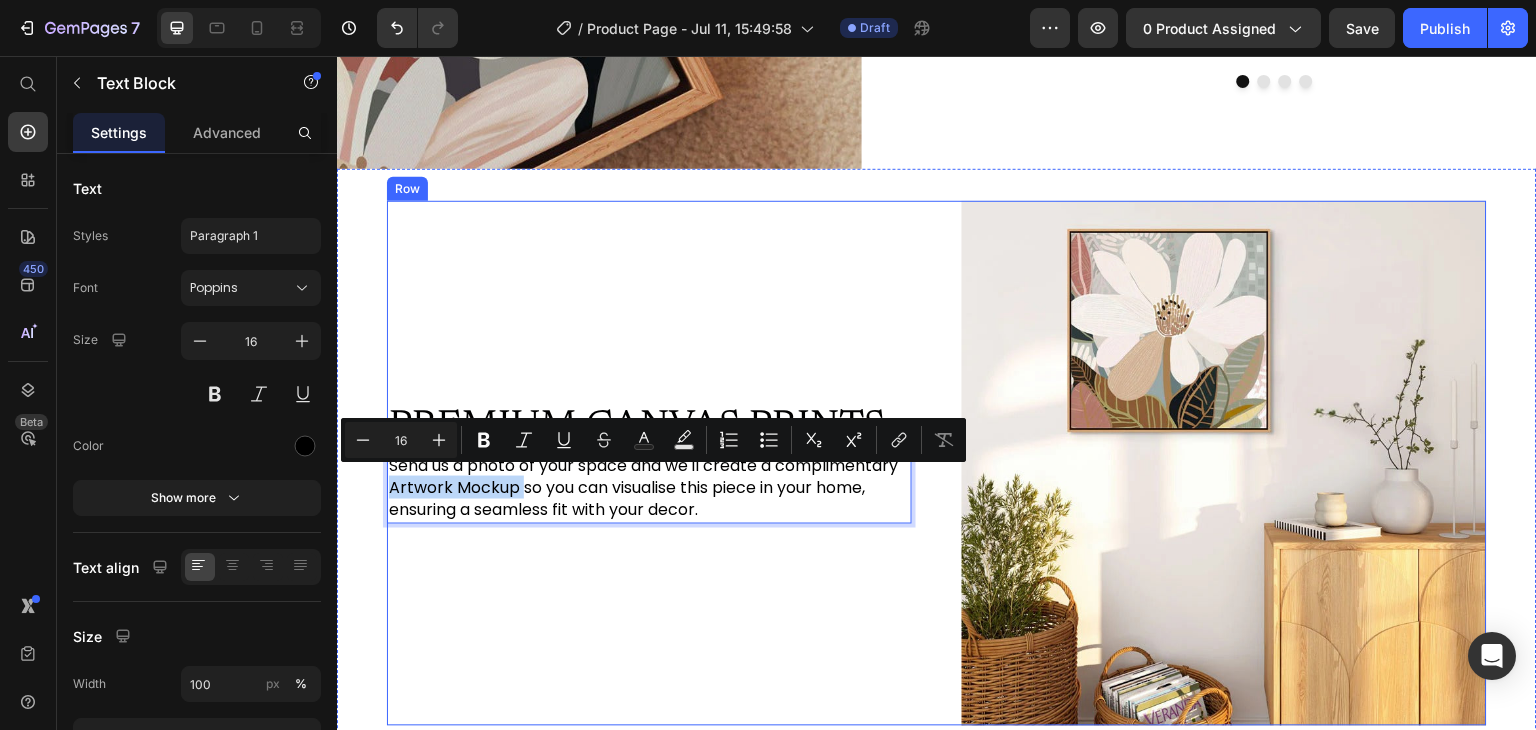click on "PREMIUM CANVAS PRINTS Heading Send us a photo of your space and we'll create a complimentary Artwork Mockup so you can visualise this piece in your home, ensuring a seamless fit with your decor. Text Block   0" at bounding box center (649, 463) 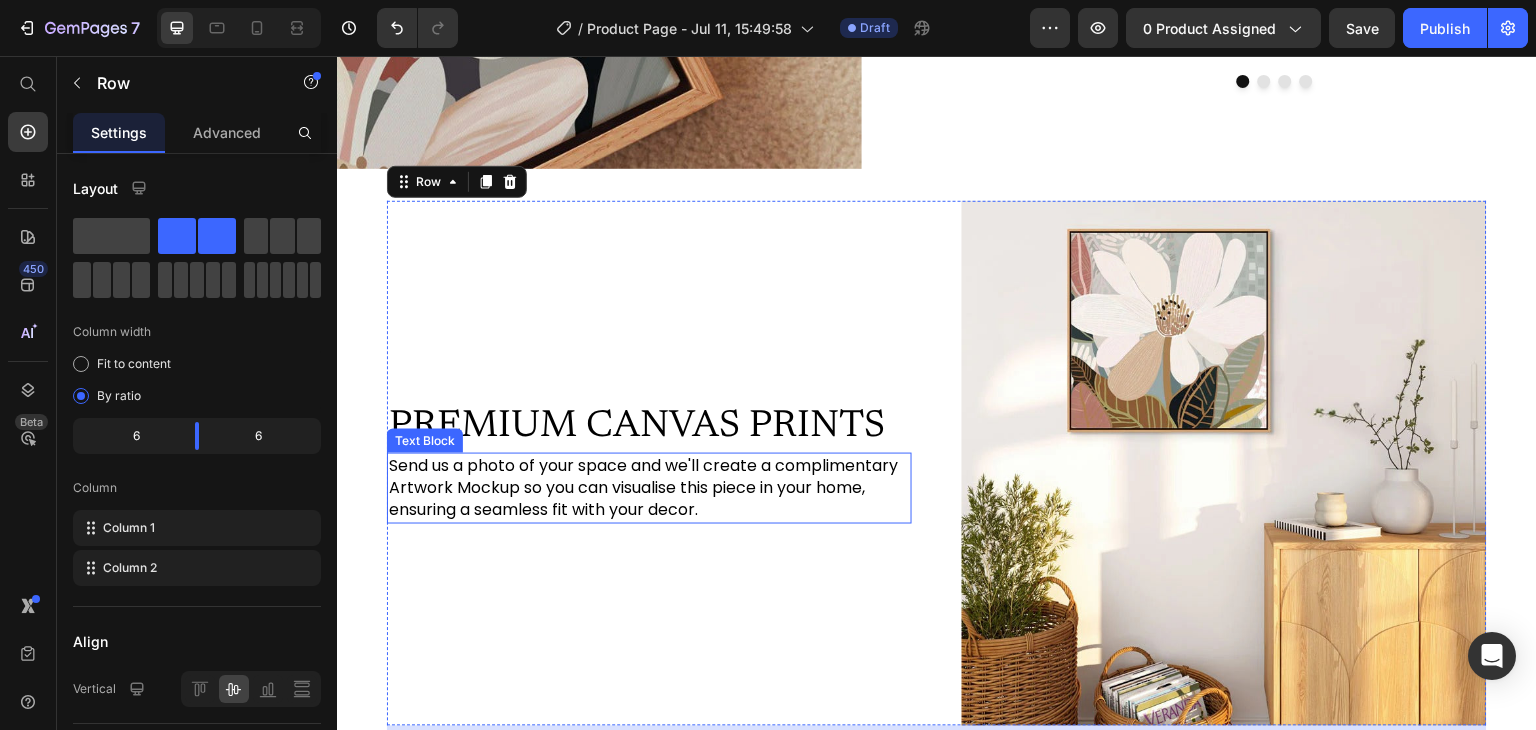 click on "Send us a photo of your space and we'll create a complimentary Artwork Mockup so you can visualise this piece in your home, ensuring a seamless fit with your decor." at bounding box center (649, 488) 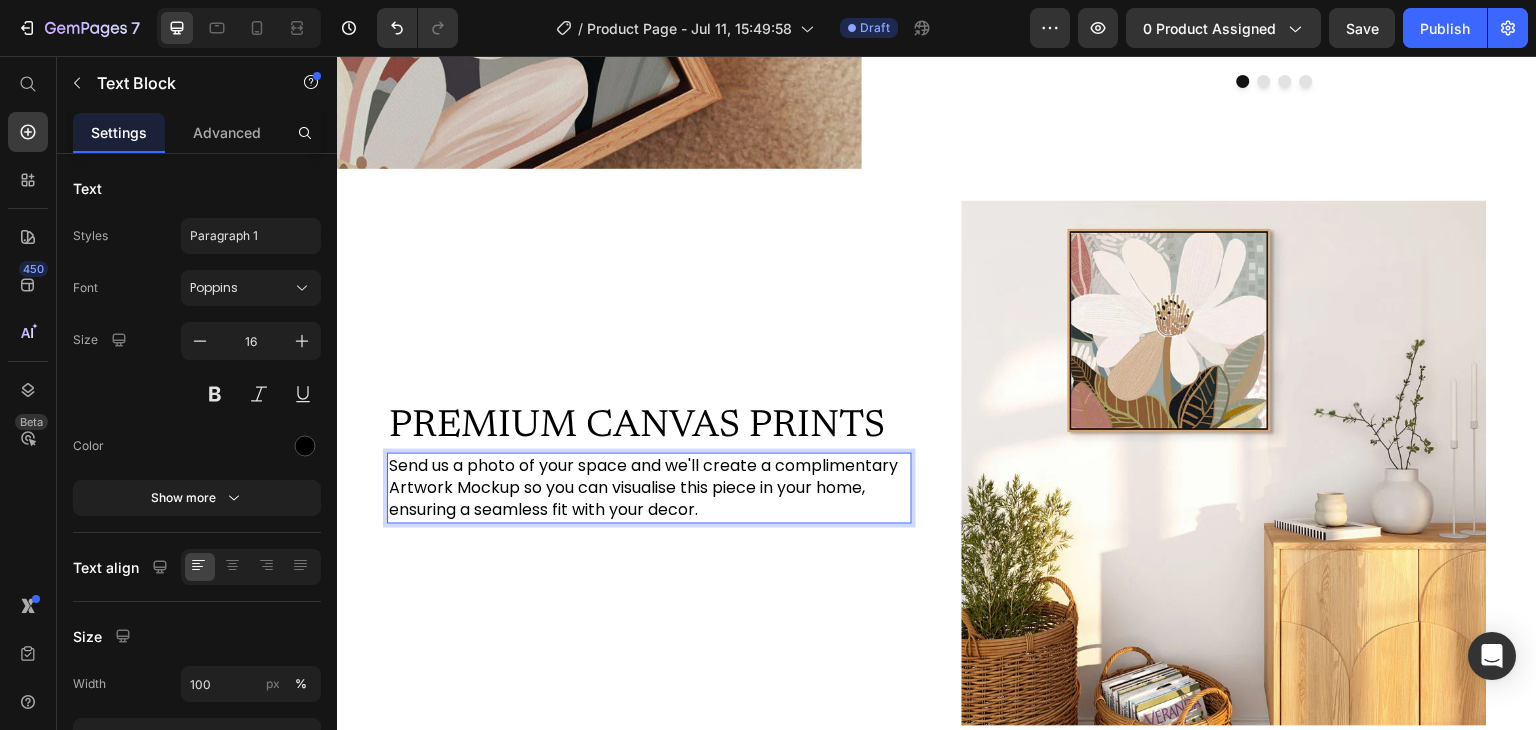 click on "Send us a photo of your space and we'll create a complimentary Artwork Mockup so you can visualise this piece in your home, ensuring a seamless fit with your decor." at bounding box center [649, 488] 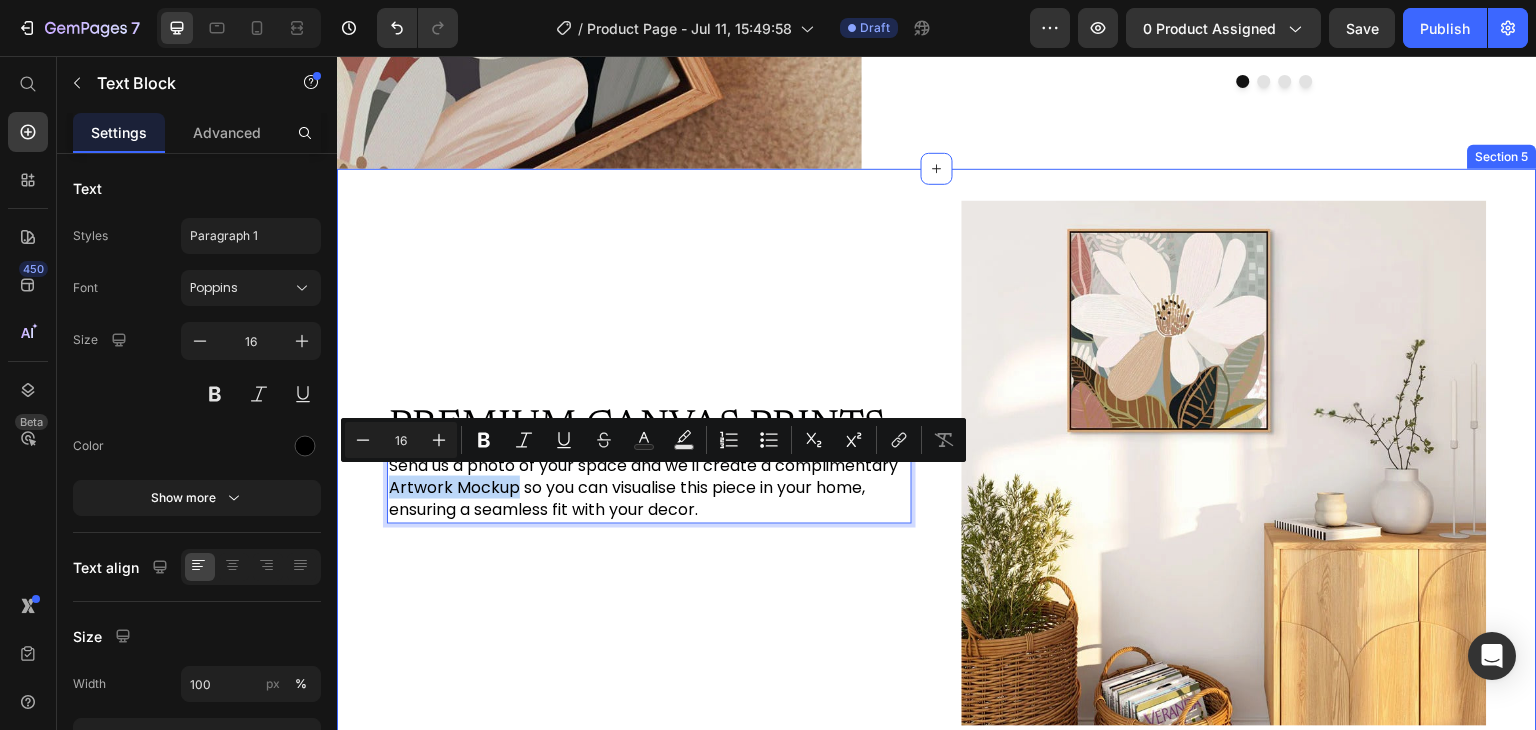 drag, startPoint x: 508, startPoint y: 484, endPoint x: 372, endPoint y: 486, distance: 136.01471 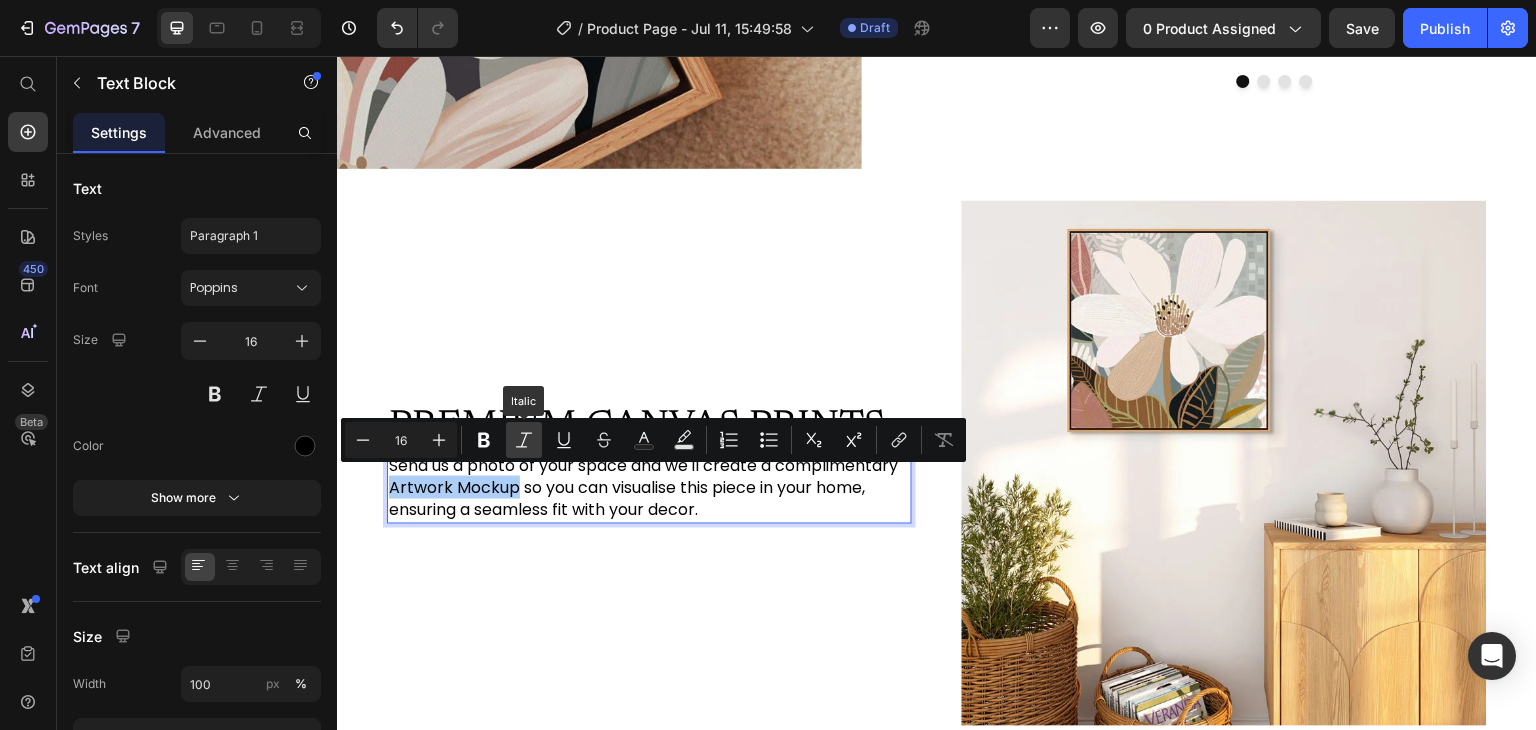 click on "Italic" at bounding box center [524, 440] 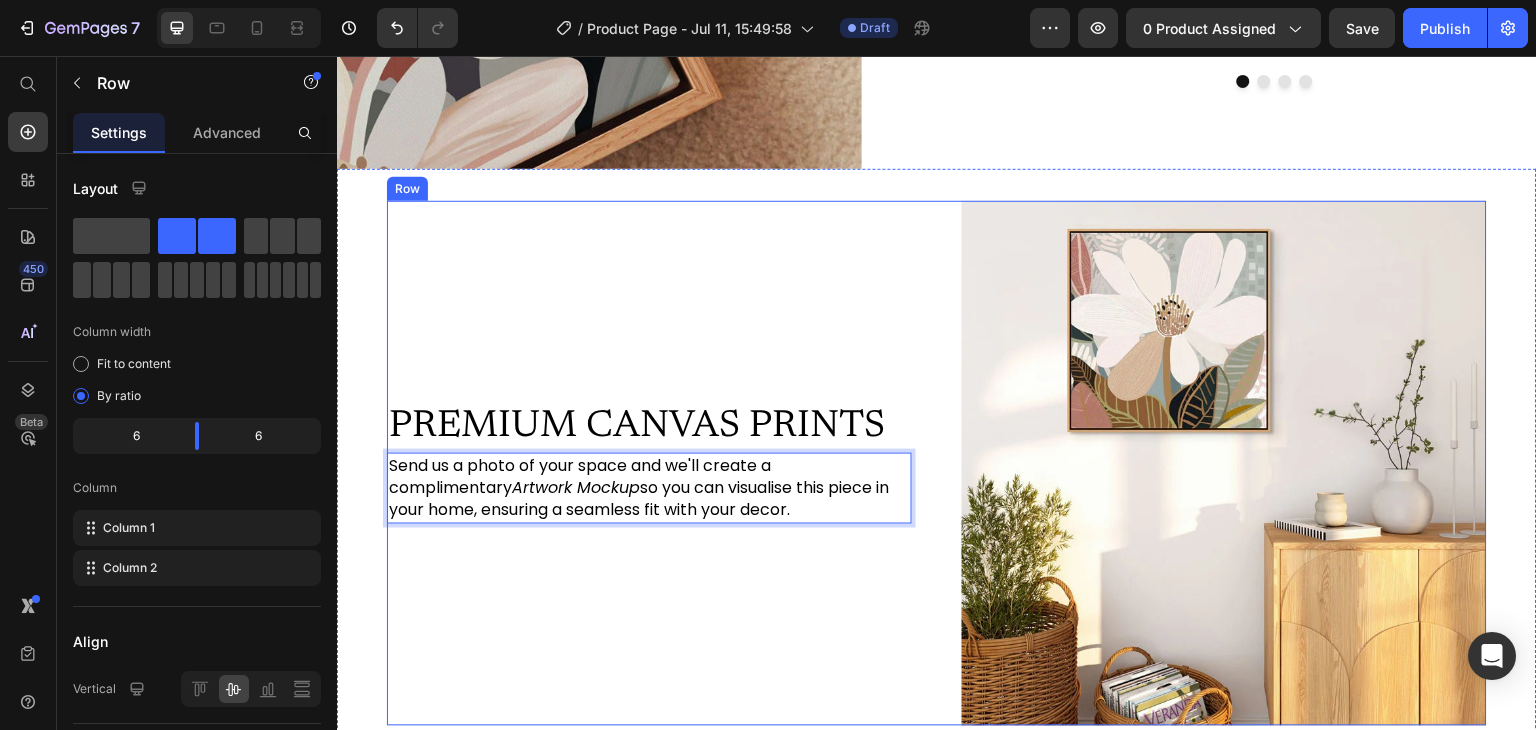 click on "PREMIUM CANVAS PRINTS Heading Send us a photo of your space and we'll create a complimentary  Artwork Mockup  so you can visualise this piece in your home, ensuring a seamless fit with your decor. Text Block   0" at bounding box center [649, 463] 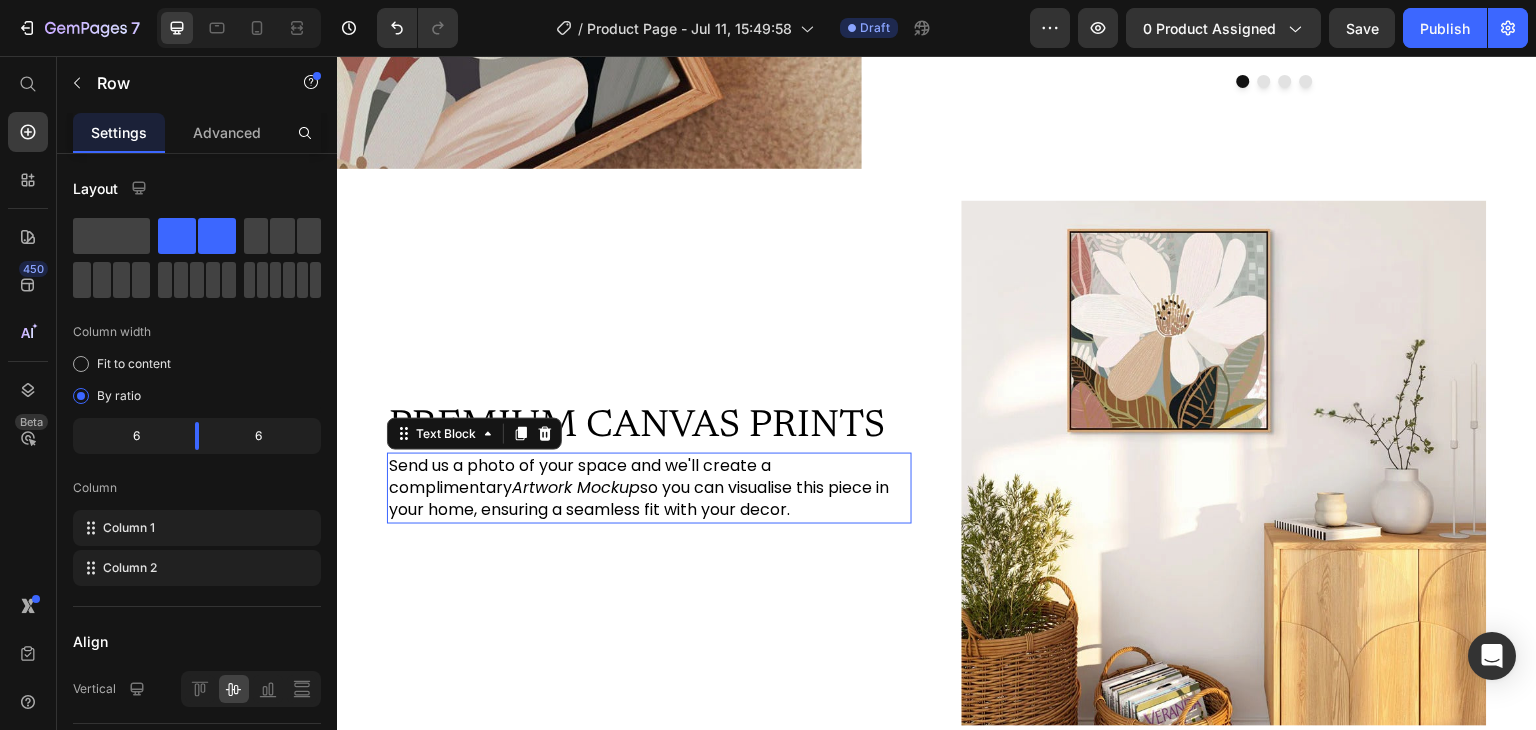 click on "Send us a photo of your space and we'll create a complimentary  Artwork Mockup  so you can visualise this piece in your home, ensuring a seamless fit with your decor." at bounding box center [649, 488] 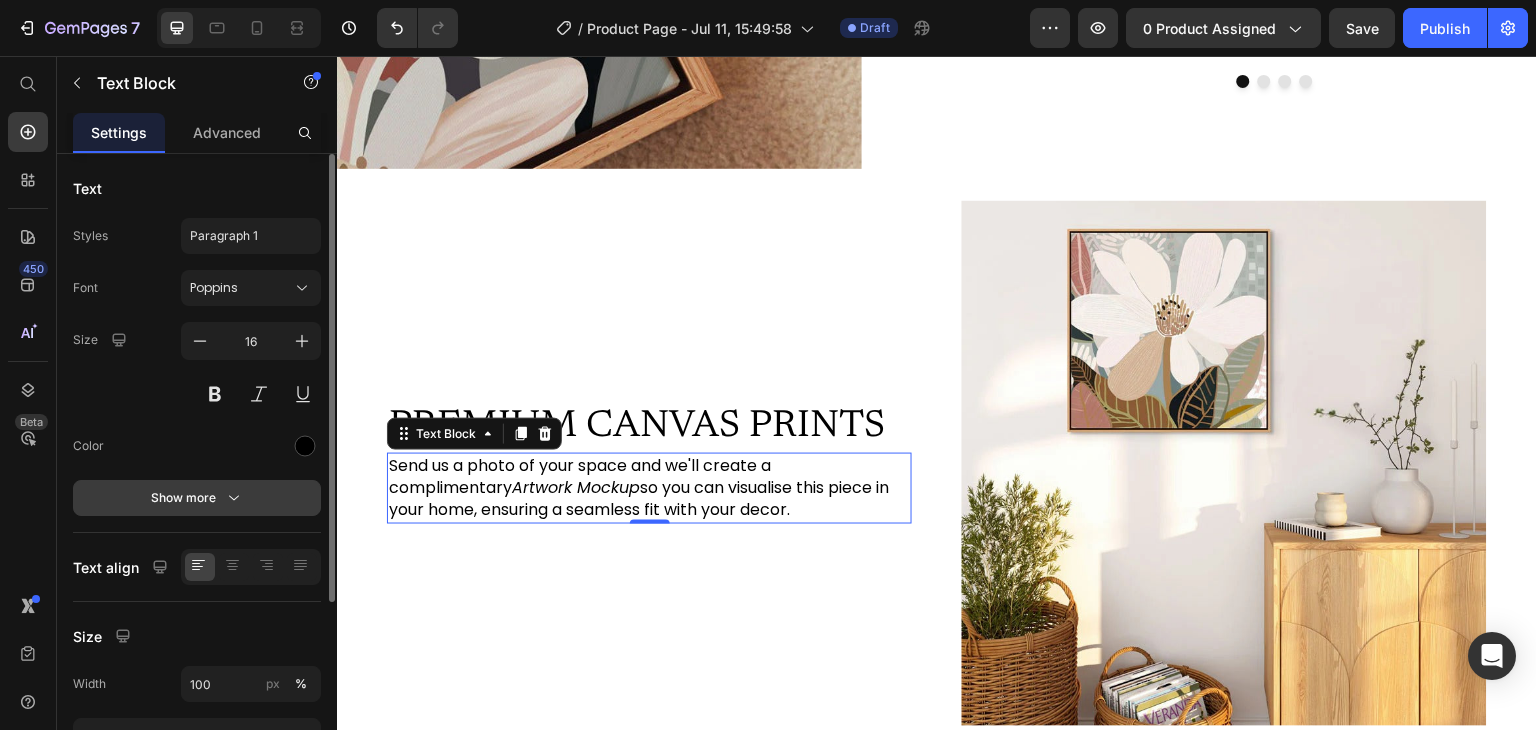 click 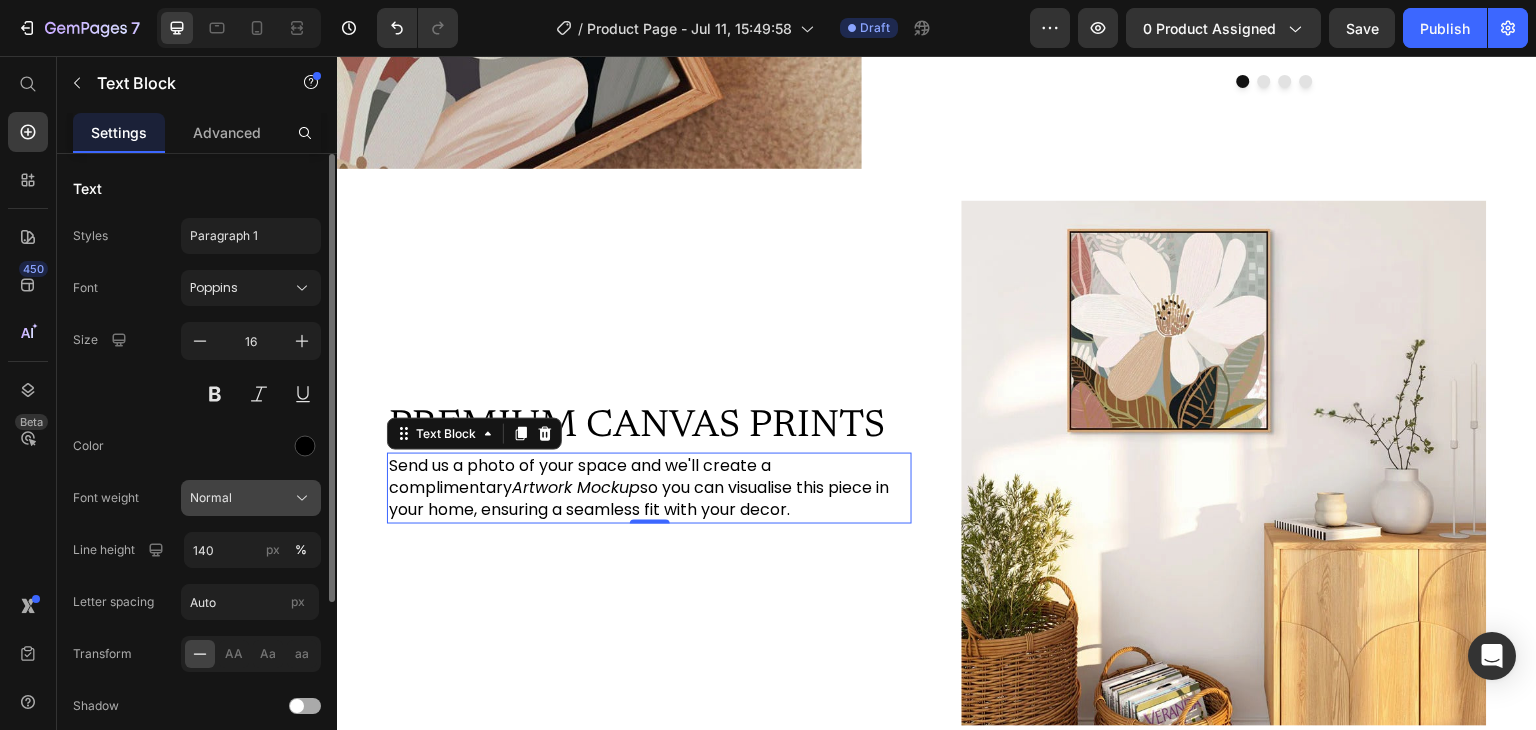 click on "Normal" at bounding box center (251, 498) 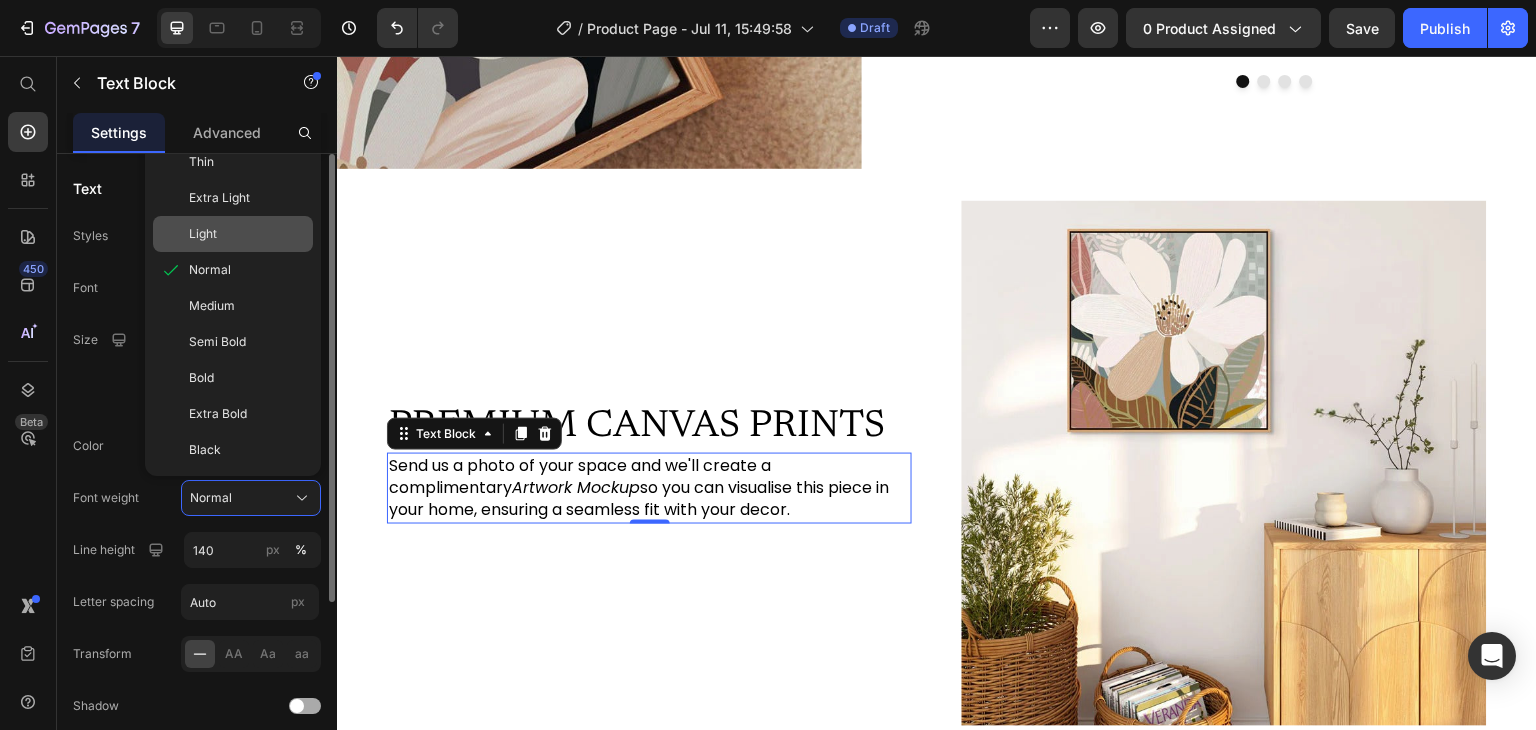 click on "Light" at bounding box center (247, 234) 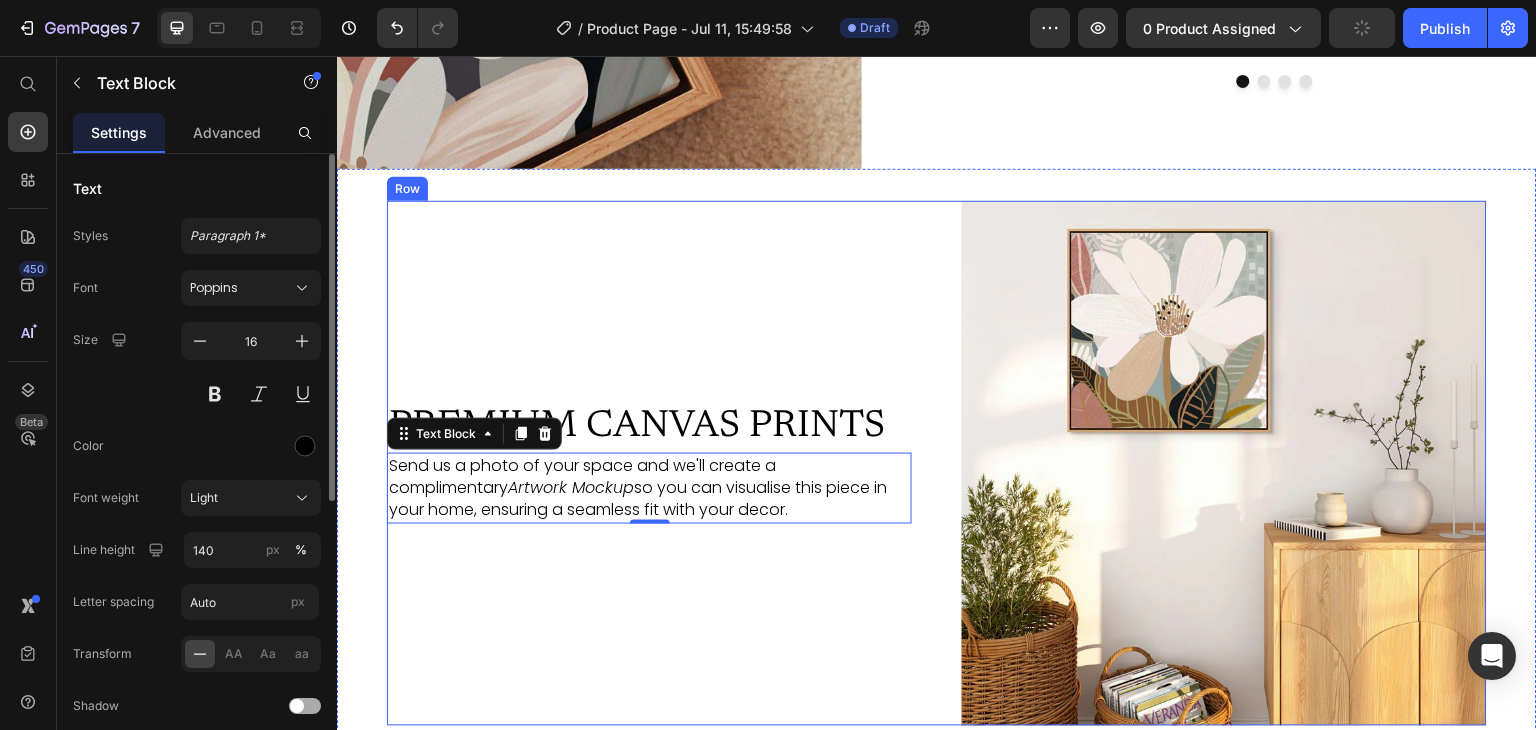 click on "PREMIUM CANVAS PRINTS Heading Send us a photo of your space and we'll create a complimentary  Artwork Mockup  so you can visualise this piece in your home, ensuring a seamless fit with your decor. Text Block   0" at bounding box center (649, 463) 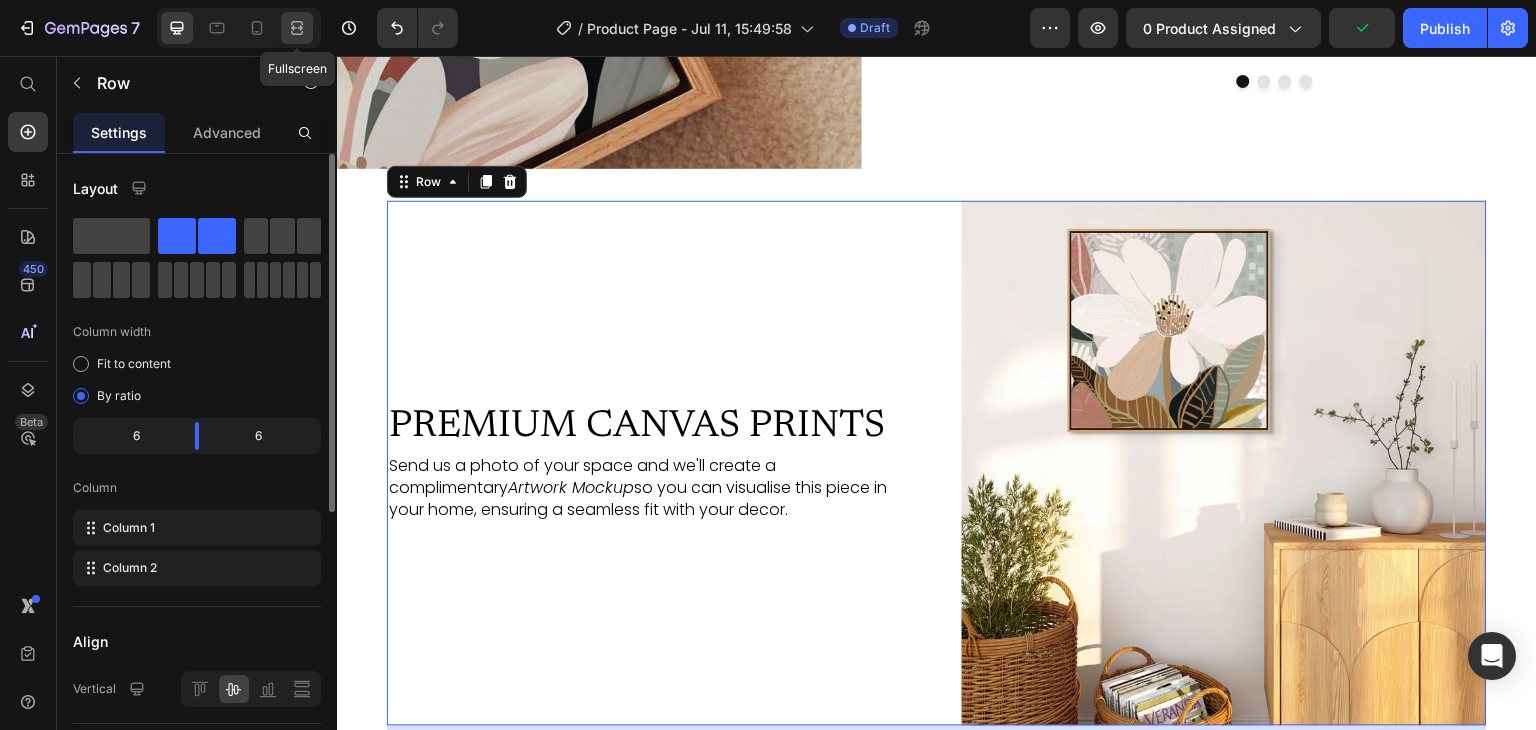 click 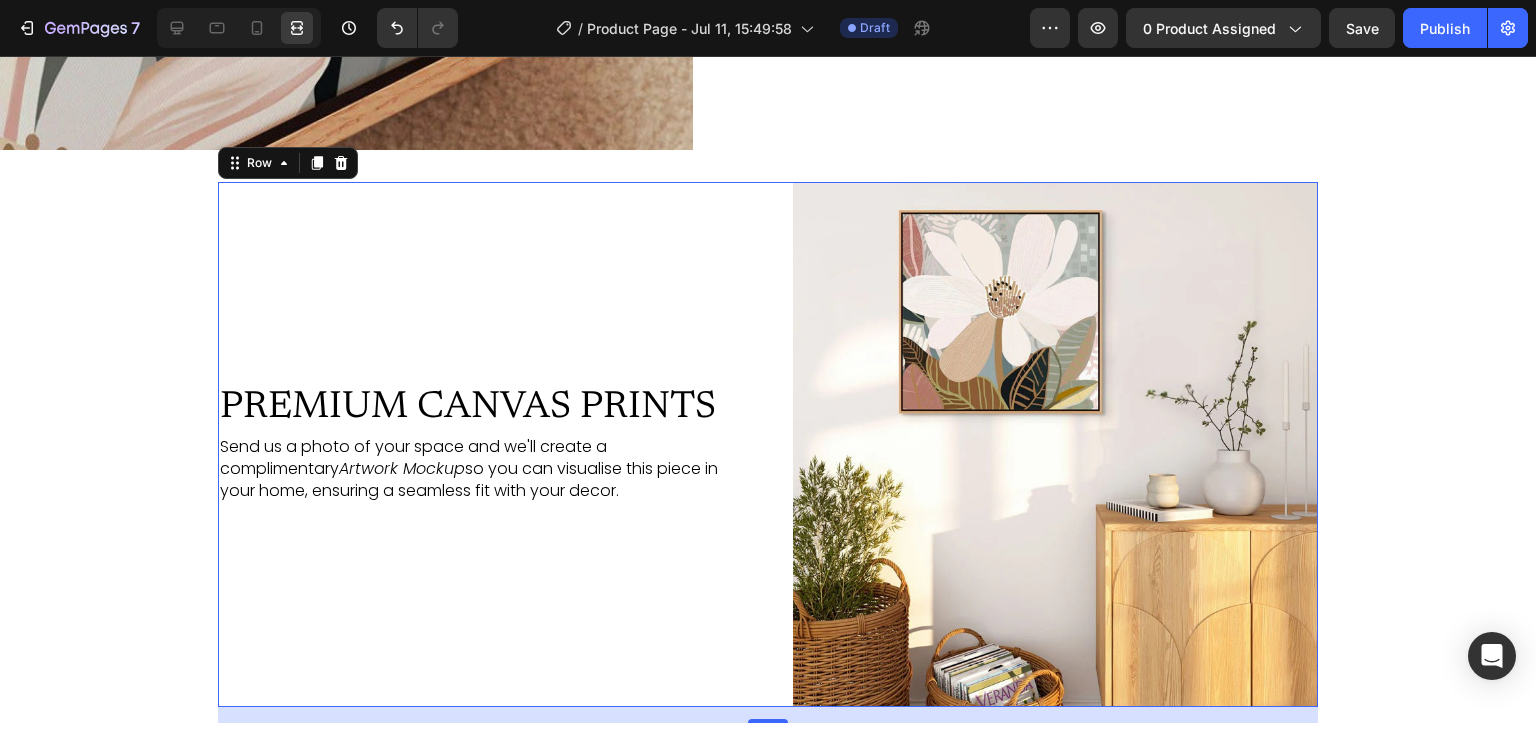 scroll, scrollTop: 2663, scrollLeft: 0, axis: vertical 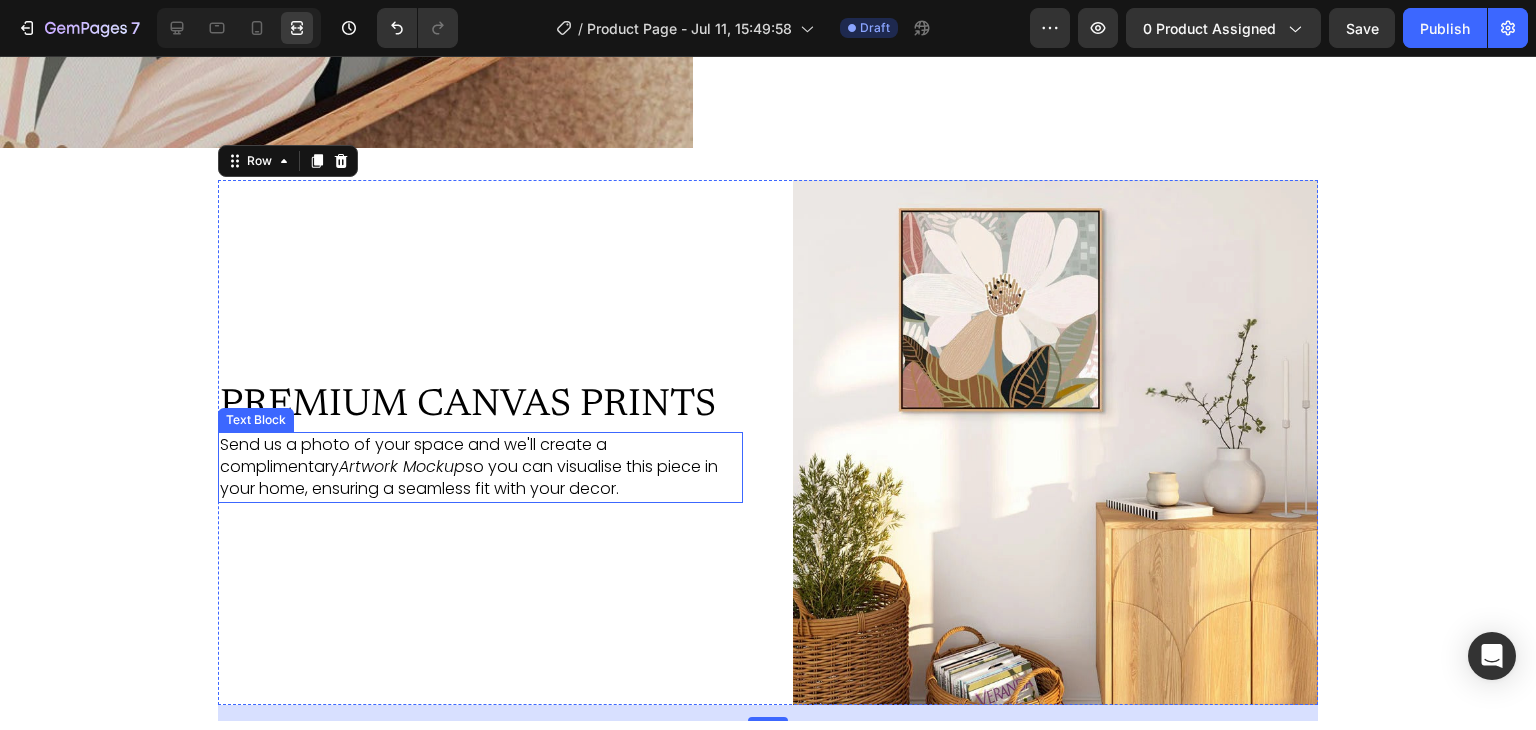 click on "Send us a photo of your space and we'll create a complimentary  Artwork Mockup  so you can visualise this piece in your home, ensuring a seamless fit with your decor." at bounding box center [480, 467] 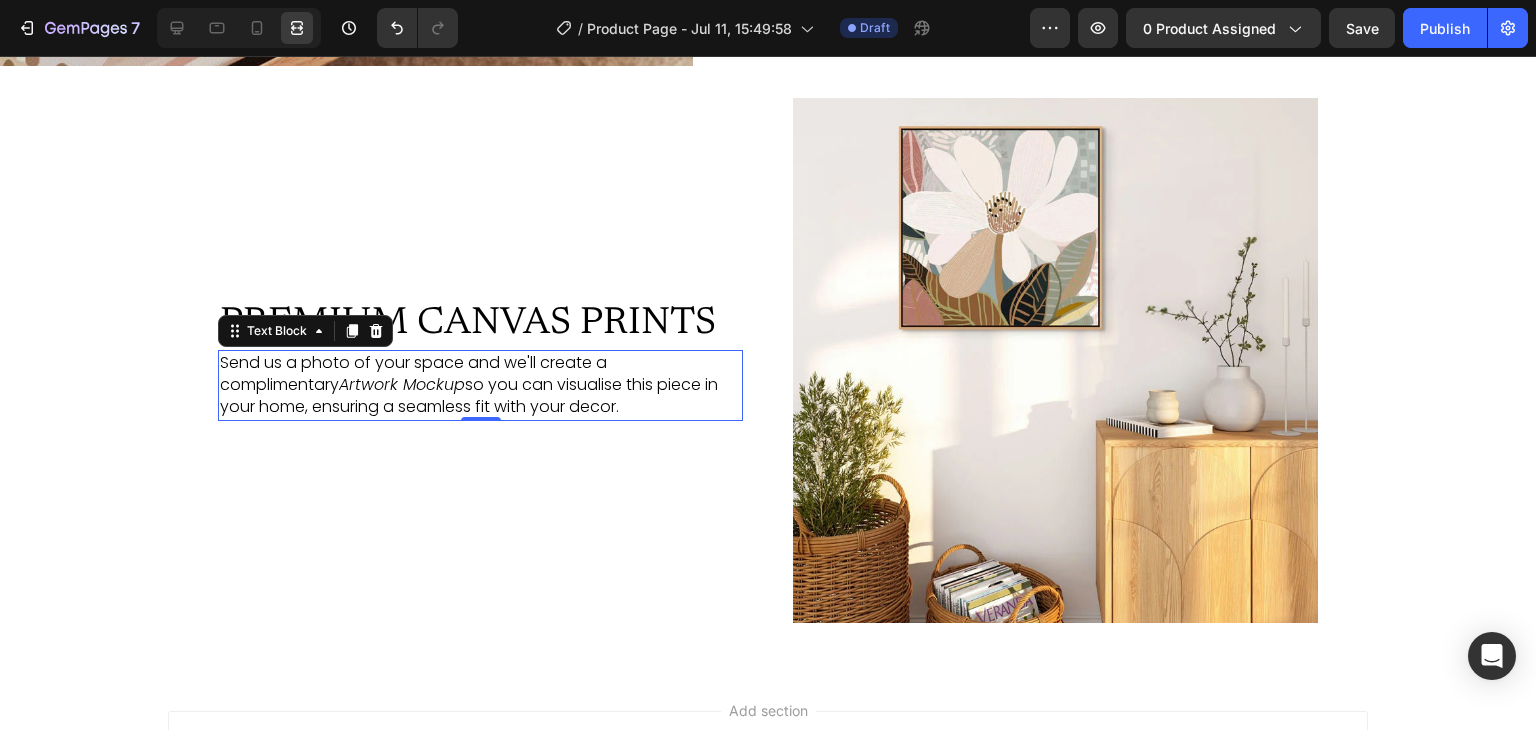scroll, scrollTop: 2780, scrollLeft: 0, axis: vertical 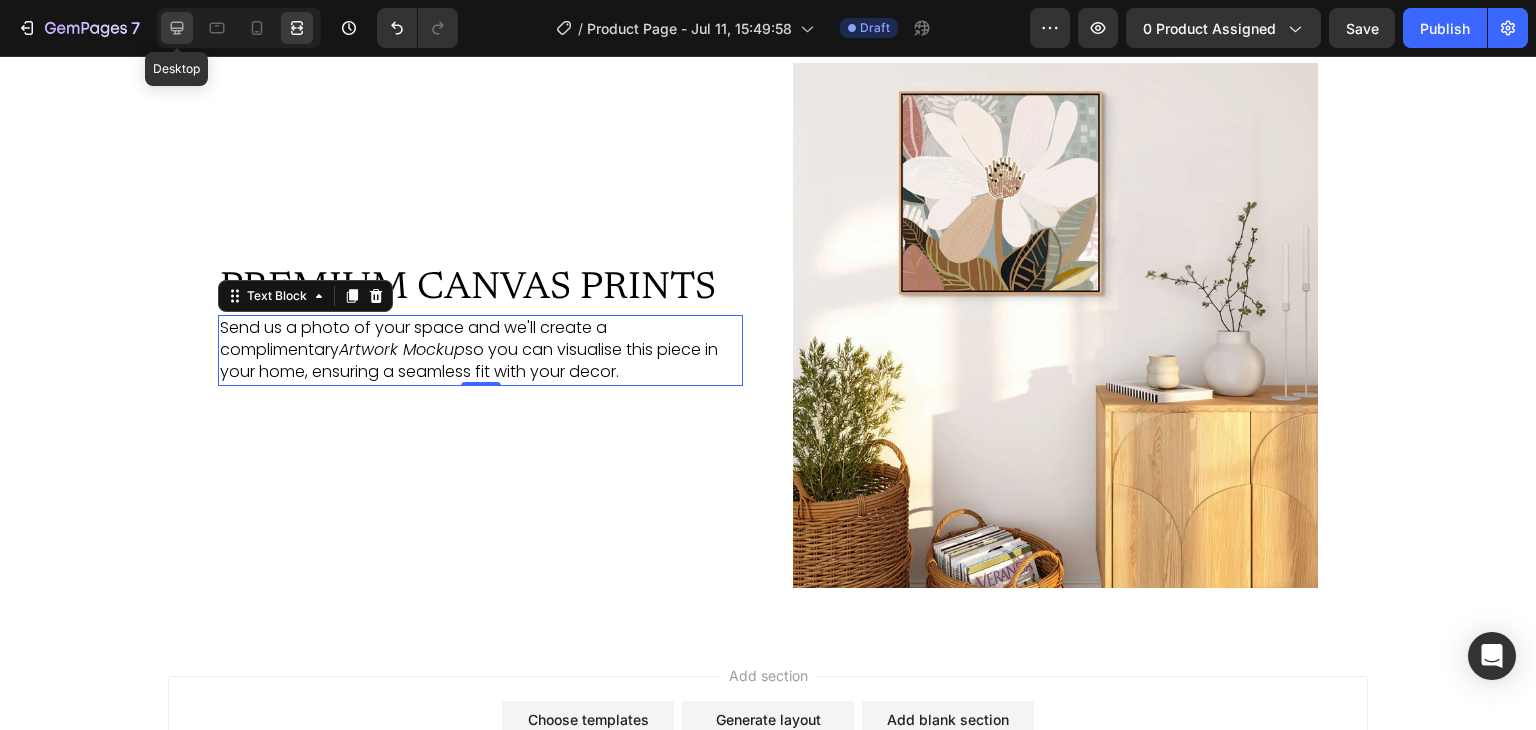 click 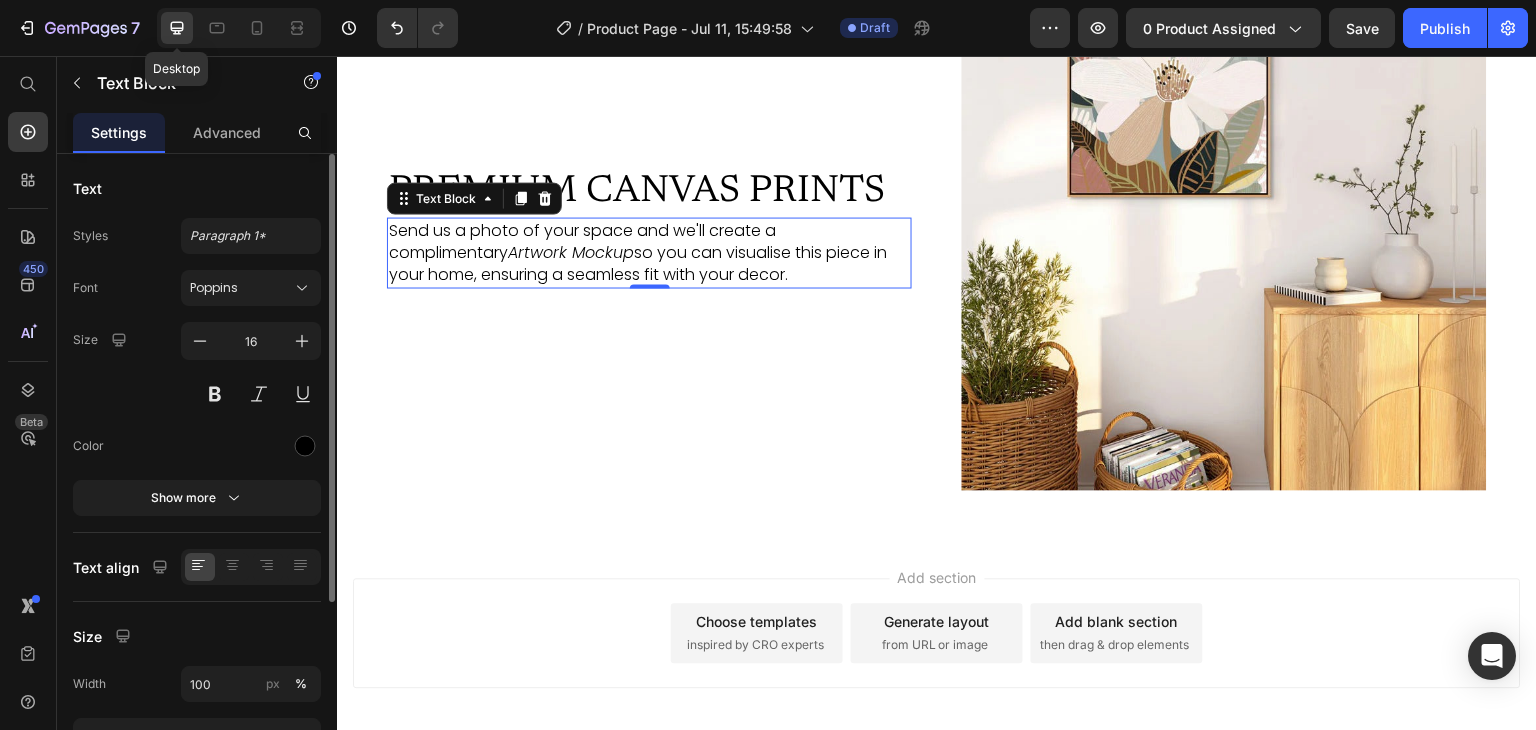 scroll, scrollTop: 2654, scrollLeft: 0, axis: vertical 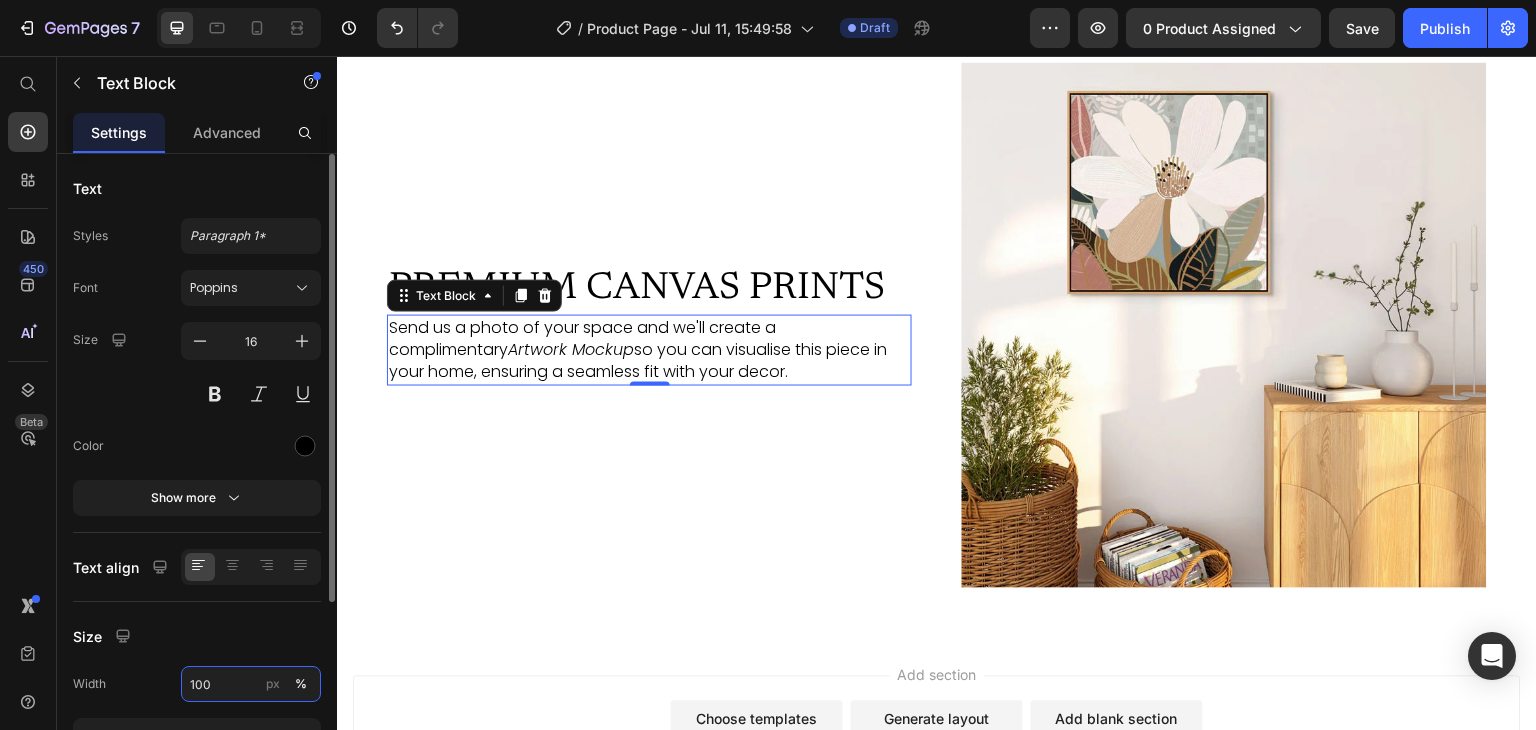 click on "100" at bounding box center [251, 684] 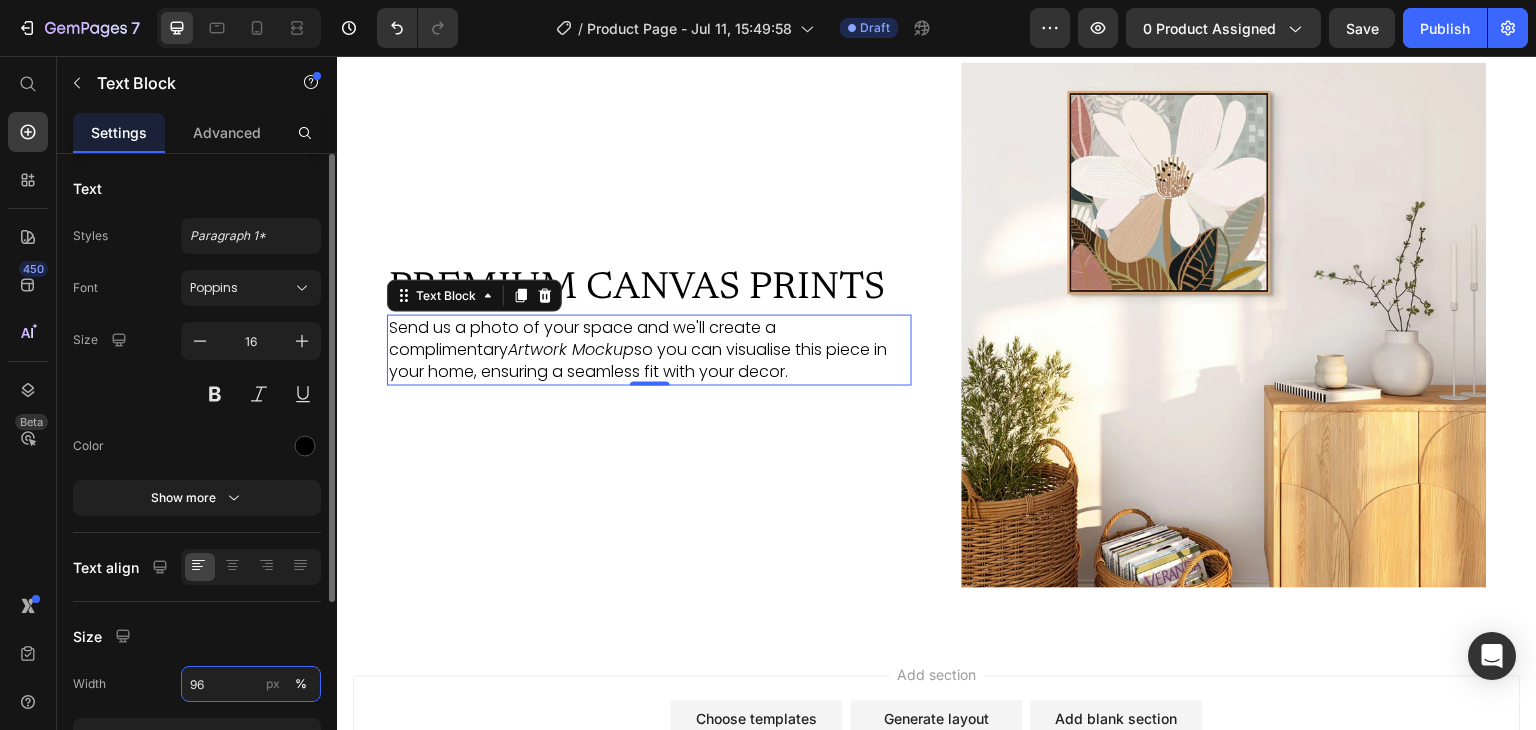 type on "95" 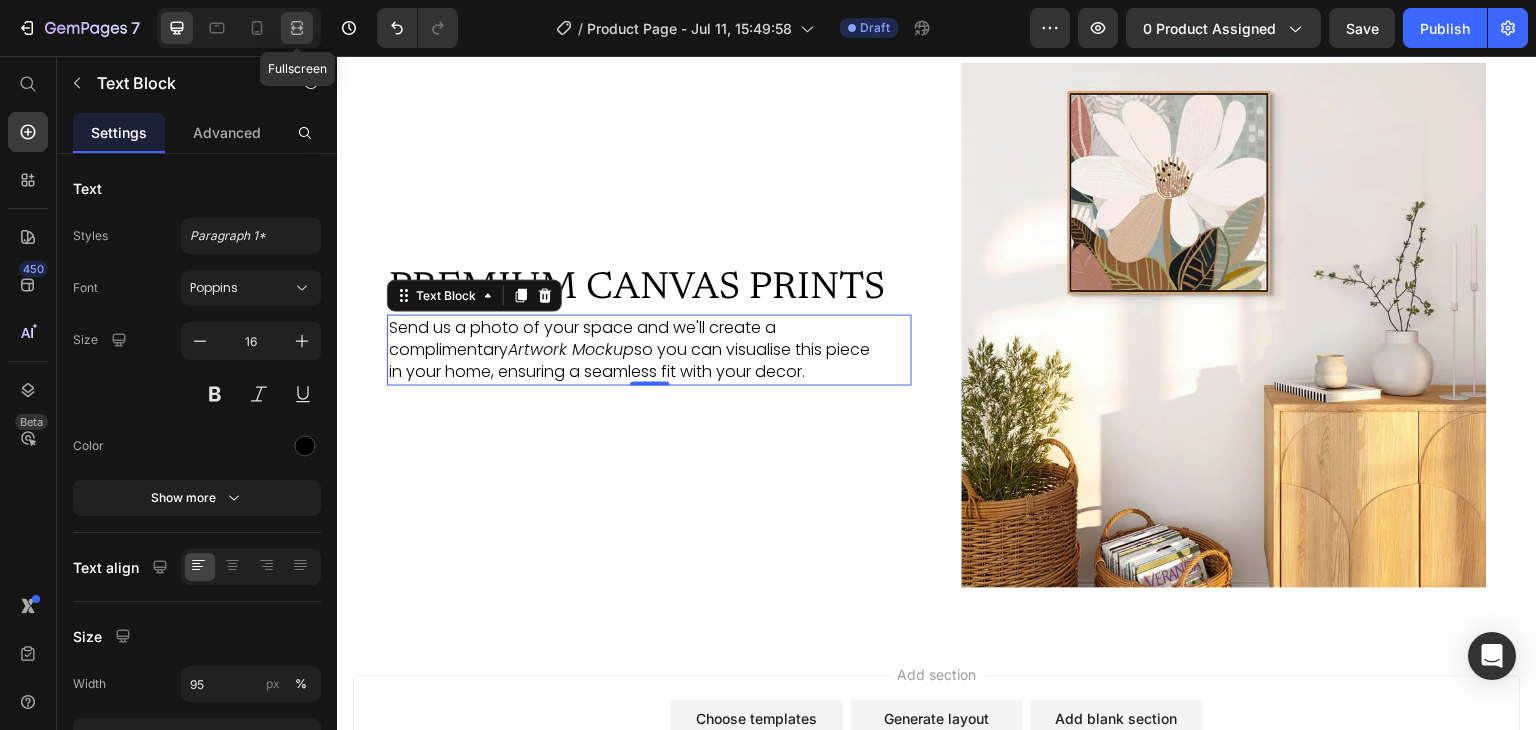 click 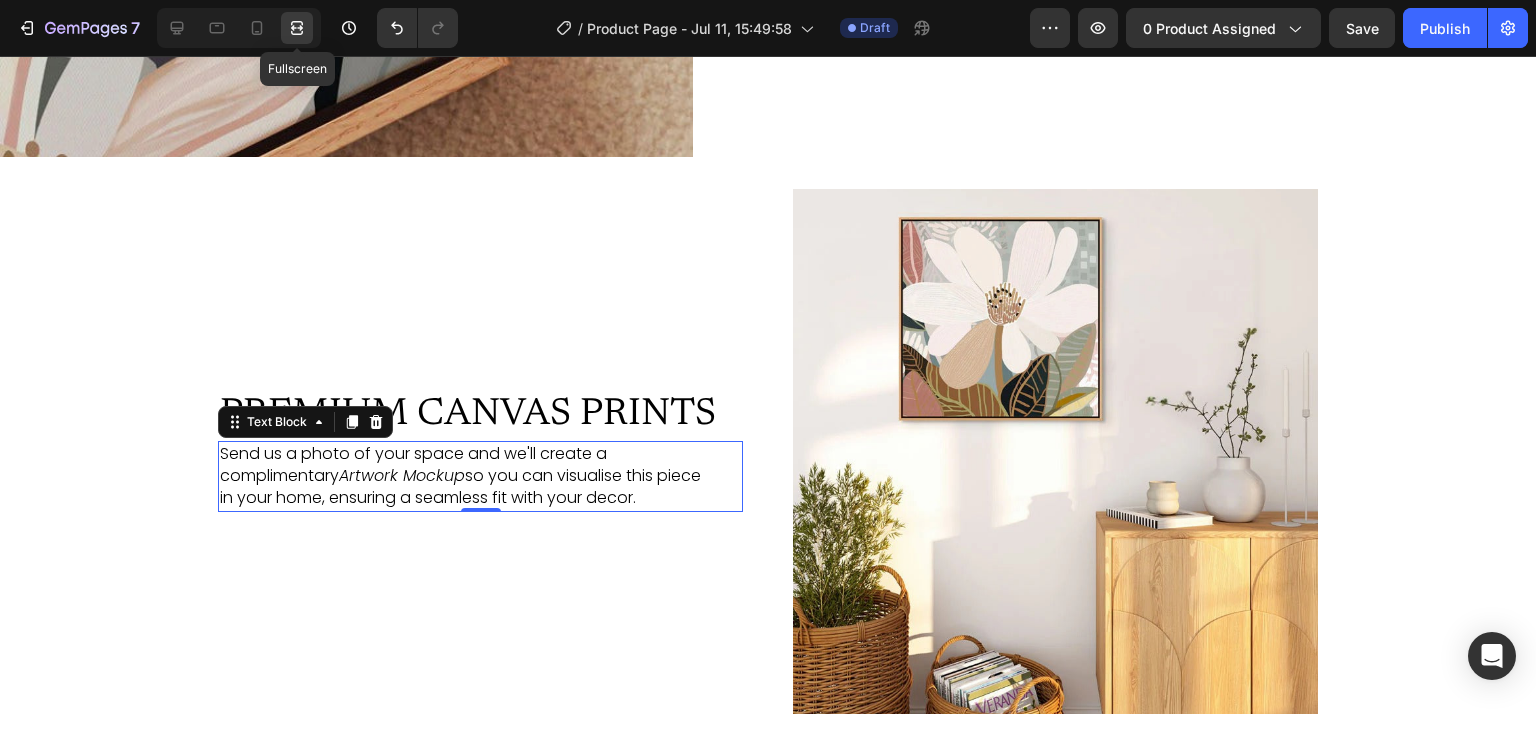 scroll, scrollTop: 2780, scrollLeft: 0, axis: vertical 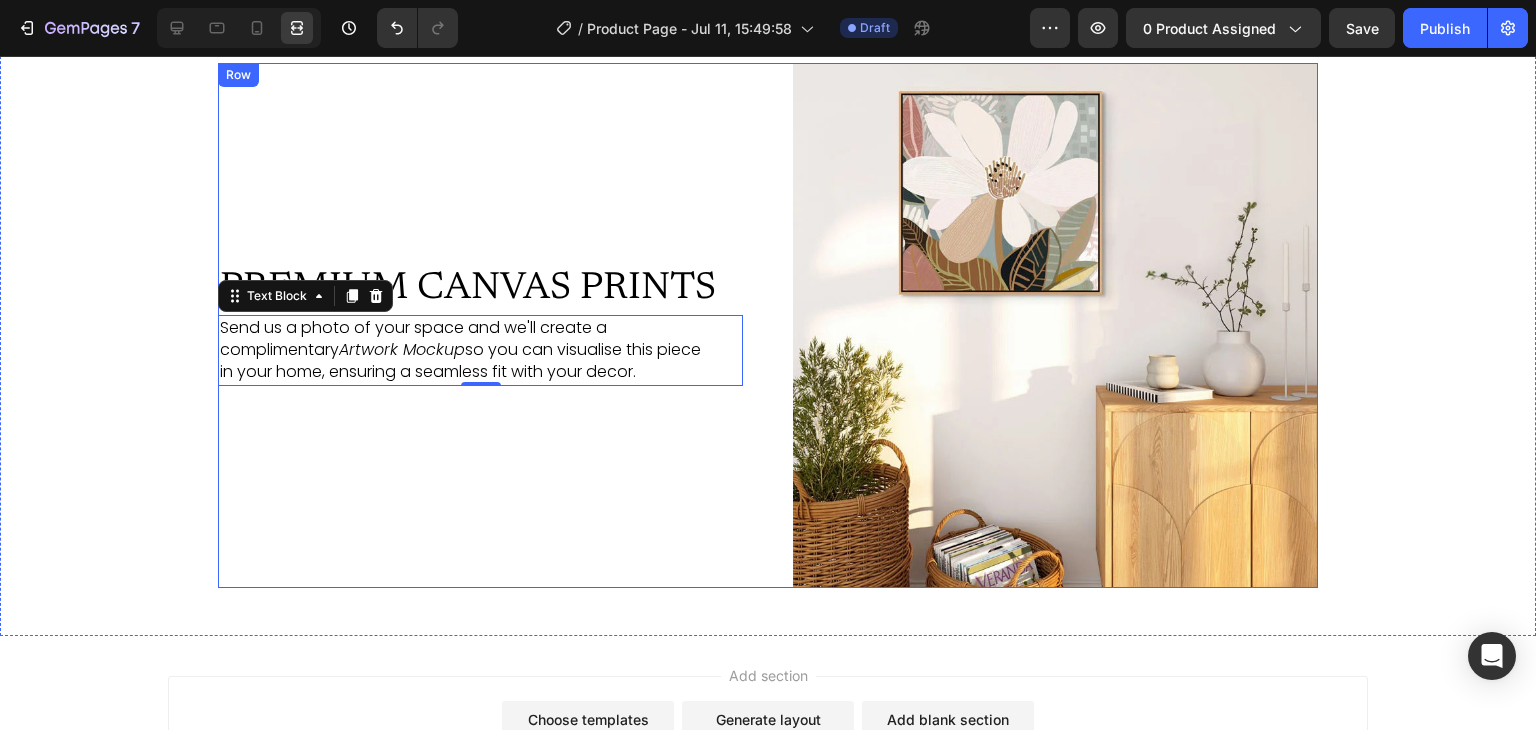 click on "PREMIUM CANVAS PRINTS Heading Send us a photo of your space and we'll create a complimentary  Artwork Mockup  so you can visualise this piece in your home, ensuring a seamless fit with your decor. Text Block   0" at bounding box center [480, 325] 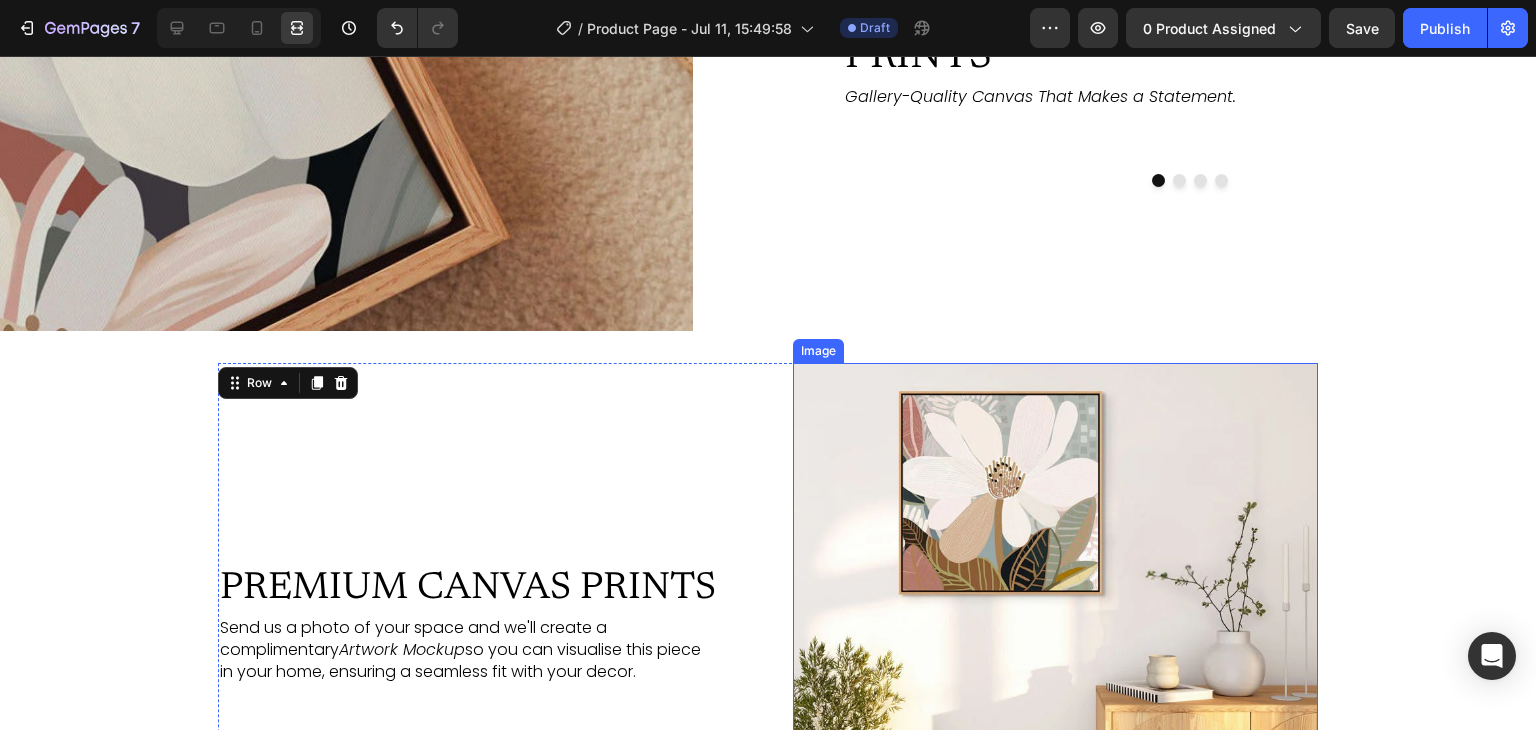 scroll, scrollTop: 2468, scrollLeft: 0, axis: vertical 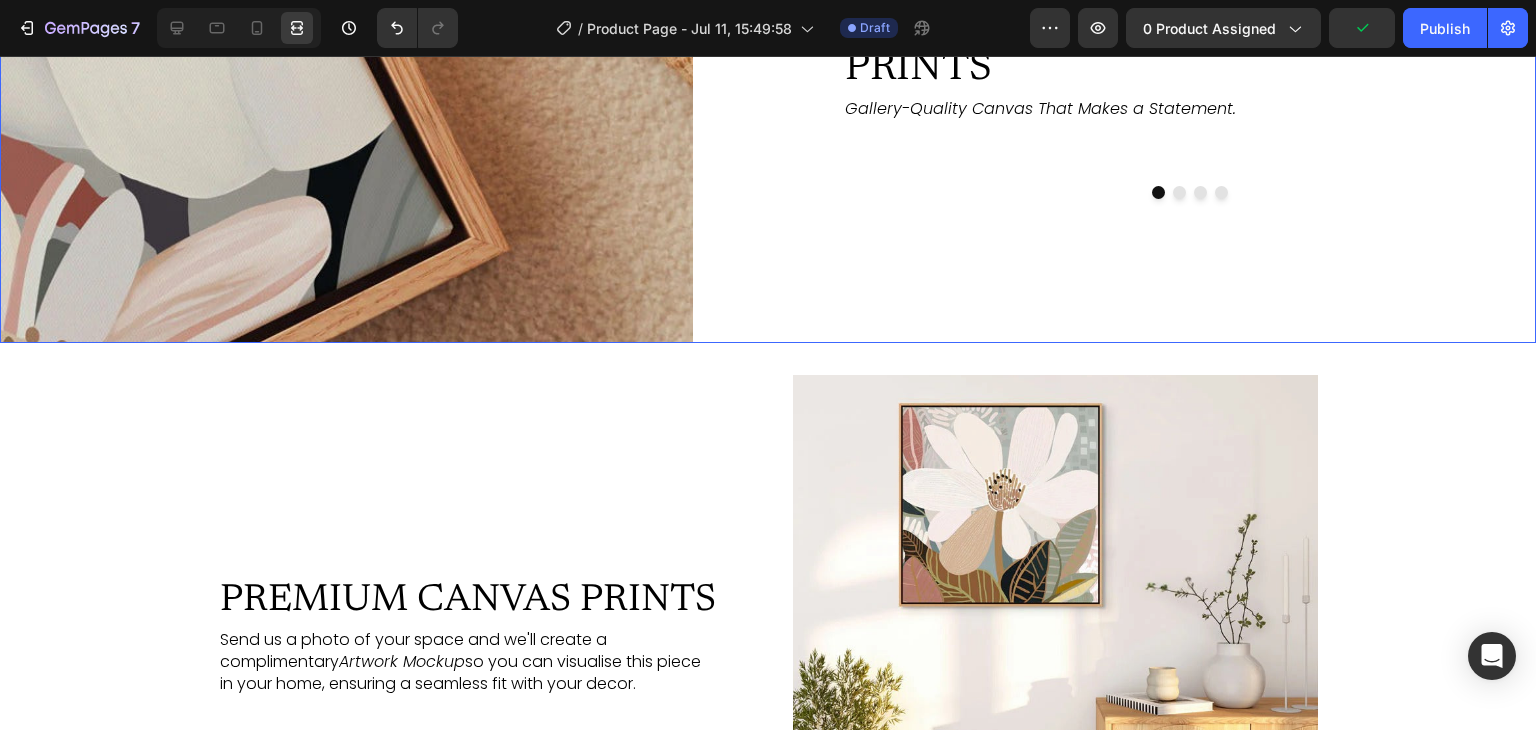 click on "ABOUT OUR Text Block PREMIUM CANVAS PRINTS Heading Gallery-Quality Canvas That Makes a Statement. Text Block CANVAS IS PERFECT FOR: Text Block
Statement pieces in living areas
Modern and contemporary spaces
Rooms with varying light conditions Item List OUR MUSEUM-GRADE CANVAS PRINTS ARE CRAFTED USING: Text Block
Premium 420gsm polycotton canvas
Archival Giclée inks for rich, fade-resistant colour
Professional-grade timber stretcher bars
Floating frame design for sophisticated presentations Item List EACH CANVAS PRINT FEATURES: Text Block
UV-resistant finish lasting 75+ years
Hand-stretched over premium timber bars
Rooms with varying light conditions
Ready to hang with professional mounting system
53mm depth from wall Item List Carousel" at bounding box center (1189, 83) 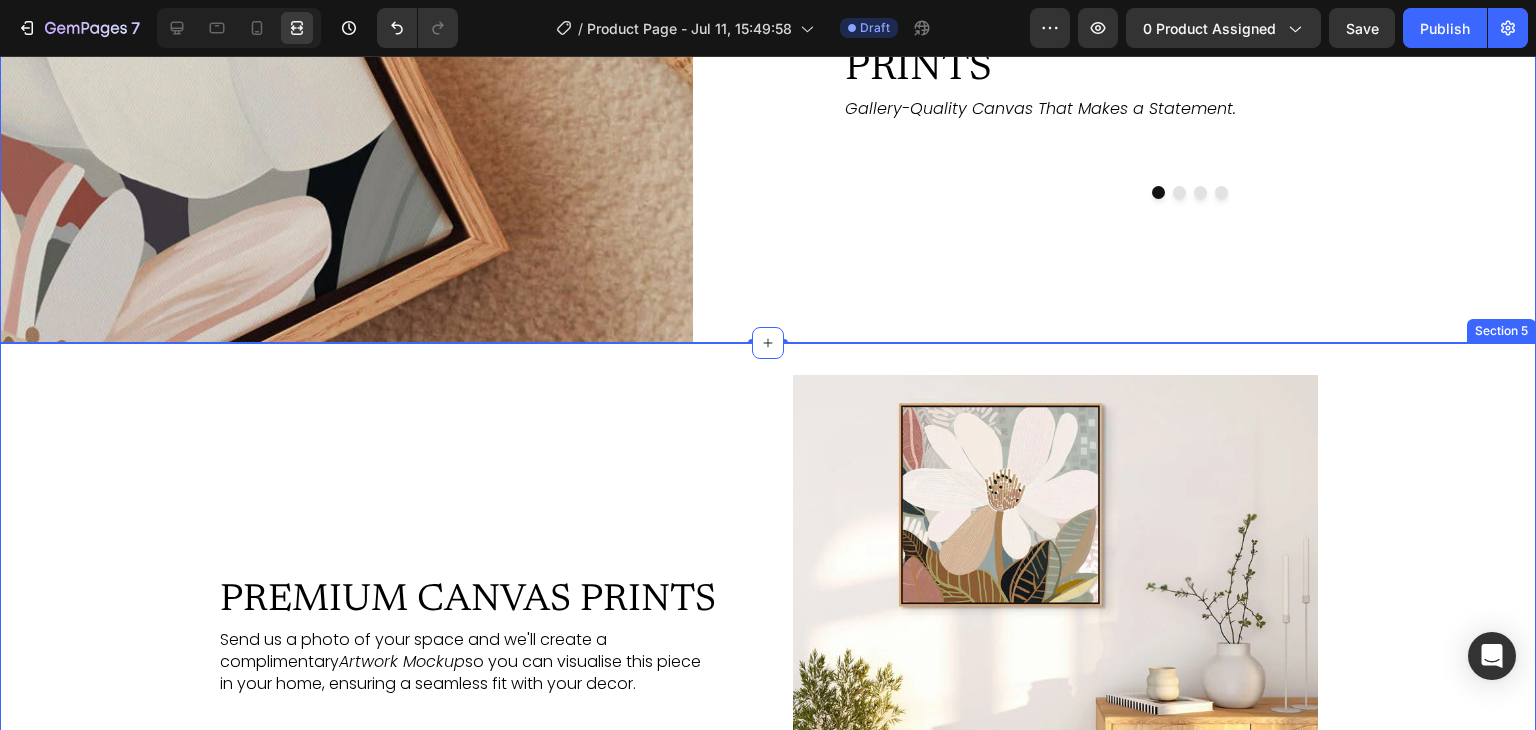 click on "PREMIUM CANVAS PRINTS Heading Send us a photo of your space and we'll create a complimentary  Artwork Mockup  so you can visualise this piece in your home, ensuring a seamless fit with your decor. Text Block Image Row Section 5" at bounding box center (768, 645) 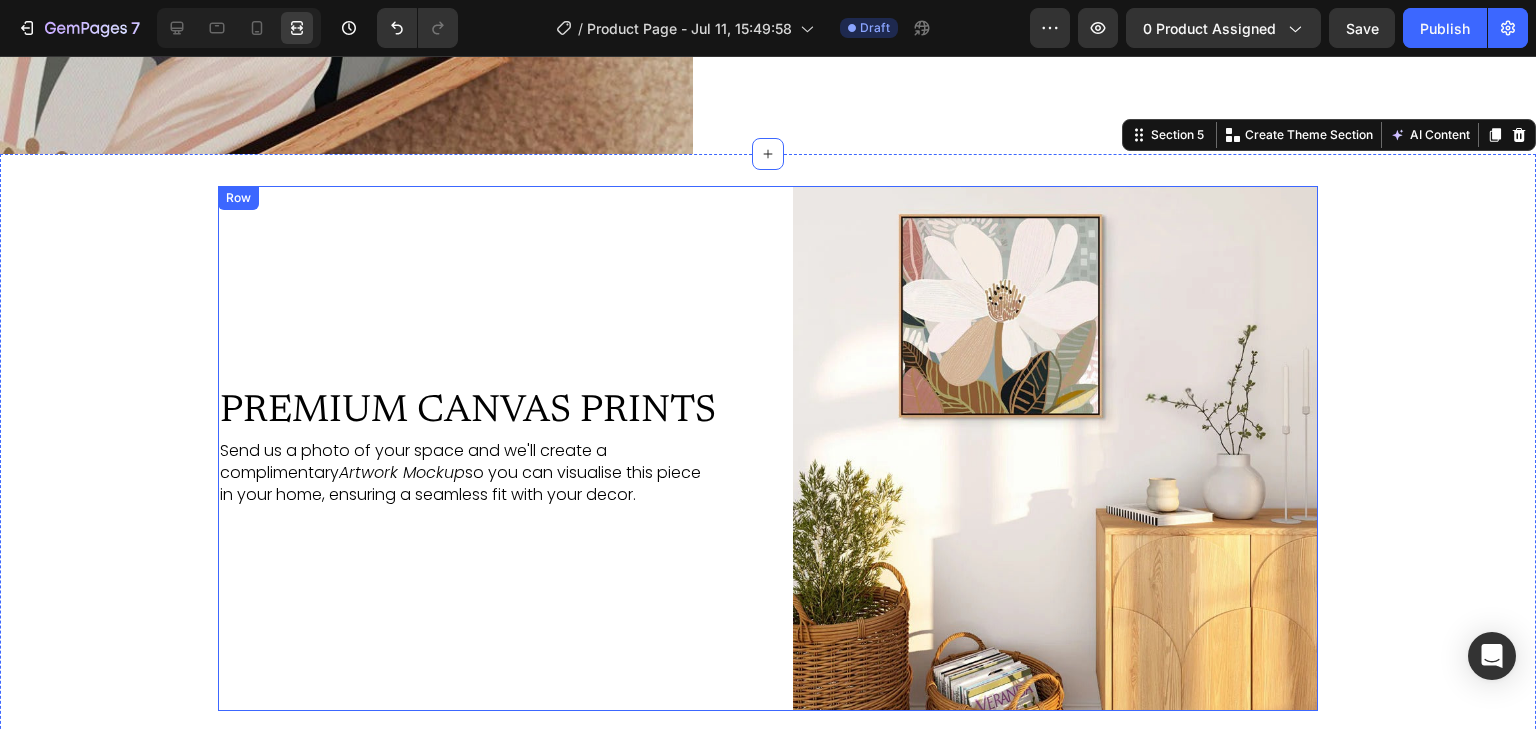 scroll, scrollTop: 2656, scrollLeft: 0, axis: vertical 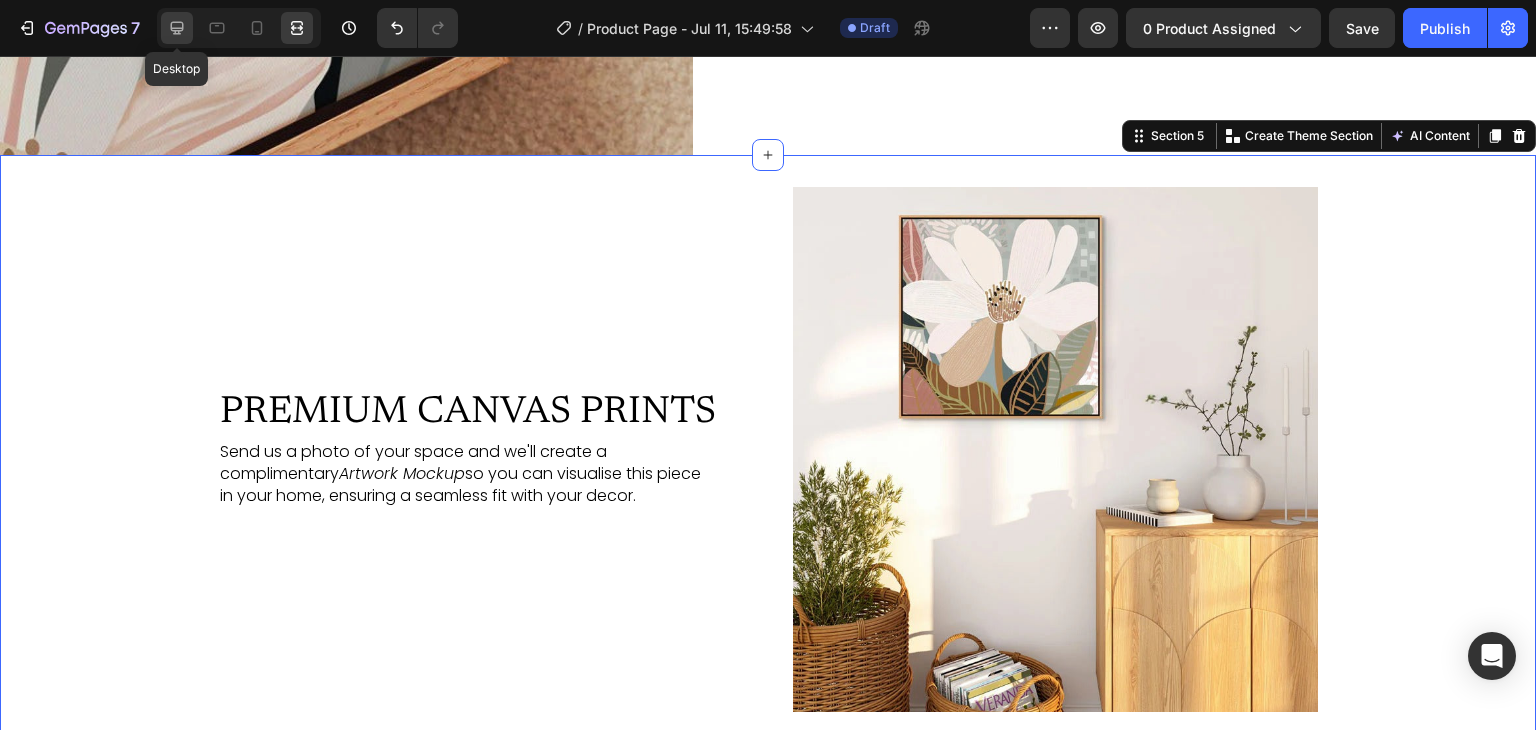 click 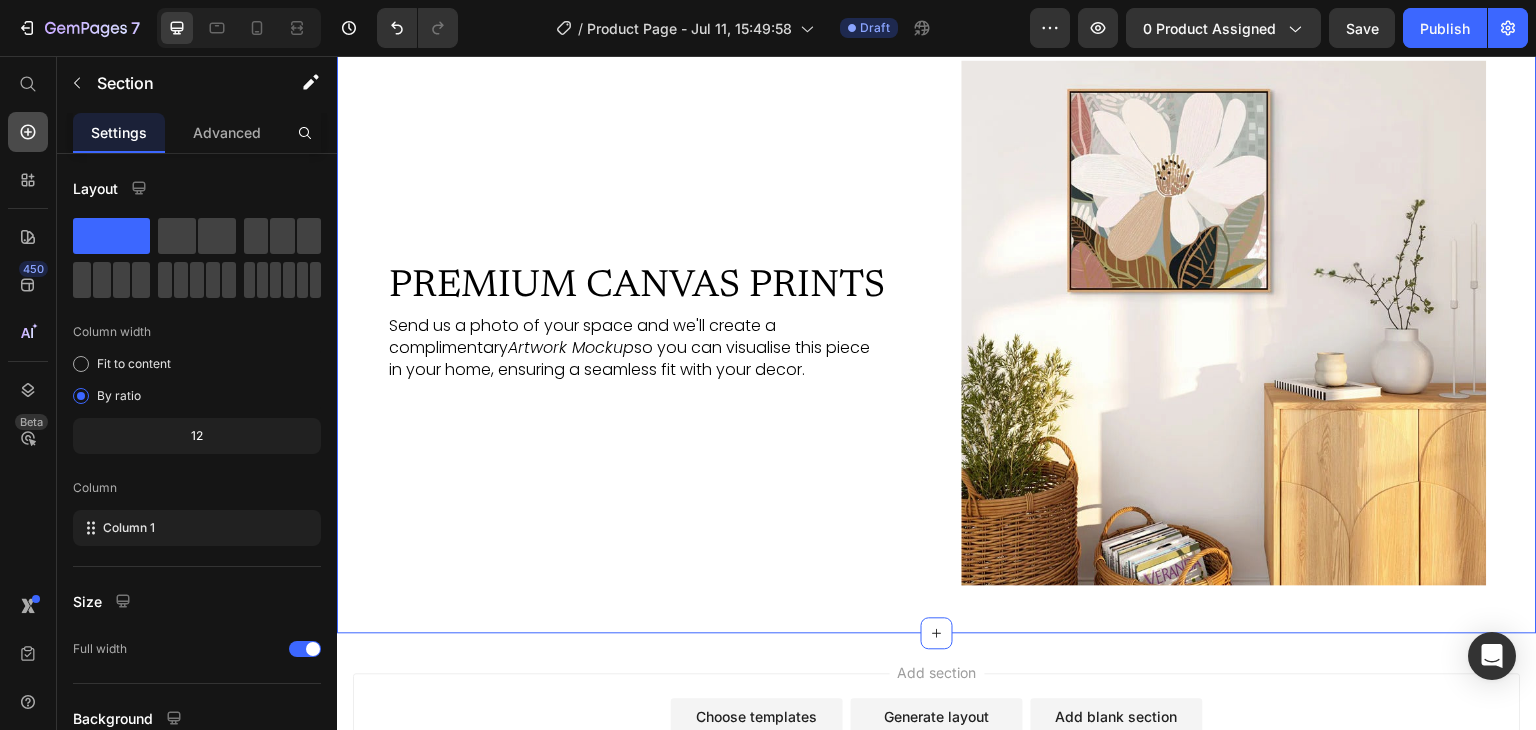 click 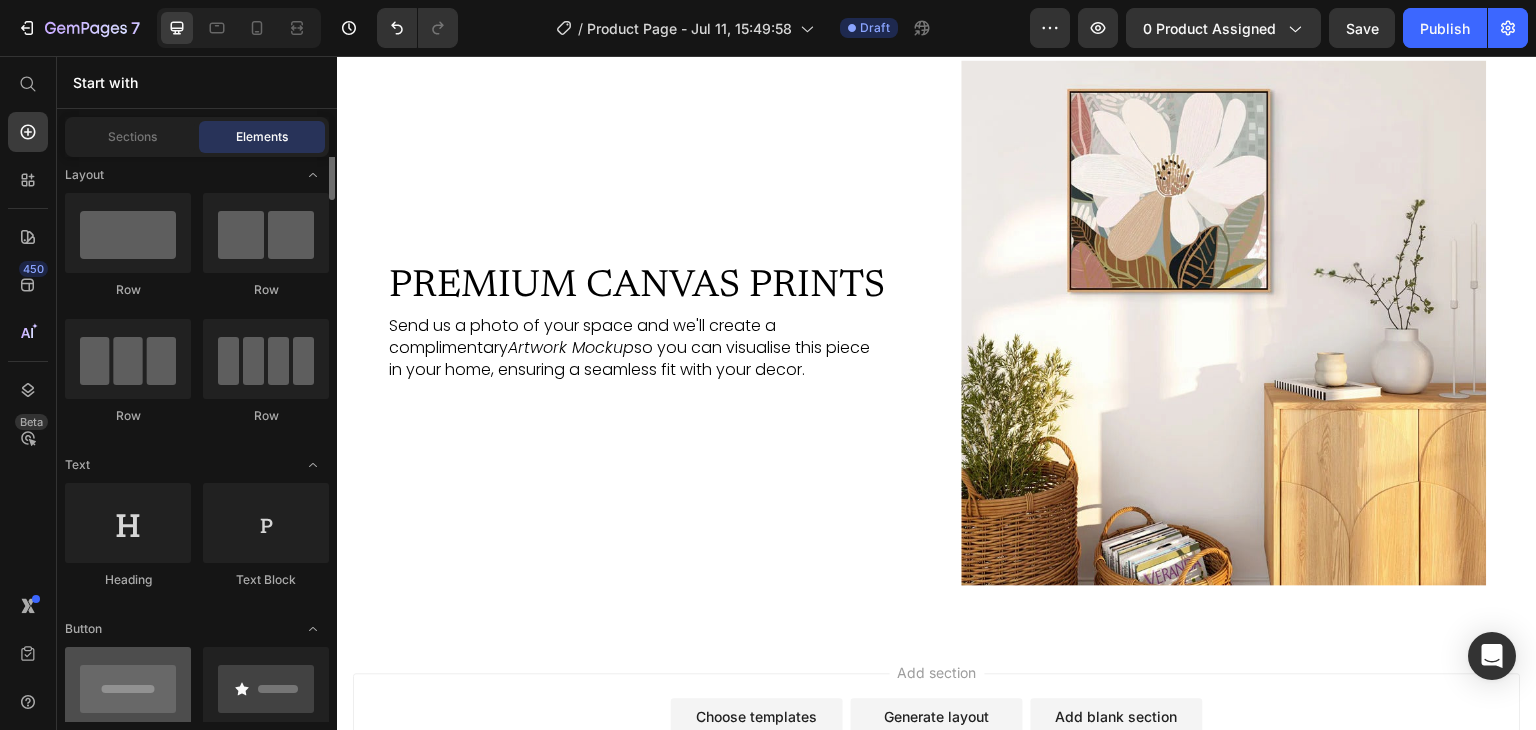 scroll, scrollTop: 0, scrollLeft: 0, axis: both 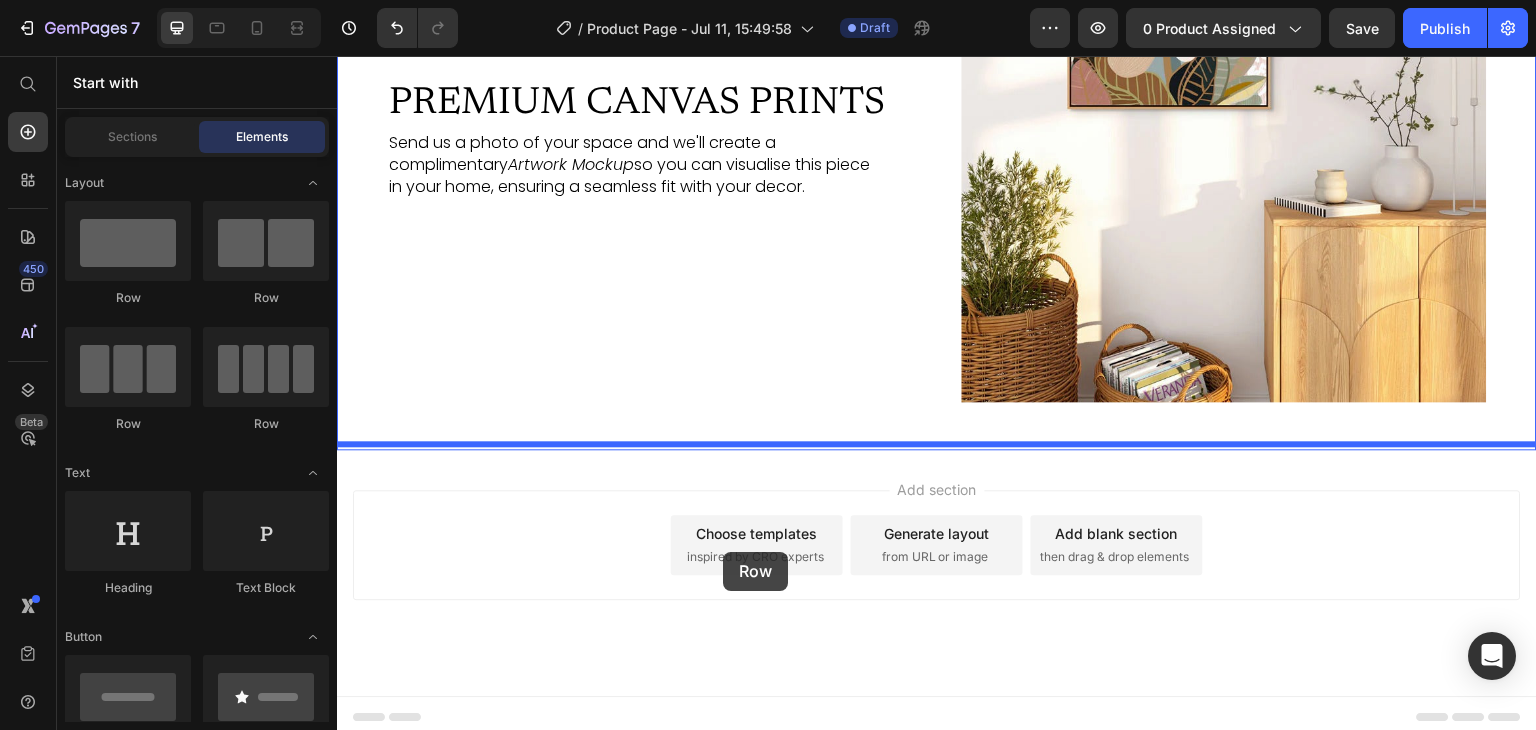 drag, startPoint x: 596, startPoint y: 291, endPoint x: 717, endPoint y: 545, distance: 281.34854 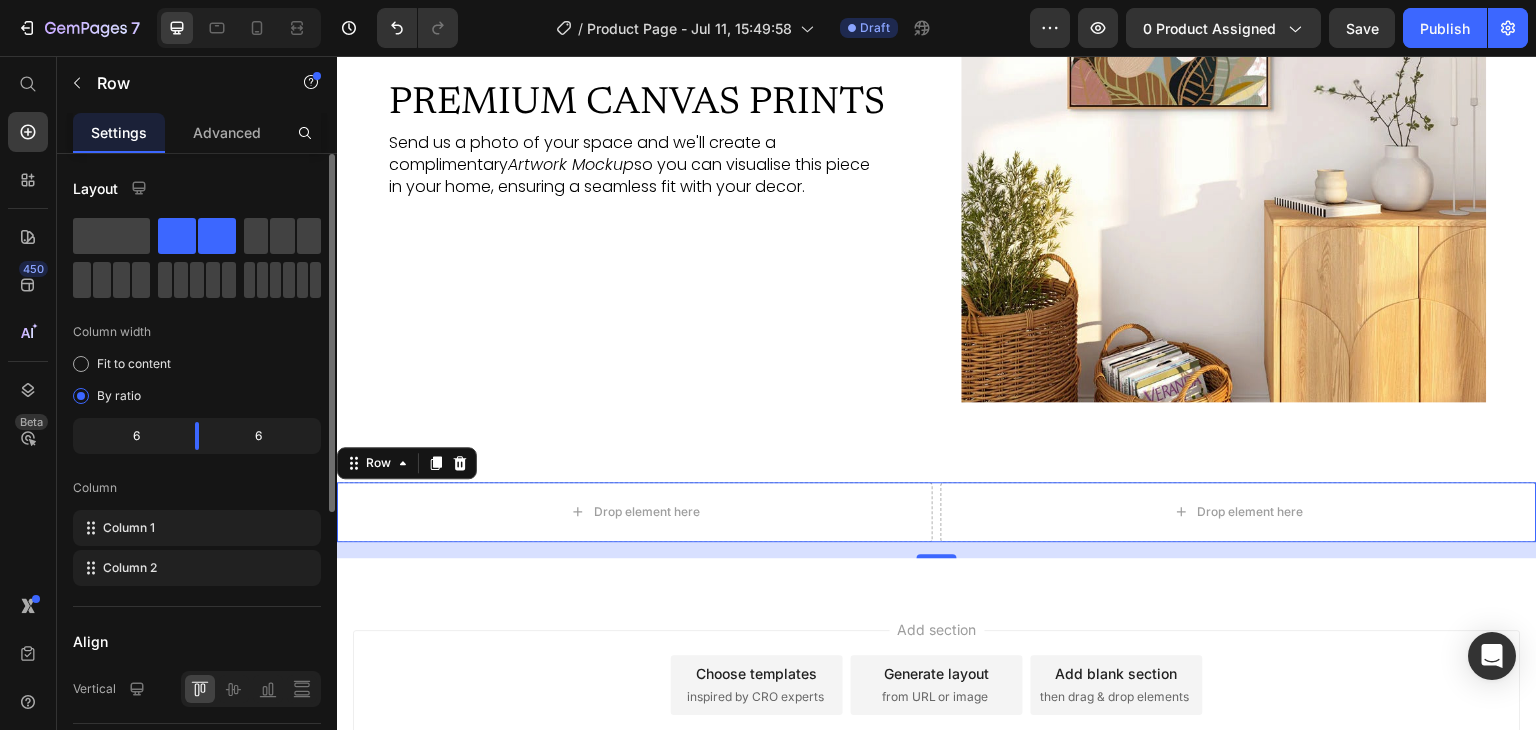 scroll, scrollTop: 486, scrollLeft: 0, axis: vertical 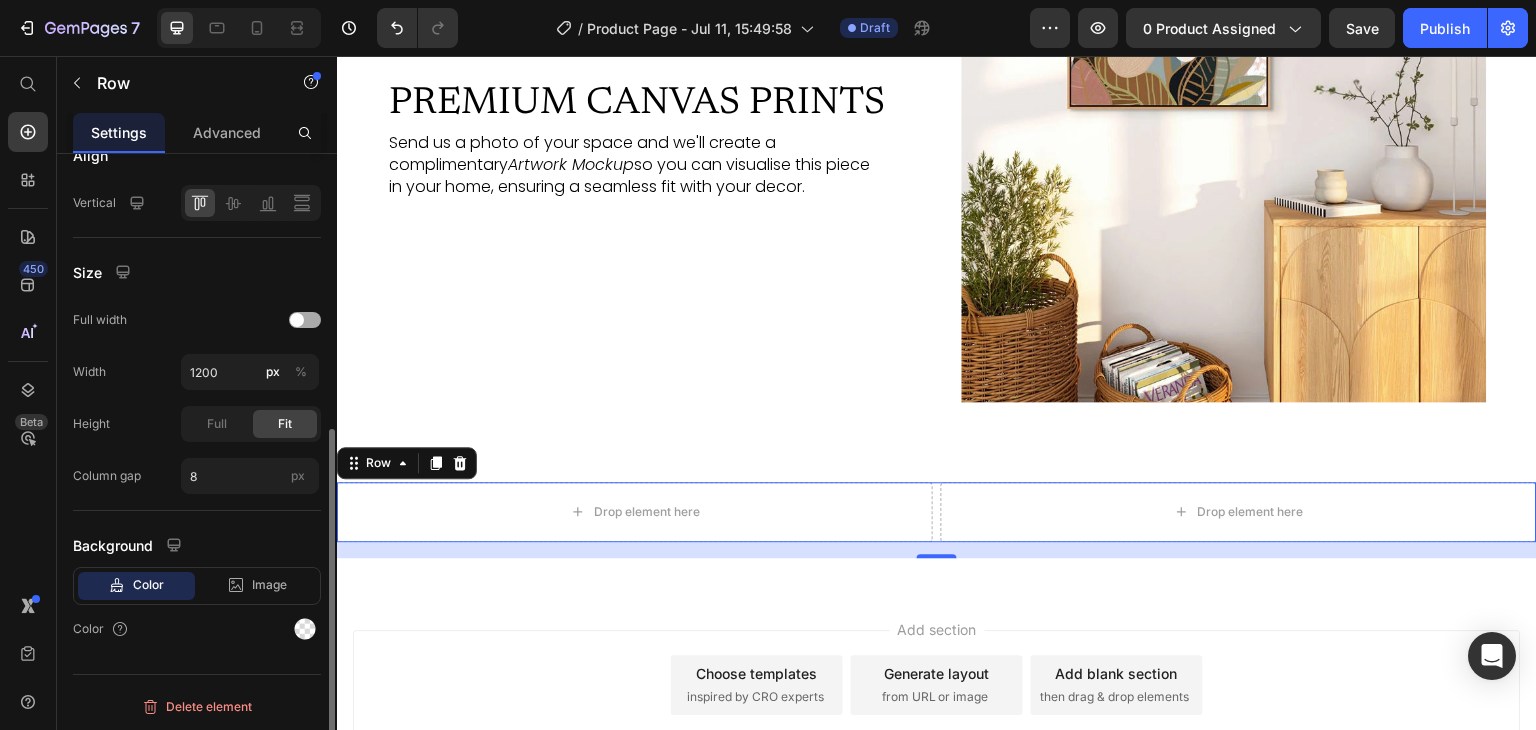 click at bounding box center (297, 320) 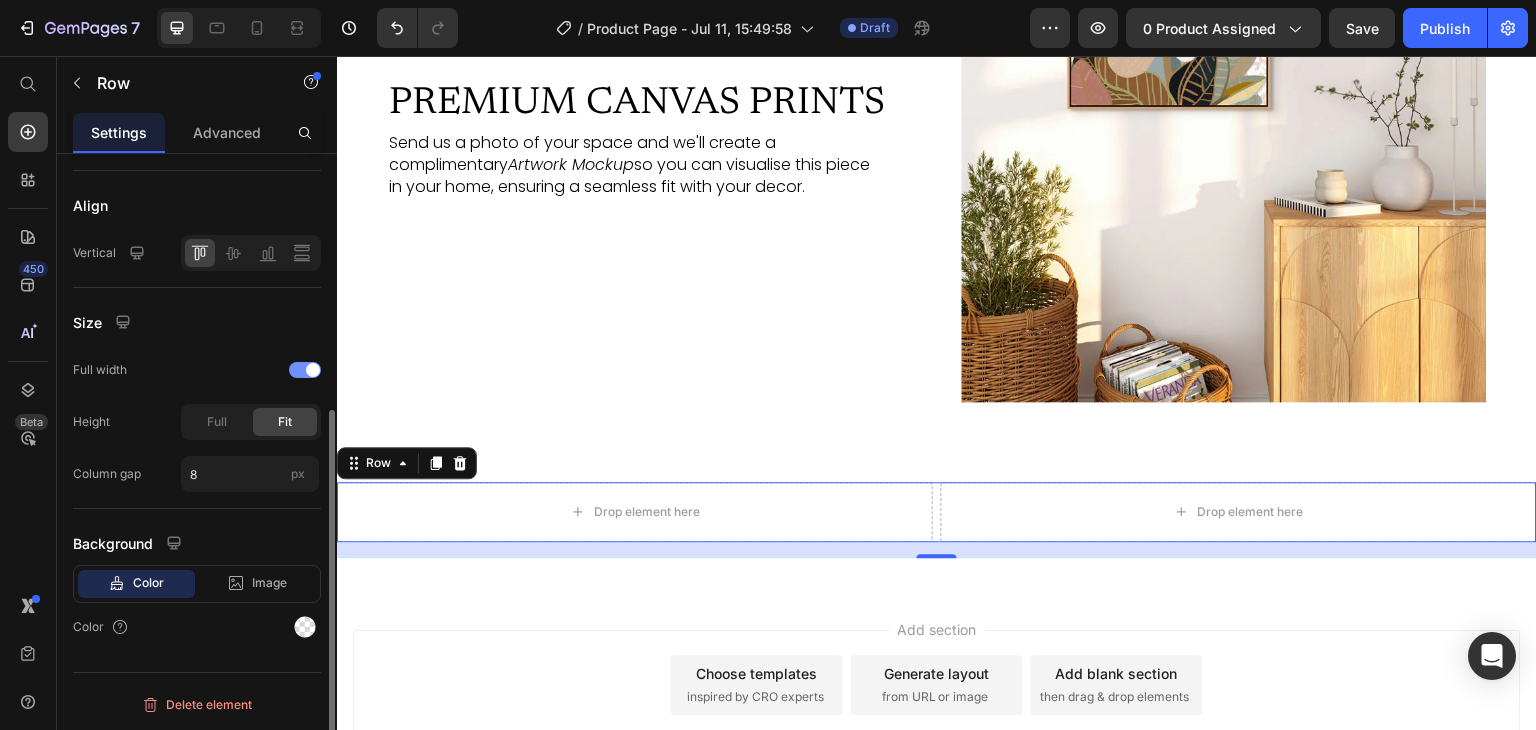 scroll, scrollTop: 434, scrollLeft: 0, axis: vertical 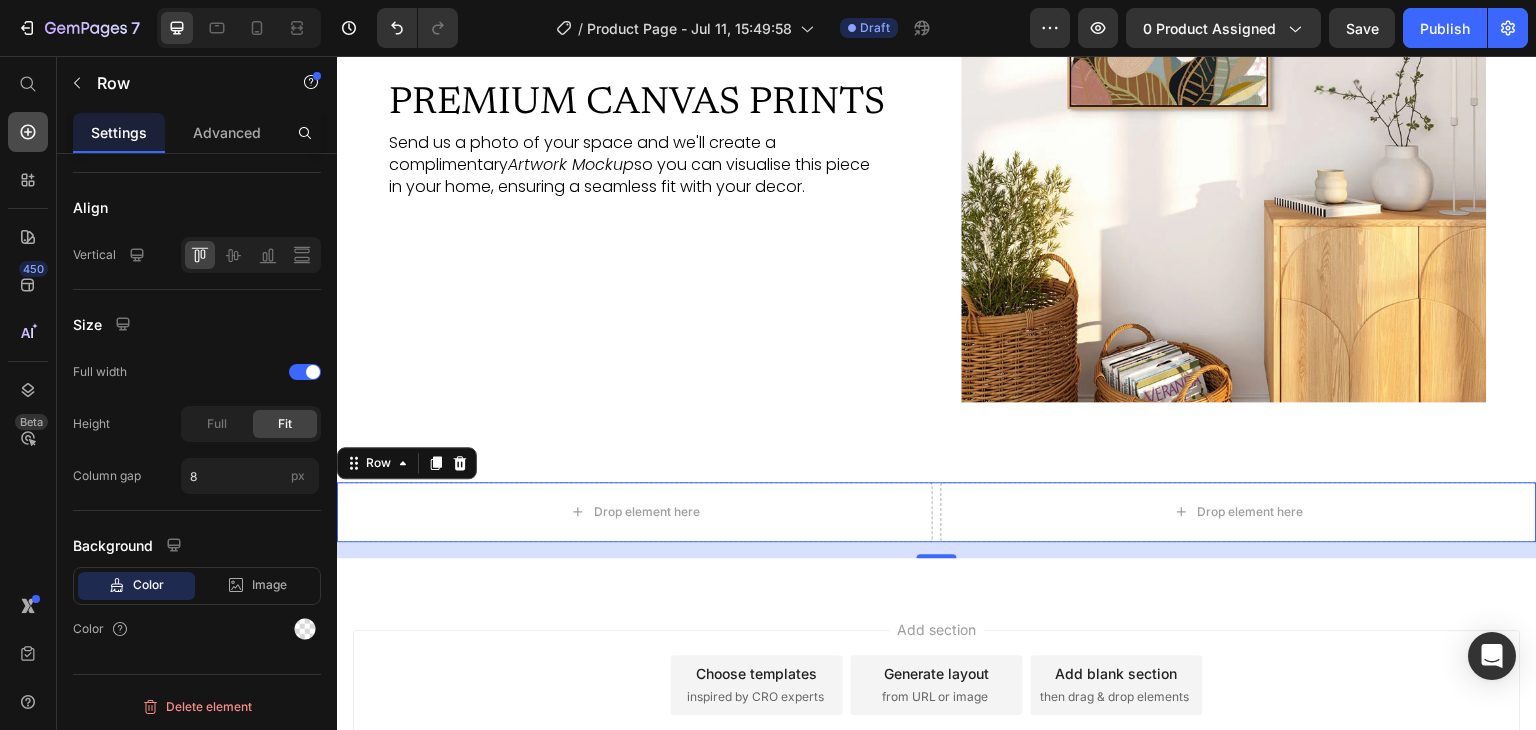 click 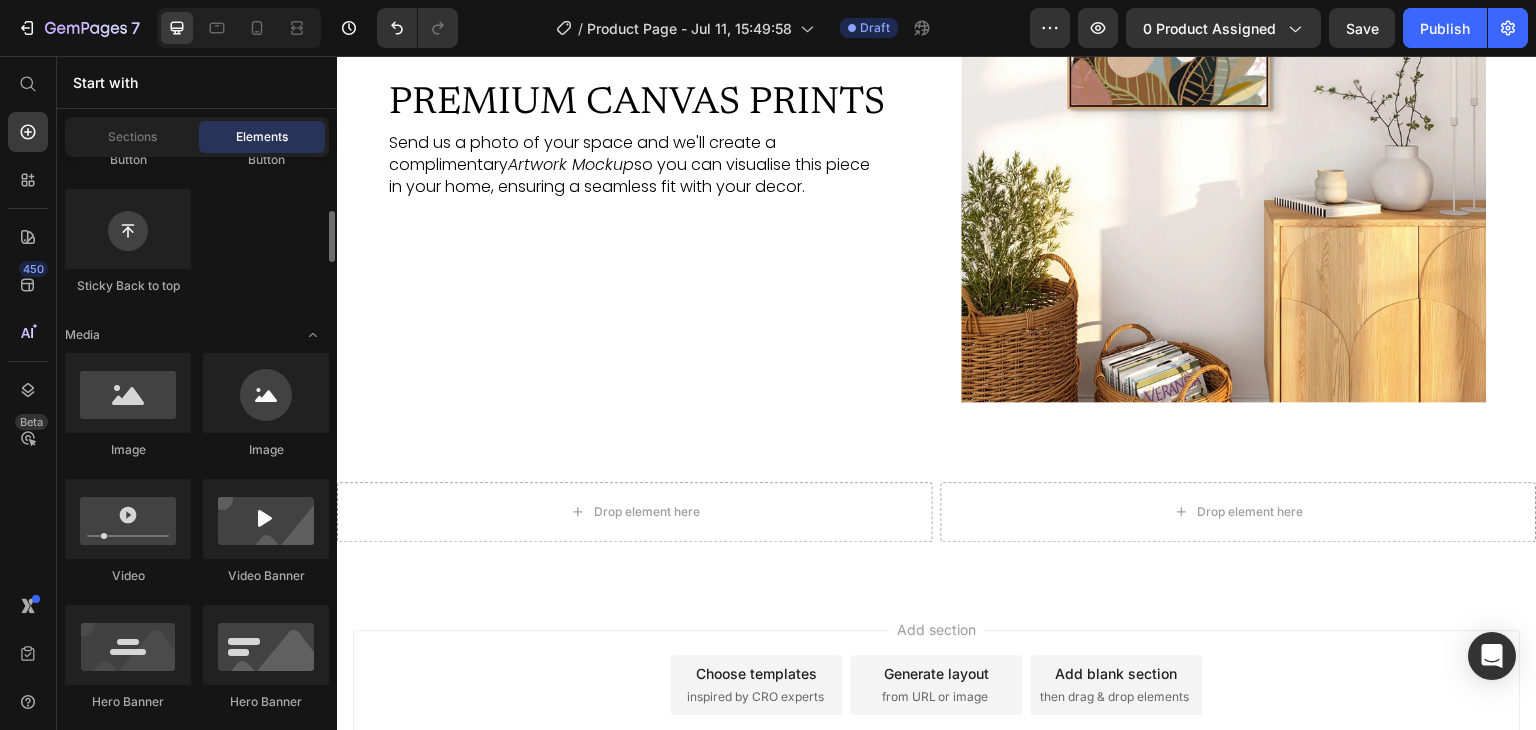 scroll, scrollTop: 600, scrollLeft: 0, axis: vertical 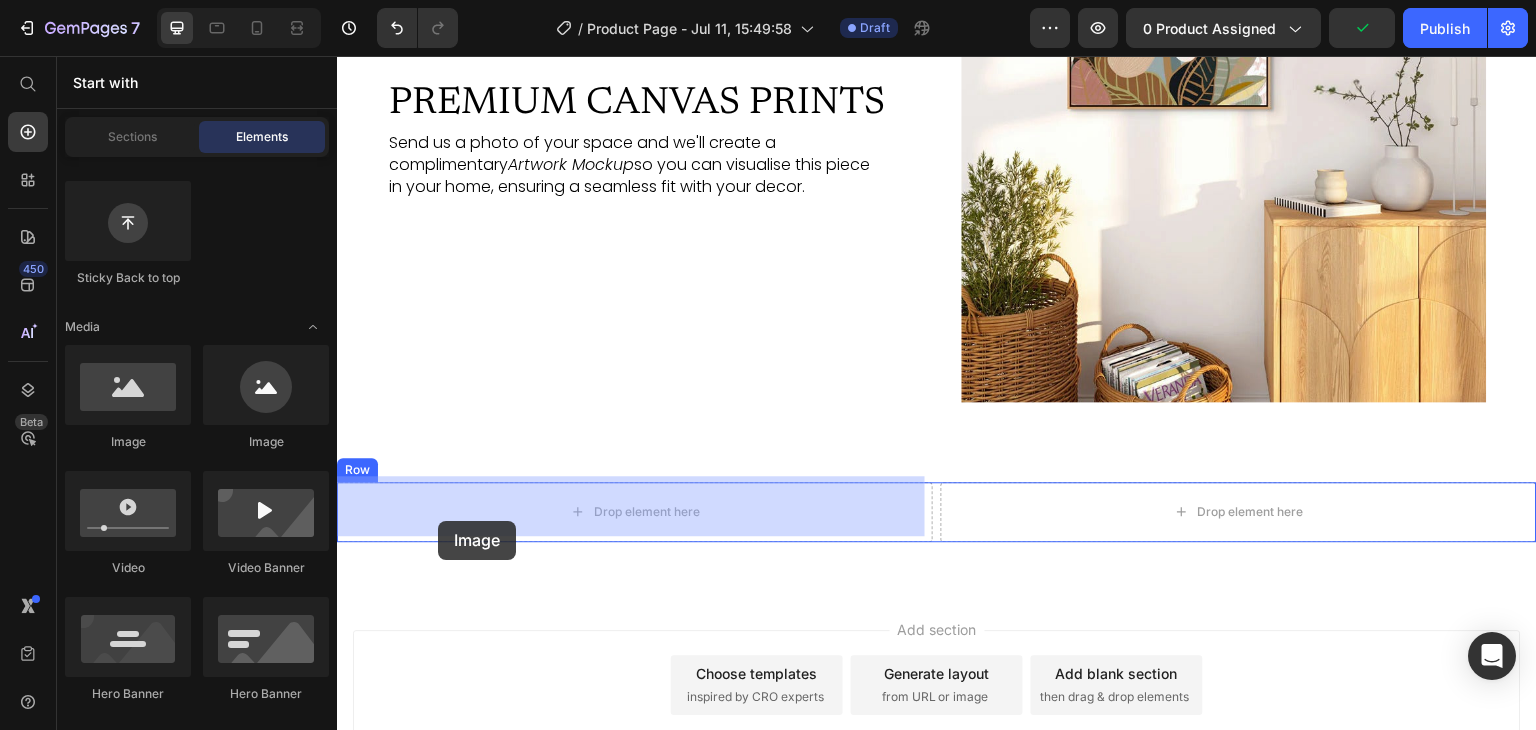 drag, startPoint x: 468, startPoint y: 445, endPoint x: 441, endPoint y: 518, distance: 77.83315 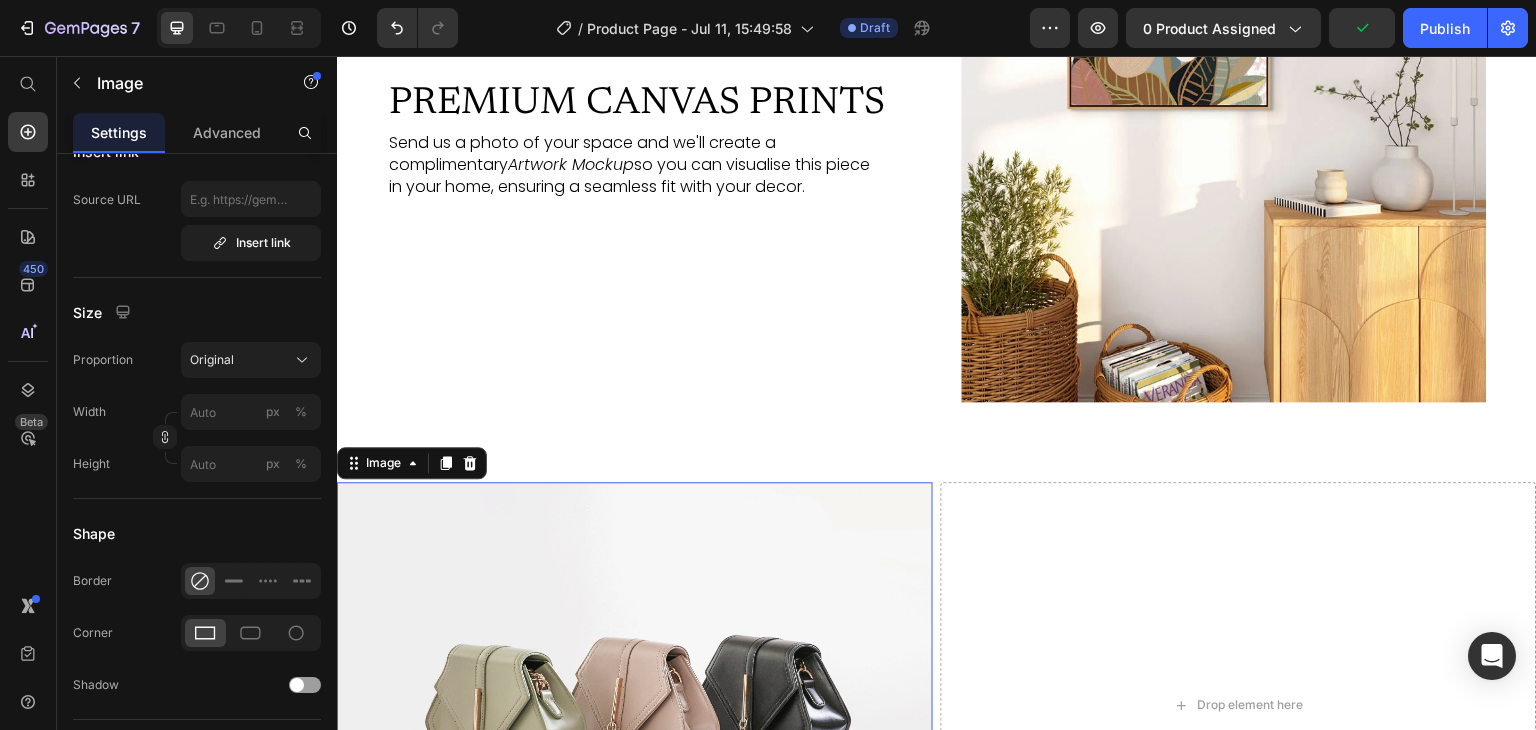scroll, scrollTop: 0, scrollLeft: 0, axis: both 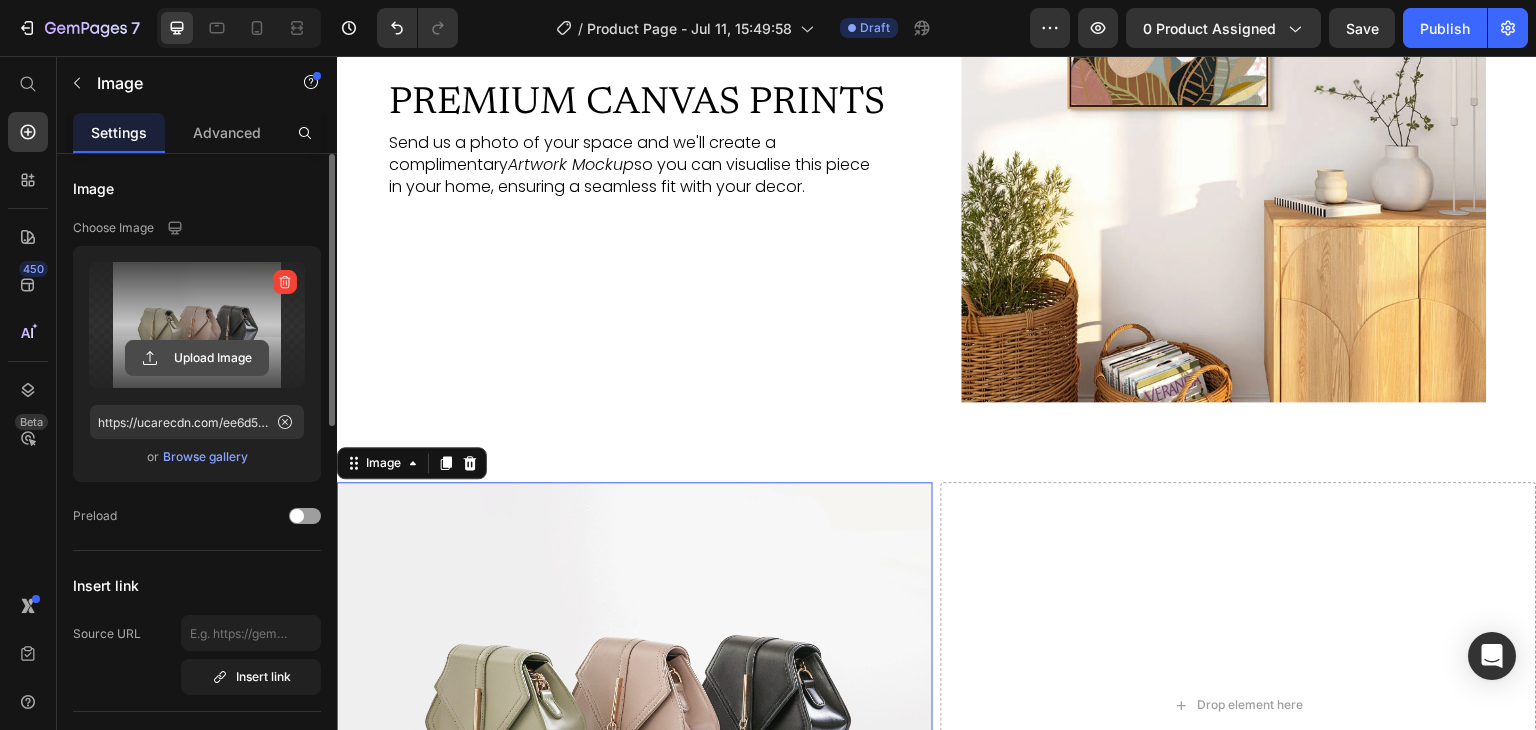 click 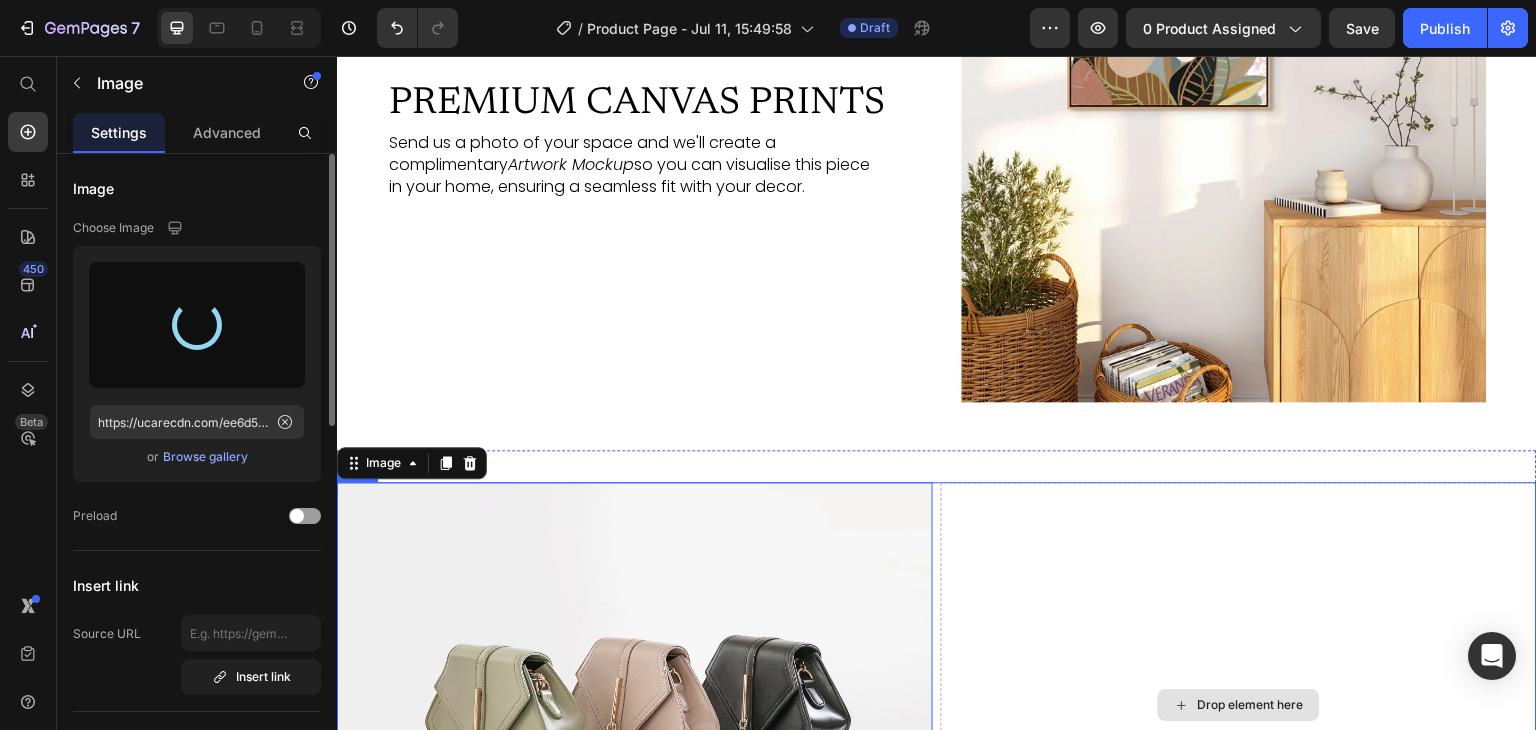 type on "https://cdn.shopify.com/s/files/1/0965/1024/7093/files/gempages_572887605079704448-1ad040f7-df81-440c-84f5-7920a21a7605.jpg" 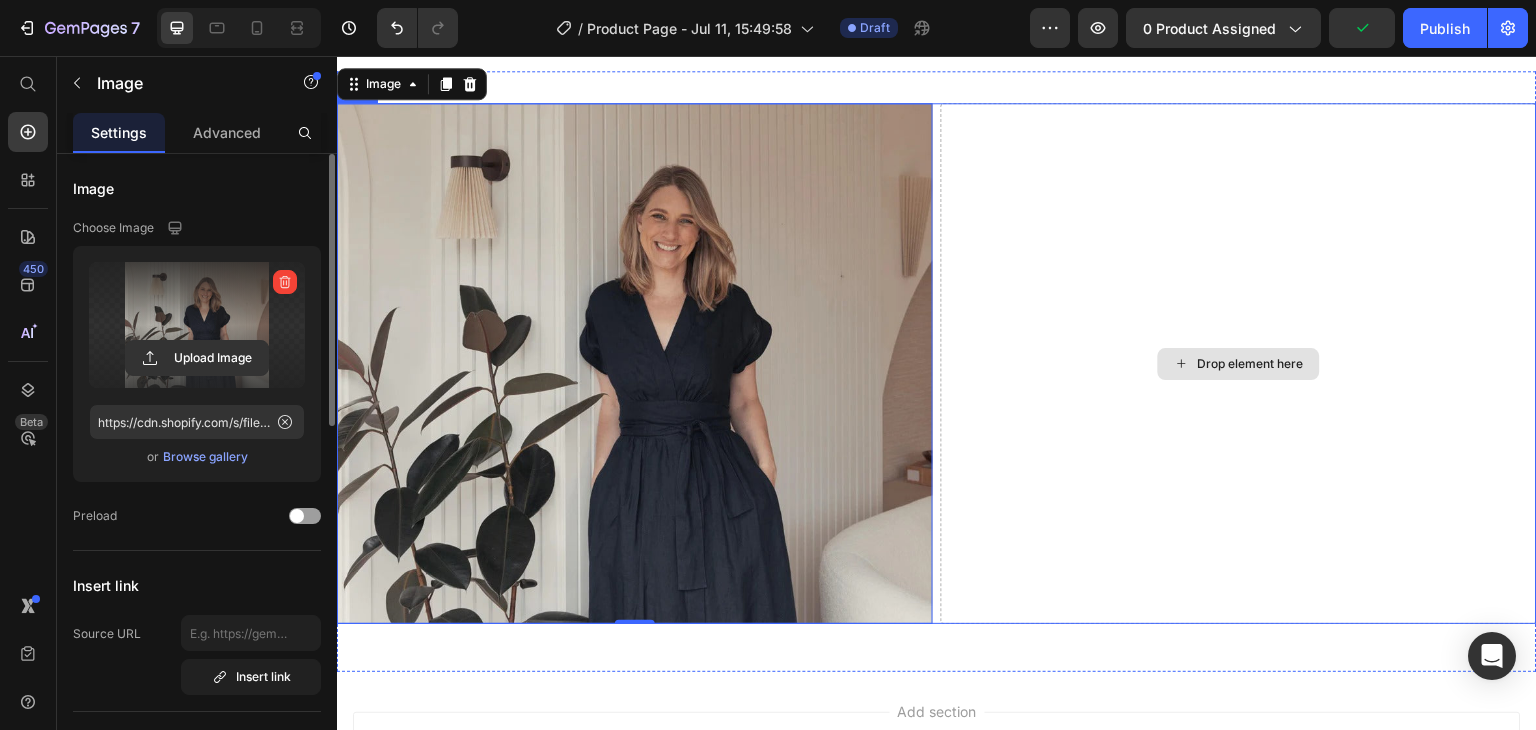 scroll, scrollTop: 3206, scrollLeft: 0, axis: vertical 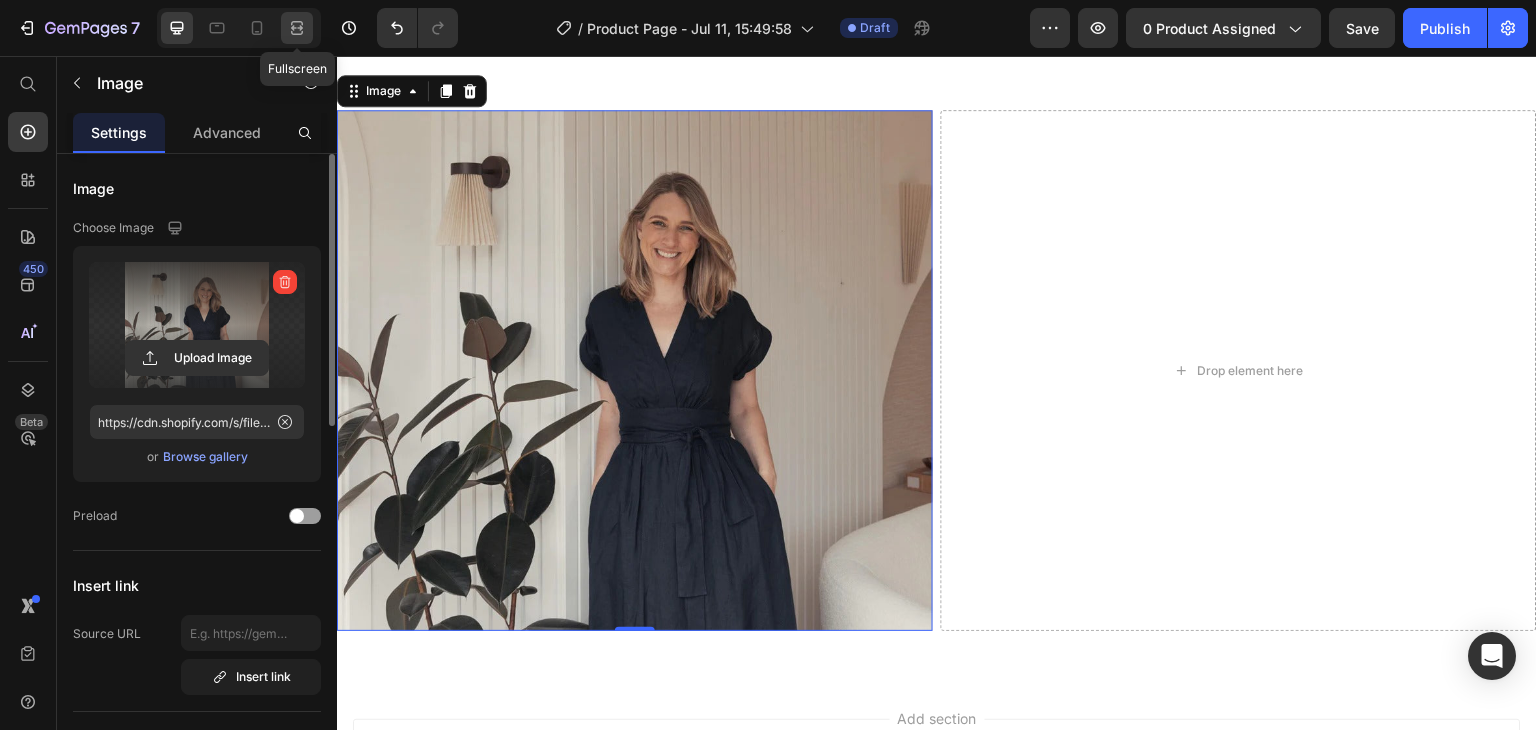 click 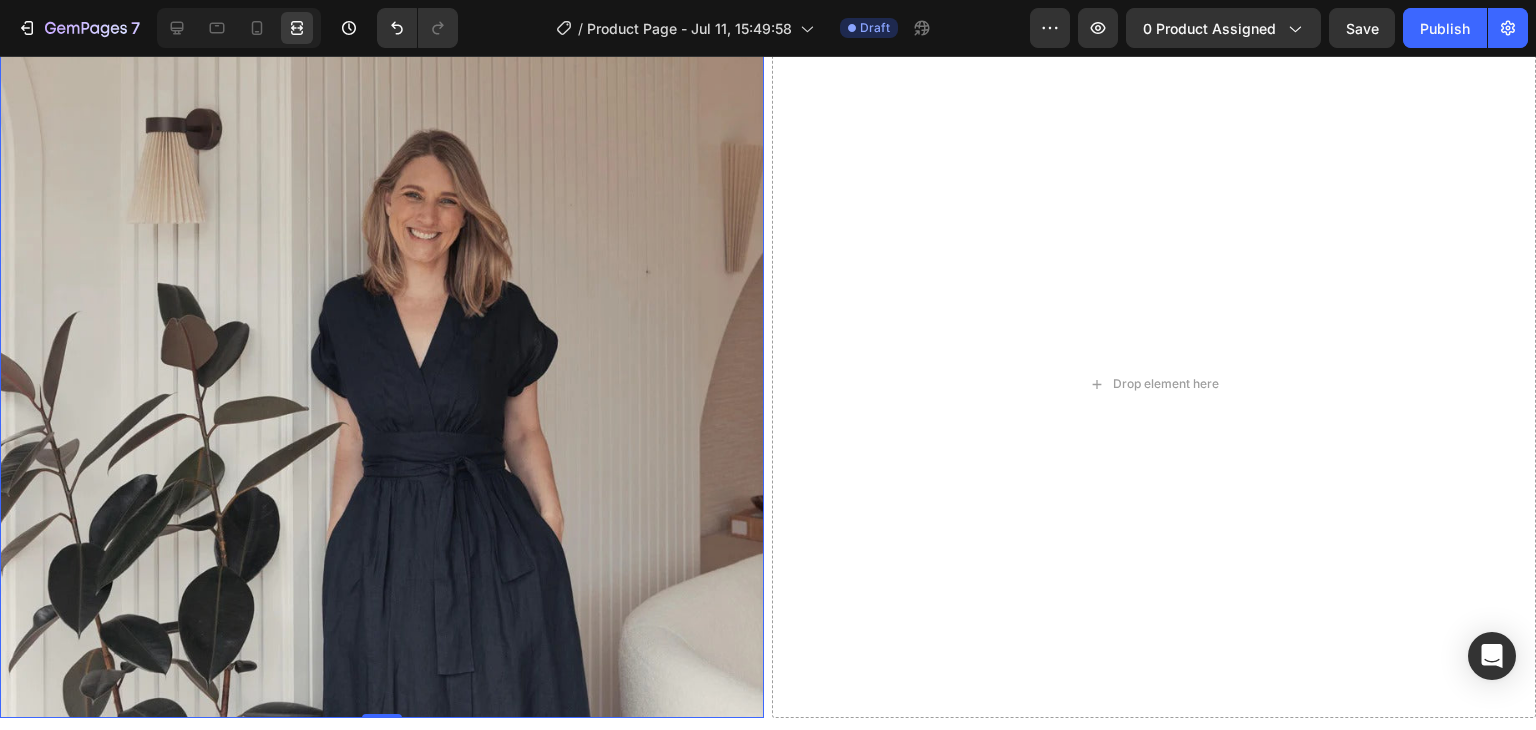 scroll, scrollTop: 3338, scrollLeft: 0, axis: vertical 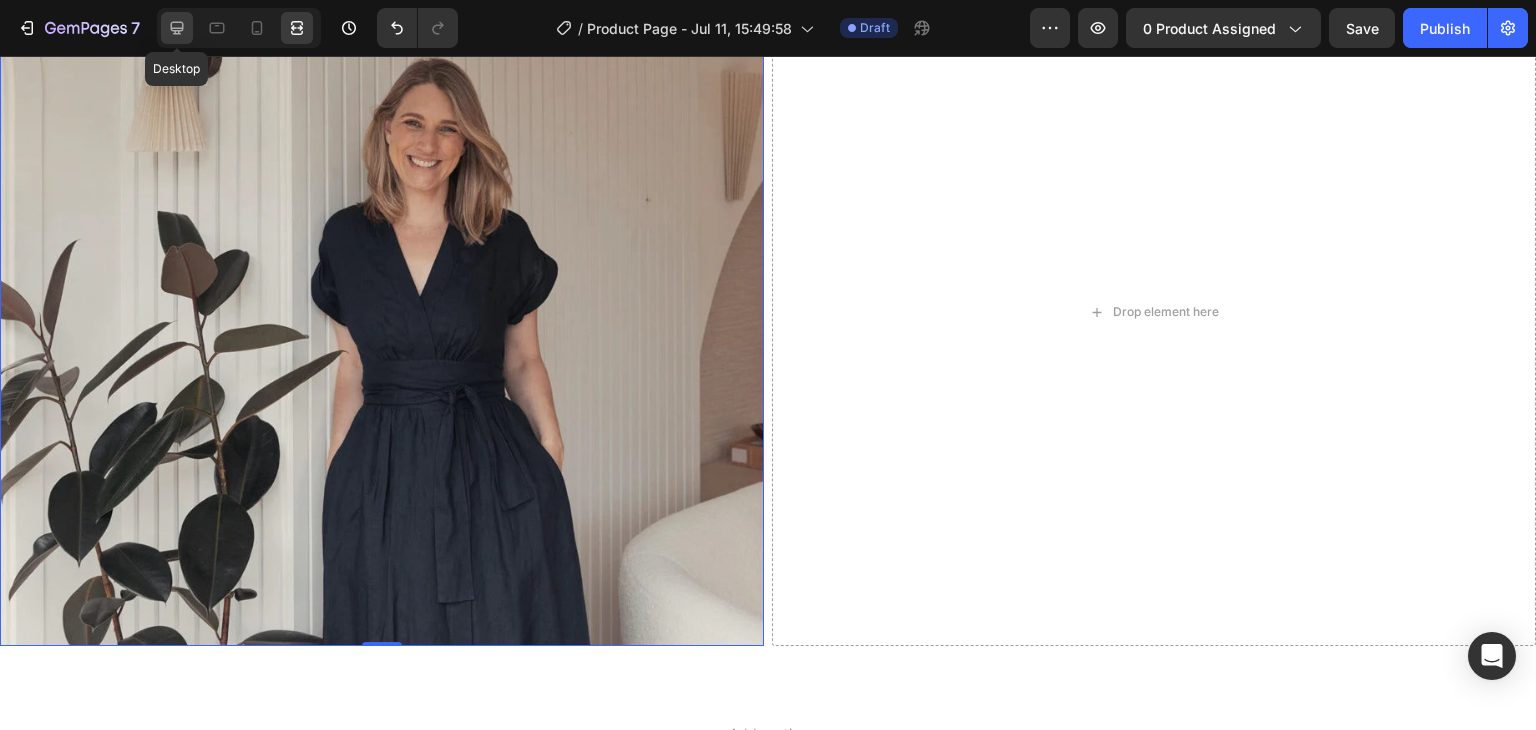 click 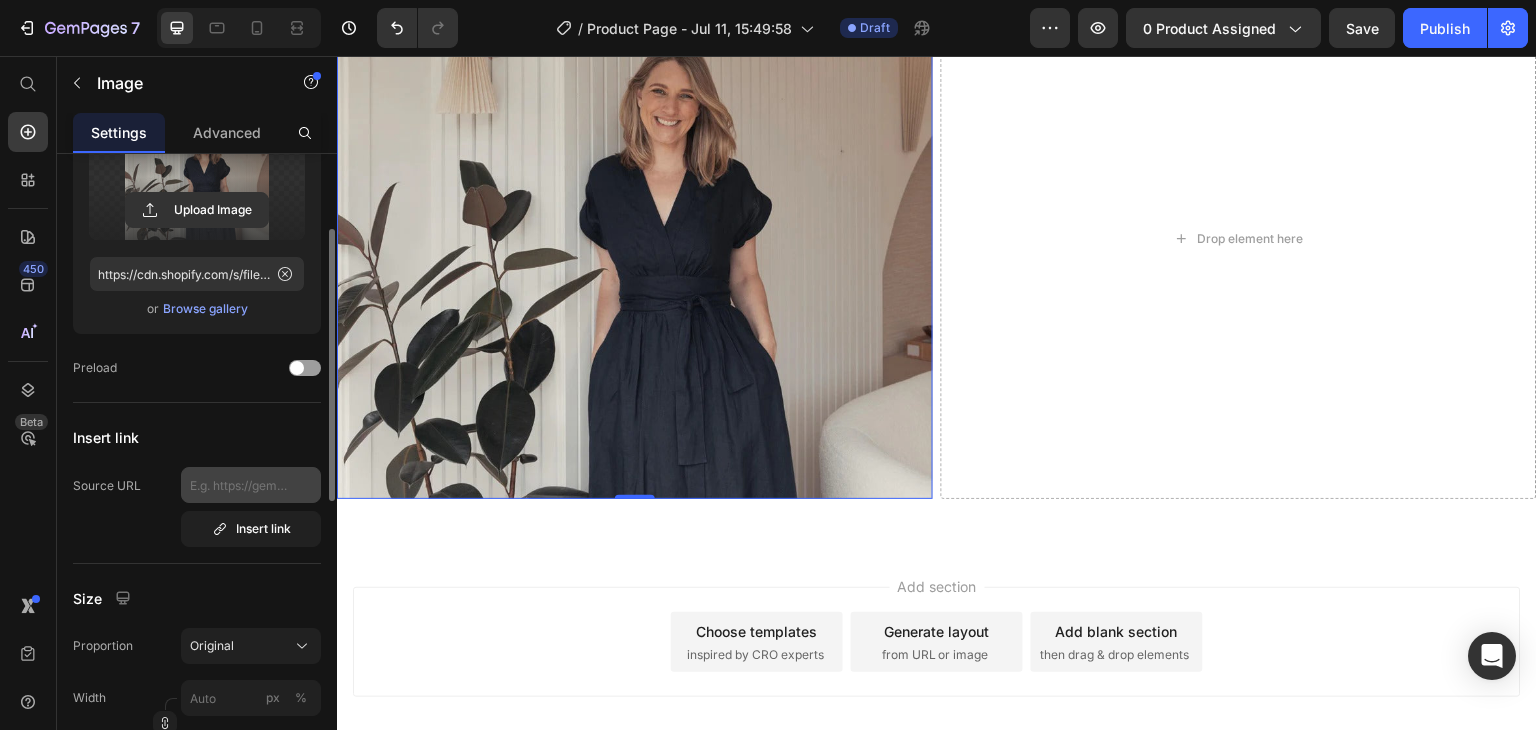 scroll, scrollTop: 156, scrollLeft: 0, axis: vertical 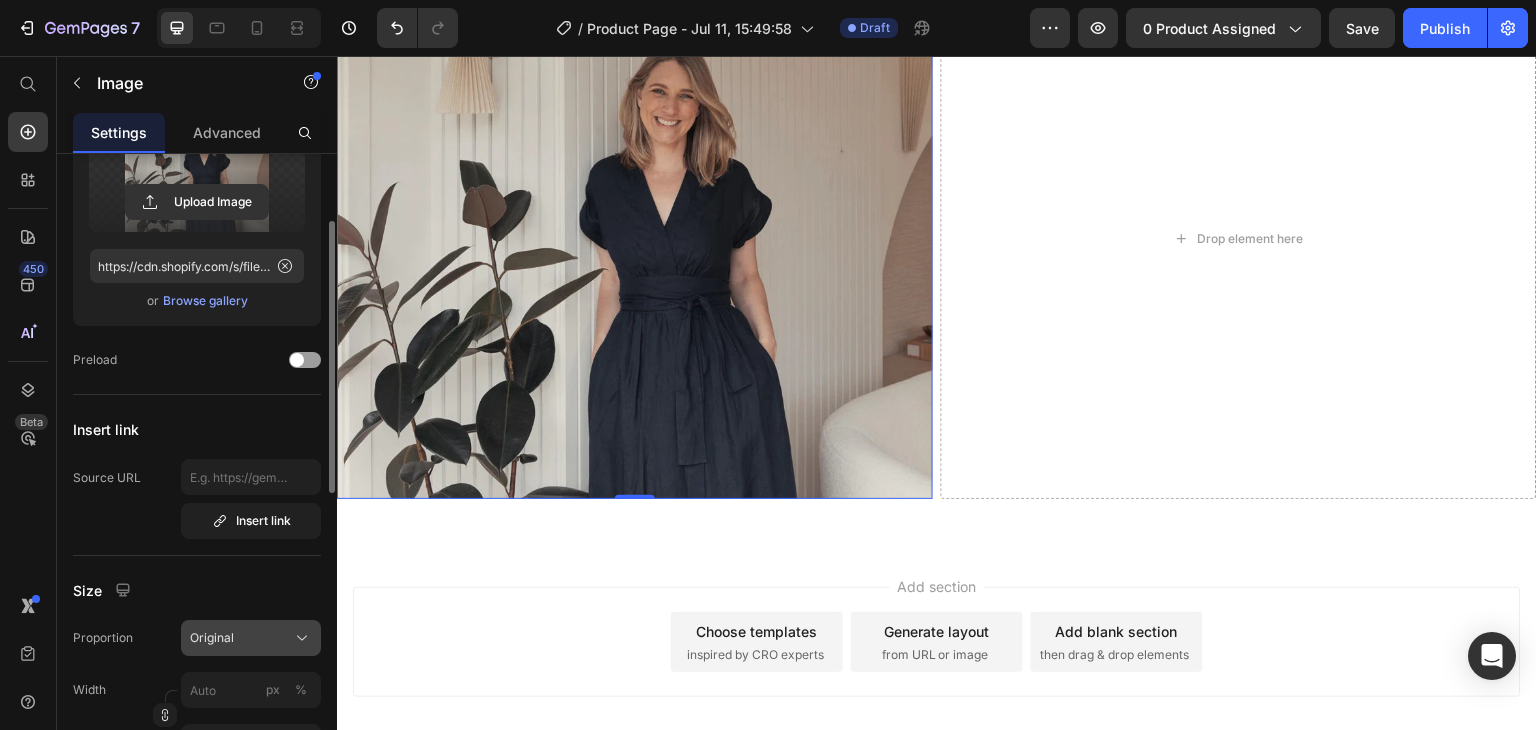 click on "Size Proportion Original Width px % Height px %" 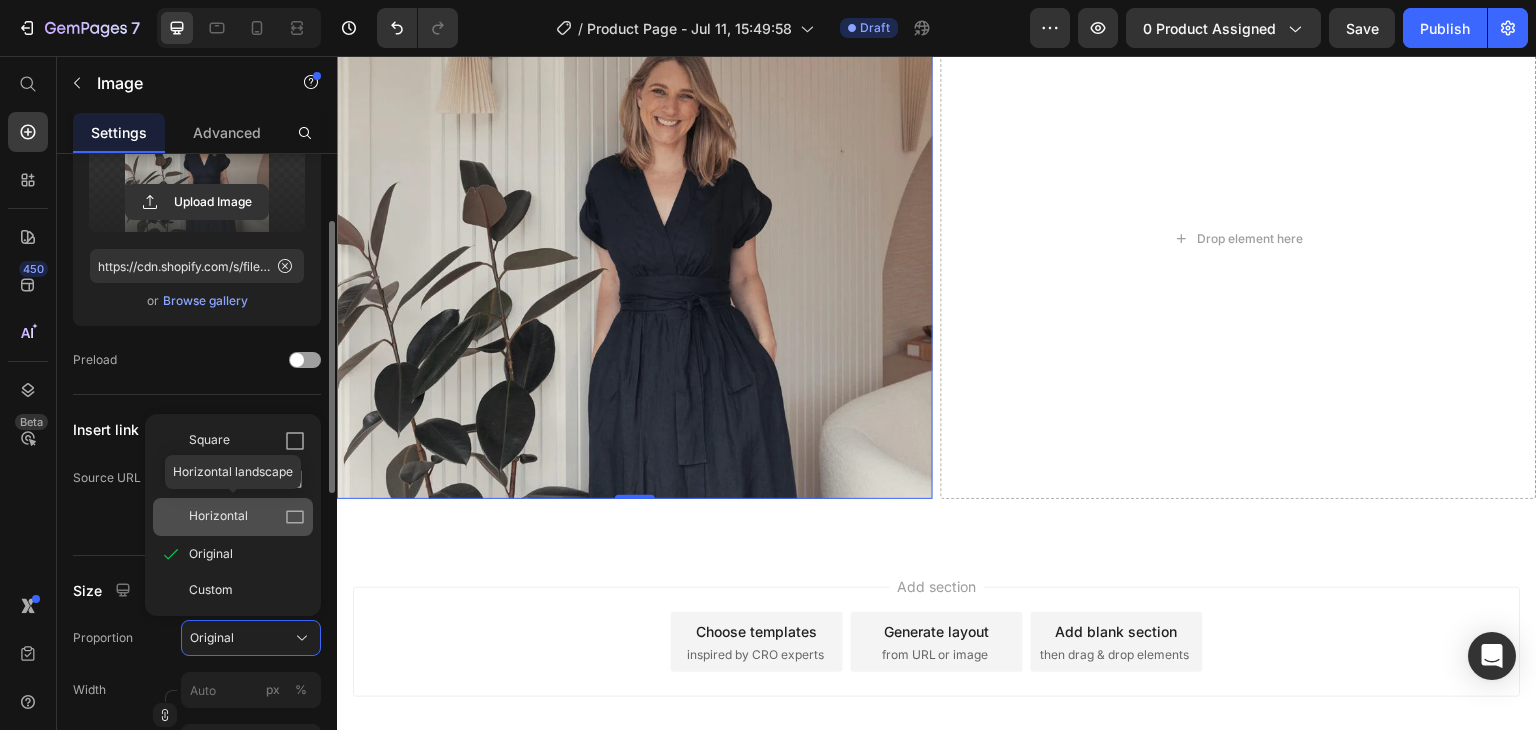 click on "Horizontal" at bounding box center (247, 517) 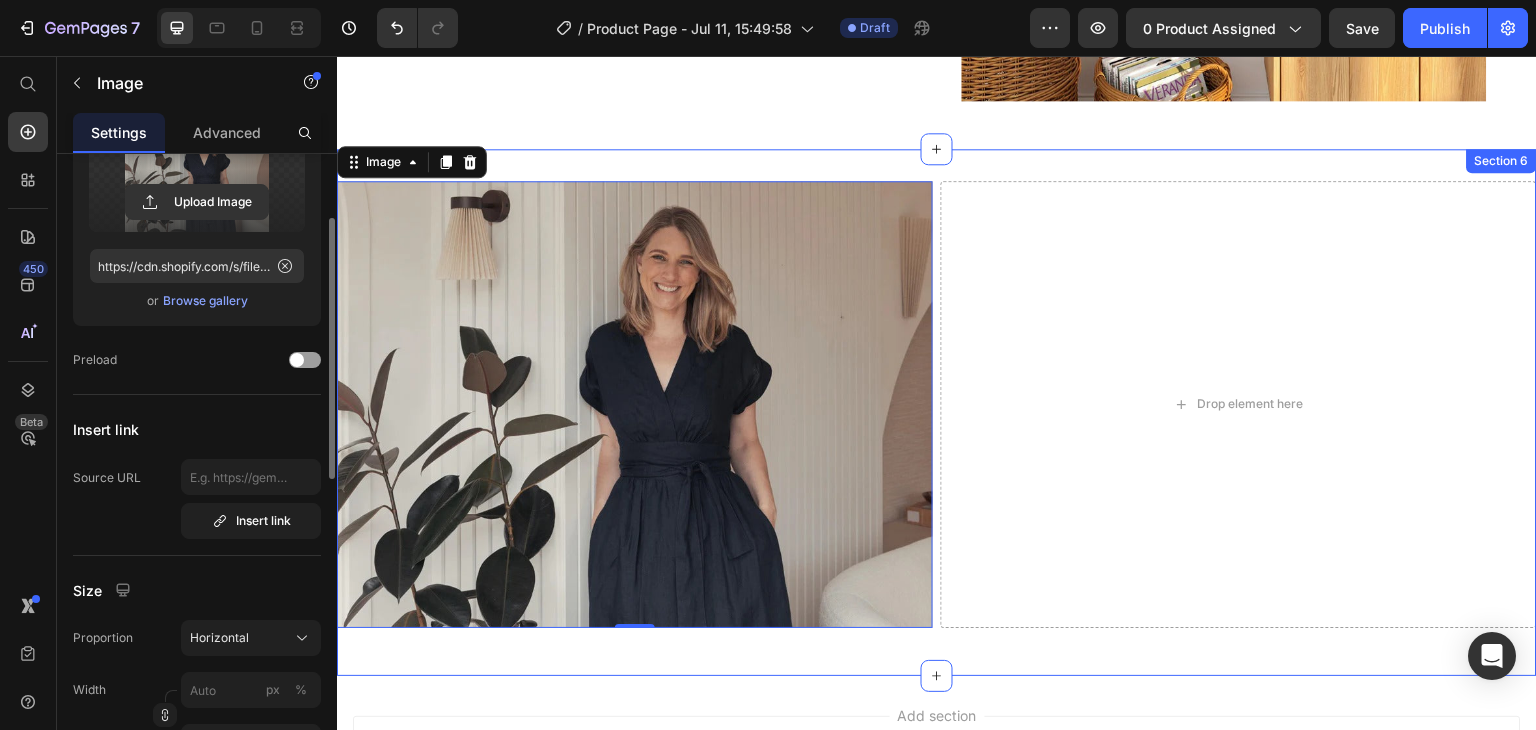 scroll, scrollTop: 3112, scrollLeft: 0, axis: vertical 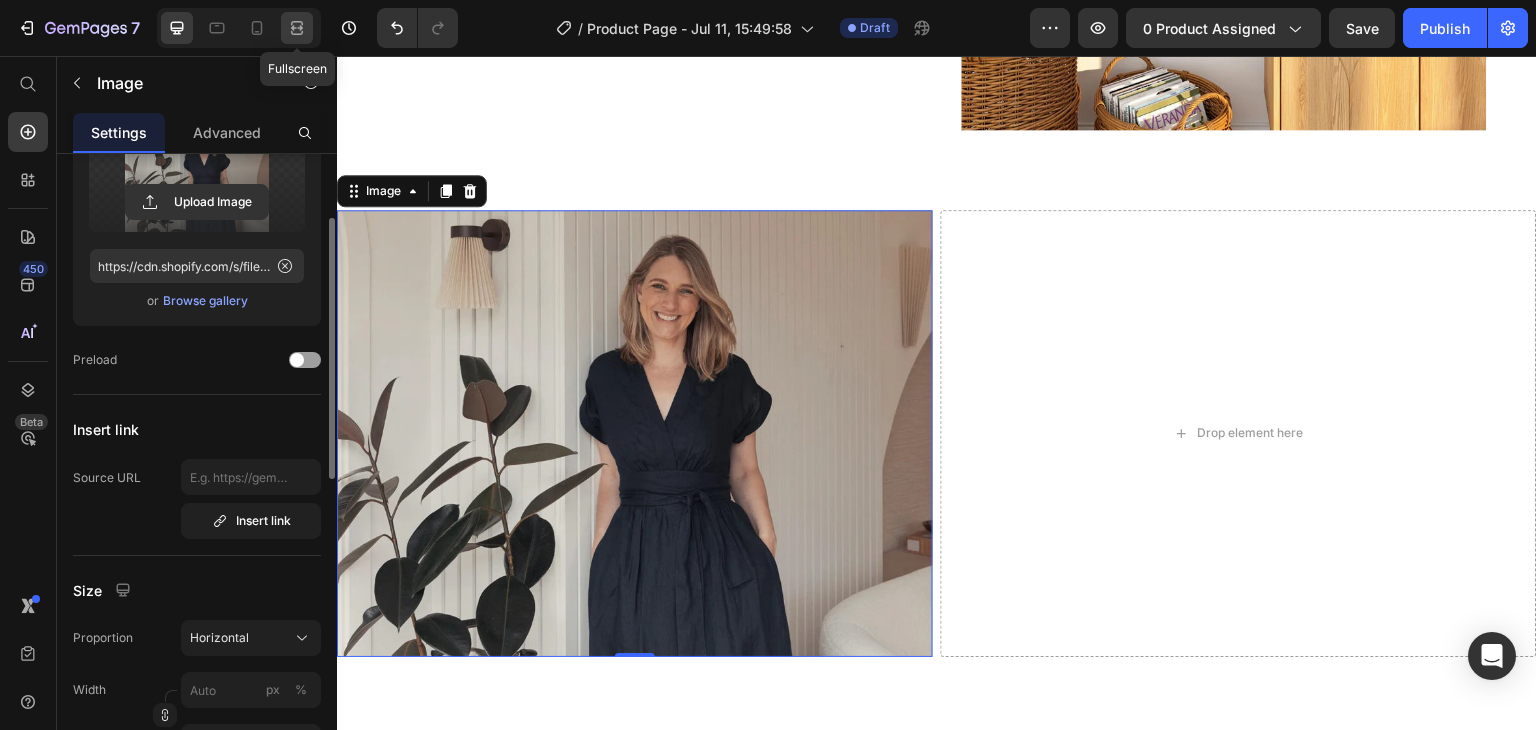click 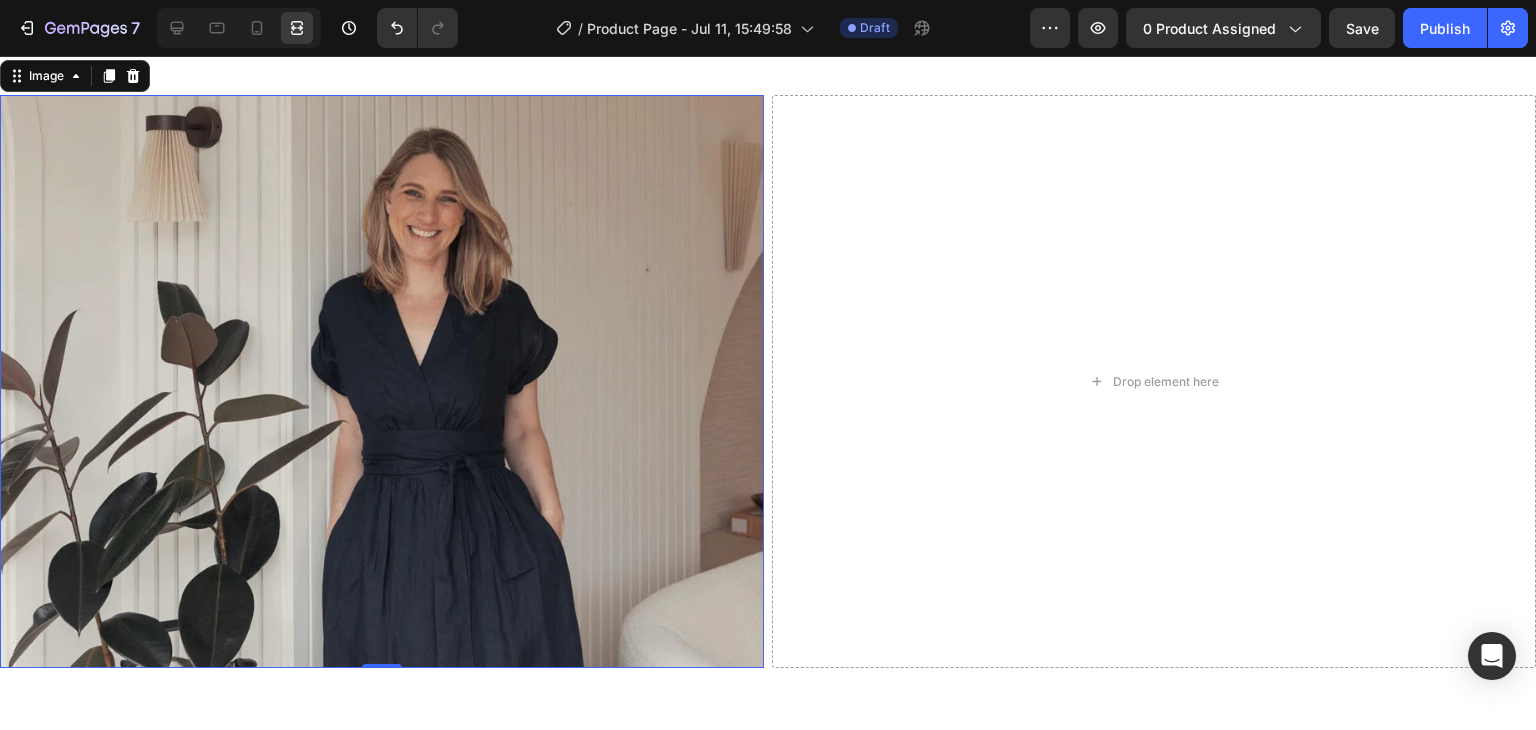scroll, scrollTop: 3340, scrollLeft: 0, axis: vertical 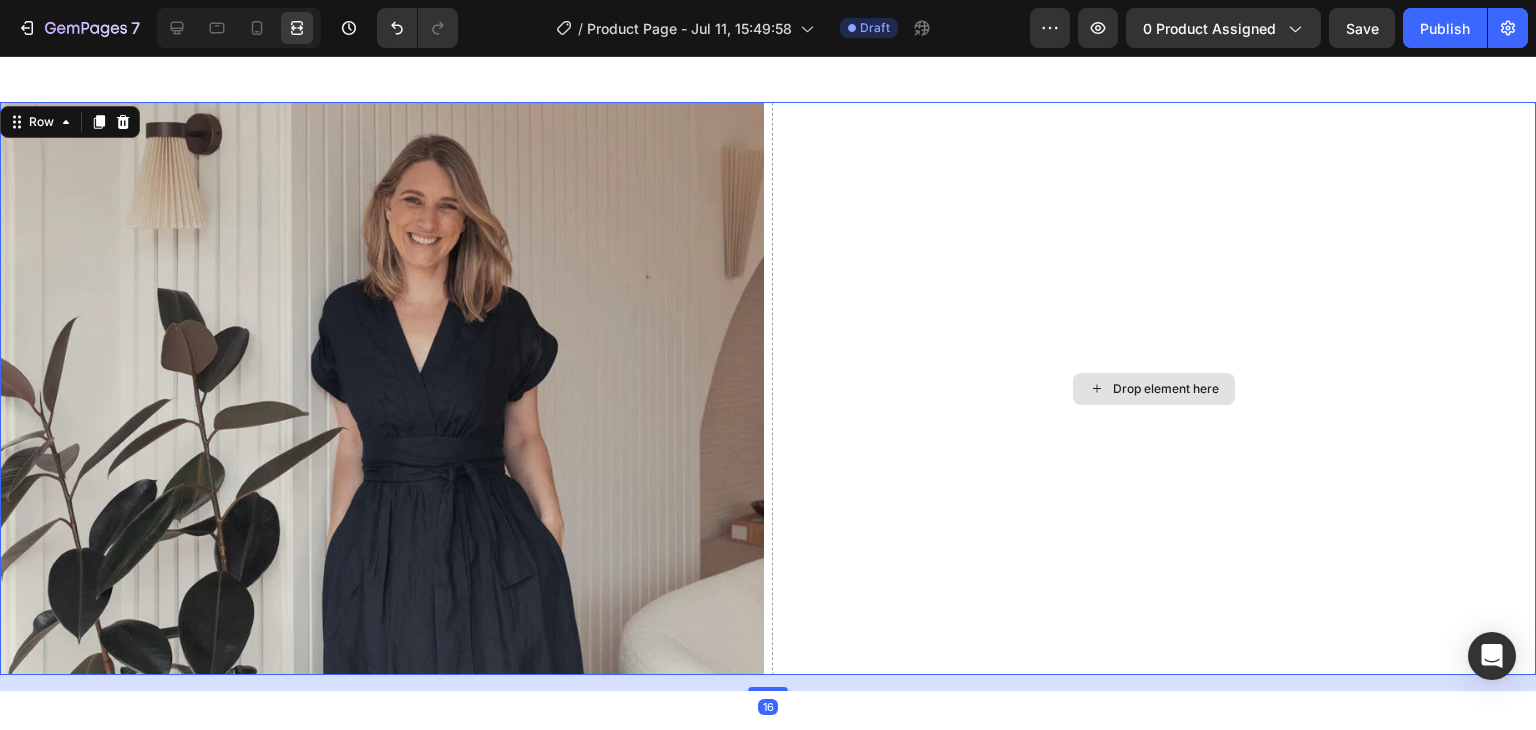 click on "Drop element here" at bounding box center [1154, 388] 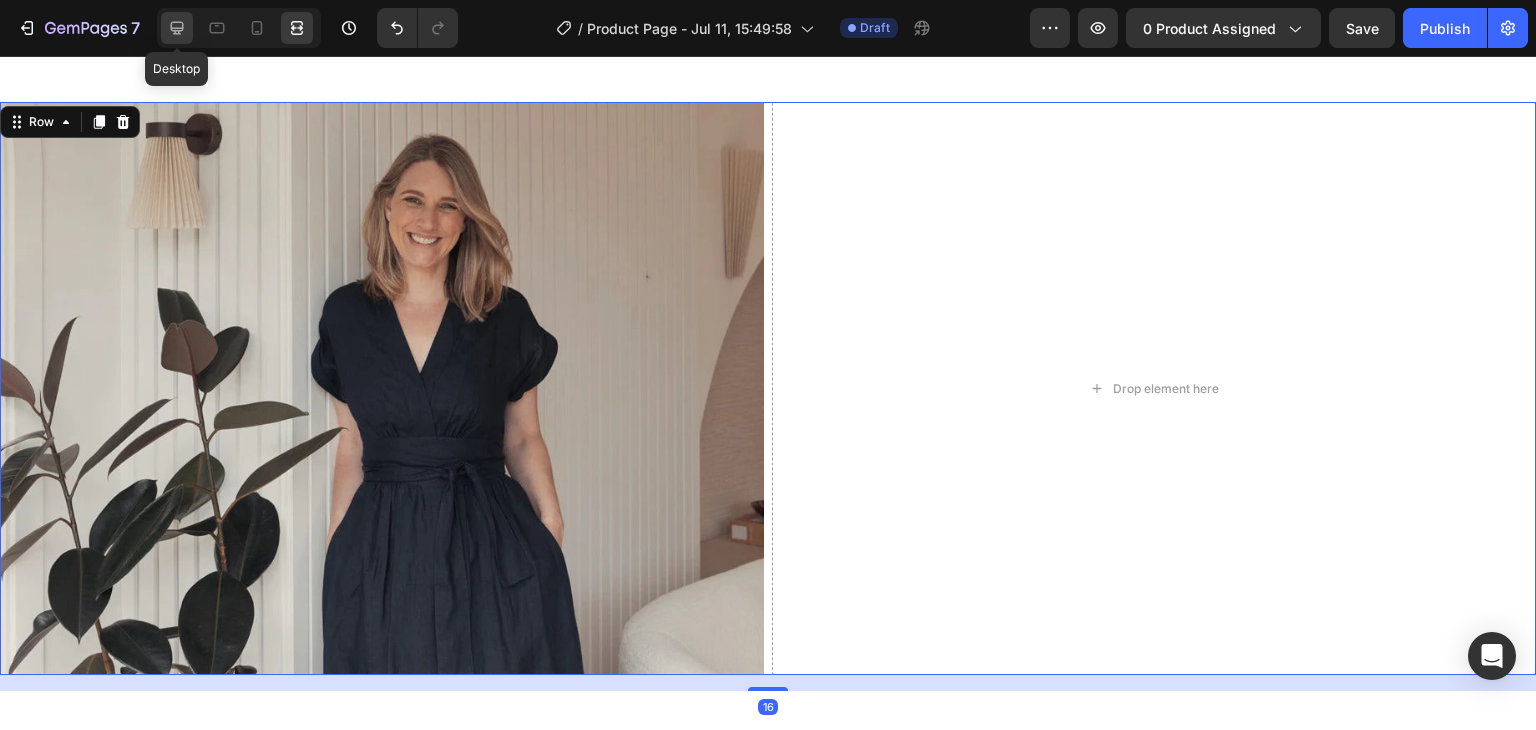 click 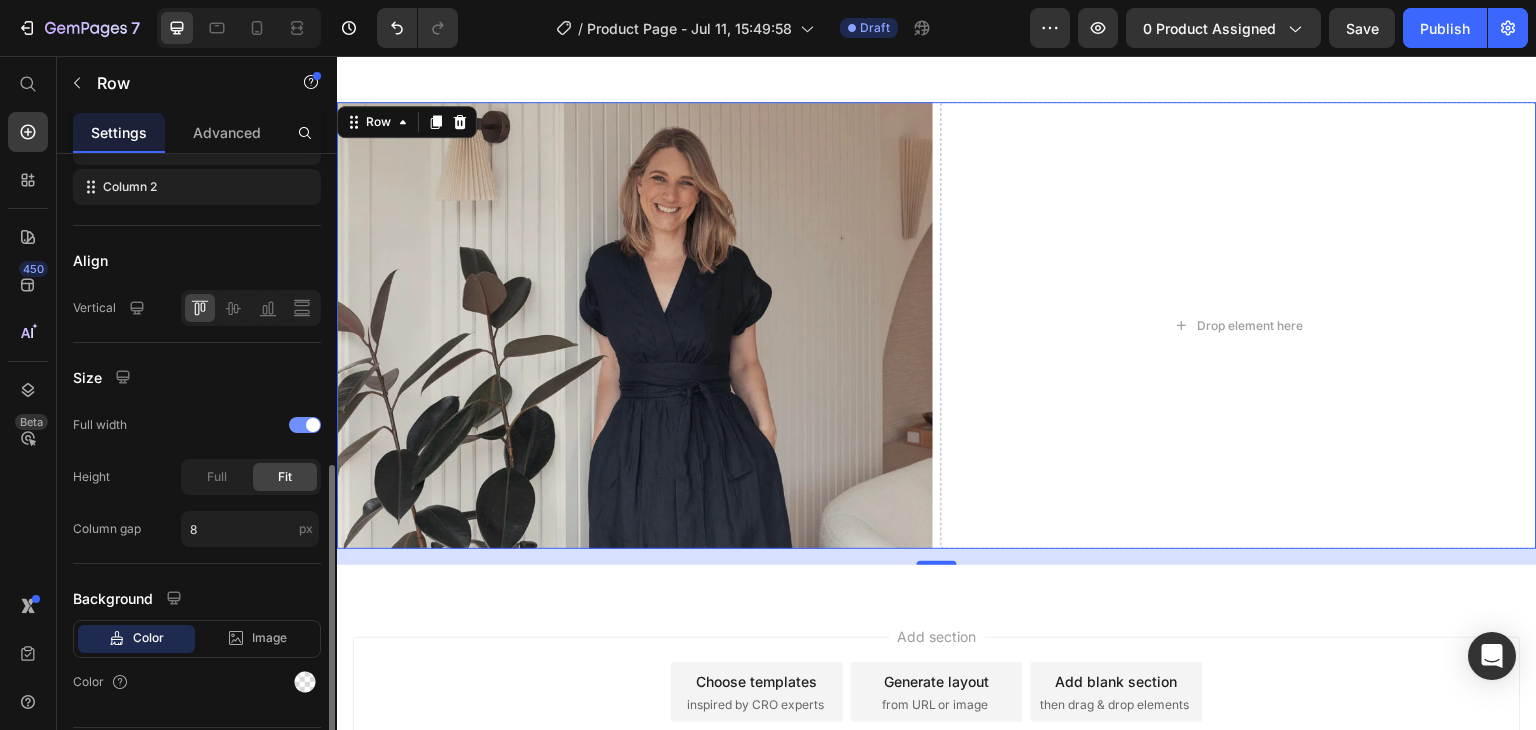 scroll, scrollTop: 434, scrollLeft: 0, axis: vertical 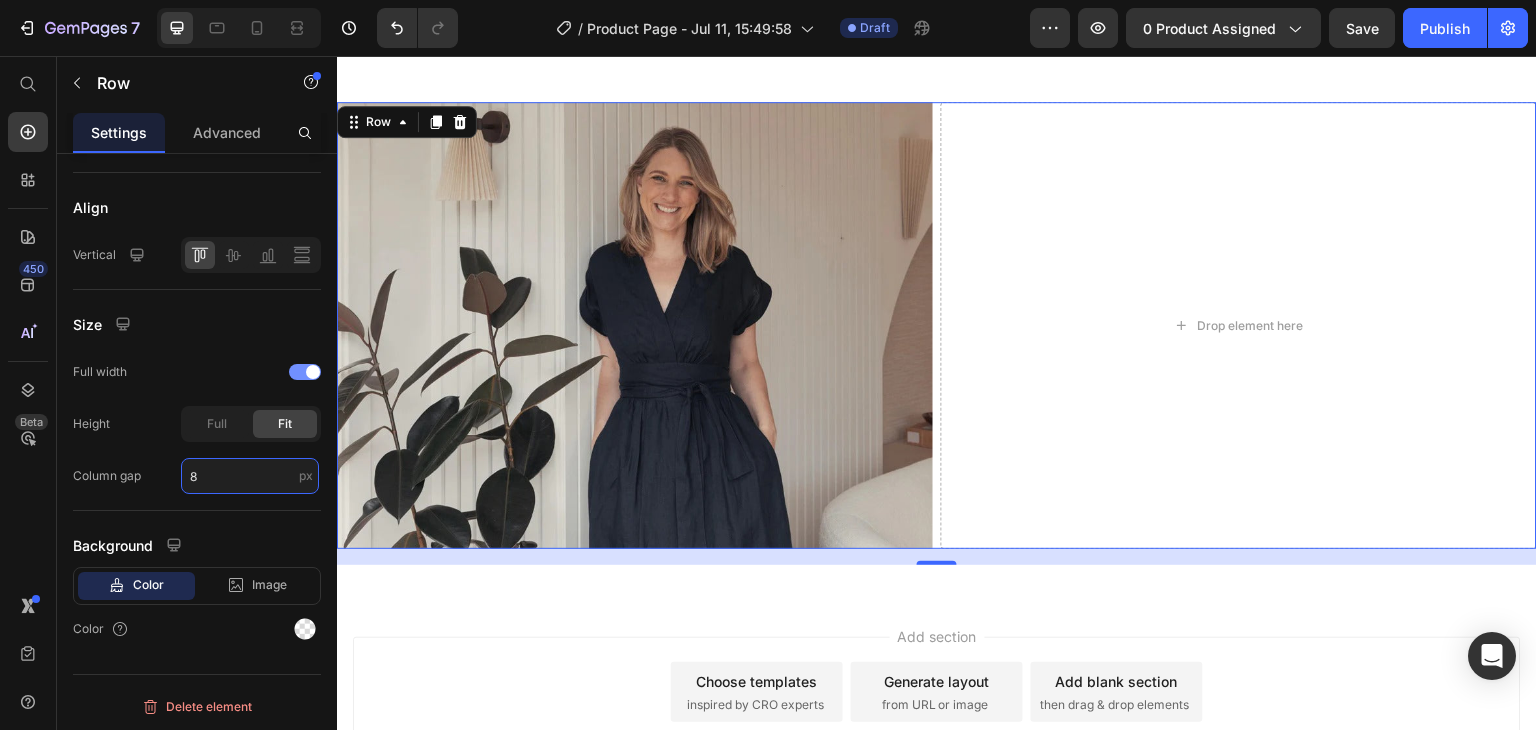 click on "8" at bounding box center [250, 476] 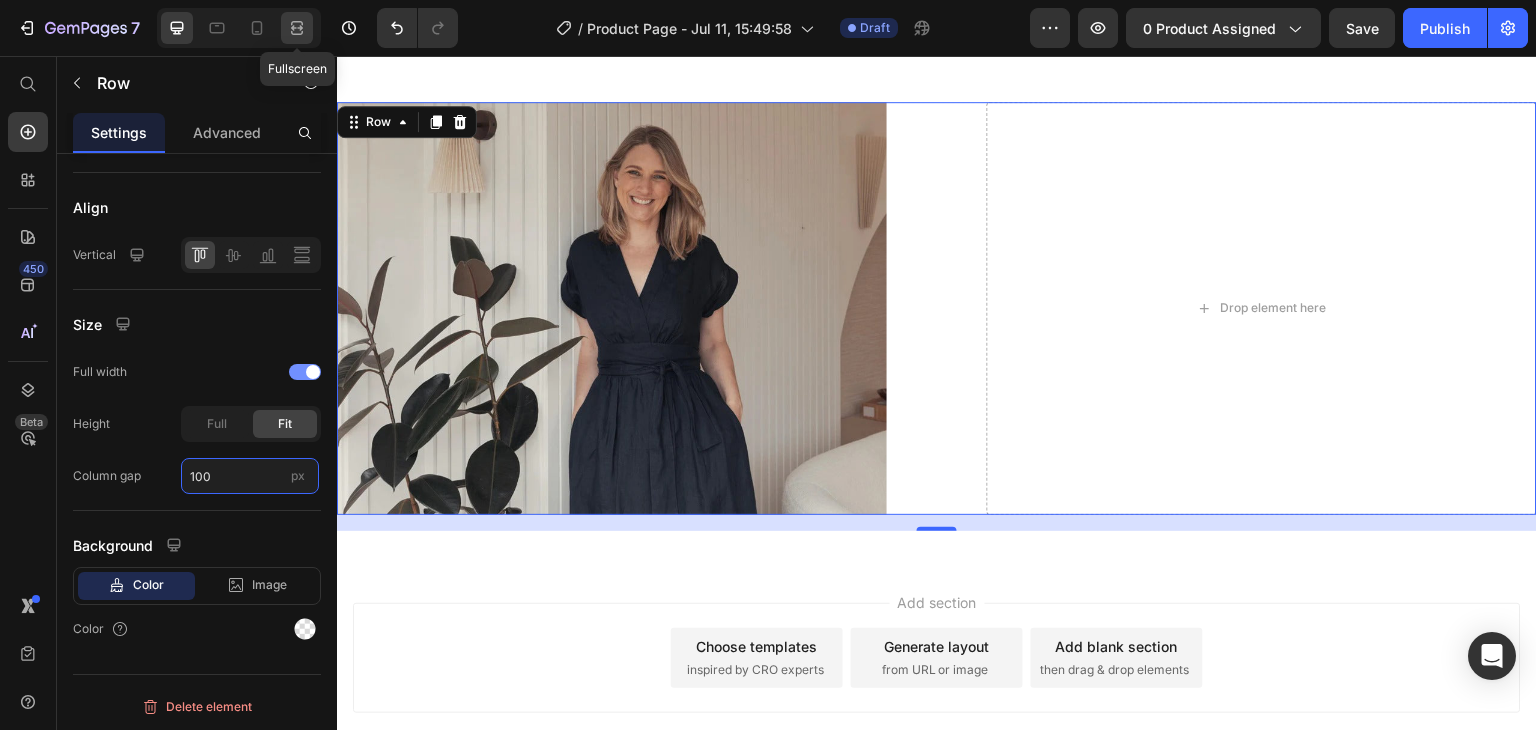 type on "100" 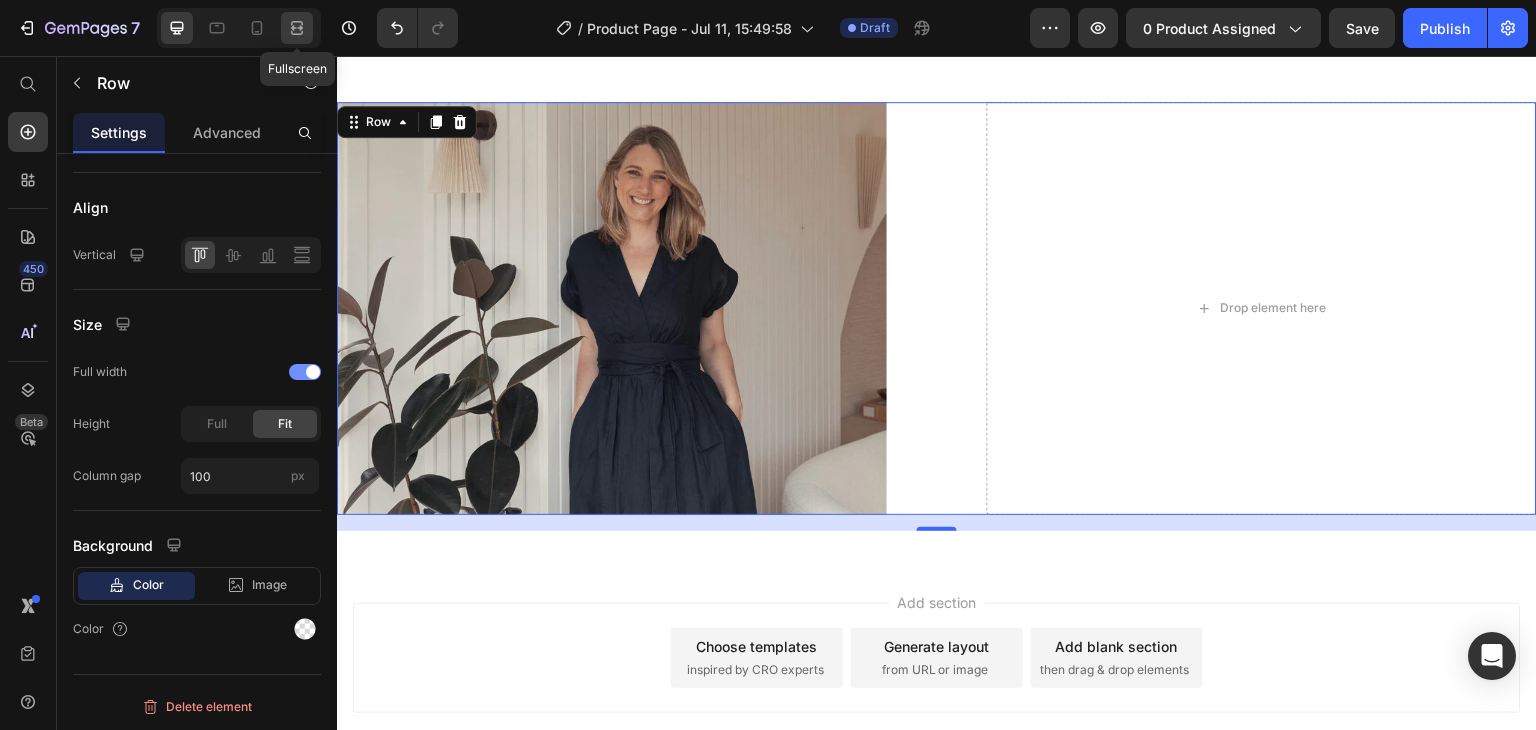 click 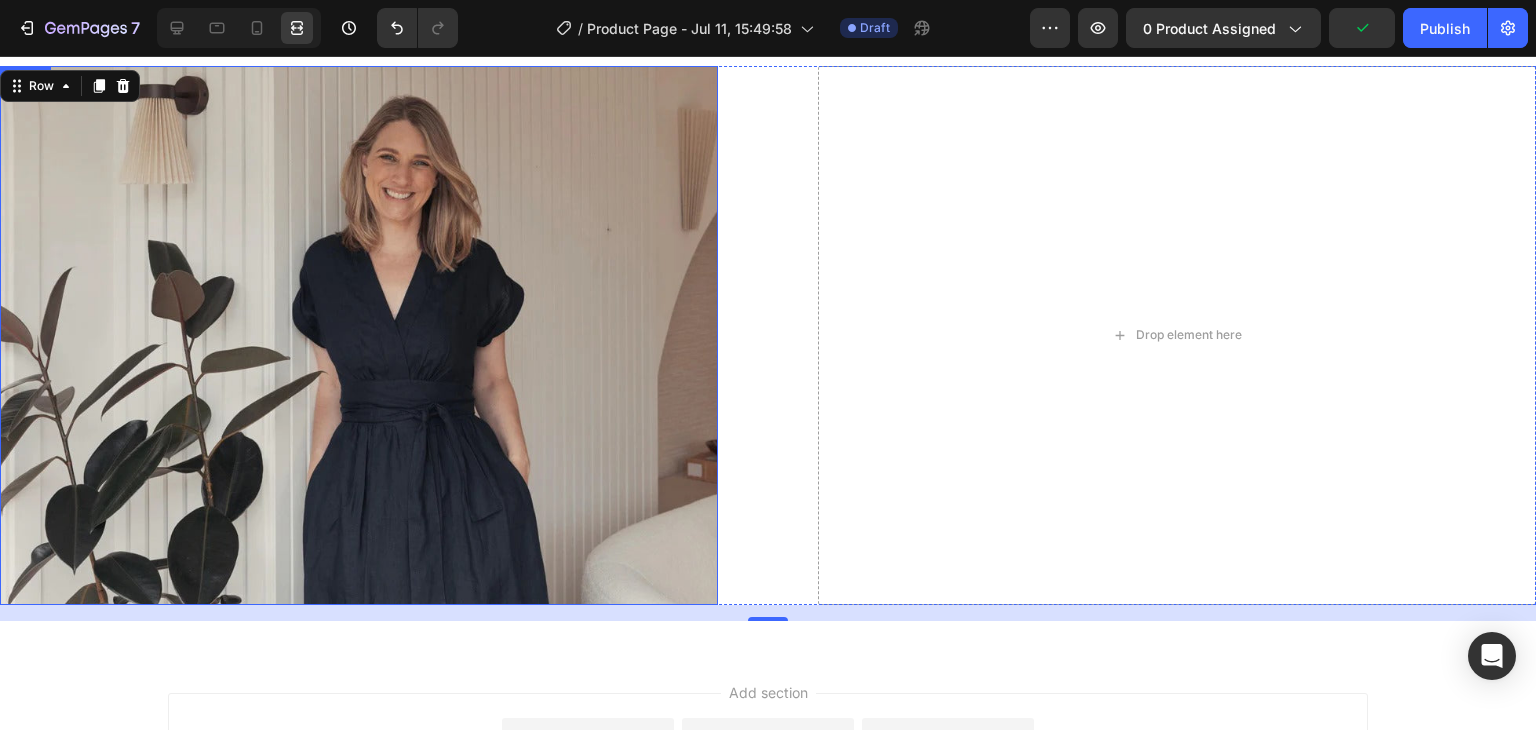 scroll, scrollTop: 3378, scrollLeft: 0, axis: vertical 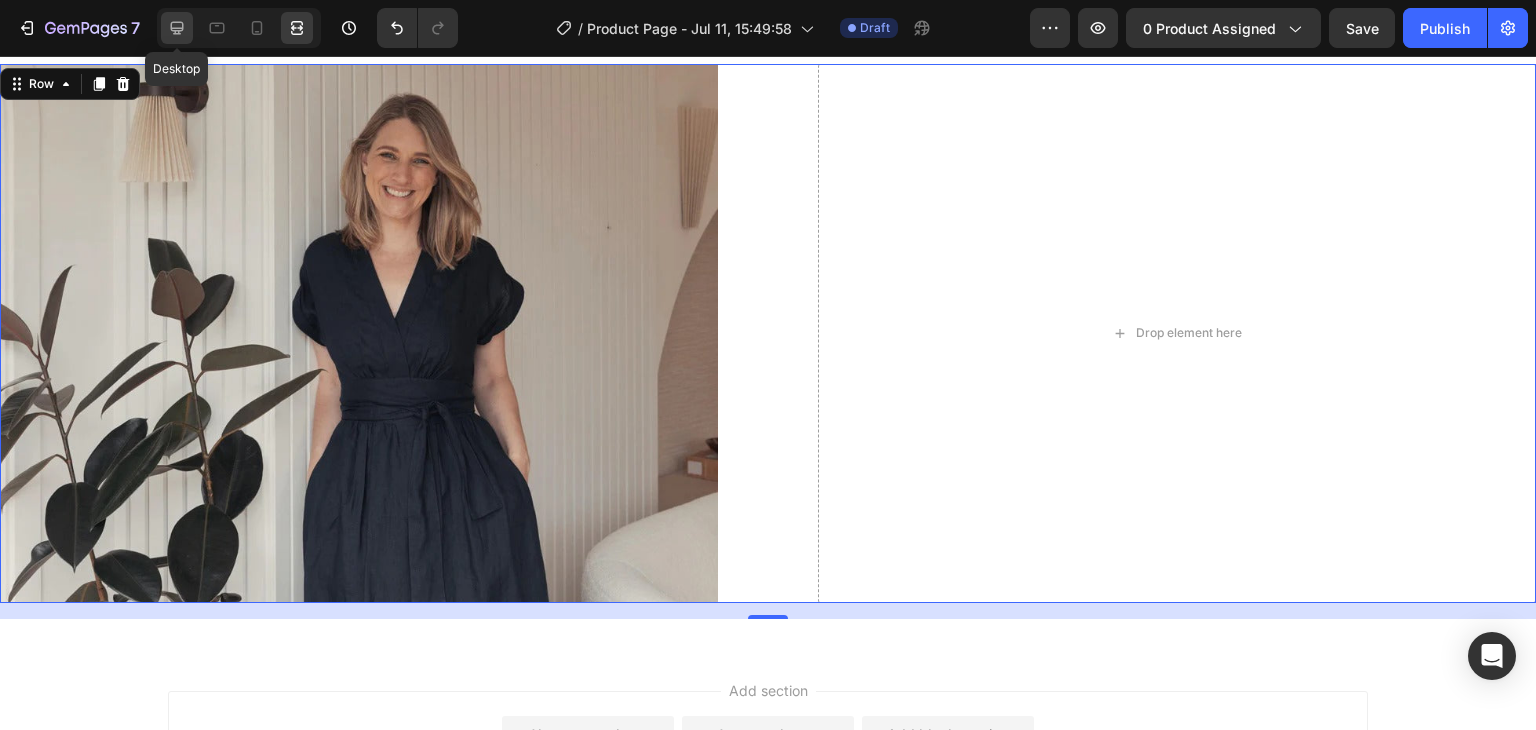 click 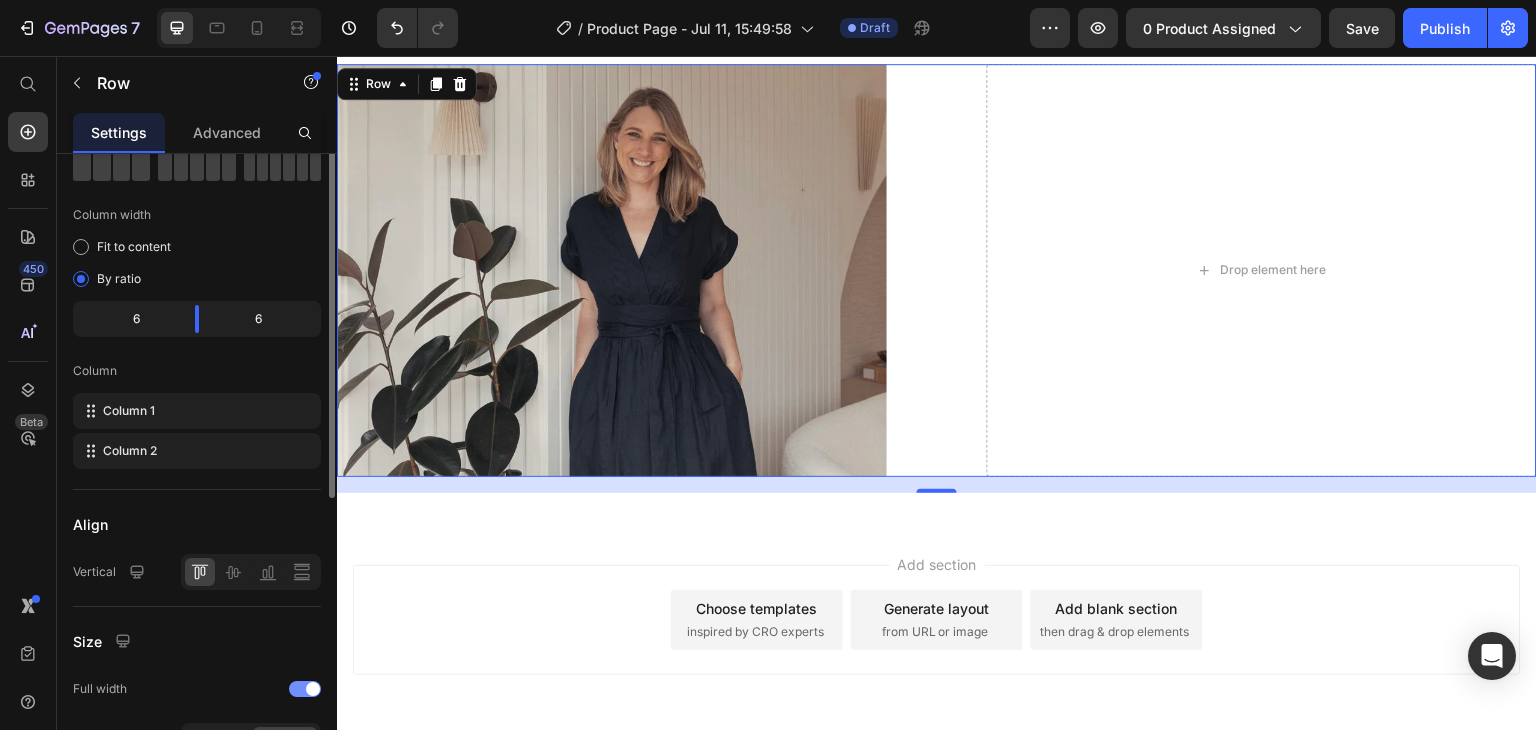 scroll, scrollTop: 23, scrollLeft: 0, axis: vertical 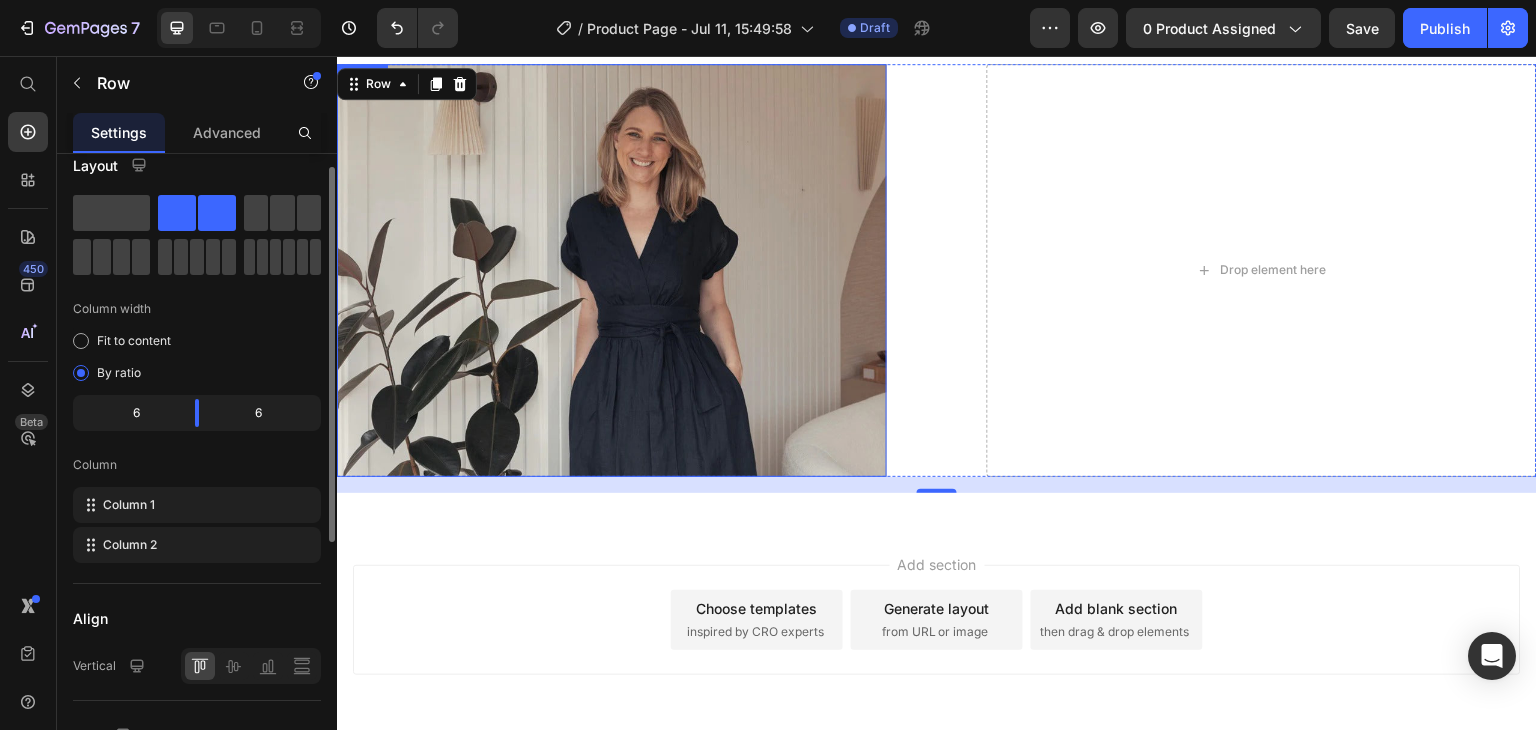 click at bounding box center [612, 270] 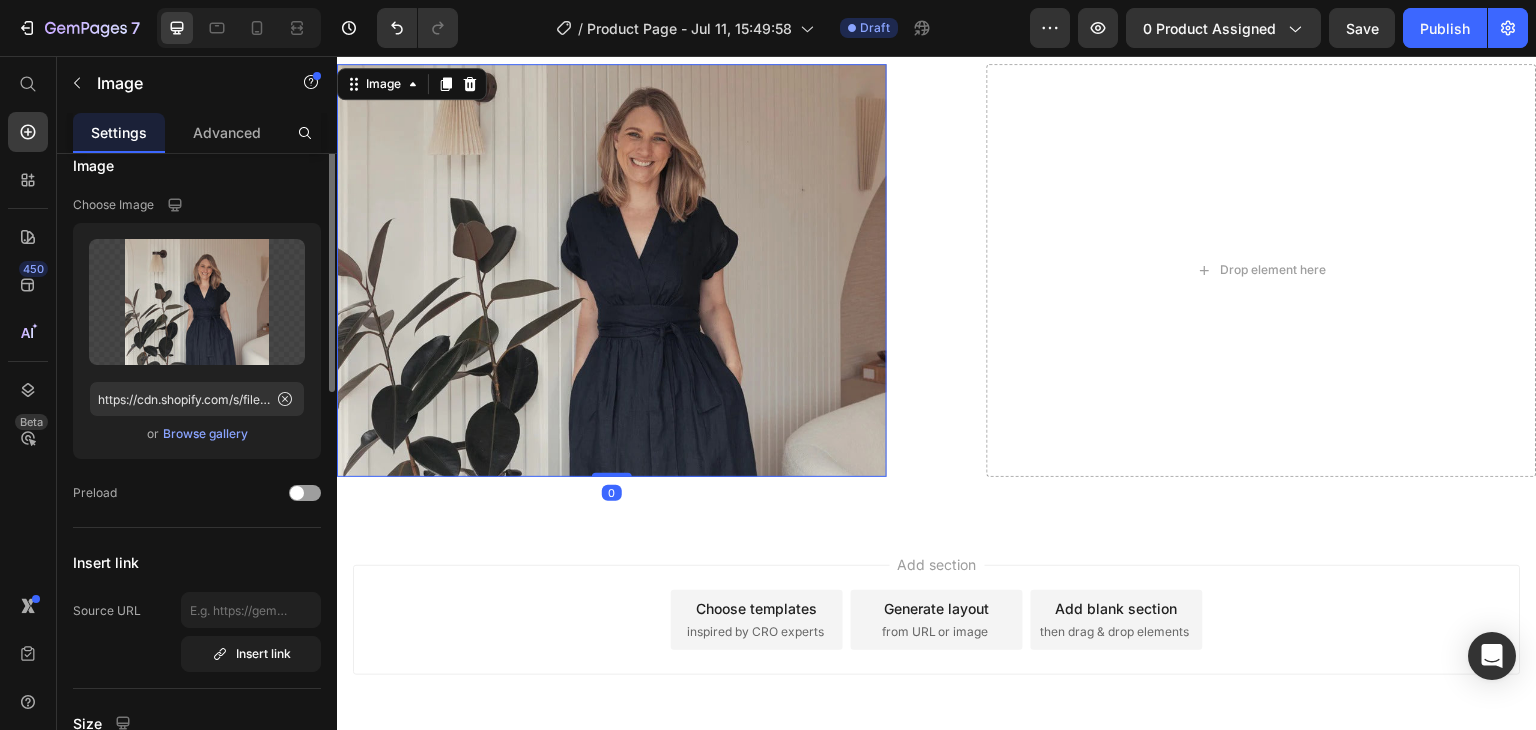 scroll, scrollTop: 0, scrollLeft: 0, axis: both 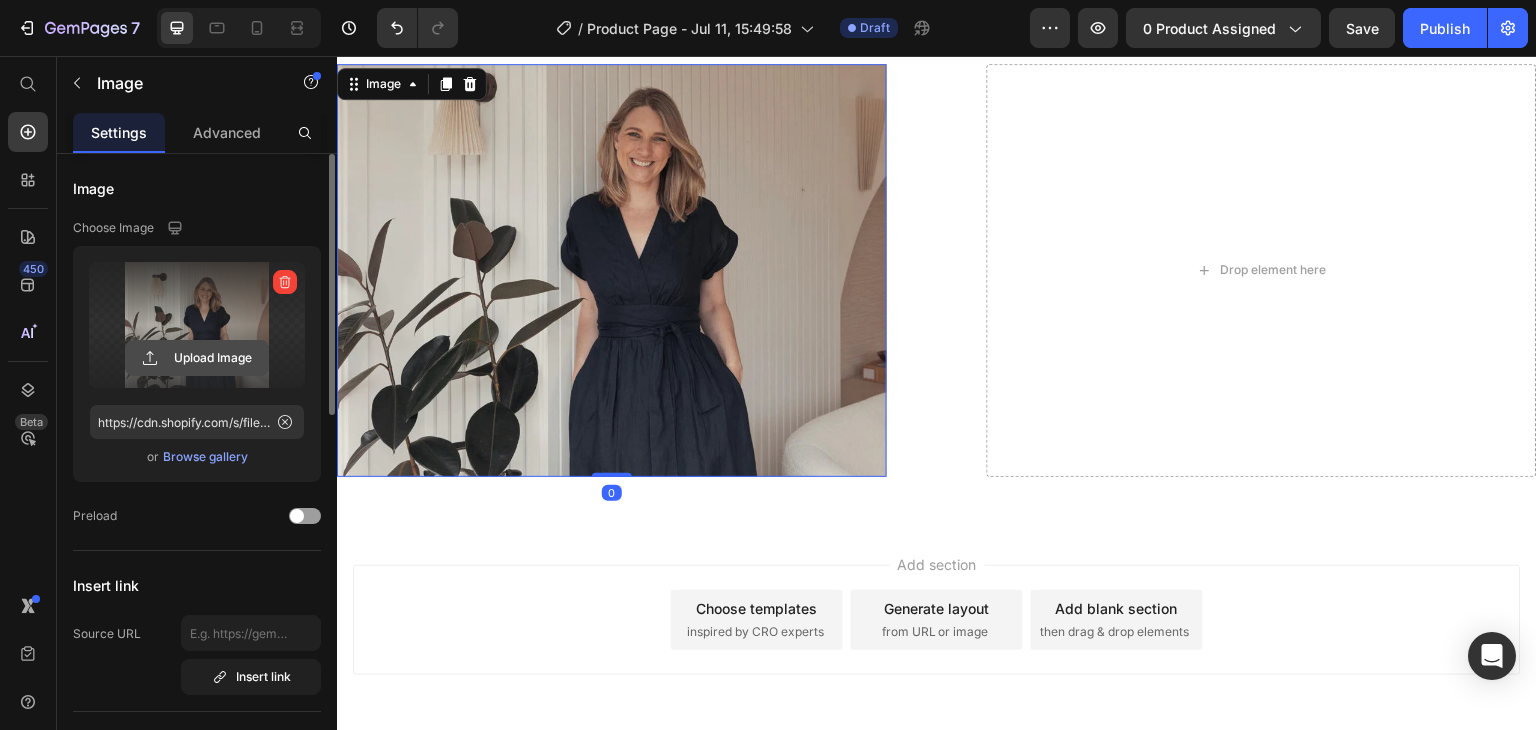 click 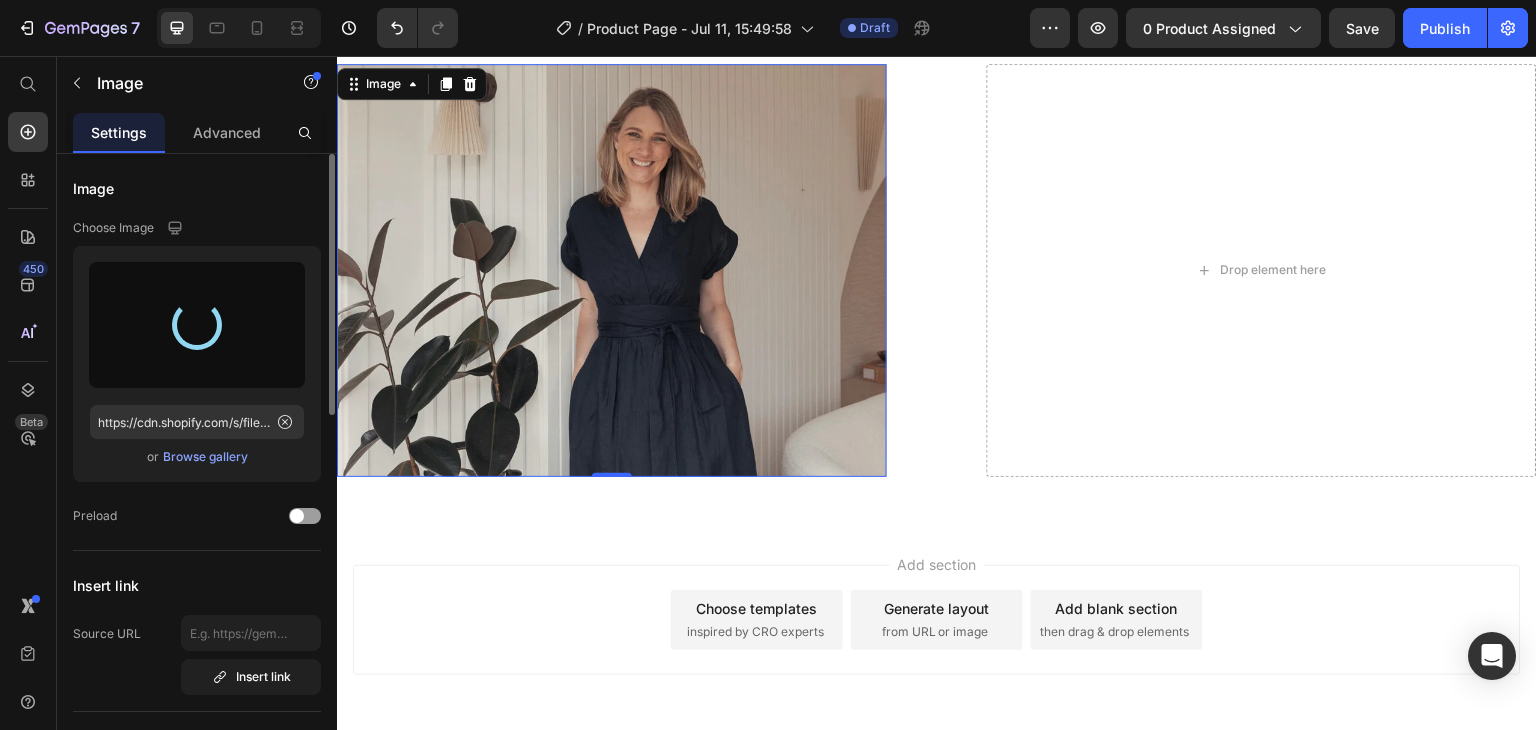 click at bounding box center [612, 270] 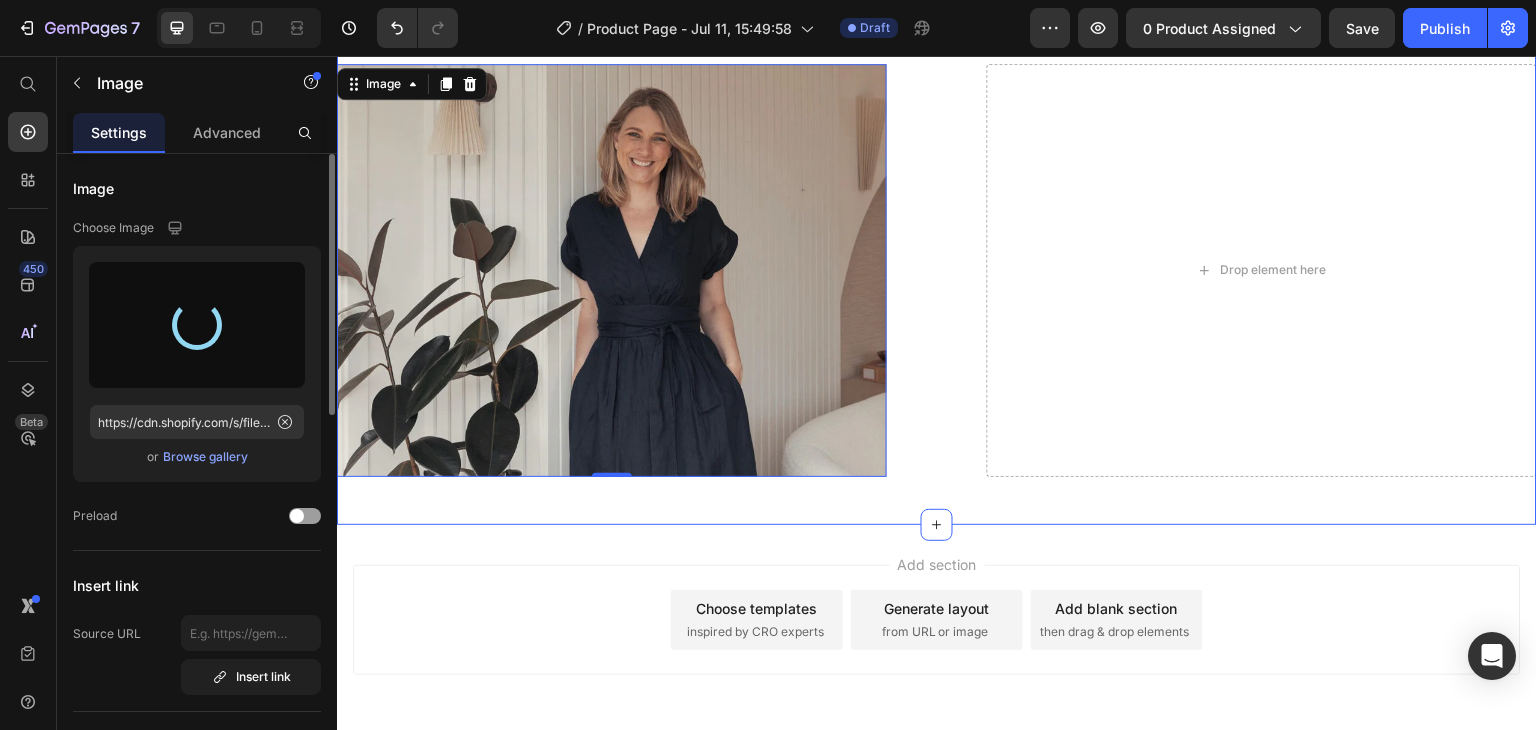 type on "https://cdn.shopify.com/s/files/1/0965/1024/7093/files/gempages_572887605079704448-014471ad-011b-46c6-b56c-a1f3339de5f5.jpg" 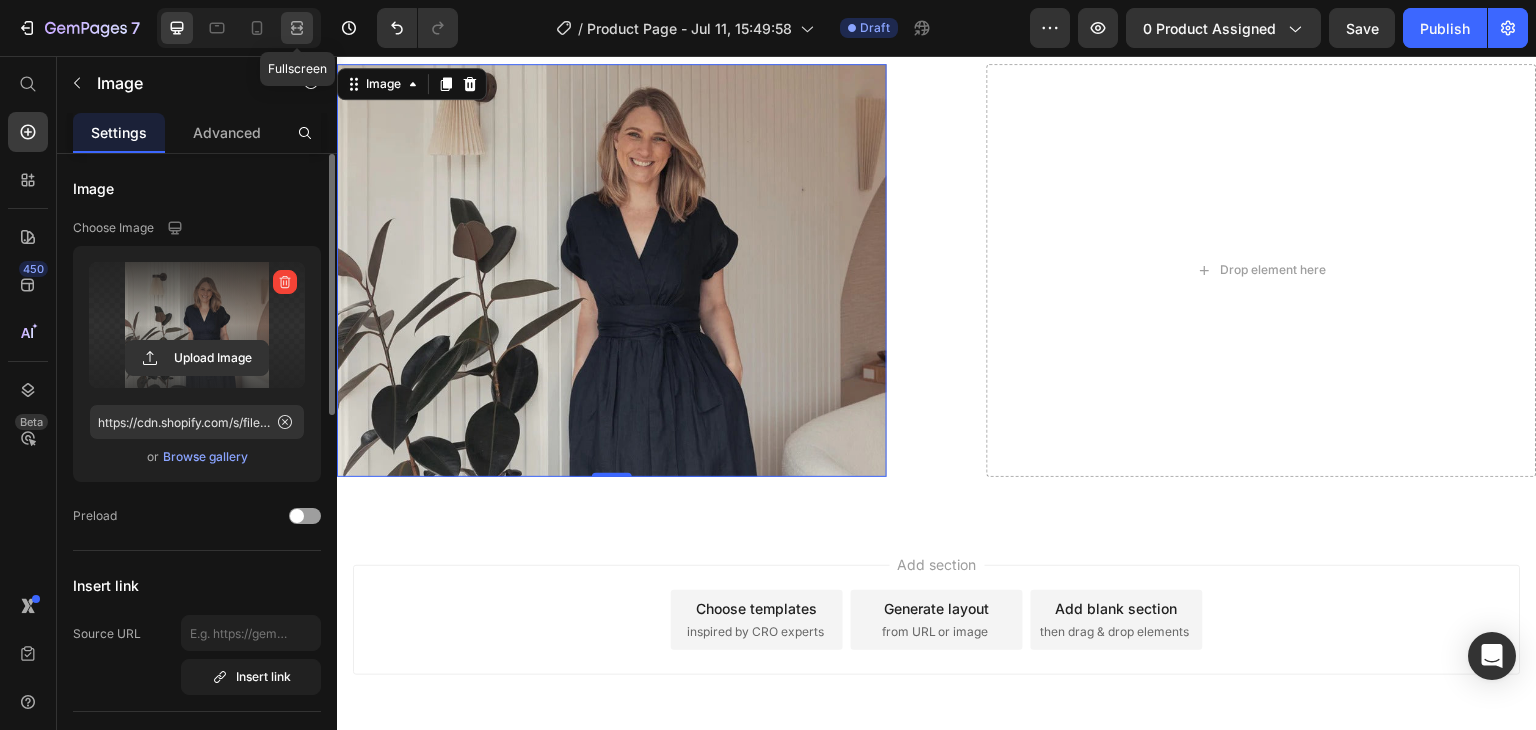 click 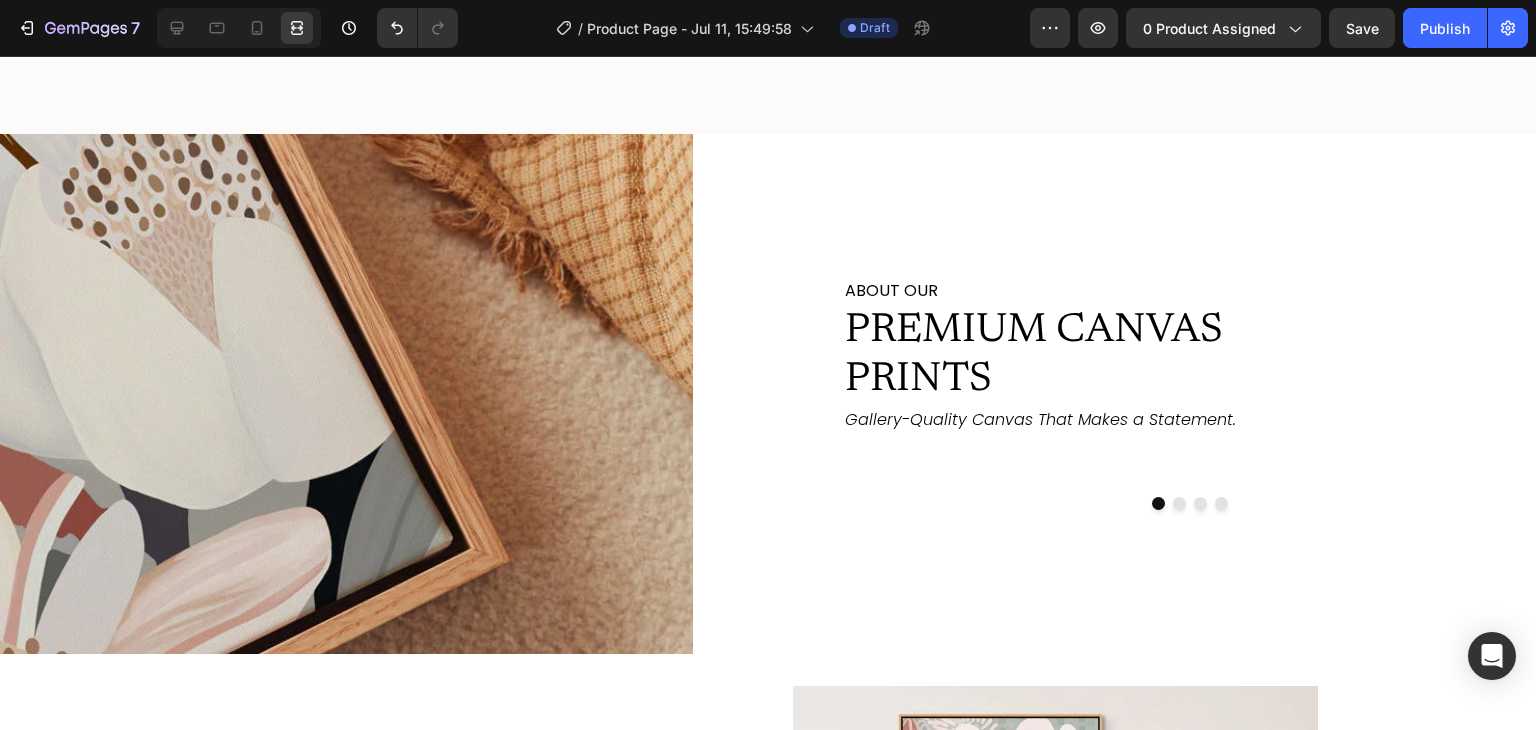 scroll, scrollTop: 2142, scrollLeft: 0, axis: vertical 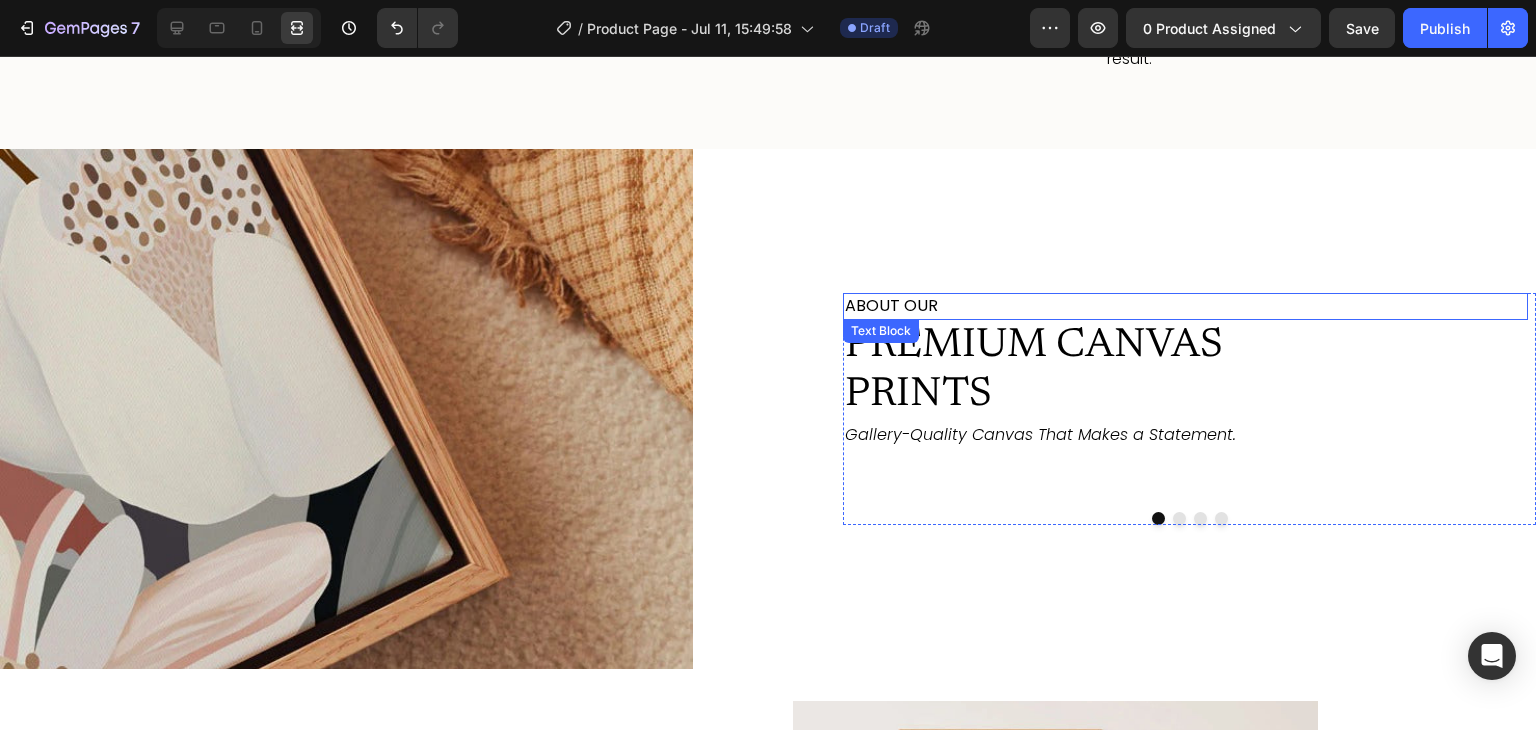 click on "ABOUT OUR" at bounding box center [1185, 306] 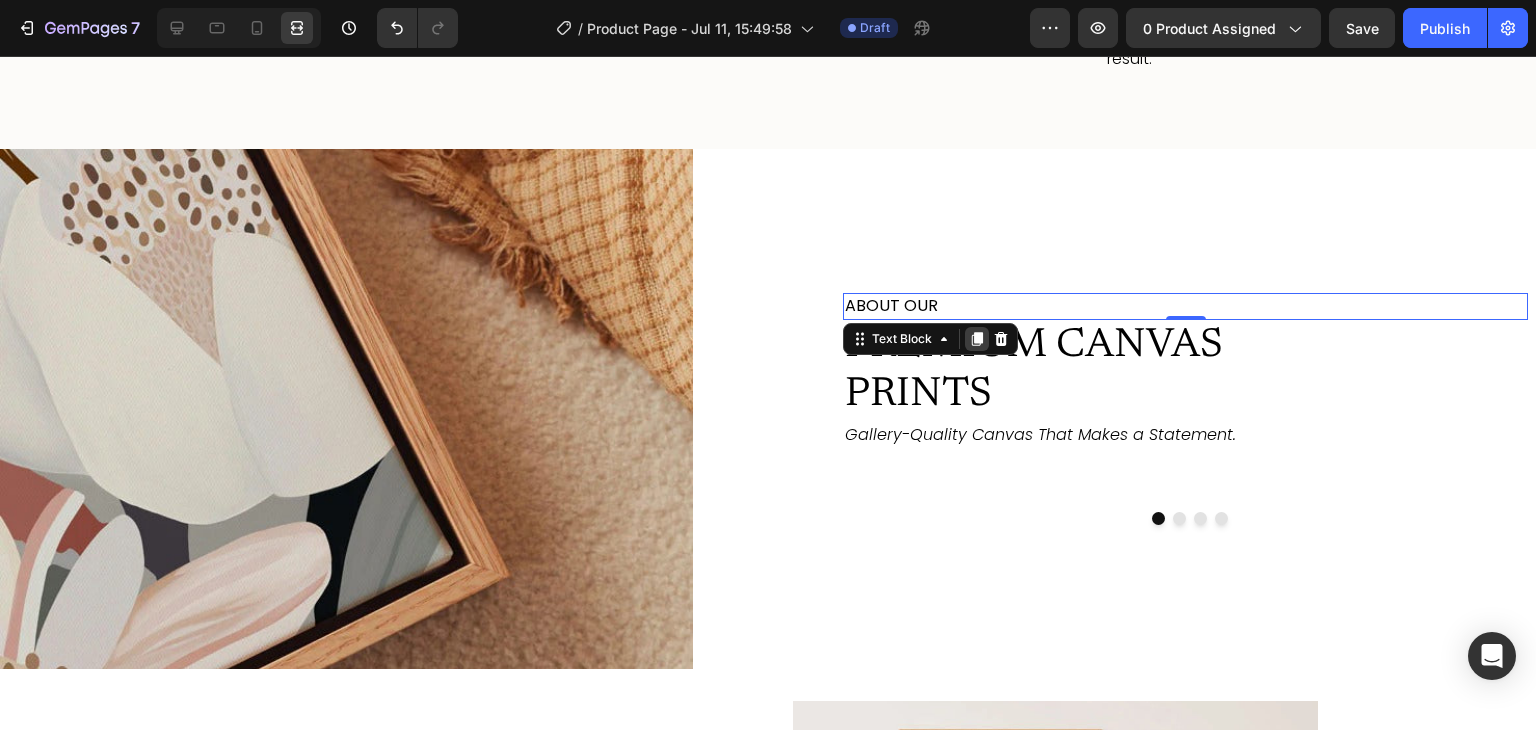click 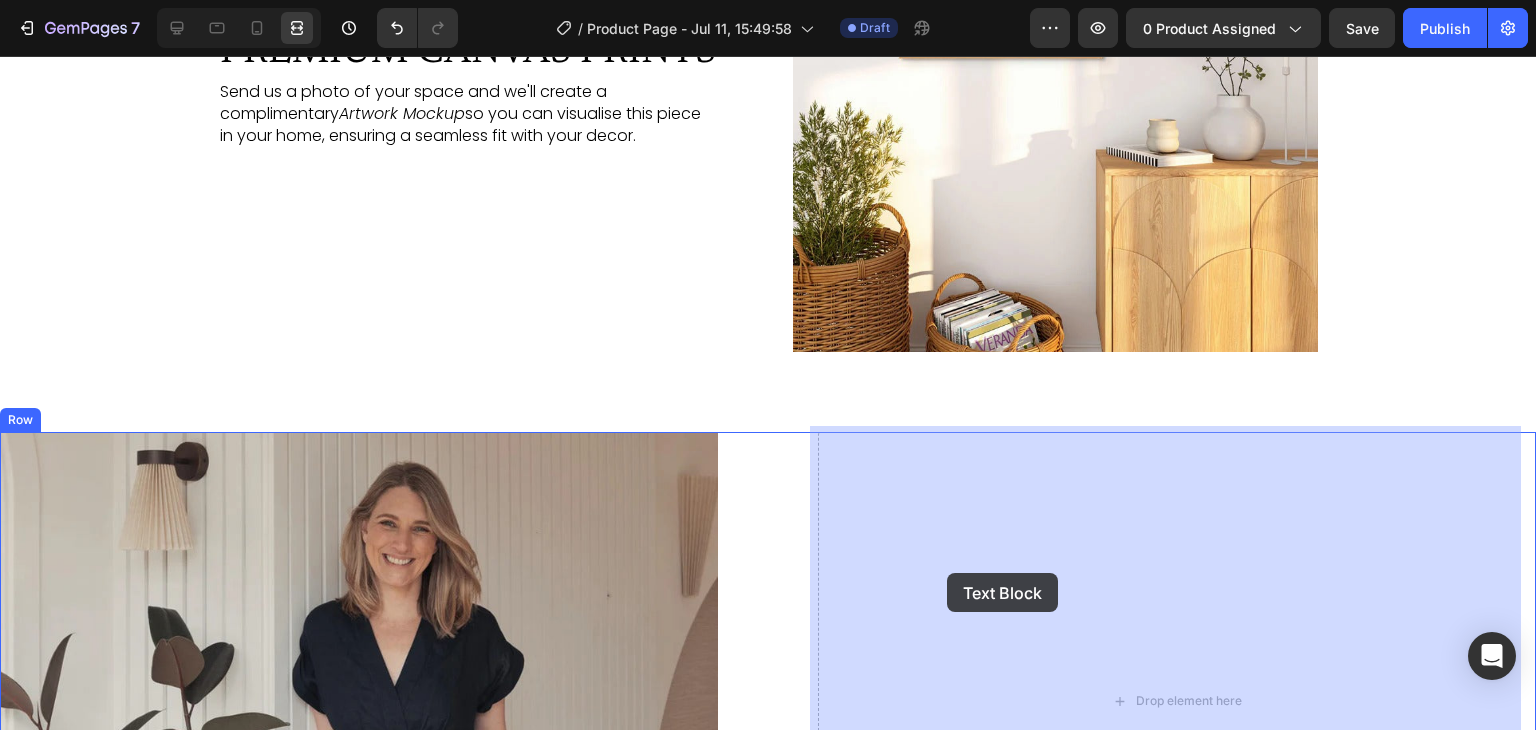 scroll, scrollTop: 3029, scrollLeft: 0, axis: vertical 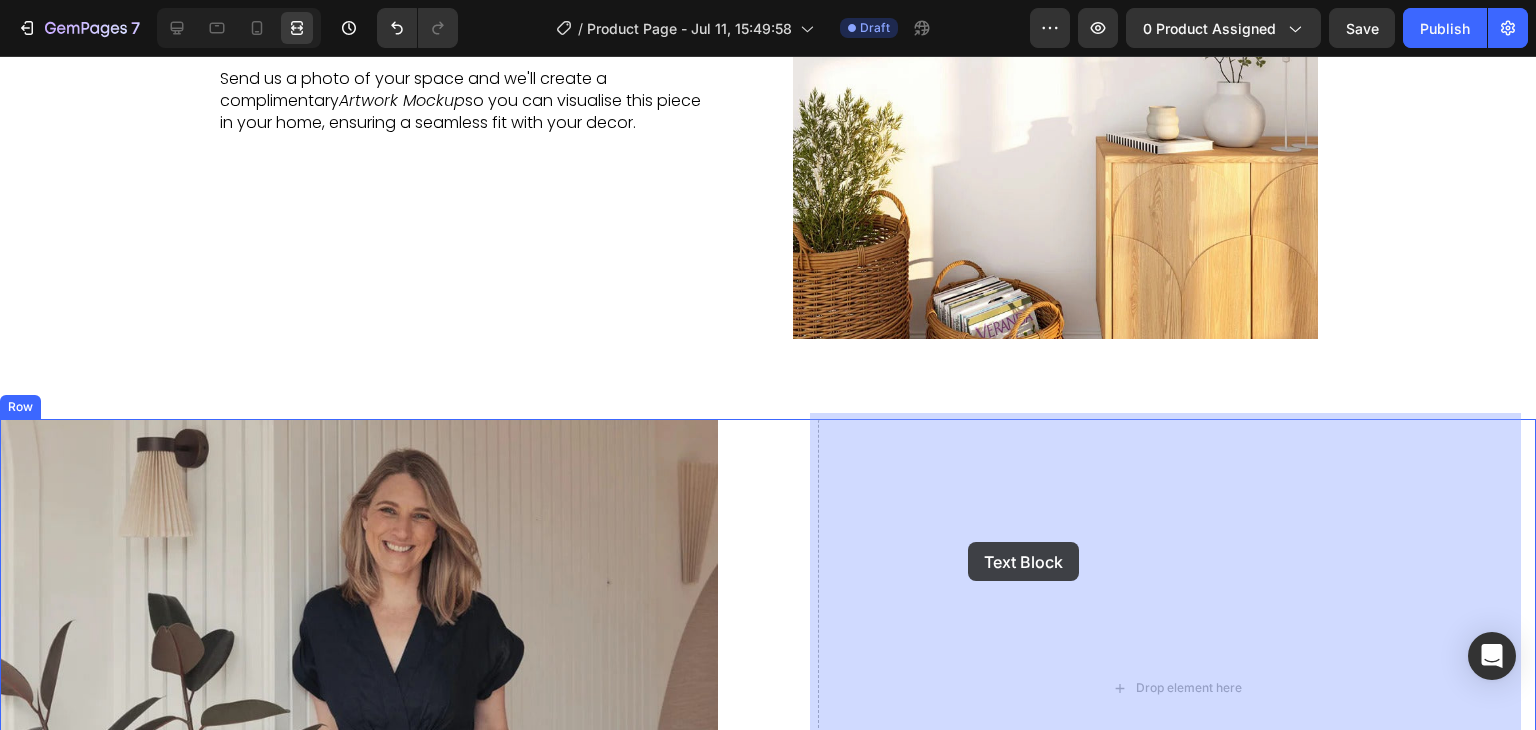 drag, startPoint x: 900, startPoint y: 370, endPoint x: 968, endPoint y: 541, distance: 184.02446 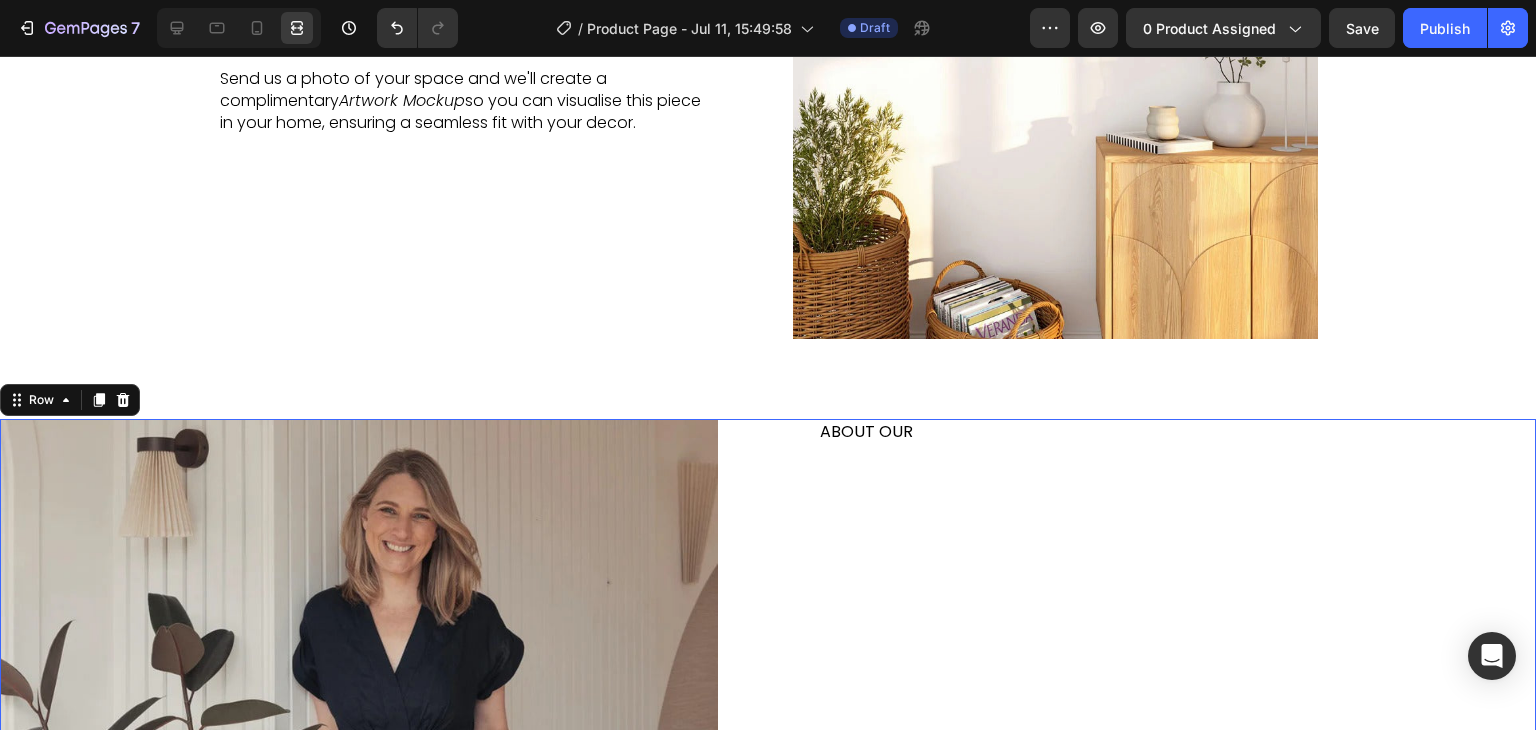 click on "ABOUT OUR Text Block" at bounding box center (1177, 688) 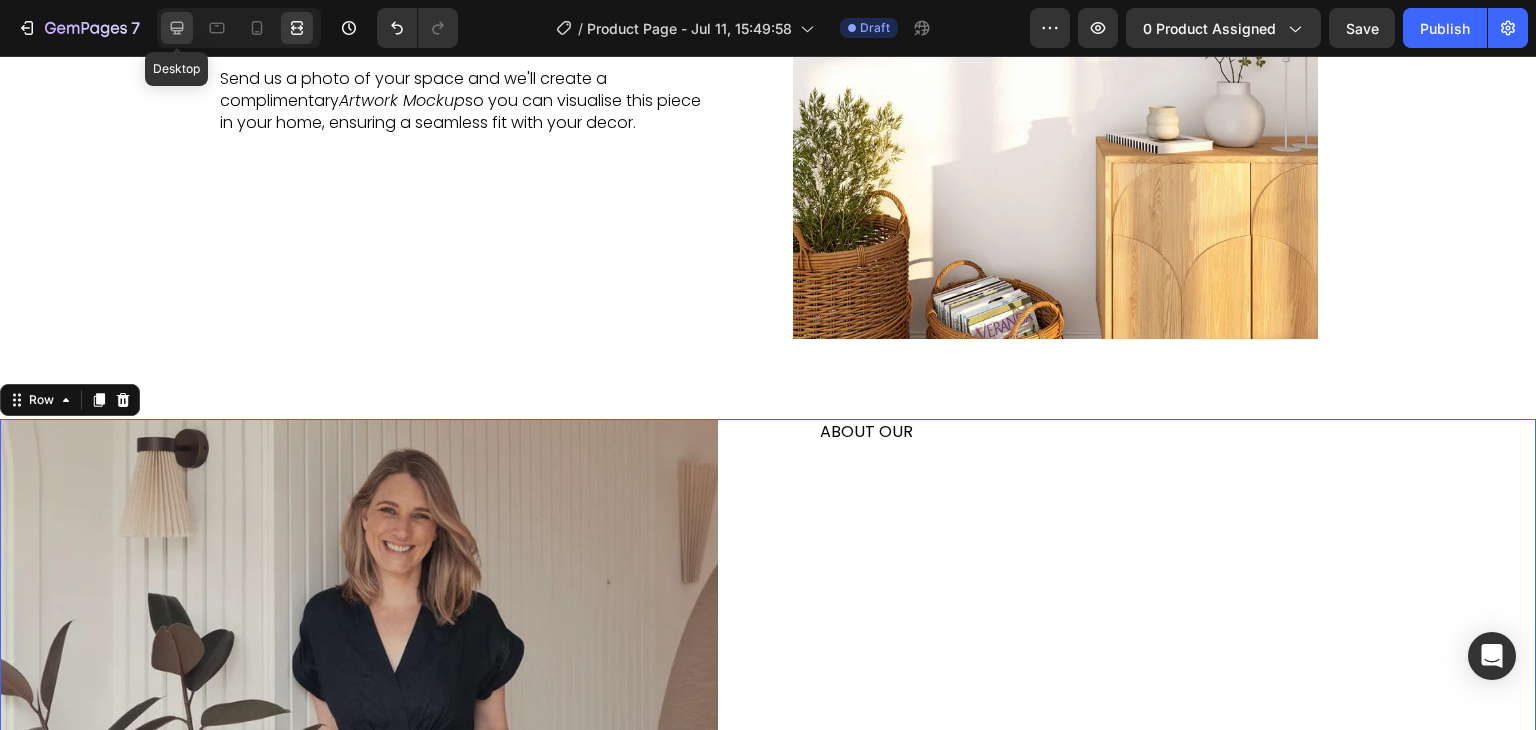 click 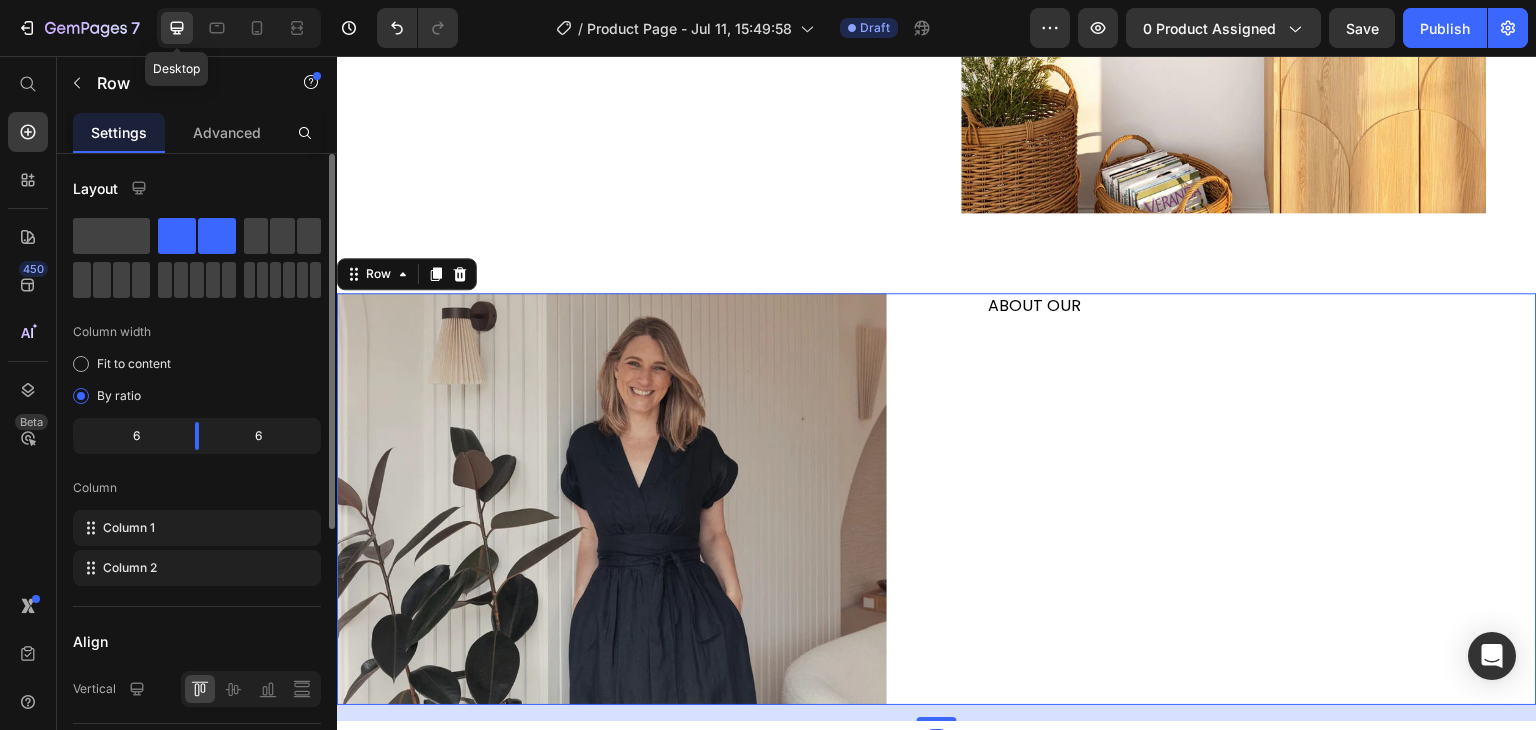 scroll, scrollTop: 2903, scrollLeft: 0, axis: vertical 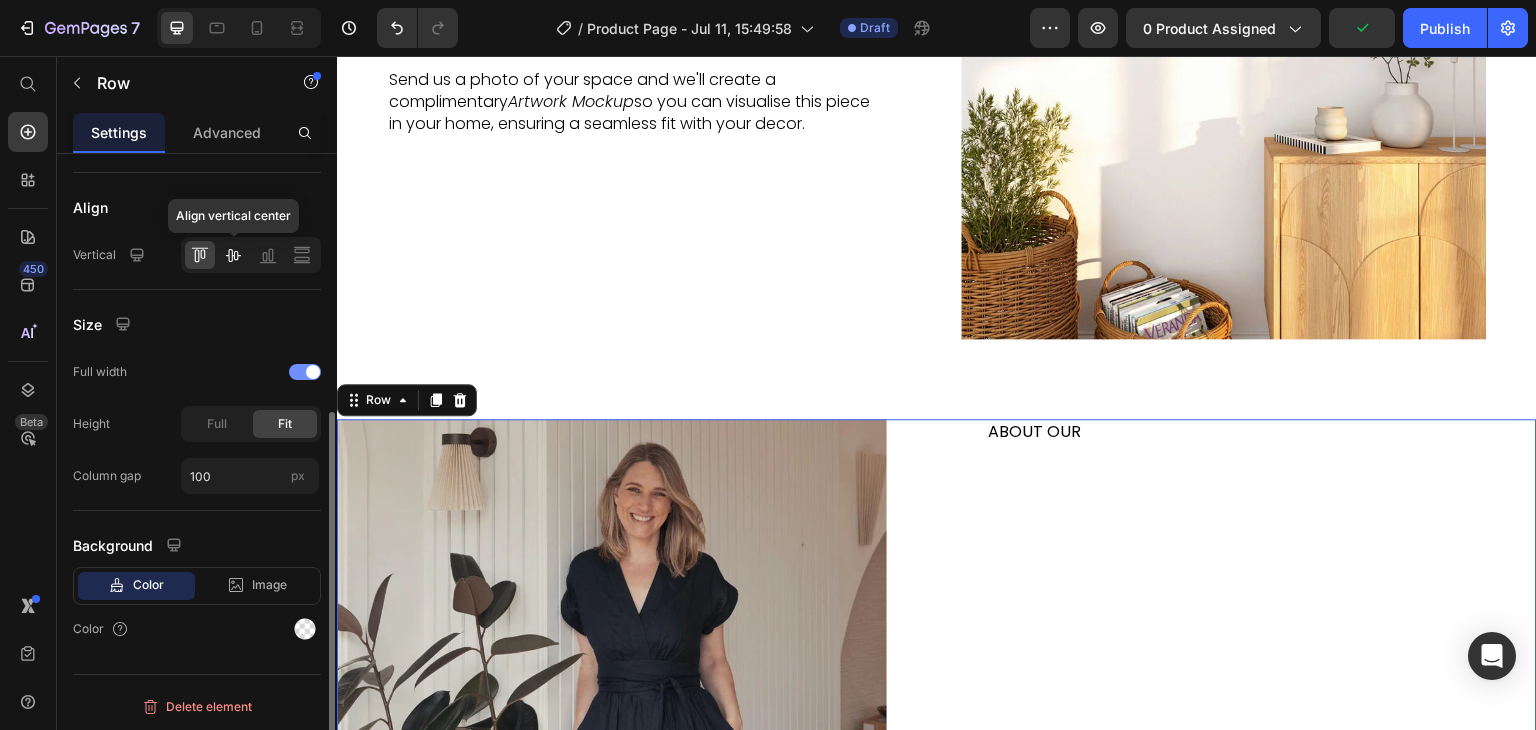click 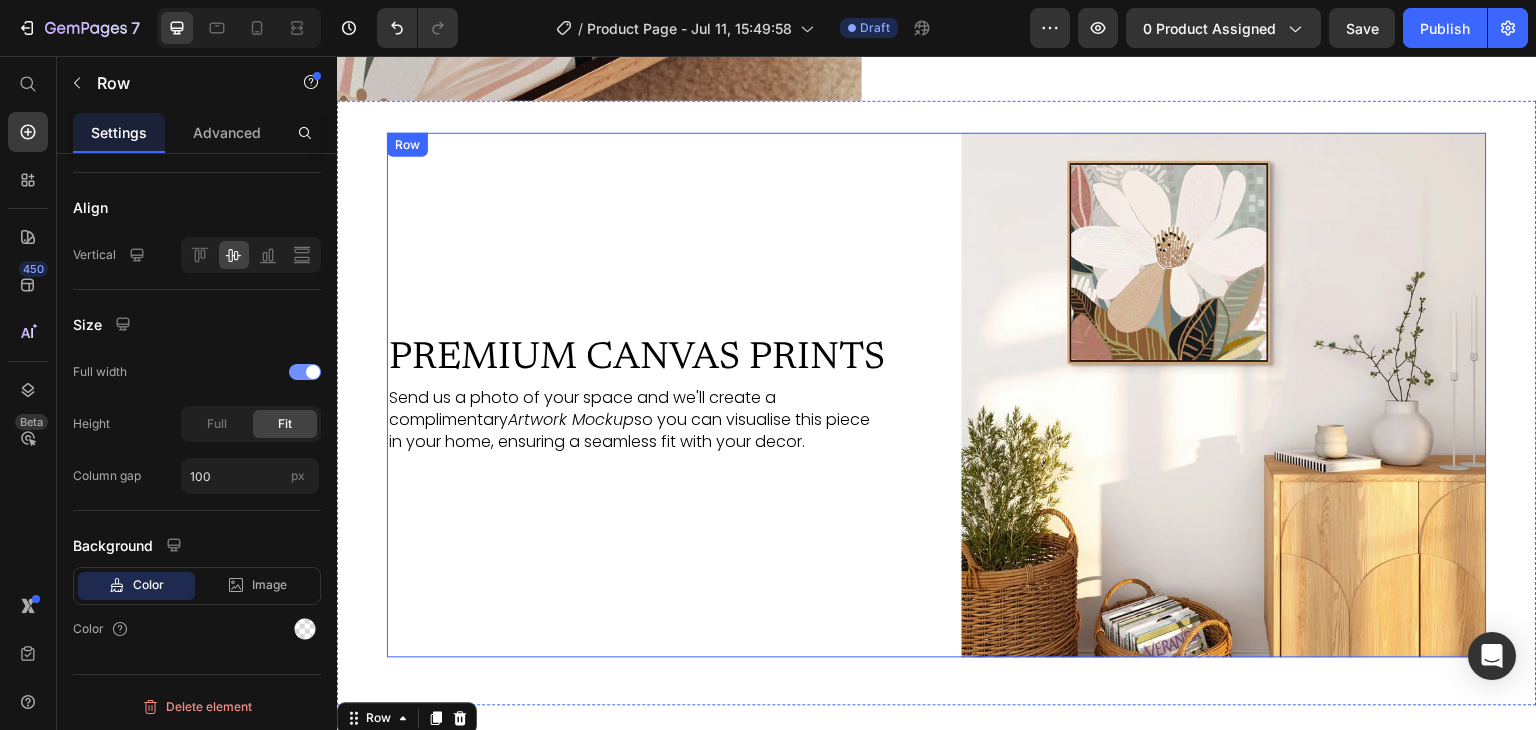 scroll, scrollTop: 2576, scrollLeft: 0, axis: vertical 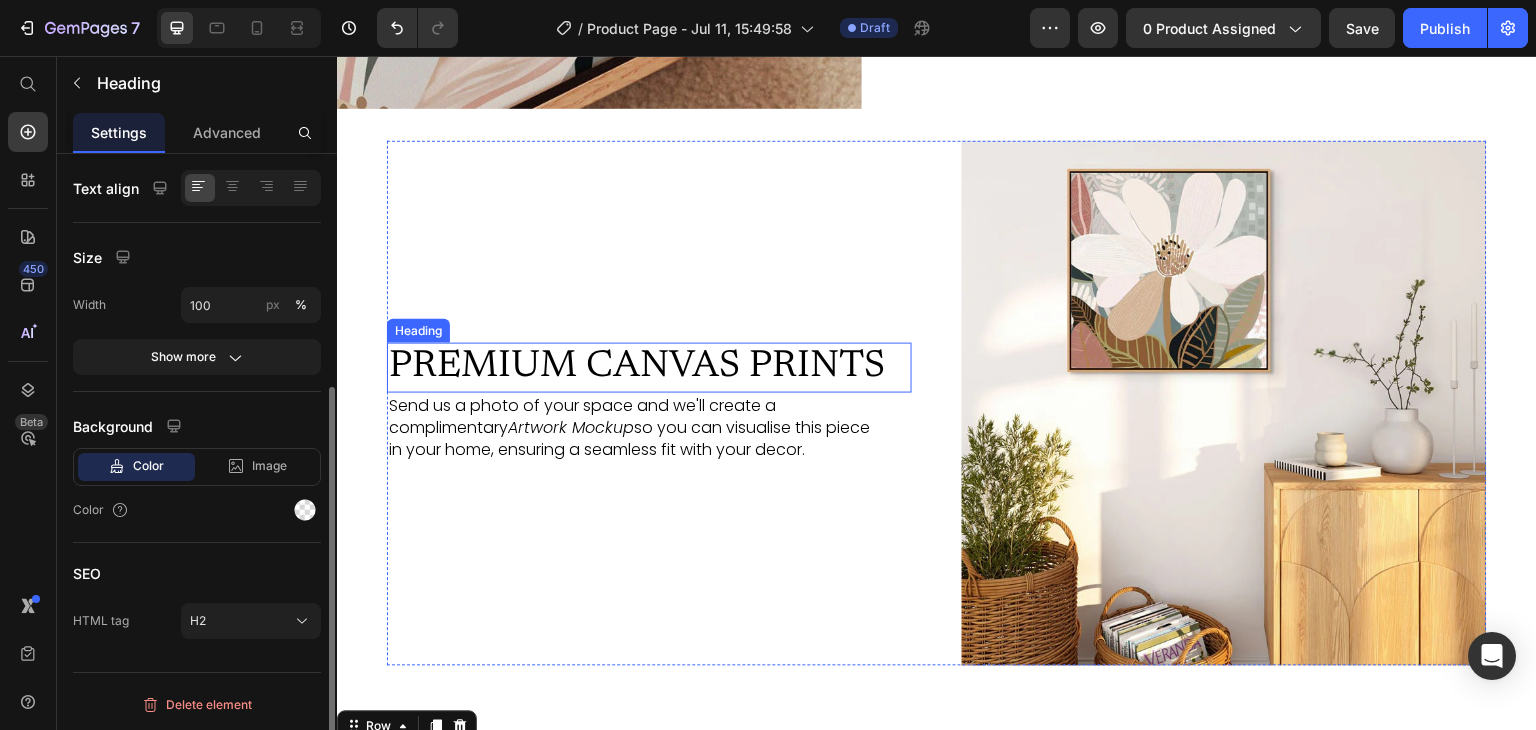 click on "PREMIUM CANVAS PRINTS" at bounding box center (649, 368) 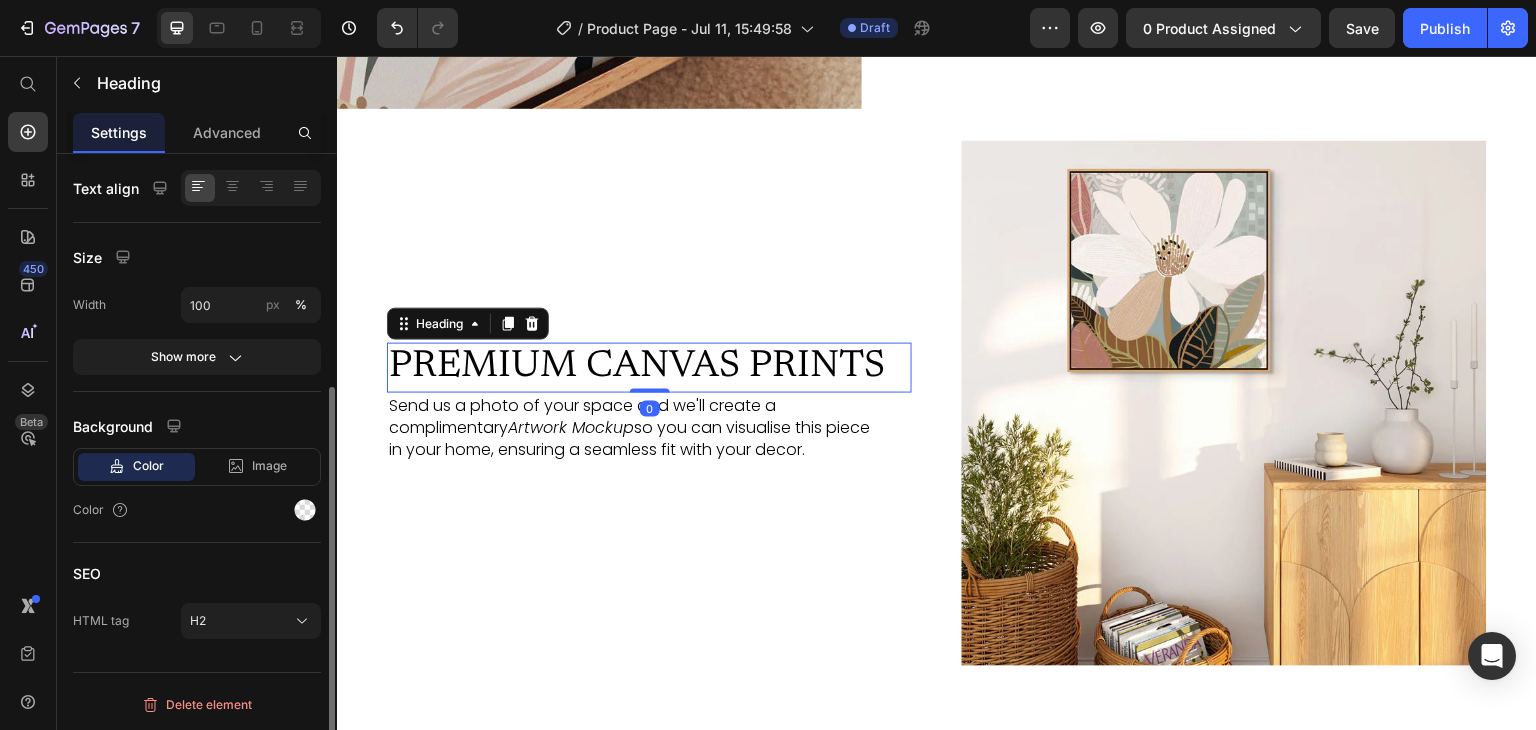 scroll, scrollTop: 0, scrollLeft: 0, axis: both 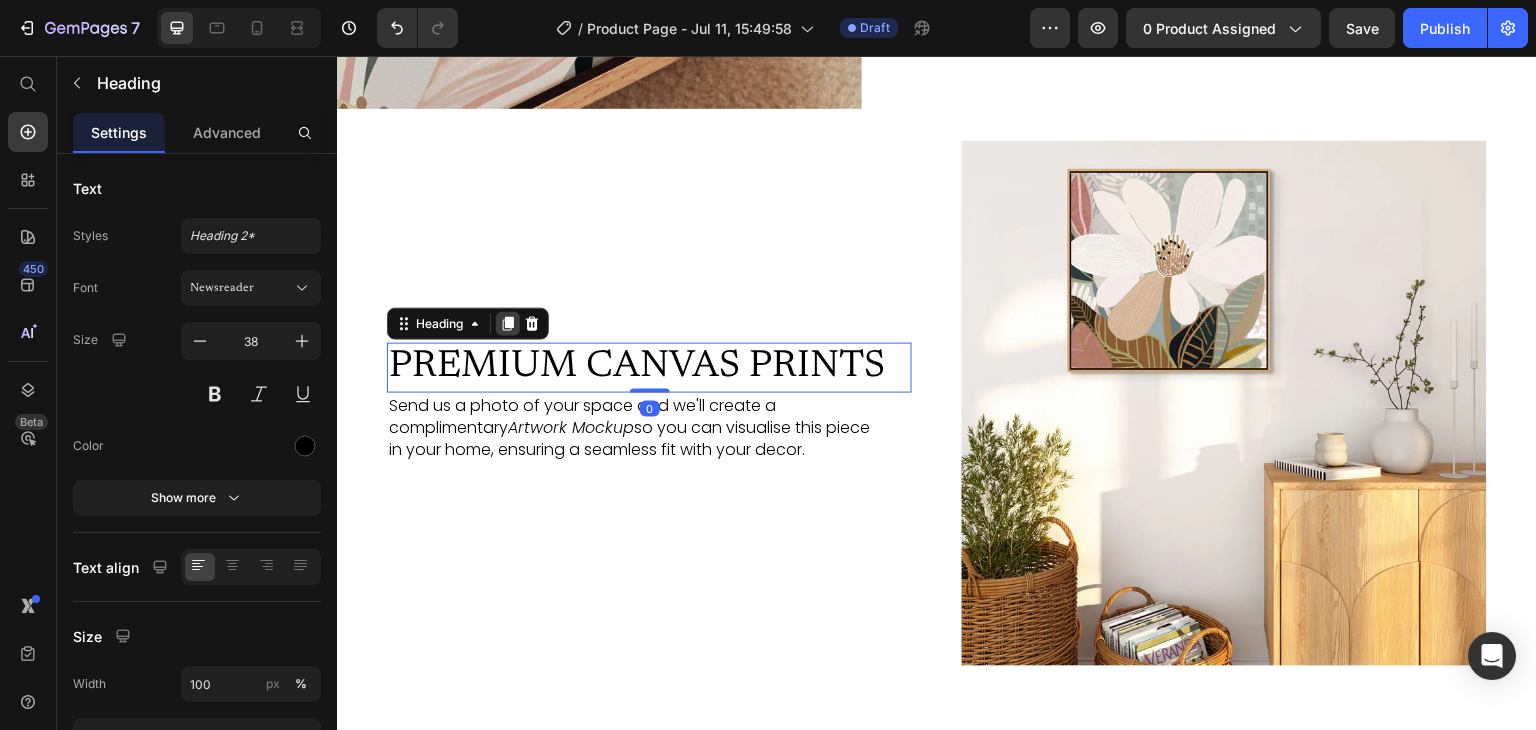 click 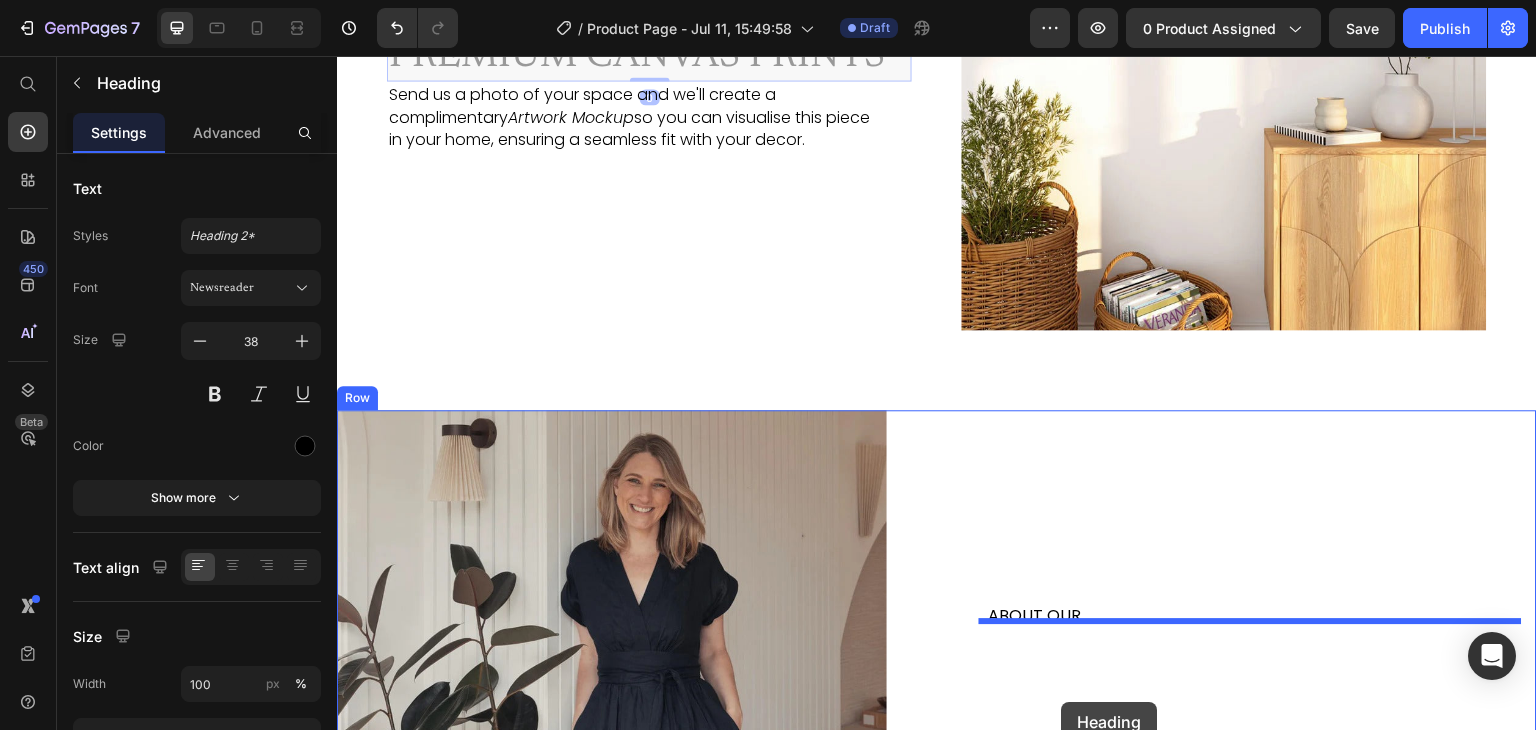 scroll, scrollTop: 2936, scrollLeft: 0, axis: vertical 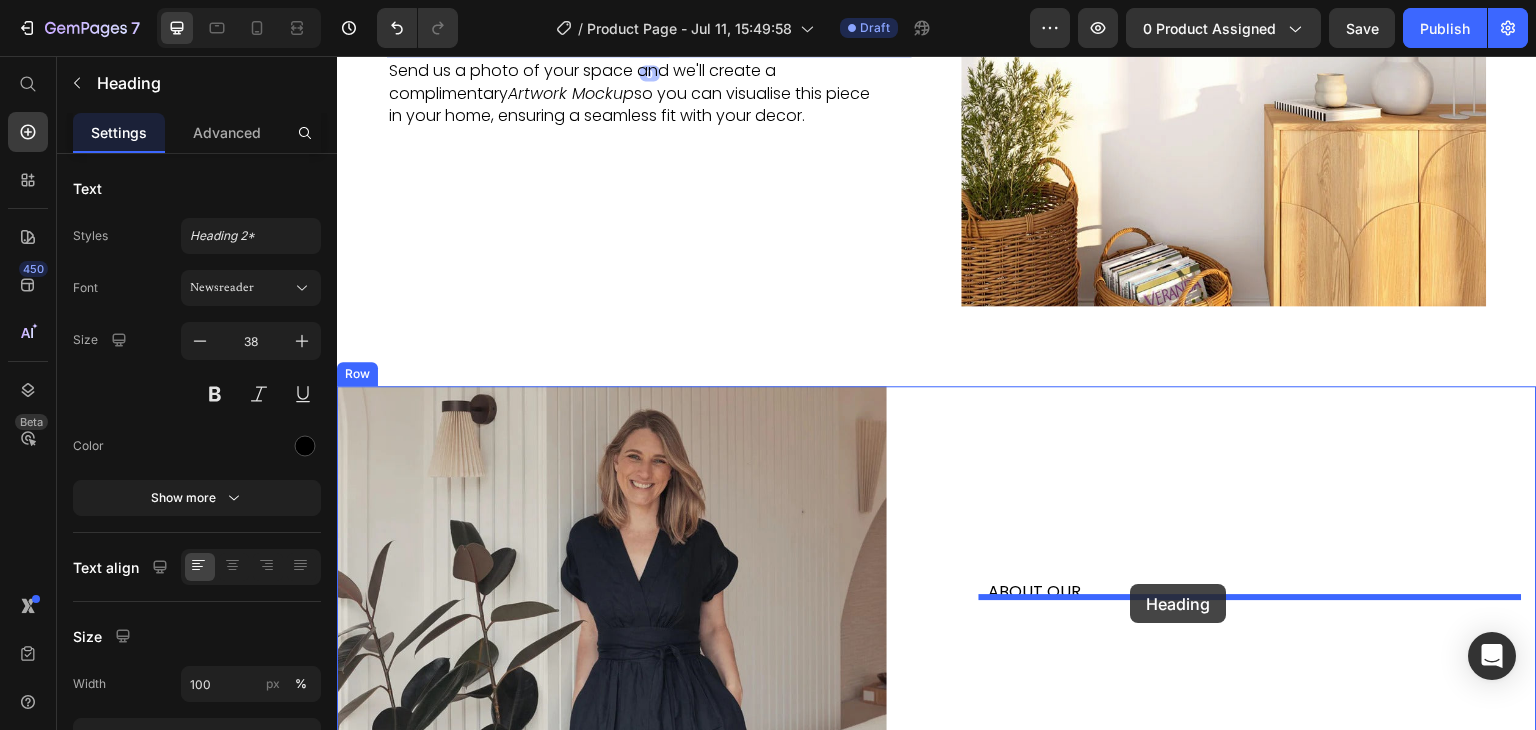 drag, startPoint x: 444, startPoint y: 341, endPoint x: 1131, endPoint y: 584, distance: 728.70984 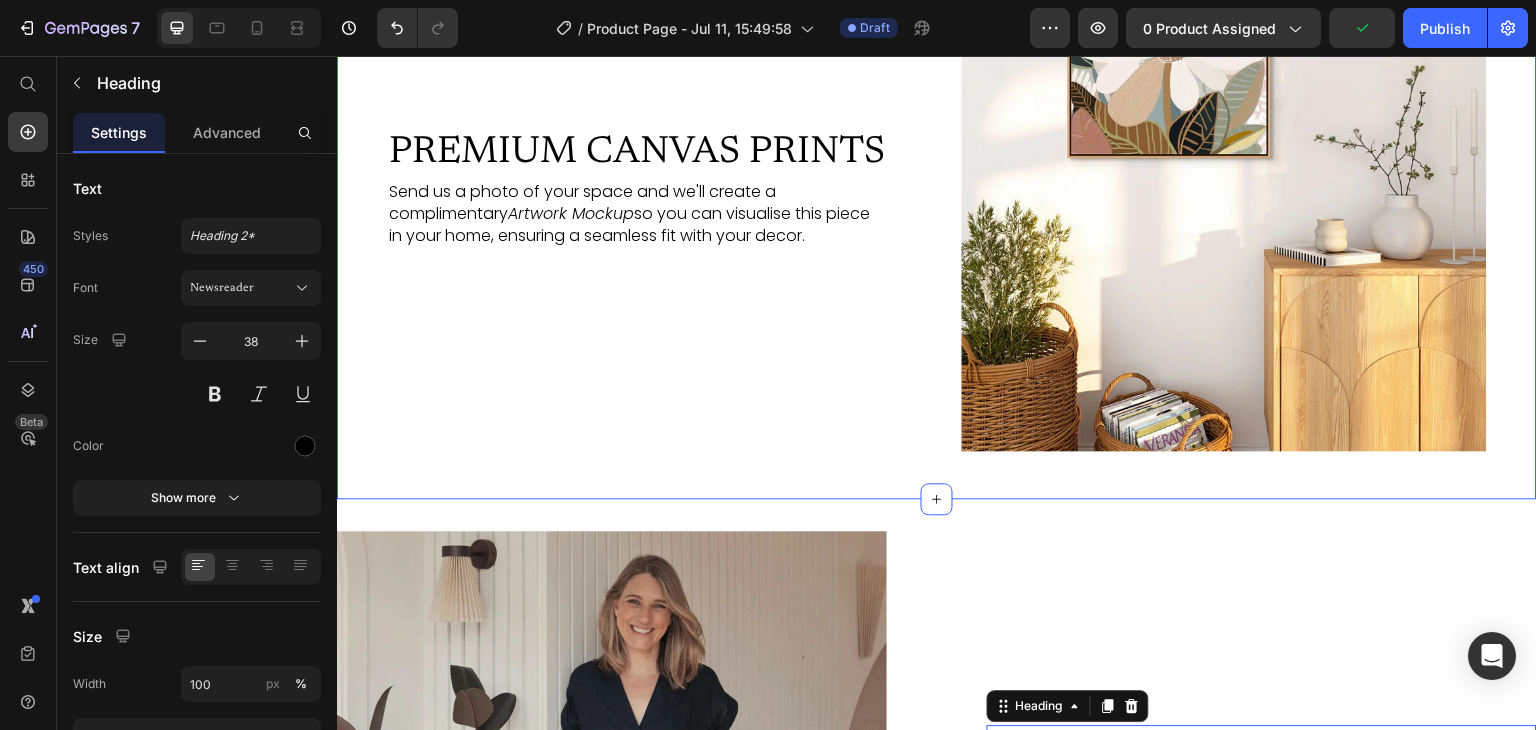 scroll, scrollTop: 2685, scrollLeft: 0, axis: vertical 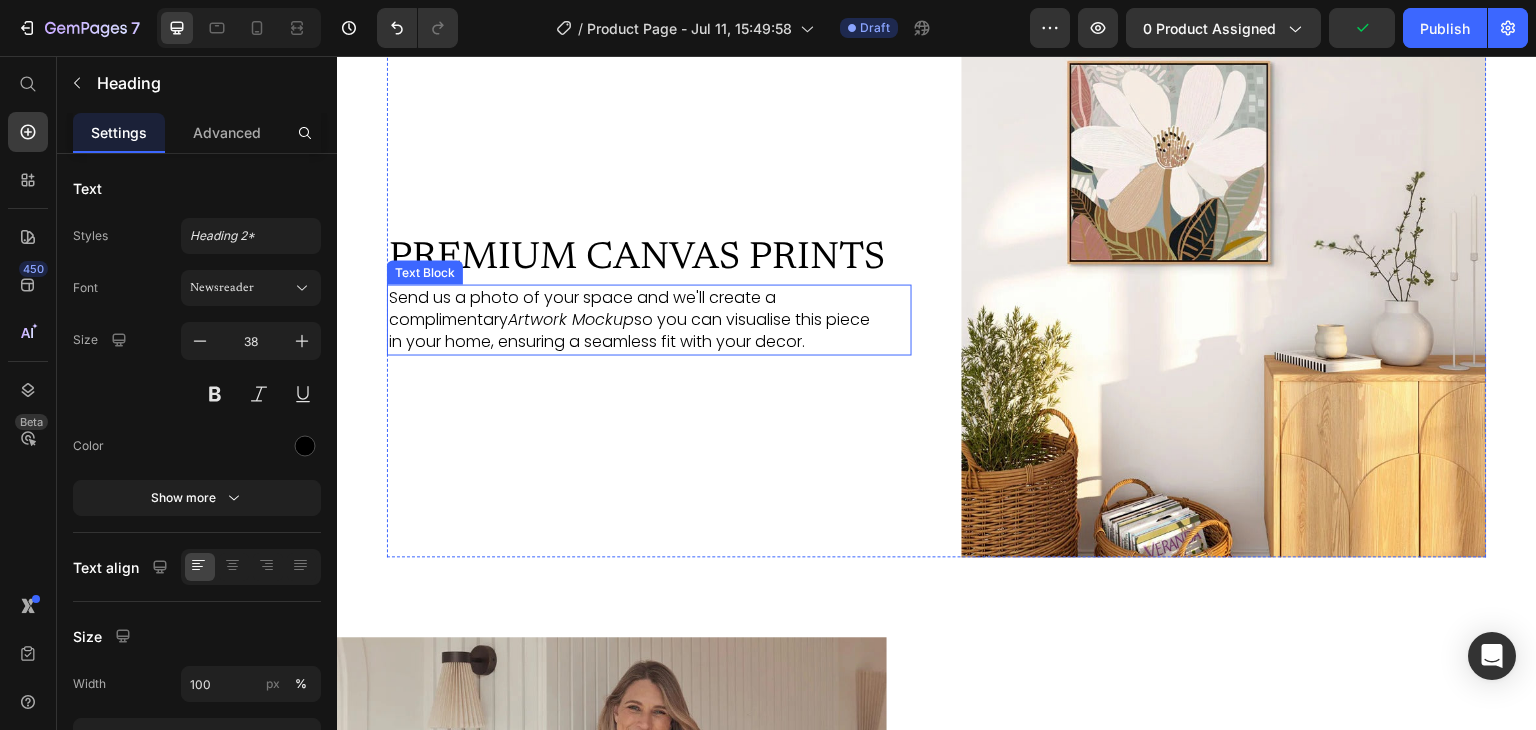 click on "Send us a photo of your space and we'll create a complimentary  Artwork Mockup  so you can visualise this piece in your home, ensuring a seamless fit with your decor." at bounding box center (636, 319) 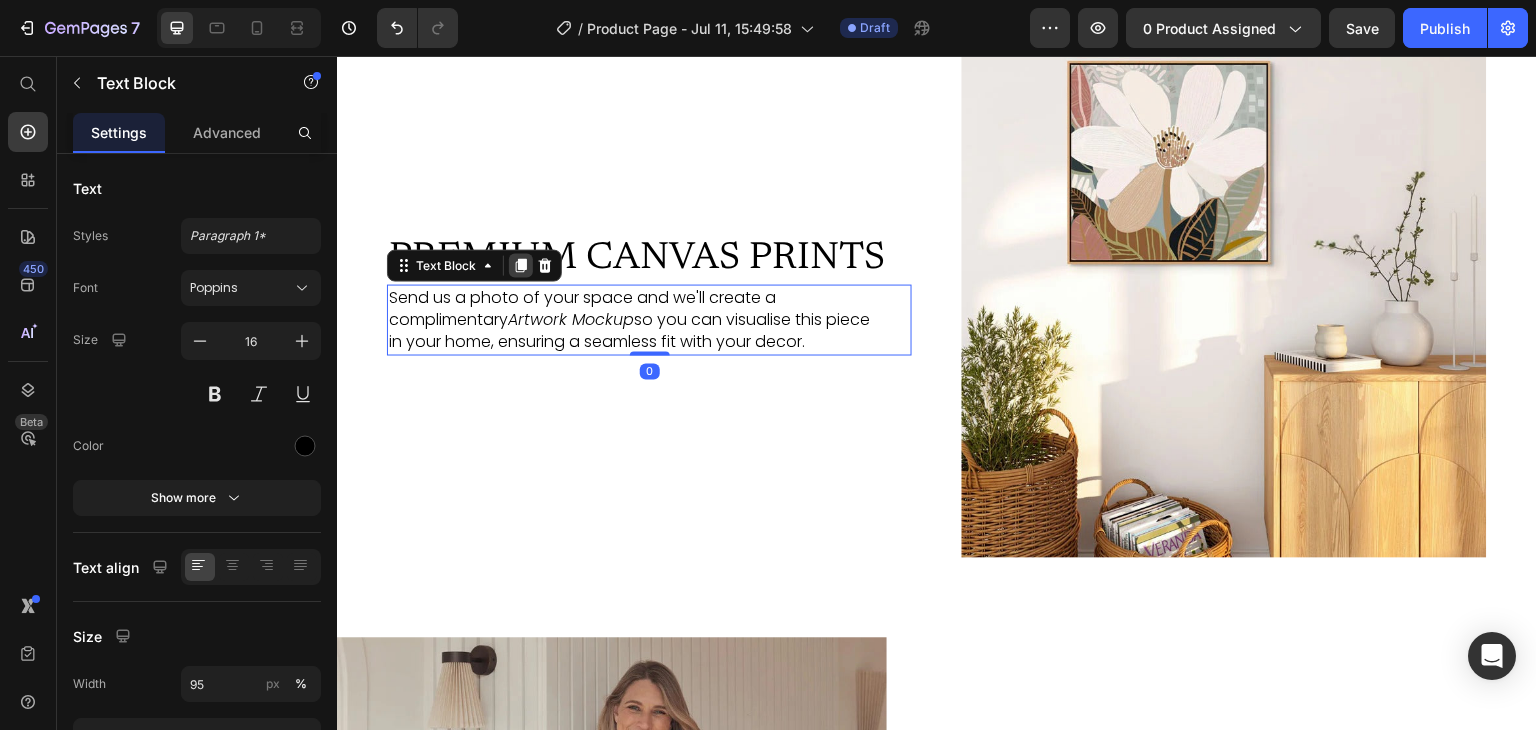 click 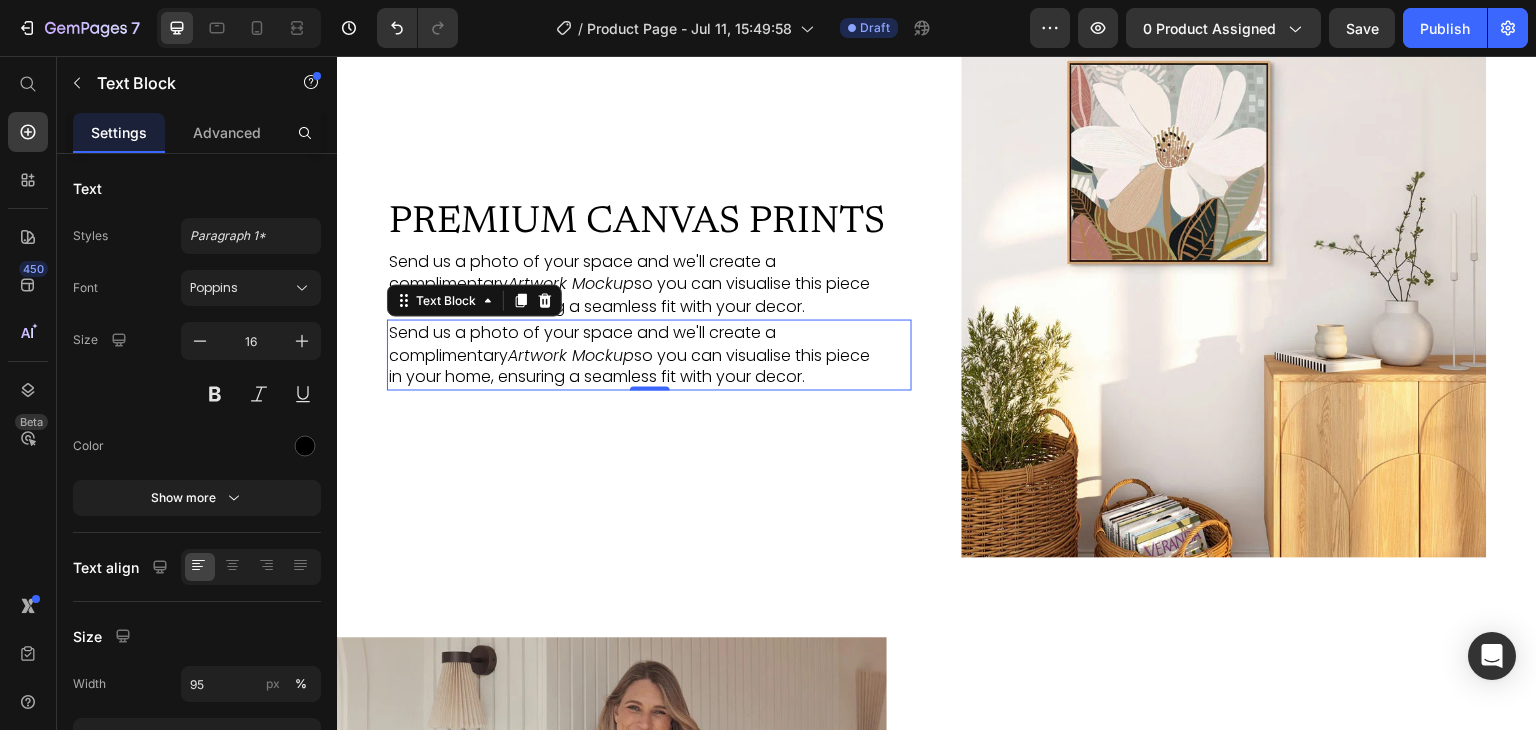 scroll, scrollTop: 2650, scrollLeft: 0, axis: vertical 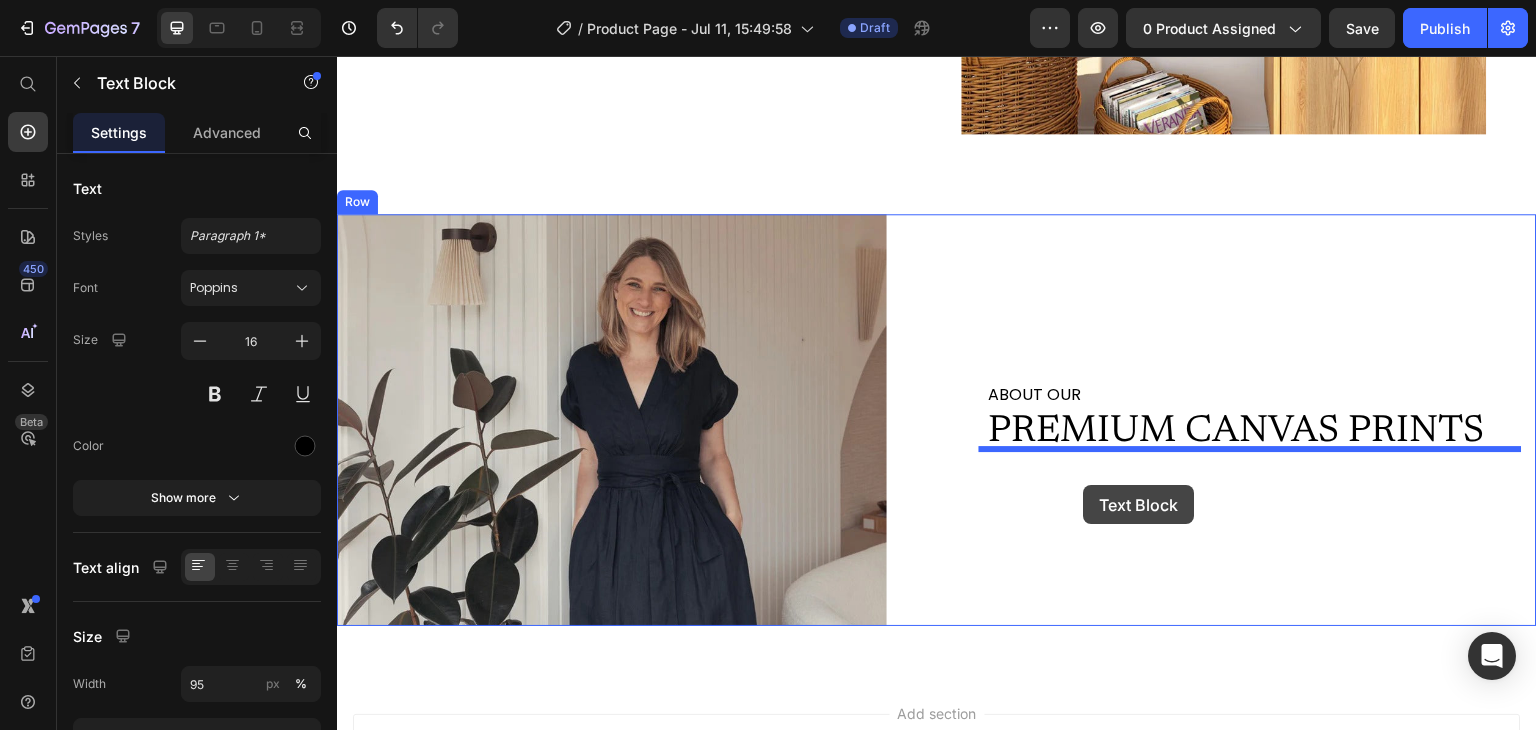 drag, startPoint x: 457, startPoint y: 324, endPoint x: 1084, endPoint y: 485, distance: 647.3407 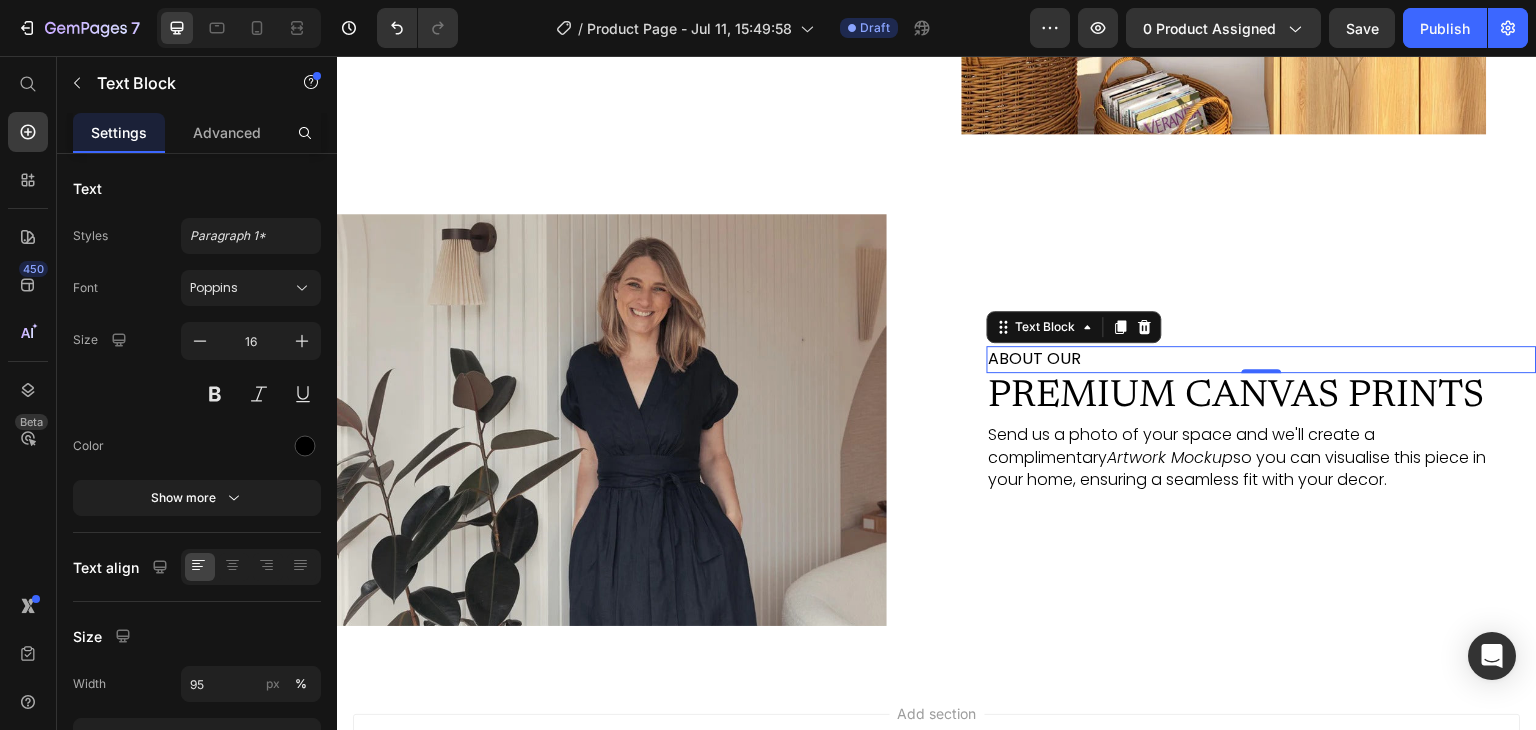 click on "ABOUT OUR" at bounding box center (1262, 359) 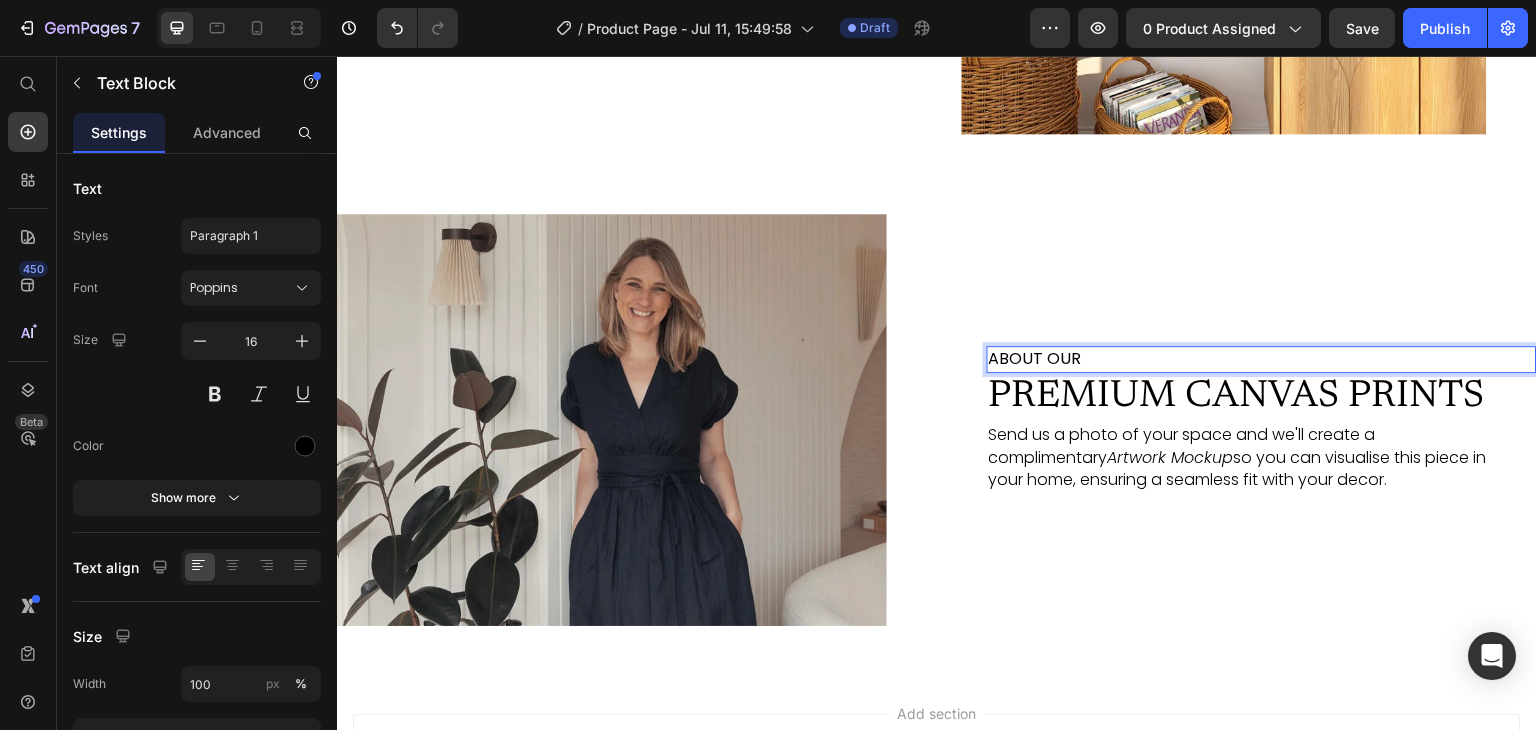 click on "ABOUT OUR" at bounding box center [1262, 359] 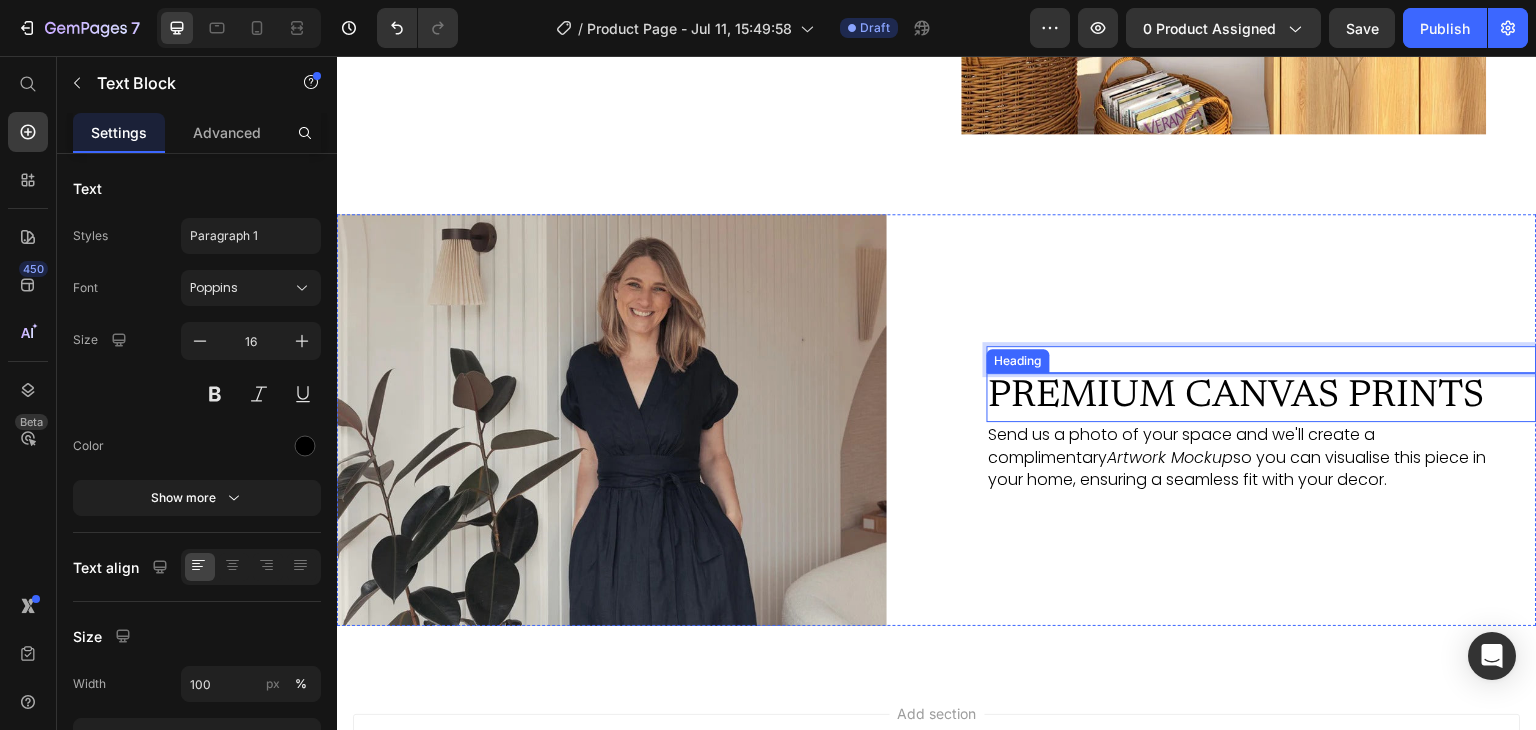 click on "PREMIUM CANVAS PRINTS" at bounding box center (1262, 398) 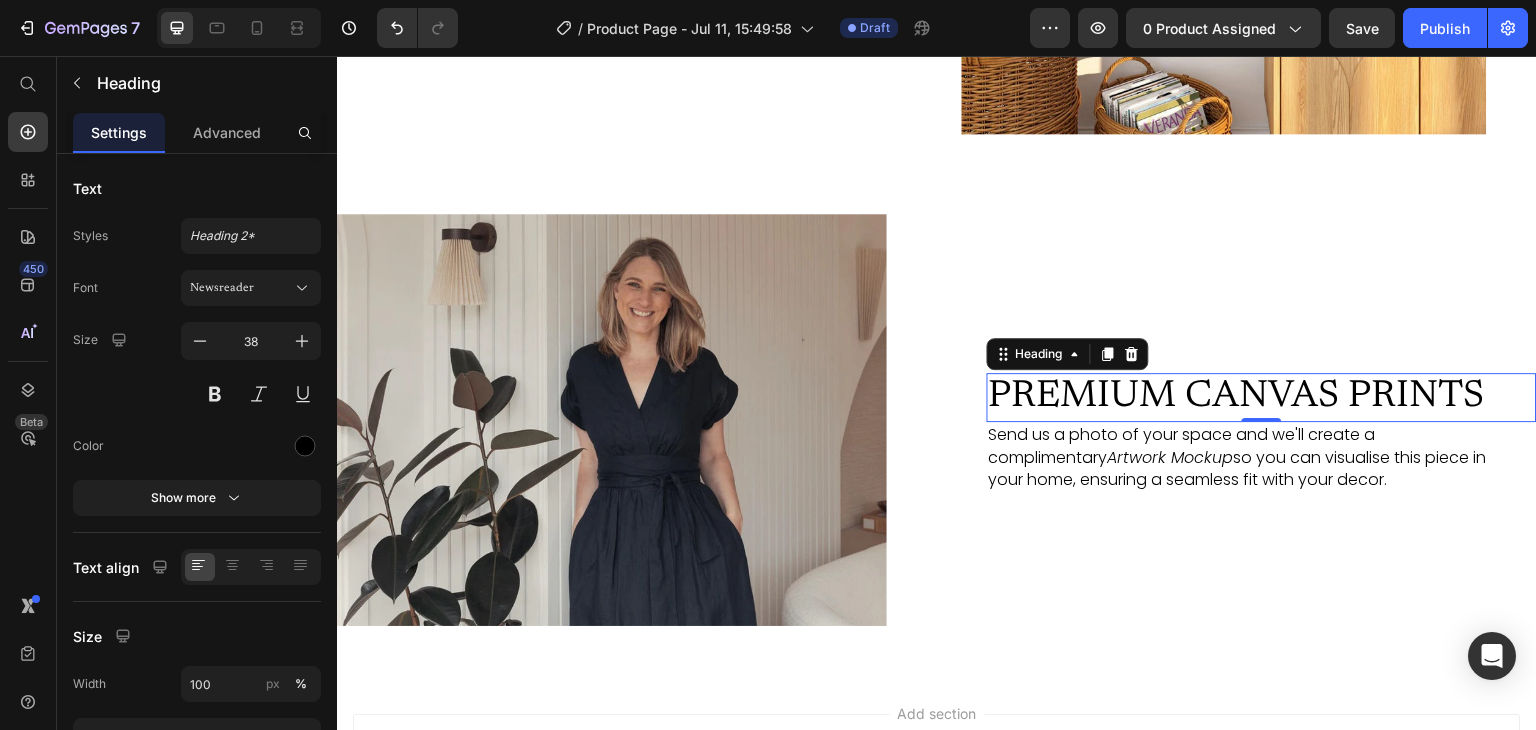 click on "PREMIUM CANVAS PRINTS" at bounding box center [1262, 398] 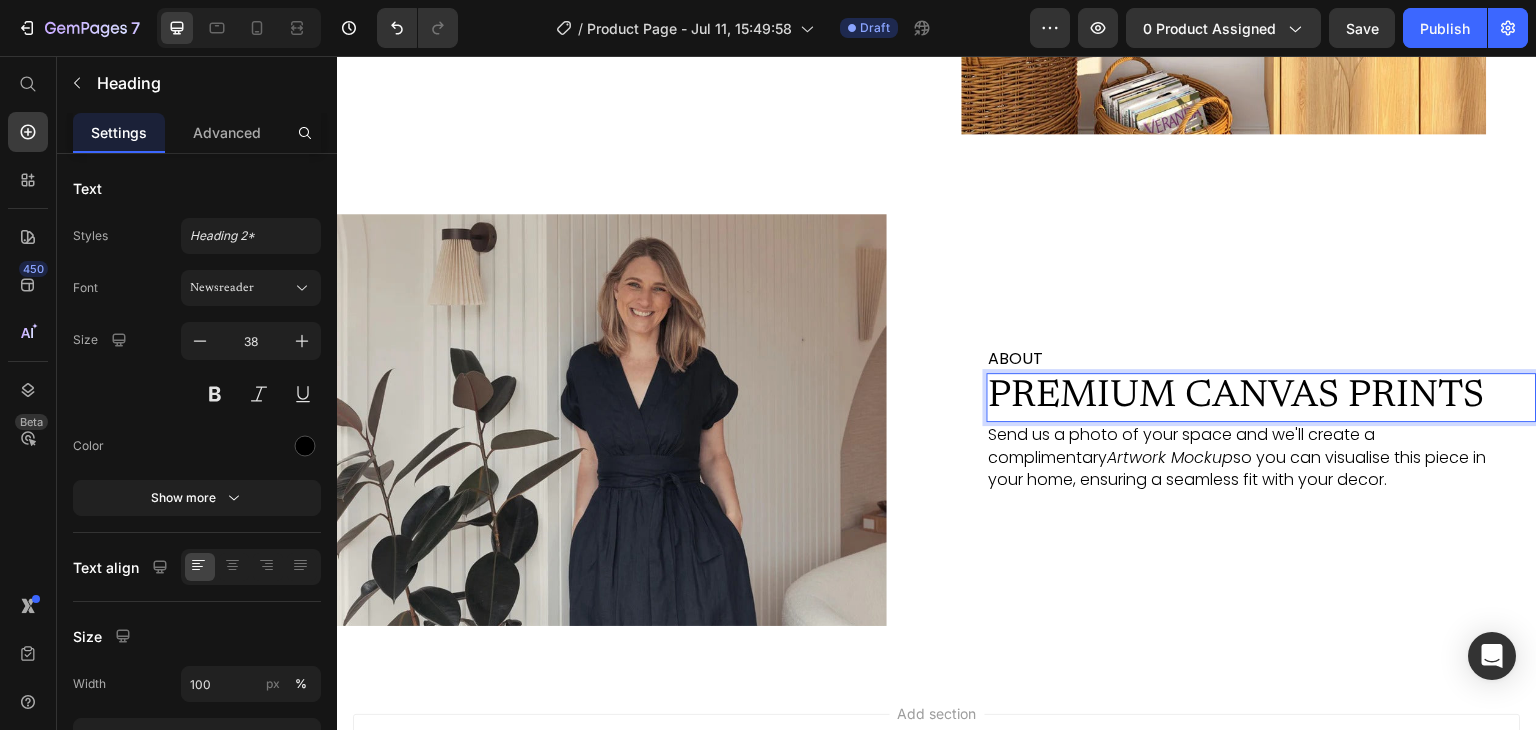 click on "PREMIUM CANVAS PRINTS" at bounding box center [1262, 398] 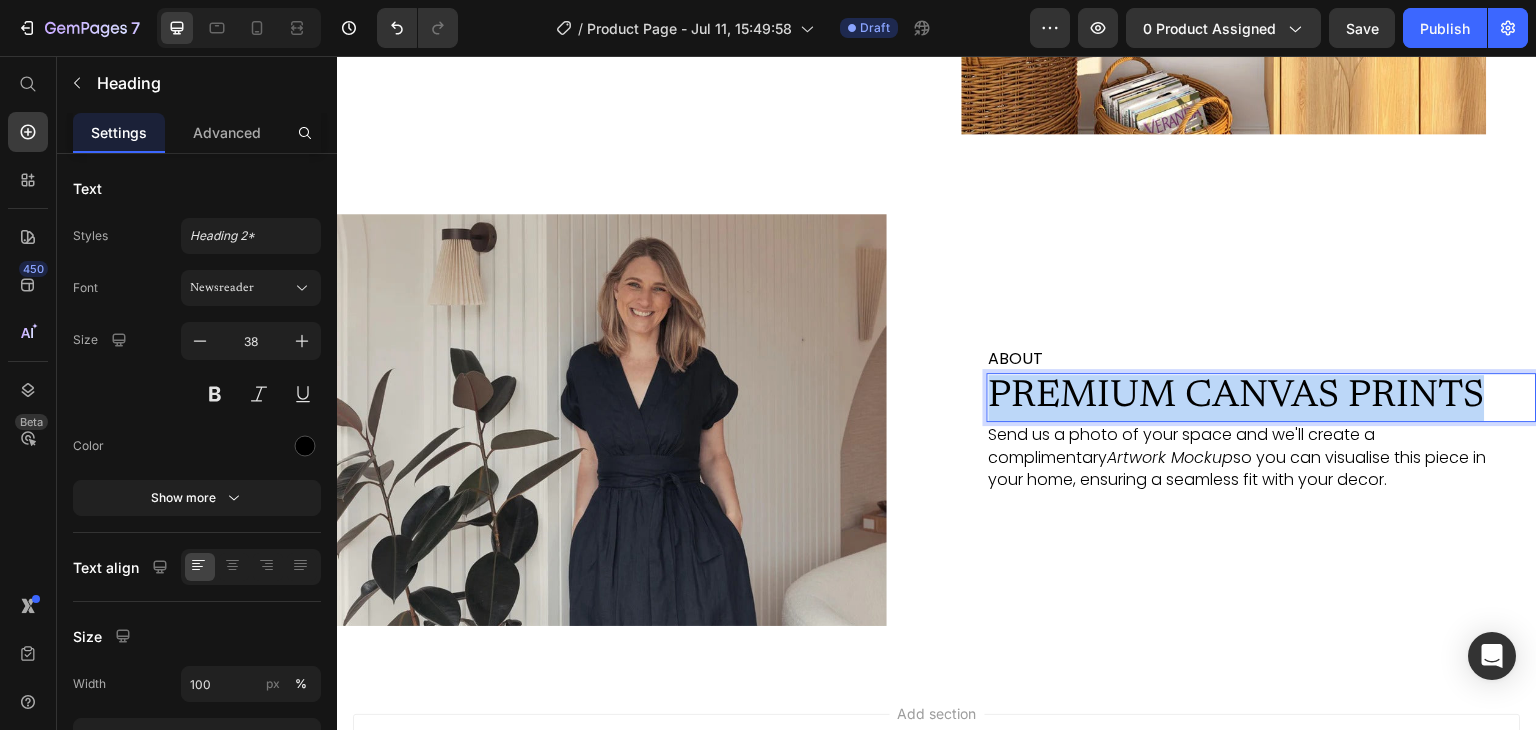 click on "PREMIUM CANVAS PRINTS" at bounding box center (1262, 398) 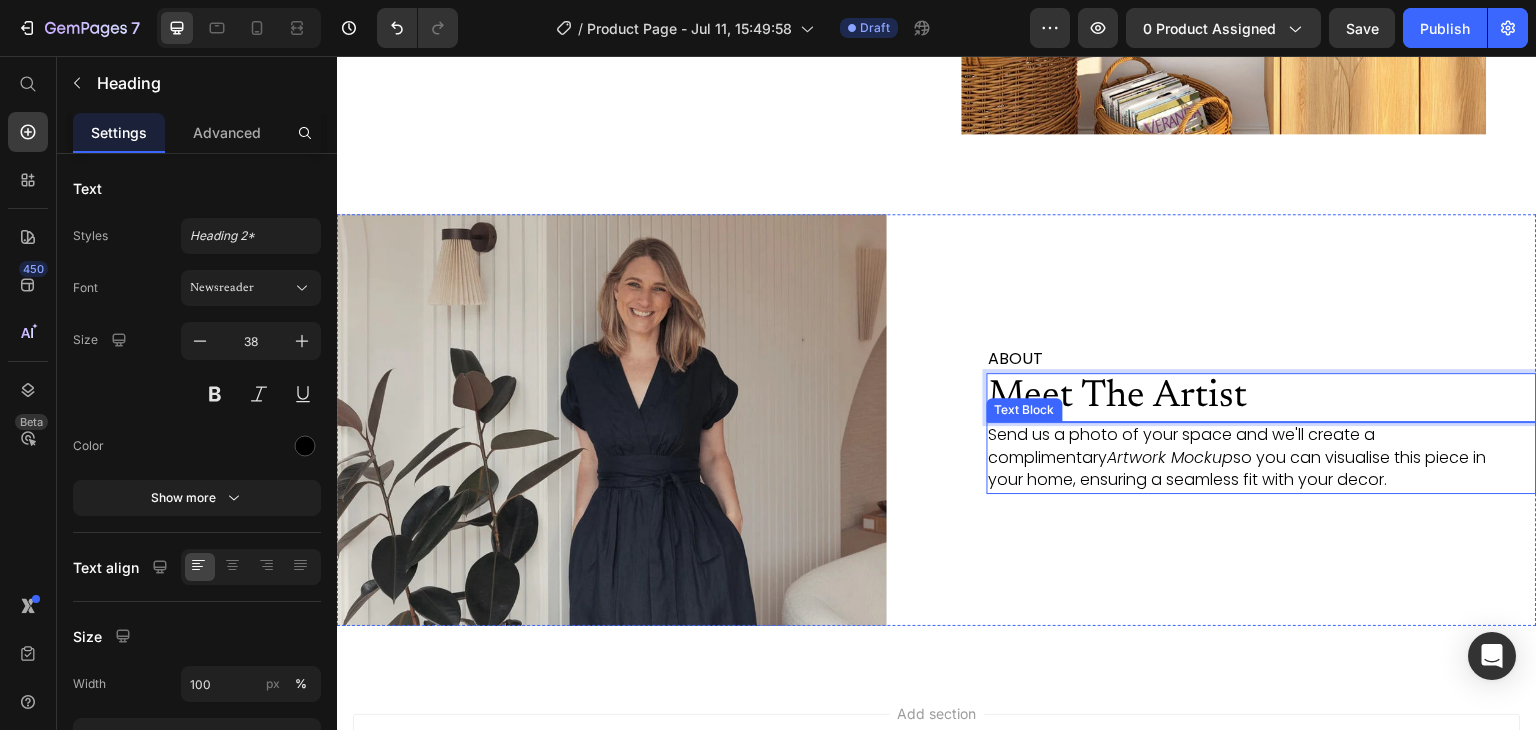 click on "Send us a photo of your space and we'll create a complimentary  Artwork Mockup  so you can visualise this piece in your home, ensuring a seamless fit with your decor." at bounding box center (1248, 457) 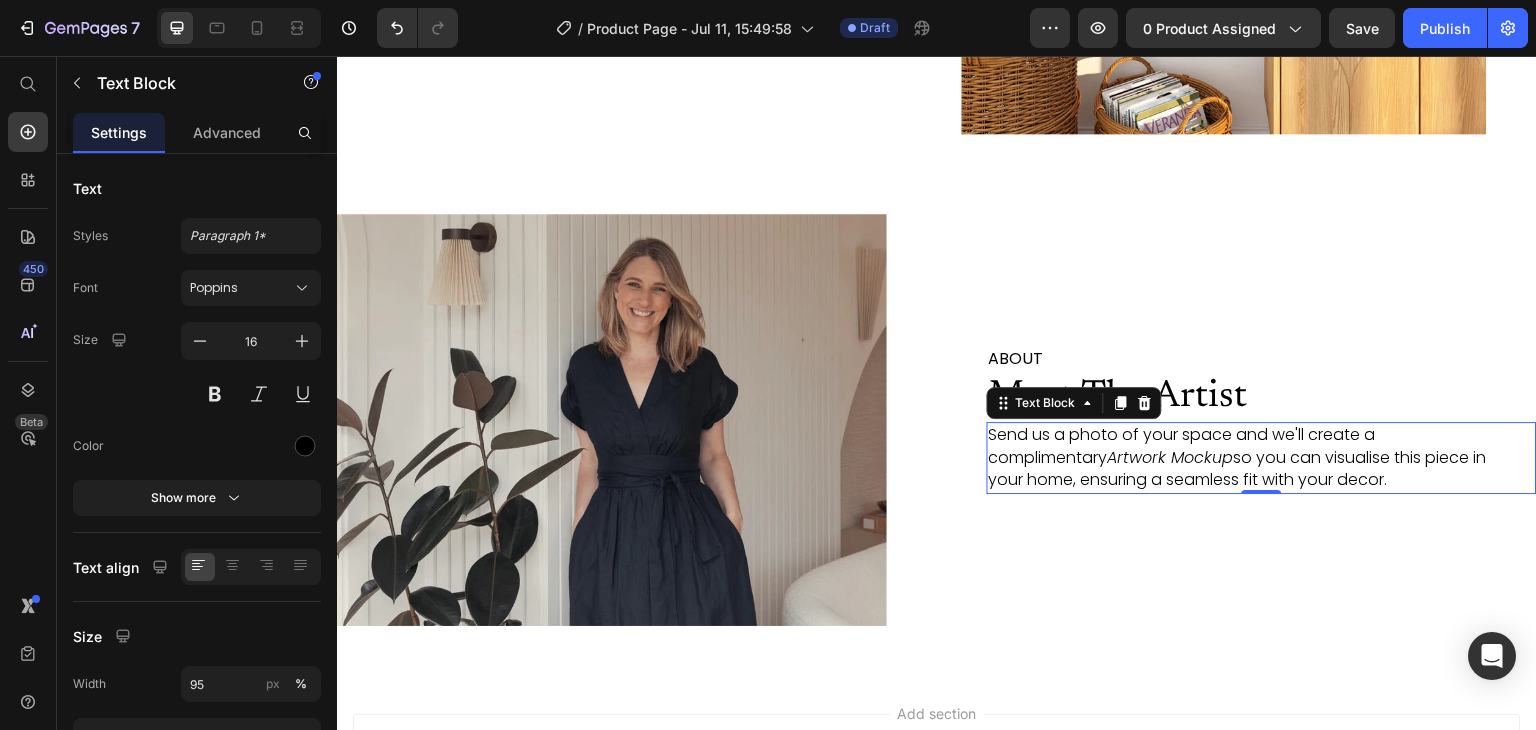 click on "Send us a photo of your space and we'll create a complimentary  Artwork Mockup  so you can visualise this piece in your home, ensuring a seamless fit with your decor." at bounding box center [1248, 457] 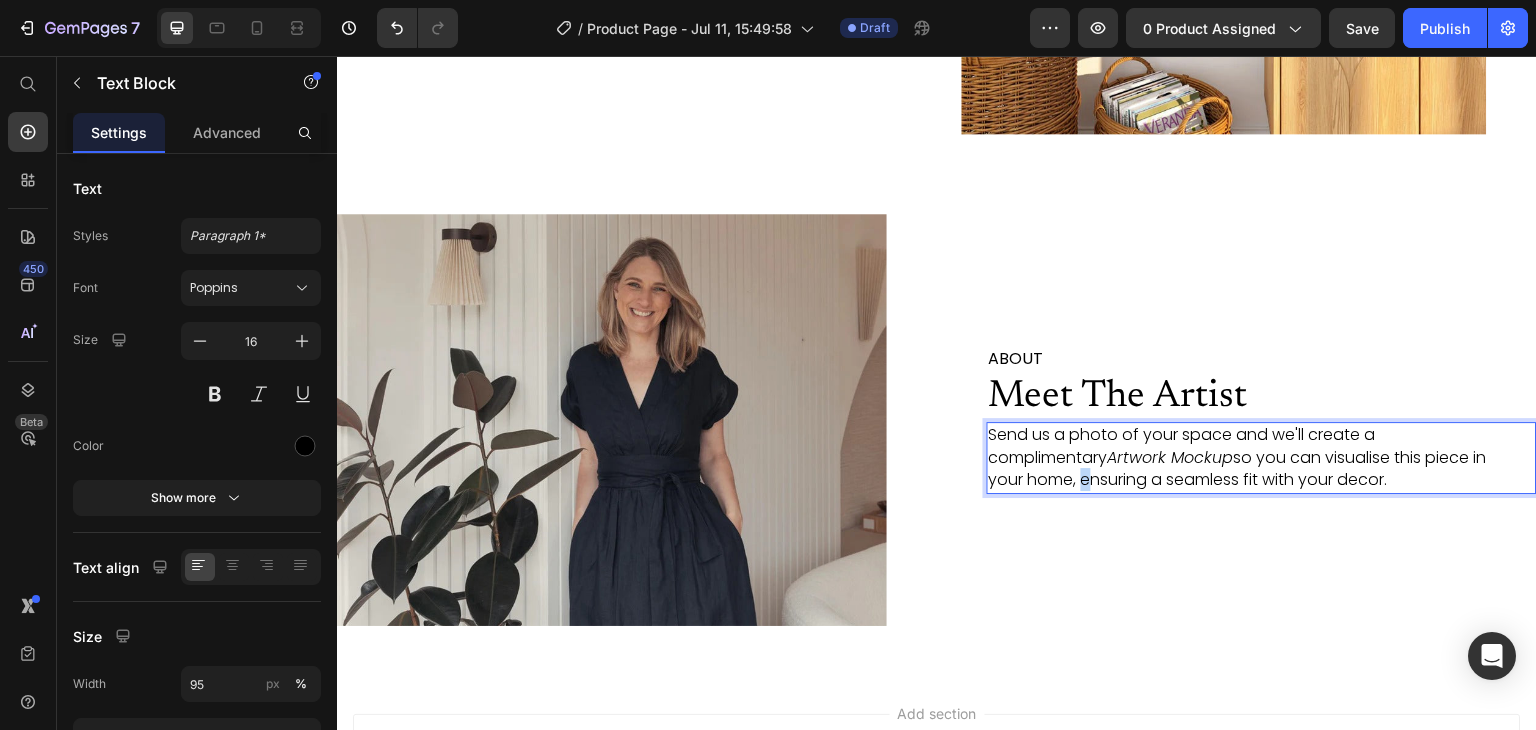click on "Send us a photo of your space and we'll create a complimentary  Artwork Mockup  so you can visualise this piece in your home, ensuring a seamless fit with your decor." at bounding box center [1248, 457] 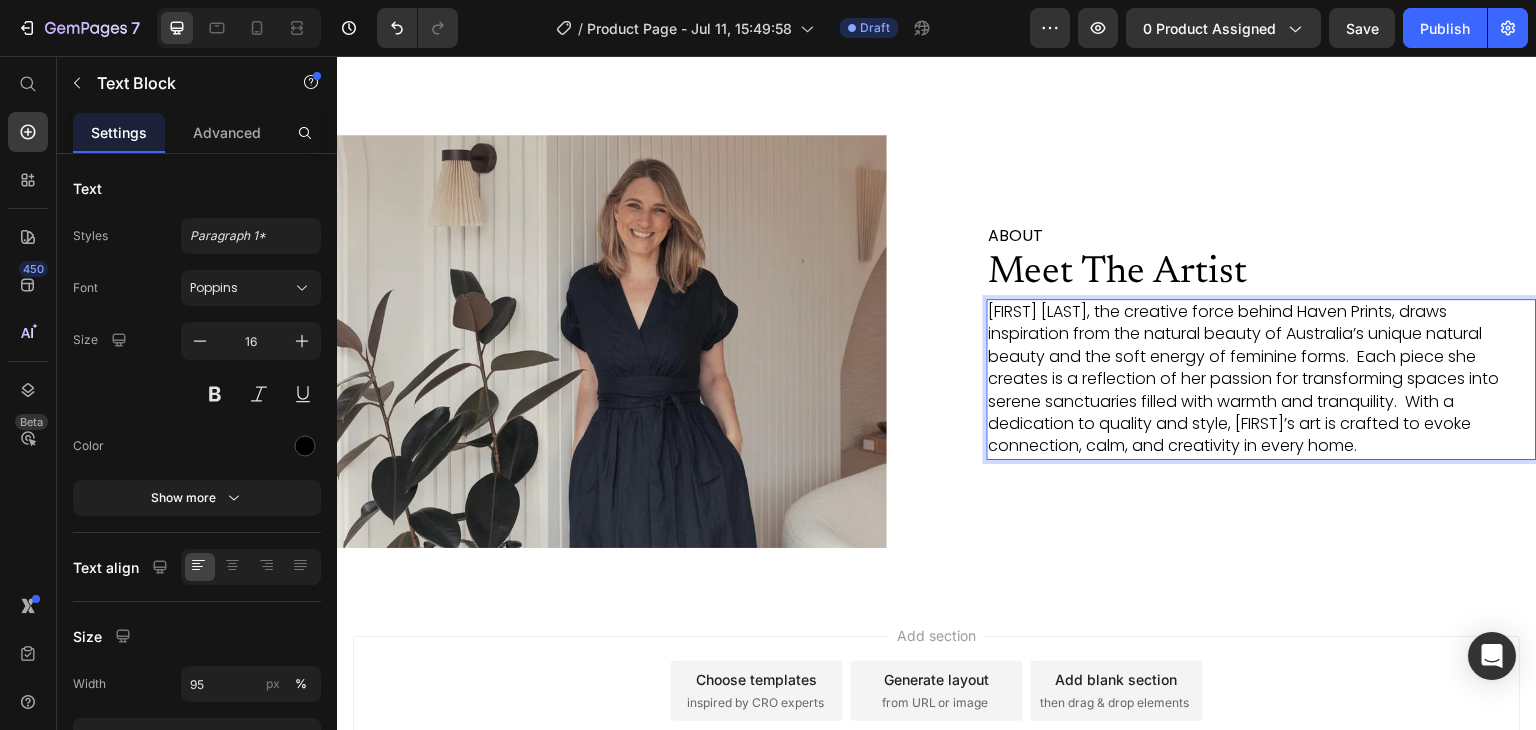 scroll, scrollTop: 3211, scrollLeft: 0, axis: vertical 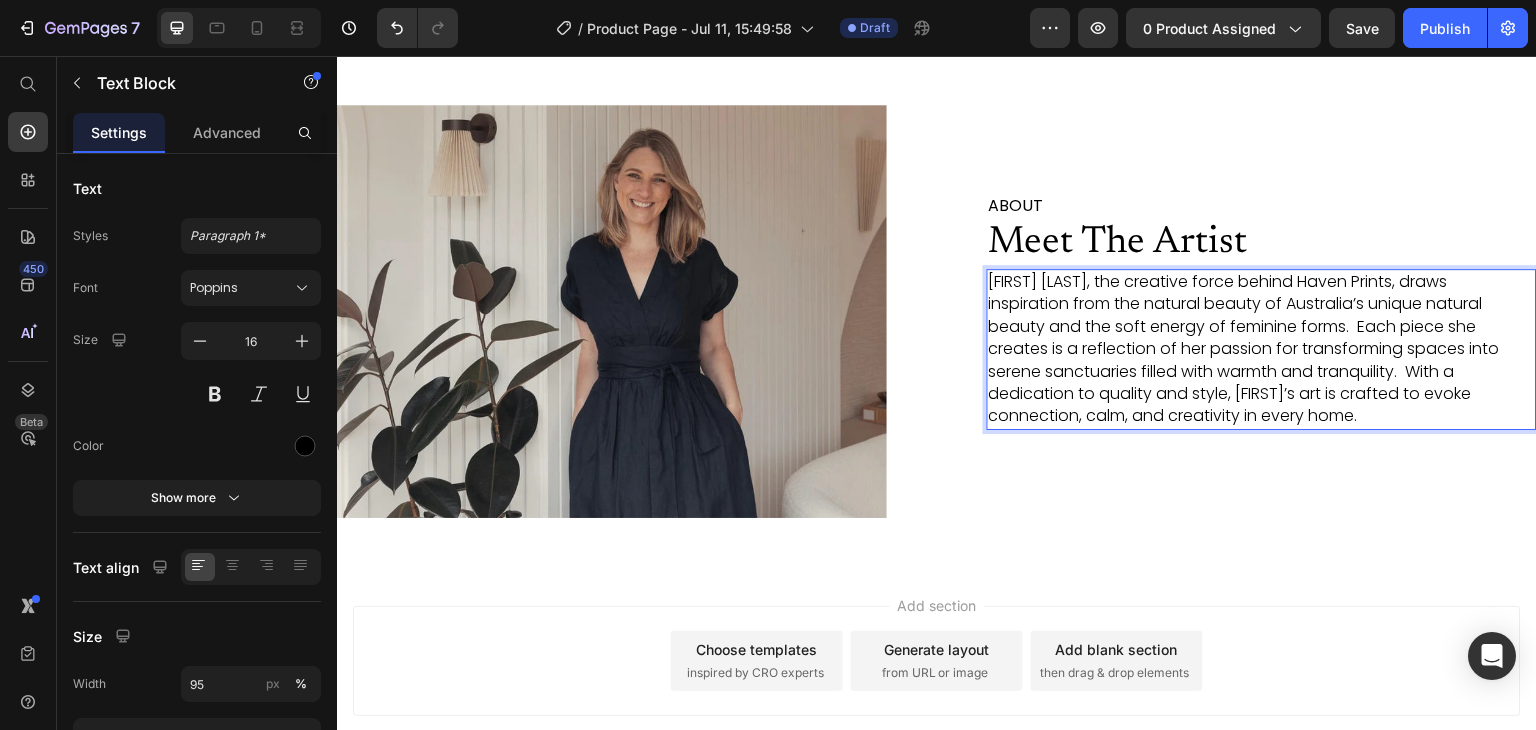 click on "Kristin Rubie, the creative force behind Haven Prints, draws inspiration from the natural beauty of Australia’s unique natural beauty and the soft energy of feminine forms.  Each piece she creates is a reflection of her passion for transforming spaces into serene sanctuaries filled with warmth and tranquility.  With a dedication to quality and style, Kristin’s art is crafted to evoke connection, calm, and creativity in every home." at bounding box center [1248, 349] 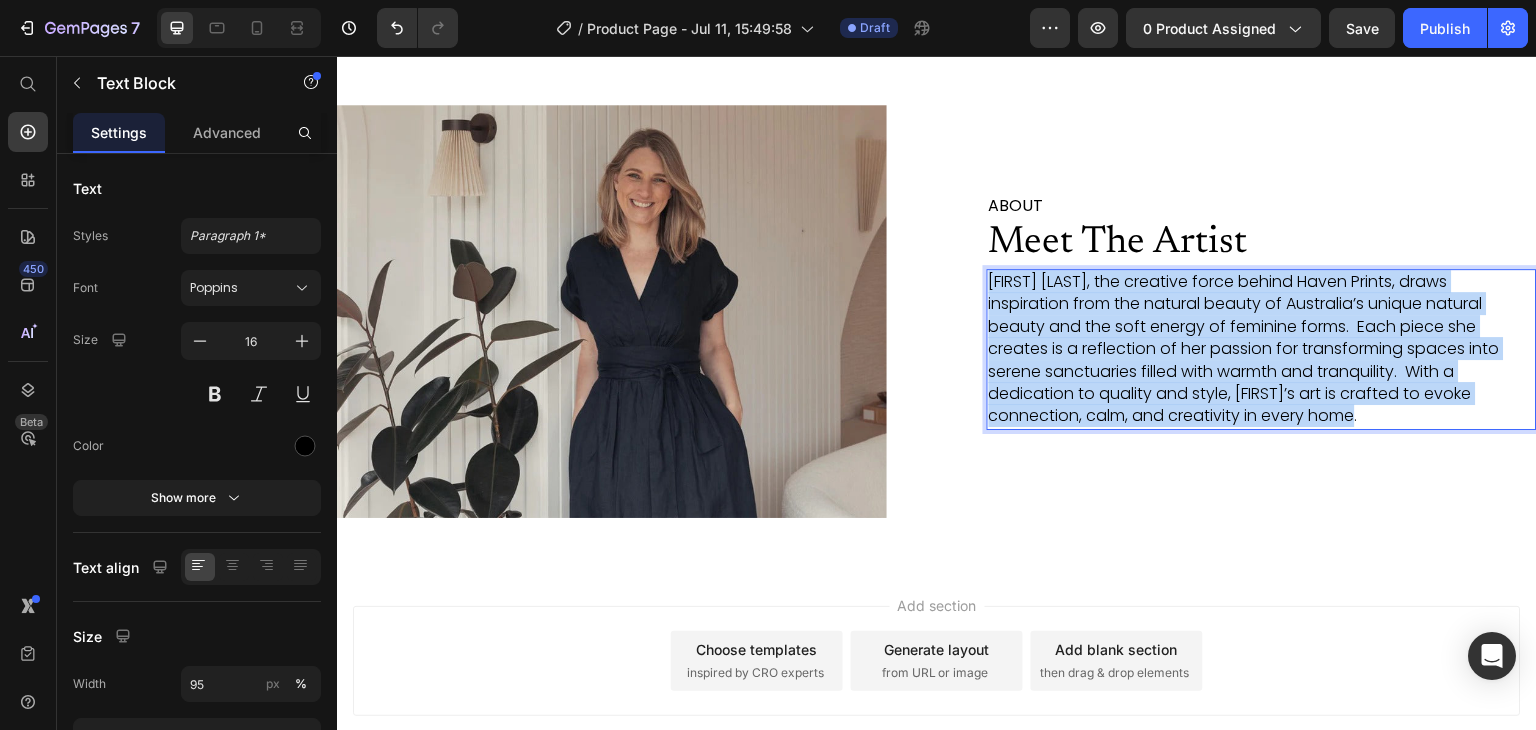click on "Kristin Rubie, the creative force behind Haven Prints, draws inspiration from the natural beauty of Australia’s unique natural beauty and the soft energy of feminine forms.  Each piece she creates is a reflection of her passion for transforming spaces into serene sanctuaries filled with warmth and tranquility.  With a dedication to quality and style, Kristin’s art is crafted to evoke connection, calm, and creativity in every home." at bounding box center [1248, 349] 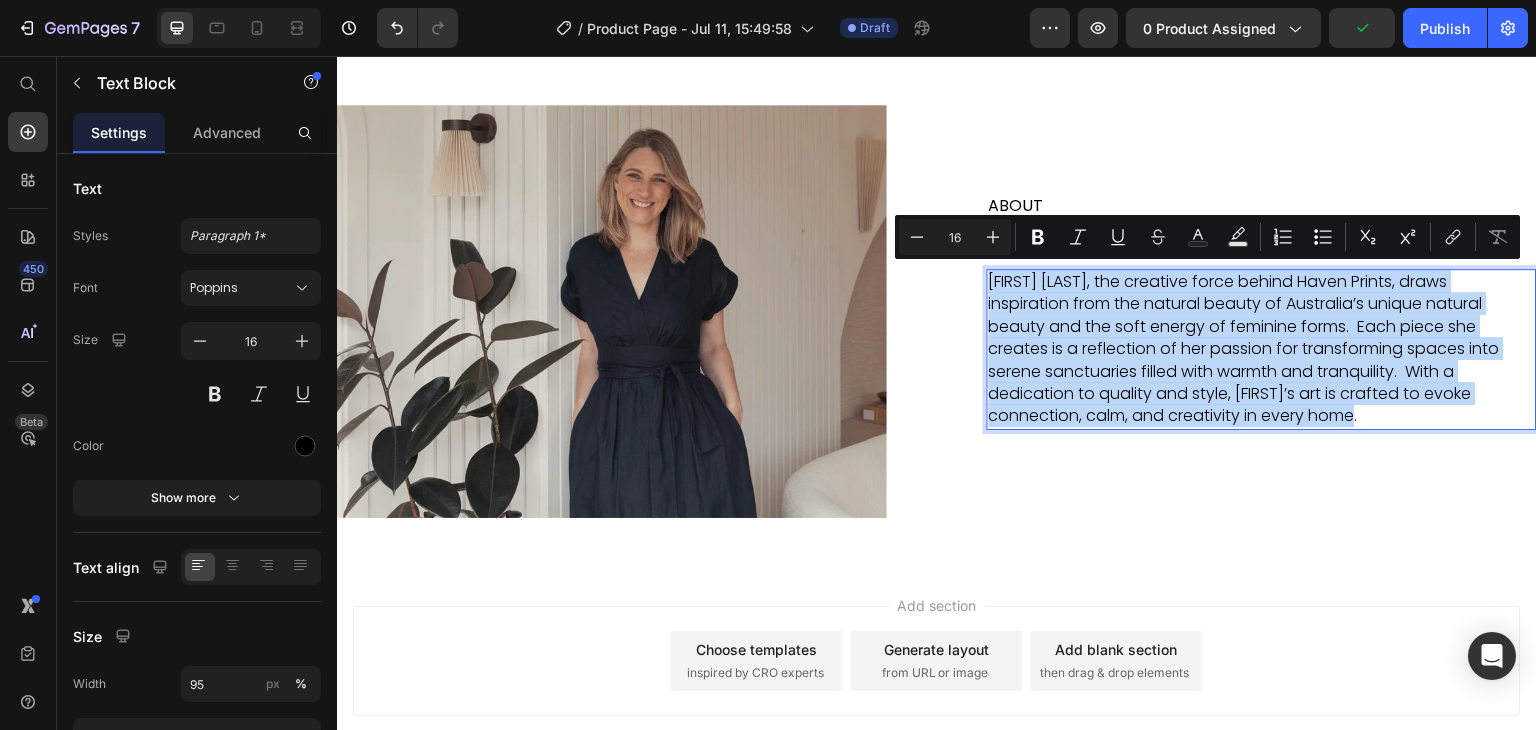 scroll, scrollTop: 3200, scrollLeft: 0, axis: vertical 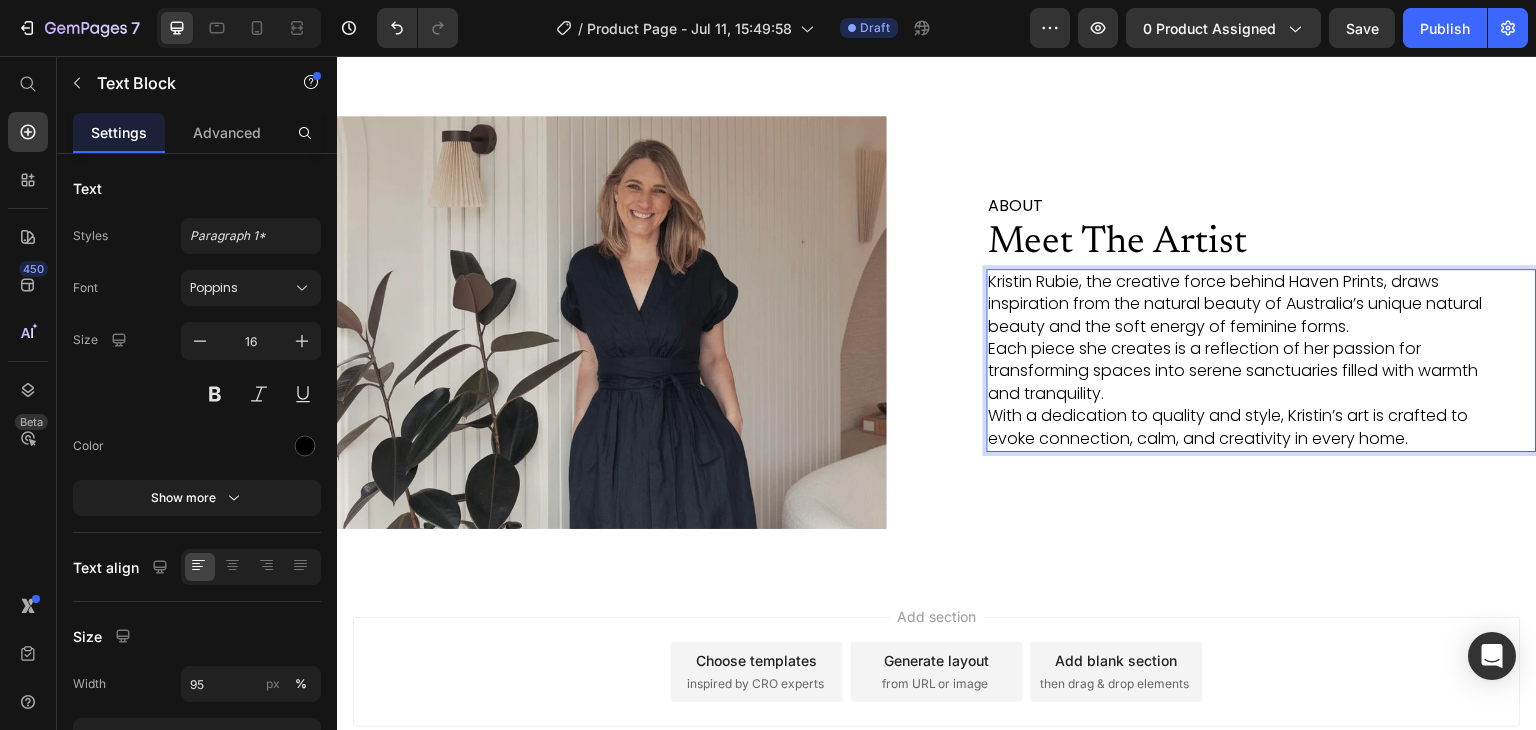 click on "Kristin Rubie, the creative force behind Haven Prints, draws inspiration from the natural beauty of Australia’s unique natural beauty and the soft energy of feminine forms." at bounding box center (1248, 304) 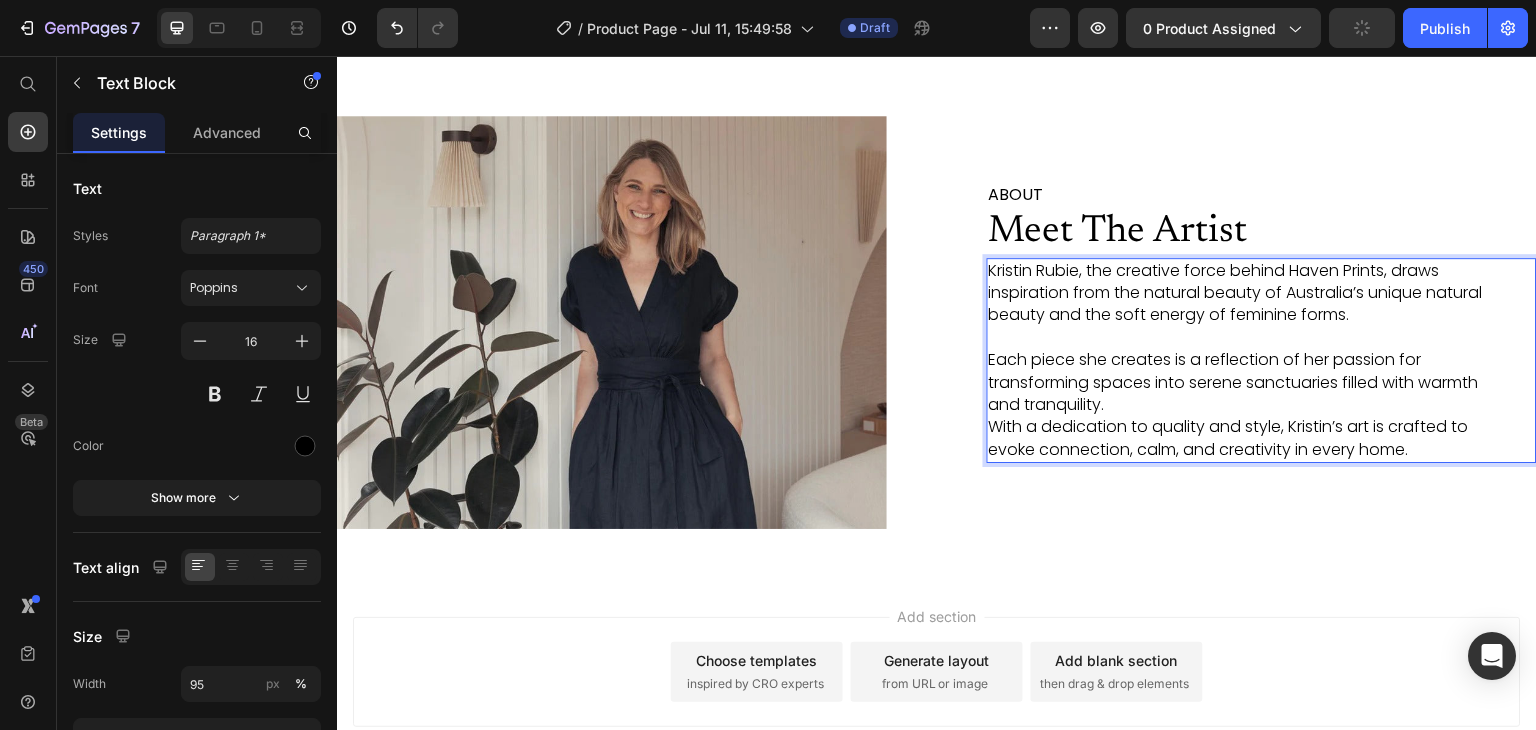 scroll, scrollTop: 3188, scrollLeft: 0, axis: vertical 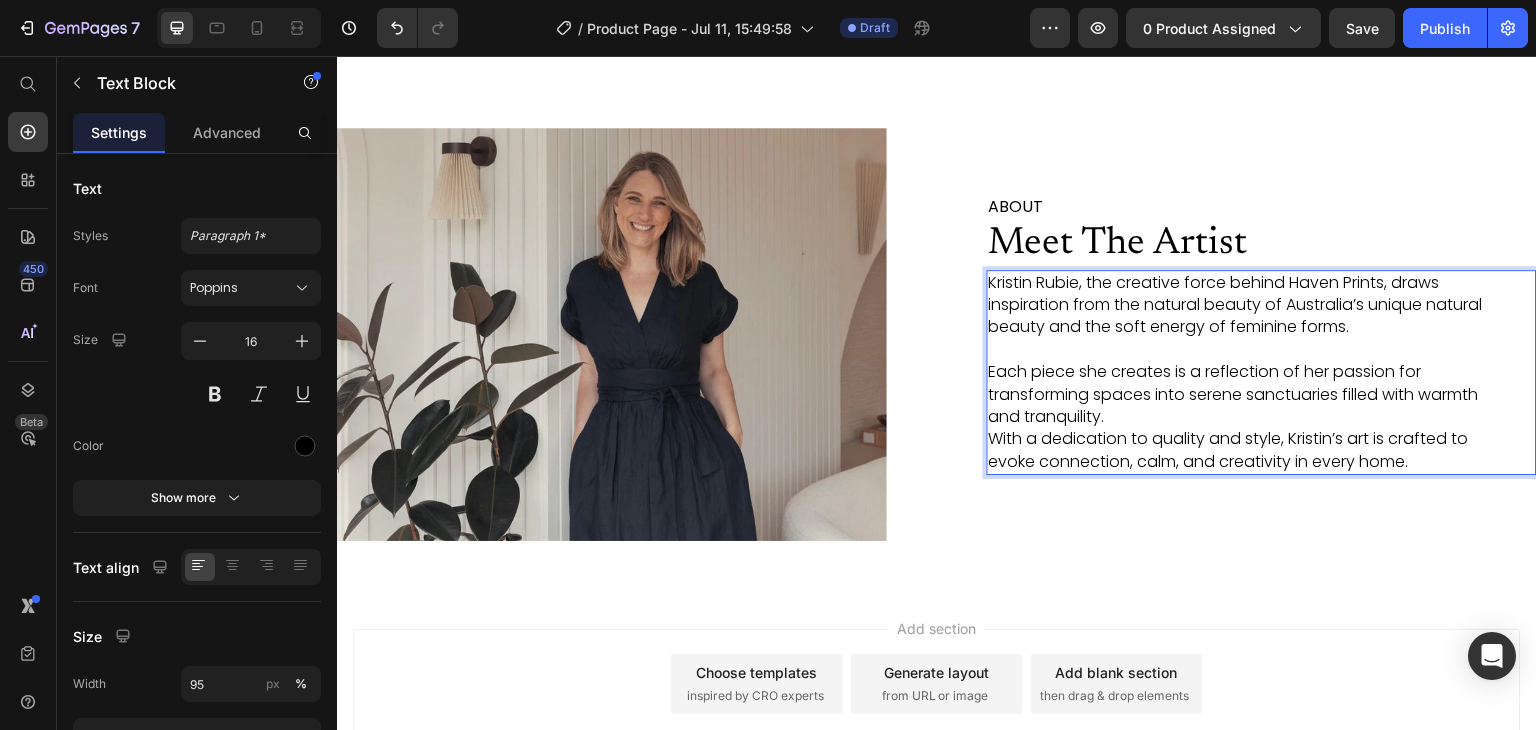 click on "Each piece she creates is a reflection of her passion for transforming spaces into serene sanctuaries filled with warmth and tranquility." at bounding box center [1248, 394] 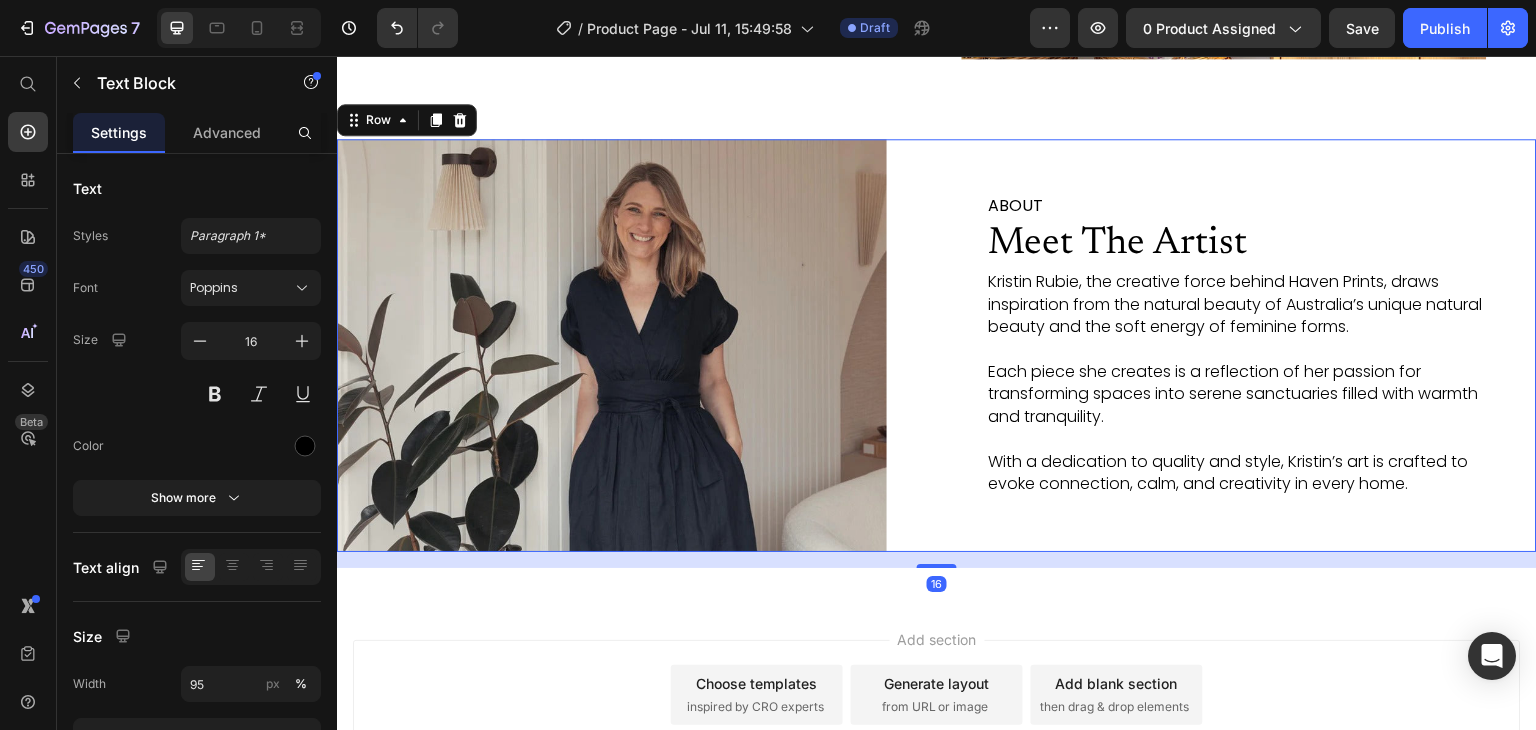 click on "ABOUT Text Block Meet The Artist Heading Kristin Rubie, the creative force behind Haven Prints, draws inspiration from the natural beauty of Australia’s unique natural beauty and the soft energy of feminine forms. Each piece she creates is a reflection of her passion for transforming spaces into serene sanctuaries filled with warmth and tranquility. With a dedication to quality and style, Kristin’s art is crafted to evoke connection, calm, and creativity in every home. Text Block" at bounding box center (1262, 345) 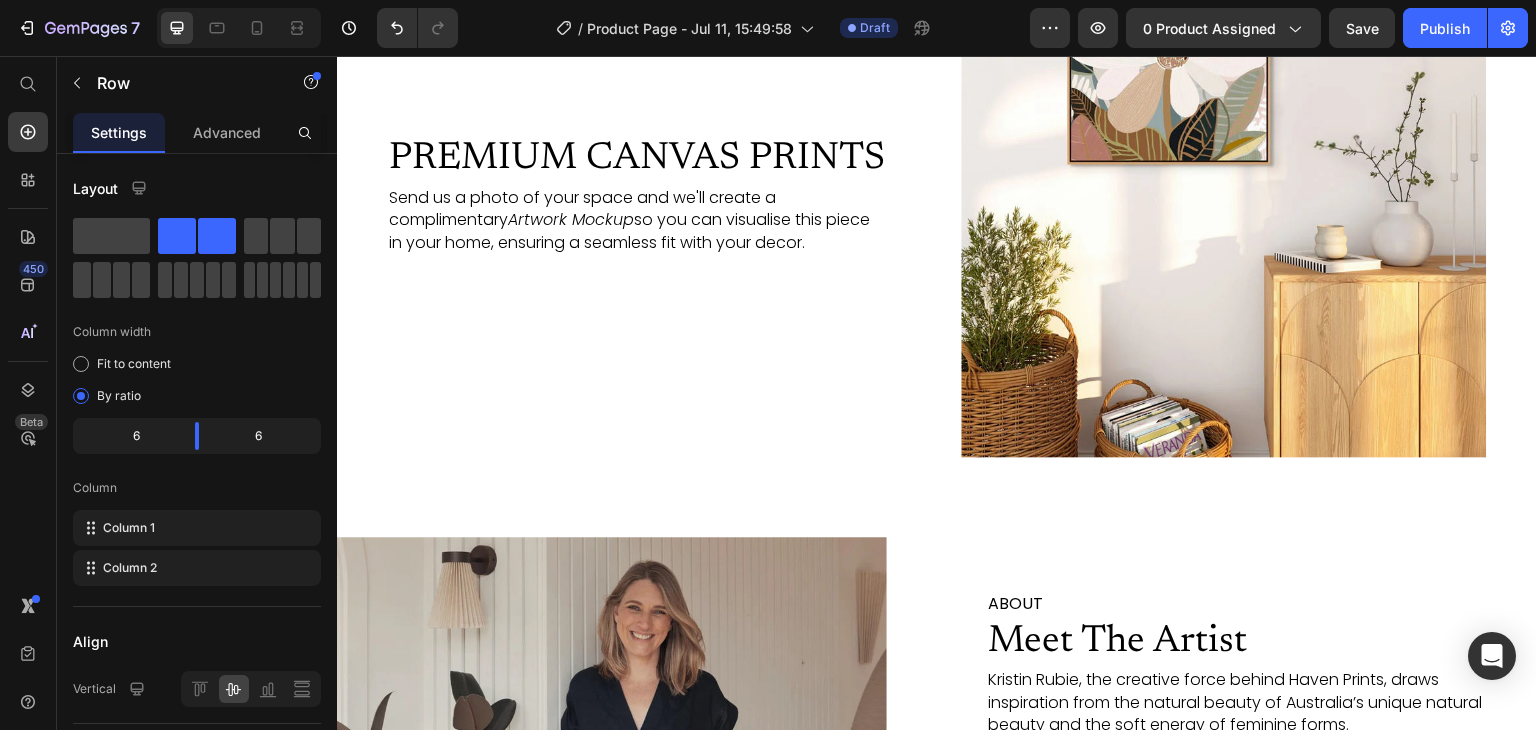 scroll, scrollTop: 2738, scrollLeft: 0, axis: vertical 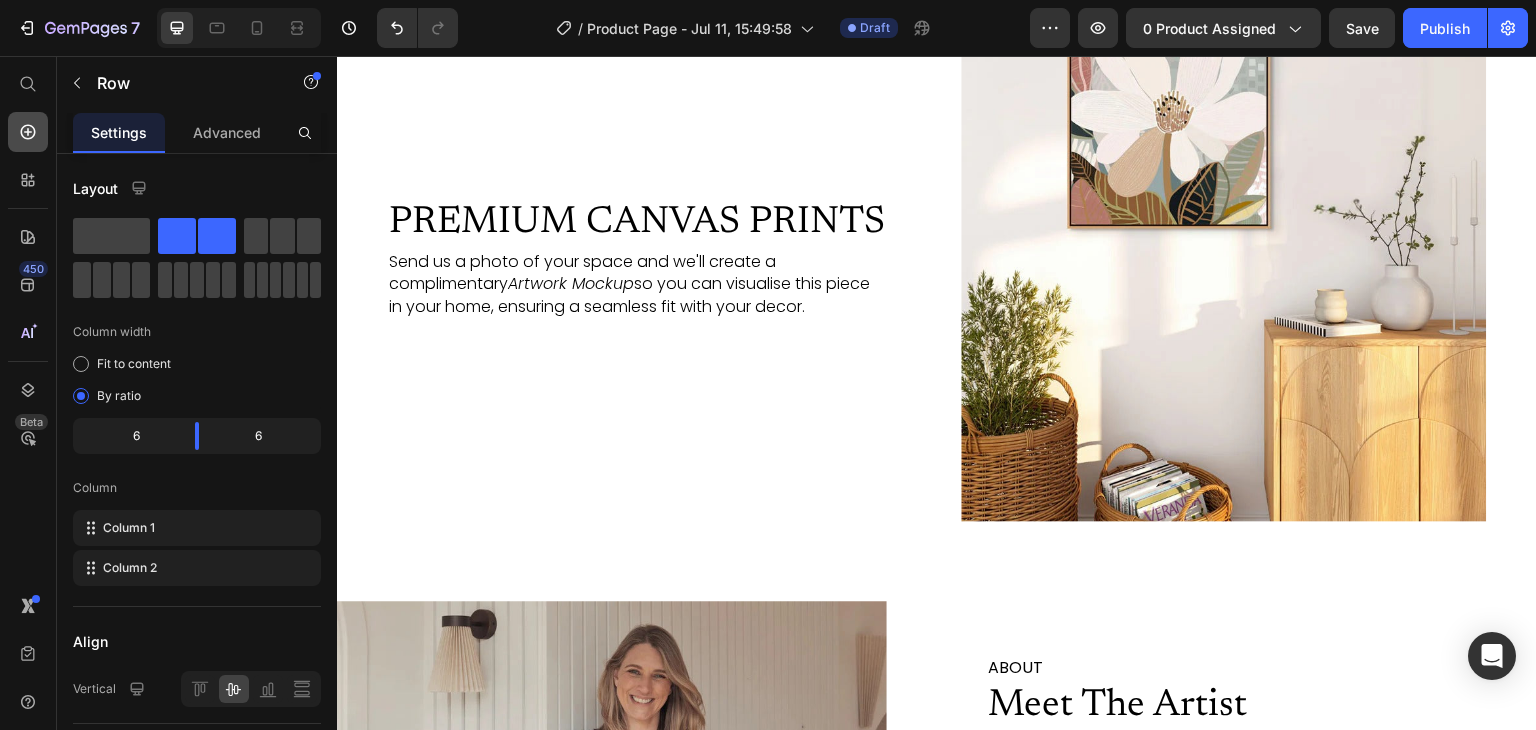 click 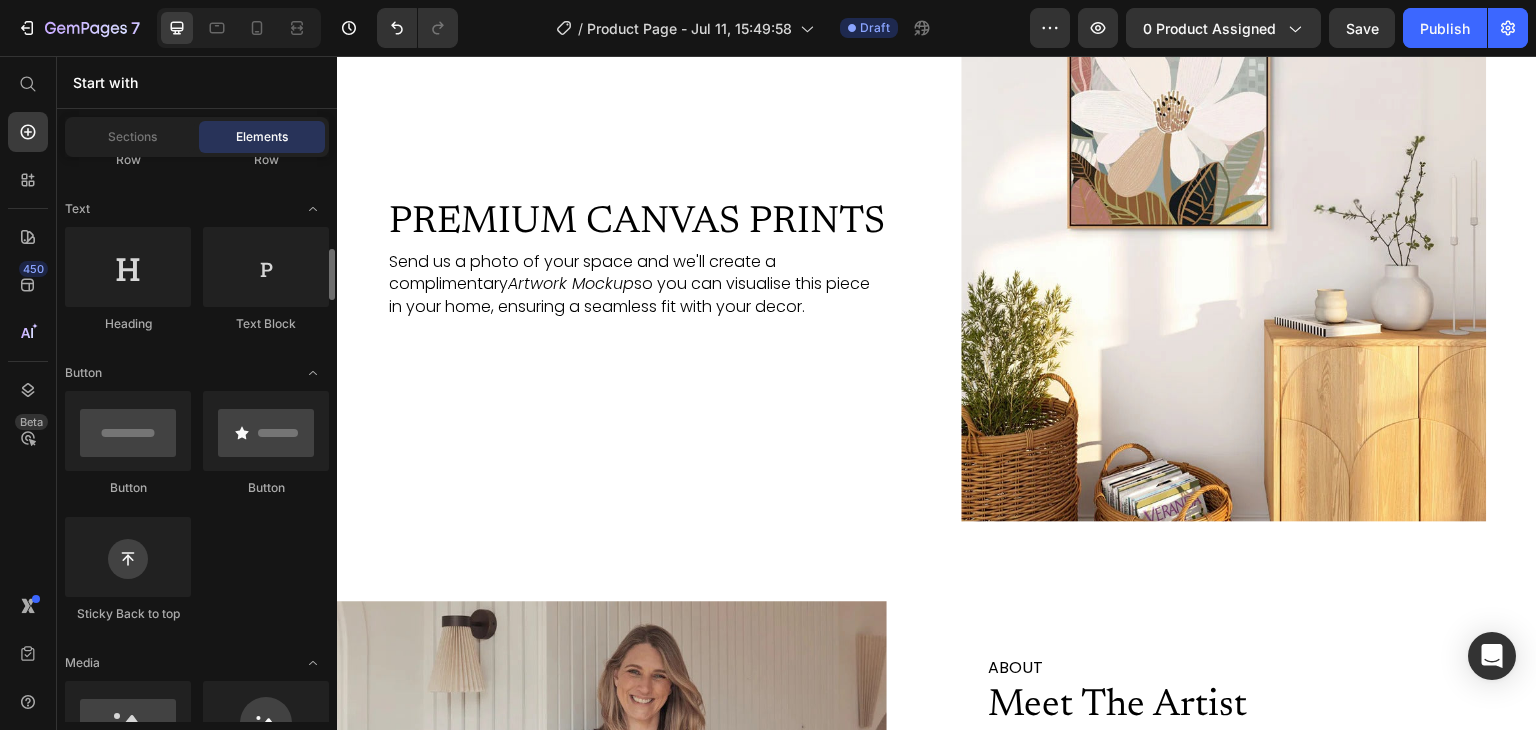 scroll, scrollTop: 365, scrollLeft: 0, axis: vertical 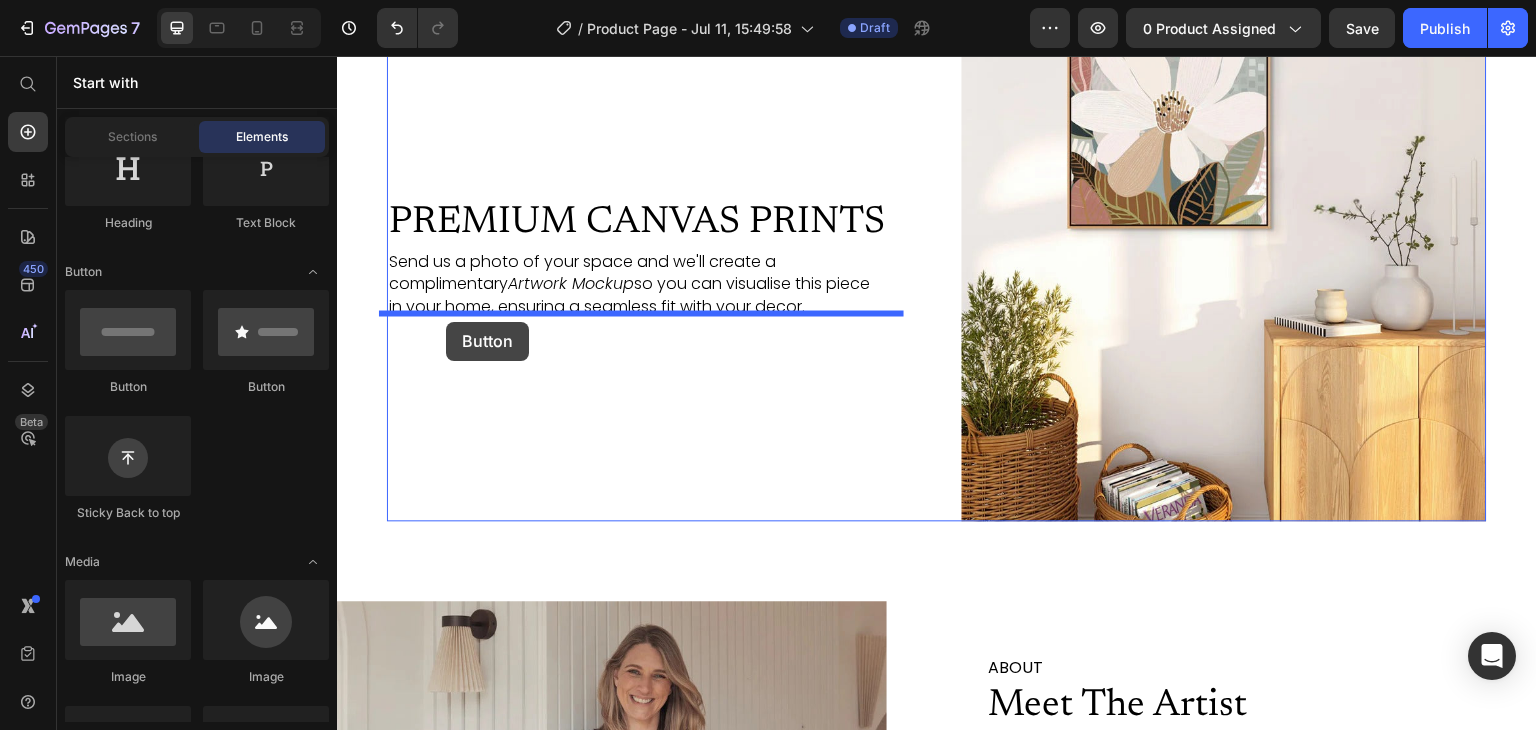 drag, startPoint x: 479, startPoint y: 365, endPoint x: 446, endPoint y: 322, distance: 54.20332 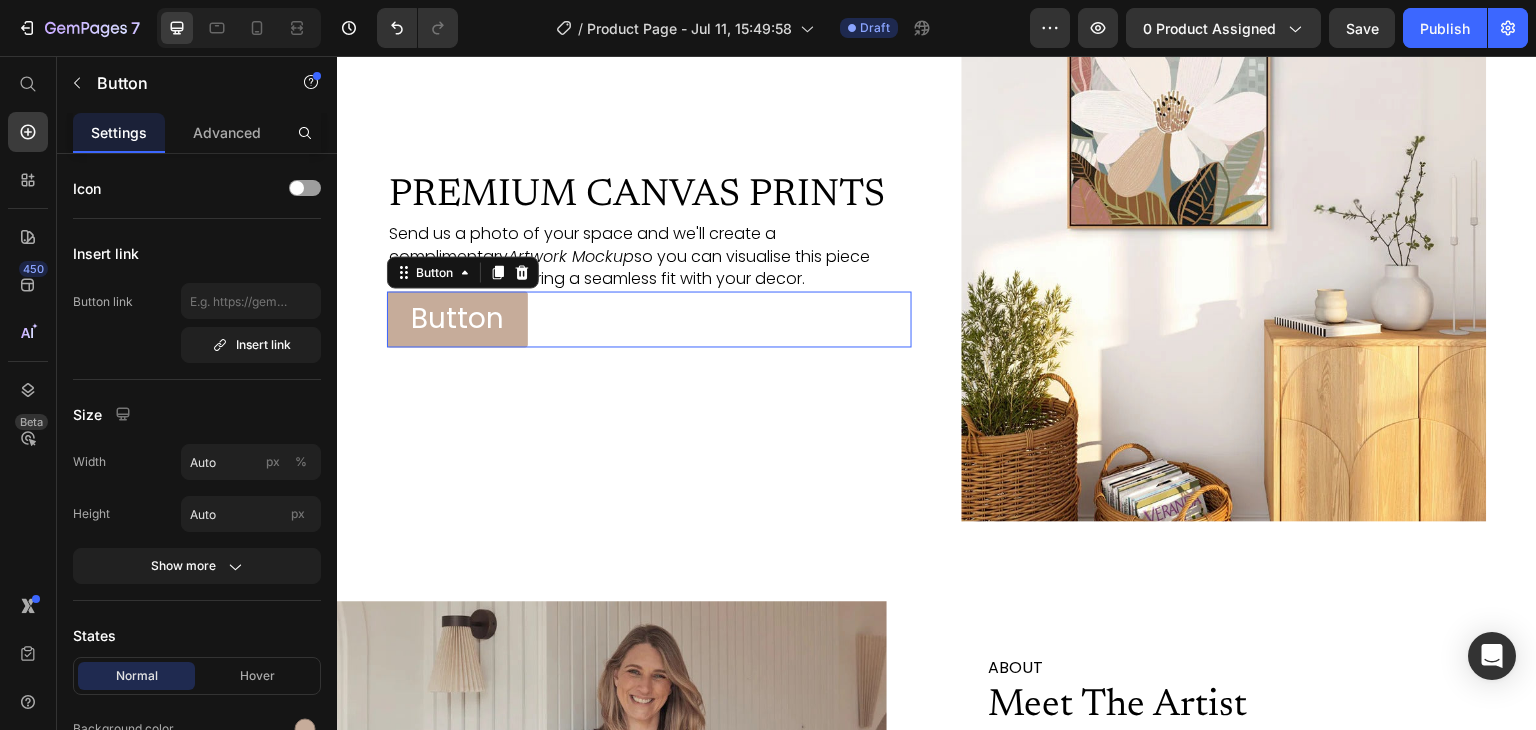 scroll, scrollTop: 2710, scrollLeft: 0, axis: vertical 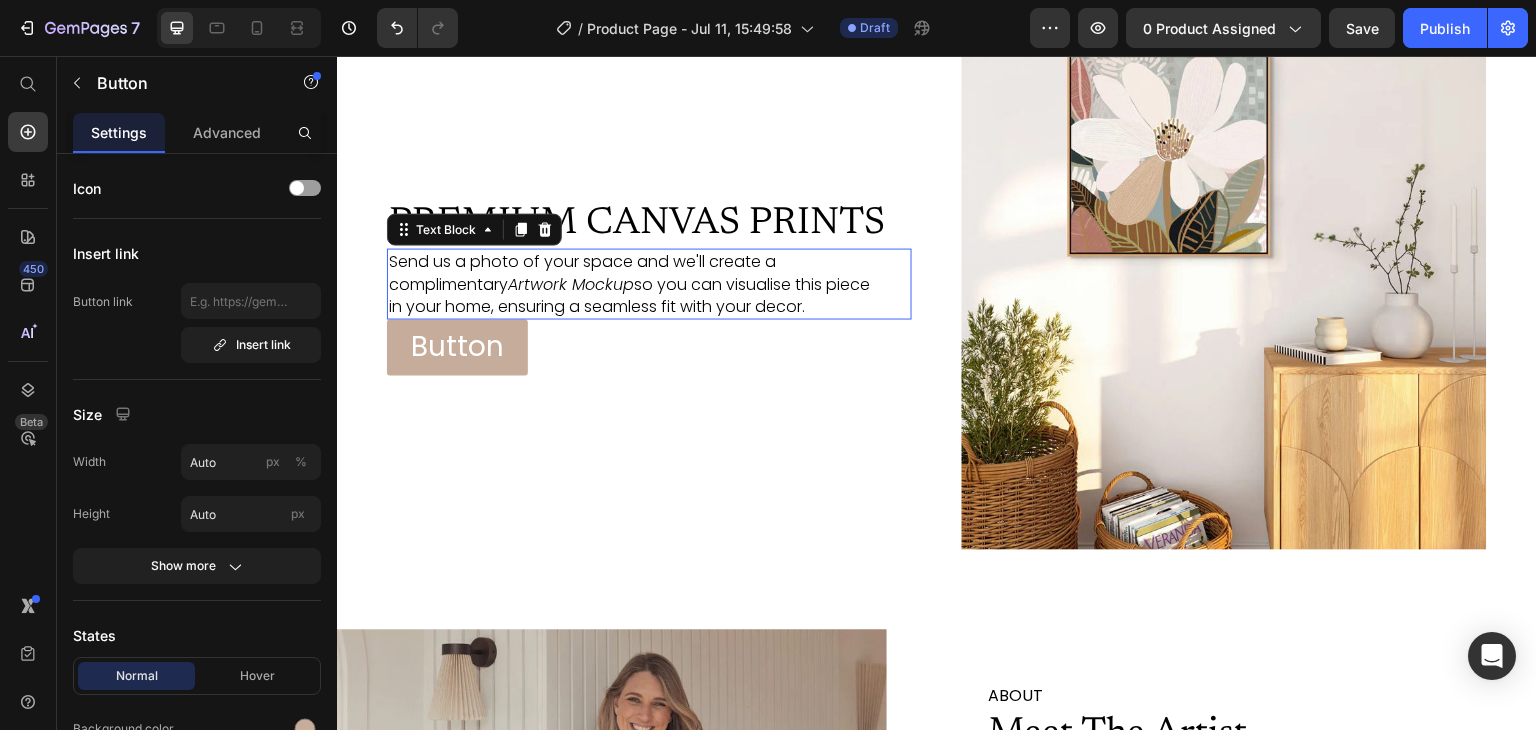 click on "Artwork Mockup" at bounding box center (571, 283) 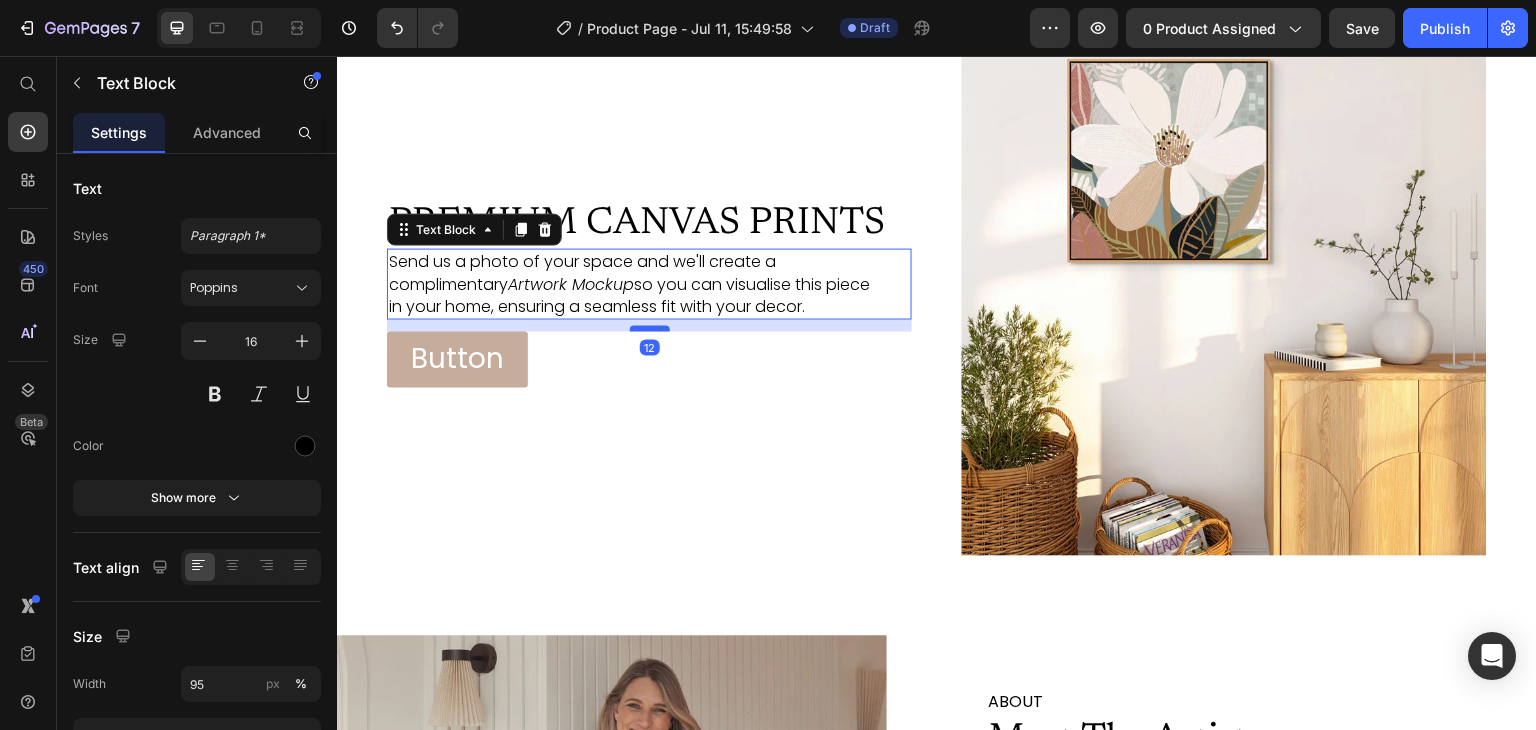 scroll, scrollTop: 2704, scrollLeft: 0, axis: vertical 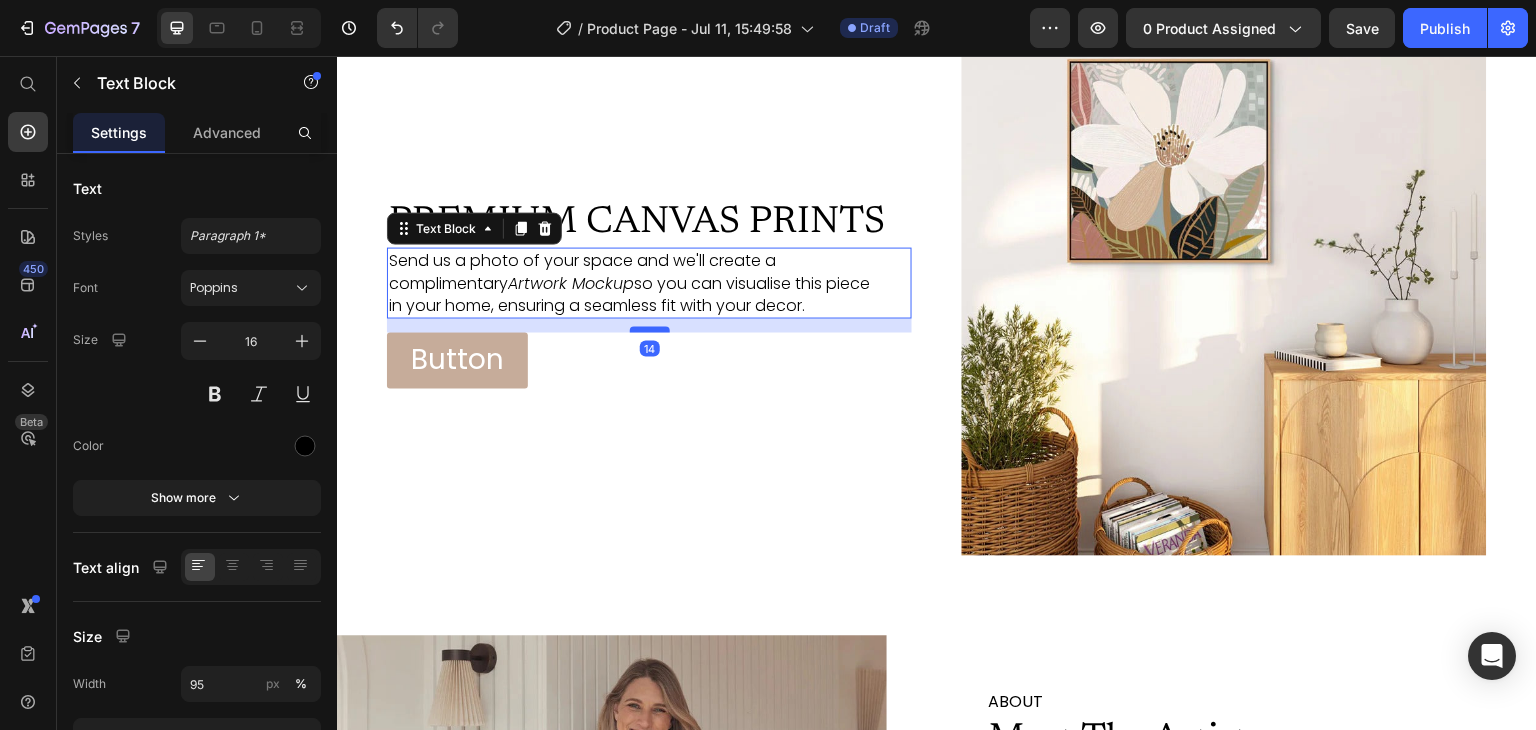 drag, startPoint x: 649, startPoint y: 310, endPoint x: 648, endPoint y: 324, distance: 14.035668 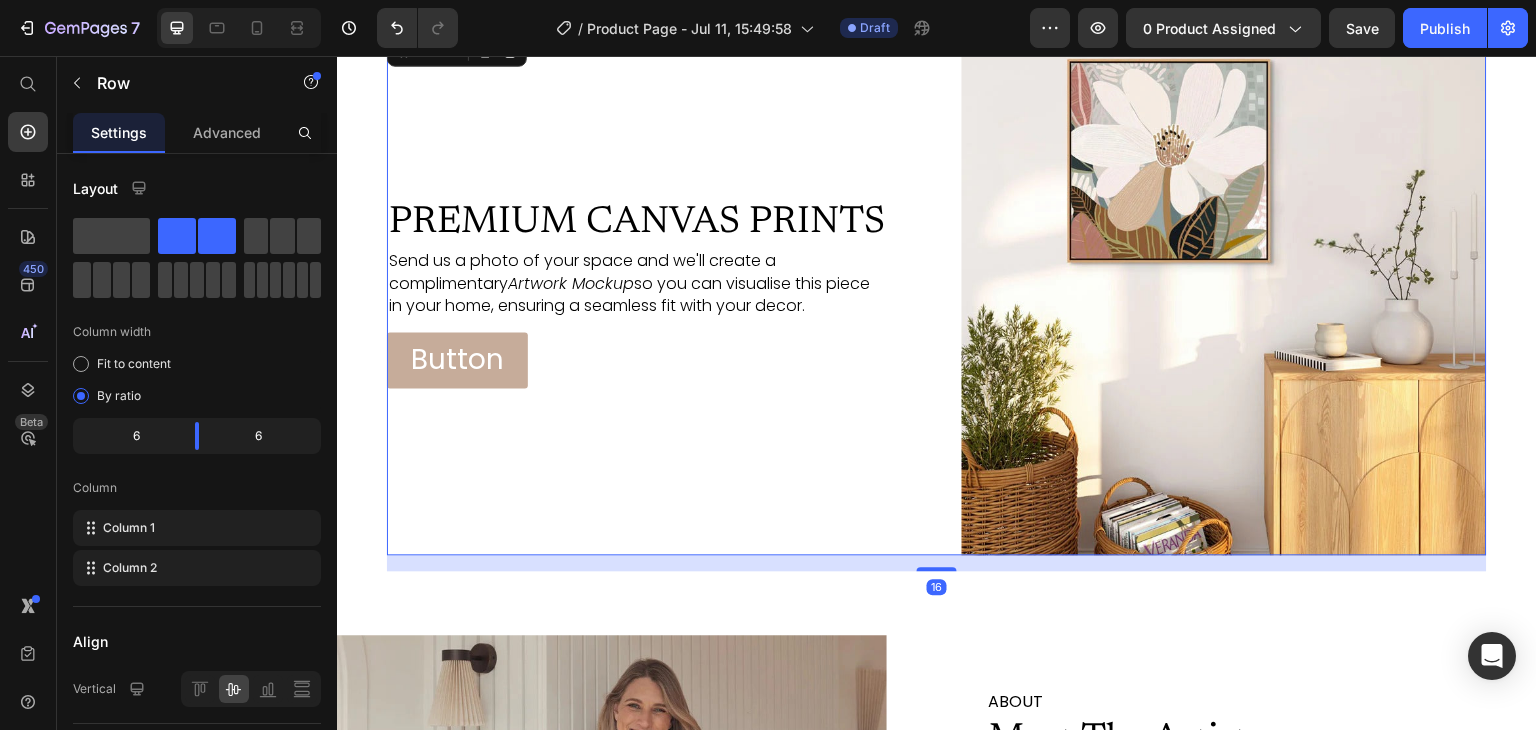 click on "PREMIUM CANVAS PRINTS Heading Send us a photo of your space and we'll create a complimentary  Artwork Mockup  so you can visualise this piece in your home, ensuring a seamless fit with your decor. Text Block Button Button" at bounding box center [649, 292] 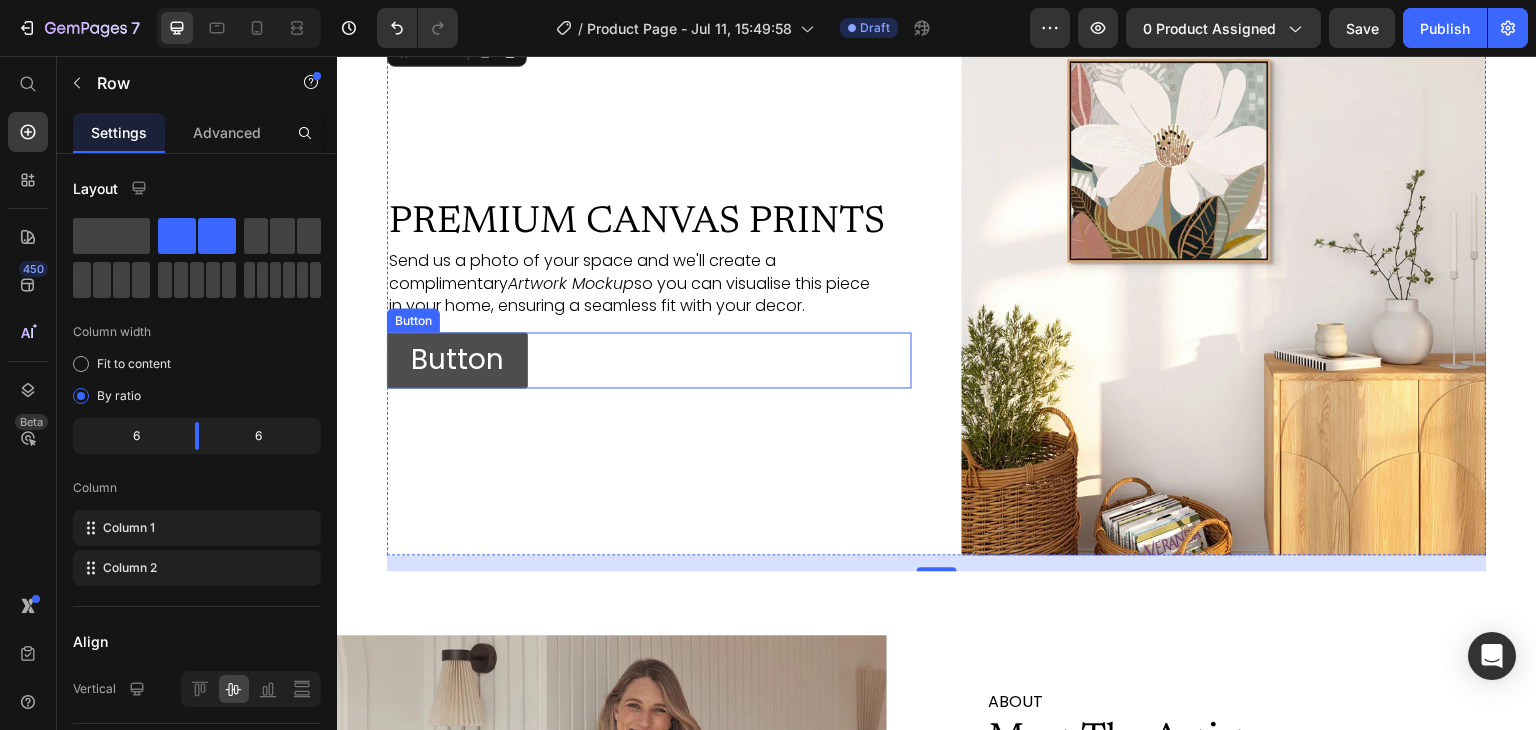 click on "Button" at bounding box center (457, 359) 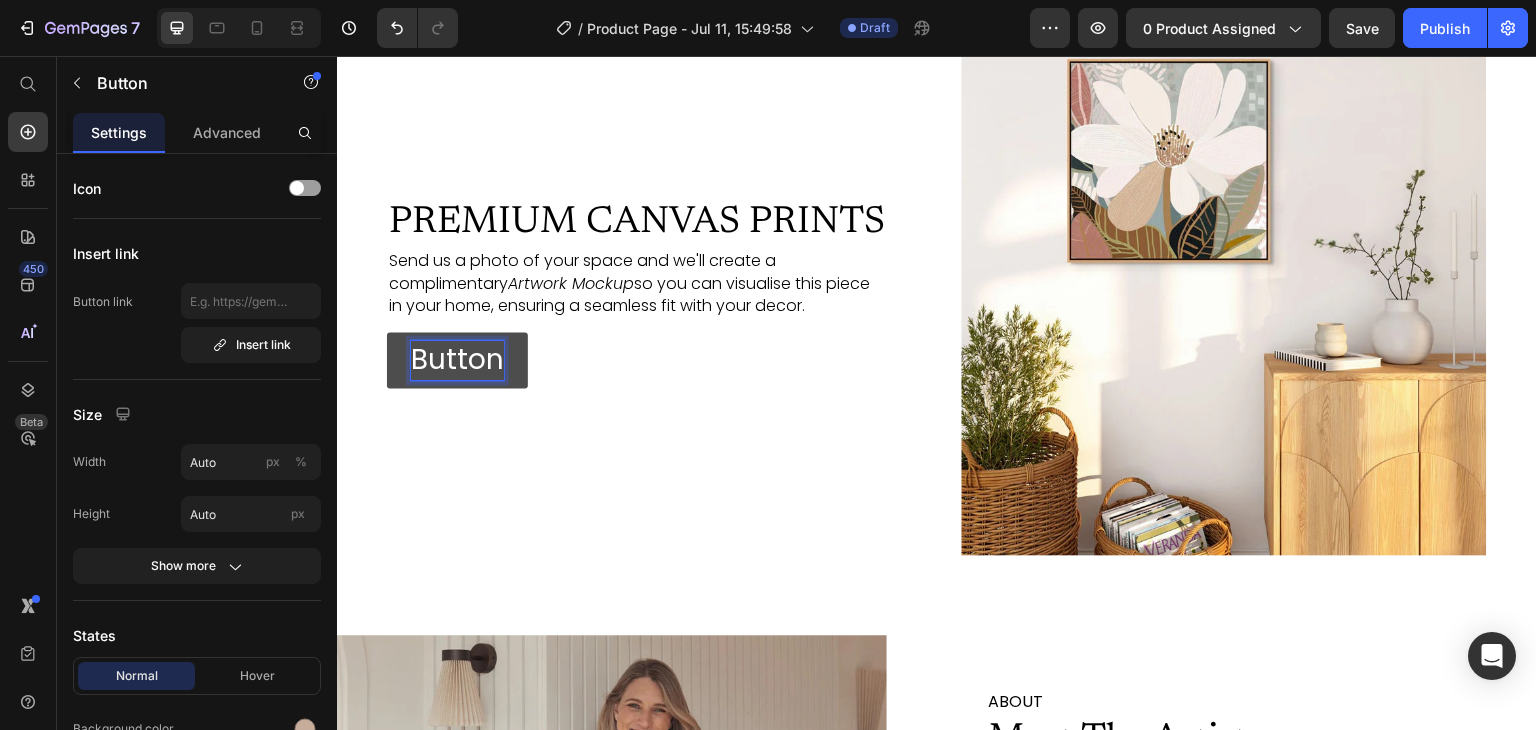 click on "Button" at bounding box center (457, 359) 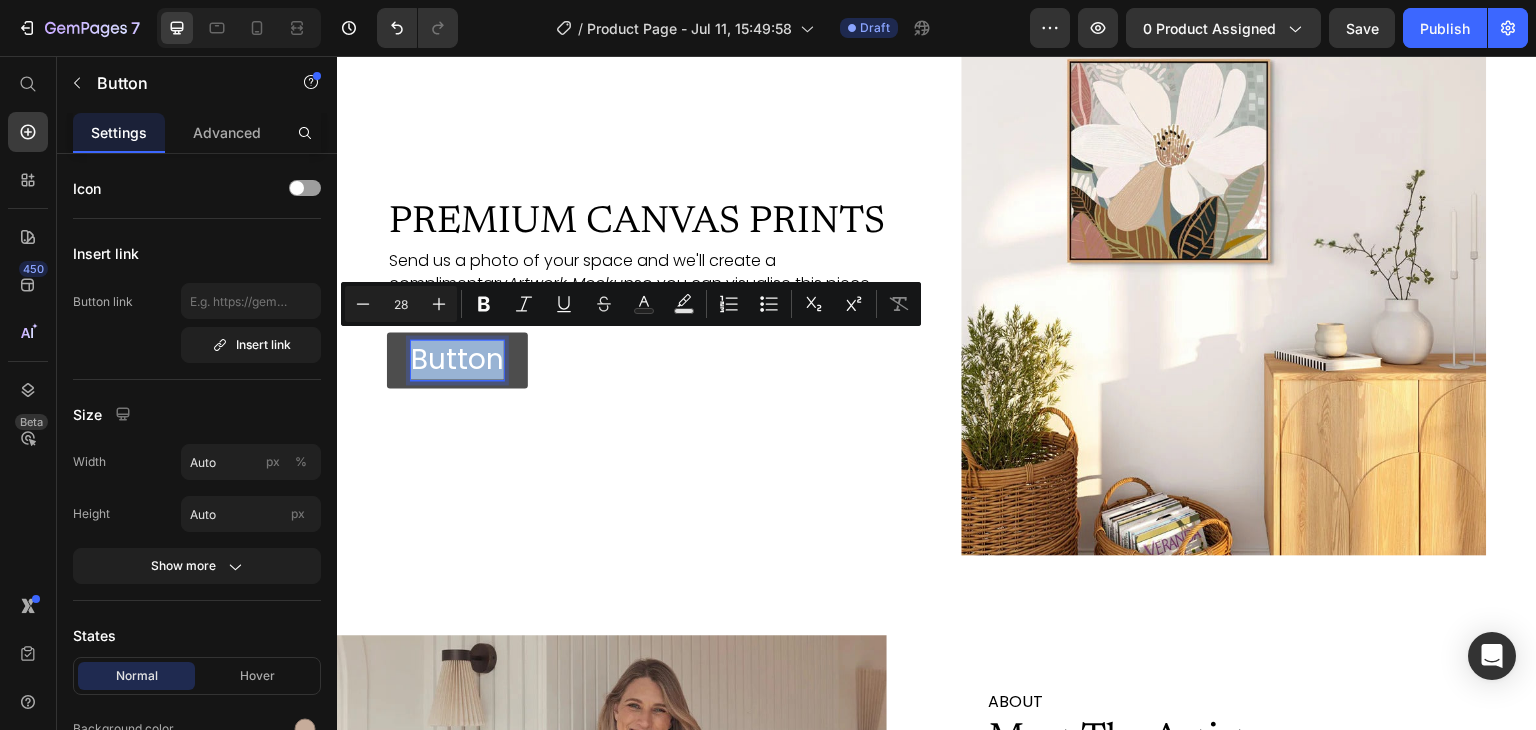 click on "Button" at bounding box center (457, 359) 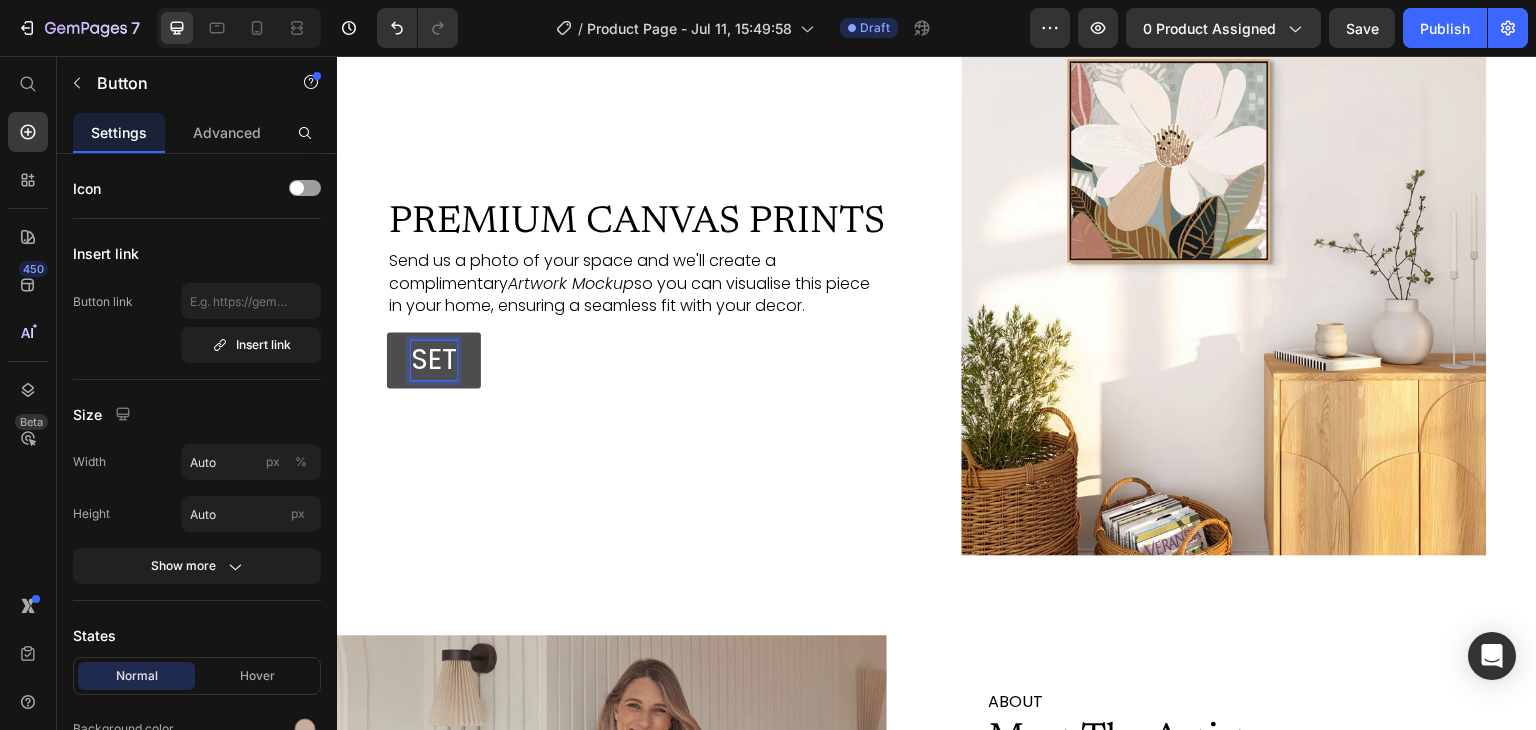 click on "SET" at bounding box center [434, 359] 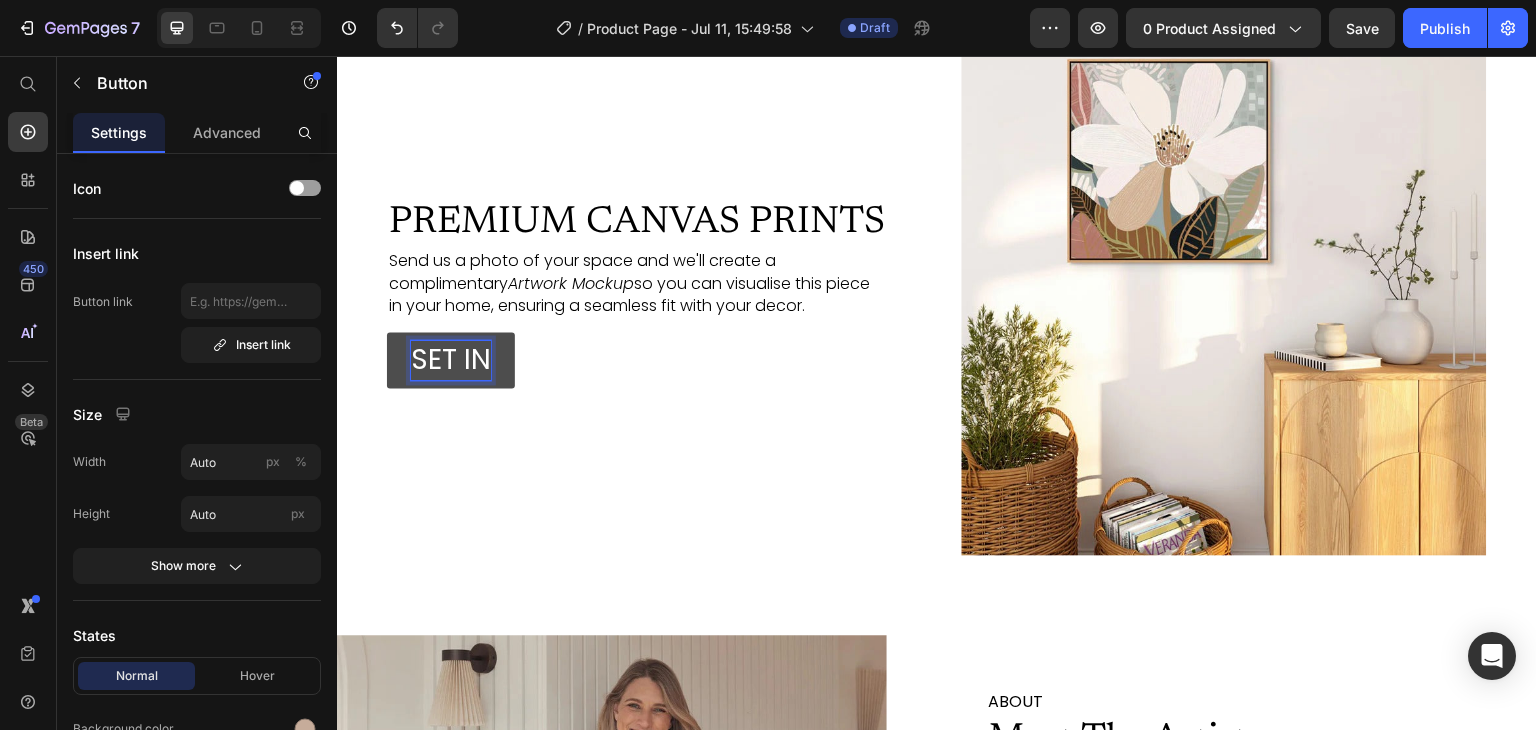 click on "SET IN" at bounding box center [451, 359] 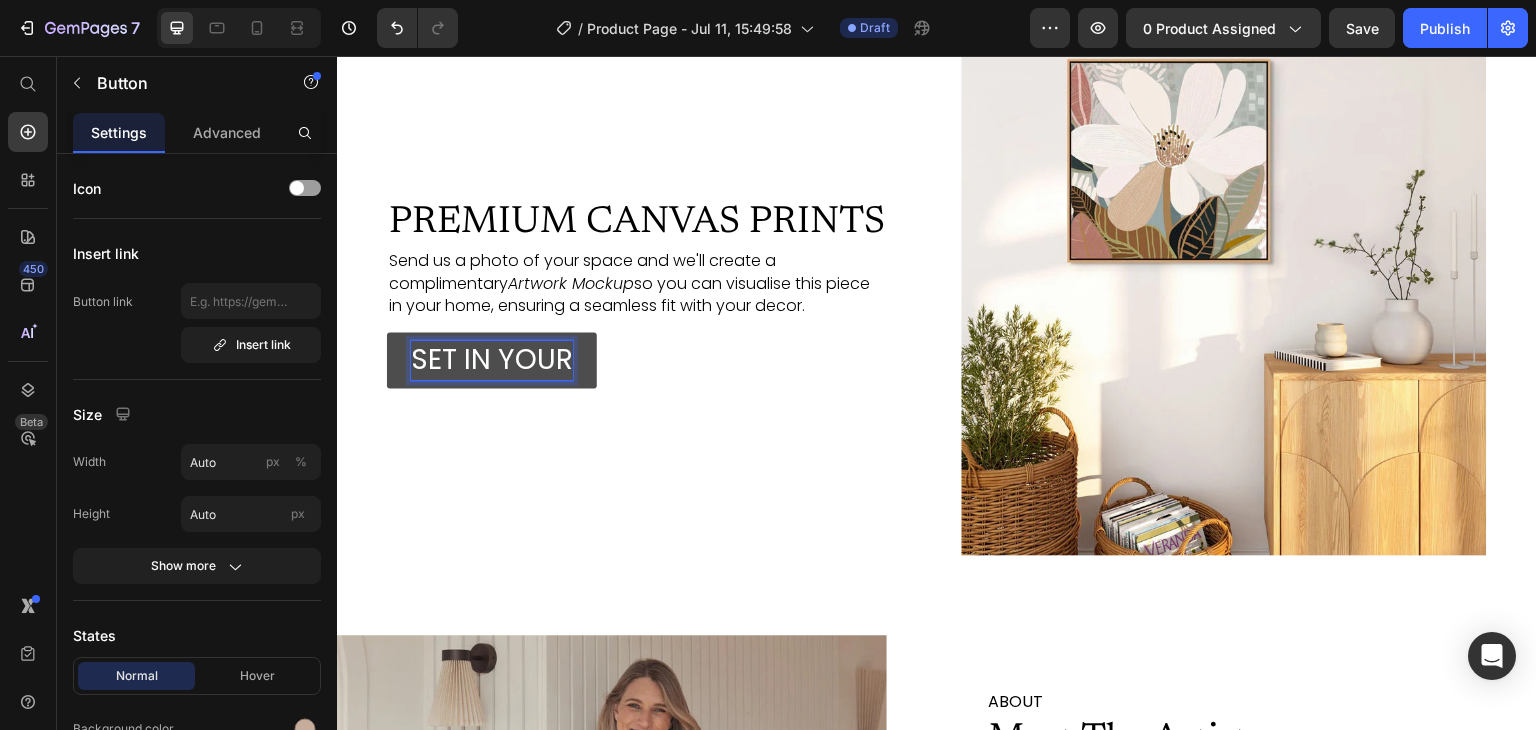 click on "SET IN YOUR" at bounding box center (492, 359) 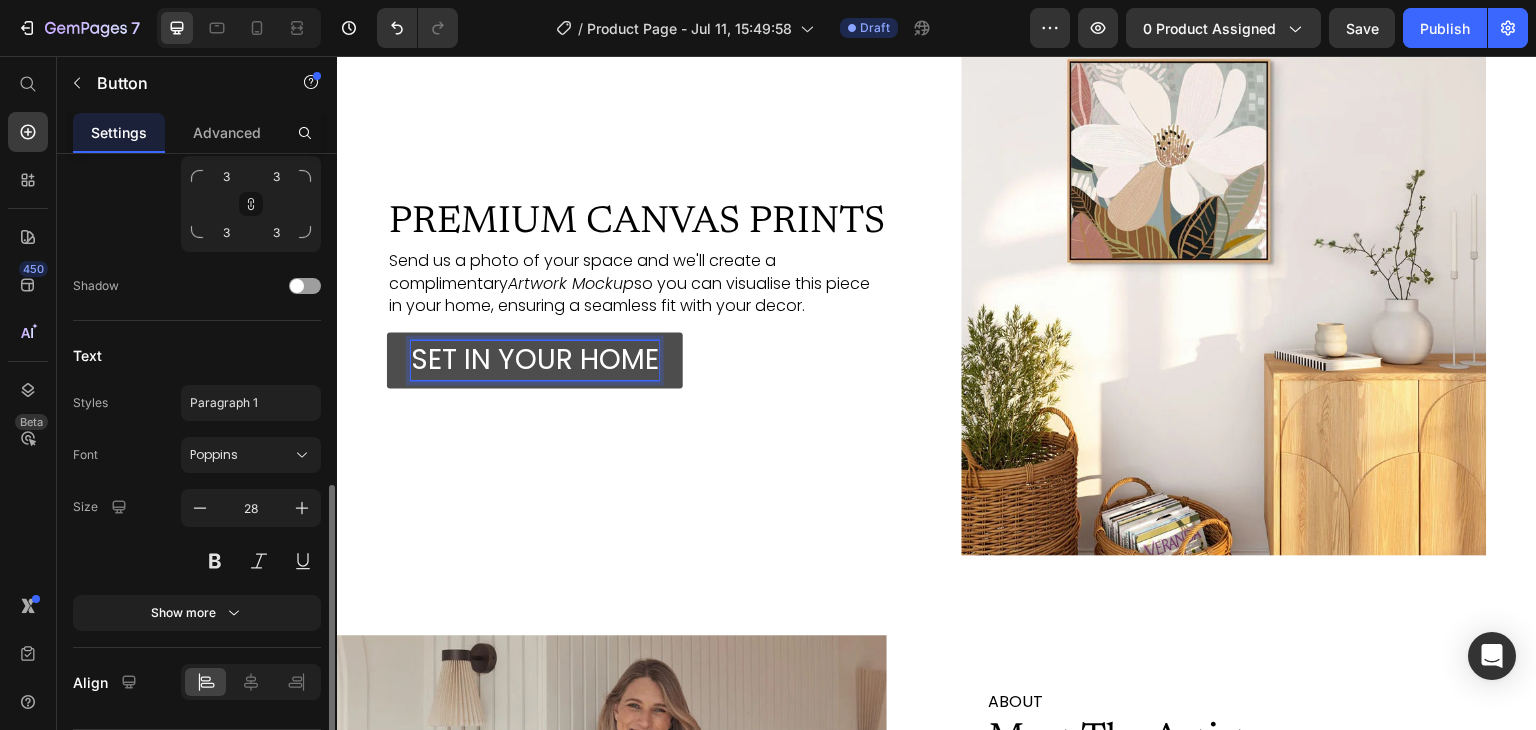 scroll, scrollTop: 810, scrollLeft: 0, axis: vertical 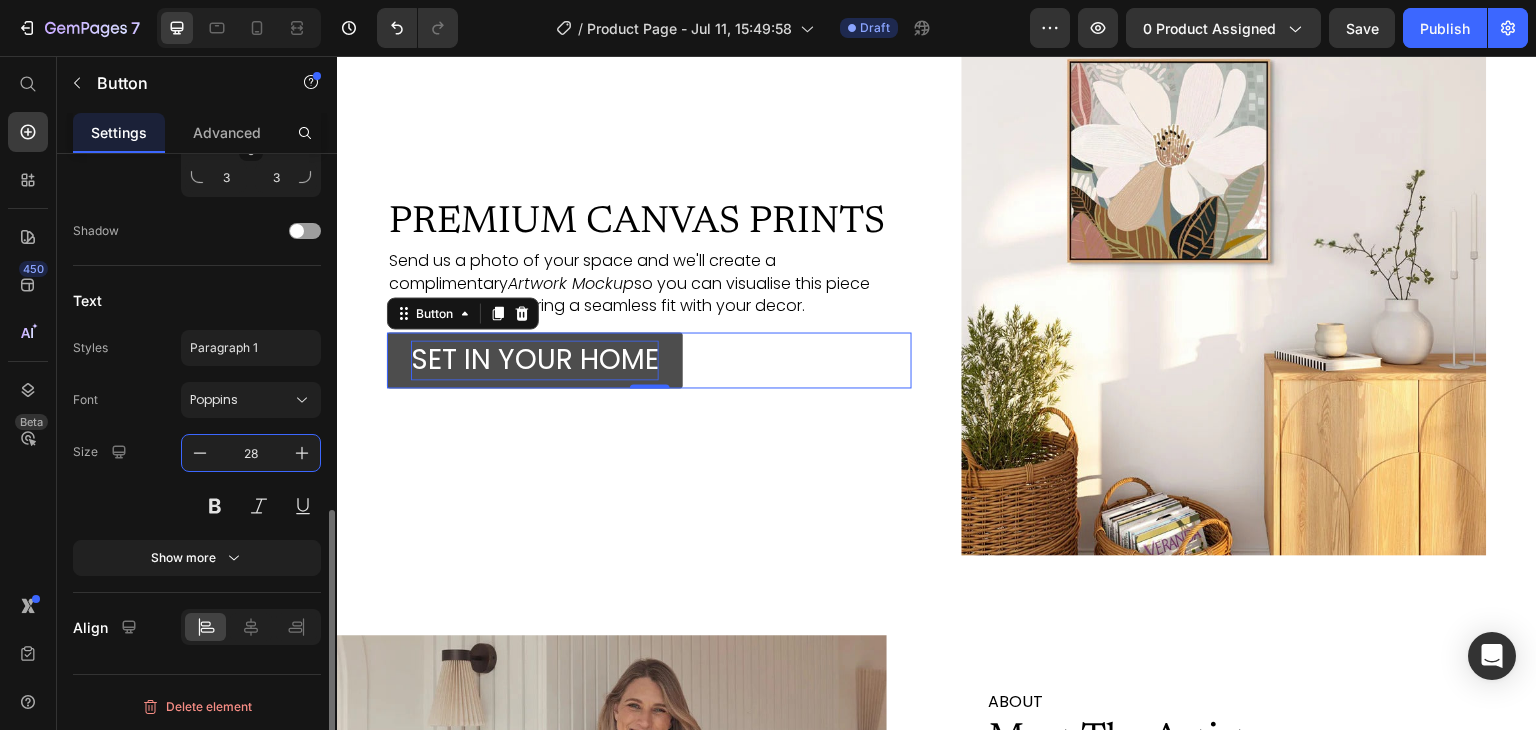 click on "28" at bounding box center (251, 453) 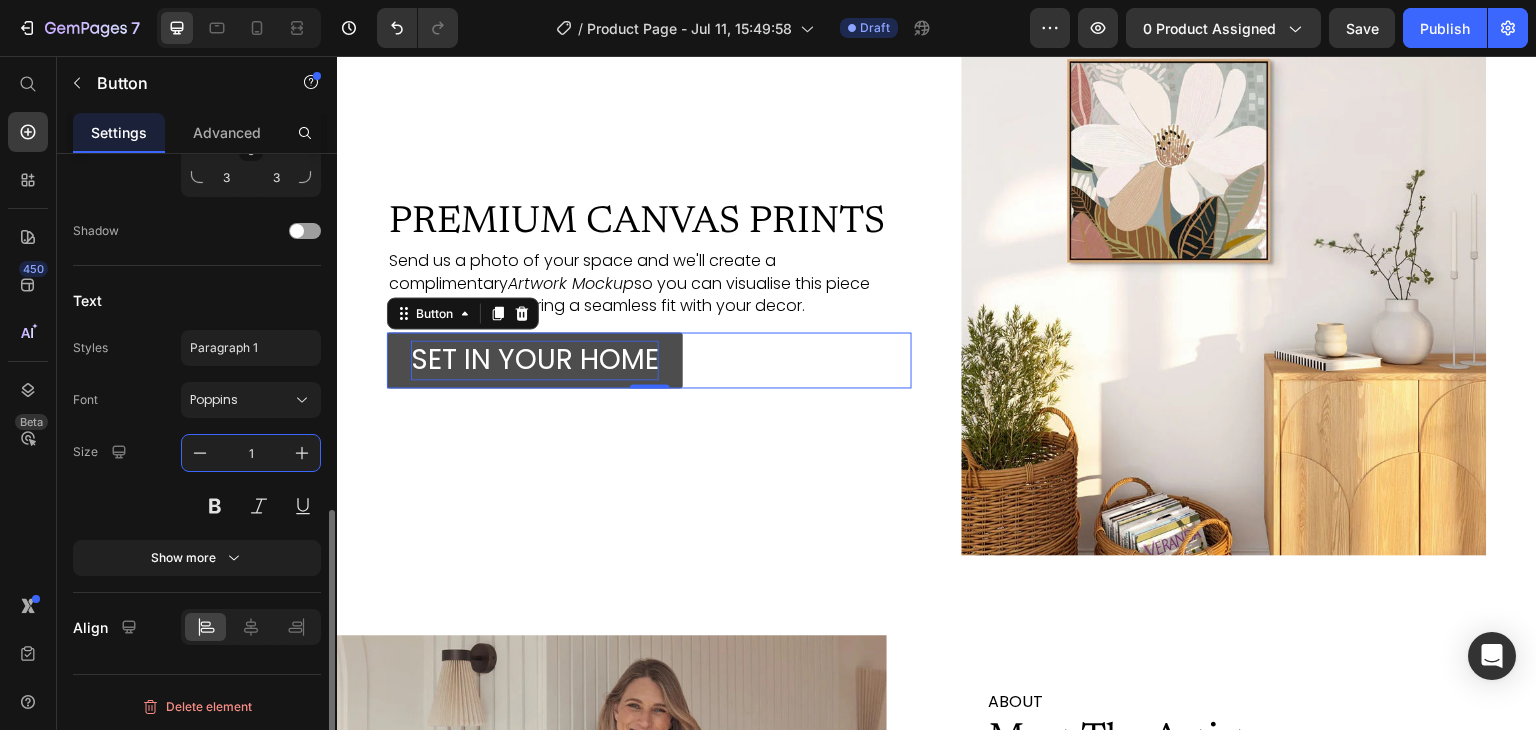 type on "16" 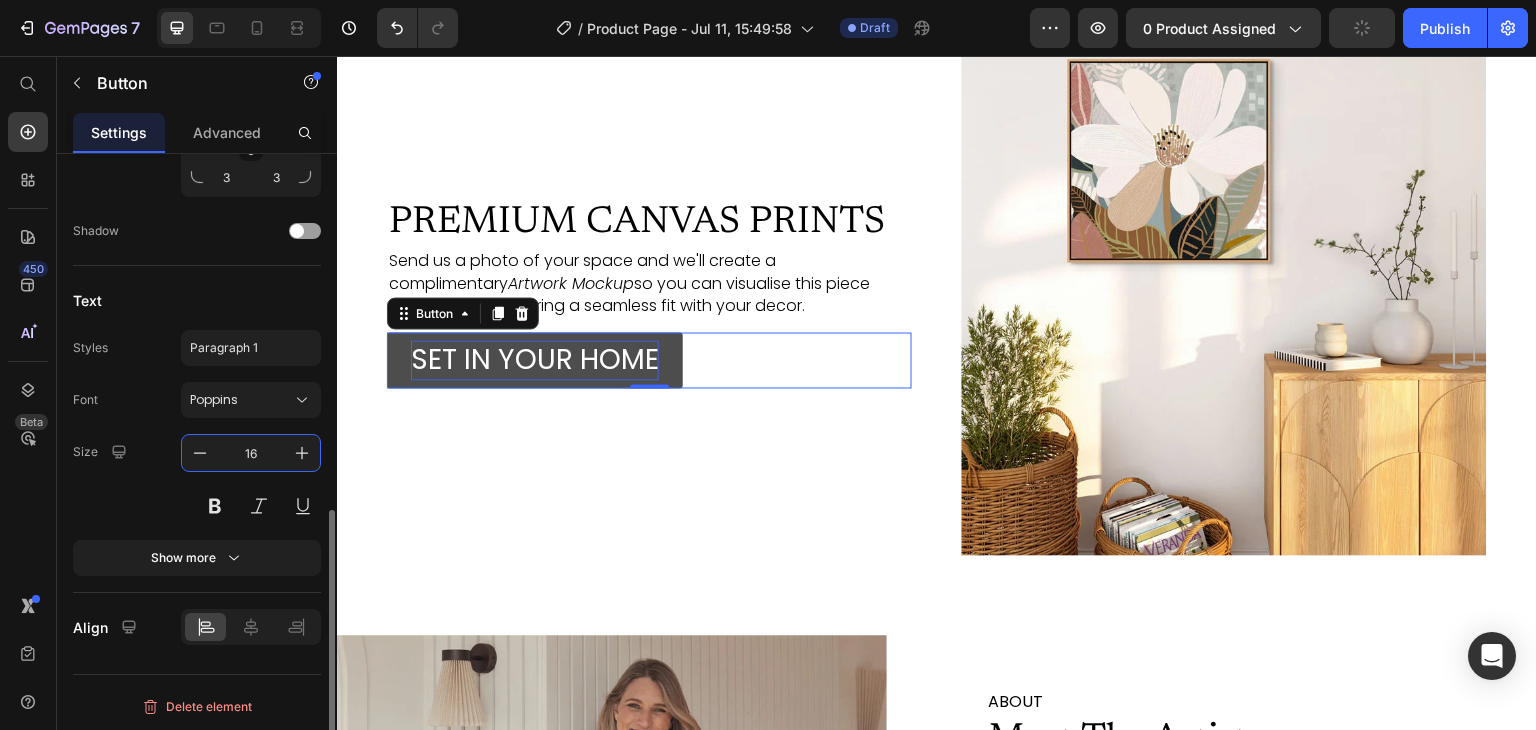 scroll, scrollTop: 2712, scrollLeft: 0, axis: vertical 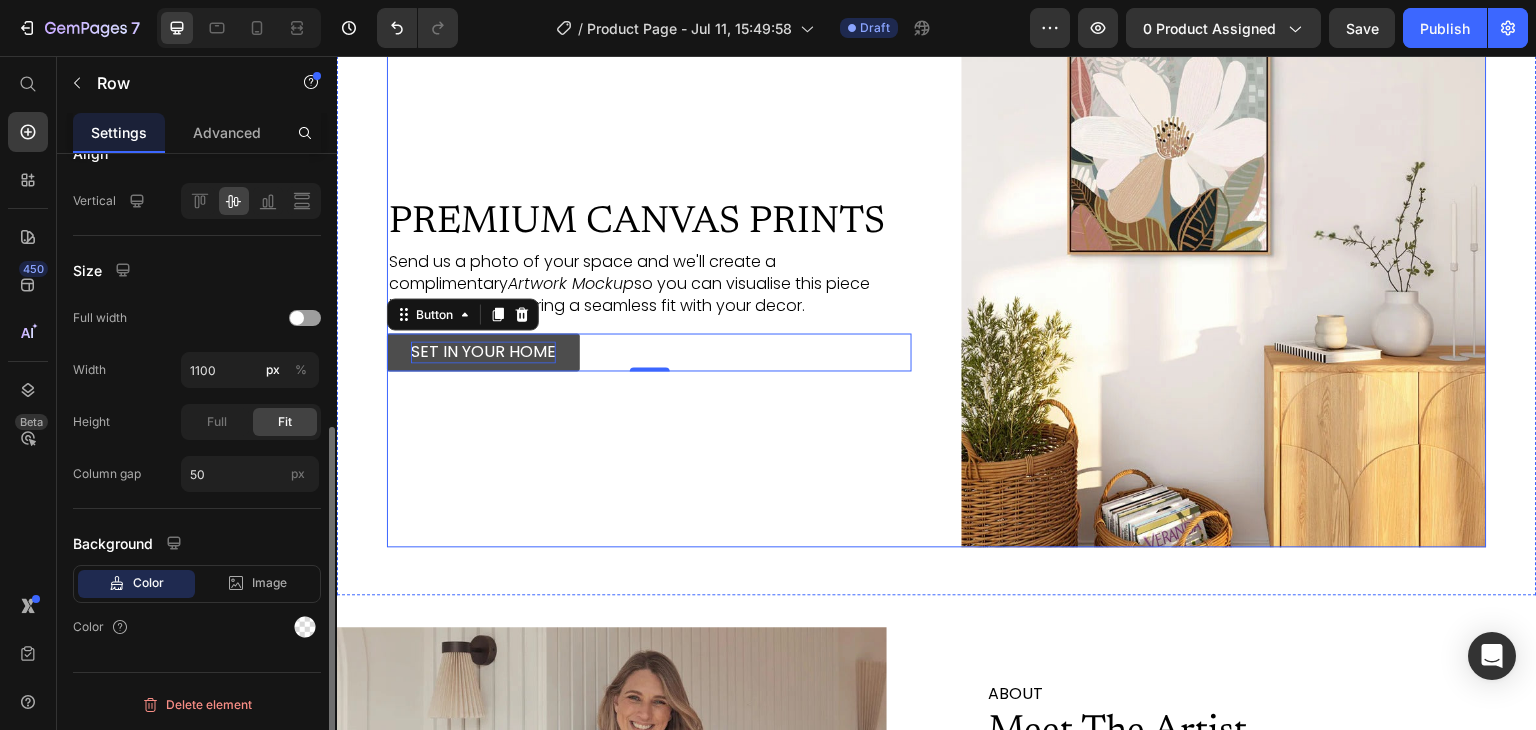 click on "PREMIUM CANVAS PRINTS Heading Send us a photo of your space and we'll create a complimentary  Artwork Mockup  so you can visualise this piece in your home, ensuring a seamless fit with your decor. Text Block SET IN YOUR HOME Button   0" at bounding box center [649, 284] 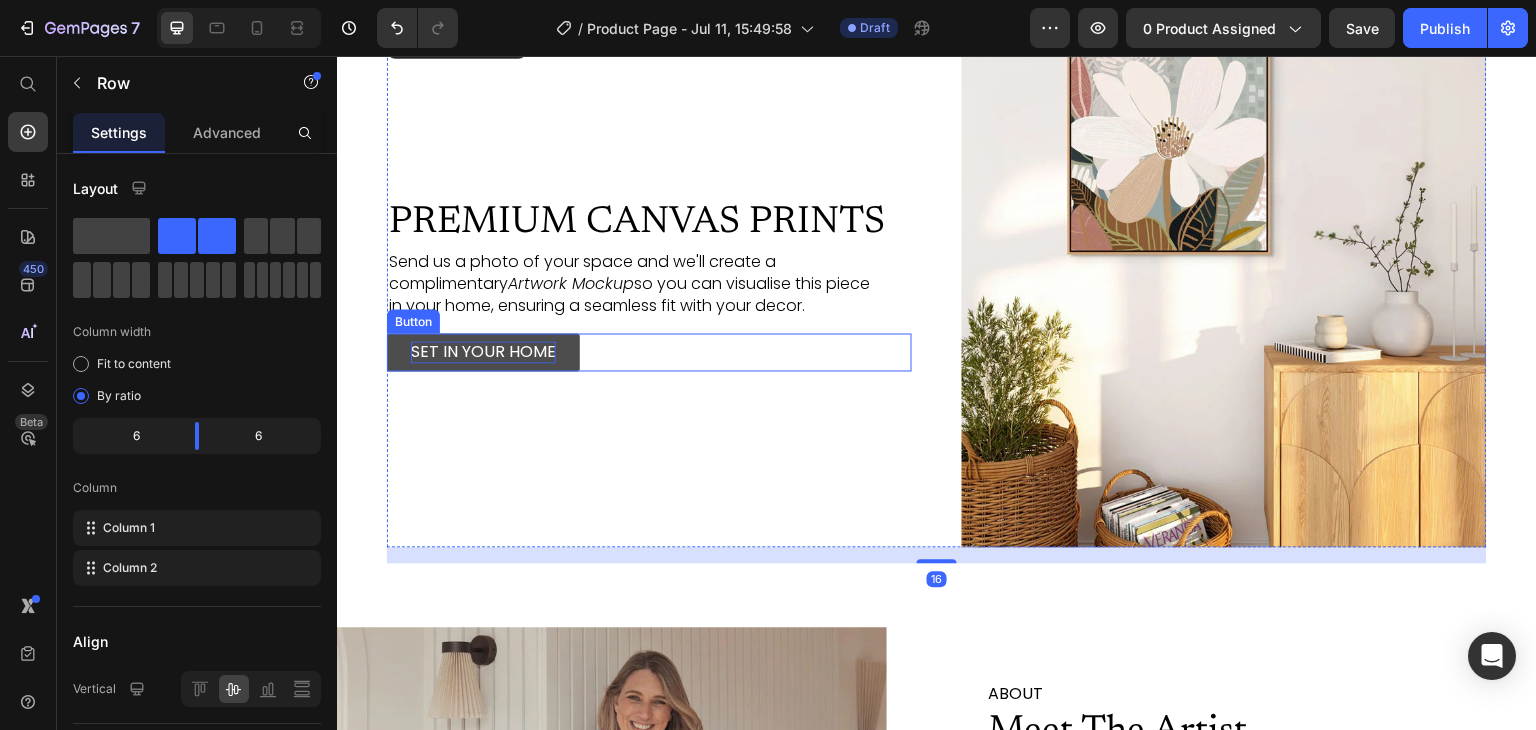 click on "SET IN YOUR HOME Button" at bounding box center [649, 352] 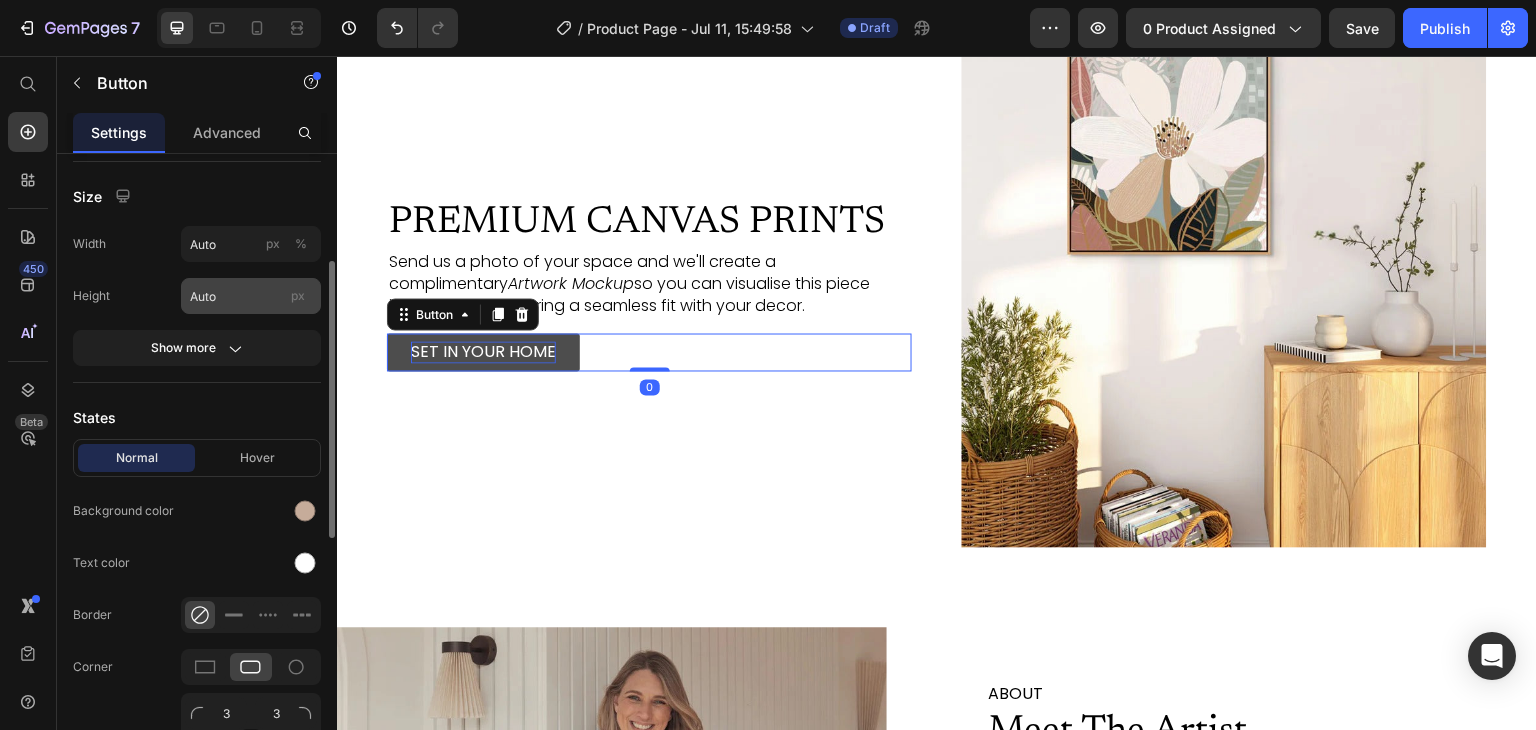 scroll, scrollTop: 226, scrollLeft: 0, axis: vertical 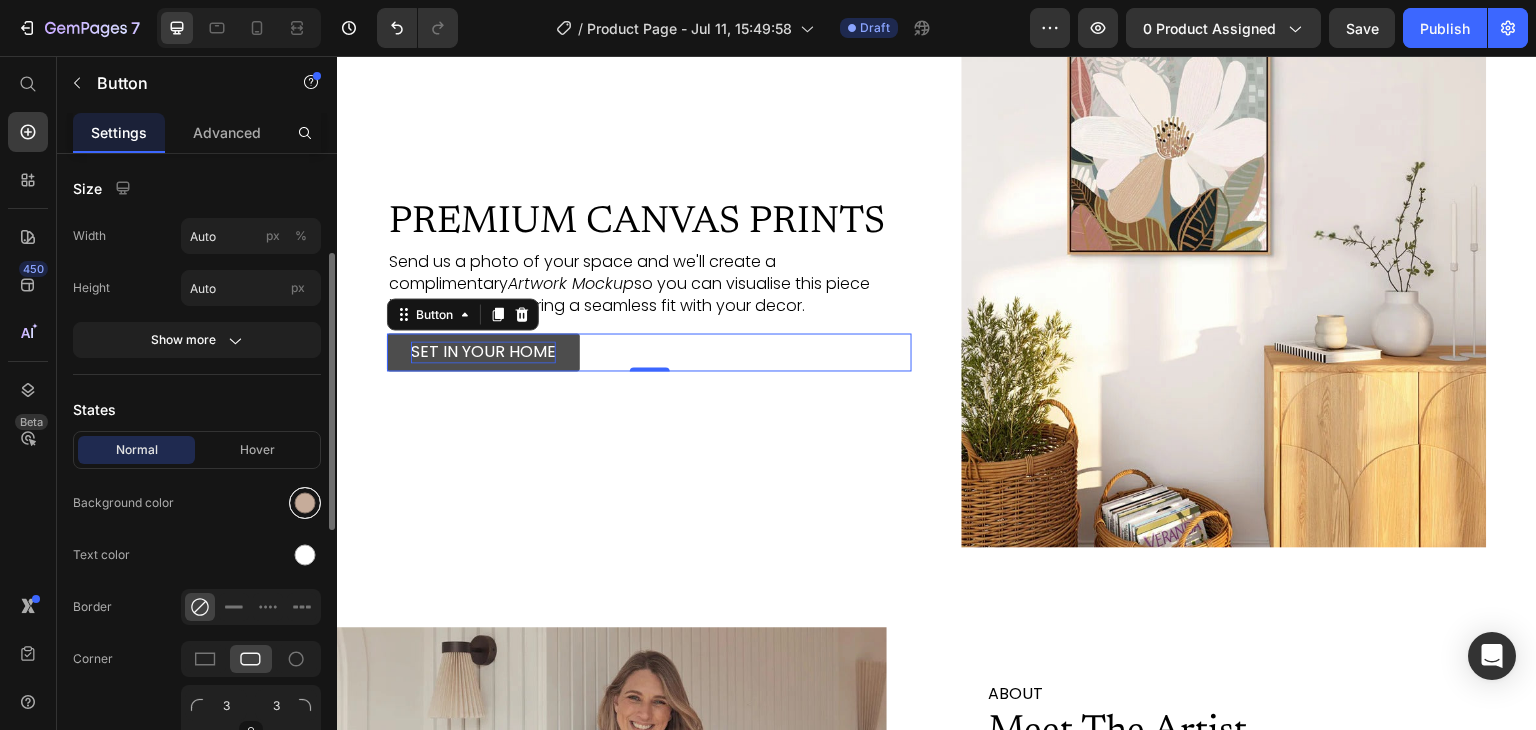 click at bounding box center (305, 503) 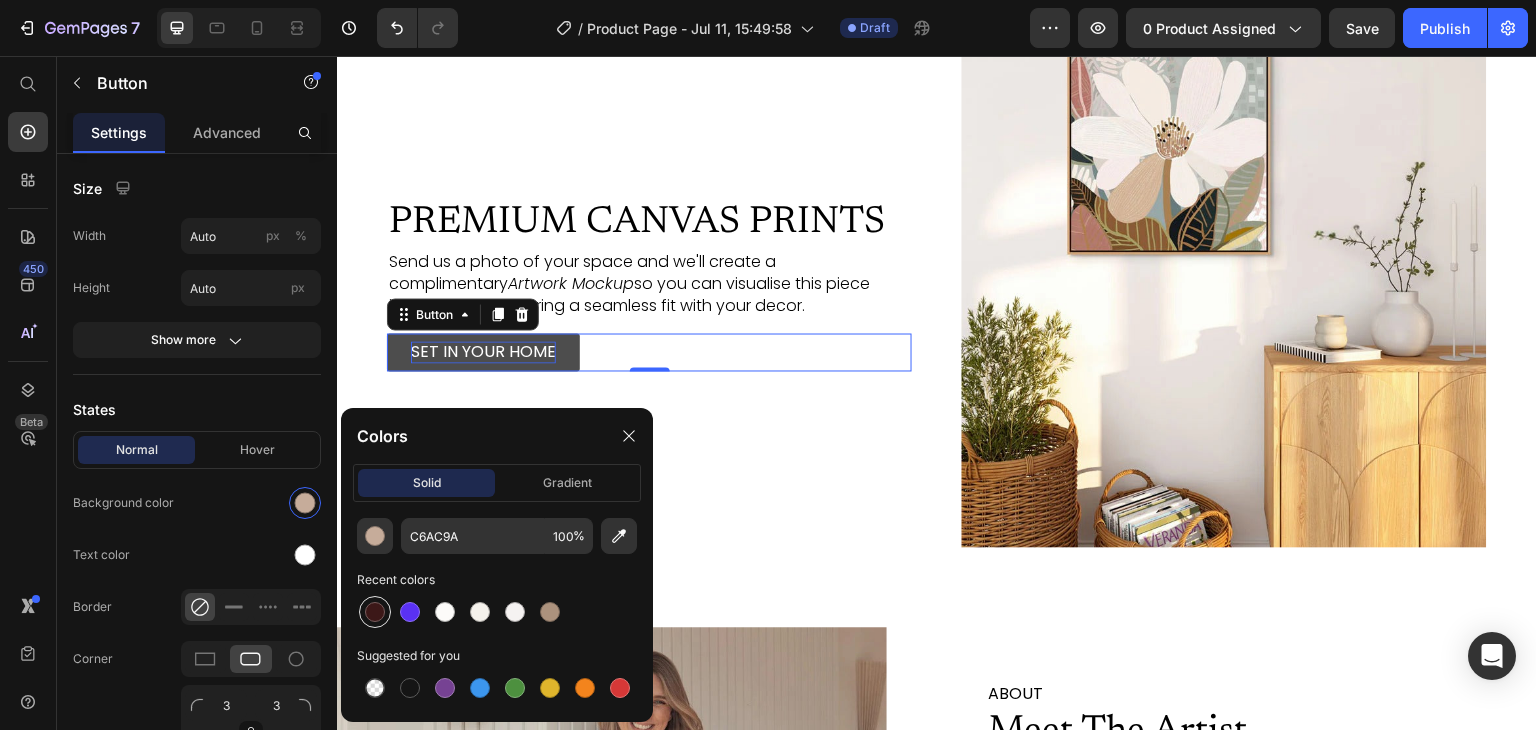 click at bounding box center [375, 612] 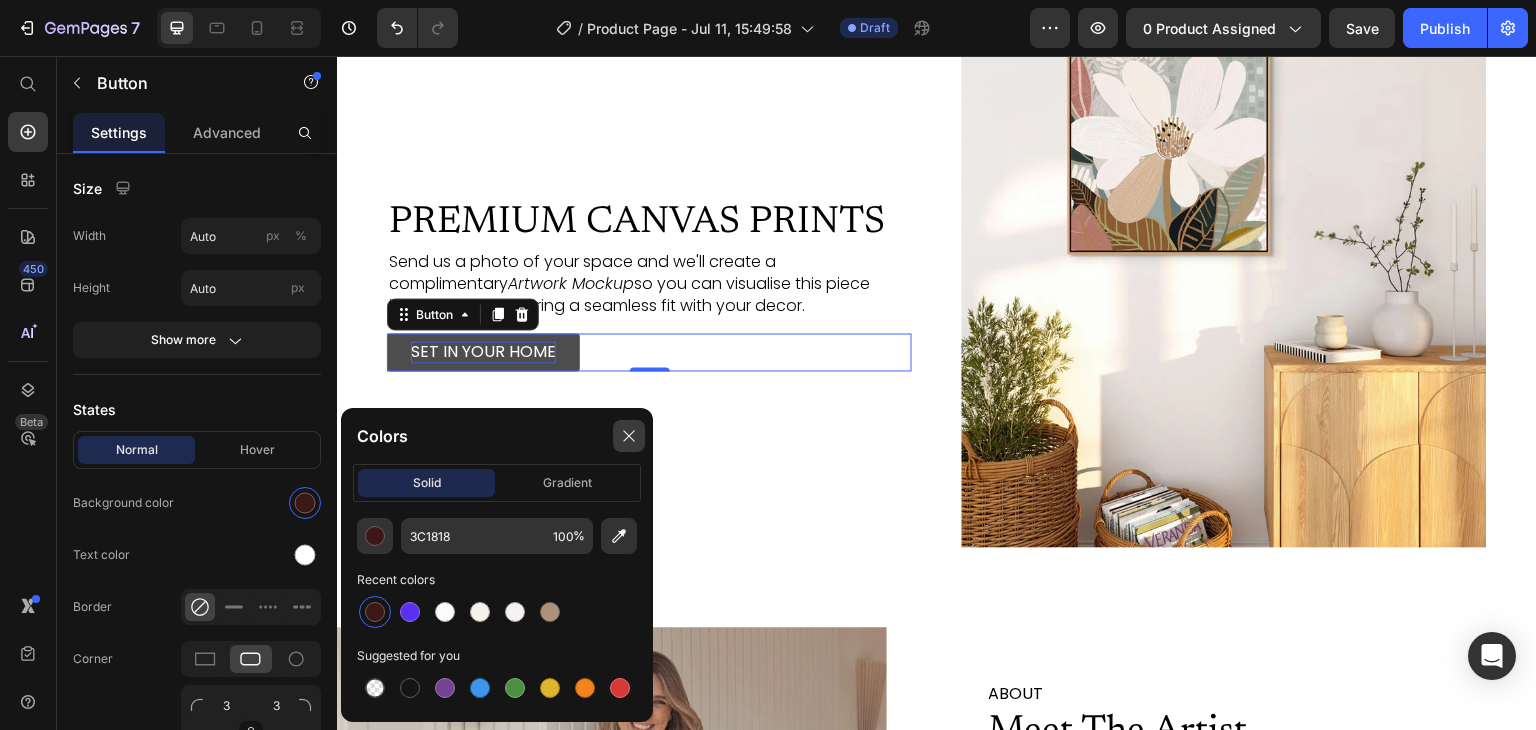 click at bounding box center [629, 436] 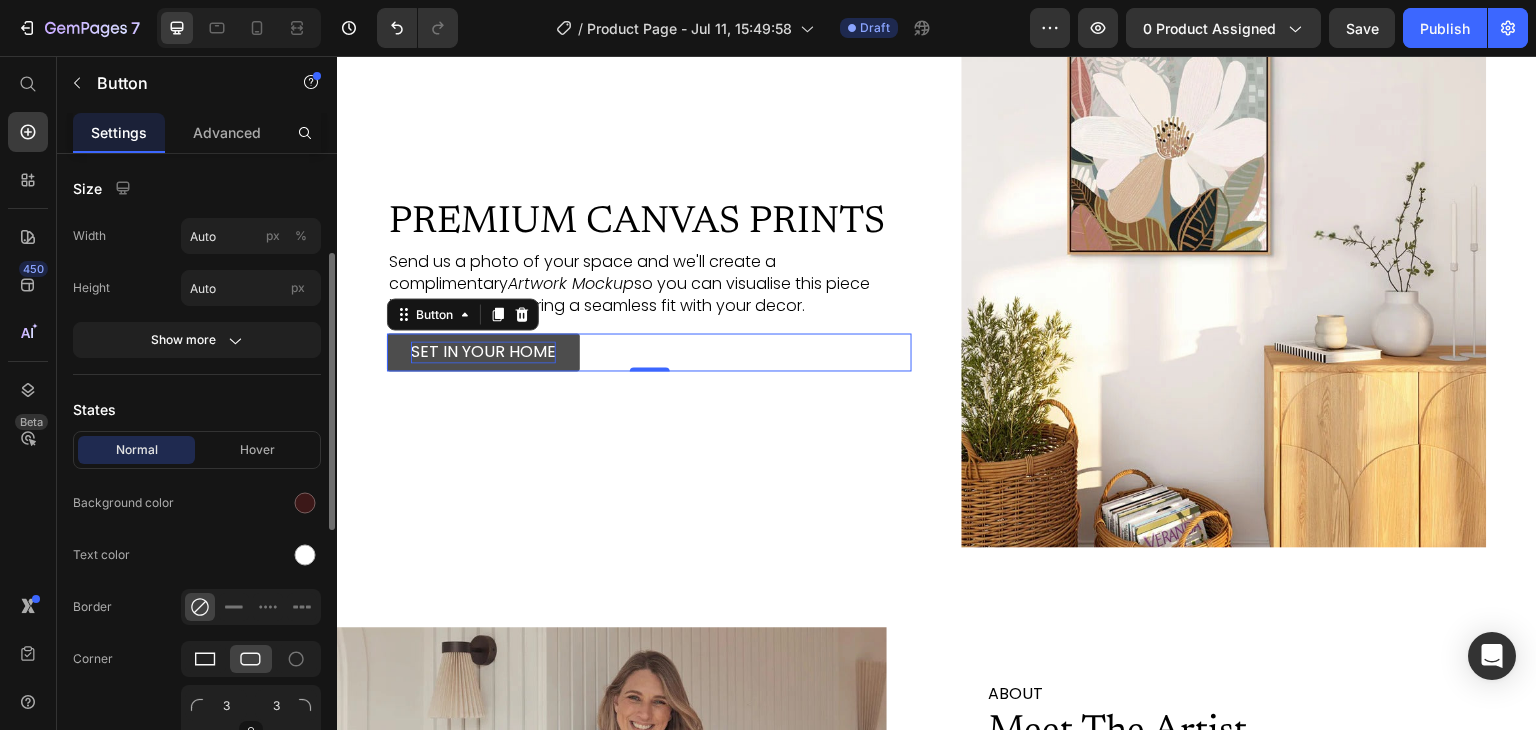 click 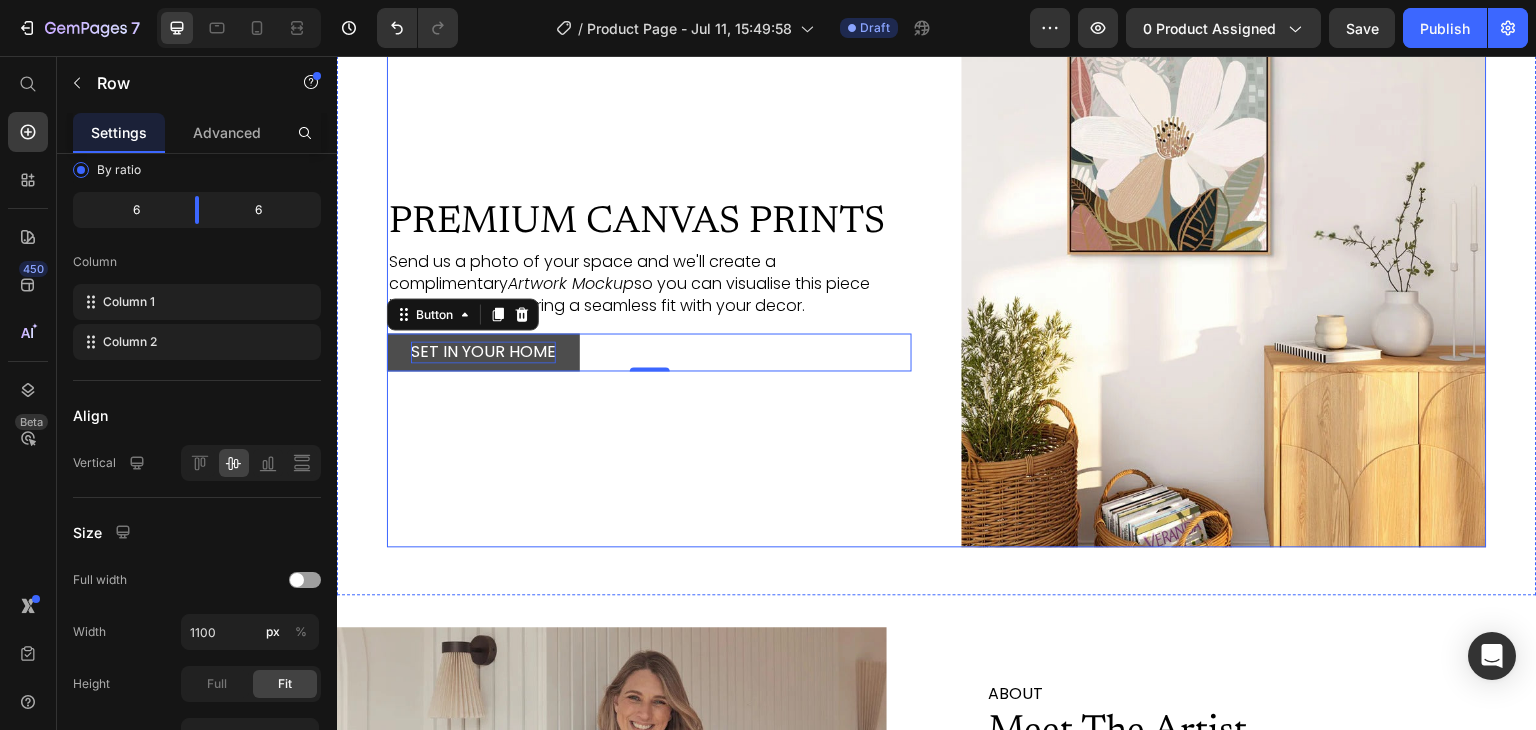 click on "PREMIUM CANVAS PRINTS Heading Send us a photo of your space and we'll create a complimentary  Artwork Mockup  so you can visualise this piece in your home, ensuring a seamless fit with your decor. Text Block SET IN YOUR HOME Button   0" at bounding box center (649, 284) 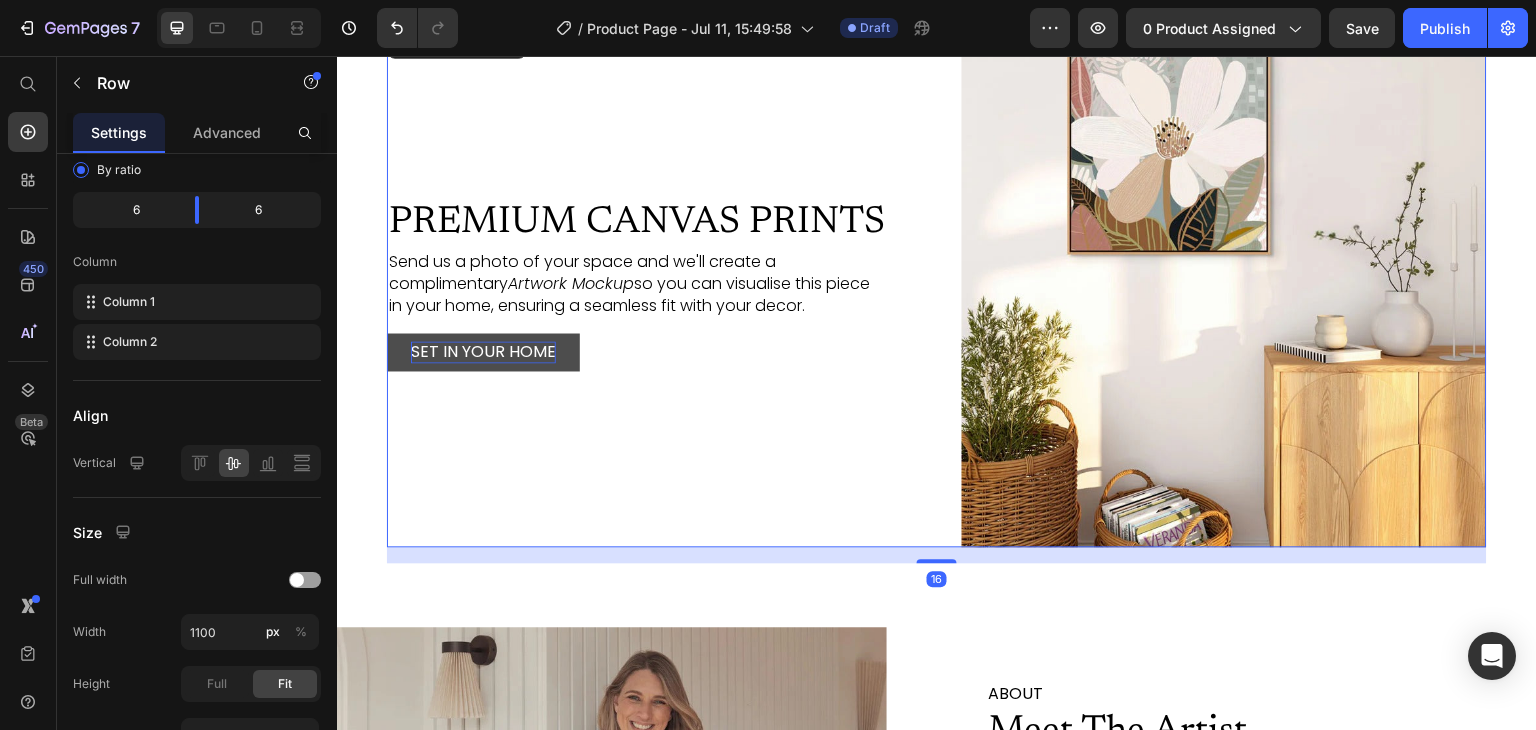 scroll, scrollTop: 0, scrollLeft: 0, axis: both 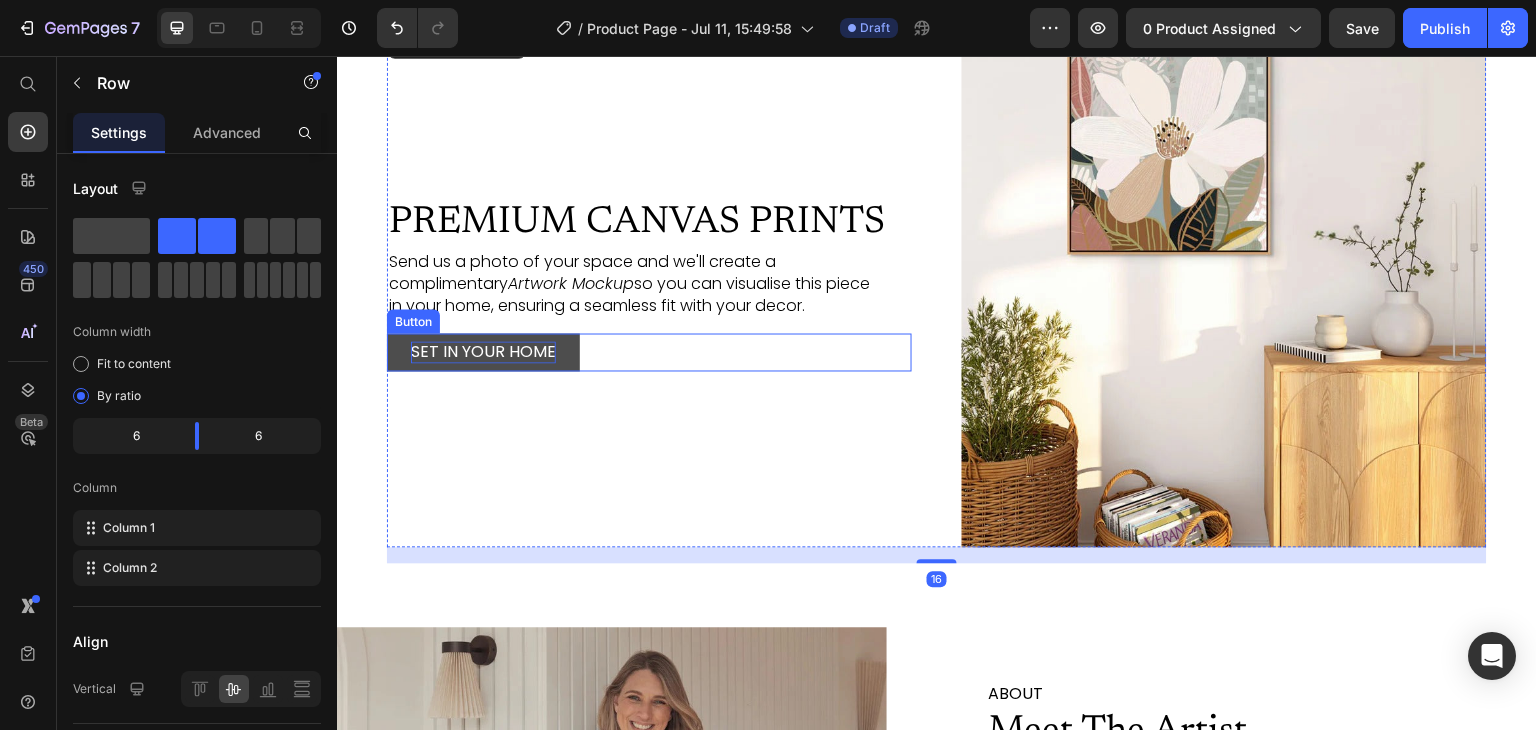 click on "SET IN YOUR HOME" at bounding box center [483, 352] 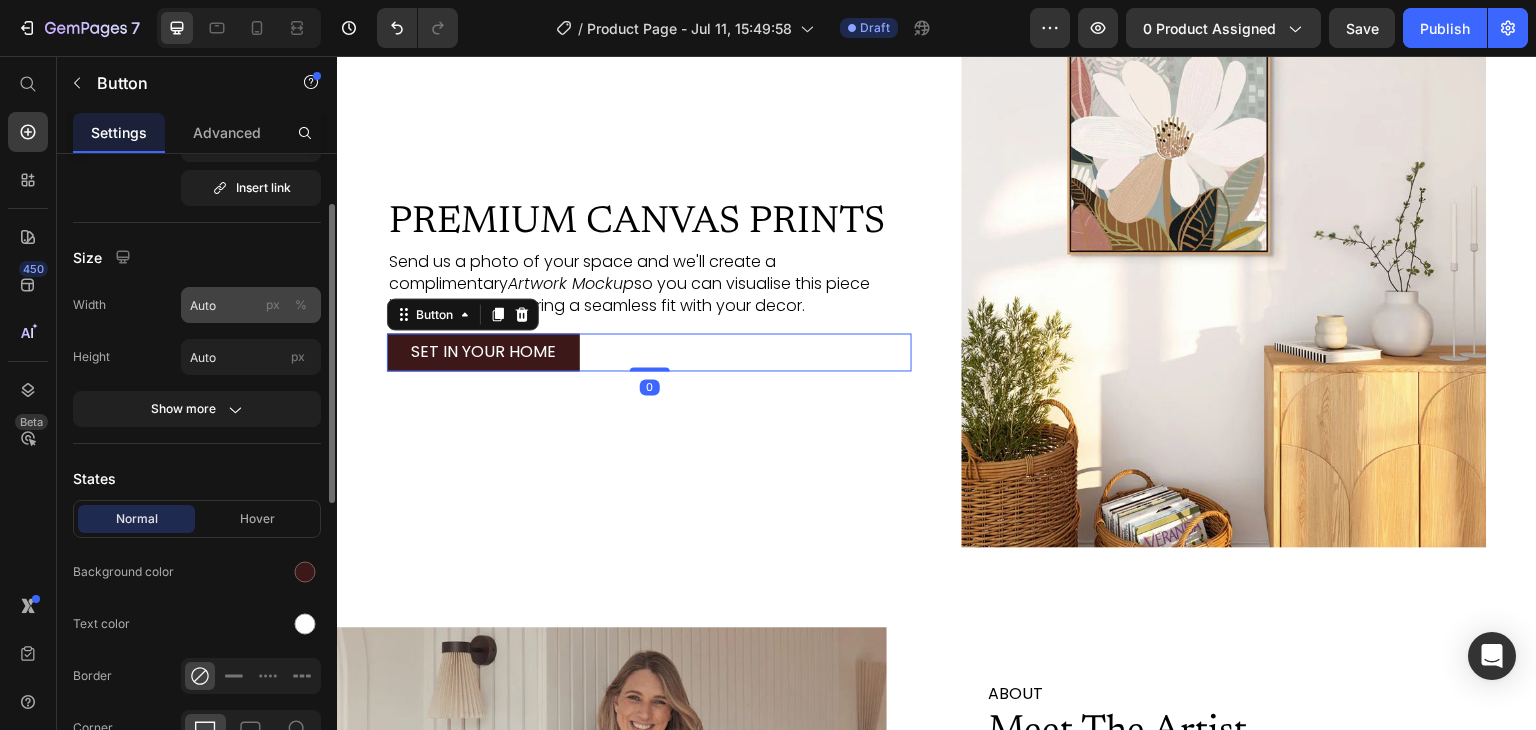 scroll, scrollTop: 196, scrollLeft: 0, axis: vertical 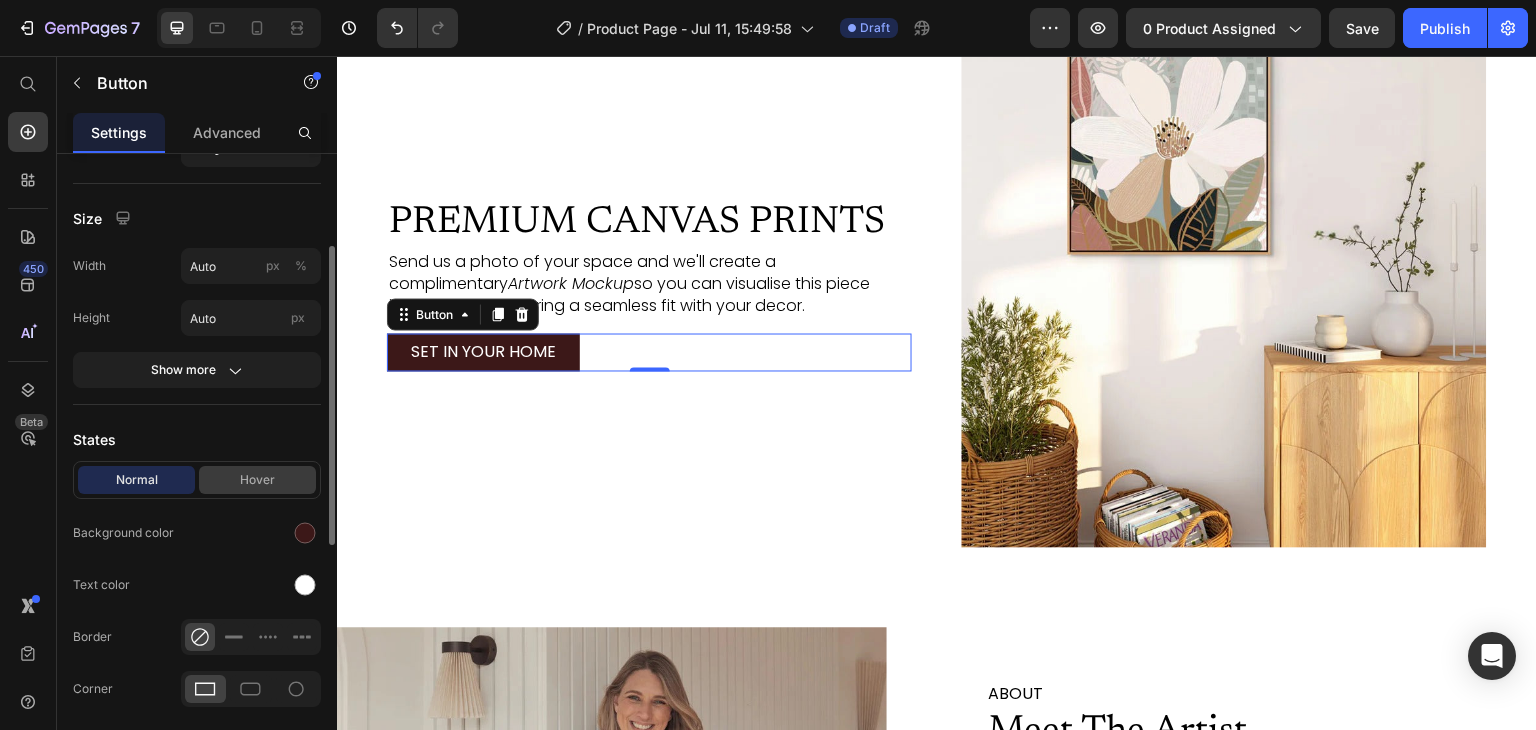 click on "Hover" at bounding box center (257, 480) 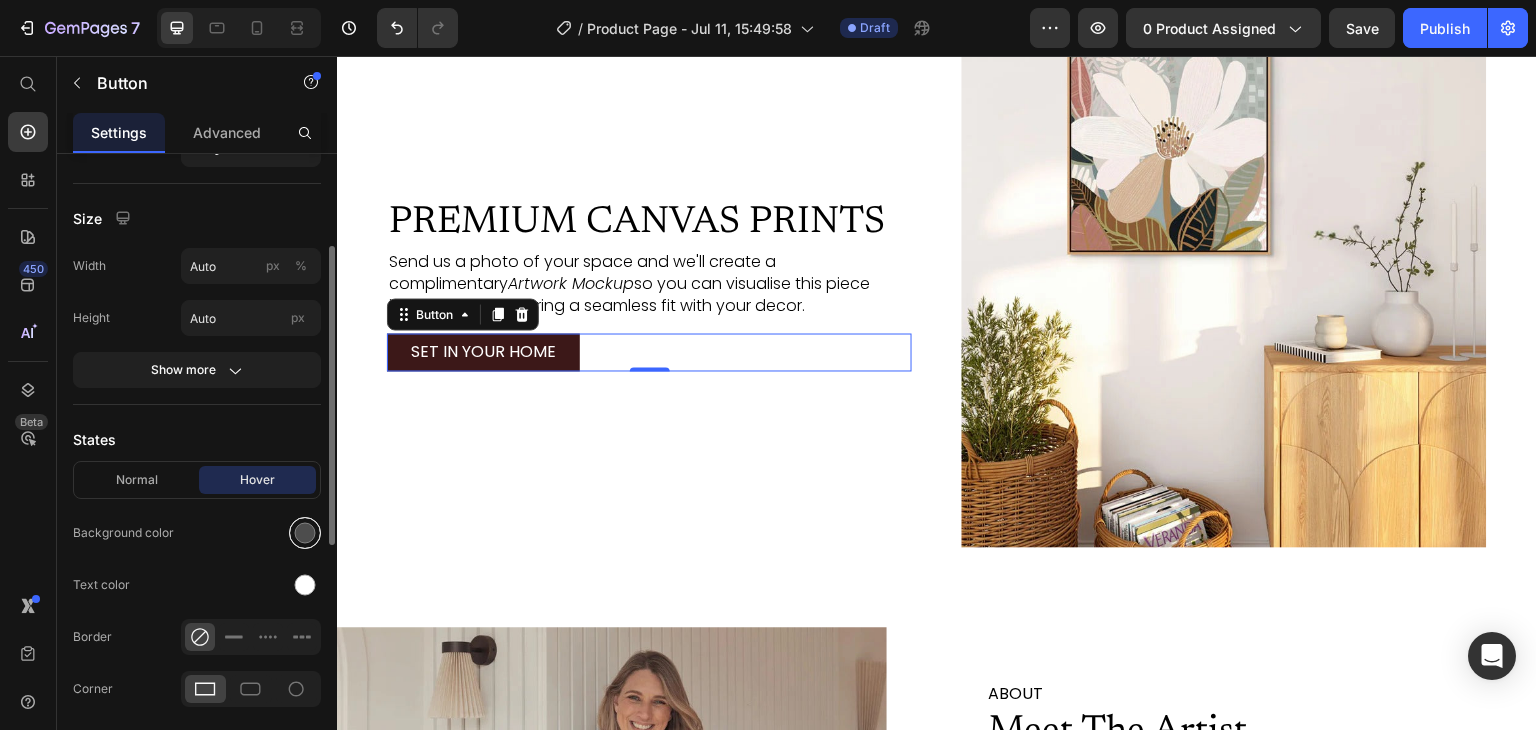 click at bounding box center [305, 533] 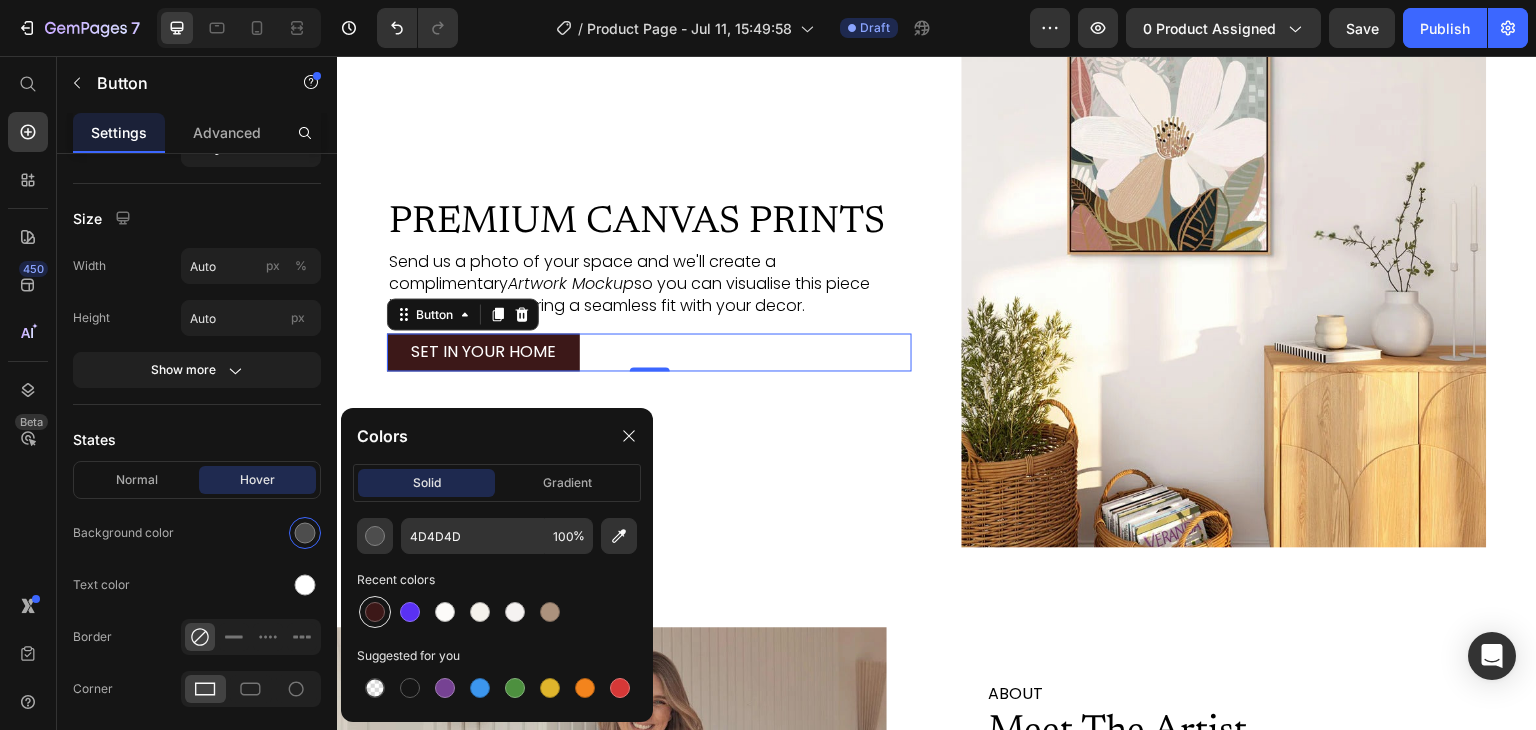 click at bounding box center [375, 612] 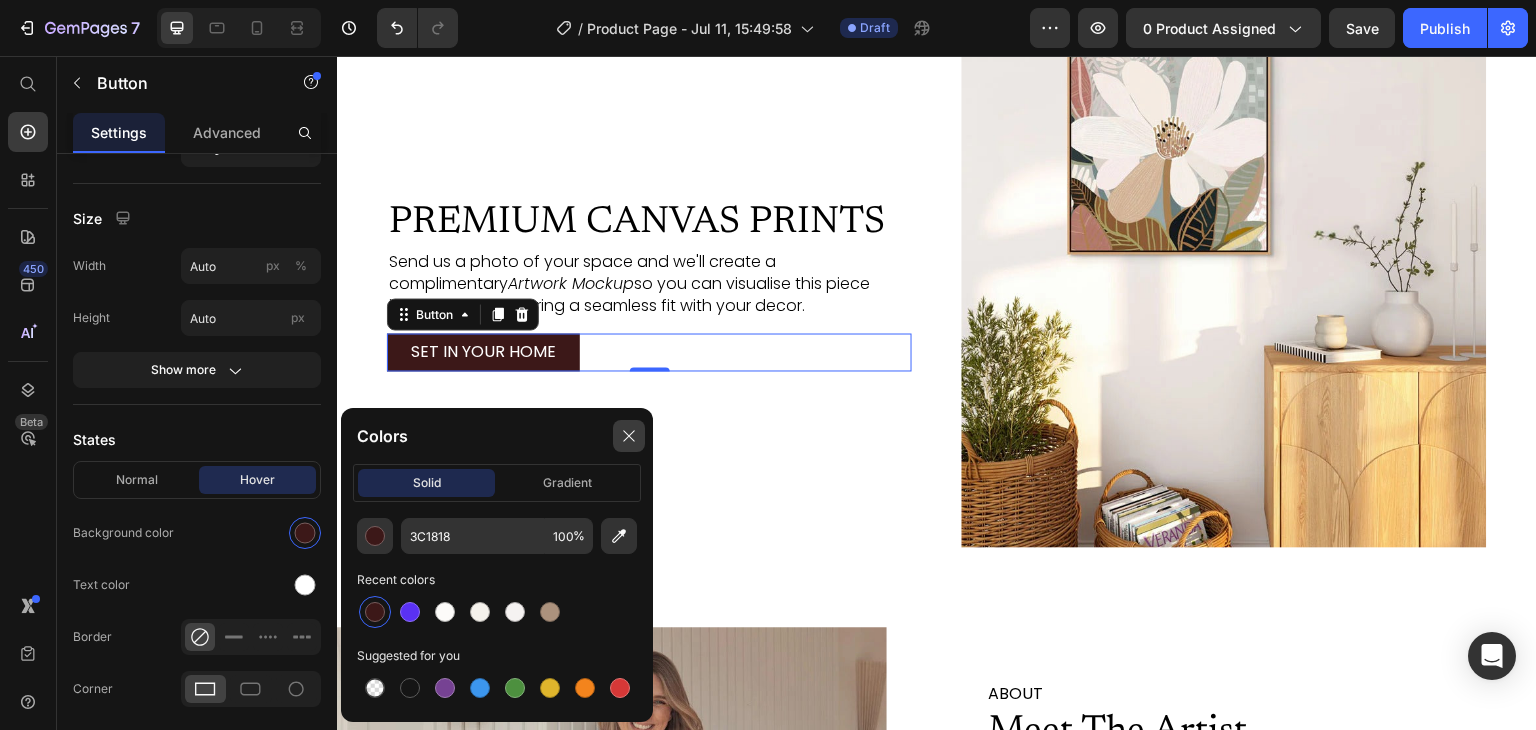 click 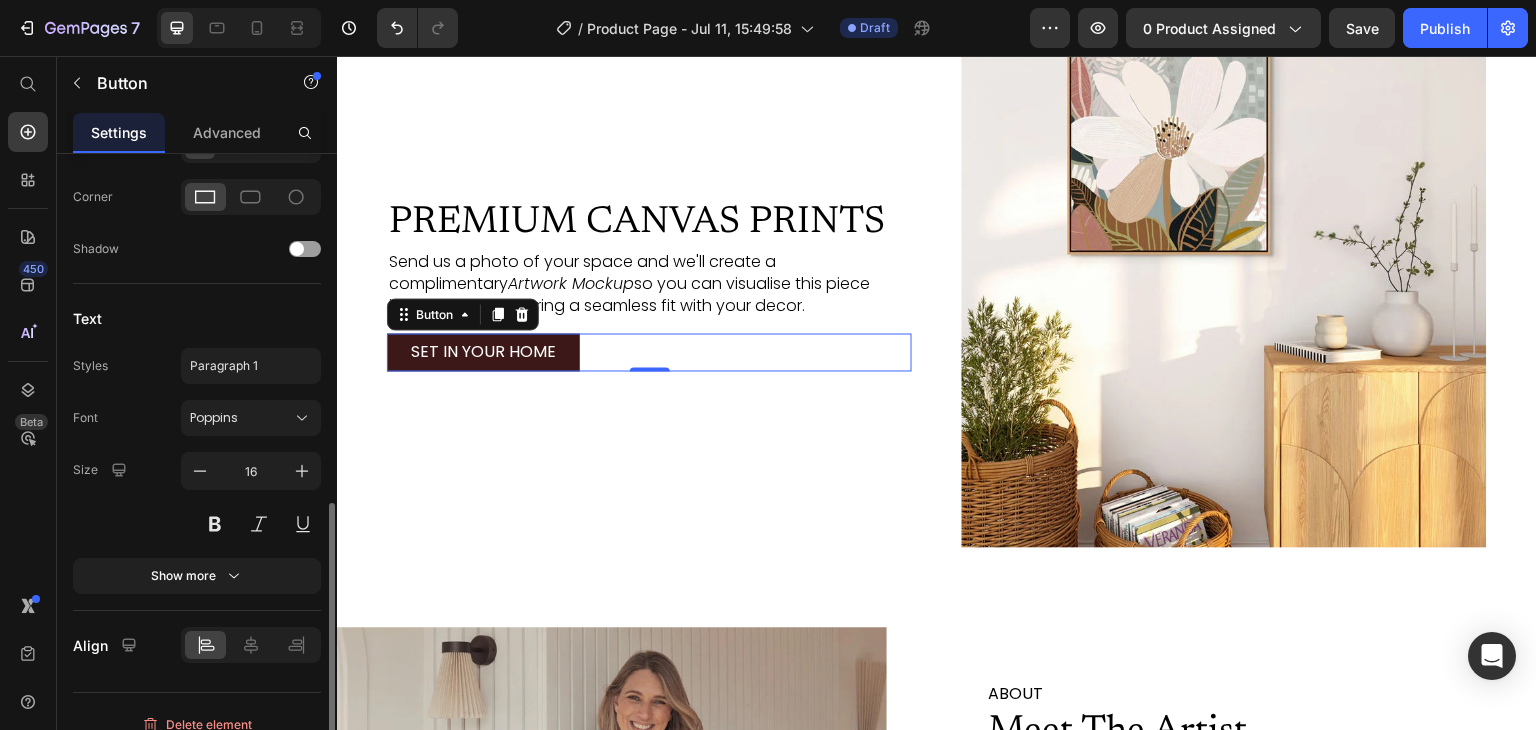scroll, scrollTop: 706, scrollLeft: 0, axis: vertical 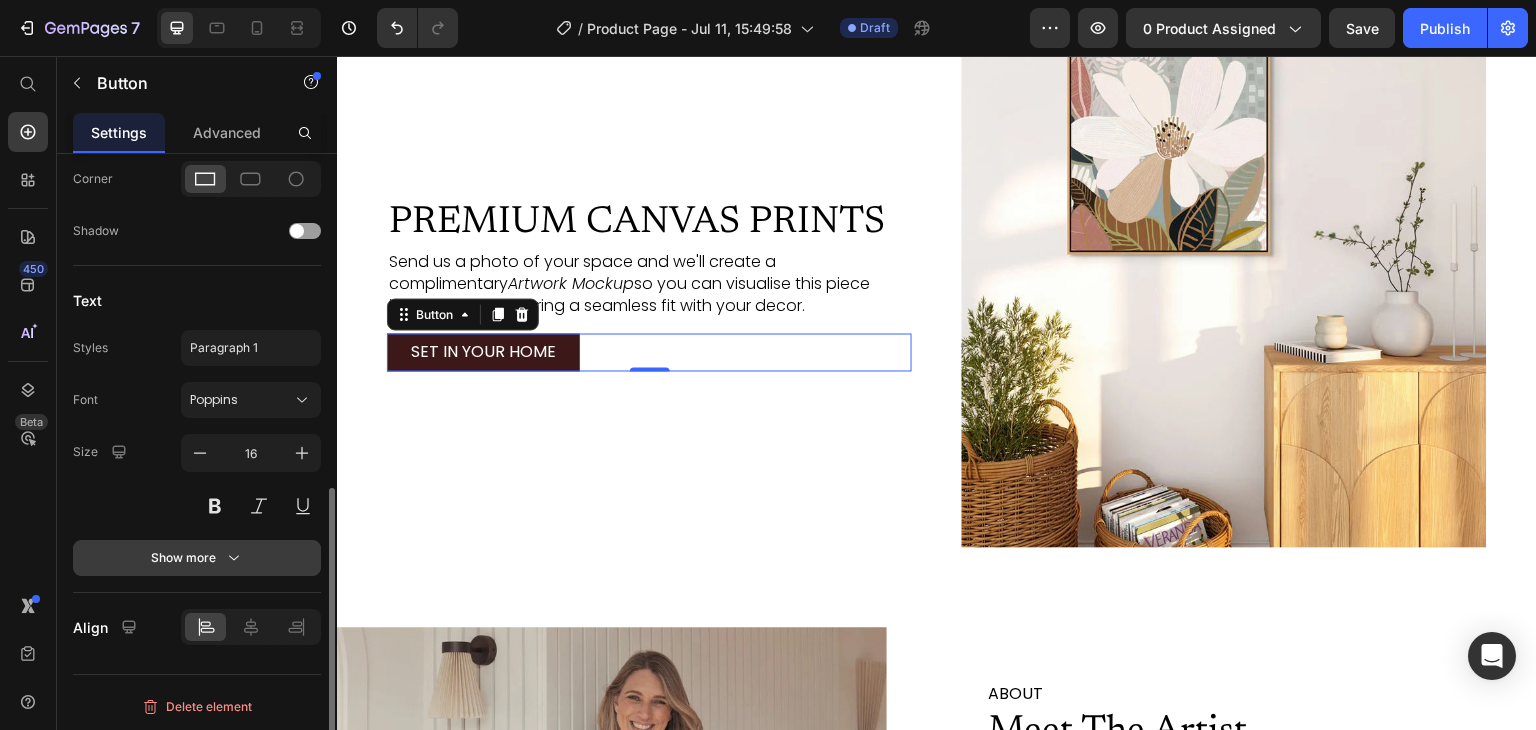 click on "Show more" at bounding box center (197, 558) 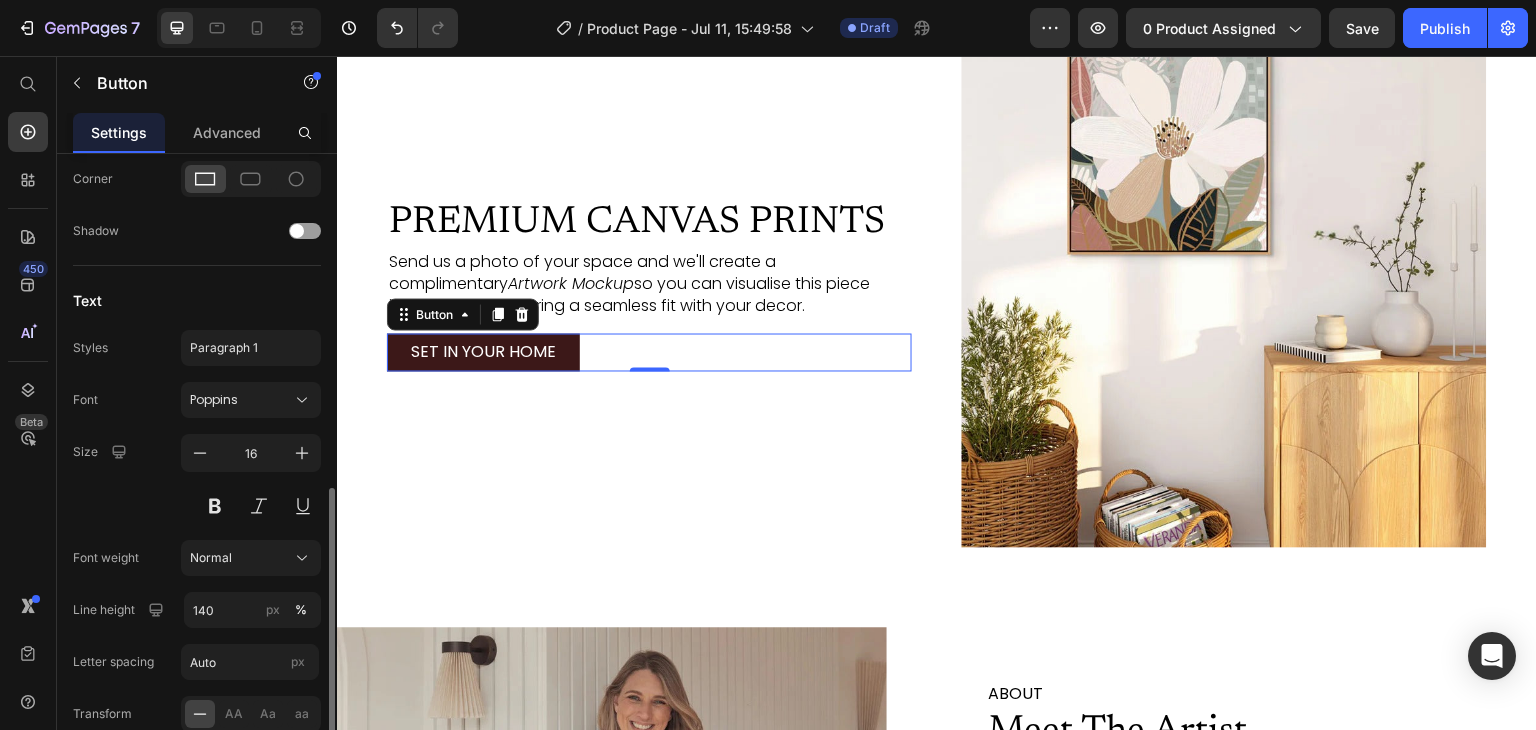 click on "Normal" 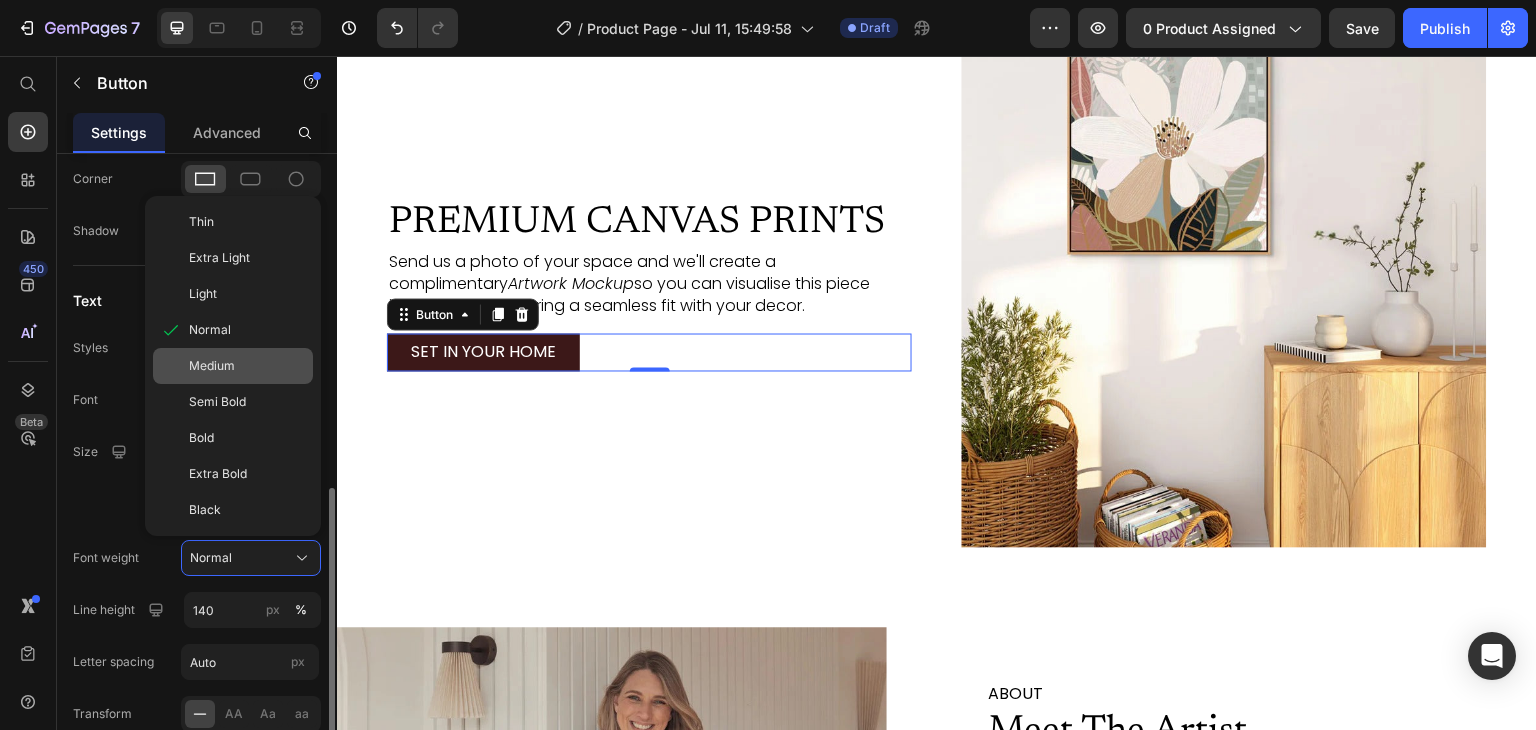 click on "Medium" at bounding box center [212, 366] 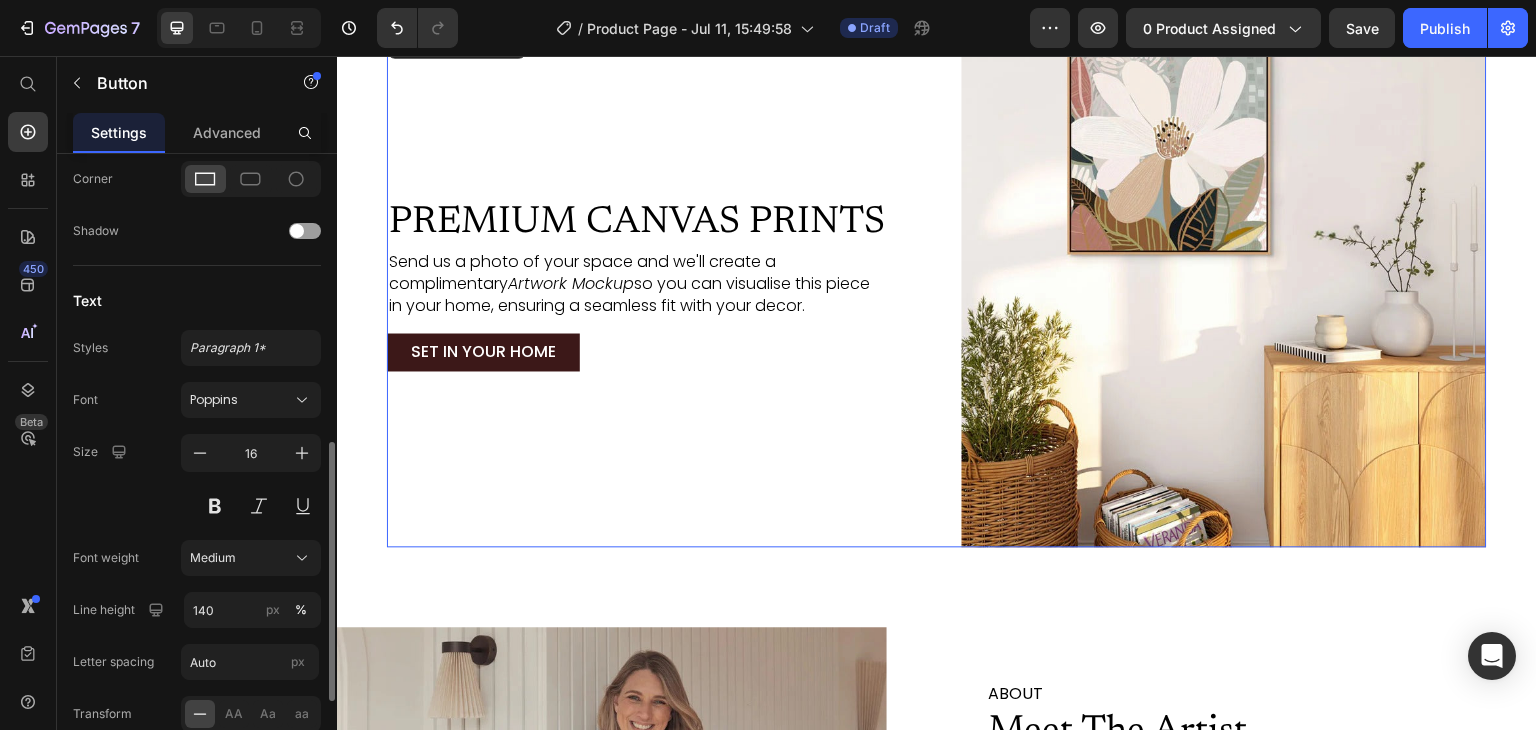 scroll, scrollTop: 0, scrollLeft: 0, axis: both 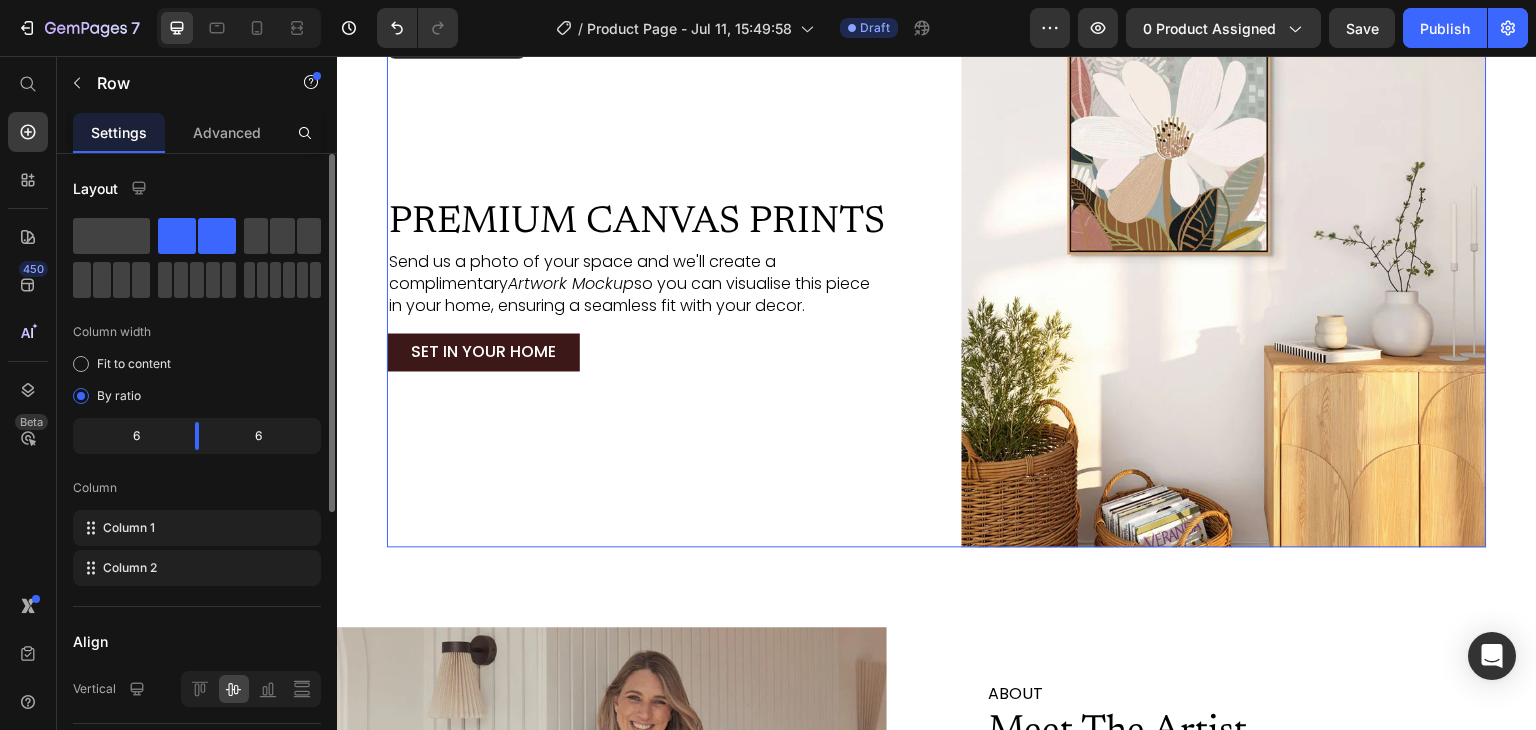 click on "PREMIUM CANVAS PRINTS Heading Send us a photo of your space and we'll create a complimentary  Artwork Mockup  so you can visualise this piece in your home, ensuring a seamless fit with your decor. Text Block SET IN YOUR HOME Button" at bounding box center [649, 284] 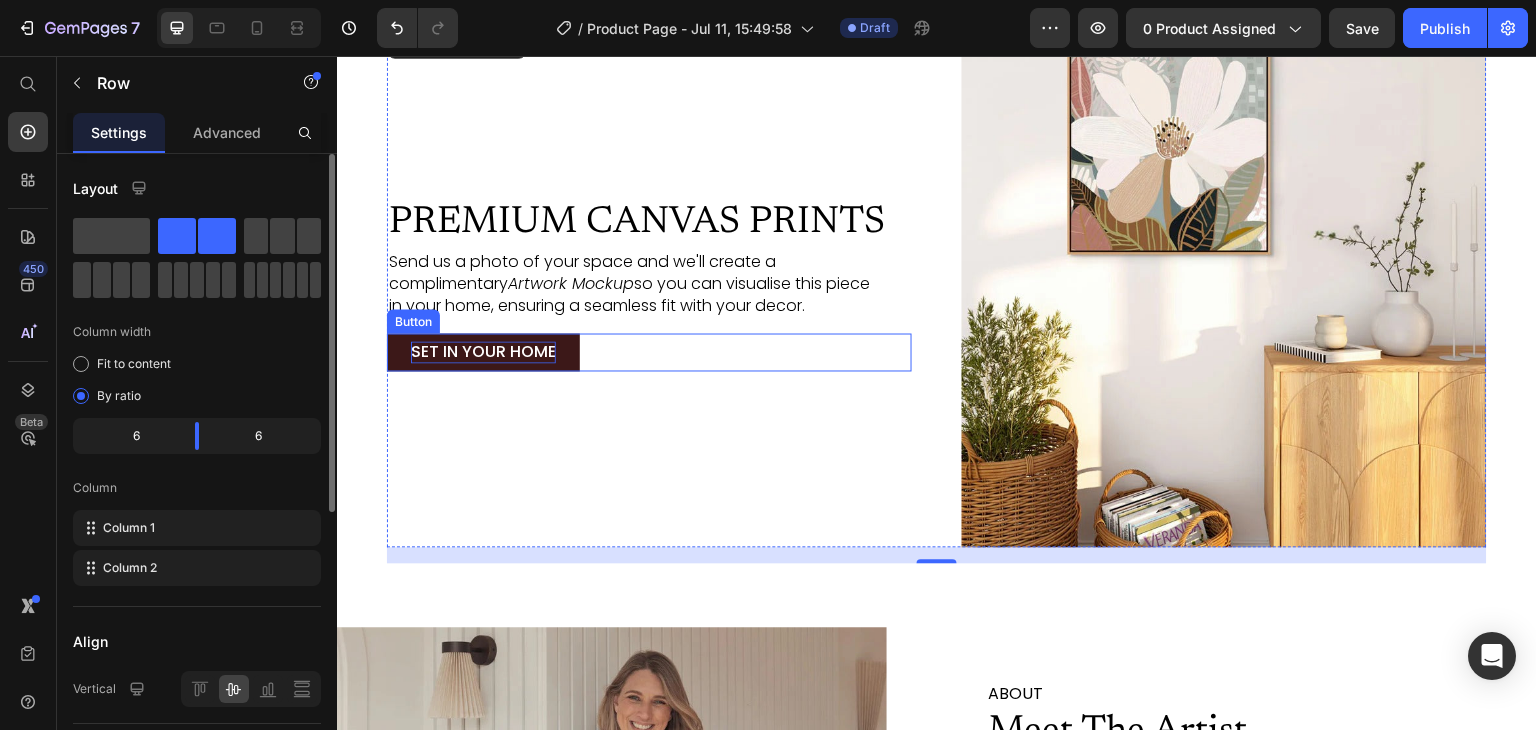 click on "SET IN YOUR HOME" at bounding box center [483, 352] 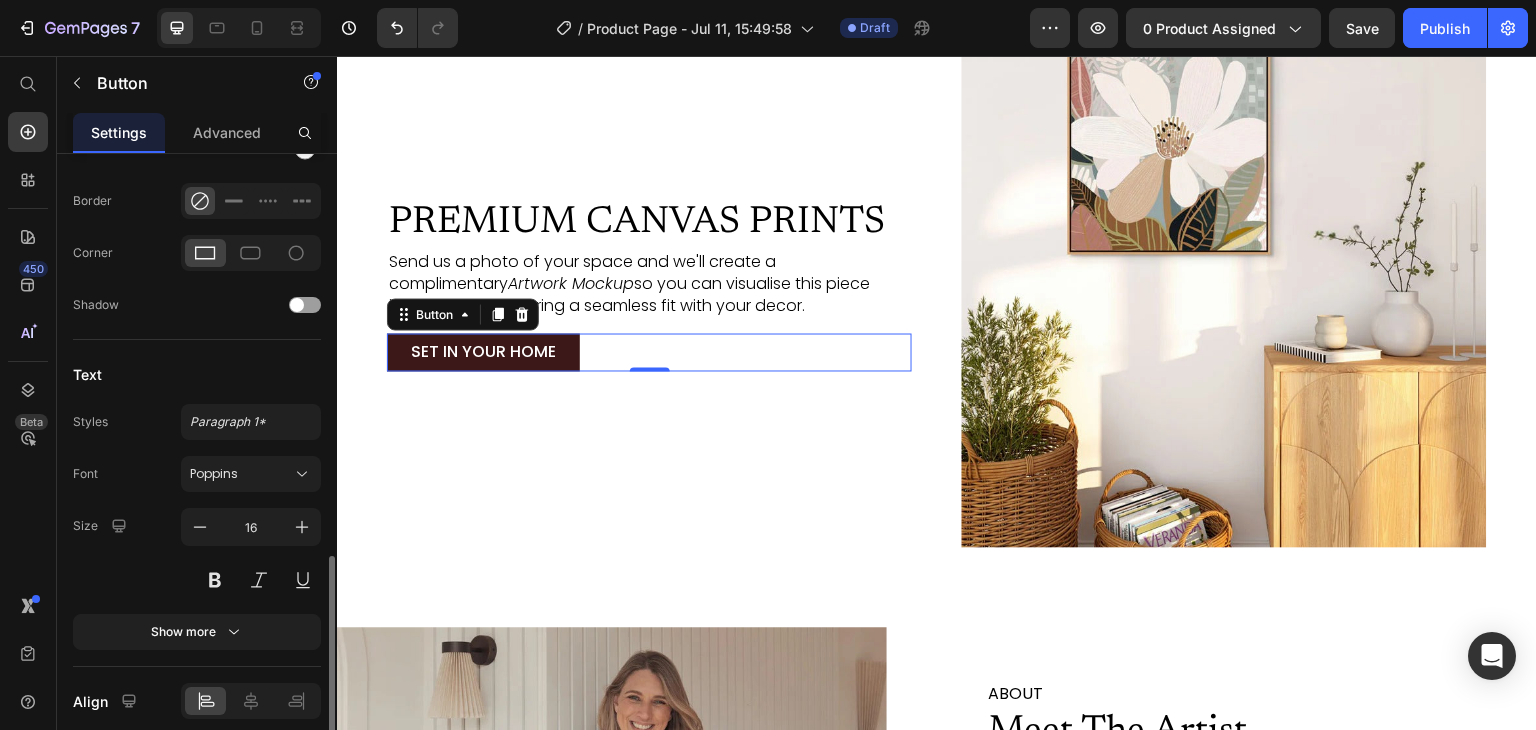 scroll, scrollTop: 706, scrollLeft: 0, axis: vertical 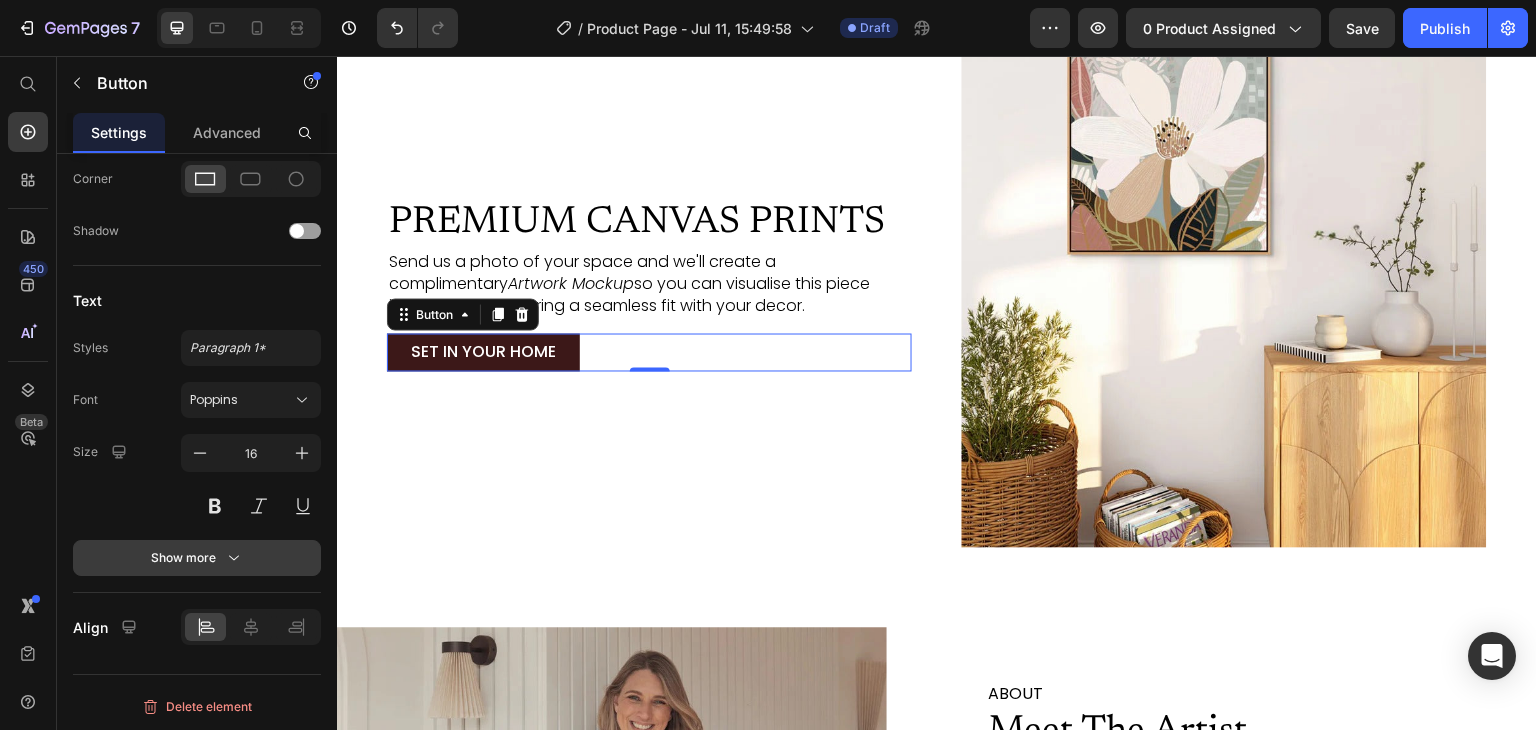 click 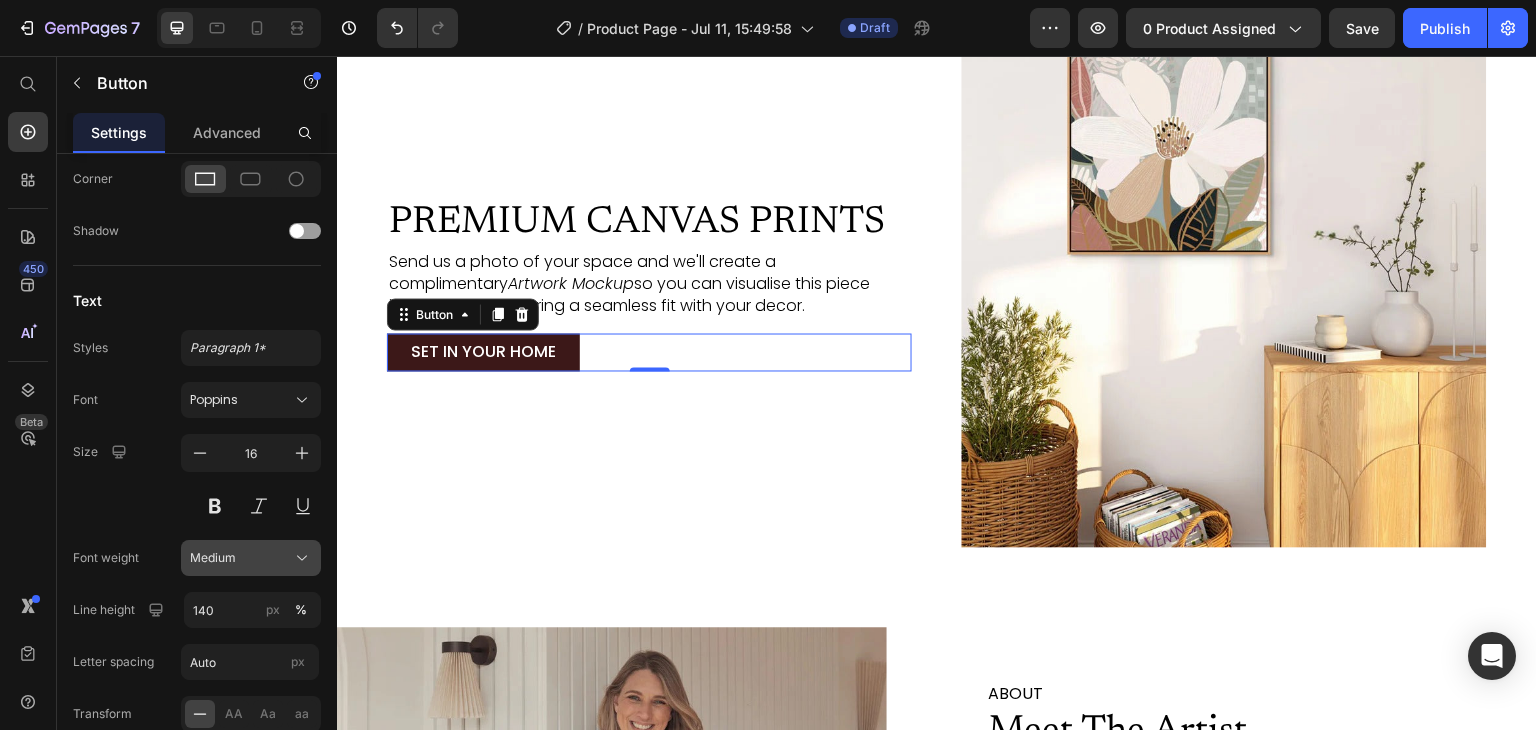 click on "Medium" at bounding box center [251, 558] 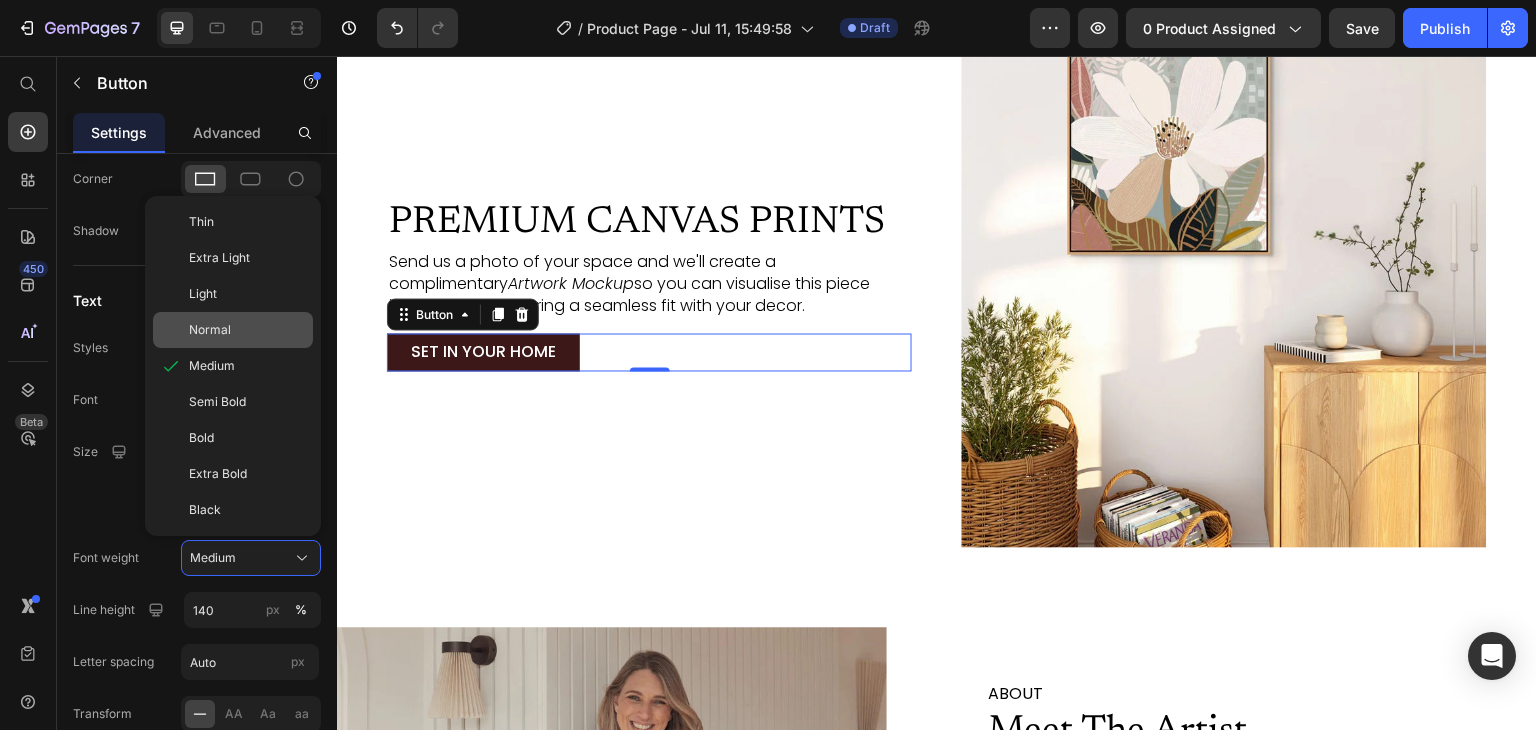 click on "Normal" 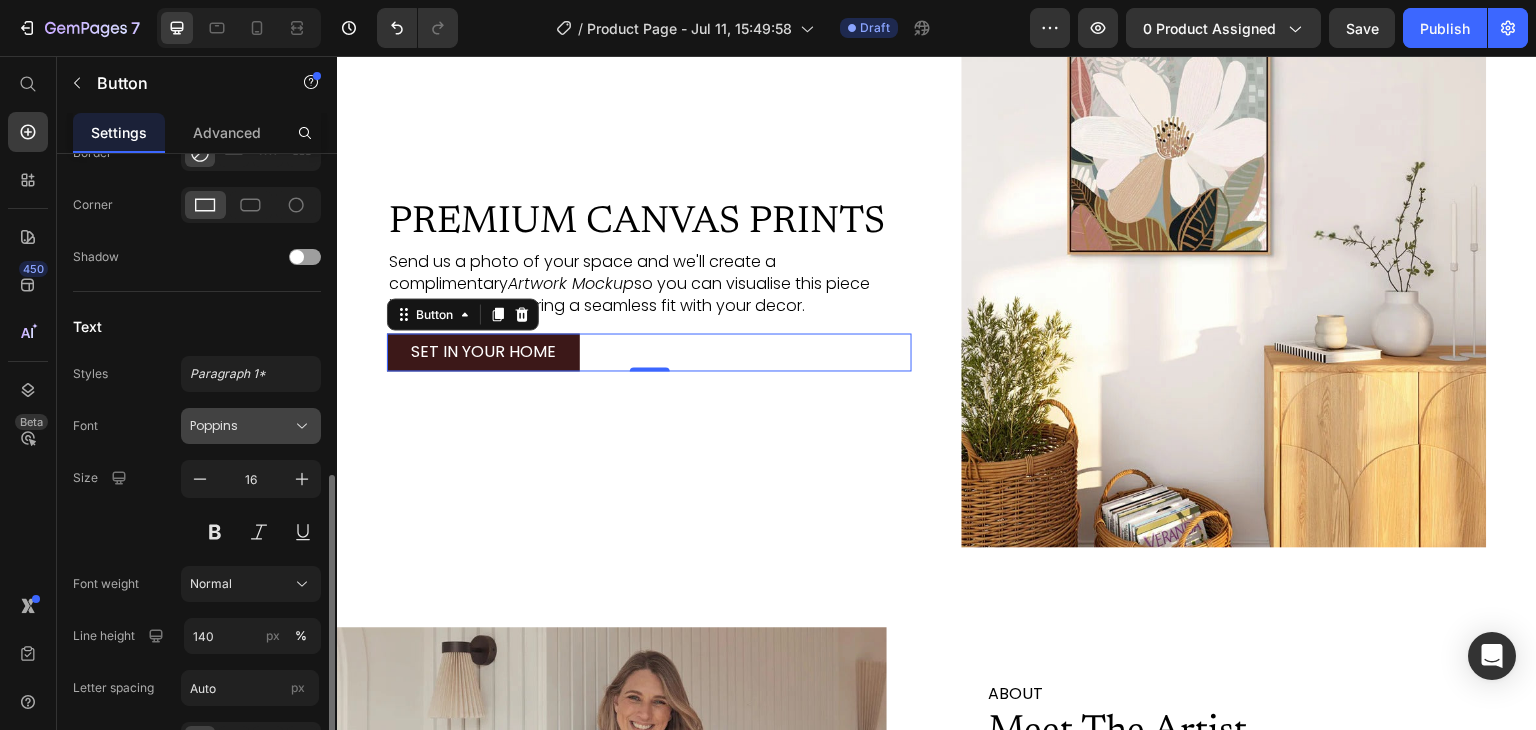 scroll, scrollTop: 711, scrollLeft: 0, axis: vertical 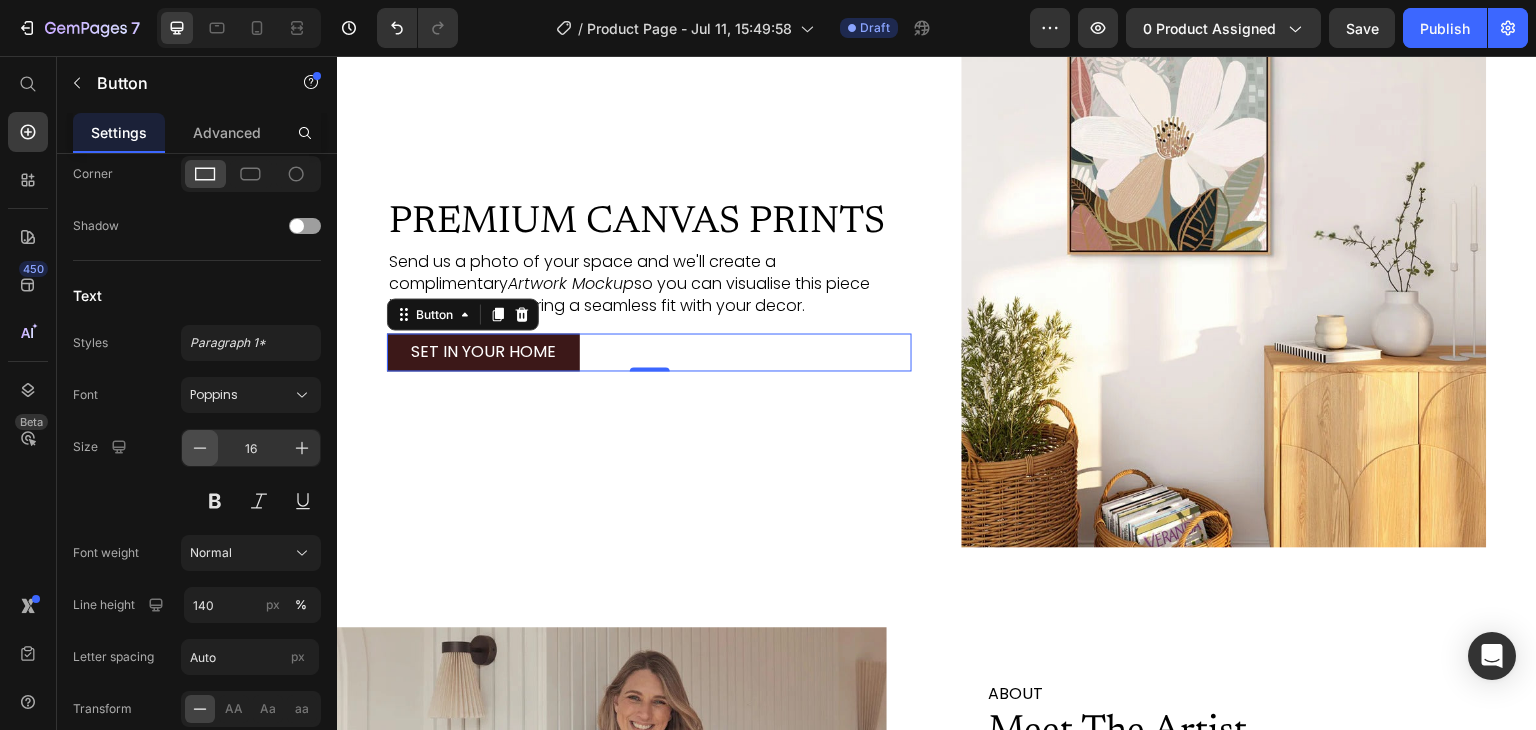 click 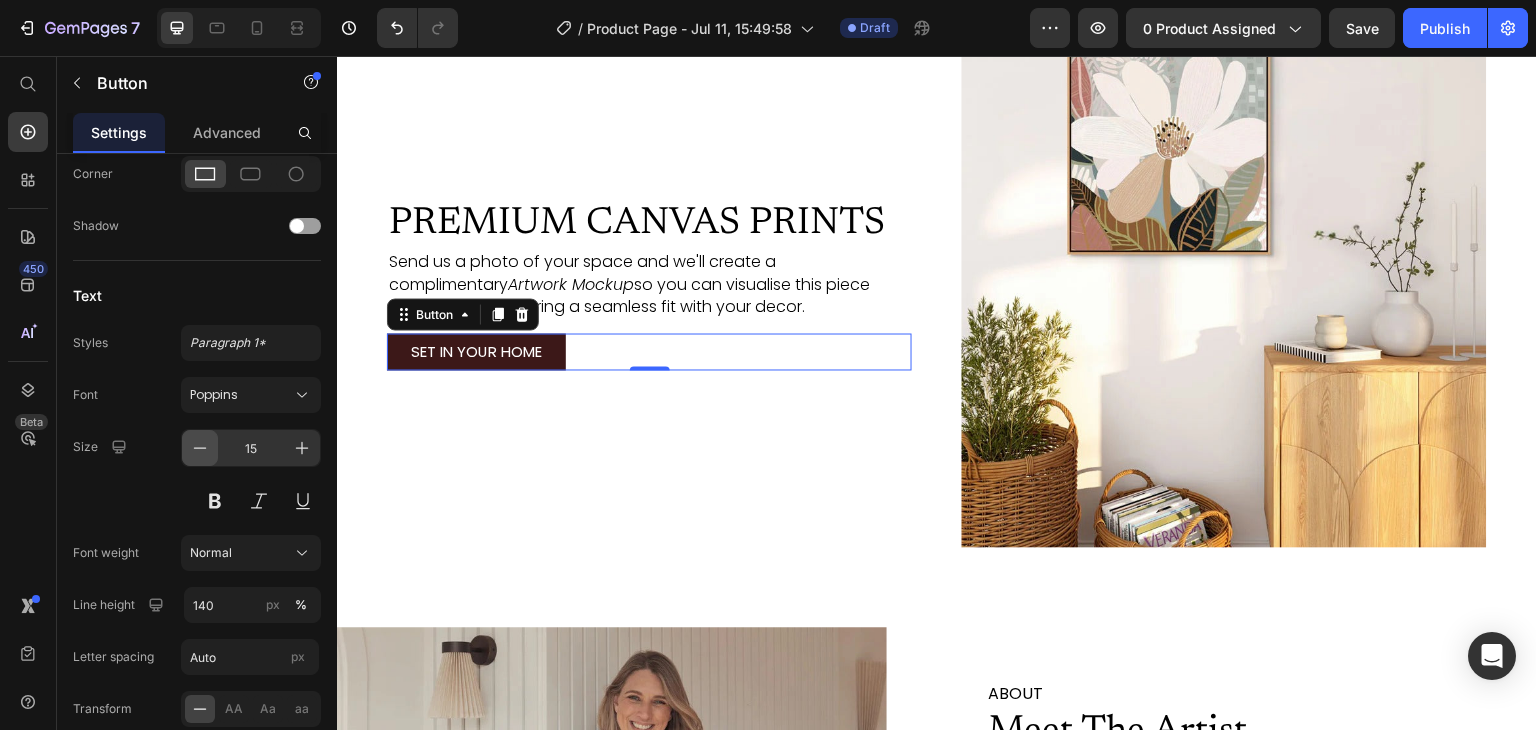 click 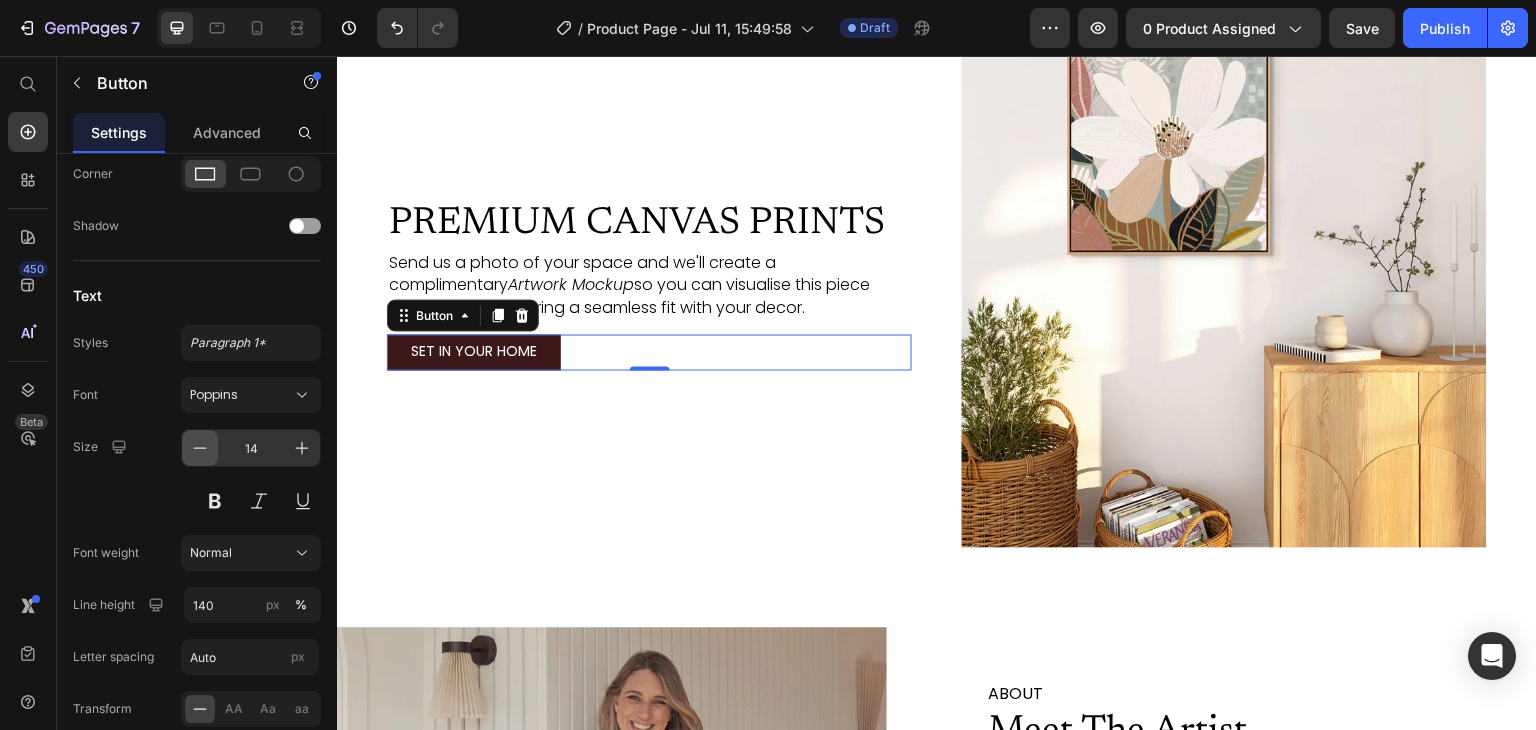 scroll, scrollTop: 2713, scrollLeft: 0, axis: vertical 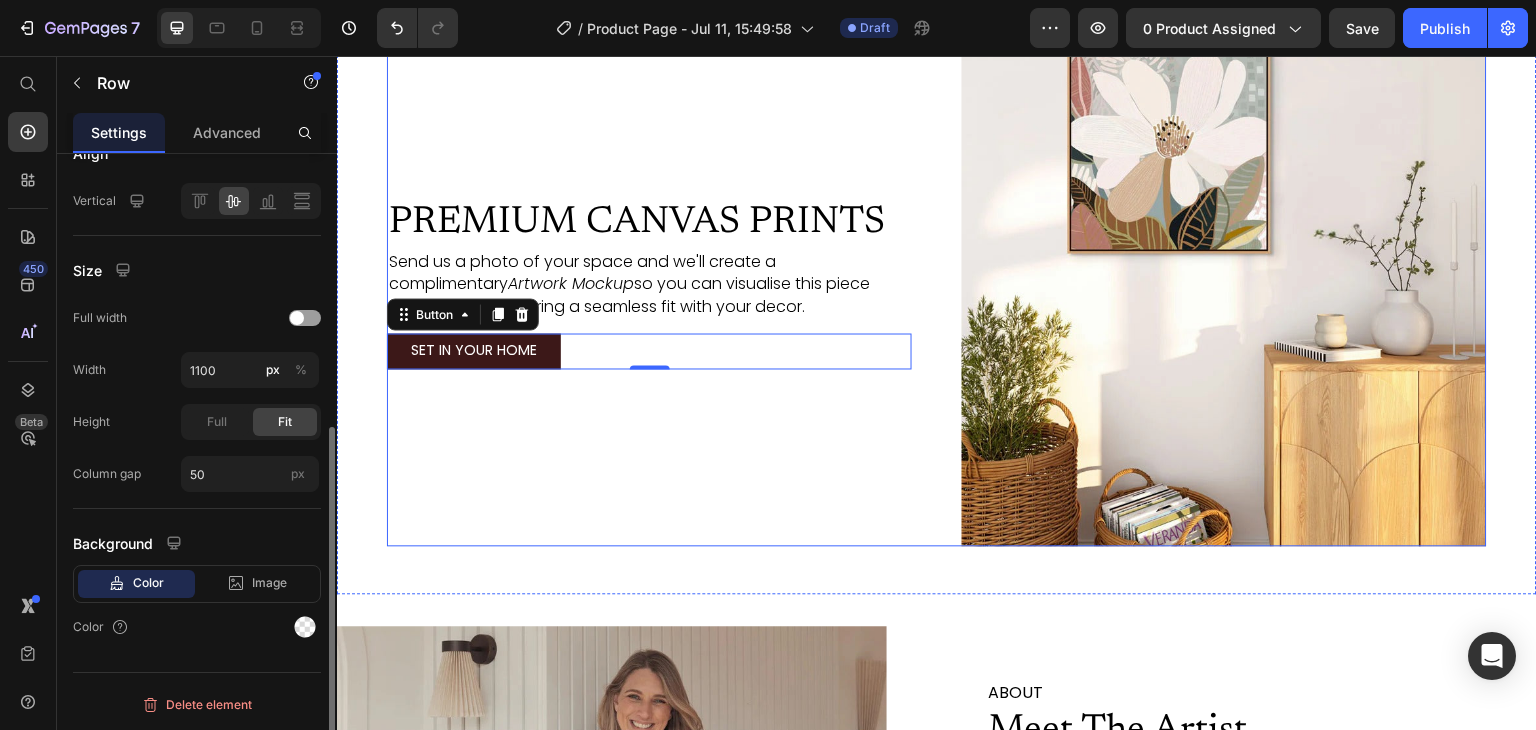 click on "PREMIUM CANVAS PRINTS Heading Send us a photo of your space and we'll create a complimentary  Artwork Mockup  so you can visualise this piece in your home, ensuring a seamless fit with your decor. Text Block SET IN YOUR HOME Button   0" at bounding box center [649, 283] 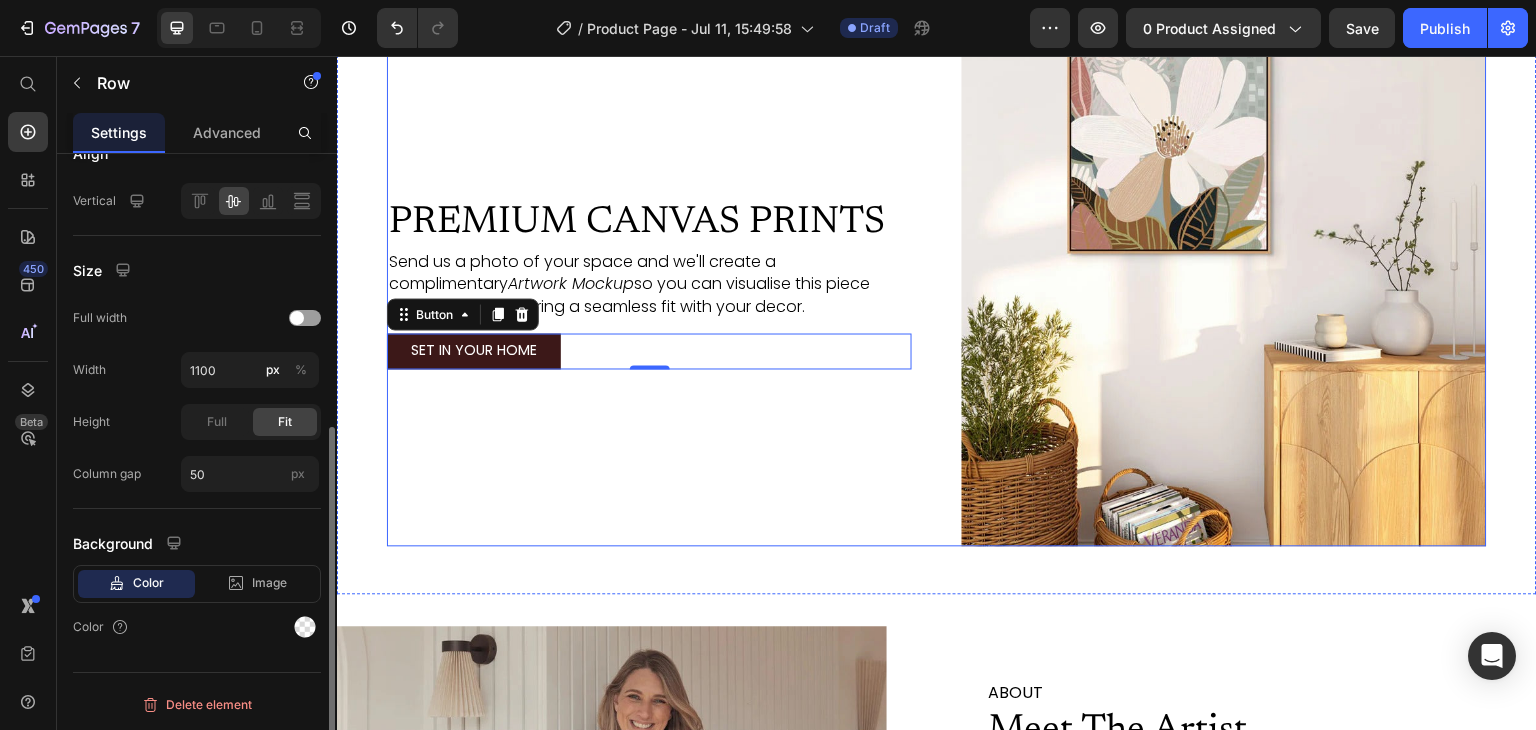 scroll, scrollTop: 0, scrollLeft: 0, axis: both 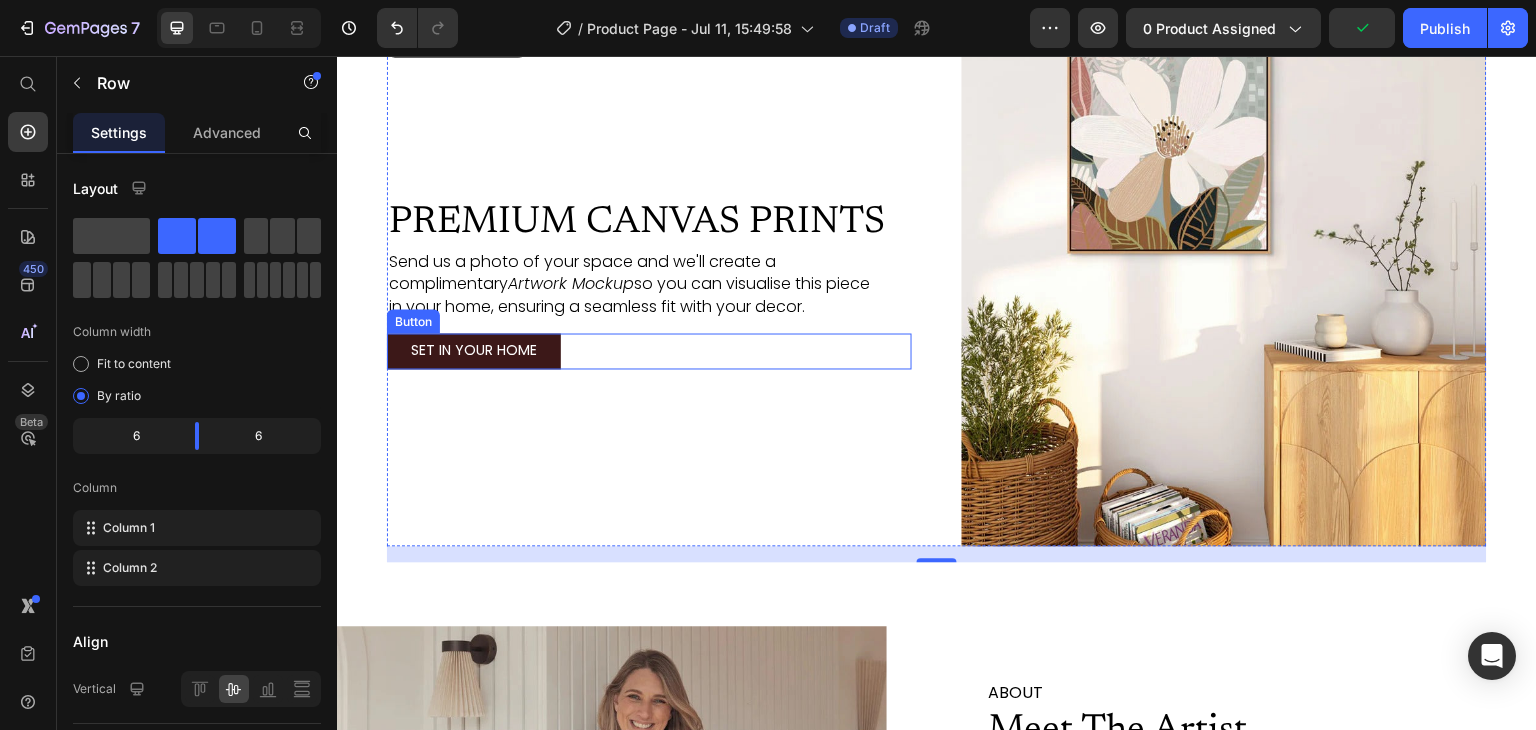 click on "SET IN YOUR HOME" at bounding box center [474, 351] 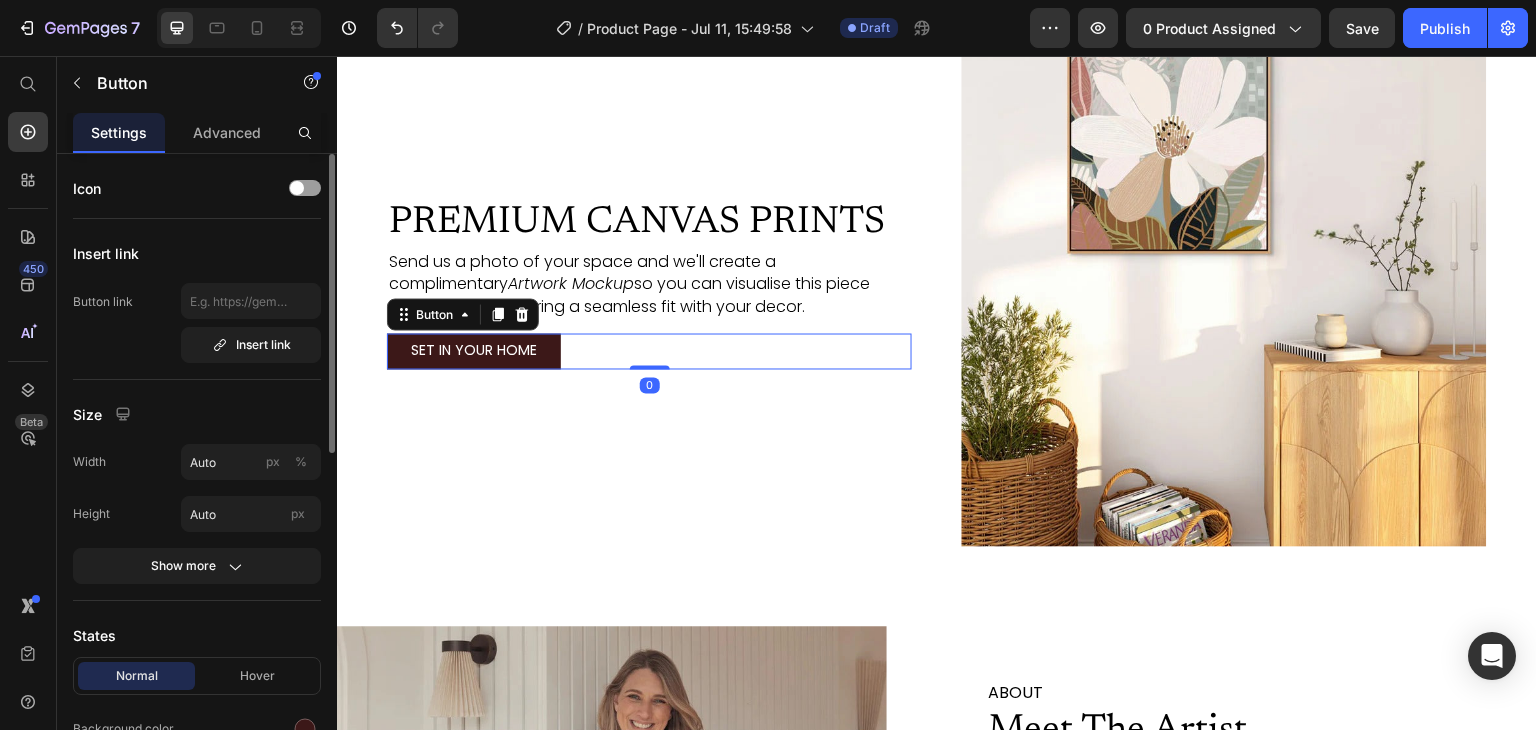 scroll, scrollTop: 194, scrollLeft: 0, axis: vertical 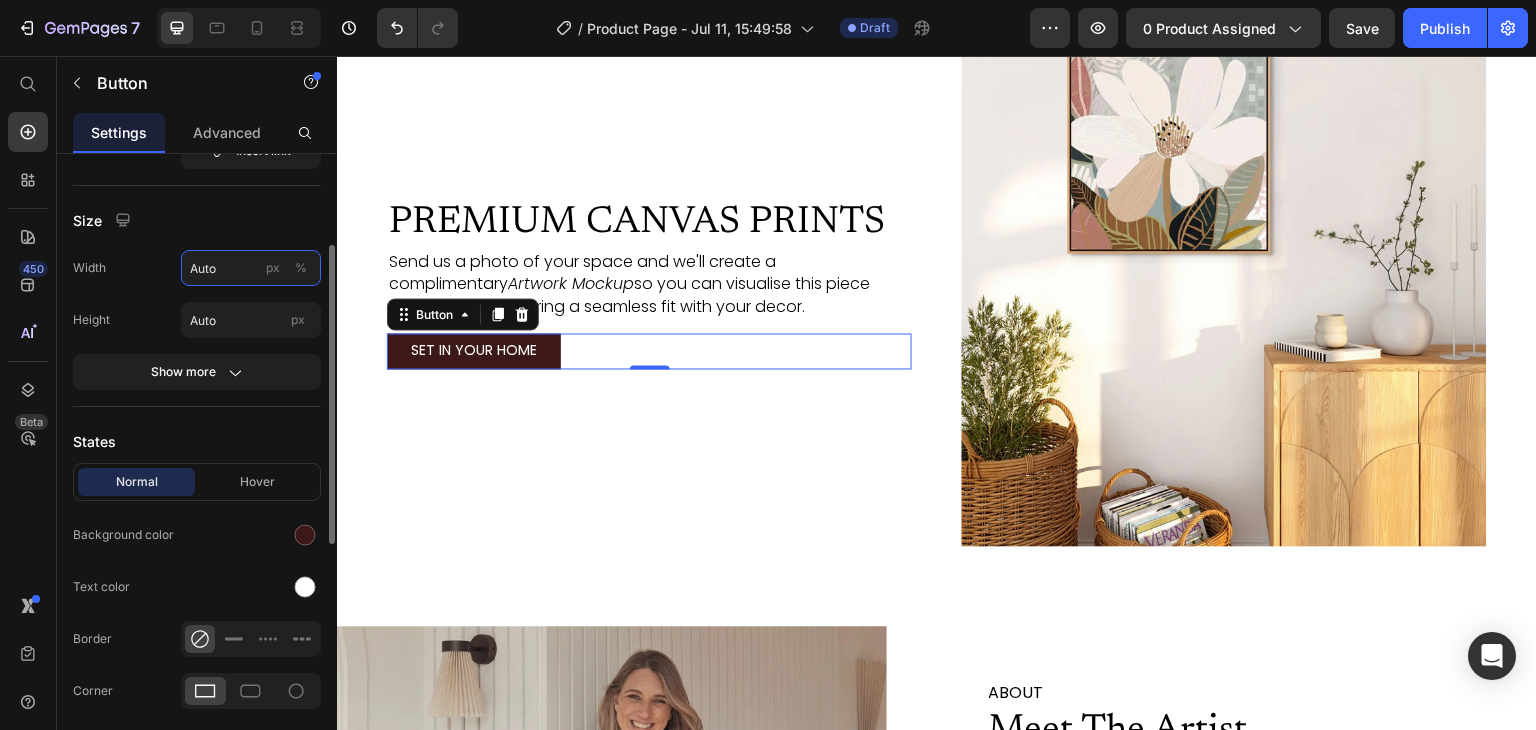 click on "Auto" at bounding box center [251, 268] 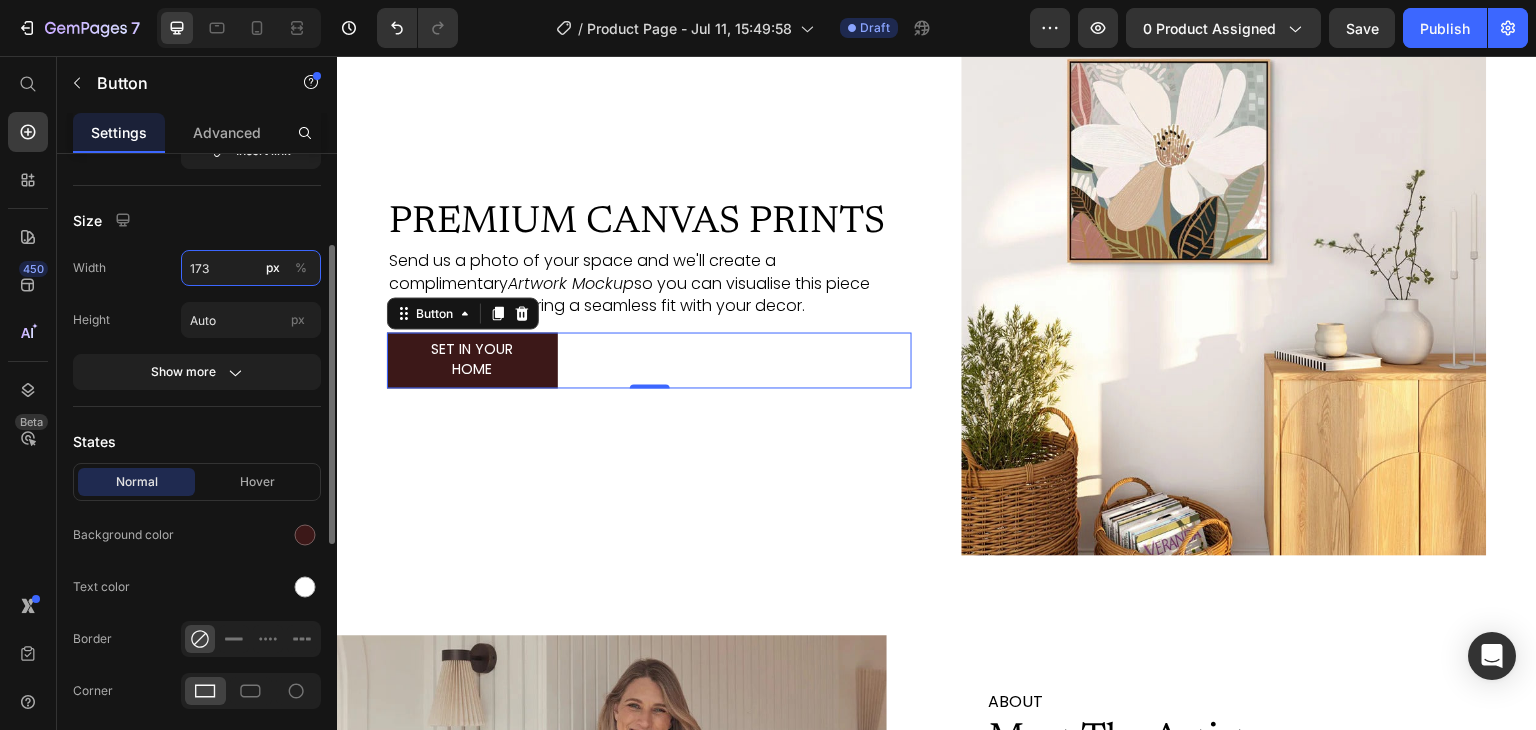 scroll, scrollTop: 2713, scrollLeft: 0, axis: vertical 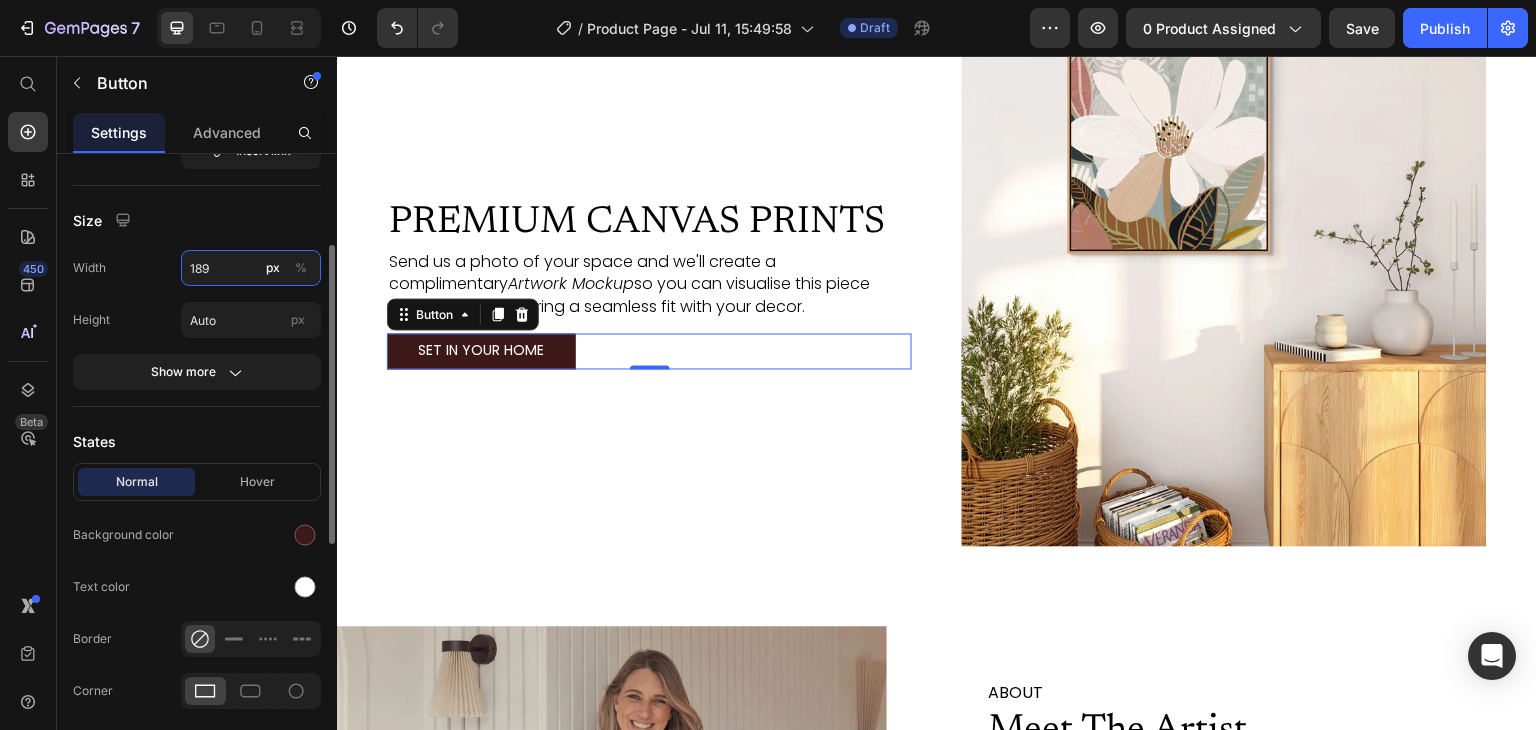 type on "190" 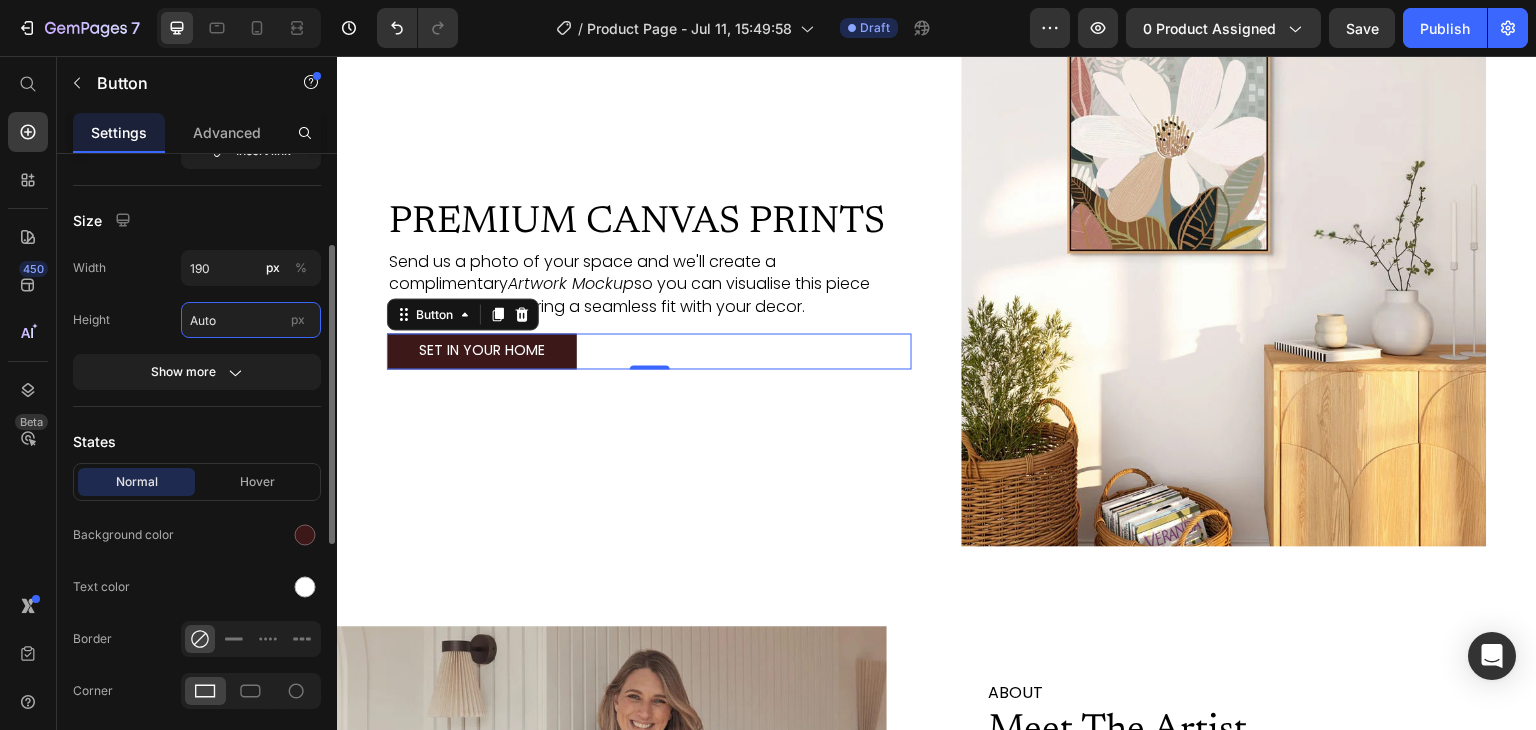 click on "Auto" at bounding box center (251, 320) 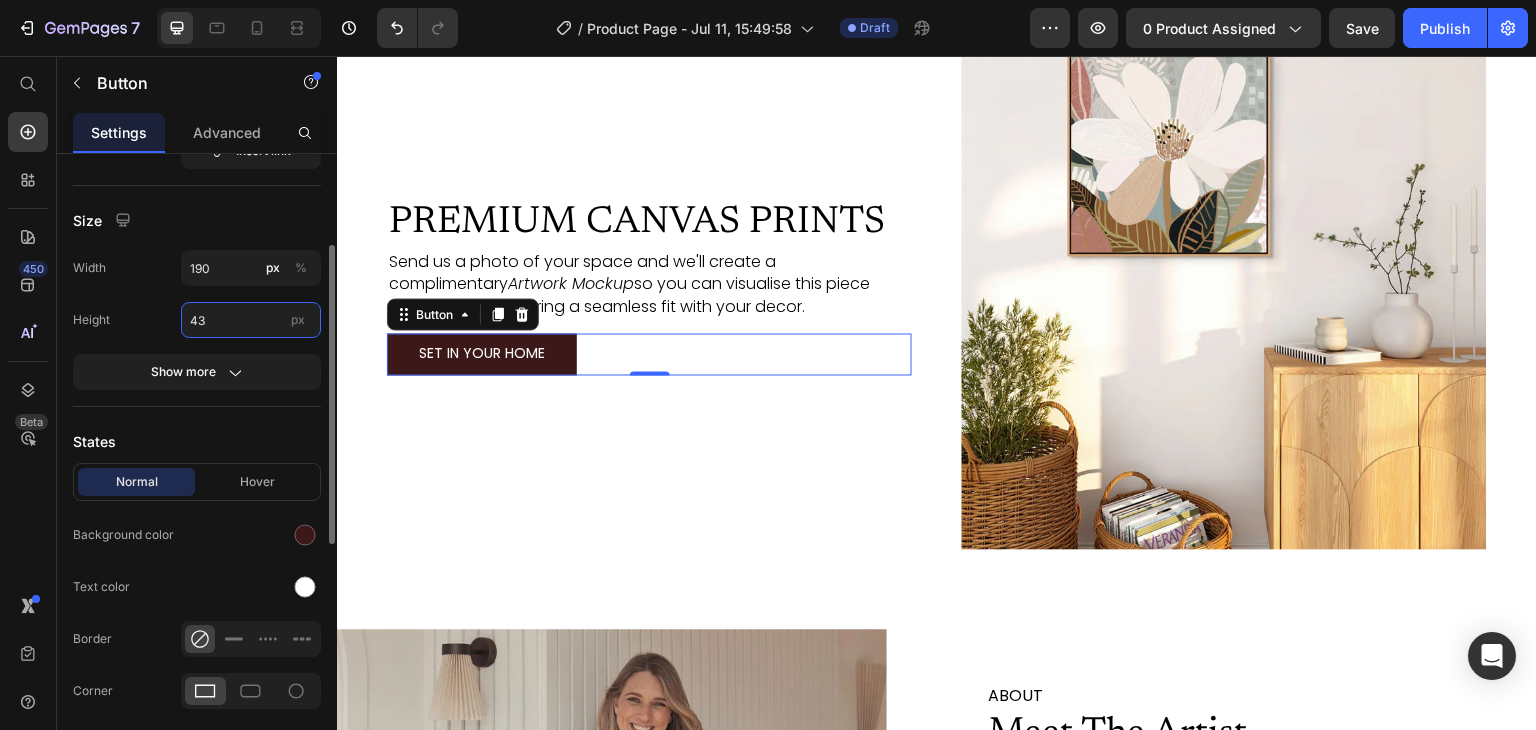scroll, scrollTop: 2709, scrollLeft: 0, axis: vertical 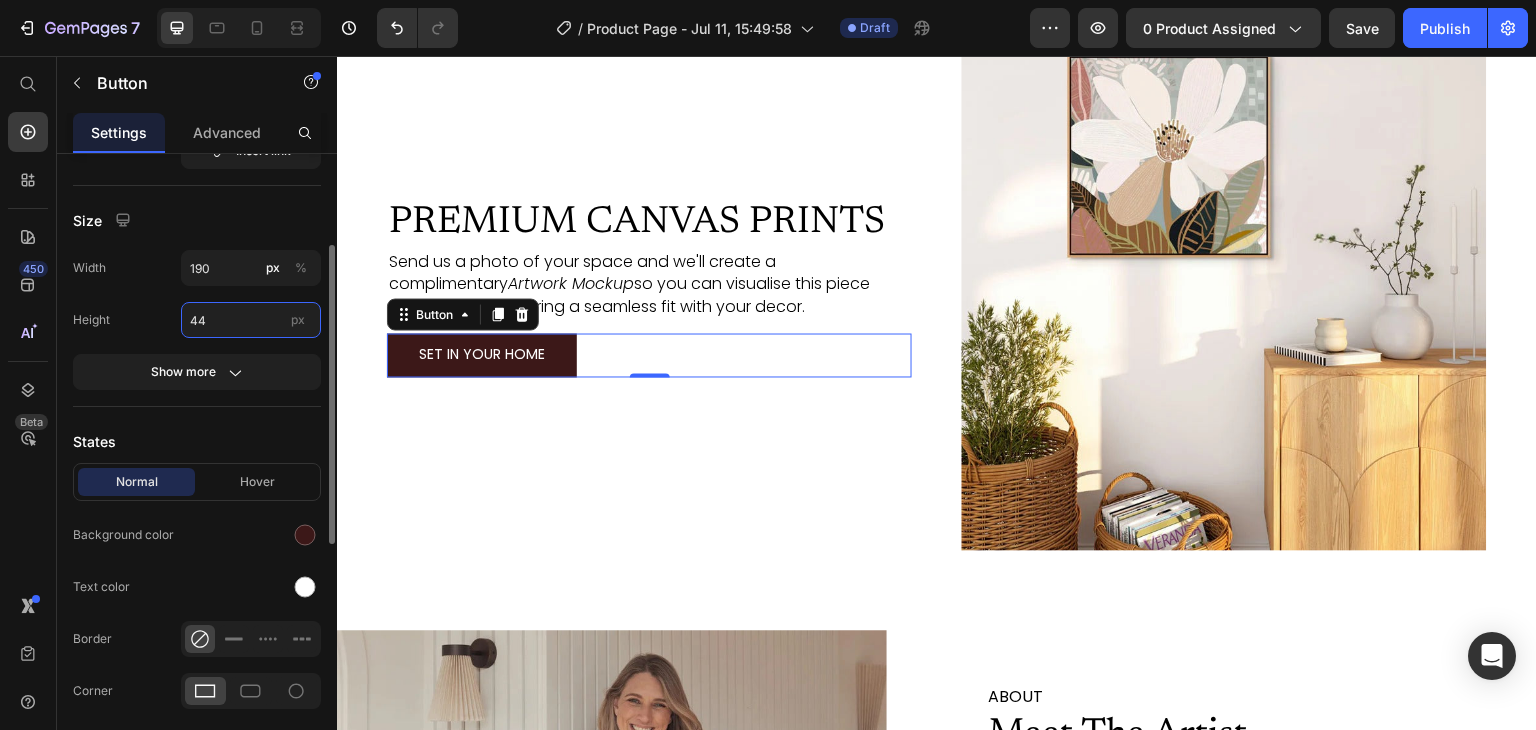 type on "45" 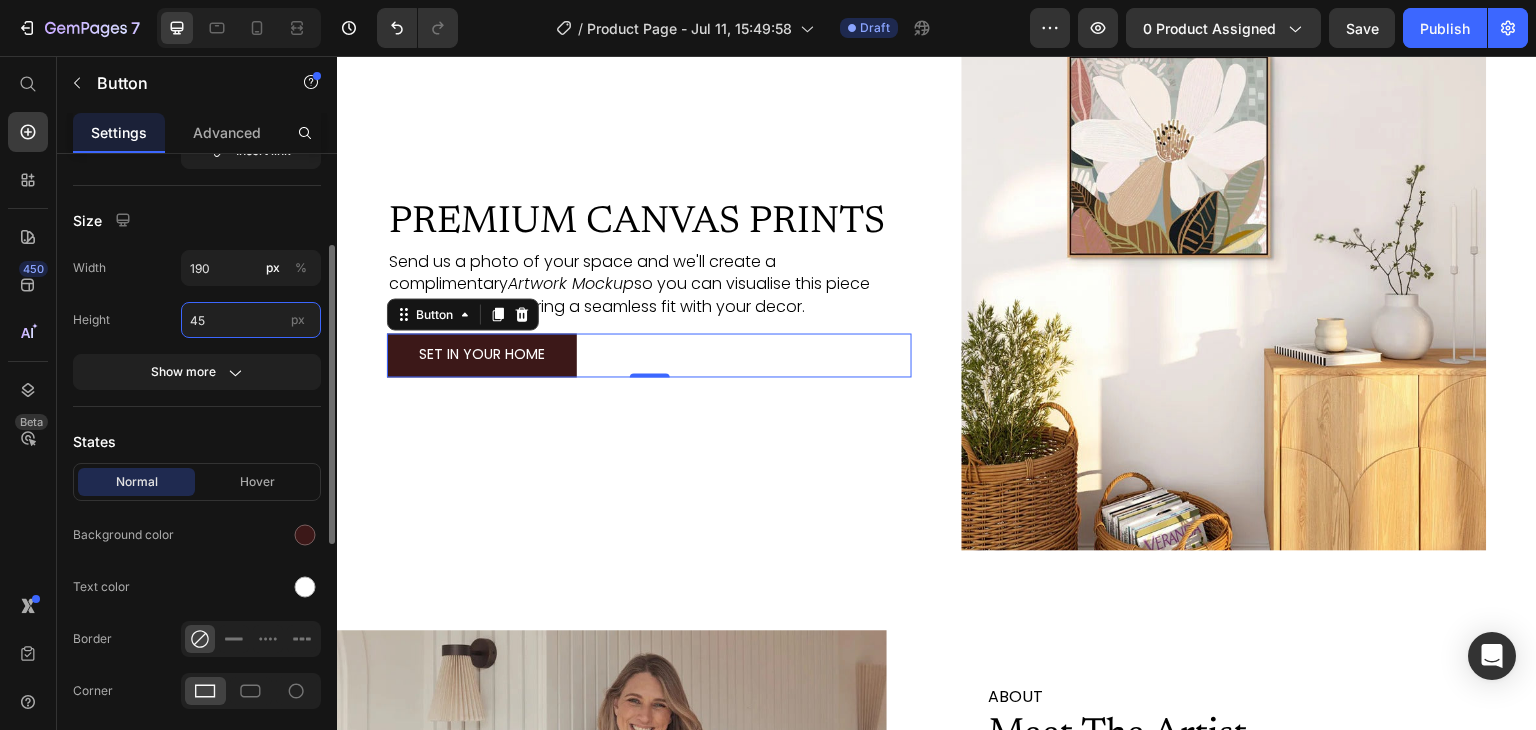 scroll, scrollTop: 2708, scrollLeft: 0, axis: vertical 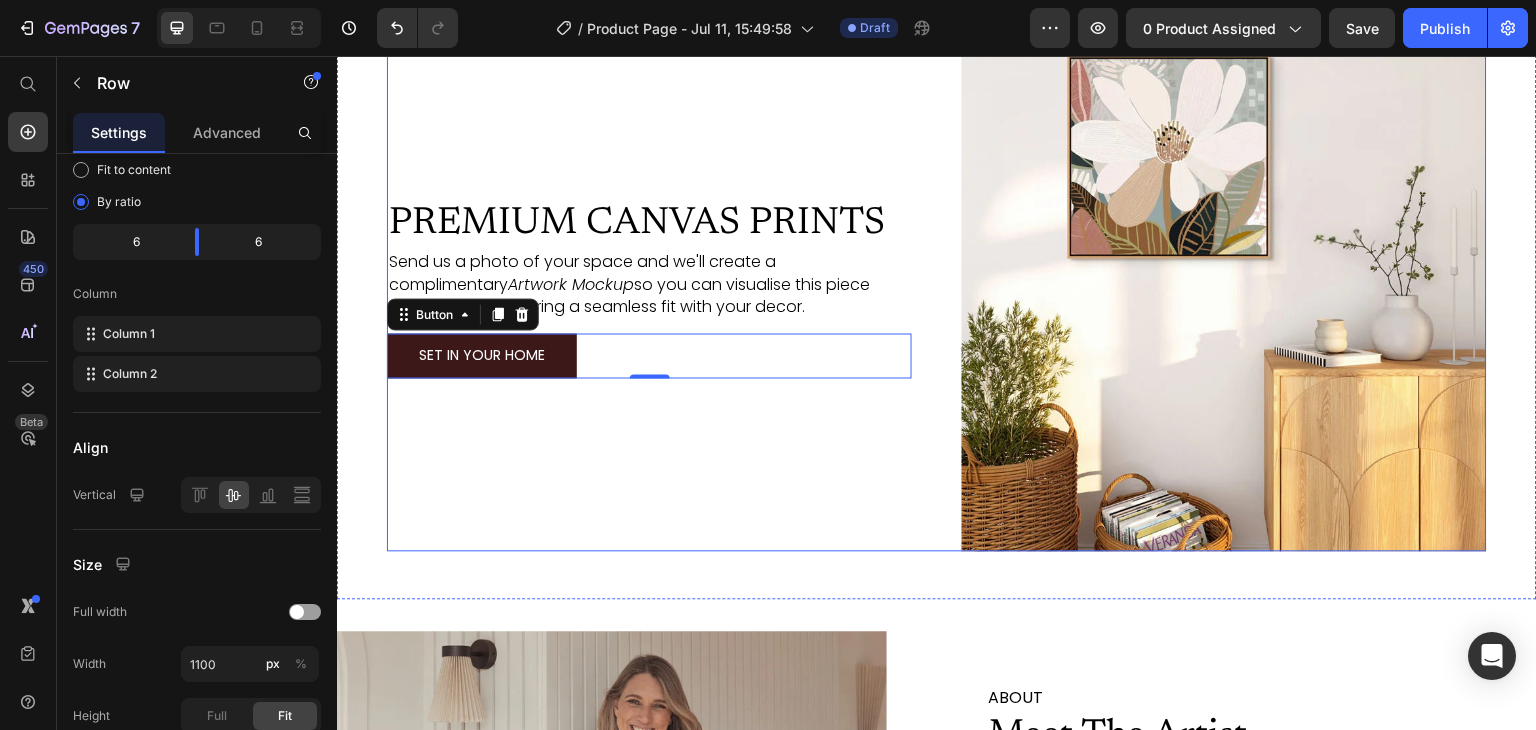 click on "PREMIUM CANVAS PRINTS Heading Send us a photo of your space and we'll create a complimentary  Artwork Mockup  so you can visualise this piece in your home, ensuring a seamless fit with your decor. Text Block SET IN YOUR HOME Button   0" at bounding box center [649, 288] 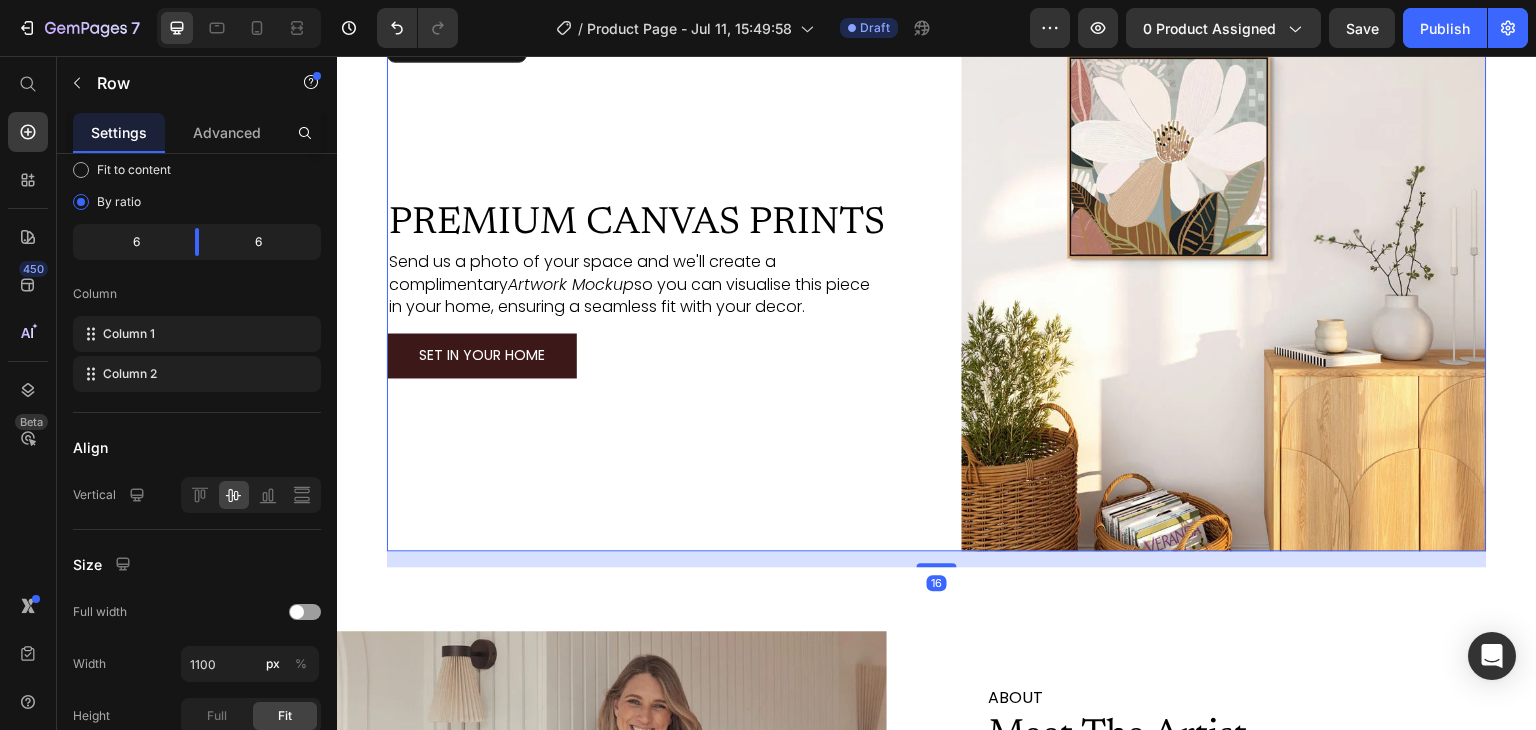 scroll, scrollTop: 0, scrollLeft: 0, axis: both 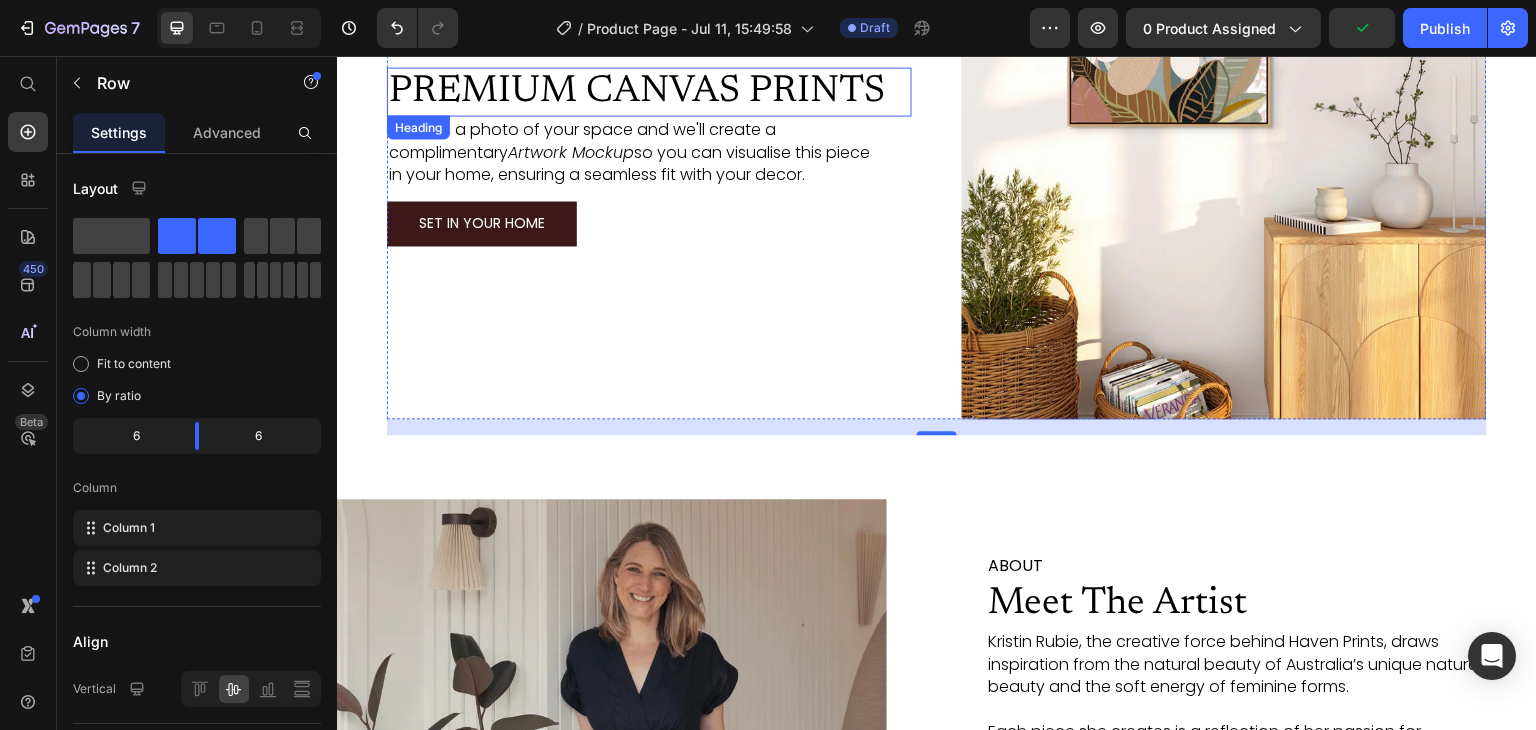 click on "PREMIUM CANVAS PRINTS" at bounding box center (649, 92) 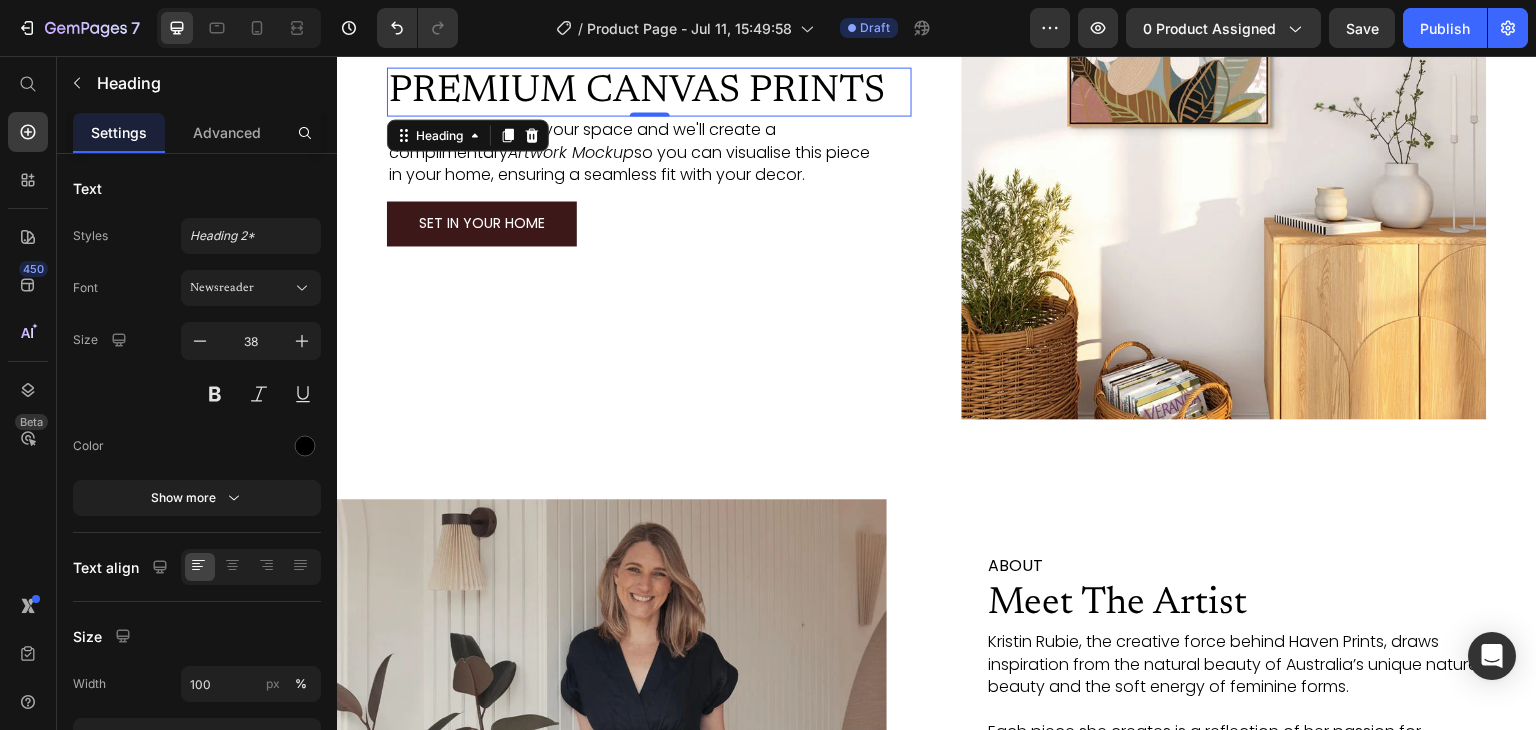 scroll, scrollTop: 2816, scrollLeft: 0, axis: vertical 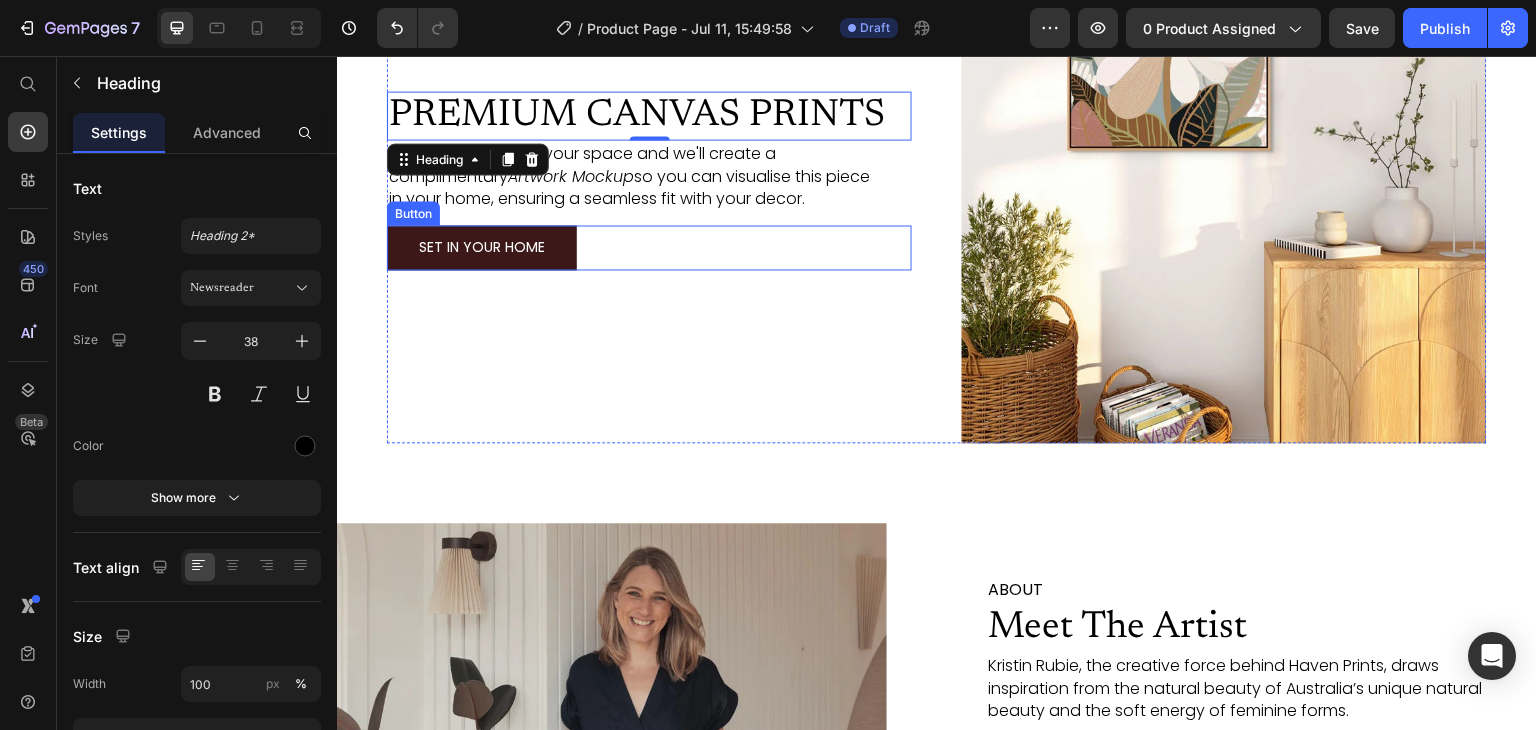 click on "SET IN YOUR HOME Button" at bounding box center (649, 247) 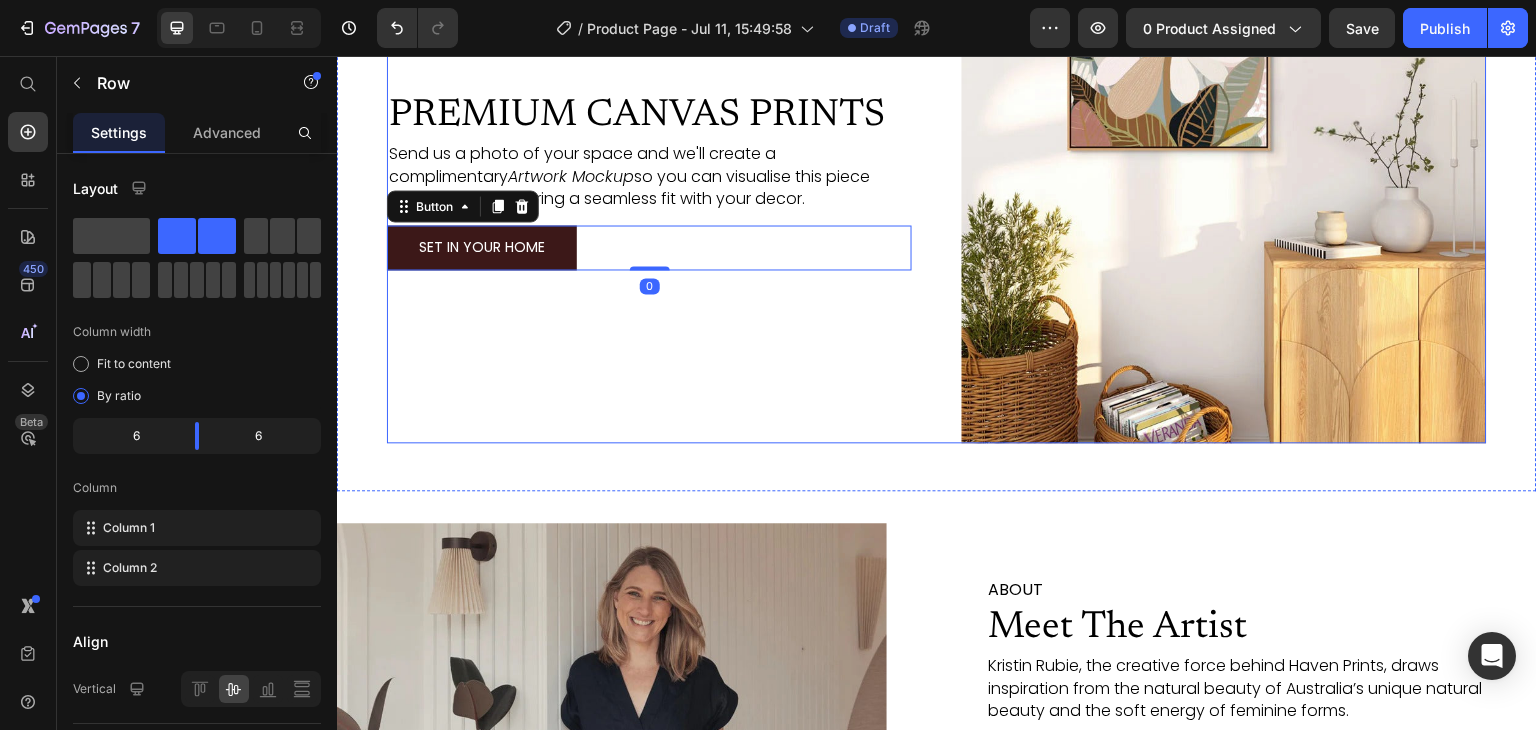 click on "PREMIUM CANVAS PRINTS Heading Send us a photo of your space and we'll create a complimentary  Artwork Mockup  so you can visualise this piece in your home, ensuring a seamless fit with your decor. Text Block SET IN YOUR HOME Button   0" at bounding box center [649, 180] 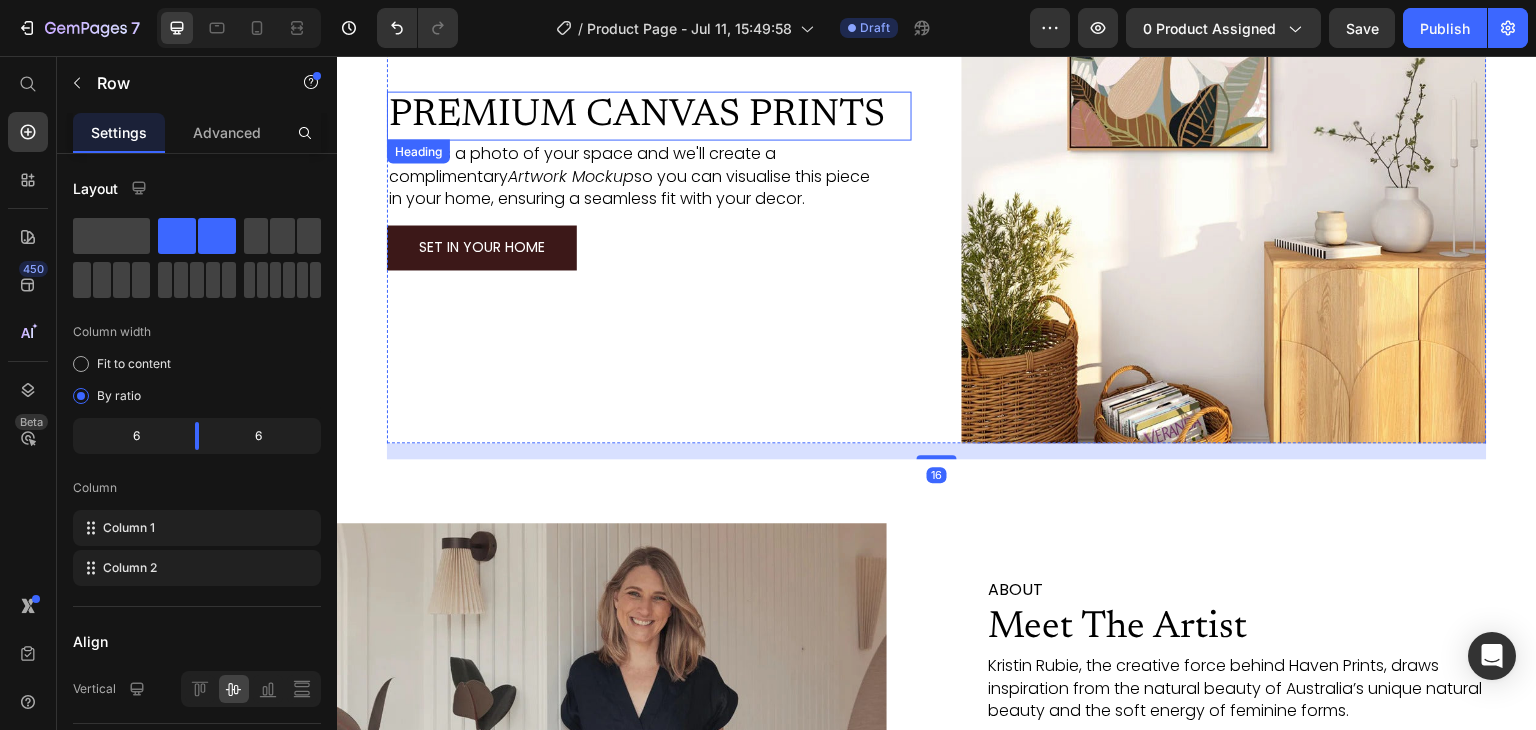 click on "PREMIUM CANVAS PRINTS" at bounding box center (649, 116) 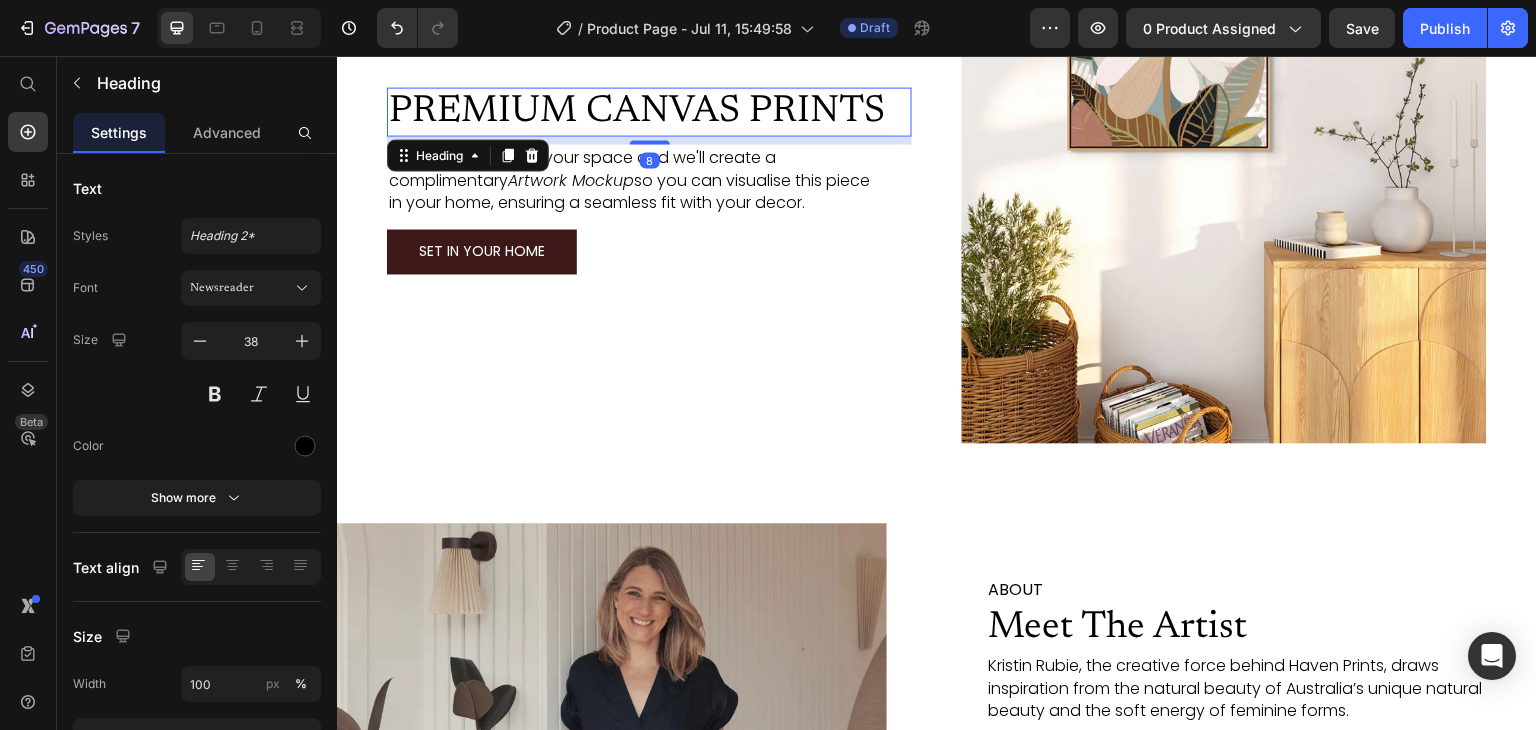 click on "PREMIUM CANVAS PRINTS Heading   8 Send us a photo of your space and we'll create a complimentary  Artwork Mockup  so you can visualise this piece in your home, ensuring a seamless fit with your decor. Text Block SET IN YOUR HOME Button" at bounding box center [649, 180] 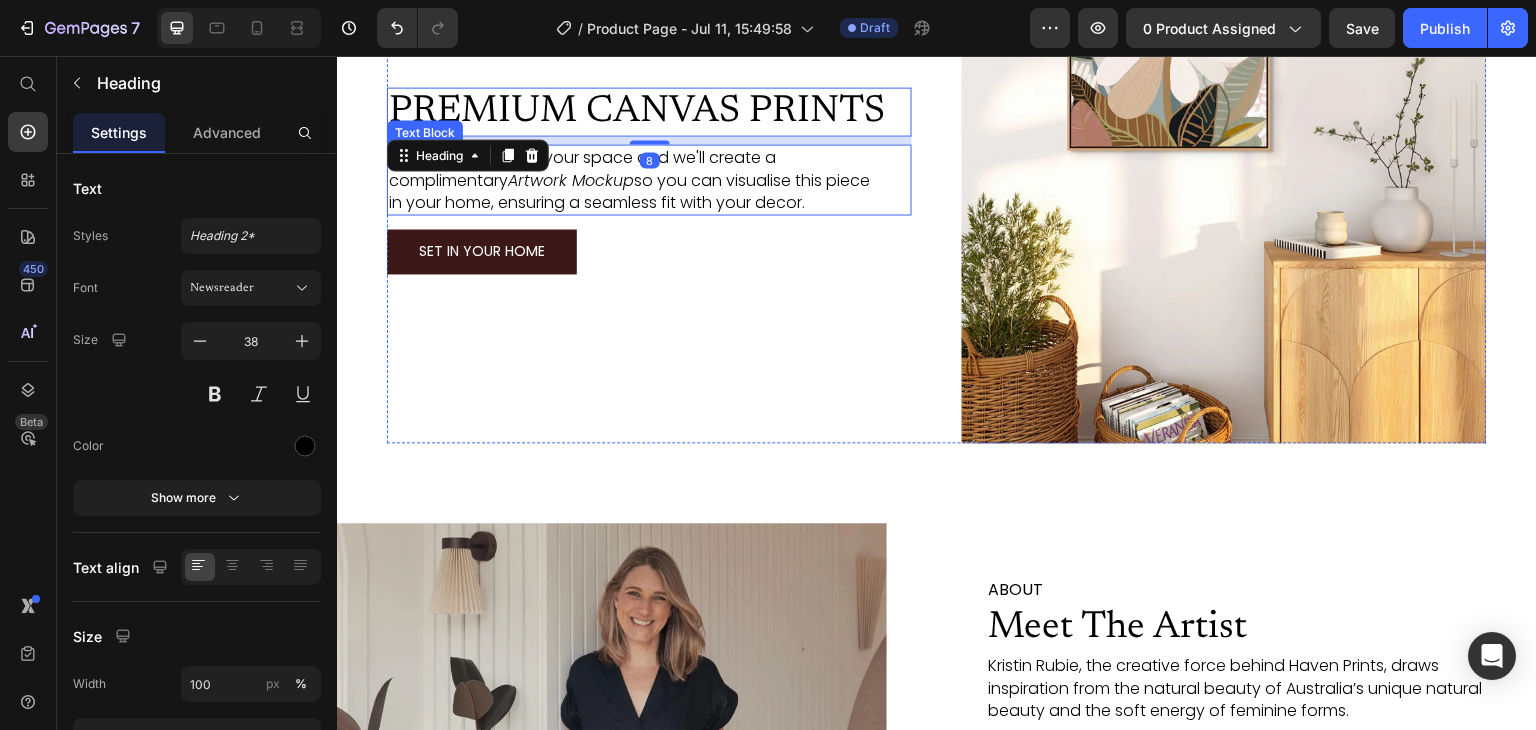 click on "Send us a photo of your space and we'll create a complimentary  Artwork Mockup  so you can visualise this piece in your home, ensuring a seamless fit with your decor." at bounding box center [636, 179] 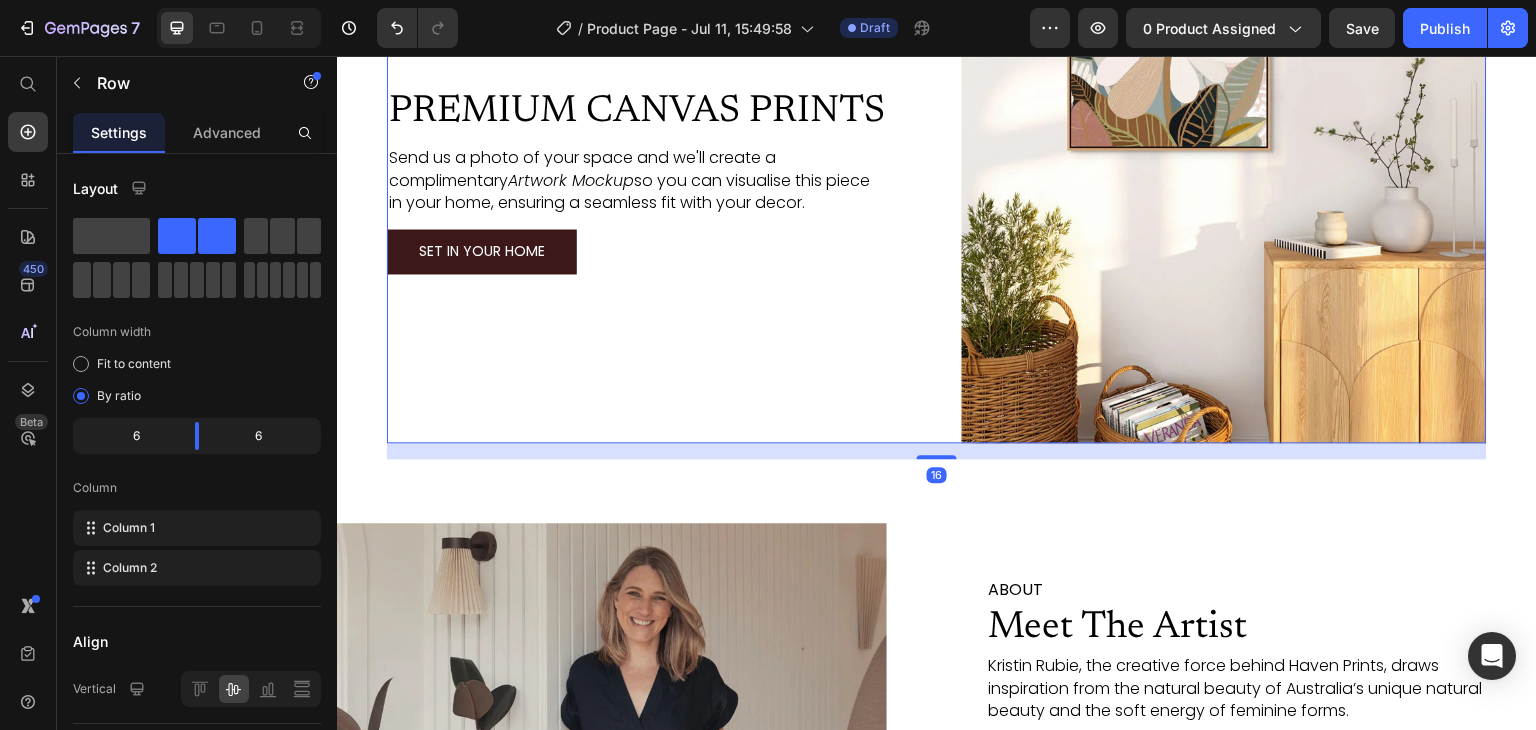 click on "PREMIUM CANVAS PRINTS Heading Send us a photo of your space and we'll create a complimentary  Artwork Mockup  so you can visualise this piece in your home, ensuring a seamless fit with your decor. Text Block SET IN YOUR HOME Button" at bounding box center [649, 180] 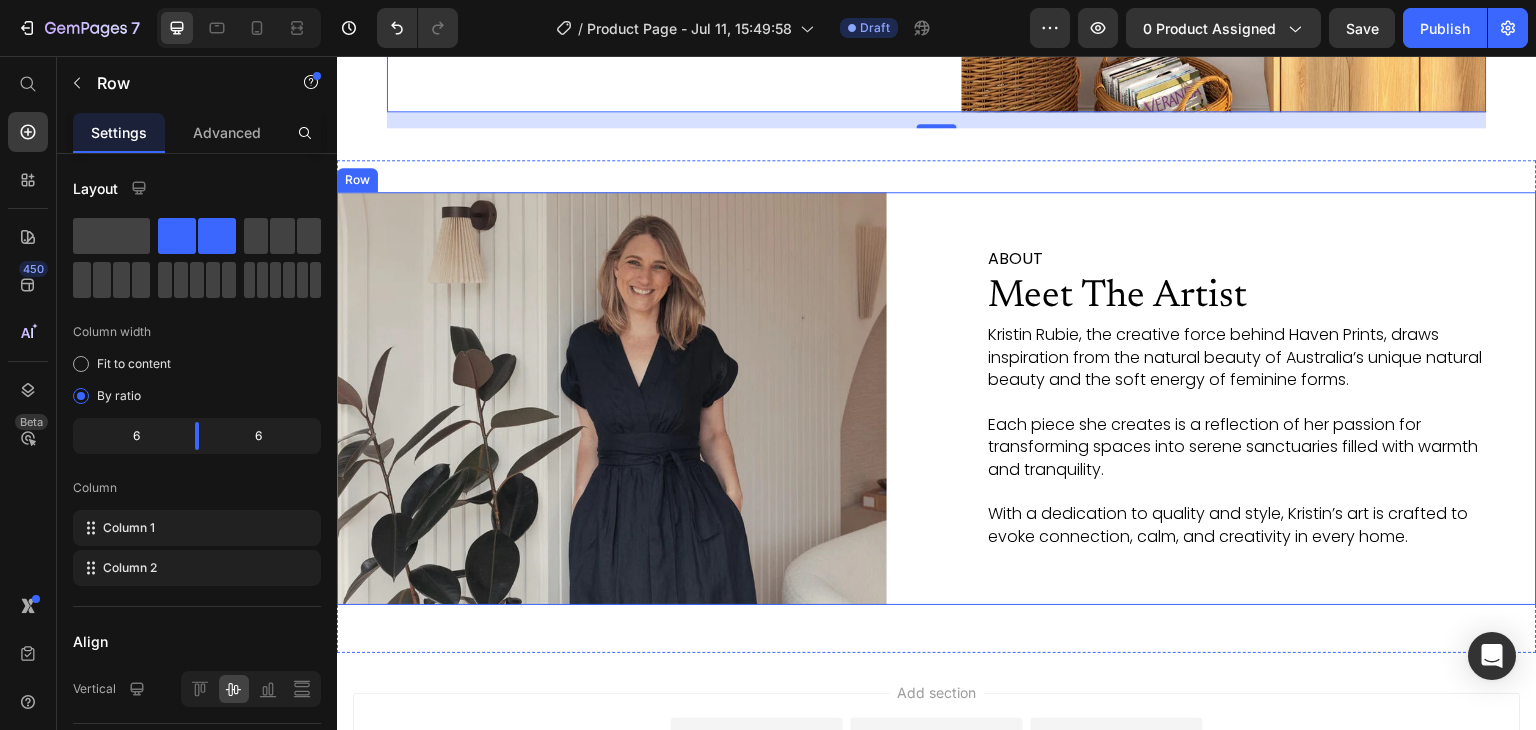 scroll, scrollTop: 2979, scrollLeft: 0, axis: vertical 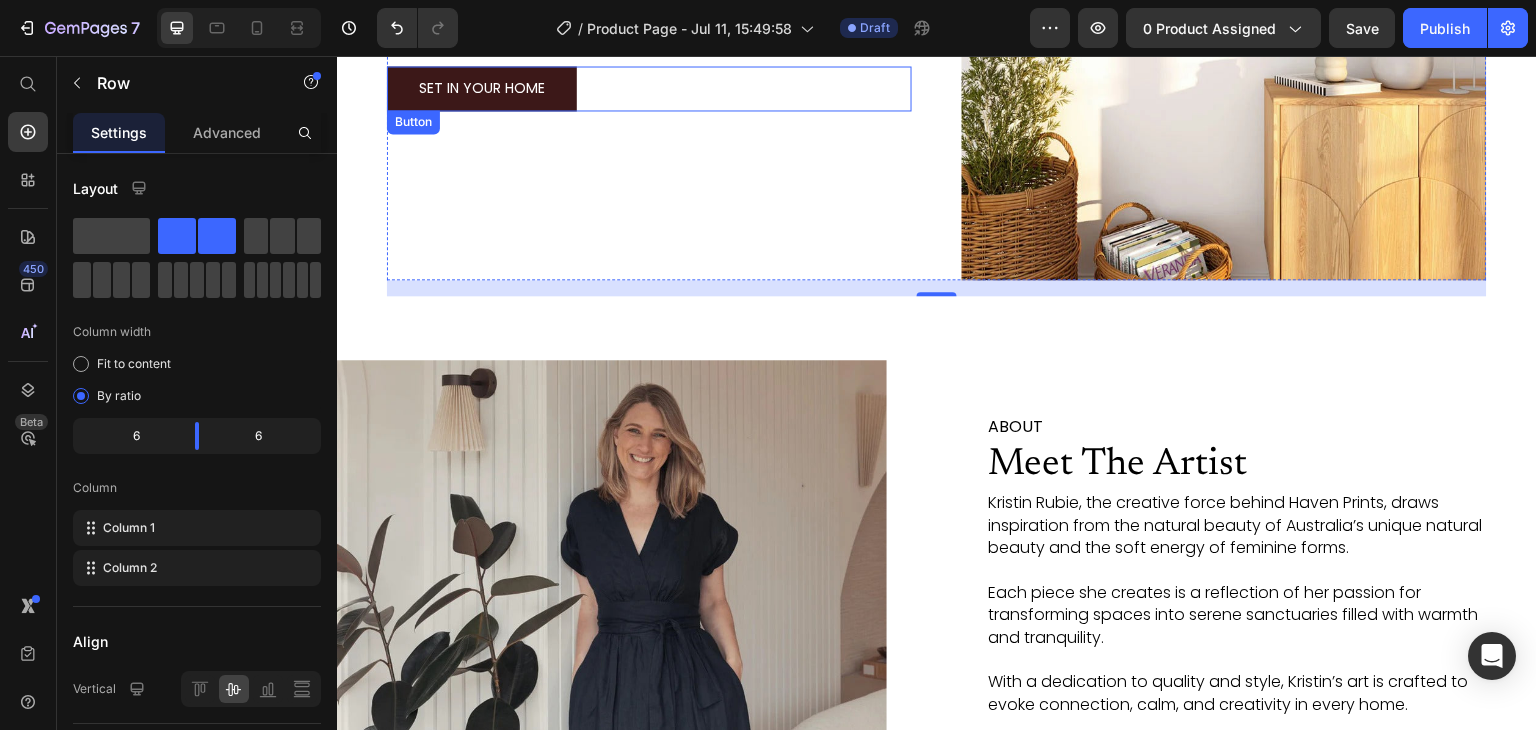 click on "SET IN YOUR HOME Button" at bounding box center [649, 88] 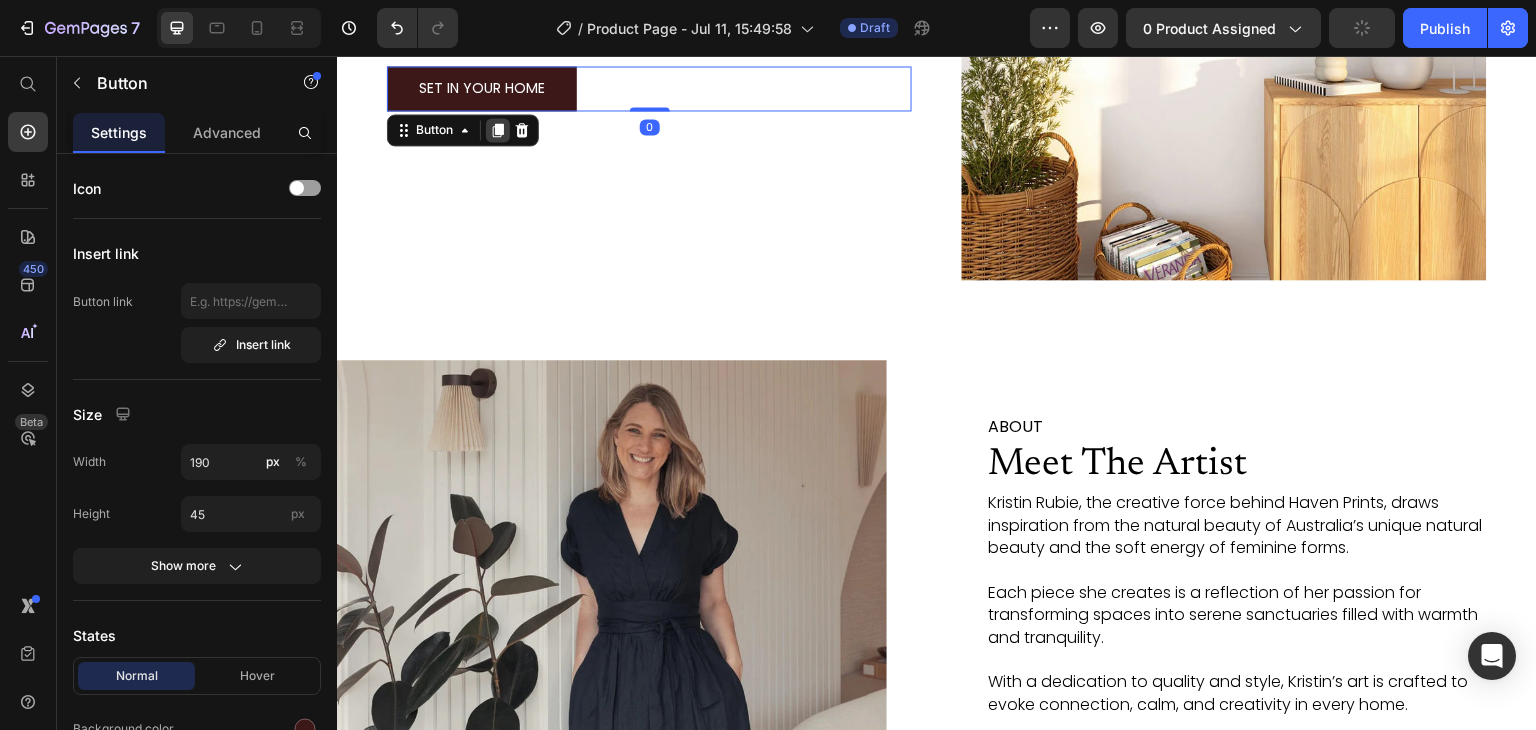 click 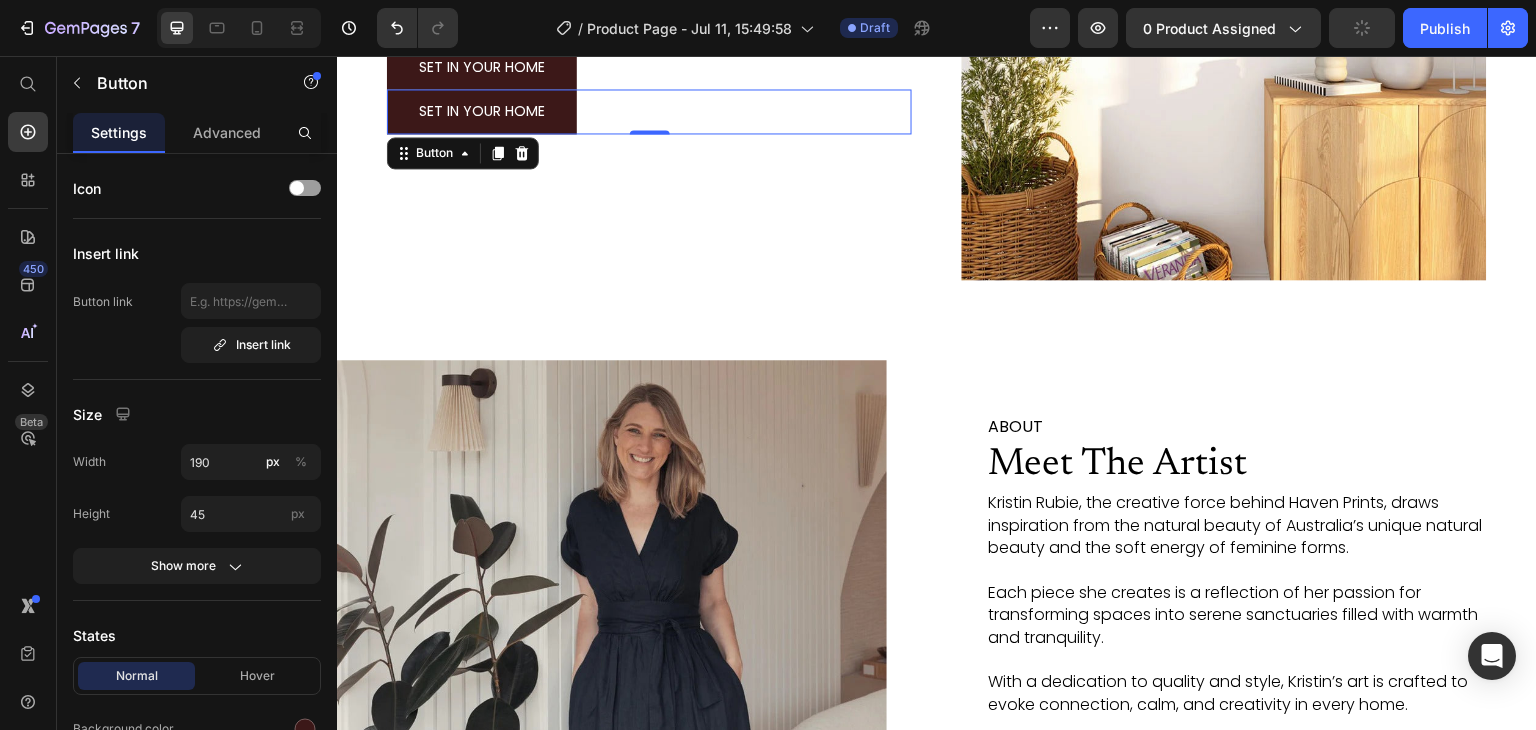 scroll, scrollTop: 2956, scrollLeft: 0, axis: vertical 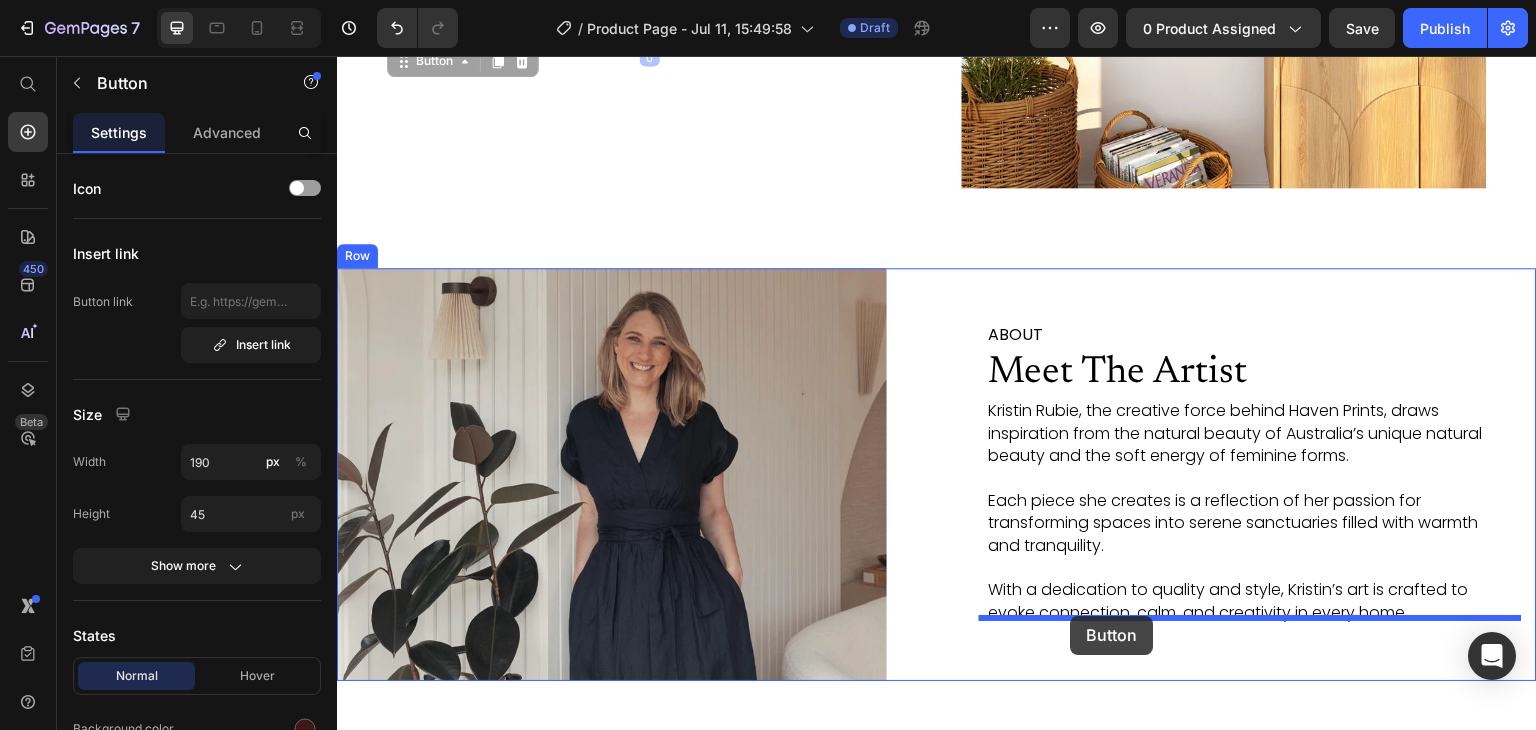 drag, startPoint x: 430, startPoint y: 170, endPoint x: 1071, endPoint y: 616, distance: 780.895 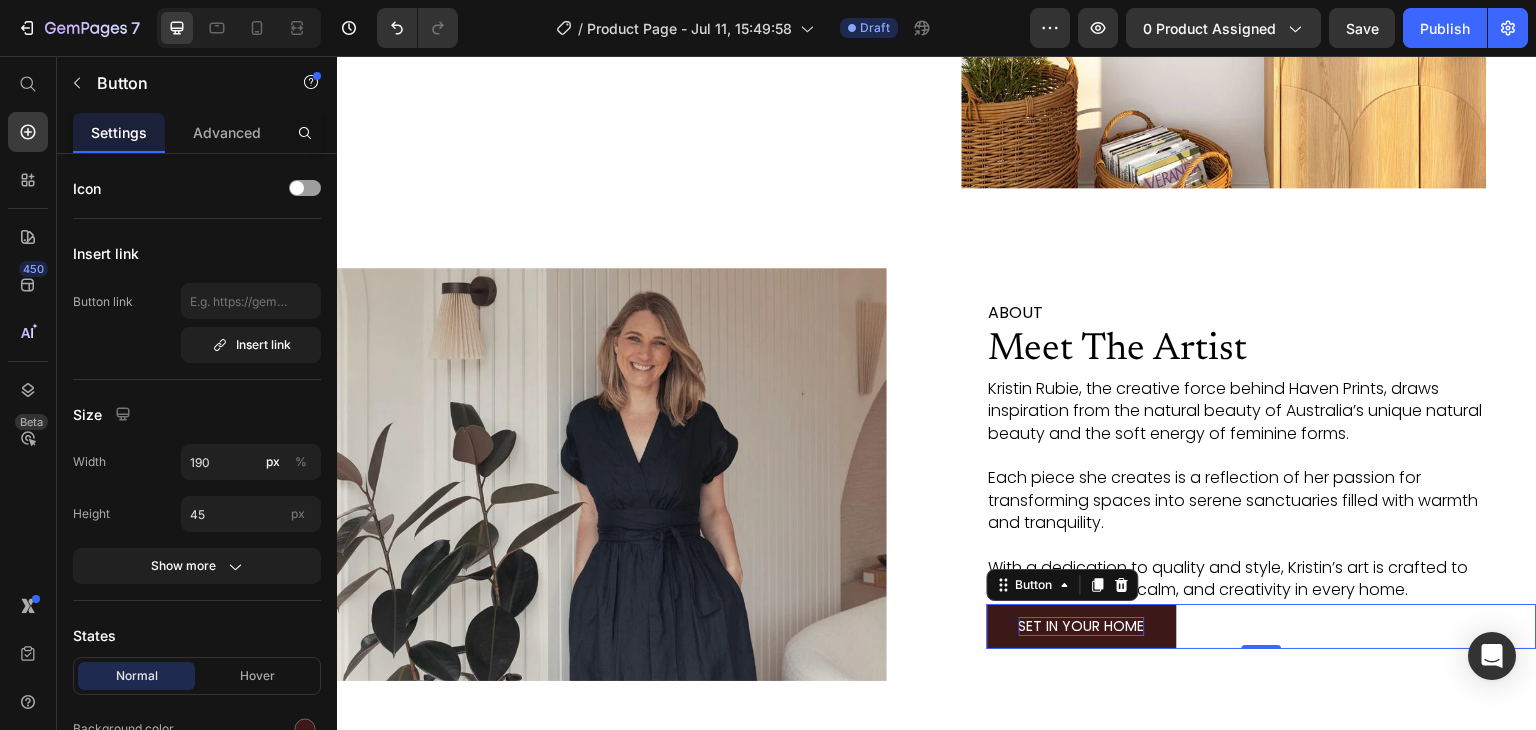 click on "SET IN YOUR HOME" at bounding box center [1082, 627] 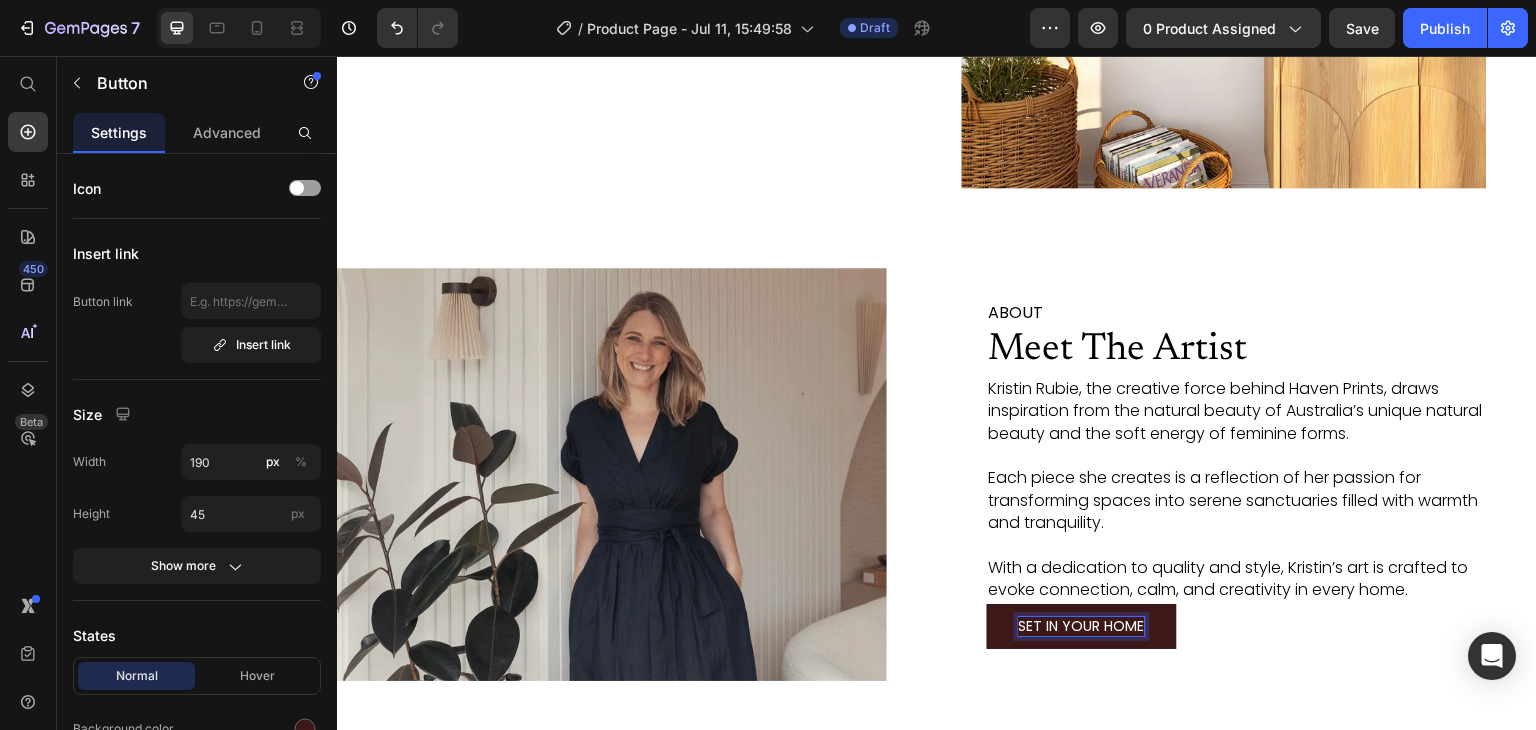 click on "SET IN YOUR HOME" at bounding box center (1082, 627) 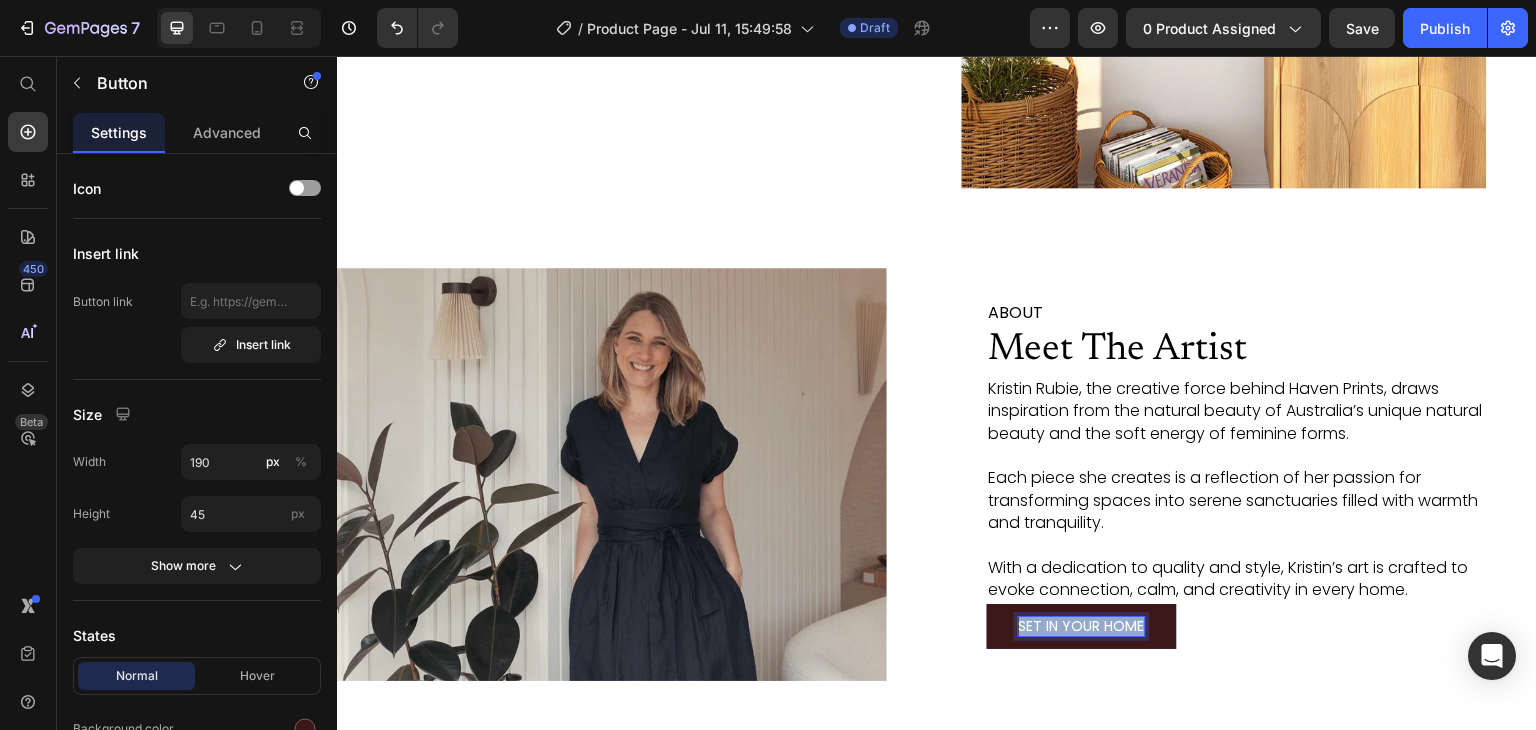 click on "SET IN YOUR HOME" at bounding box center [1082, 627] 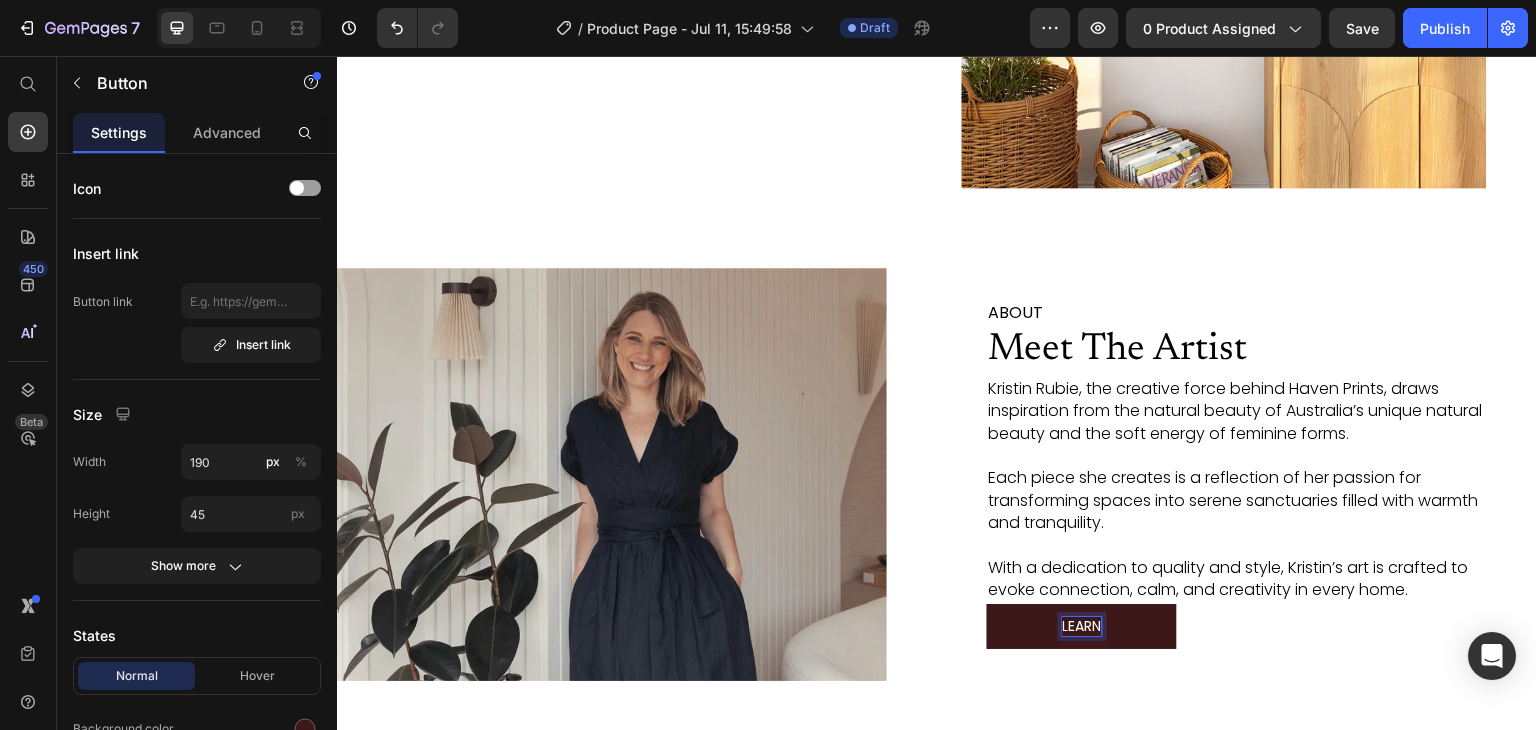 click on "LEARN" at bounding box center (1082, 626) 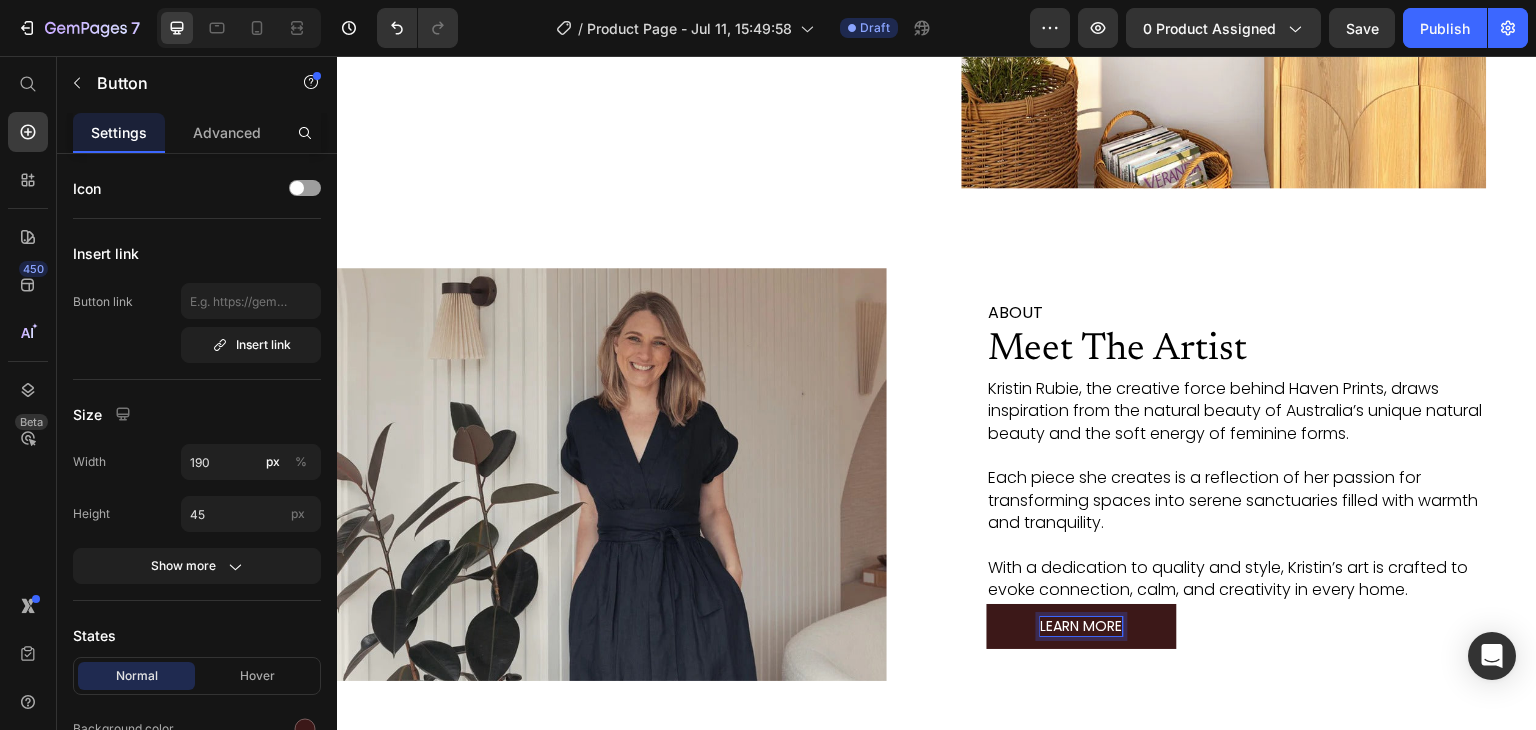 click on "LEARN MORE" at bounding box center [1082, 626] 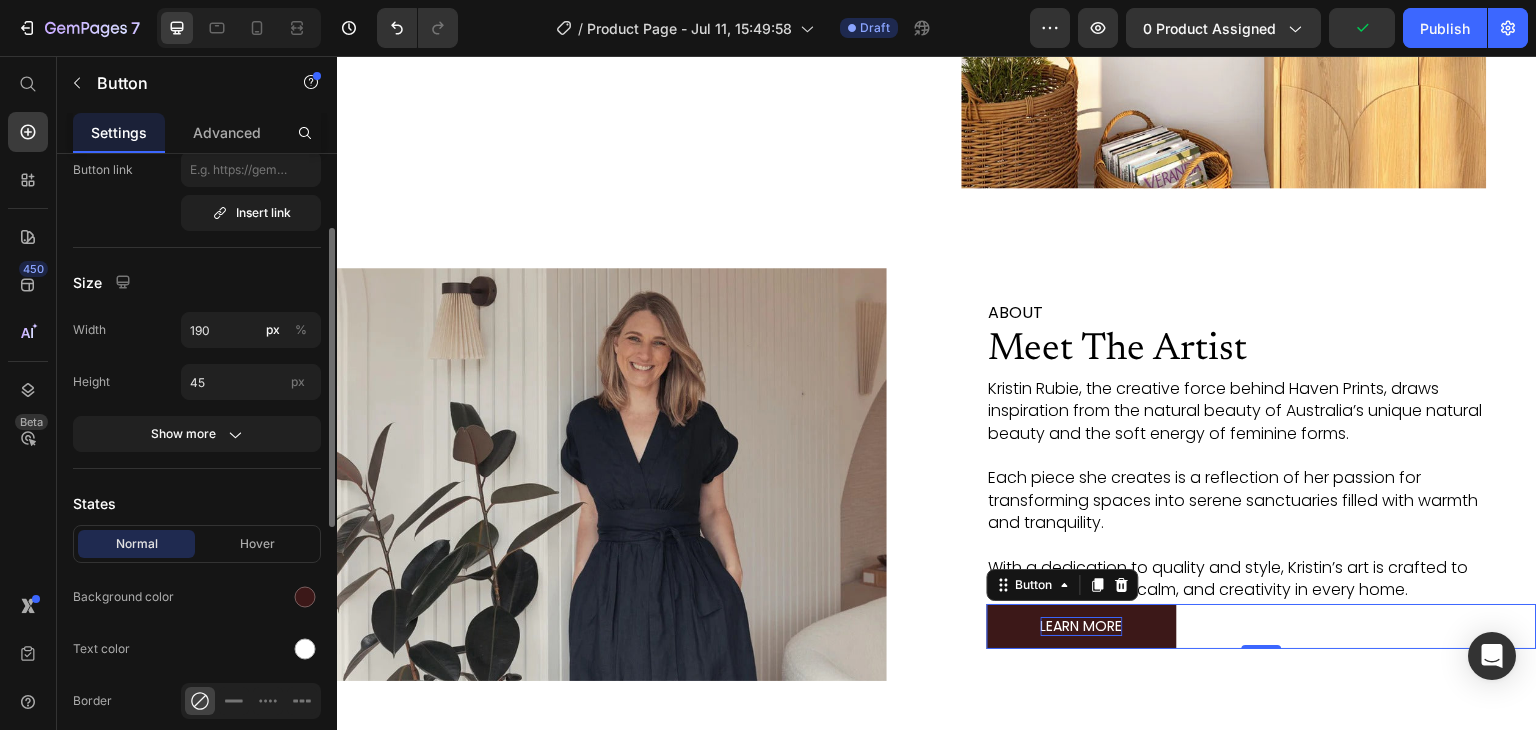 scroll, scrollTop: 140, scrollLeft: 0, axis: vertical 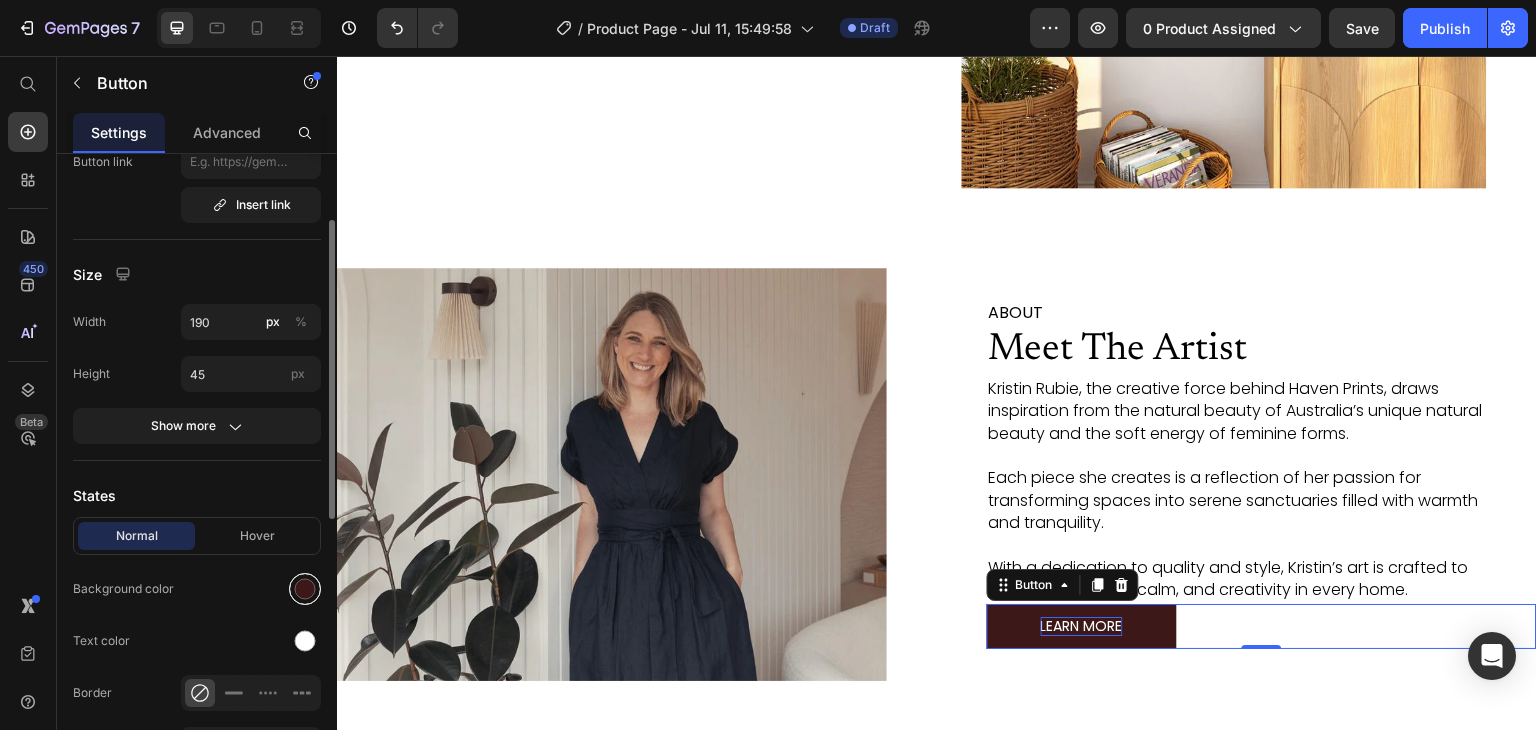 drag, startPoint x: 307, startPoint y: 567, endPoint x: 308, endPoint y: 577, distance: 10.049875 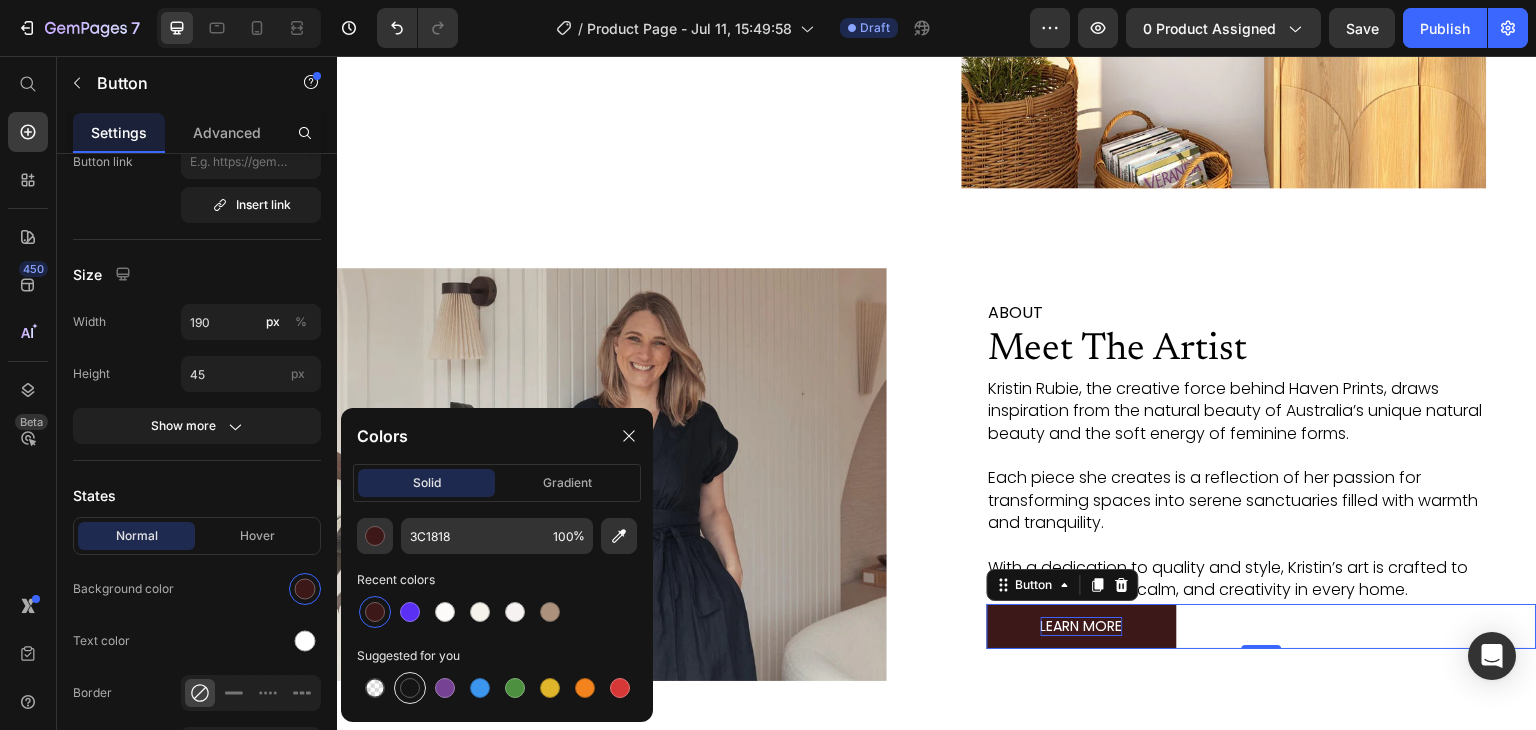 click at bounding box center (410, 688) 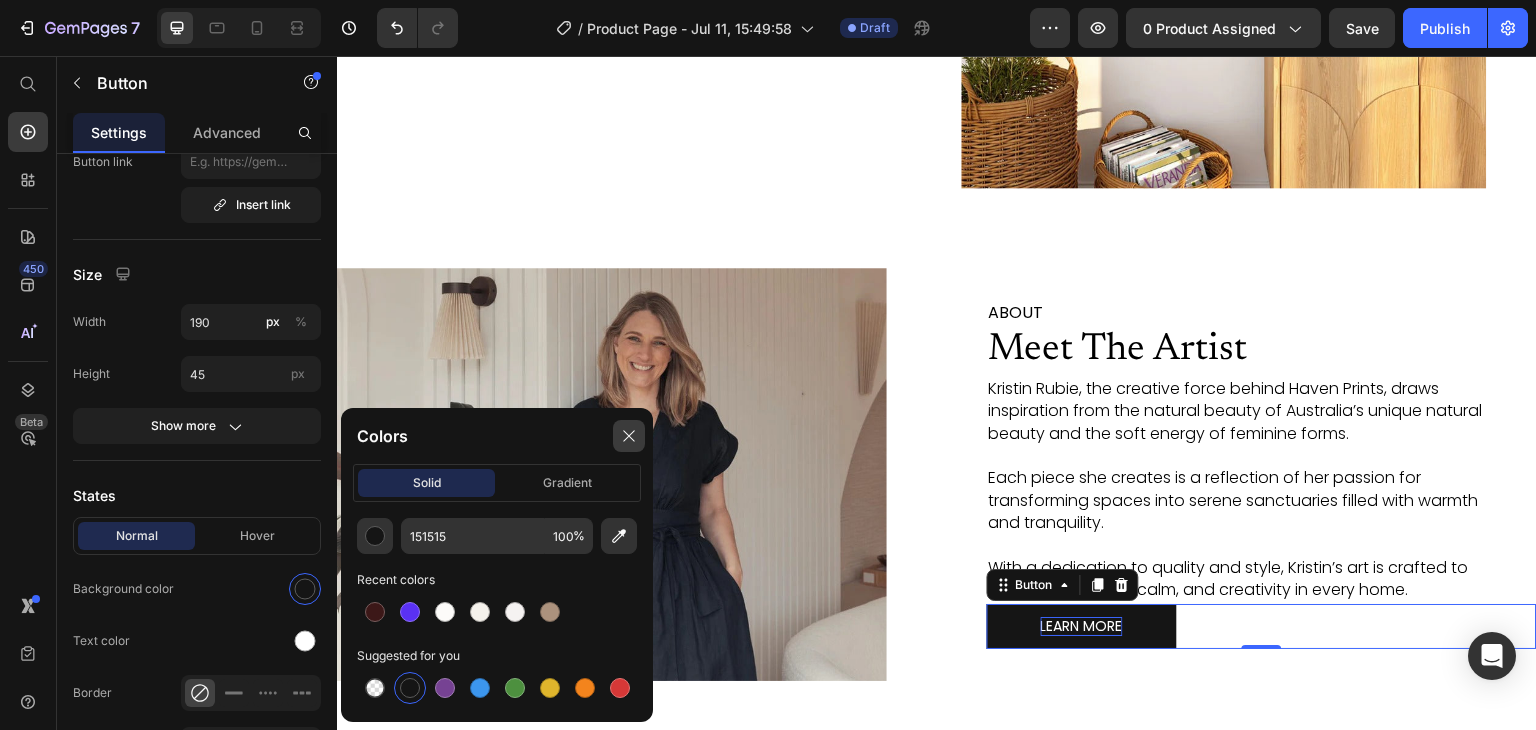 click 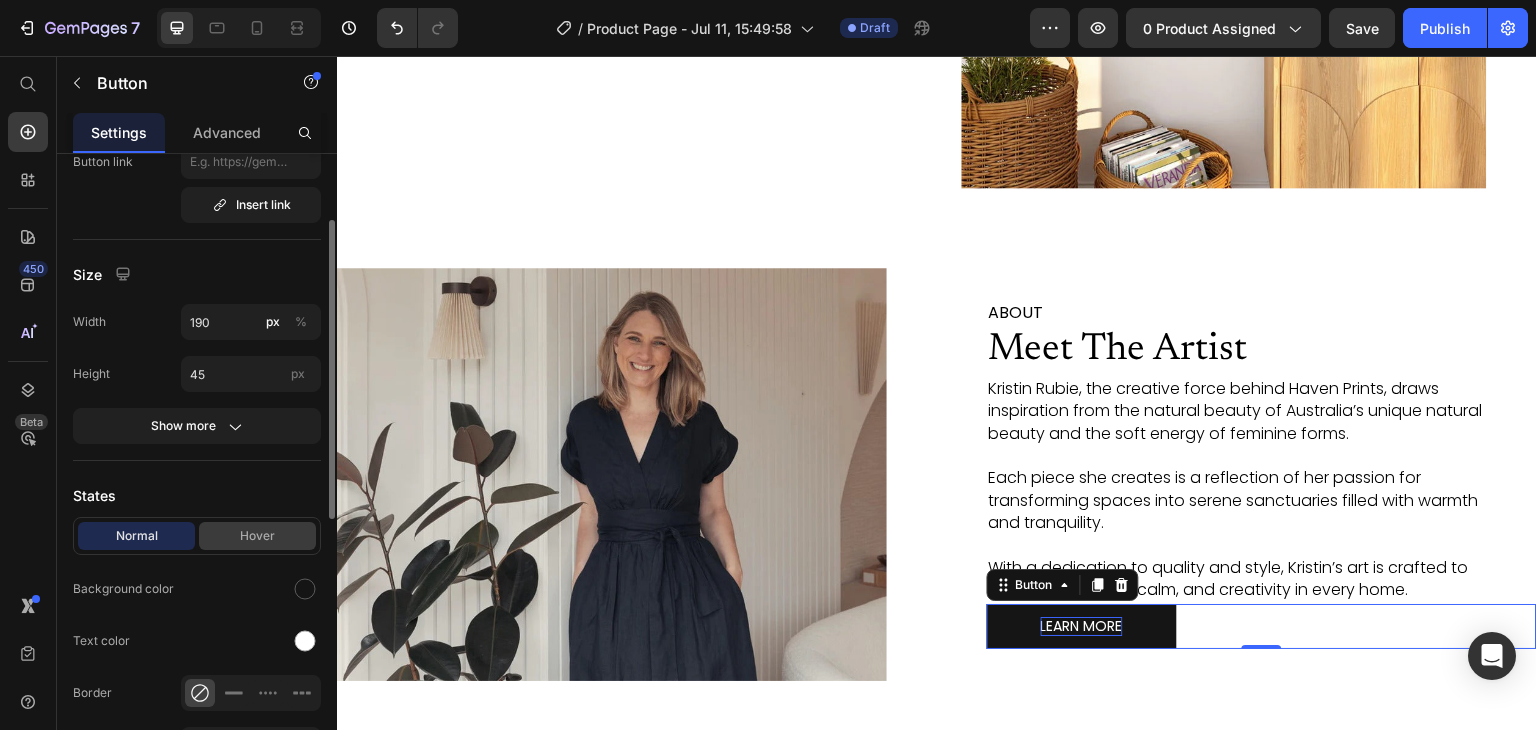 click on "Normal Hover" at bounding box center (197, 536) 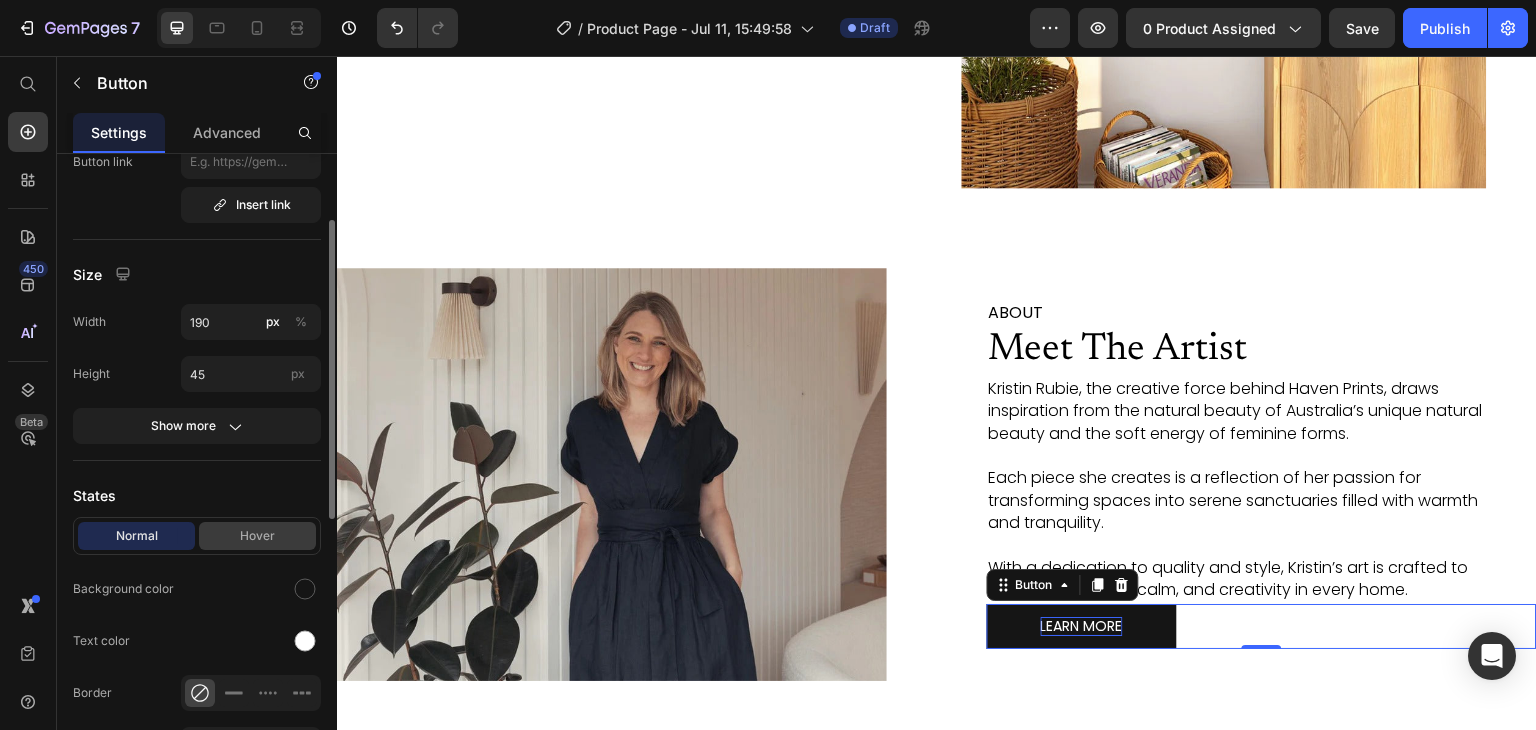 click on "Hover" at bounding box center (257, 536) 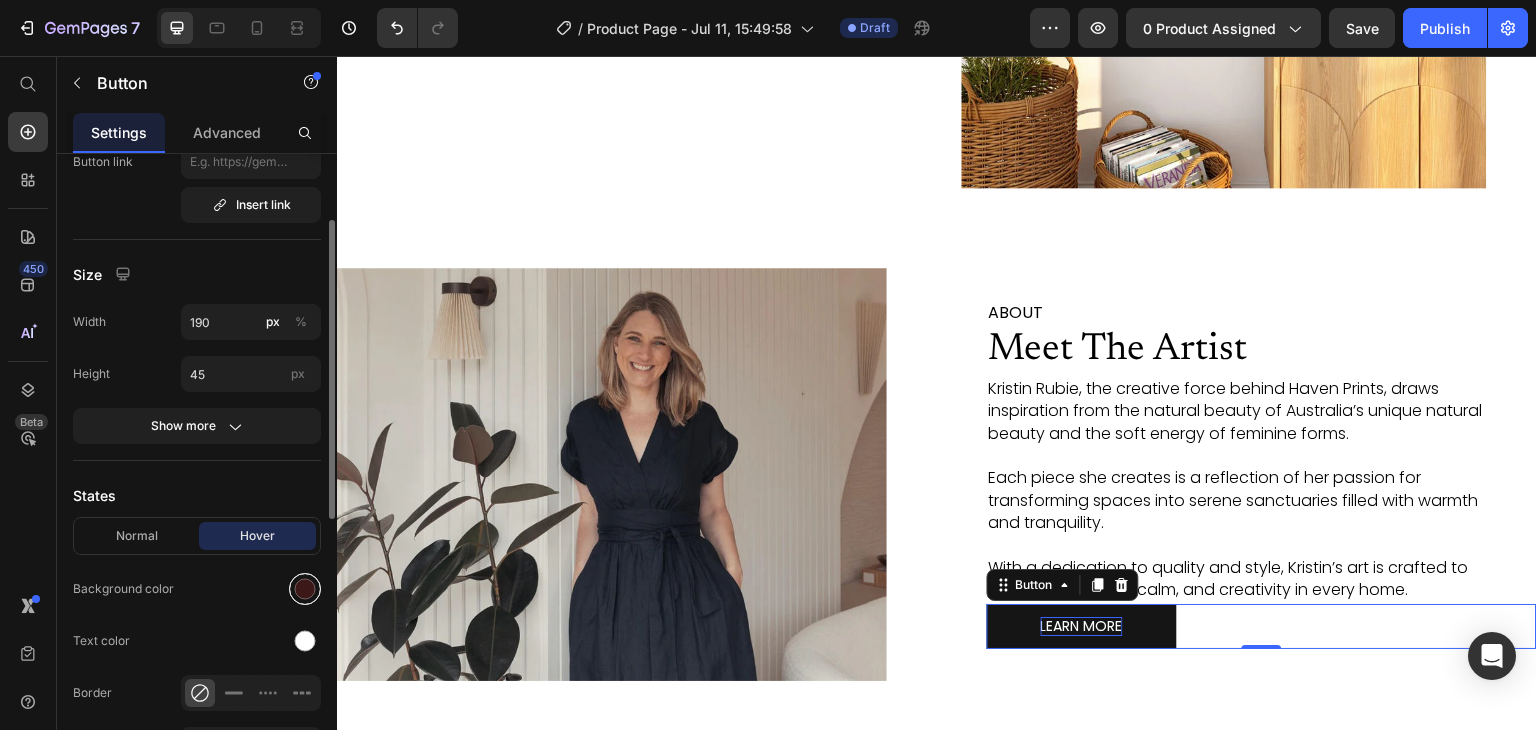 click at bounding box center [305, 589] 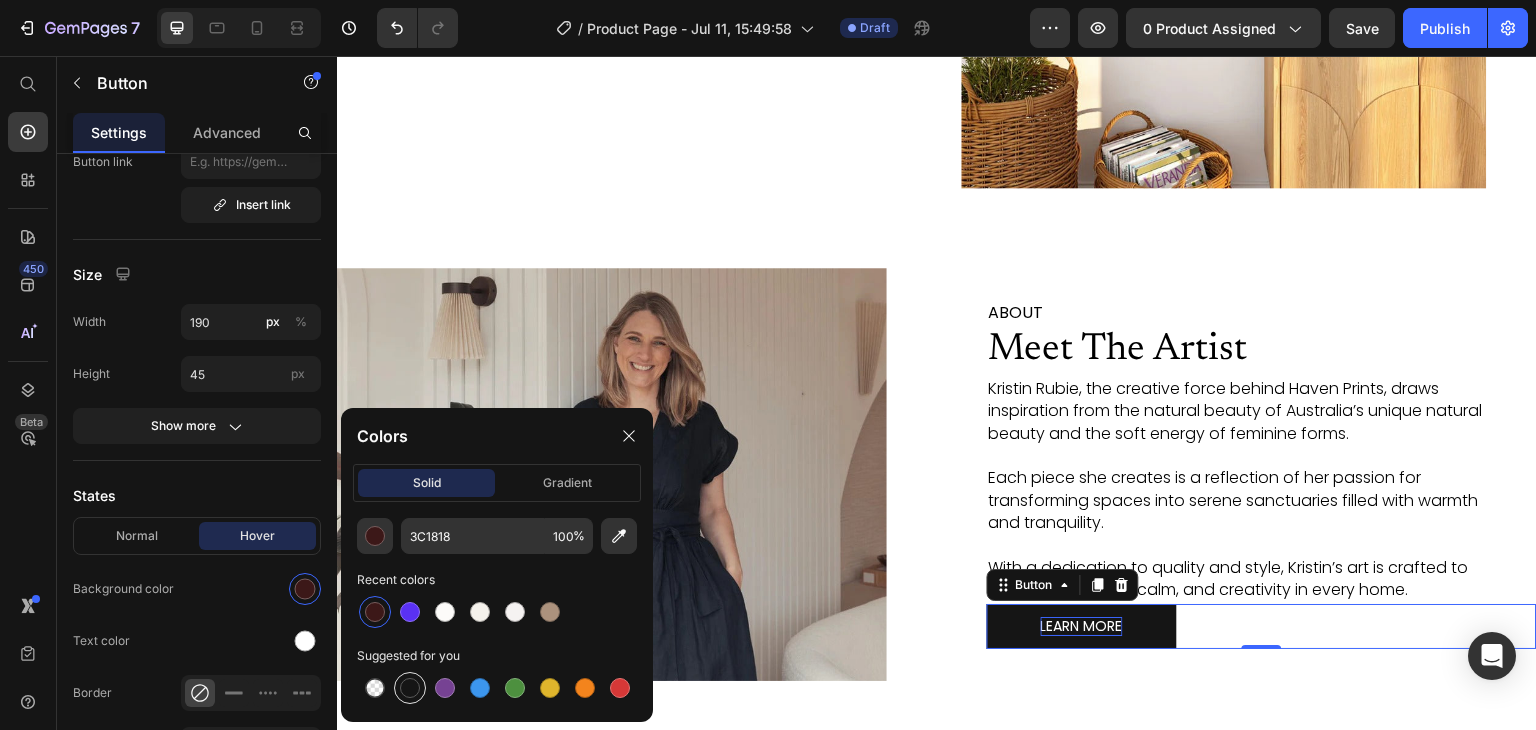 click at bounding box center [410, 688] 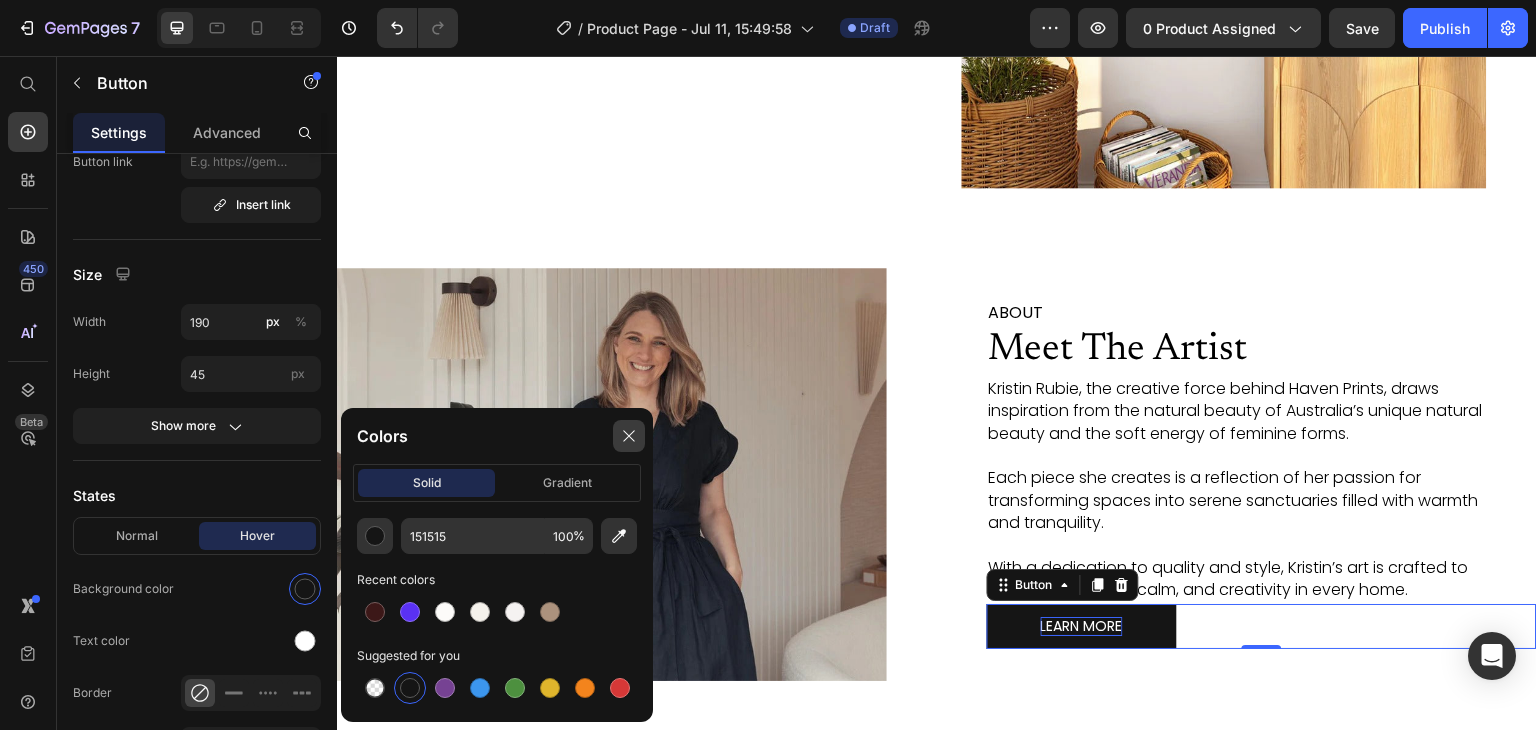 click 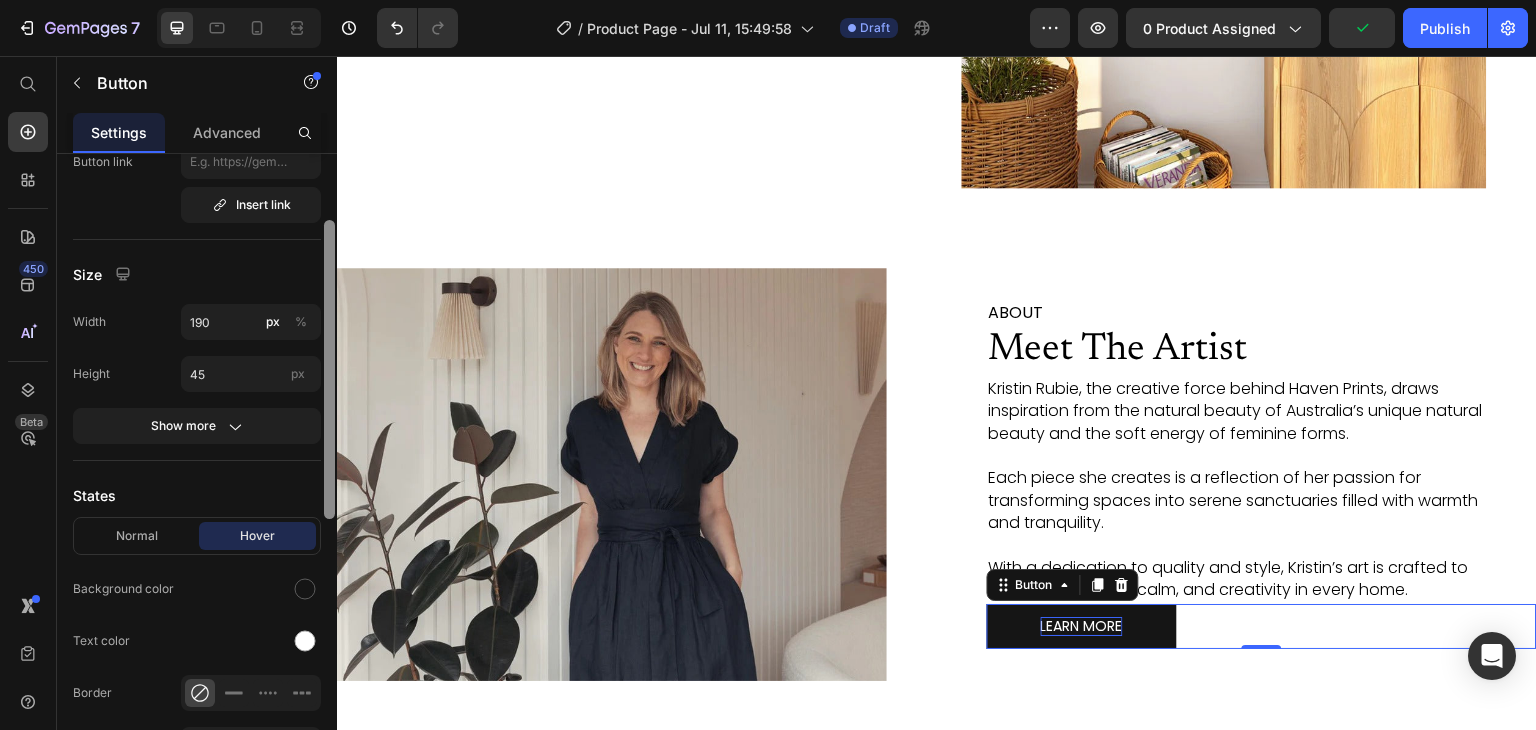 scroll, scrollTop: 706, scrollLeft: 0, axis: vertical 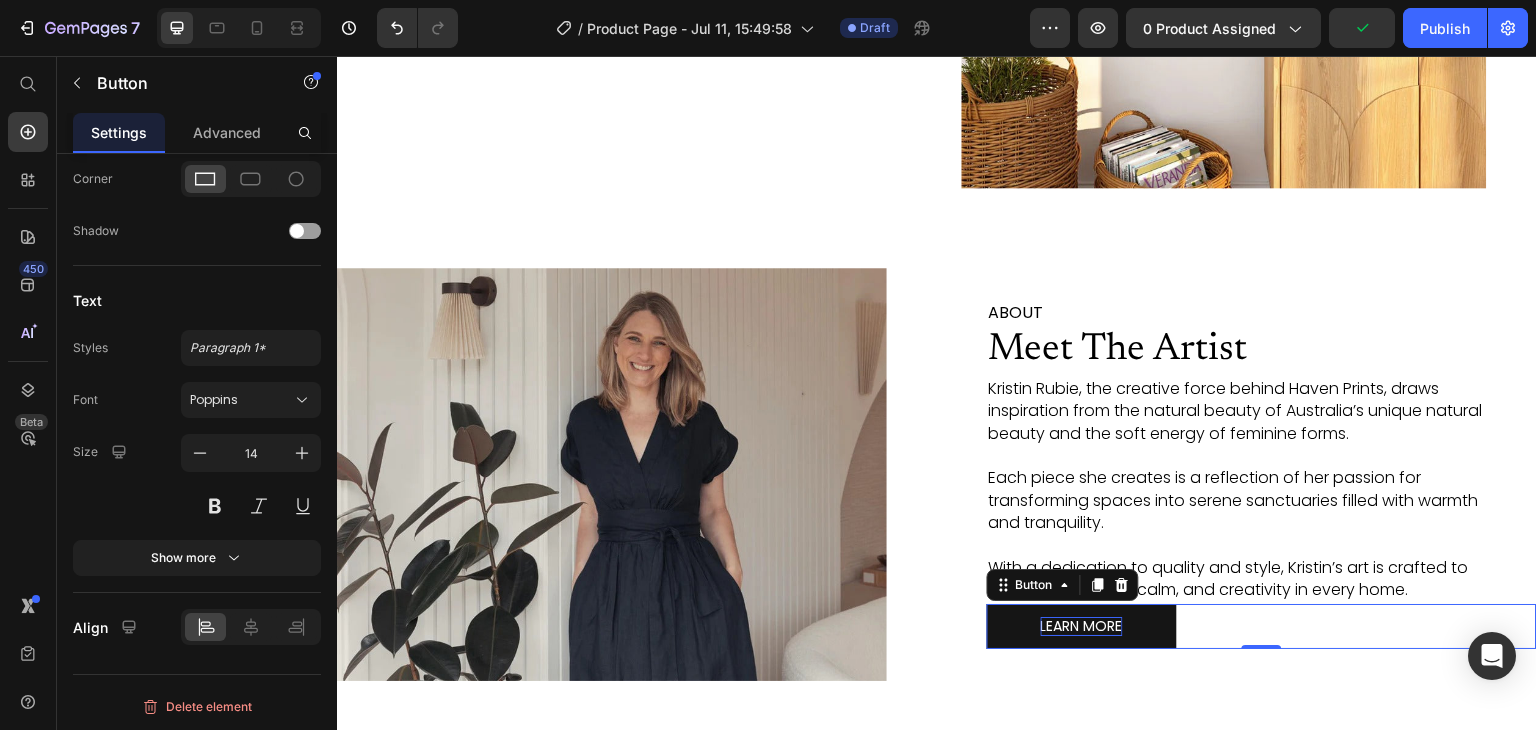 click at bounding box center (329, -96) 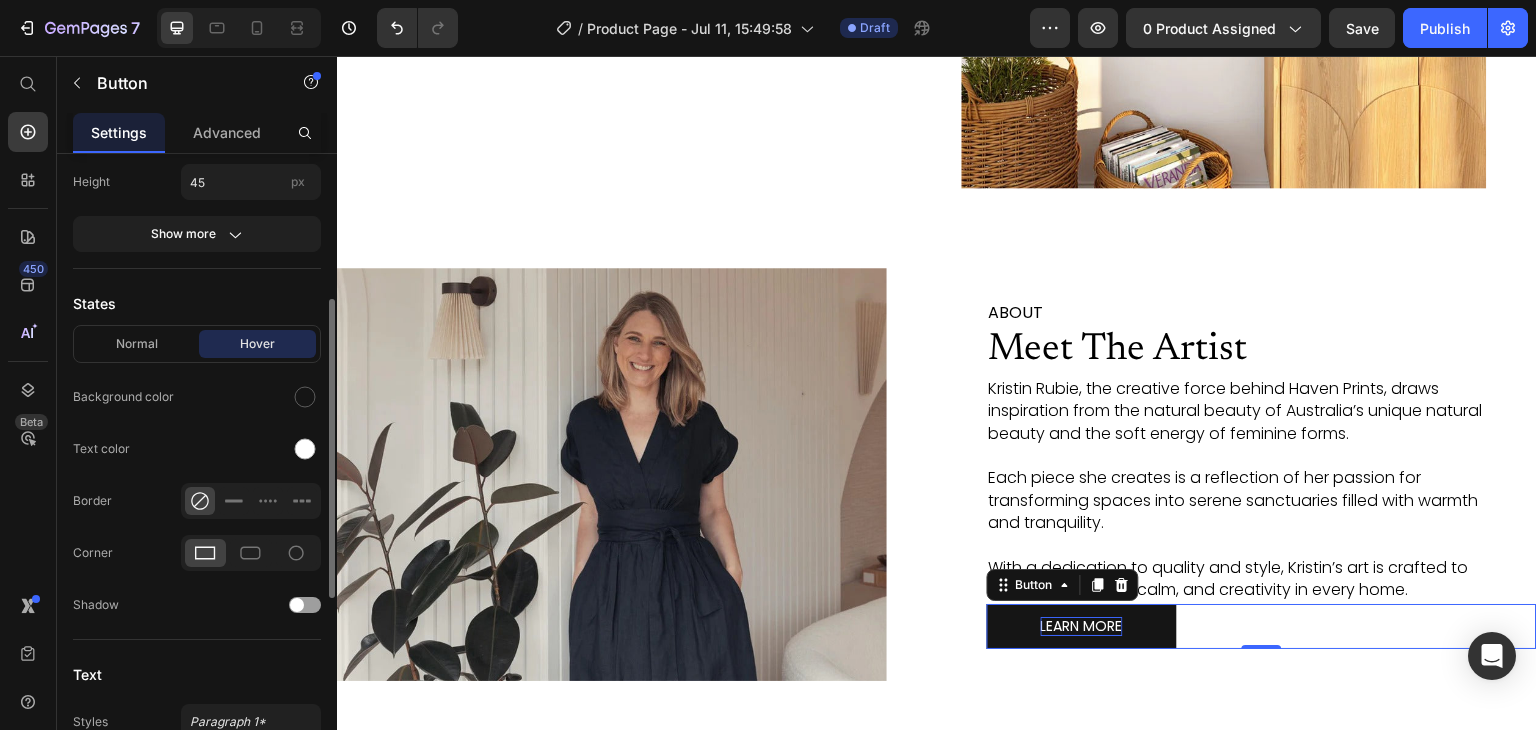 scroll, scrollTop: 324, scrollLeft: 0, axis: vertical 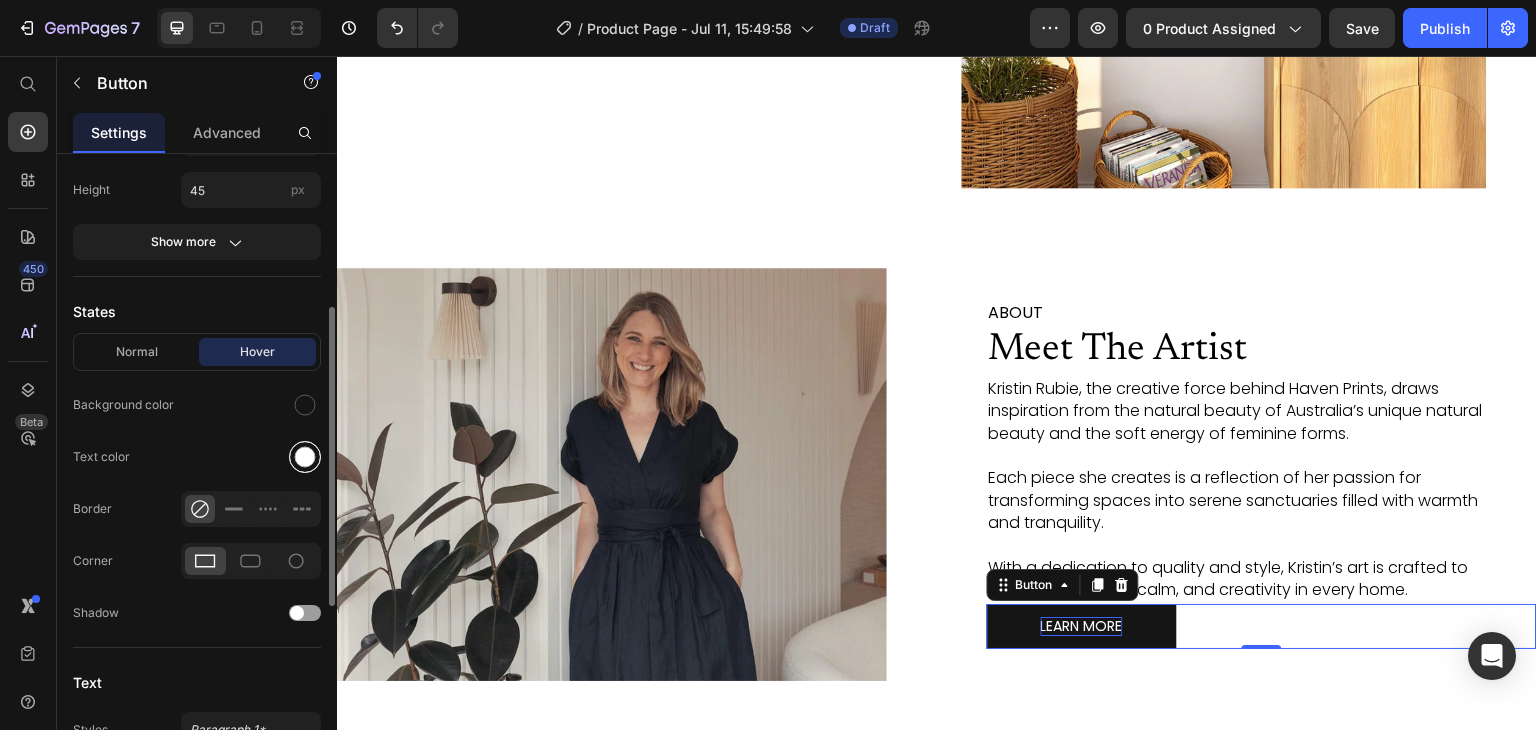 click at bounding box center (305, 457) 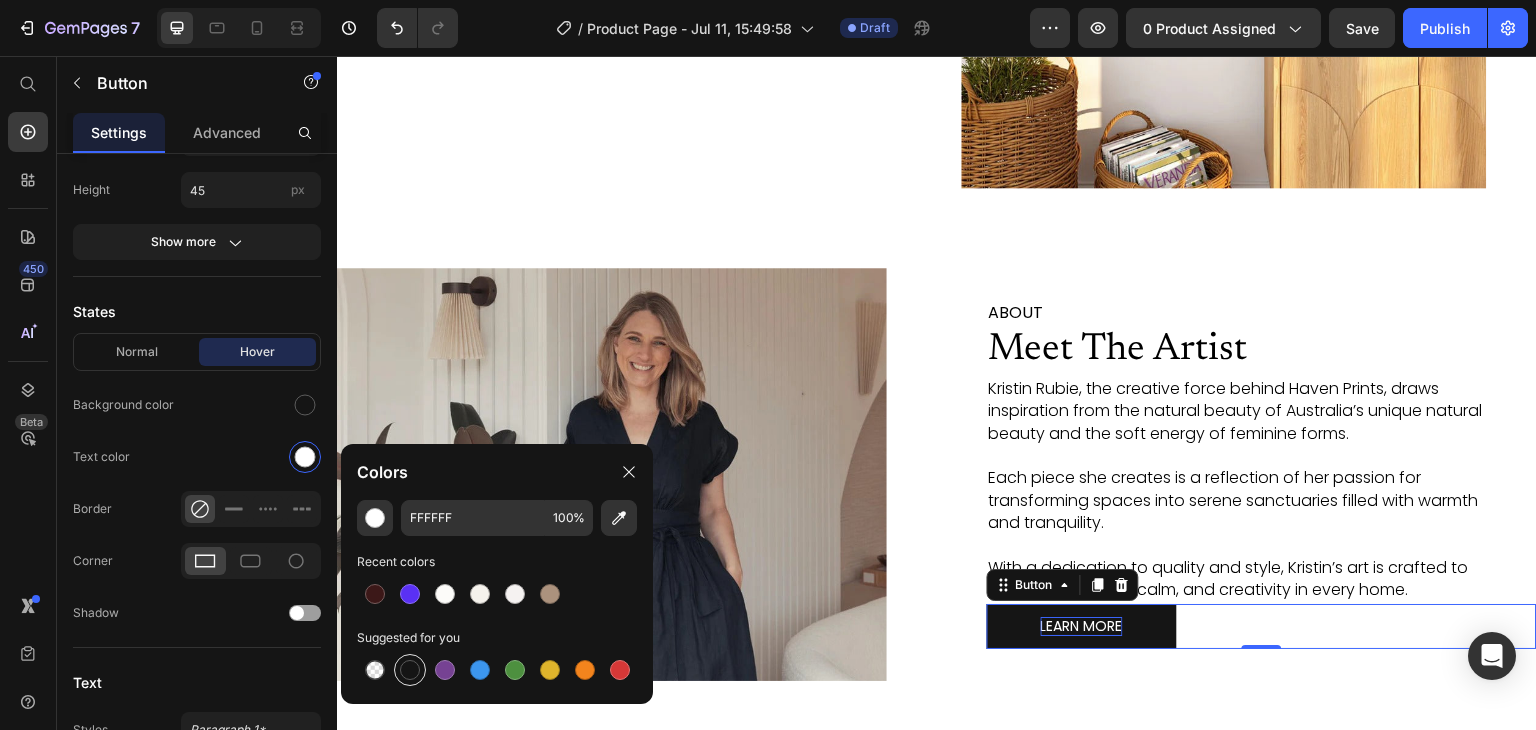 click at bounding box center (410, 670) 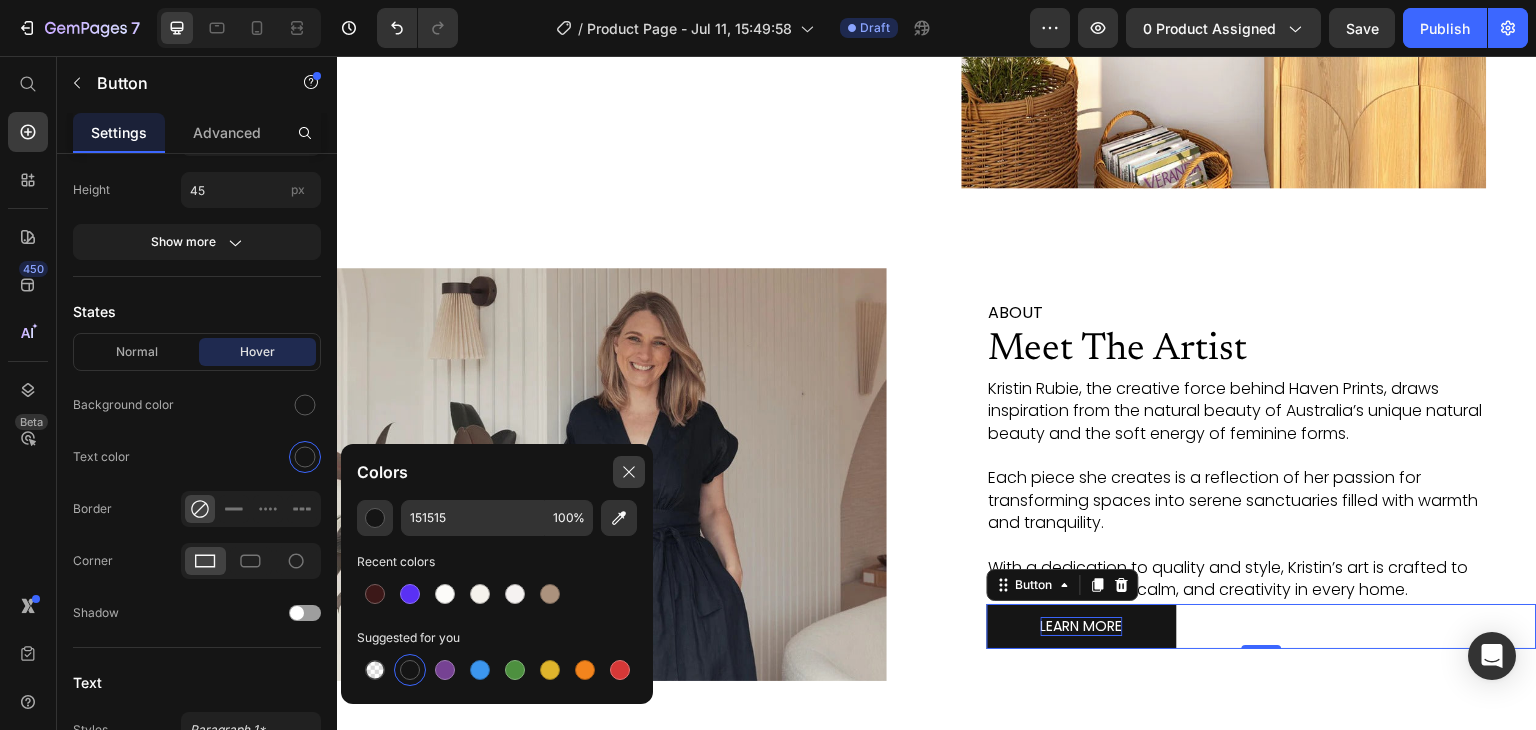 click at bounding box center [629, 472] 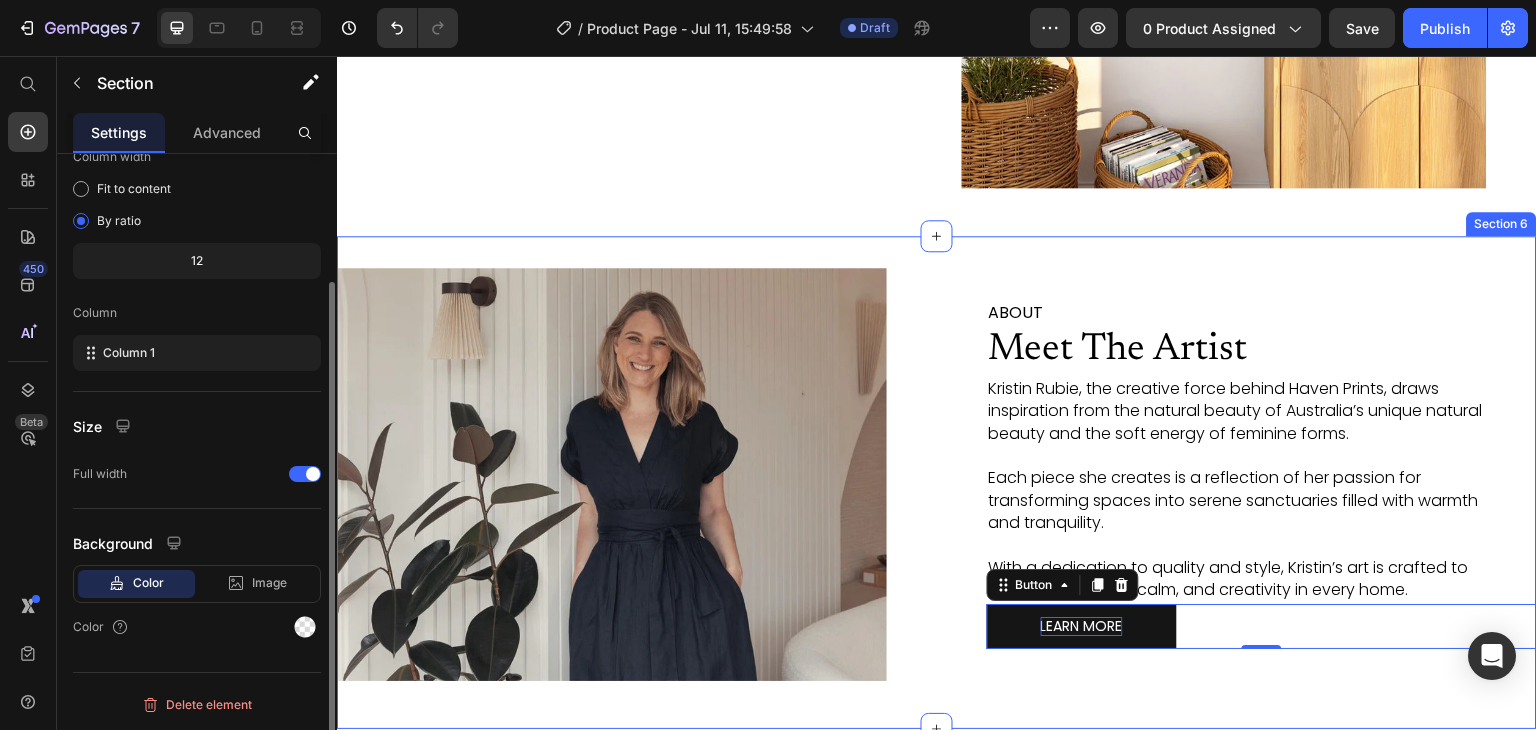 click on "Image ABOUT Text Block Meet The Artist Heading Kristin Rubie, the creative force behind Haven Prints, draws inspiration from the natural beauty of Australia’s unique natural beauty and the soft energy of feminine forms.   Each piece she creates is a reflection of her passion for transforming spaces into serene sanctuaries filled with warmth and tranquility.   With a dedication to quality and style, Kristin’s art is crafted to evoke connection, calm, and creativity in every home. Text Block LEARN MORE Button   0 Row Section 6" at bounding box center (937, 482) 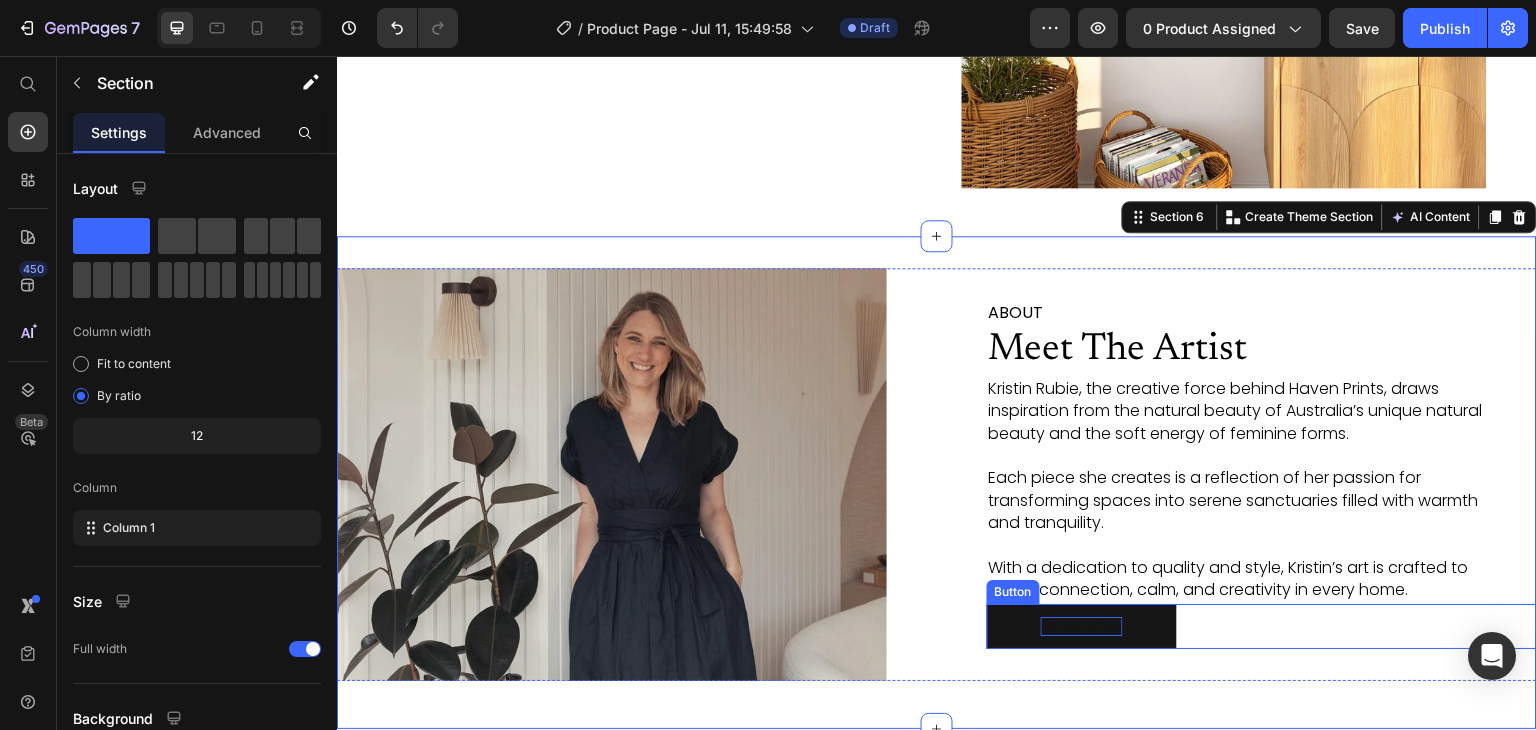 click on "LEARN MORE" at bounding box center (1082, 626) 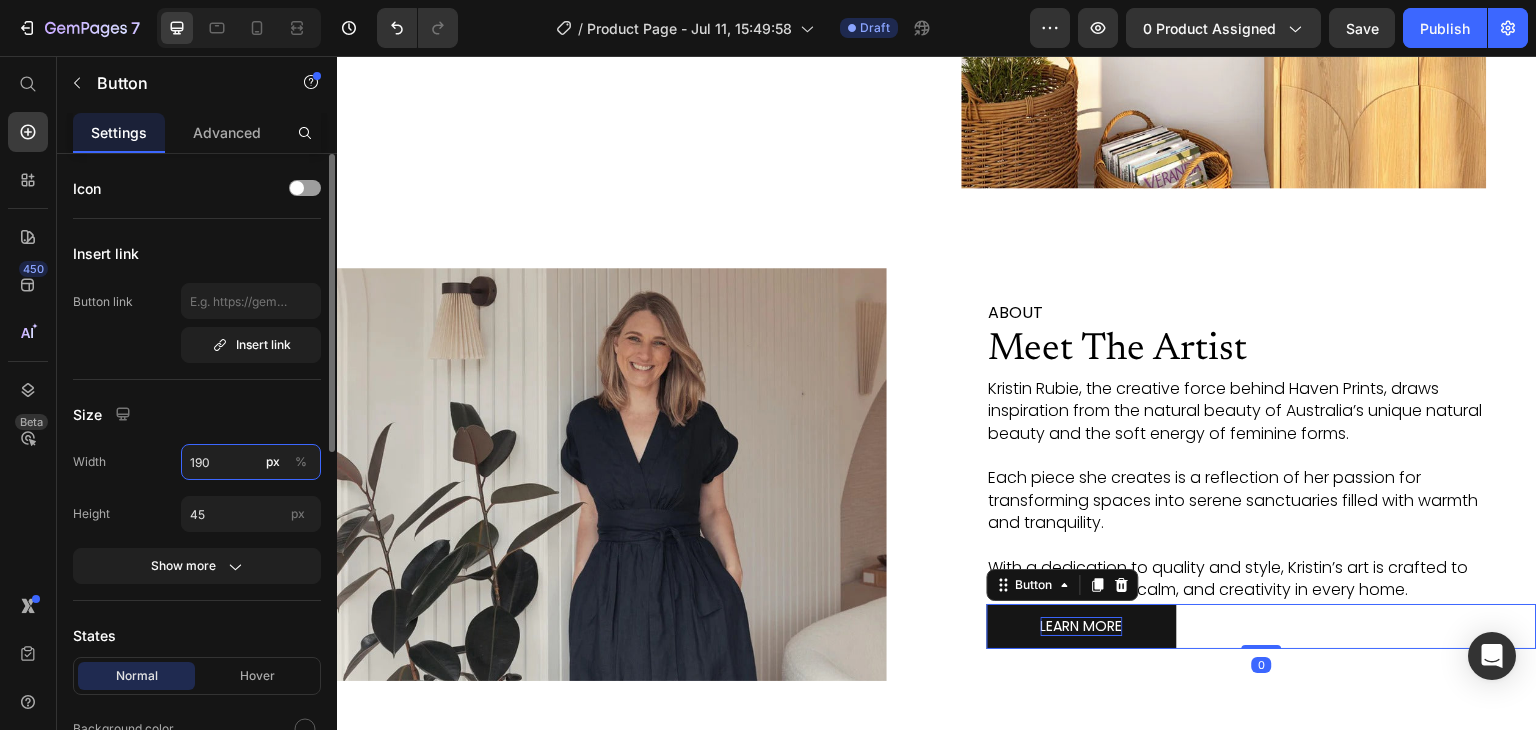 click on "190" at bounding box center (251, 462) 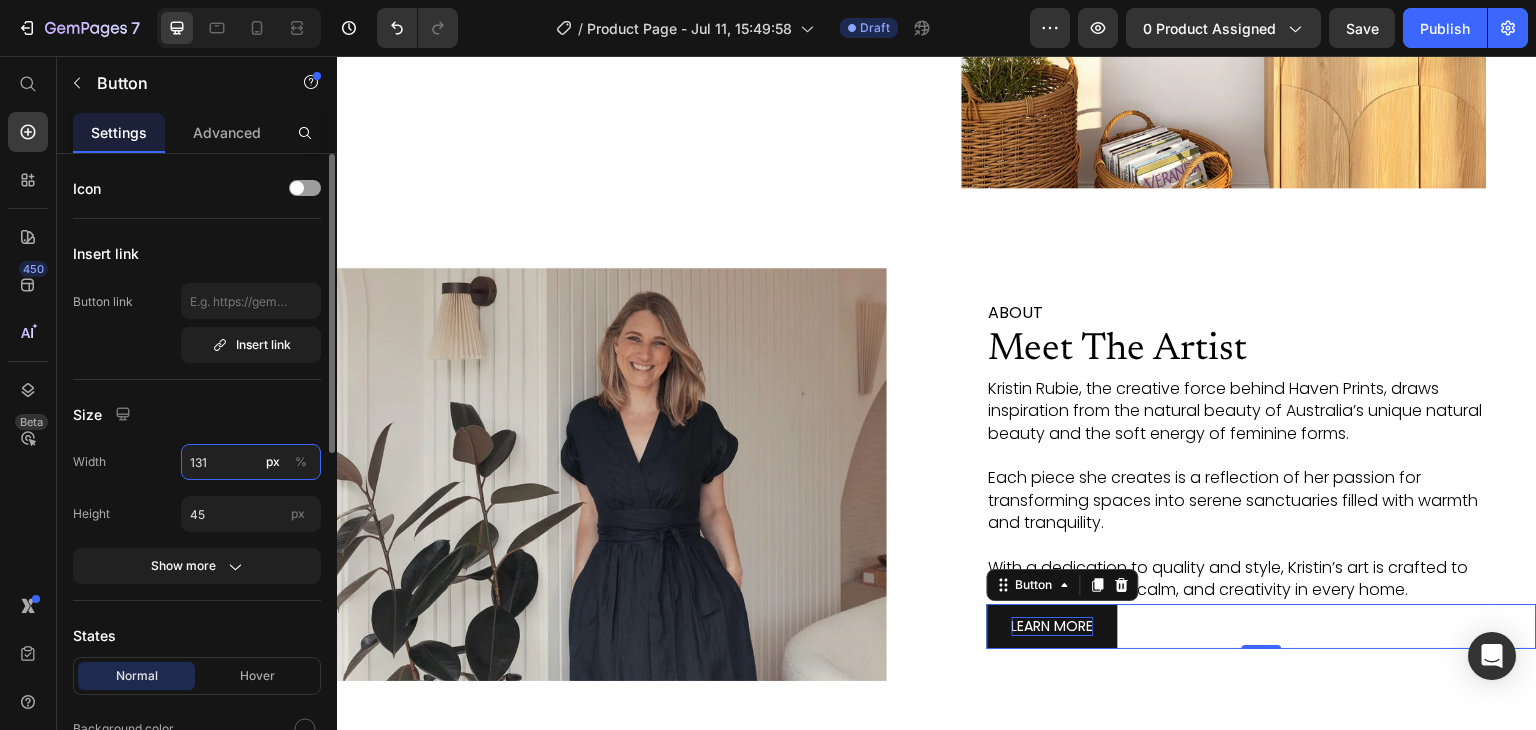 type on "132" 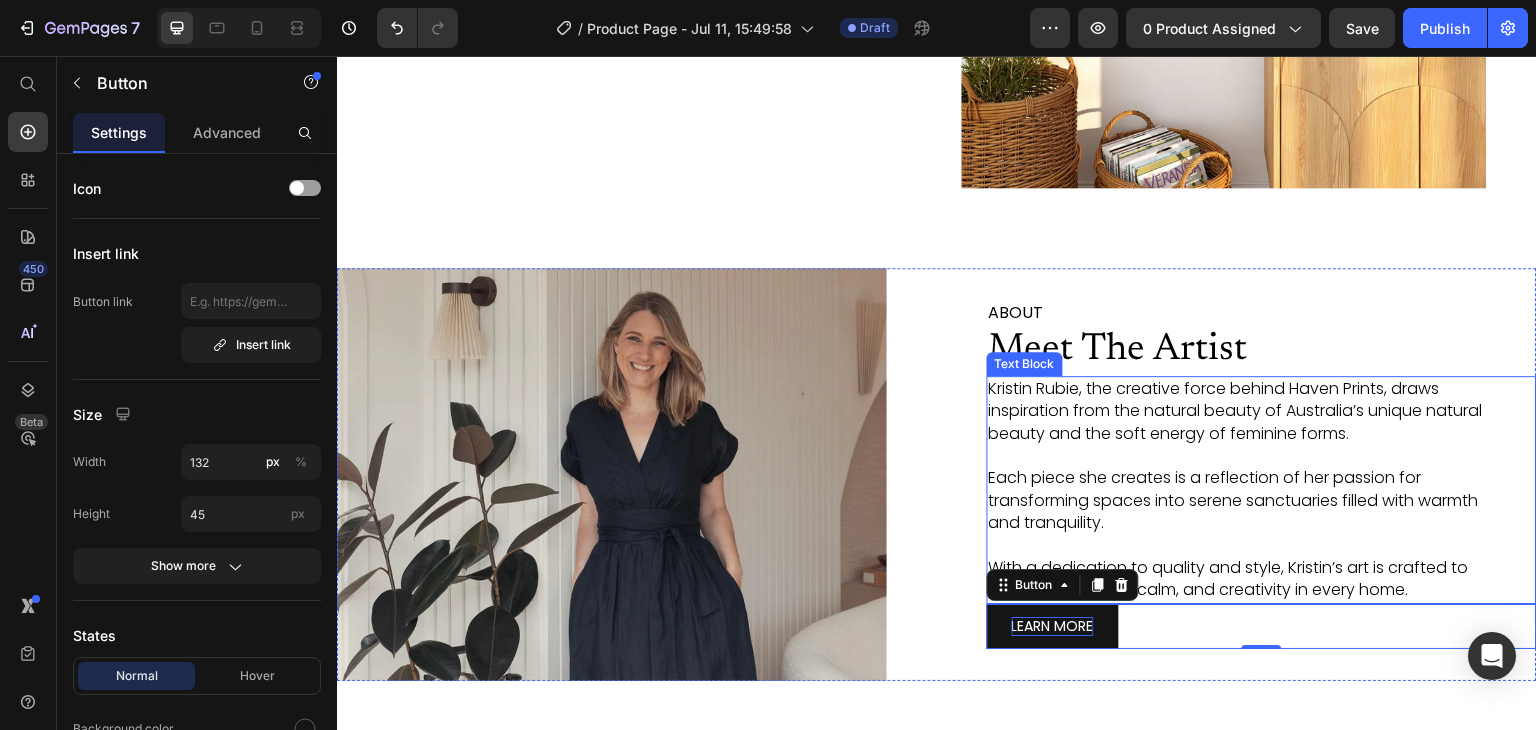 click at bounding box center (1248, 546) 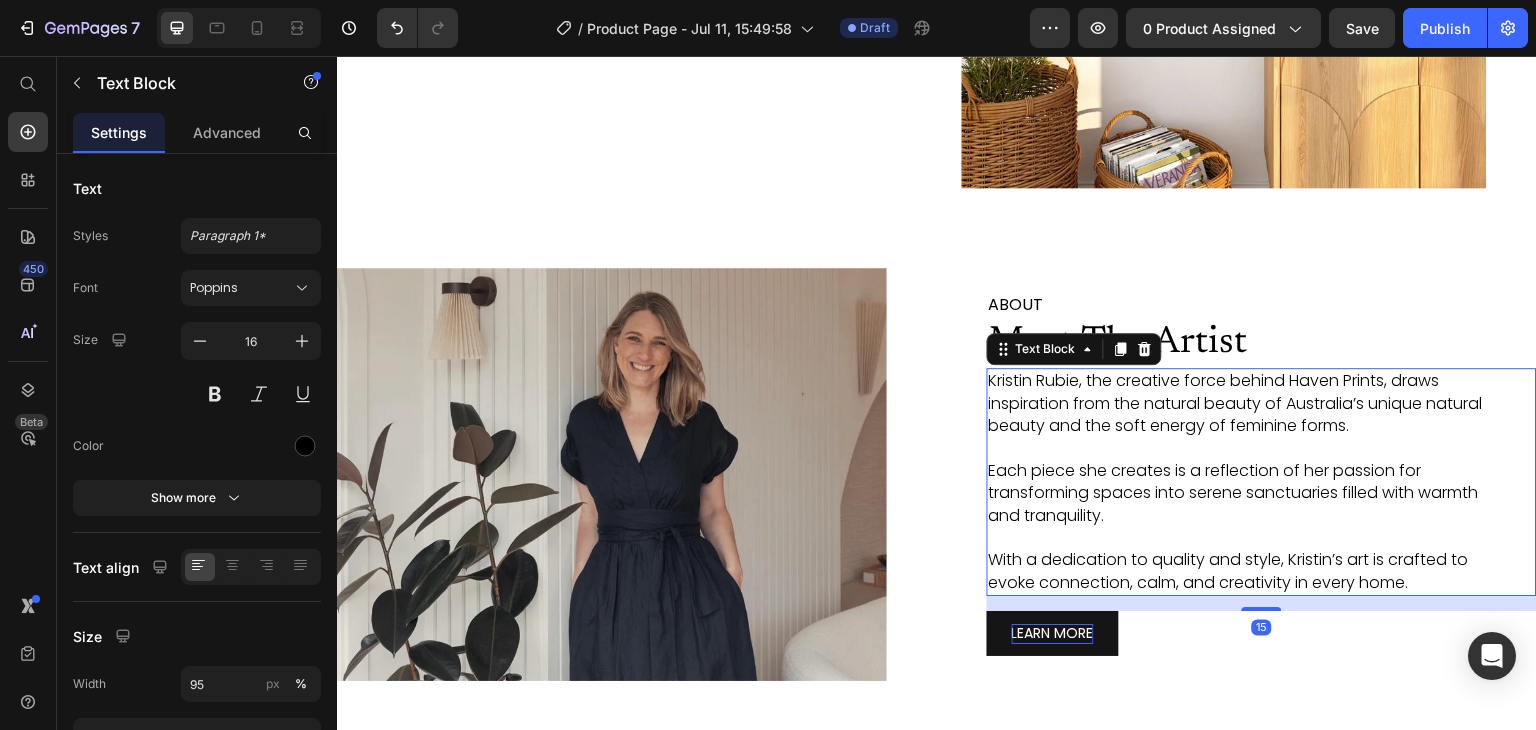 drag, startPoint x: 1259, startPoint y: 591, endPoint x: 1259, endPoint y: 606, distance: 15 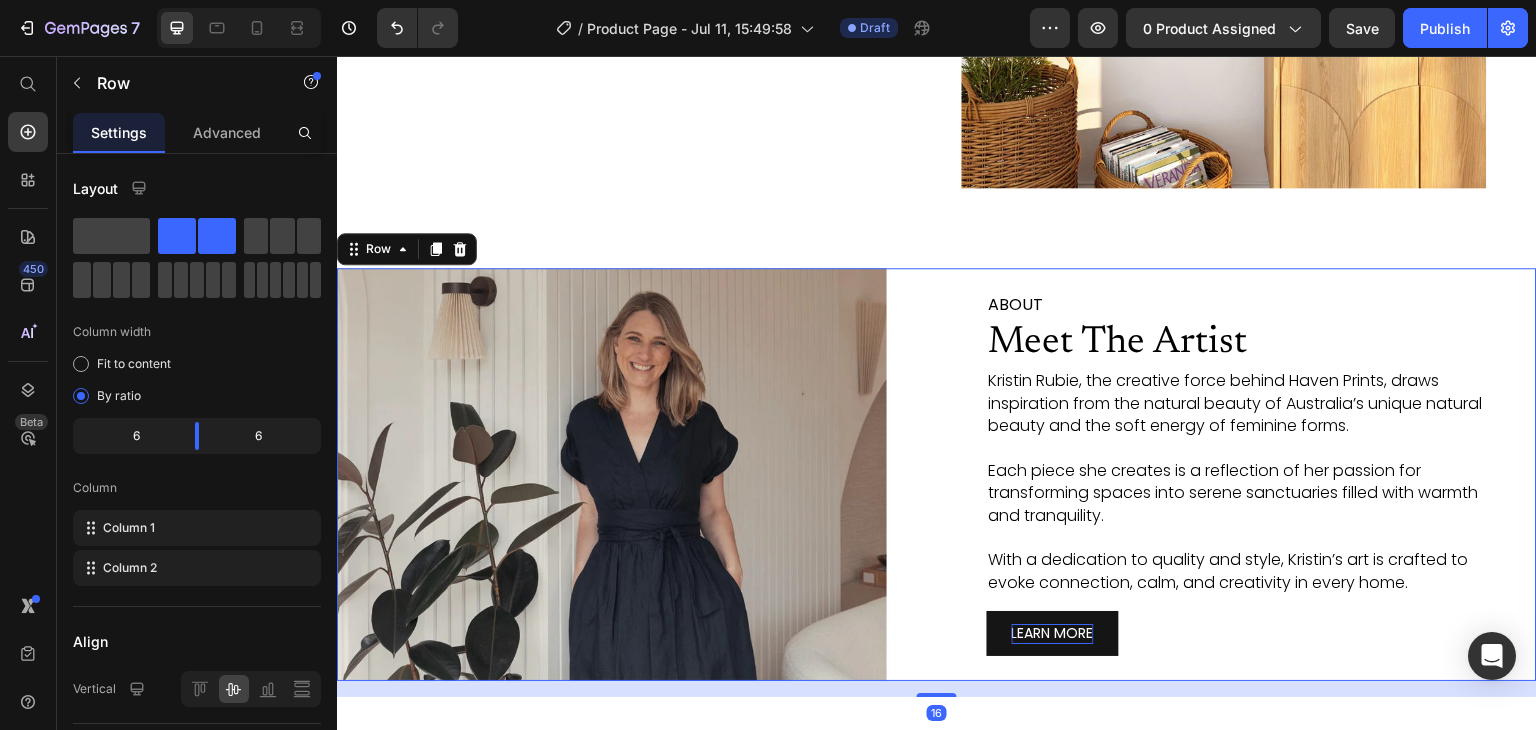 click on "ABOUT Text Block Meet The Artist Heading Kristin Rubie, the creative force behind Haven Prints, draws inspiration from the natural beauty of Australia’s unique natural beauty and the soft energy of feminine forms.   Each piece she creates is a reflection of her passion for transforming spaces into serene sanctuaries filled with warmth and tranquility.   With a dedication to quality and style, Kristin’s art is crafted to evoke connection, calm, and creativity in every home. Text Block LEARN MORE Button" at bounding box center [1262, 474] 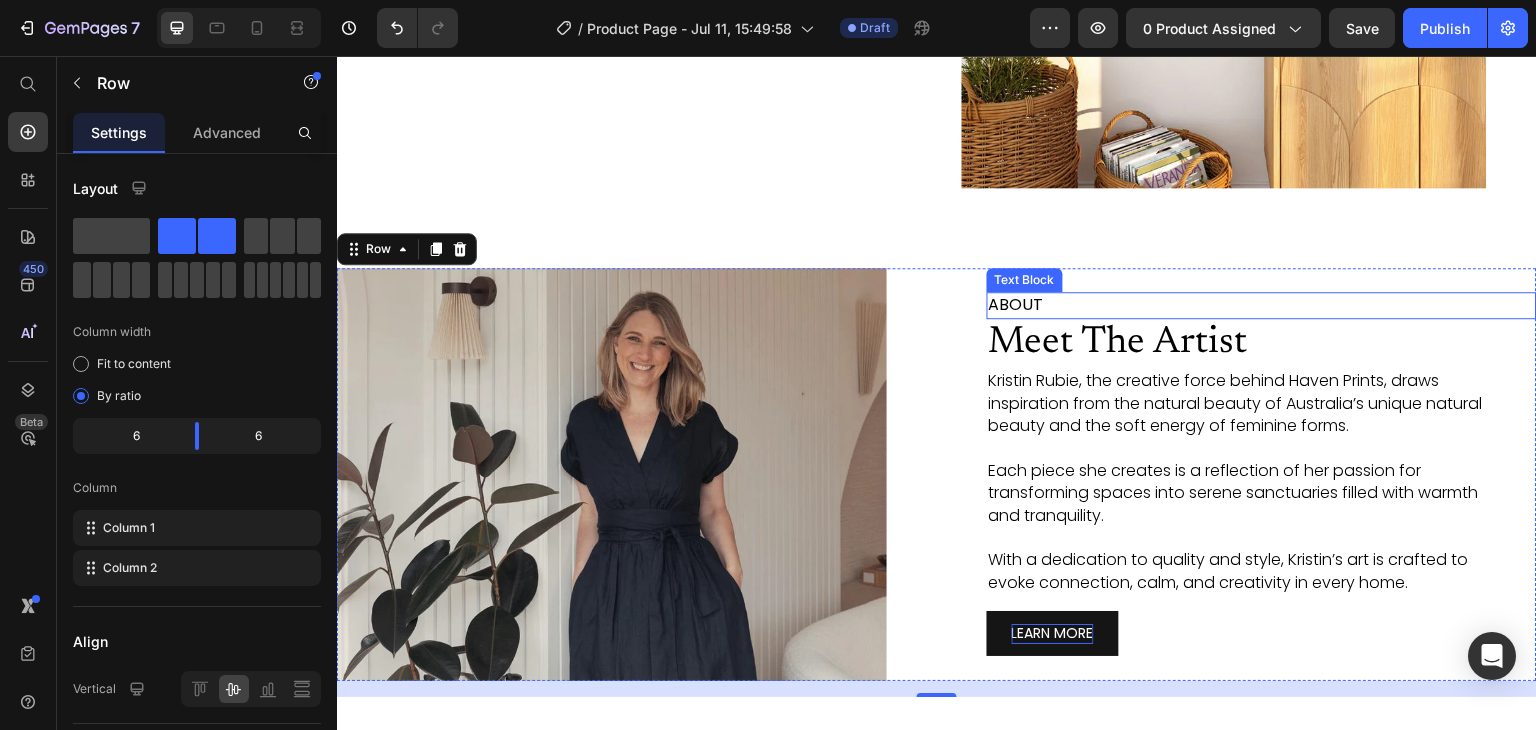 click on "ABOUT" at bounding box center (1262, 305) 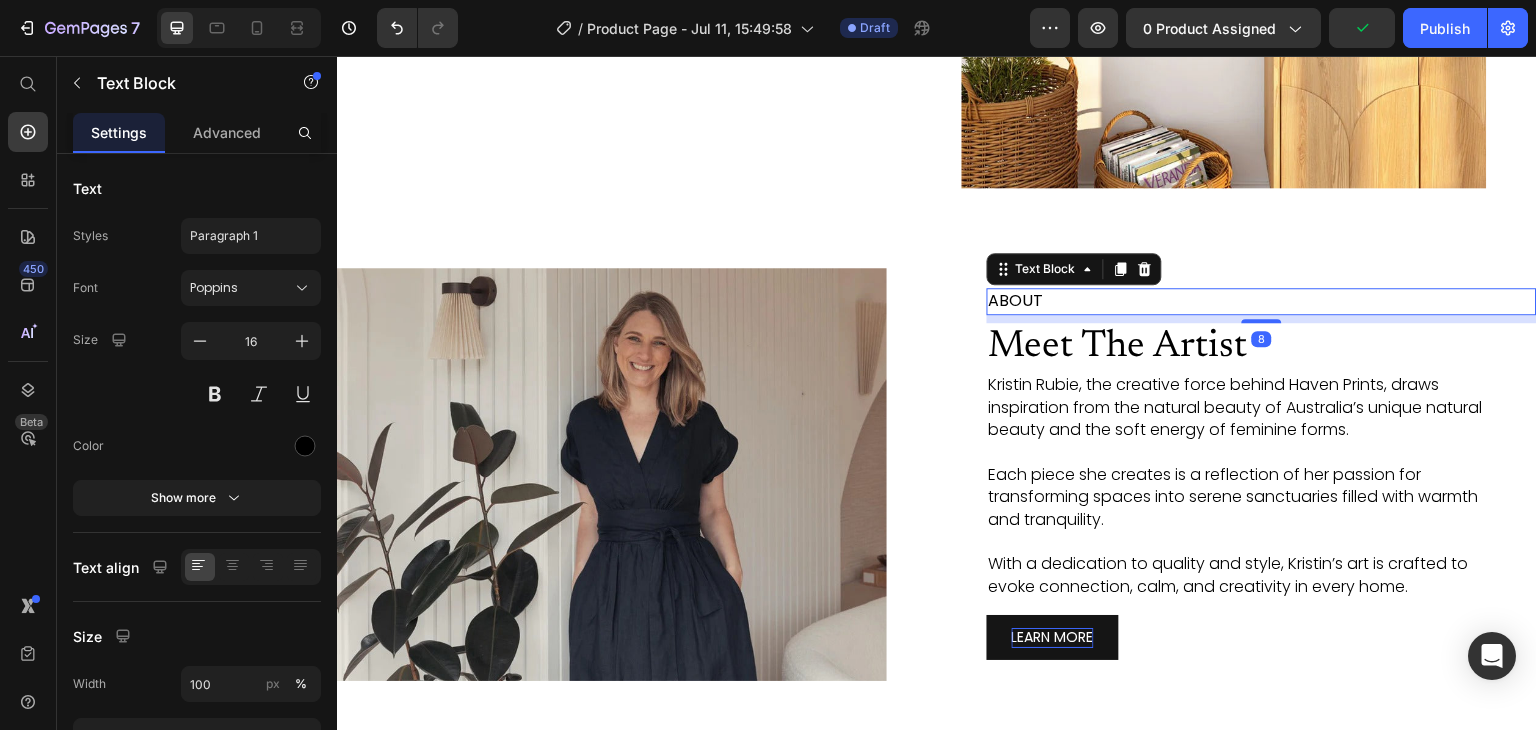 click on "ABOUT Text Block   8 Meet The Artist Heading Kristin Rubie, the creative force behind Haven Prints, draws inspiration from the natural beauty of Australia’s unique natural beauty and the soft energy of feminine forms.   Each piece she creates is a reflection of her passion for transforming spaces into serene sanctuaries filled with warmth and tranquility.   With a dedication to quality and style, Kristin’s art is crafted to evoke connection, calm, and creativity in every home. Text Block LEARN MORE Button" at bounding box center (1262, 474) 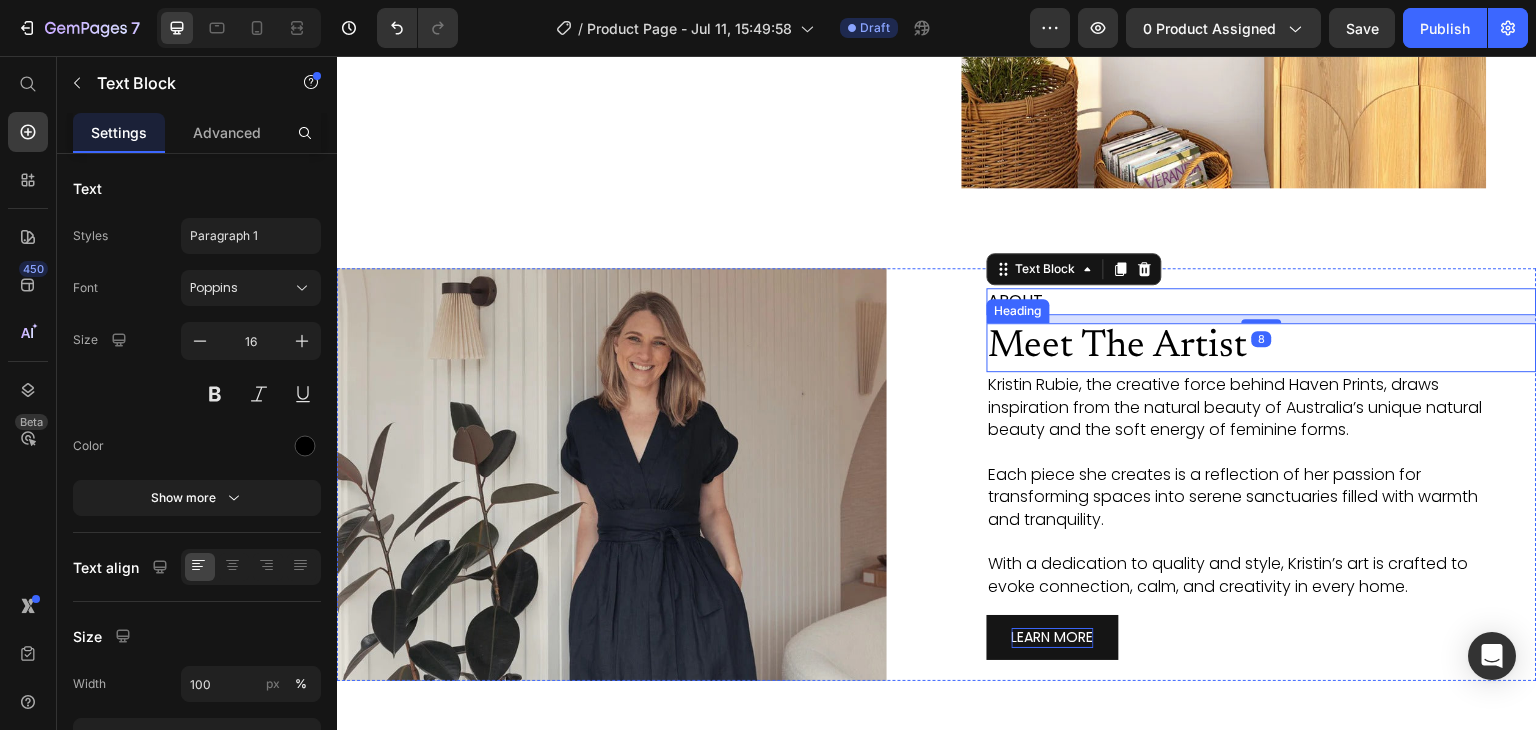 click on "Meet The Artist" at bounding box center (1262, 348) 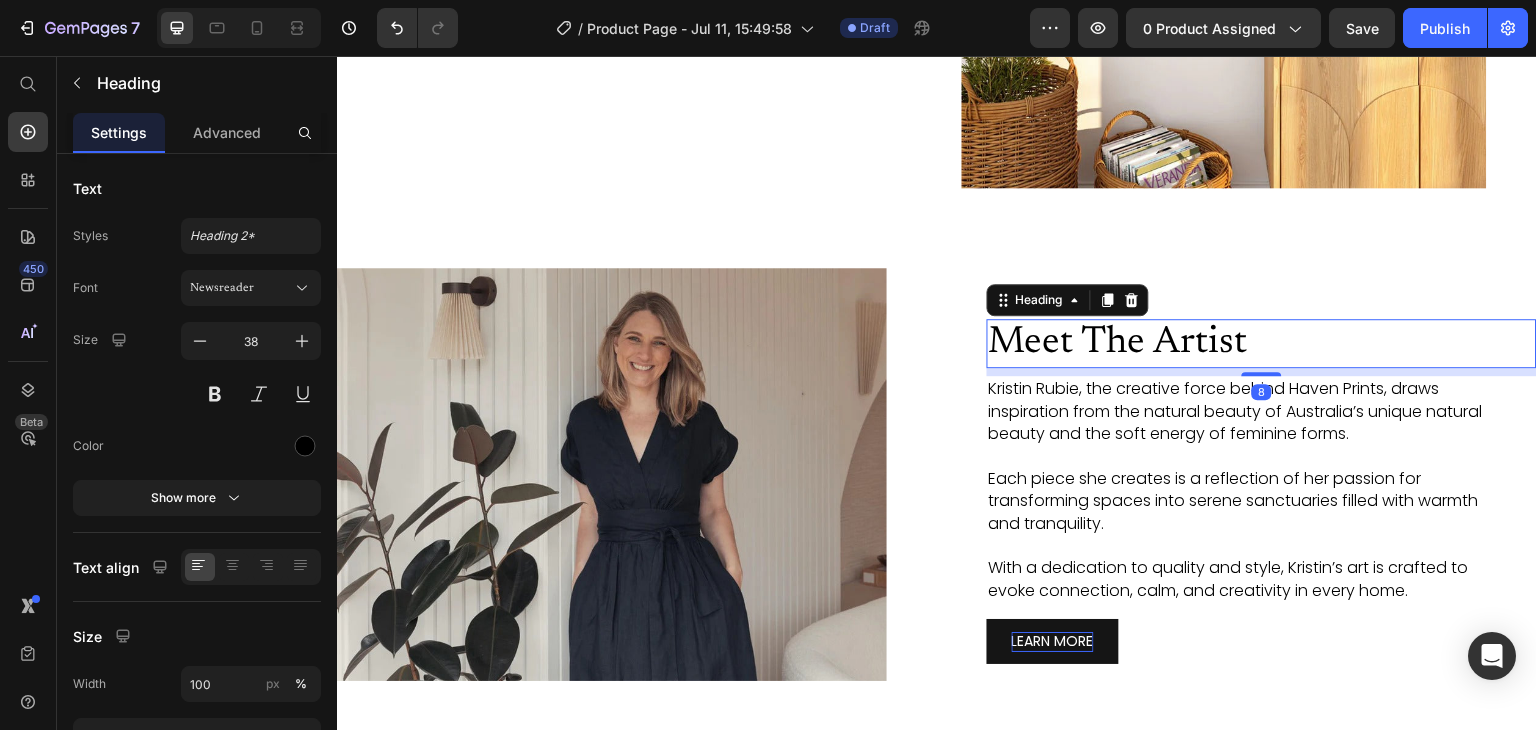 click on "ABOUT Text Block Meet The Artist Heading   8 Kristin Rubie, the creative force behind Haven Prints, draws inspiration from the natural beauty of Australia’s unique natural beauty and the soft energy of feminine forms.   Each piece she creates is a reflection of her passion for transforming spaces into serene sanctuaries filled with warmth and tranquility.   With a dedication to quality and style, Kristin’s art is crafted to evoke connection, calm, and creativity in every home. Text Block LEARN MORE Button" at bounding box center [1262, 474] 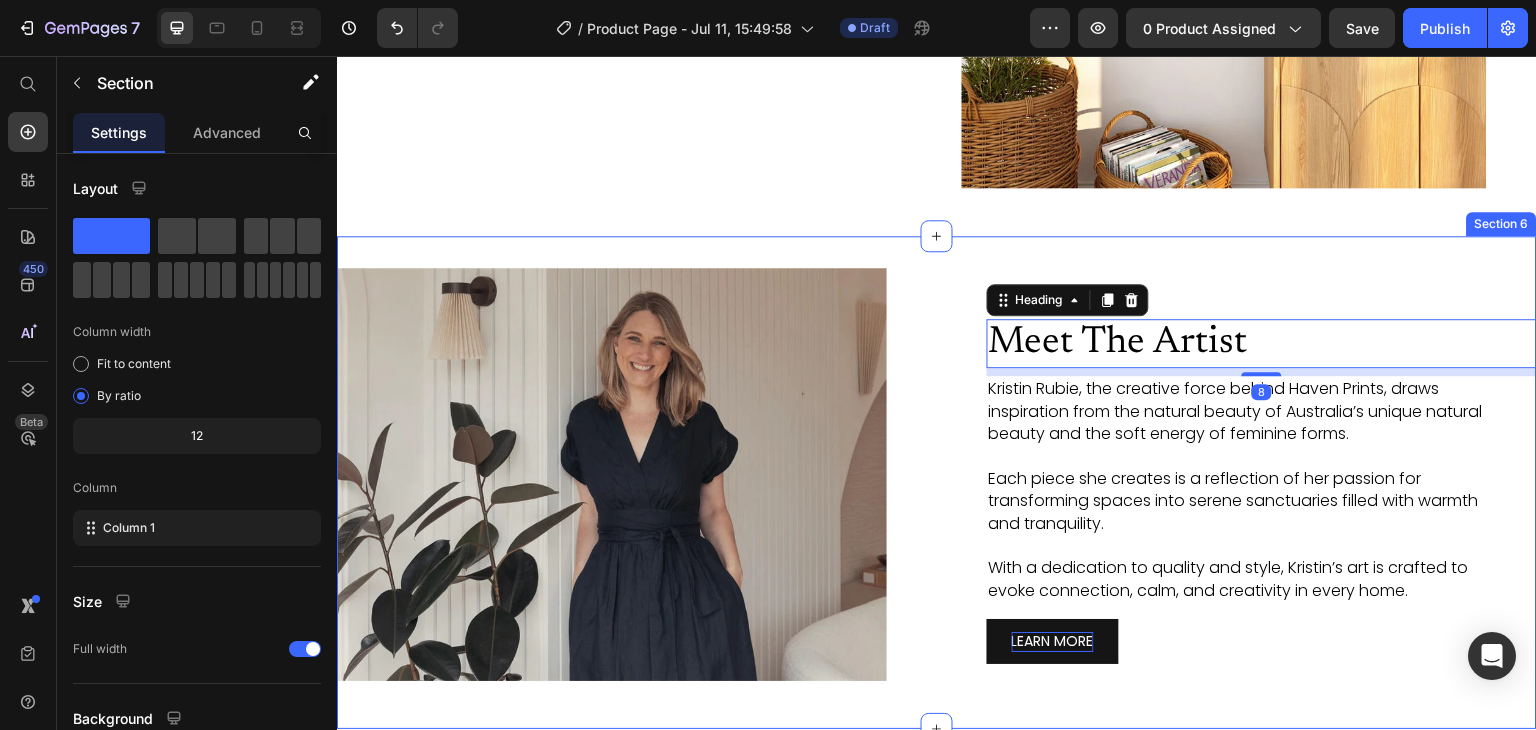 click on "Image ABOUT Text Block Meet The Artist Heading   8 Kristin Rubie, the creative force behind Haven Prints, draws inspiration from the natural beauty of Australia’s unique natural beauty and the soft energy of feminine forms.   Each piece she creates is a reflection of her passion for transforming spaces into serene sanctuaries filled with warmth and tranquility.   With a dedication to quality and style, Kristin’s art is crafted to evoke connection, calm, and creativity in every home. Text Block LEARN MORE Button Row" at bounding box center (937, 482) 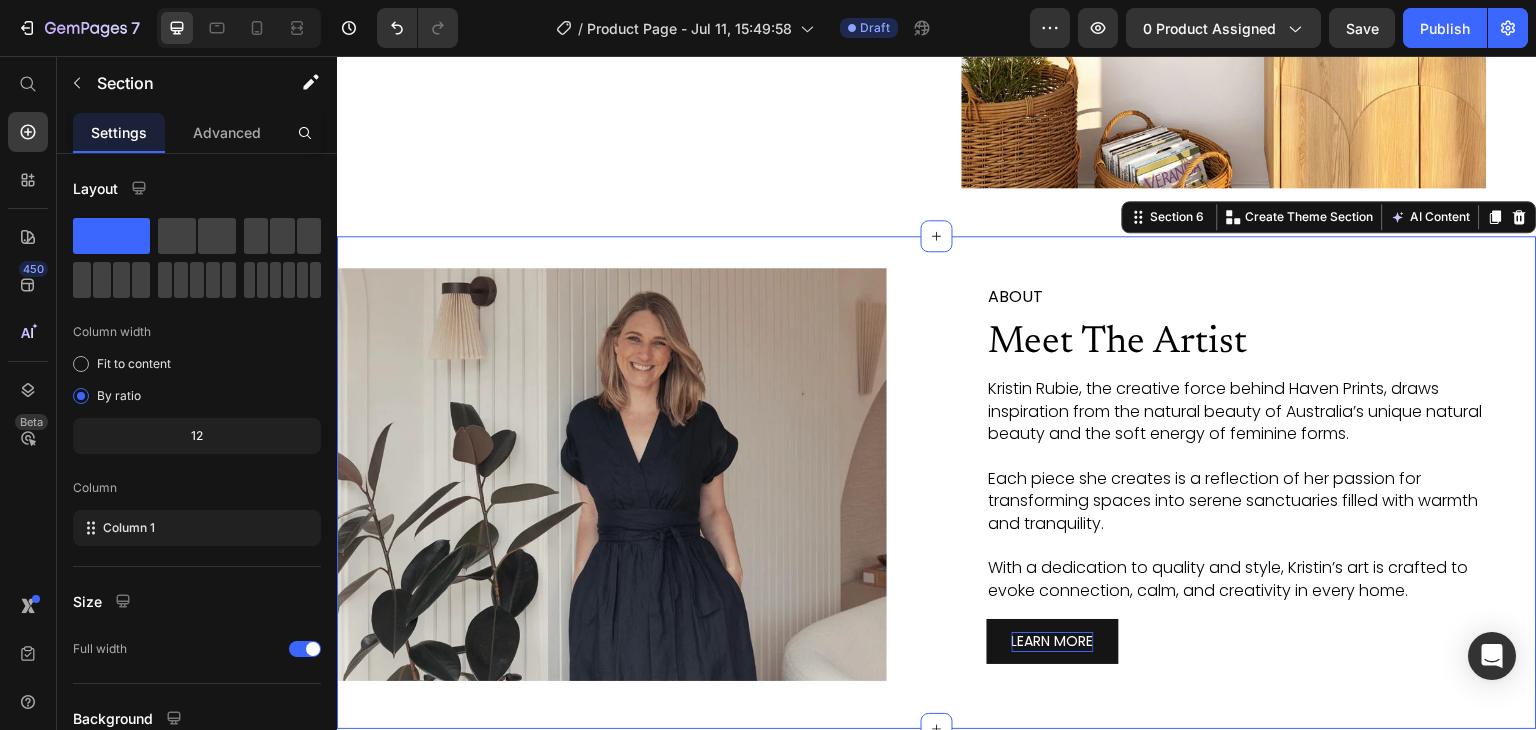 click on "Image ABOUT Text Block Meet The Artist Heading Kristin Rubie, the creative force behind Haven Prints, draws inspiration from the natural beauty of Australia’s unique natural beauty and the soft energy of feminine forms.   Each piece she creates is a reflection of her passion for transforming spaces into serene sanctuaries filled with warmth and tranquility.   With a dedication to quality and style, Kristin’s art is crafted to evoke connection, calm, and creativity in every home. Text Block LEARN MORE Button Row Section 6   You can create reusable sections Create Theme Section AI Content Write with GemAI What would you like to describe here? Tone and Voice Persuasive Product Aiyana Show more Generate" at bounding box center [937, 482] 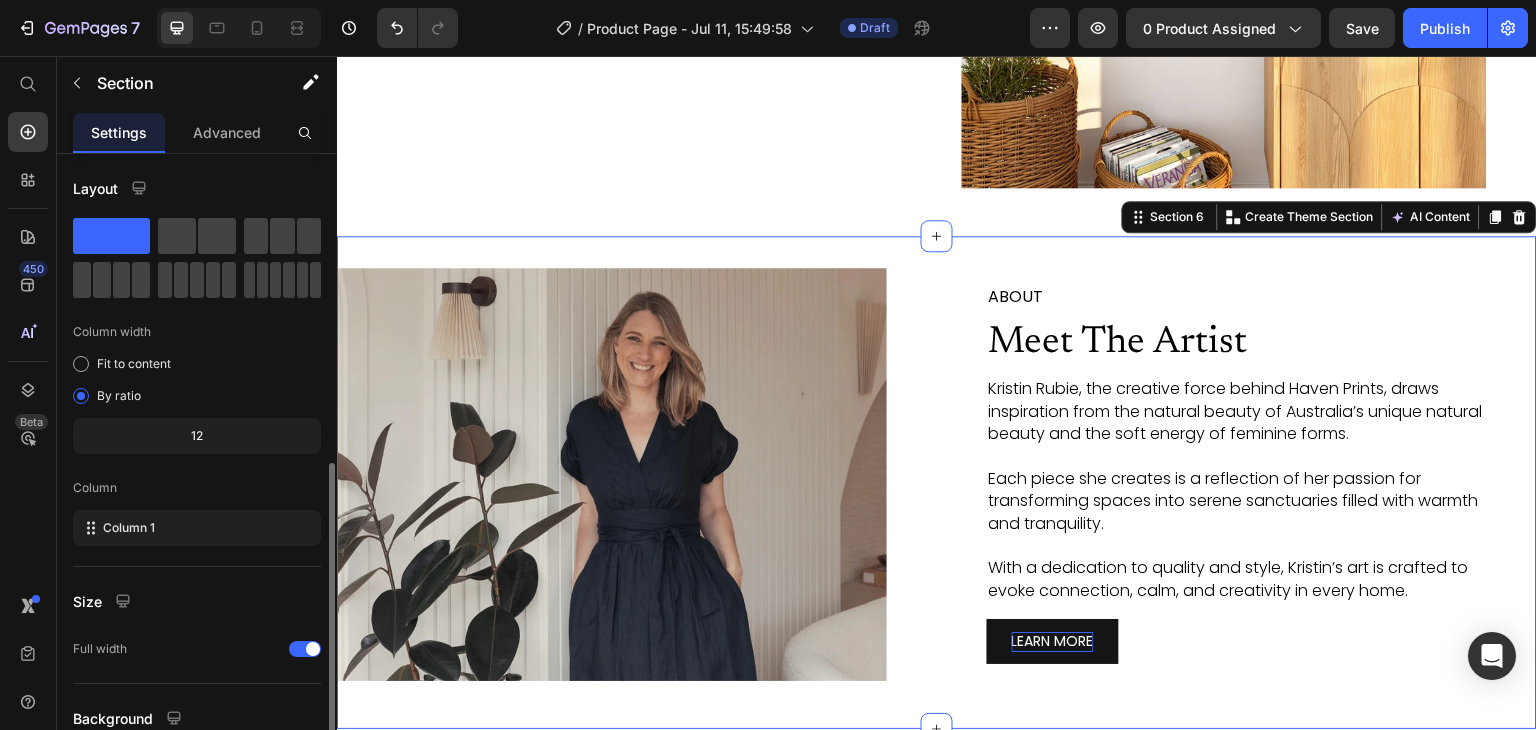 scroll, scrollTop: 173, scrollLeft: 0, axis: vertical 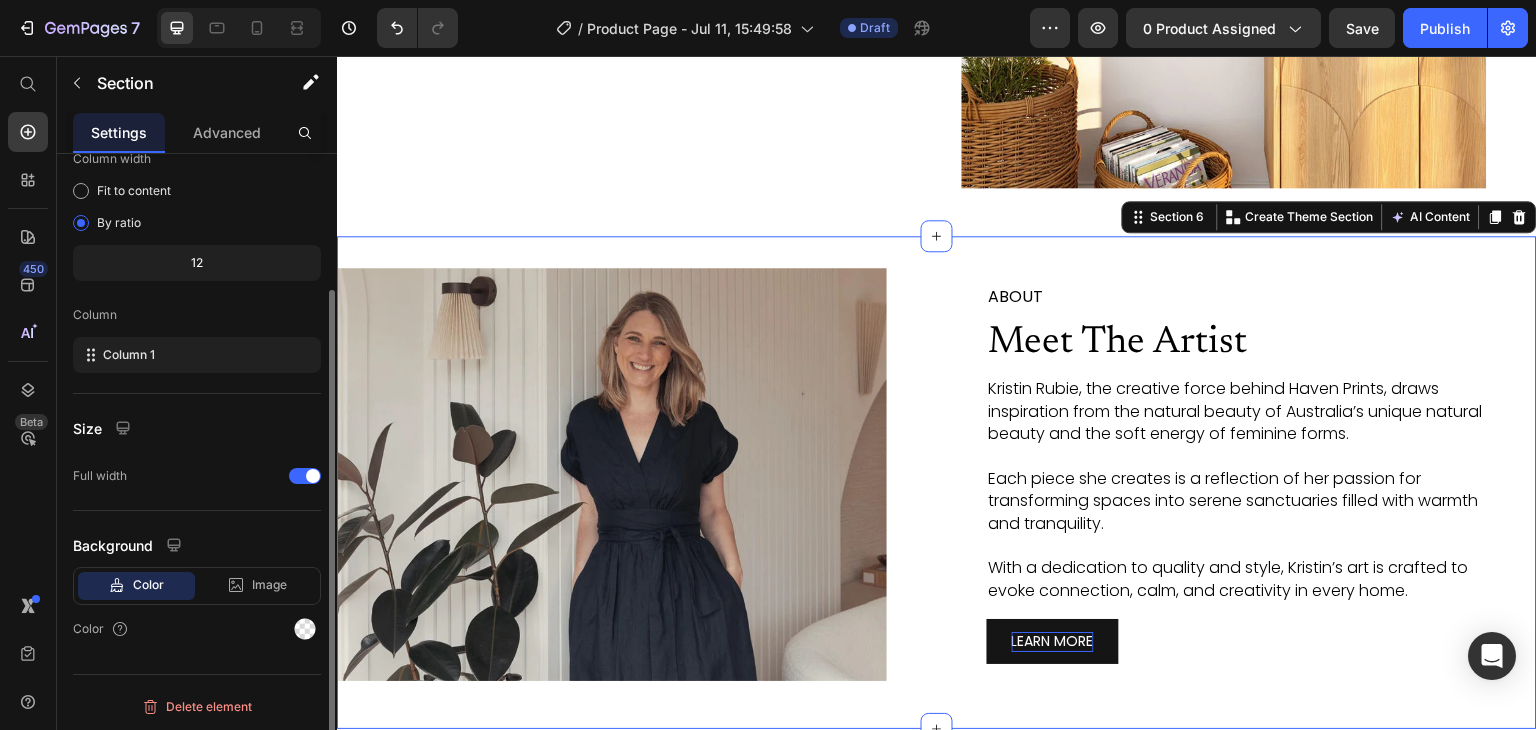 click on "Color" at bounding box center [197, 629] 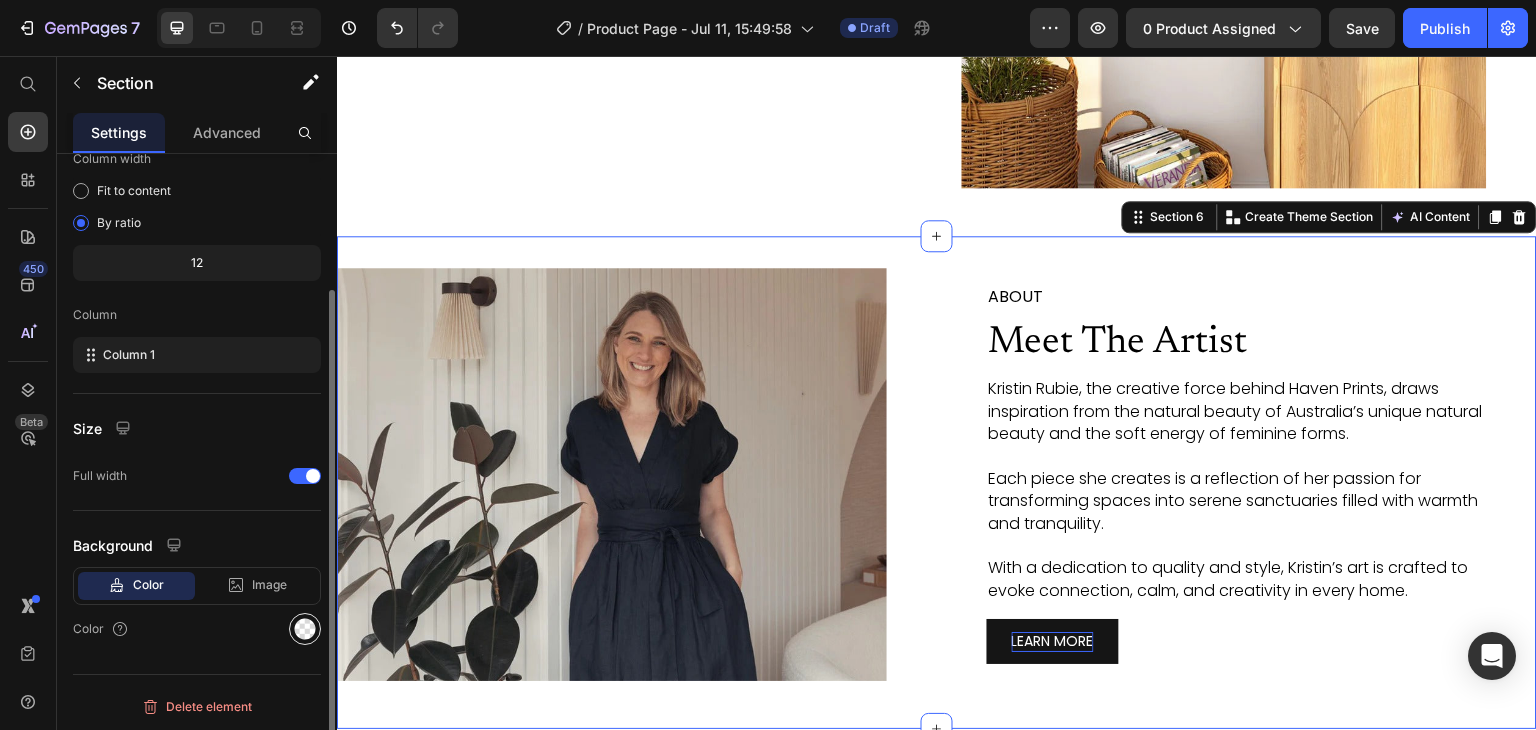 click at bounding box center [305, 629] 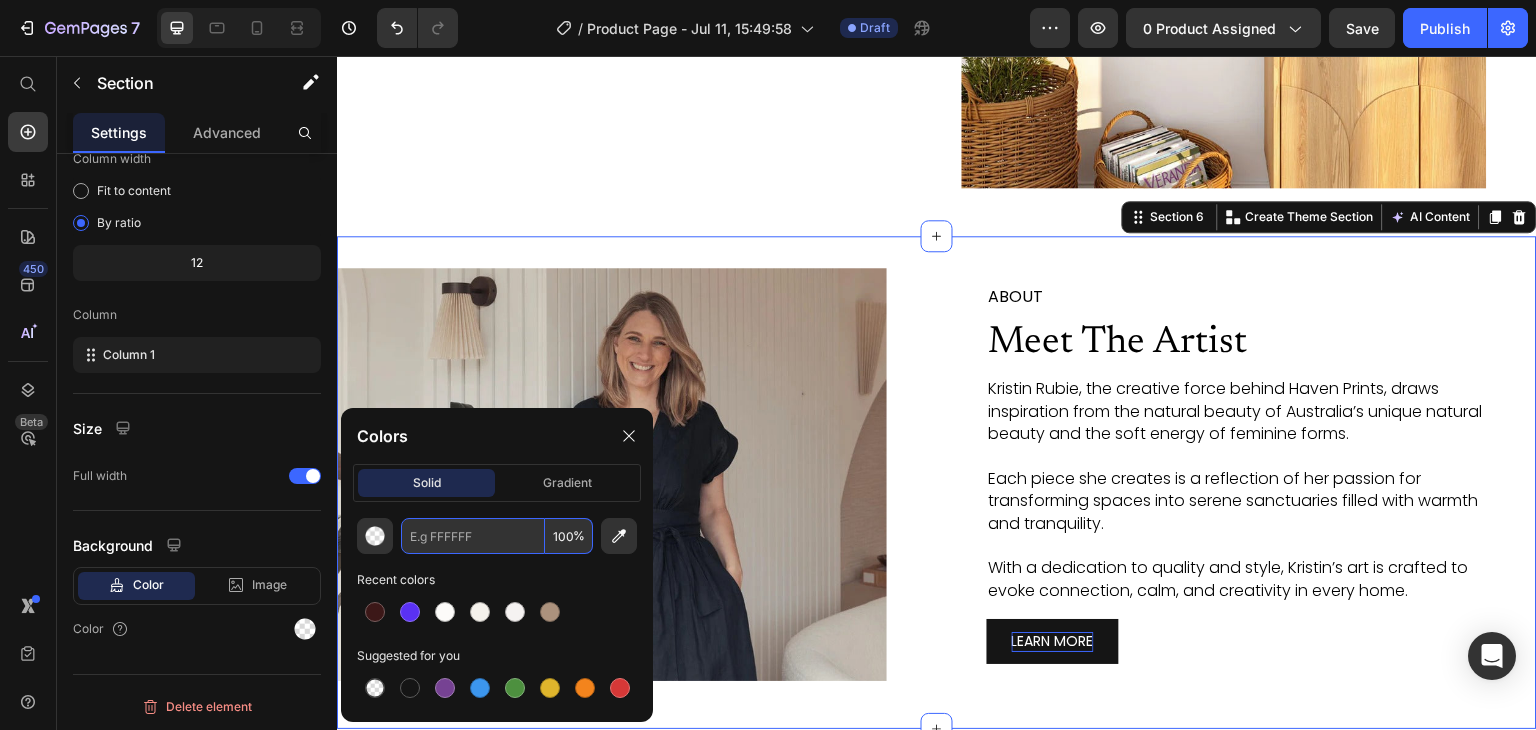 click at bounding box center [473, 536] 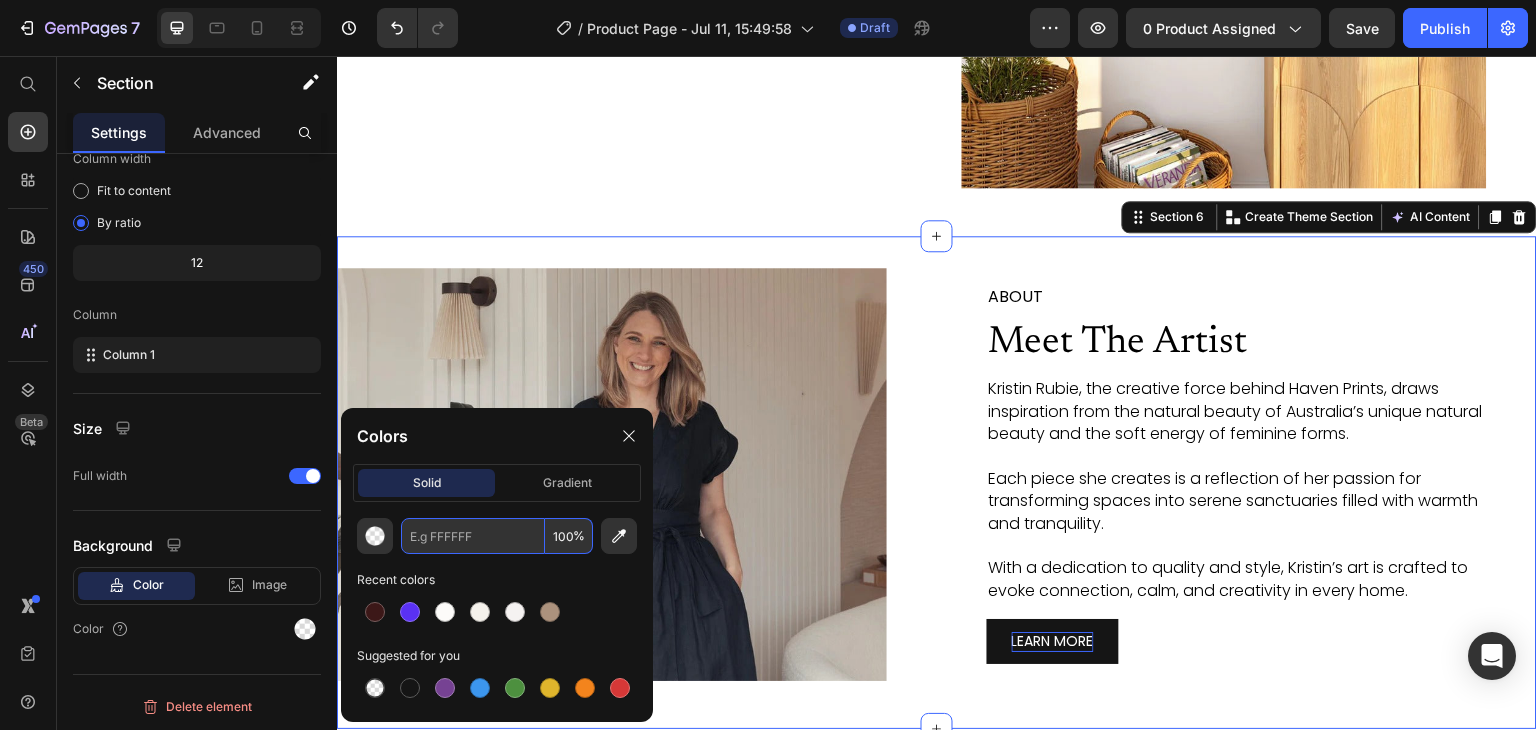 paste on "#F9F6F5" 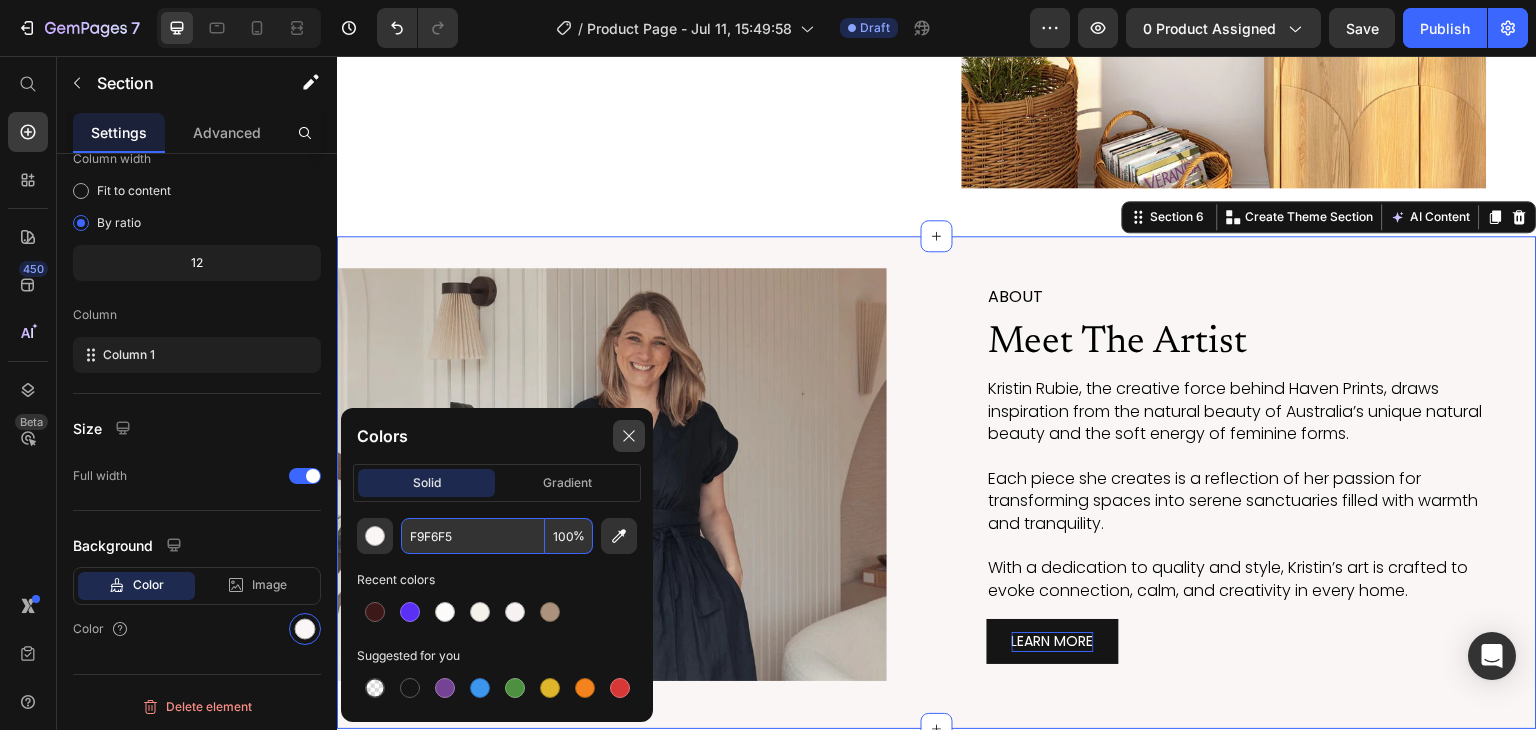 type on "F9F6F5" 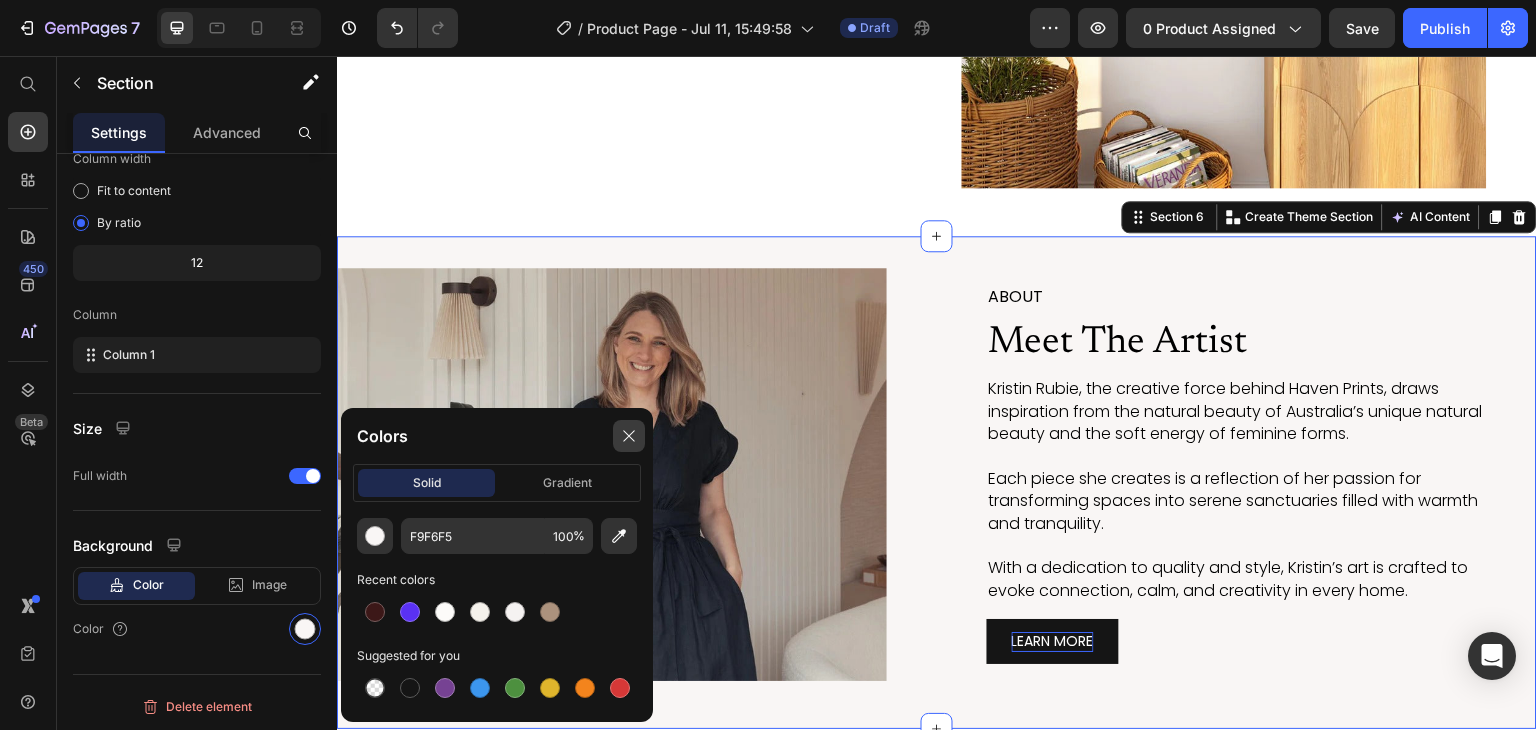 click at bounding box center [629, 436] 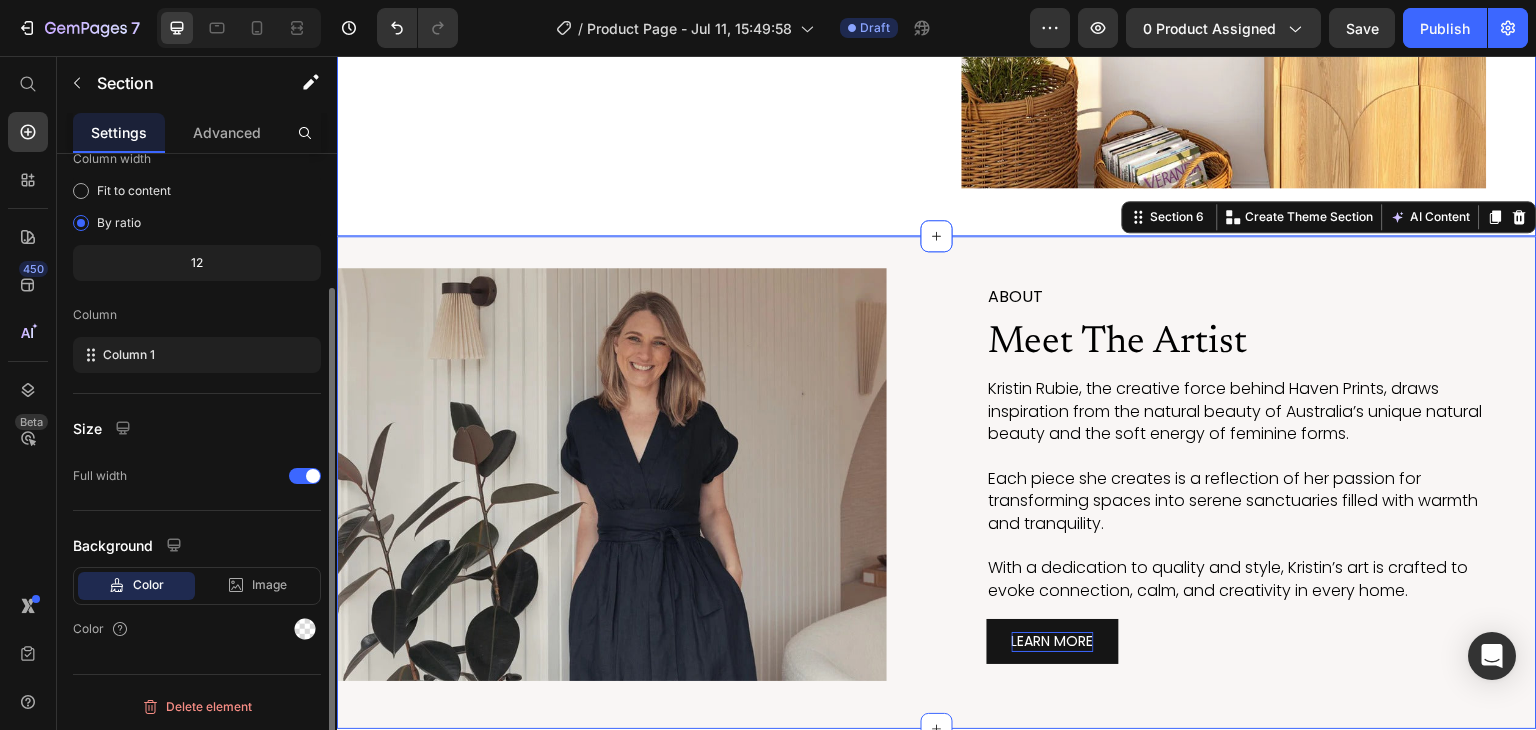 click on "PREMIUM CANVAS PRINTS Heading Send us a photo of your space and we'll create a complimentary  Artwork Mockup  so you can visualise this piece in your home, ensuring a seamless fit with your decor. Text Block SET IN YOUR HOME Button Image Row" at bounding box center (937, -67) 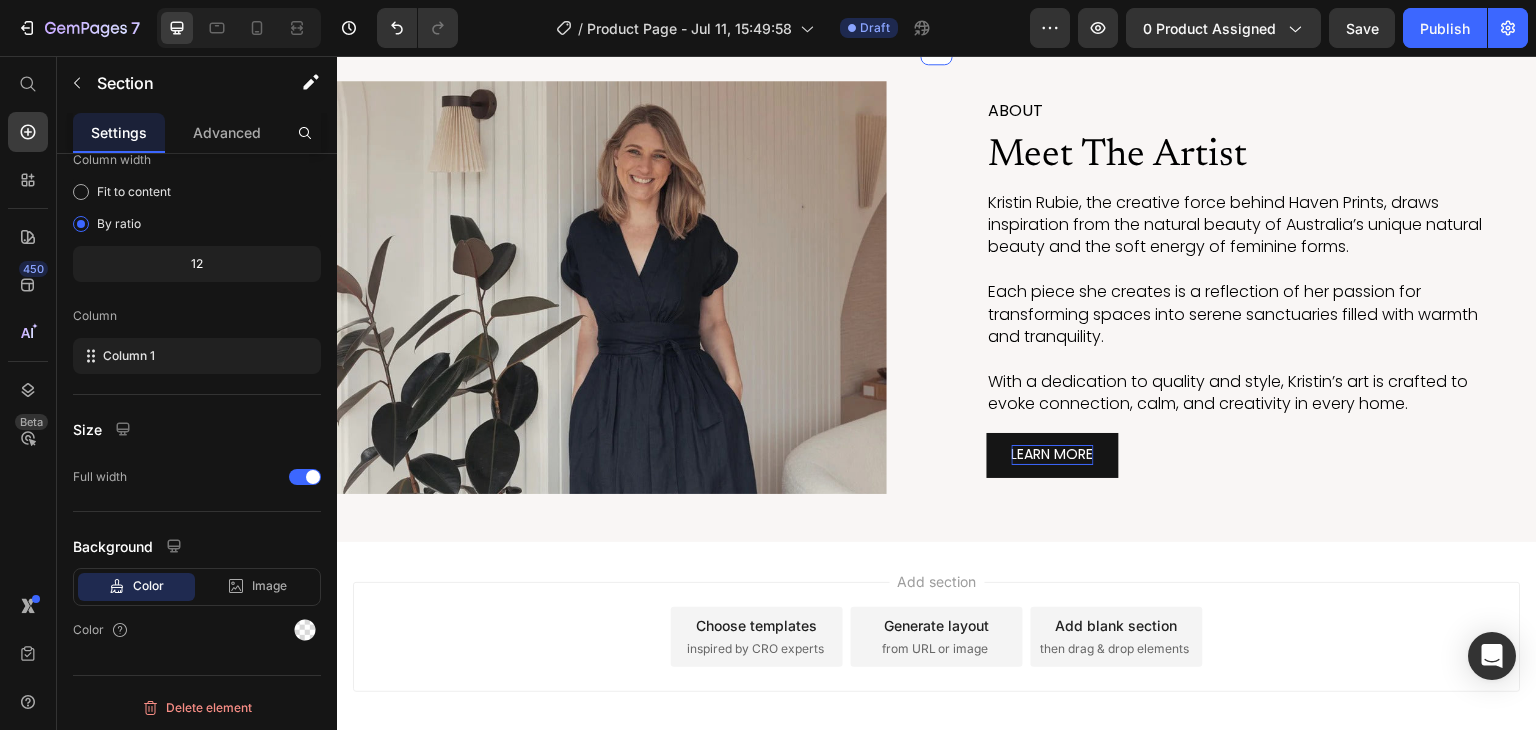 scroll, scrollTop: 3250, scrollLeft: 0, axis: vertical 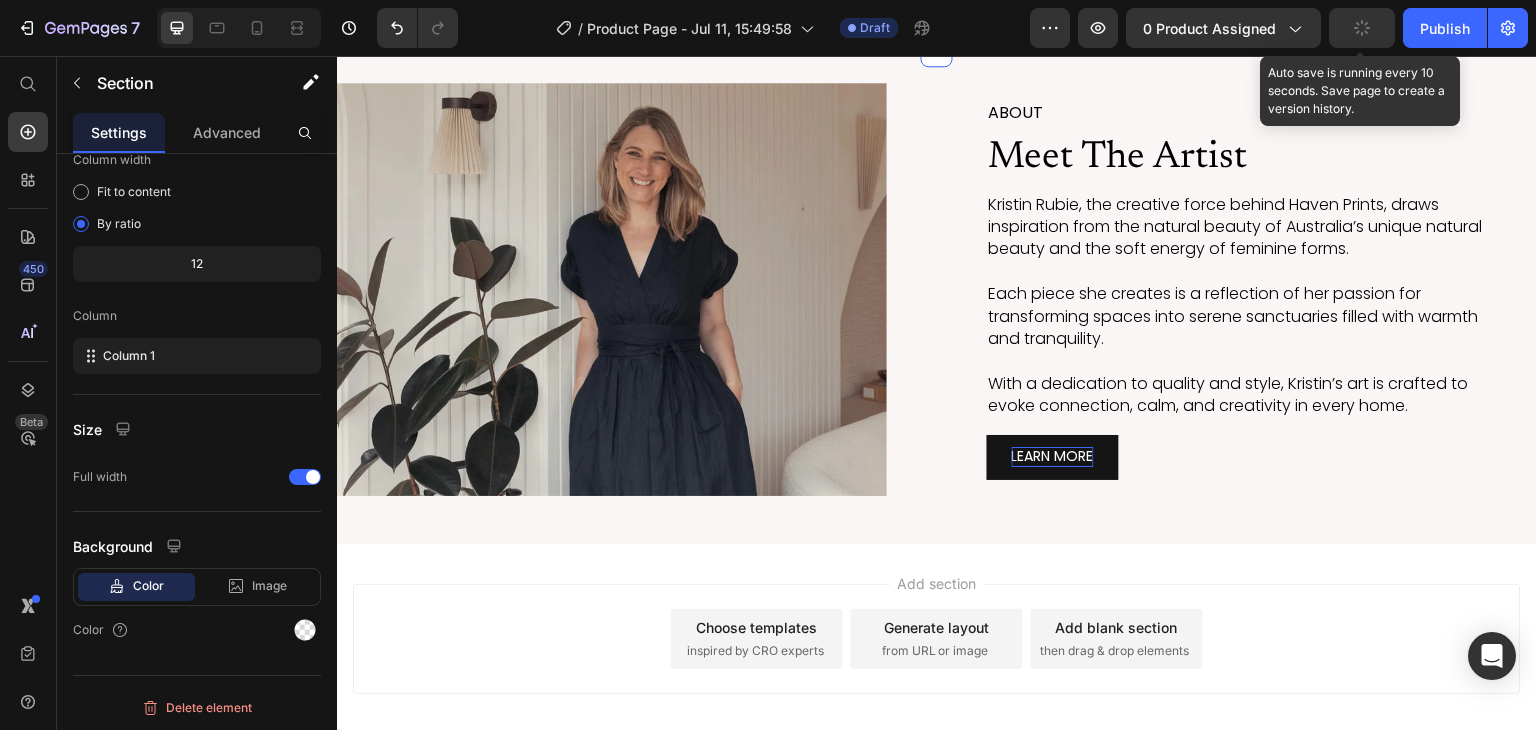 click 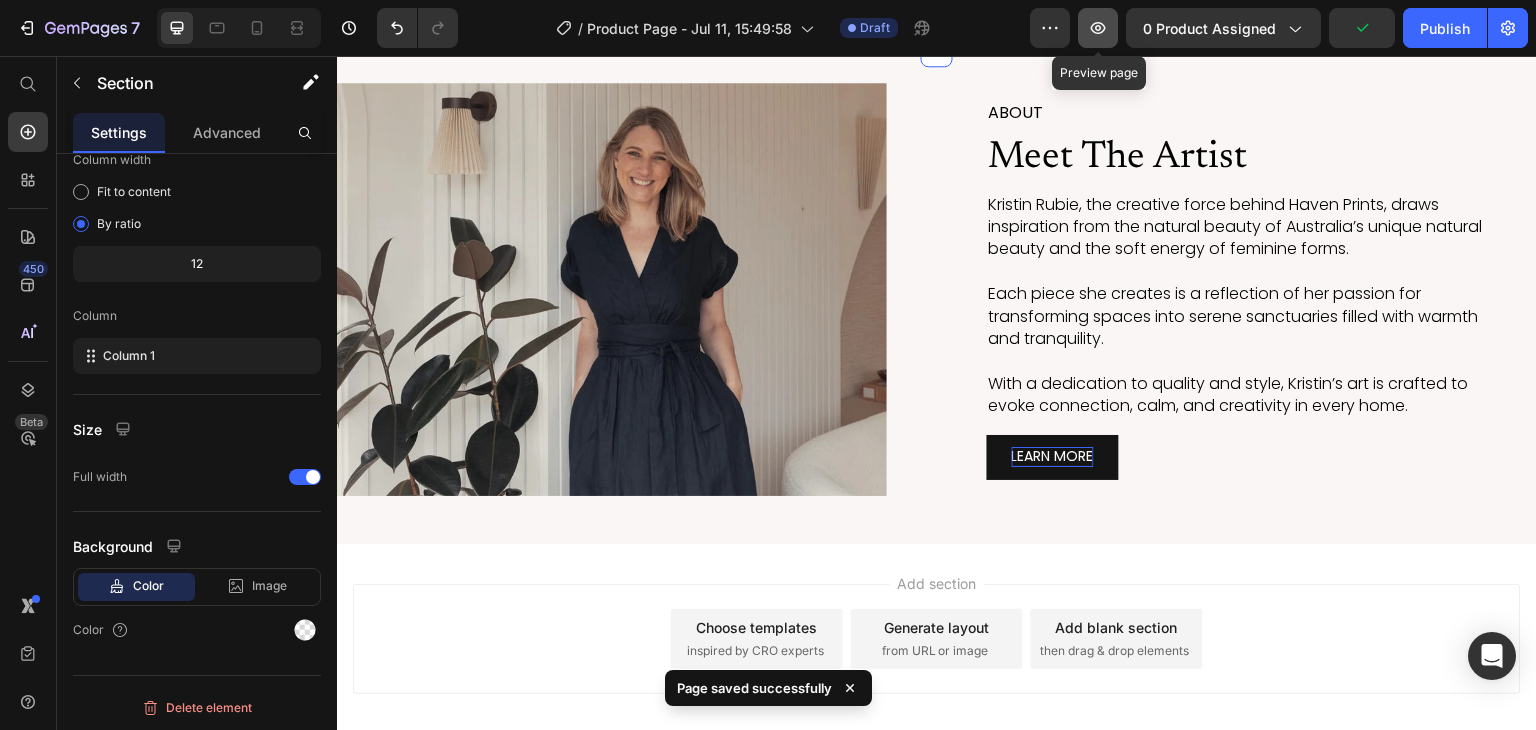 click 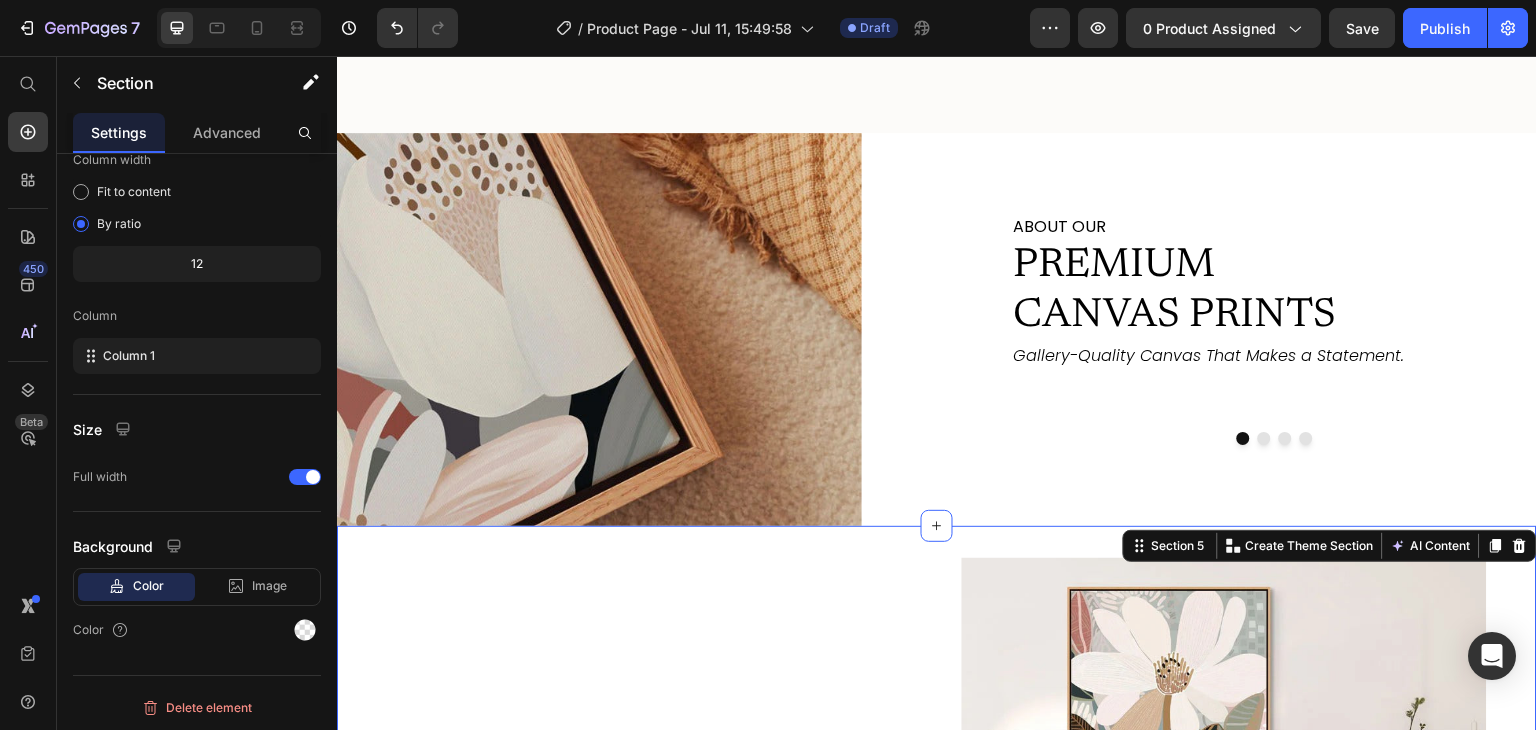 scroll, scrollTop: 2044, scrollLeft: 0, axis: vertical 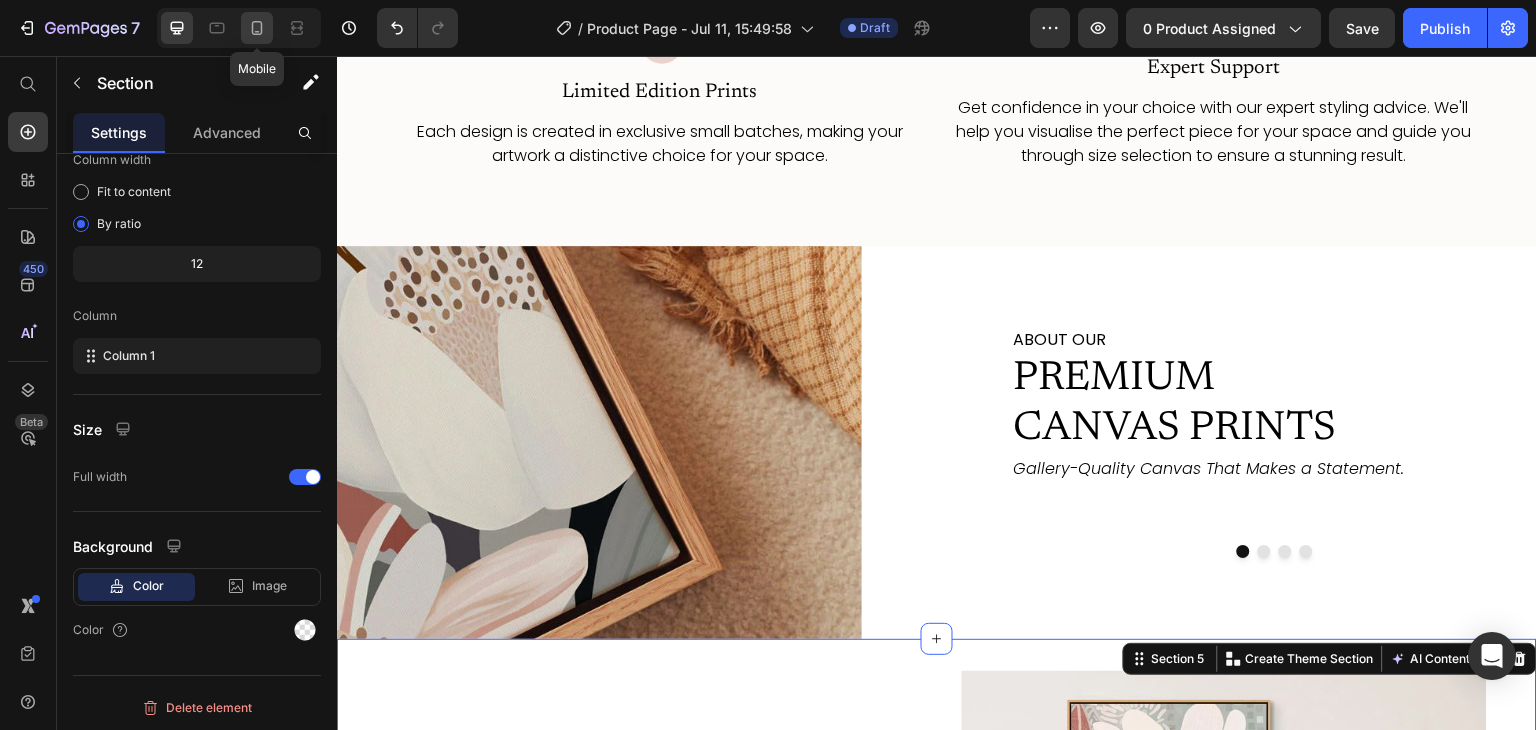 click 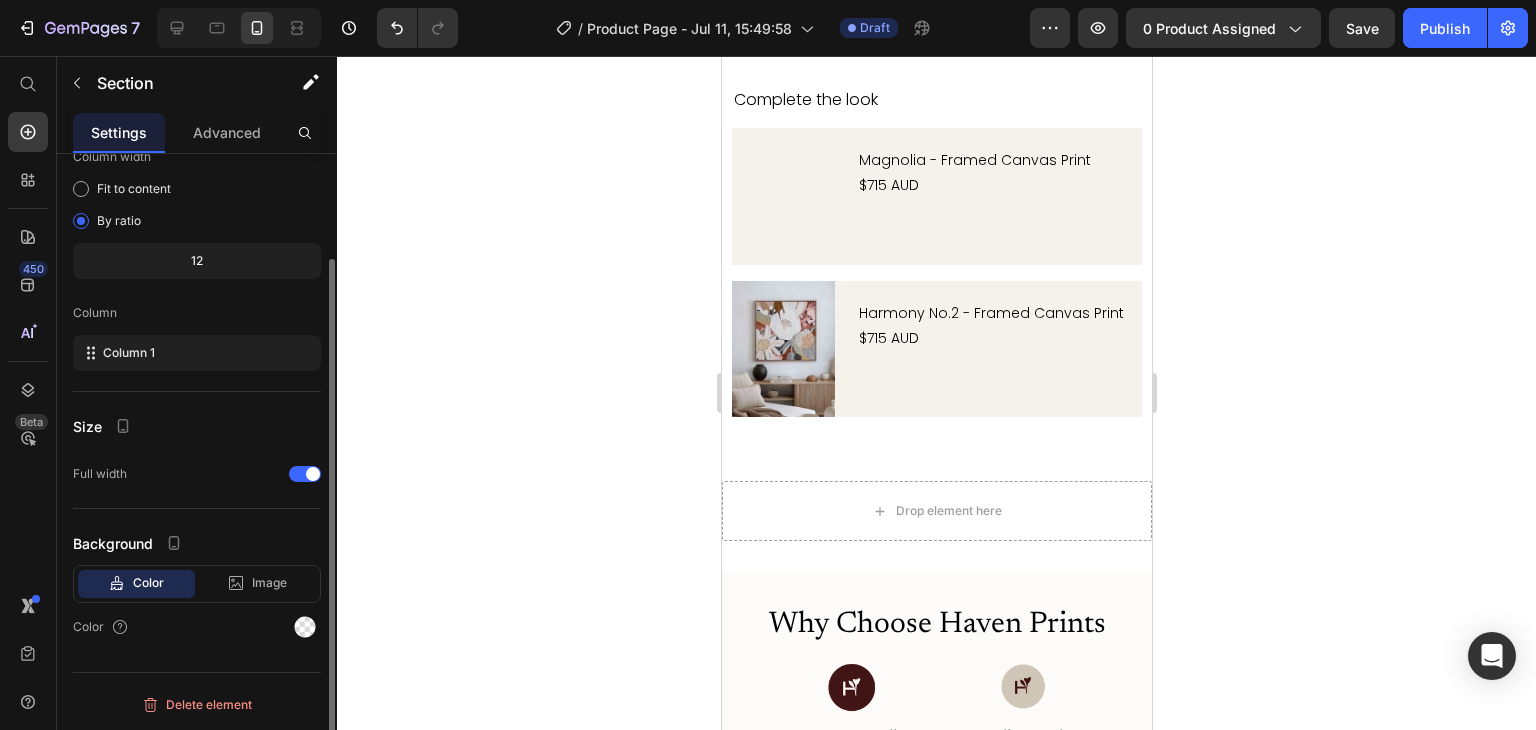 scroll, scrollTop: 129, scrollLeft: 0, axis: vertical 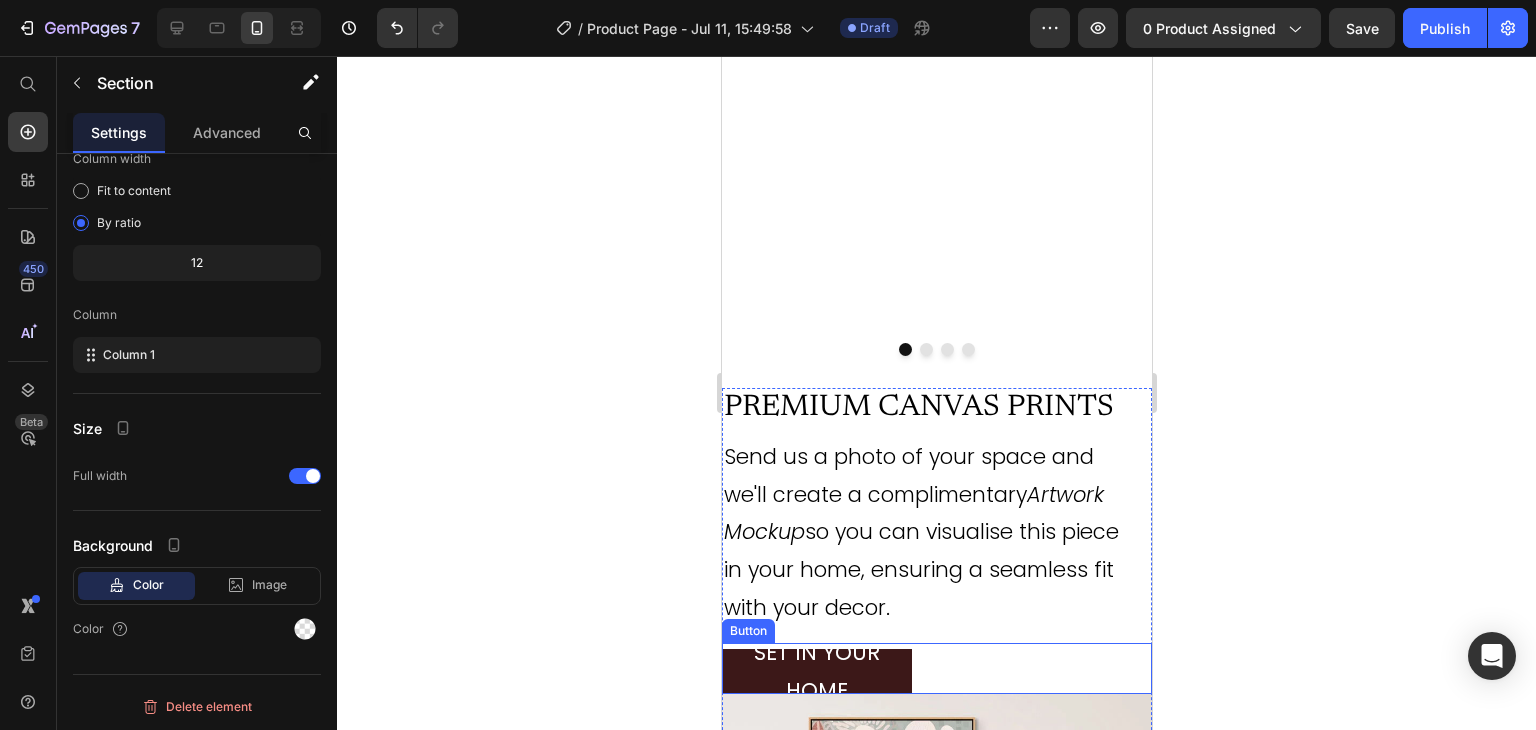 click on "SET IN YOUR HOME Button" at bounding box center [936, 668] 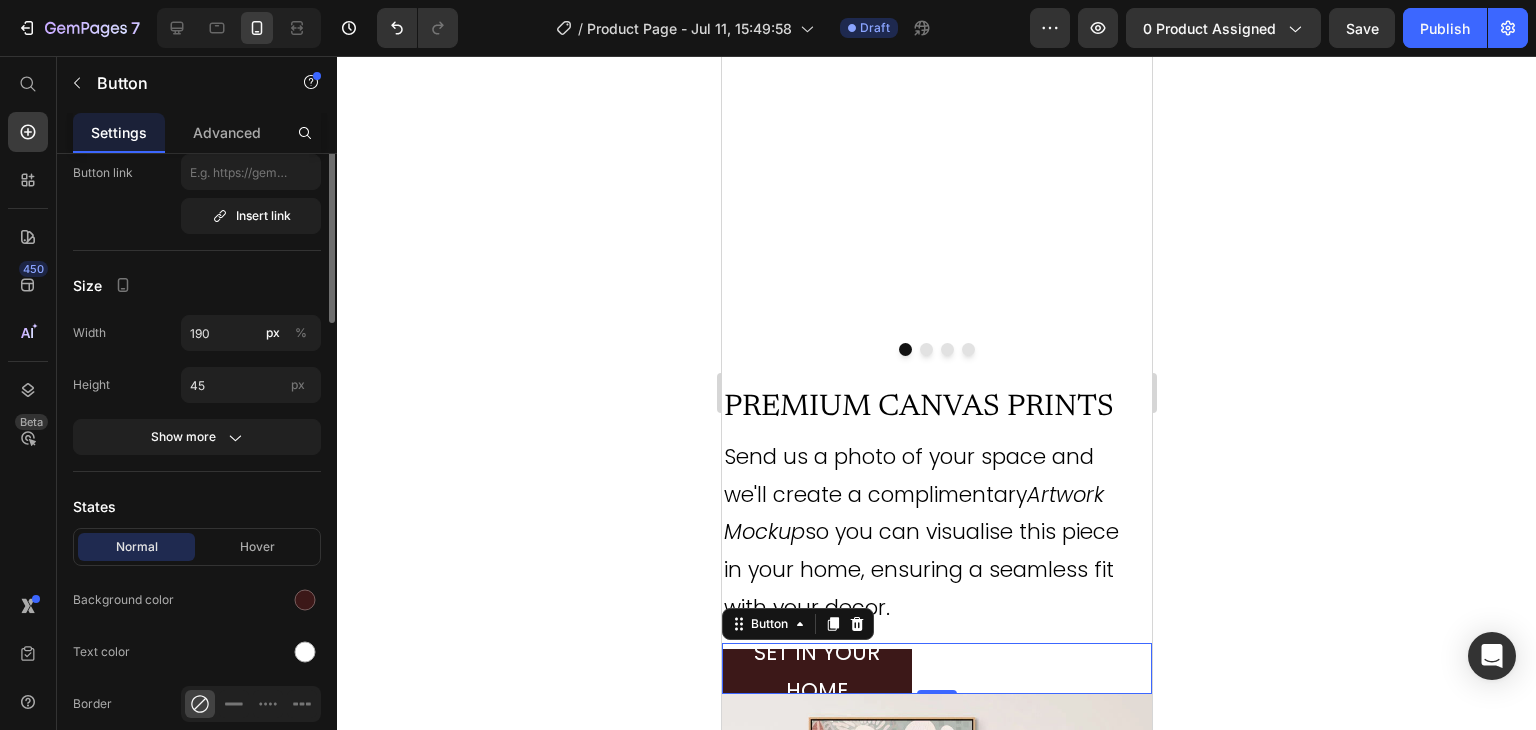 scroll, scrollTop: 0, scrollLeft: 0, axis: both 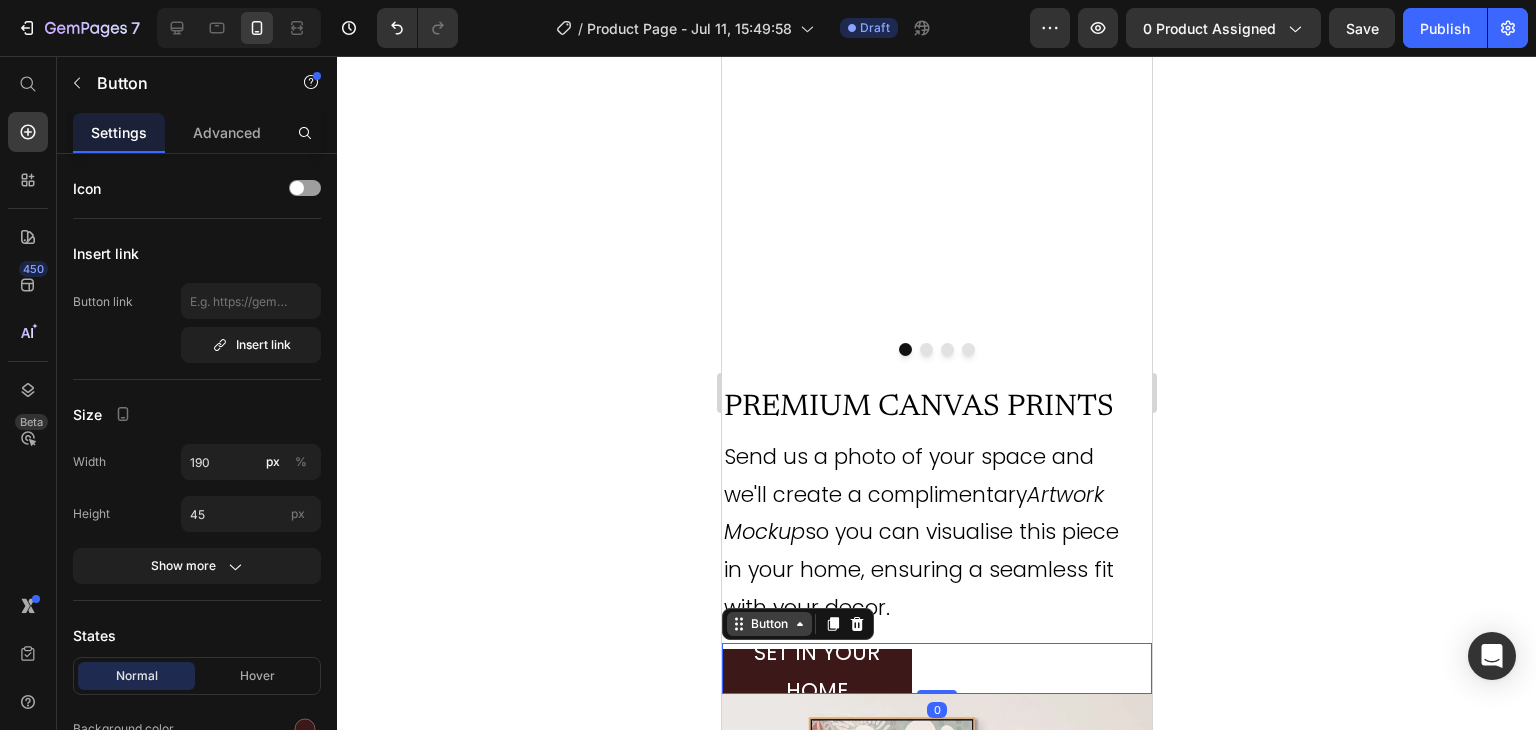 click 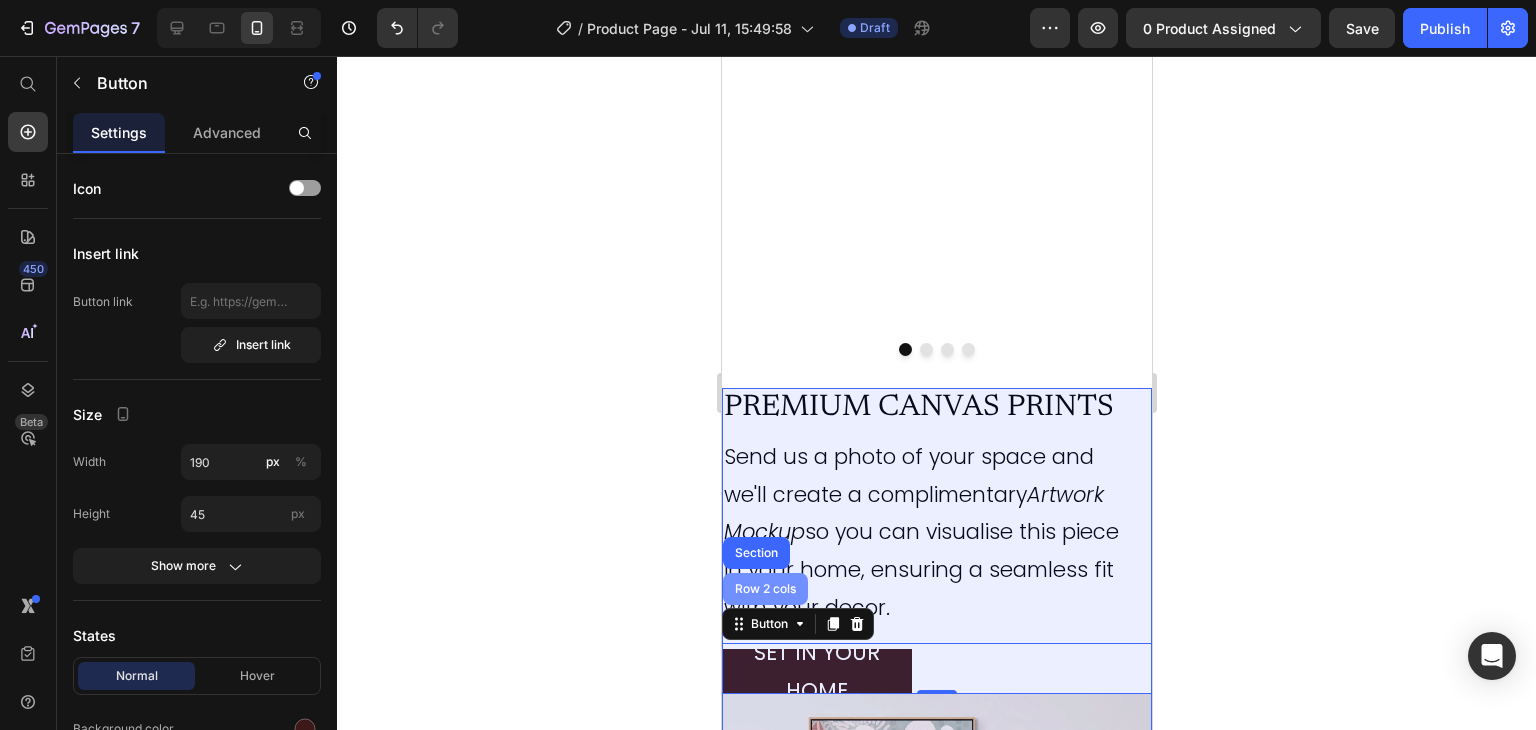 click on "Row 2 cols" at bounding box center (764, 589) 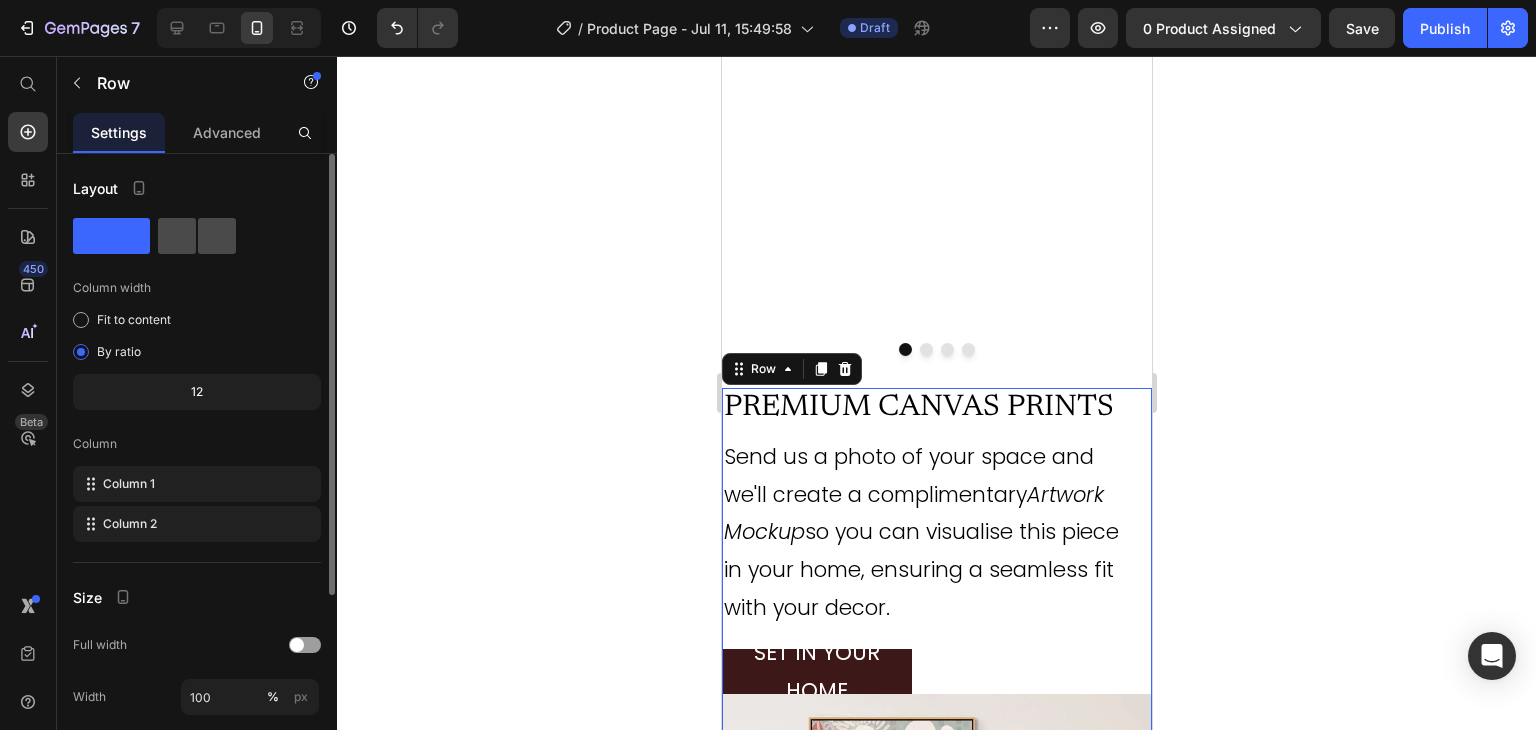 click 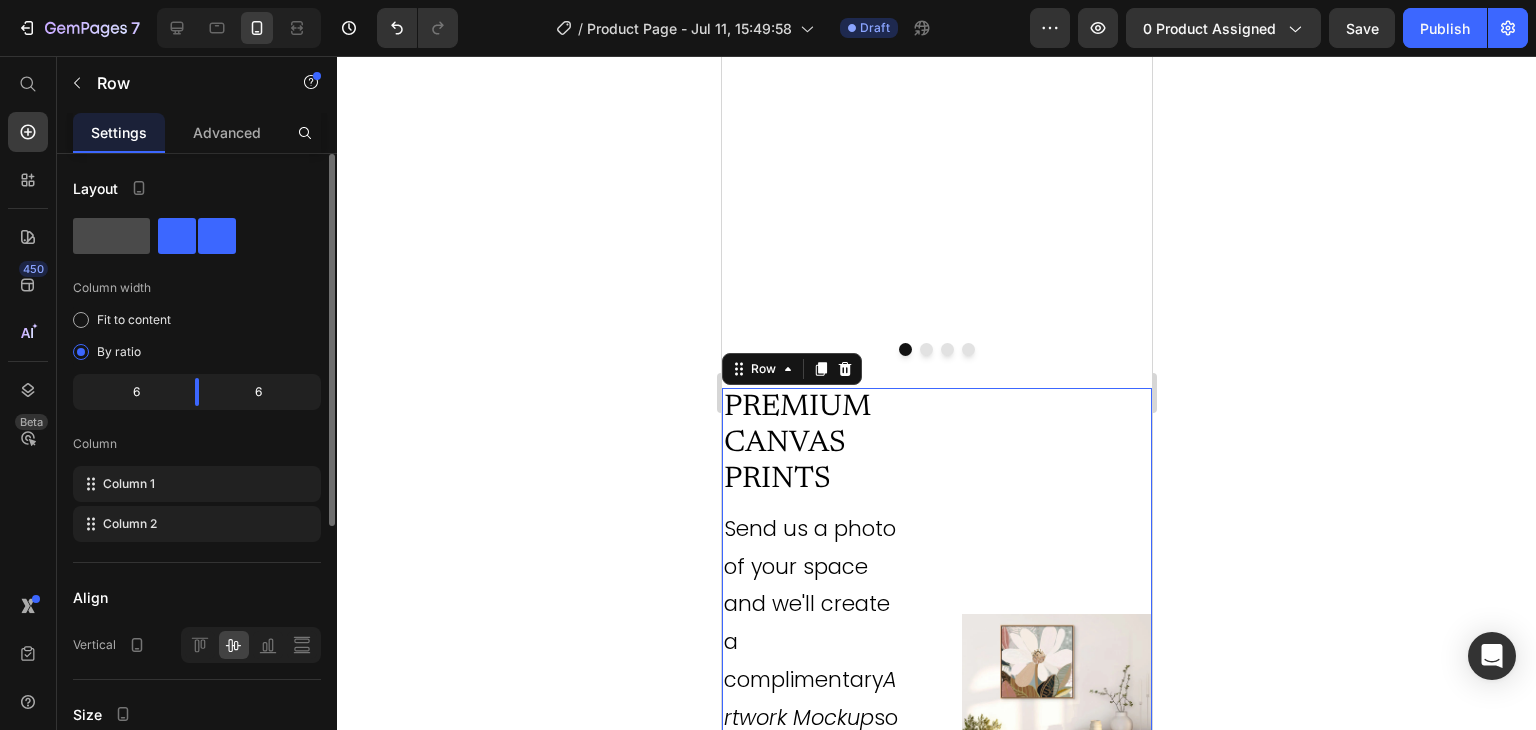 click 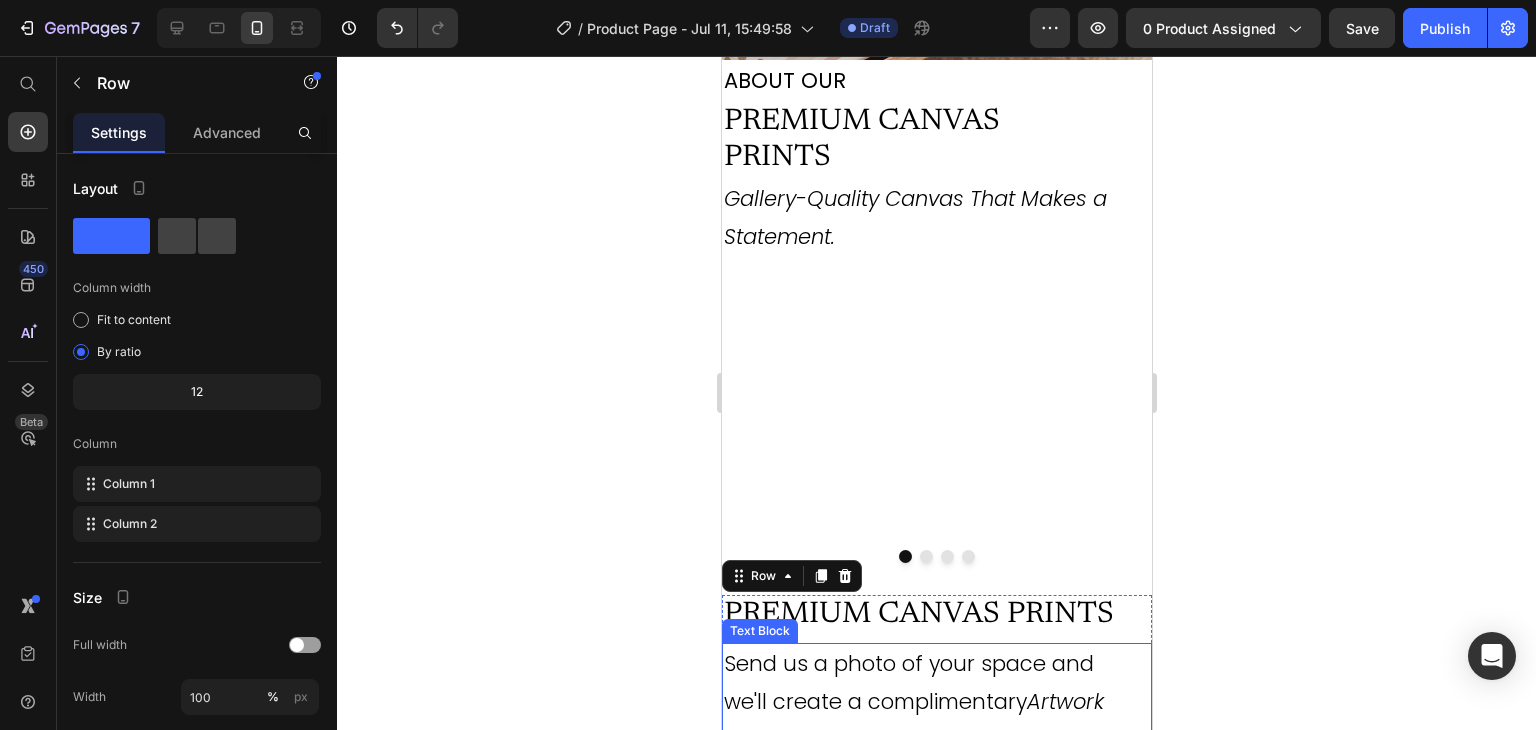scroll, scrollTop: 3632, scrollLeft: 0, axis: vertical 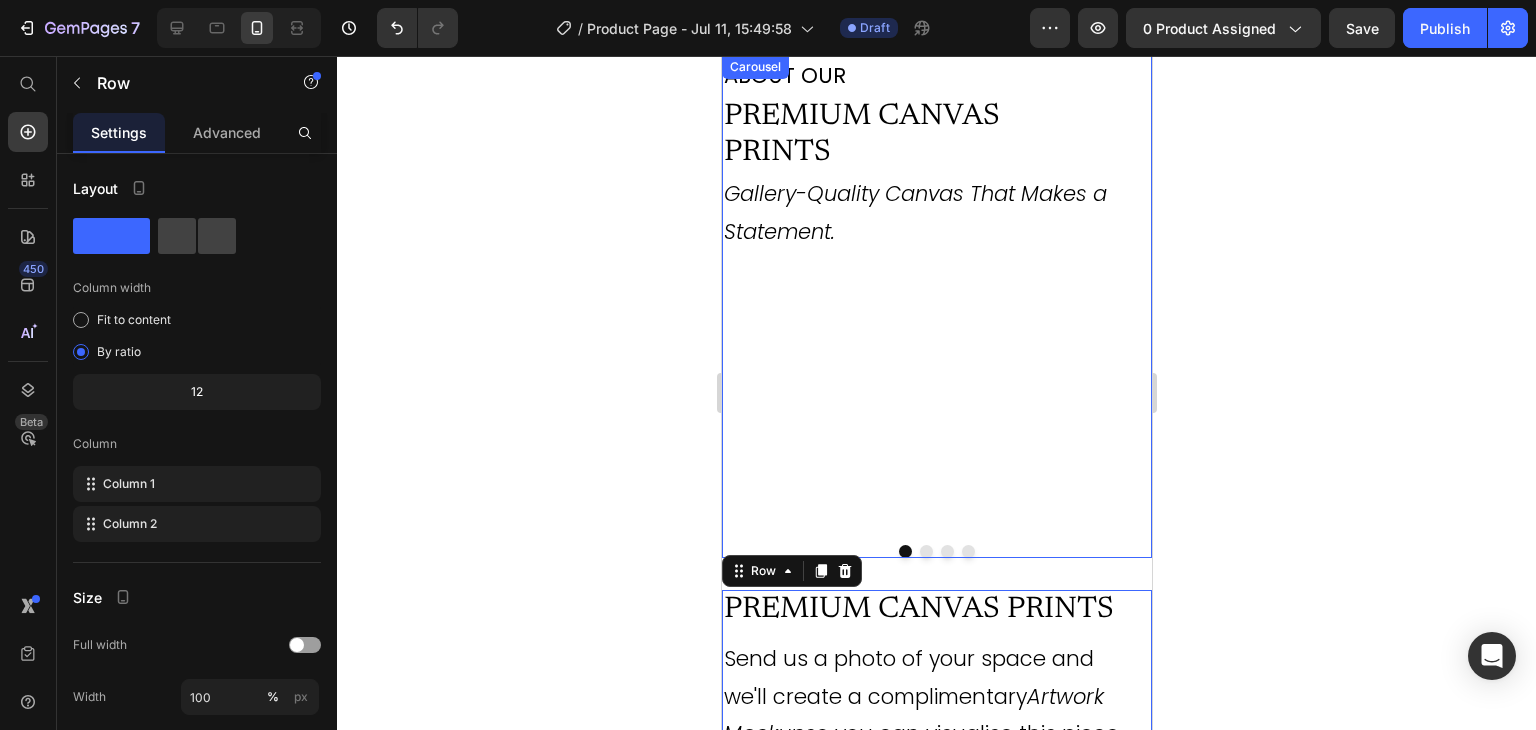 click on "ABOUT OUR Text Block PREMIUM CANVAS PRINTS Heading Gallery-Quality Canvas That Makes a Statement. Text Block" at bounding box center [928, 290] 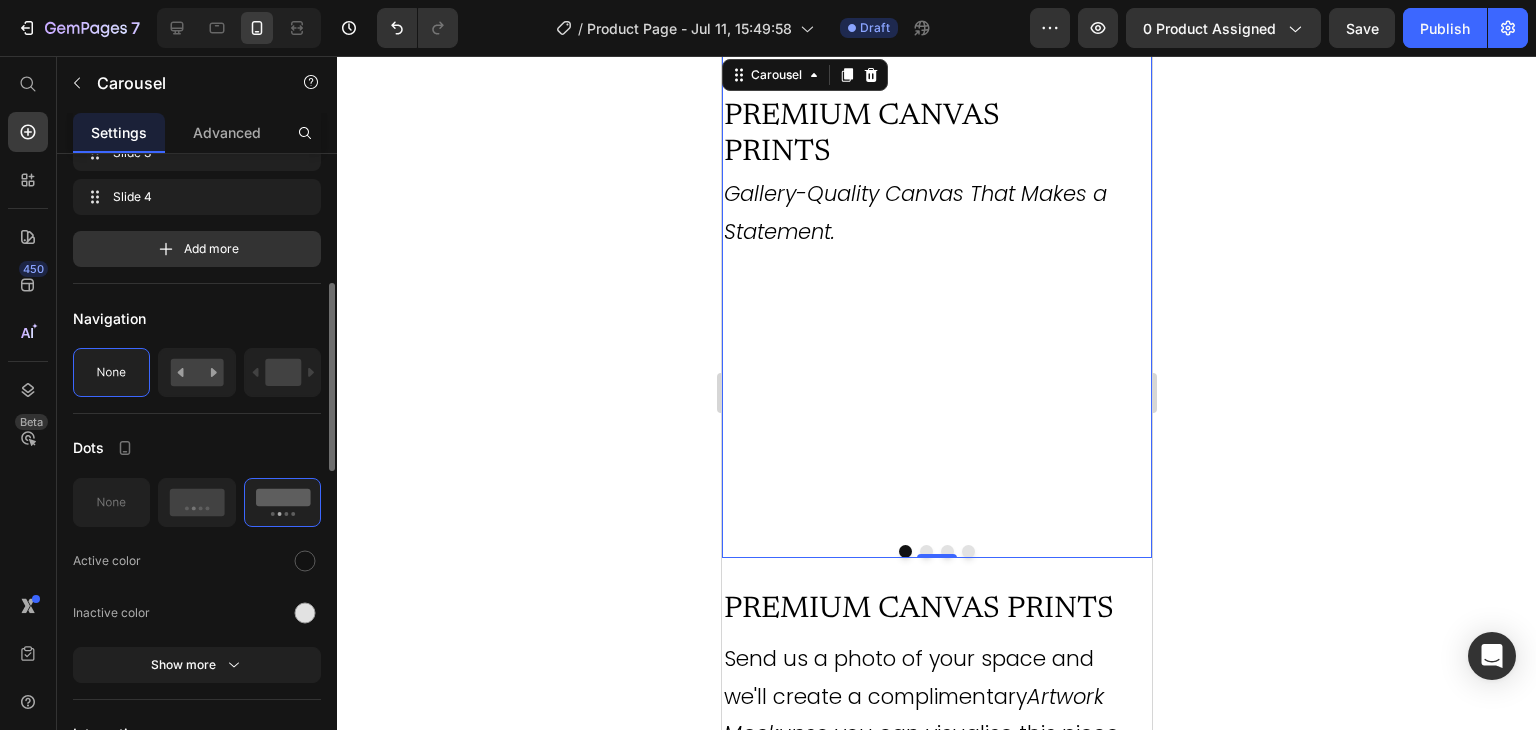 scroll, scrollTop: 380, scrollLeft: 0, axis: vertical 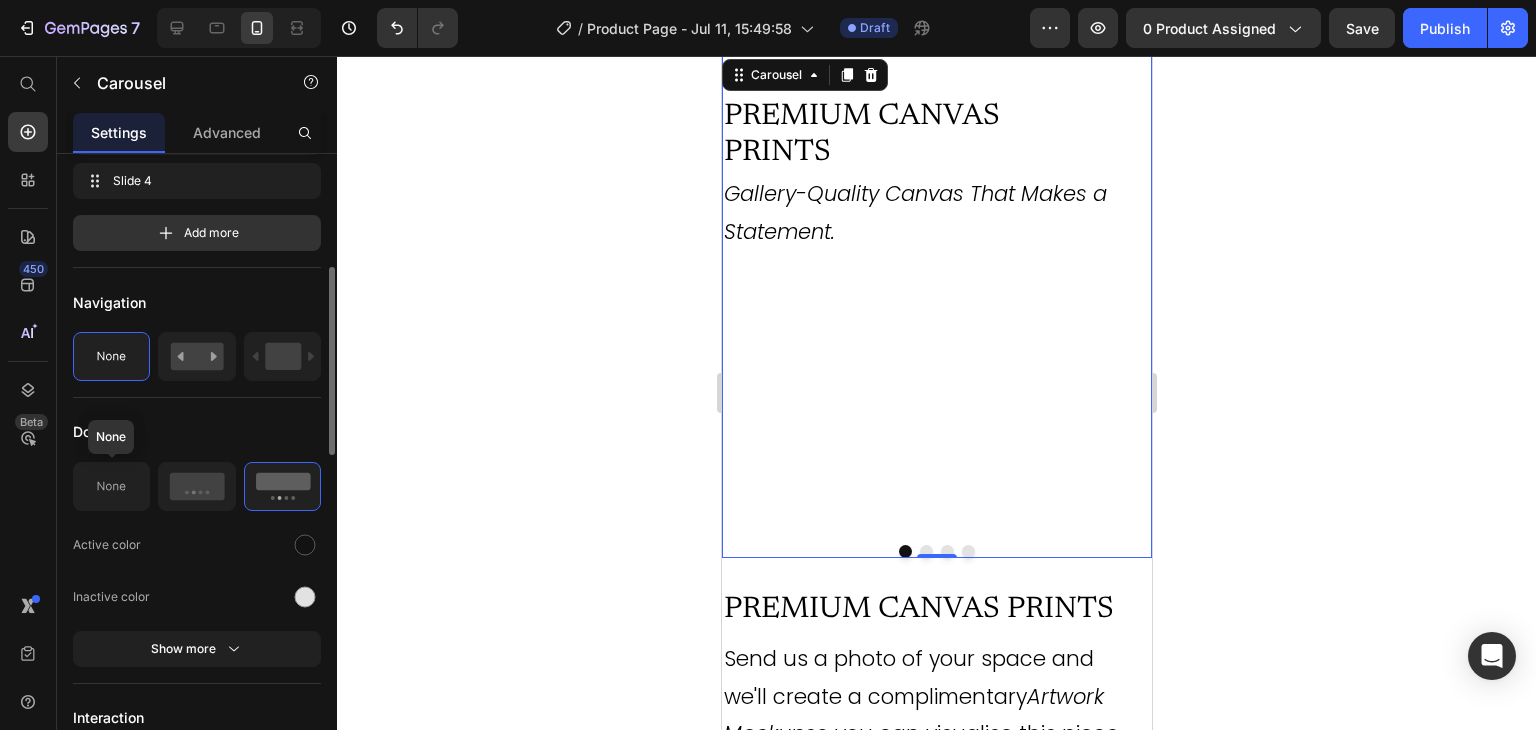 click 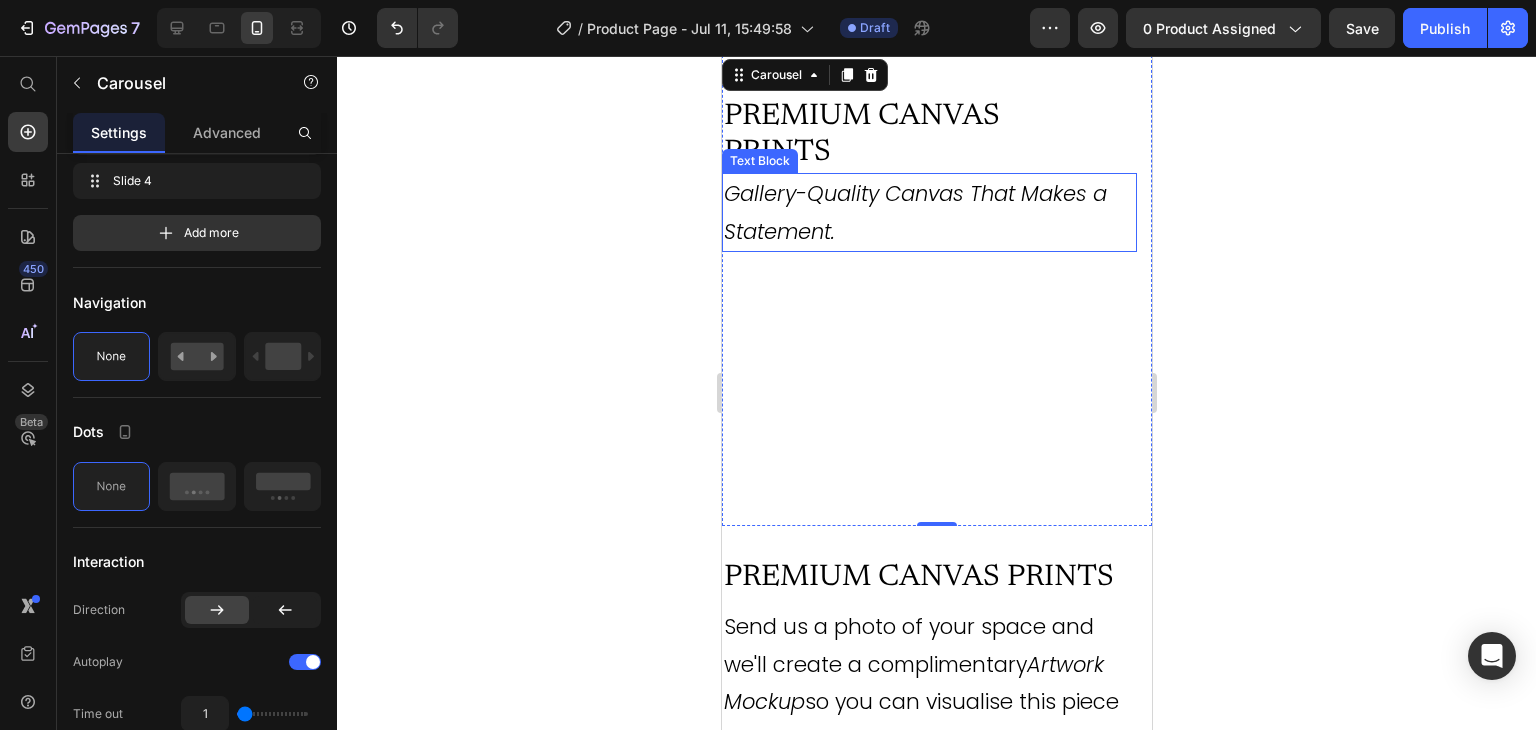click on "Gallery-Quality Canvas That Makes a Statement." at bounding box center (928, 213) 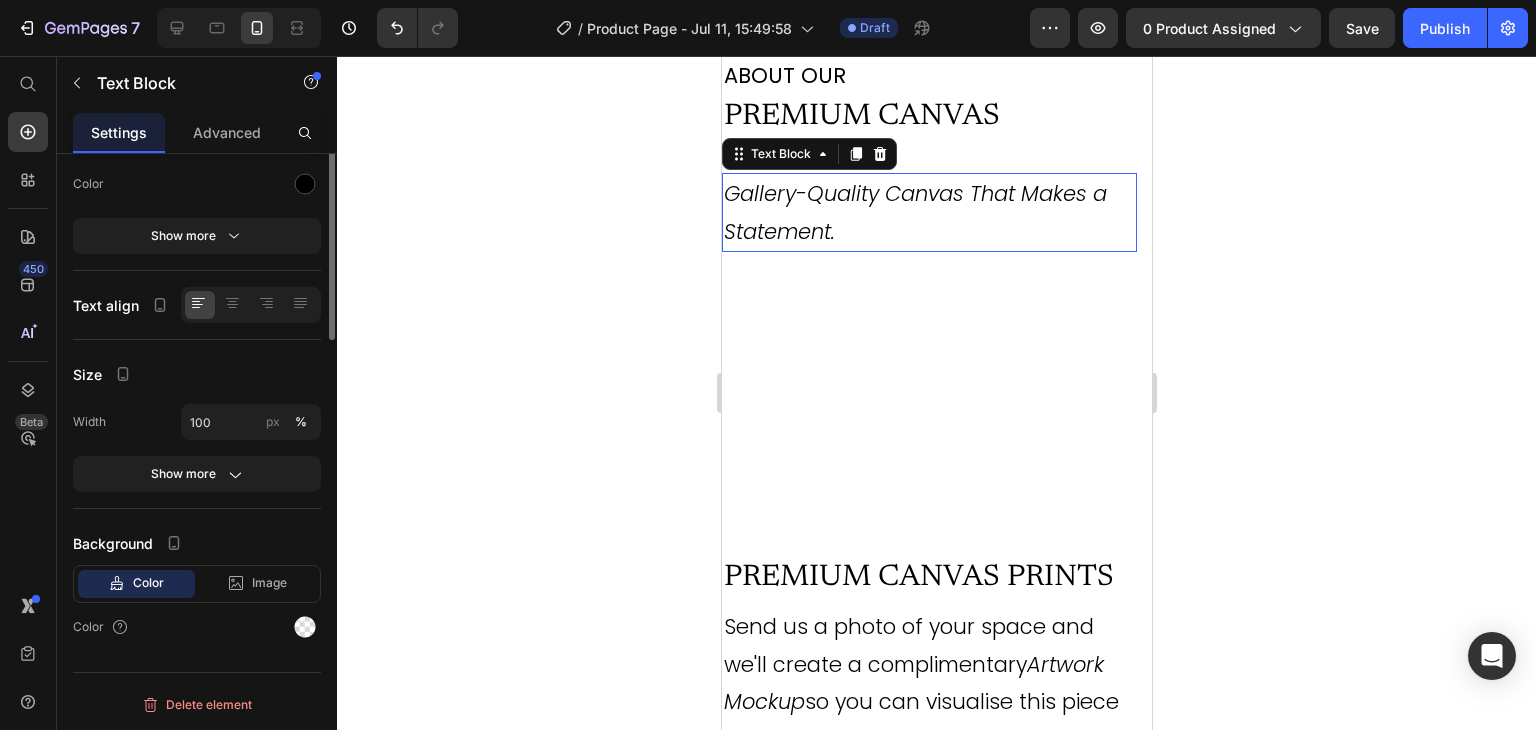 scroll, scrollTop: 0, scrollLeft: 0, axis: both 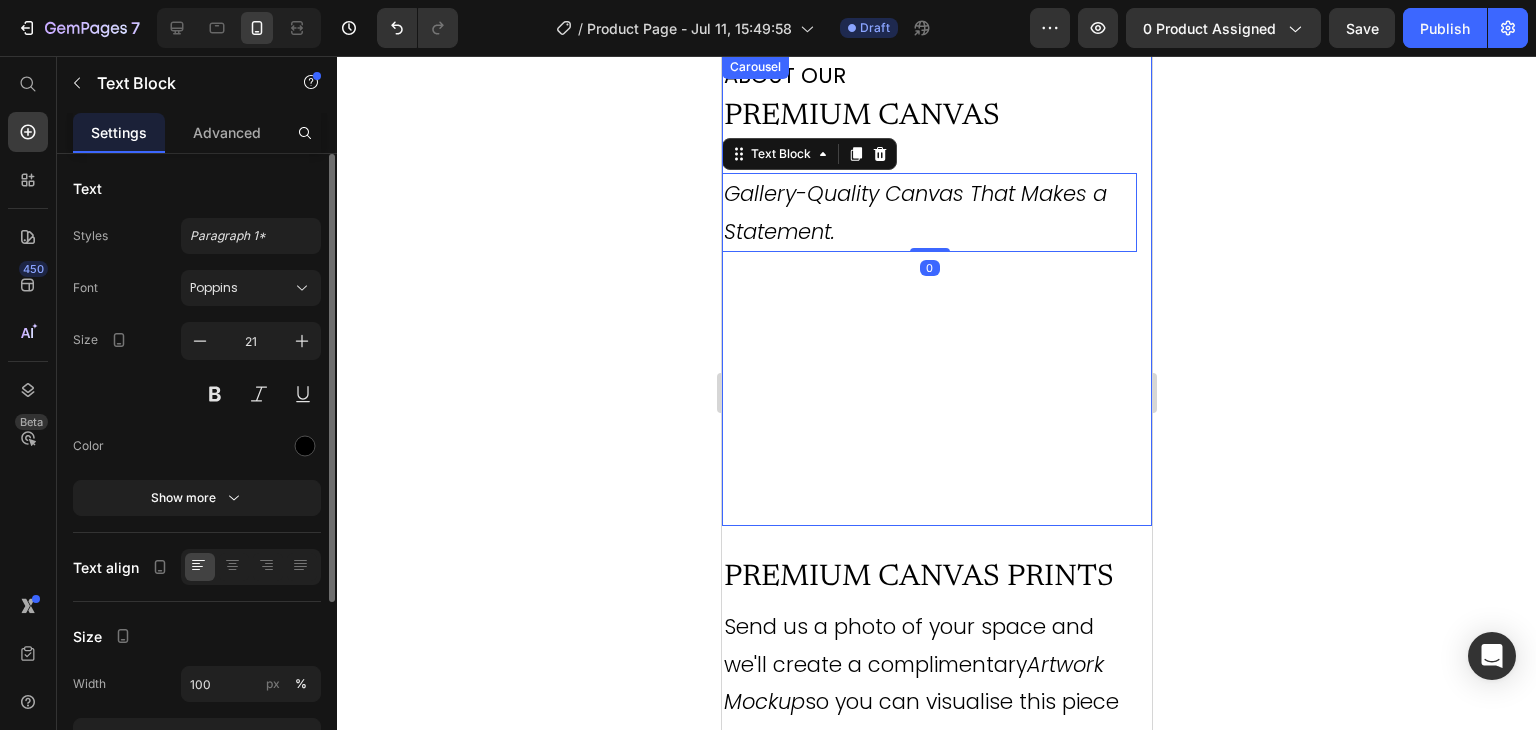 click on "ABOUT OUR Text Block PREMIUM CANVAS PRINTS Heading Gallery-Quality Canvas That Makes a Statement. Text Block   0" at bounding box center (928, 290) 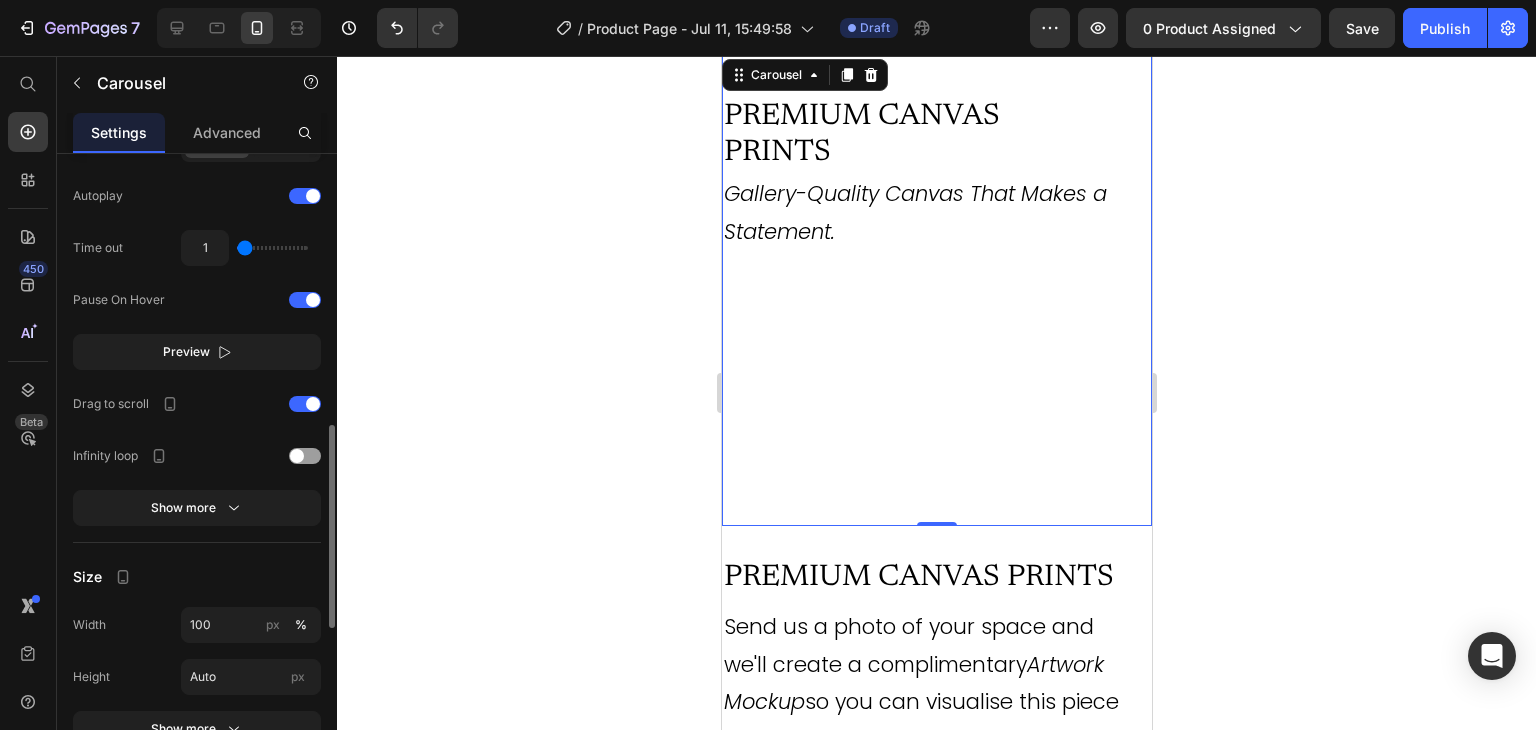 scroll, scrollTop: 830, scrollLeft: 0, axis: vertical 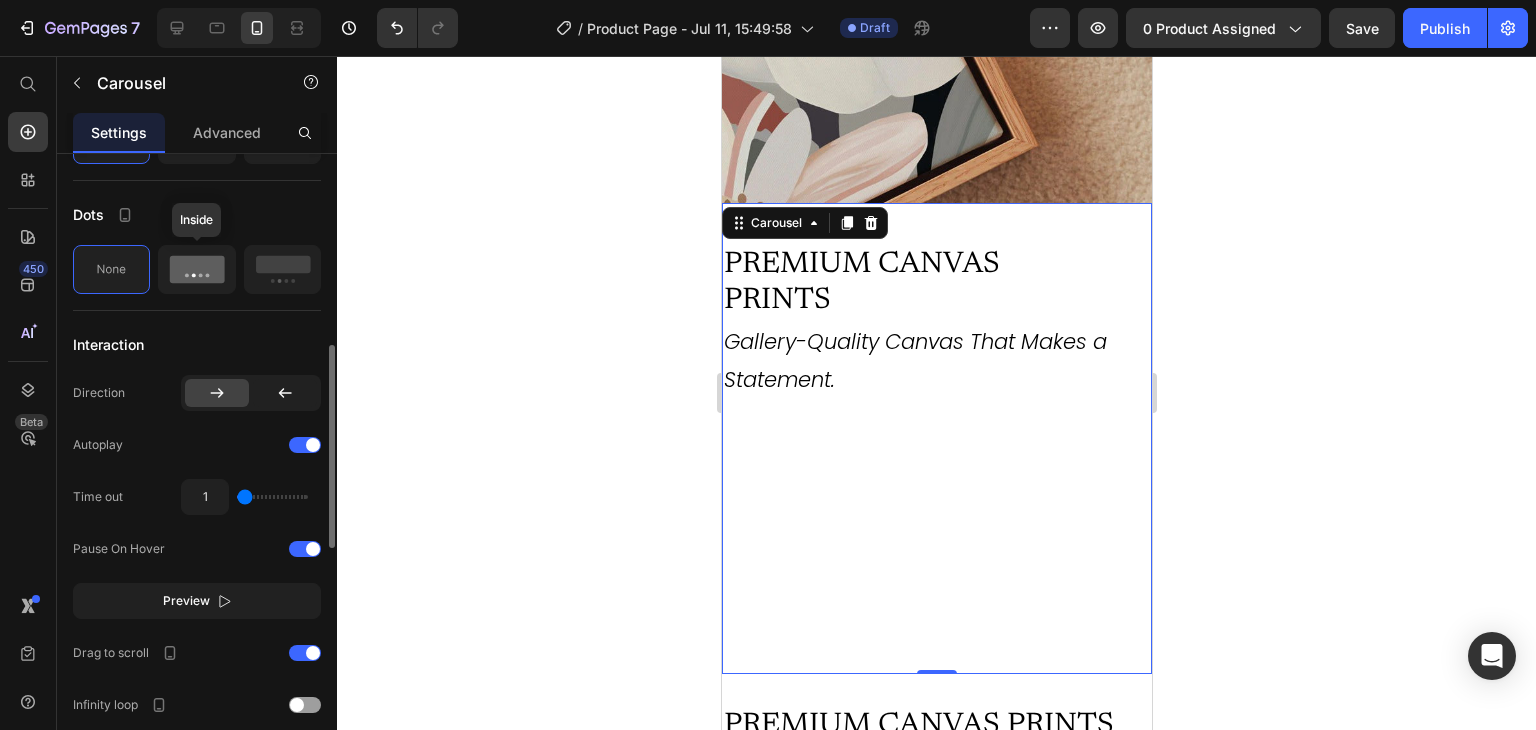 click 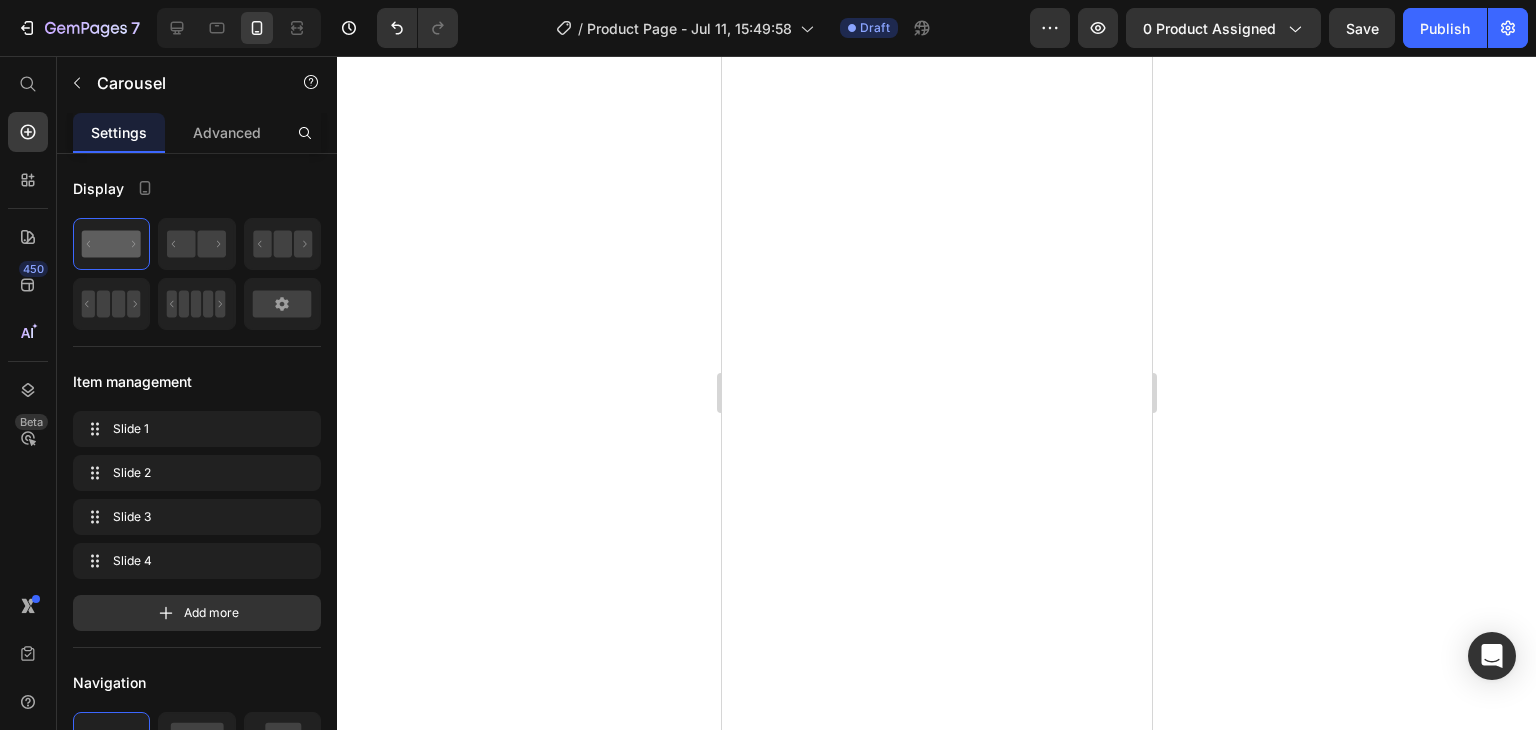 scroll, scrollTop: 0, scrollLeft: 0, axis: both 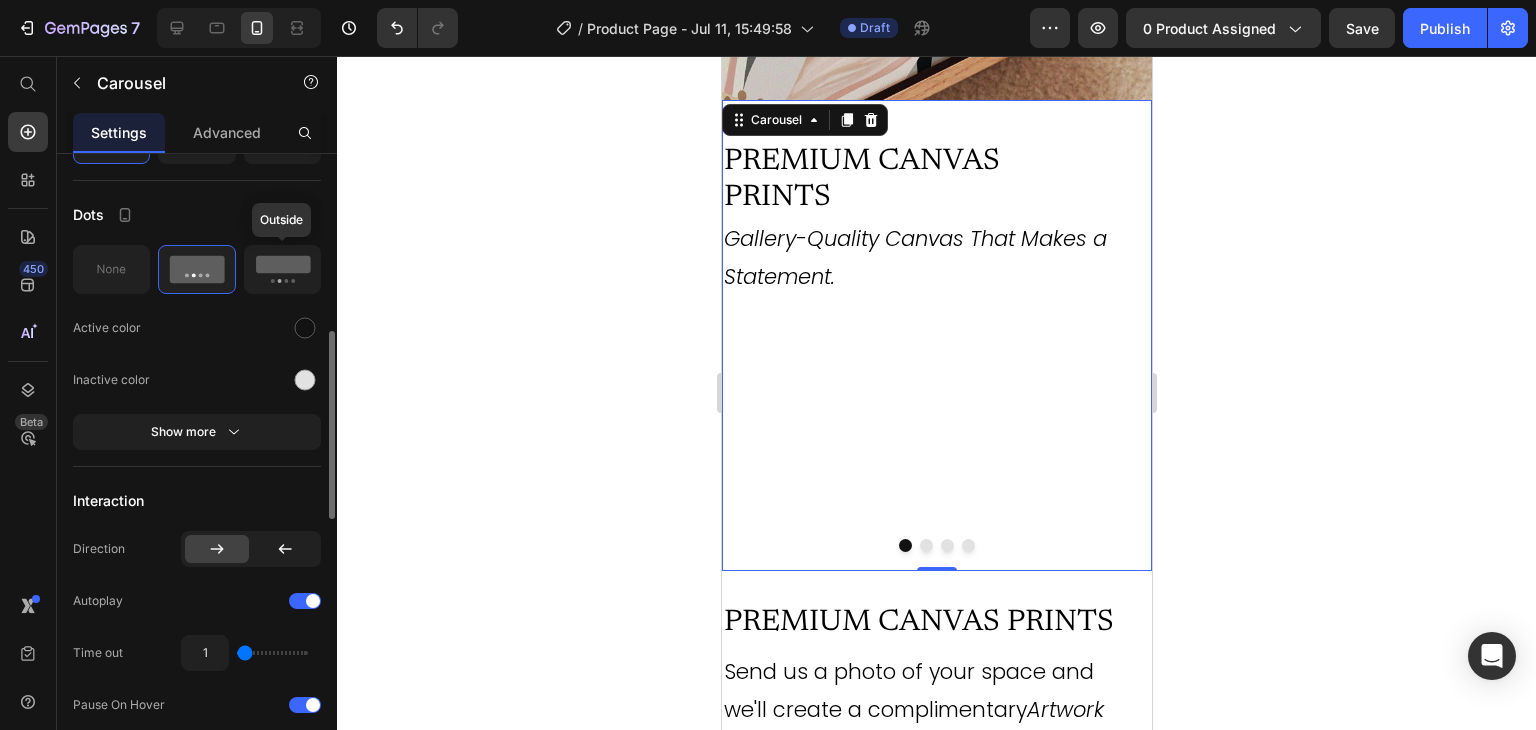 click 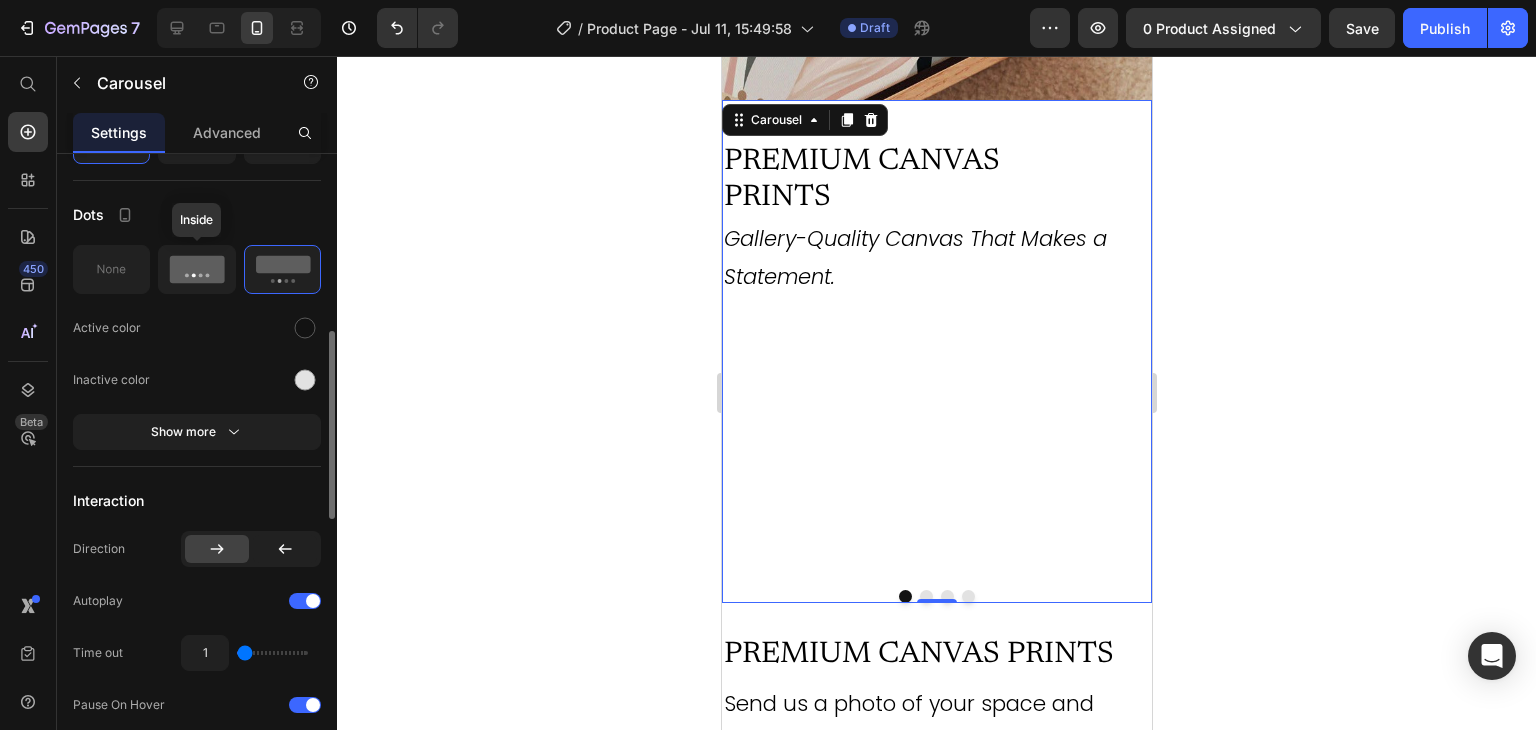 click 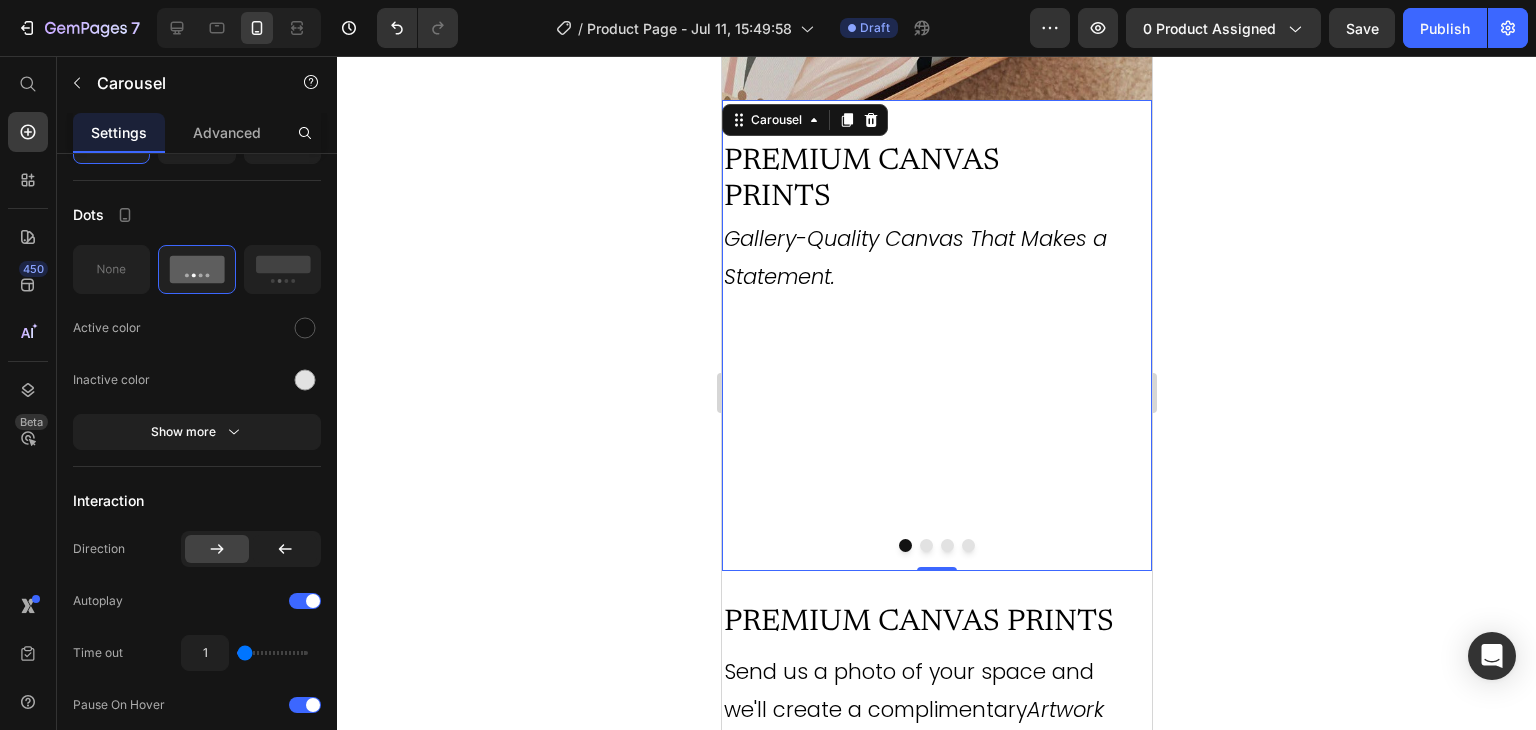 click at bounding box center (925, 545) 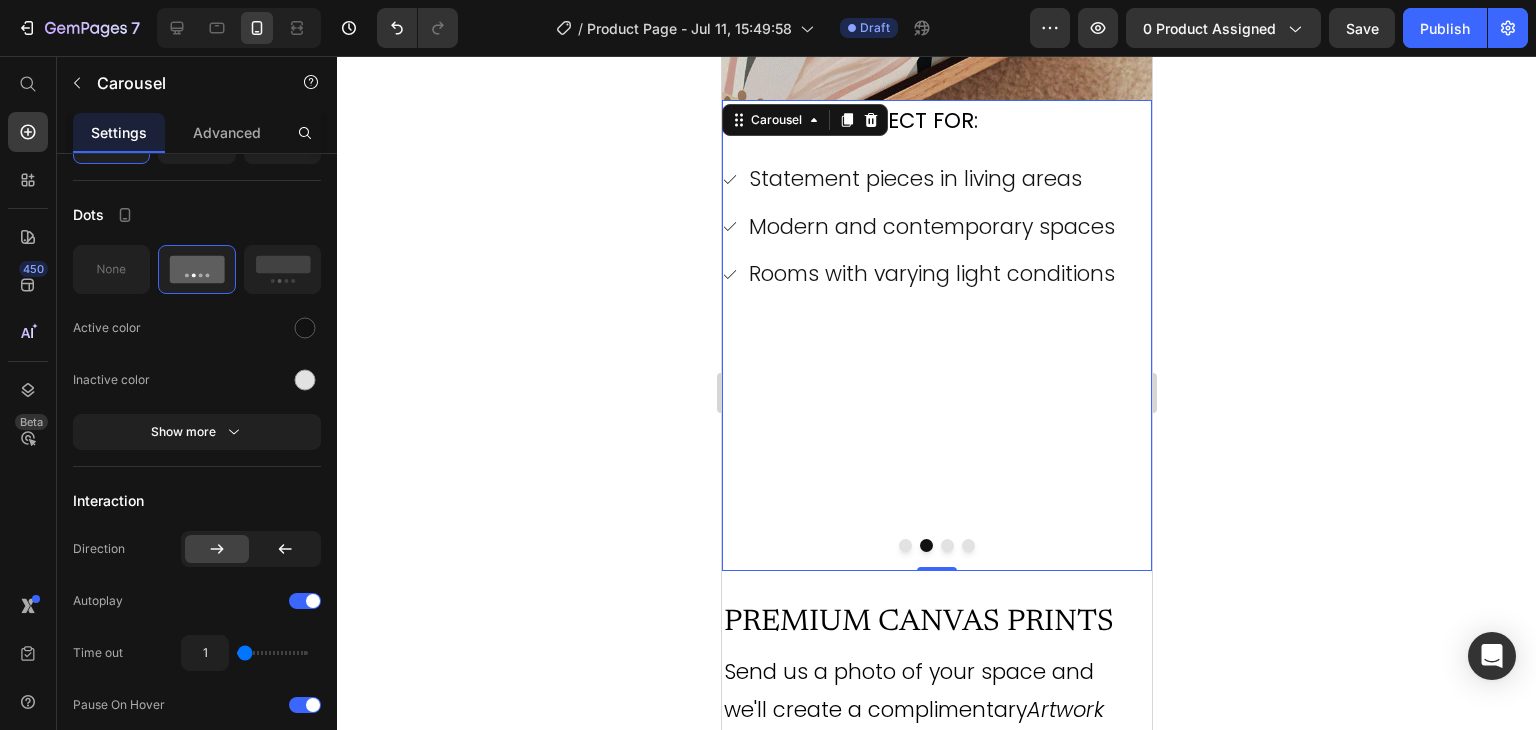 click at bounding box center [946, 545] 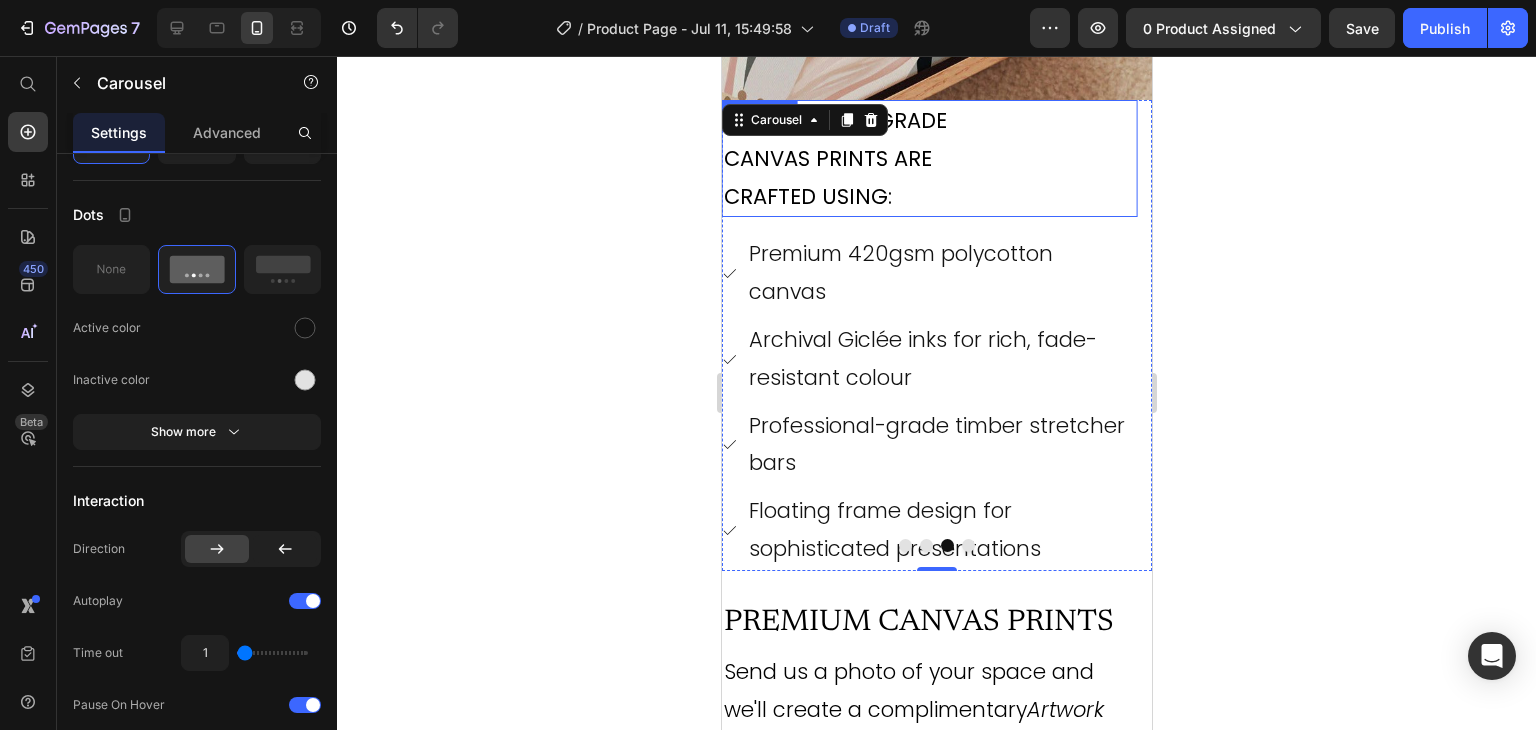 click on "OUR MUSEUM-GRADE CANVAS PRINTS ARE CRAFTED USING:" at bounding box center [845, 158] 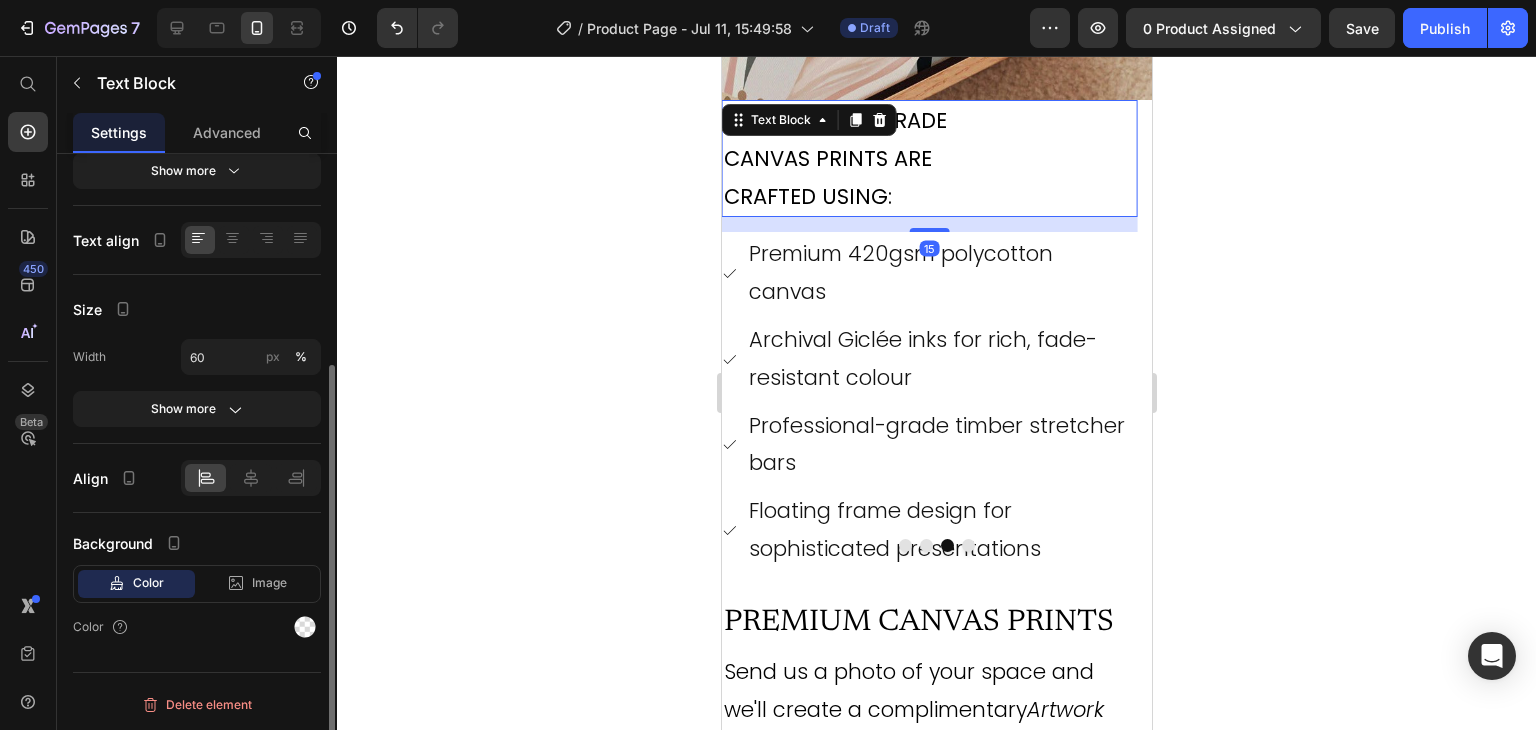 scroll, scrollTop: 0, scrollLeft: 0, axis: both 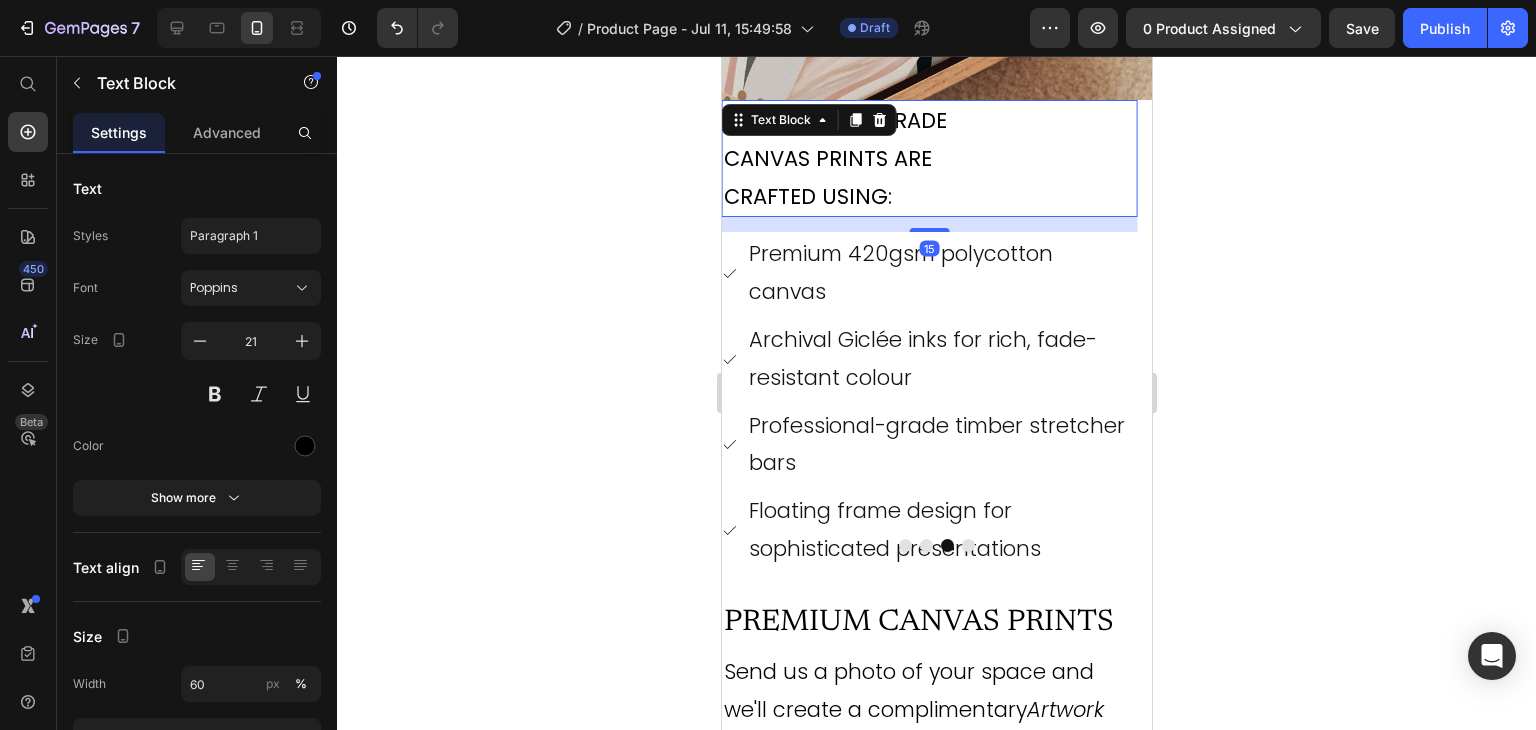 click 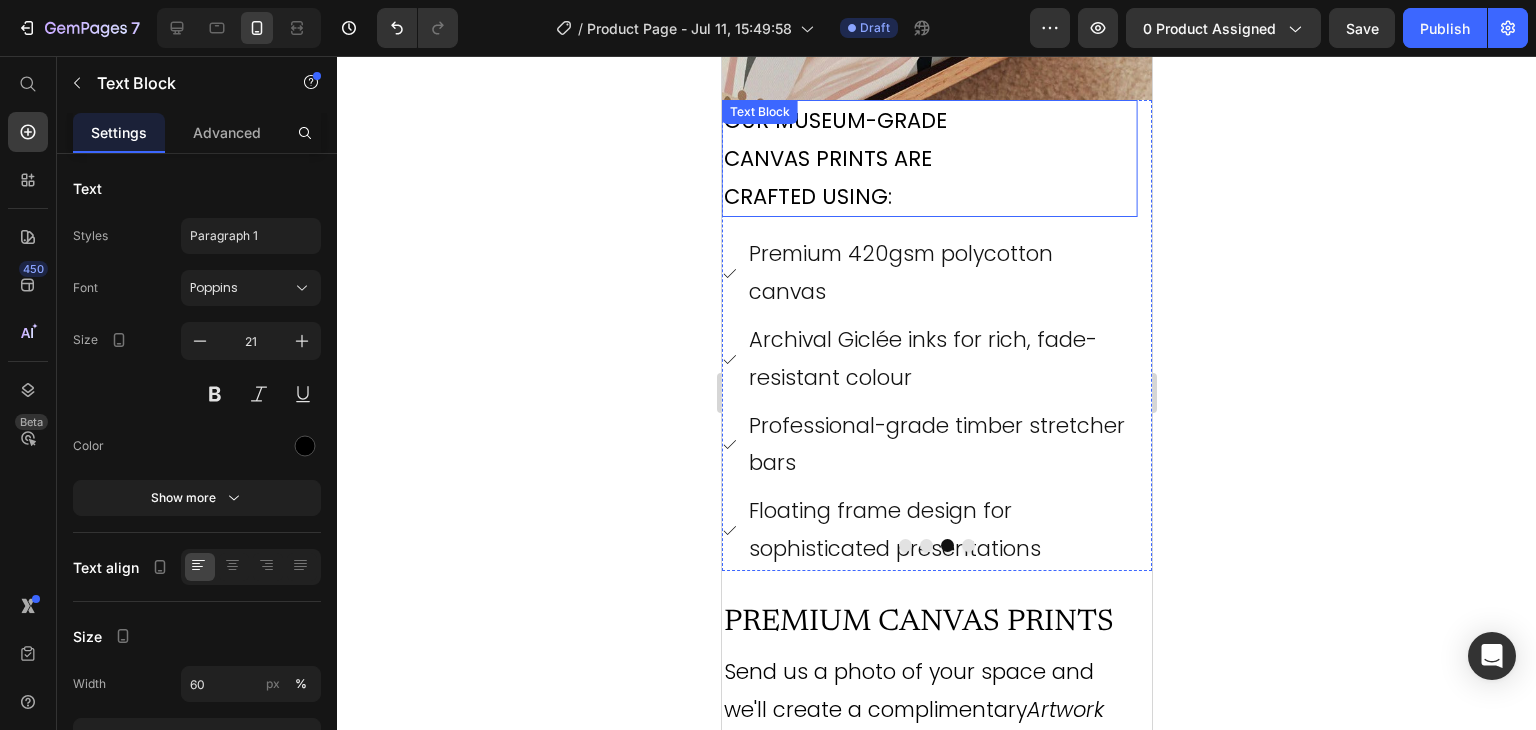 click on "OUR MUSEUM-GRADE CANVAS PRINTS ARE CRAFTED USING:" at bounding box center (845, 158) 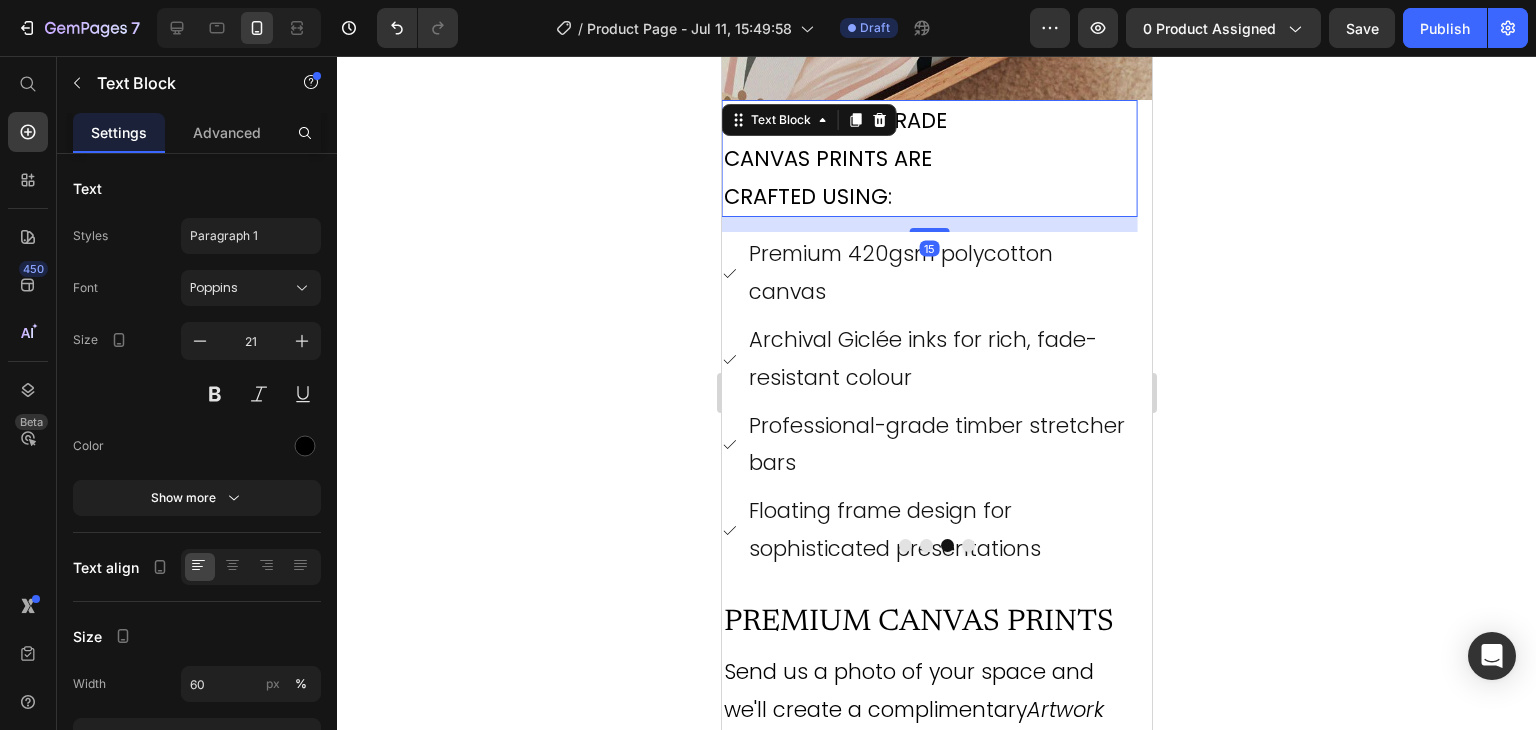click on "OUR MUSEUM-GRADE CANVAS PRINTS ARE CRAFTED USING:" at bounding box center [845, 158] 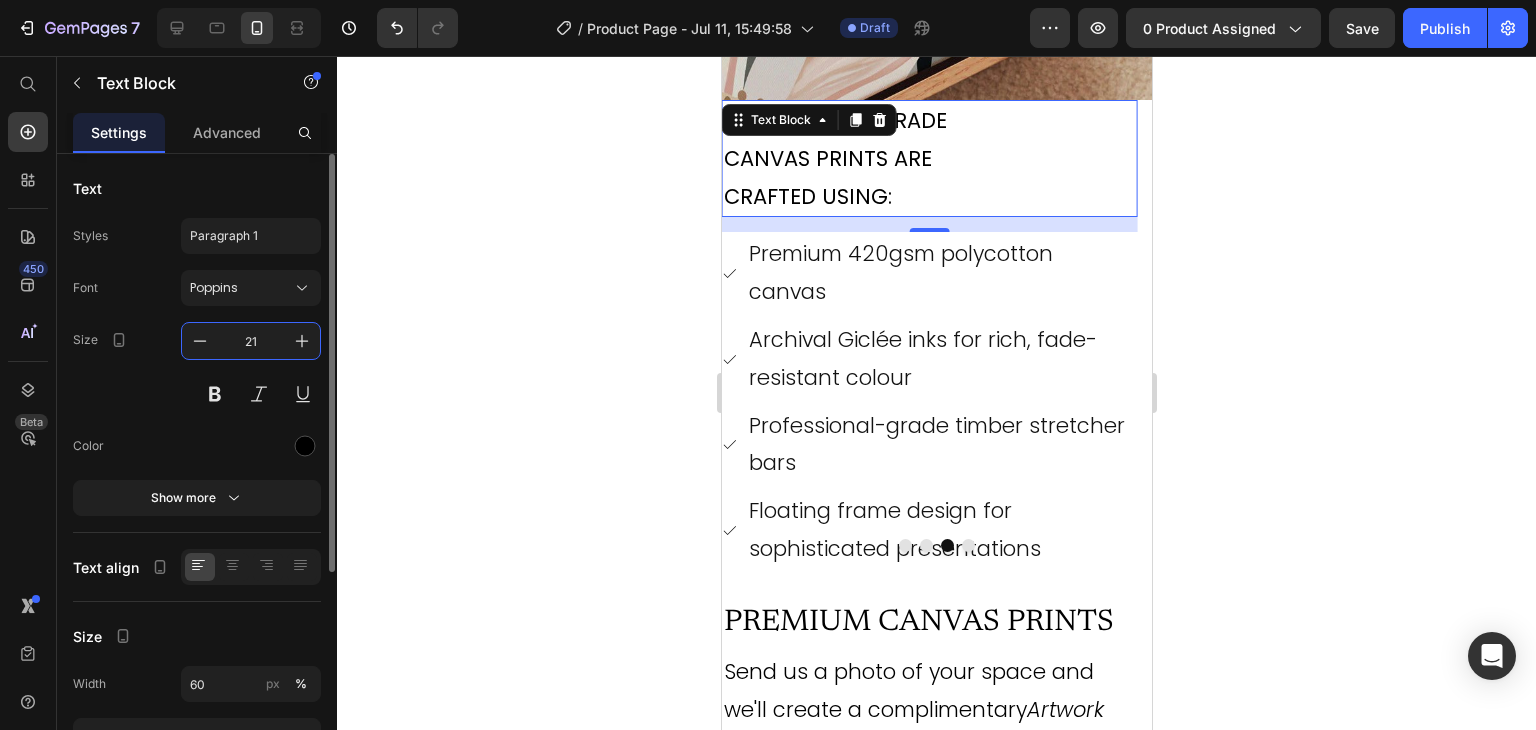 click on "21" at bounding box center [251, 341] 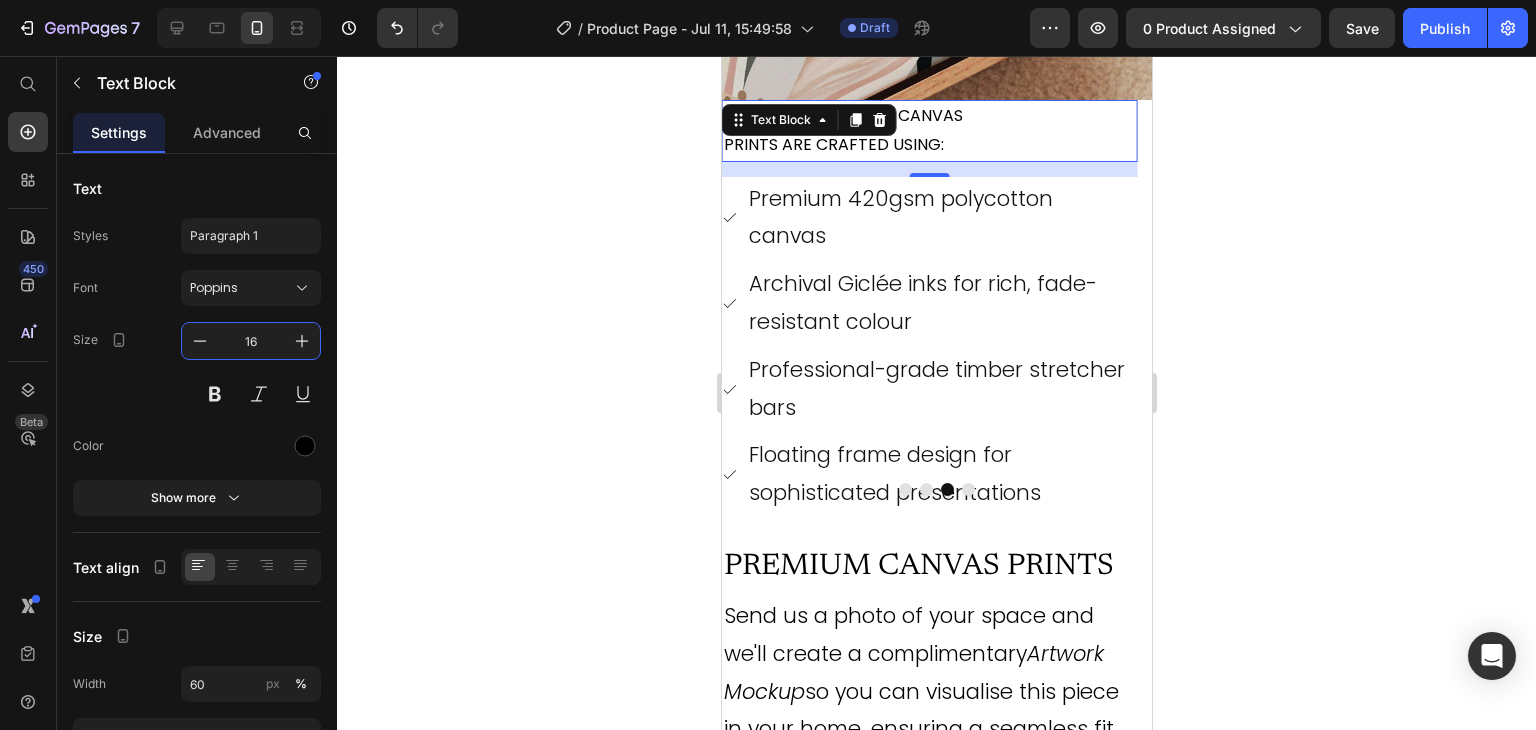 type on "16" 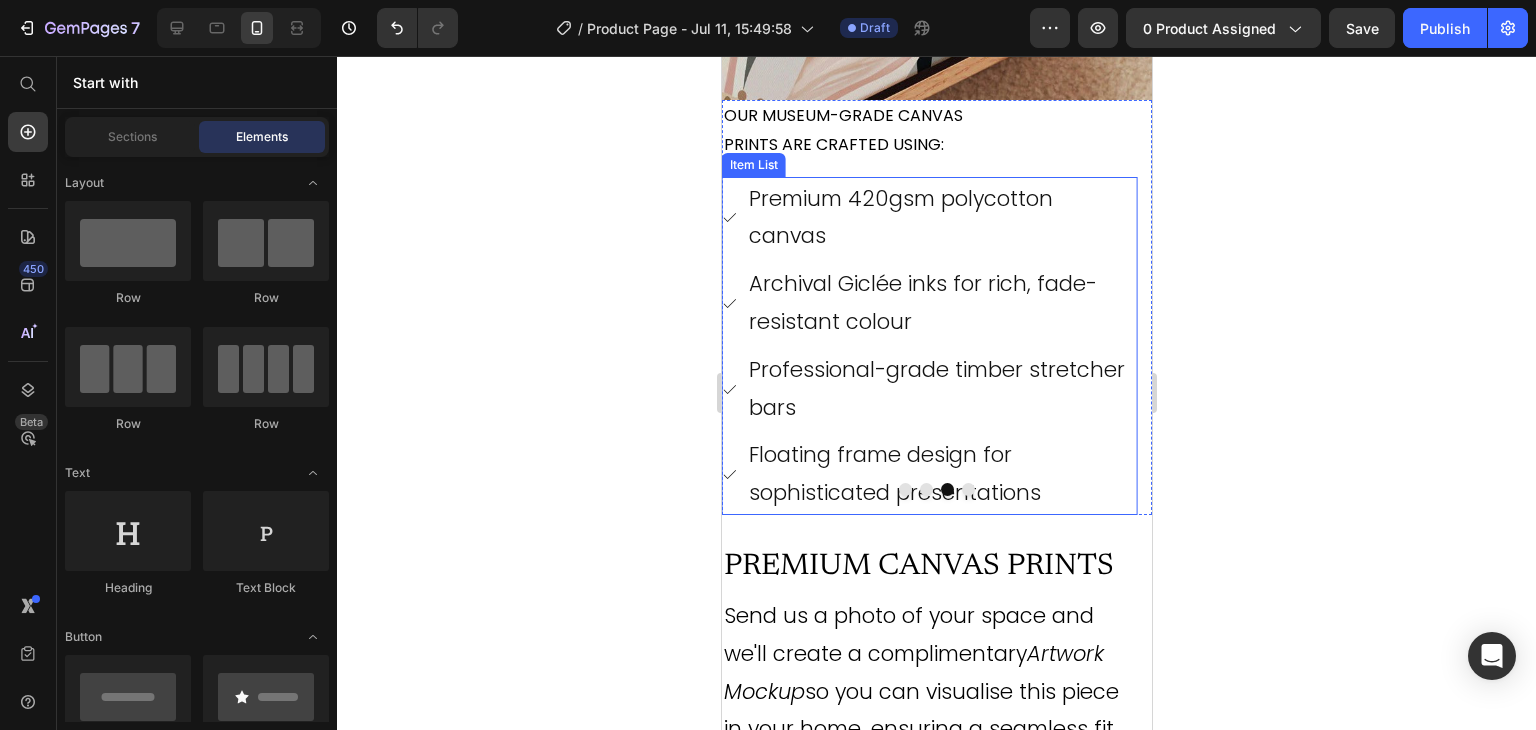 click on "Premium 420gsm polycotton canvas
Archival Giclée inks for rich, fade-resistant colour
Professional-grade timber stretcher bars
Floating frame design for sophisticated presentations" at bounding box center [928, 346] 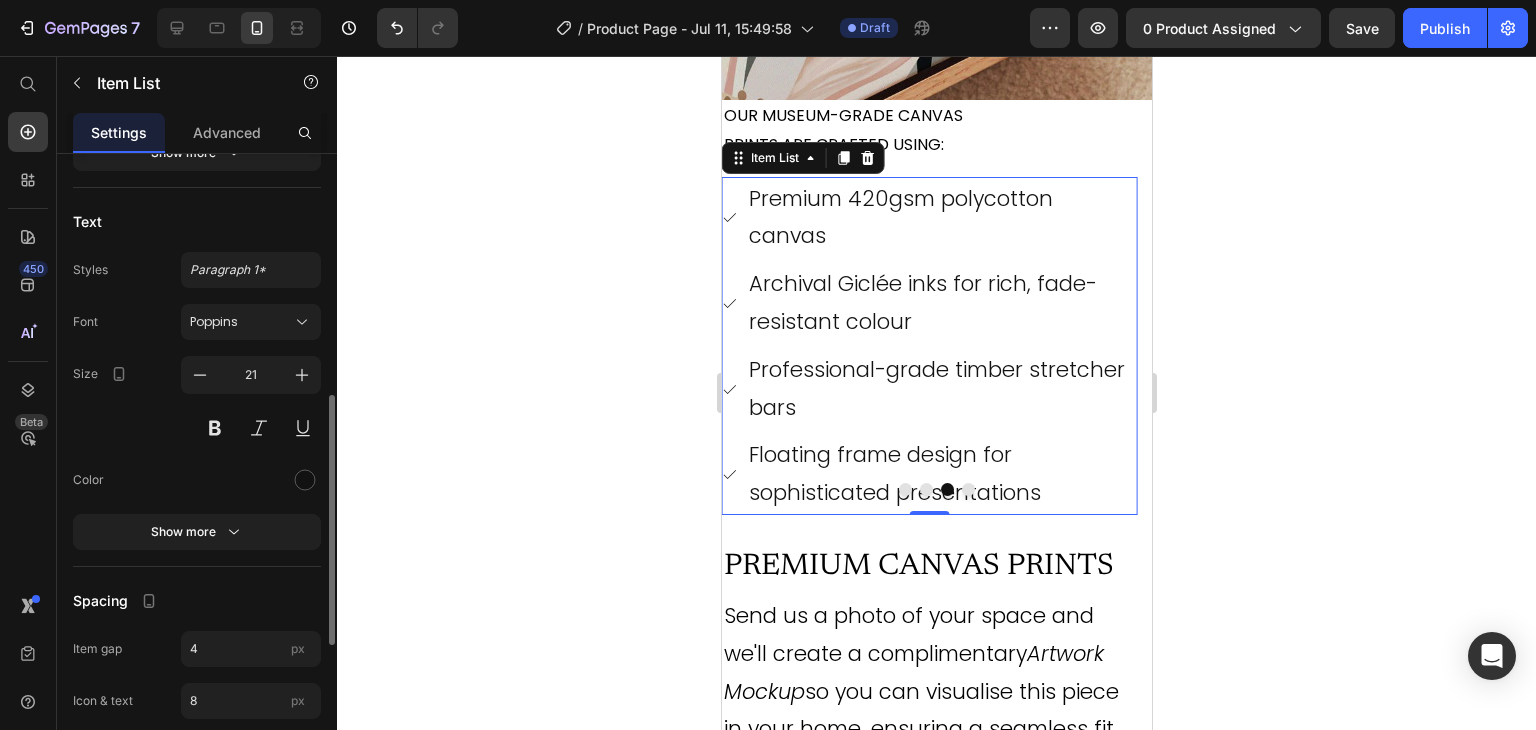scroll, scrollTop: 631, scrollLeft: 0, axis: vertical 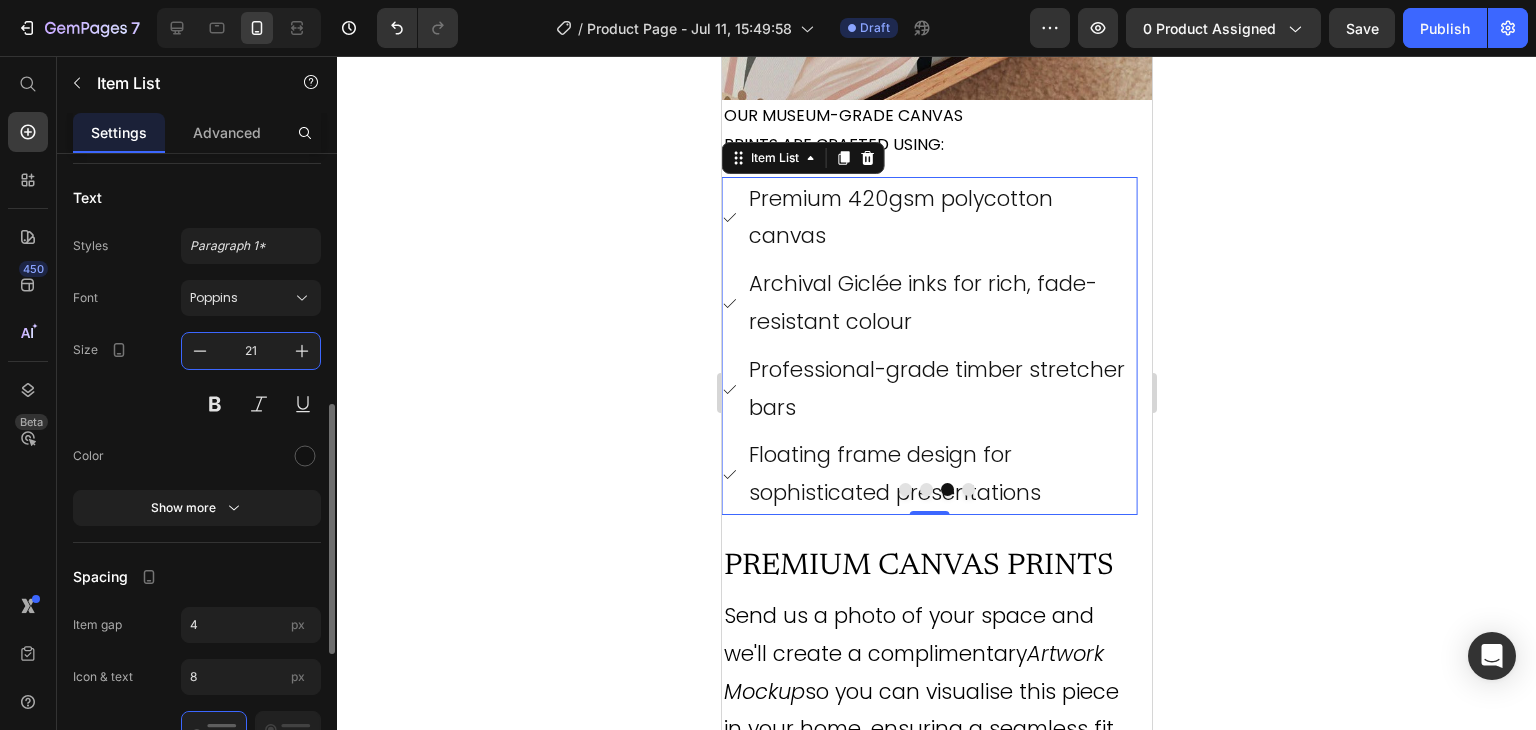 click on "21" at bounding box center (251, 351) 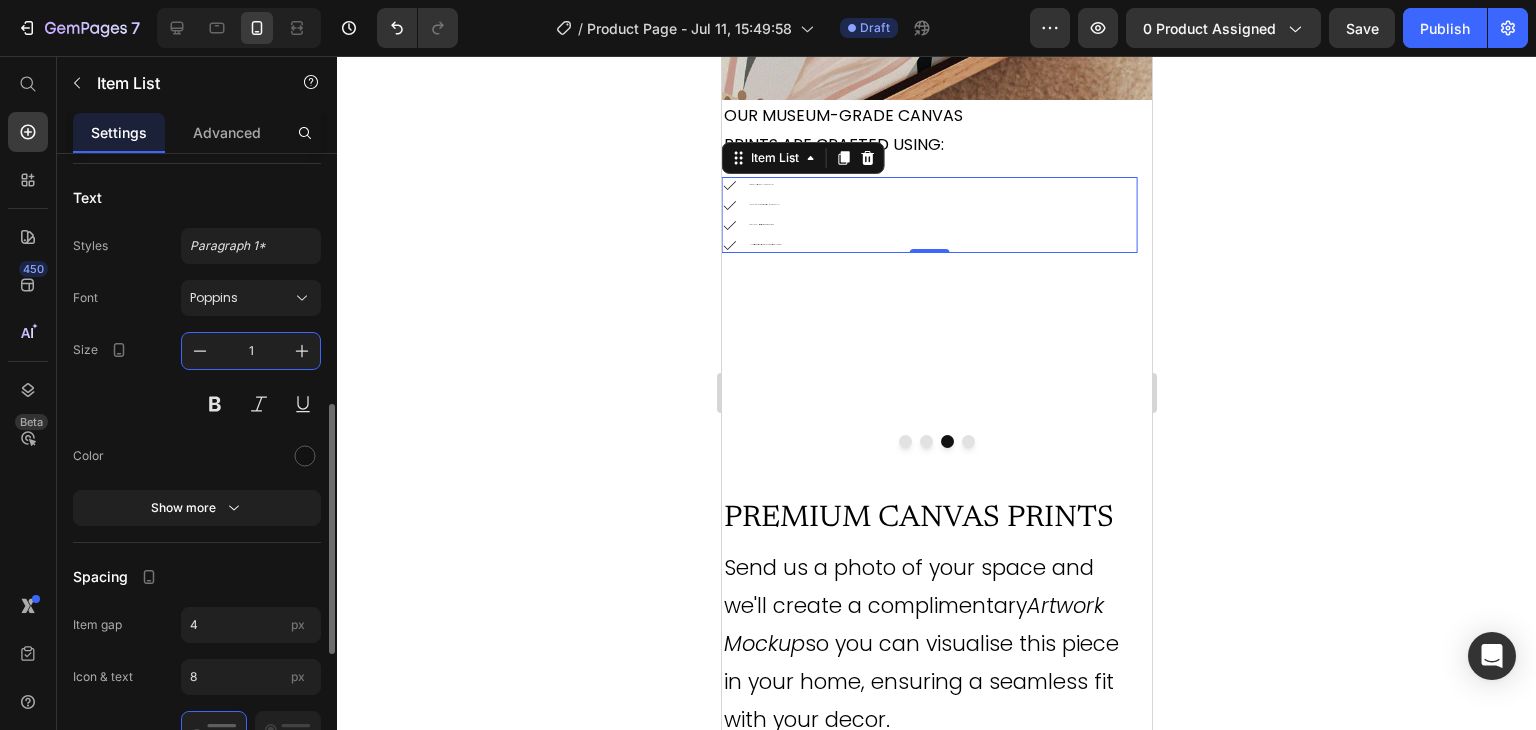 type on "16" 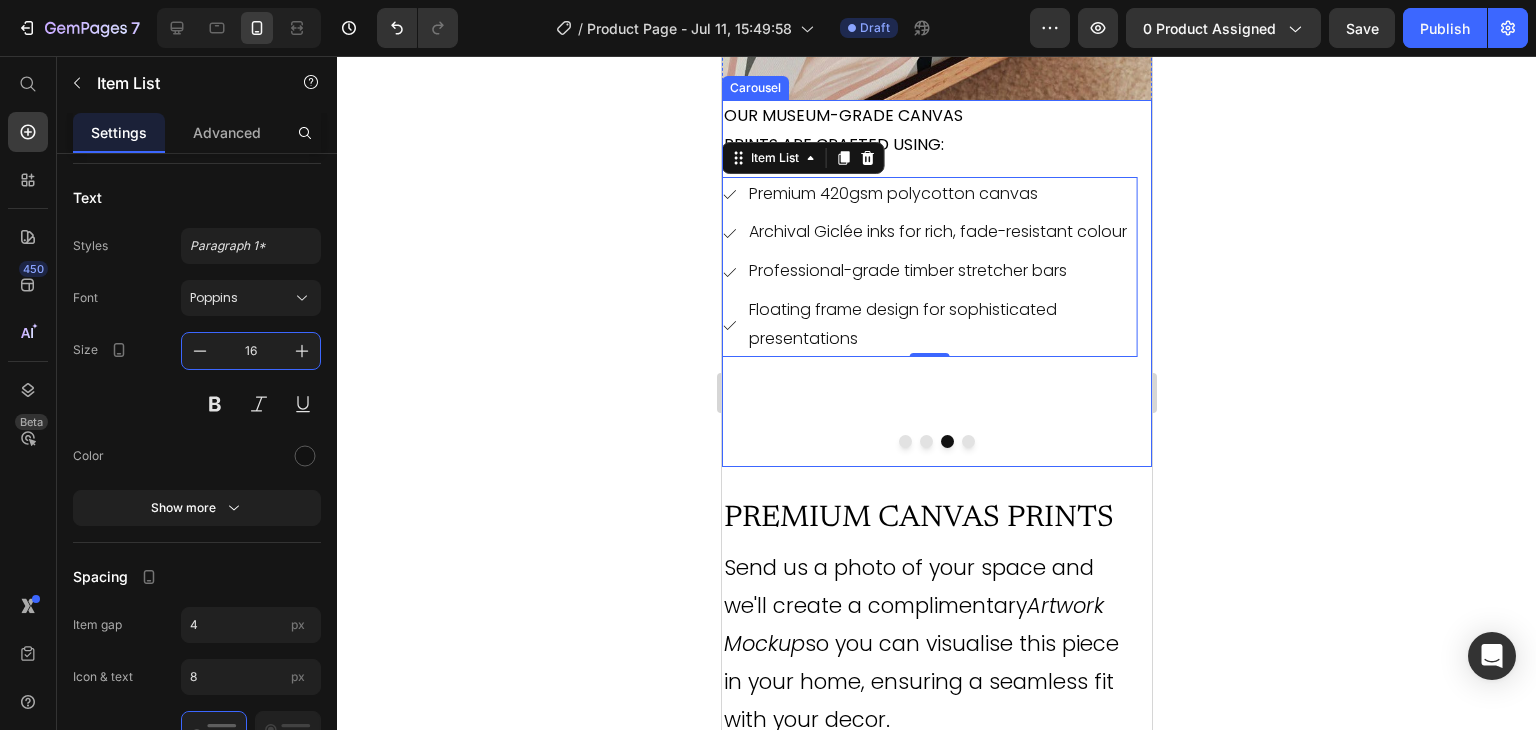 click on "OUR MUSEUM-GRADE CANVAS PRINTS ARE CRAFTED USING: Text Block
Premium 420gsm polycotton canvas
Archival Giclée inks for rich, fade-resistant colour
Professional-grade timber stretcher bars
Floating frame design for sophisticated presentations Item List   0" at bounding box center [928, 283] 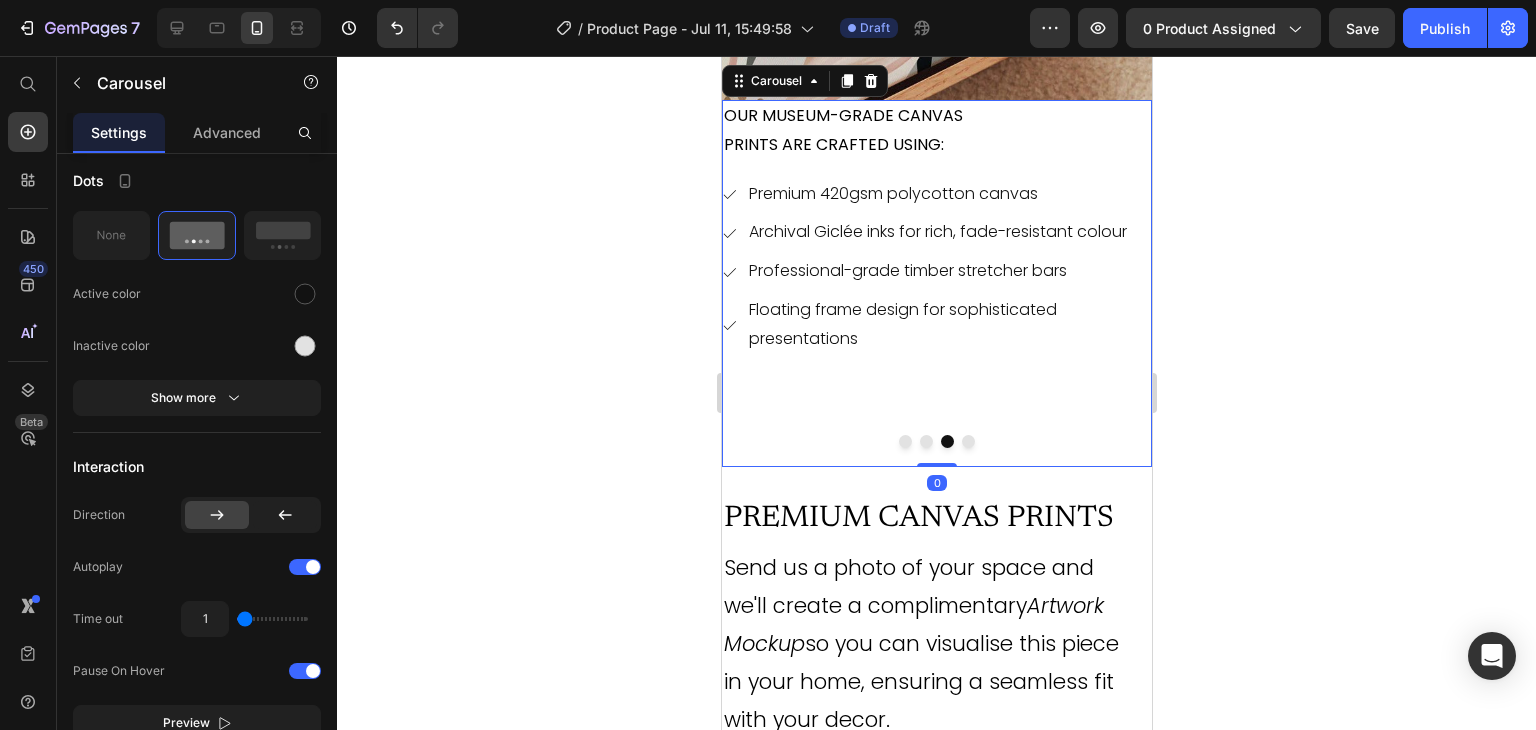 scroll, scrollTop: 0, scrollLeft: 0, axis: both 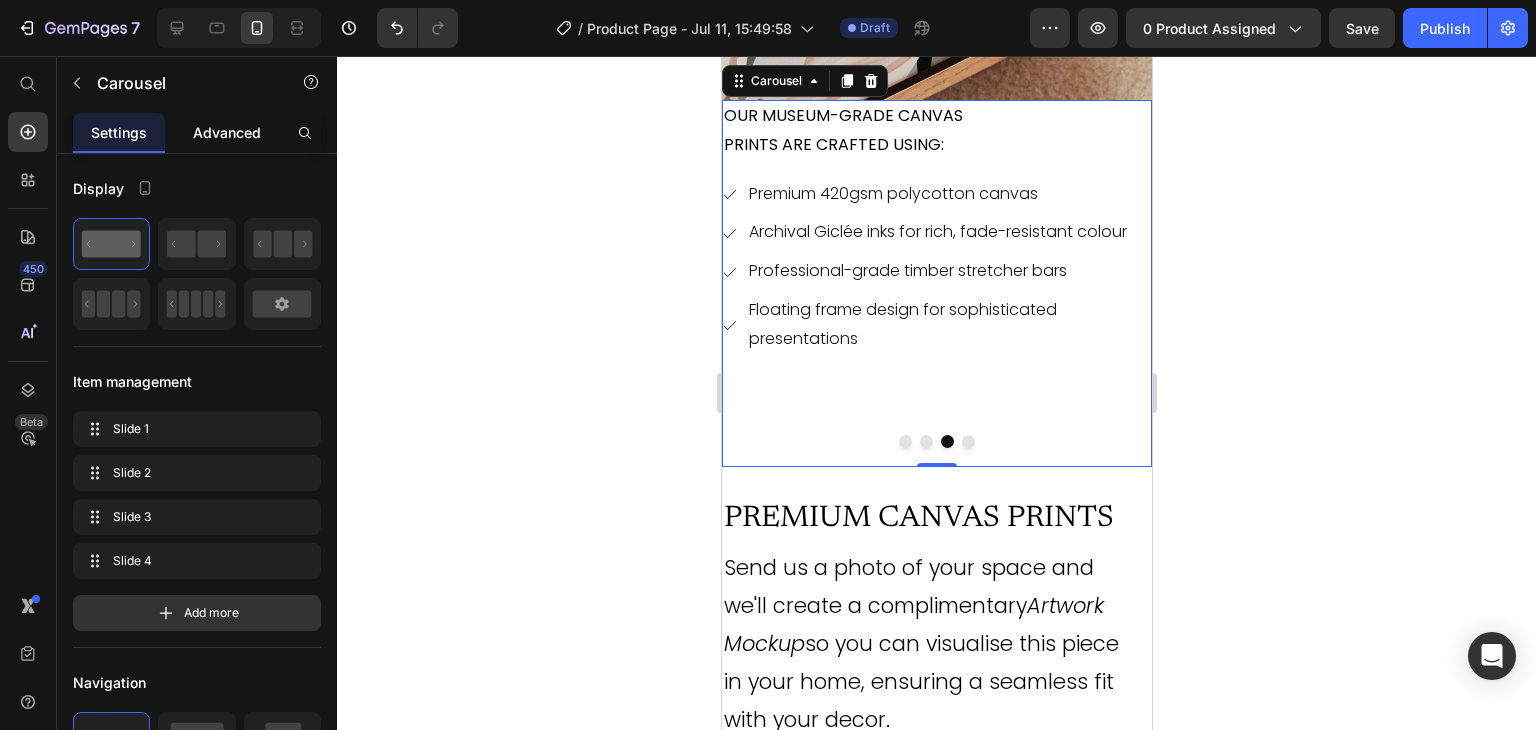 click on "Advanced" at bounding box center (227, 132) 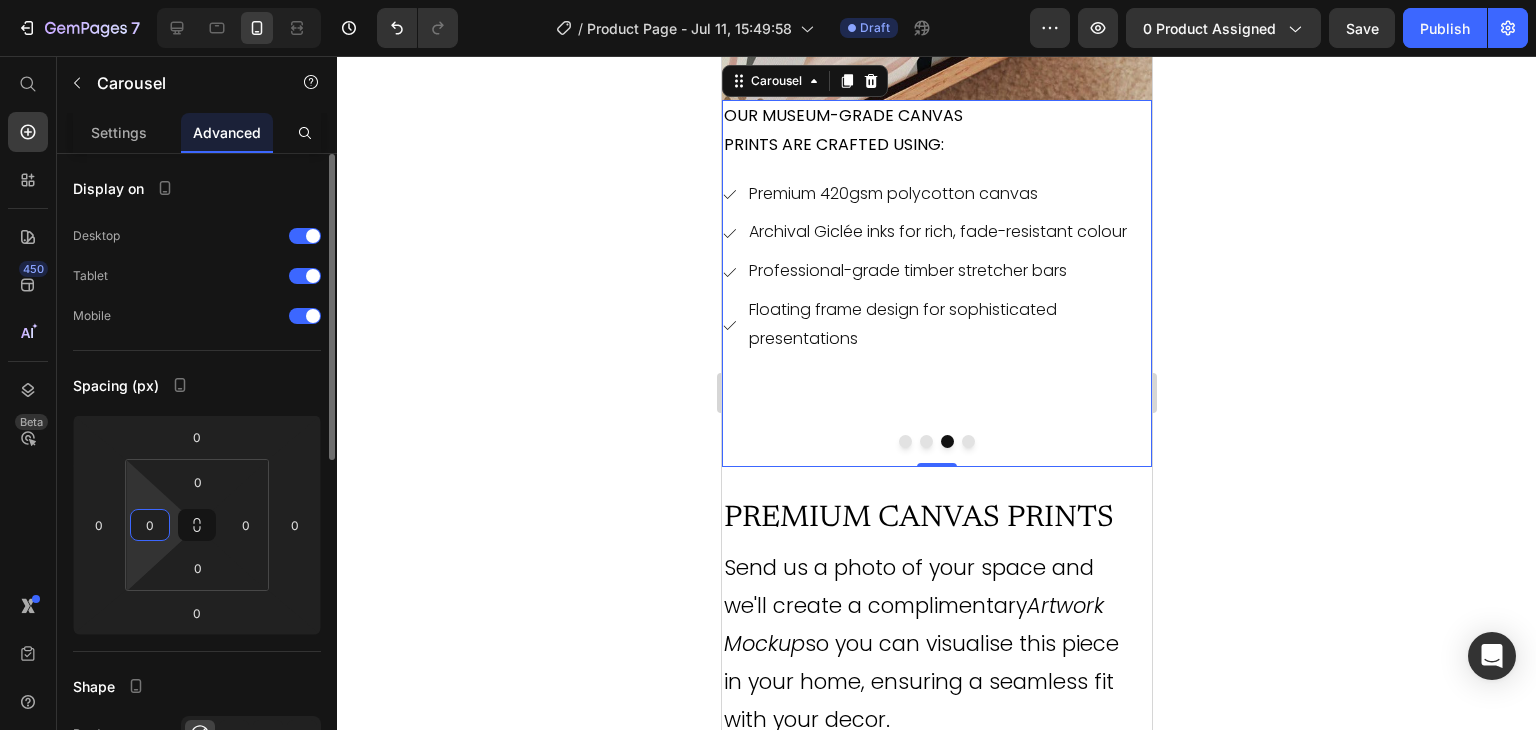 click on "0" at bounding box center (150, 525) 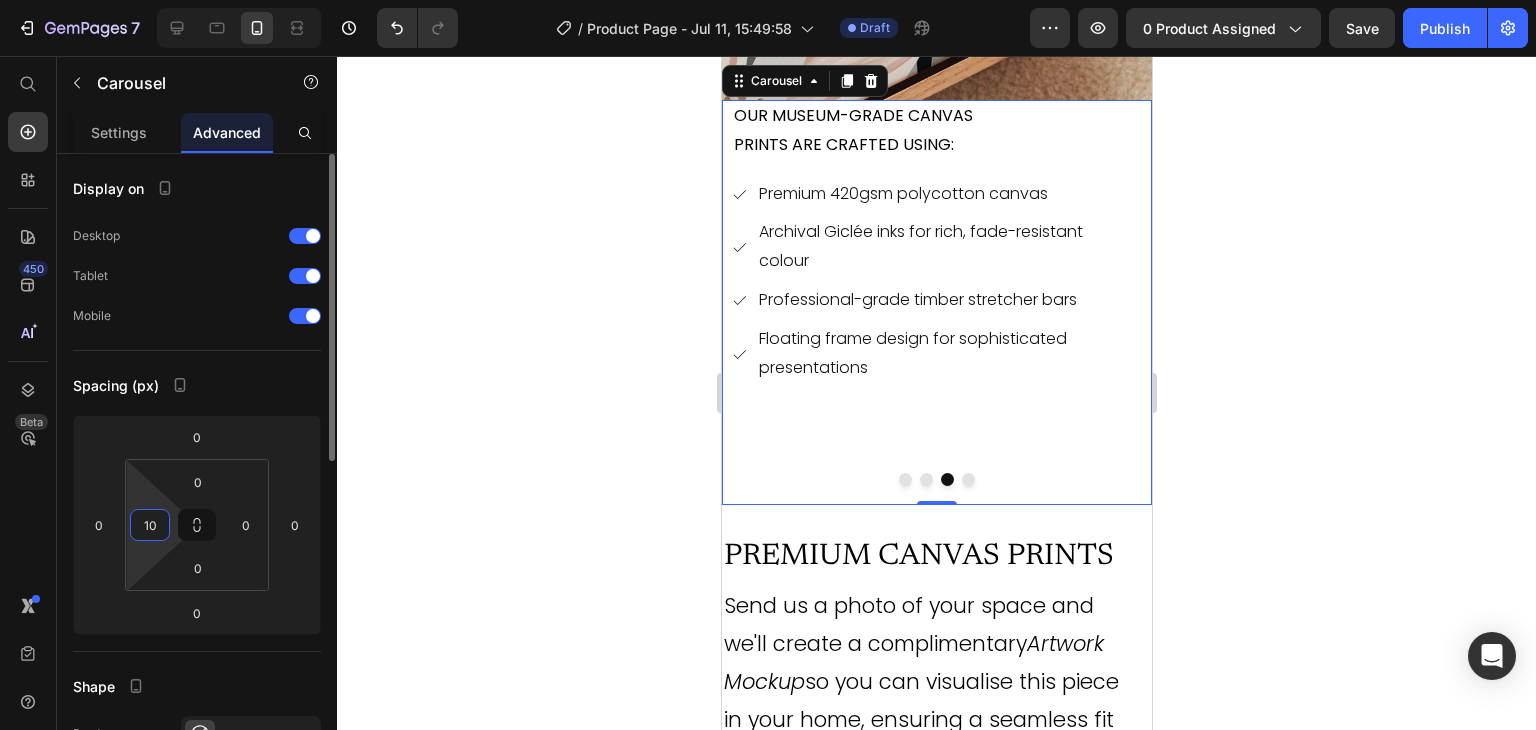 type on "1" 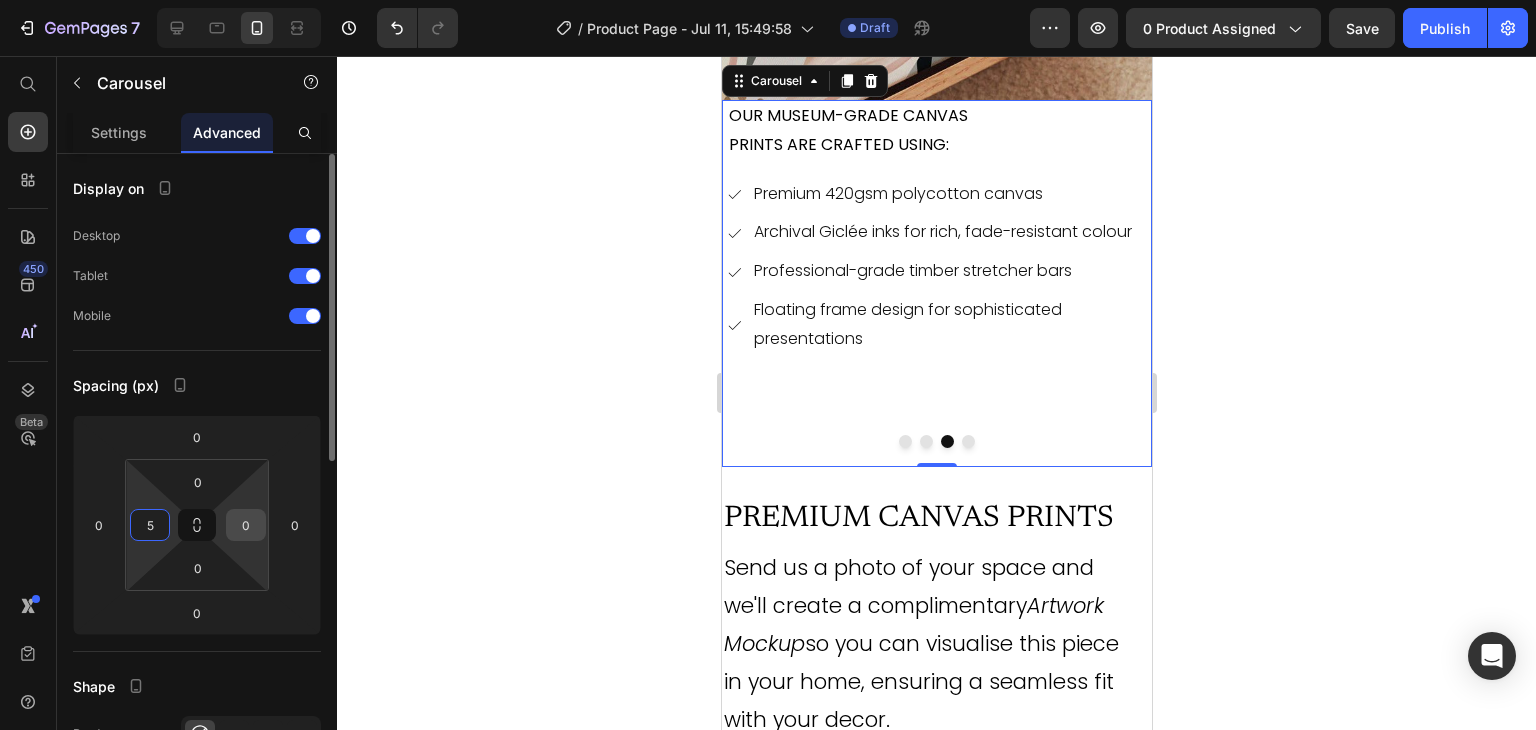type on "5" 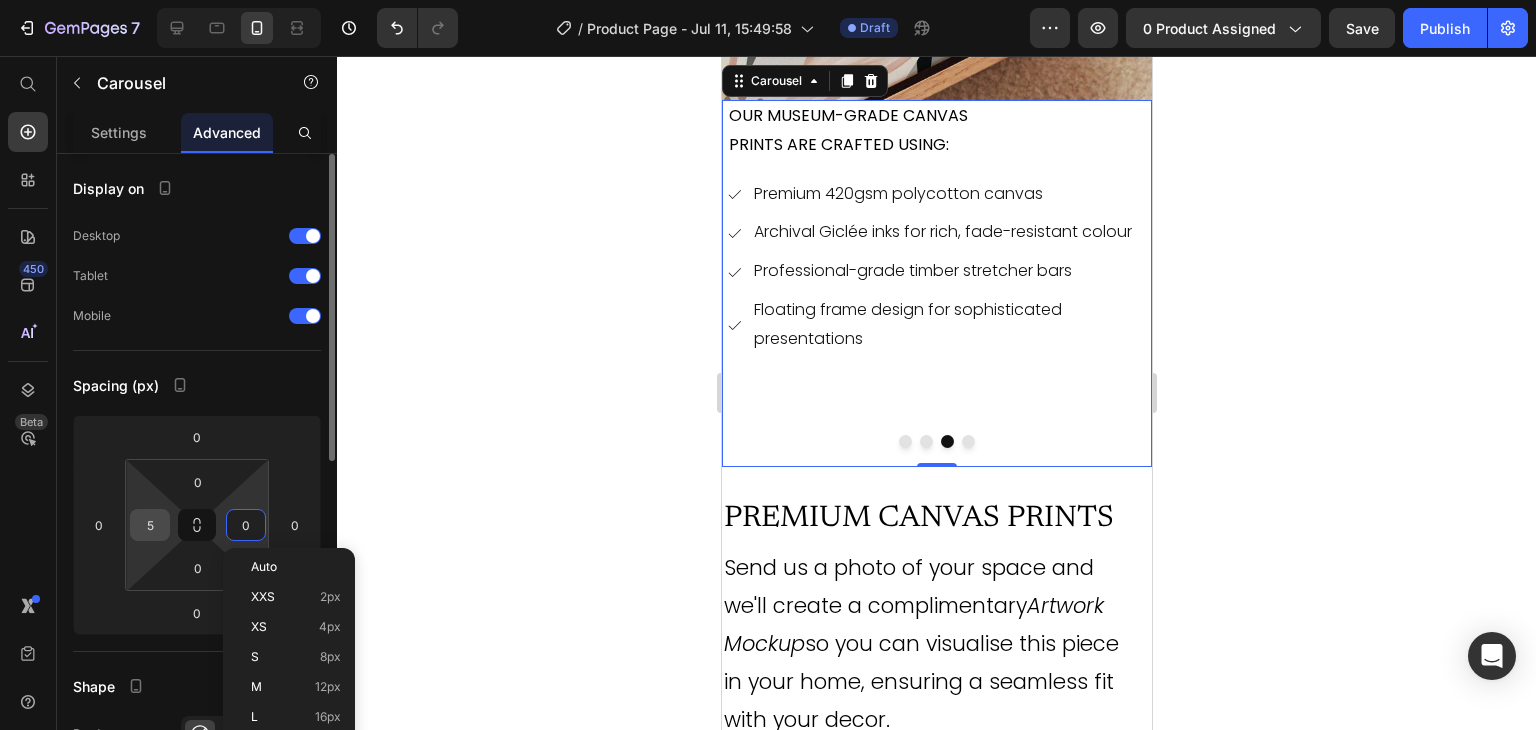 click on "5" at bounding box center (150, 525) 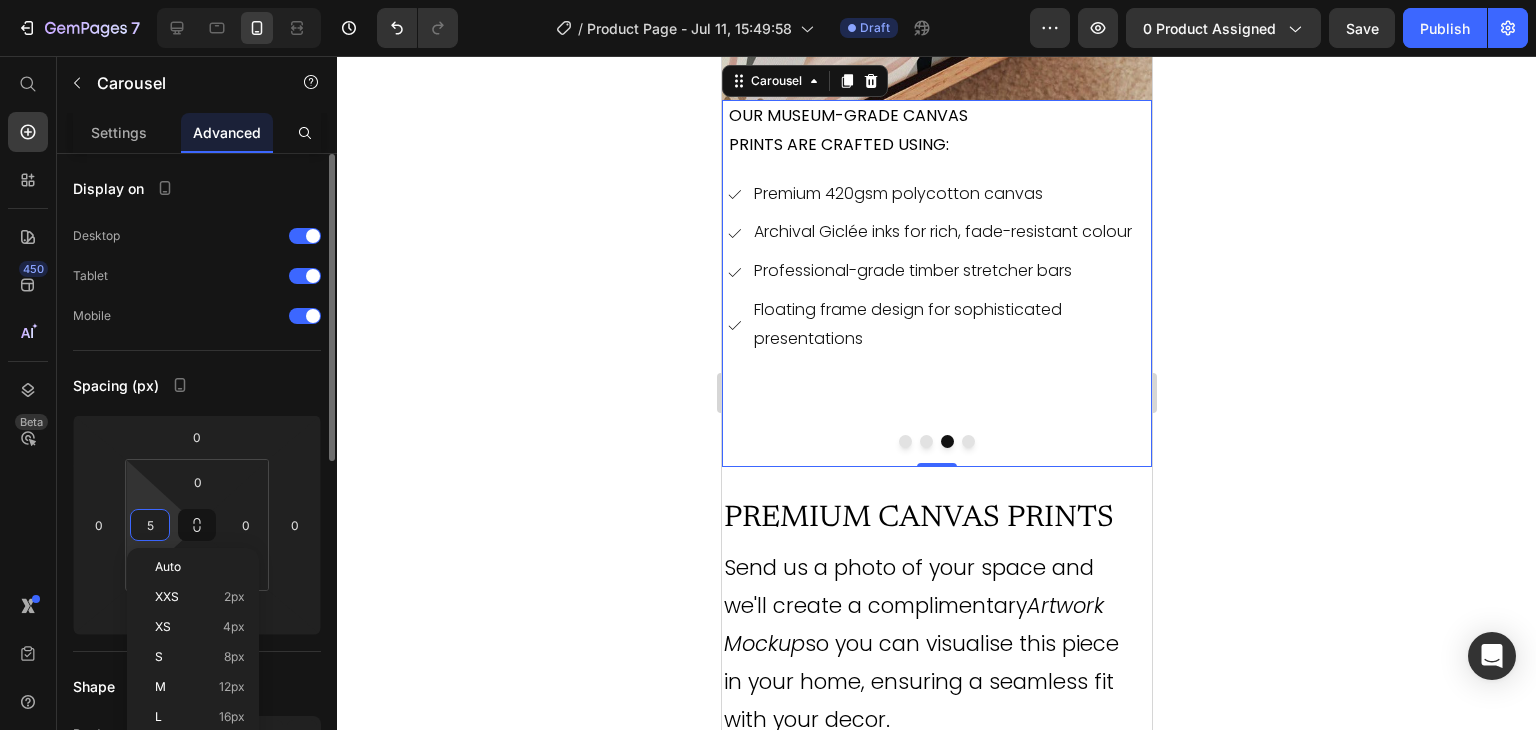 type 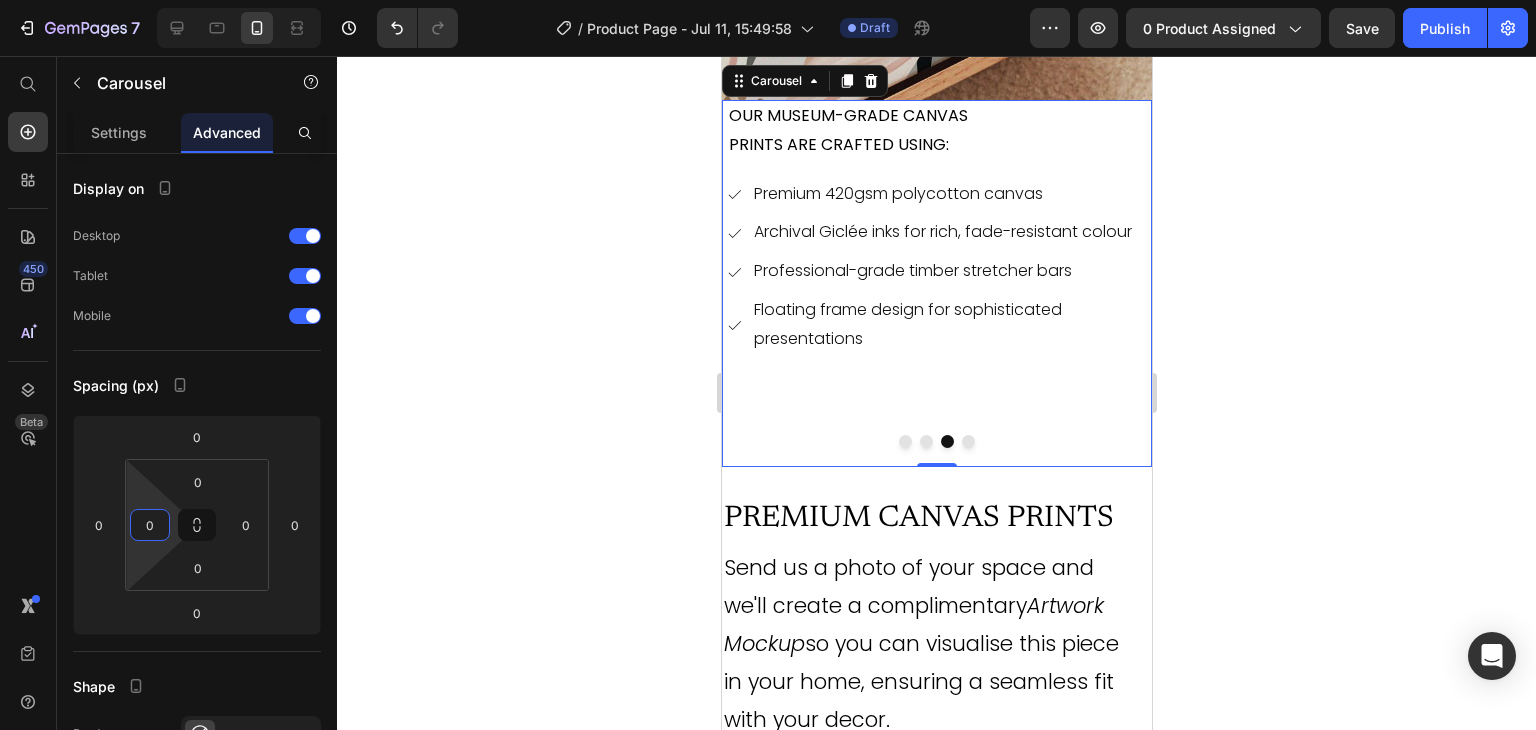 click 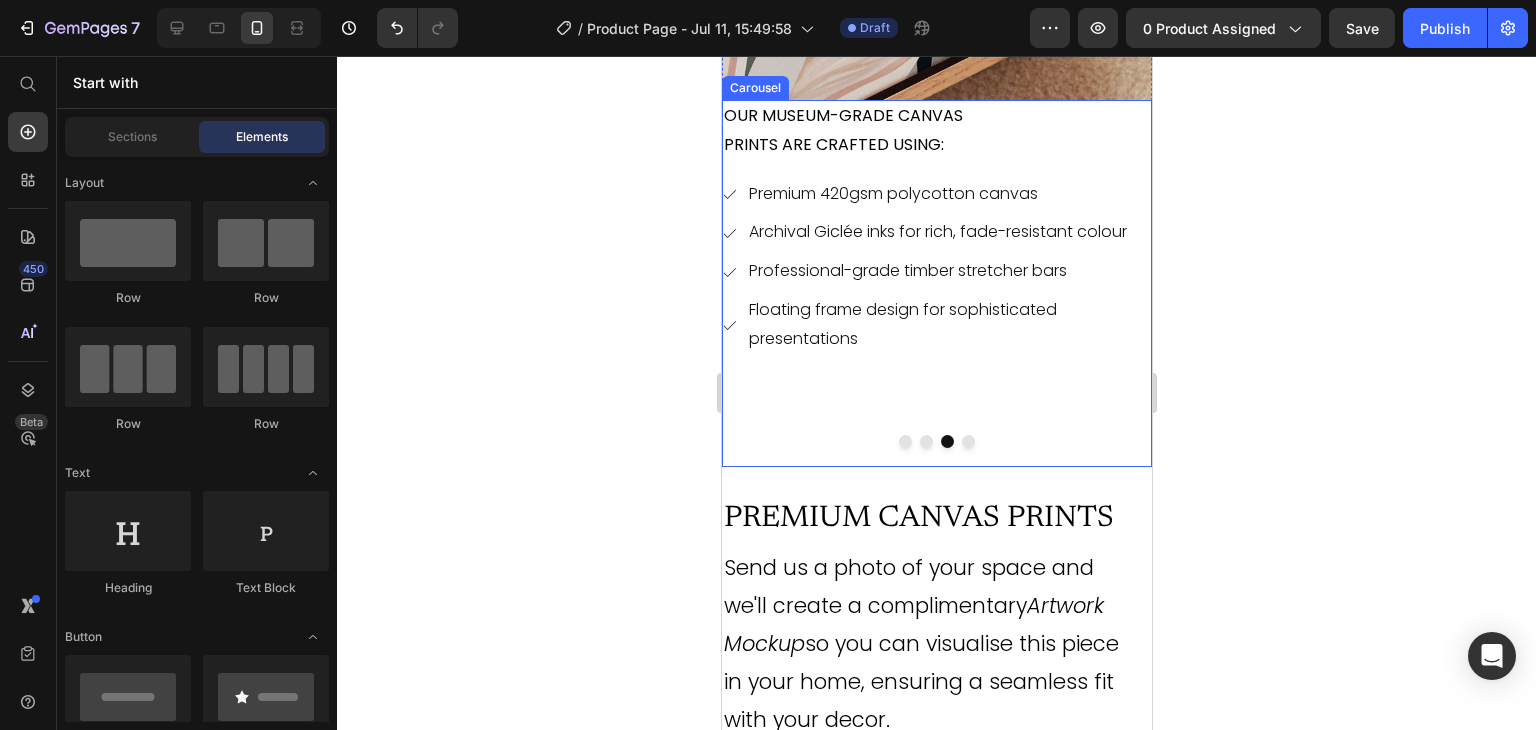 click at bounding box center [967, 441] 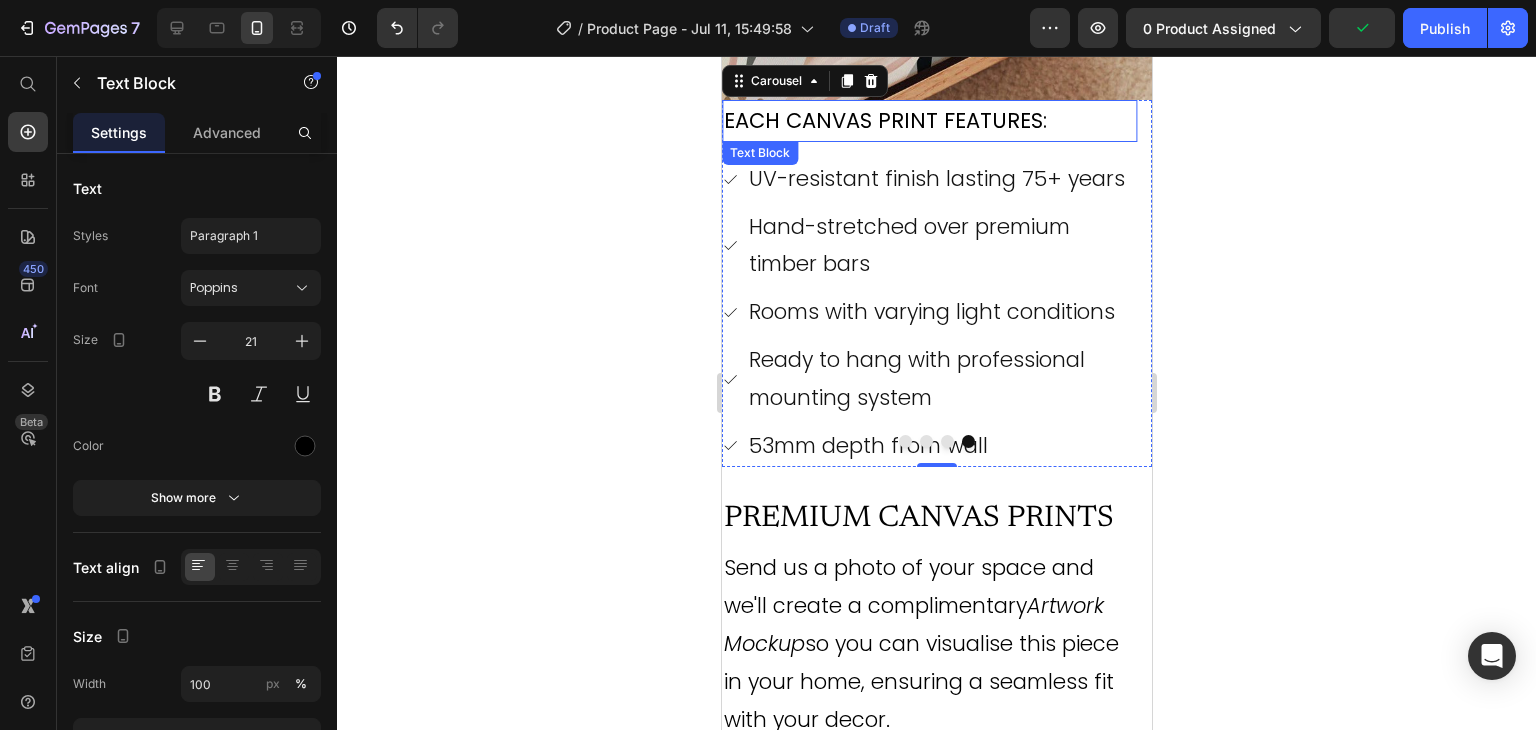 click on "EACH CANVAS PRINT FEATURES:" at bounding box center (928, 121) 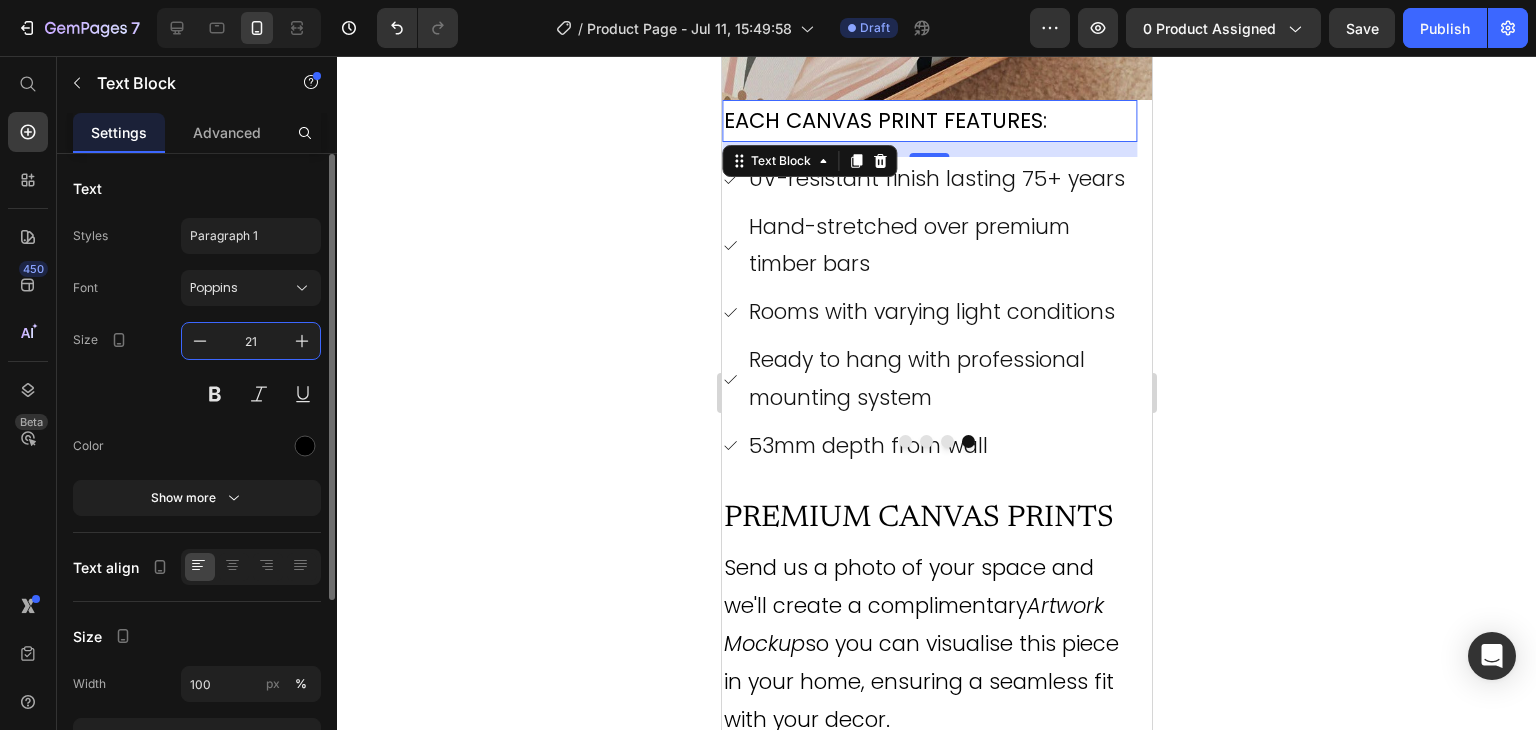 click on "21" at bounding box center (251, 341) 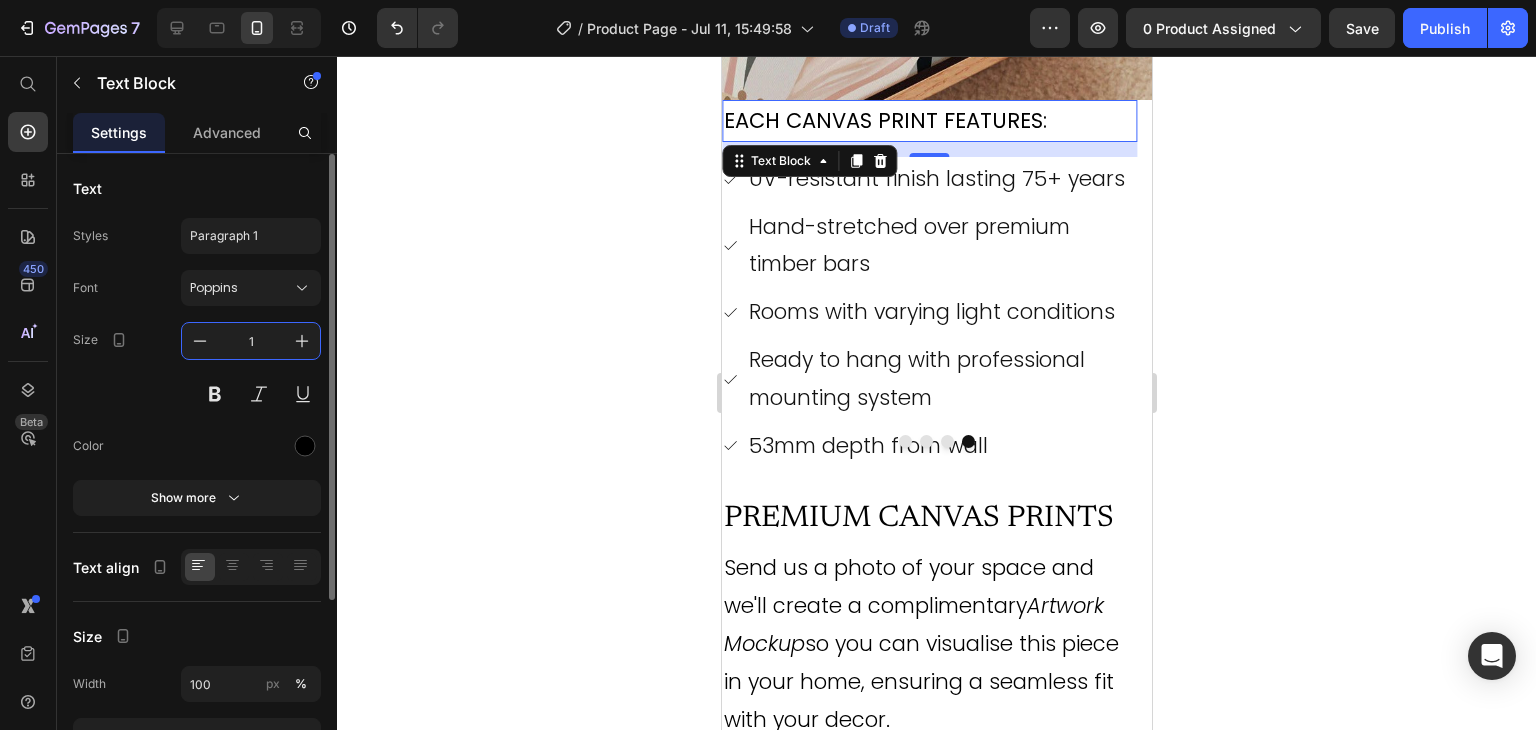 type on "16" 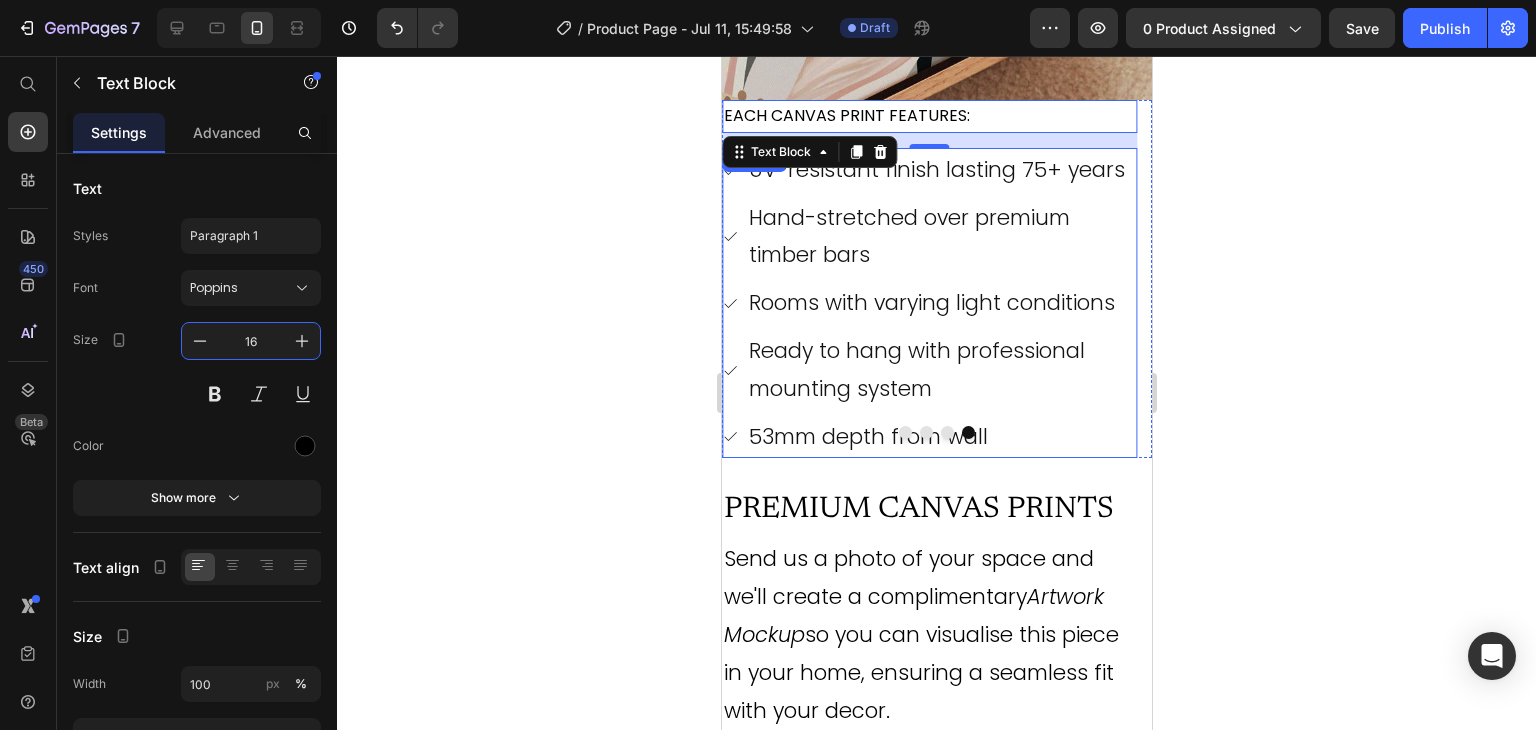 click on "UV-resistant finish lasting 75+ years
Hand-stretched over premium timber bars
Rooms with varying light conditions
Ready to hang with professional mounting system
53mm depth from wall" at bounding box center (928, 303) 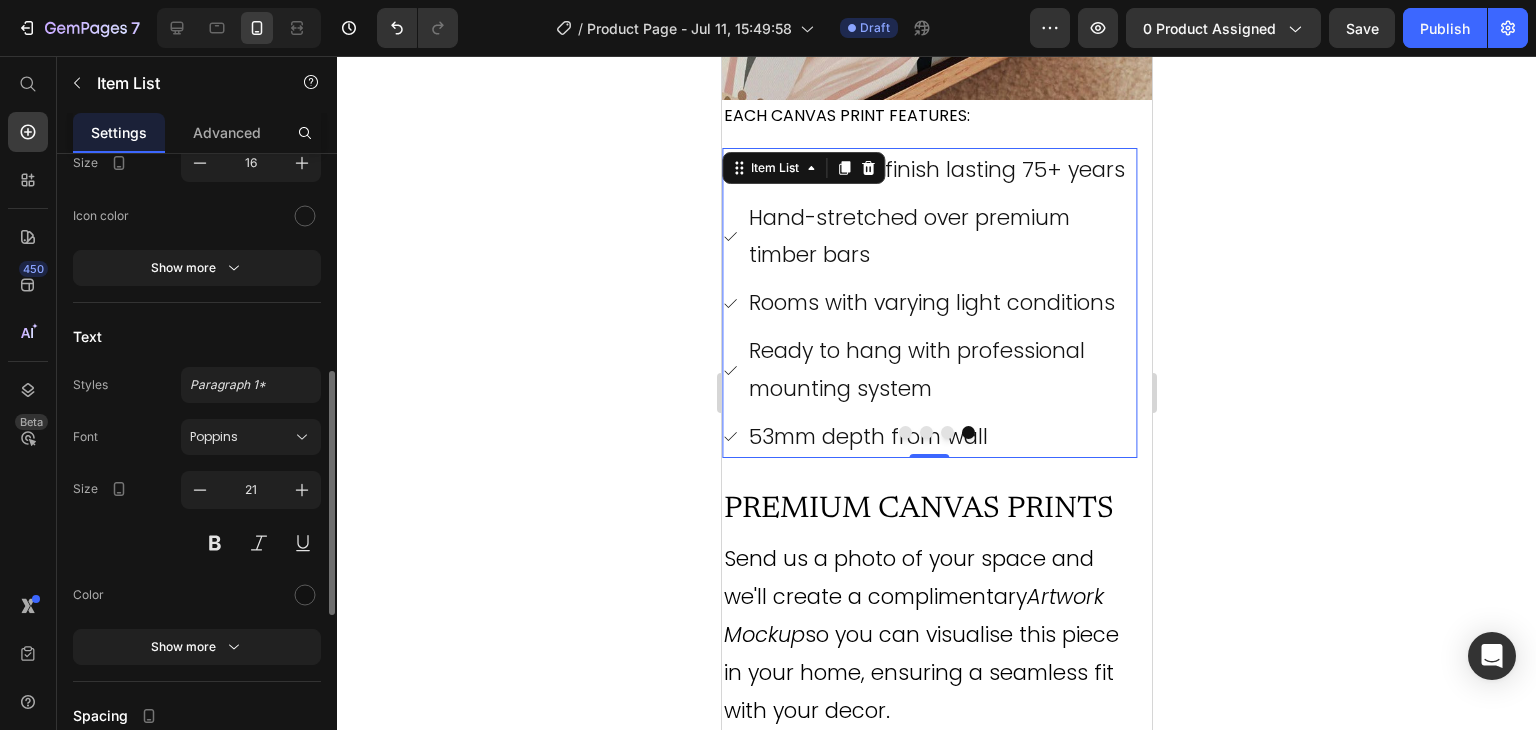 scroll, scrollTop: 552, scrollLeft: 0, axis: vertical 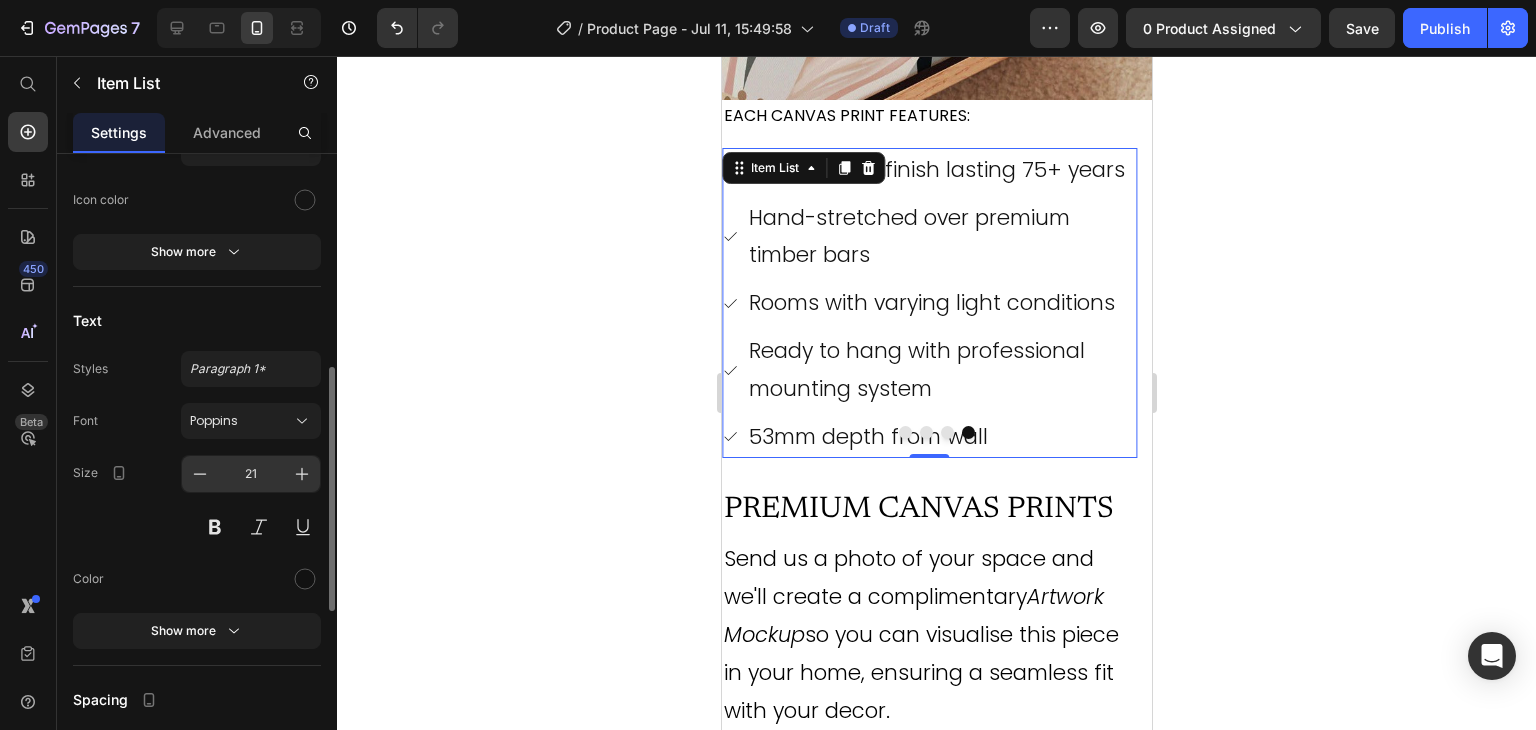 click on "21" at bounding box center [251, 474] 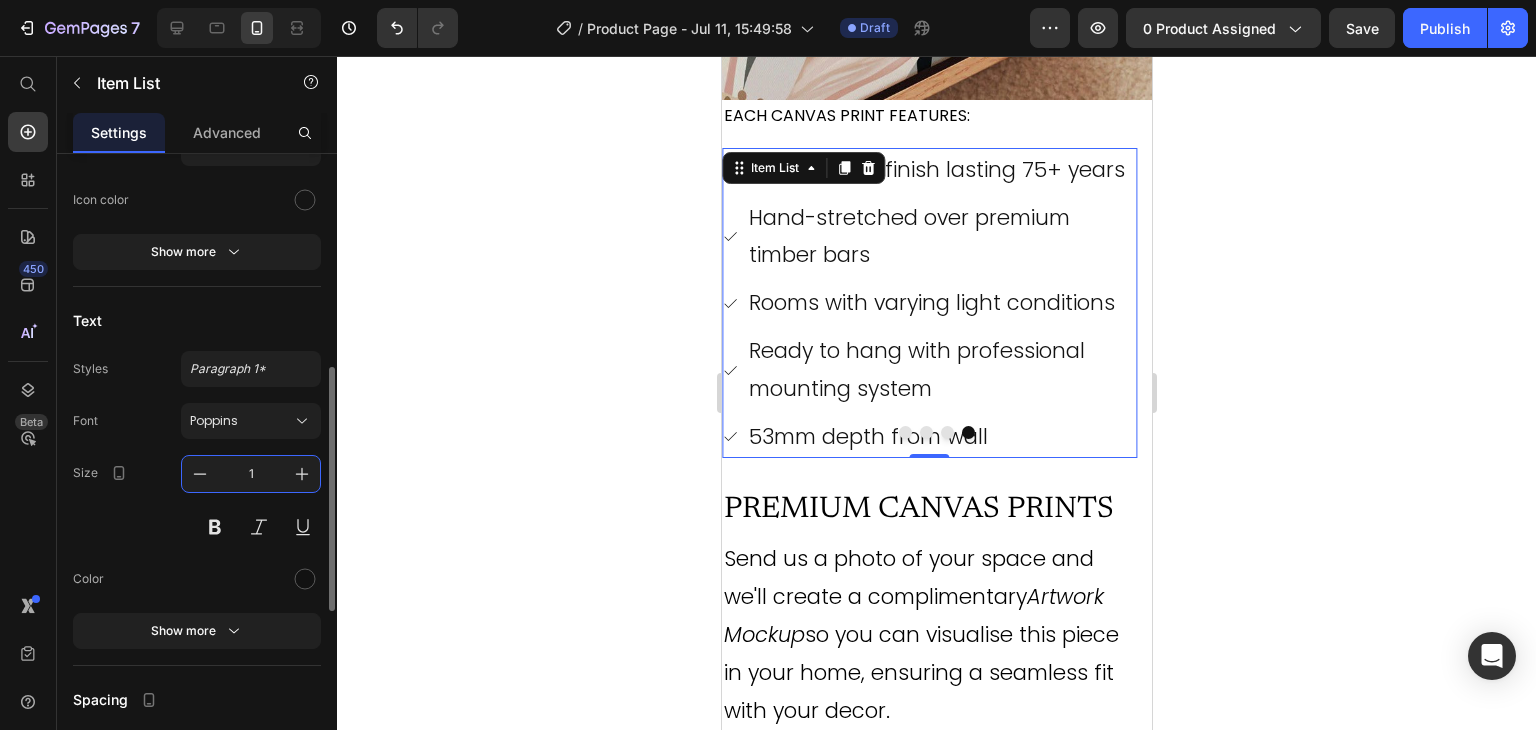 type on "16" 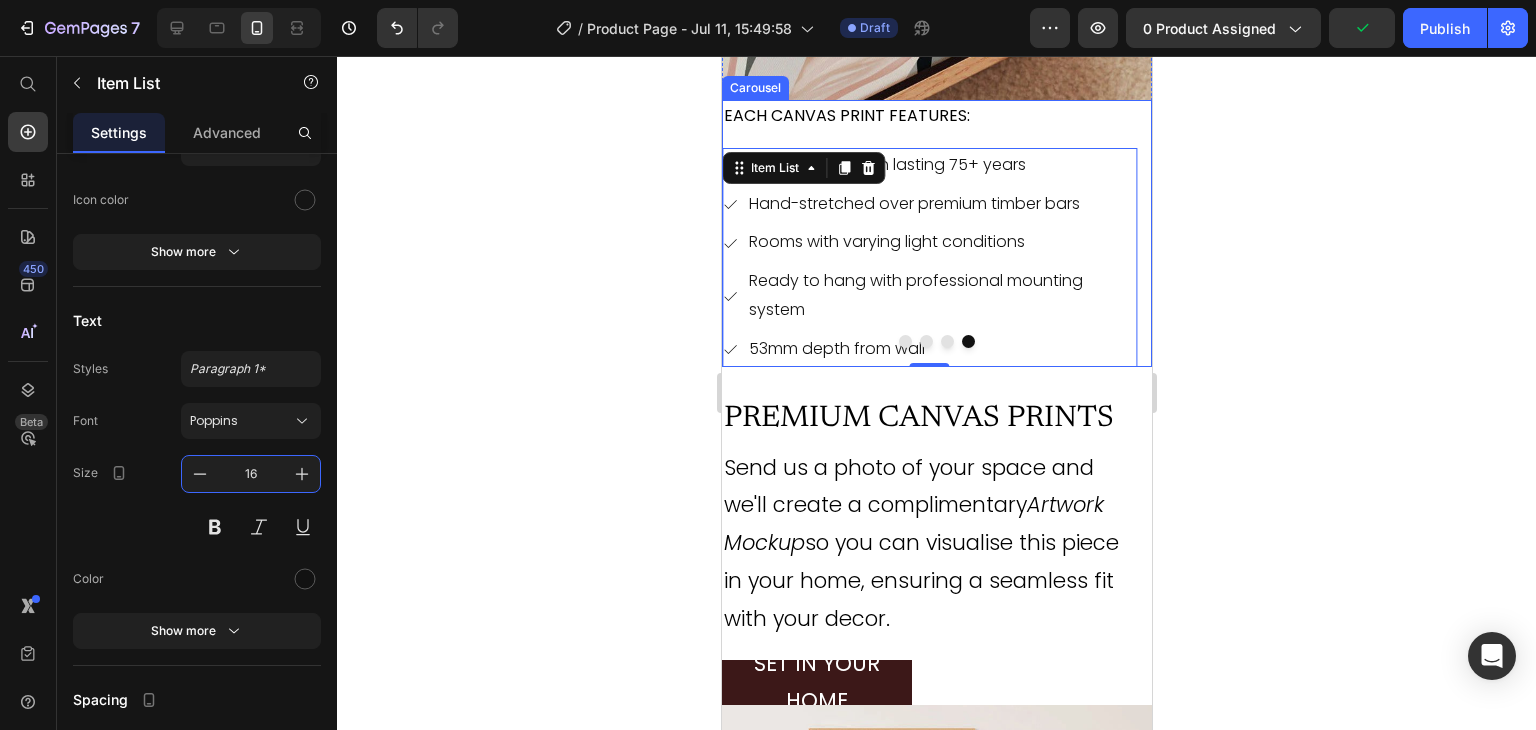 click at bounding box center (904, 341) 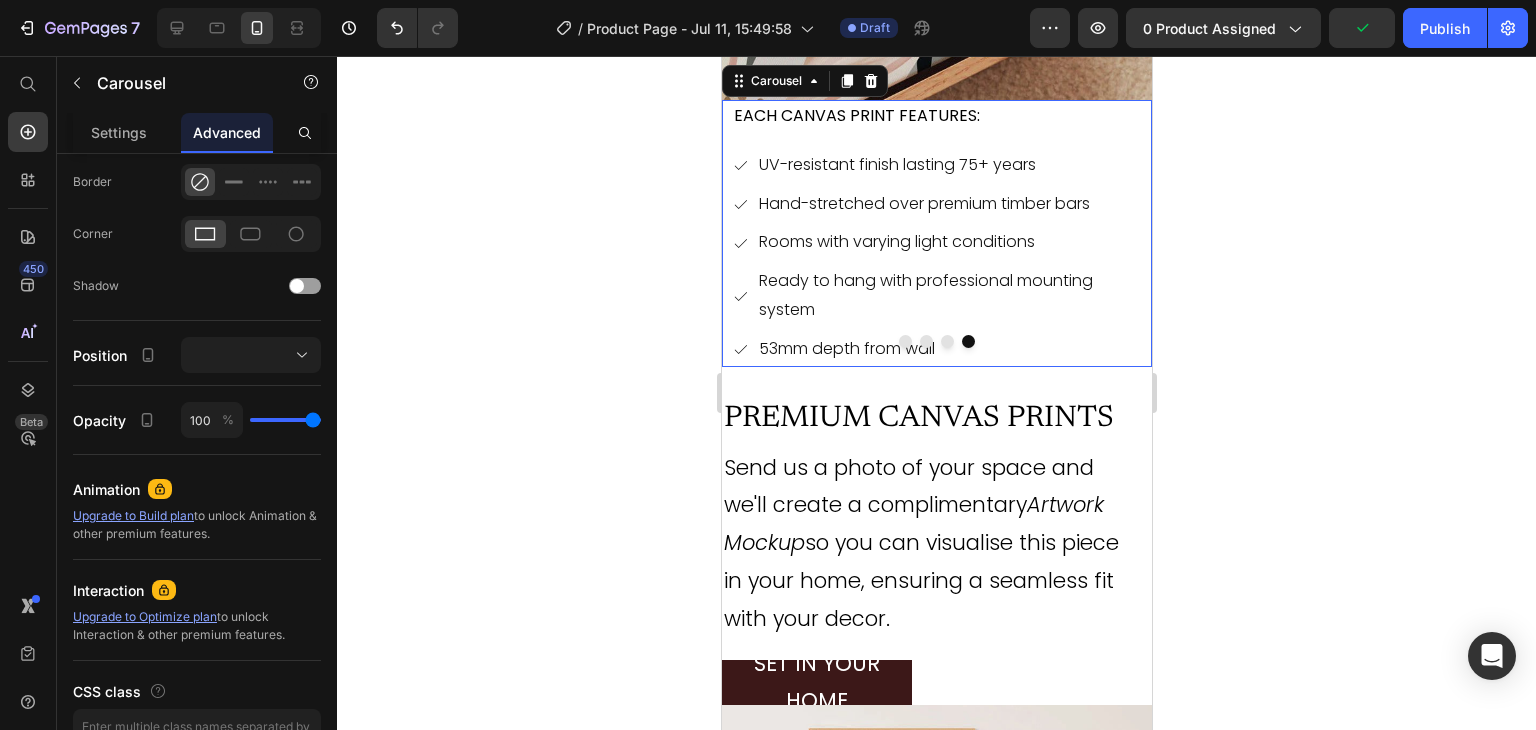 scroll, scrollTop: 0, scrollLeft: 0, axis: both 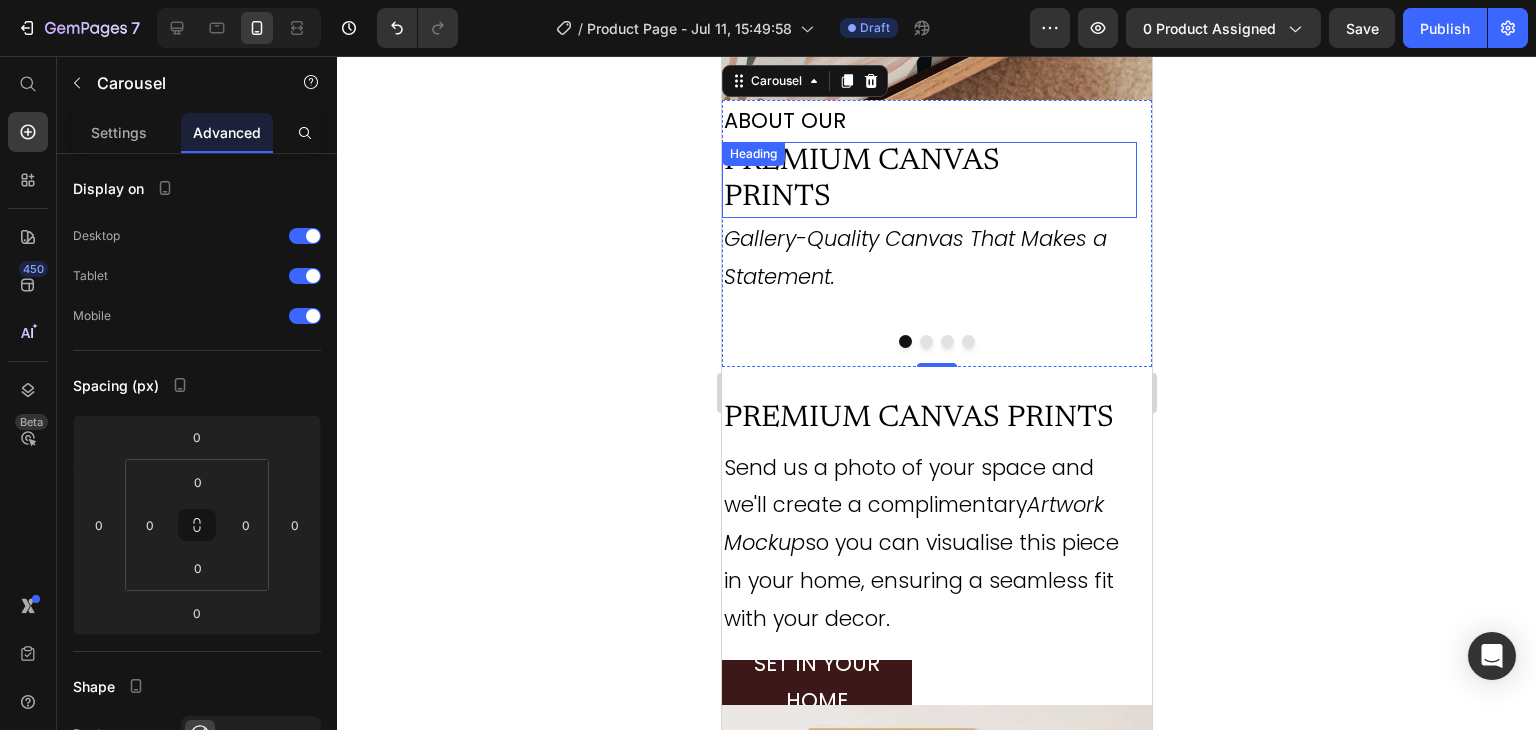 click on "PREMIUM CANVAS PRINTS Heading" at bounding box center (928, 180) 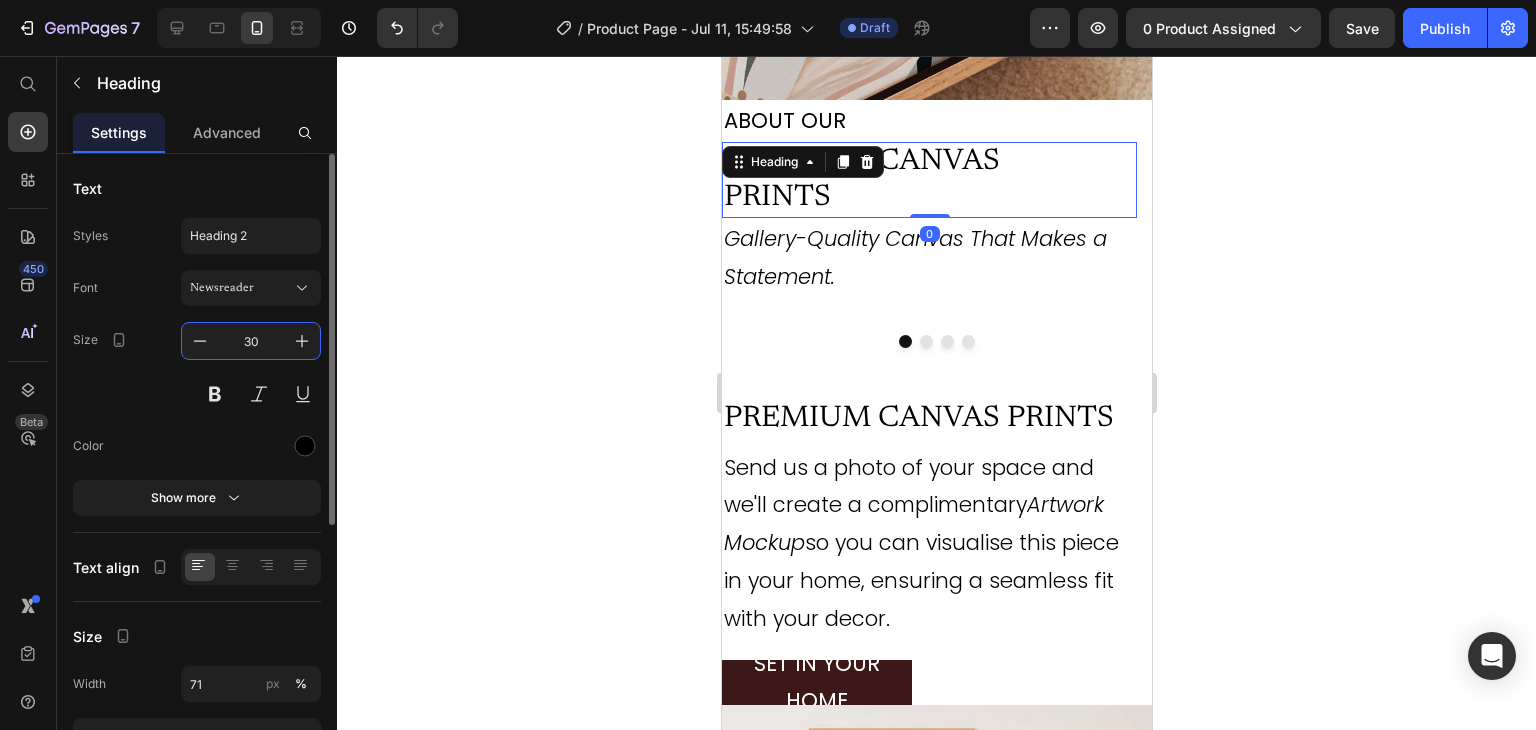 click on "30" at bounding box center [251, 341] 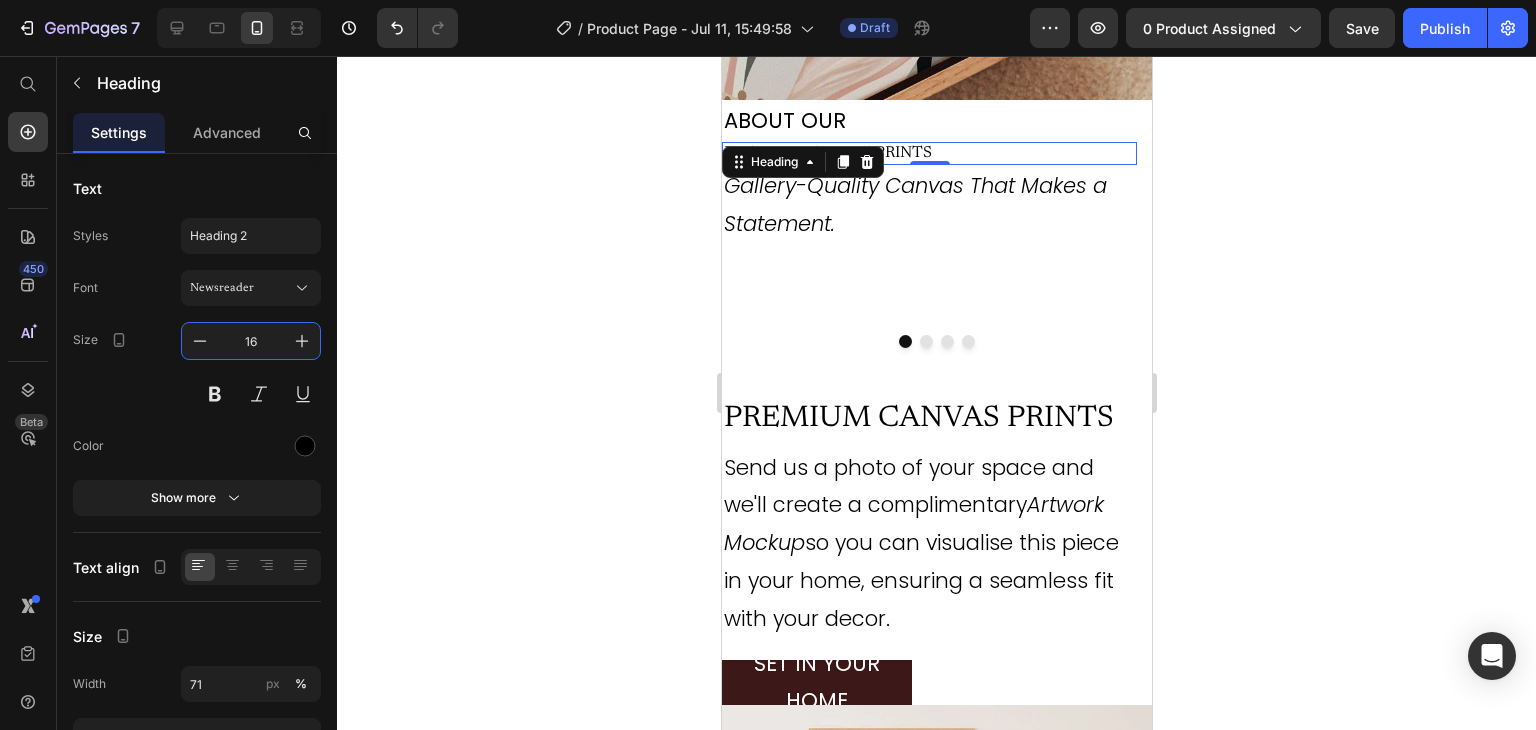 type on "16" 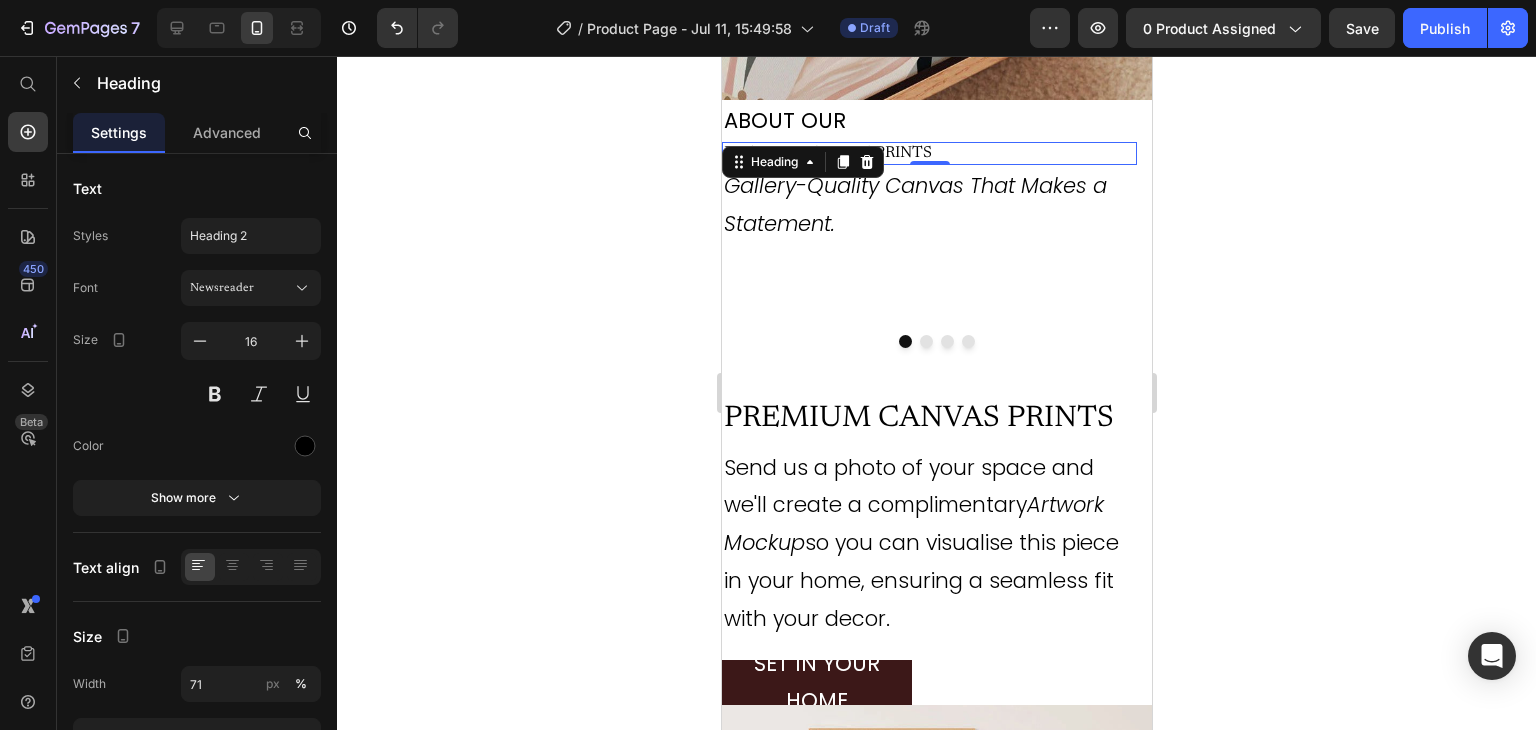 click 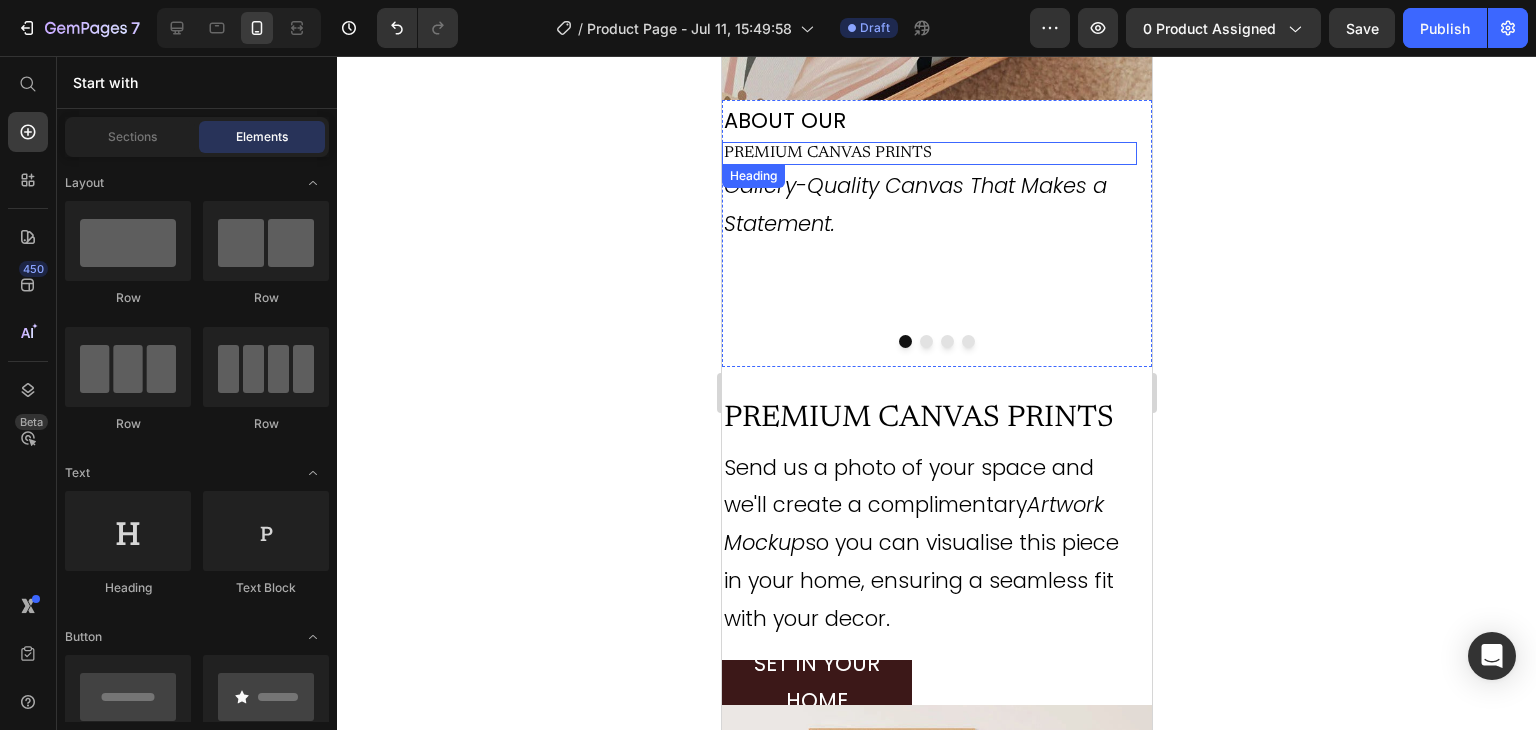 click on "PREMIUM CANVAS PRINTS" at bounding box center (868, 153) 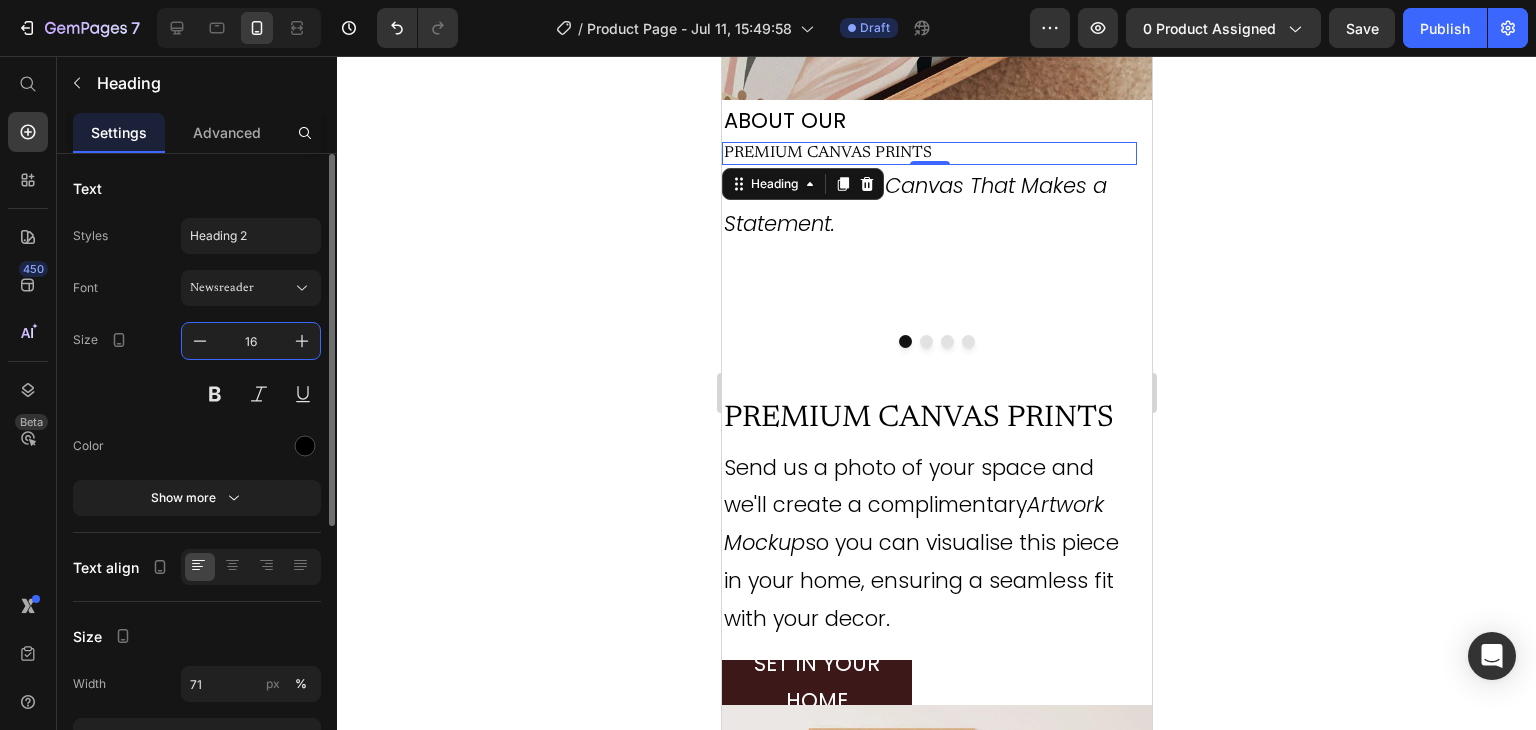 click on "16" at bounding box center (251, 341) 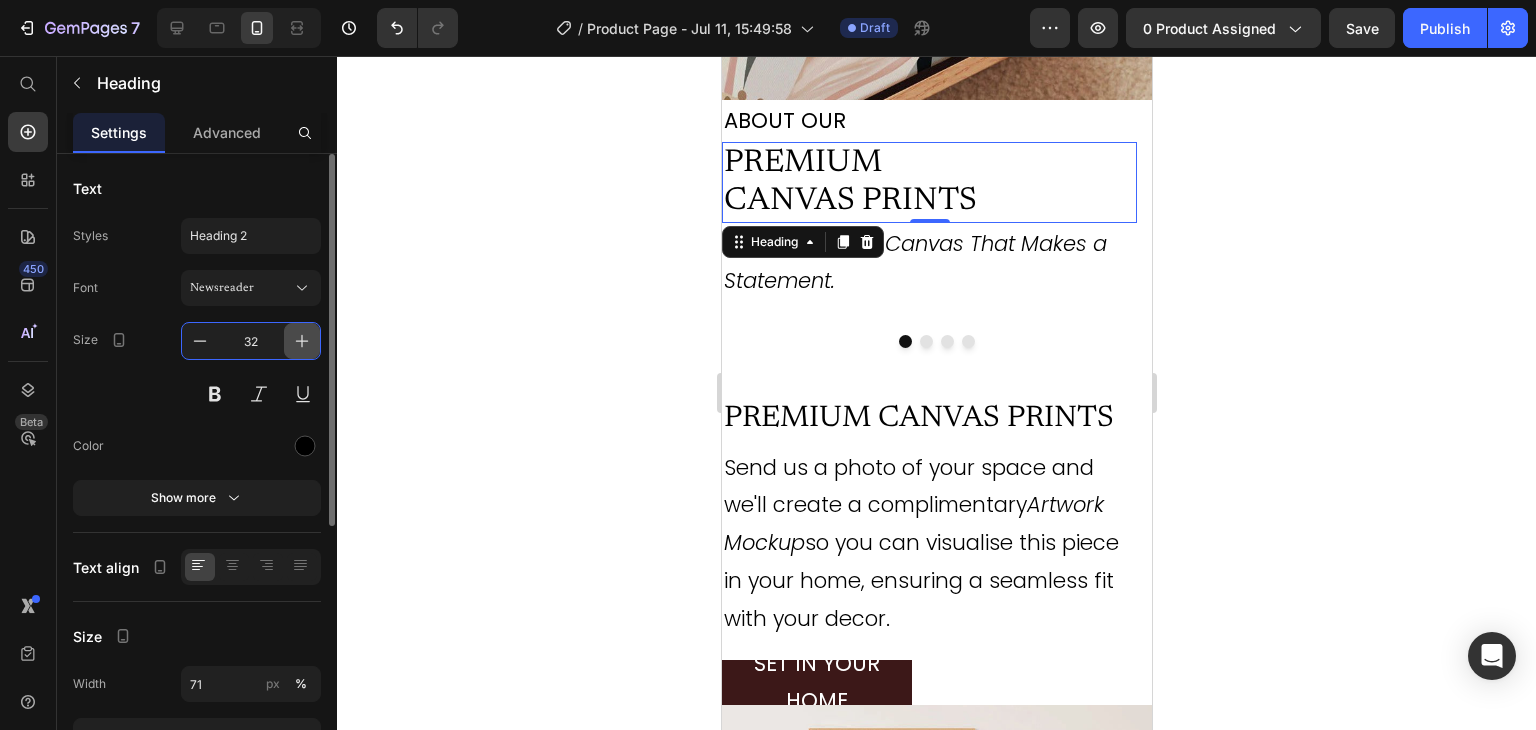 click 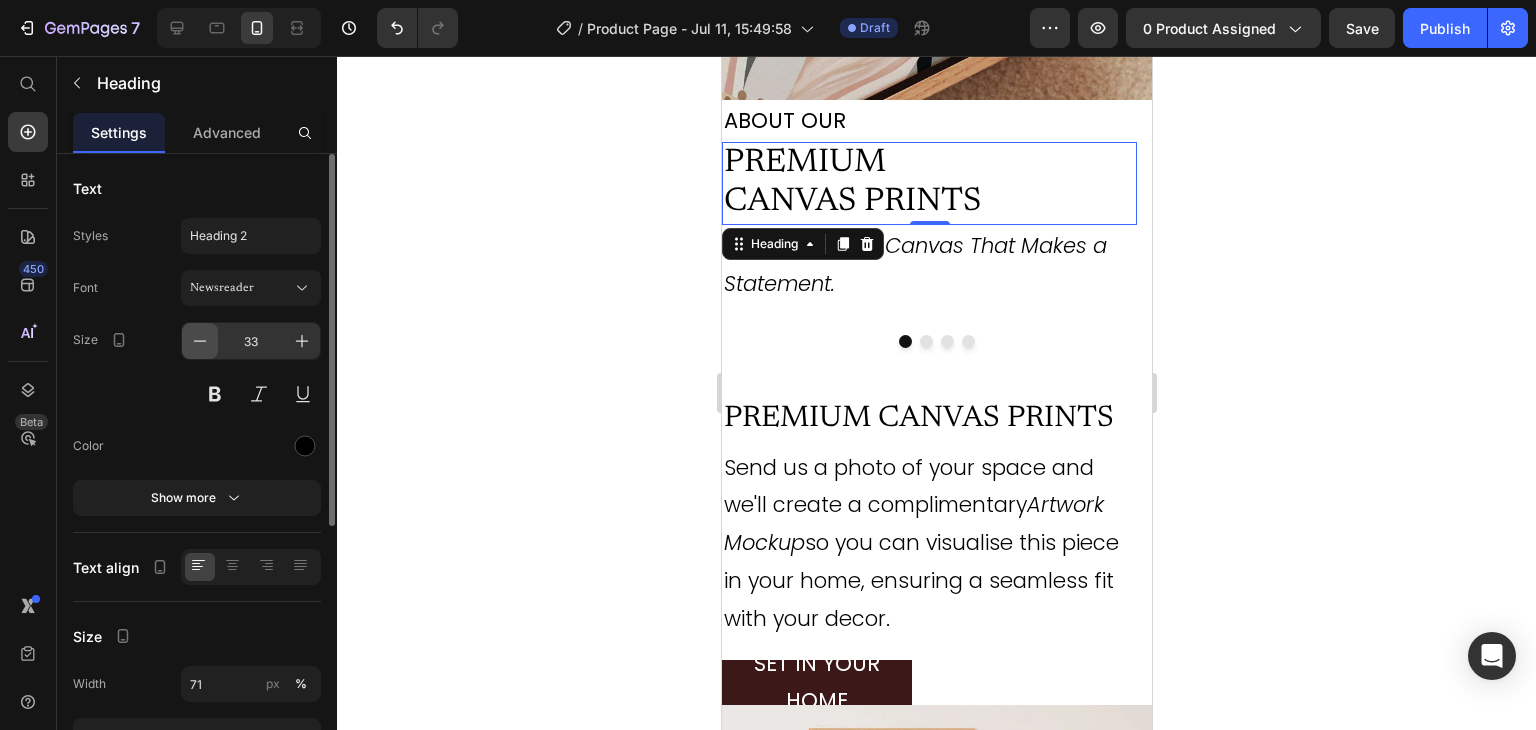 click 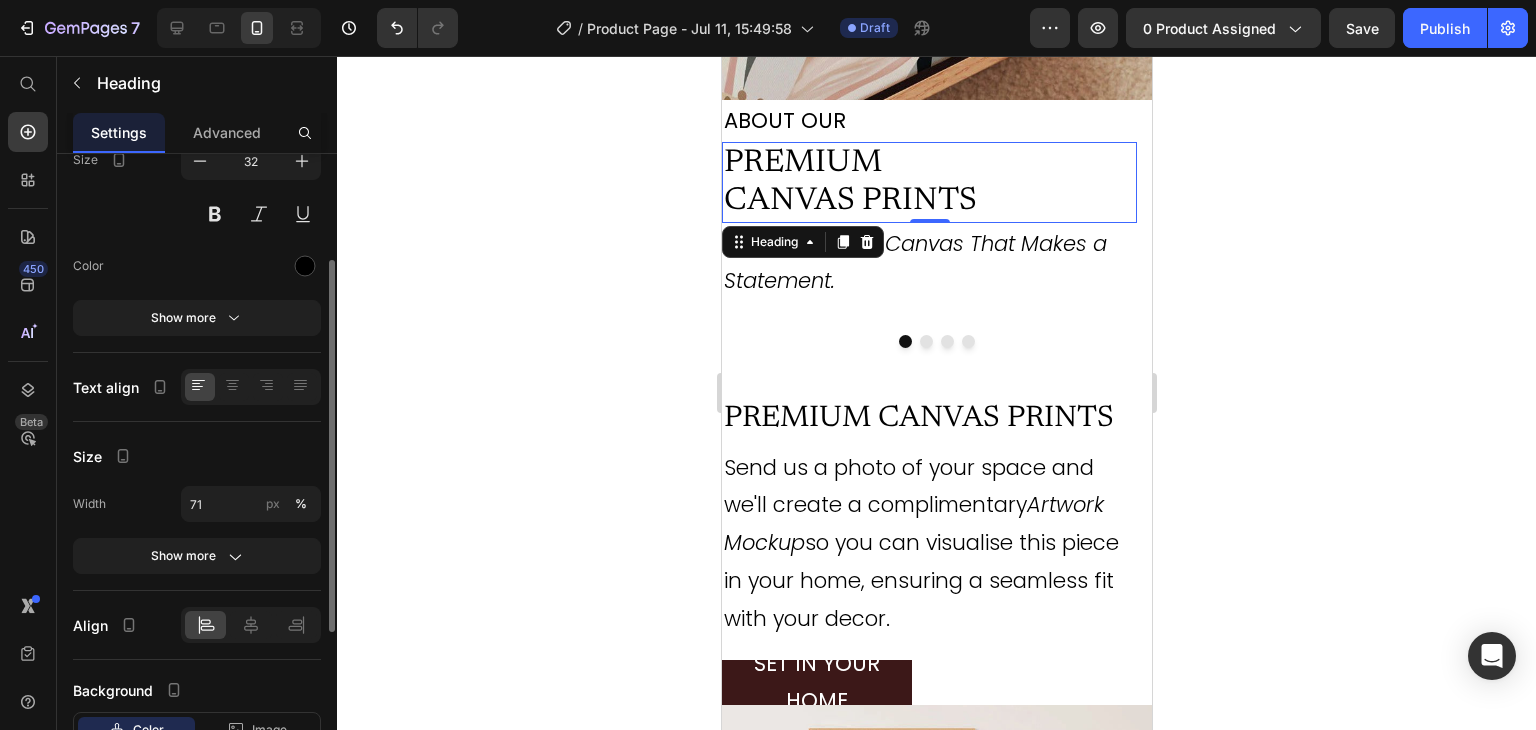 scroll, scrollTop: 188, scrollLeft: 0, axis: vertical 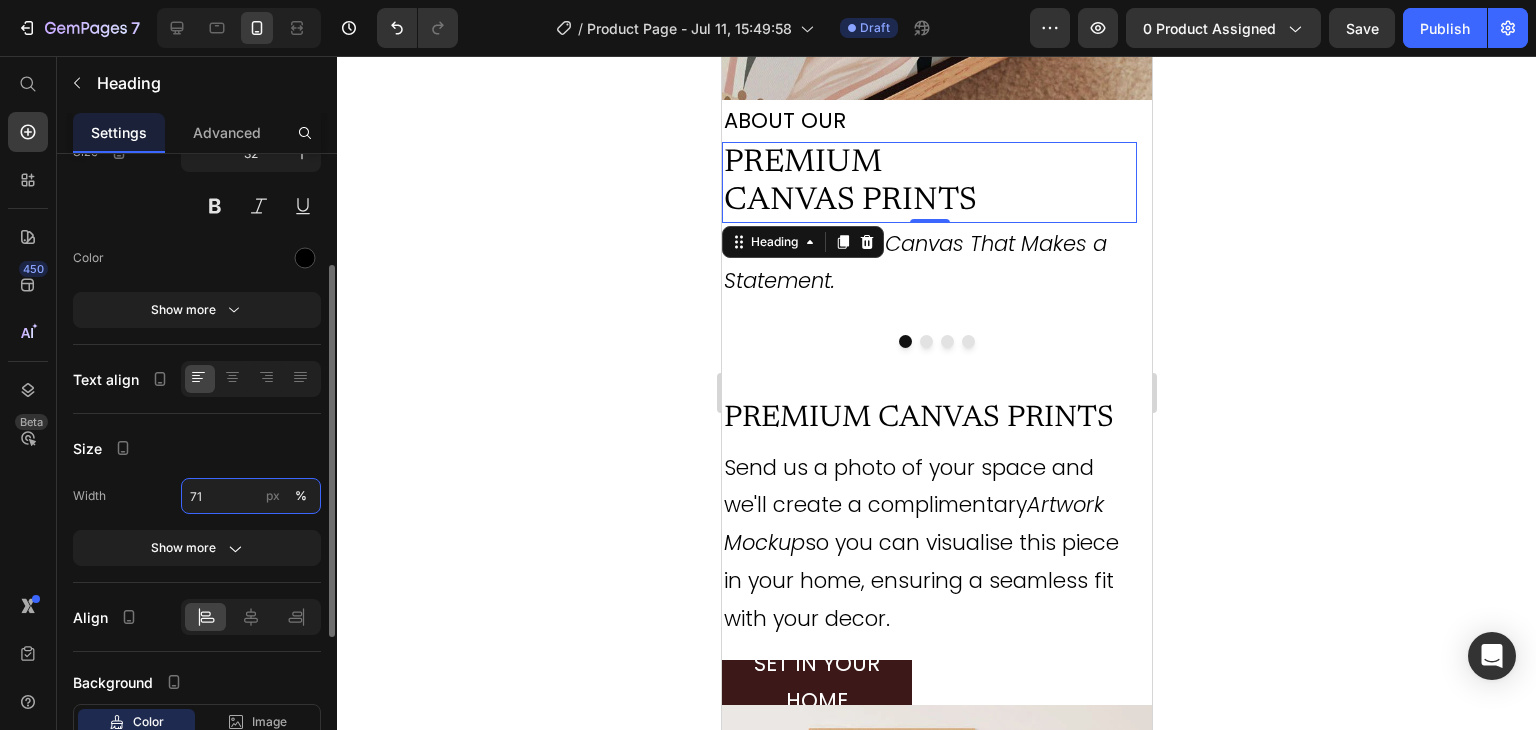 click on "71" at bounding box center [251, 496] 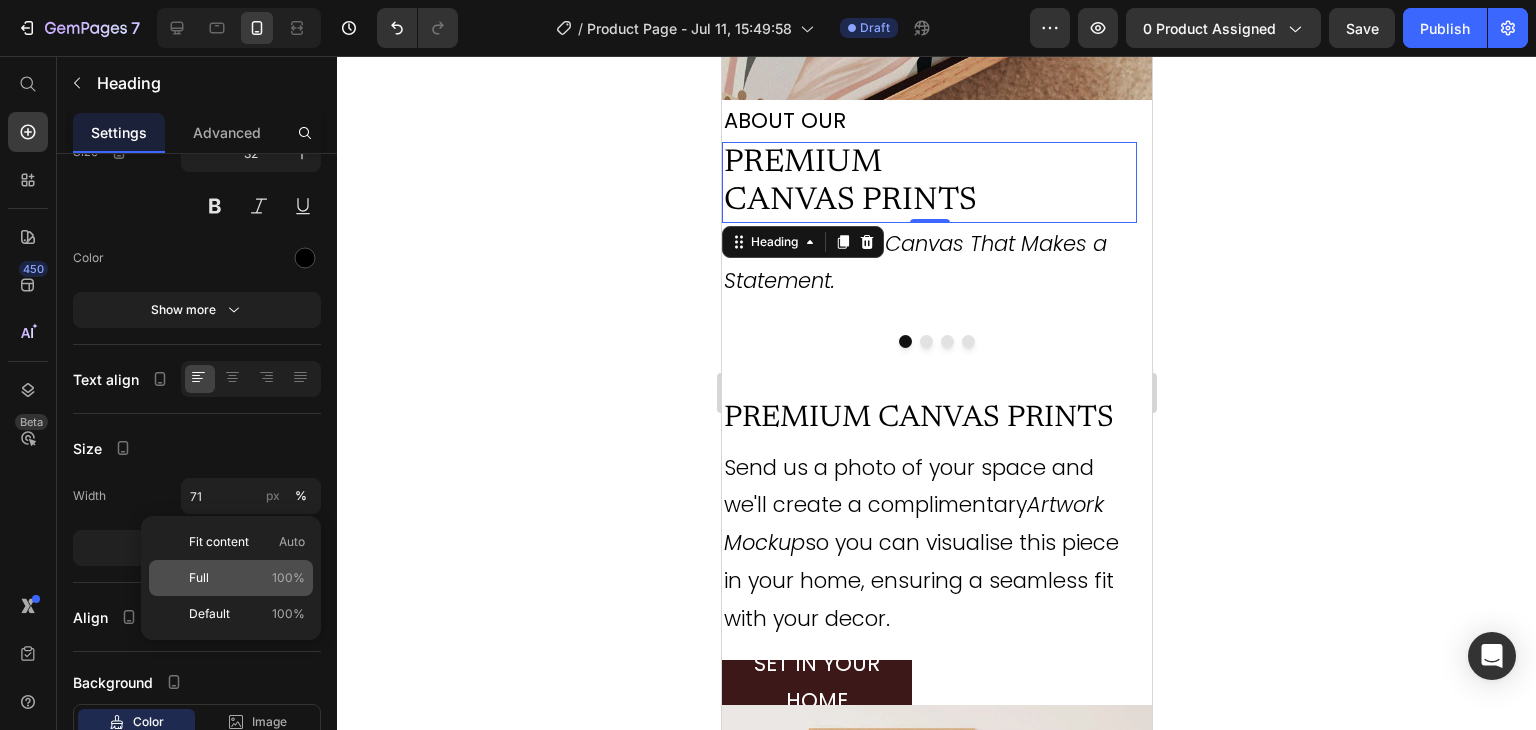 click on "Full 100%" 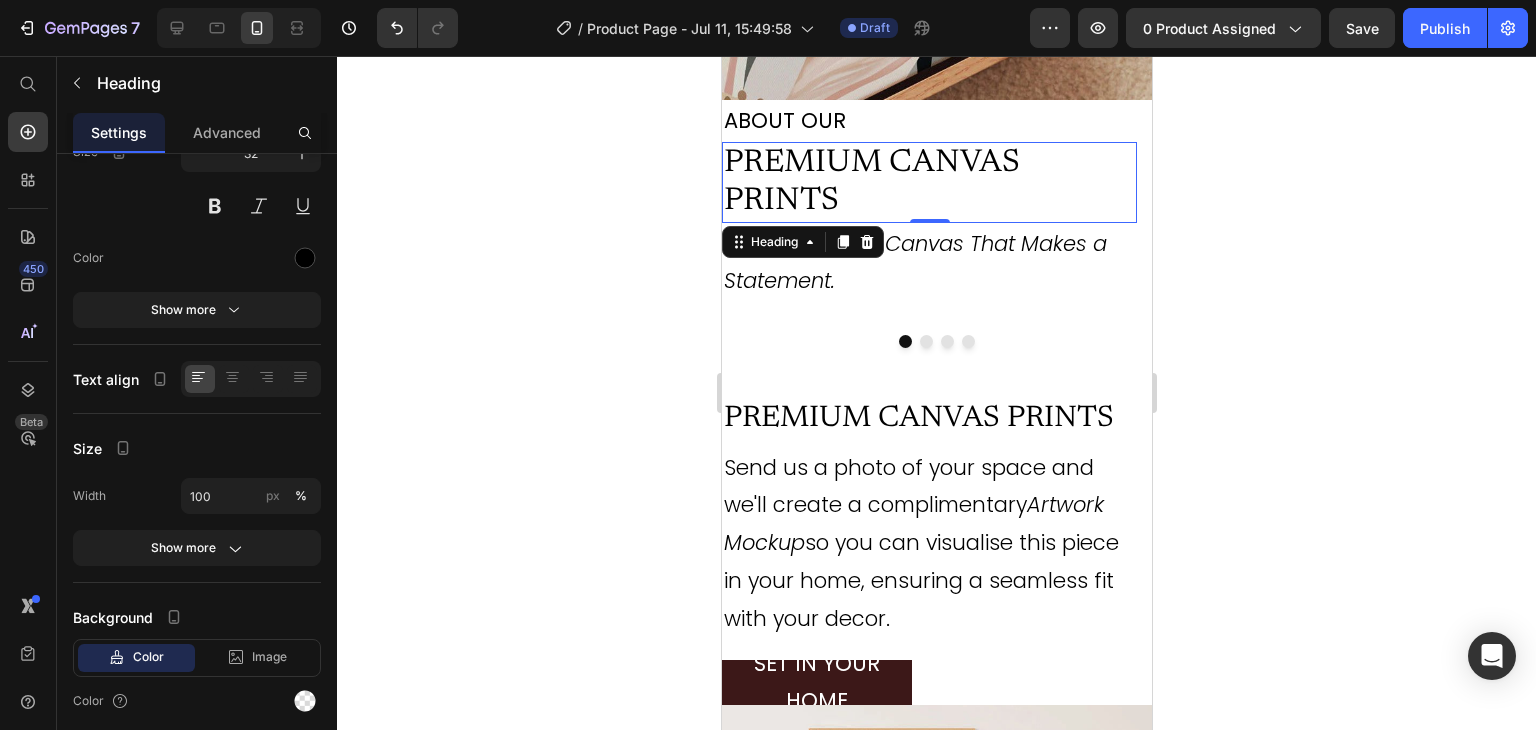 click 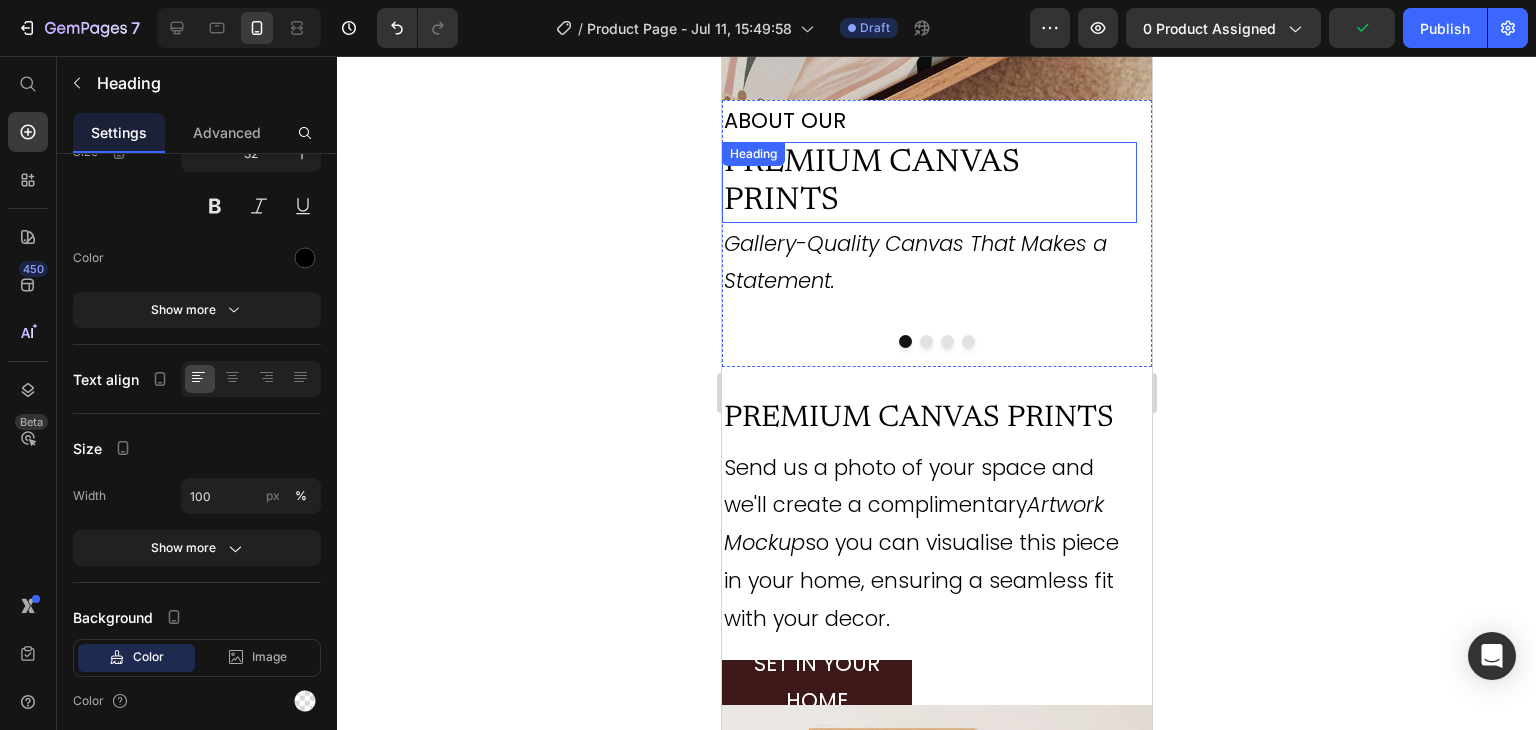 click on "PREMIUM CANVAS PRINTS" at bounding box center [928, 182] 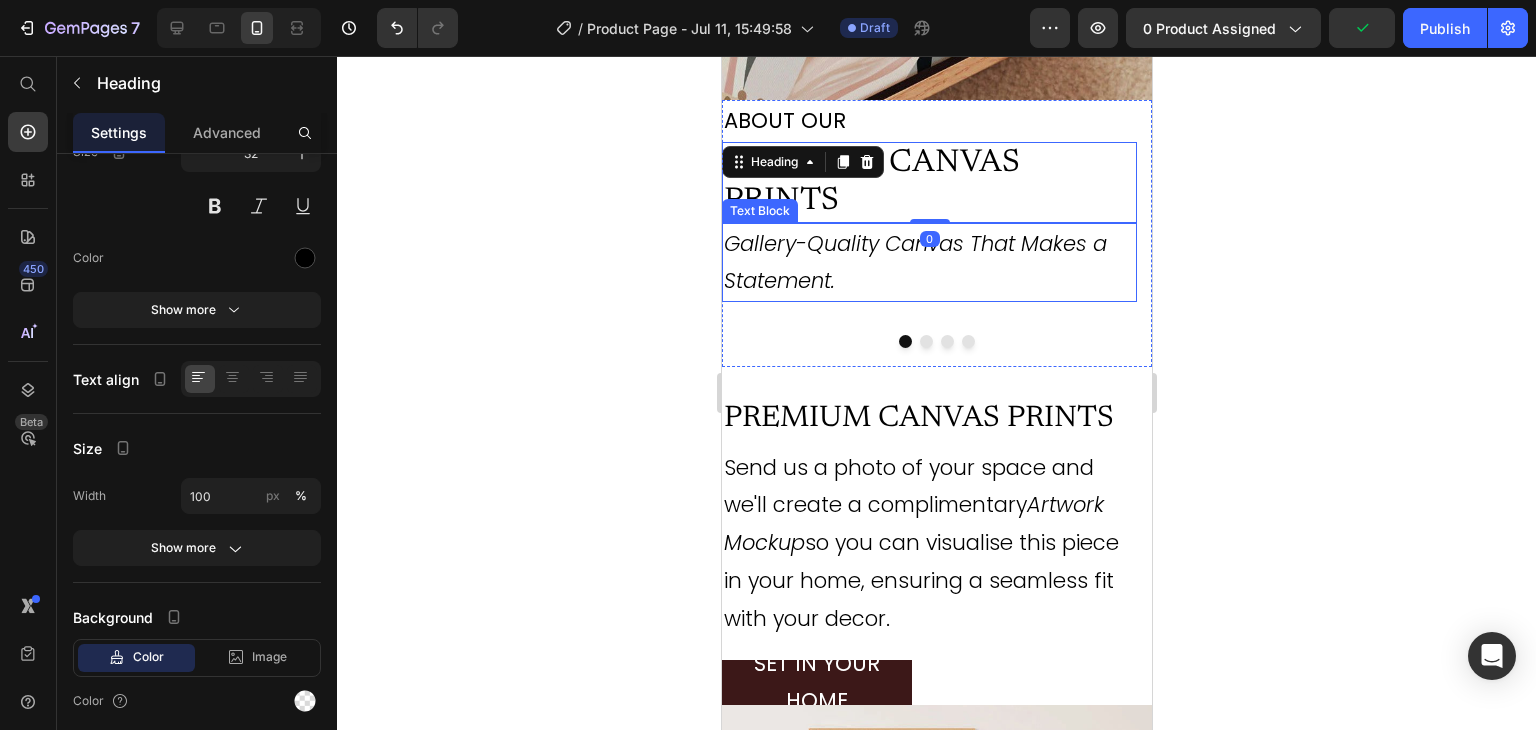 click on "Gallery-Quality Canvas That Makes a Statement." at bounding box center [914, 262] 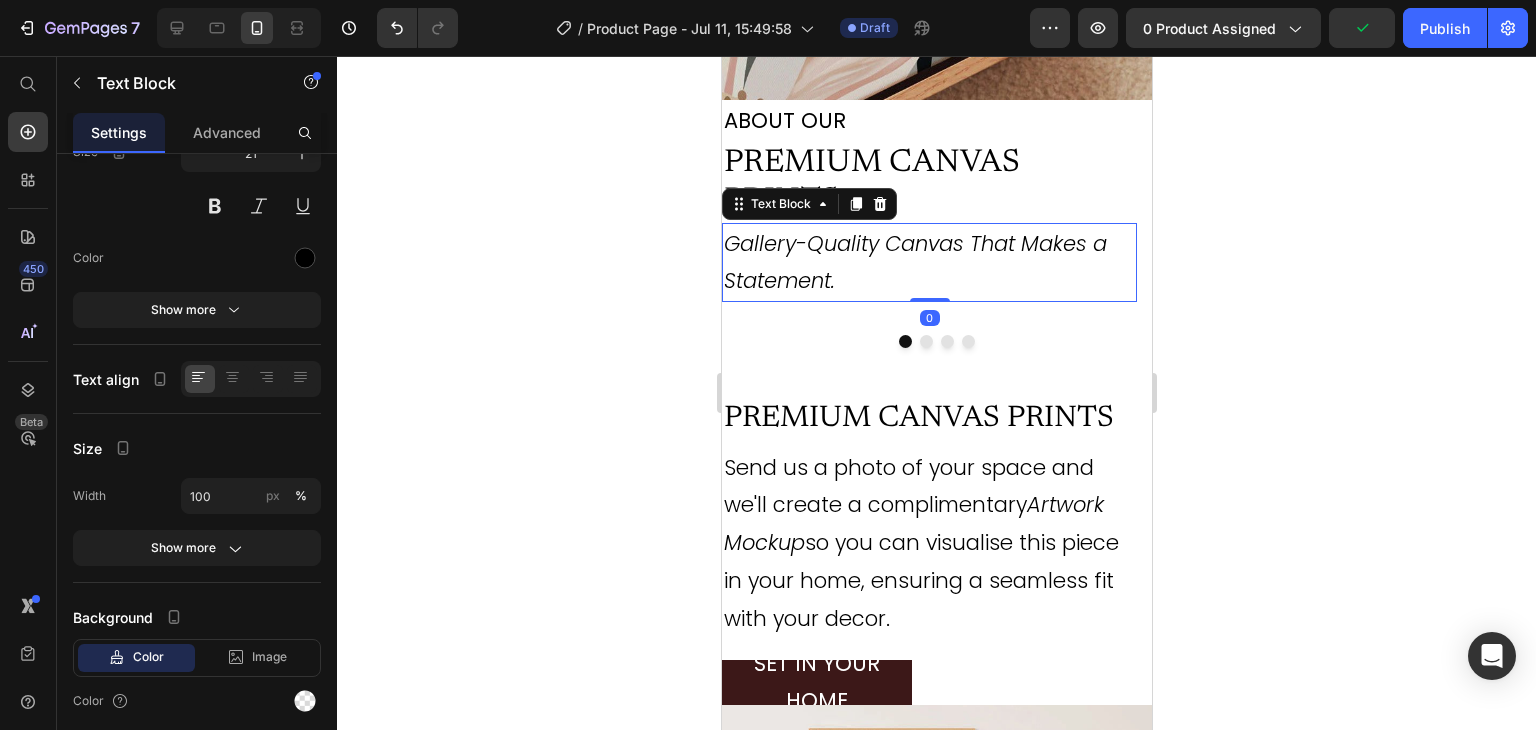 scroll, scrollTop: 0, scrollLeft: 0, axis: both 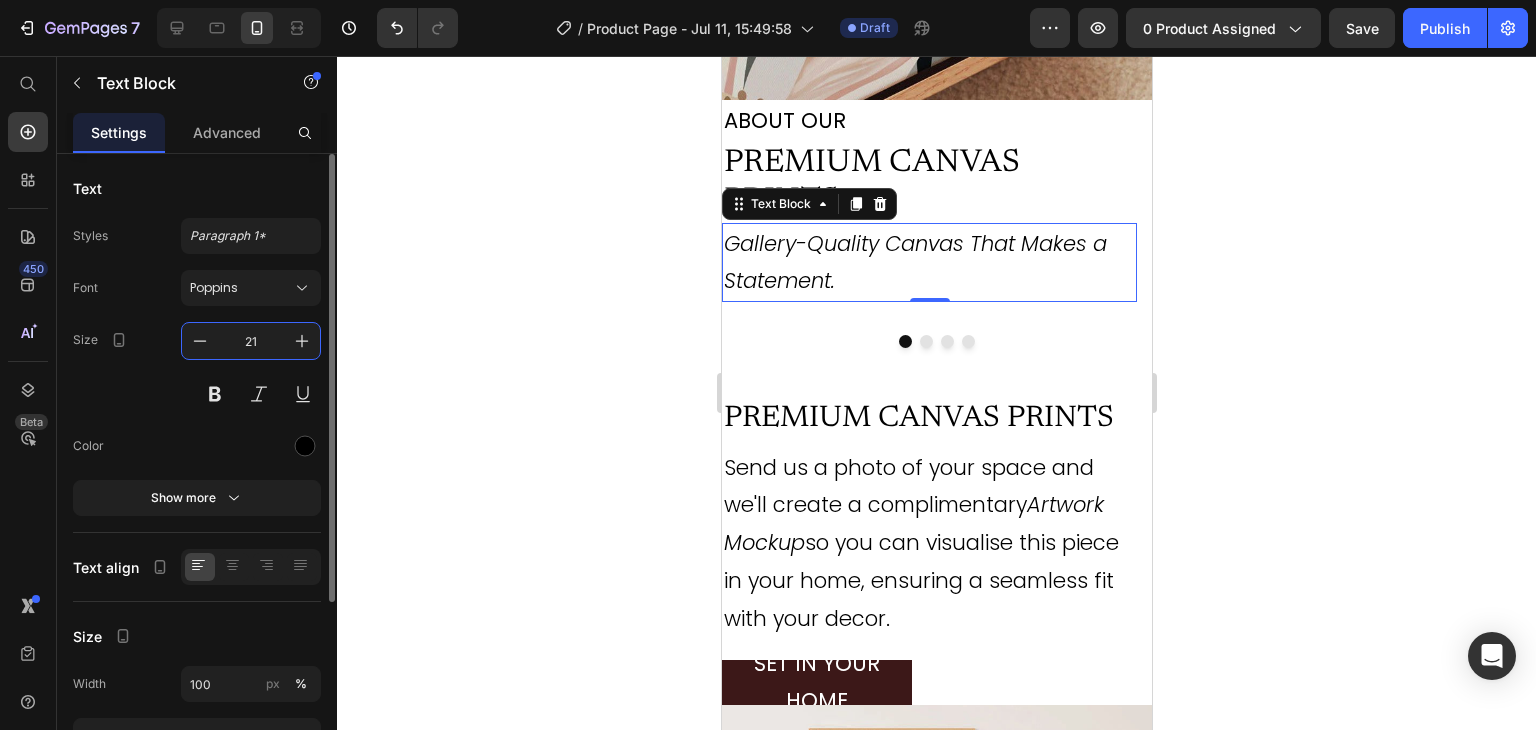click on "21" at bounding box center (251, 341) 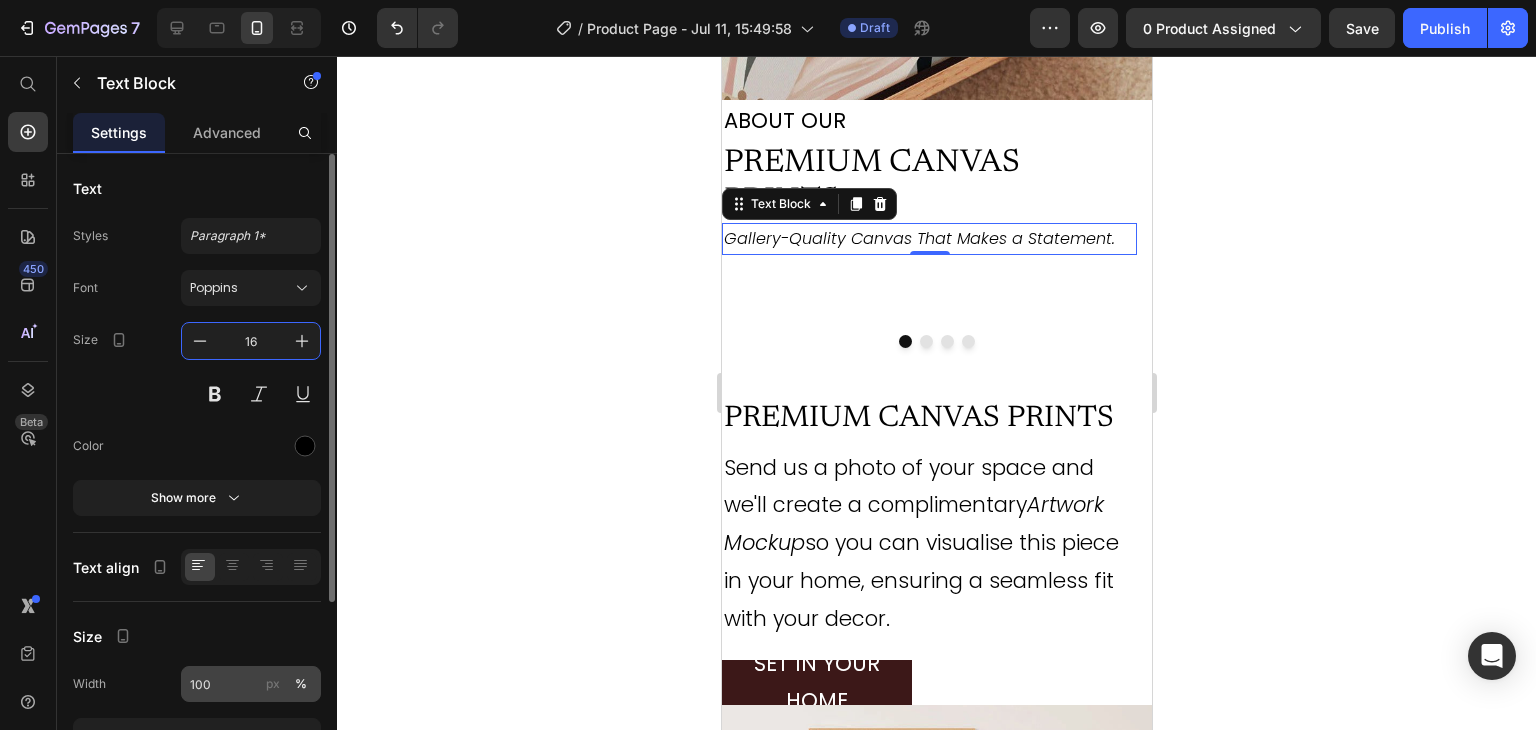 type on "16" 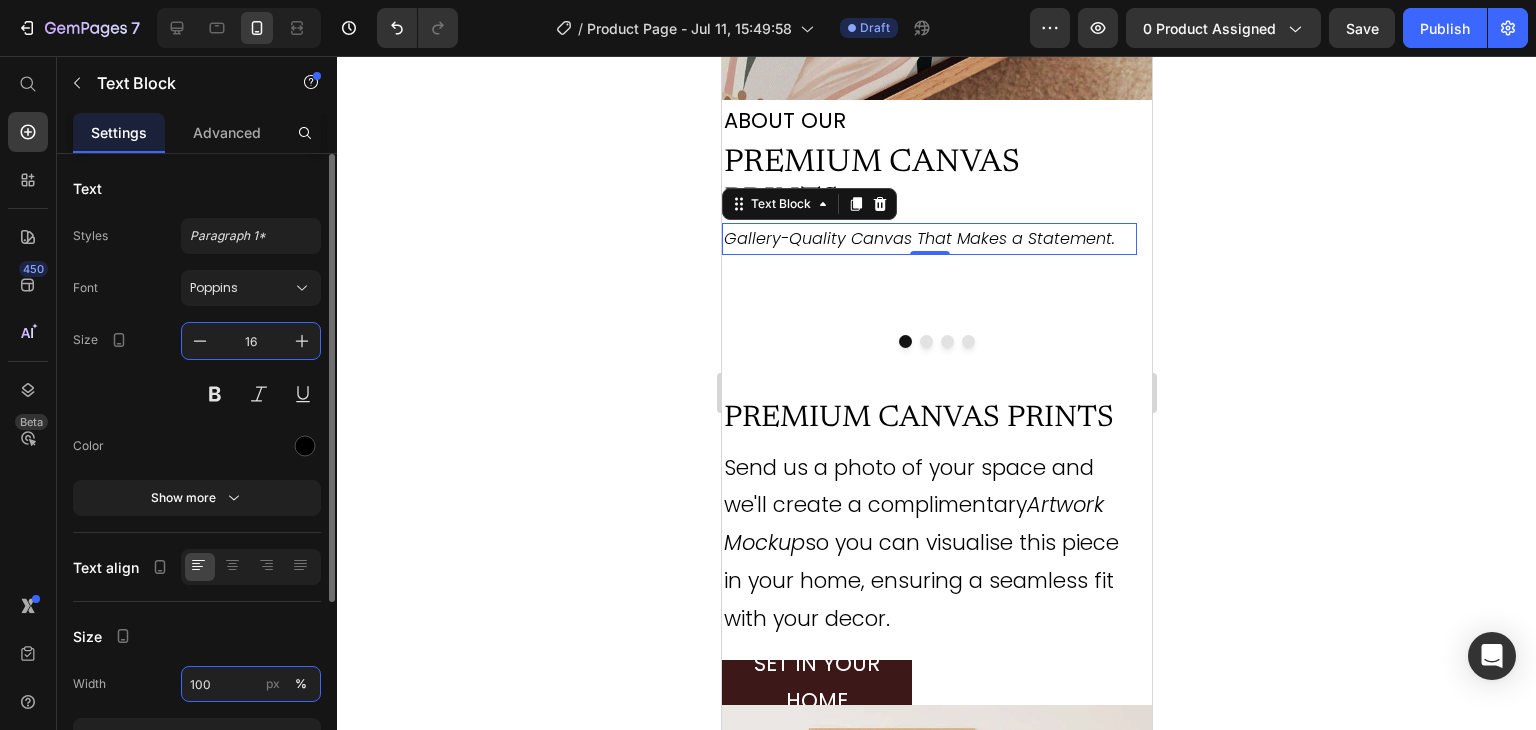 click on "100" at bounding box center [251, 684] 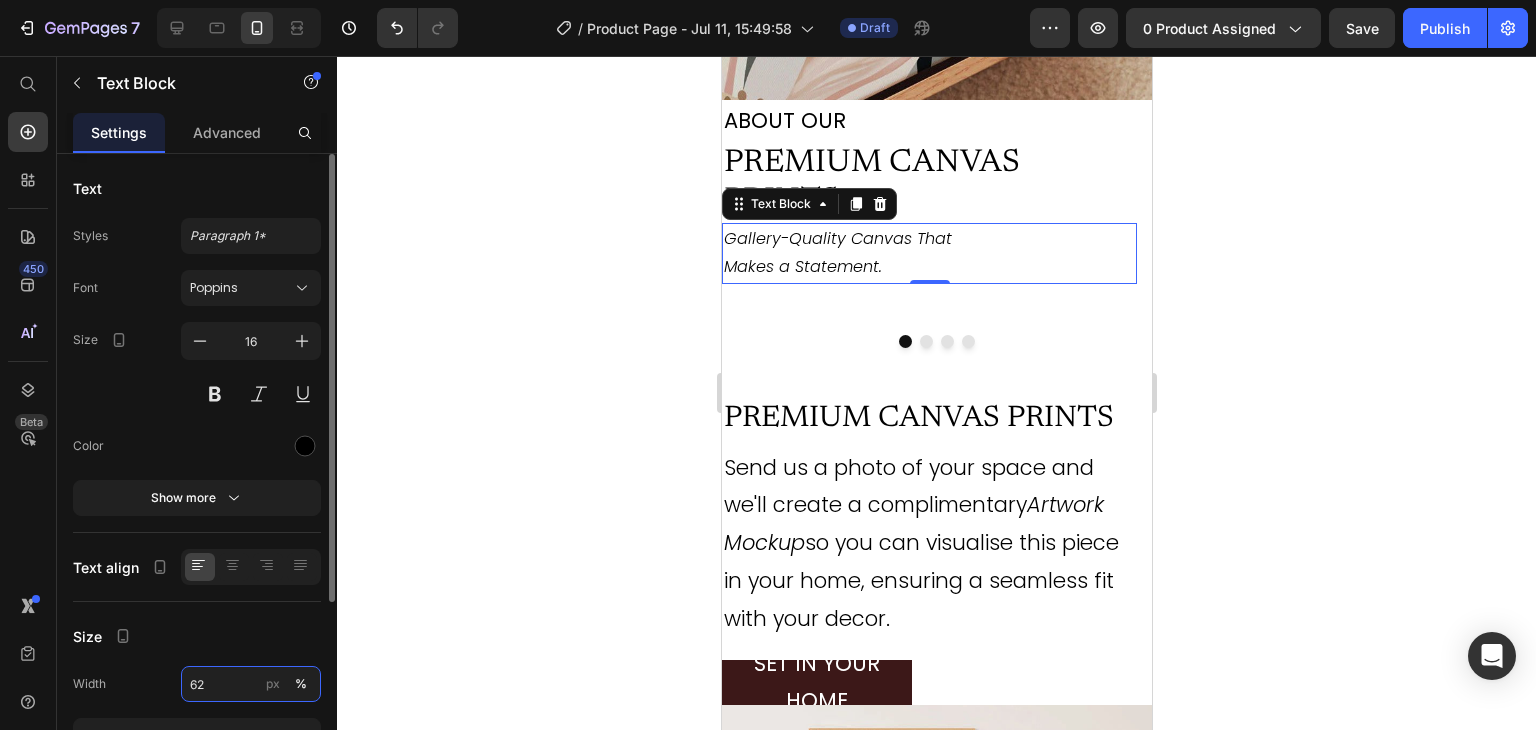 type on "61" 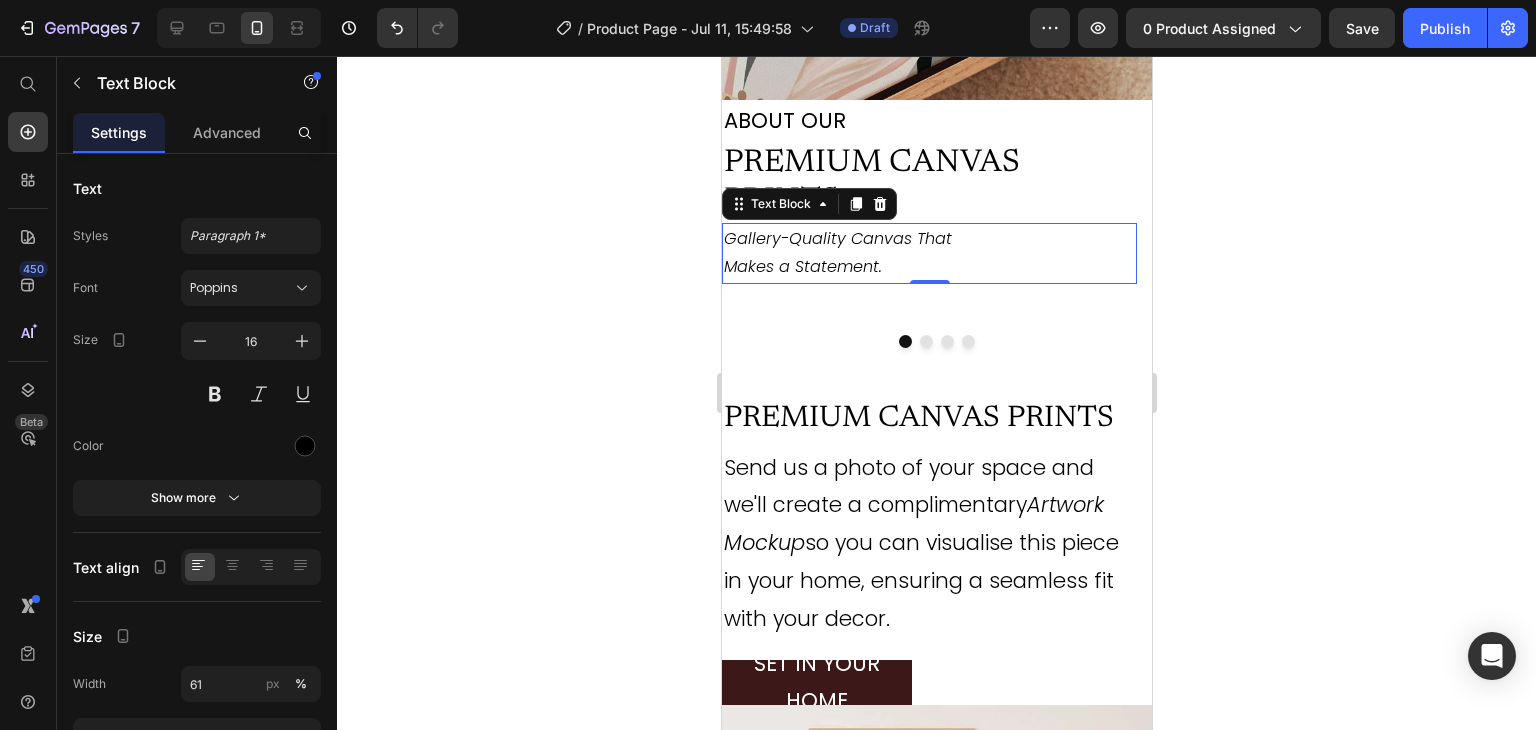 click 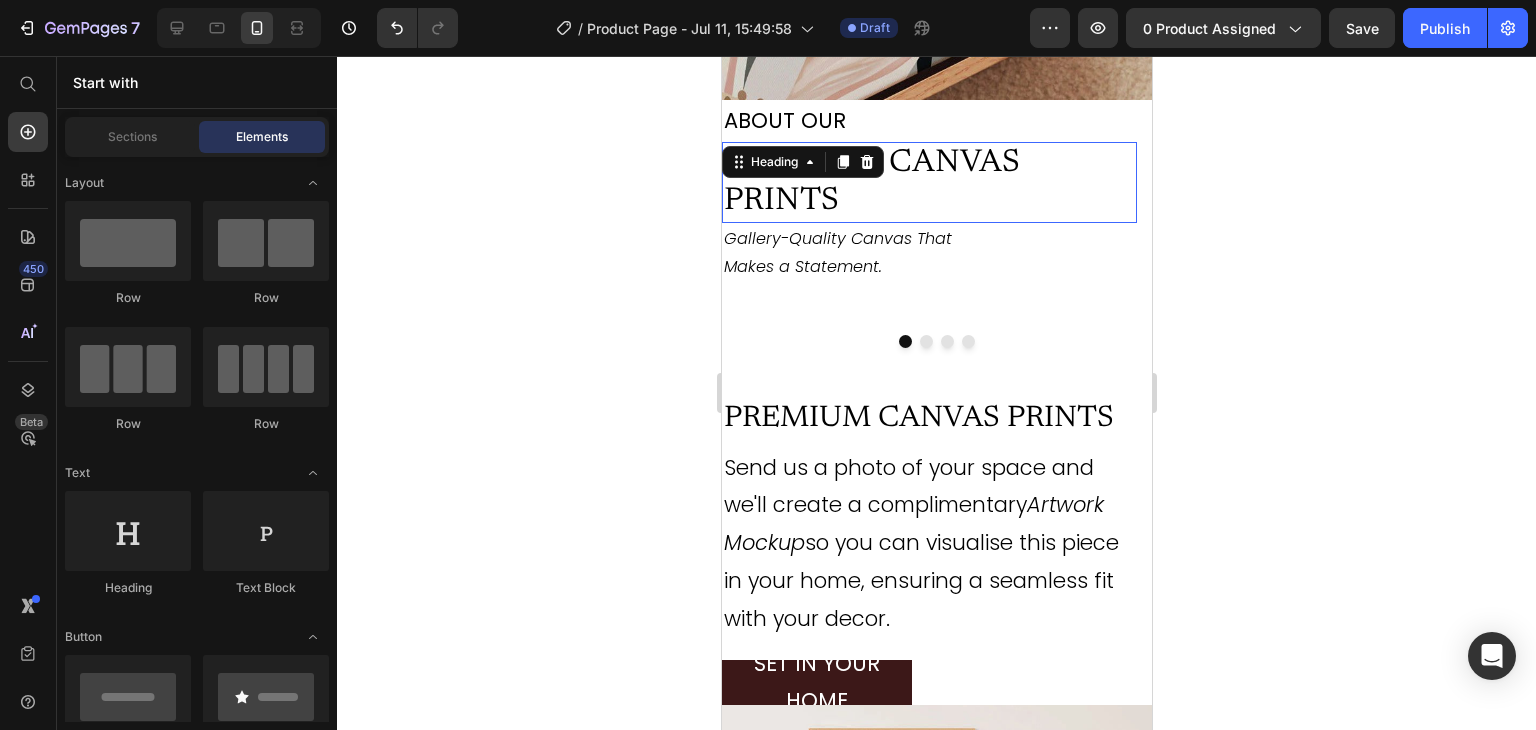 click on "PREMIUM CANVAS PRINTS" at bounding box center [928, 182] 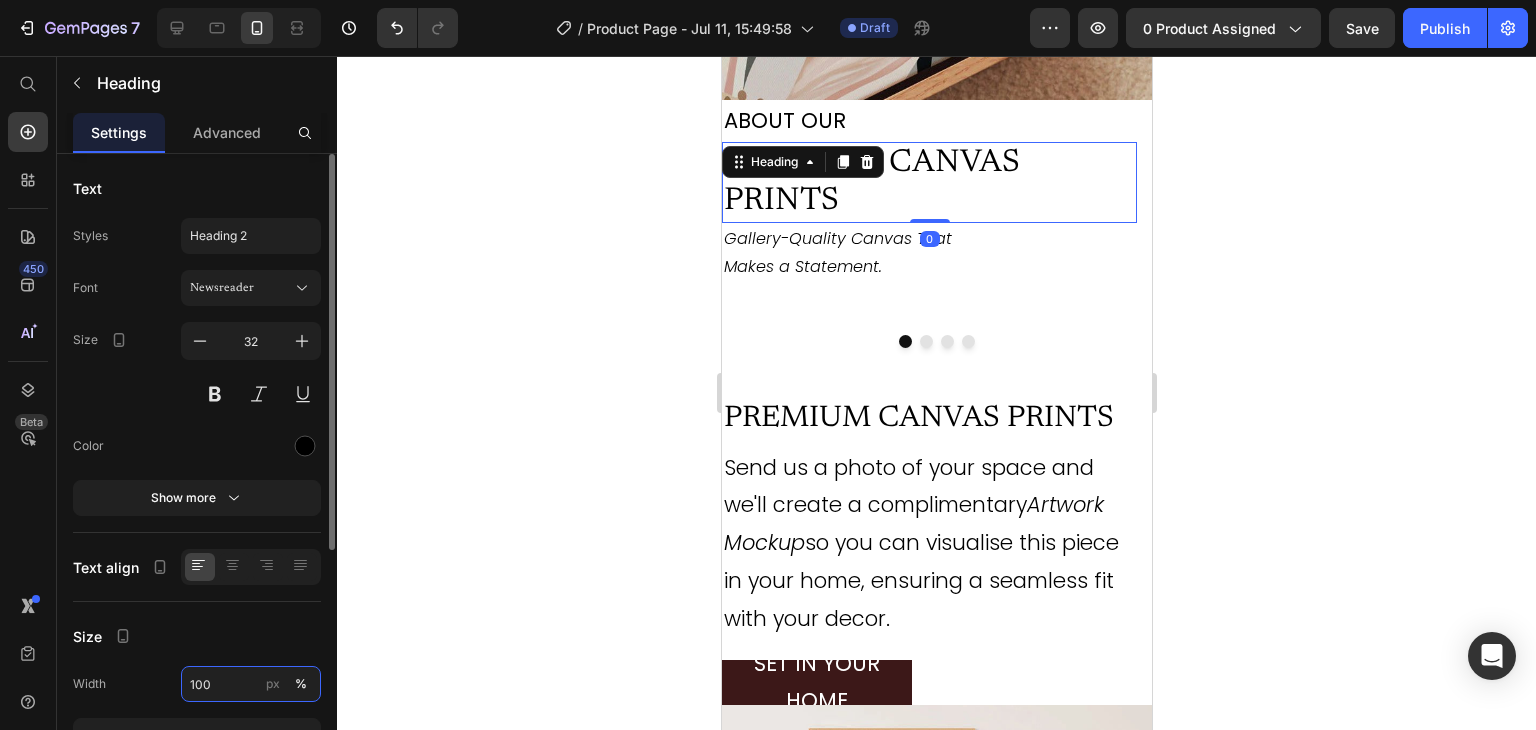 click on "100" at bounding box center [251, 684] 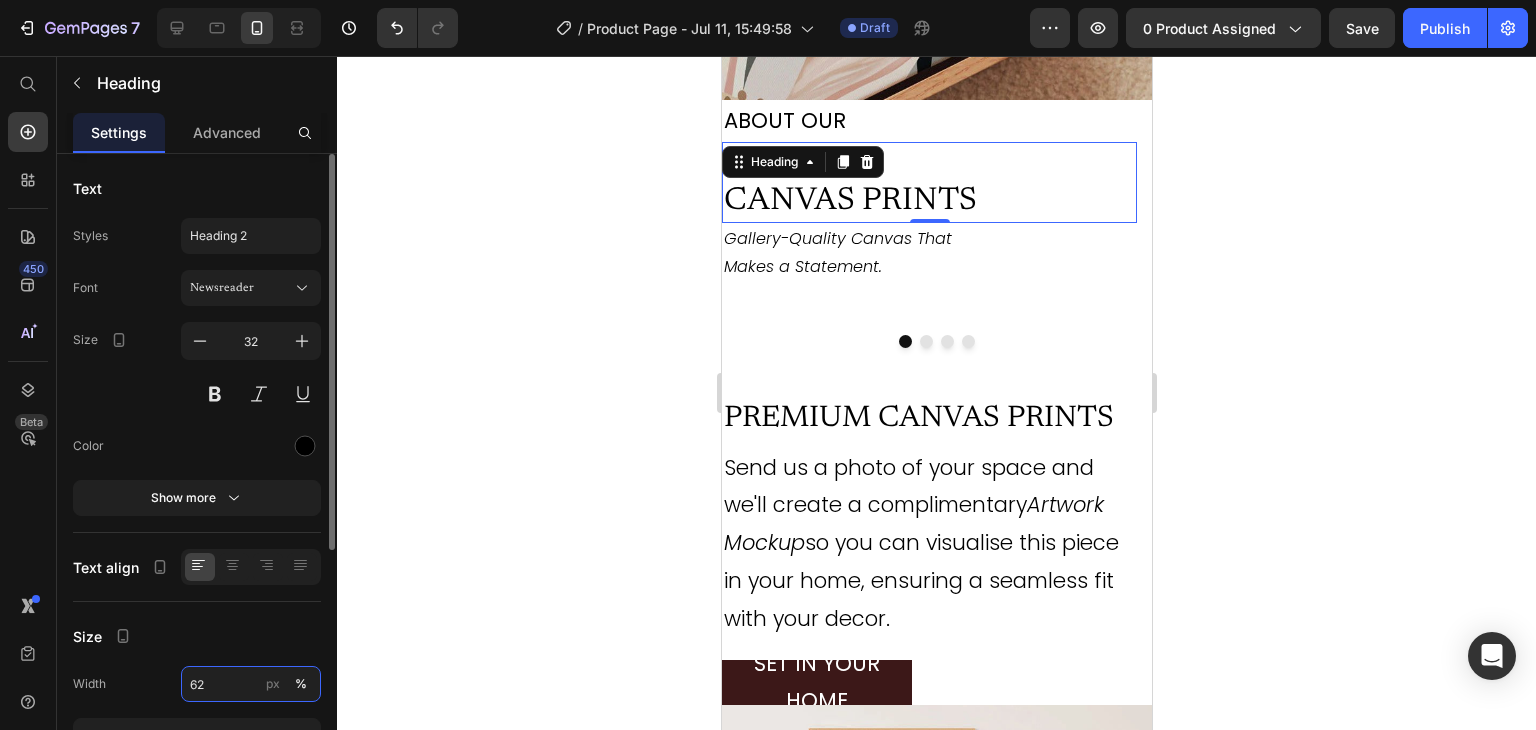 type on "61" 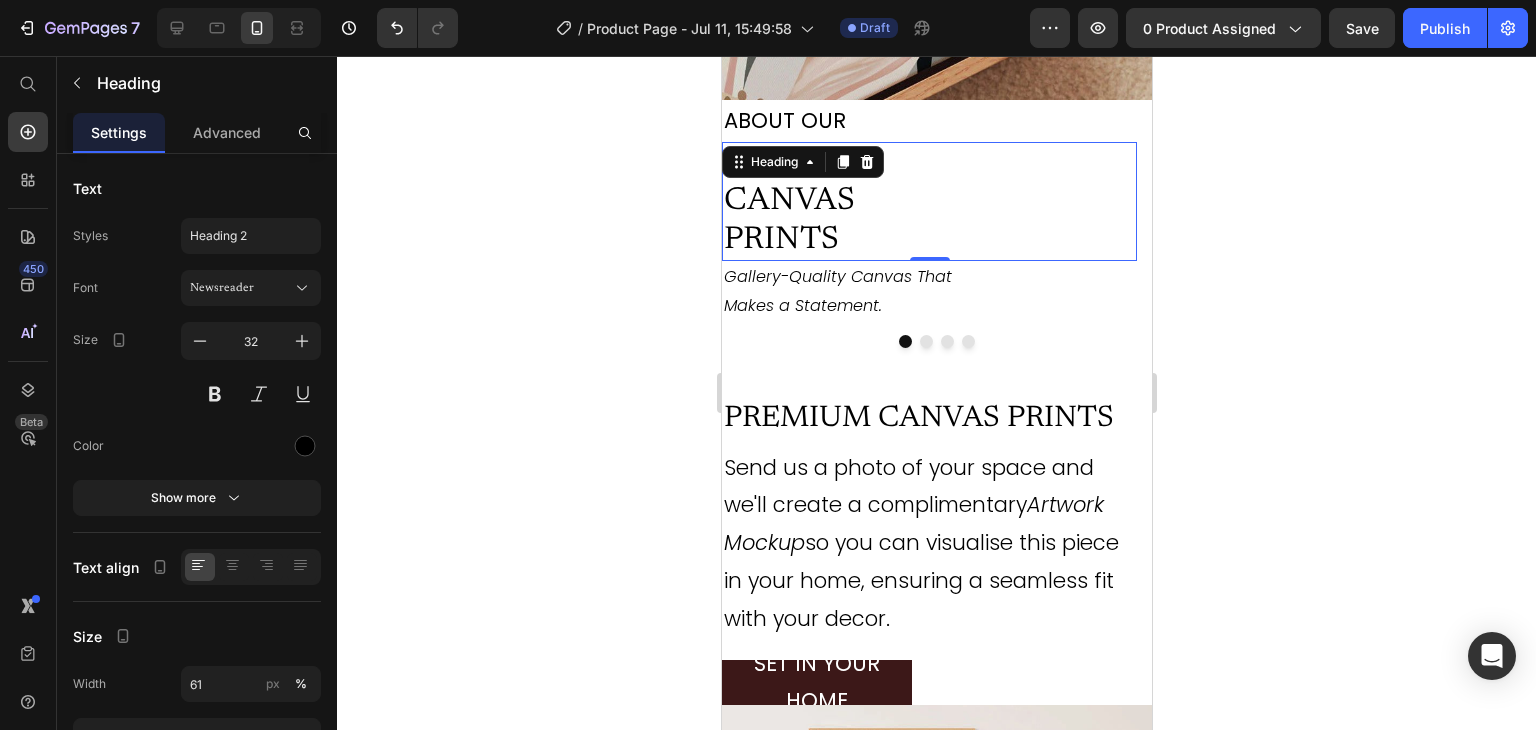 click 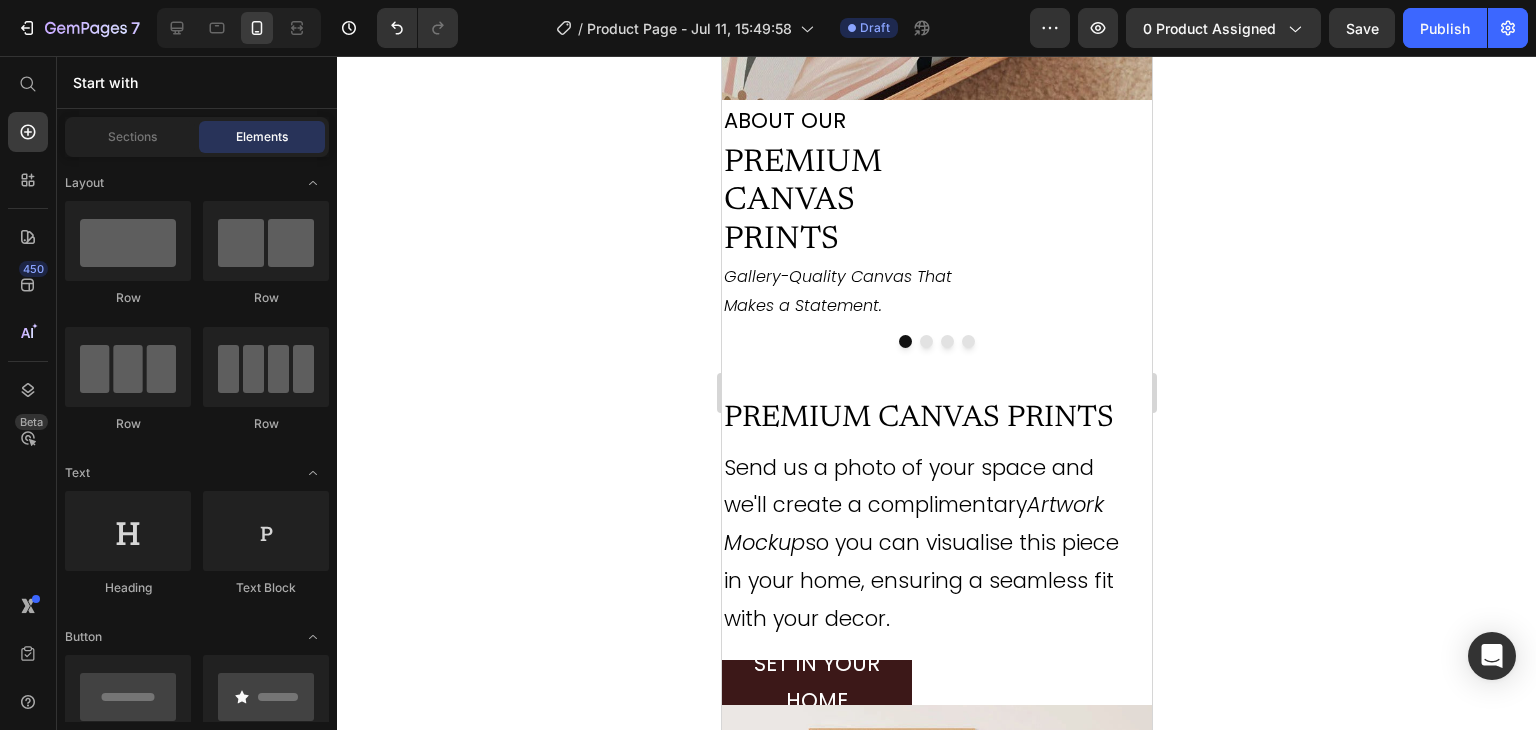 click 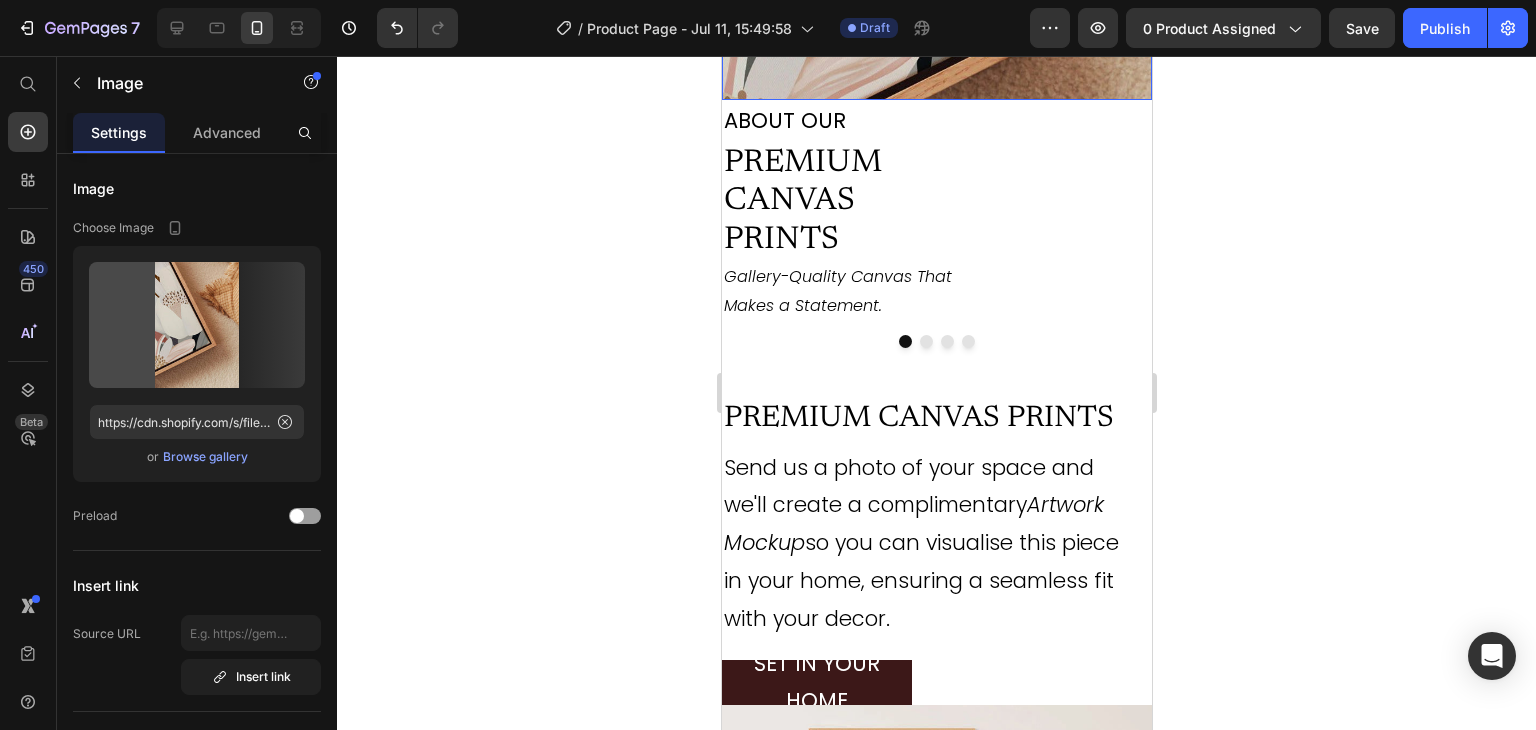 click at bounding box center (936, -62) 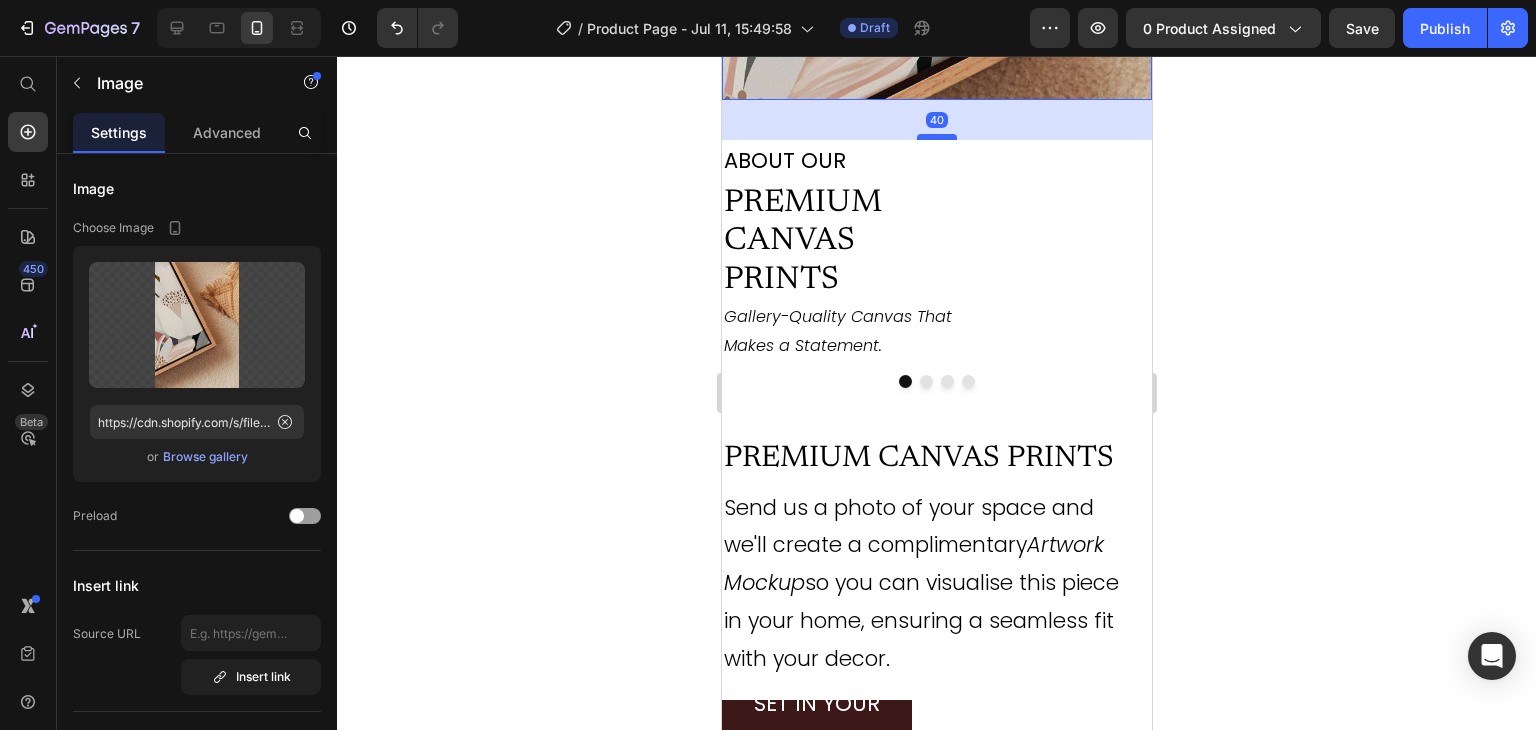 drag, startPoint x: 929, startPoint y: 216, endPoint x: 933, endPoint y: 256, distance: 40.1995 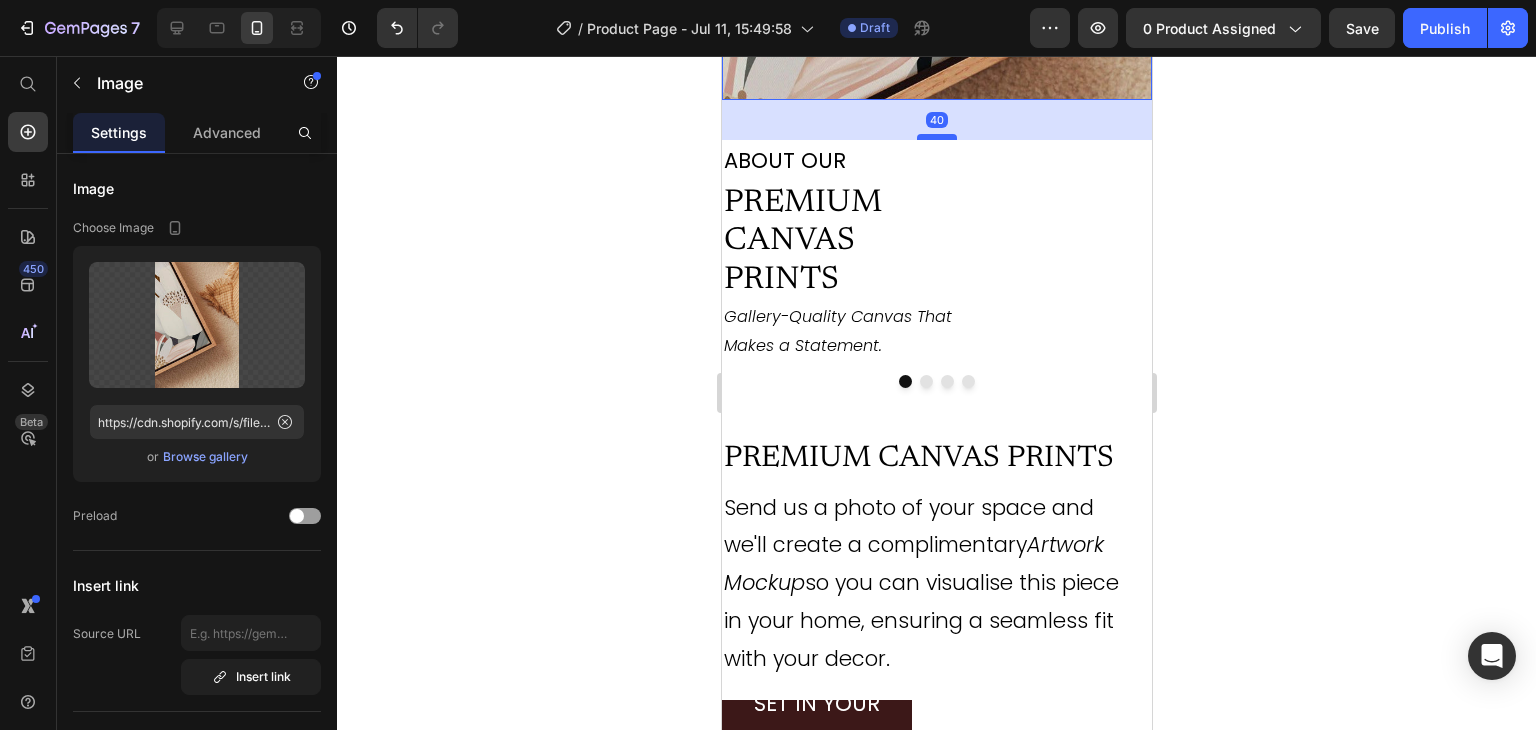 click at bounding box center (936, 137) 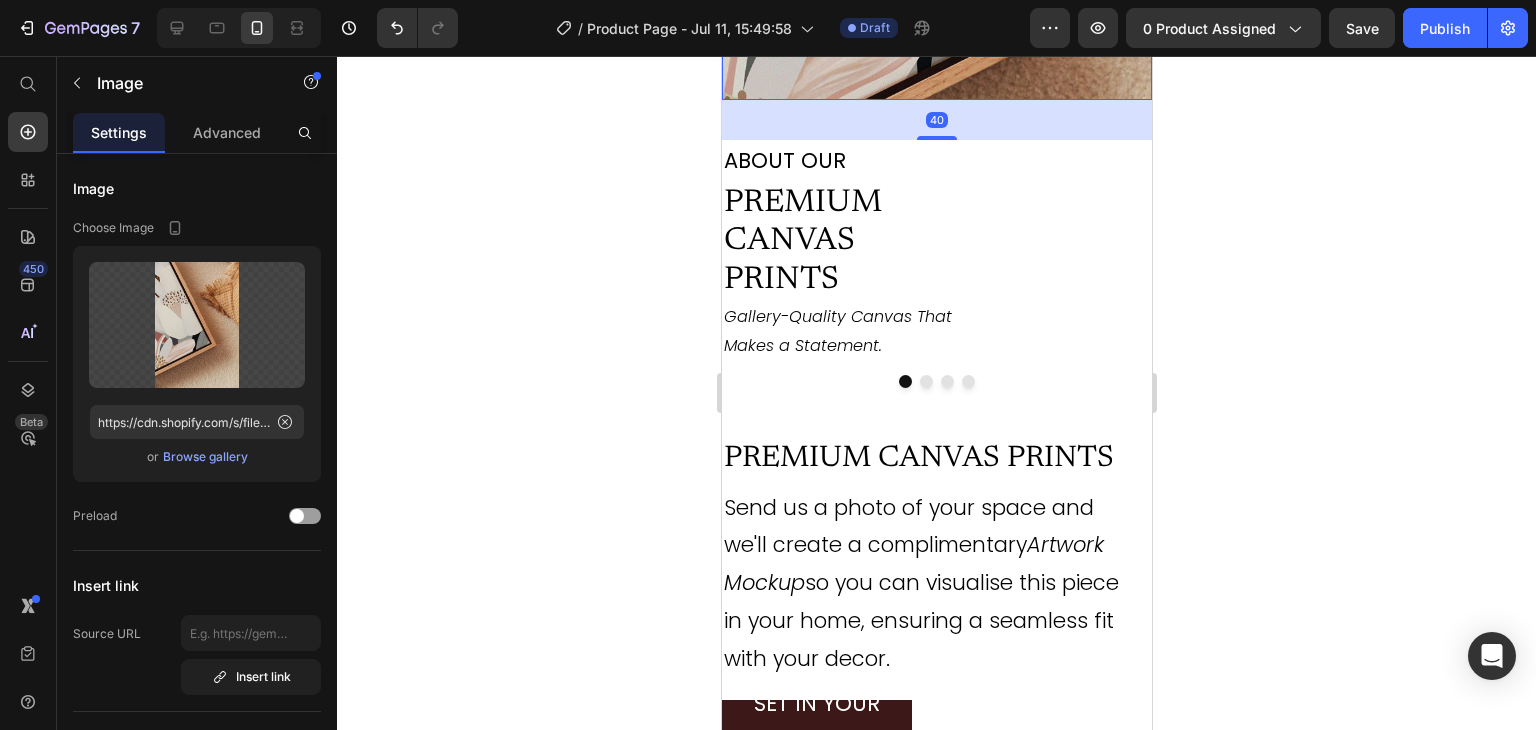 click 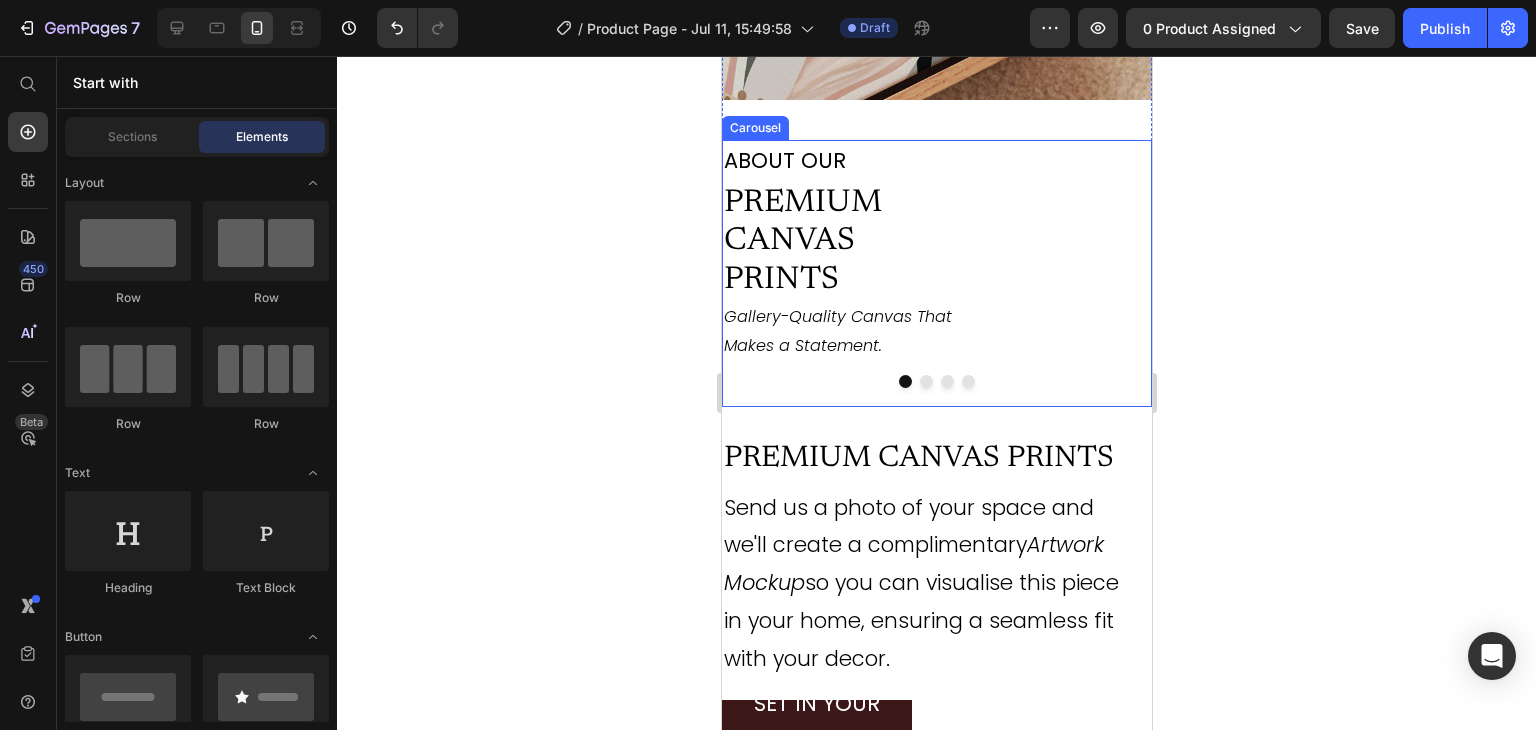 click at bounding box center (936, 381) 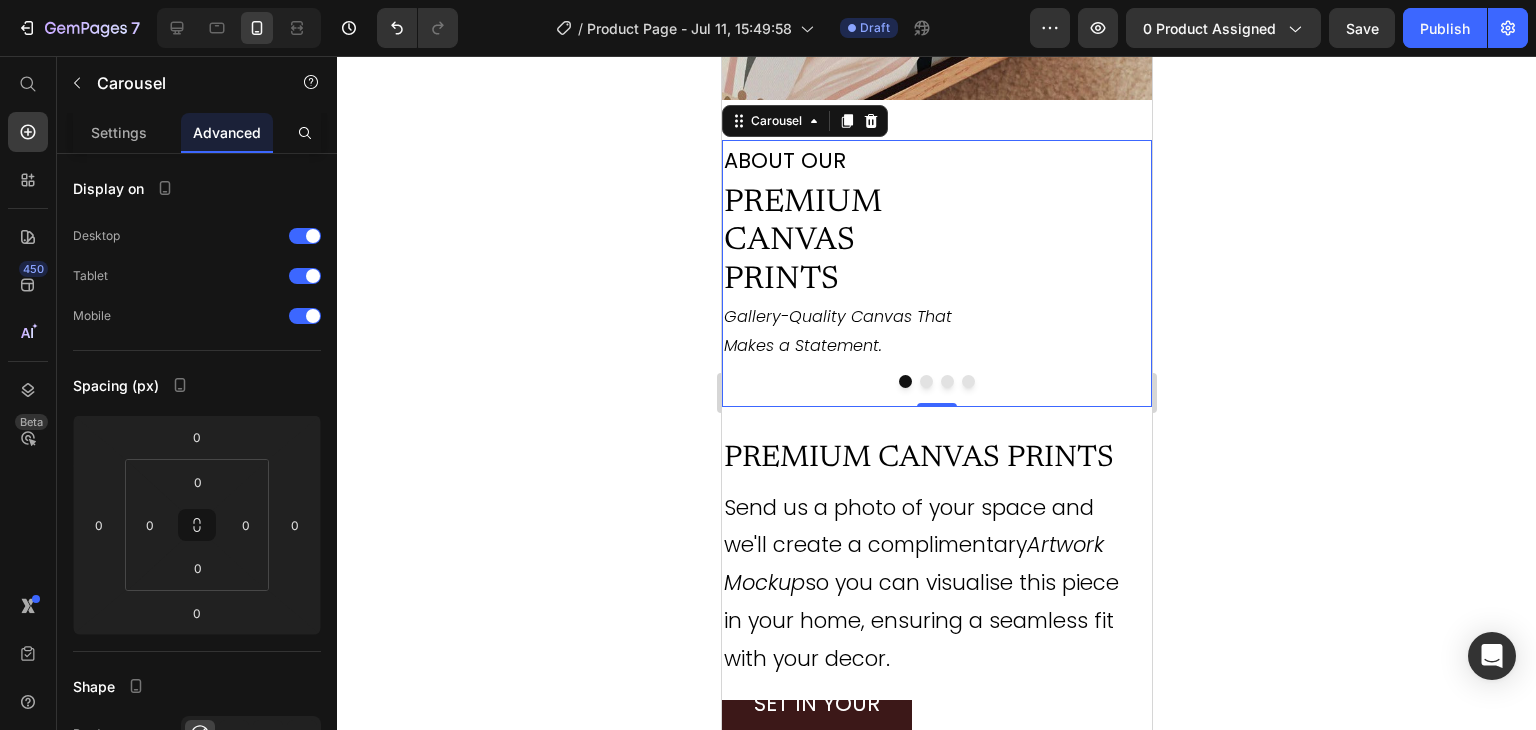 click at bounding box center (925, 381) 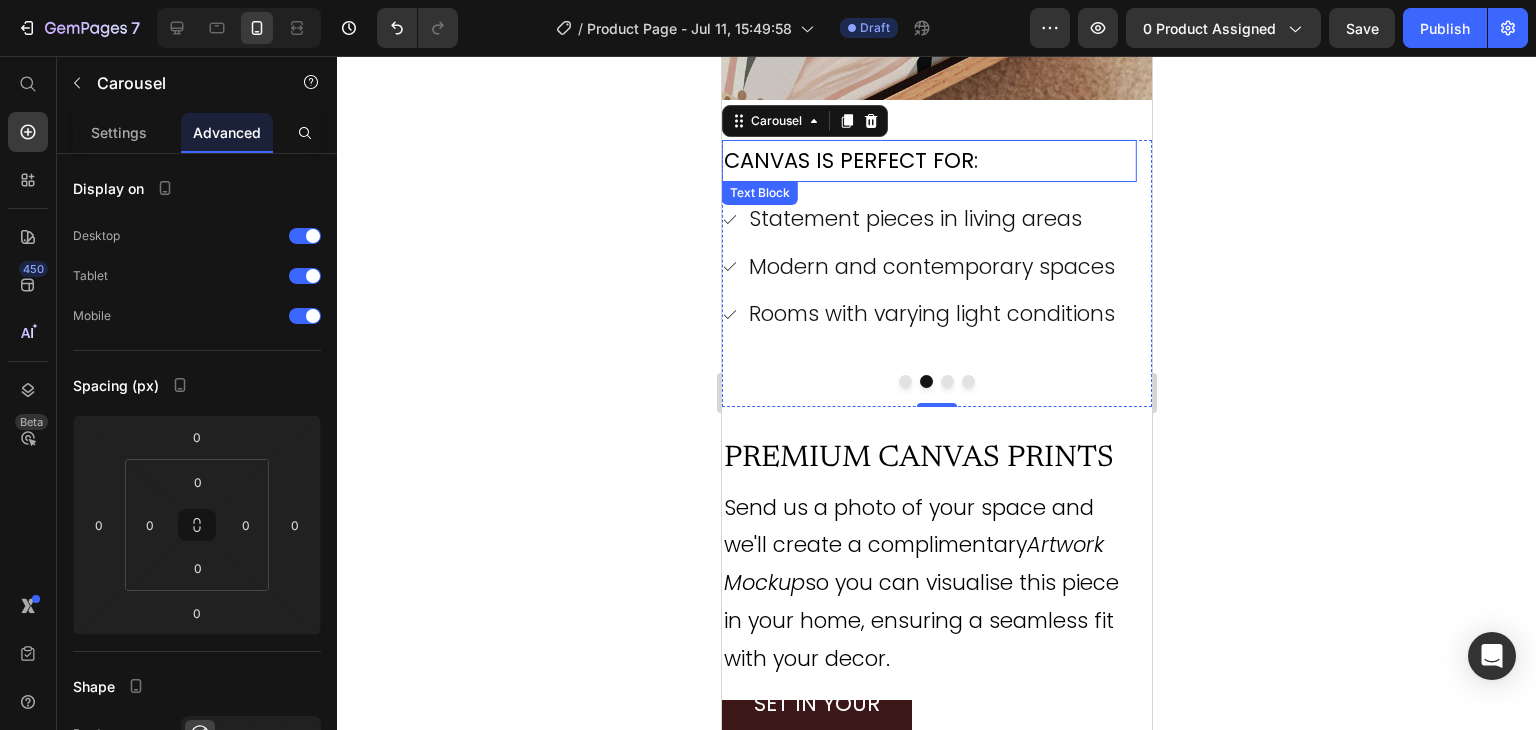 click on "CANVAS IS PERFECT FOR:" at bounding box center (879, 161) 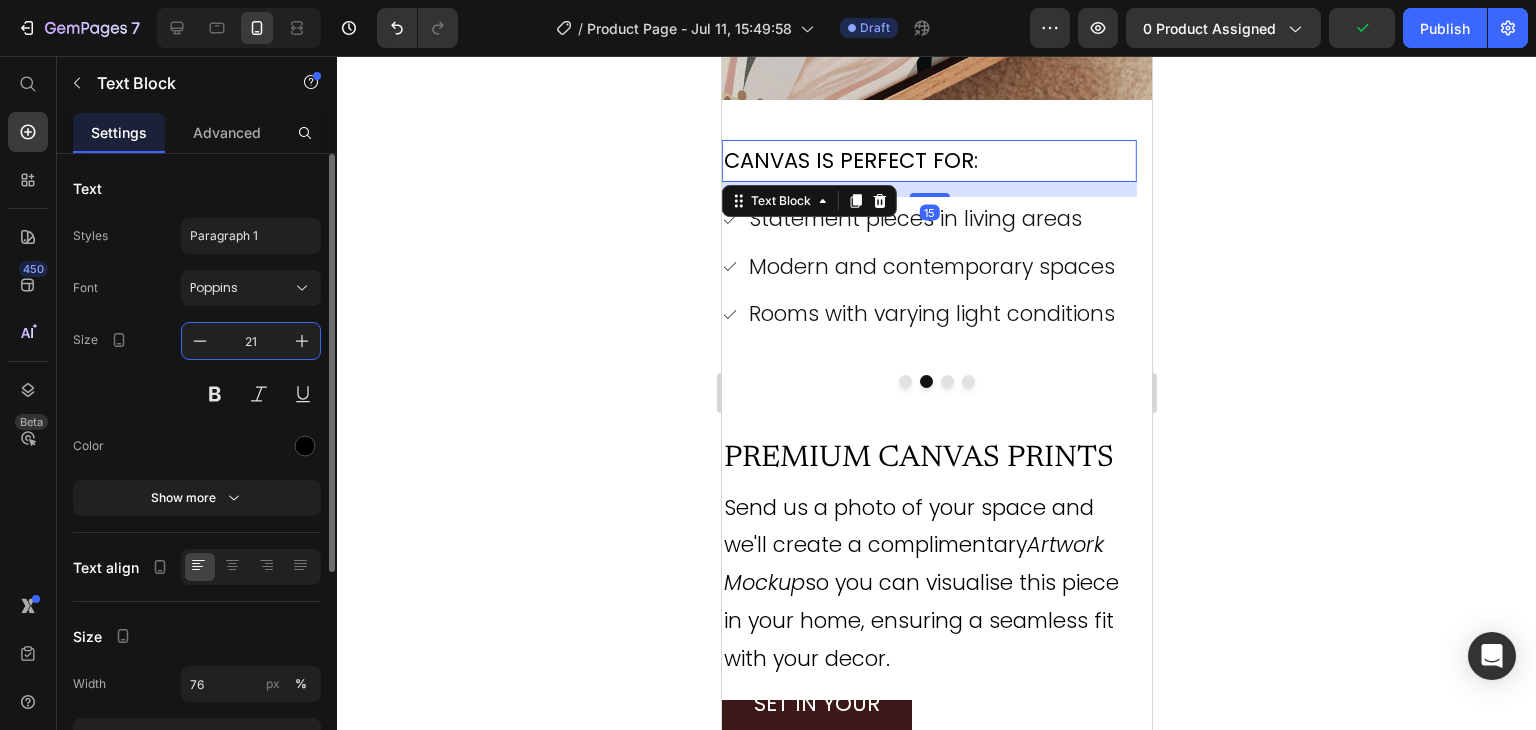 click on "21" at bounding box center [251, 341] 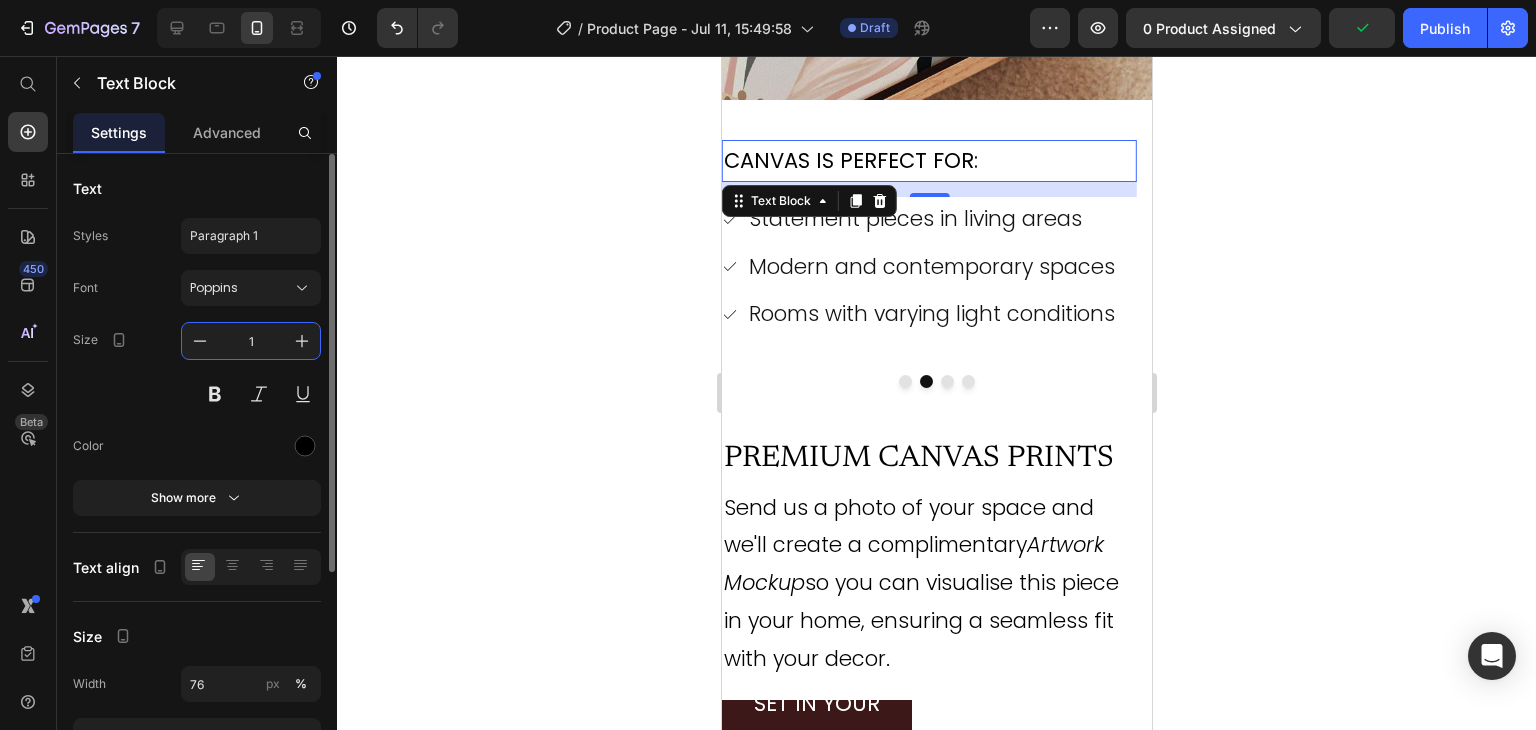 type on "16" 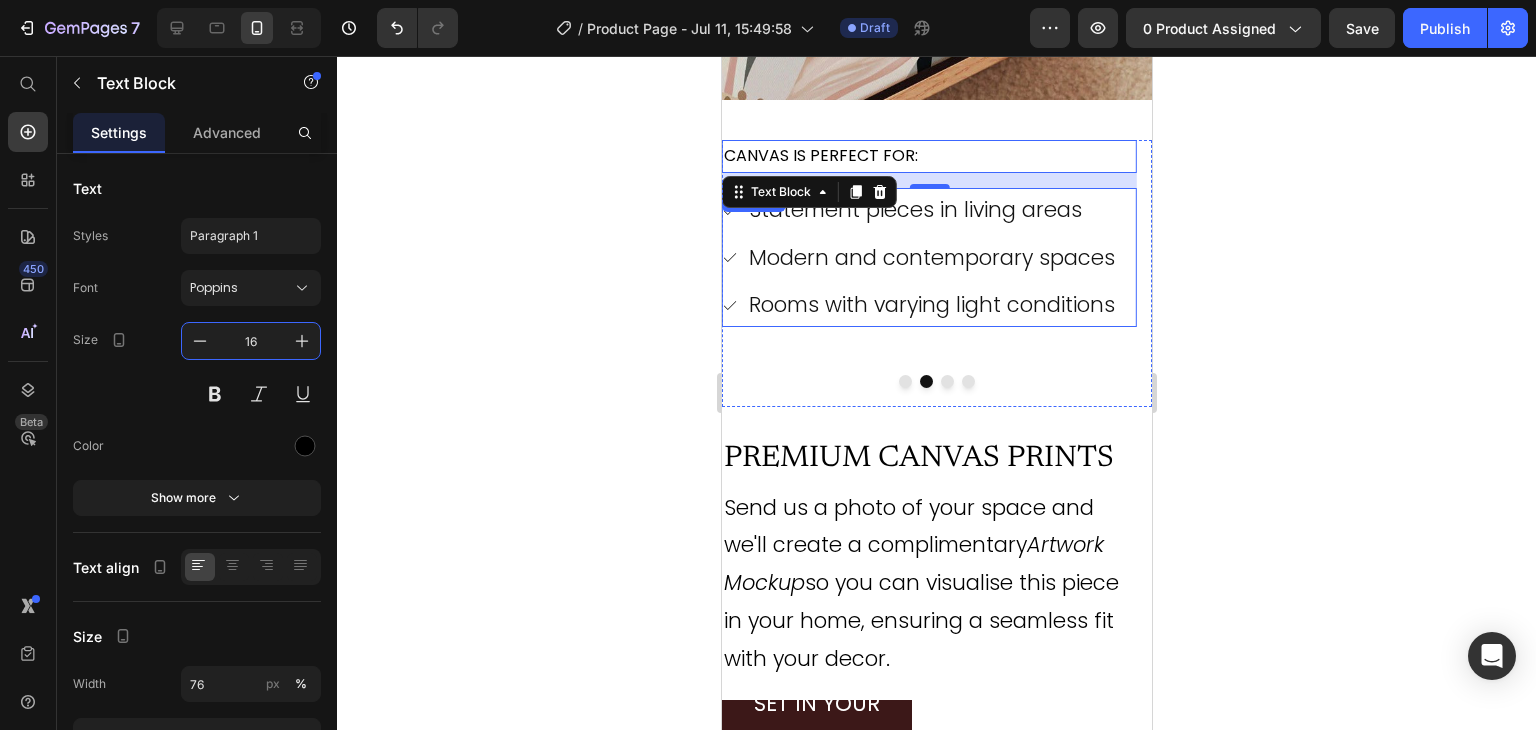 click on "Statement pieces in living areas
Modern and contemporary spaces
Rooms with varying light conditions" at bounding box center (919, 257) 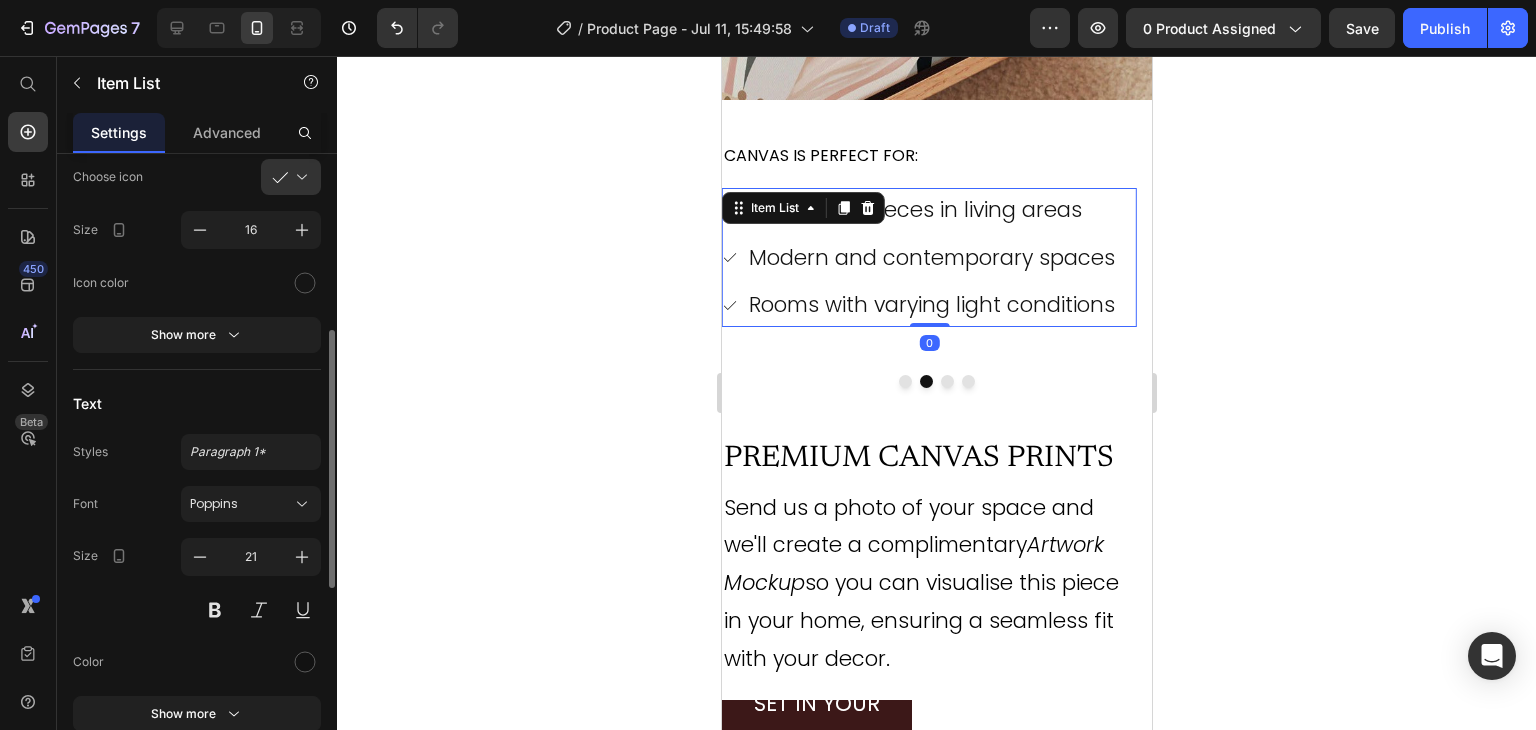 scroll, scrollTop: 444, scrollLeft: 0, axis: vertical 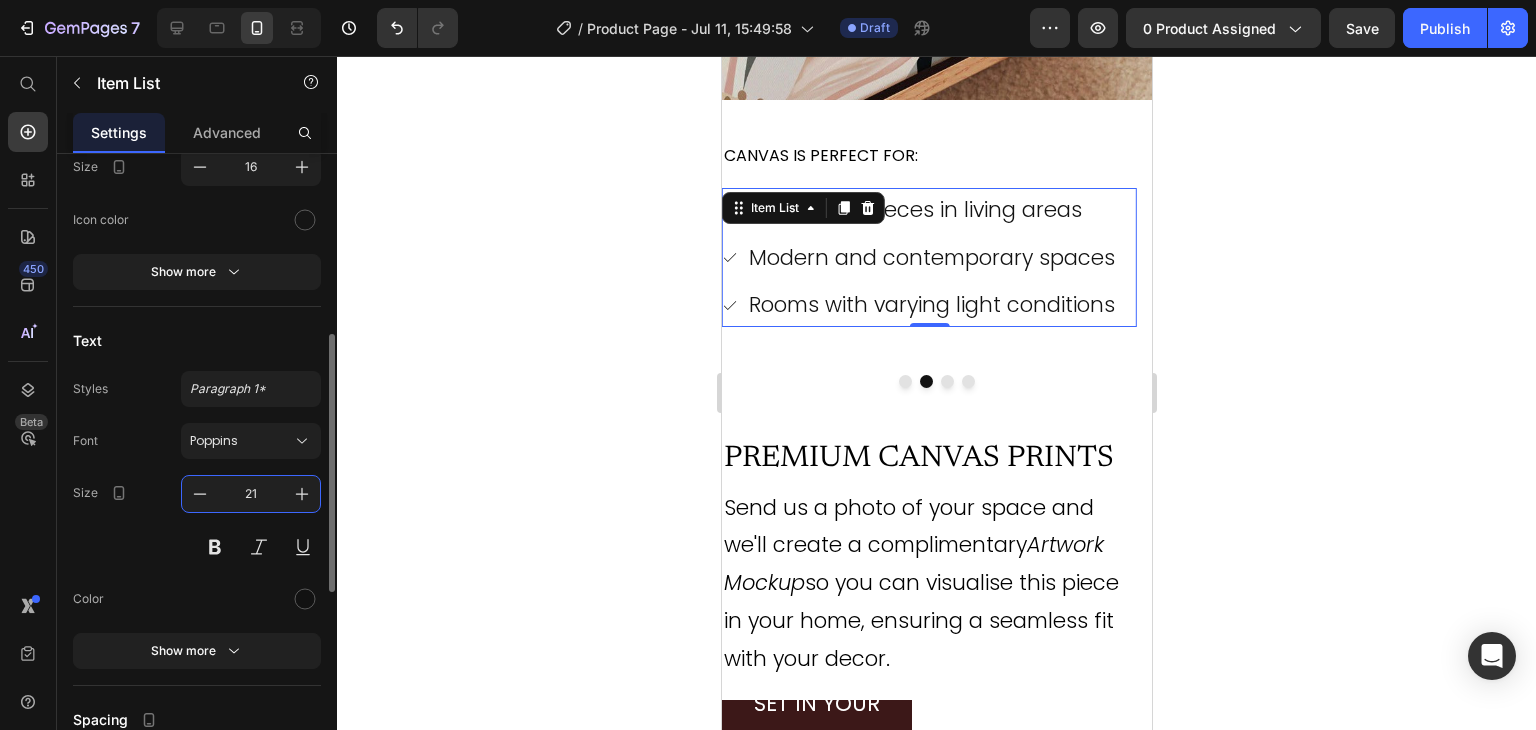 click on "21" at bounding box center [251, 494] 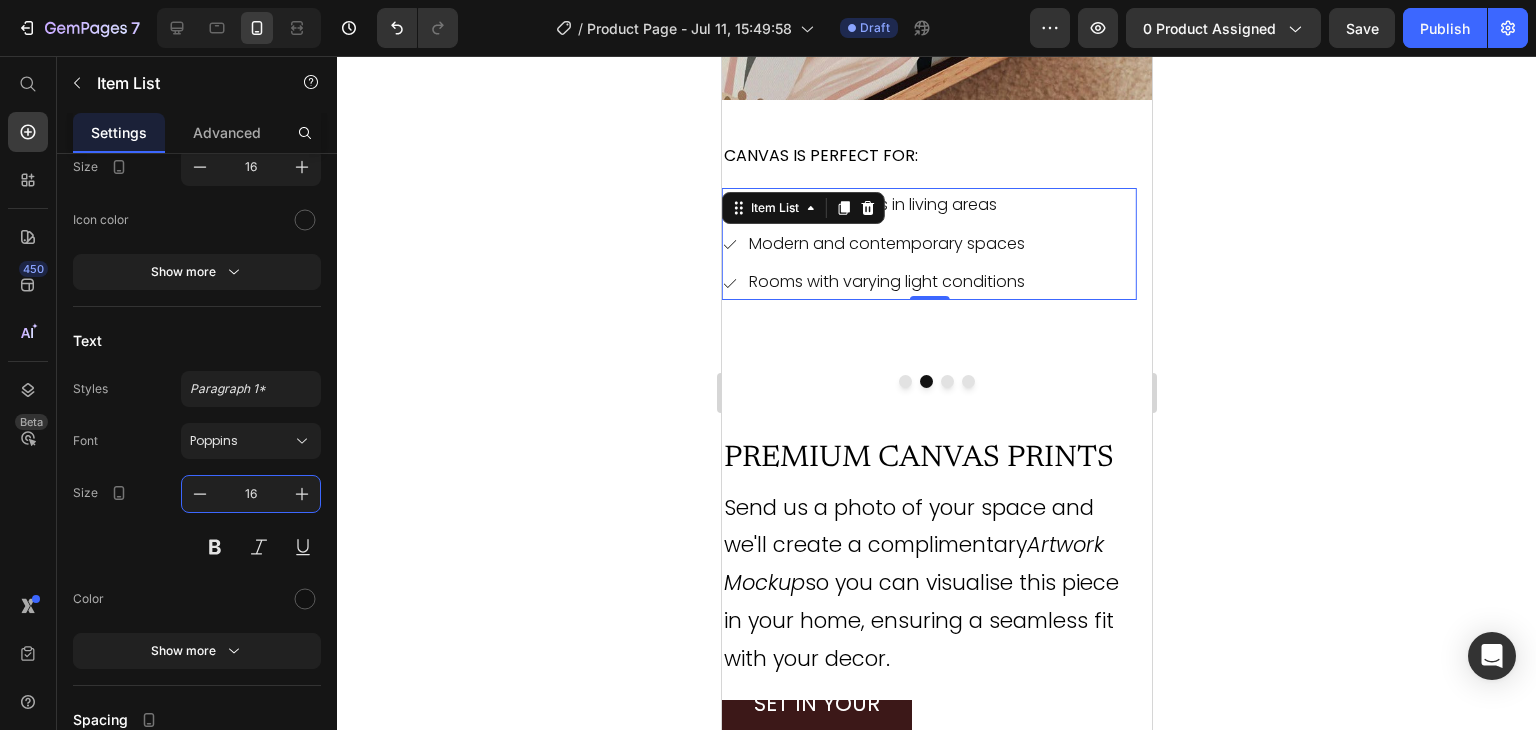 type on "16" 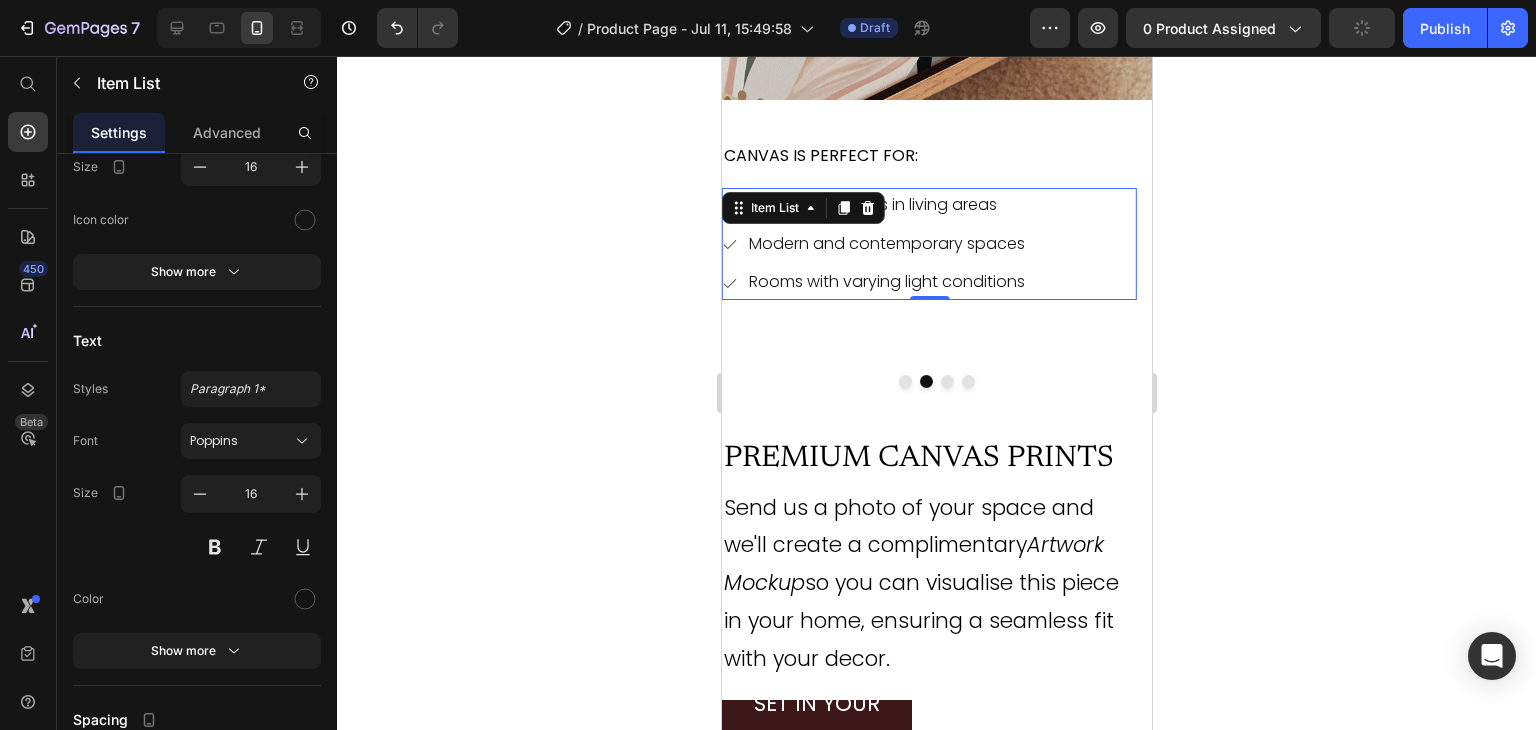 click 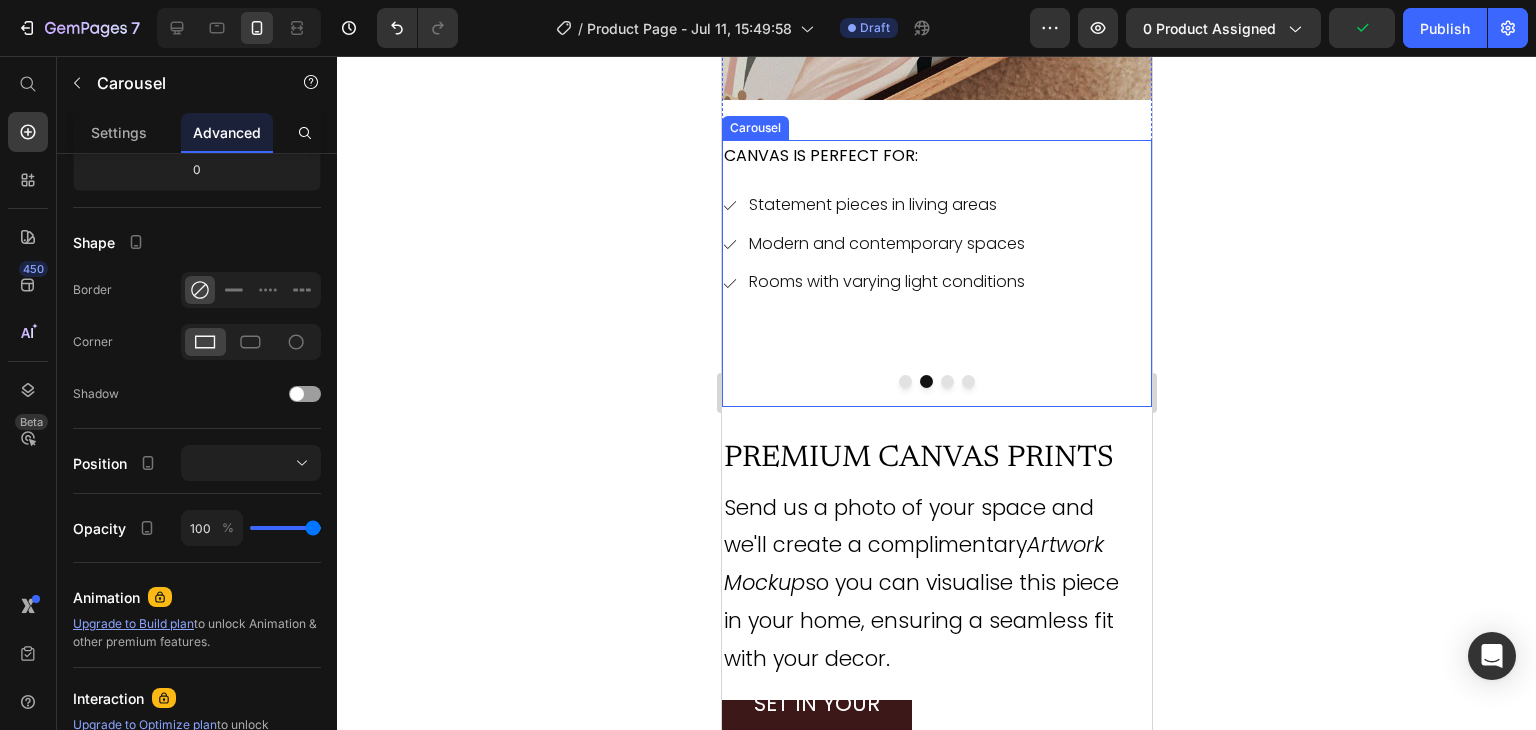 click at bounding box center (946, 381) 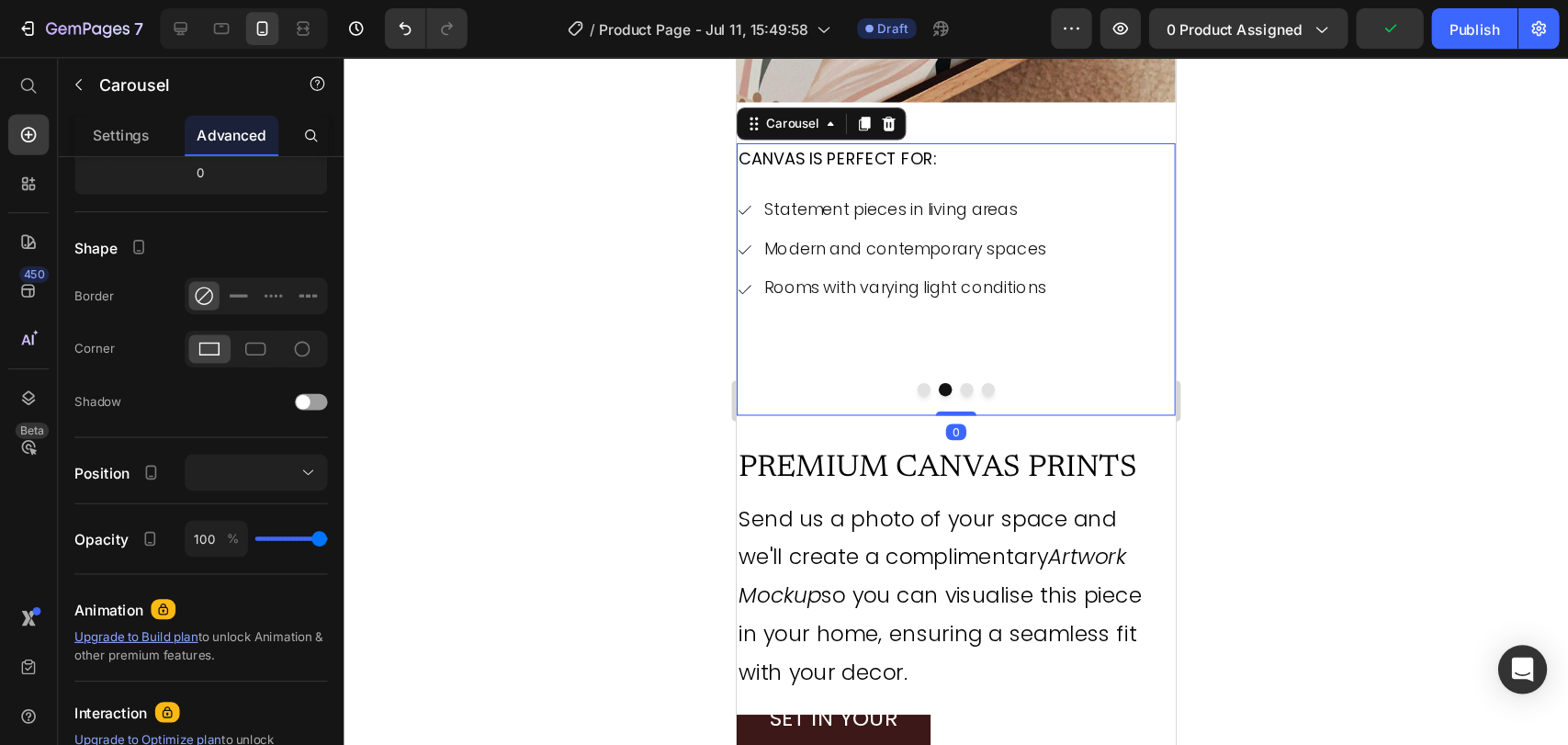 scroll, scrollTop: 0, scrollLeft: 0, axis: both 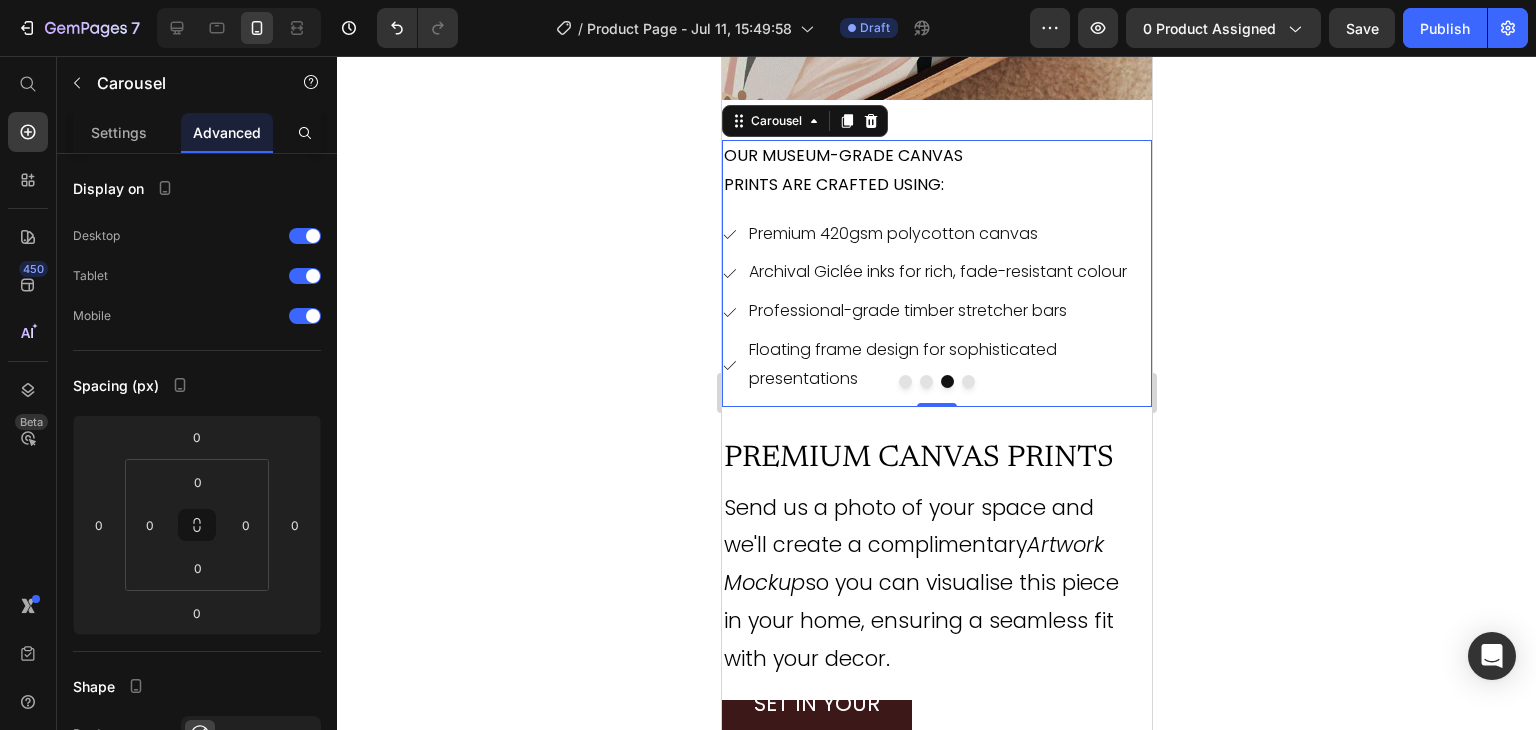 click at bounding box center [967, 381] 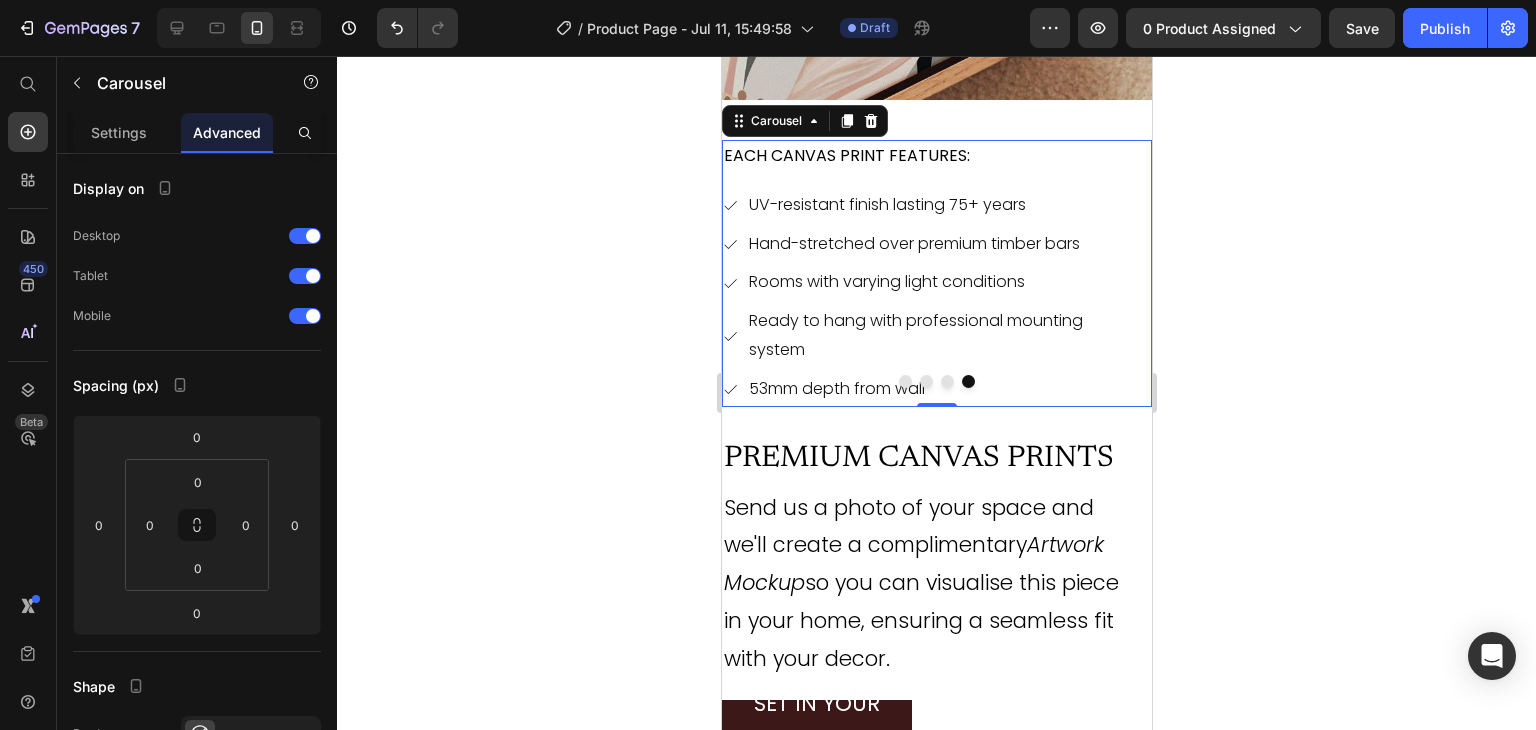click at bounding box center [904, 381] 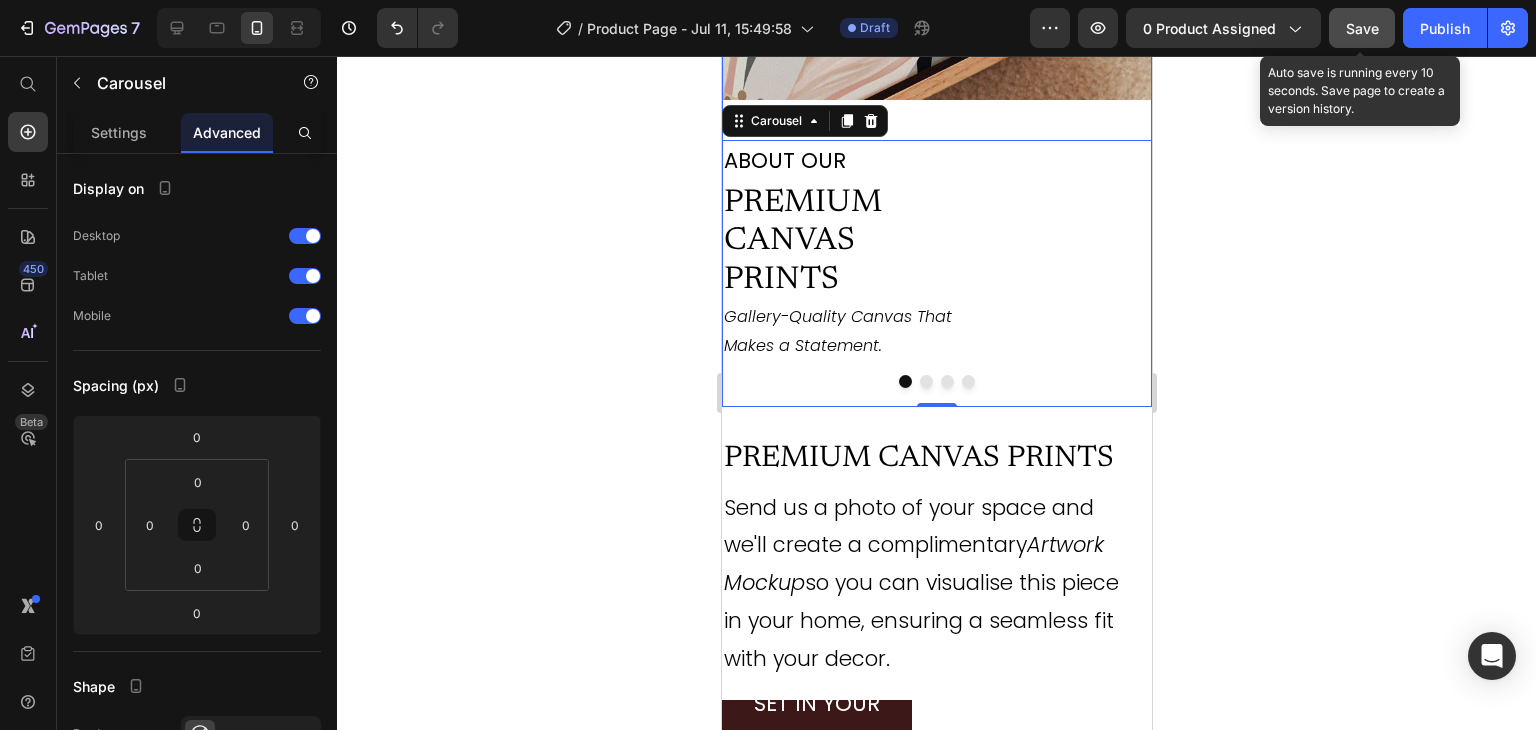 click on "Save" at bounding box center (1362, 28) 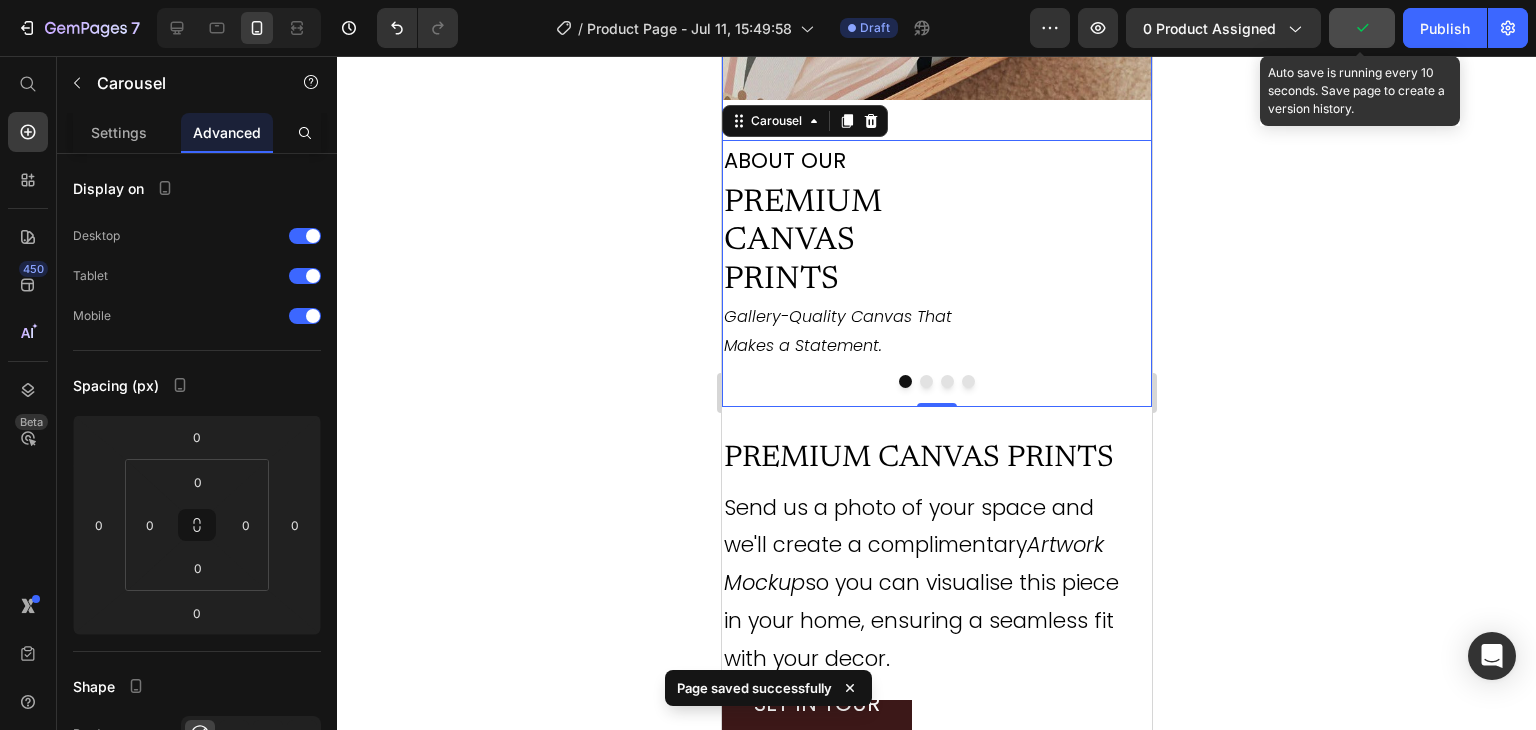 type 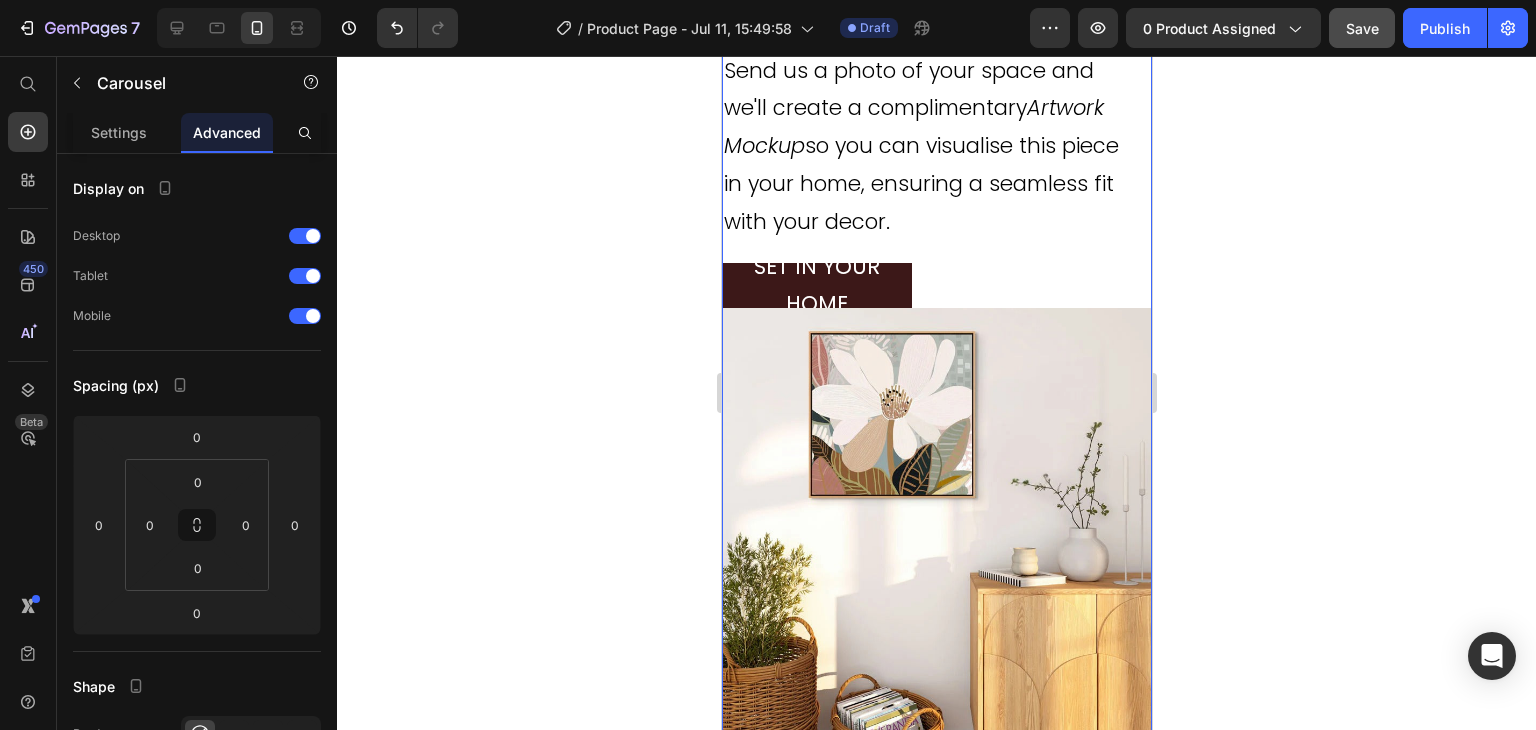 scroll, scrollTop: 4076, scrollLeft: 0, axis: vertical 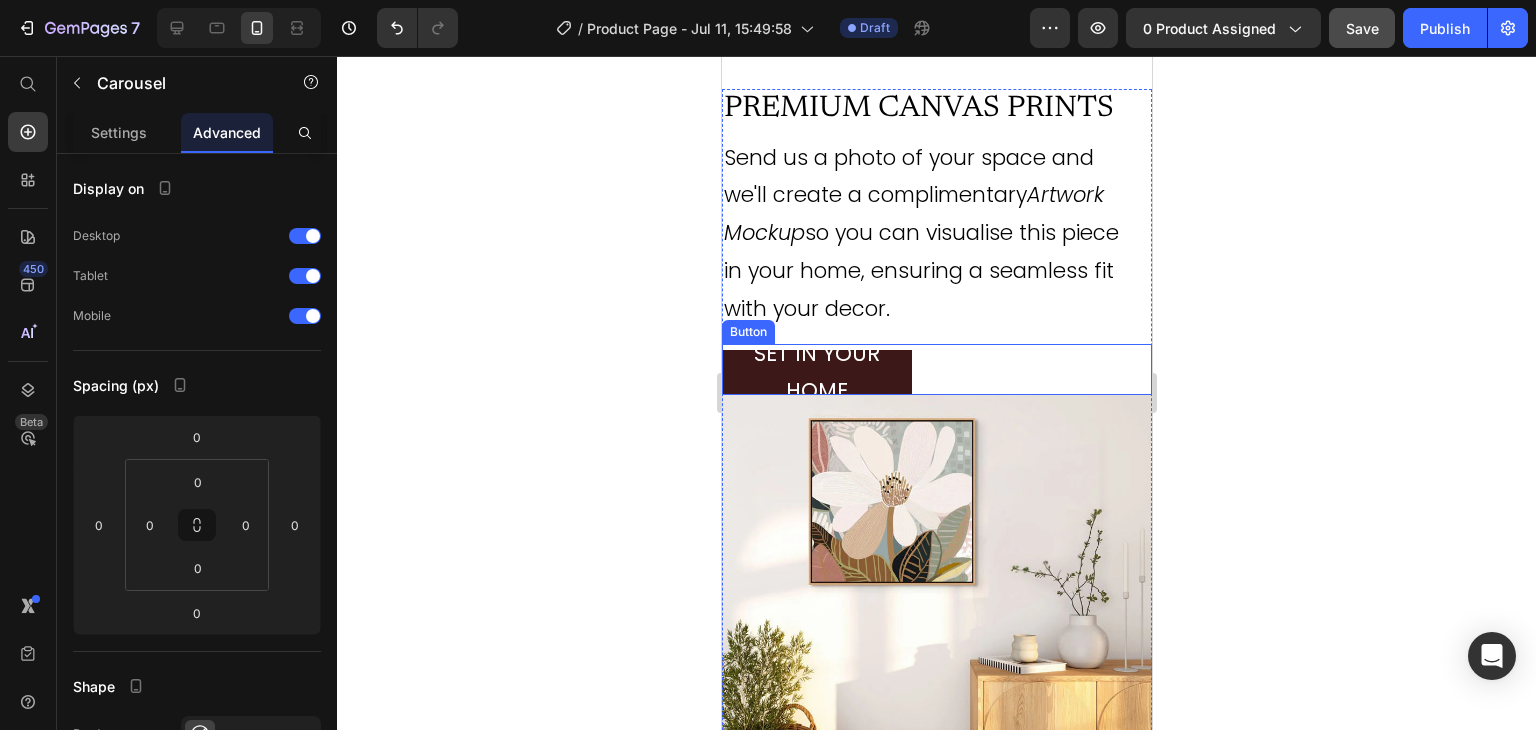 click on "SET IN YOUR HOME Button" at bounding box center (936, 369) 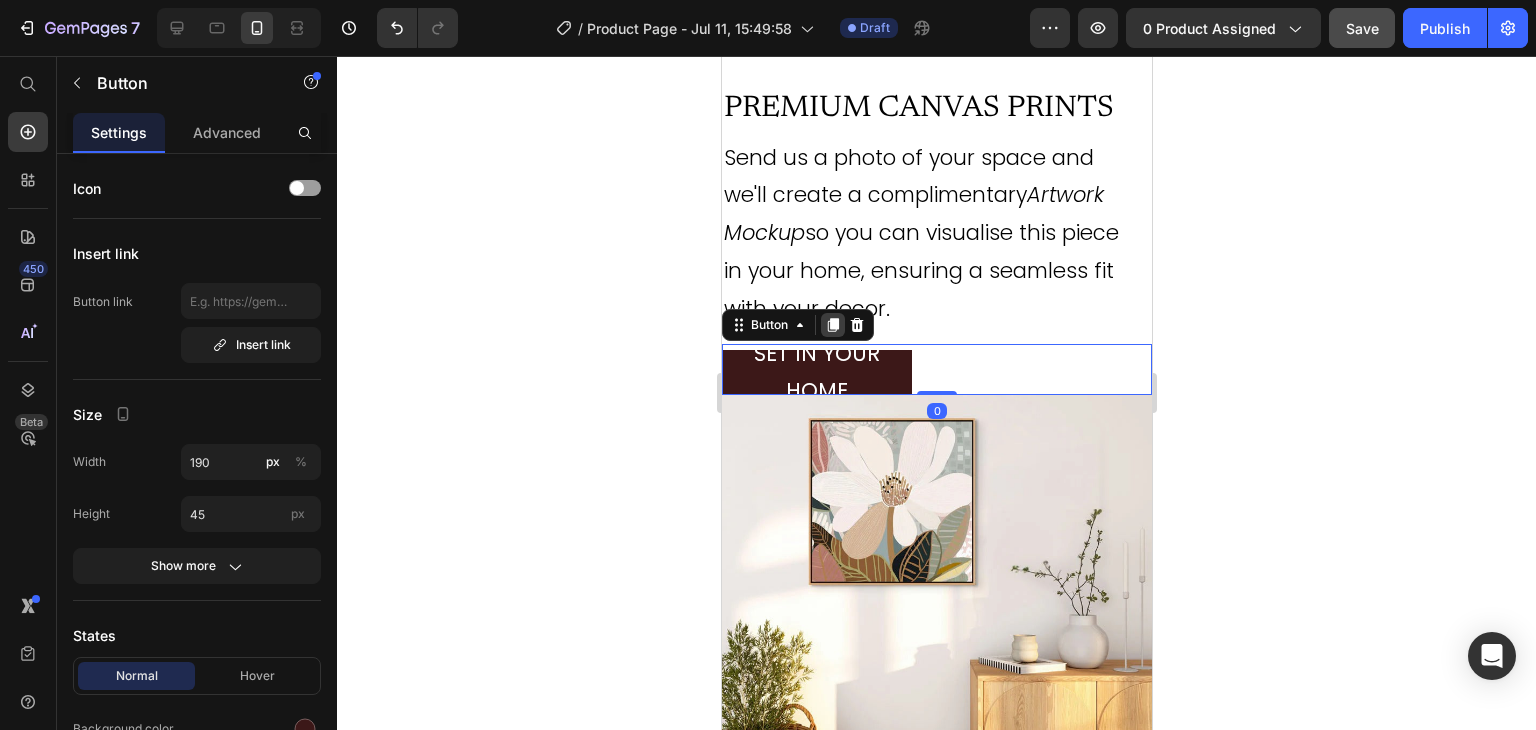 click 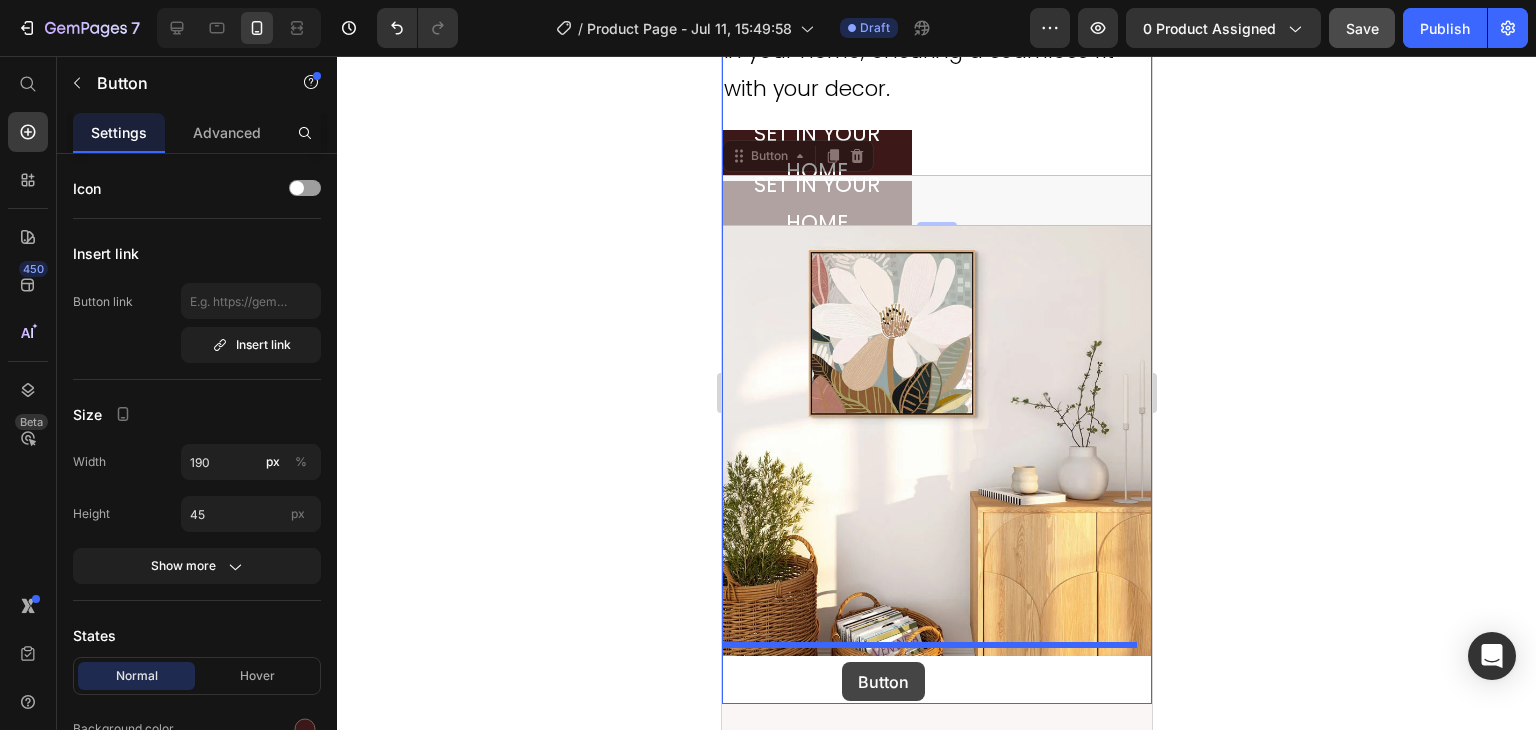 scroll, scrollTop: 4227, scrollLeft: 0, axis: vertical 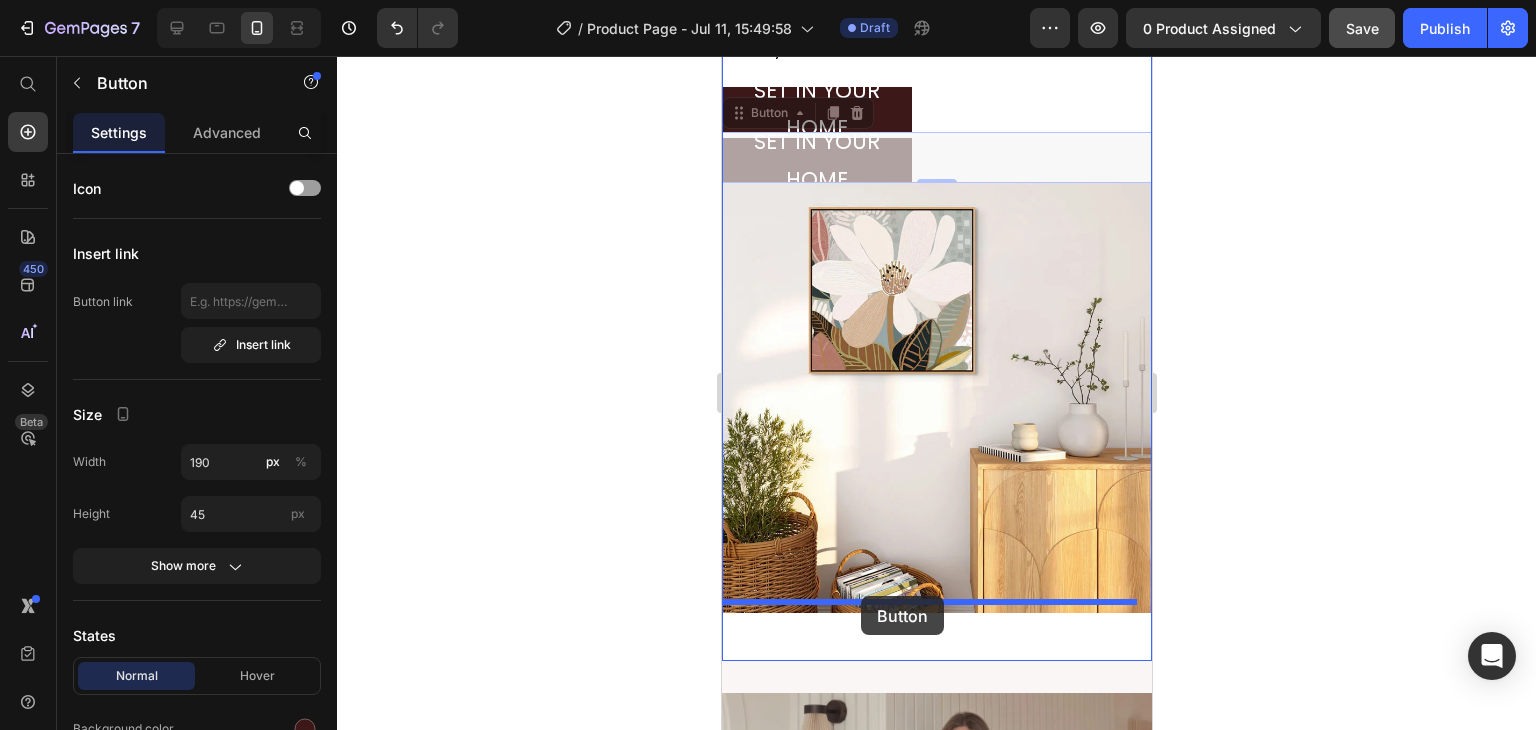 drag, startPoint x: 785, startPoint y: 496, endPoint x: 860, endPoint y: 596, distance: 125 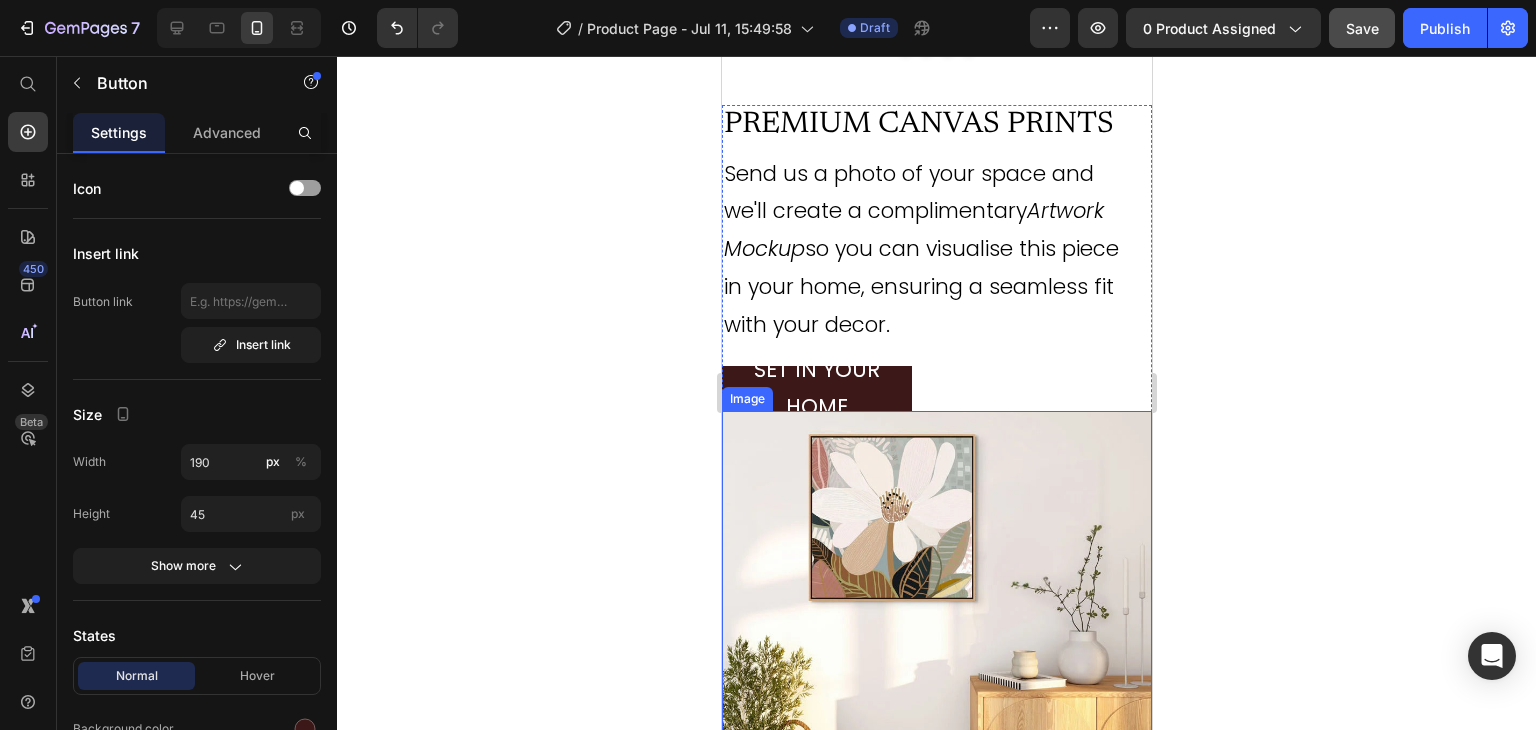 scroll, scrollTop: 3947, scrollLeft: 0, axis: vertical 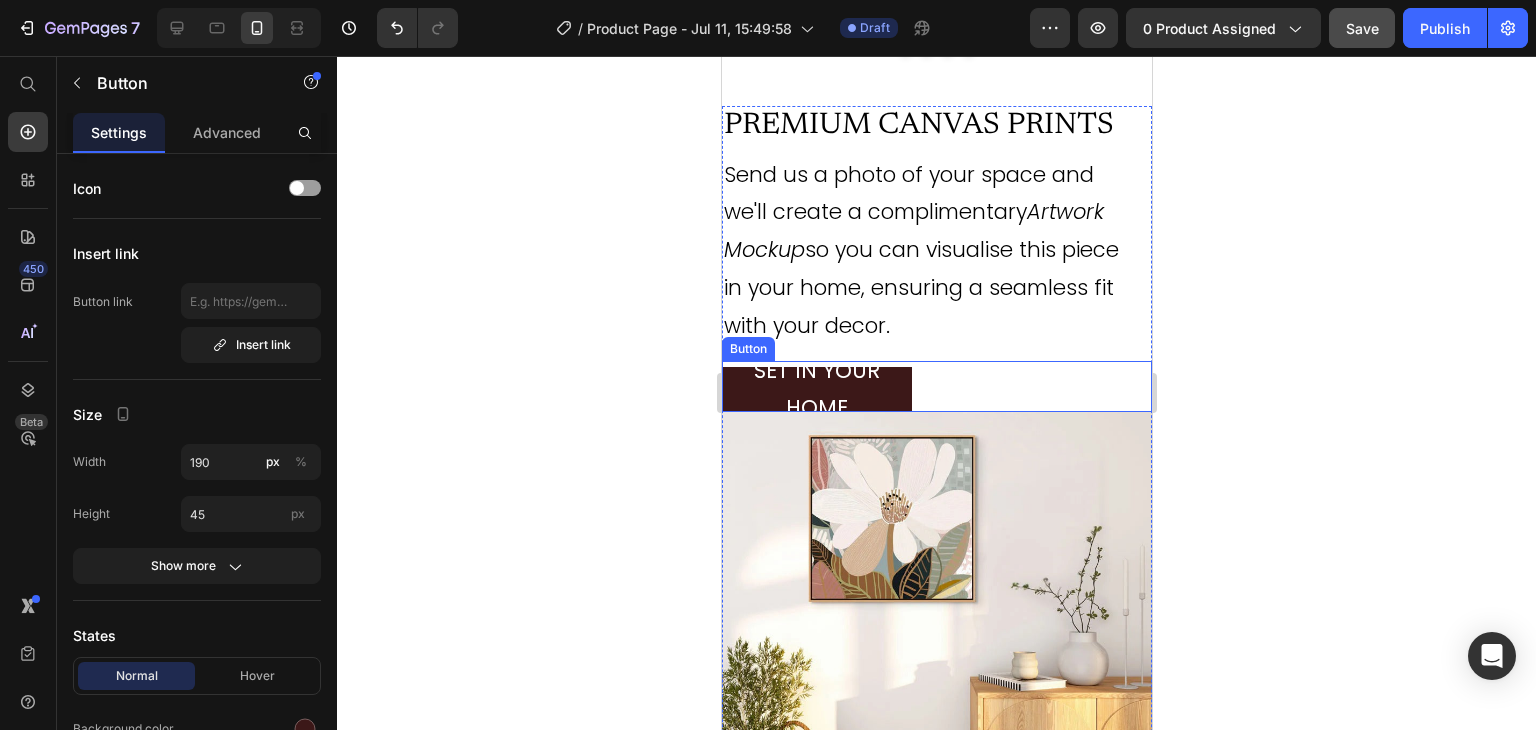 click on "SET IN YOUR HOME Button" at bounding box center (936, 386) 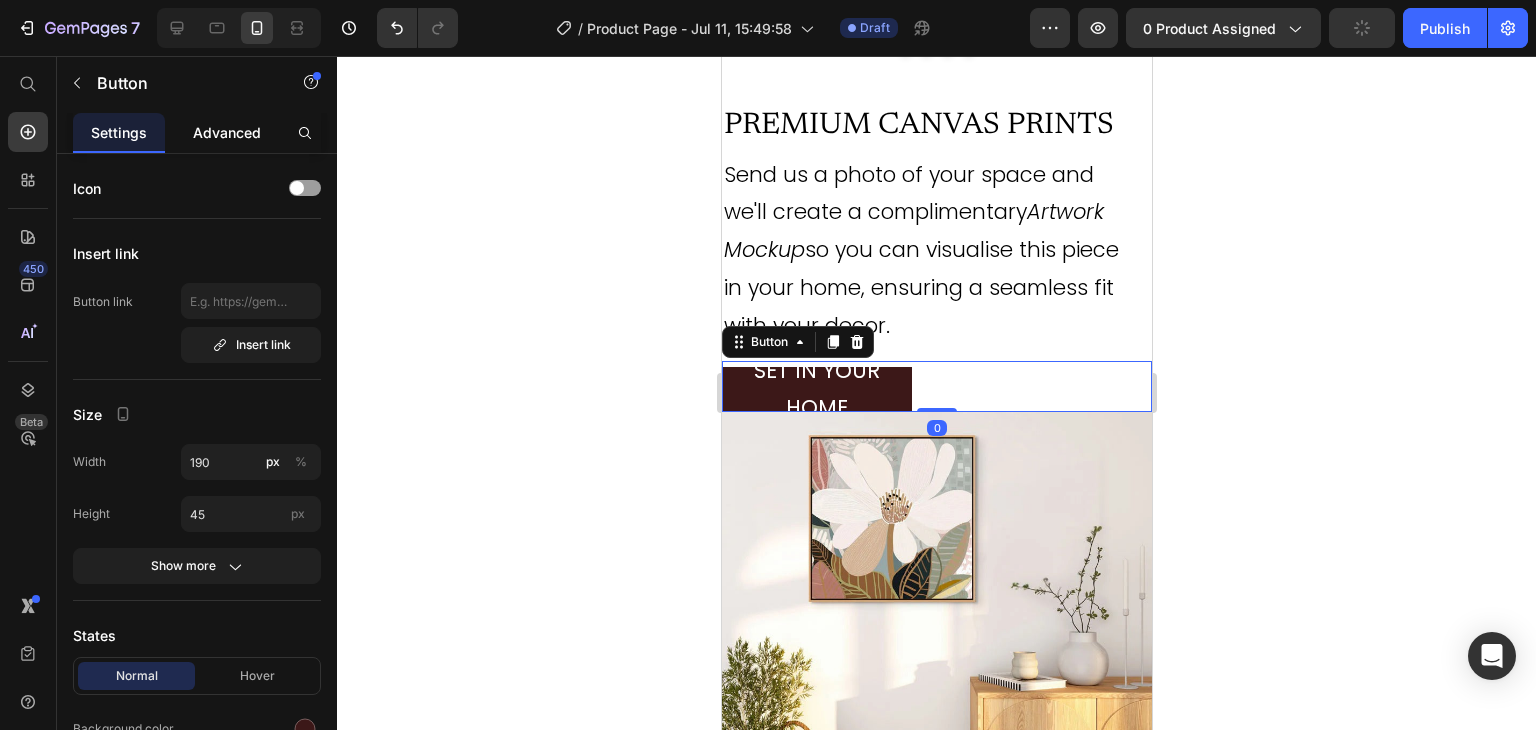 click on "Advanced" at bounding box center [227, 132] 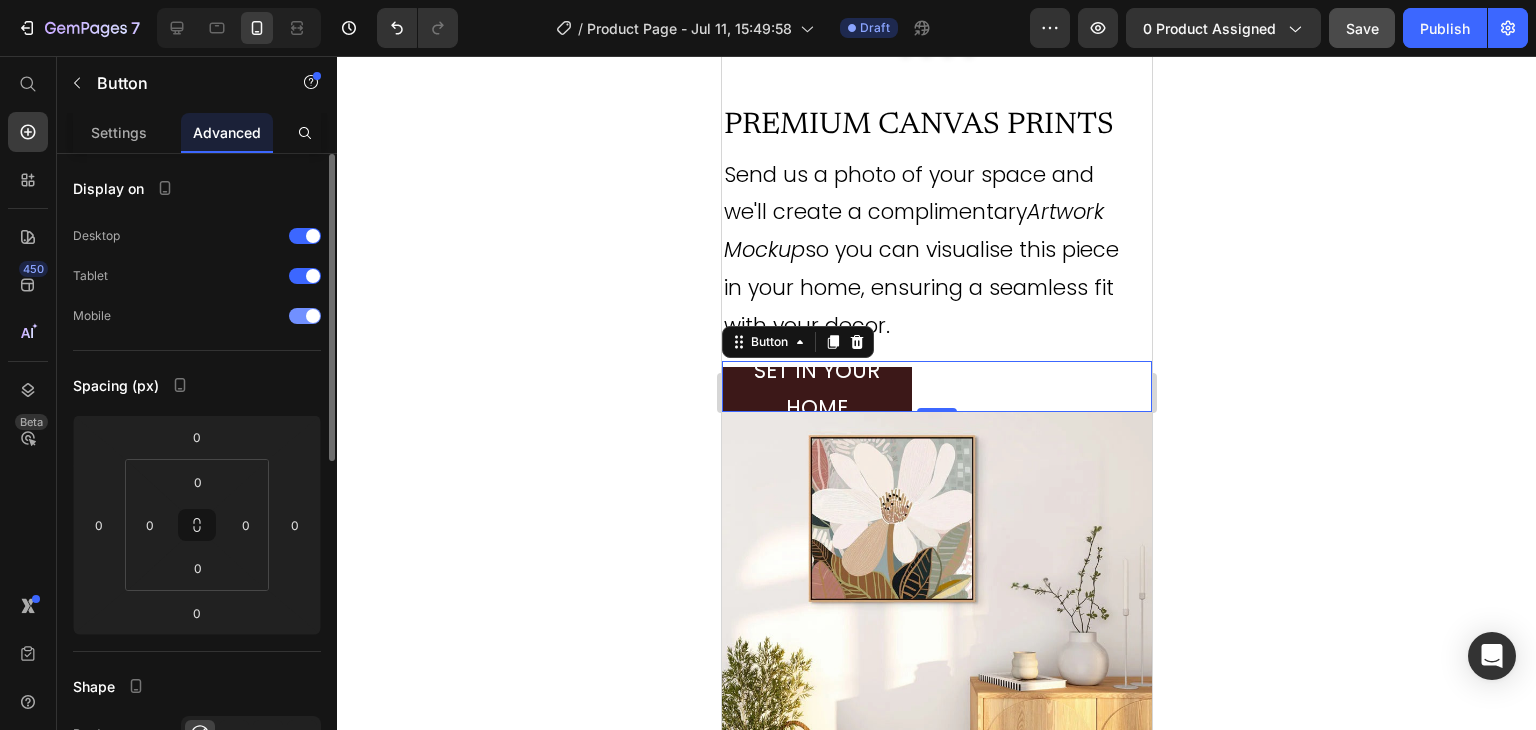 click at bounding box center [305, 316] 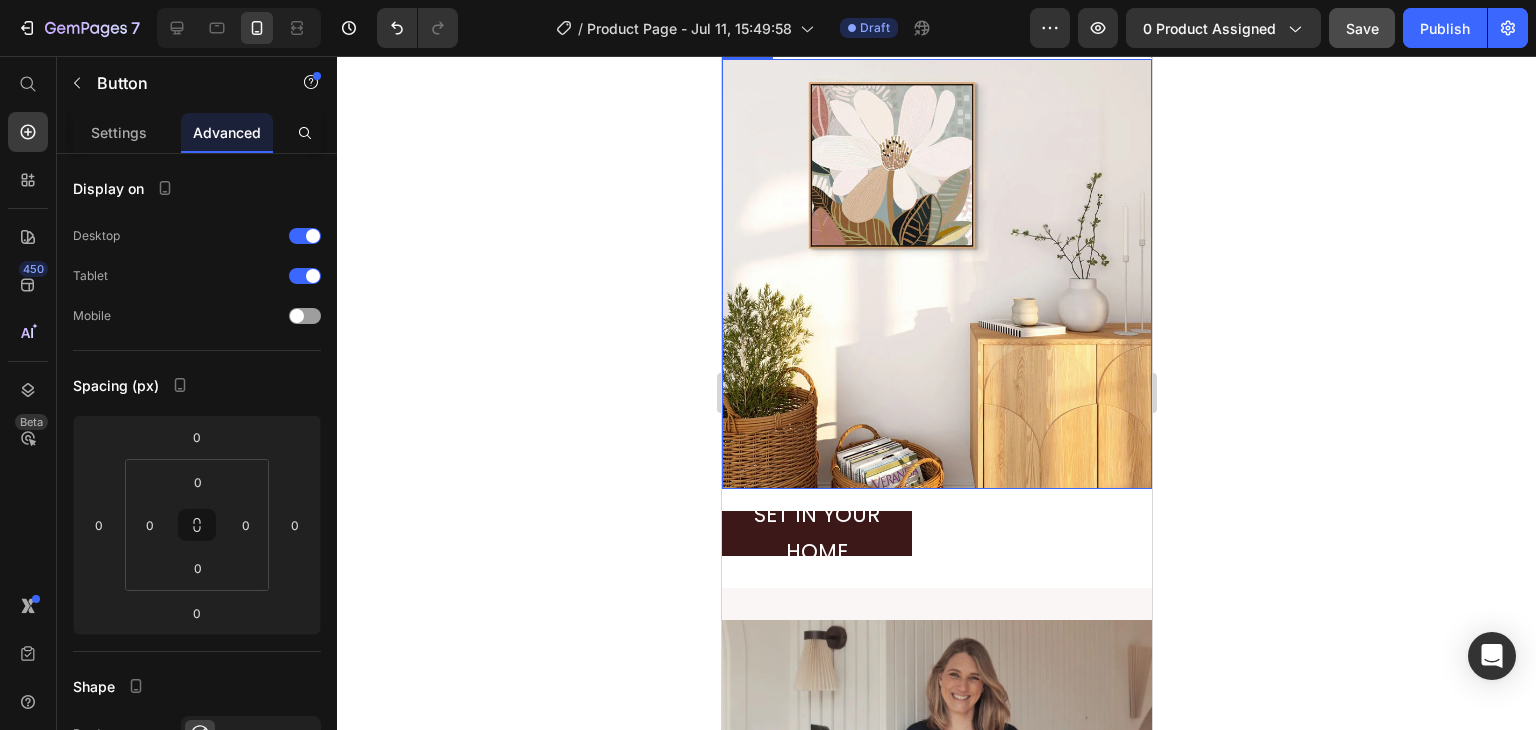 scroll, scrollTop: 4251, scrollLeft: 0, axis: vertical 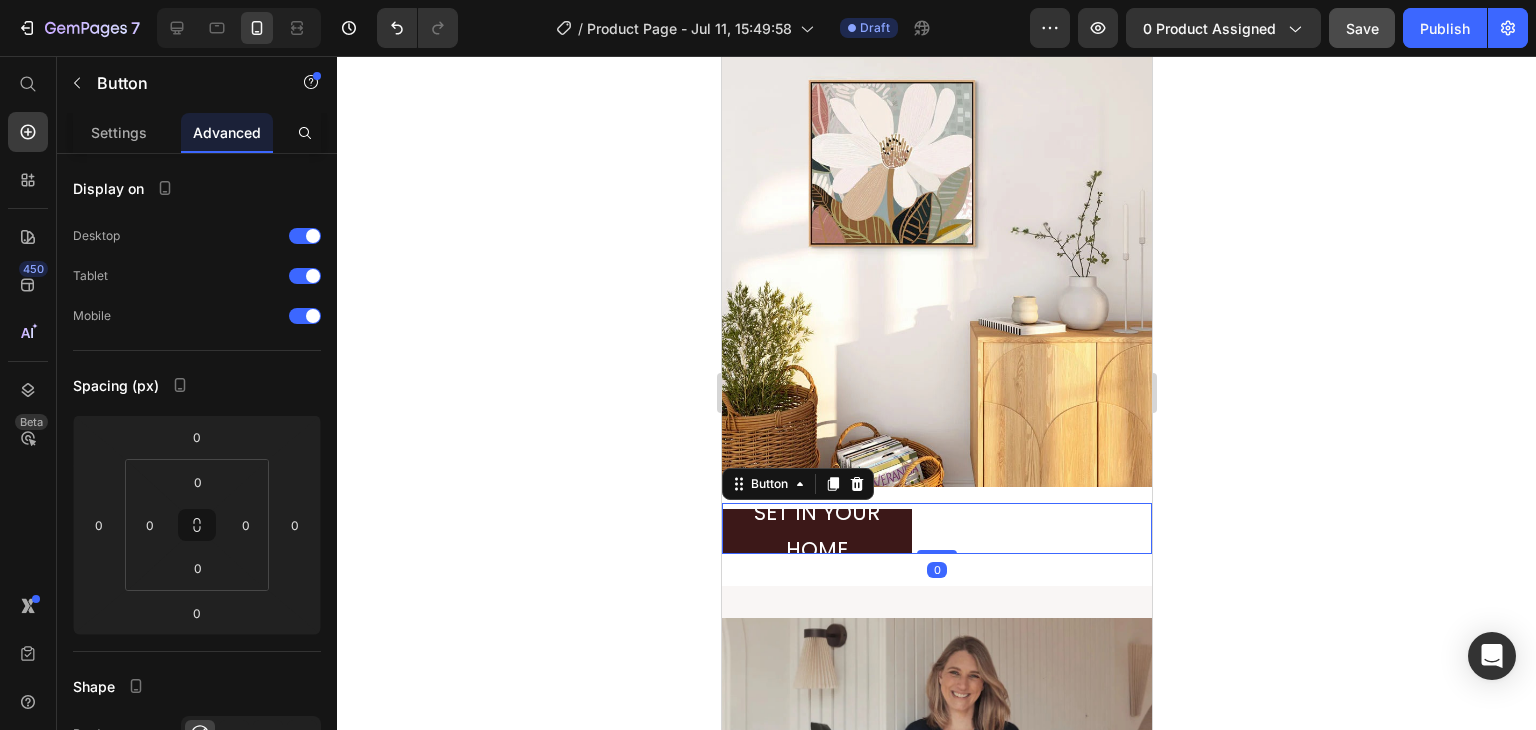 click on "SET IN YOUR HOME Button   0" at bounding box center [936, 528] 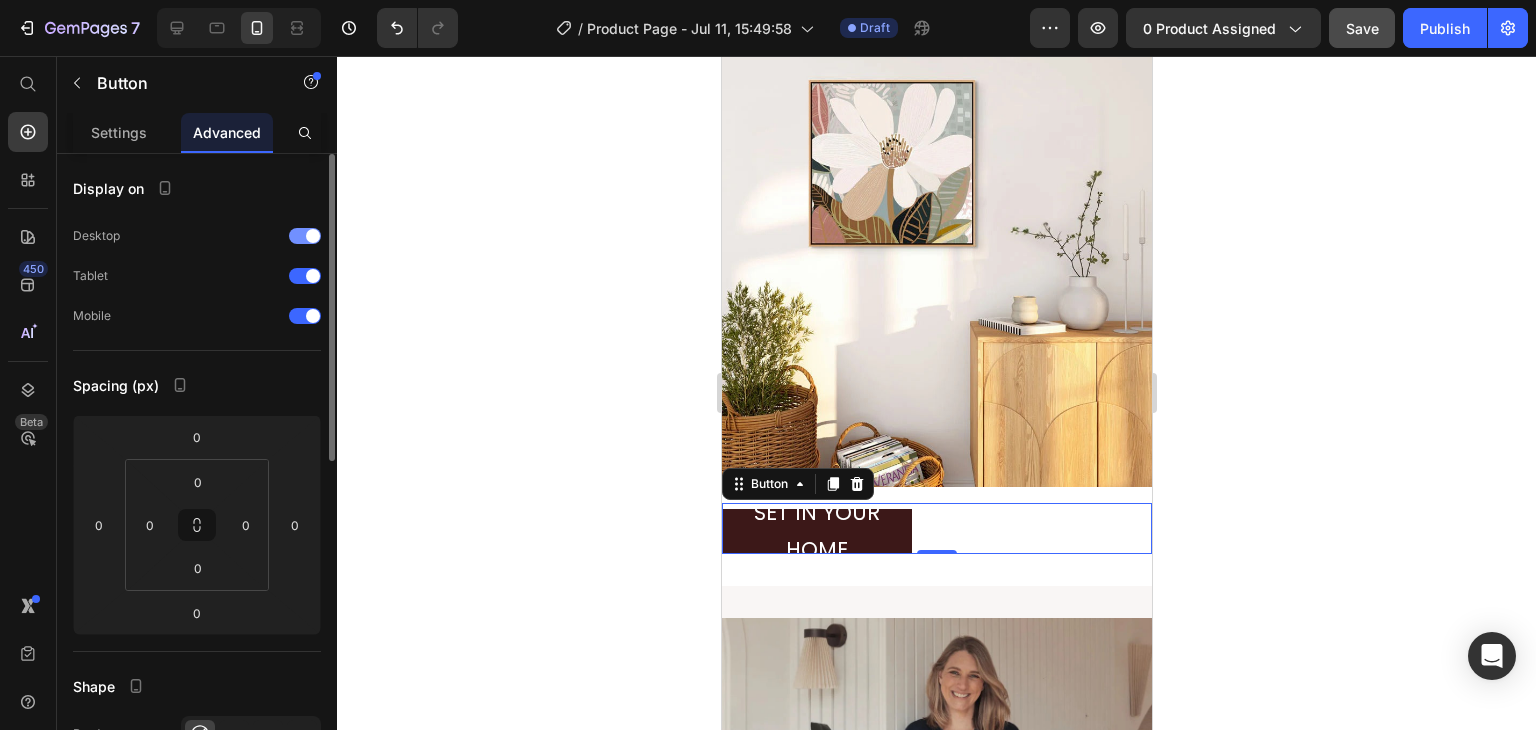 click at bounding box center [305, 236] 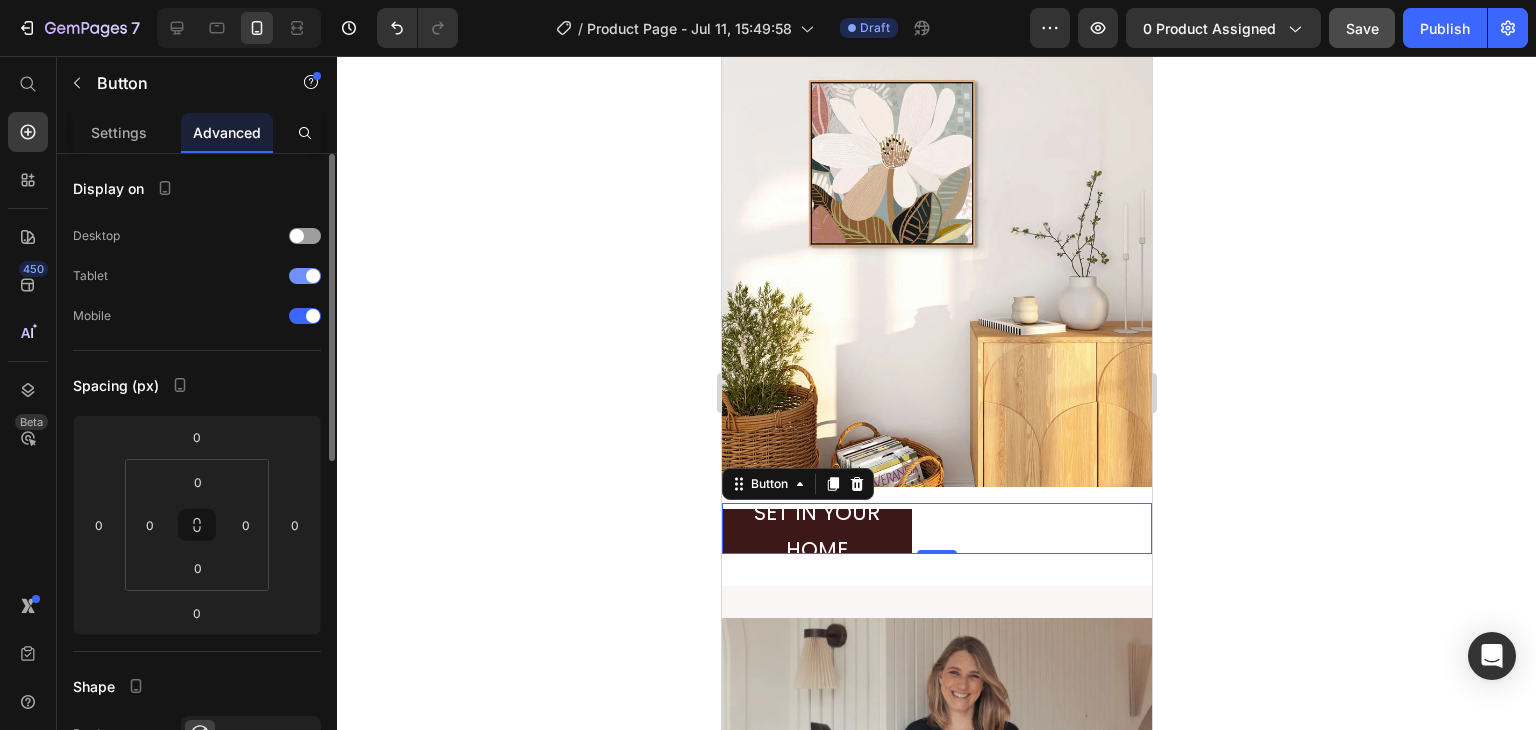click at bounding box center (313, 276) 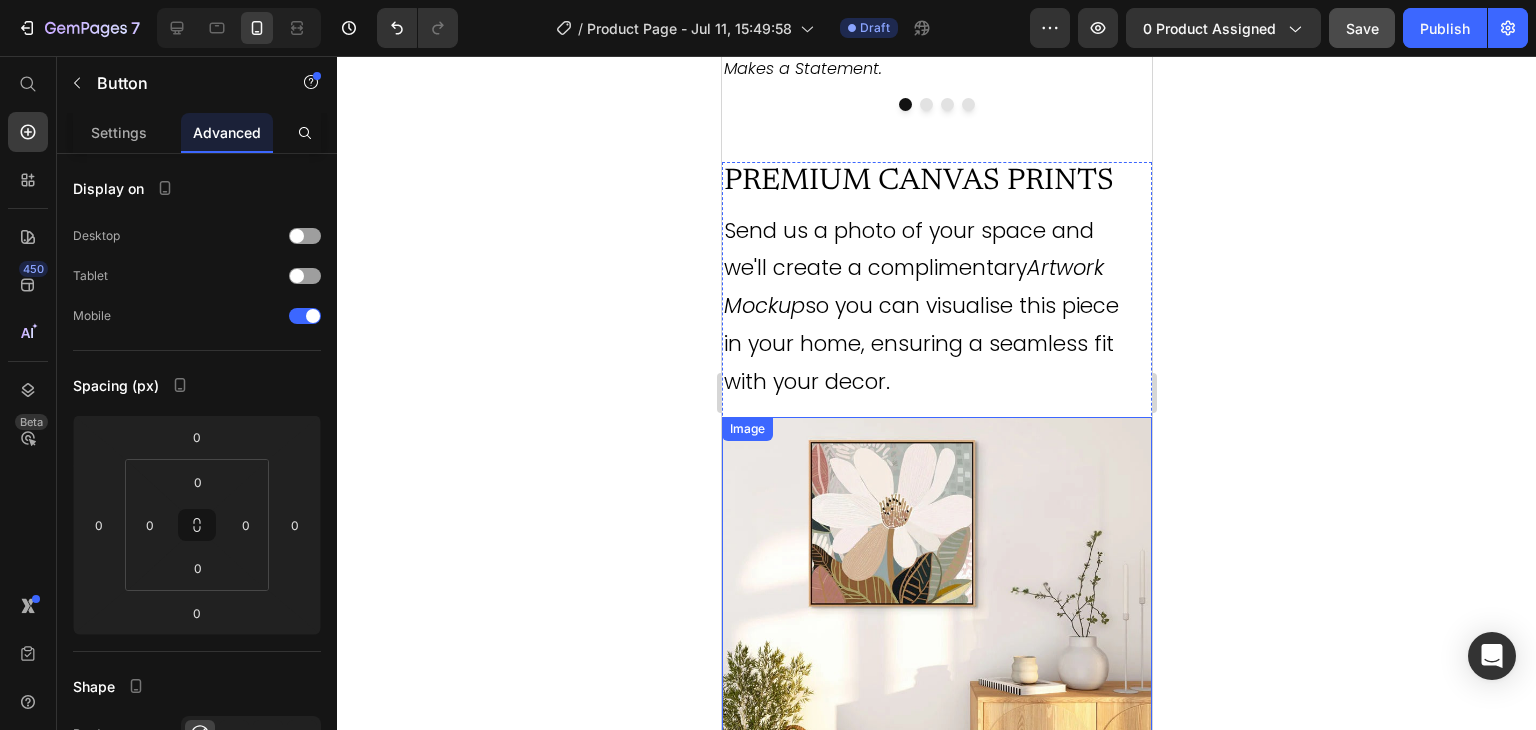 scroll, scrollTop: 3885, scrollLeft: 0, axis: vertical 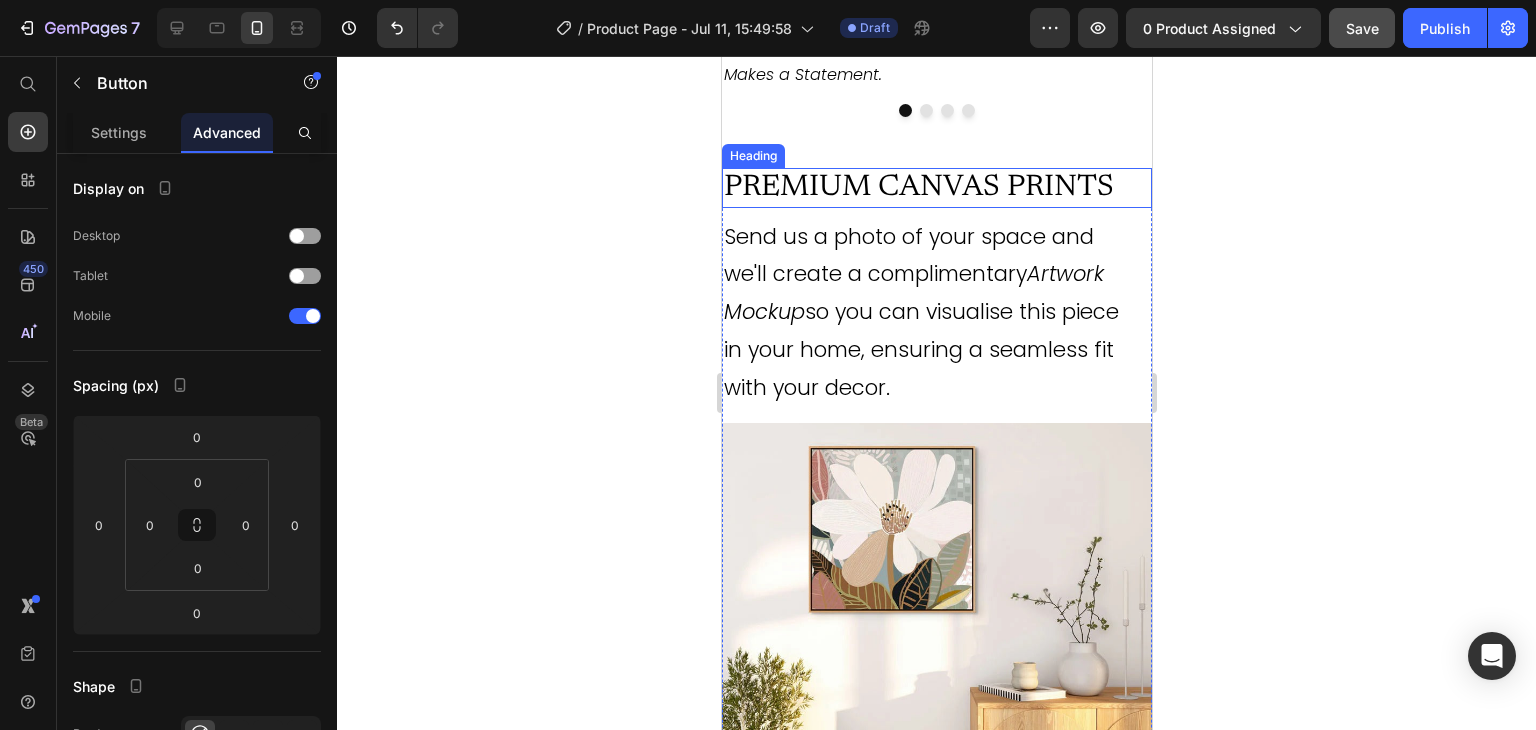 click on "PREMIUM CANVAS PRINTS" at bounding box center [936, 188] 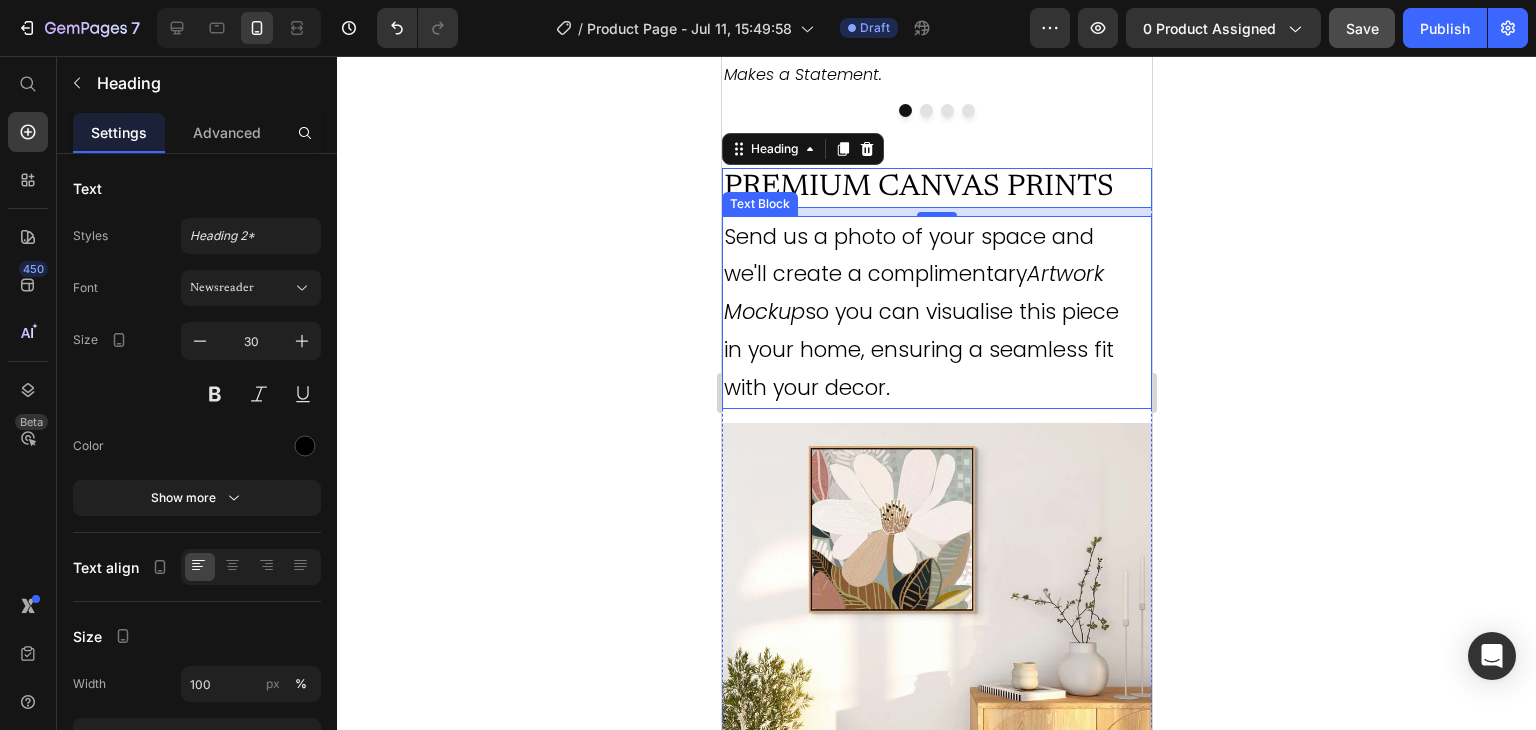 click on "Send us a photo of your space and we'll create a complimentary  Artwork Mockup  so you can visualise this piece in your home, ensuring a seamless fit with your decor." at bounding box center (925, 312) 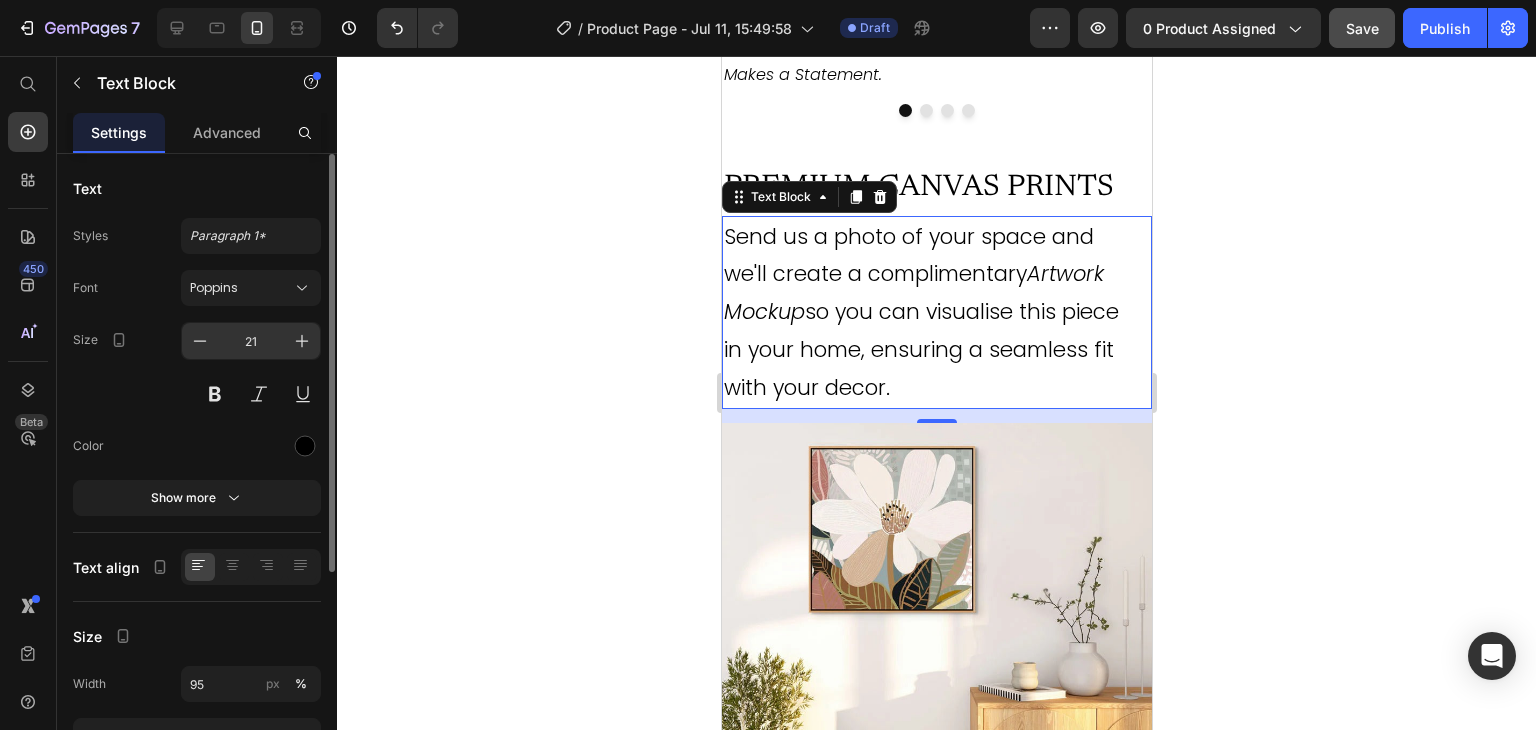 click on "21" at bounding box center [251, 341] 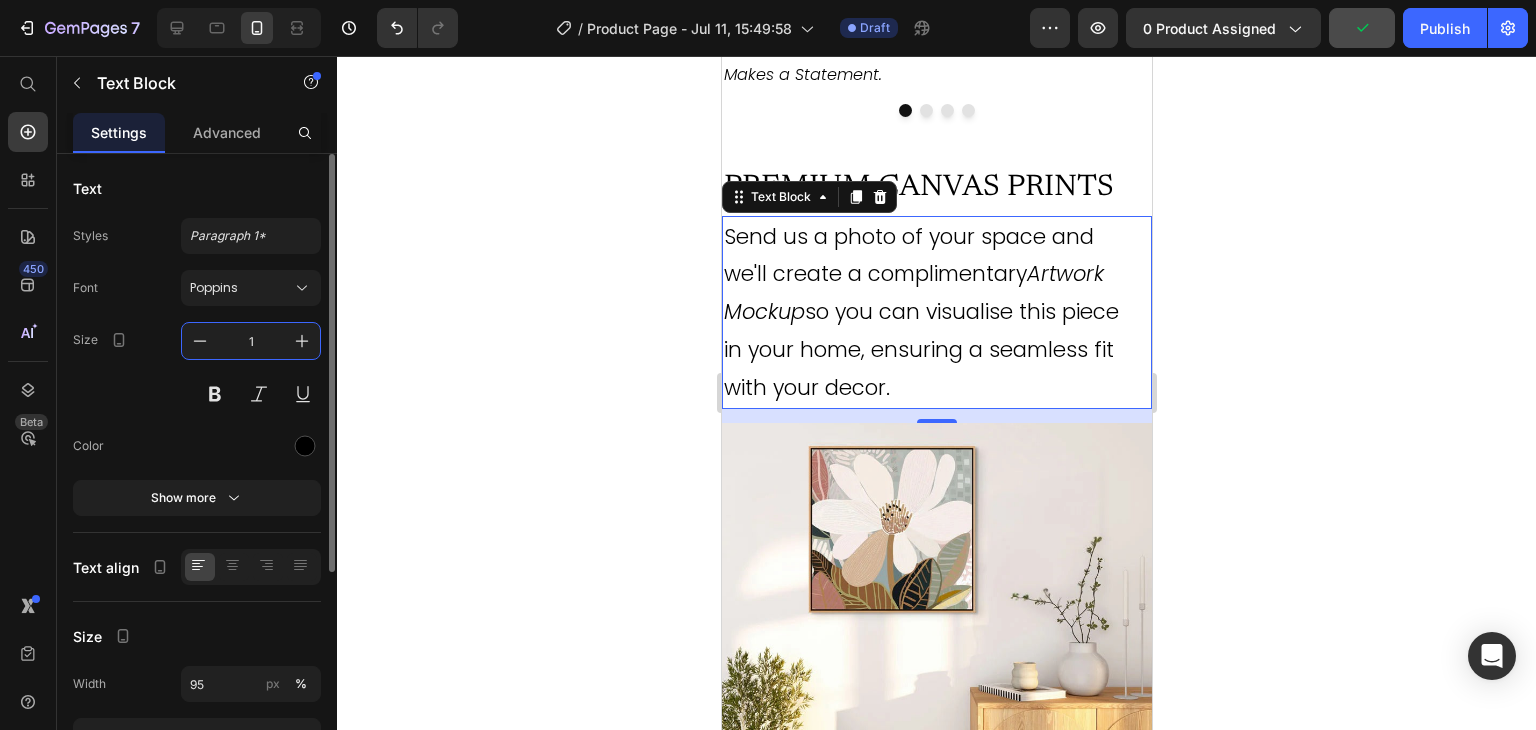 type on "16" 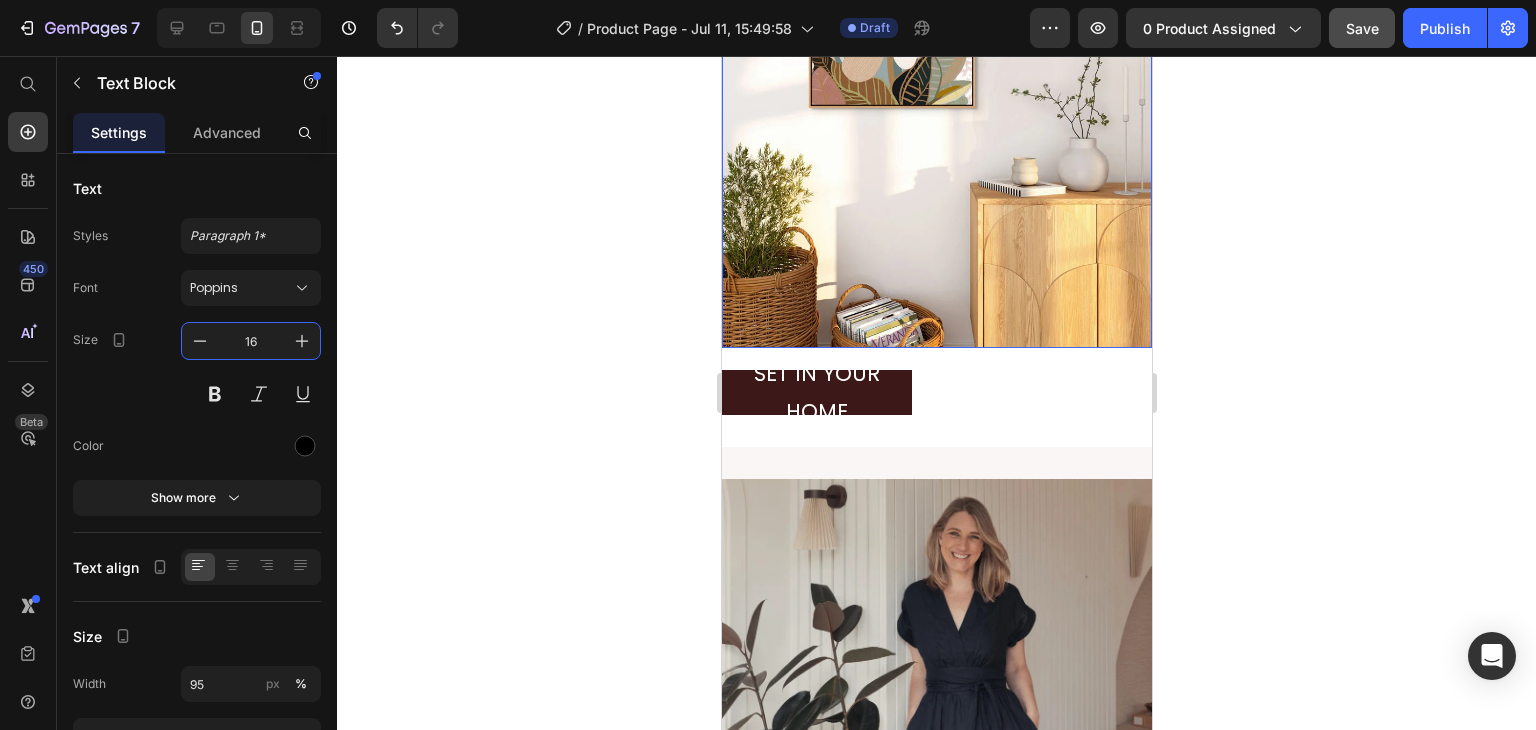 scroll, scrollTop: 4320, scrollLeft: 0, axis: vertical 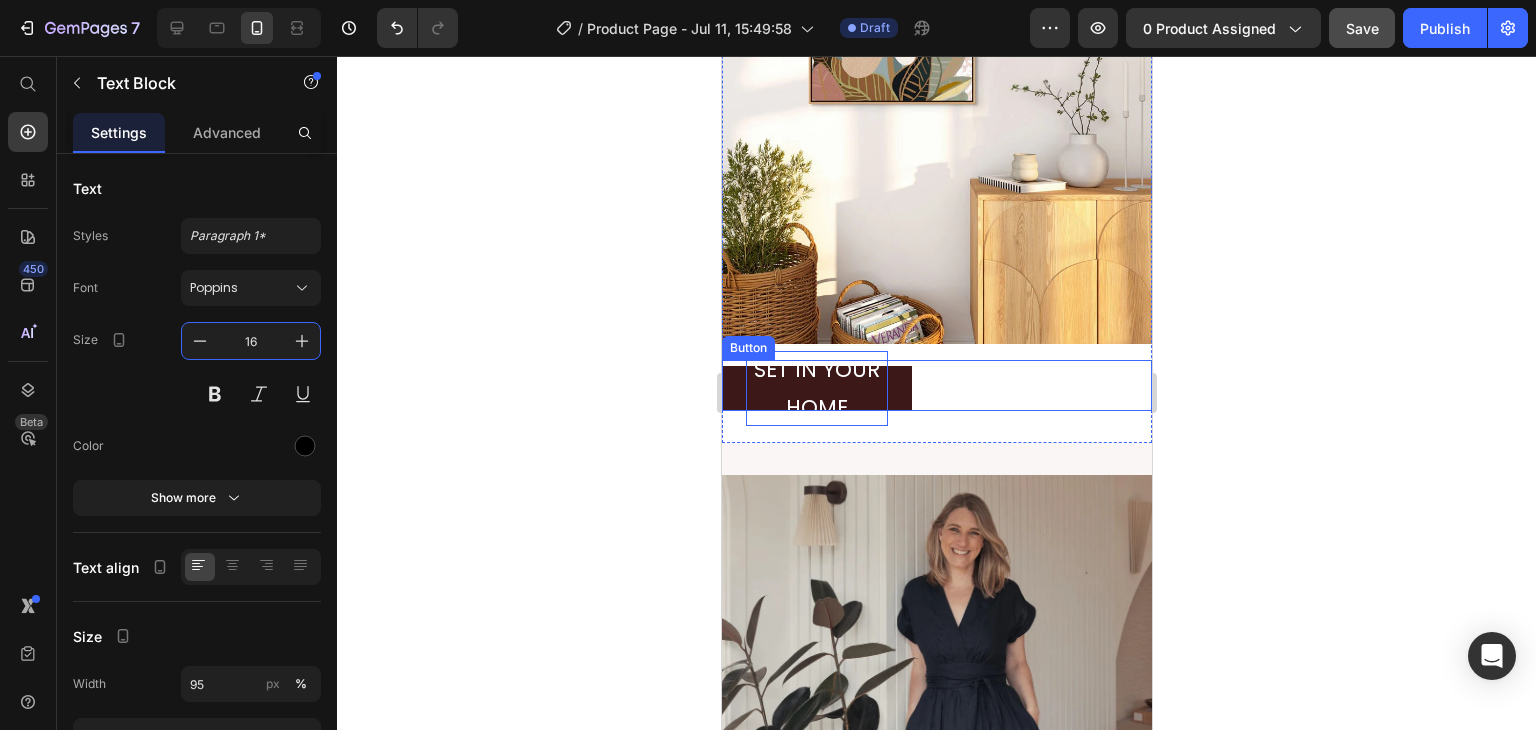 click on "SET IN YOUR HOME" at bounding box center [816, 389] 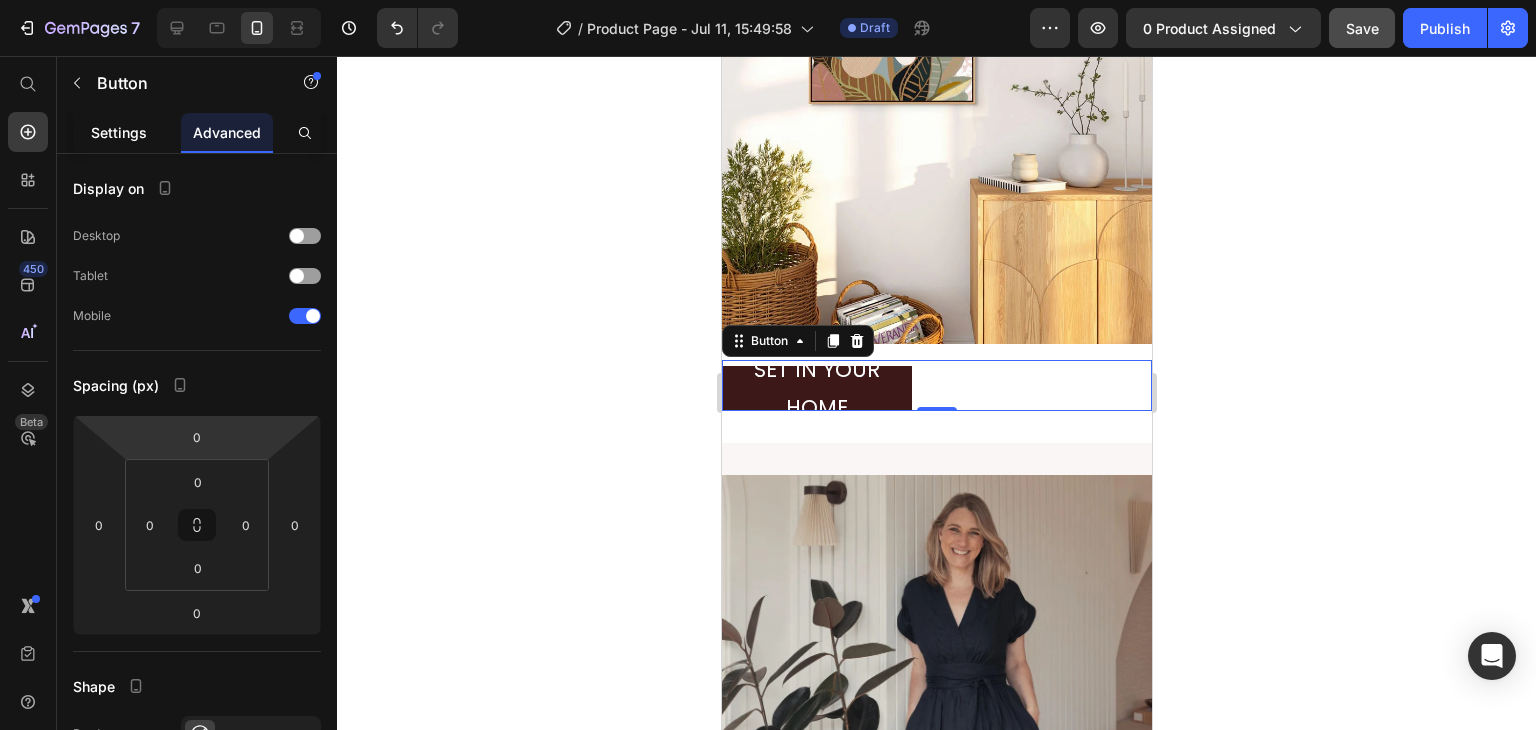 click on "Settings" 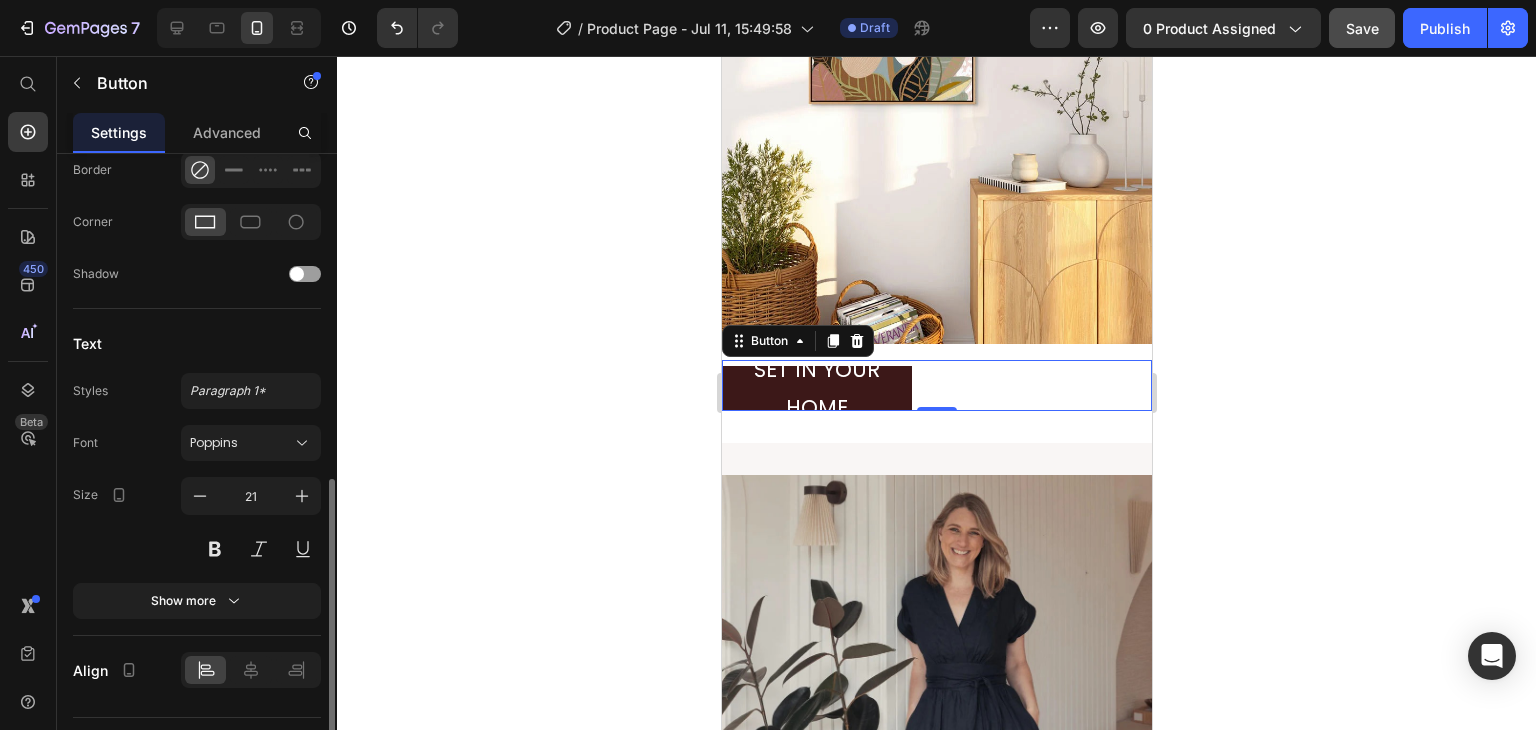 scroll, scrollTop: 671, scrollLeft: 0, axis: vertical 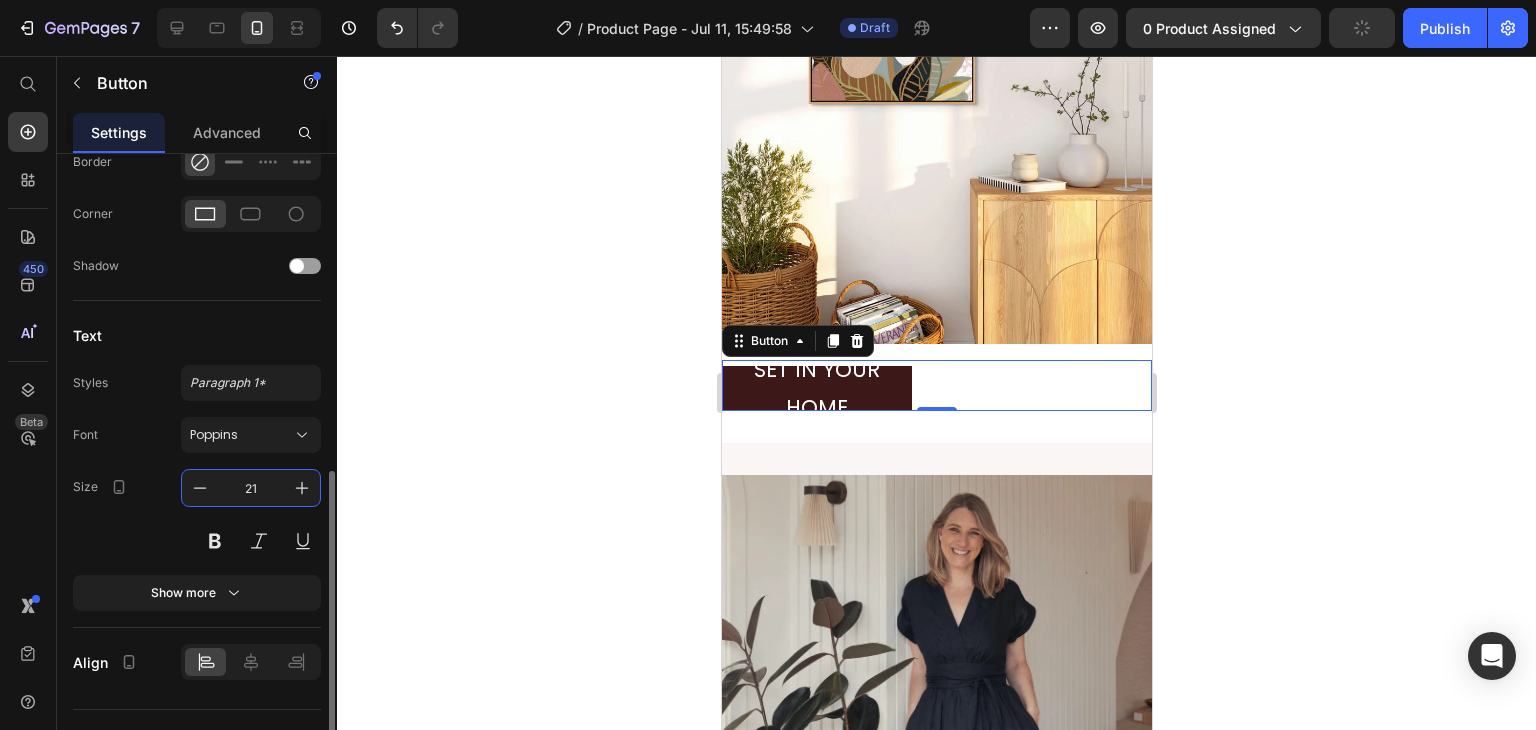 click on "21" at bounding box center [251, 488] 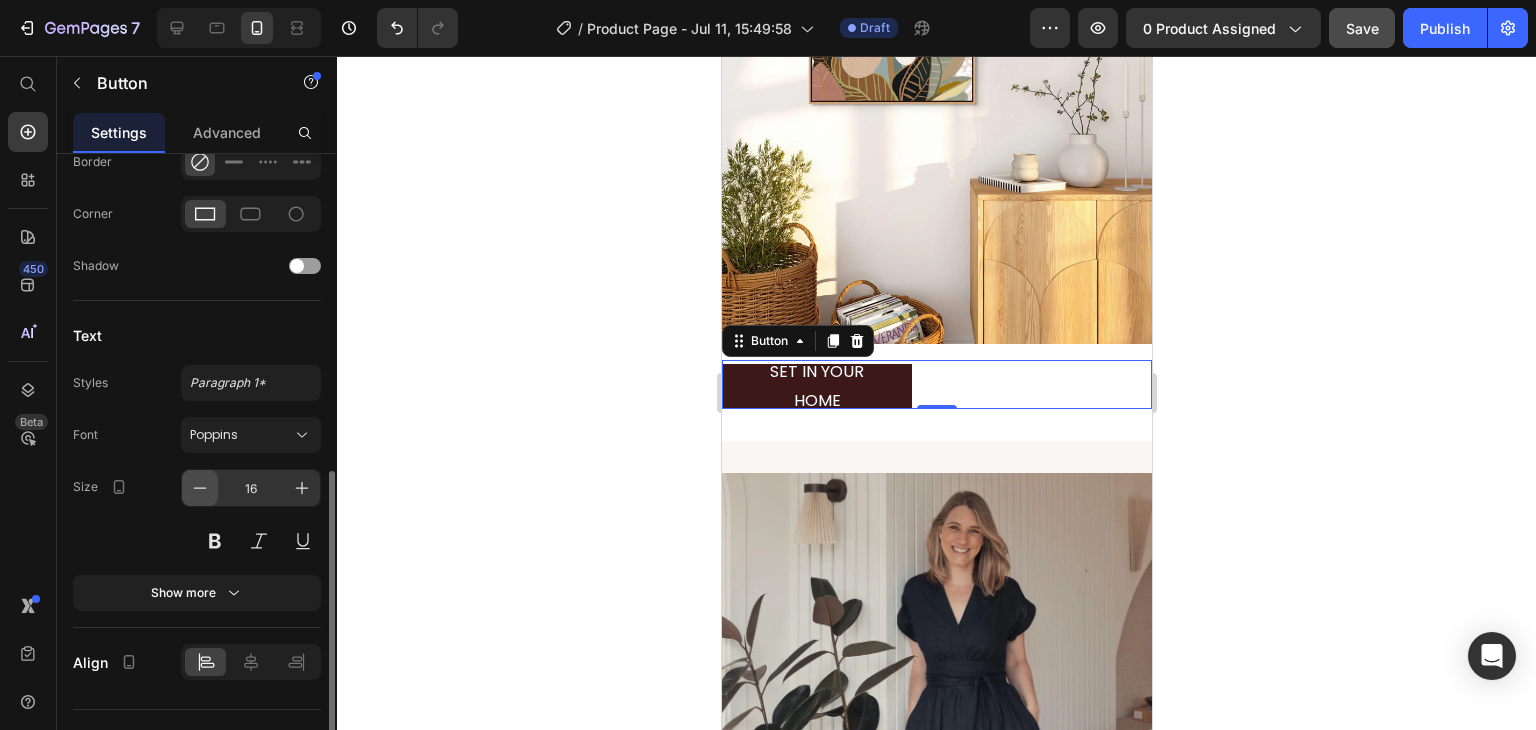 click at bounding box center (200, 488) 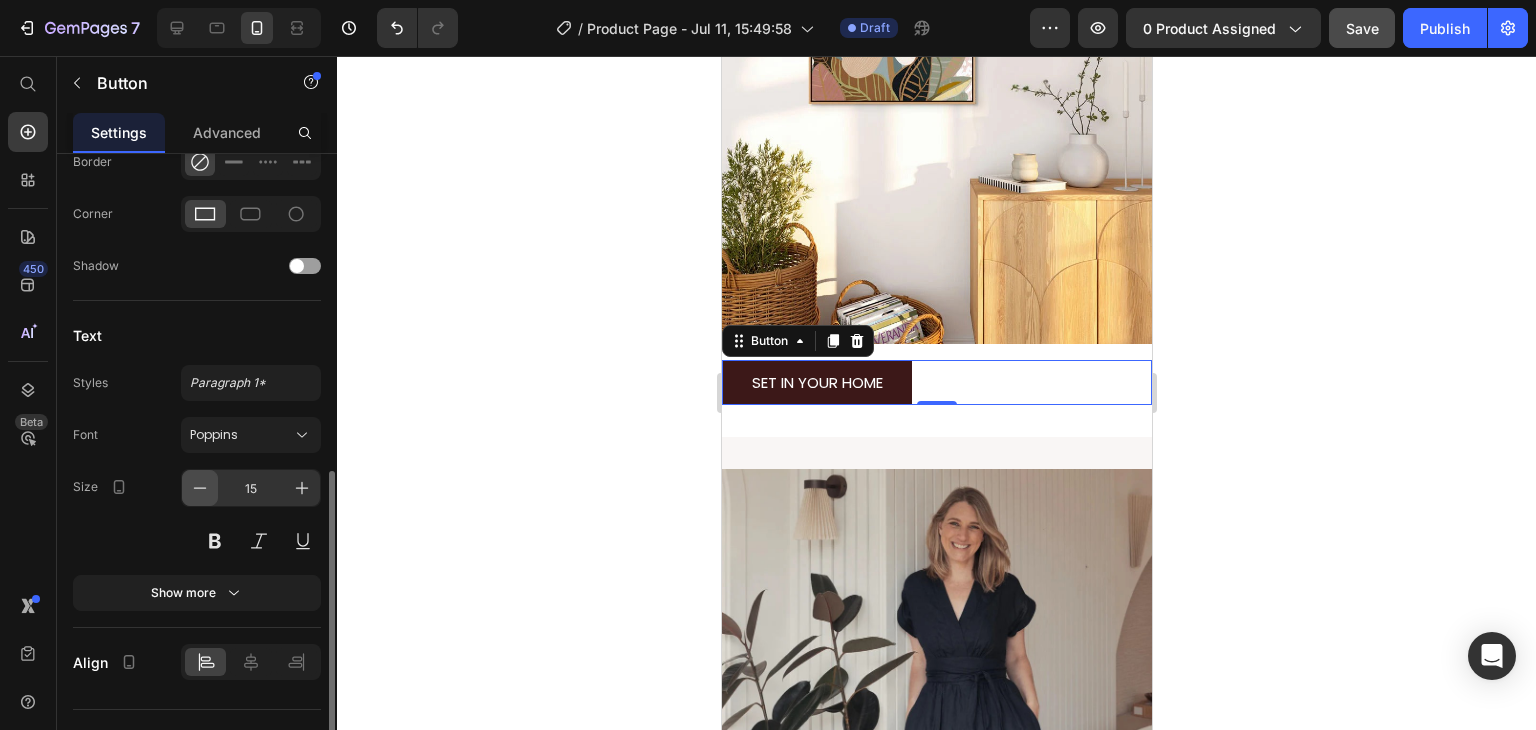 click at bounding box center [200, 488] 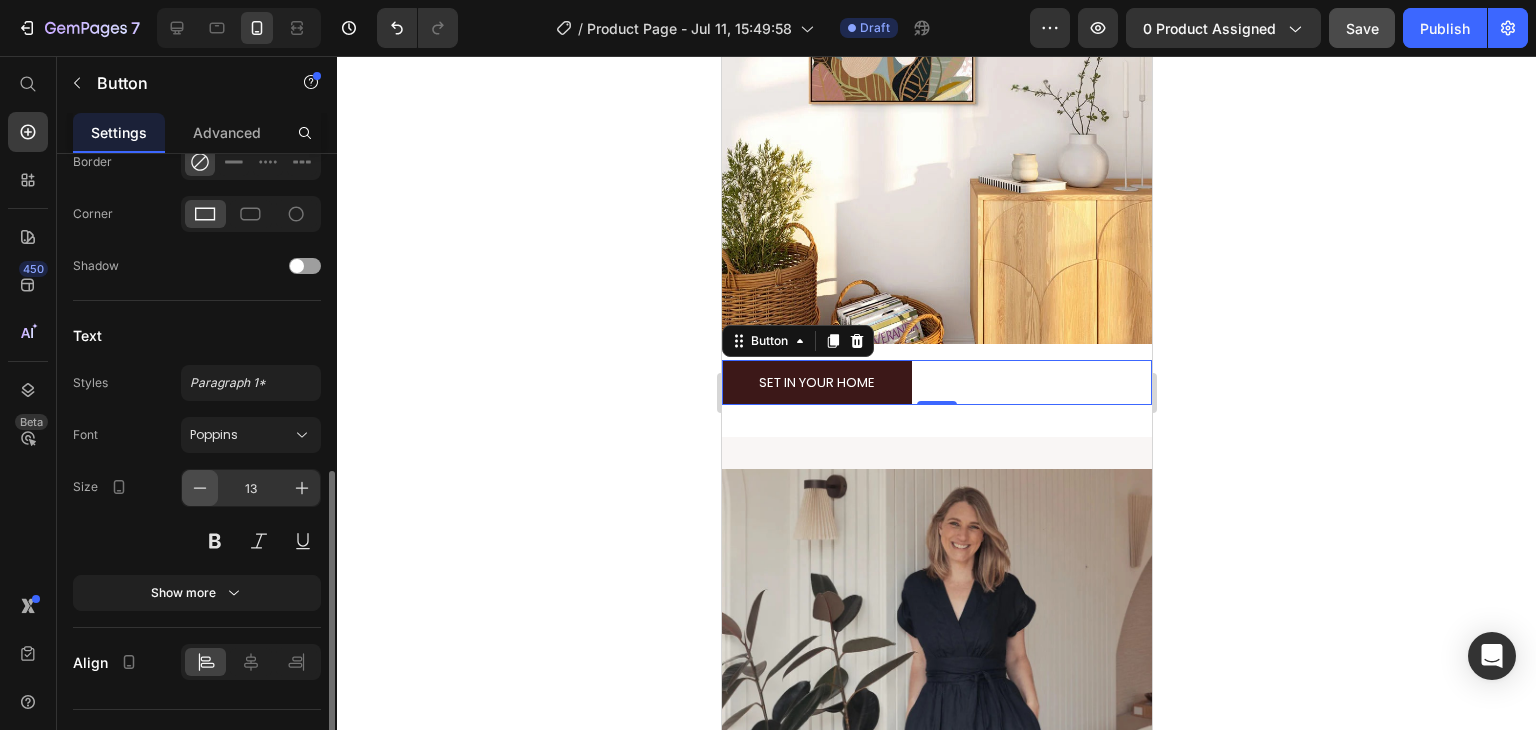 click at bounding box center (200, 488) 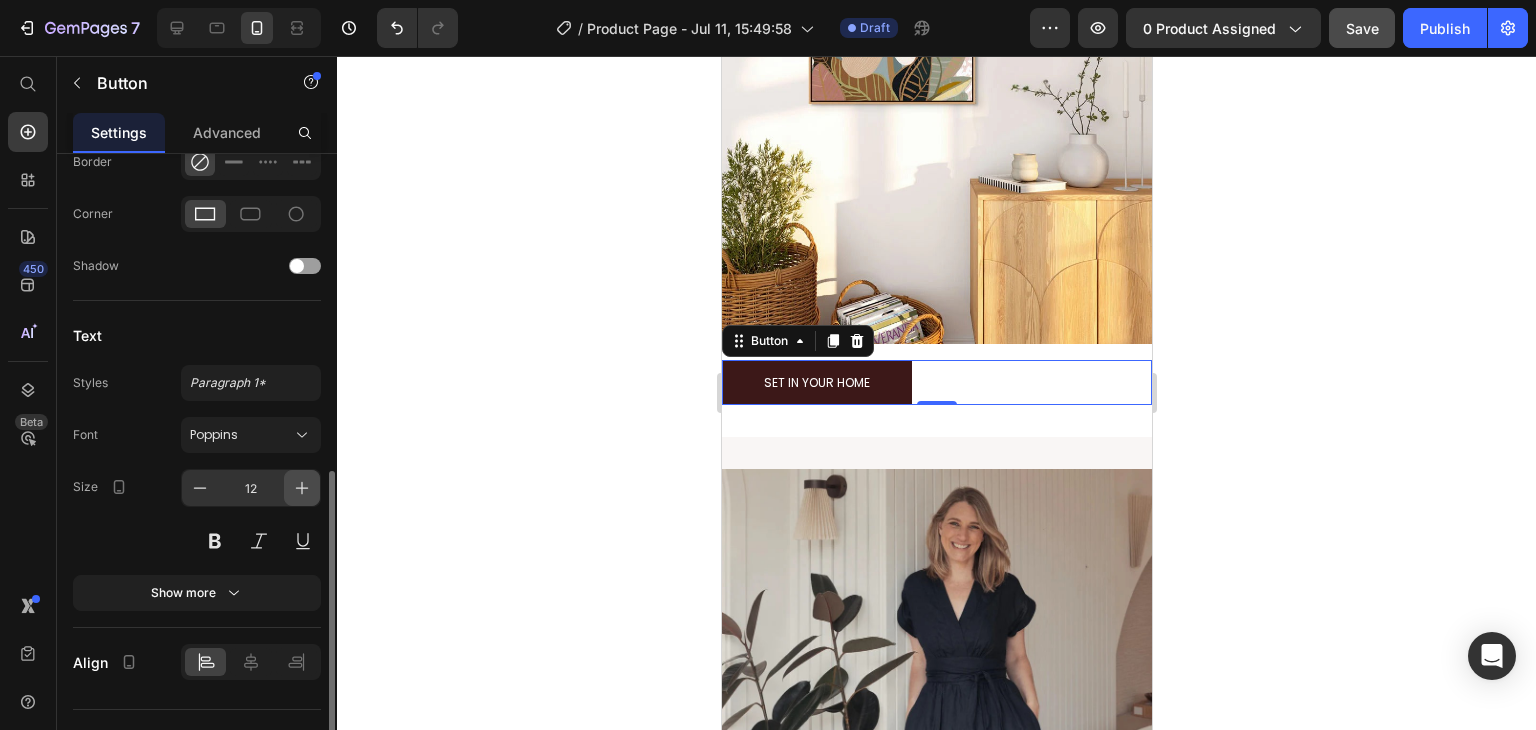 click 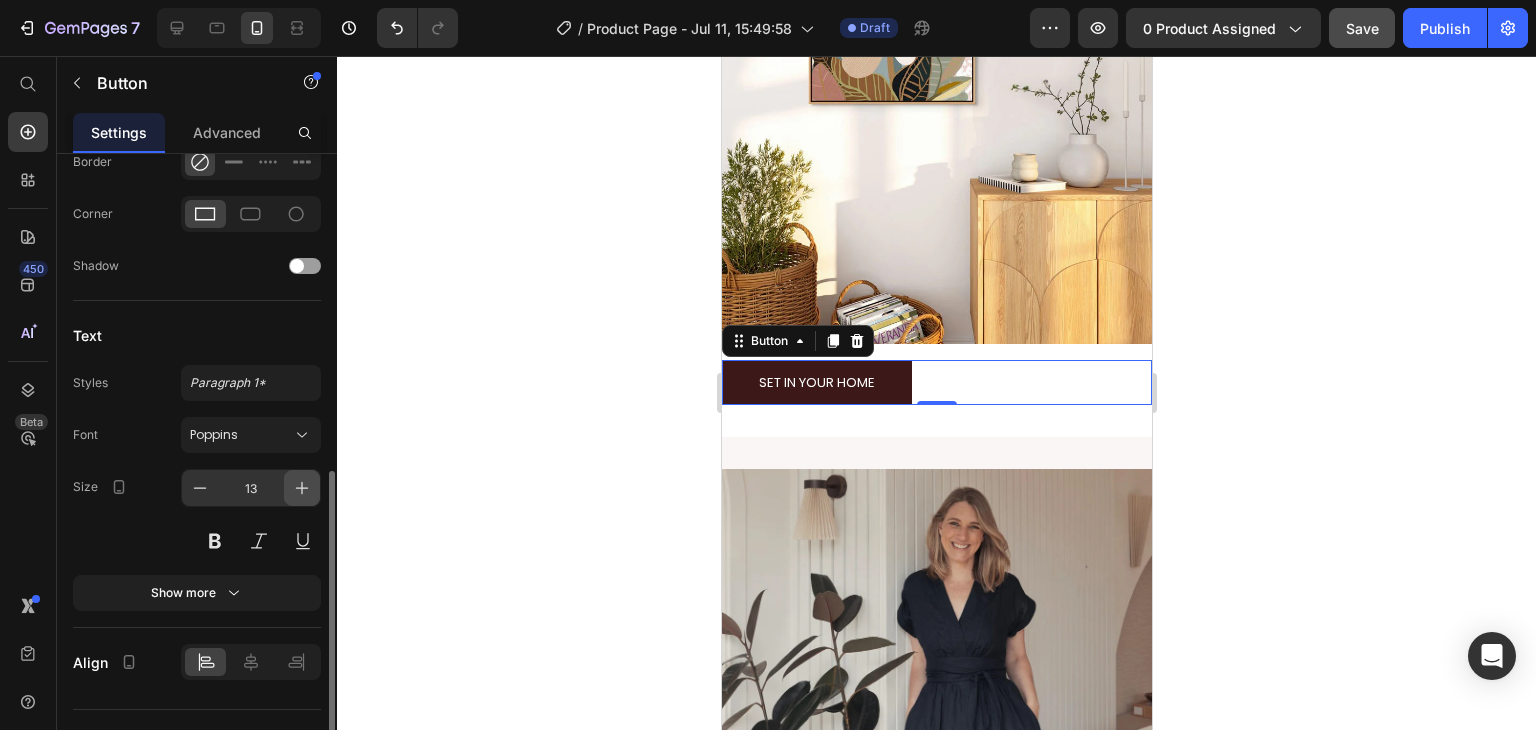 click 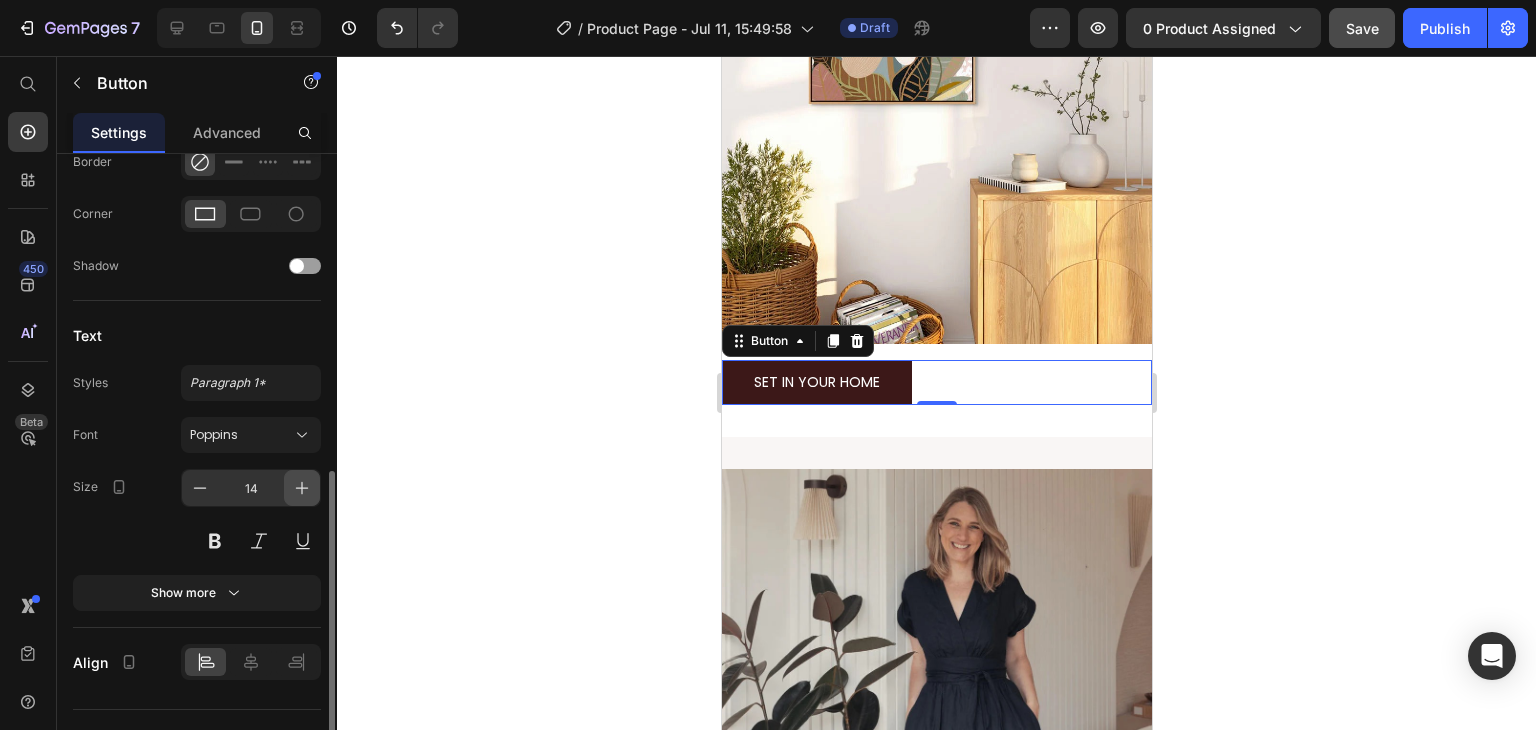 click 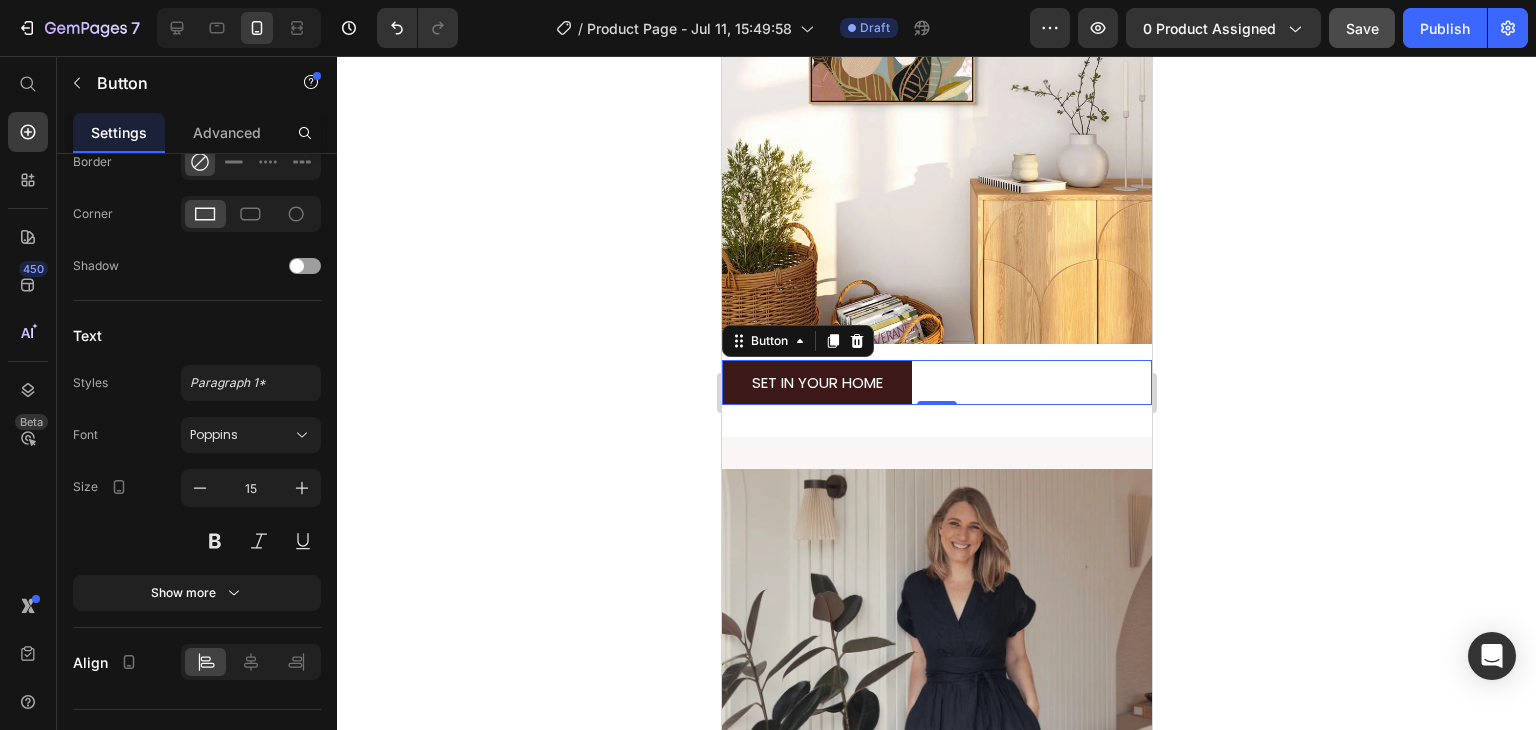 click 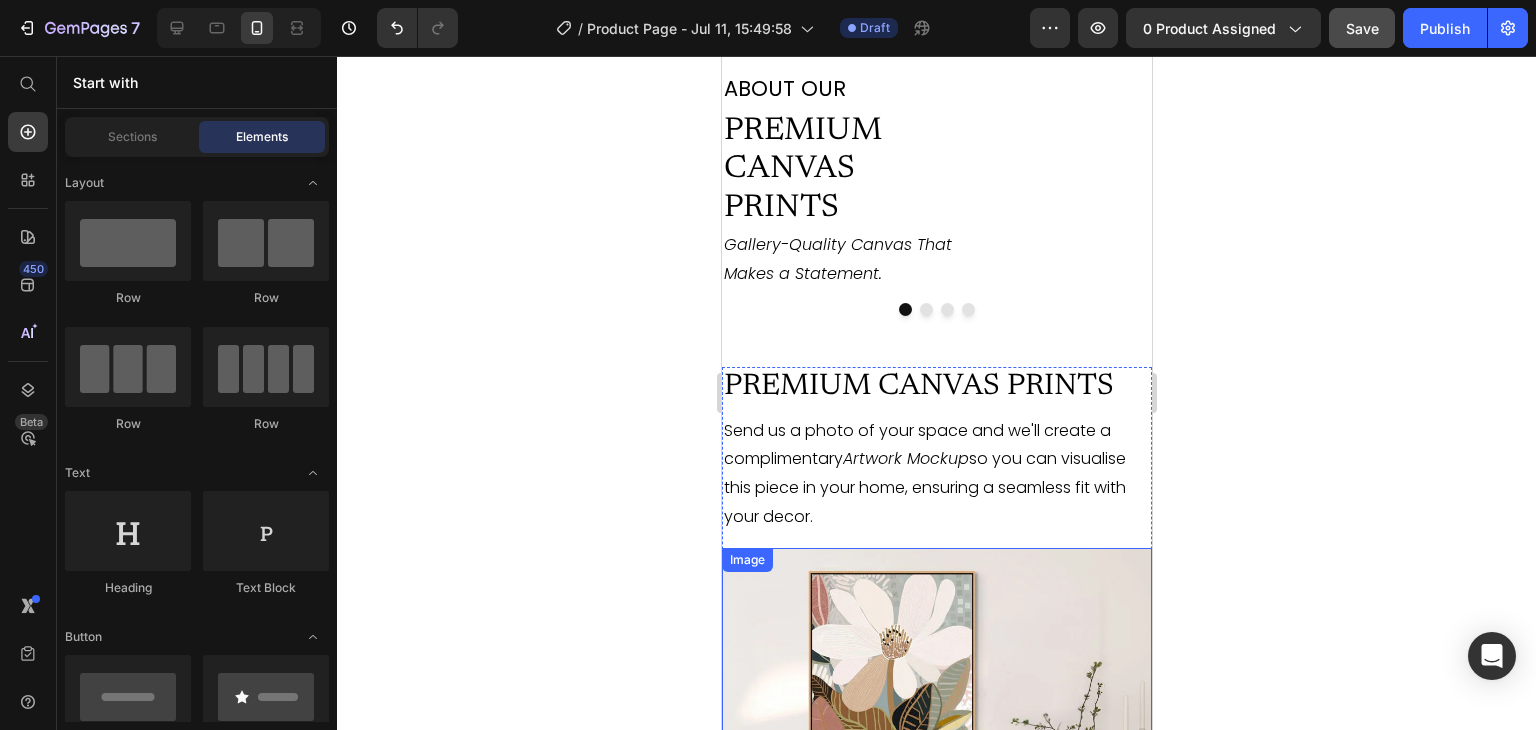 scroll, scrollTop: 3556, scrollLeft: 0, axis: vertical 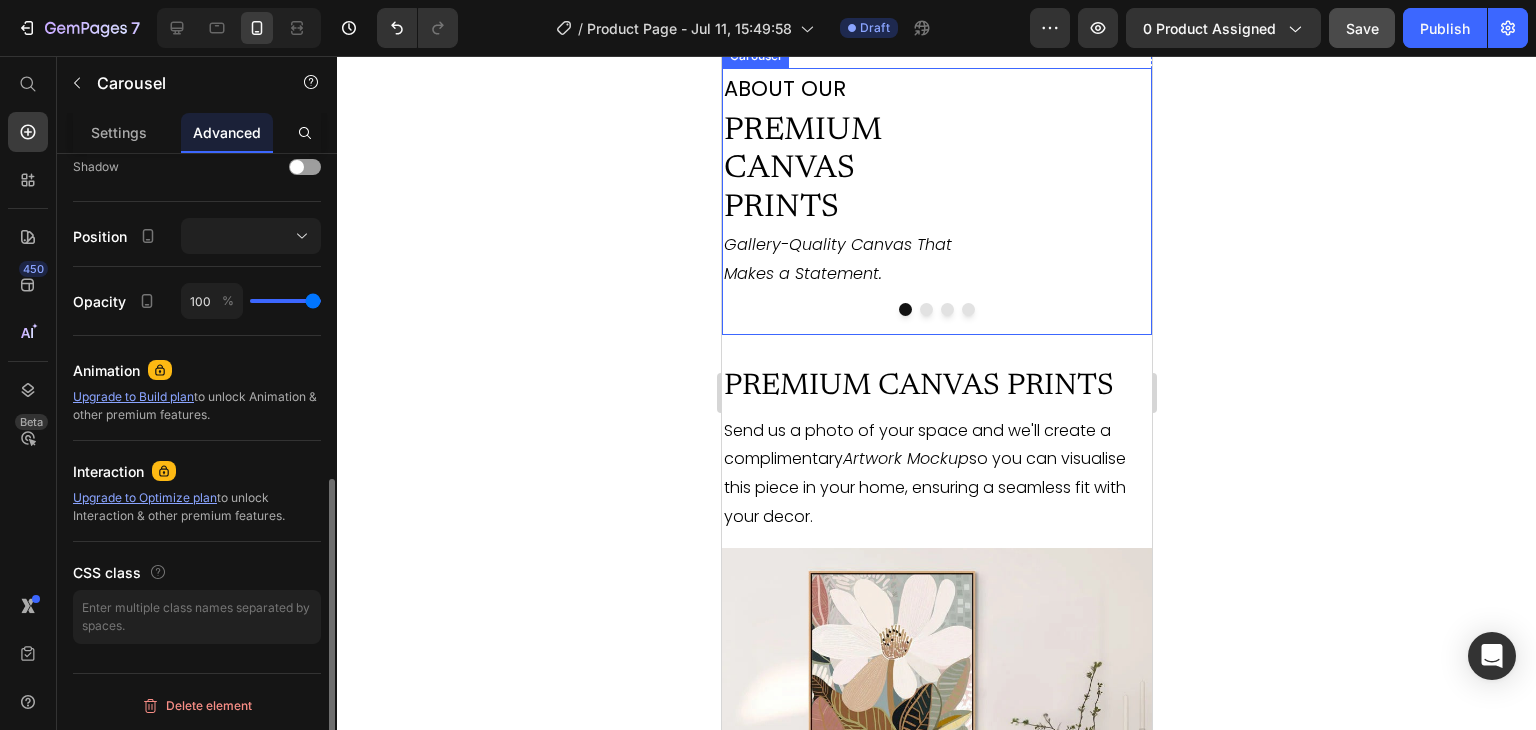 click at bounding box center (936, 309) 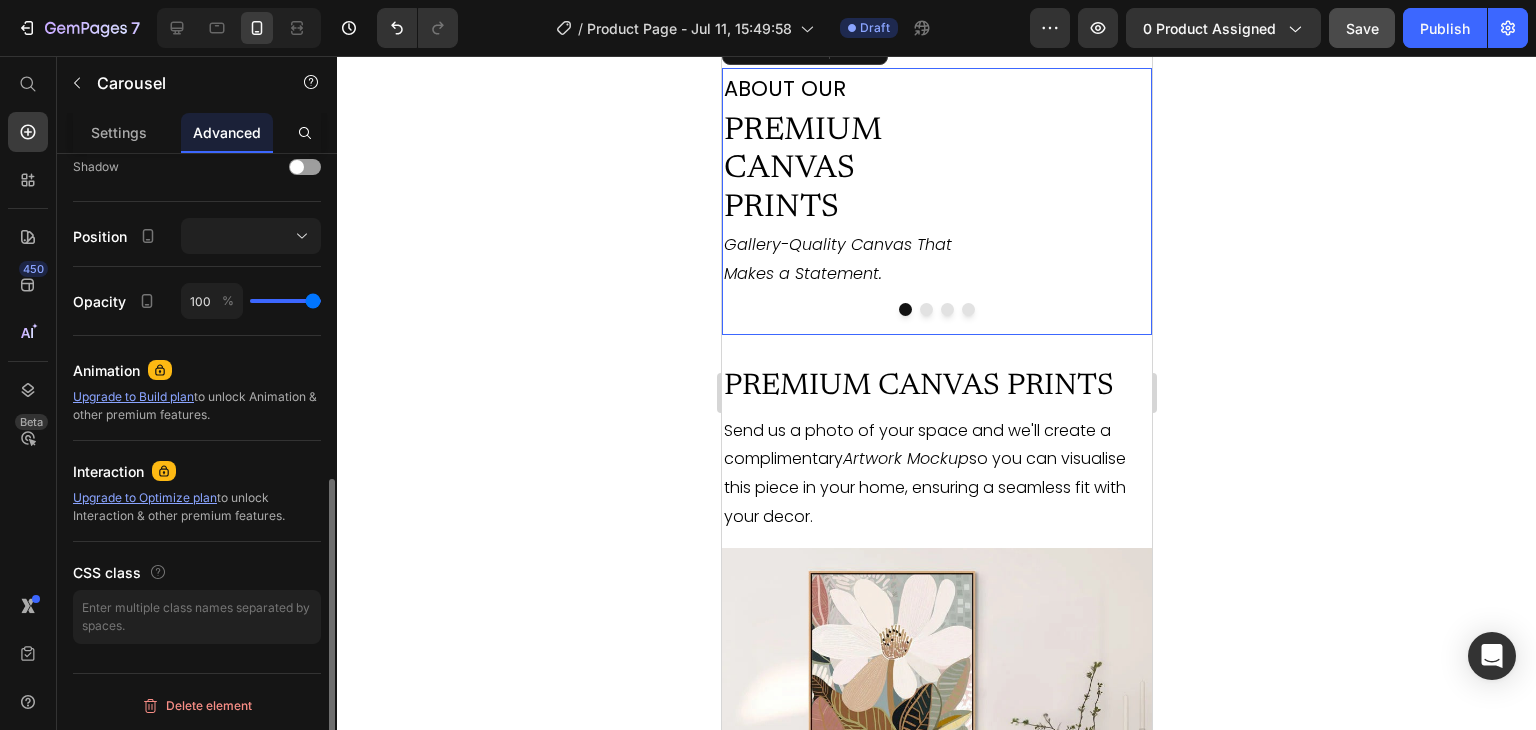 scroll, scrollTop: 0, scrollLeft: 0, axis: both 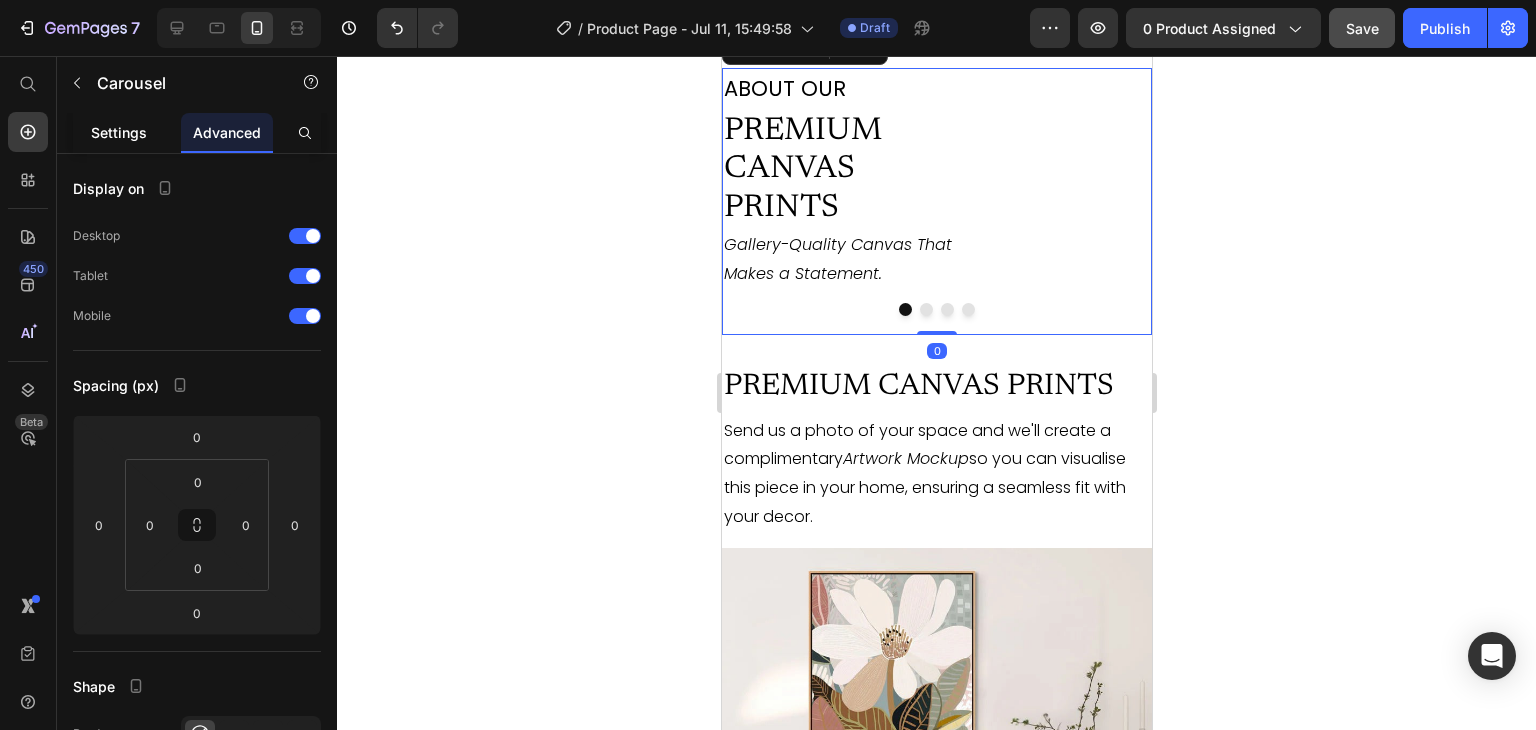 click on "Settings" at bounding box center (119, 132) 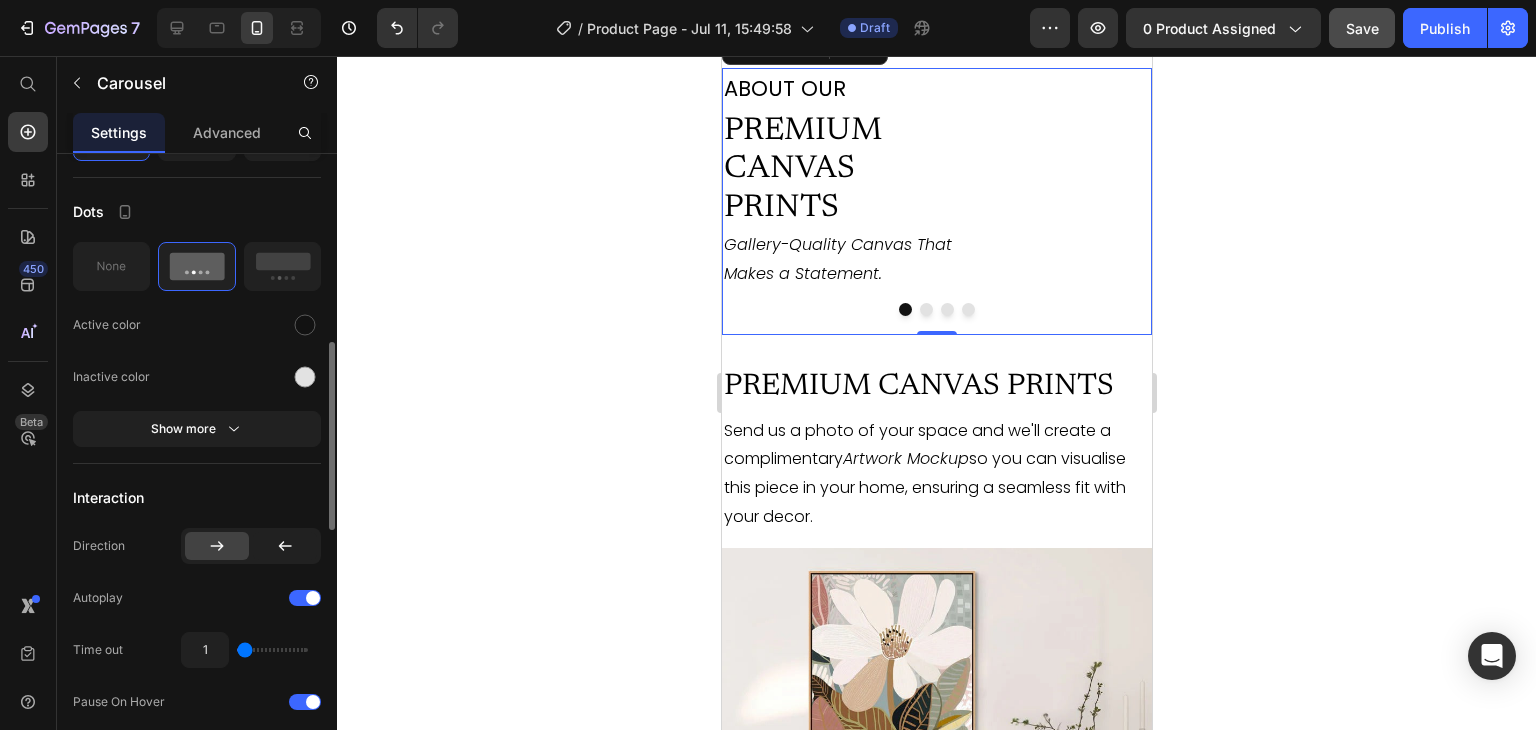 scroll, scrollTop: 608, scrollLeft: 0, axis: vertical 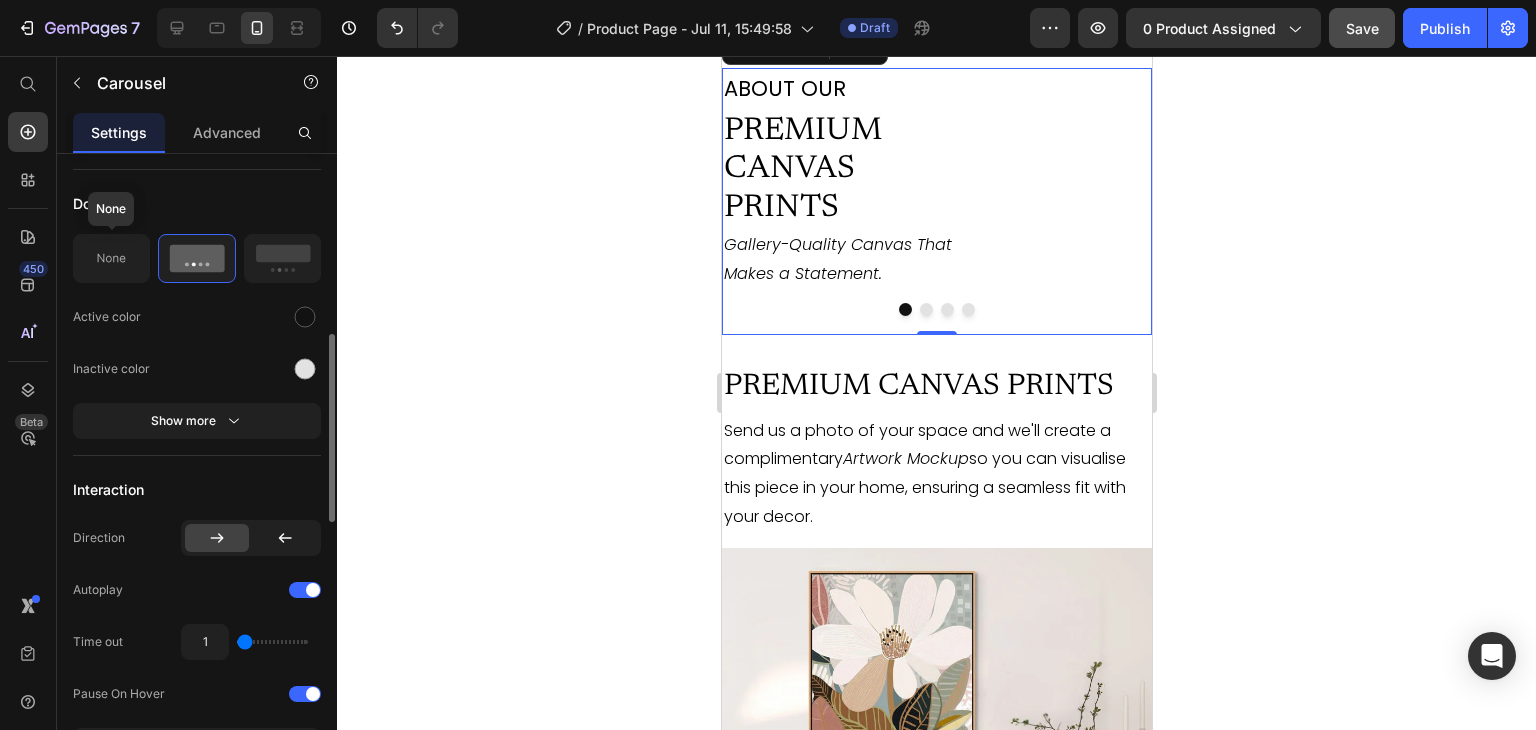 click 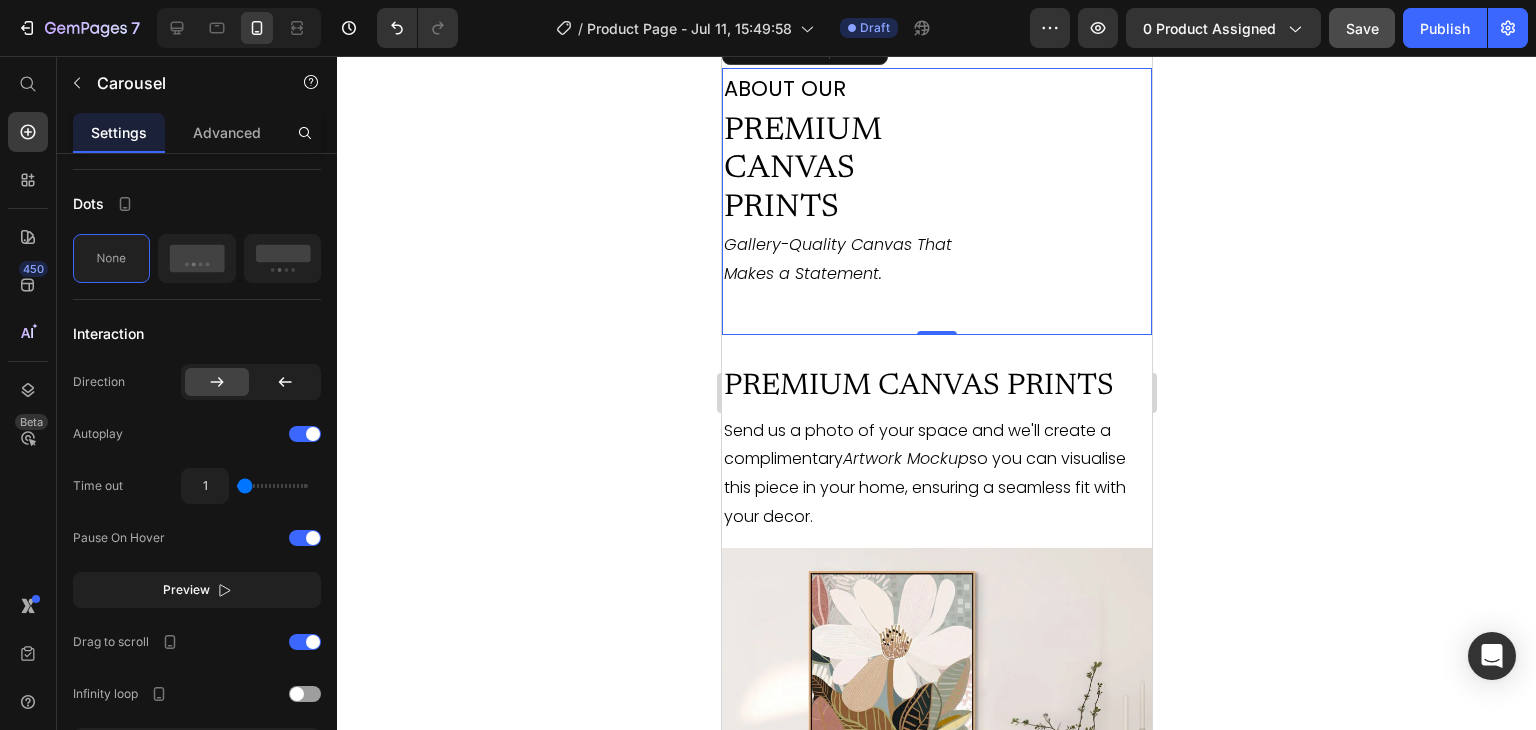 click 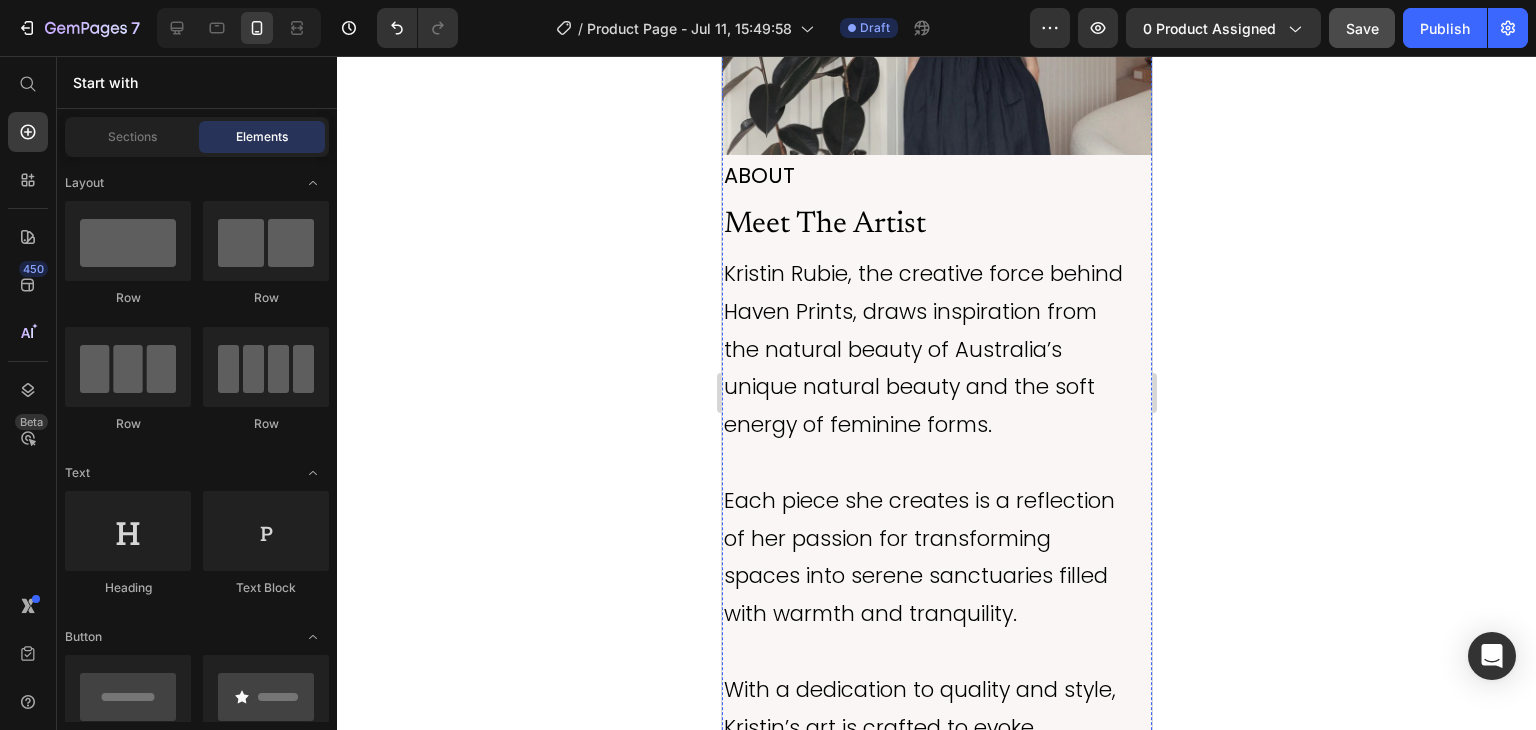 scroll, scrollTop: 4925, scrollLeft: 0, axis: vertical 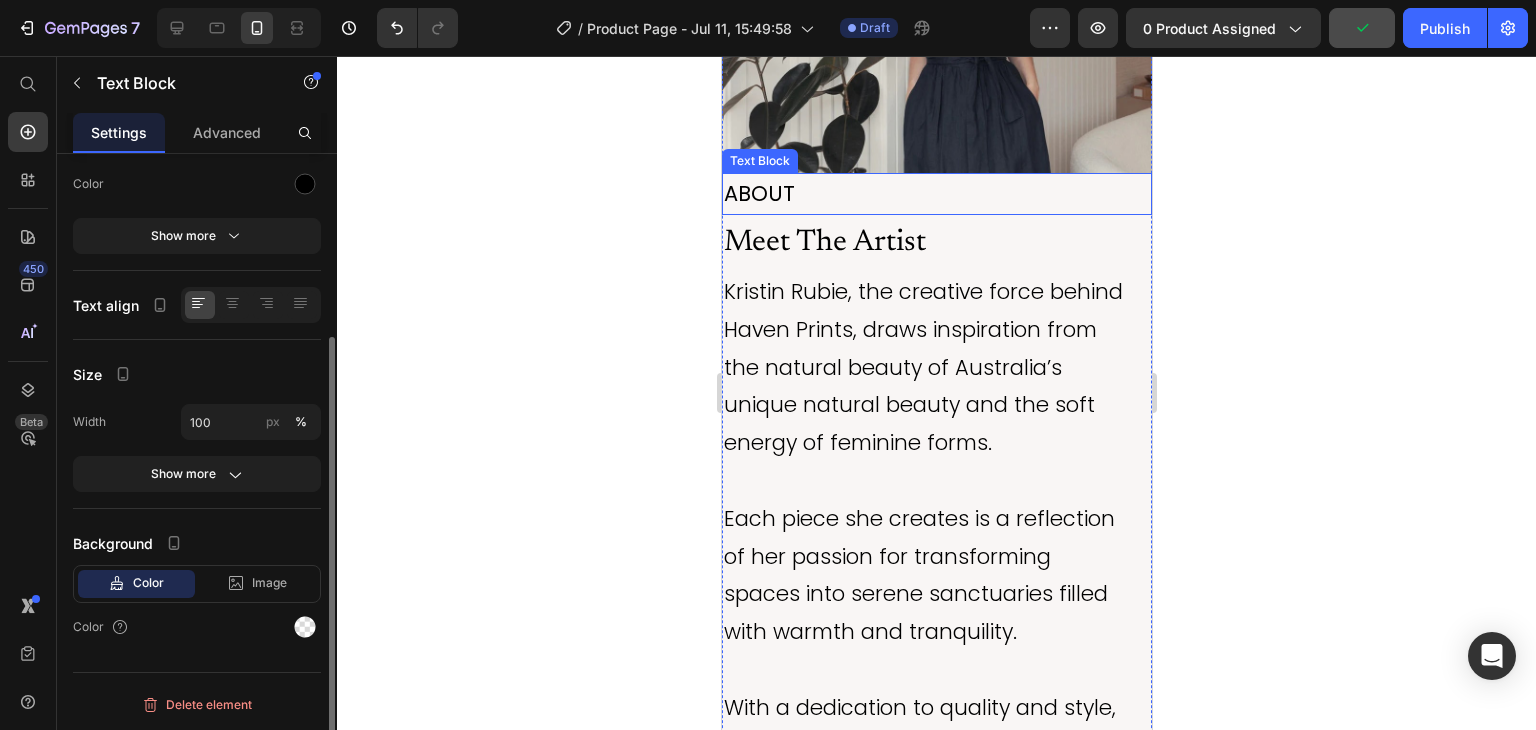 click on "ABOUT" at bounding box center [936, 194] 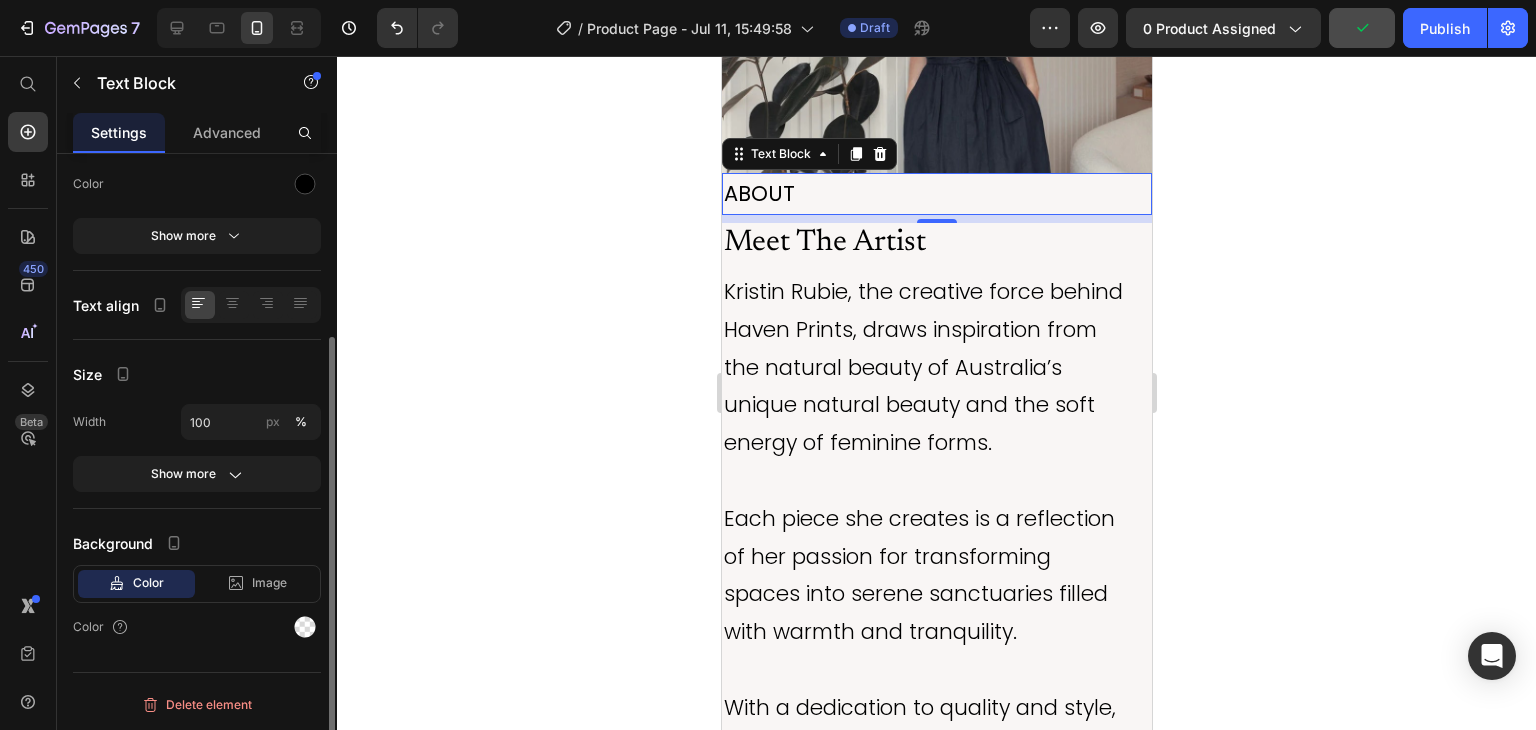 scroll, scrollTop: 0, scrollLeft: 0, axis: both 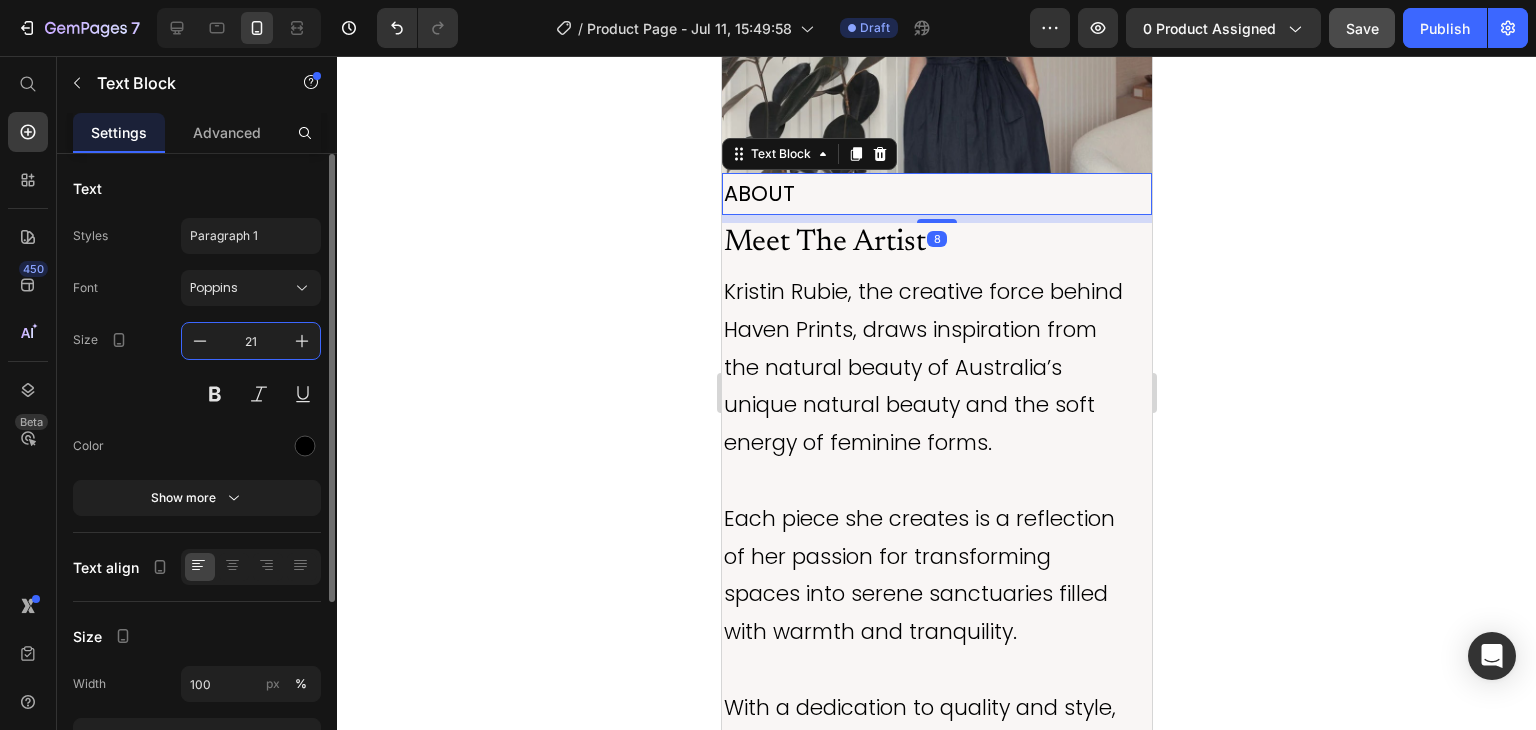 click on "21" at bounding box center [251, 341] 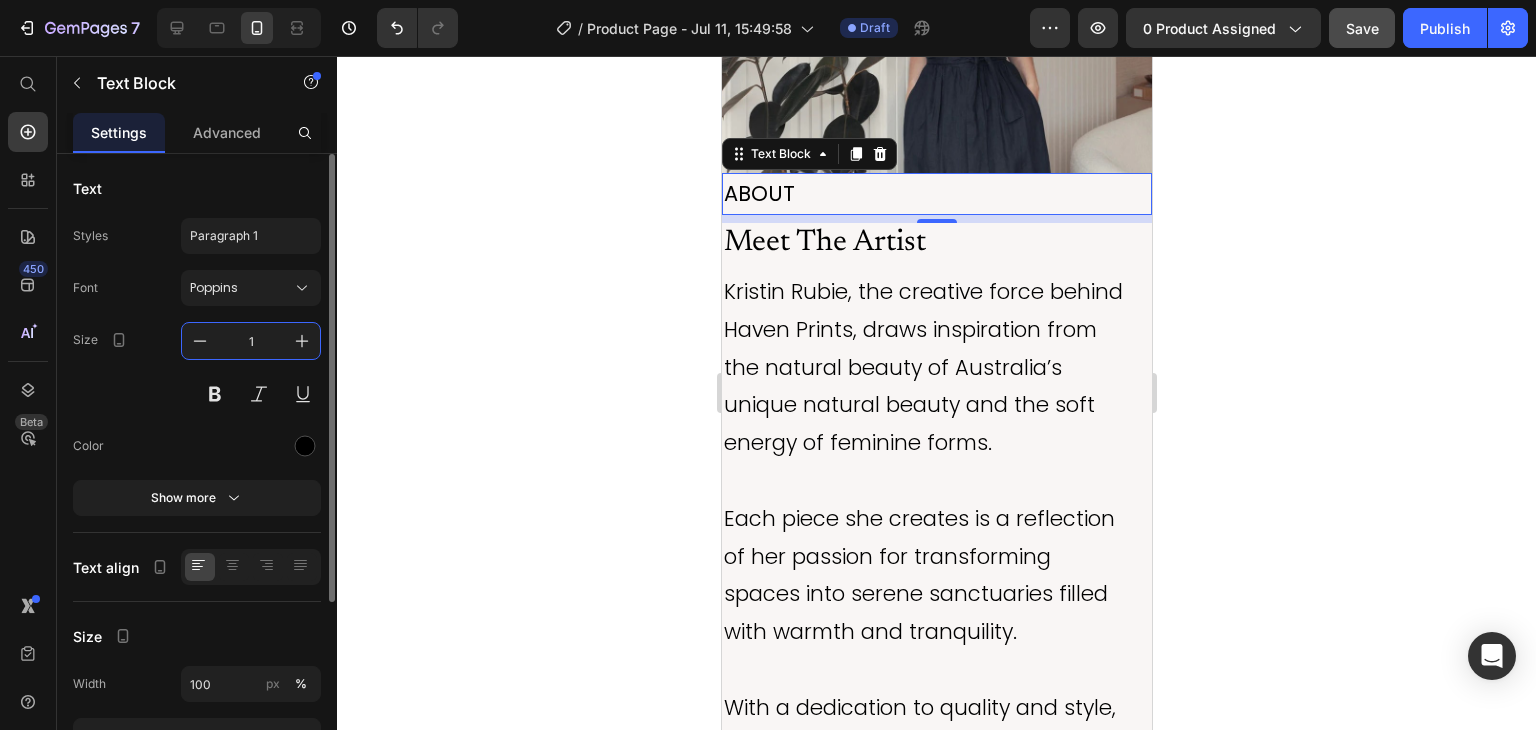 type on "16" 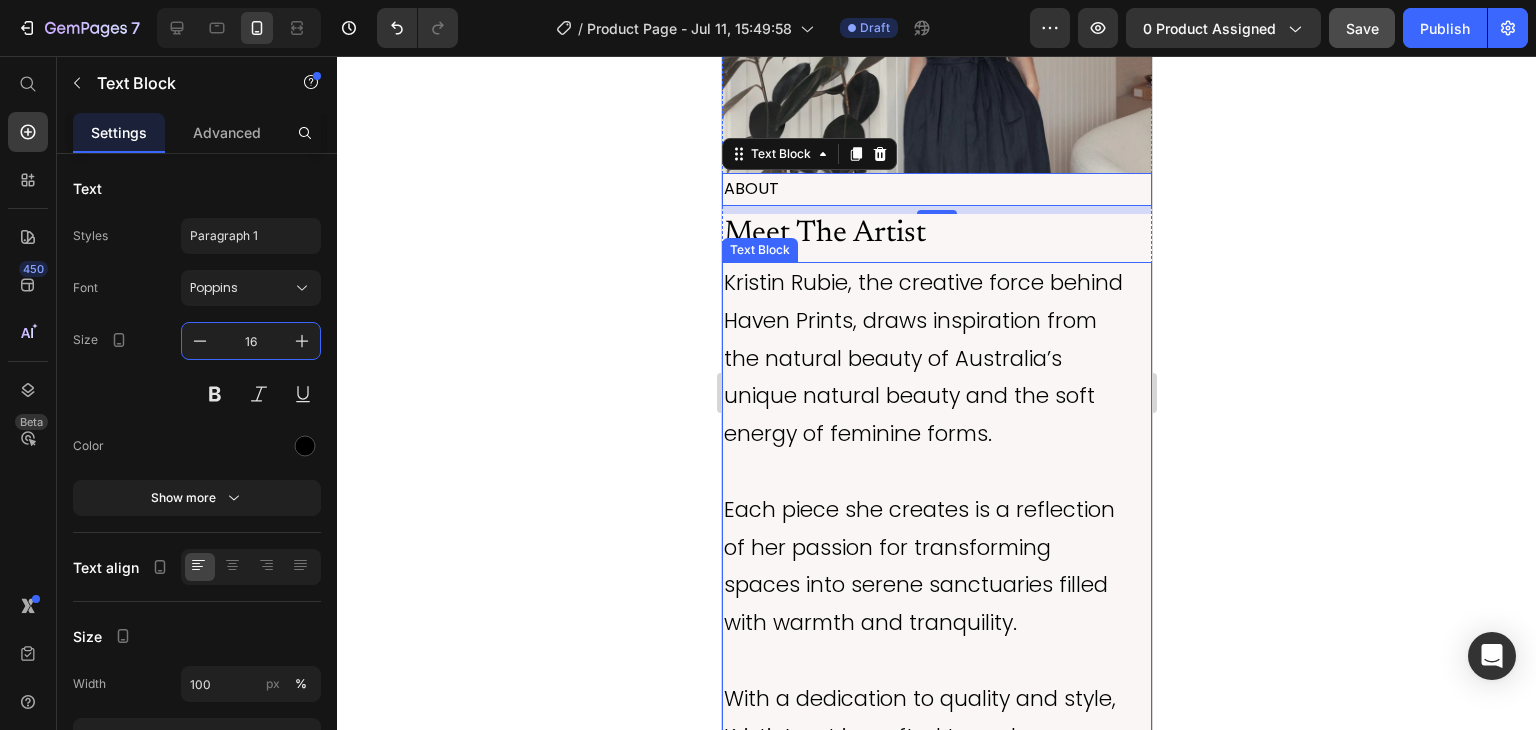 click on "Kristin Rubie, the creative force behind Haven Prints, draws inspiration from the natural beauty of Australia’s unique natural beauty and the soft energy of feminine forms." at bounding box center (925, 358) 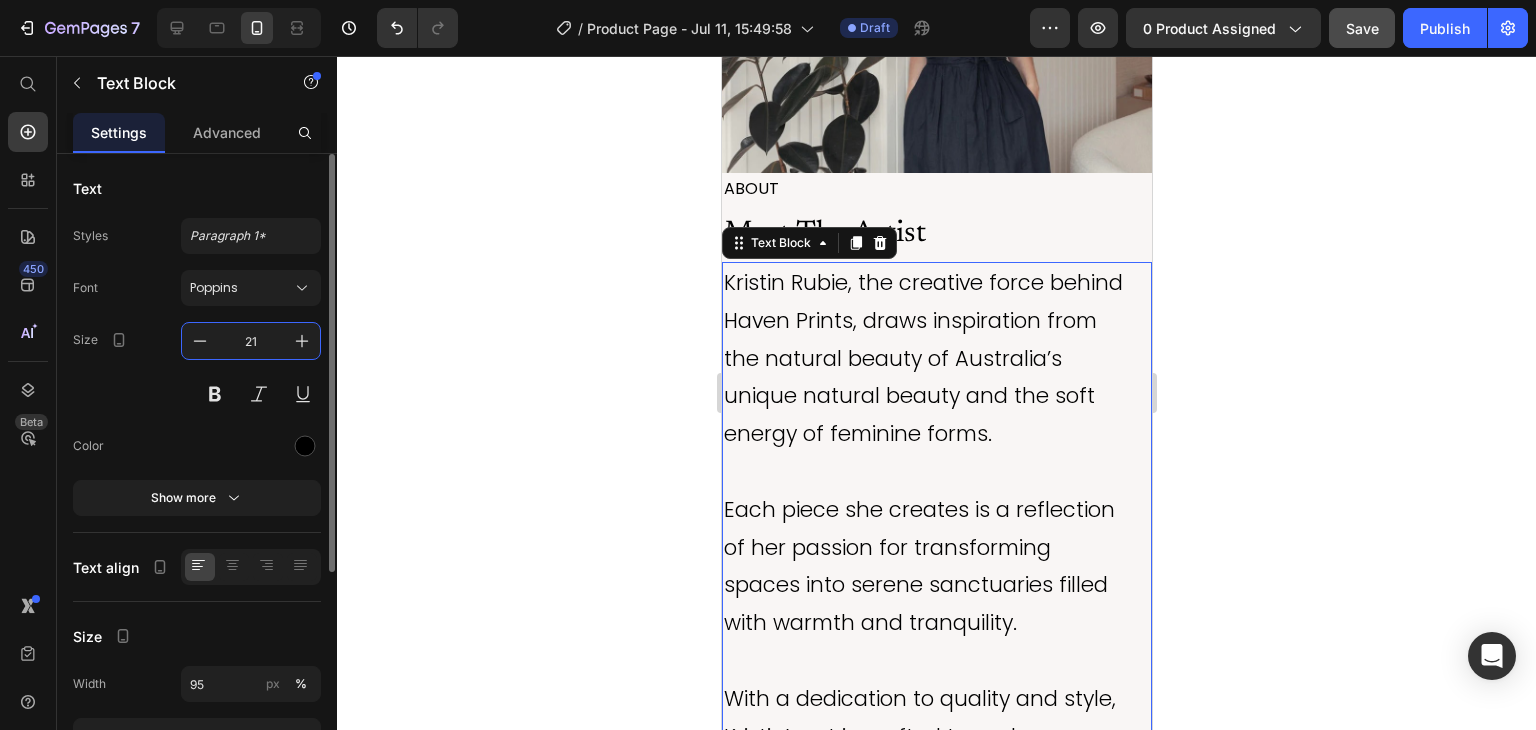 click on "21" at bounding box center (251, 341) 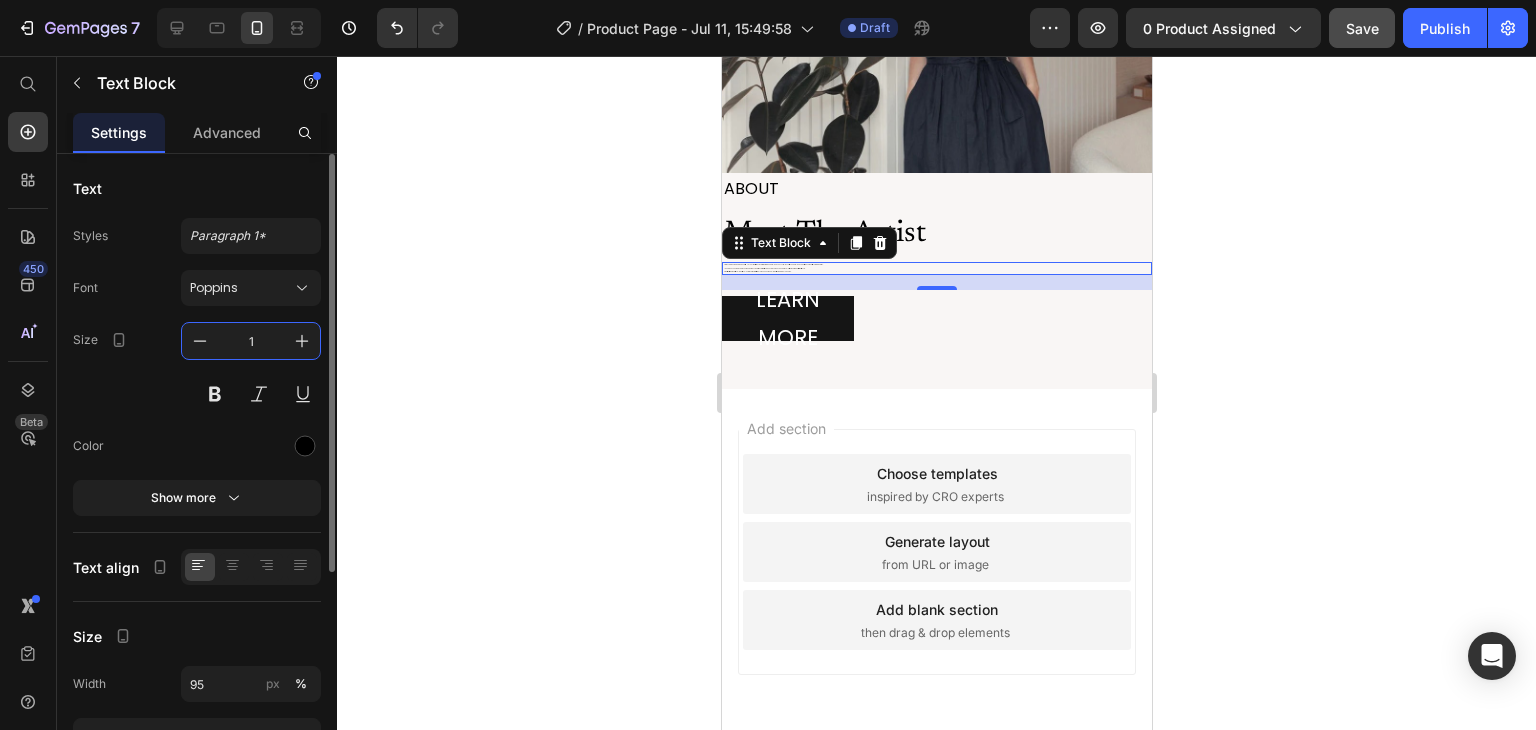 type on "16" 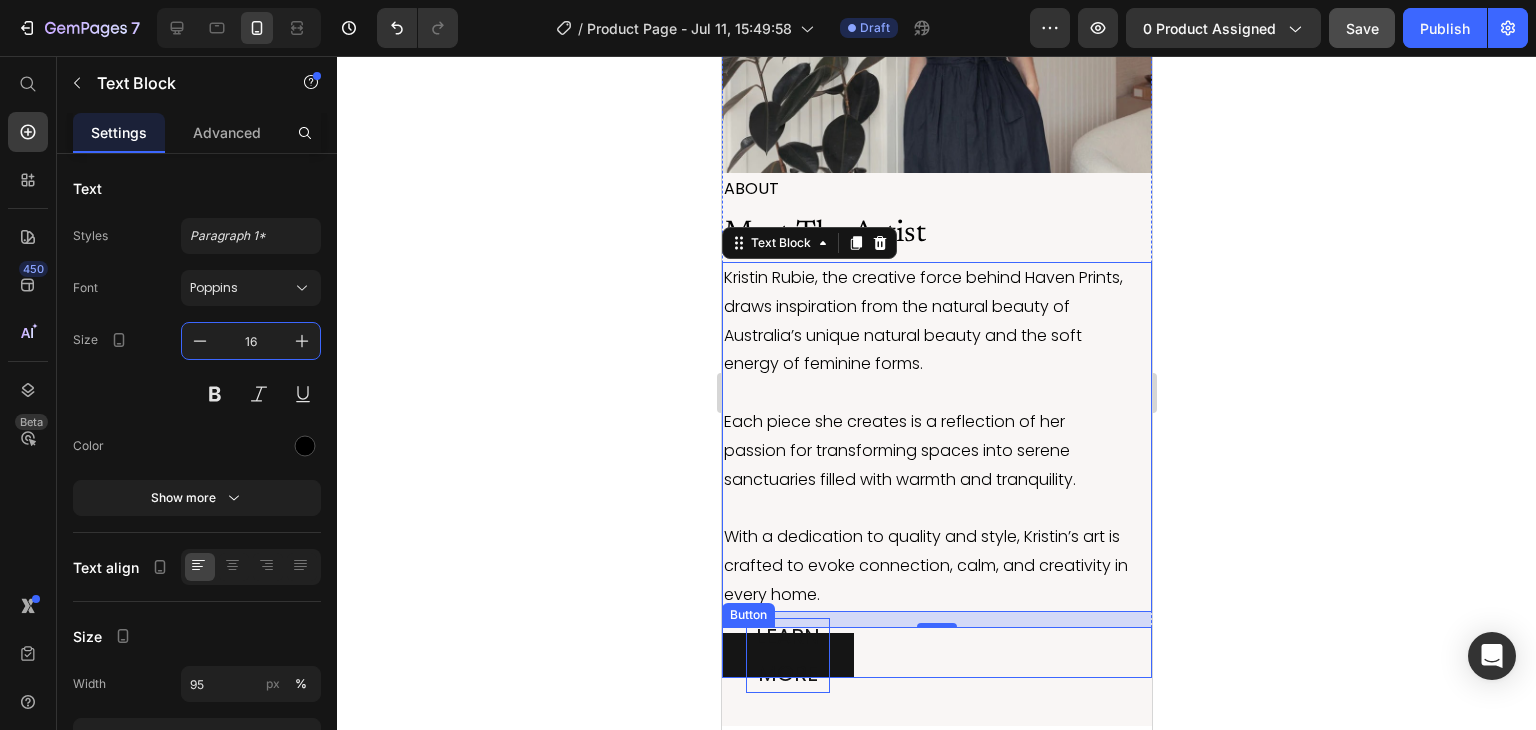 click on "LEARN MORE" at bounding box center [787, 656] 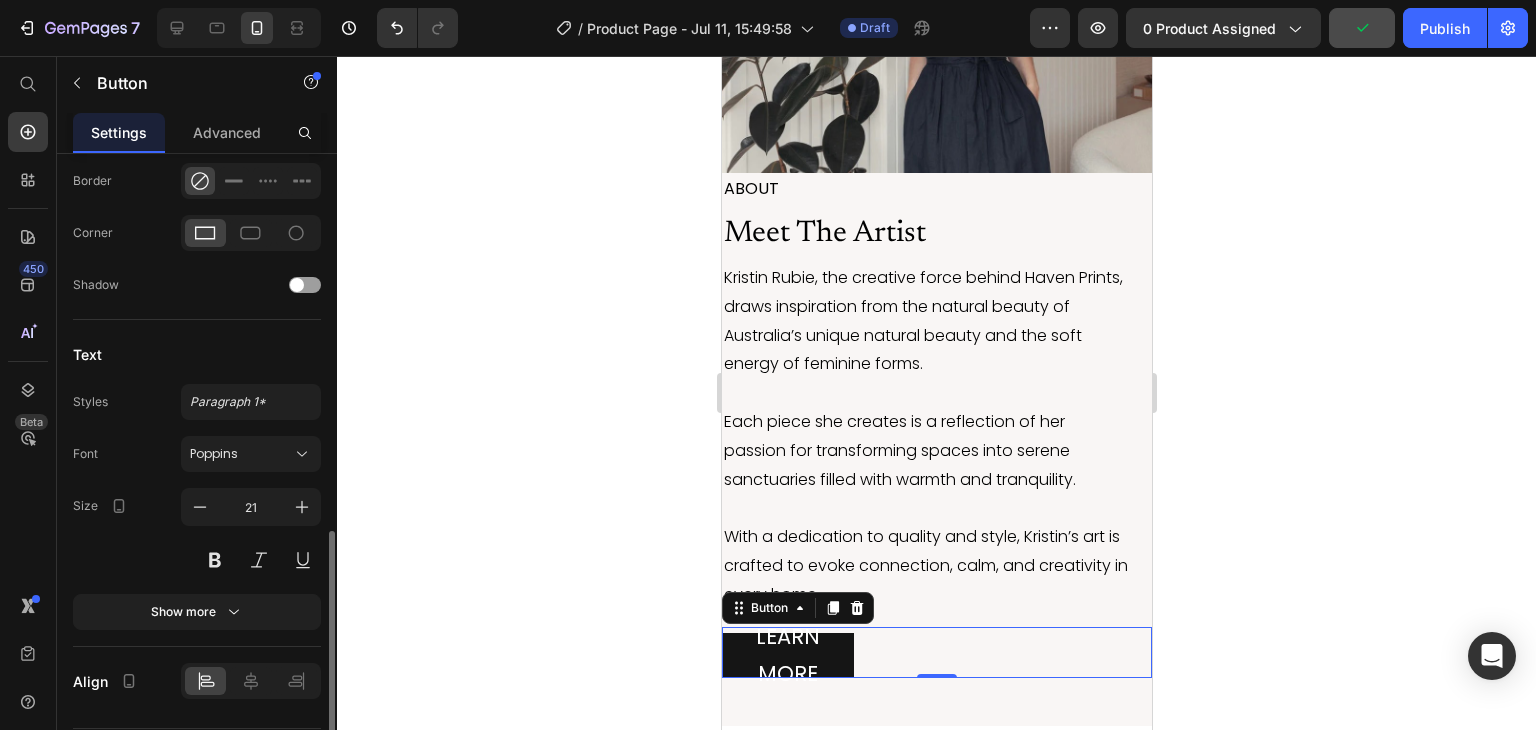 scroll, scrollTop: 706, scrollLeft: 0, axis: vertical 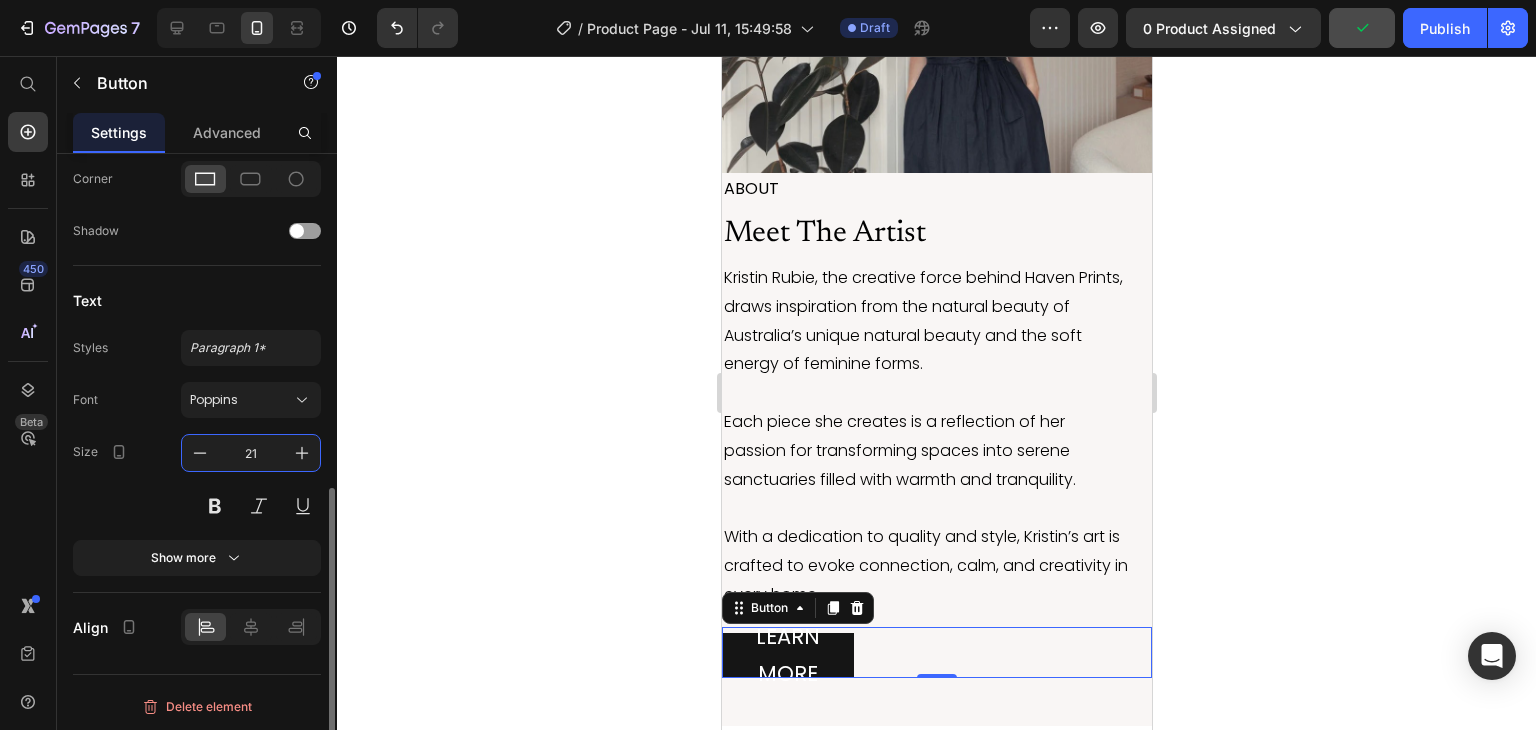 click on "21" at bounding box center [251, 453] 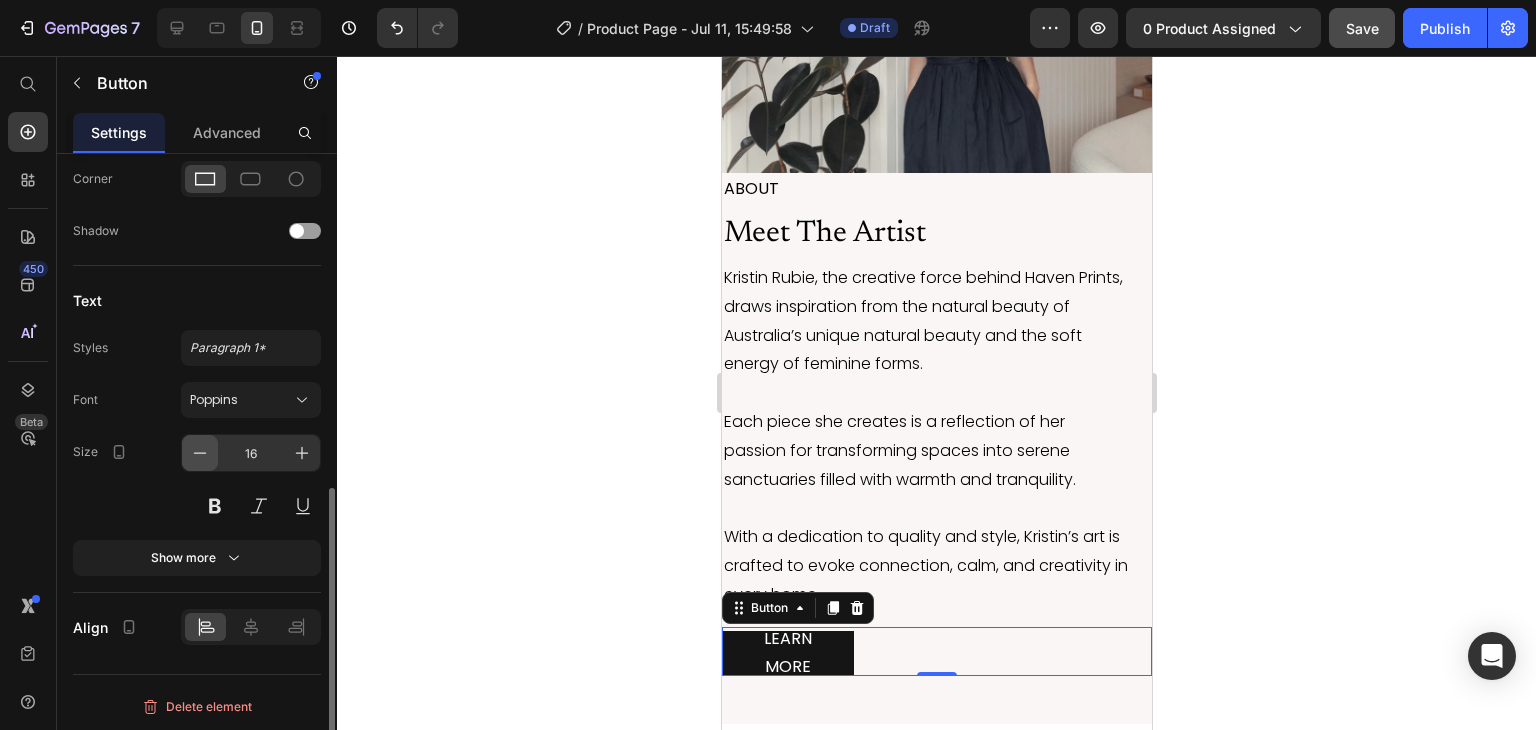 click 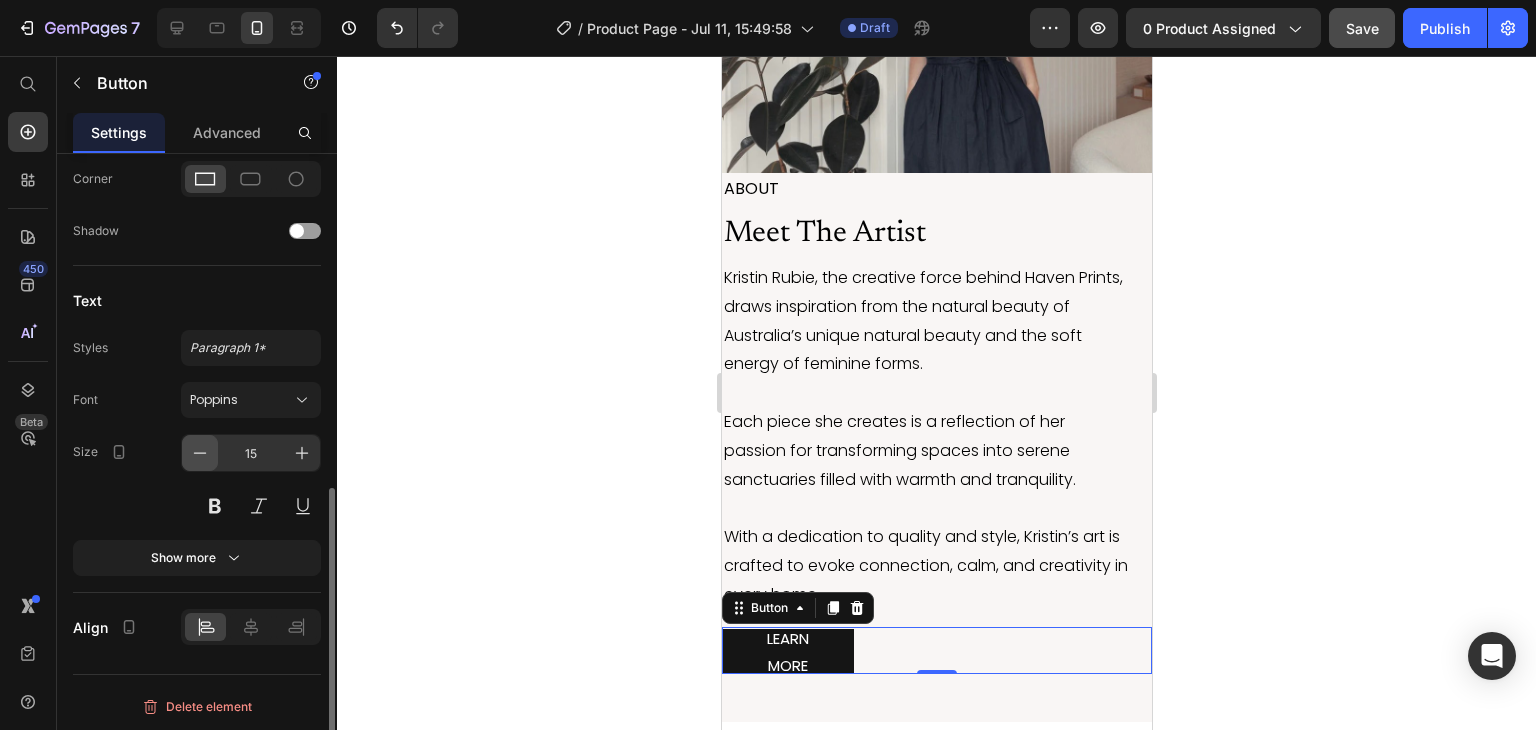 click 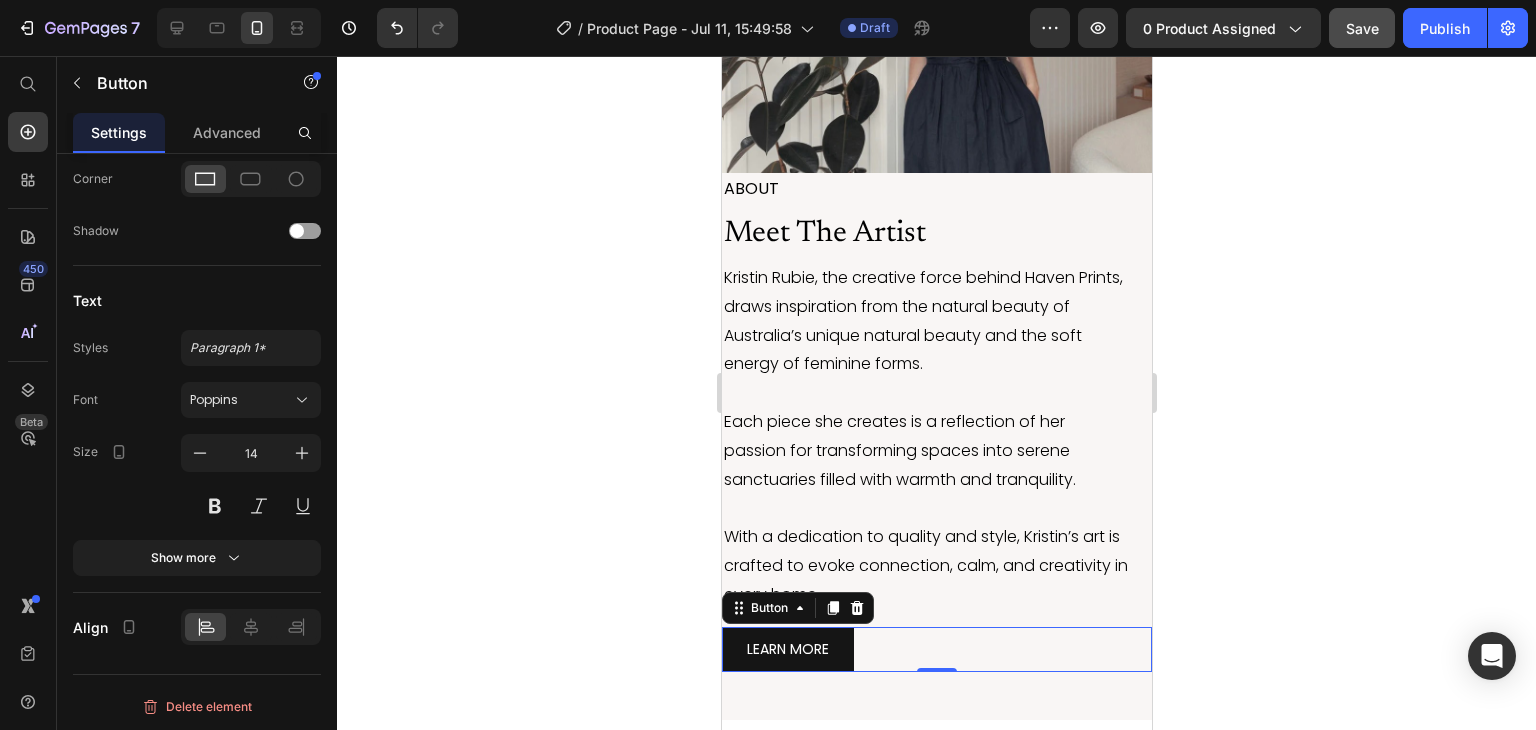 click 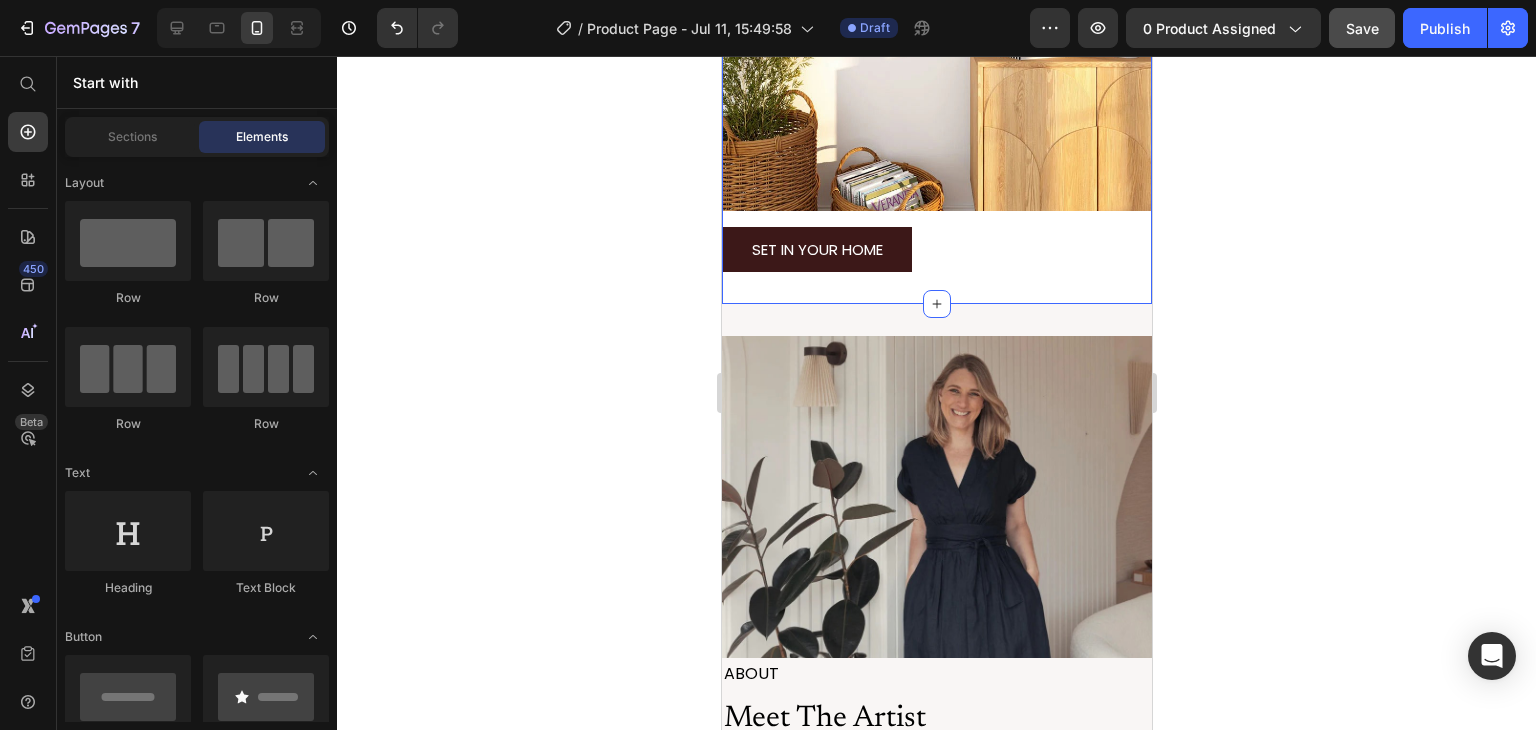 scroll, scrollTop: 4575, scrollLeft: 0, axis: vertical 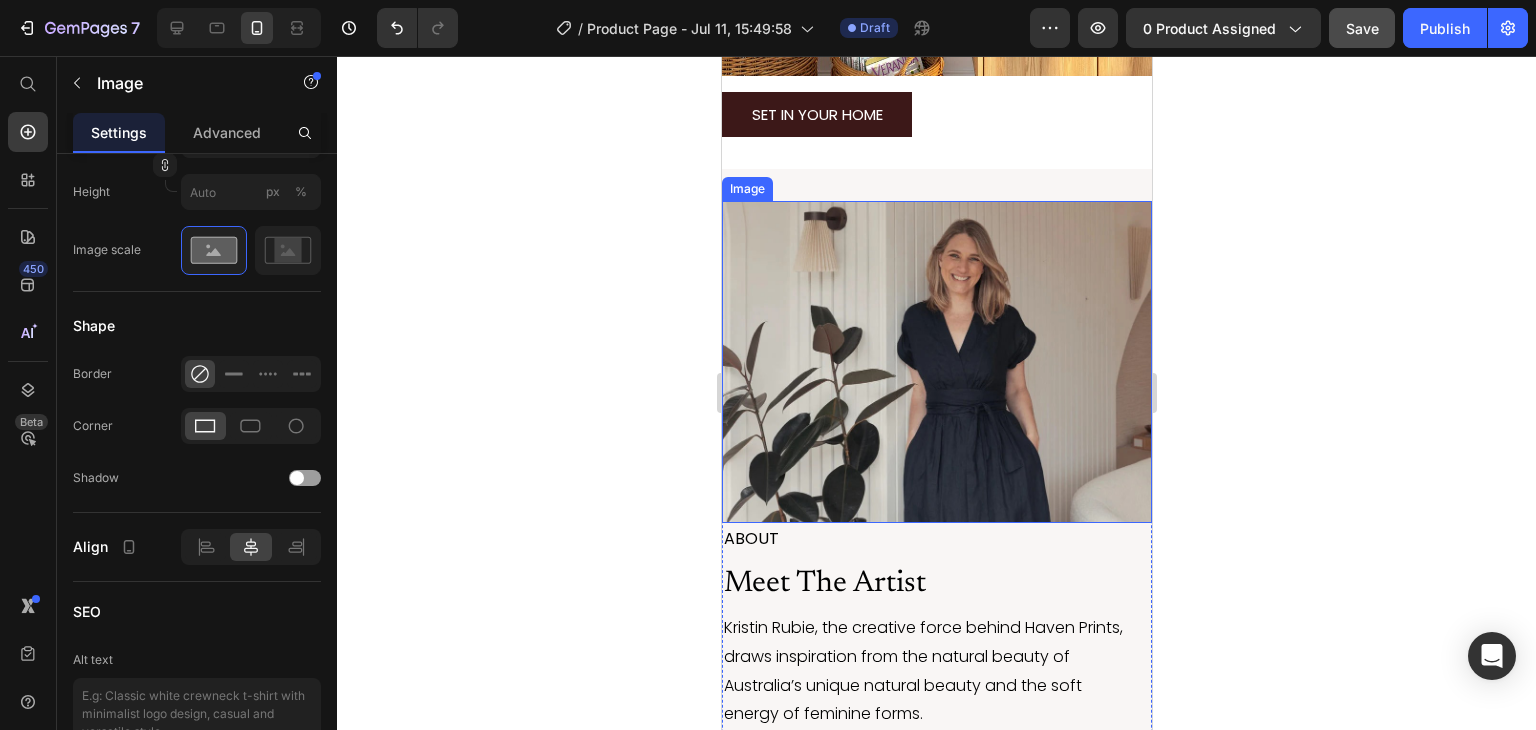 click at bounding box center (936, 362) 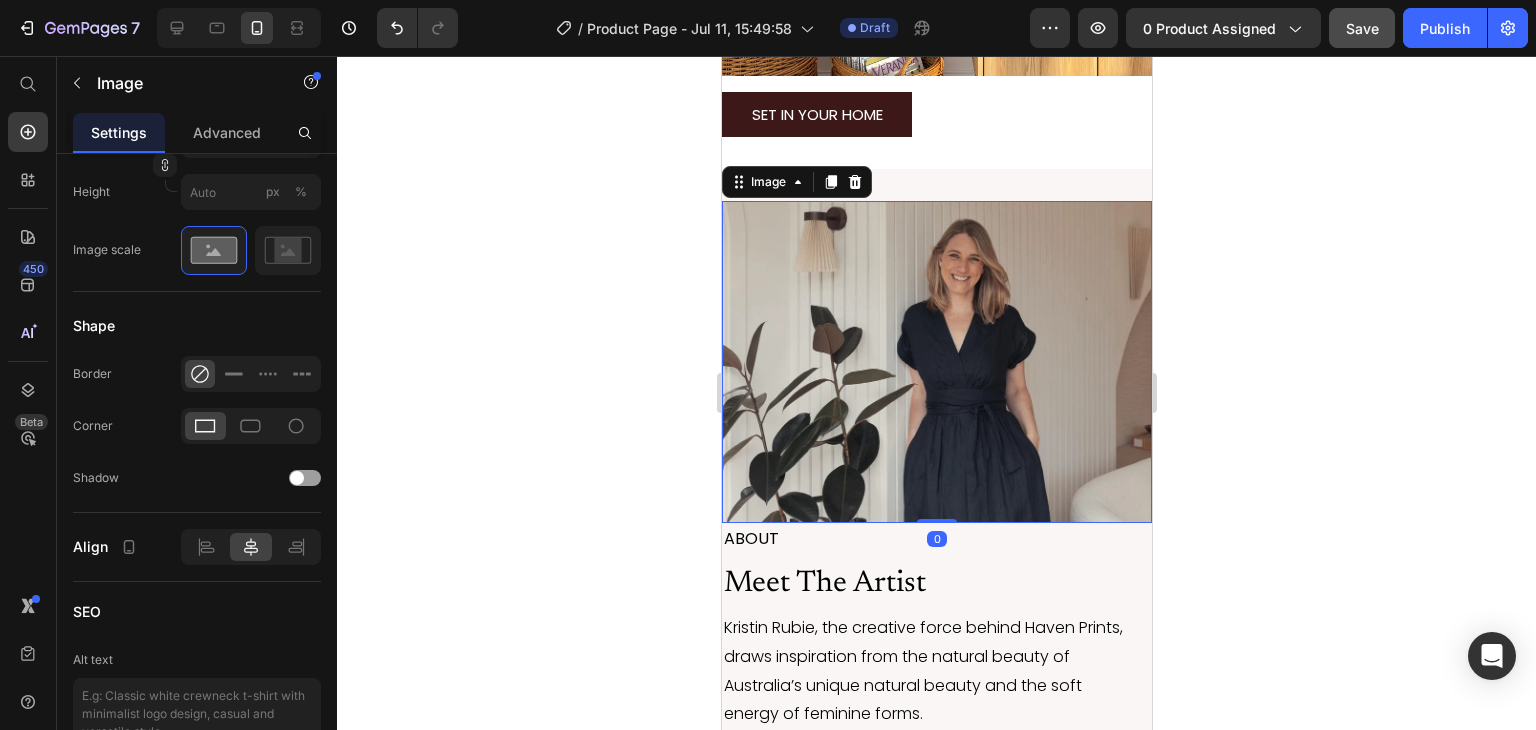 scroll, scrollTop: 0, scrollLeft: 0, axis: both 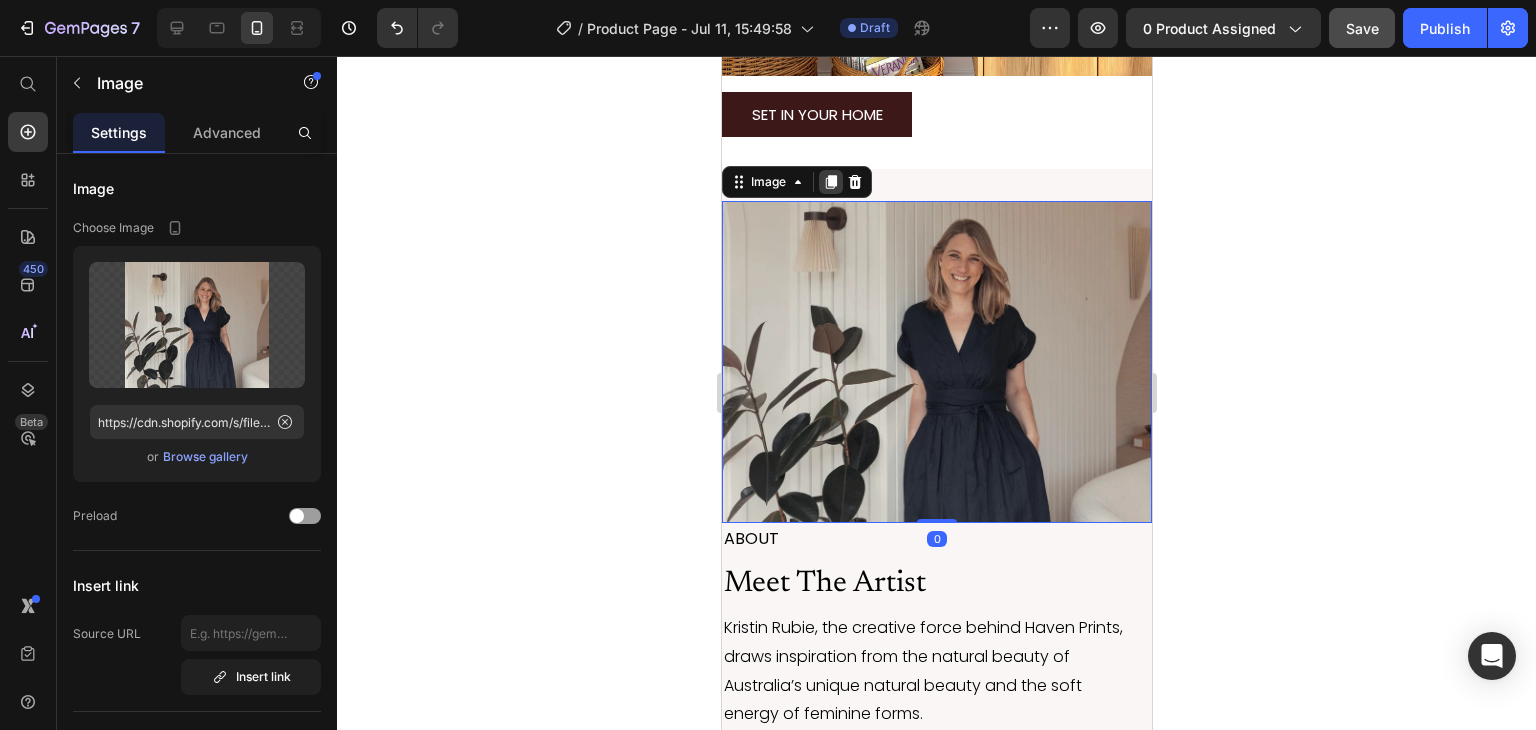 click at bounding box center [830, 182] 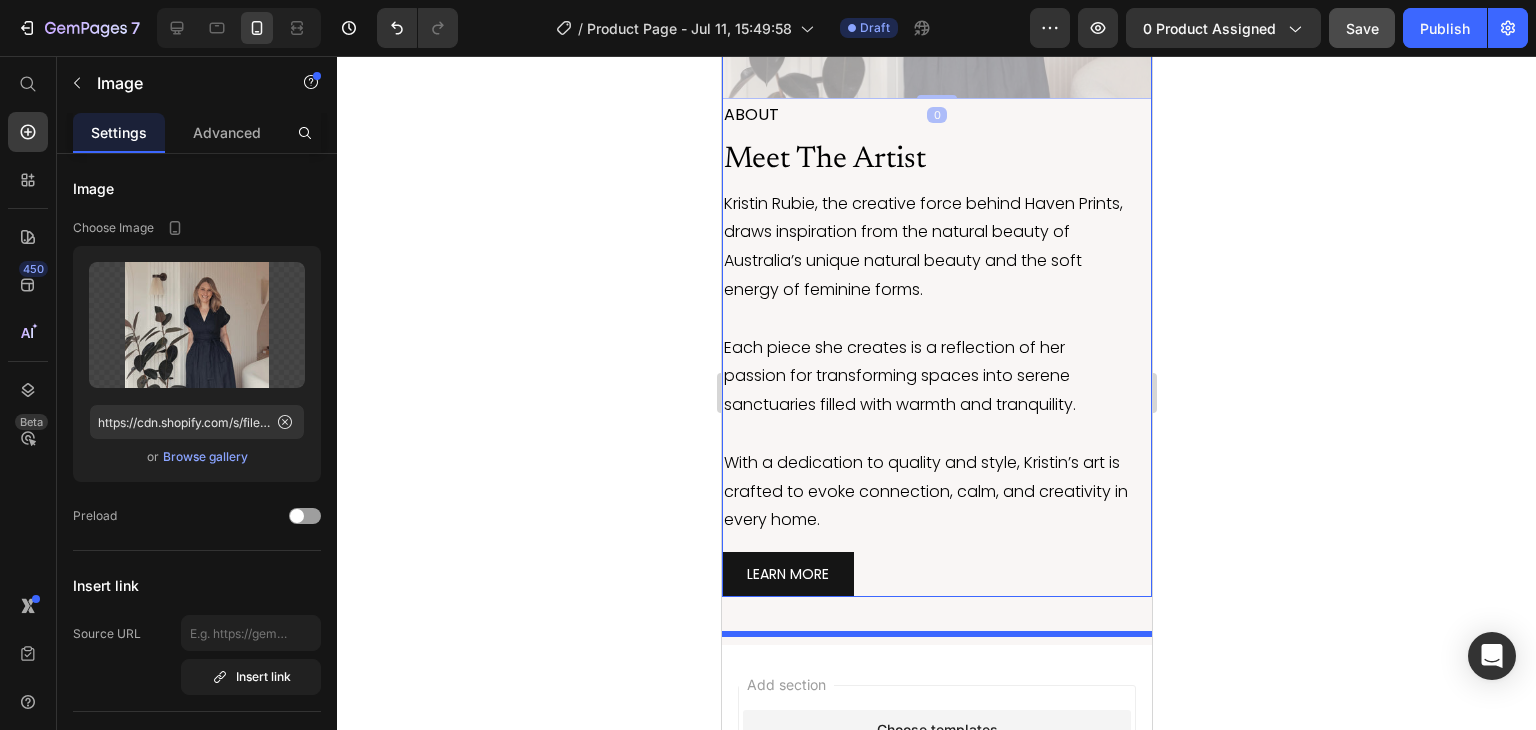 scroll, scrollTop: 5316, scrollLeft: 0, axis: vertical 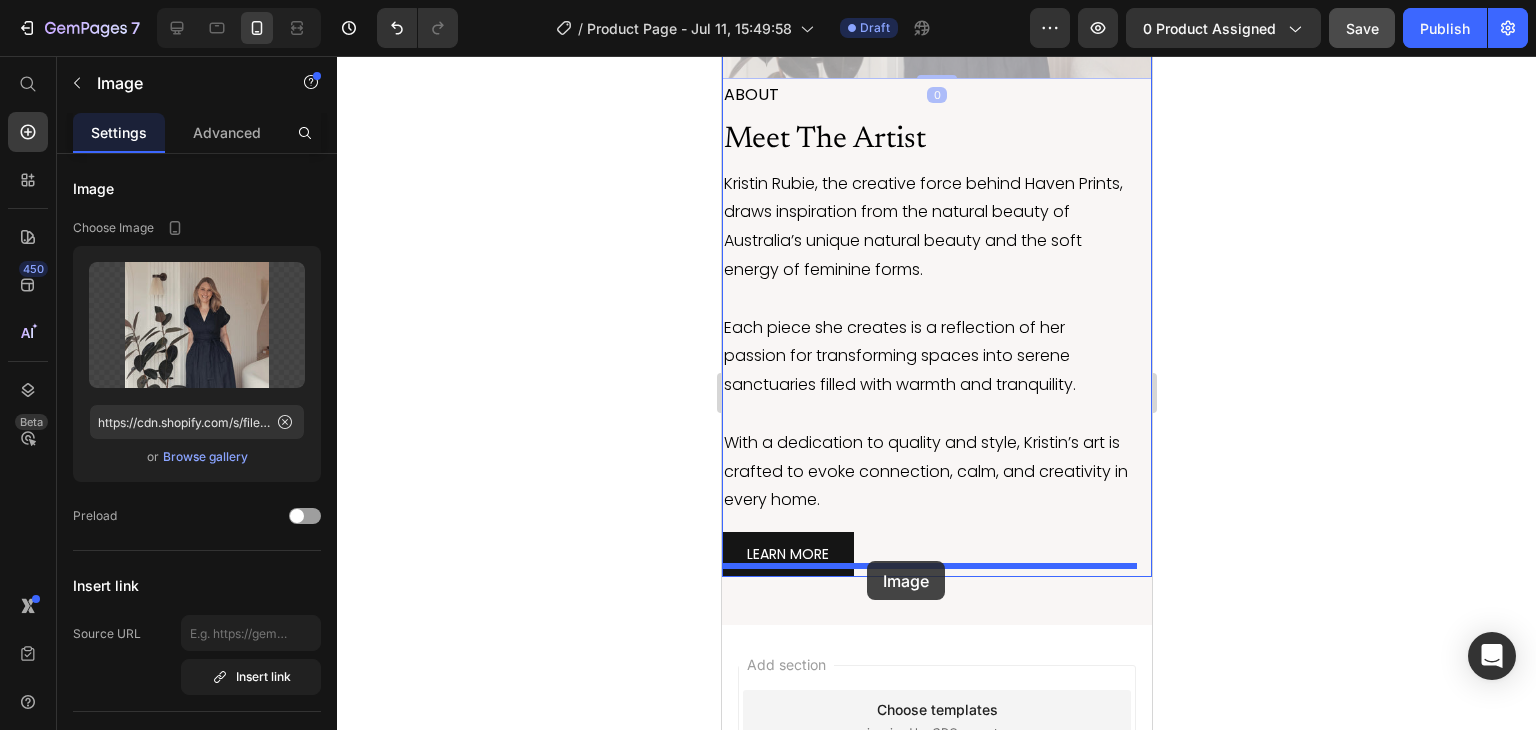 drag, startPoint x: 754, startPoint y: 488, endPoint x: 866, endPoint y: 561, distance: 133.68994 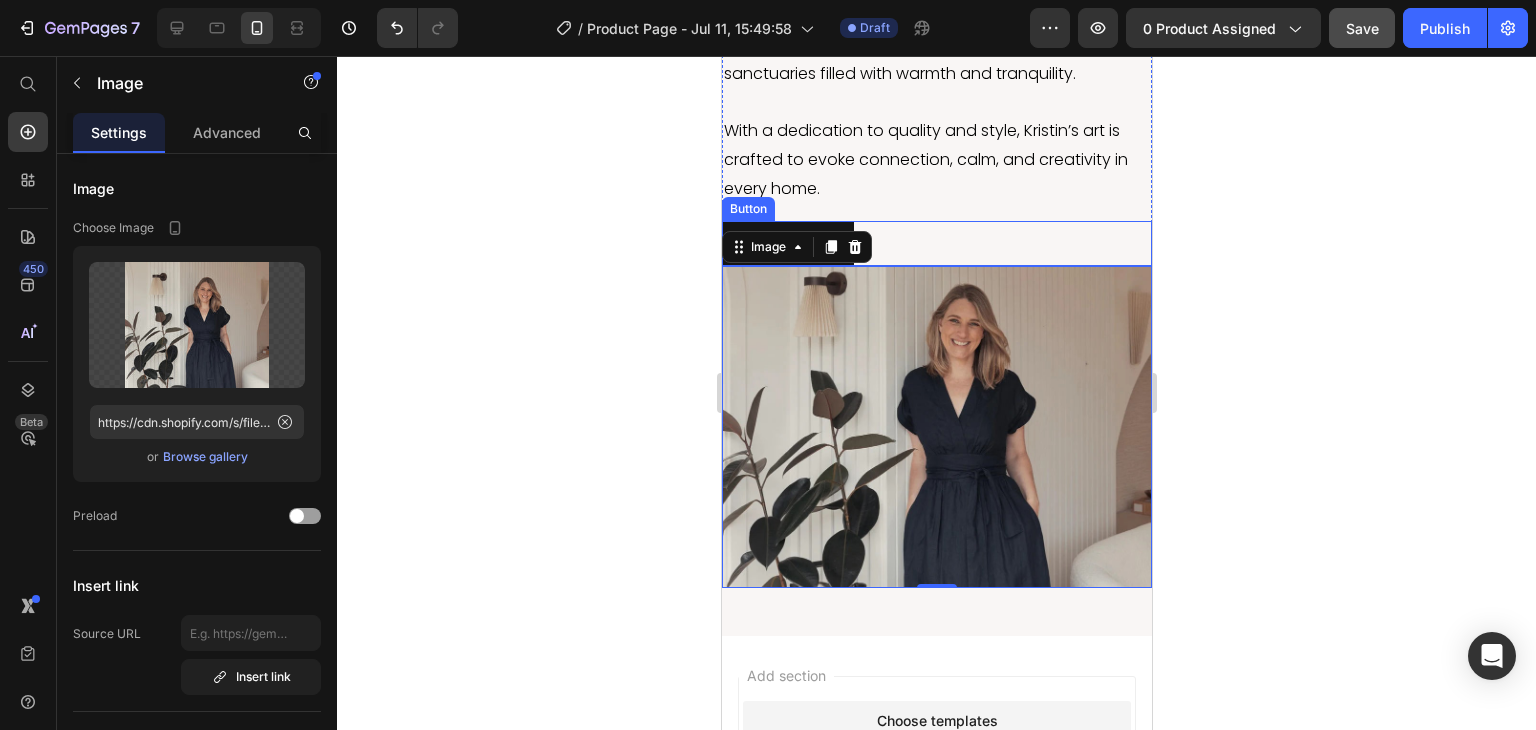 click on "LEARN MORE Button" at bounding box center [936, 243] 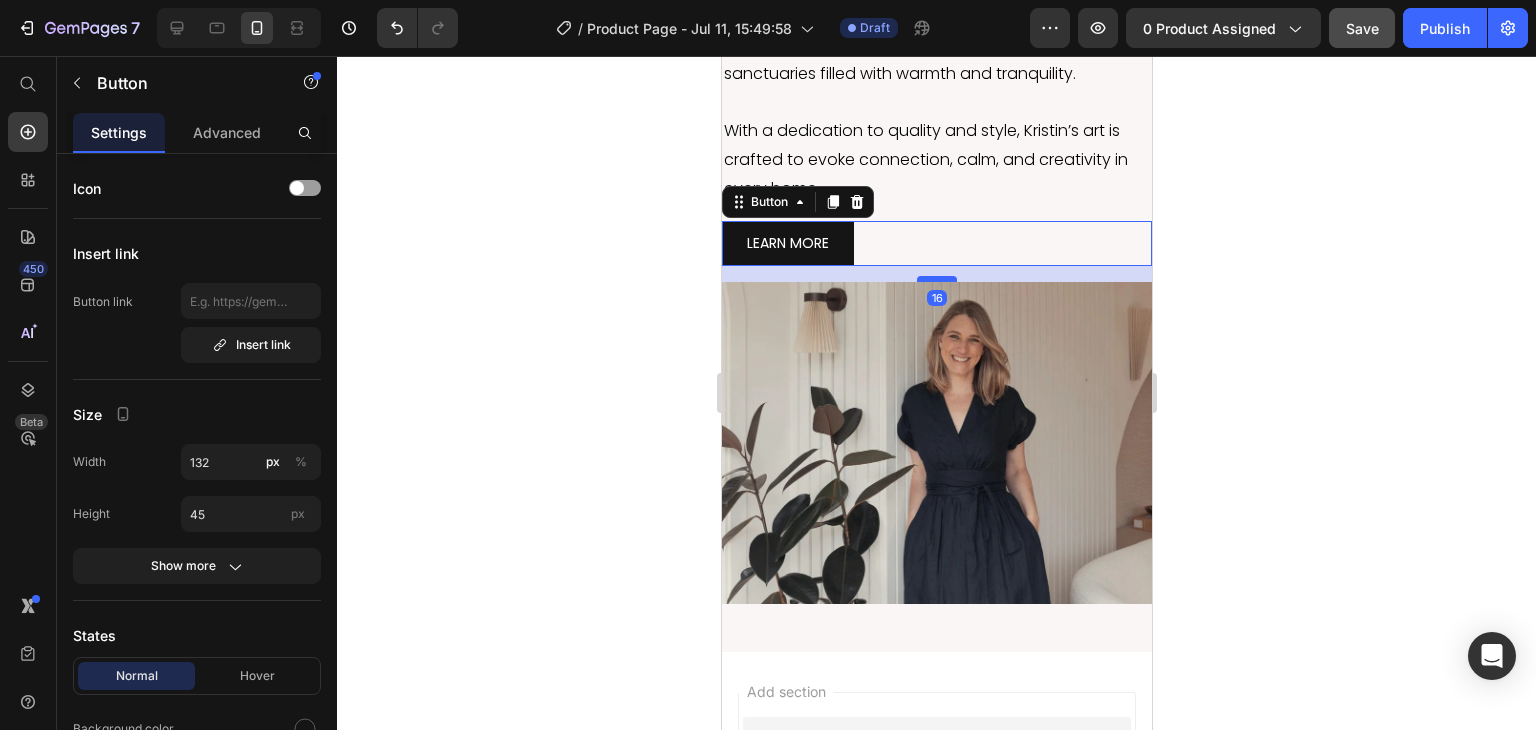 drag, startPoint x: 927, startPoint y: 250, endPoint x: 930, endPoint y: 266, distance: 16.27882 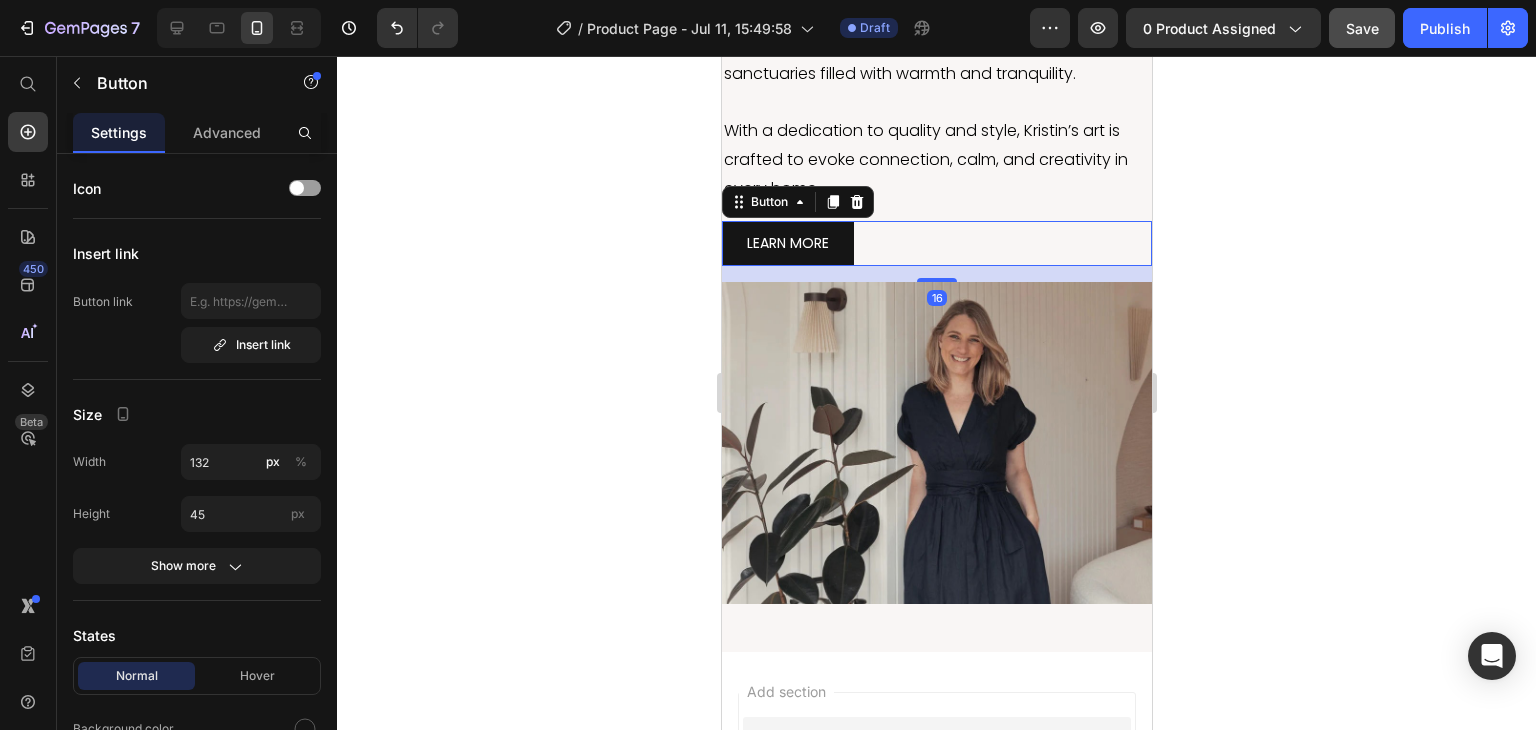 click 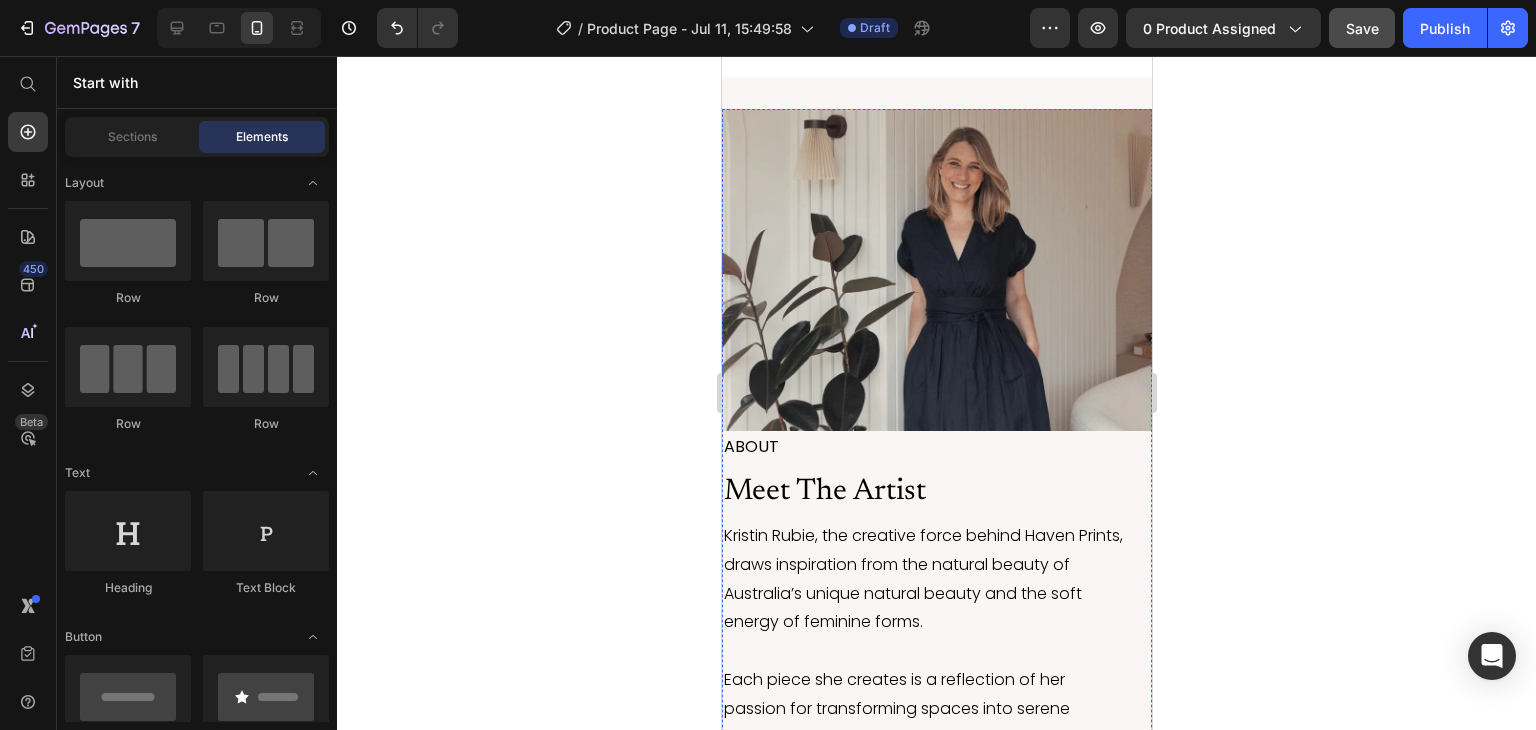 scroll, scrollTop: 4664, scrollLeft: 0, axis: vertical 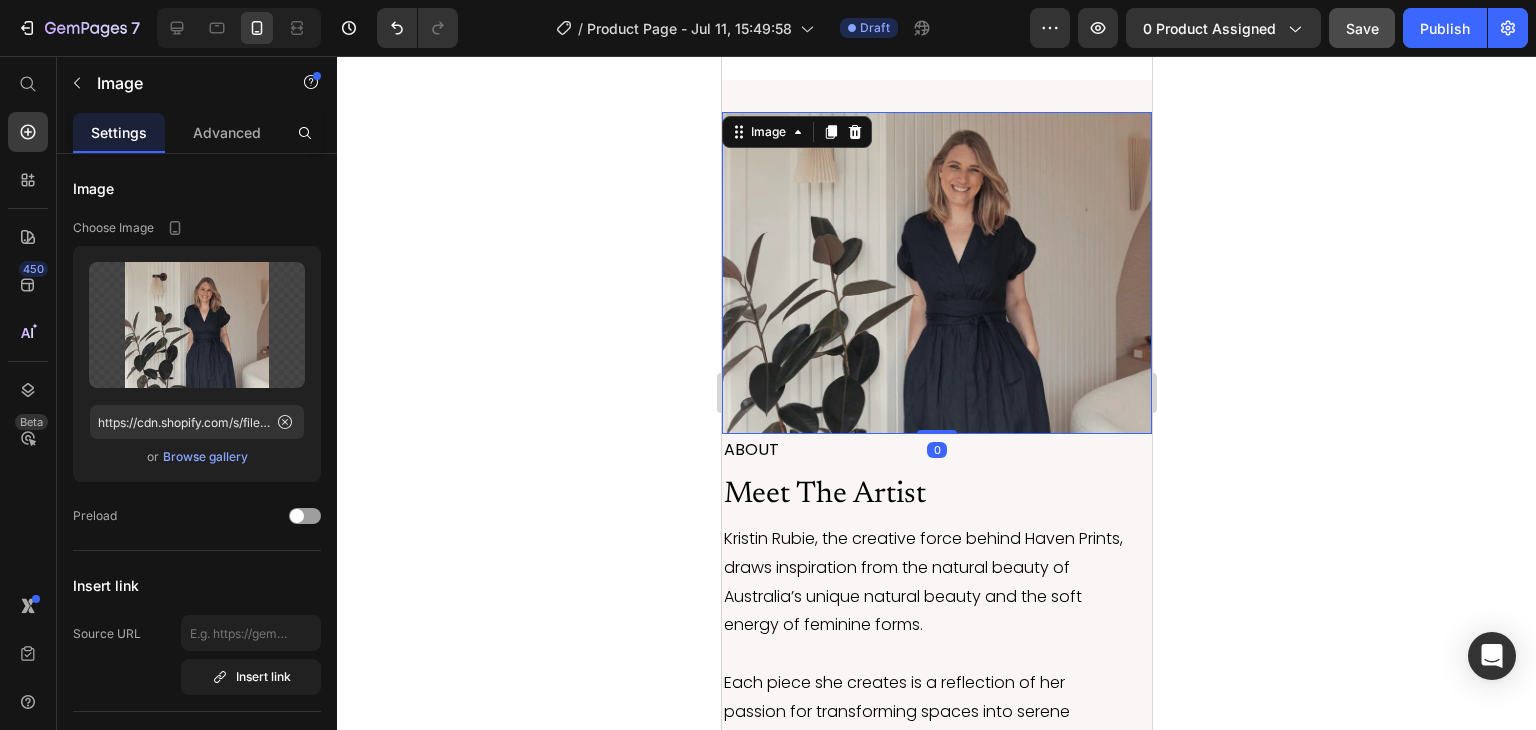 click at bounding box center (936, 273) 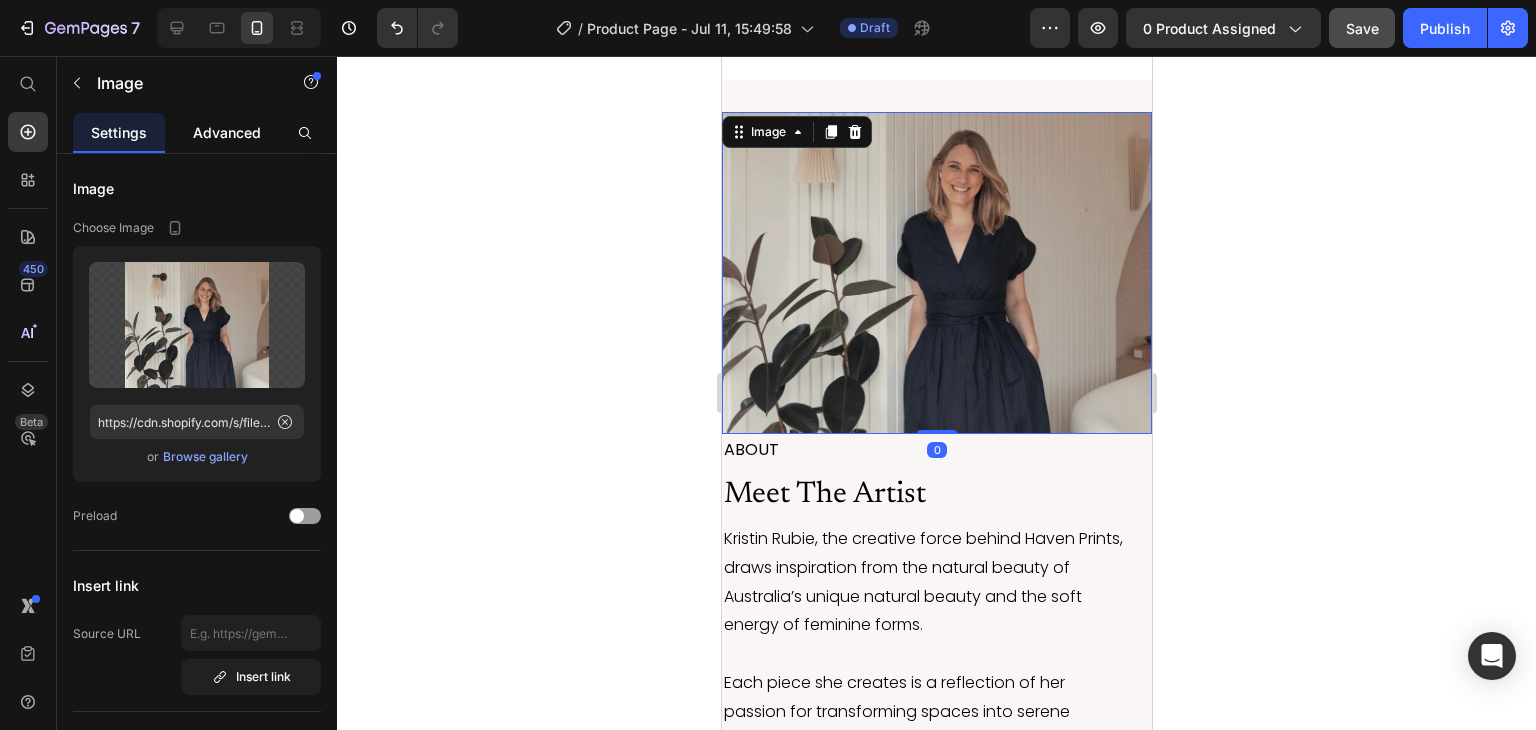 click on "Advanced" at bounding box center [227, 132] 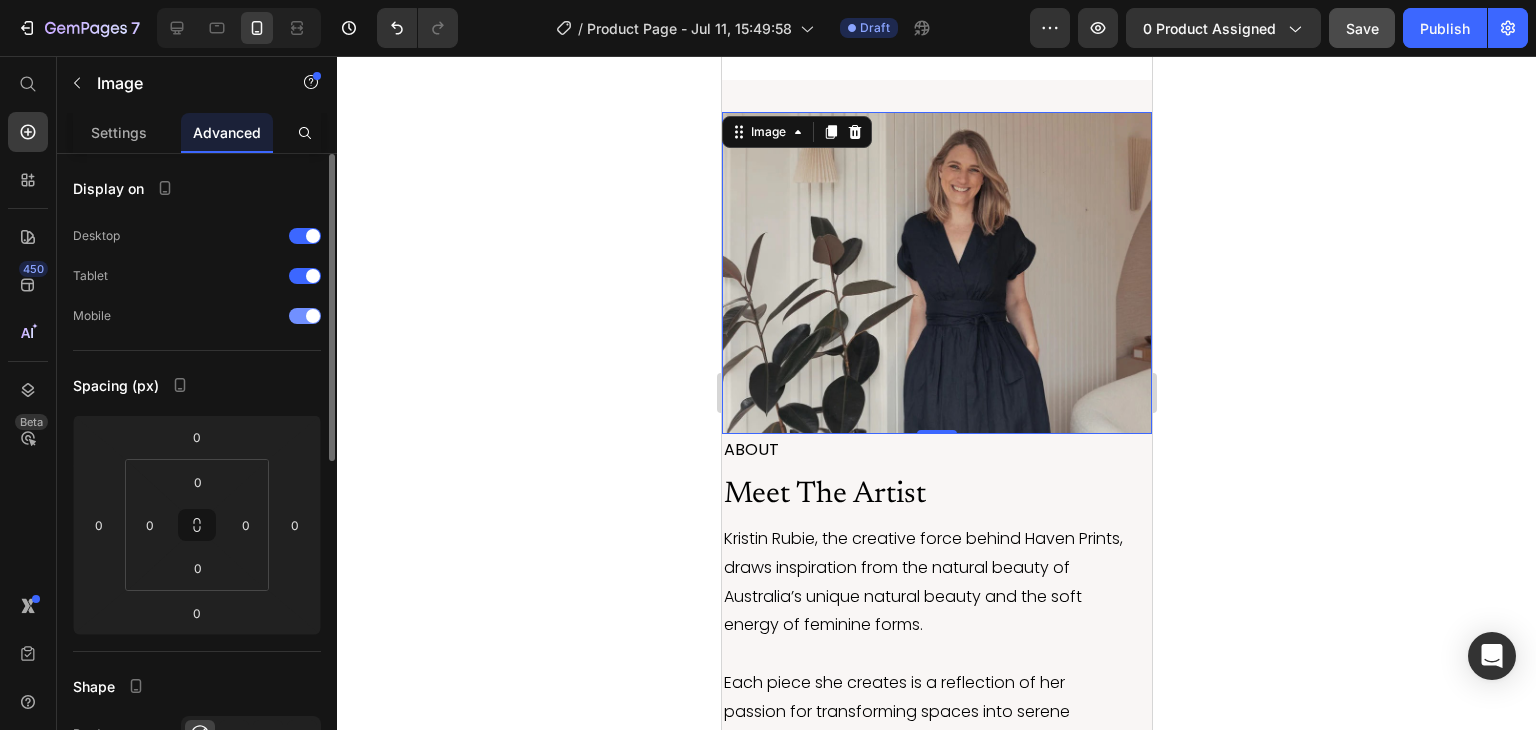 click at bounding box center (305, 316) 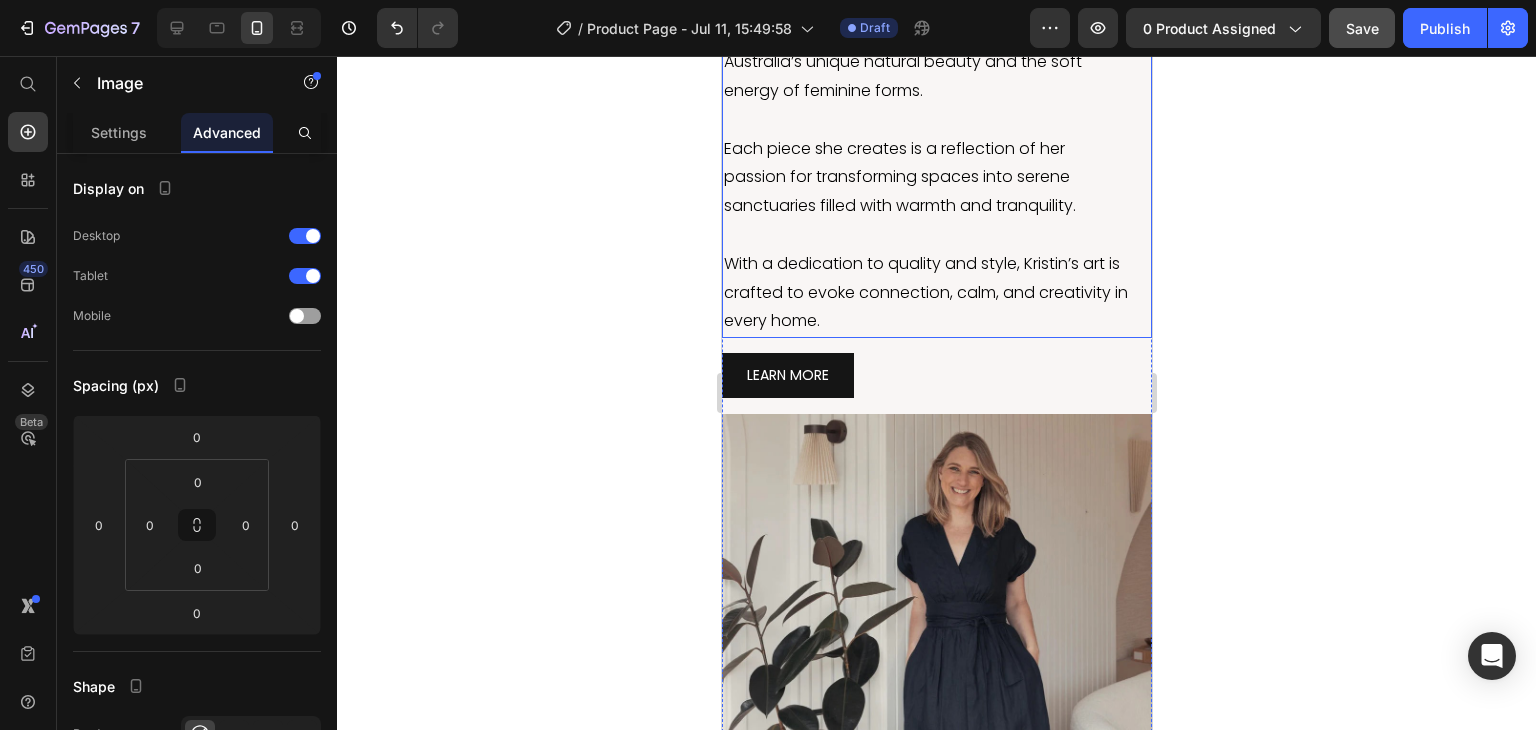 scroll, scrollTop: 4912, scrollLeft: 0, axis: vertical 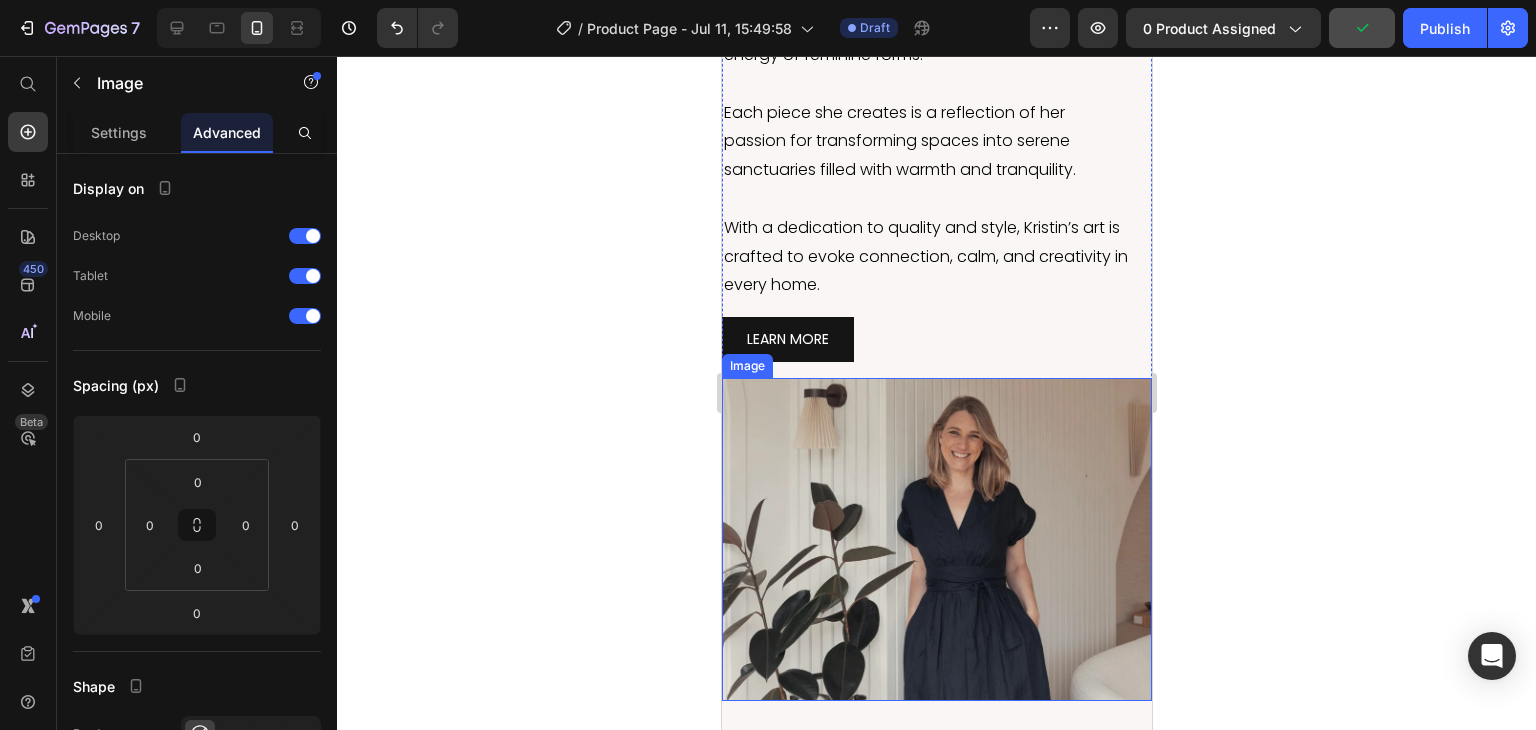 click at bounding box center [936, 539] 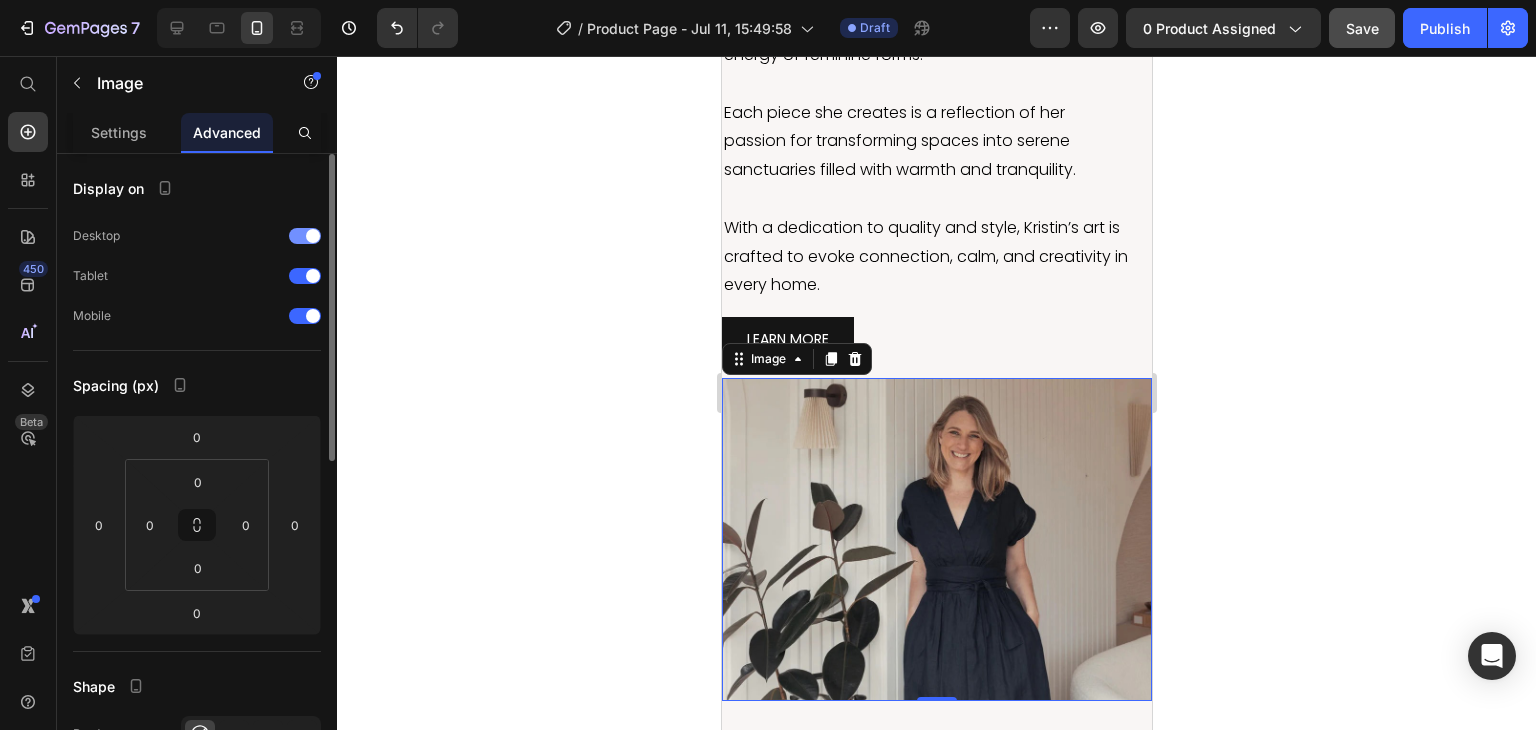 click at bounding box center (305, 236) 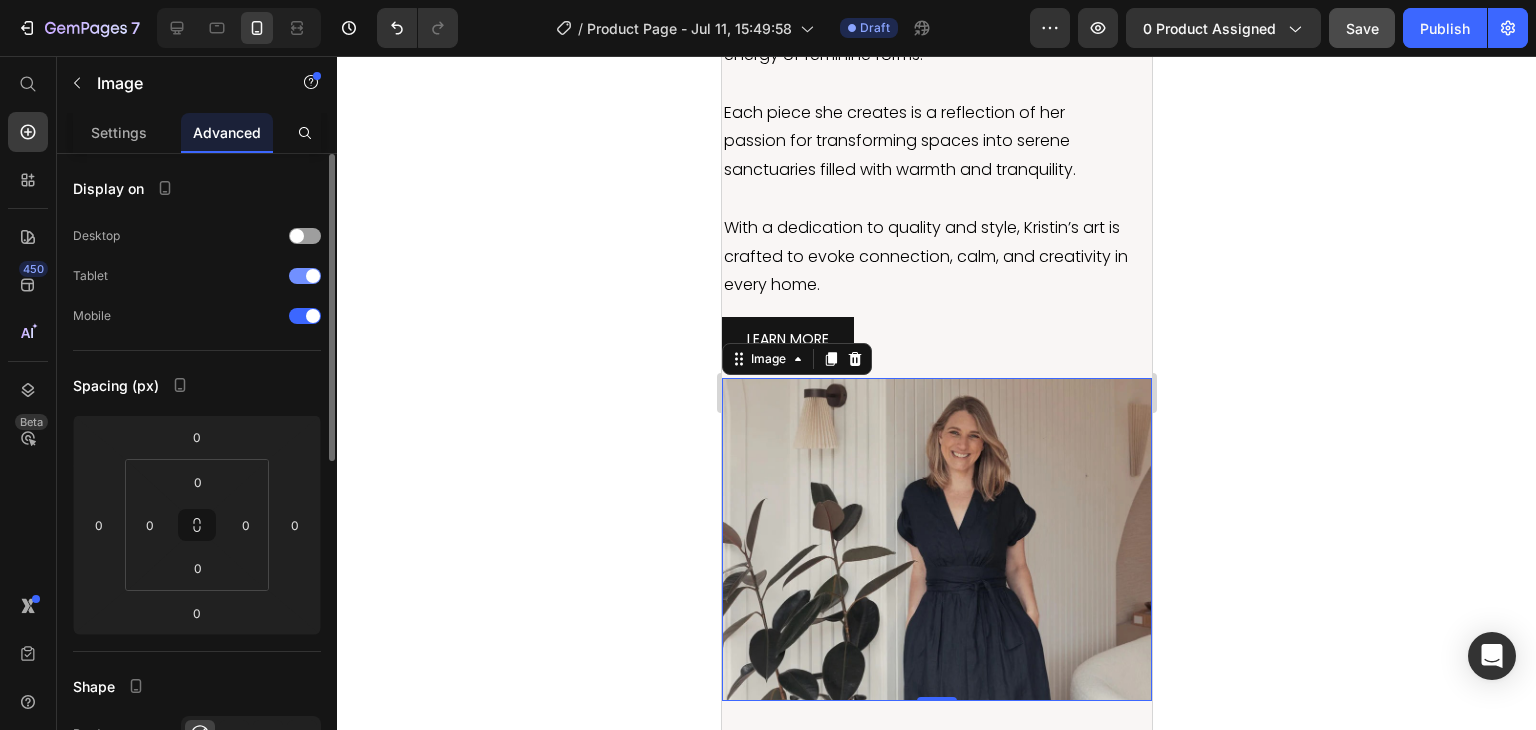 click at bounding box center (313, 276) 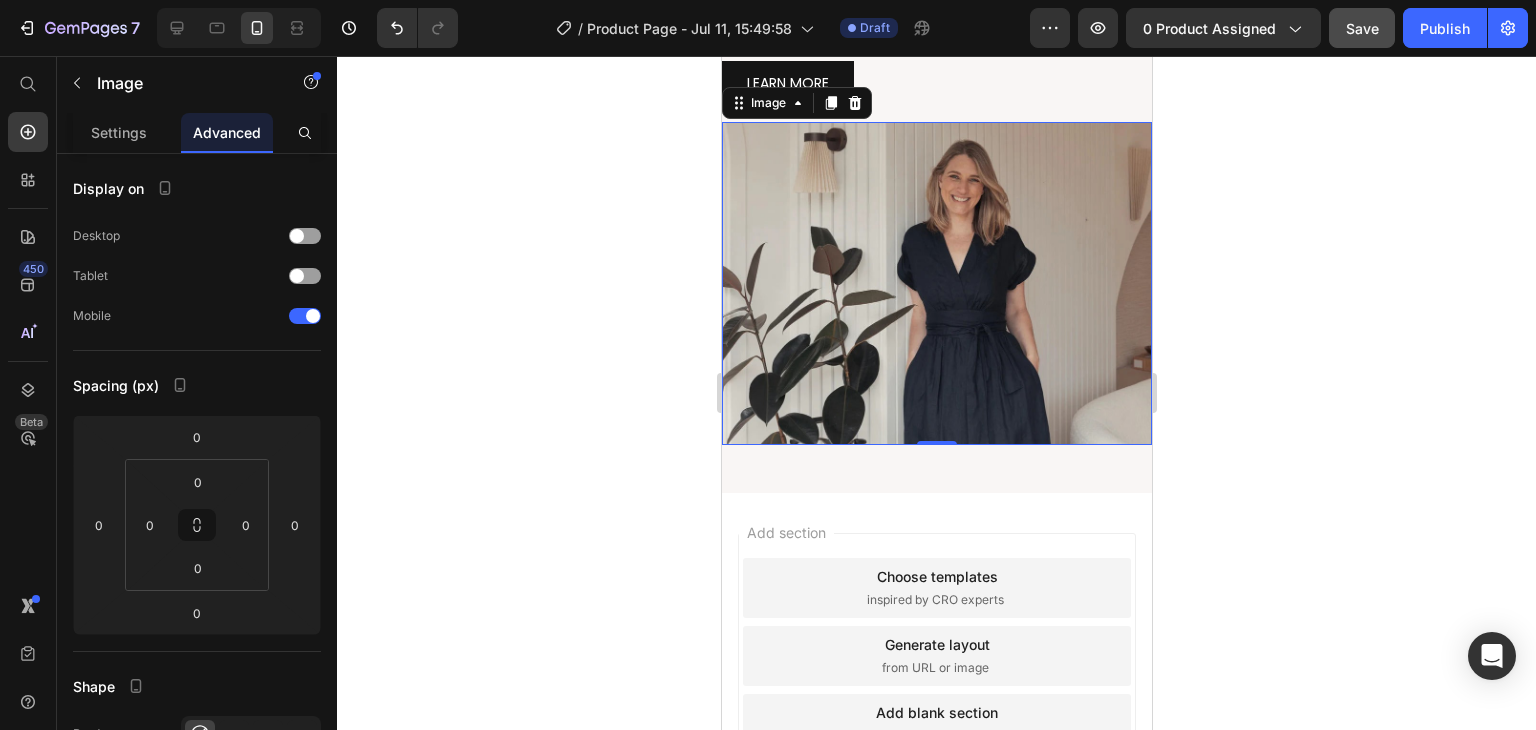 scroll, scrollTop: 5169, scrollLeft: 0, axis: vertical 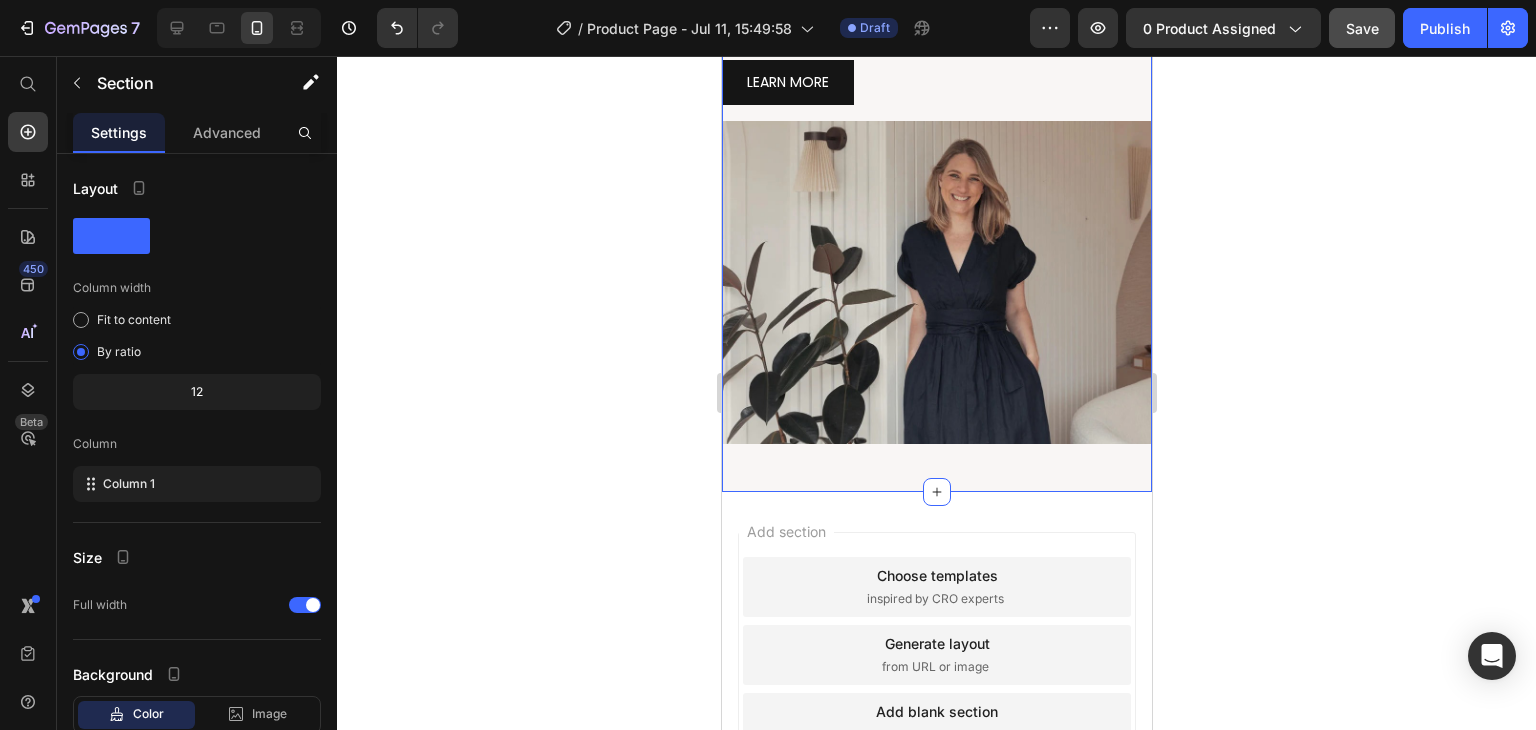 click on "Image ABOUT Text Block Meet The Artist Heading [FIRST] [LAST], the creative force behind Haven Prints, draws inspiration from the natural beauty of Australia’s unique natural beauty and the soft energy of feminine forms.   Each piece she creates is a reflection of her passion for transforming spaces into serene sanctuaries filled with warmth and tranquility.   With a dedication to quality and style, [FIRST]'s art is crafted to evoke connection, calm, and creativity in every home. Text Block LEARN MORE Button Image Row Section 6   You can create reusable sections Create Theme Section AI Content Write with GemAI What would you like to describe here? Tone and Voice Persuasive Product Aiyana Show more Generate" at bounding box center (936, 33) 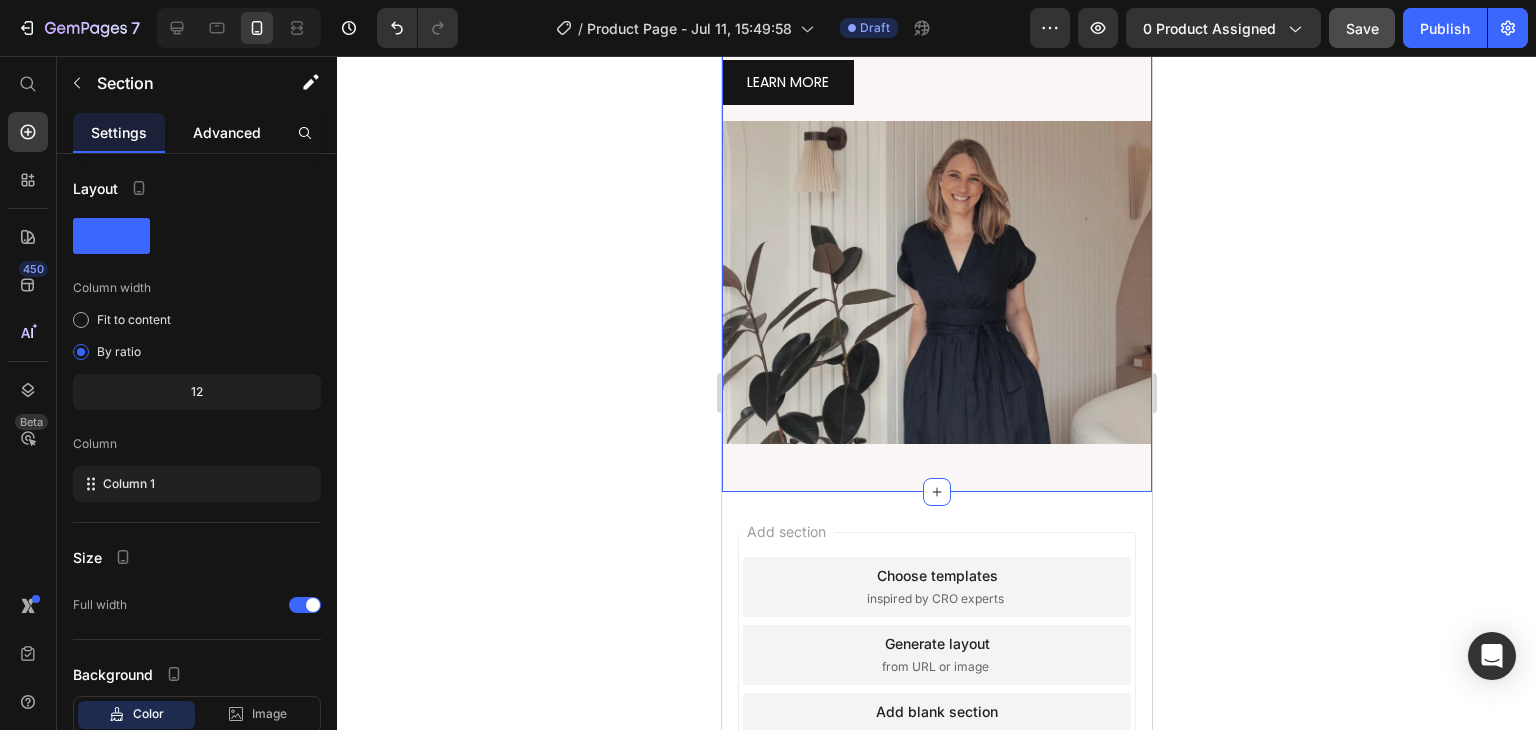 click on "Advanced" 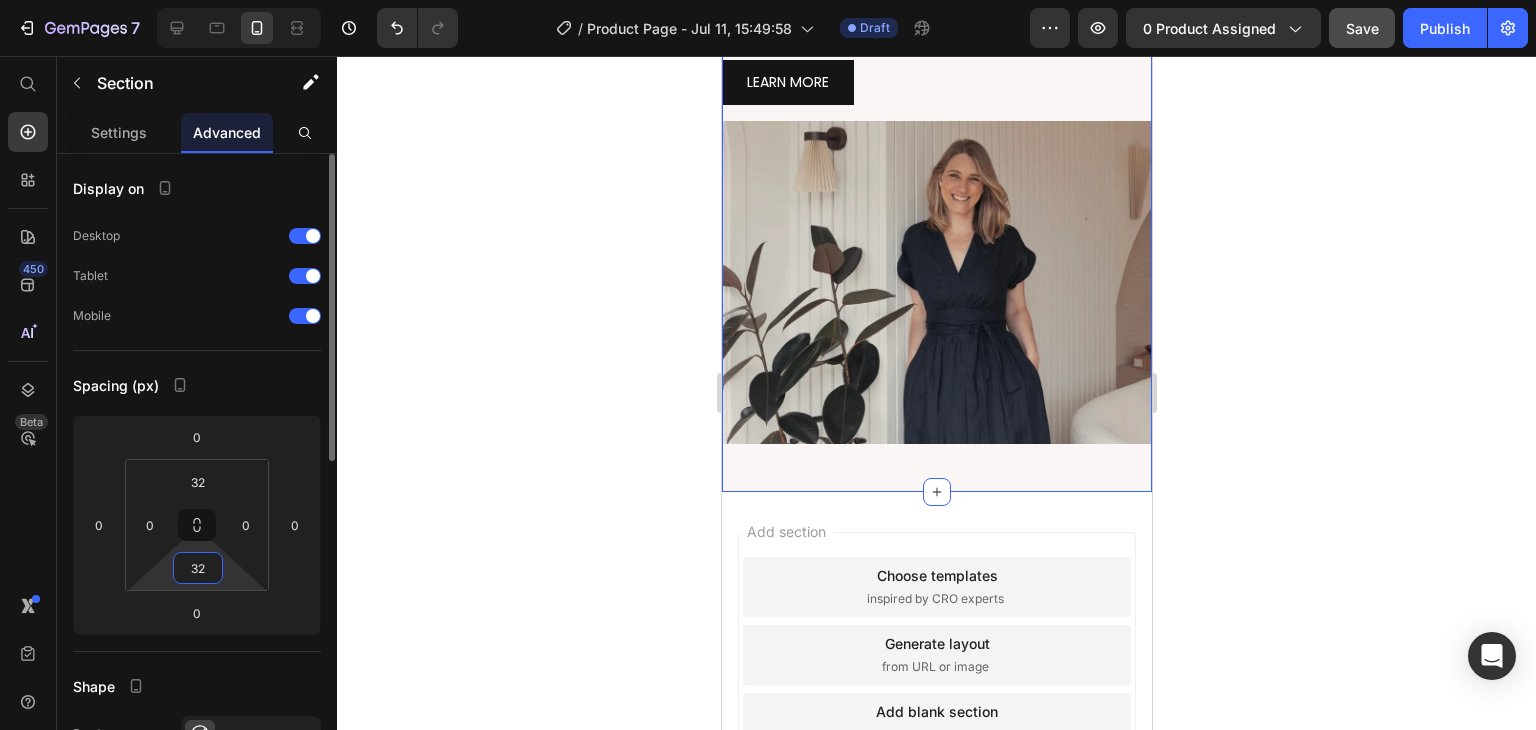 click on "32" at bounding box center (198, 568) 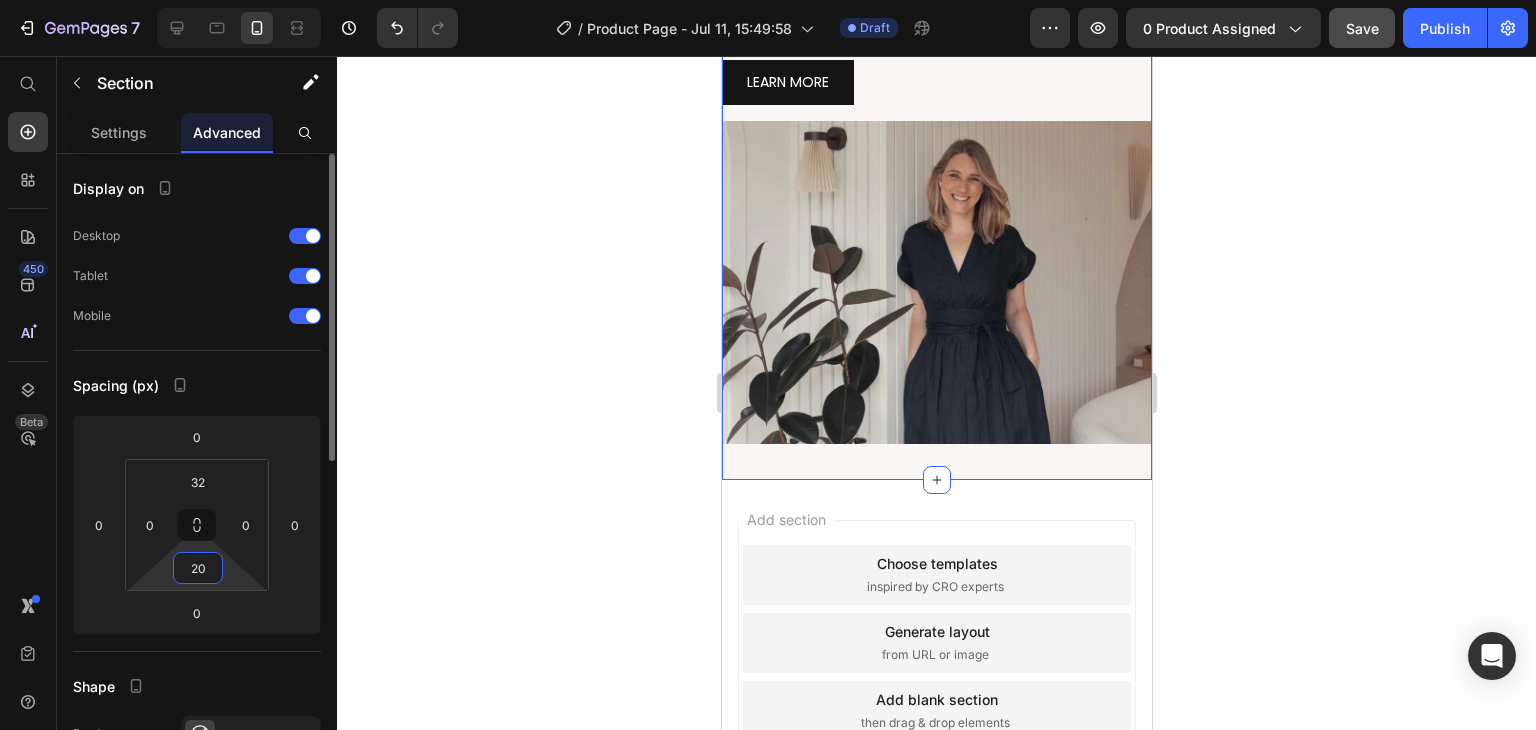 click on "20" at bounding box center (198, 568) 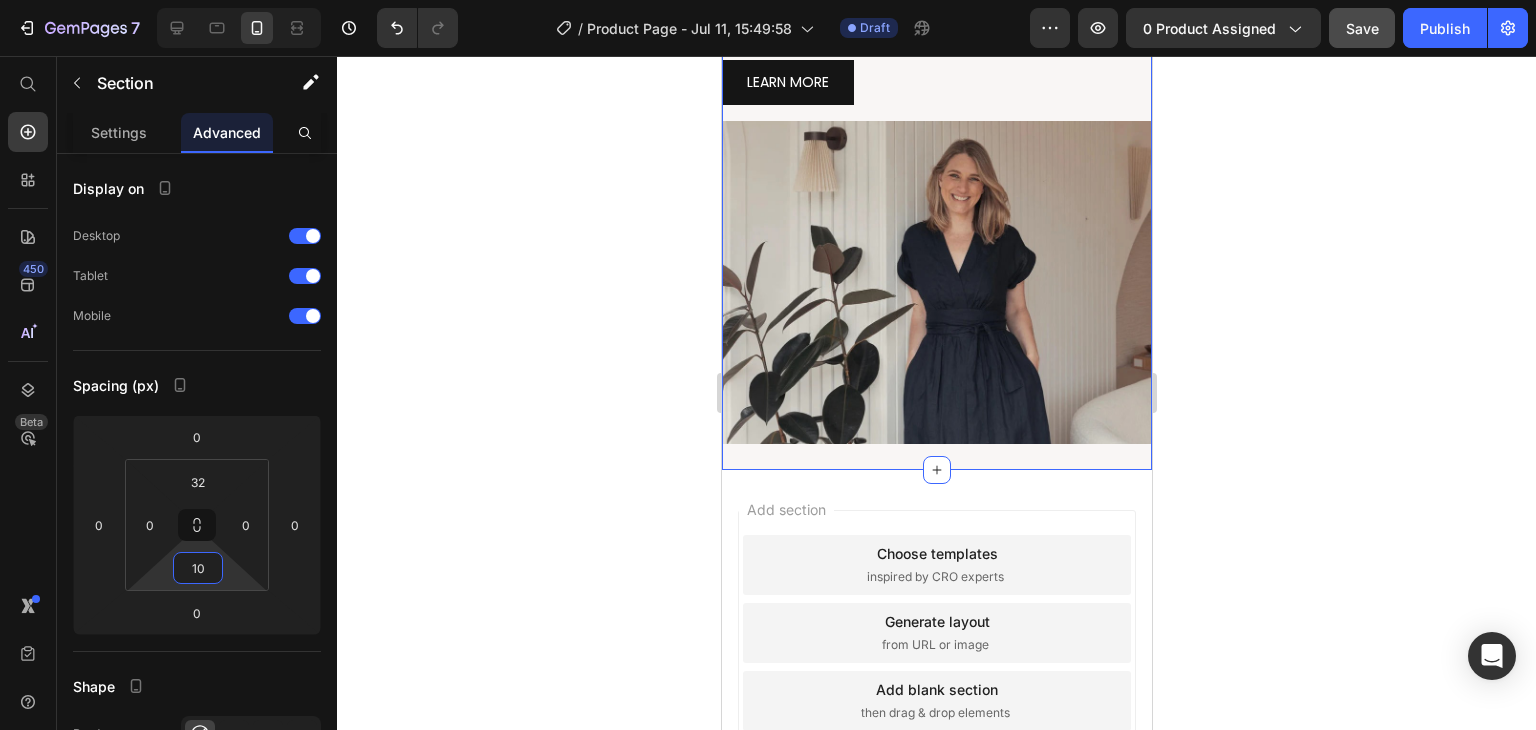 type on "10" 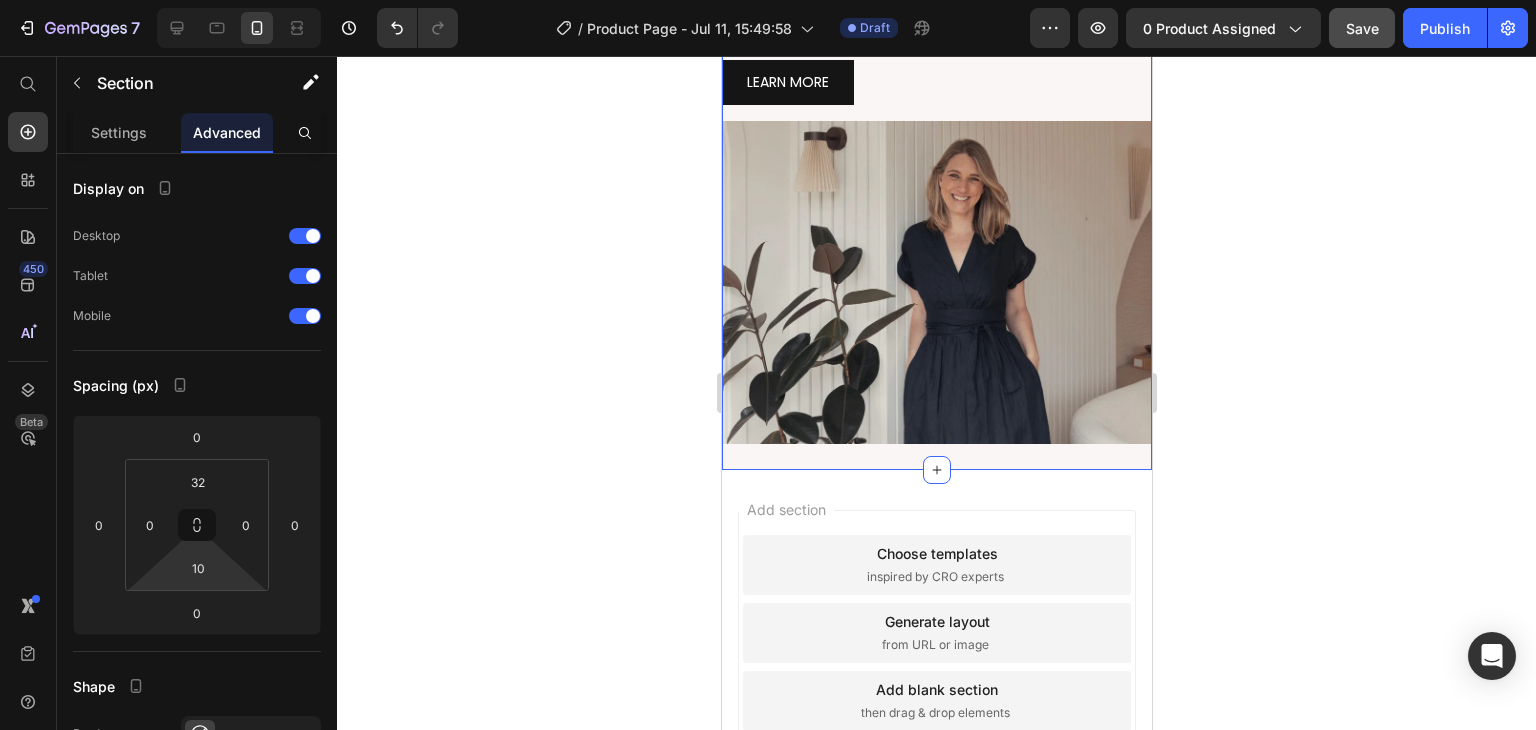 click 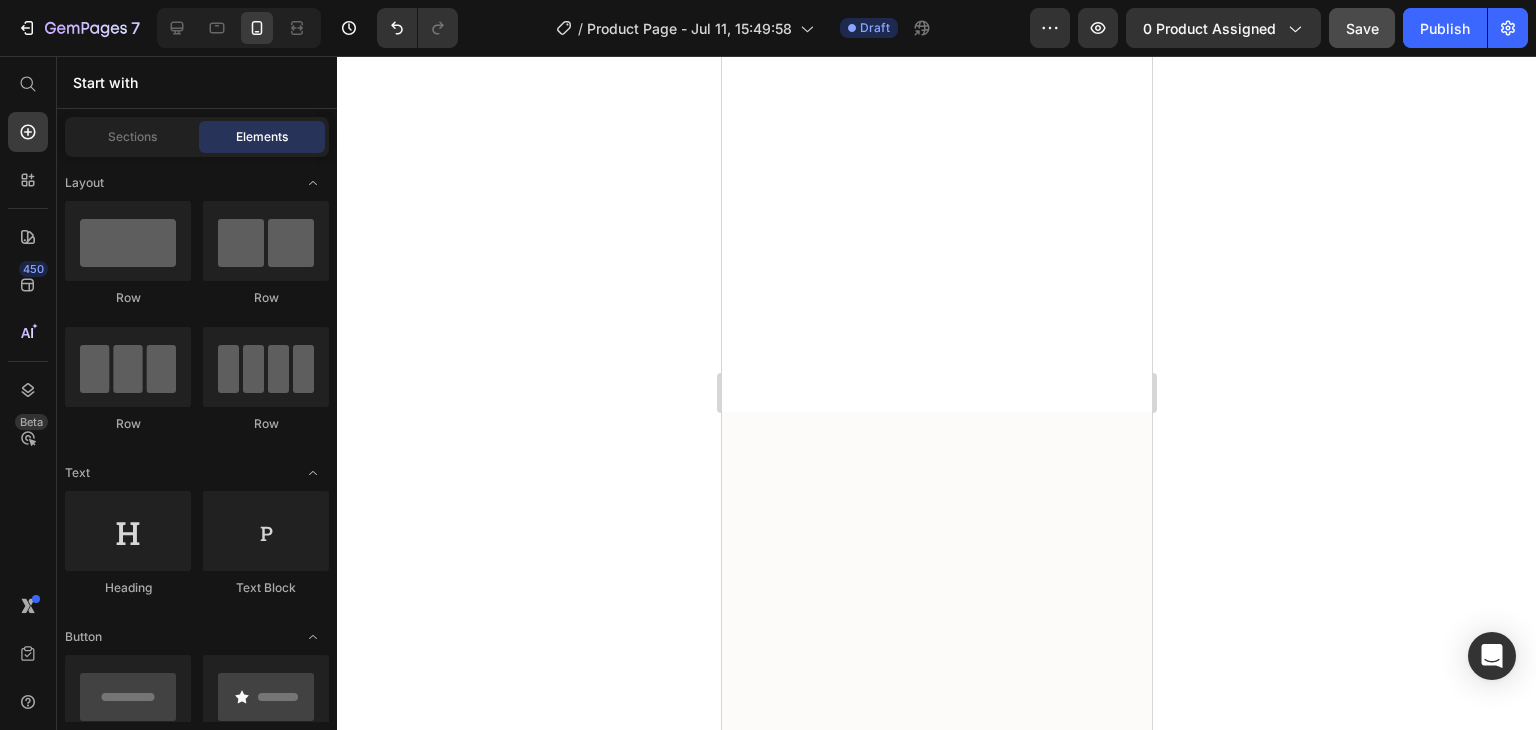 scroll, scrollTop: 5306, scrollLeft: 0, axis: vertical 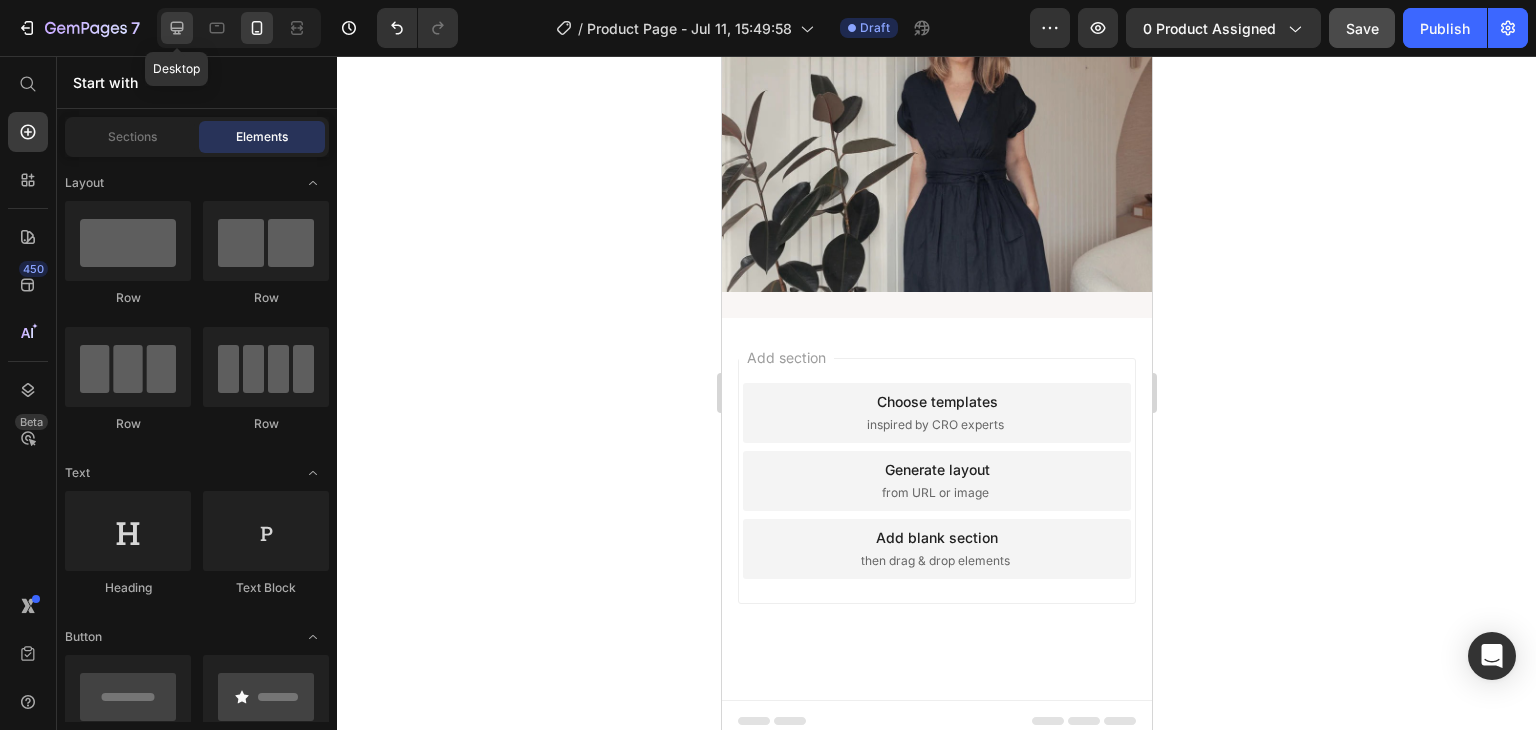 click 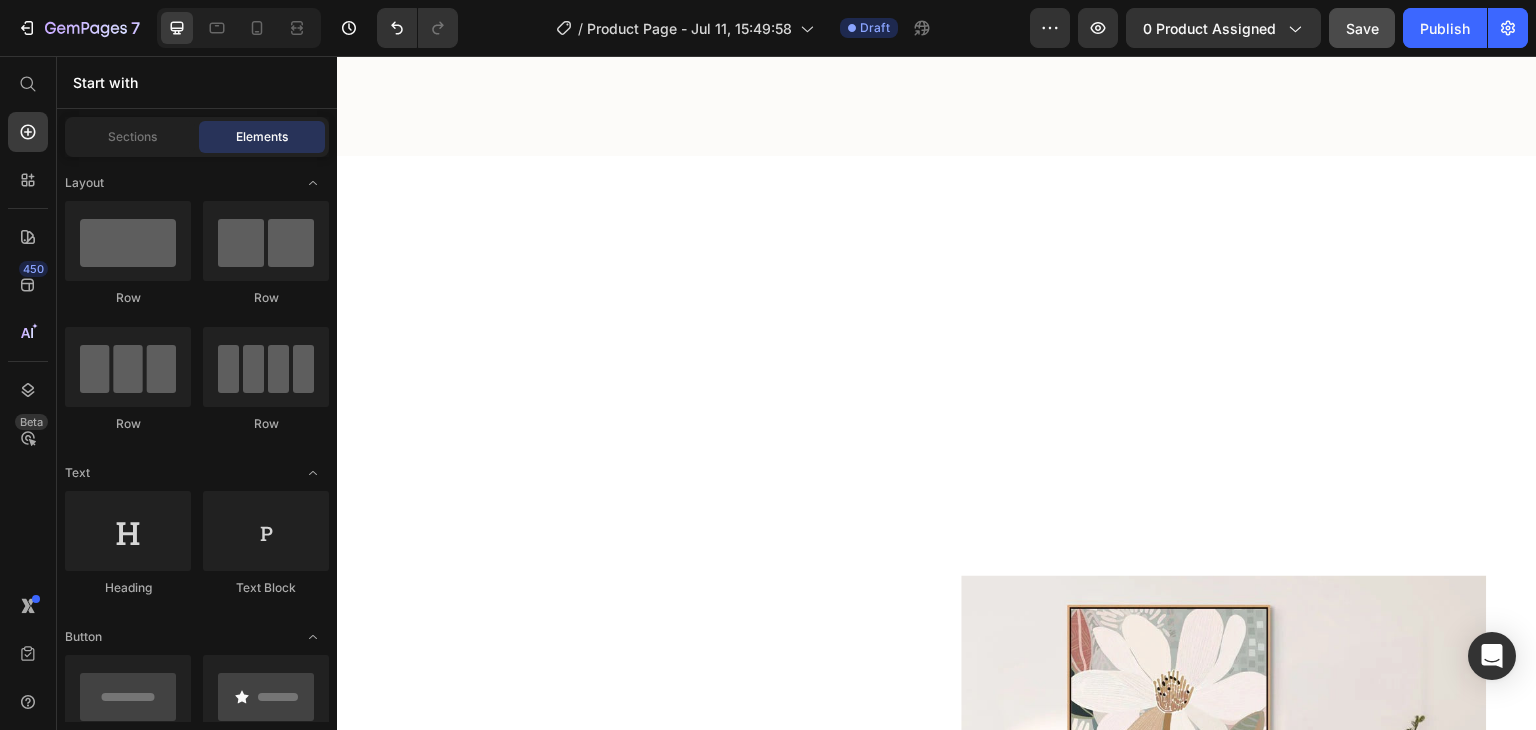 scroll, scrollTop: 3344, scrollLeft: 0, axis: vertical 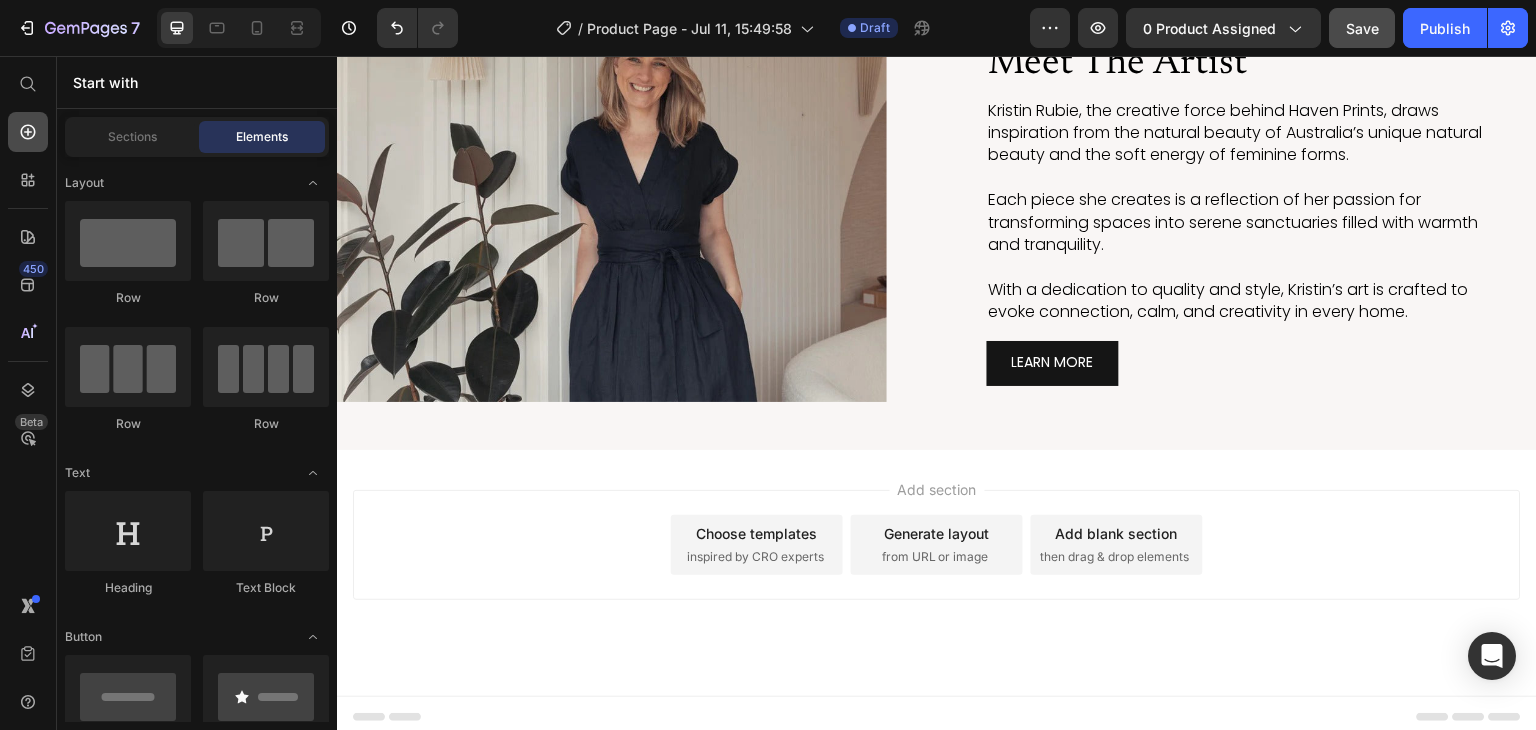 click 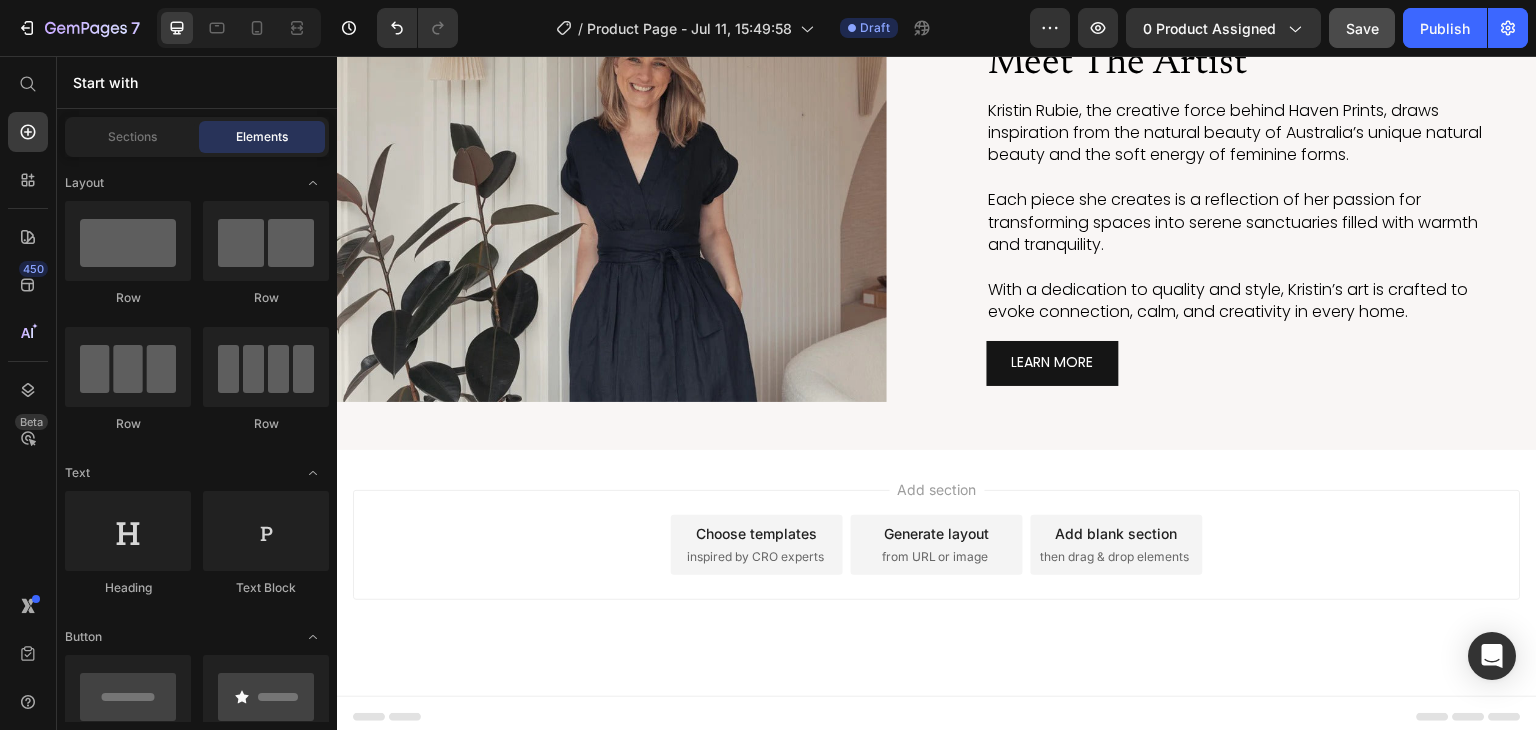 scroll, scrollTop: 0, scrollLeft: 0, axis: both 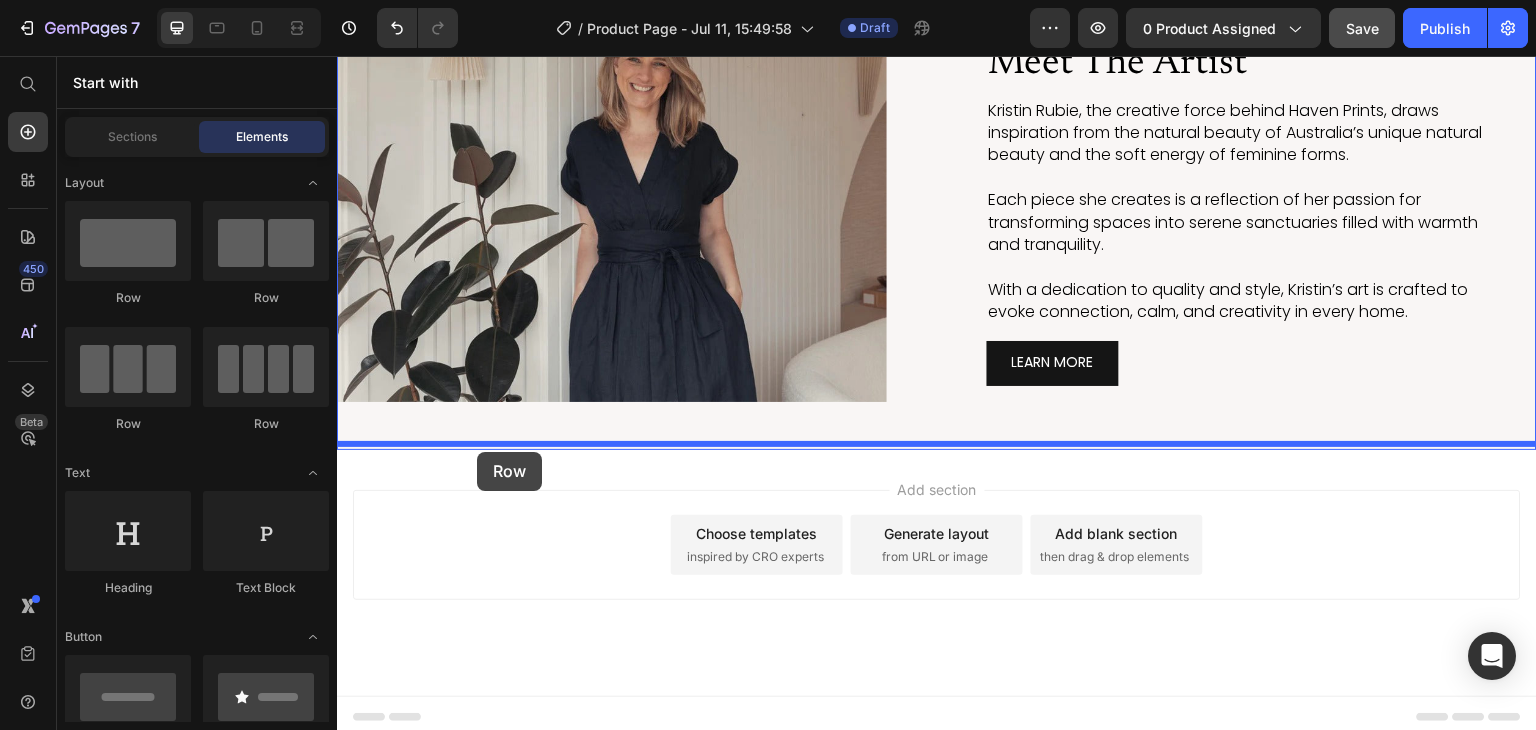 drag, startPoint x: 475, startPoint y: 321, endPoint x: 477, endPoint y: 452, distance: 131.01526 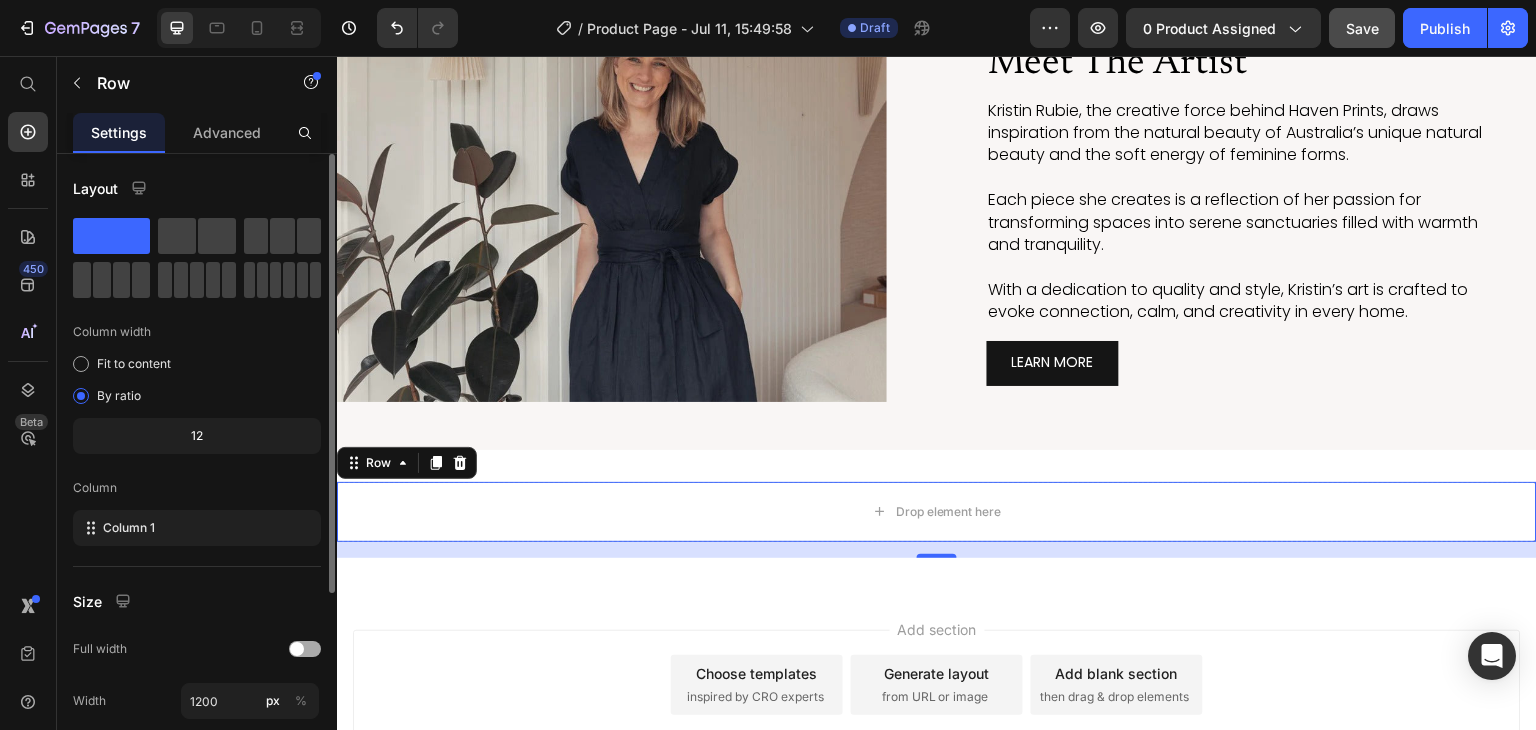 click at bounding box center [305, 649] 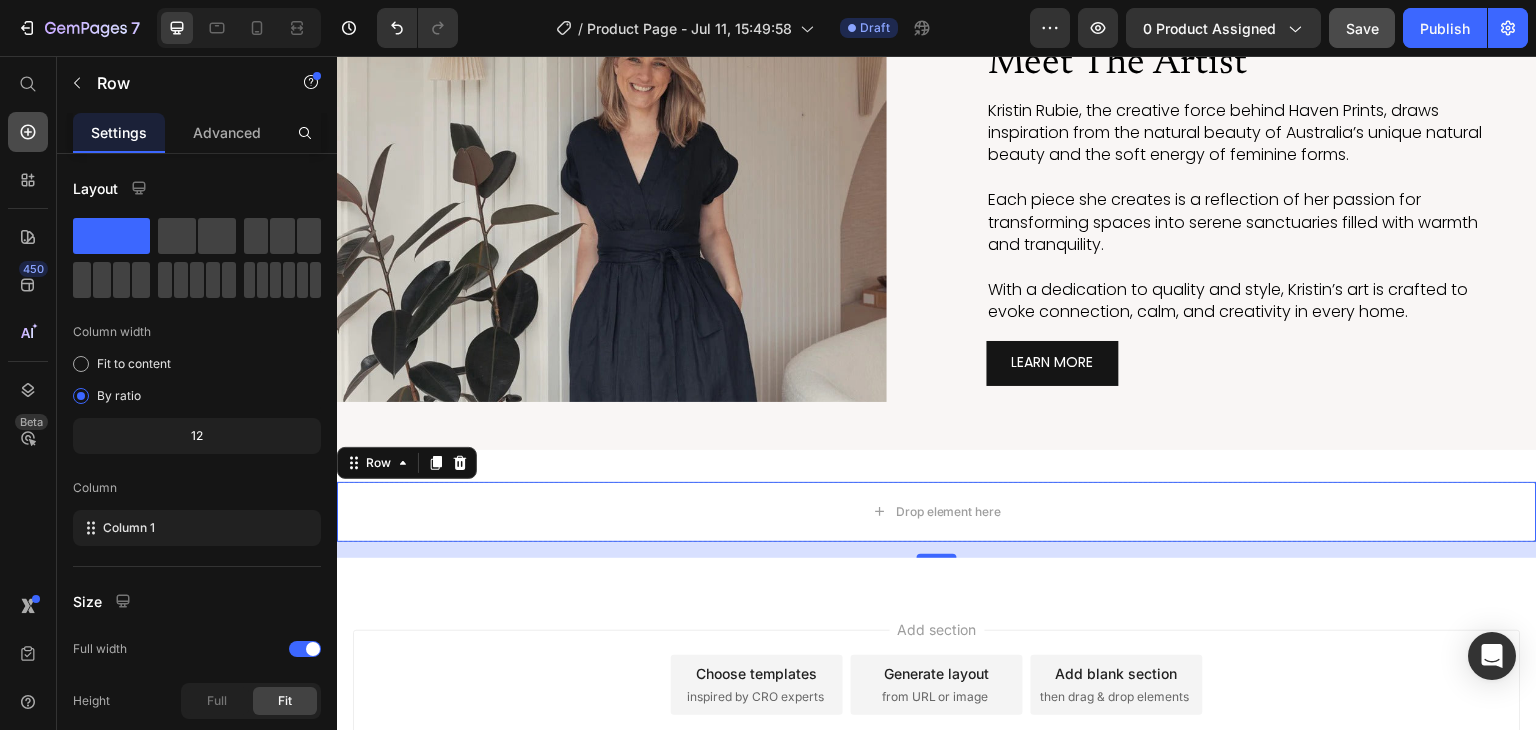 click 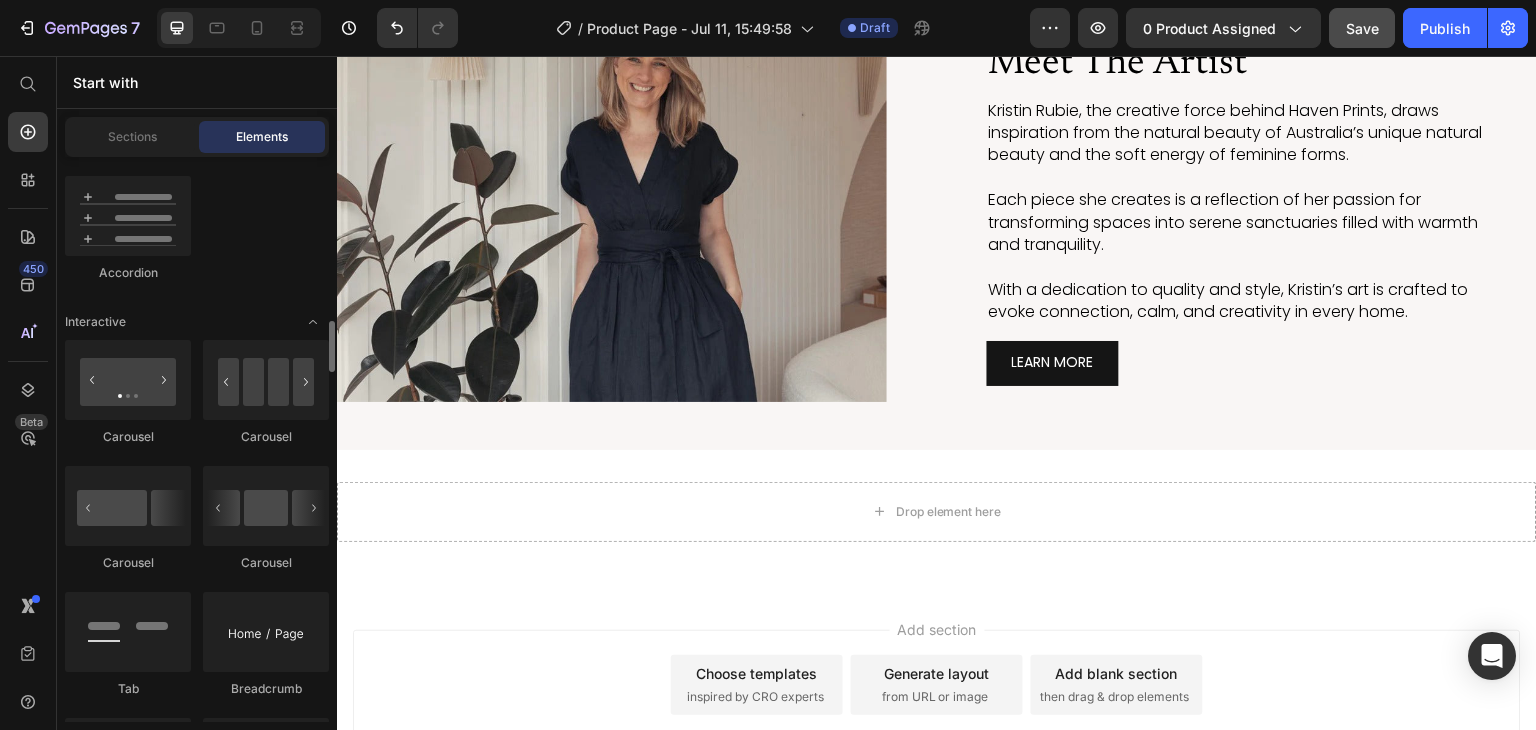 scroll, scrollTop: 2009, scrollLeft: 0, axis: vertical 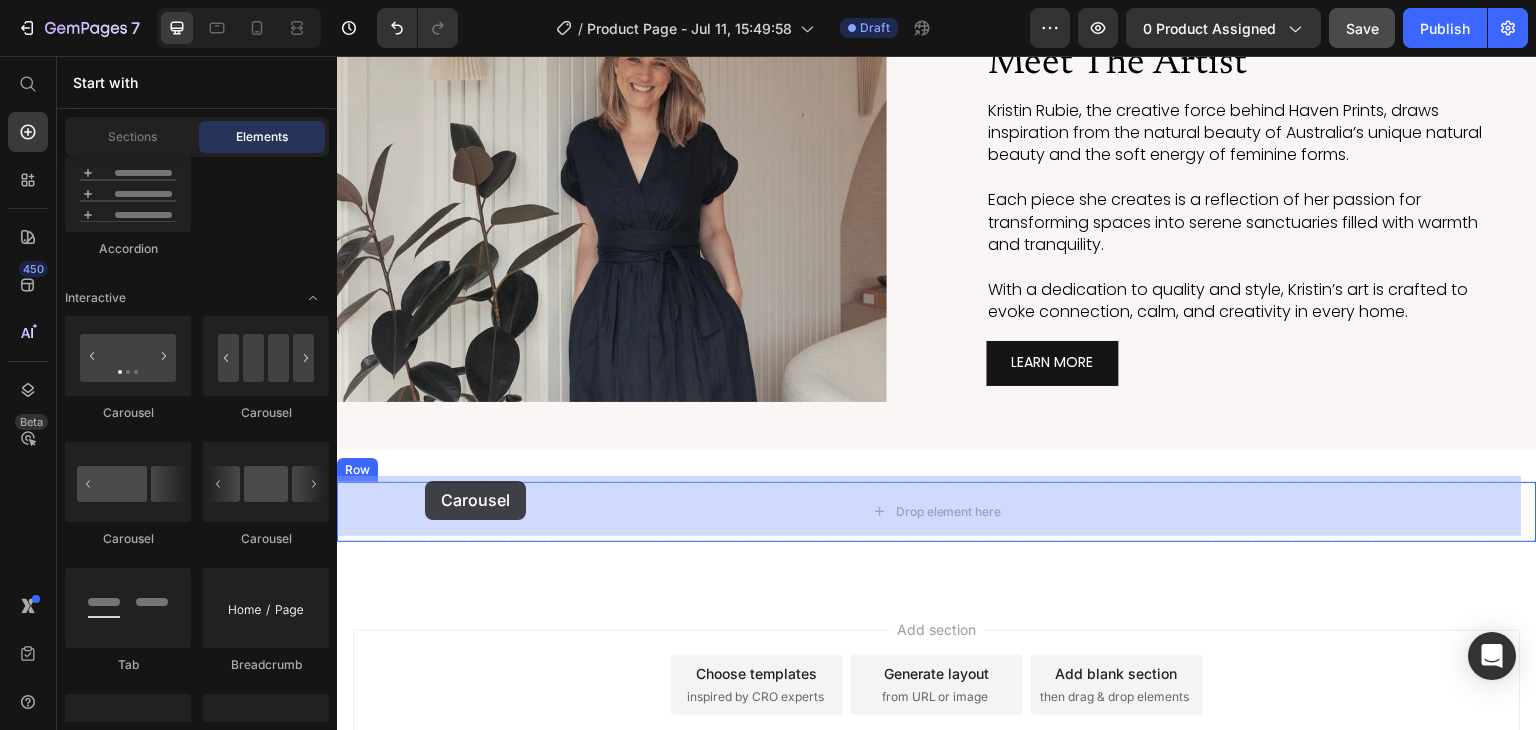 drag, startPoint x: 465, startPoint y: 416, endPoint x: 425, endPoint y: 481, distance: 76.321686 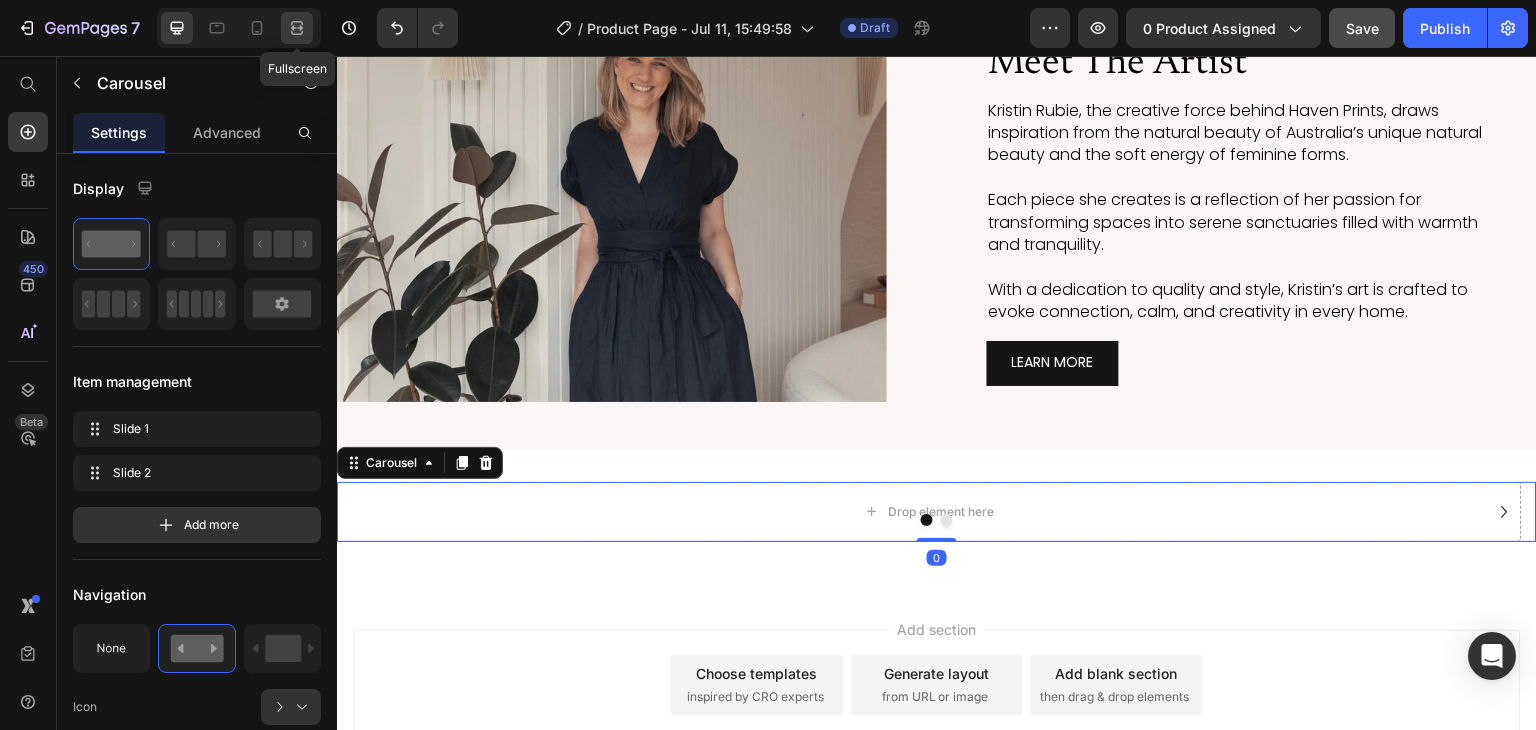 click 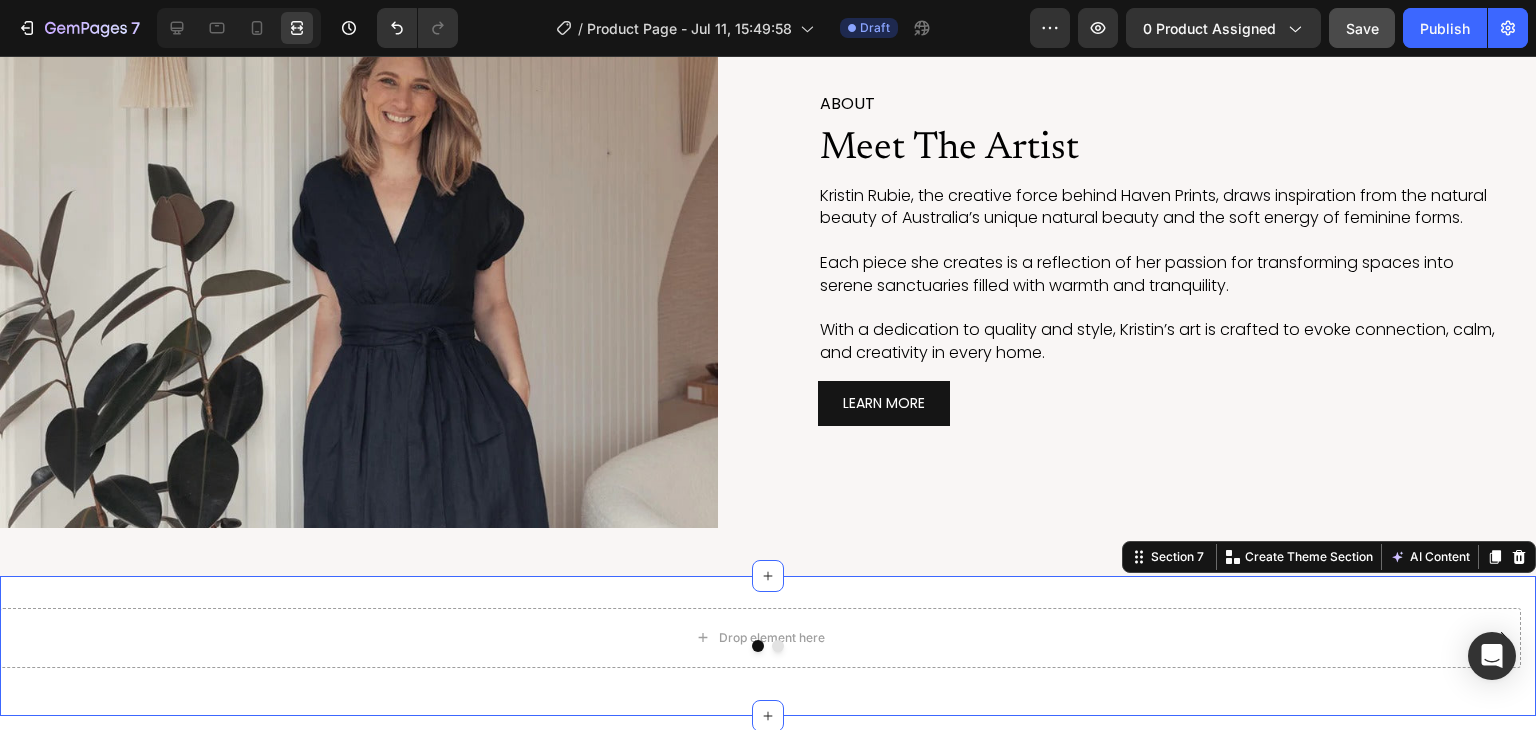 click on "Drop element here
Drop element here
Carousel Row" at bounding box center (768, 646) 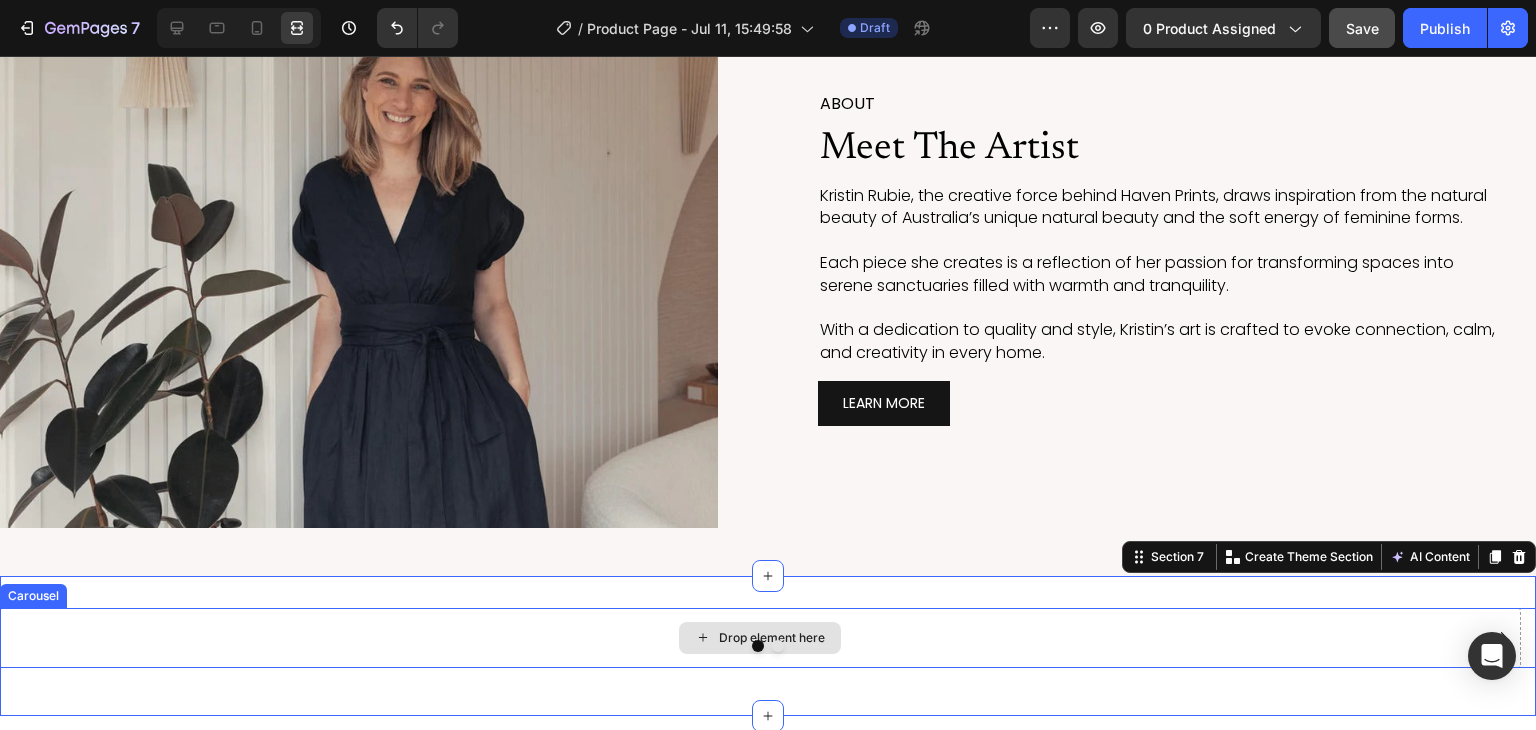click on "Drop element here" at bounding box center [760, 638] 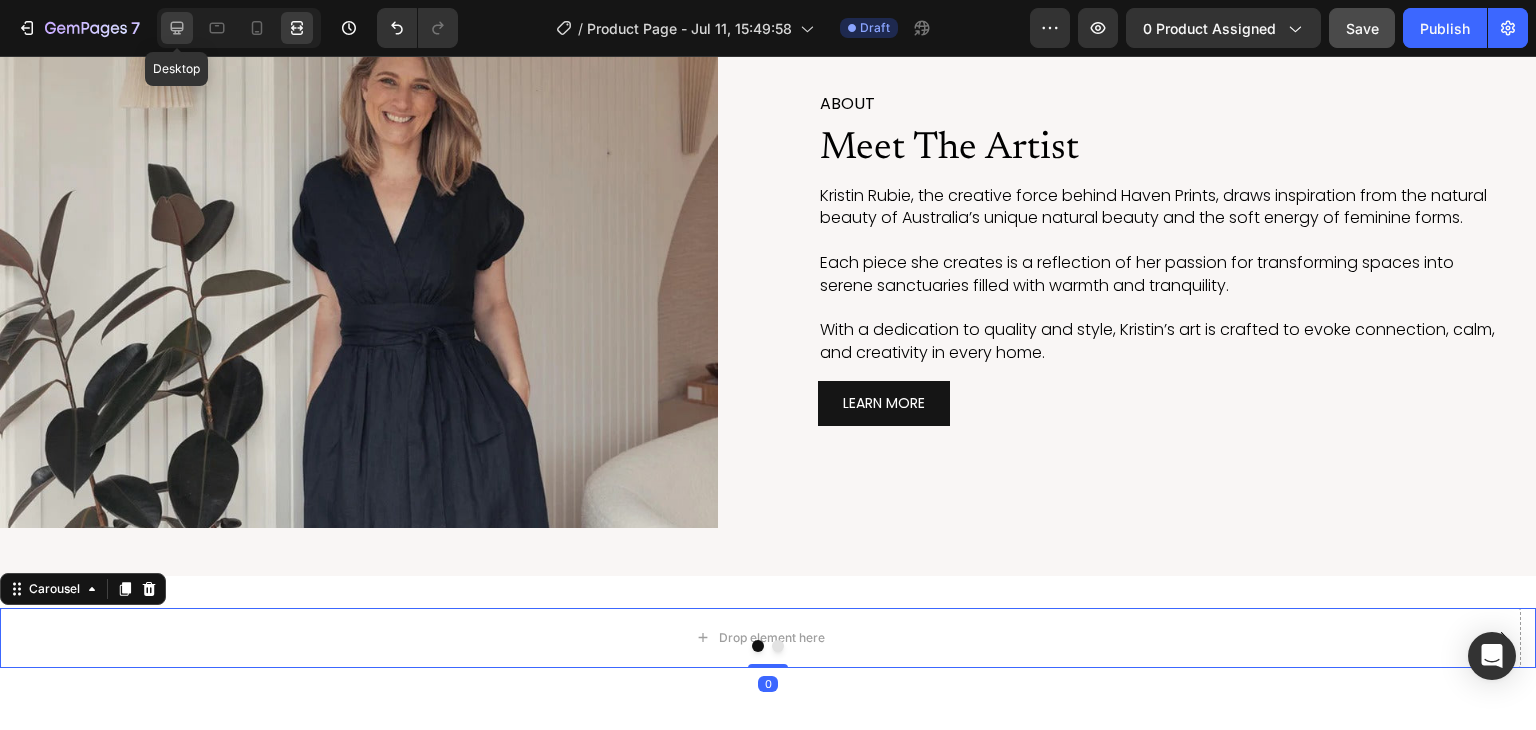 click 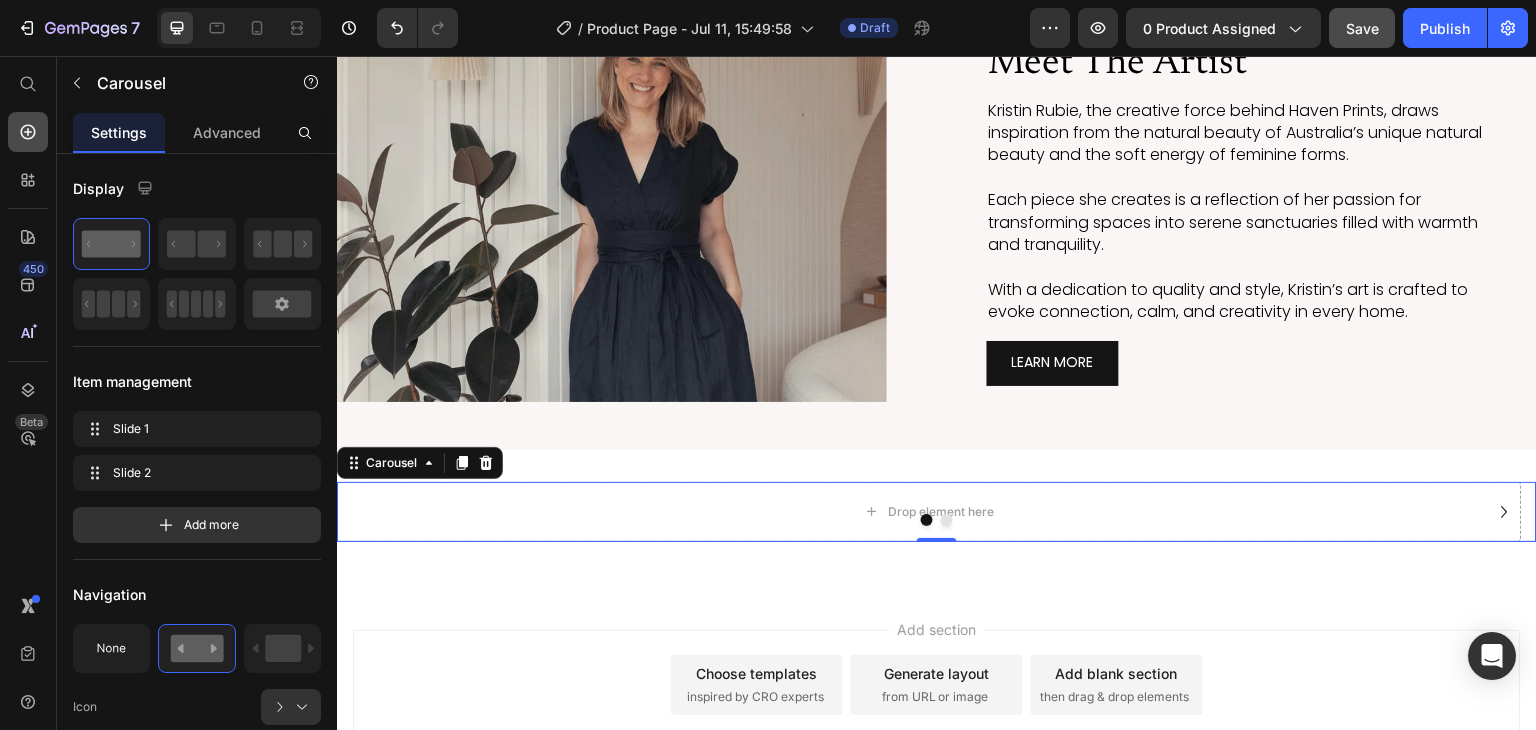 click 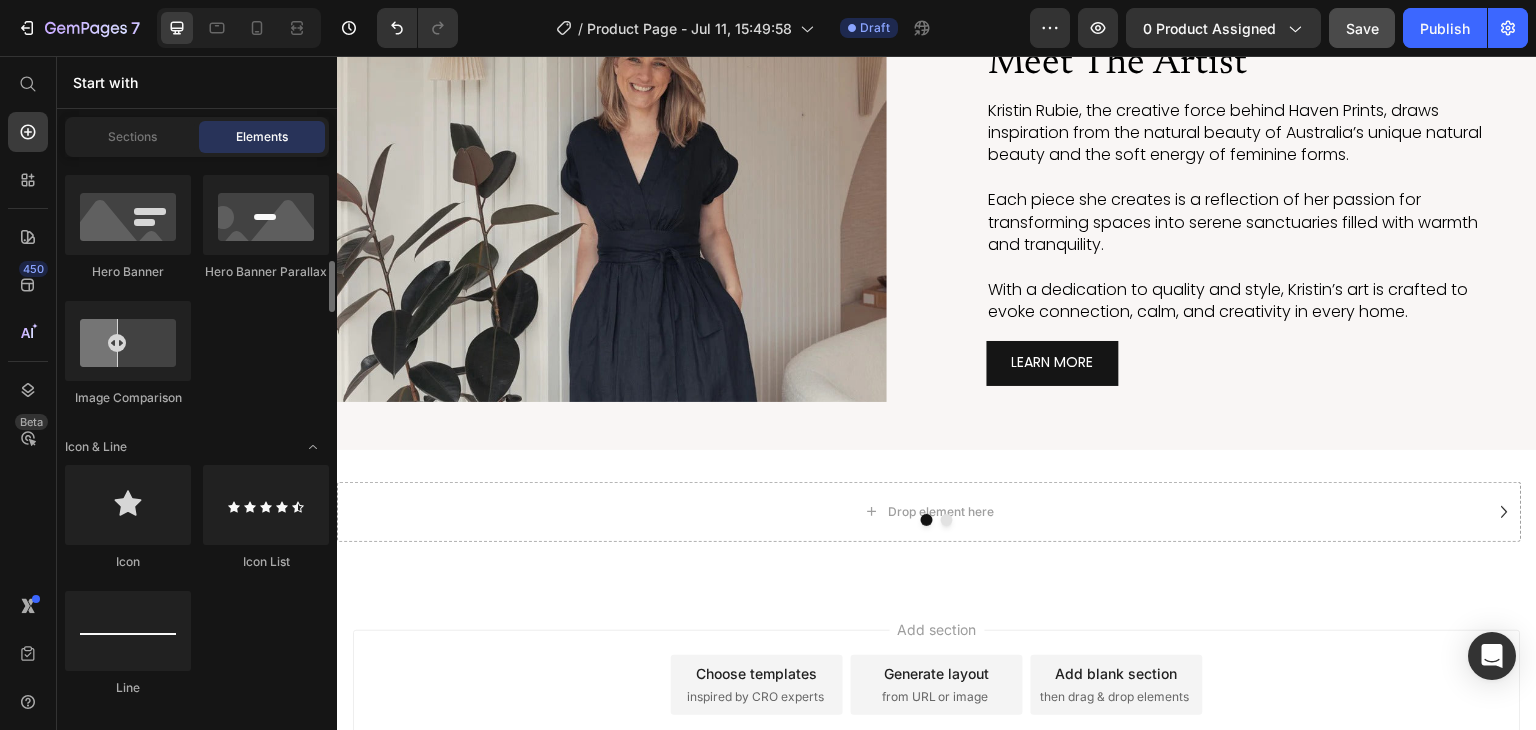 scroll, scrollTop: 0, scrollLeft: 0, axis: both 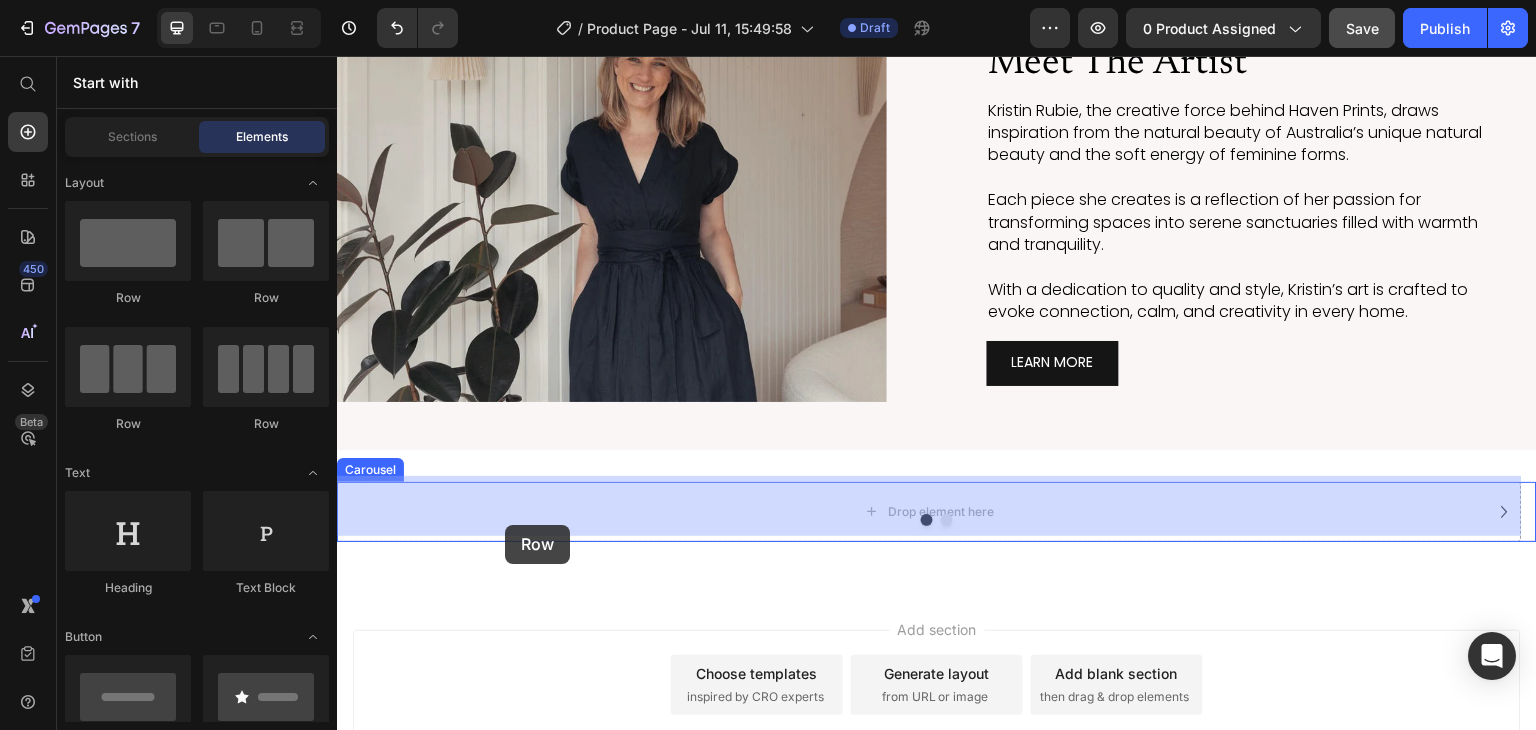 drag, startPoint x: 594, startPoint y: 285, endPoint x: 505, endPoint y: 525, distance: 255.9707 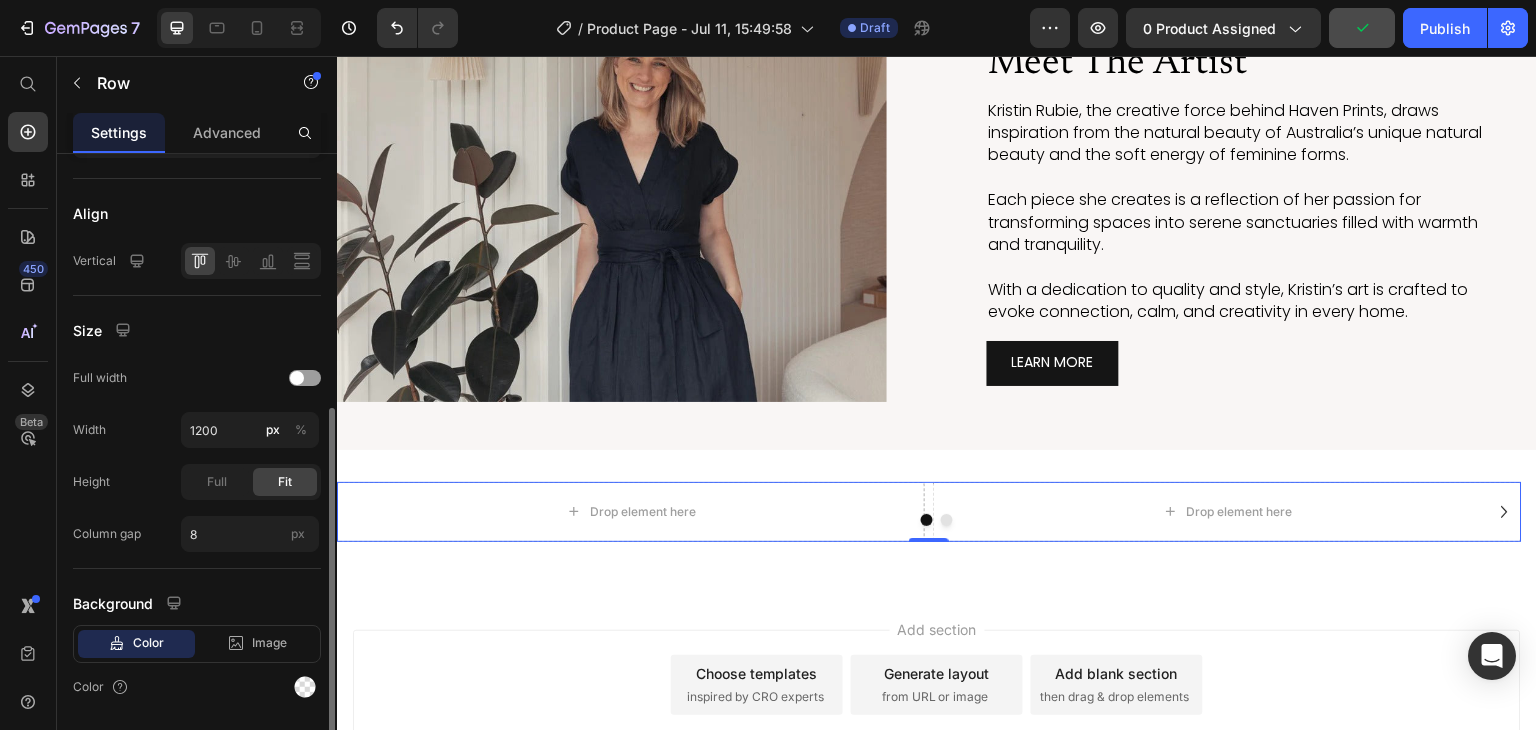 scroll, scrollTop: 444, scrollLeft: 0, axis: vertical 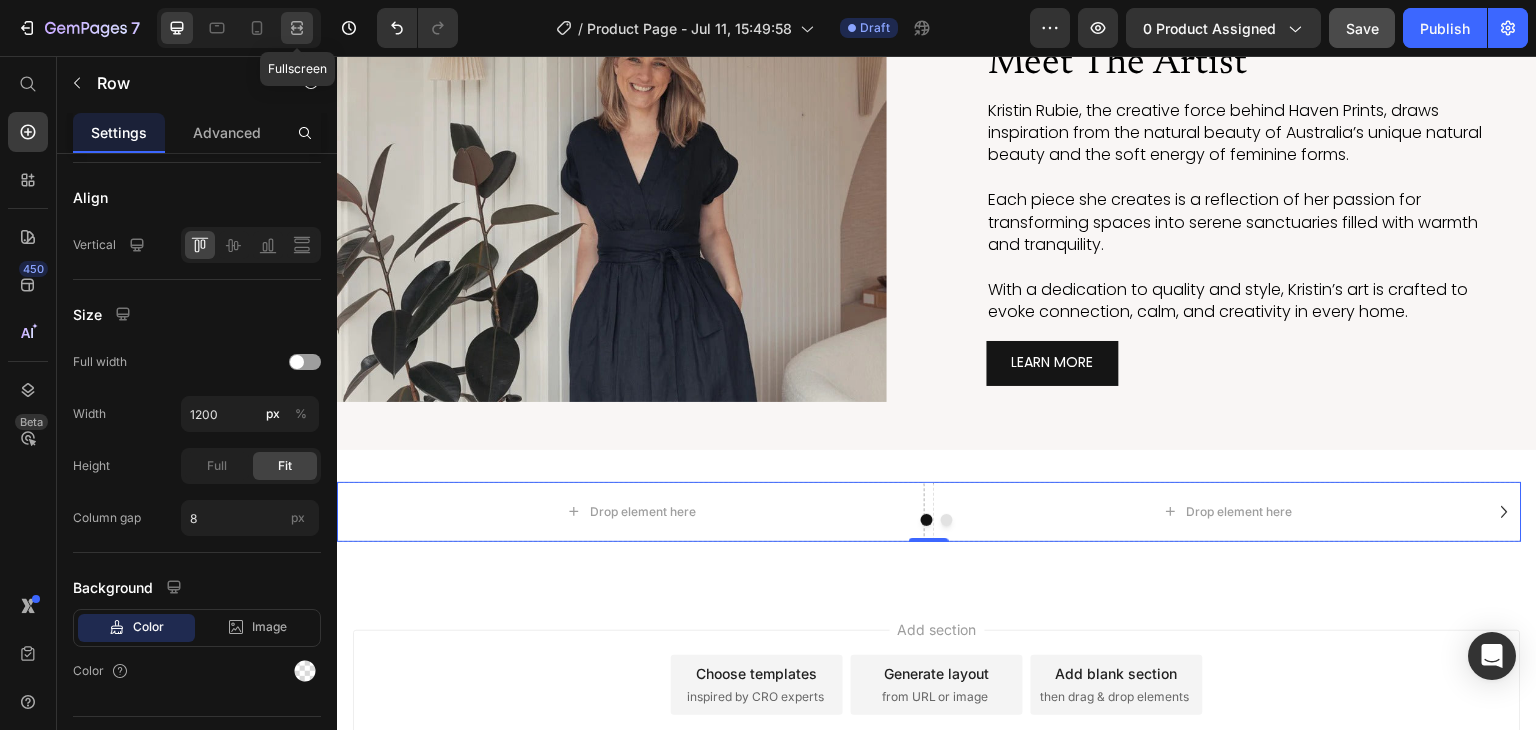 click 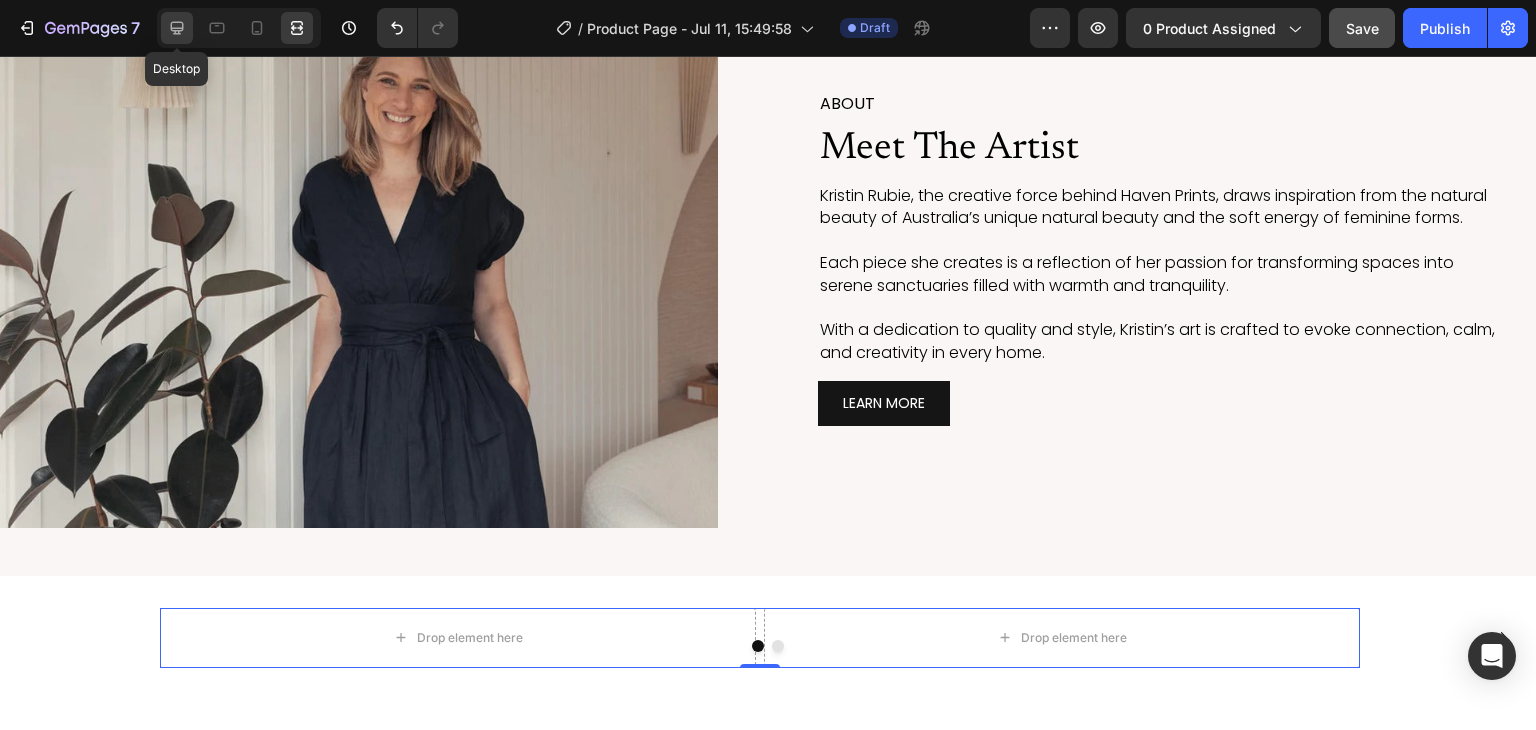 click 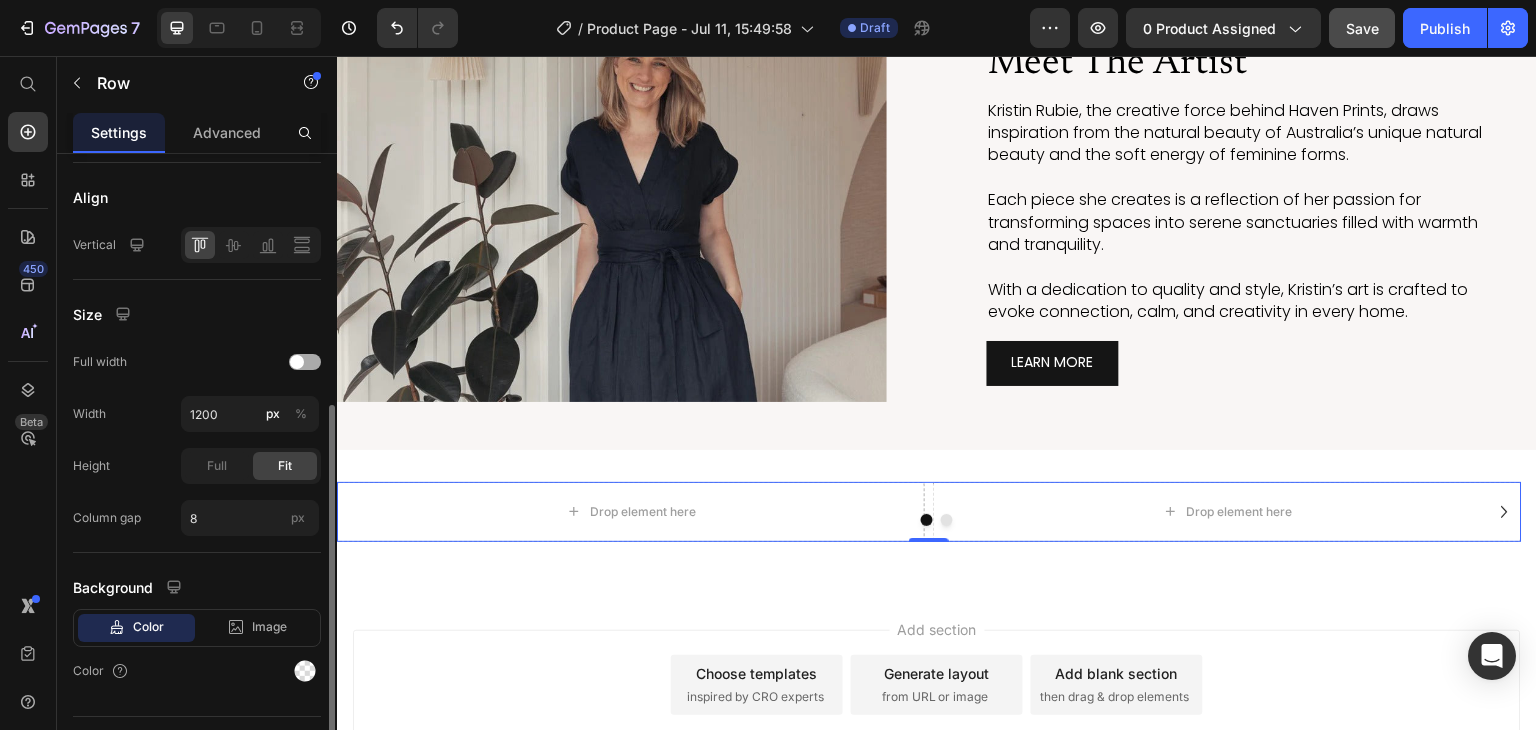 click at bounding box center (305, 362) 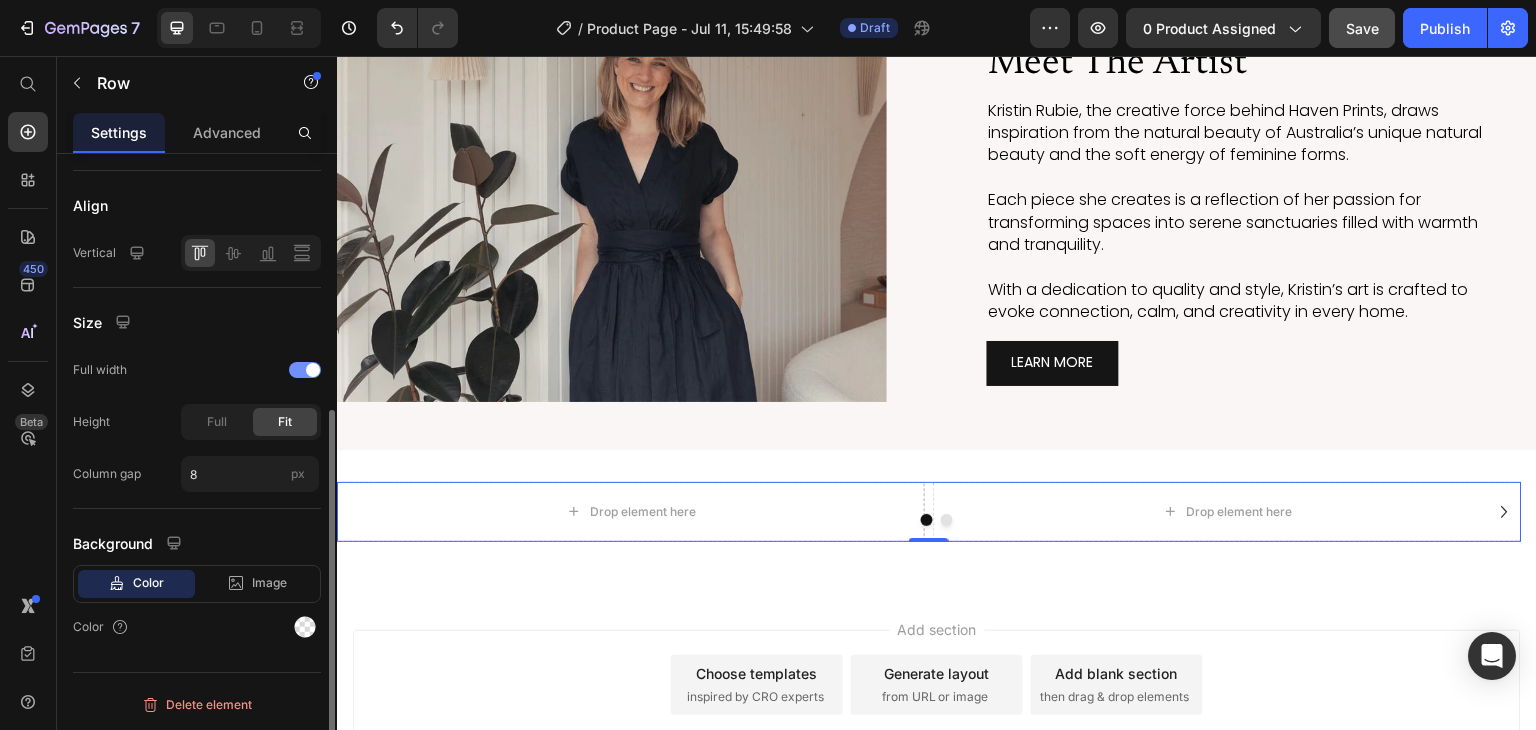 scroll, scrollTop: 434, scrollLeft: 0, axis: vertical 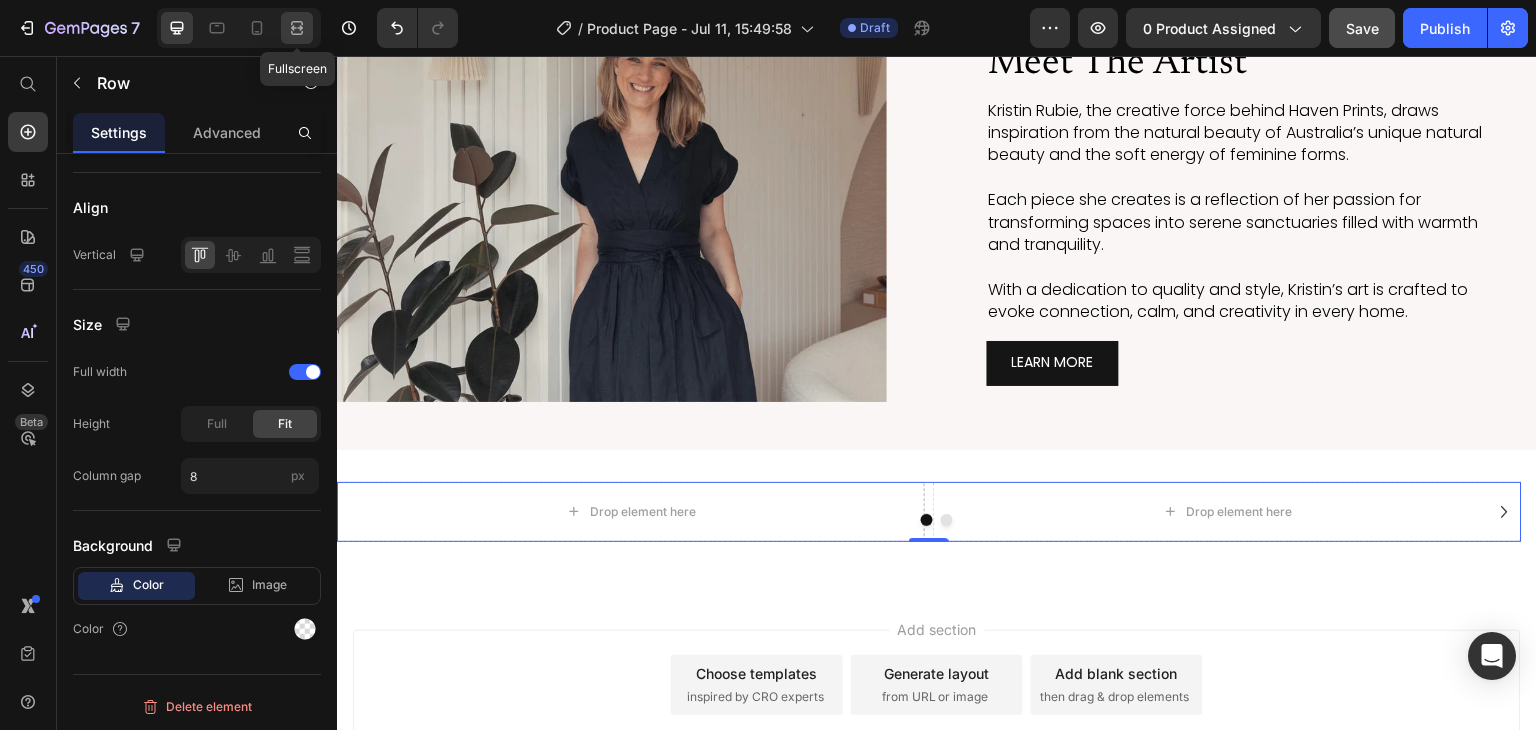 click 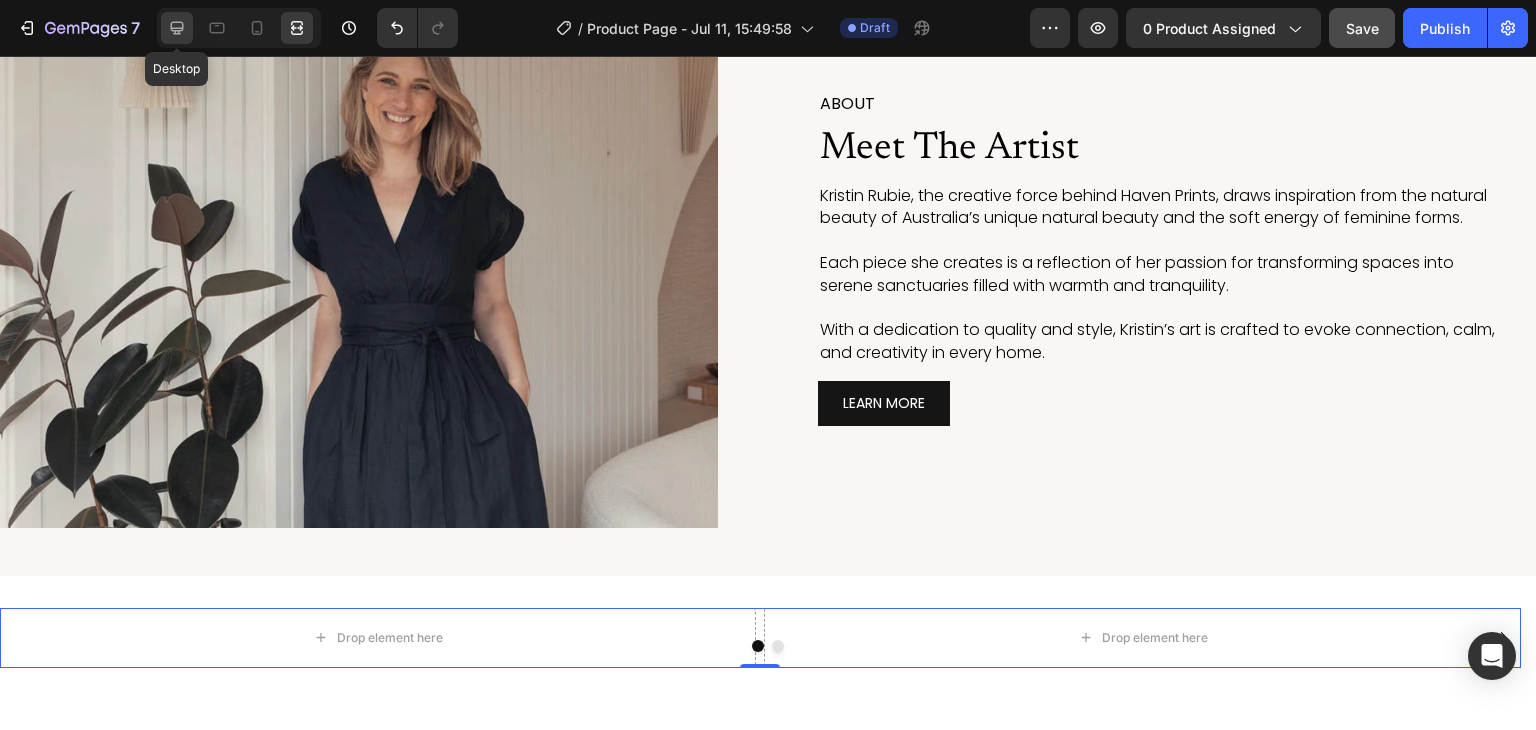 click 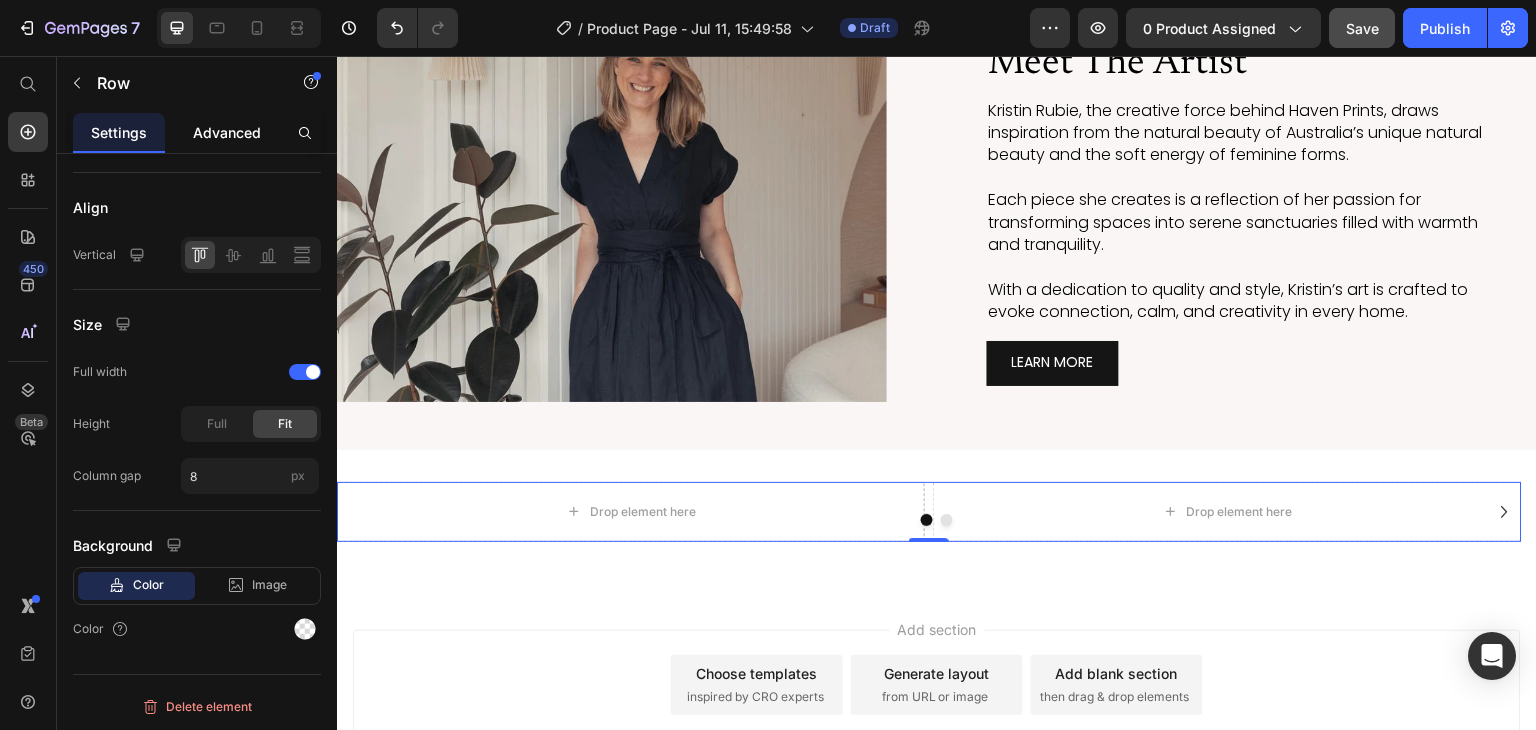 click on "Advanced" at bounding box center [227, 132] 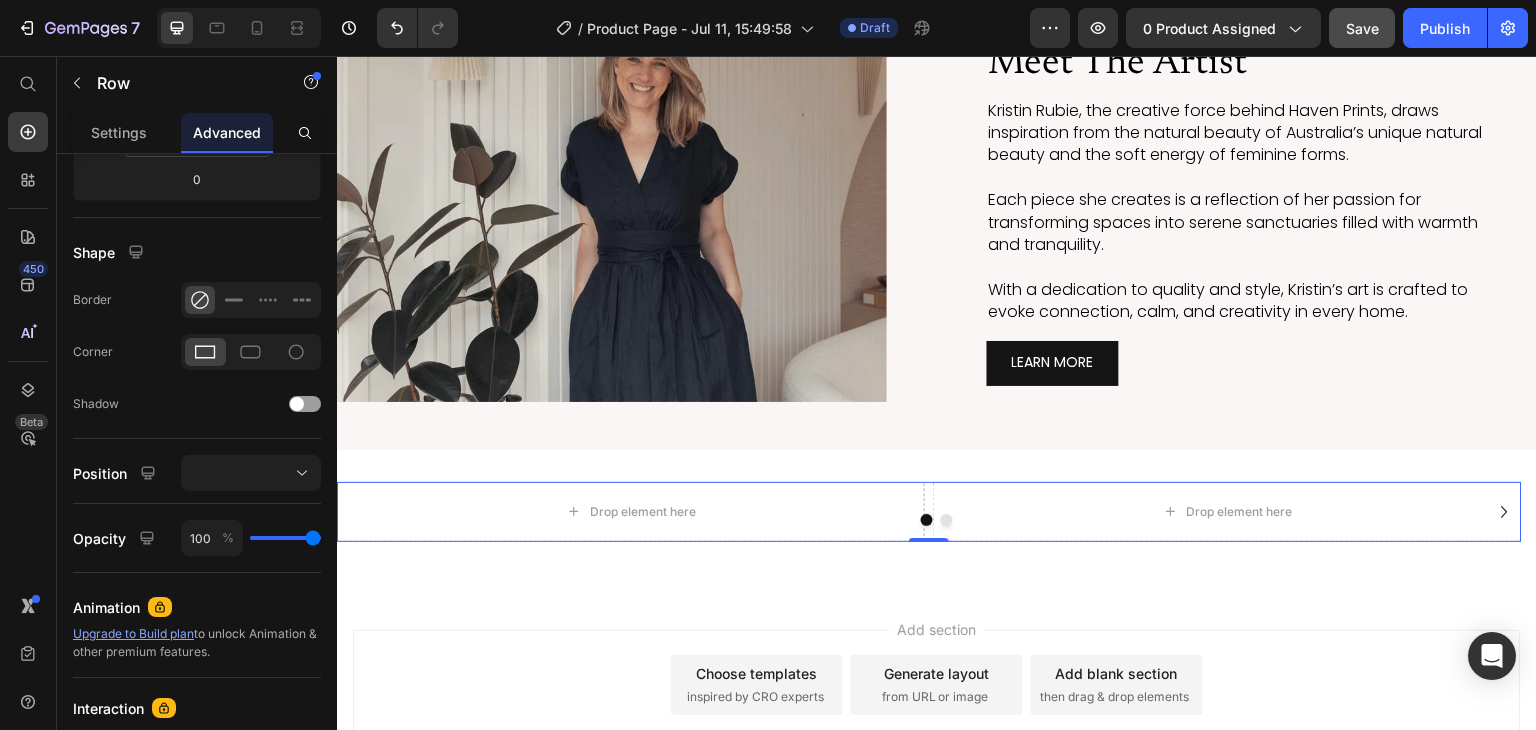 scroll, scrollTop: 0, scrollLeft: 0, axis: both 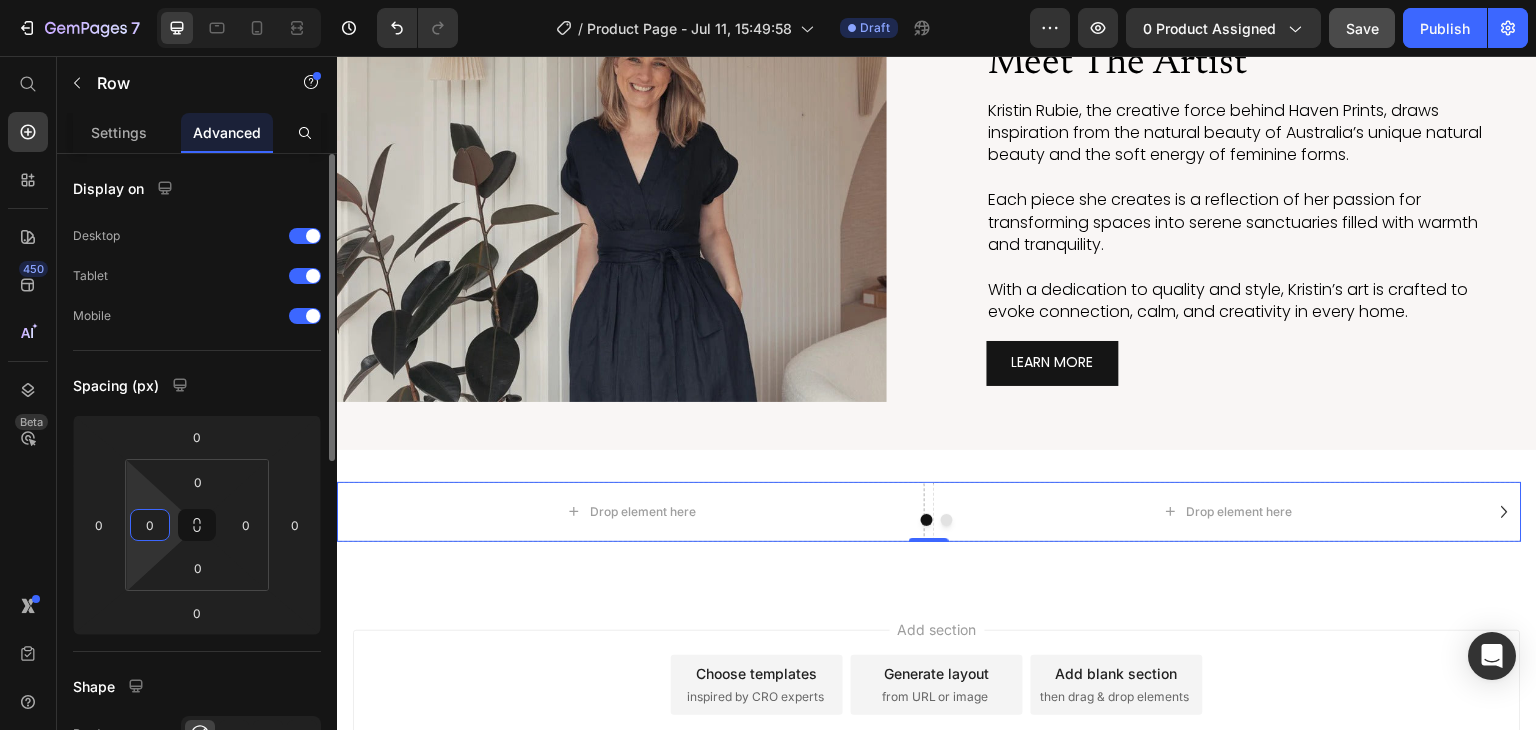 click on "0" at bounding box center (150, 525) 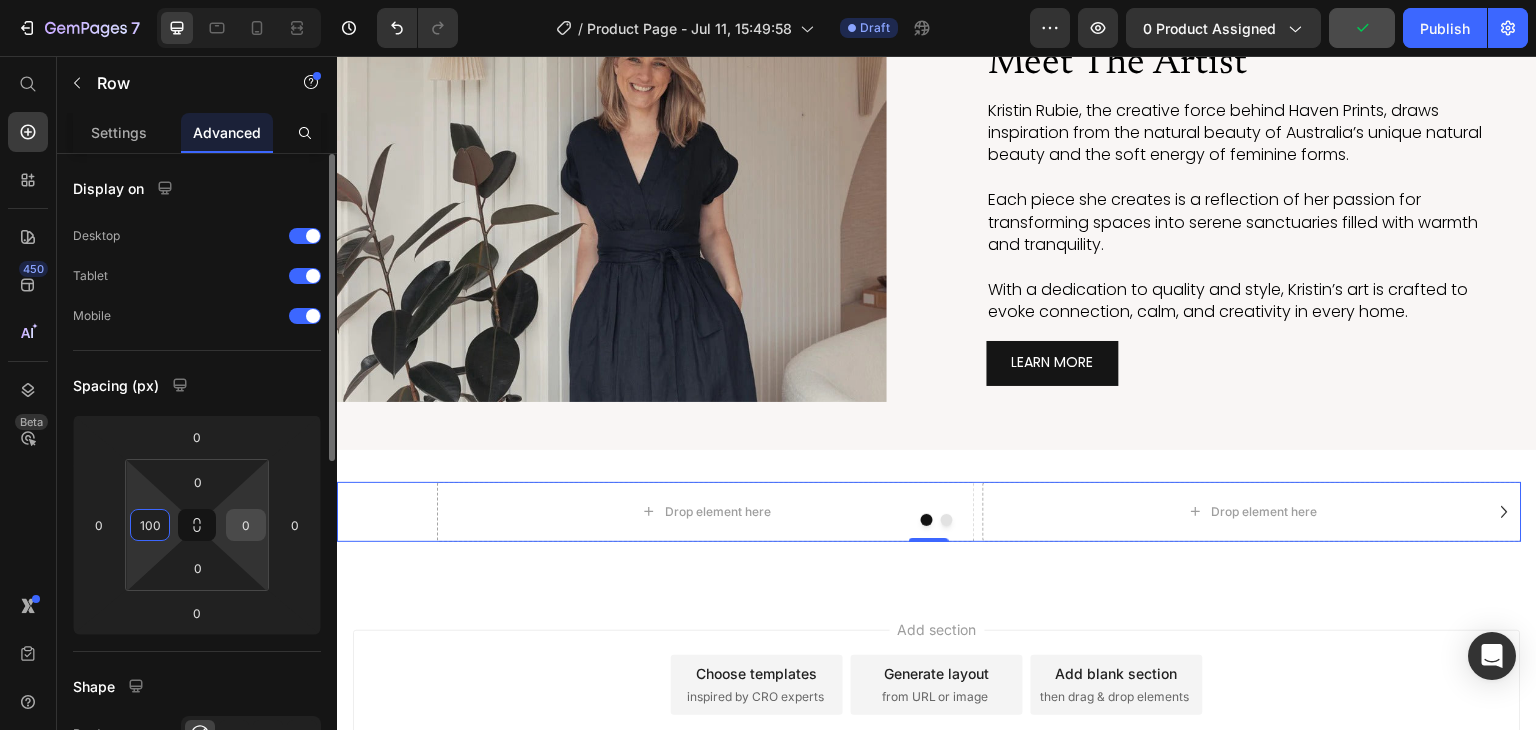 type on "100" 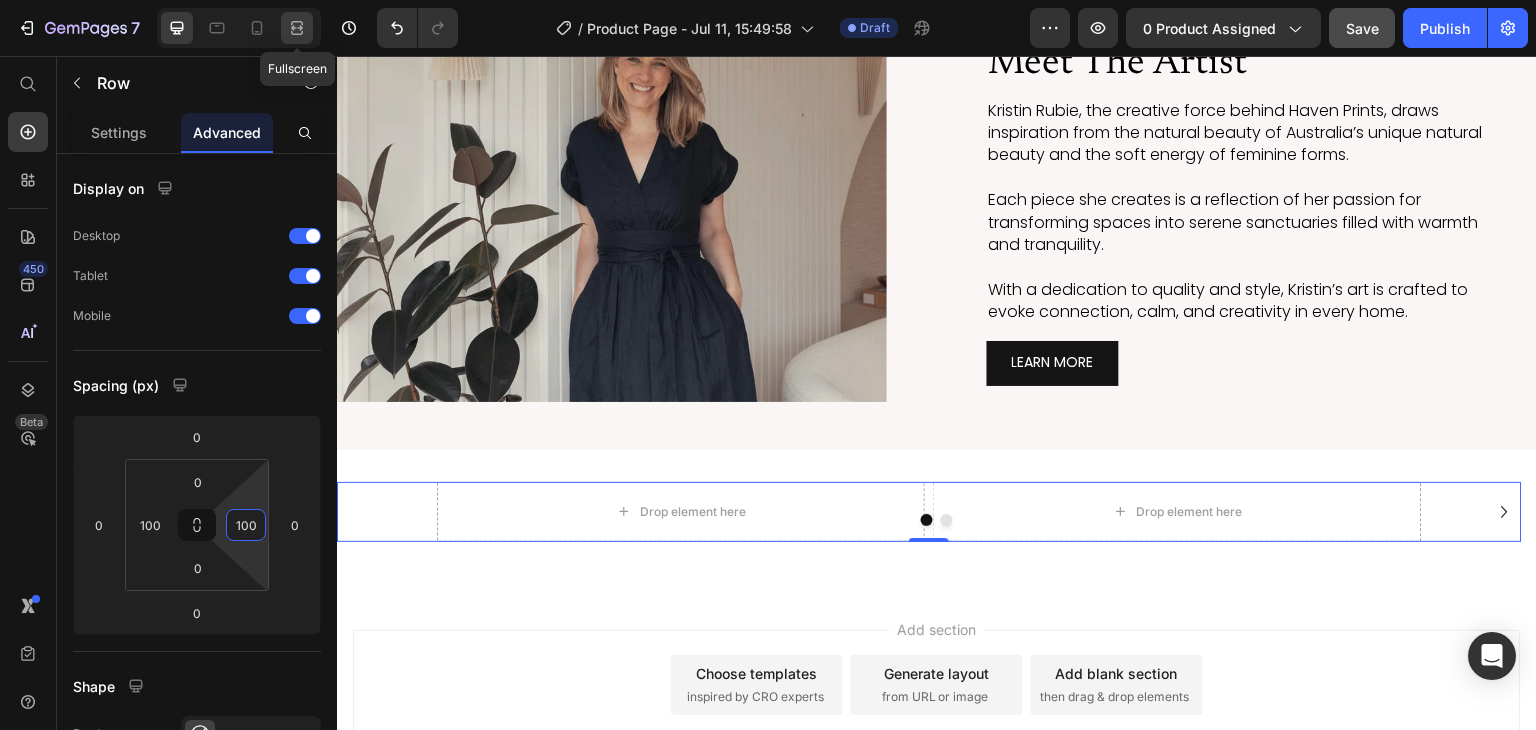 click 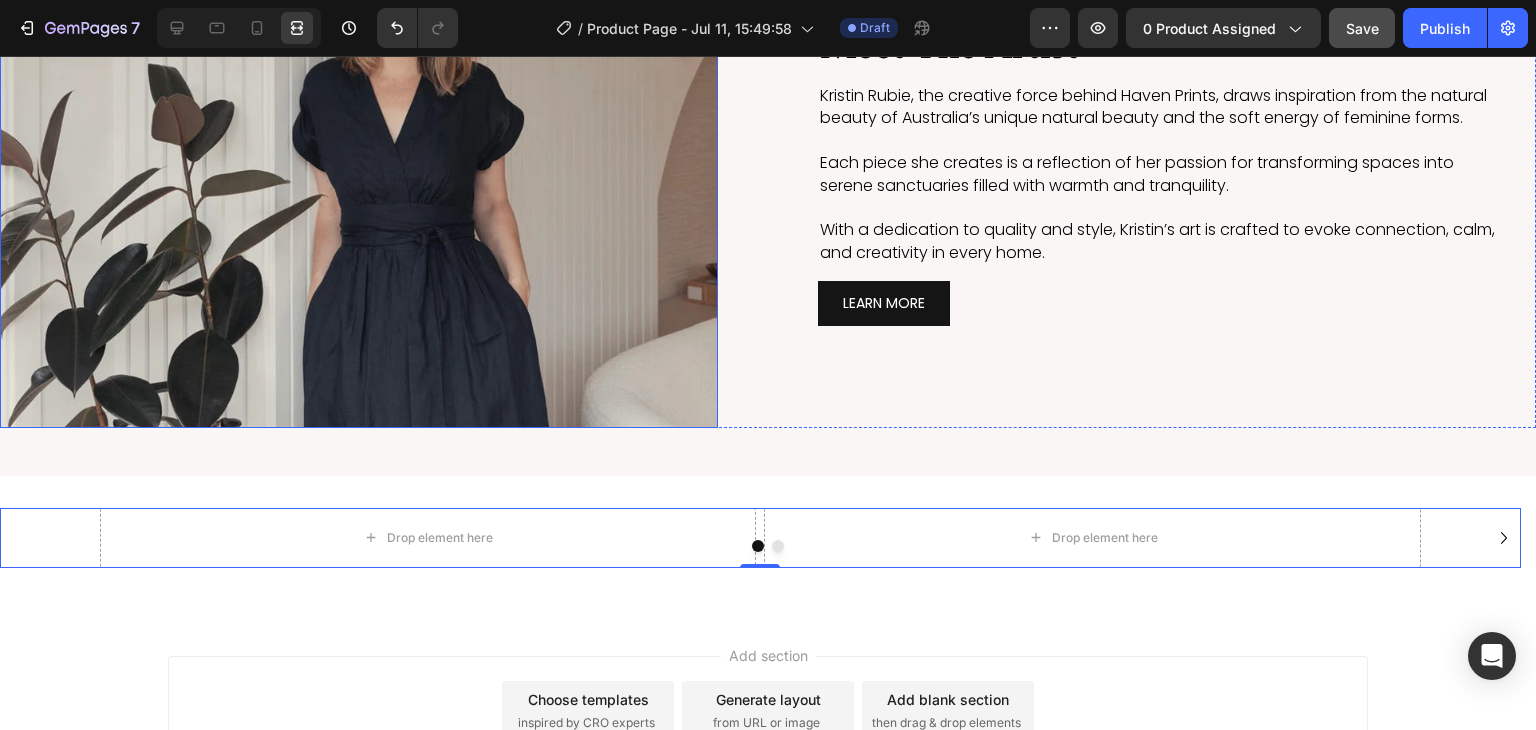 scroll, scrollTop: 3445, scrollLeft: 0, axis: vertical 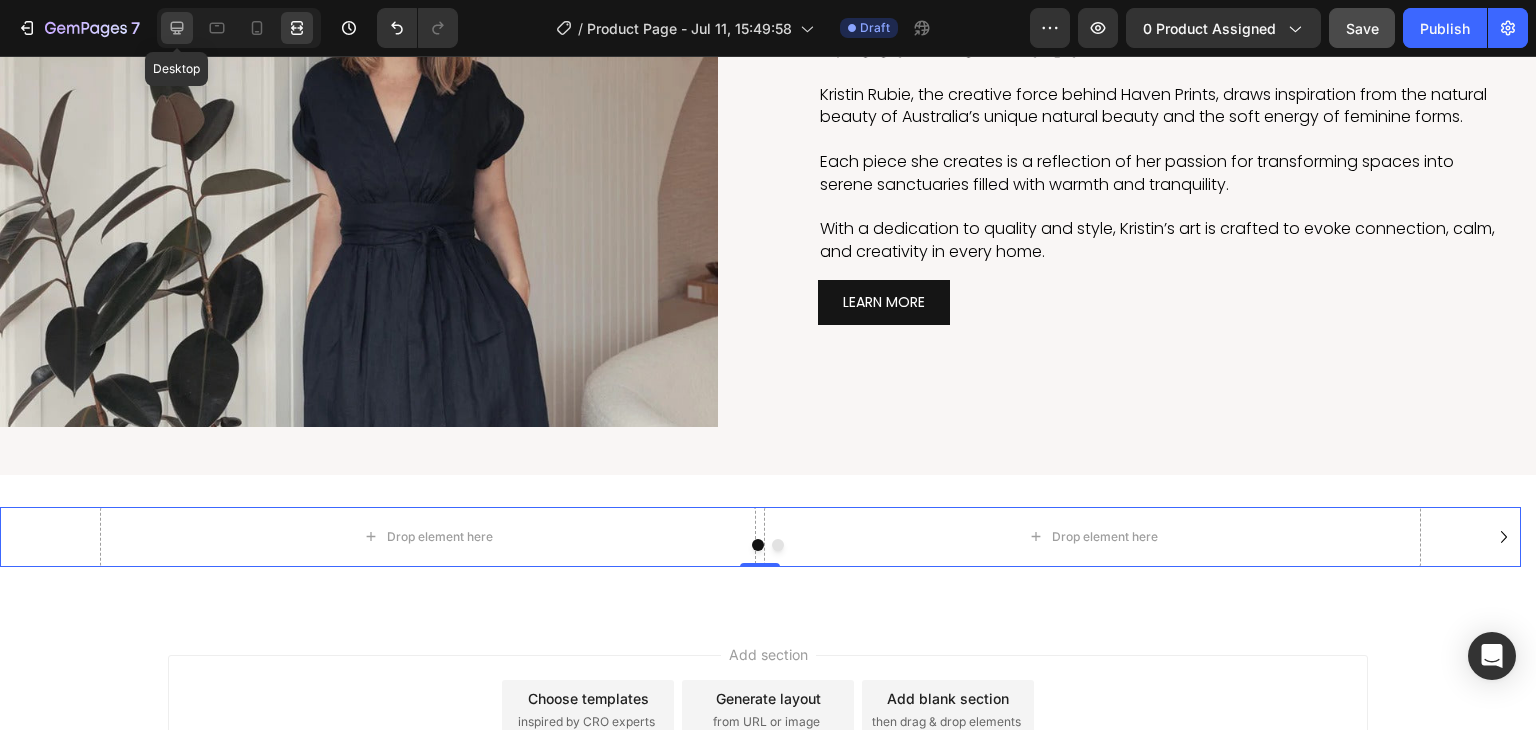click 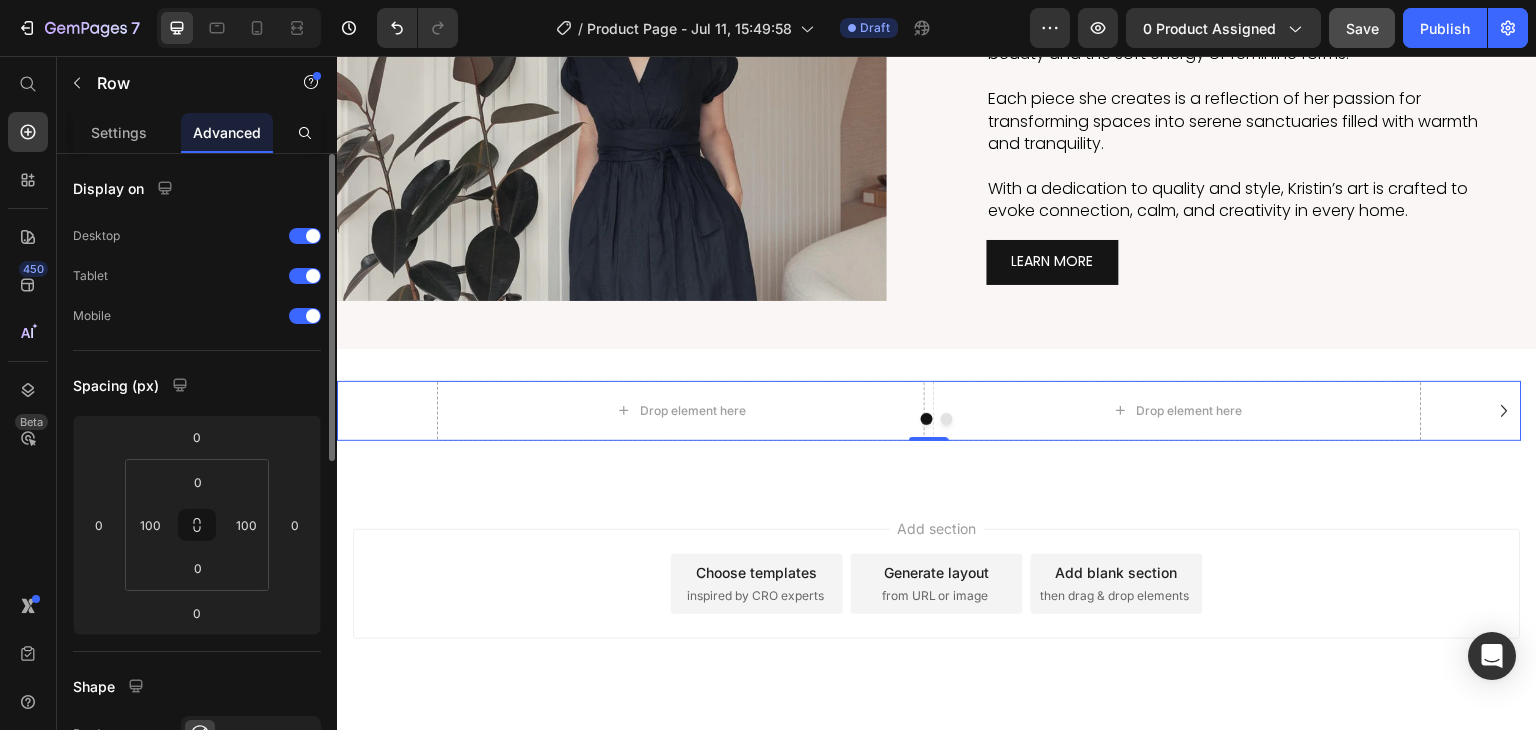 scroll, scrollTop: 39, scrollLeft: 0, axis: vertical 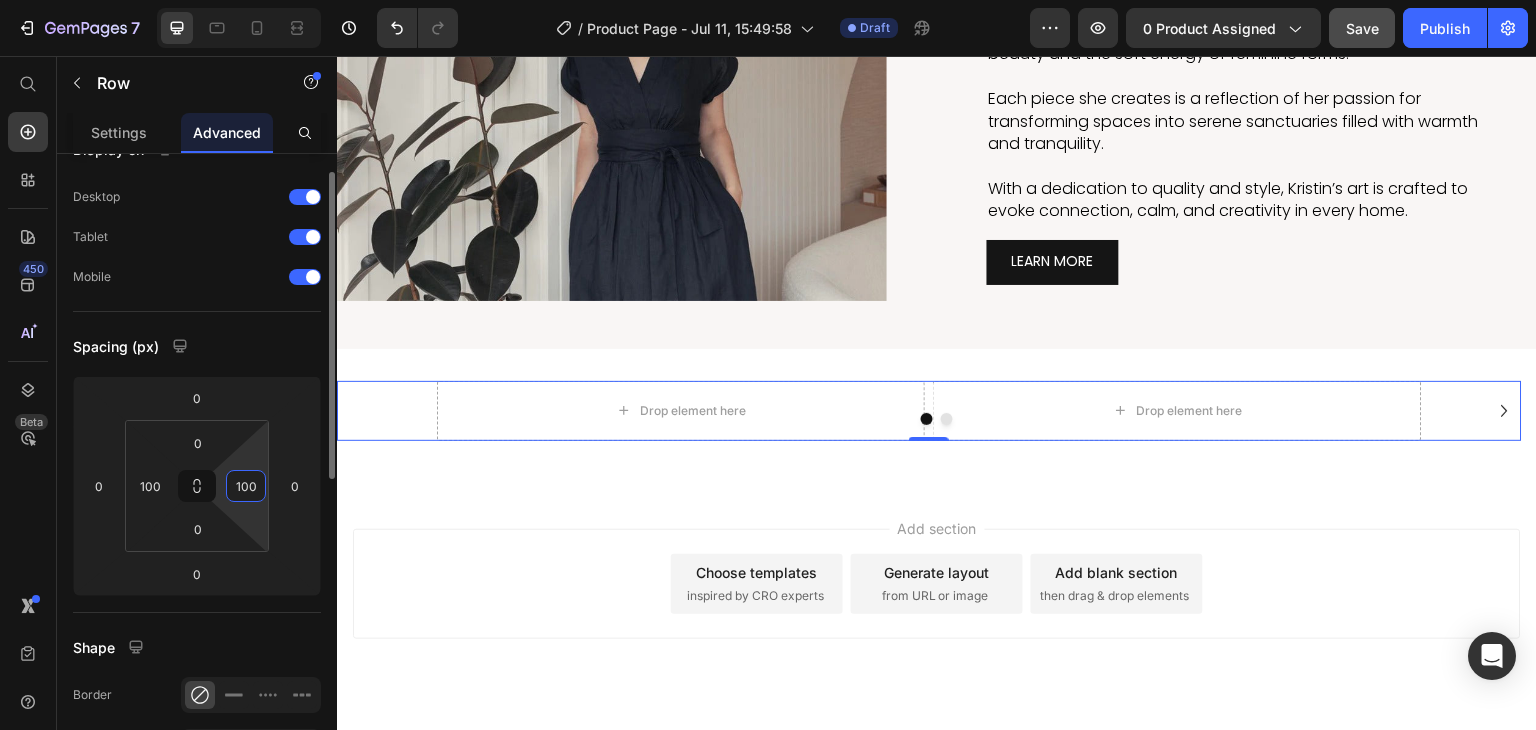 click on "100" at bounding box center (246, 486) 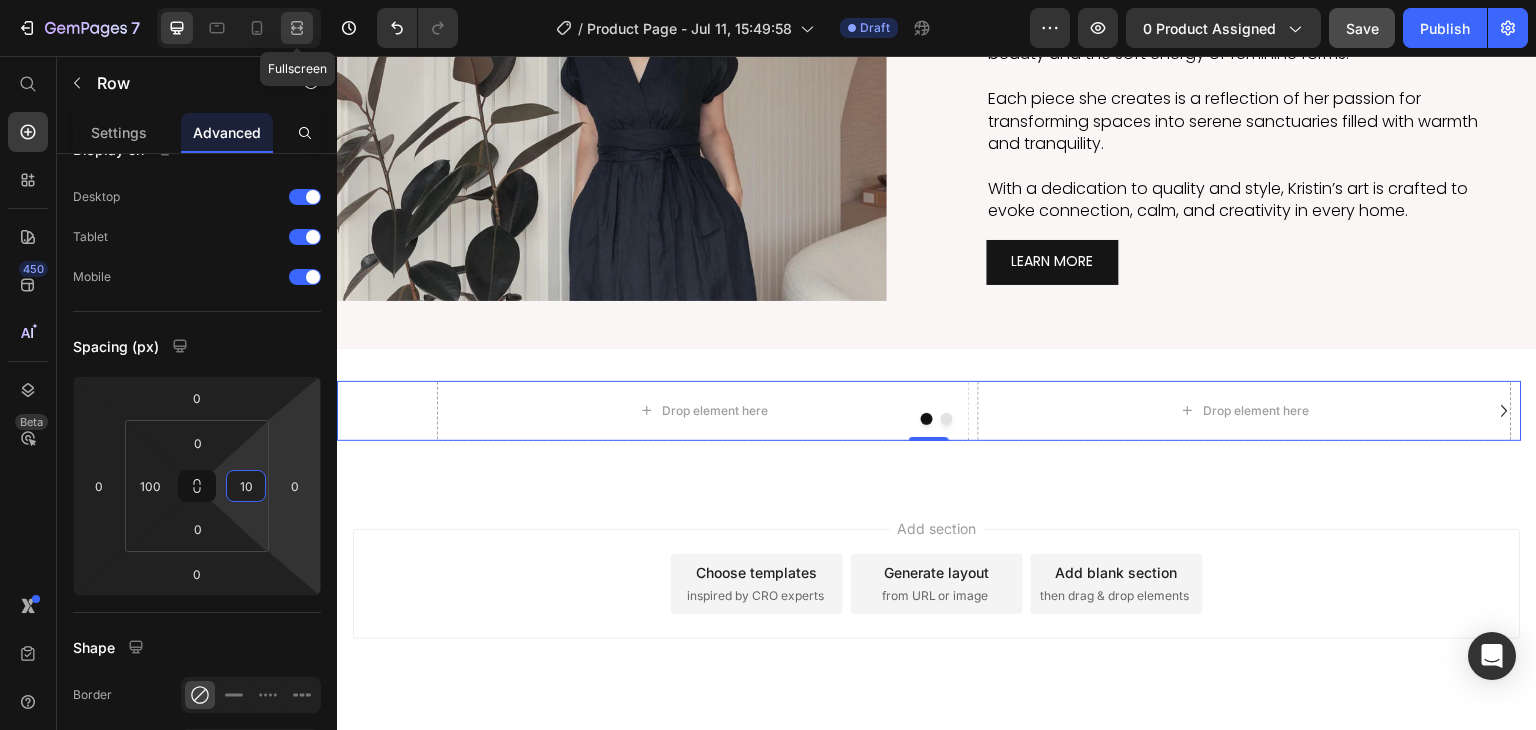 type on "10" 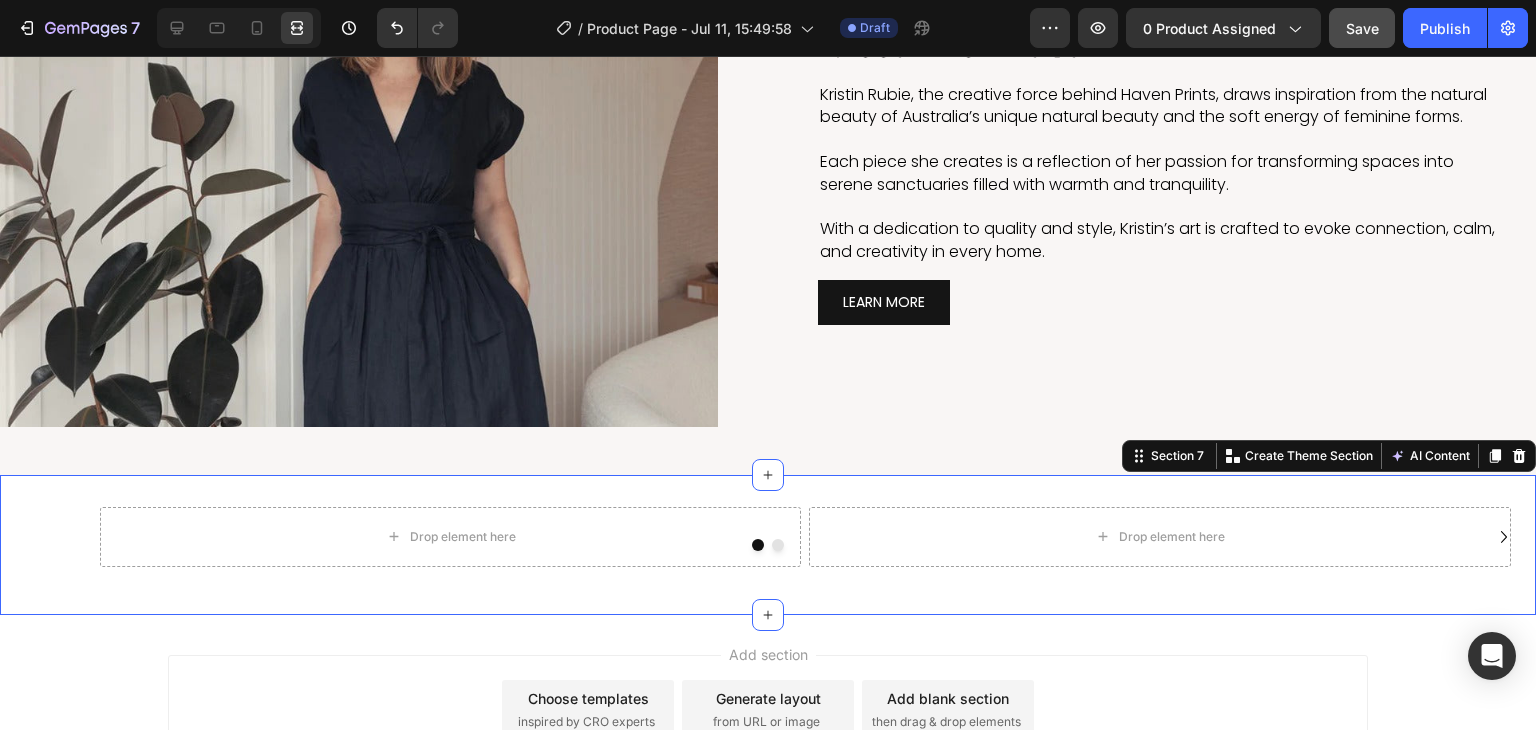 click on "Drop element here
Drop element here Row
Drop element here
Carousel Row" at bounding box center (768, 545) 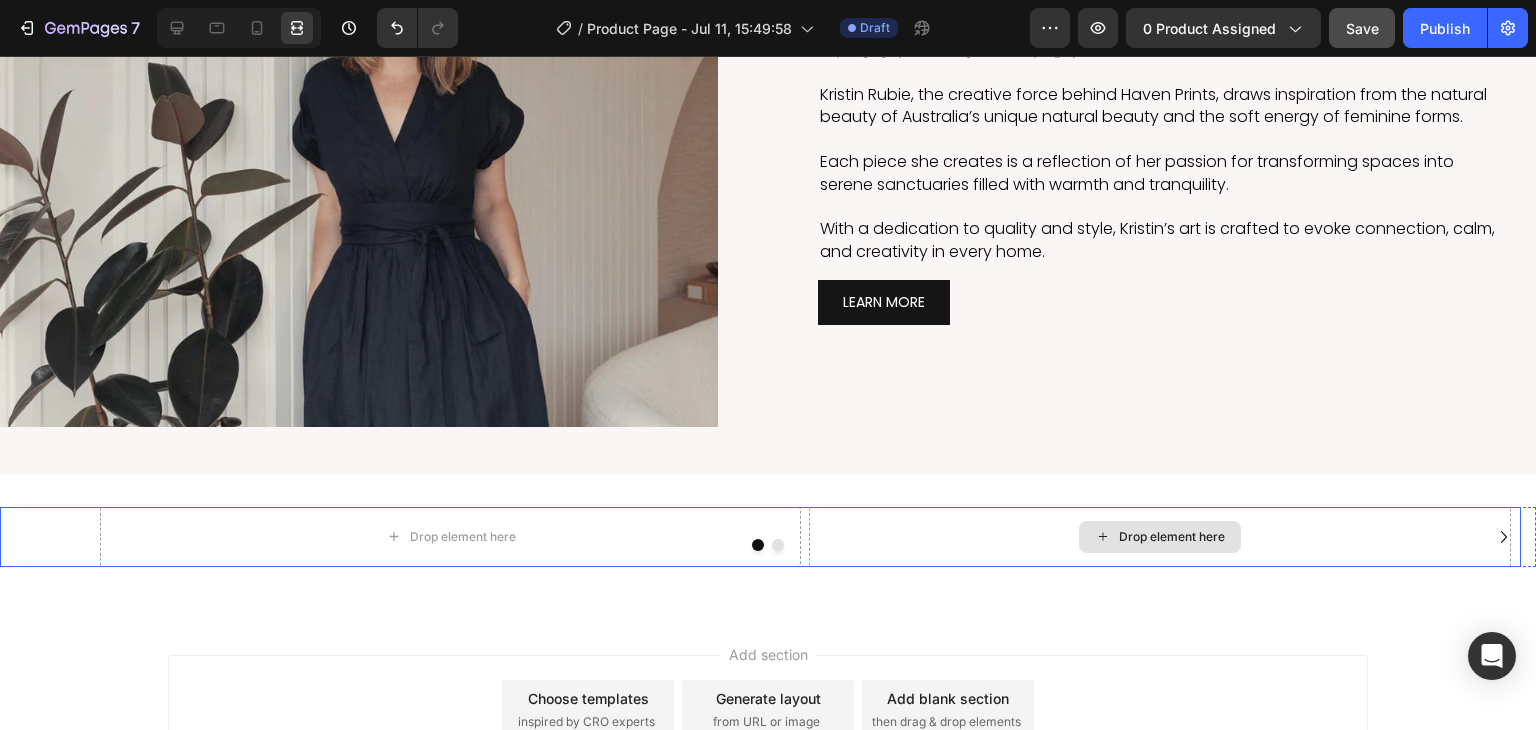 click on "Drop element here" at bounding box center [1159, 537] 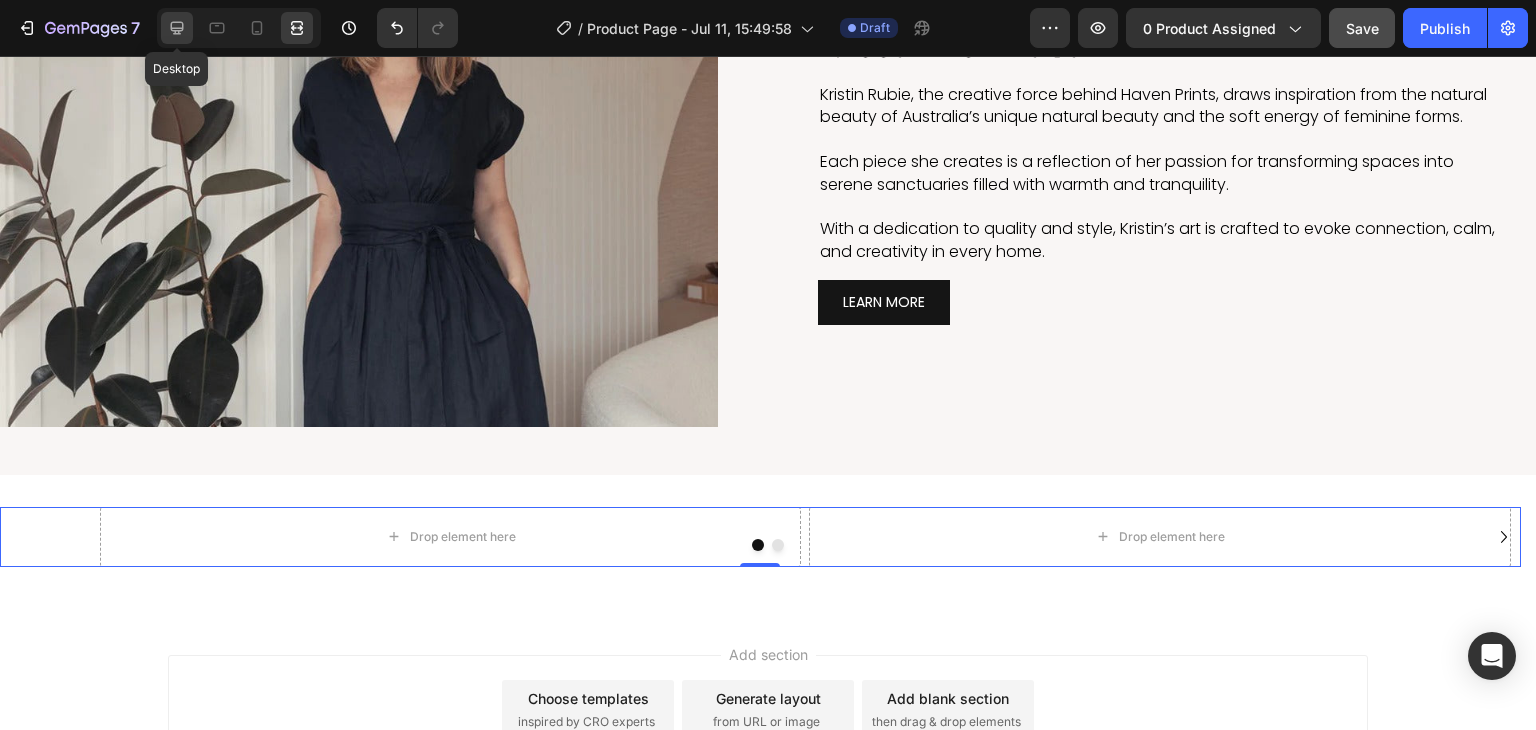 click 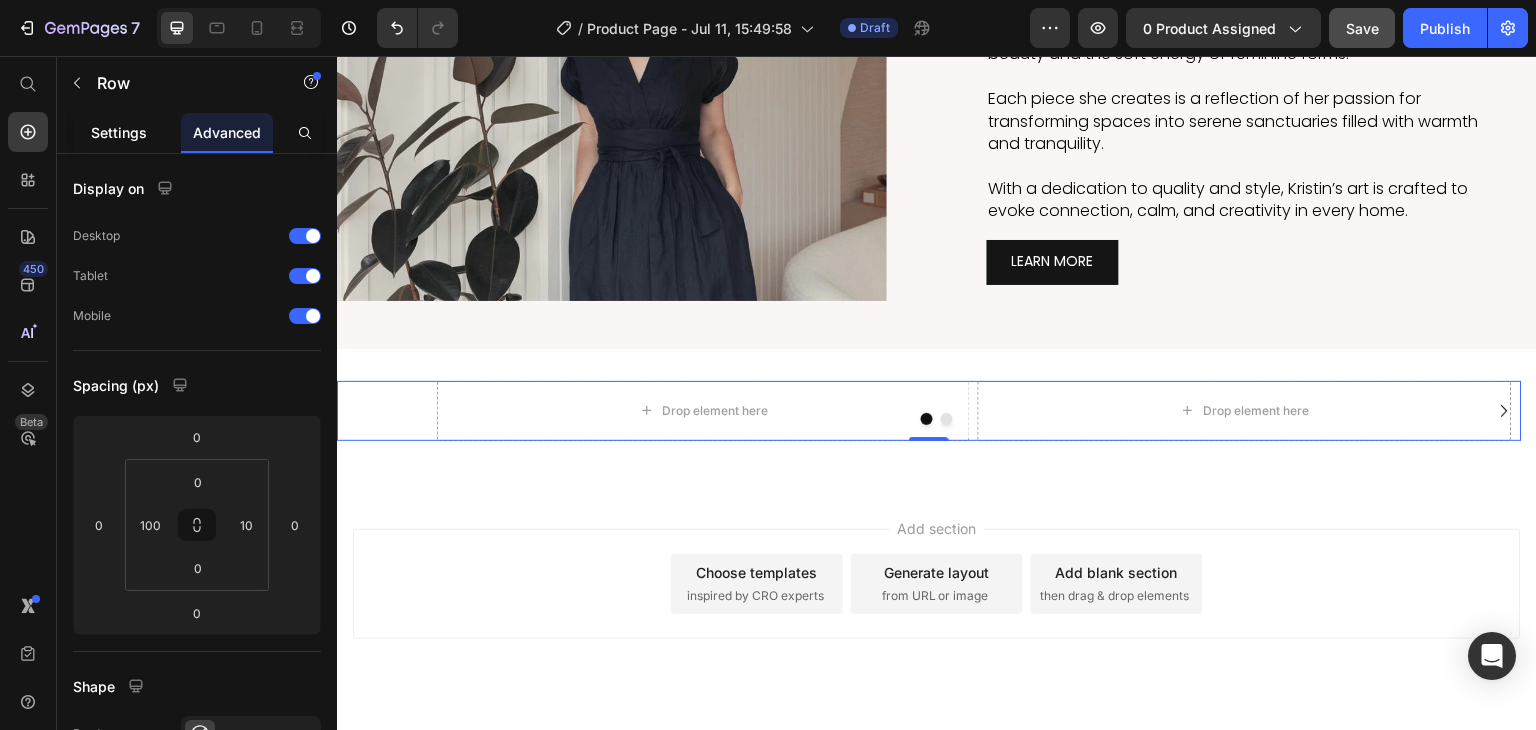 click on "Settings" at bounding box center (119, 132) 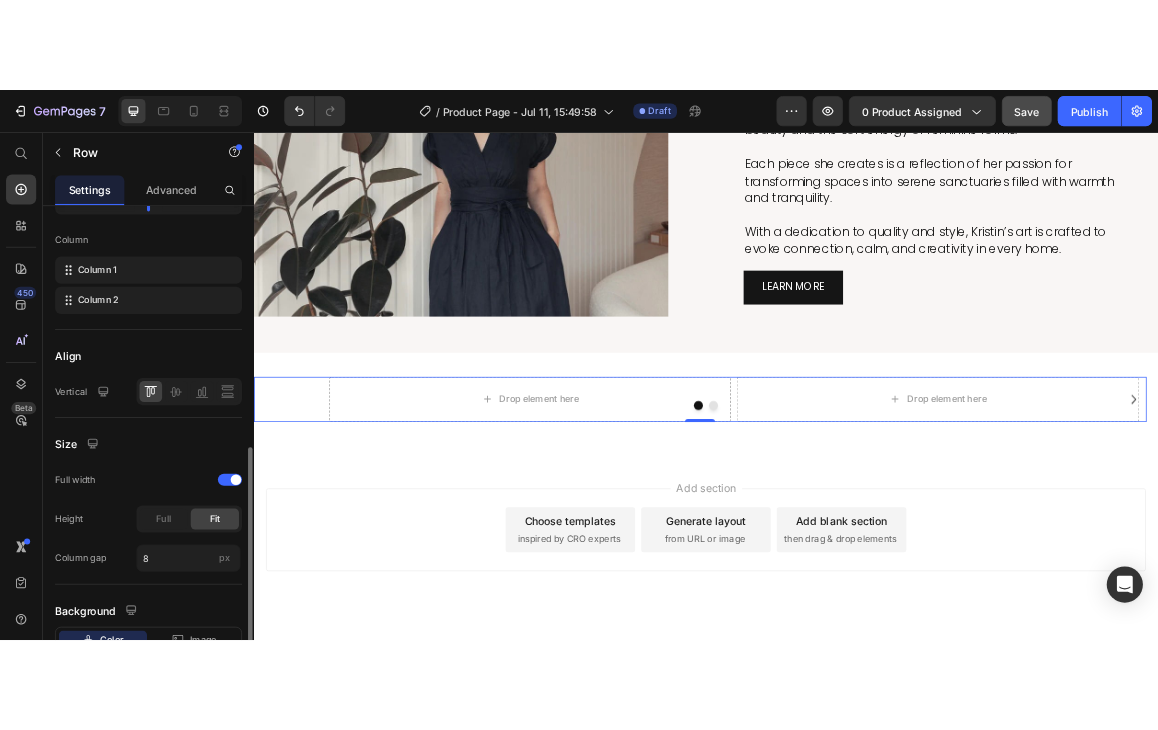 scroll, scrollTop: 434, scrollLeft: 0, axis: vertical 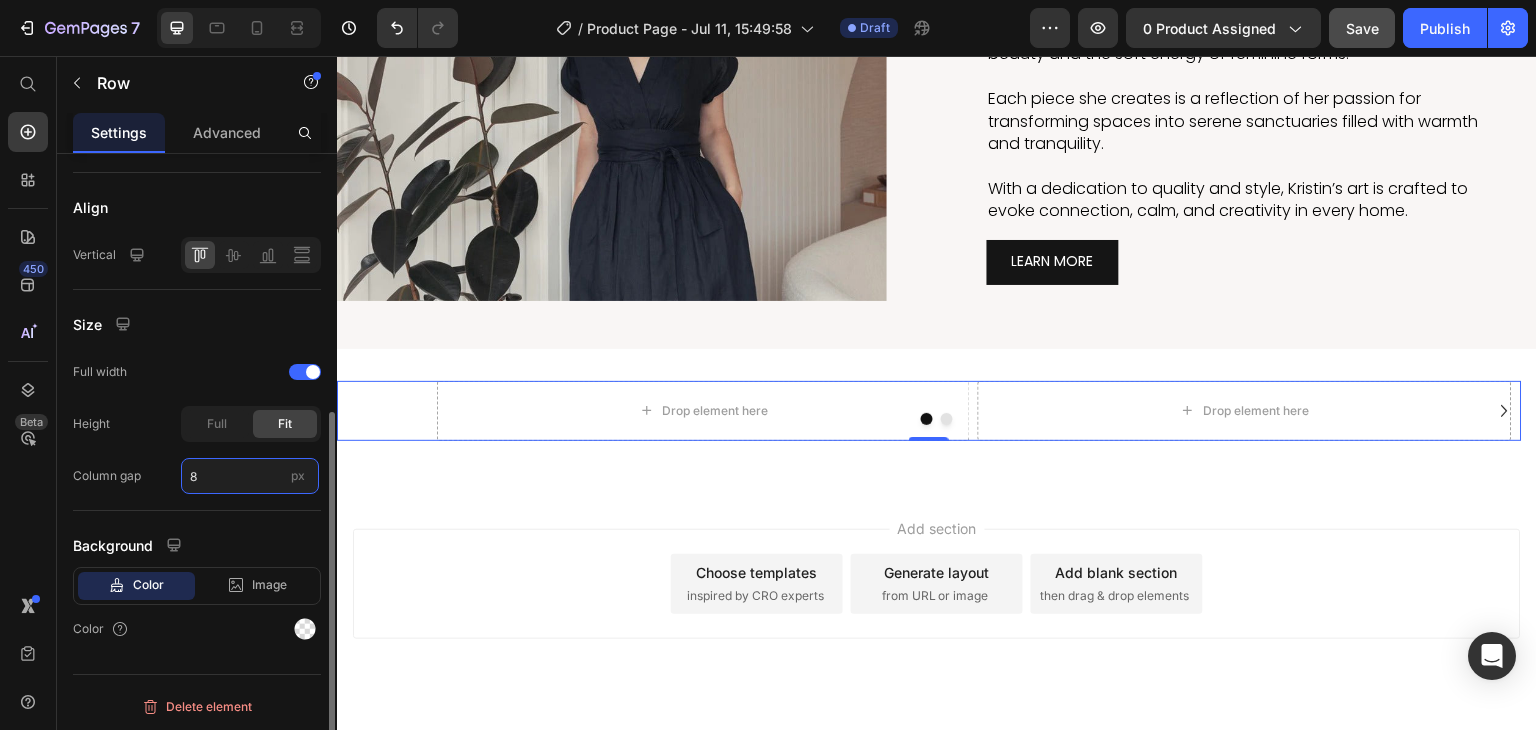 click on "8" at bounding box center (250, 476) 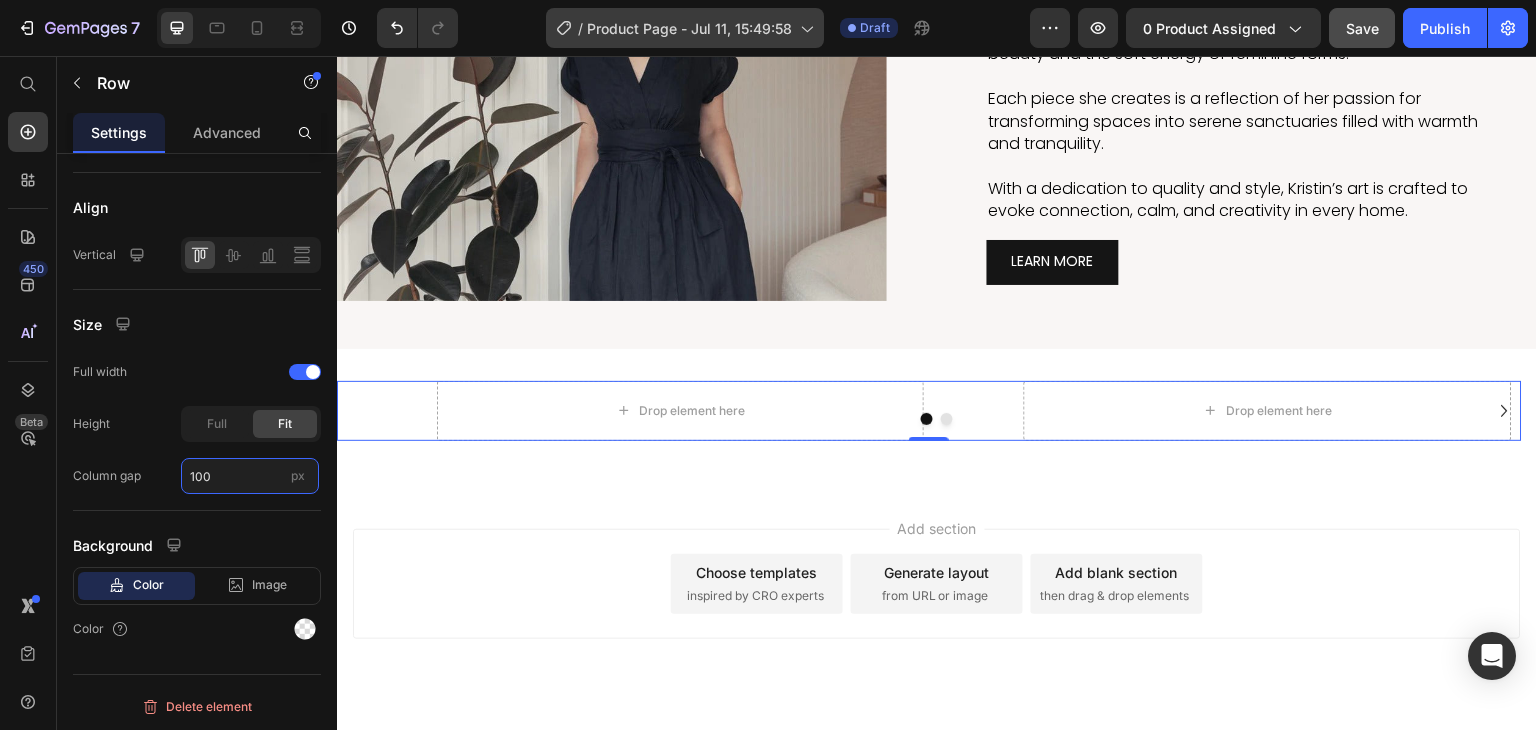 type on "100" 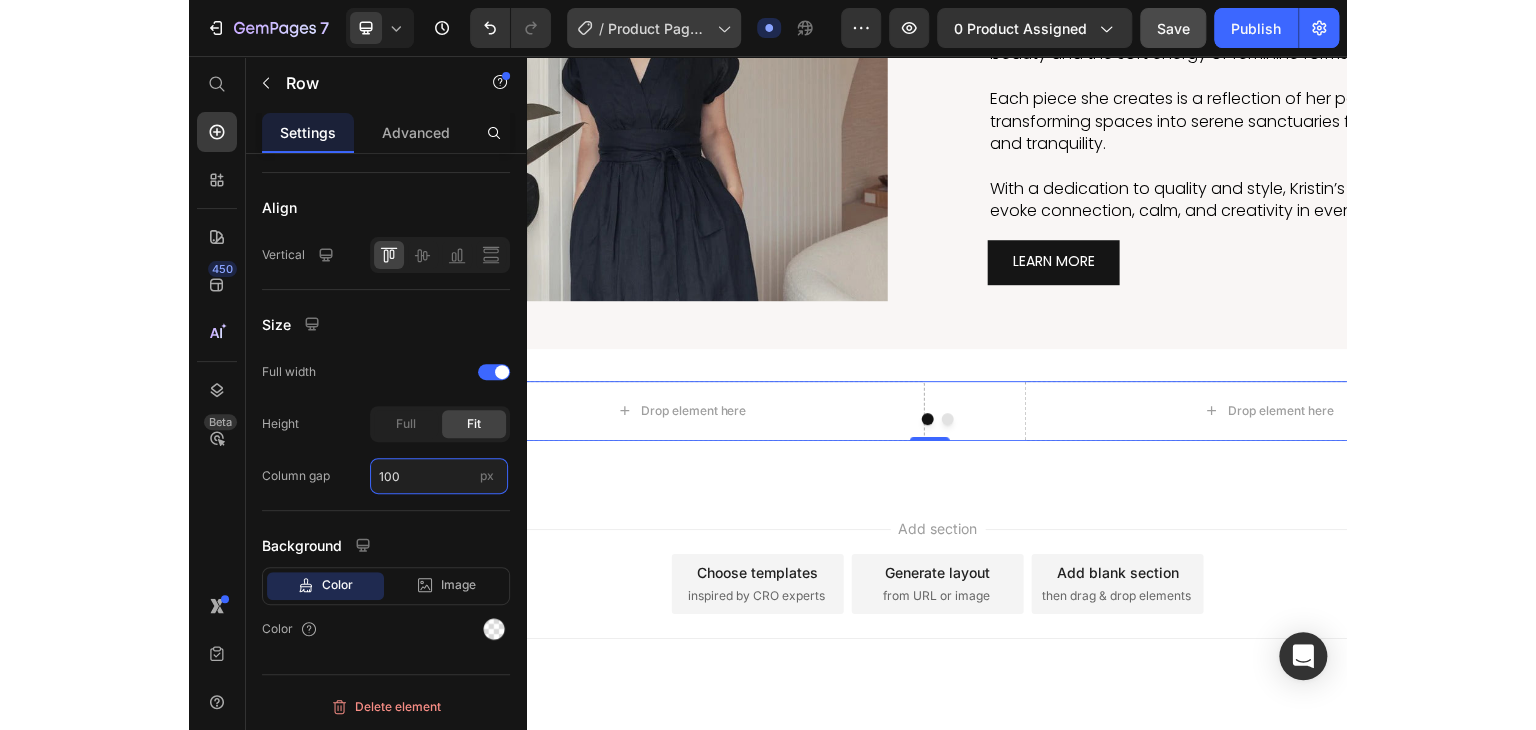 scroll, scrollTop: 3174, scrollLeft: 0, axis: vertical 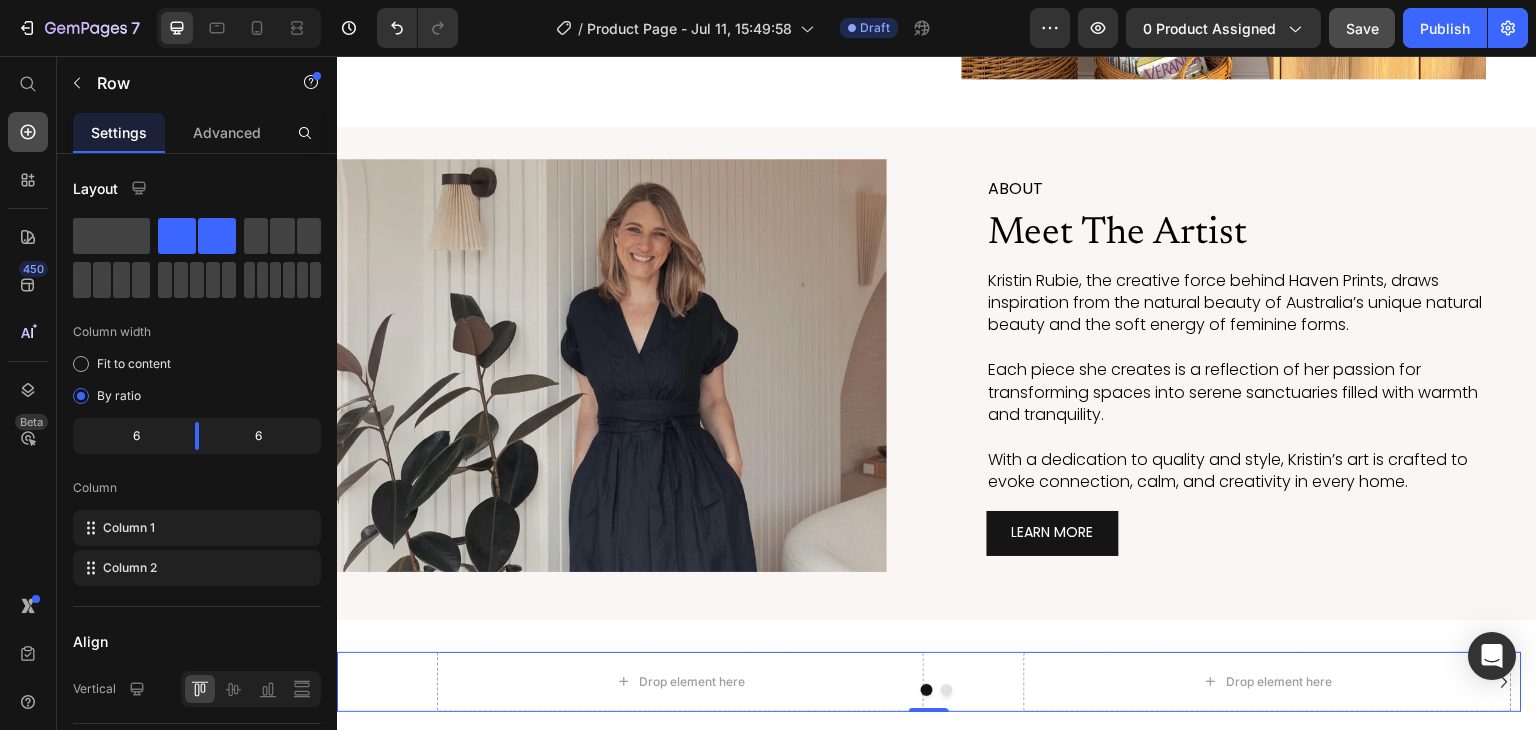 click 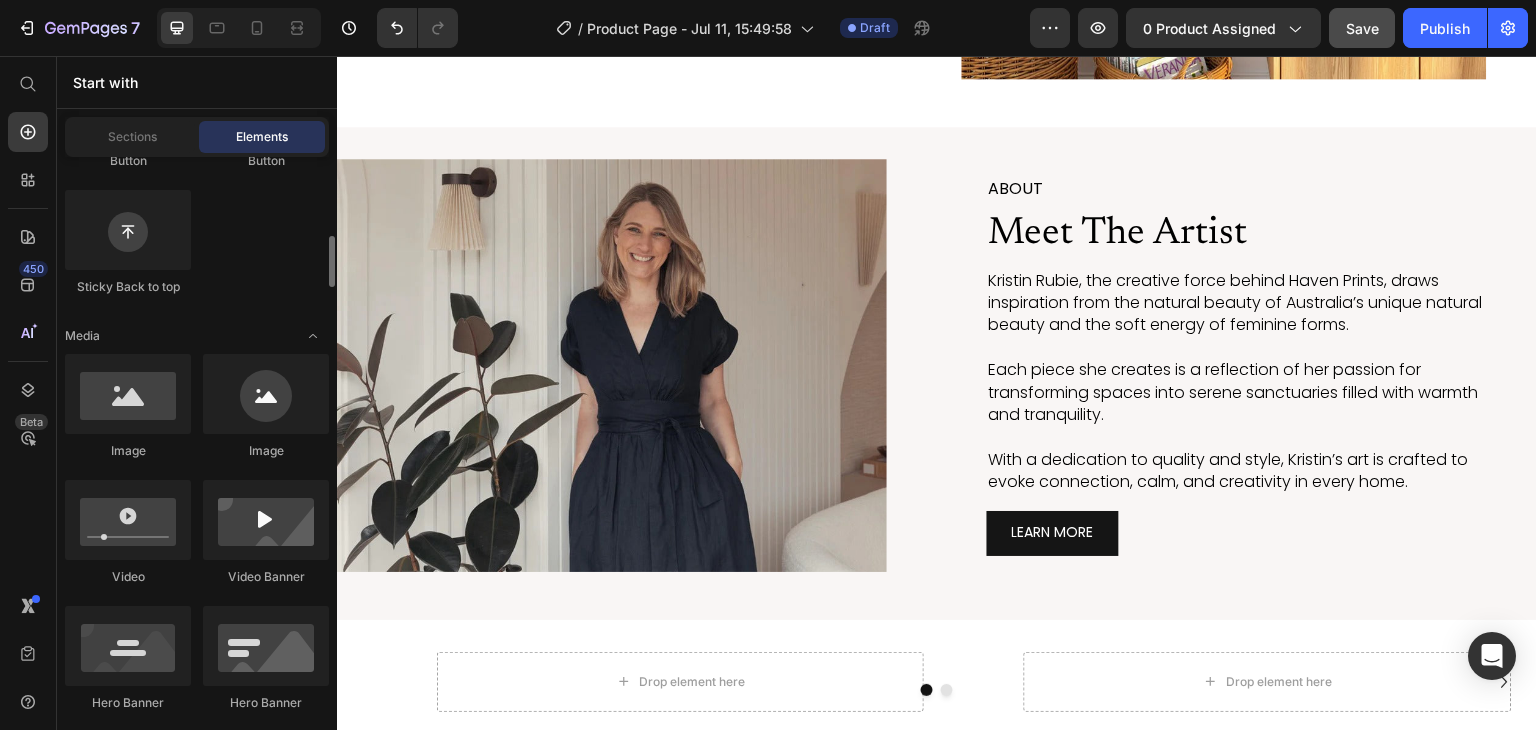scroll, scrollTop: 638, scrollLeft: 0, axis: vertical 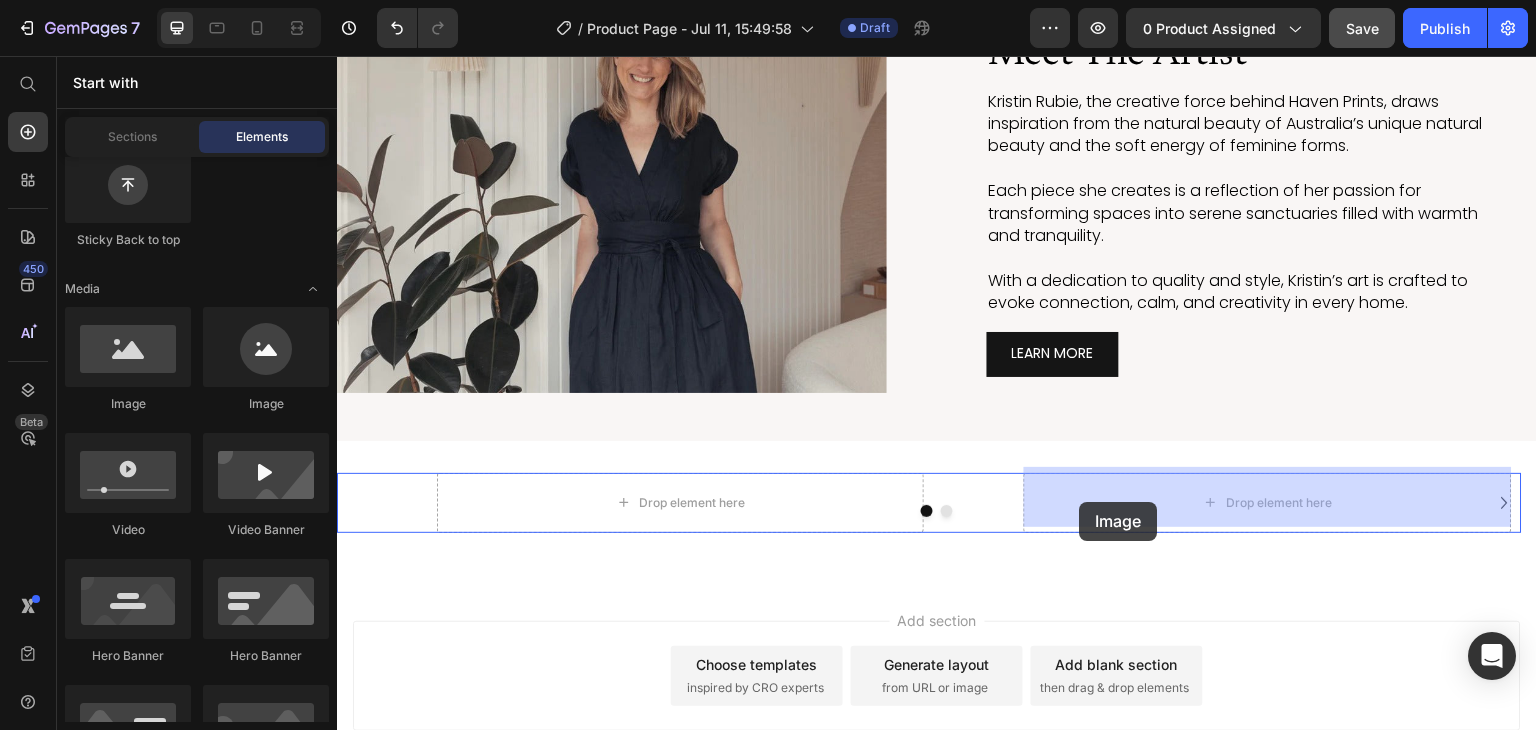 drag, startPoint x: 460, startPoint y: 389, endPoint x: 1080, endPoint y: 502, distance: 630.21344 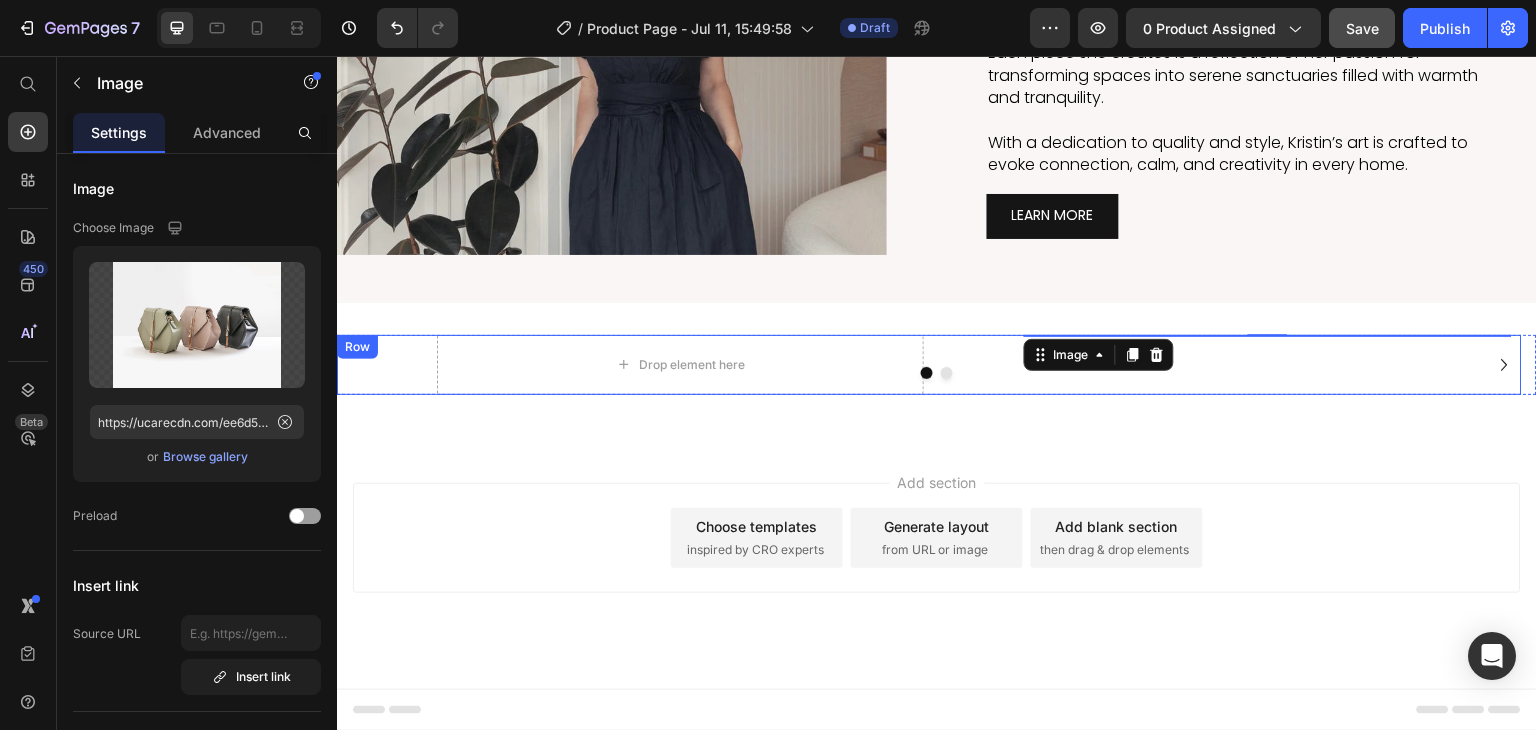 scroll, scrollTop: 3681, scrollLeft: 0, axis: vertical 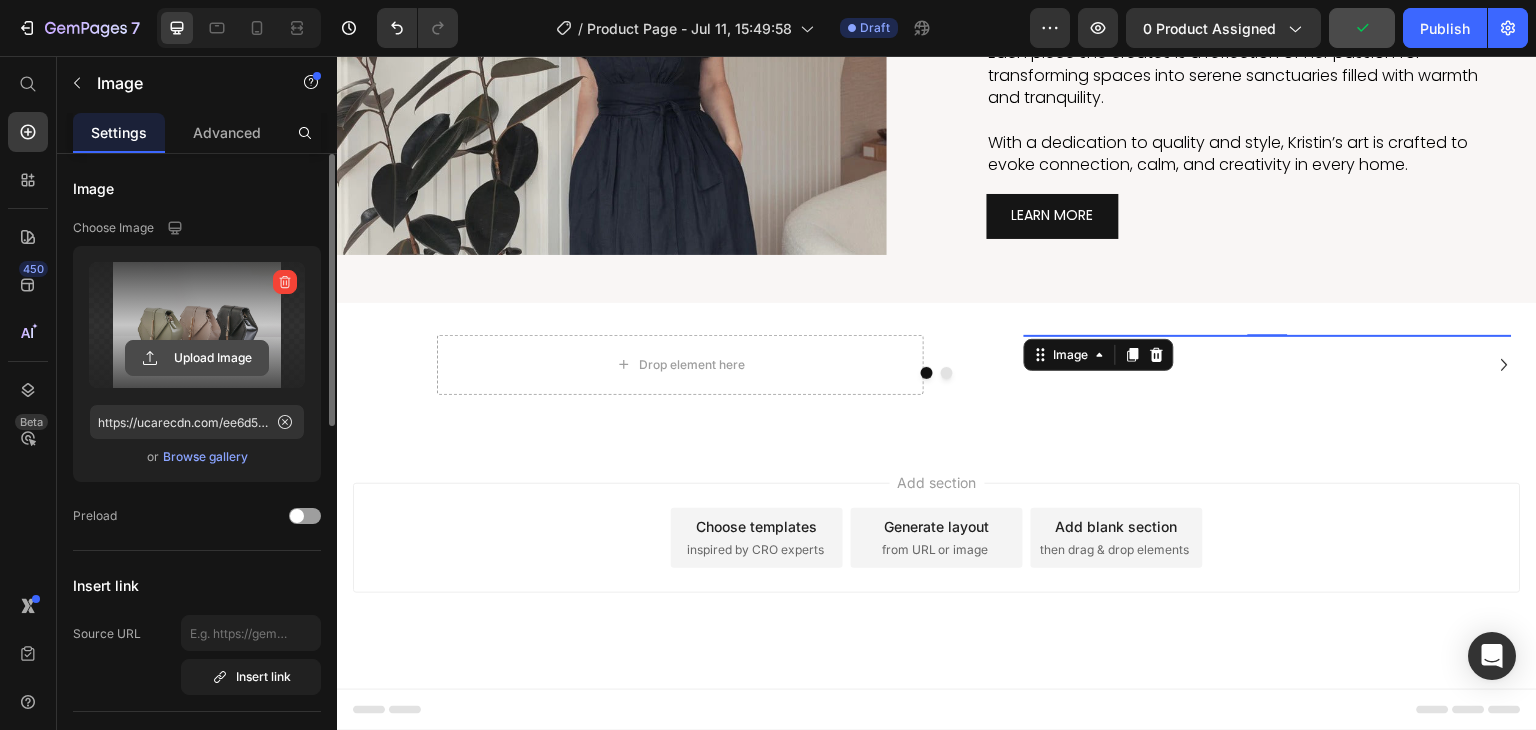 click 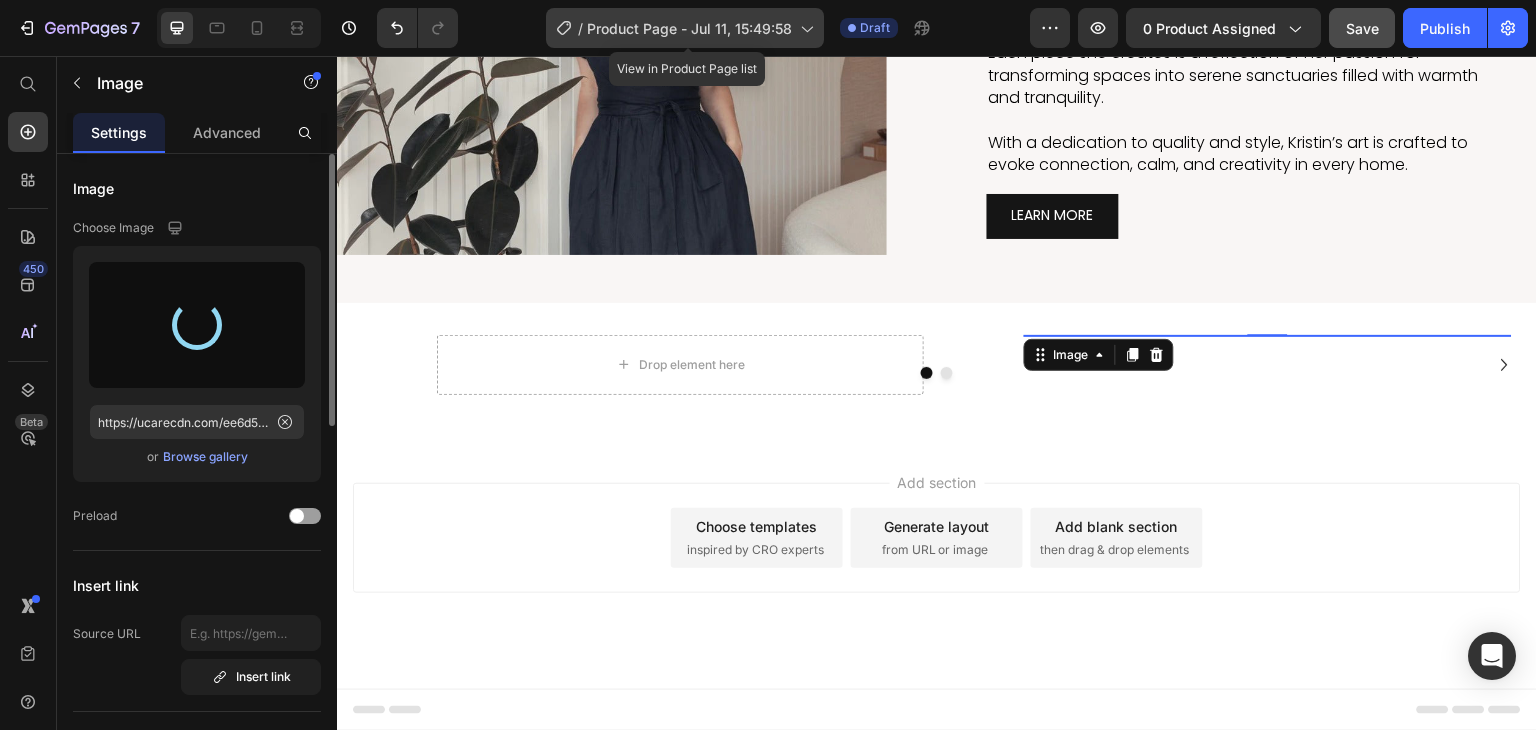 type on "https://cdn.shopify.com/s/files/1/0965/1024/7093/files/gempages_572887605079704448-92f77f5b-bfa0-4a40-b401-ef1d5e89ca20.jpg" 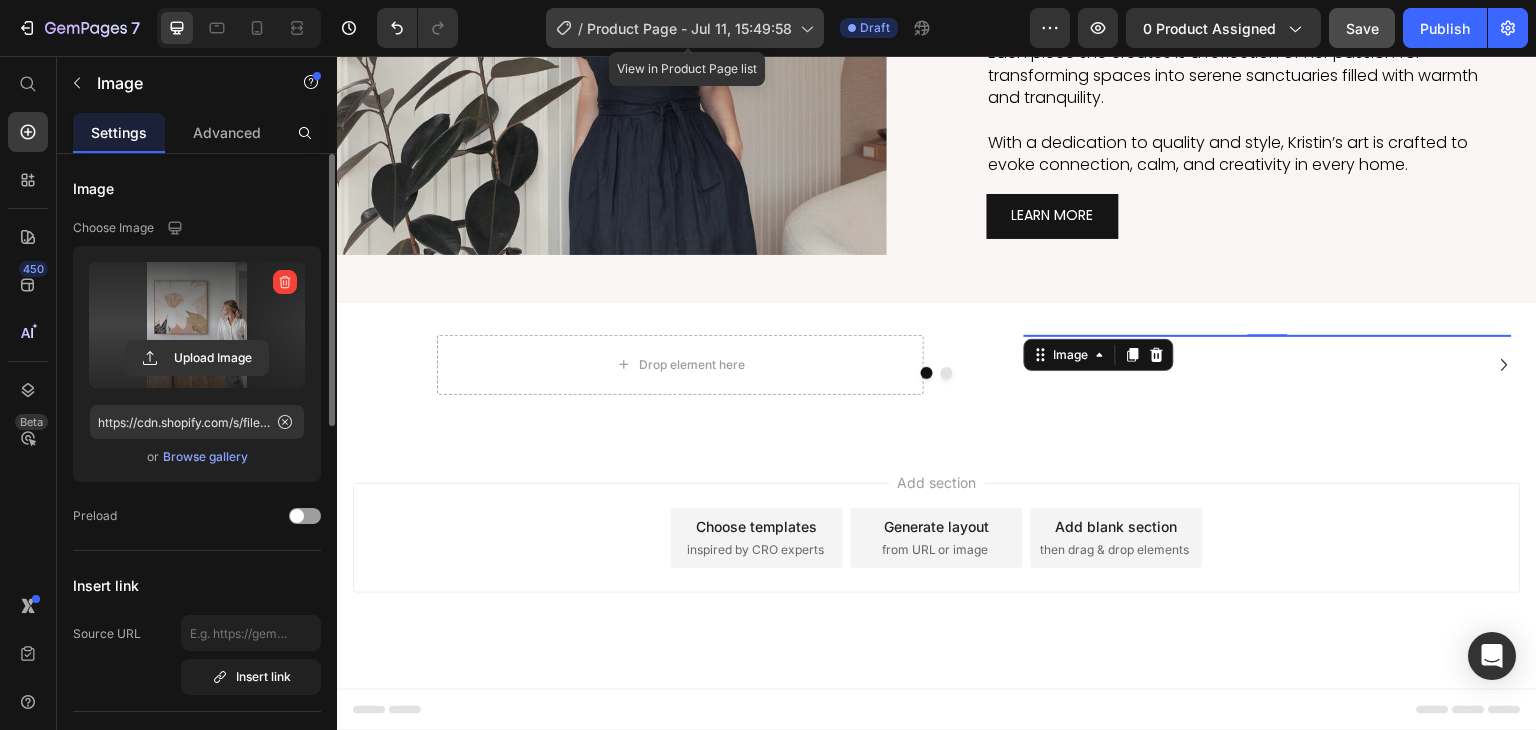 scroll, scrollTop: 3484, scrollLeft: 0, axis: vertical 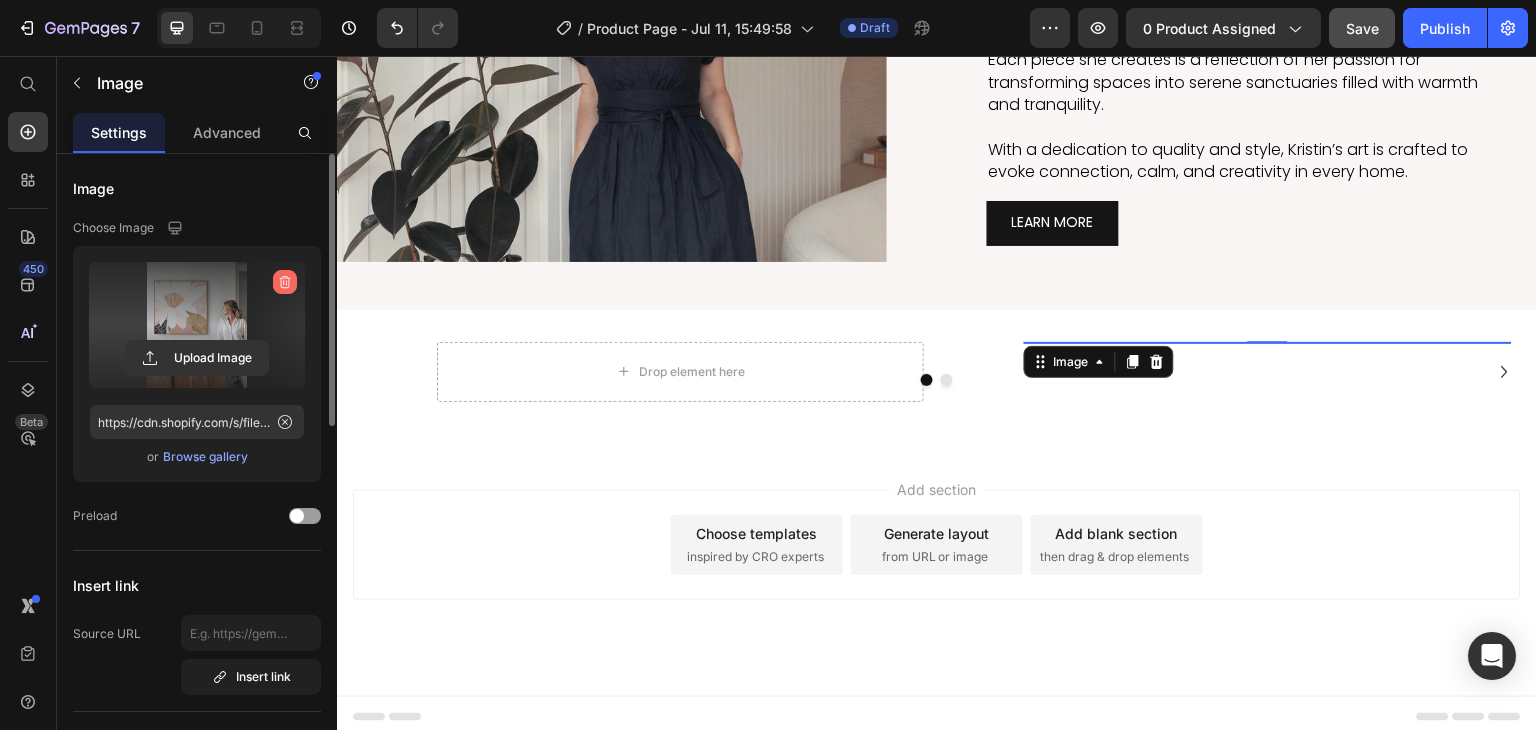 click 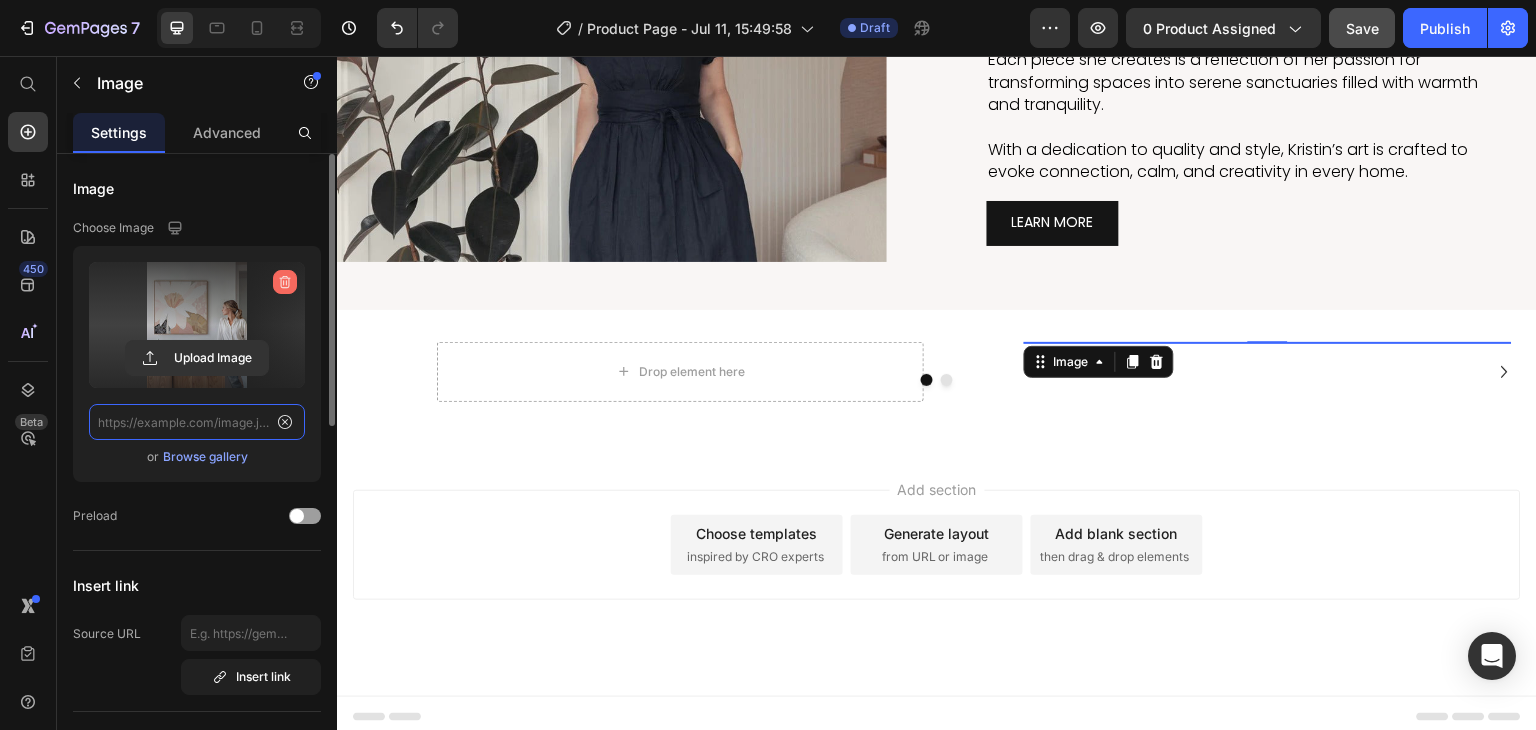 scroll, scrollTop: 3681, scrollLeft: 0, axis: vertical 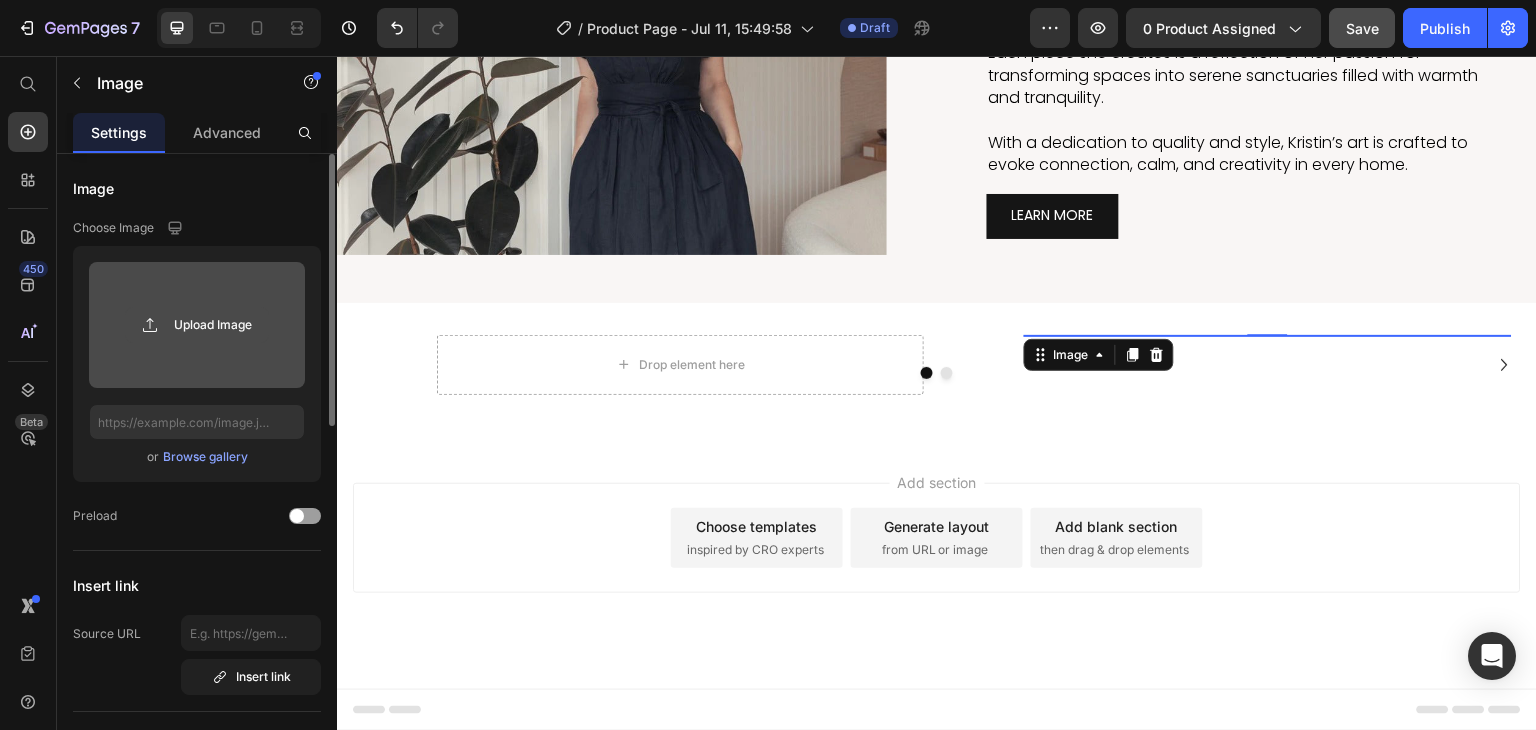 click 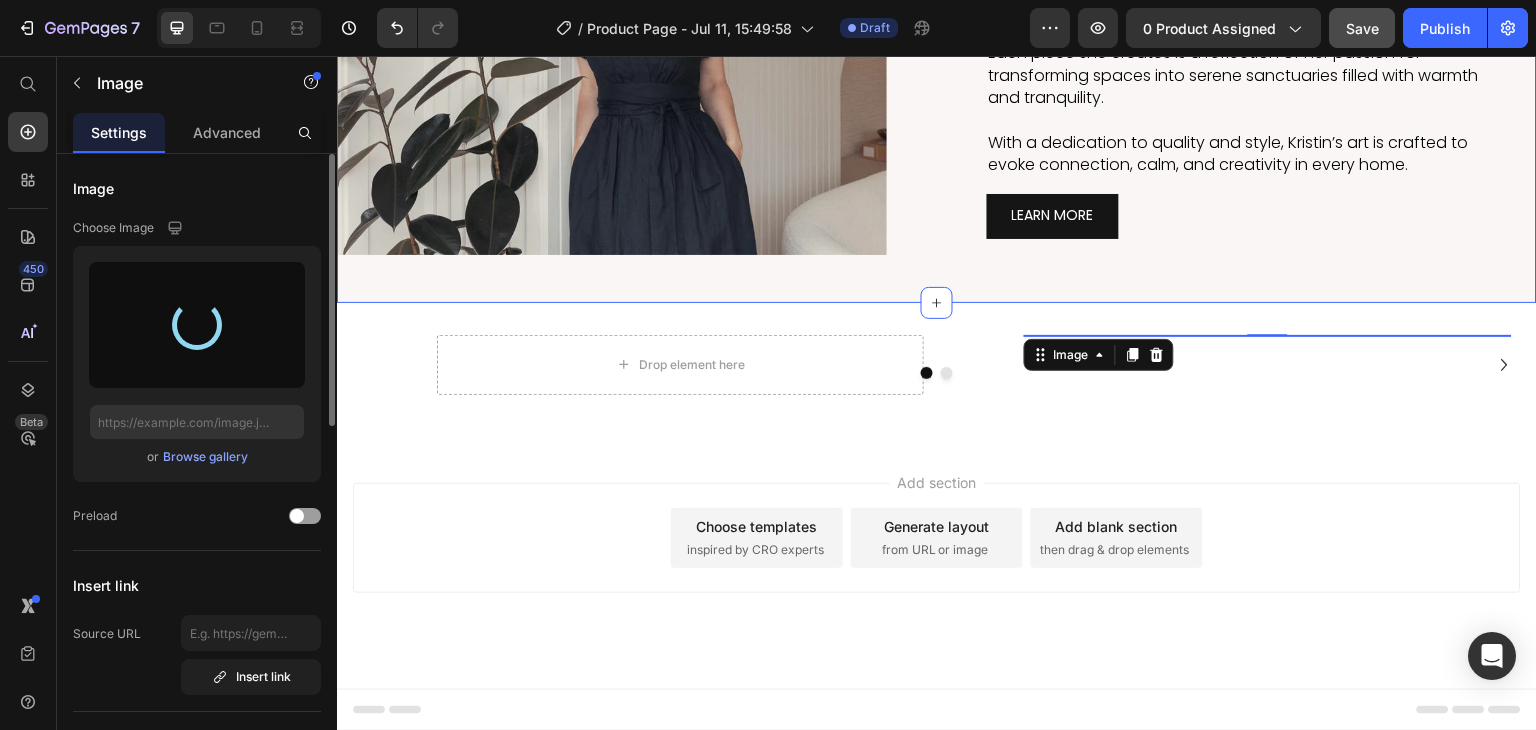 type on "https://cdn.shopify.com/s/files/1/0965/1024/7093/files/gempages_572887605079704448-1fb9962d-efc8-4894-b133-6006d5376c22.jpg" 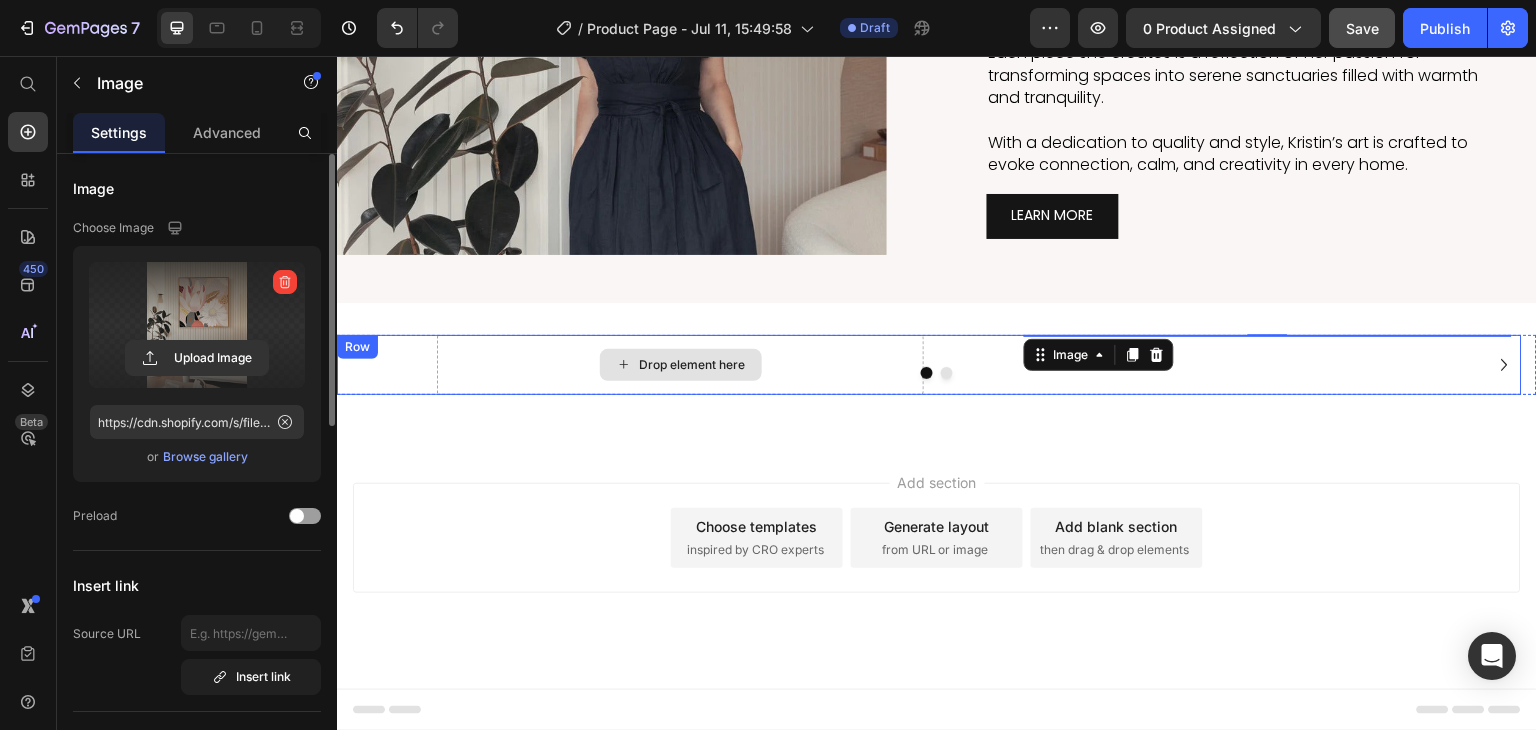 scroll, scrollTop: 3751, scrollLeft: 0, axis: vertical 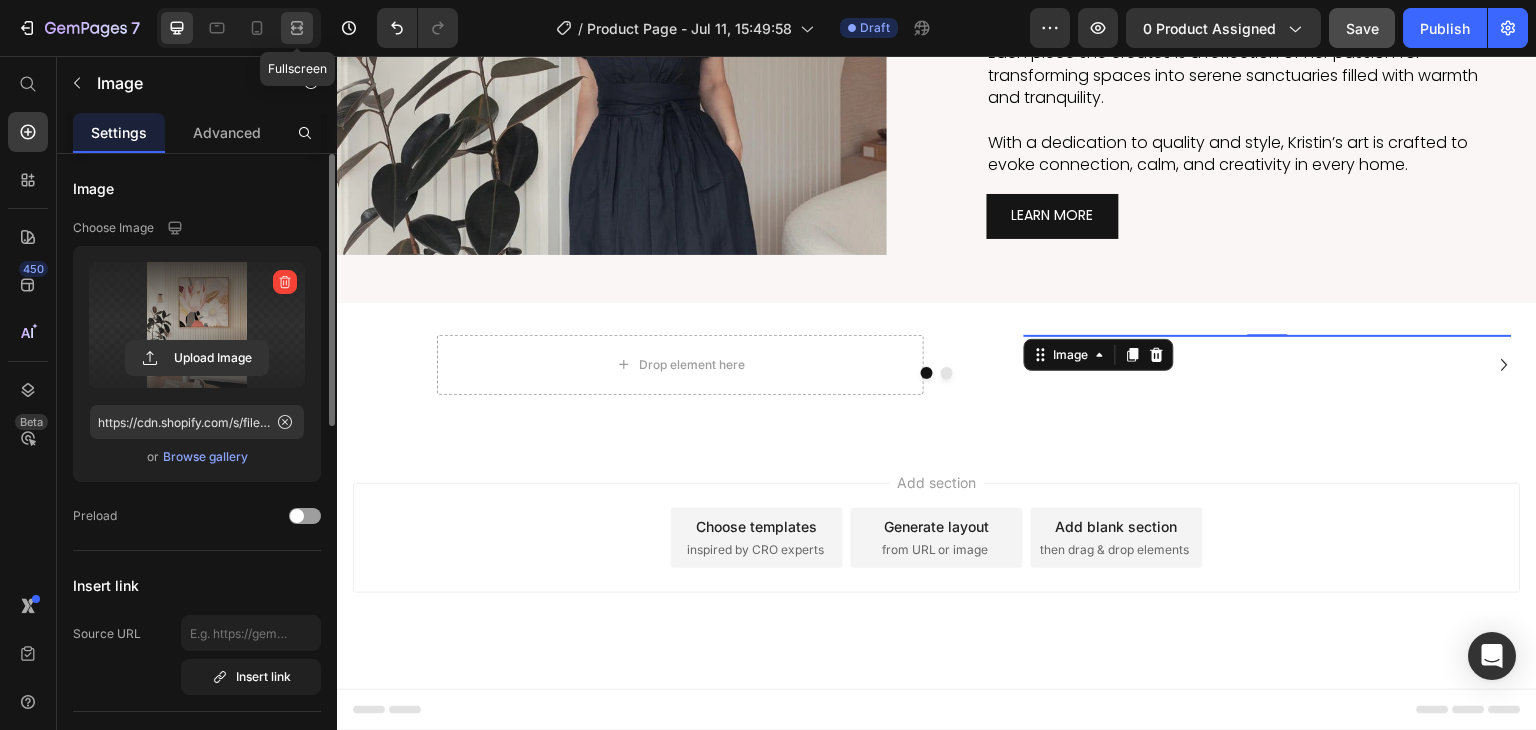 click 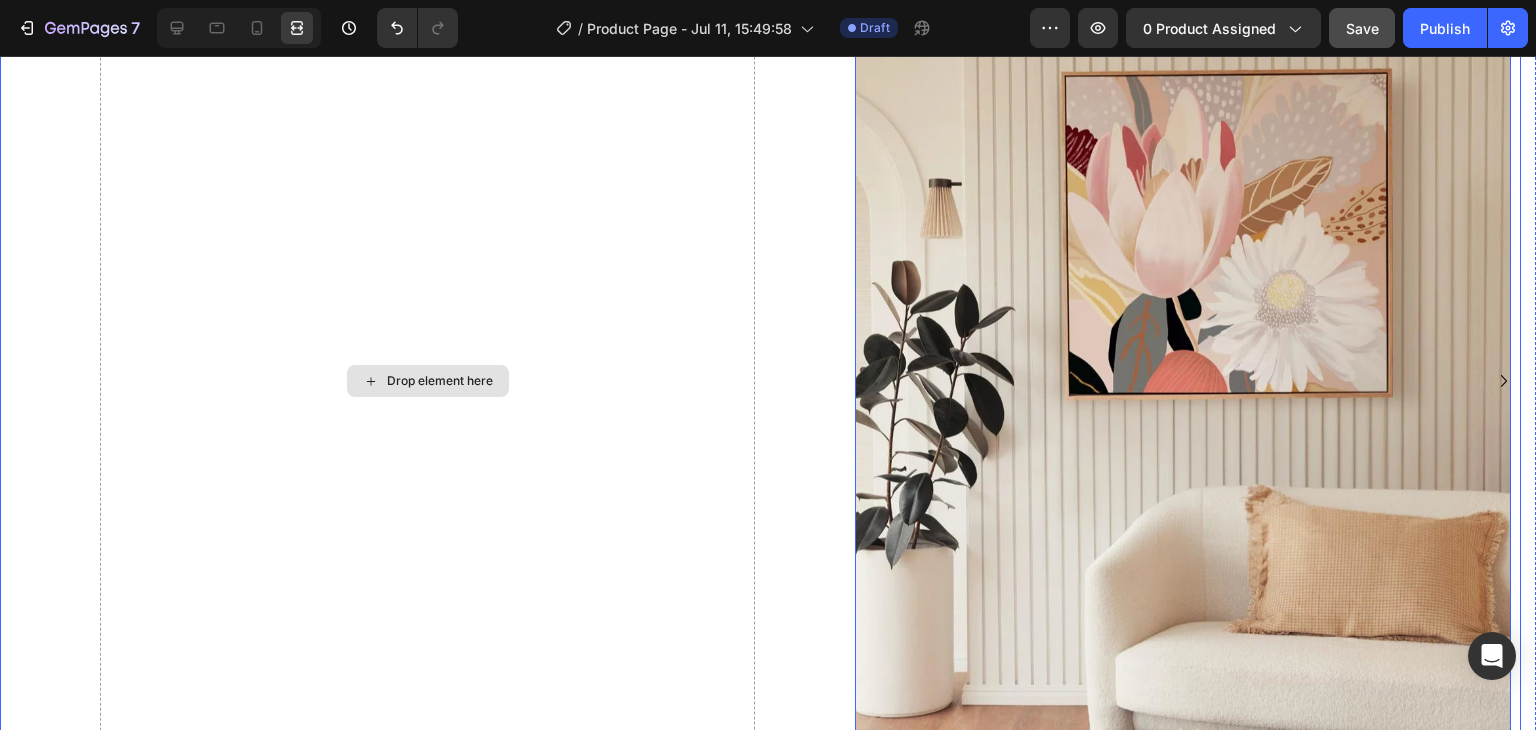 scroll, scrollTop: 3978, scrollLeft: 0, axis: vertical 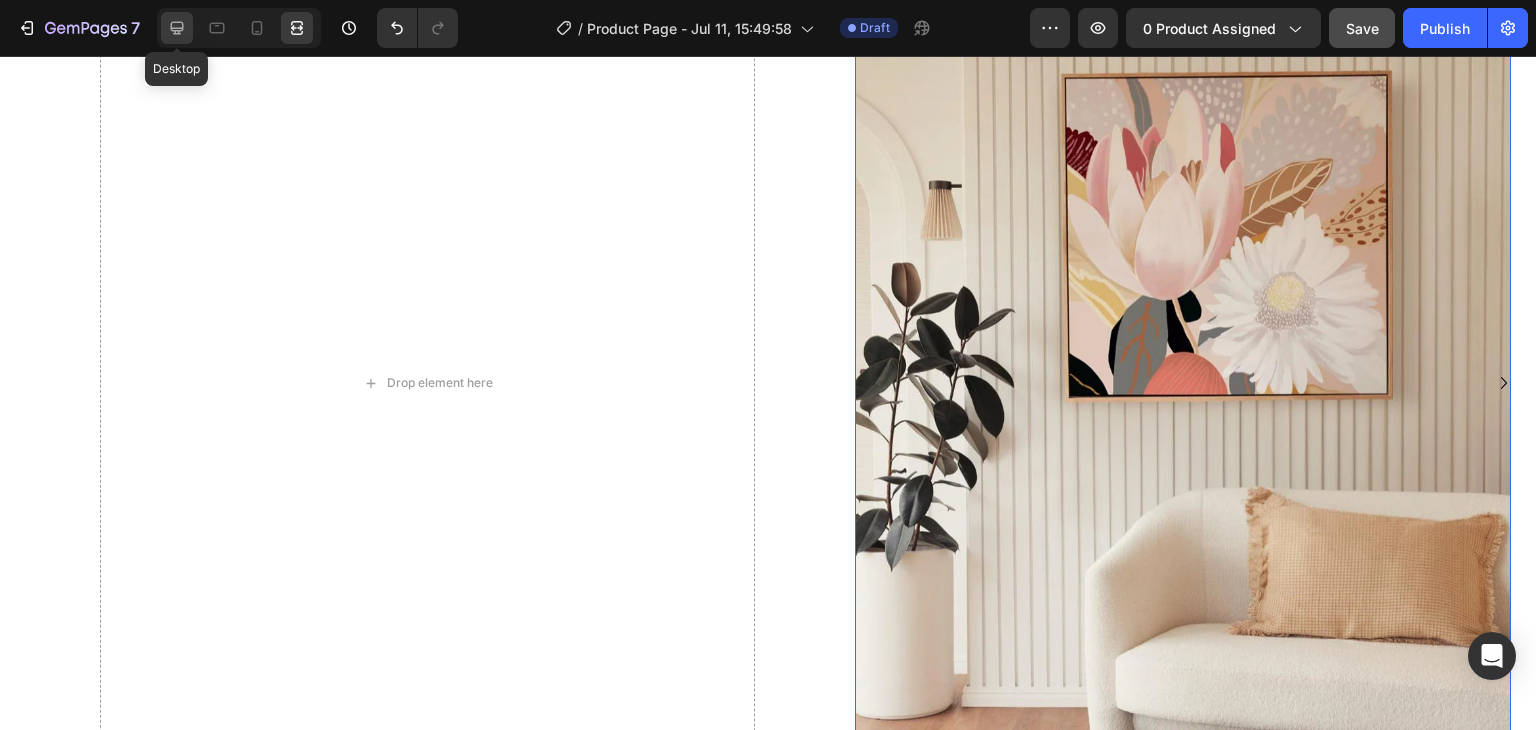 click 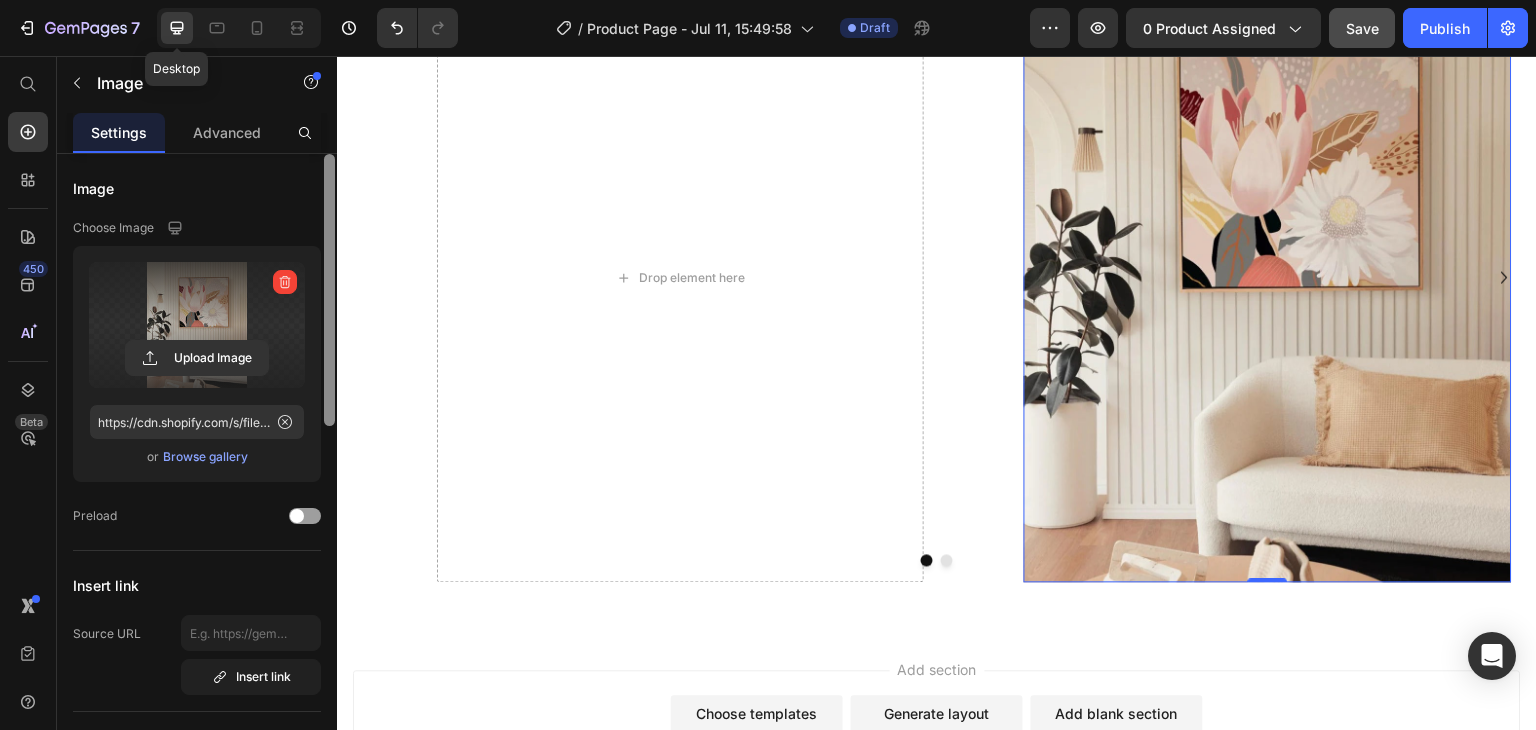 scroll, scrollTop: 3852, scrollLeft: 0, axis: vertical 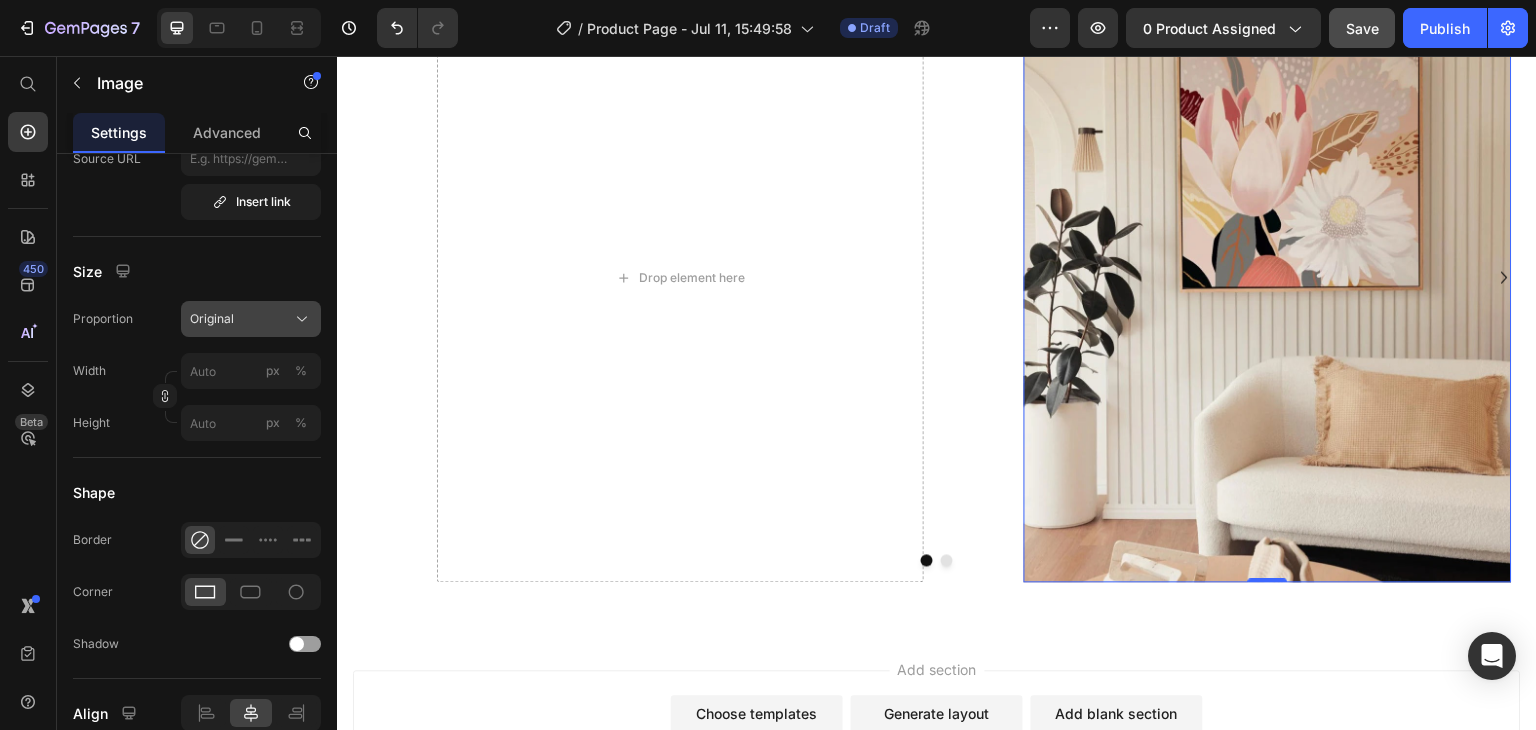 click on "Original" at bounding box center [251, 319] 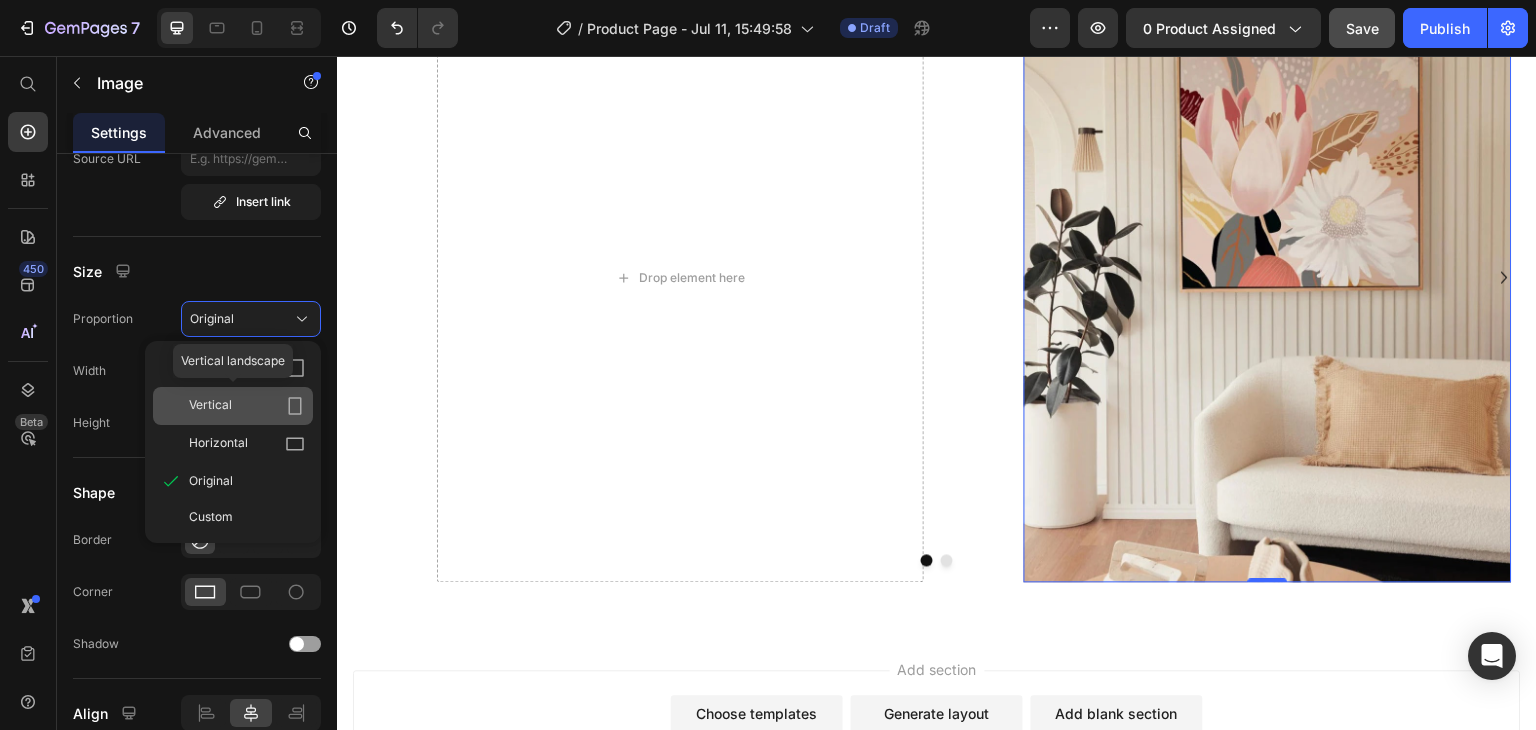 click on "Vertical" at bounding box center [247, 406] 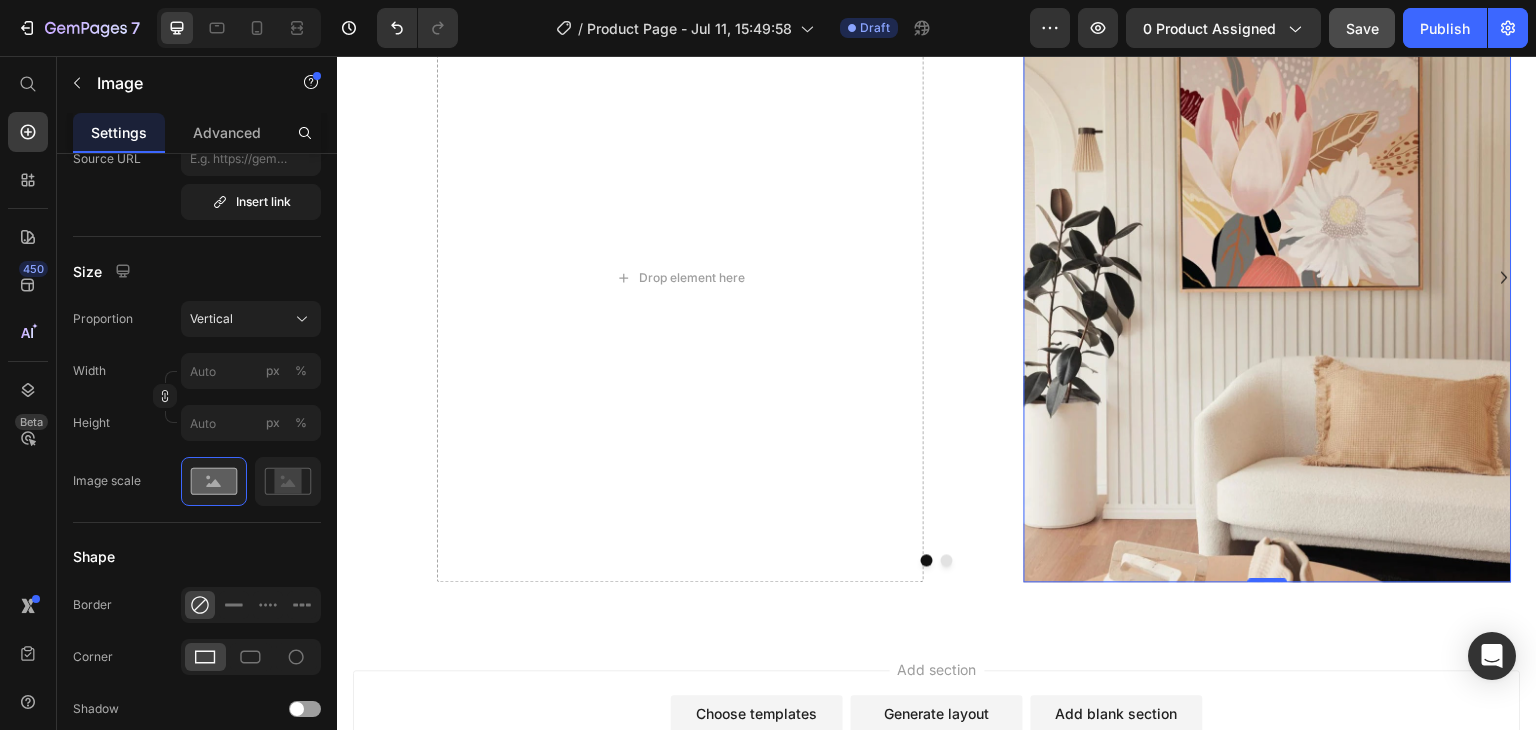 scroll, scrollTop: 3872, scrollLeft: 0, axis: vertical 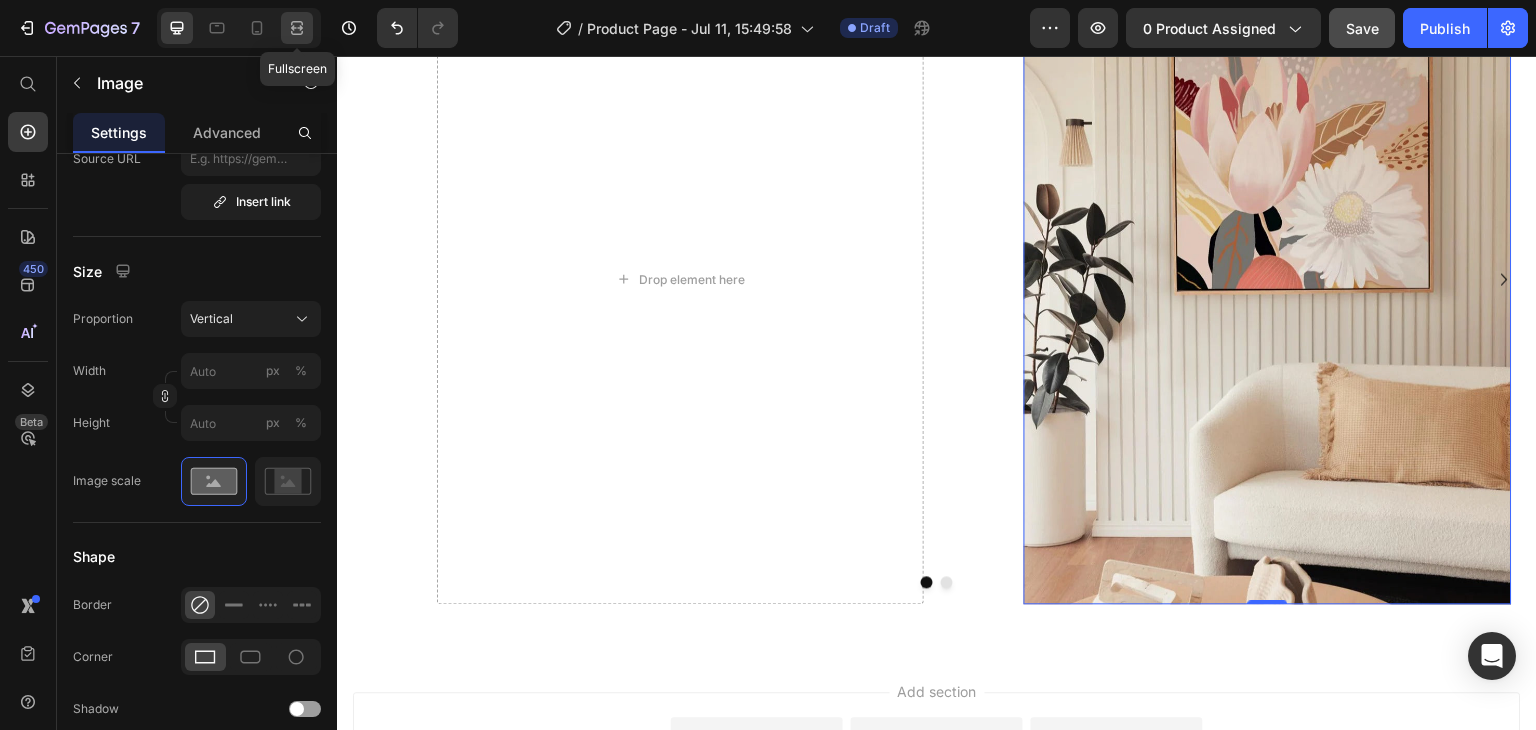 click 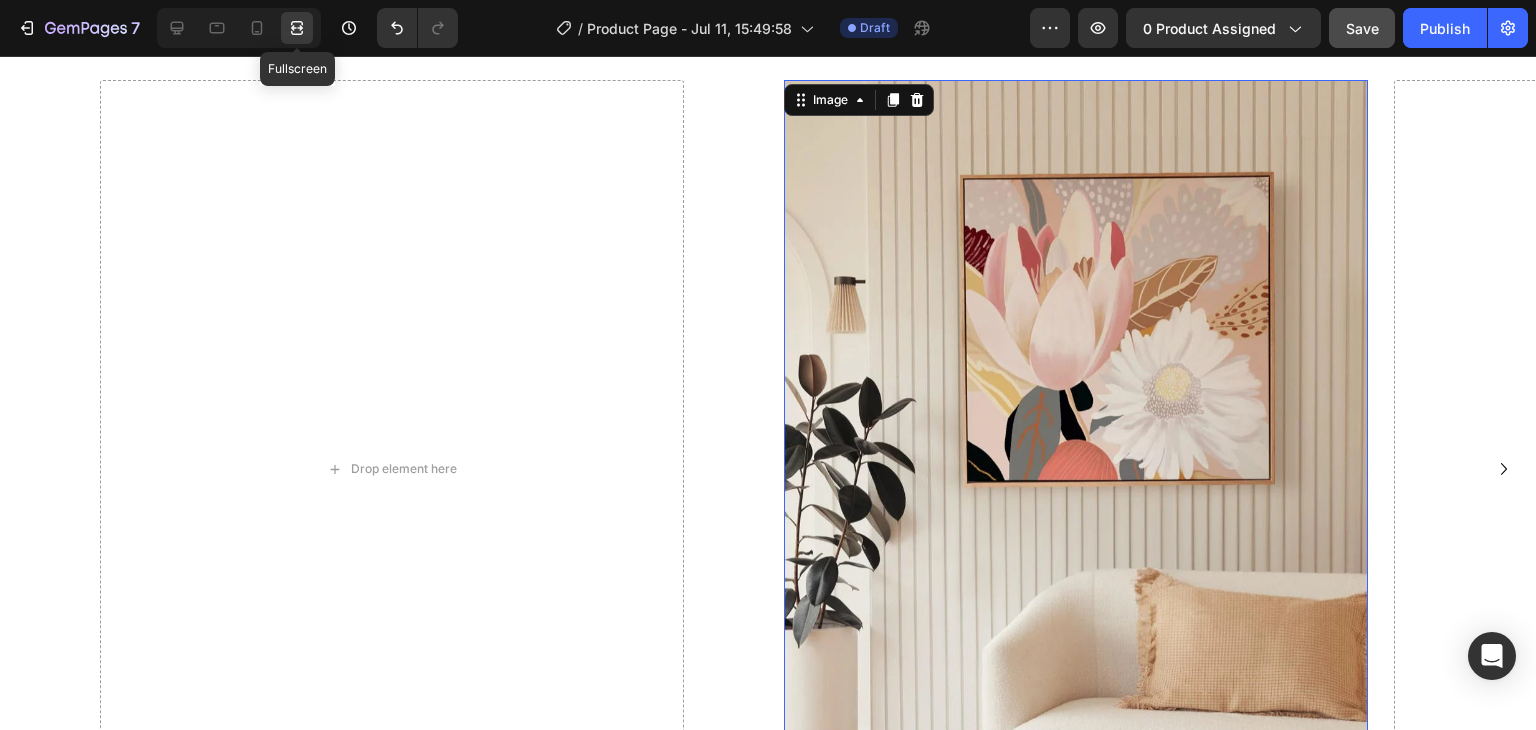 scroll, scrollTop: 3998, scrollLeft: 0, axis: vertical 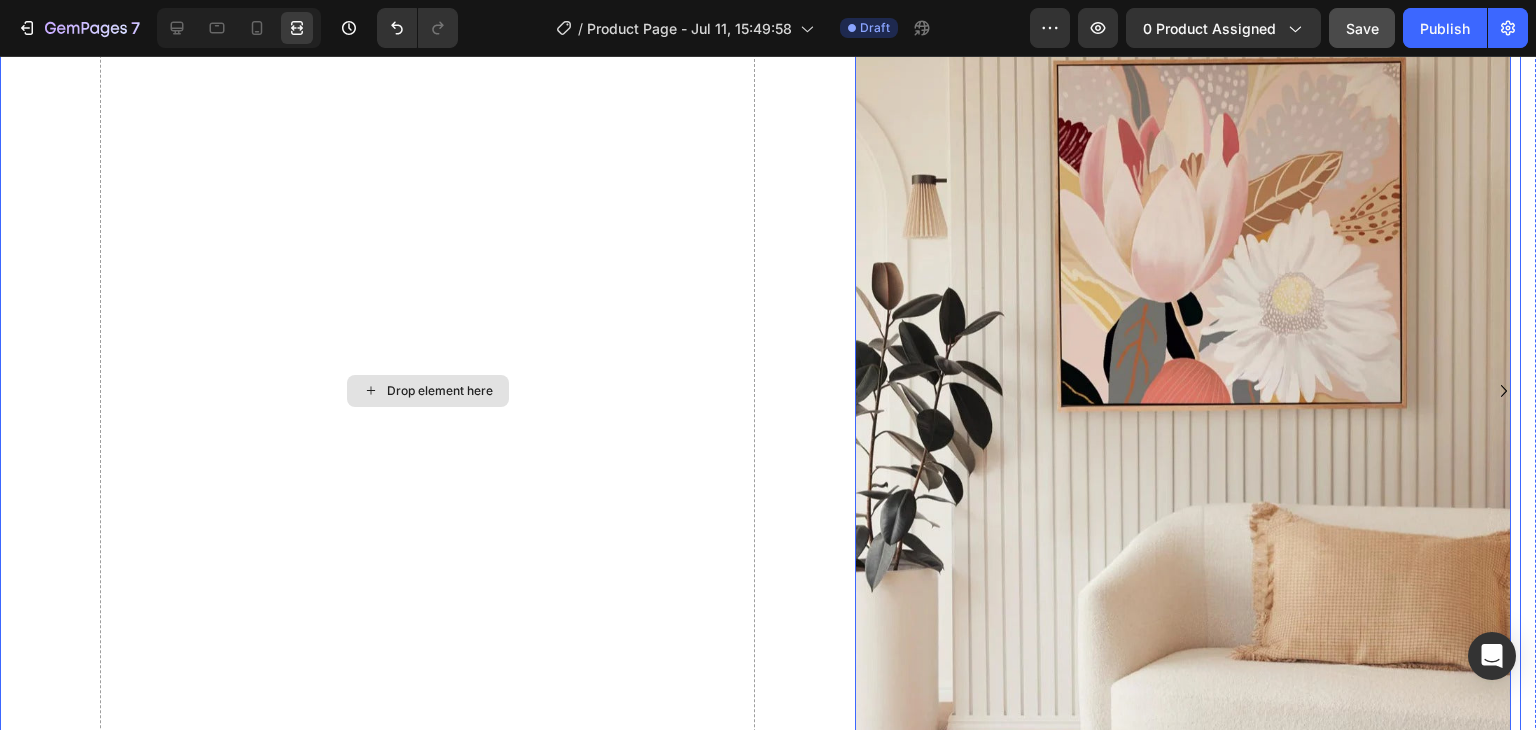 click on "Drop element here" at bounding box center (427, 391) 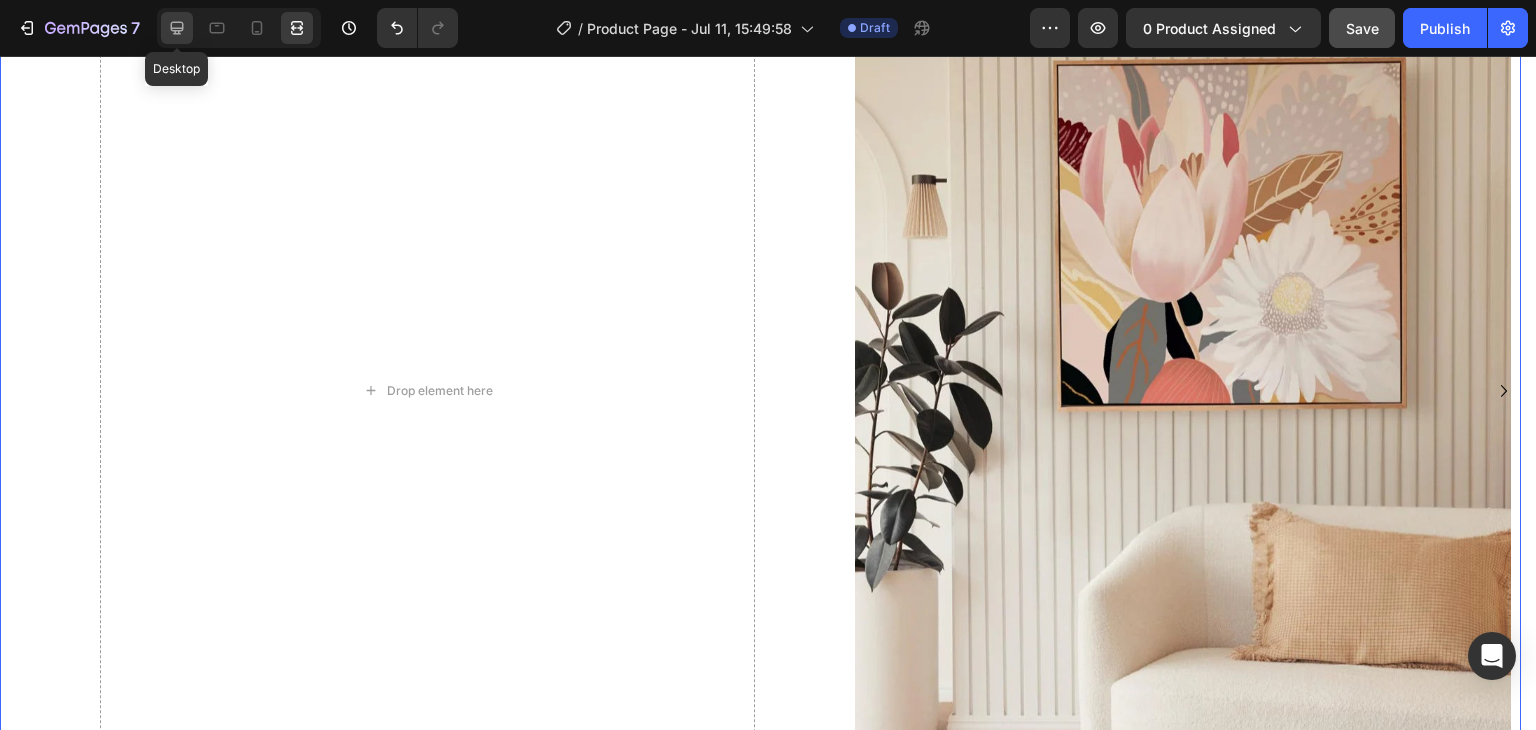 click 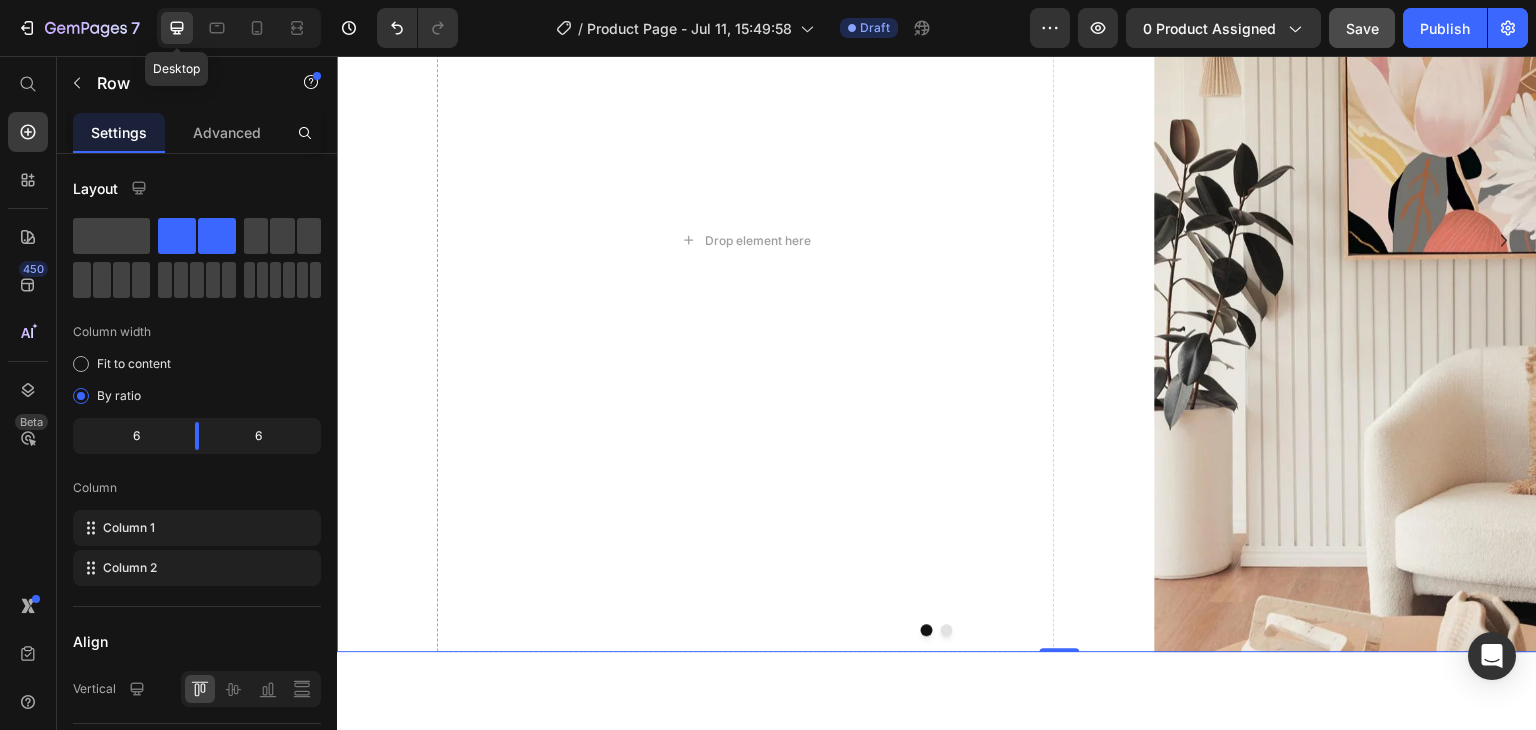 scroll, scrollTop: 3872, scrollLeft: 0, axis: vertical 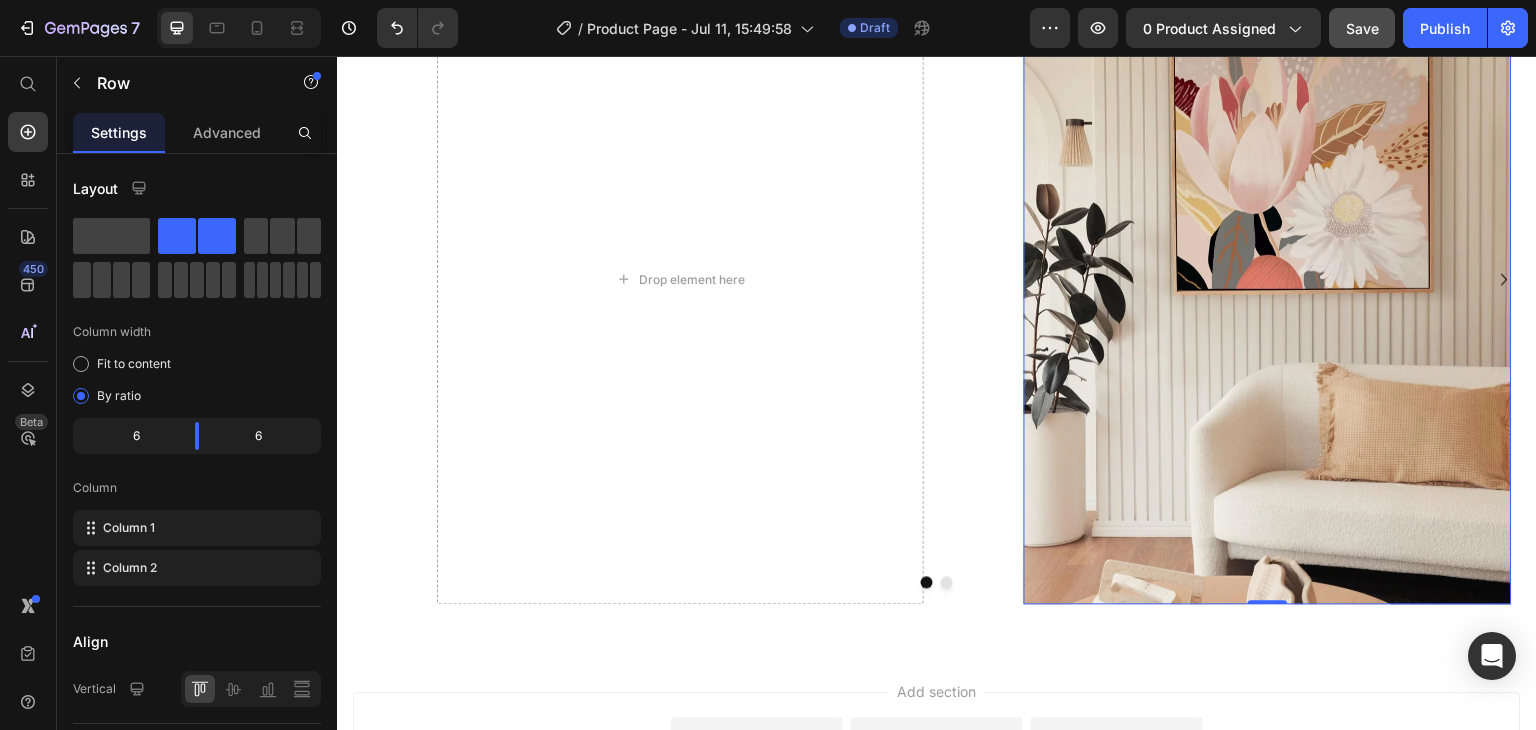 click at bounding box center (1267, 279) 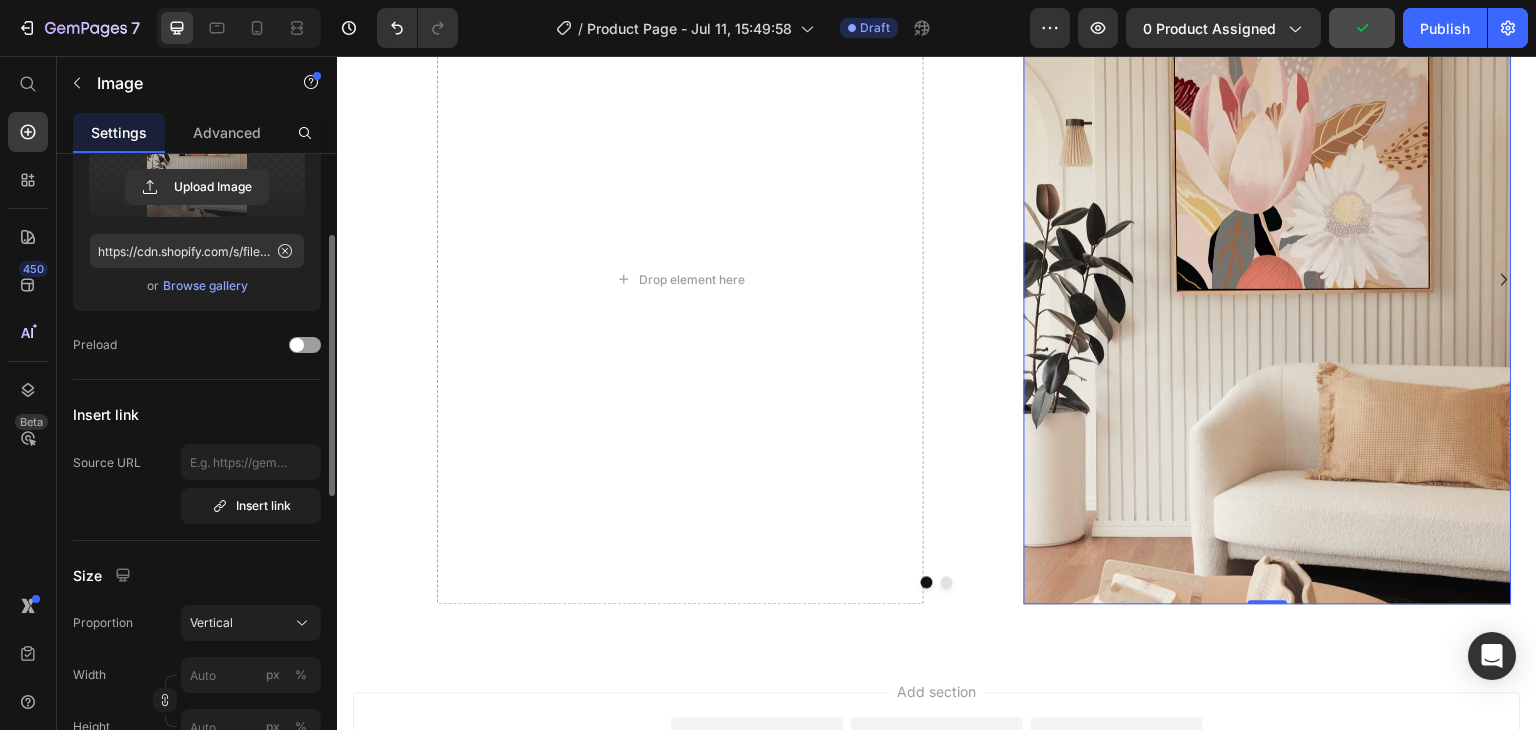 scroll, scrollTop: 187, scrollLeft: 0, axis: vertical 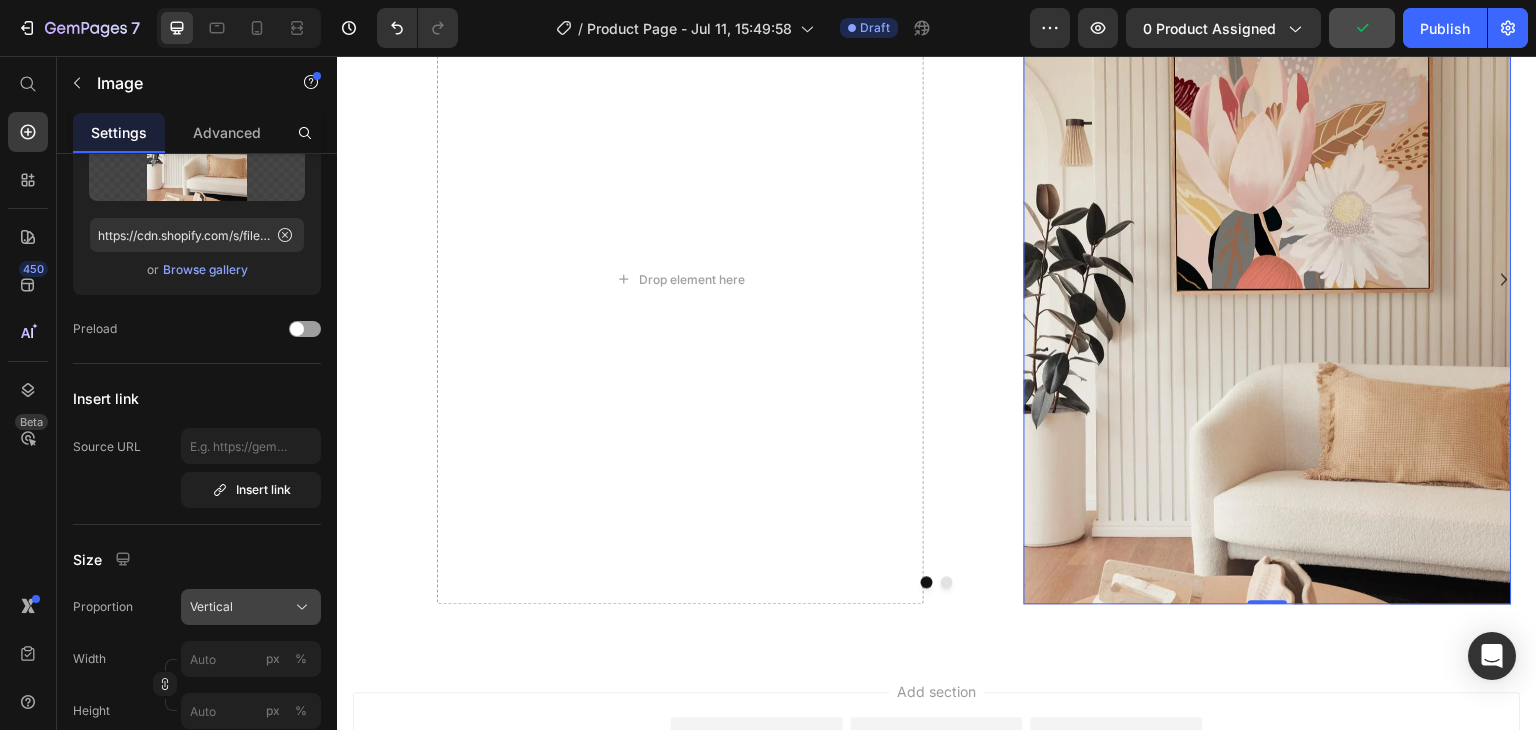 click on "Vertical" at bounding box center (251, 607) 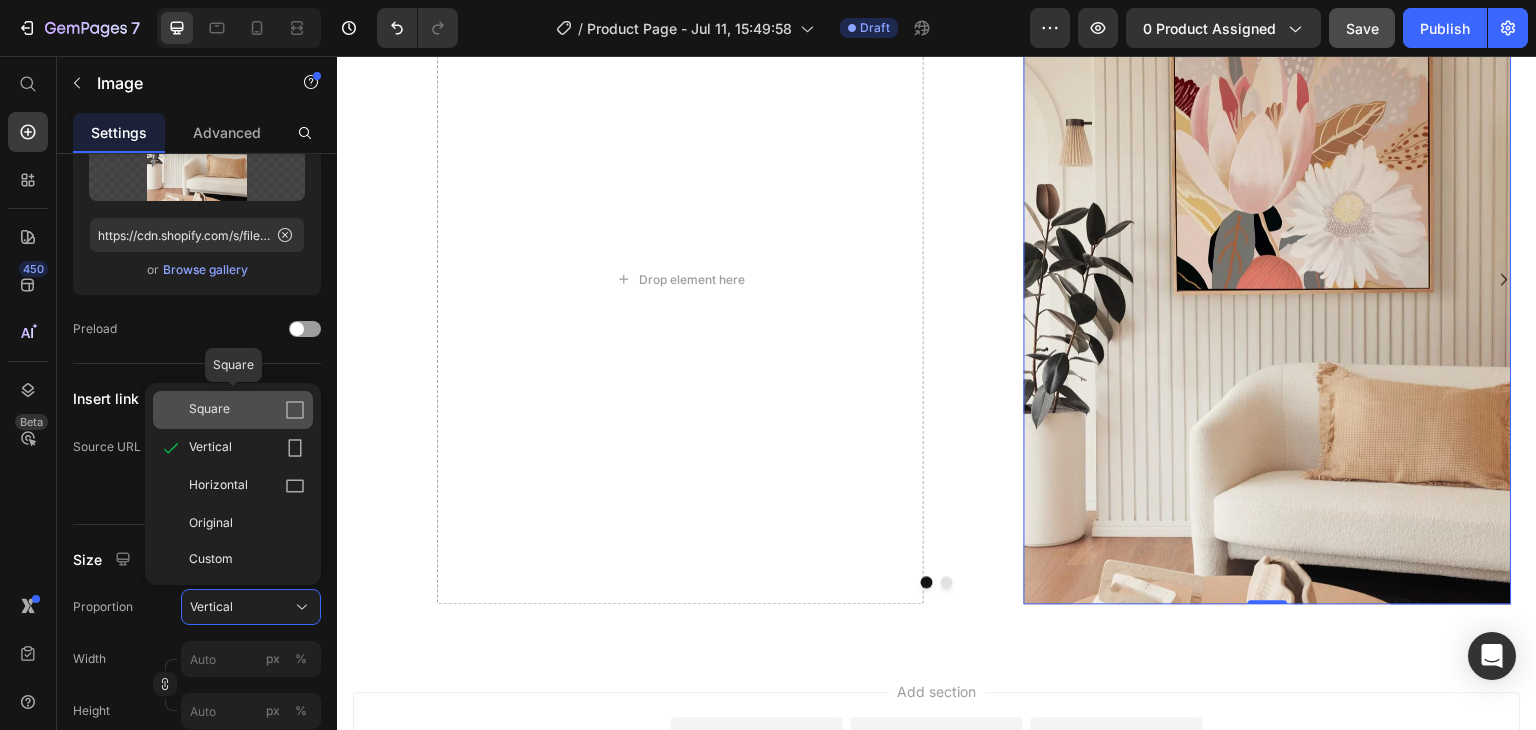 click 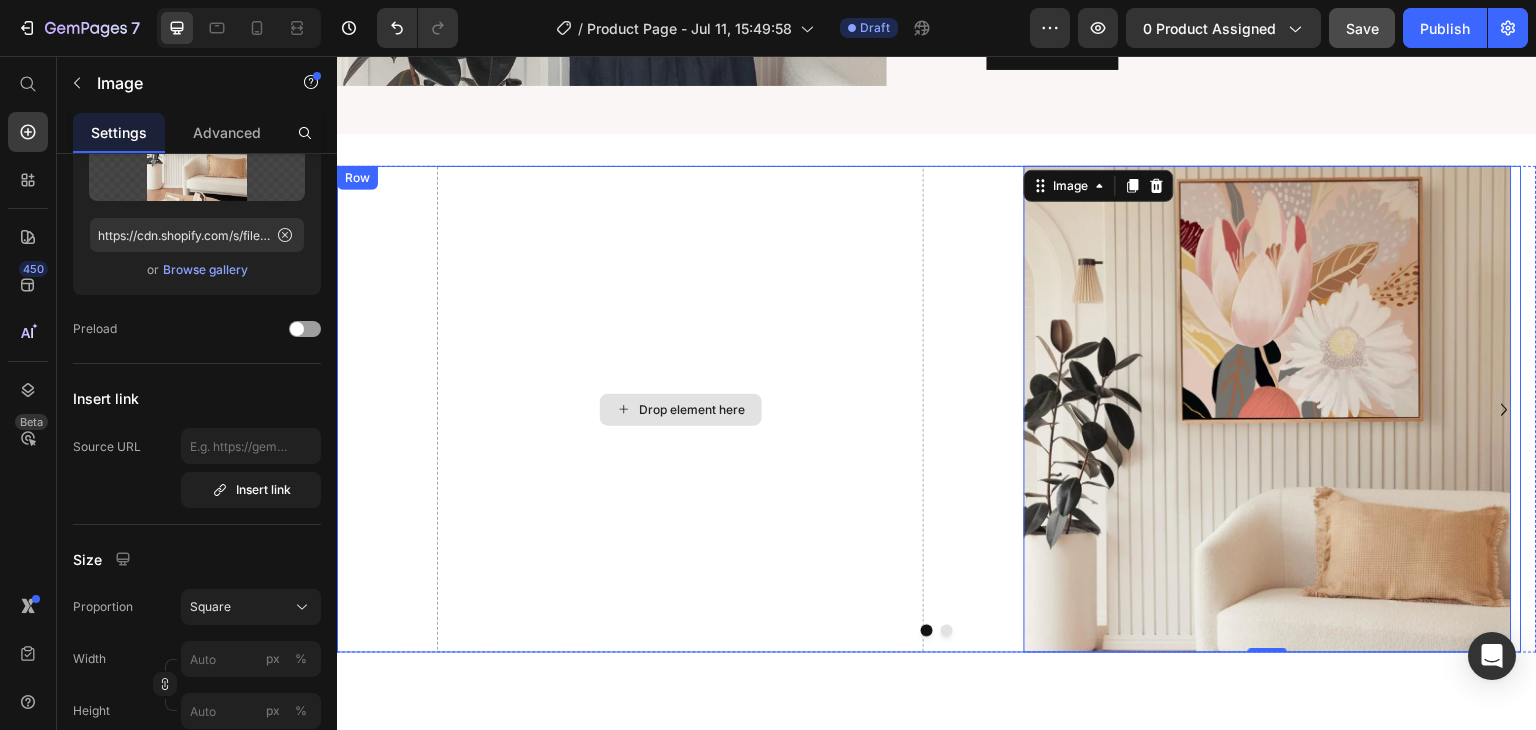 scroll, scrollTop: 3651, scrollLeft: 0, axis: vertical 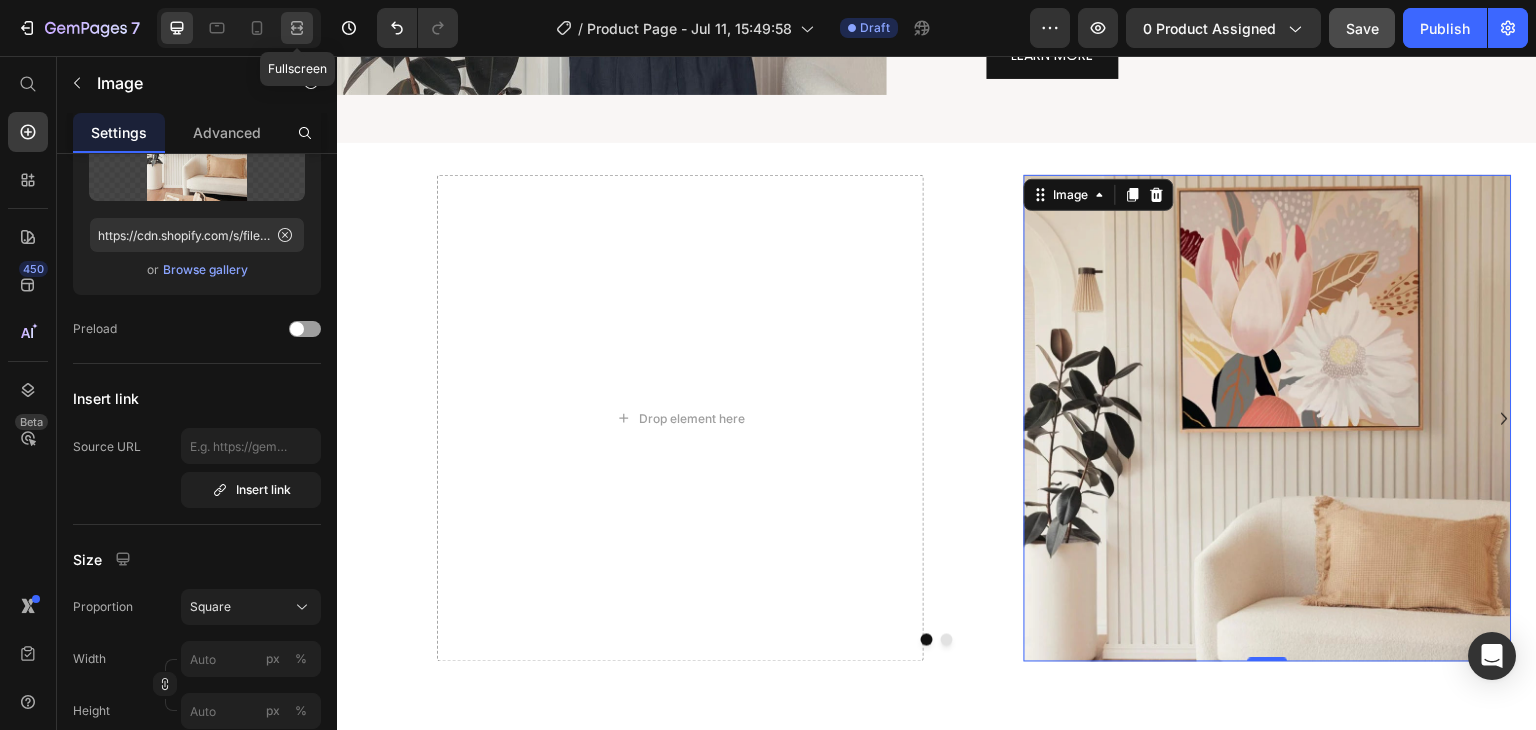 click 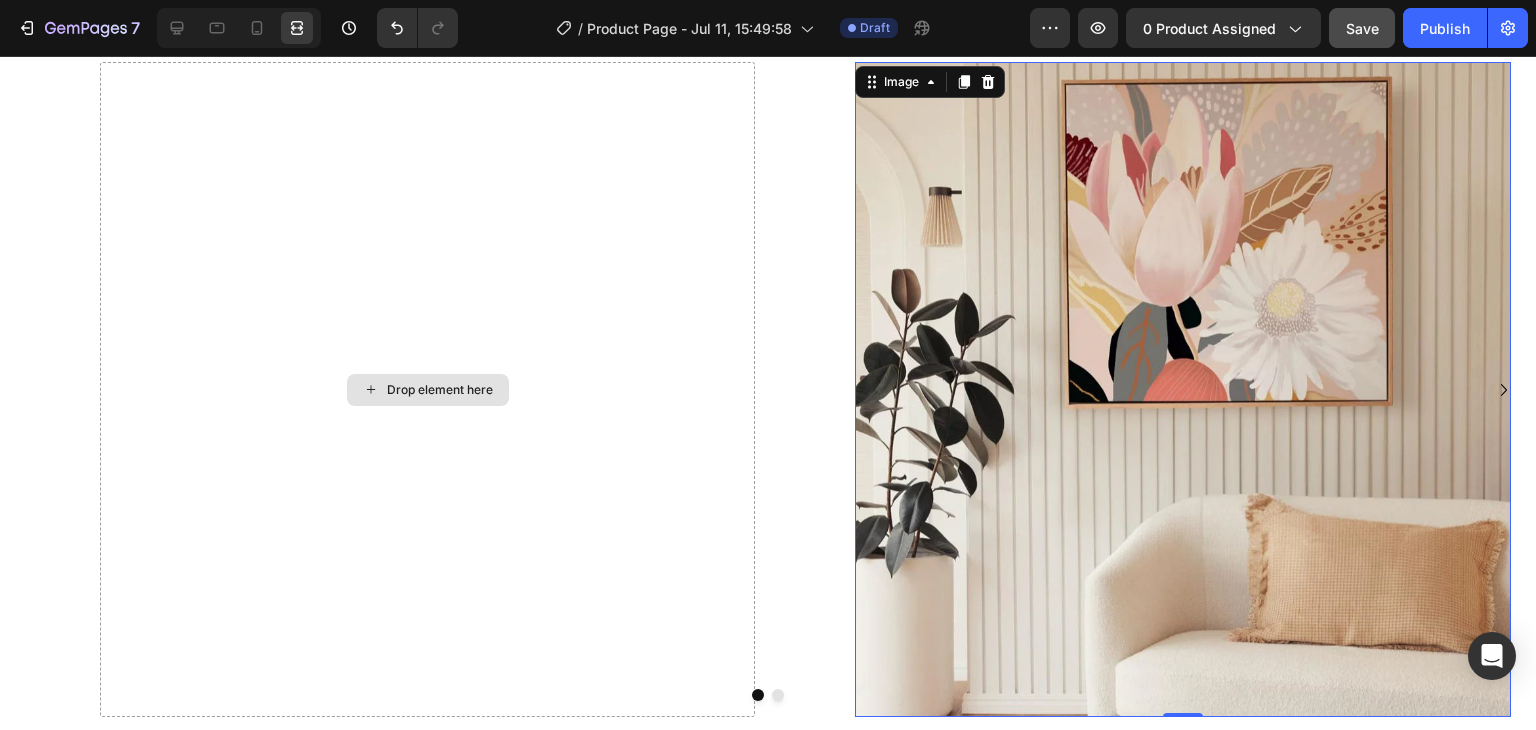 scroll, scrollTop: 3892, scrollLeft: 0, axis: vertical 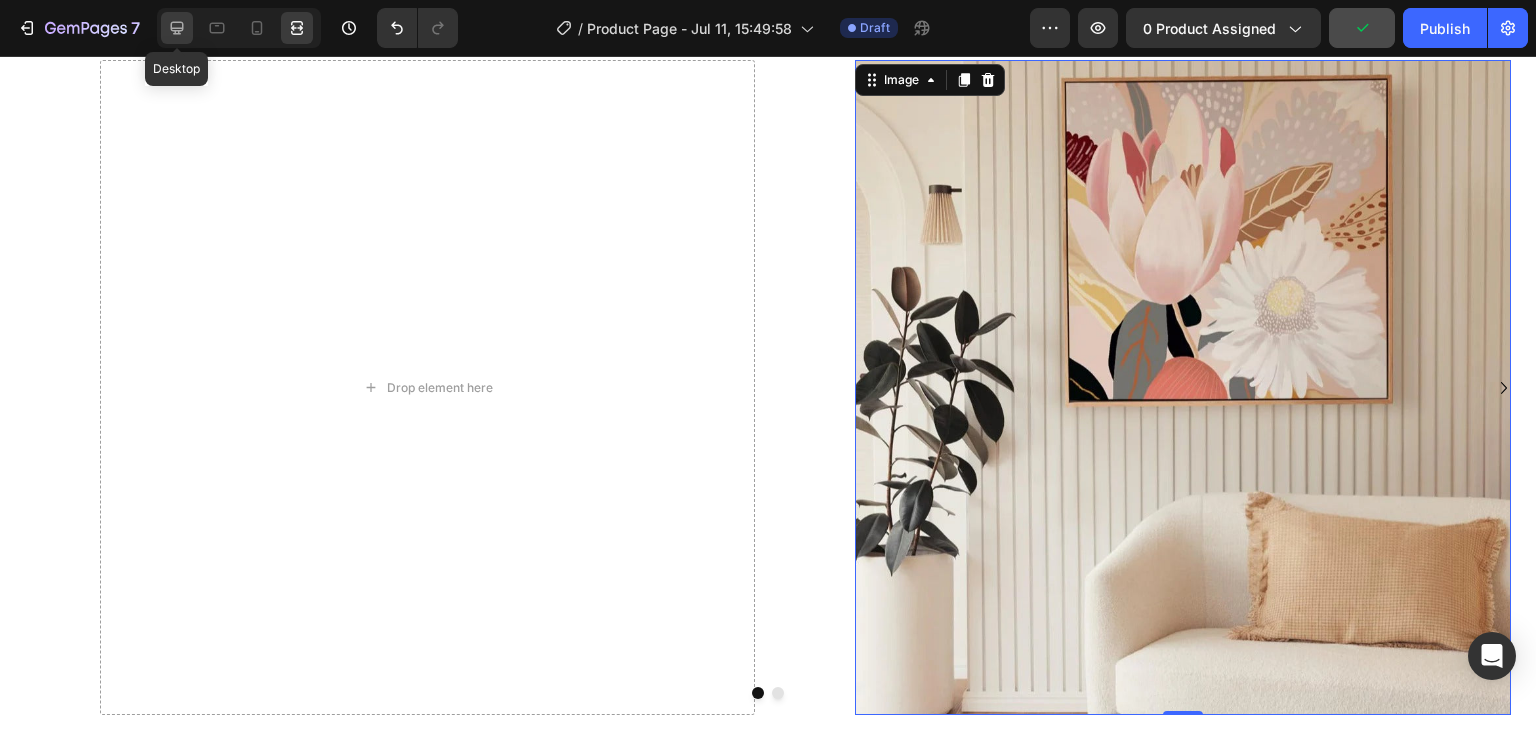 click 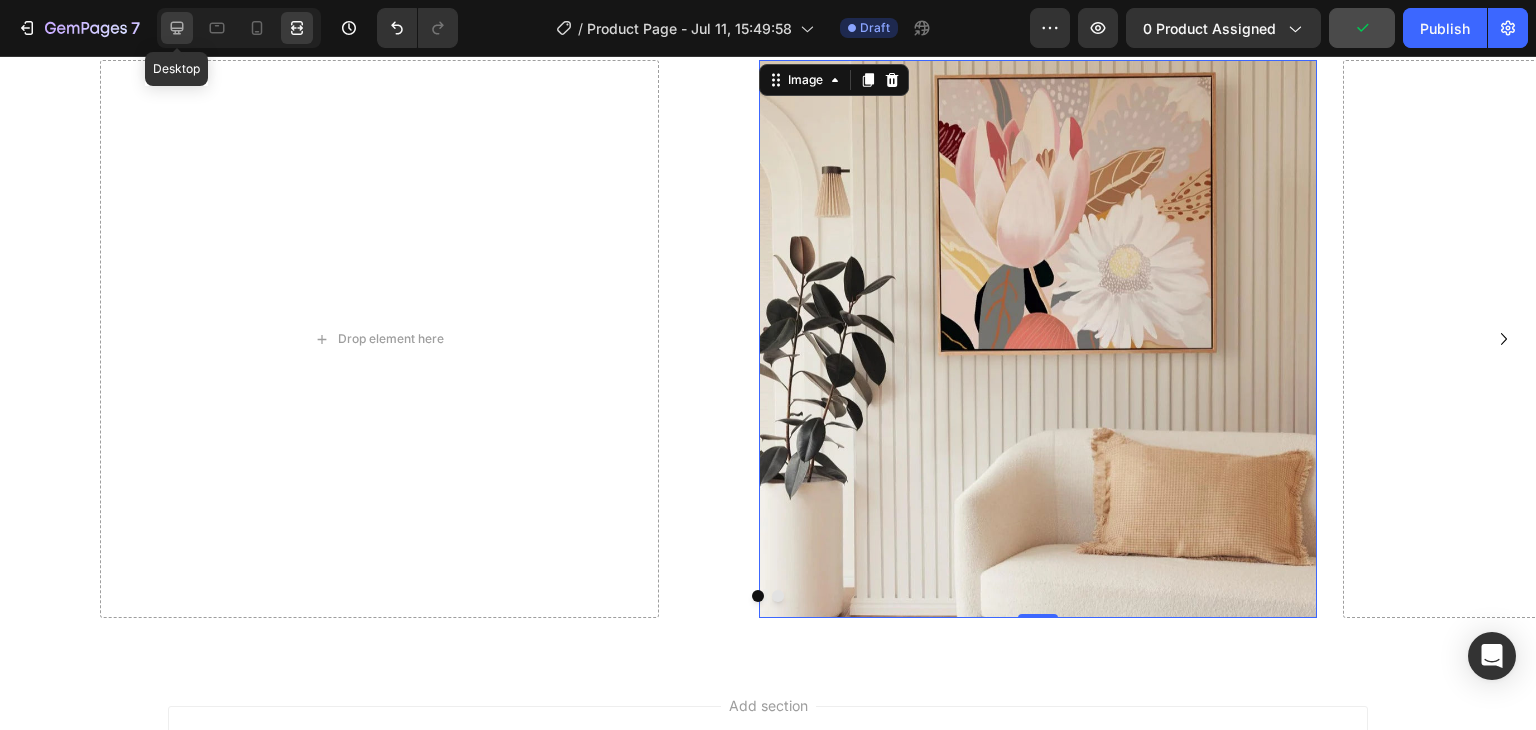 scroll, scrollTop: 3766, scrollLeft: 0, axis: vertical 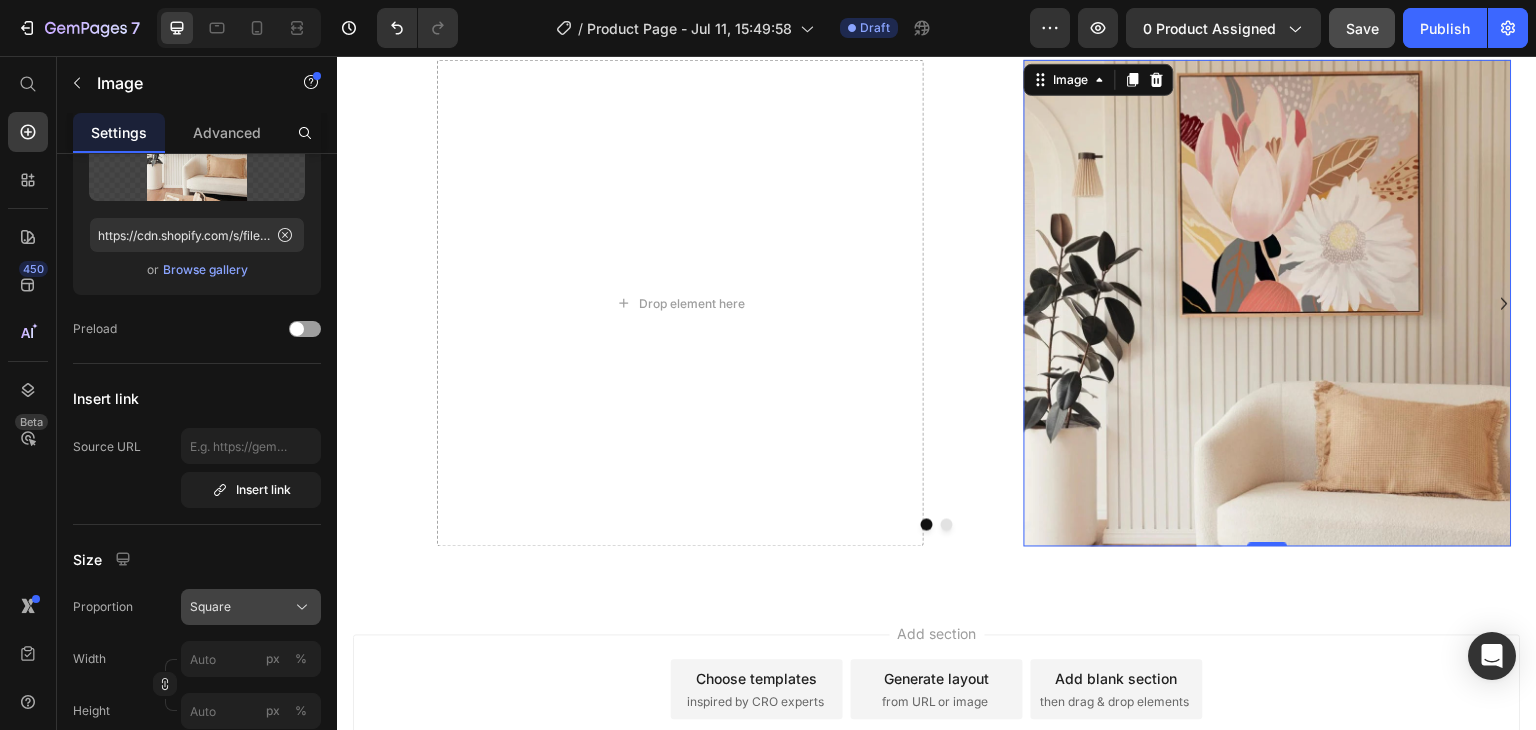 click on "Square" 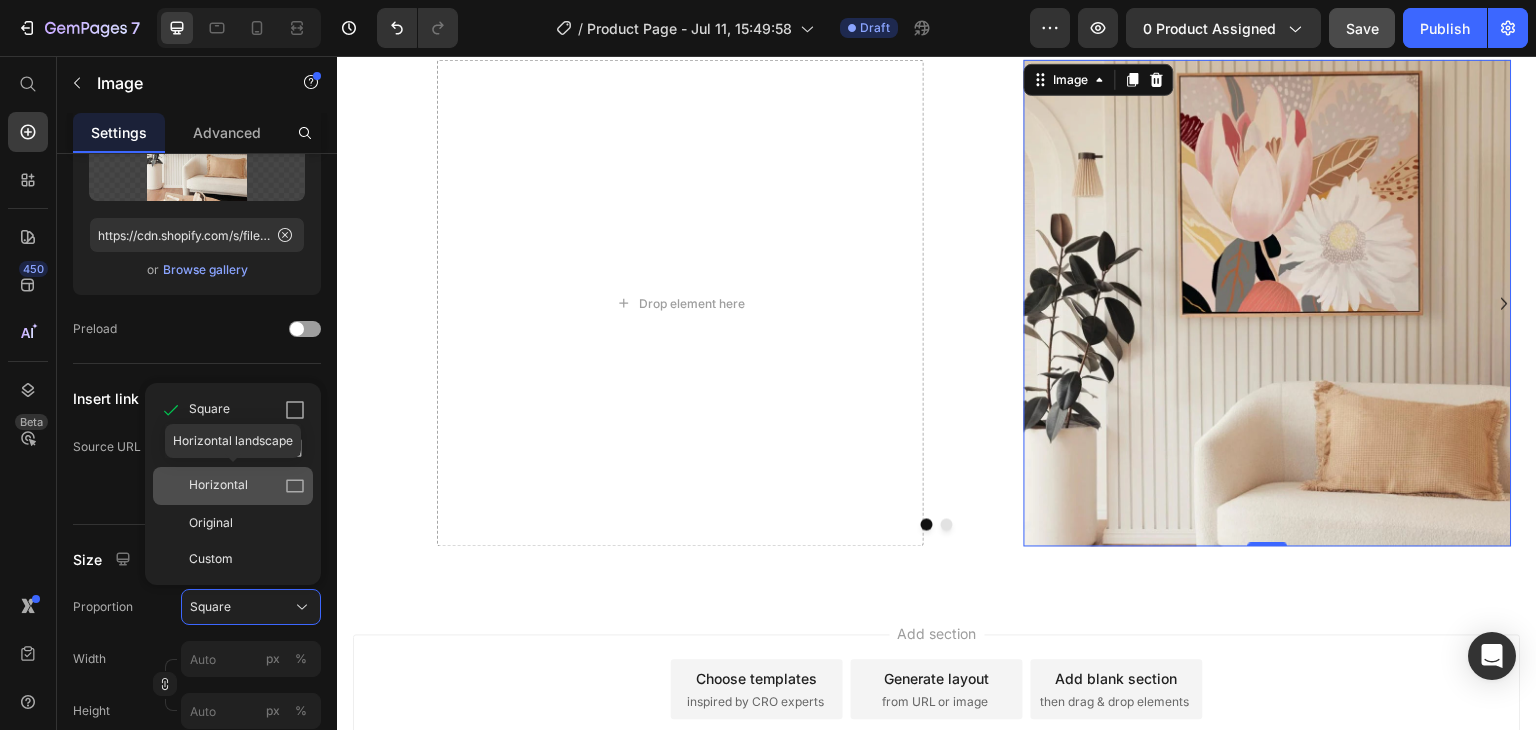 click on "Horizontal" at bounding box center (247, 486) 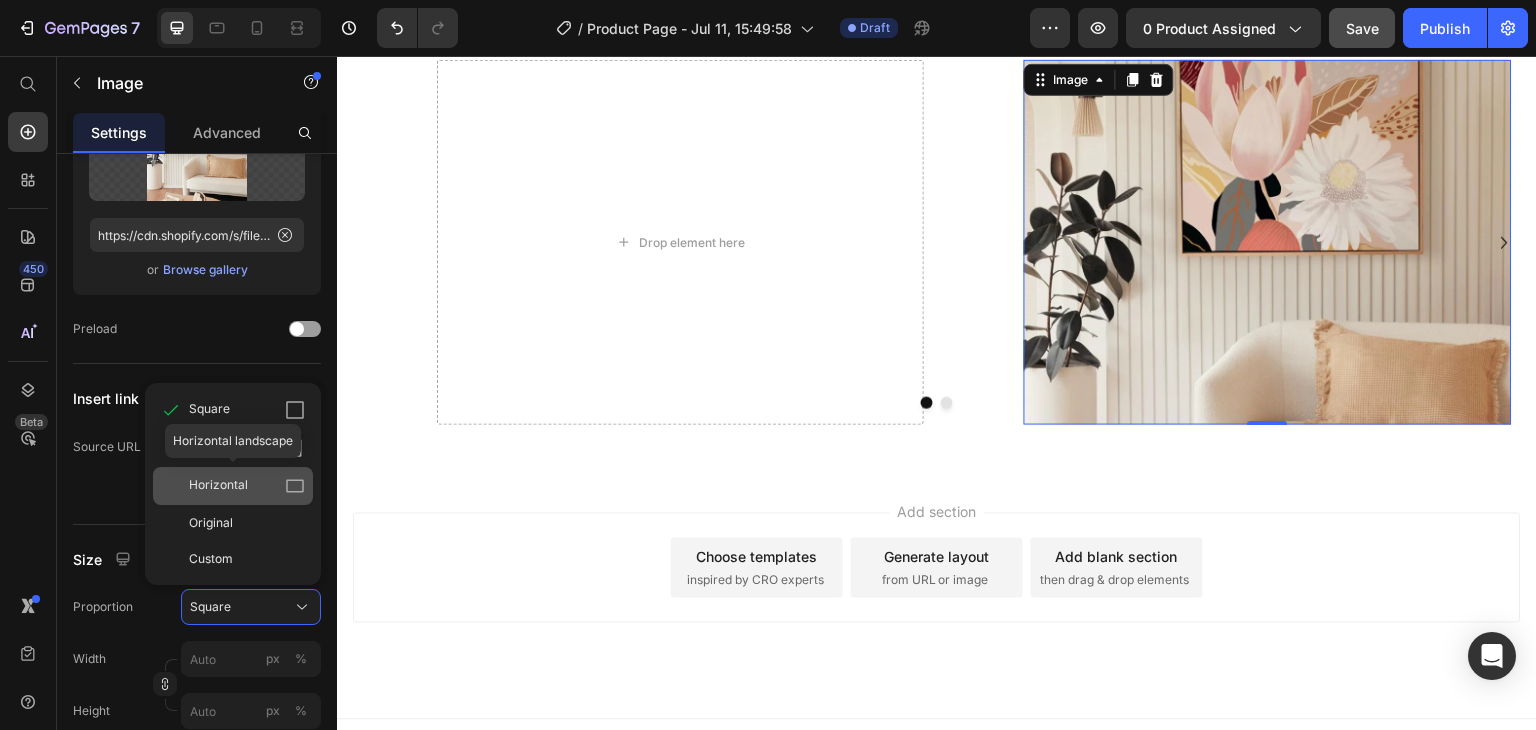 scroll, scrollTop: 3704, scrollLeft: 0, axis: vertical 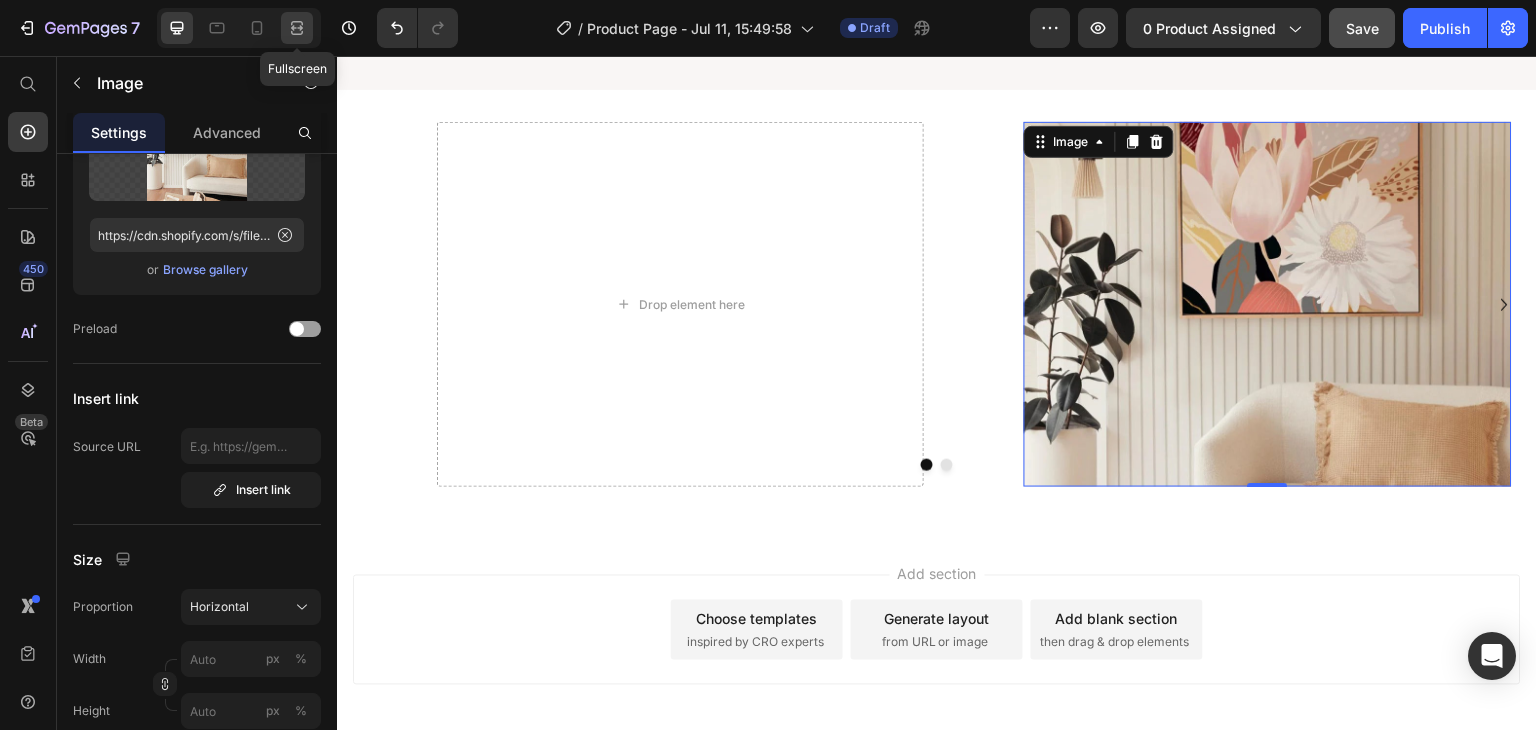 click 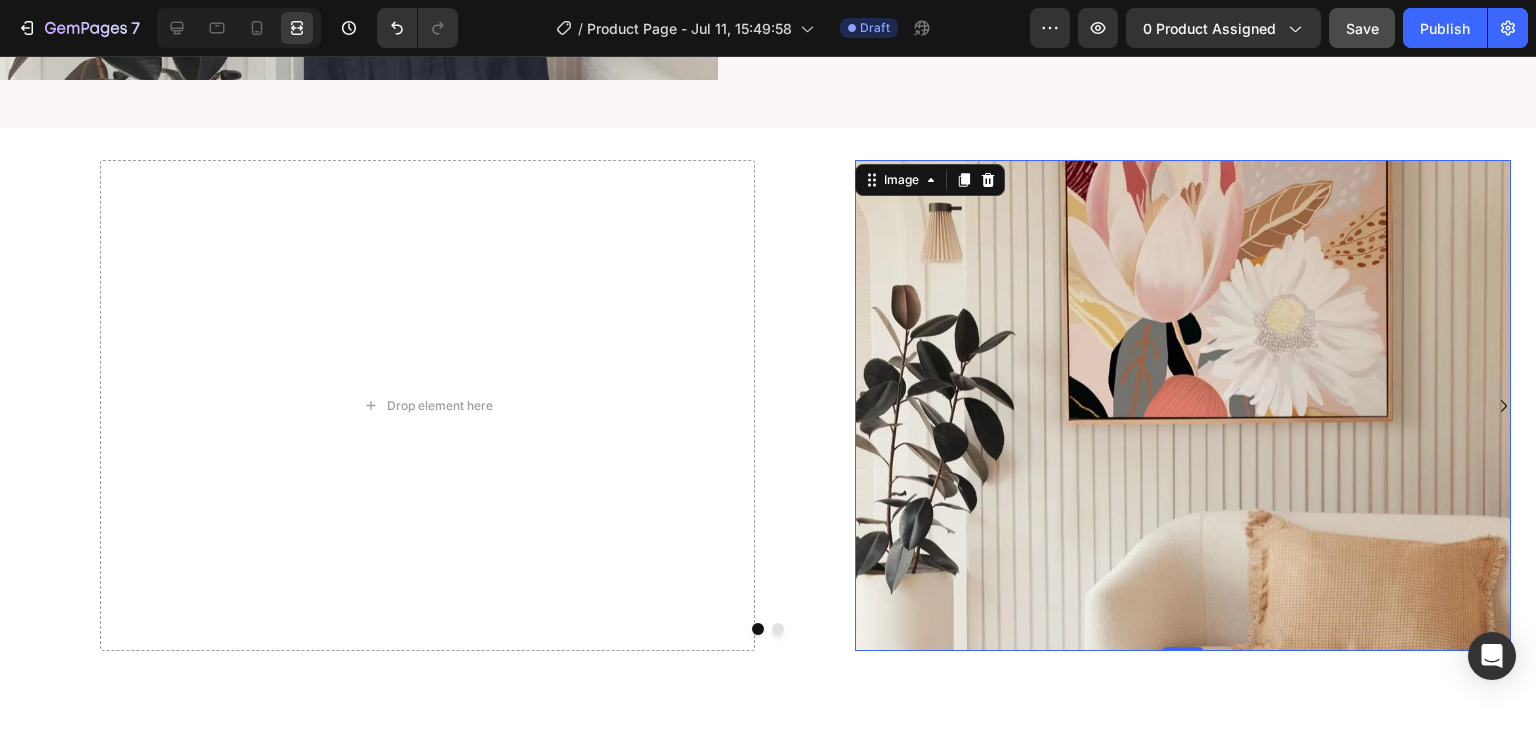 scroll, scrollTop: 3780, scrollLeft: 0, axis: vertical 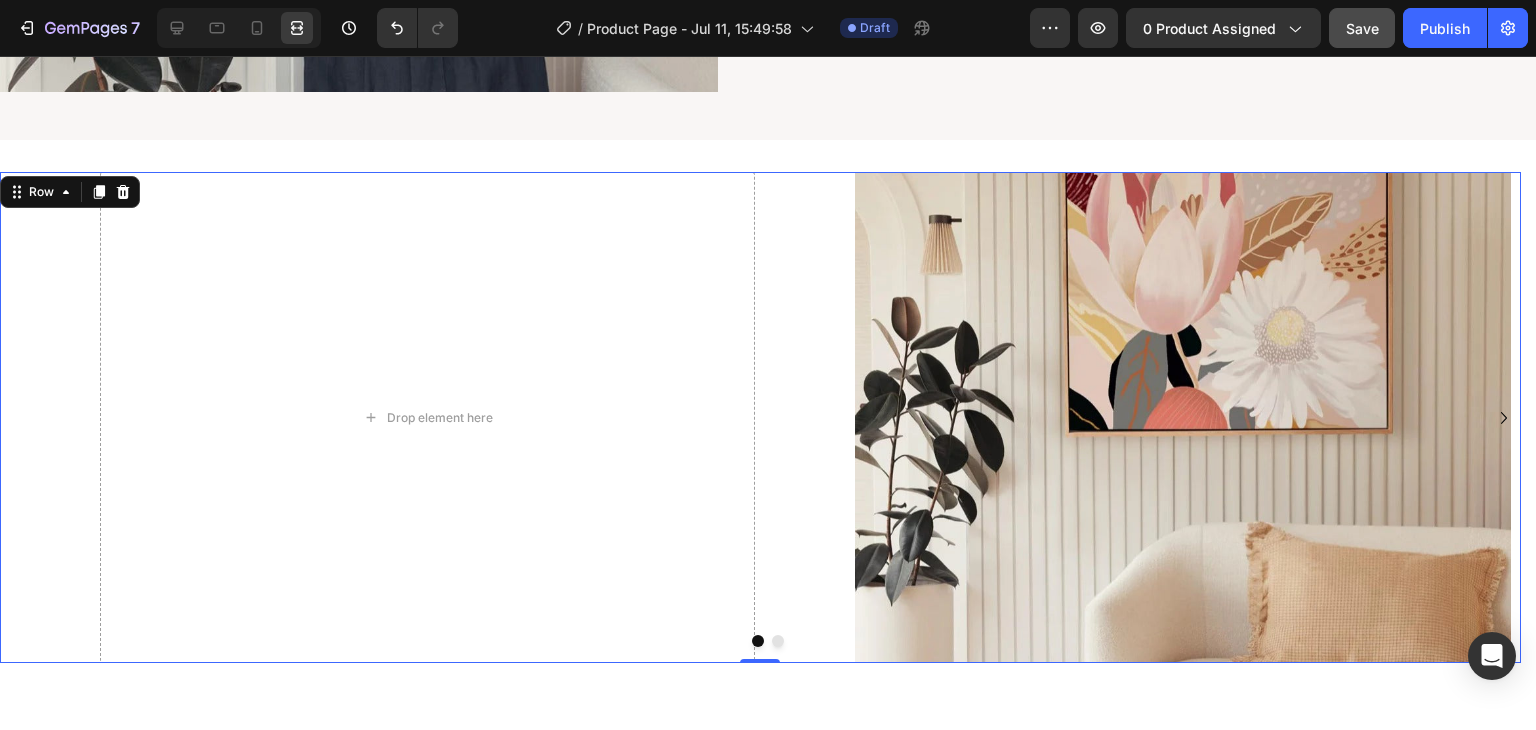 click on "Drop element here Image Row   0" at bounding box center (760, 418) 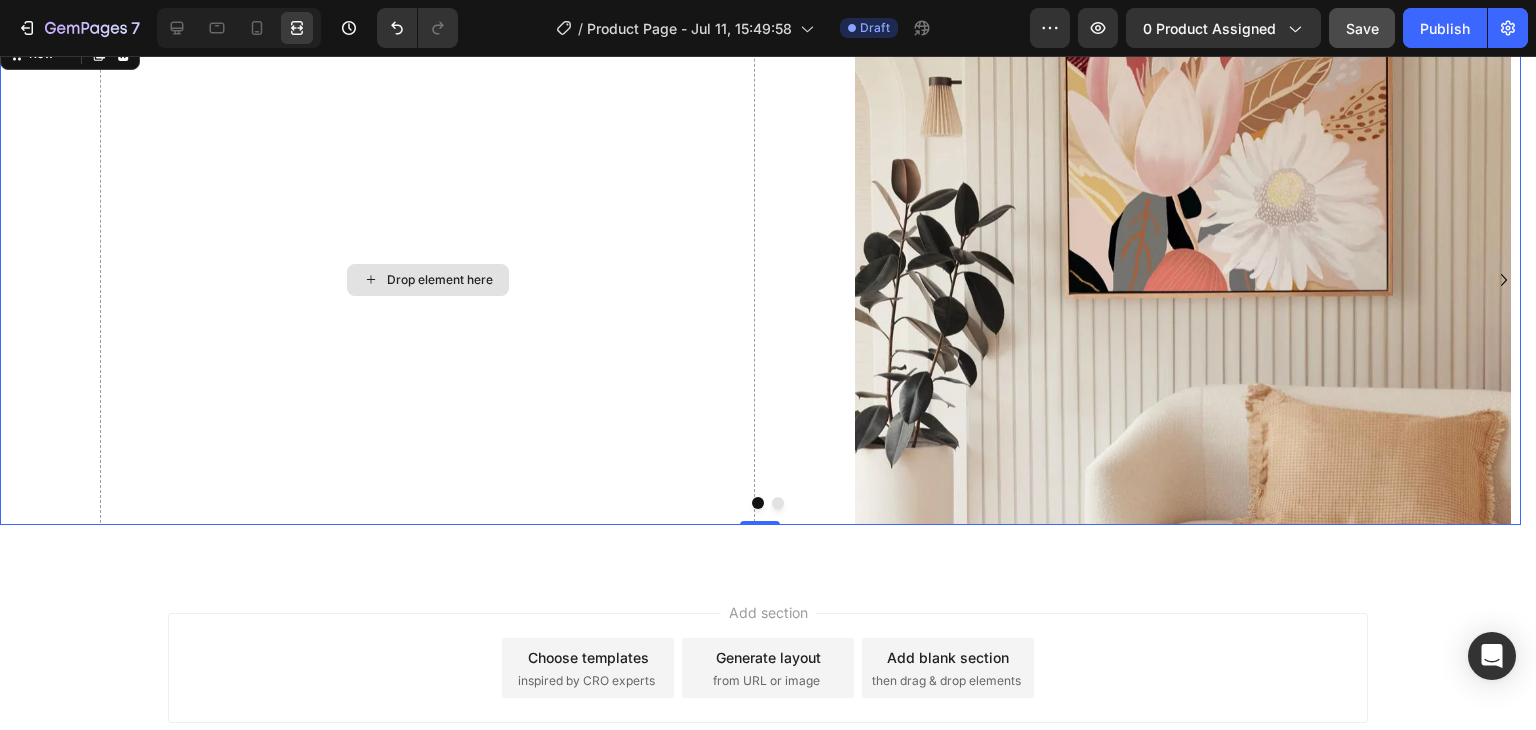 scroll, scrollTop: 3919, scrollLeft: 0, axis: vertical 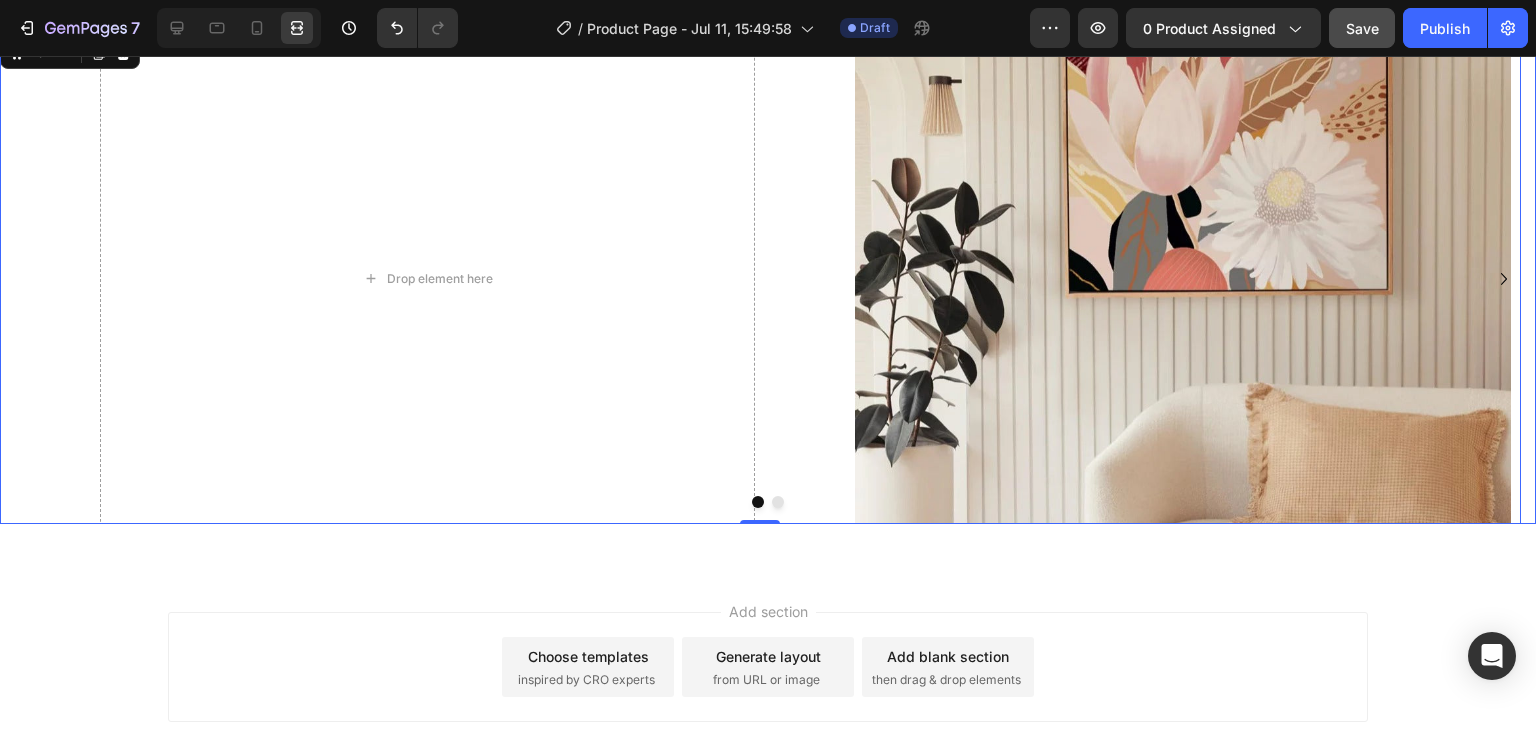 click at bounding box center [778, 502] 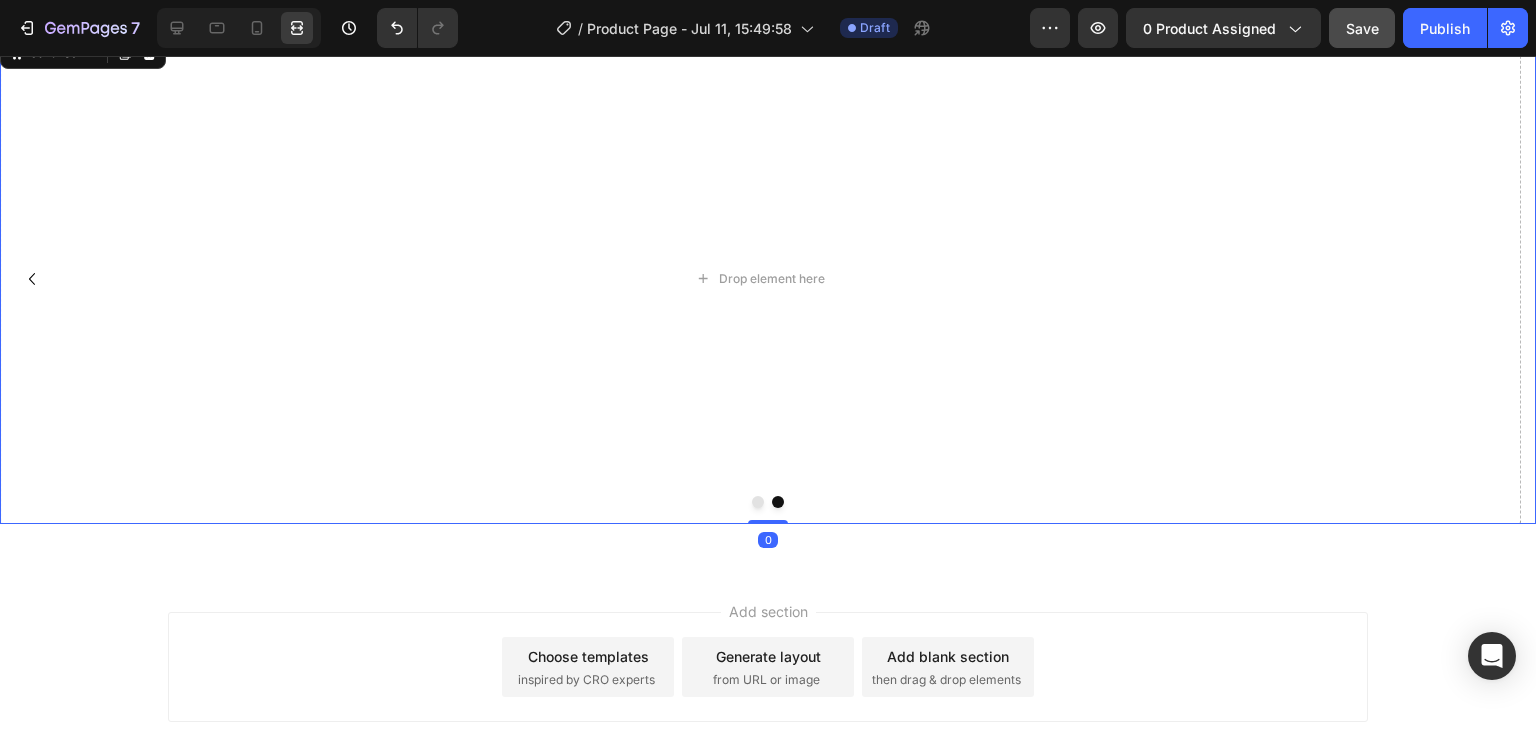 click at bounding box center [758, 502] 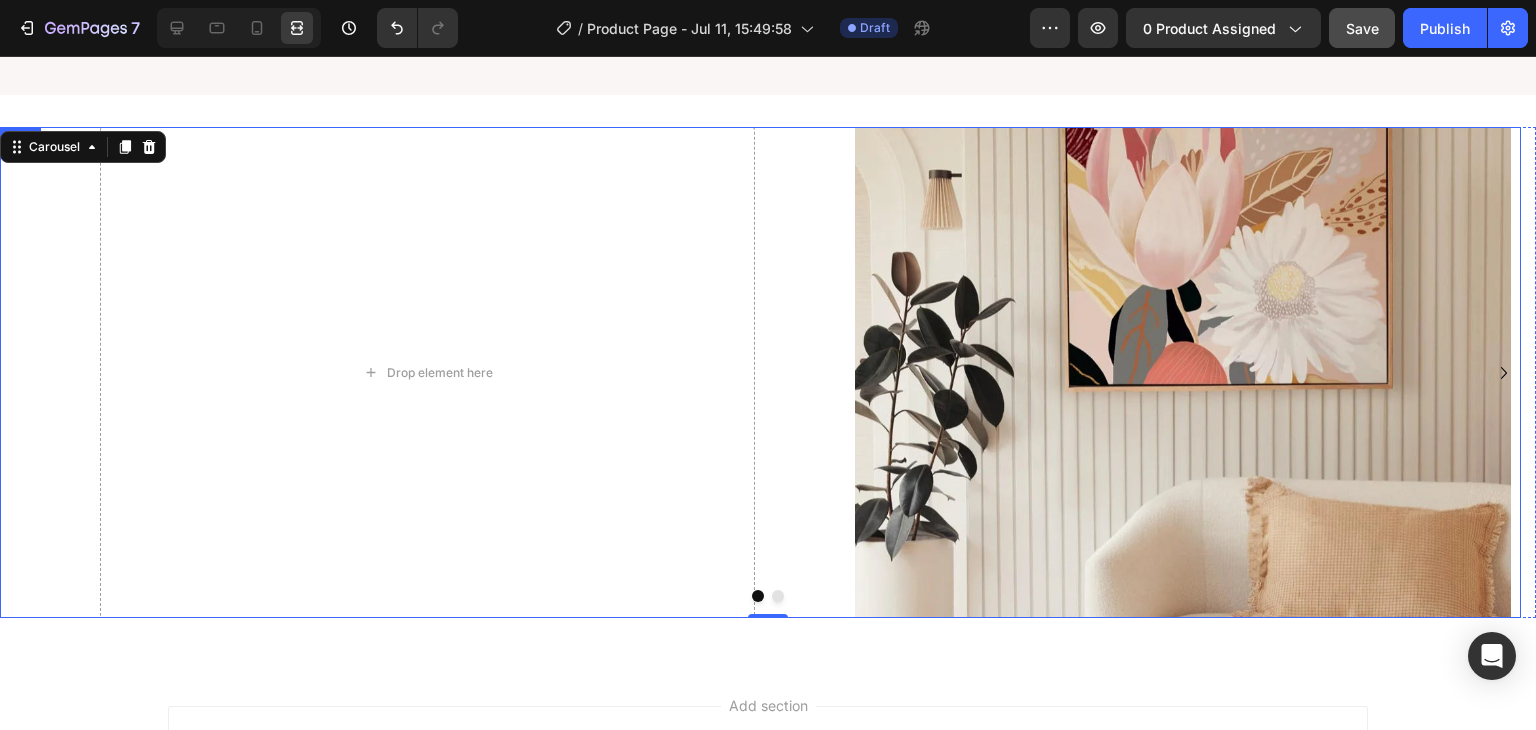 scroll, scrollTop: 3849, scrollLeft: 0, axis: vertical 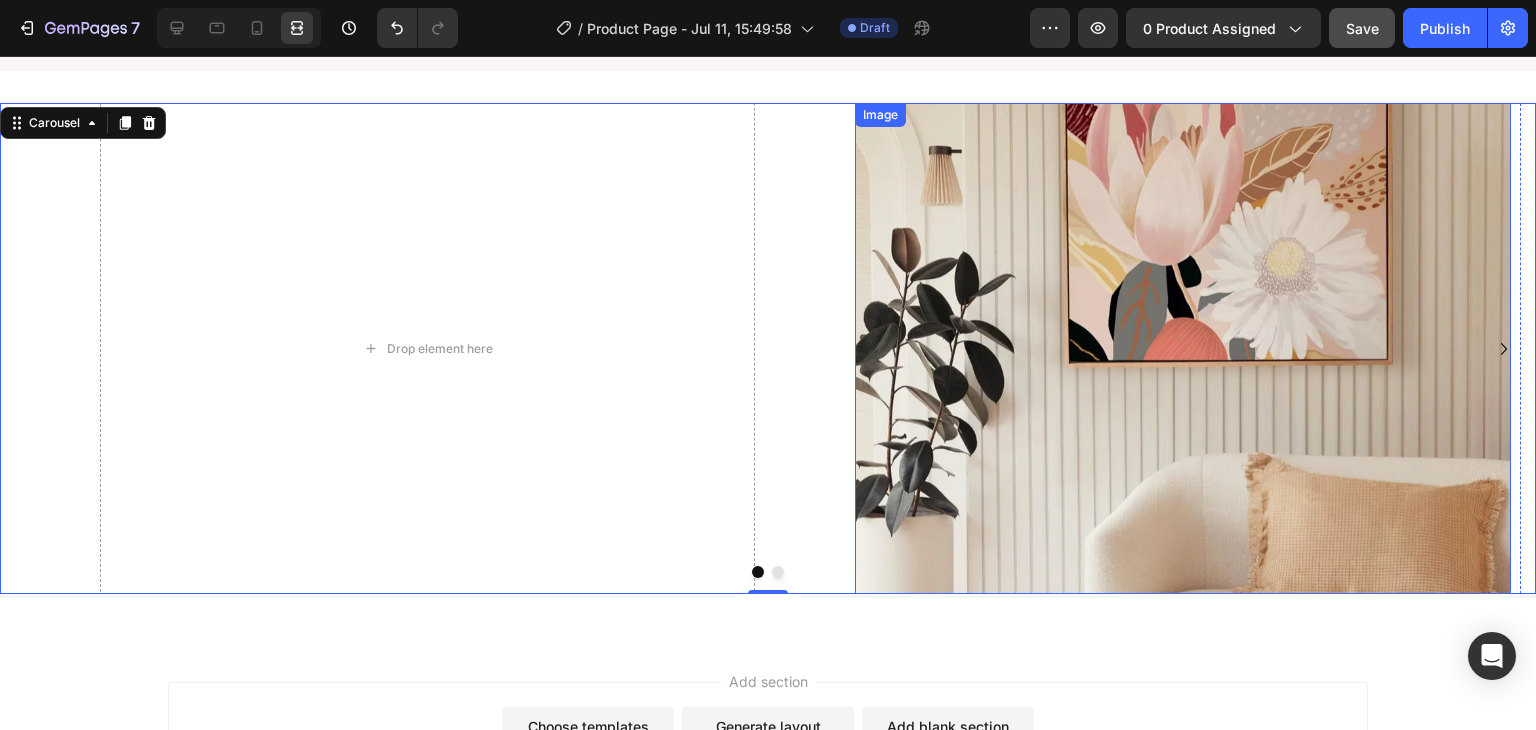 click at bounding box center [1182, 349] 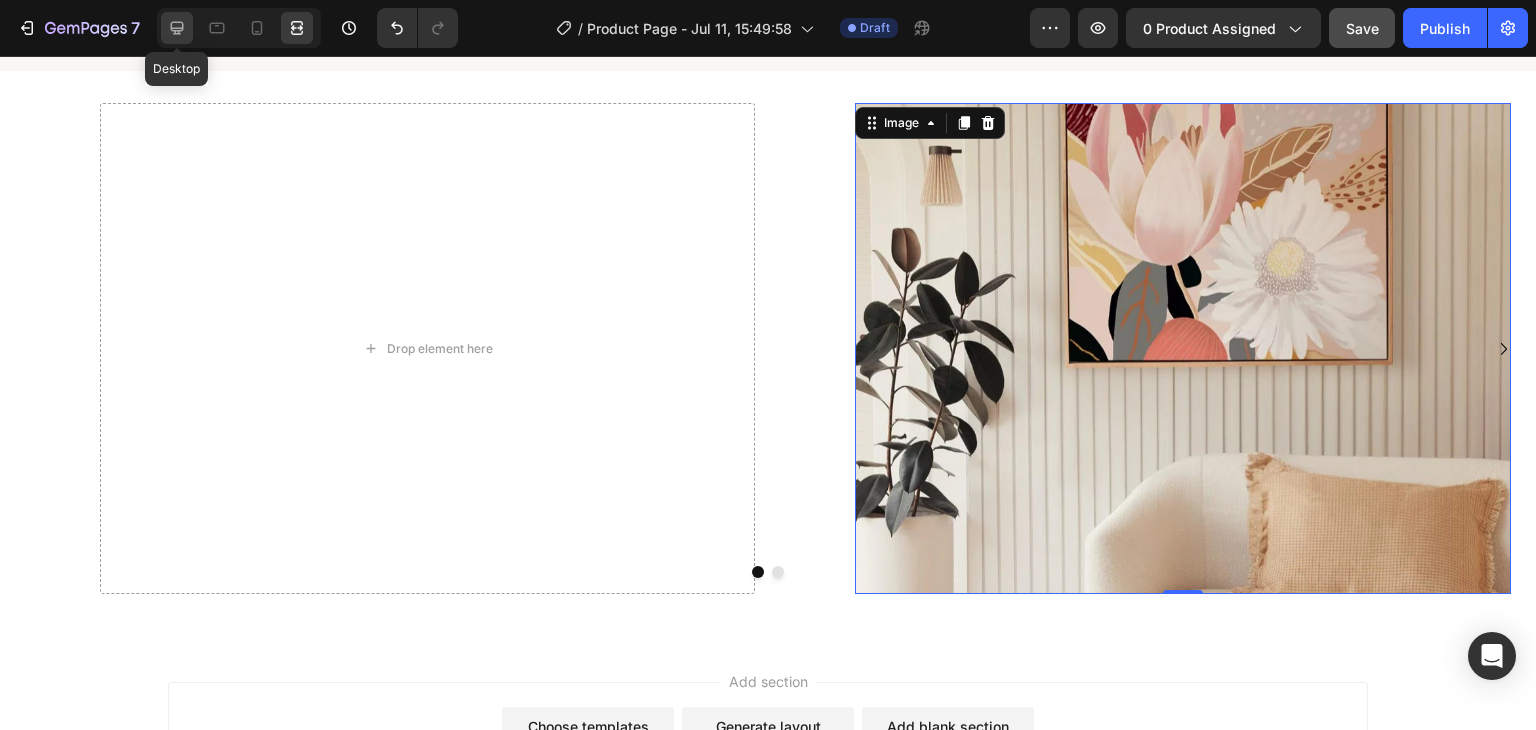 click 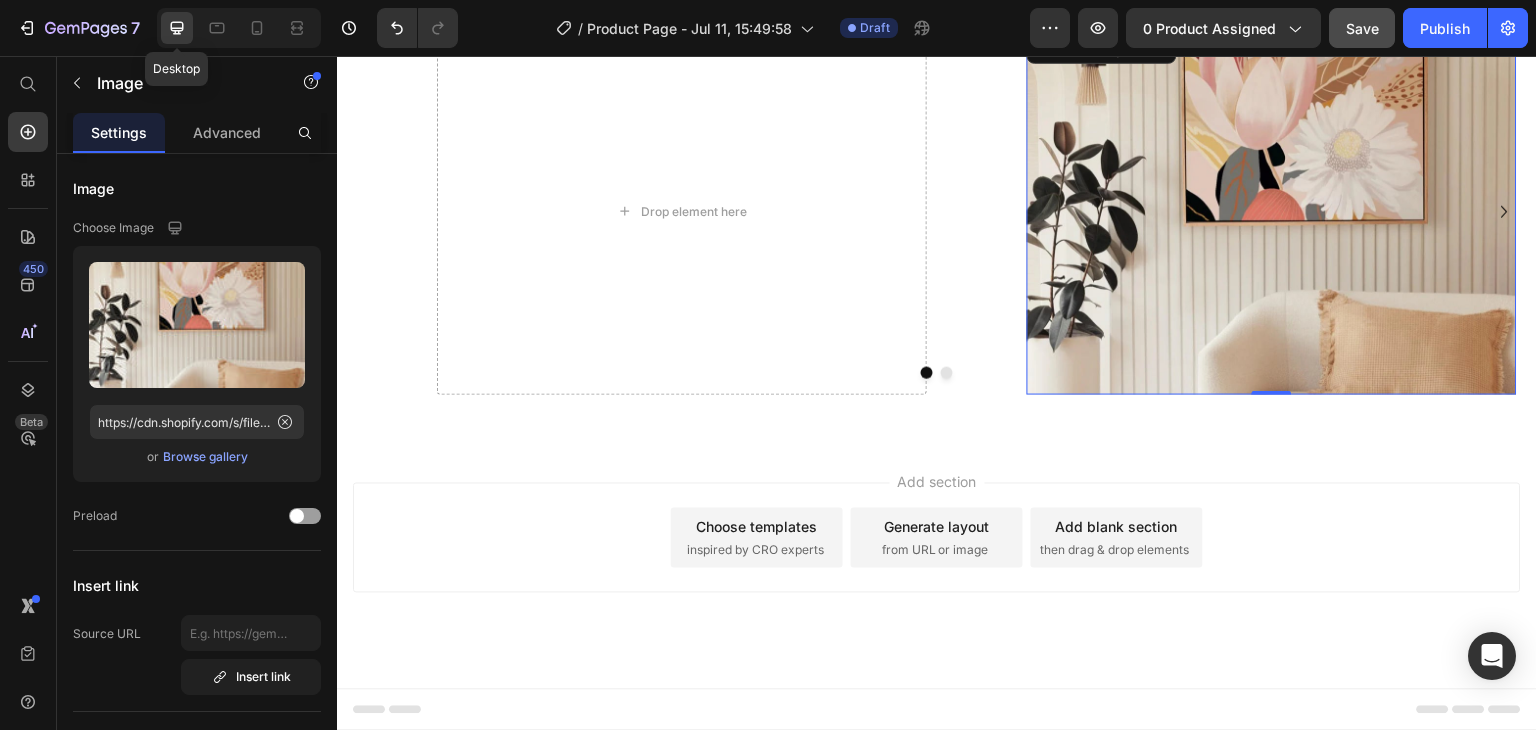 scroll, scrollTop: 3790, scrollLeft: 0, axis: vertical 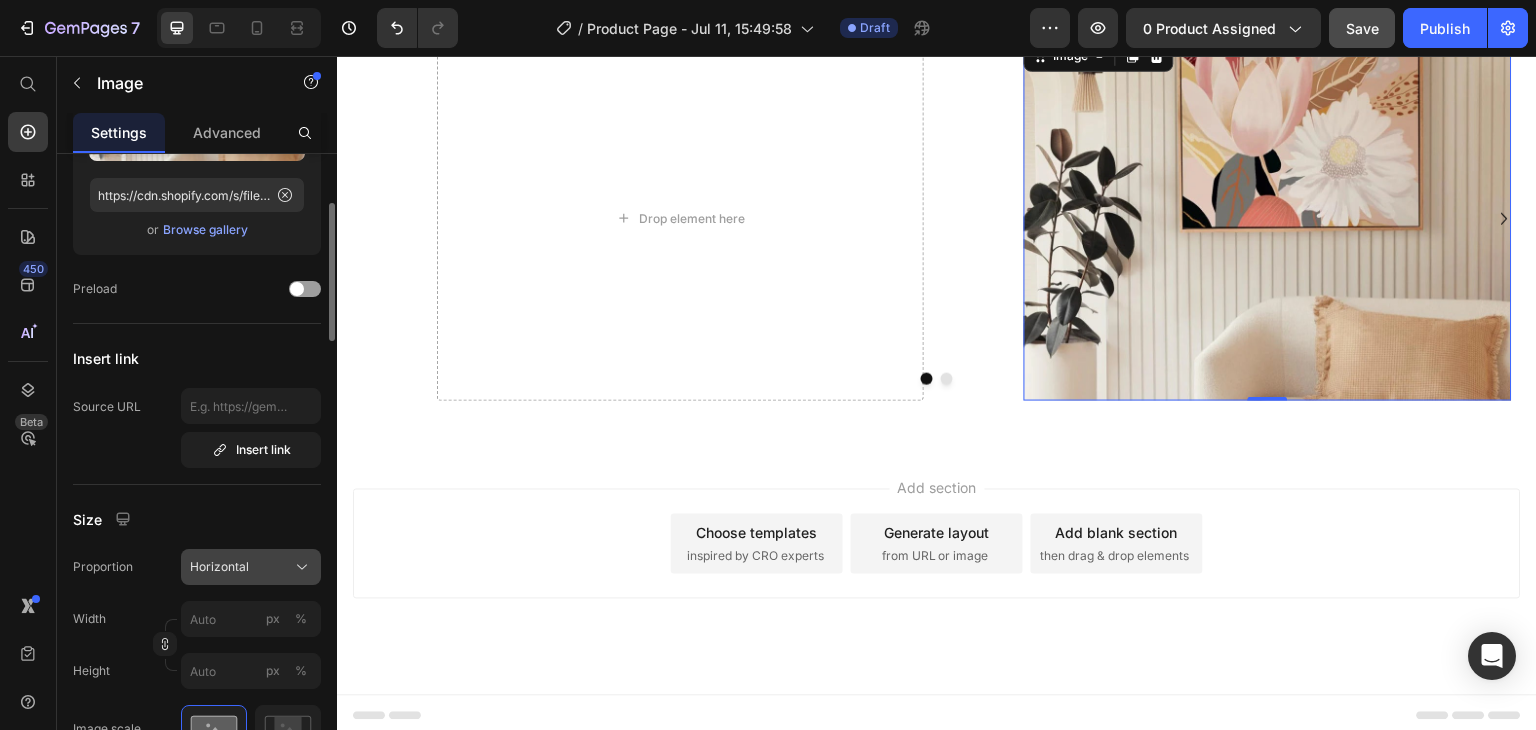 click on "Horizontal" at bounding box center [219, 567] 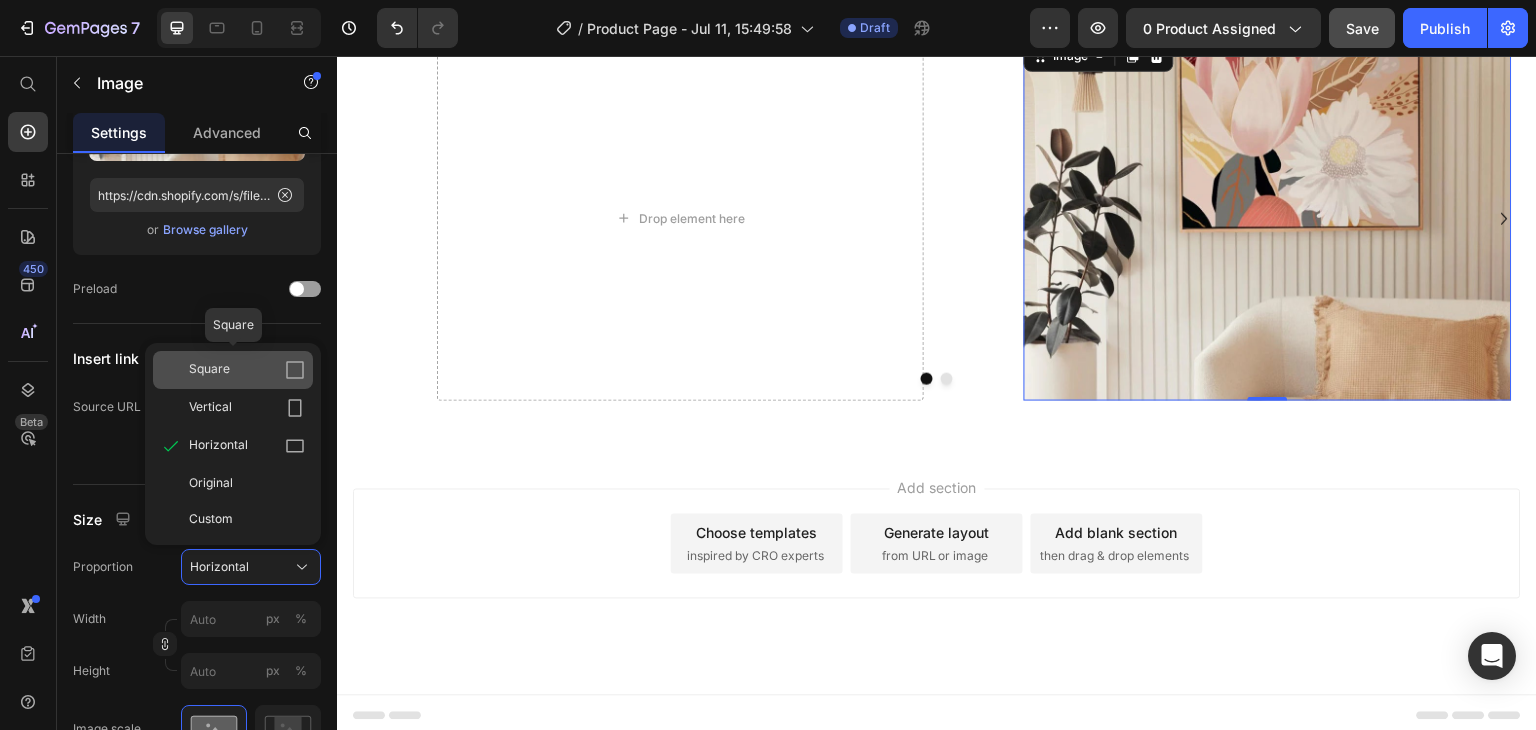 click on "Square" 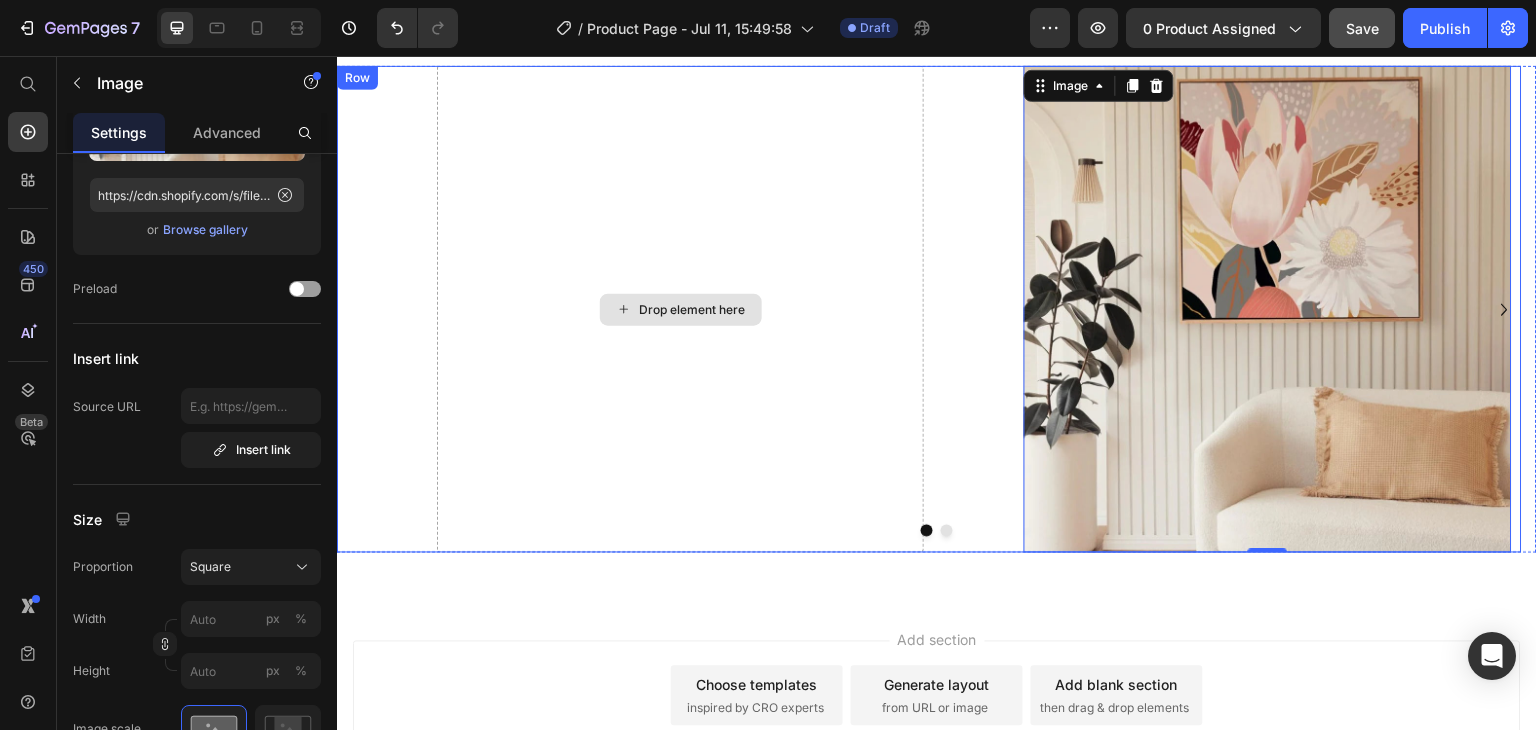 scroll, scrollTop: 3717, scrollLeft: 0, axis: vertical 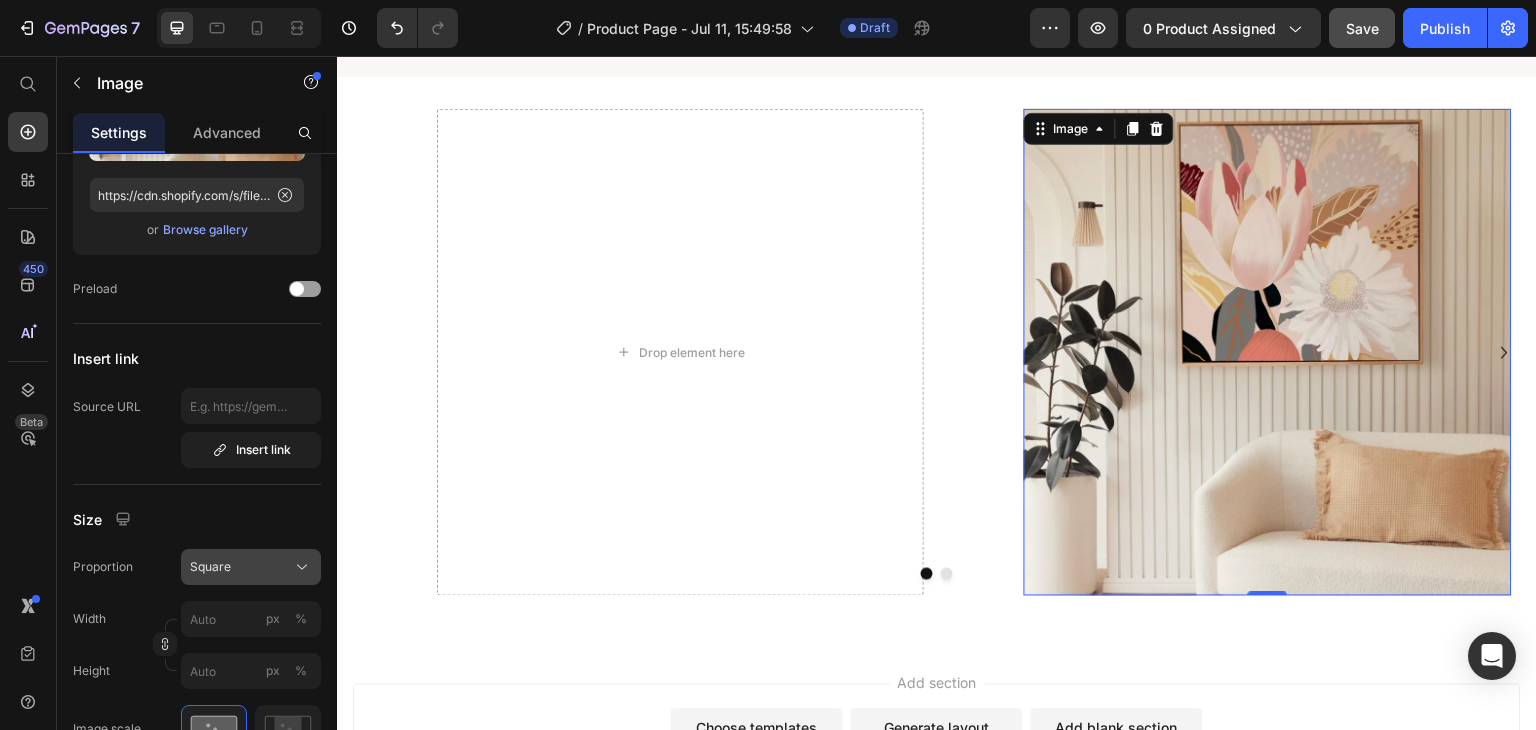 click on "Square" 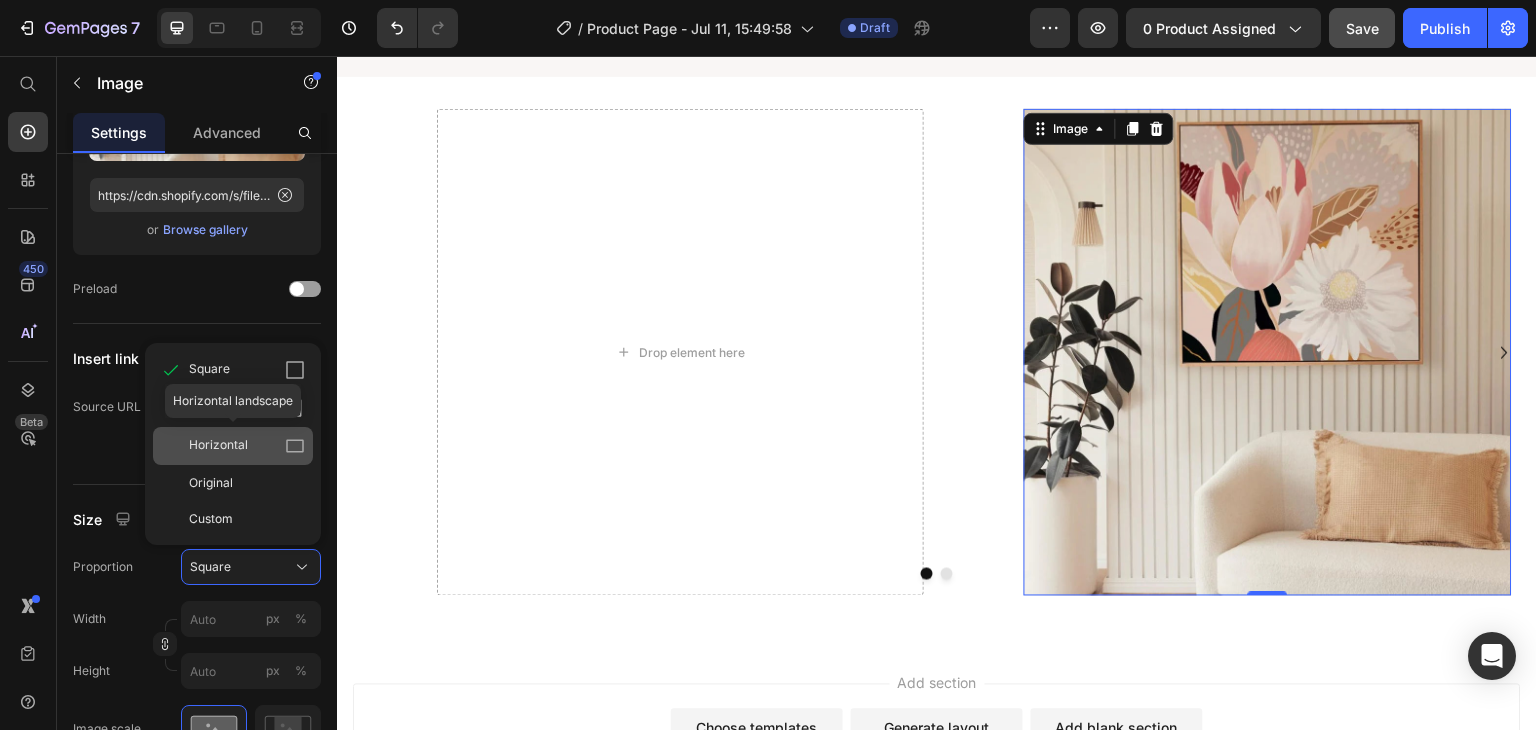click on "Horizontal" at bounding box center (247, 446) 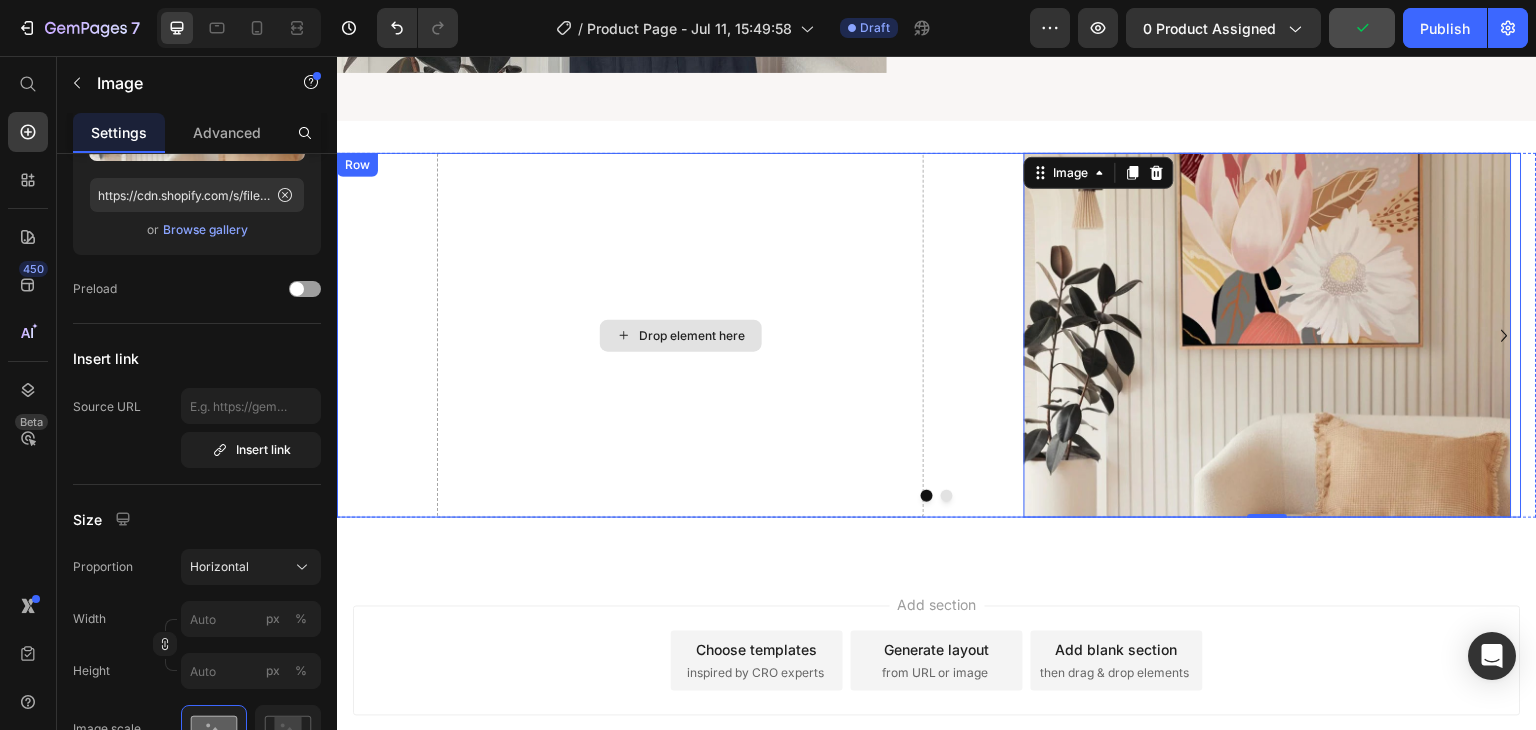 scroll, scrollTop: 3632, scrollLeft: 0, axis: vertical 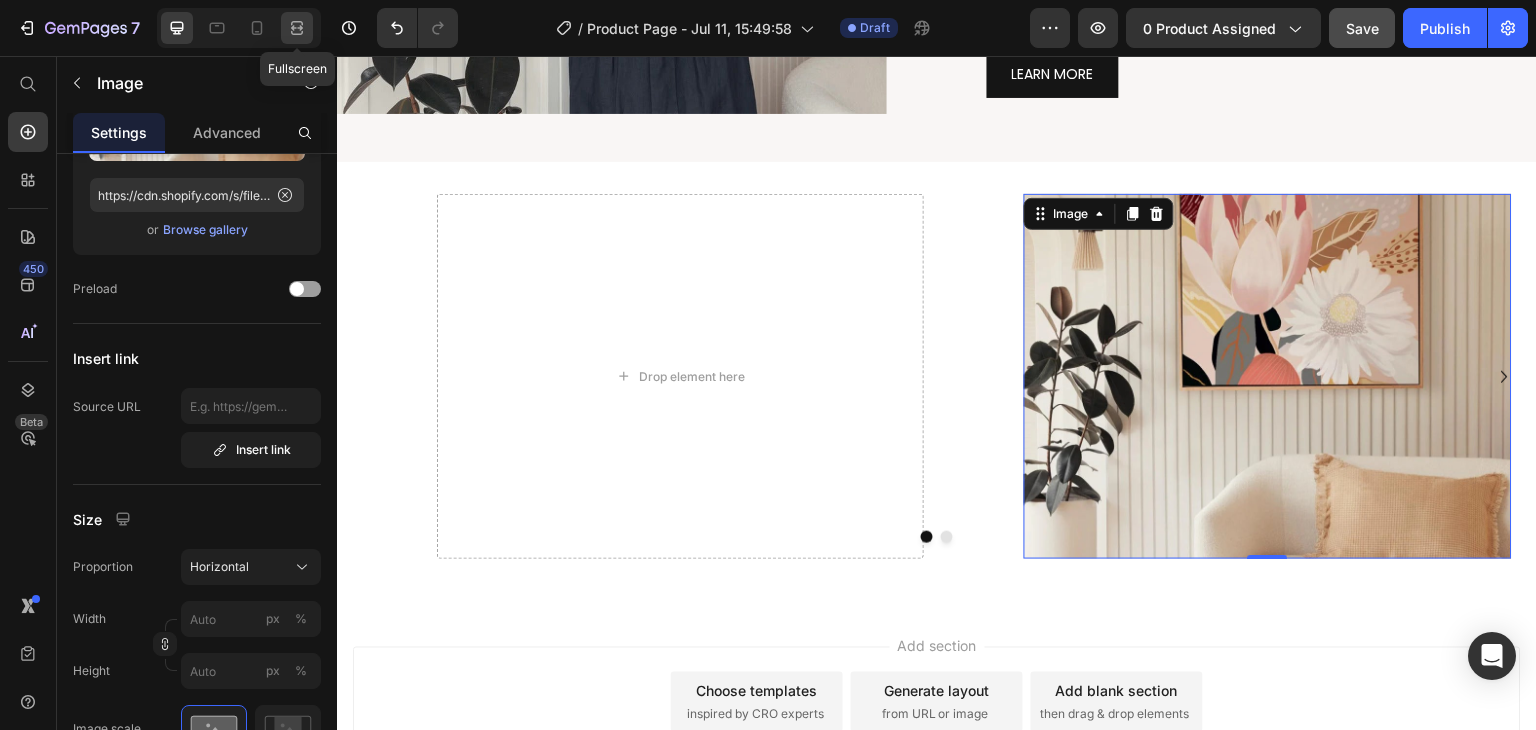 click 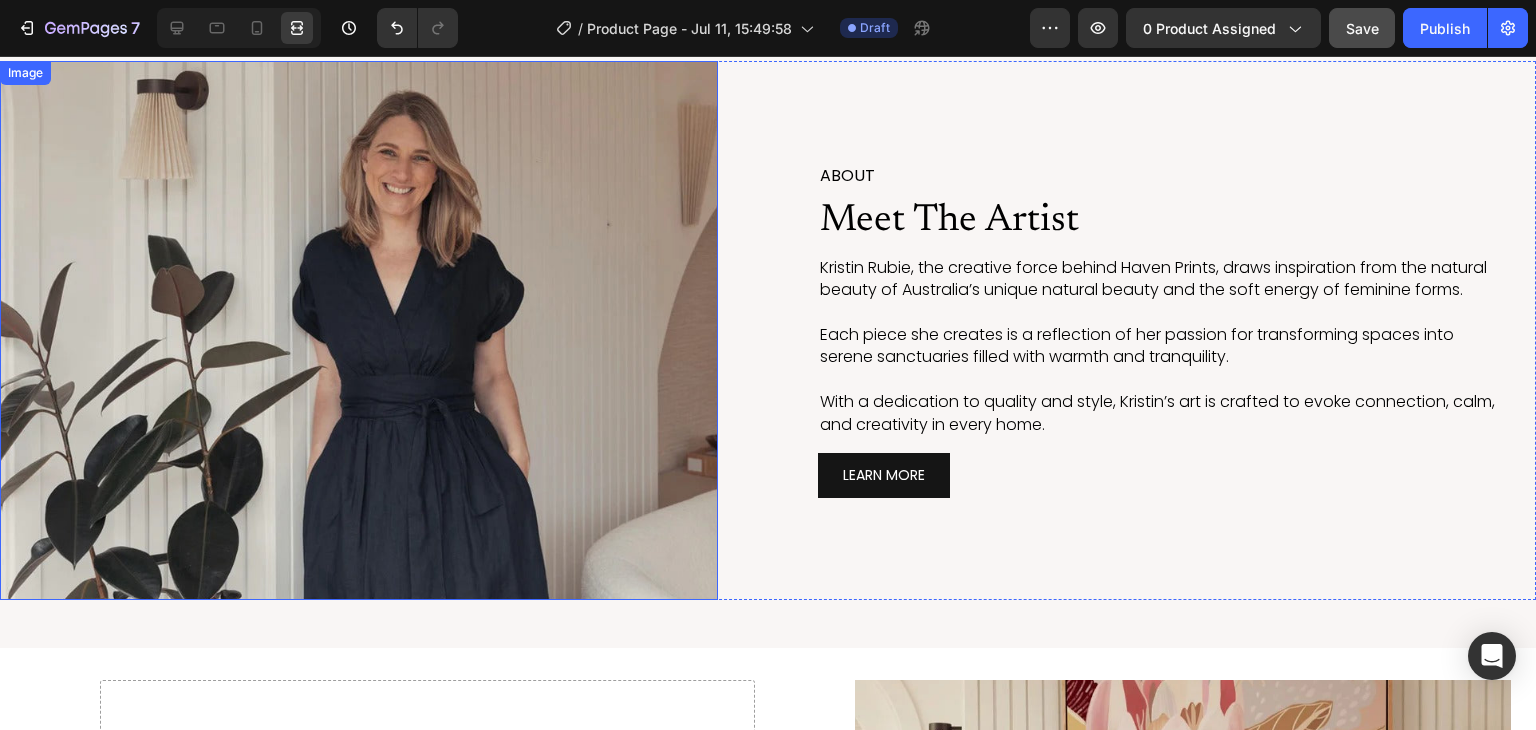 scroll, scrollTop: 3358, scrollLeft: 0, axis: vertical 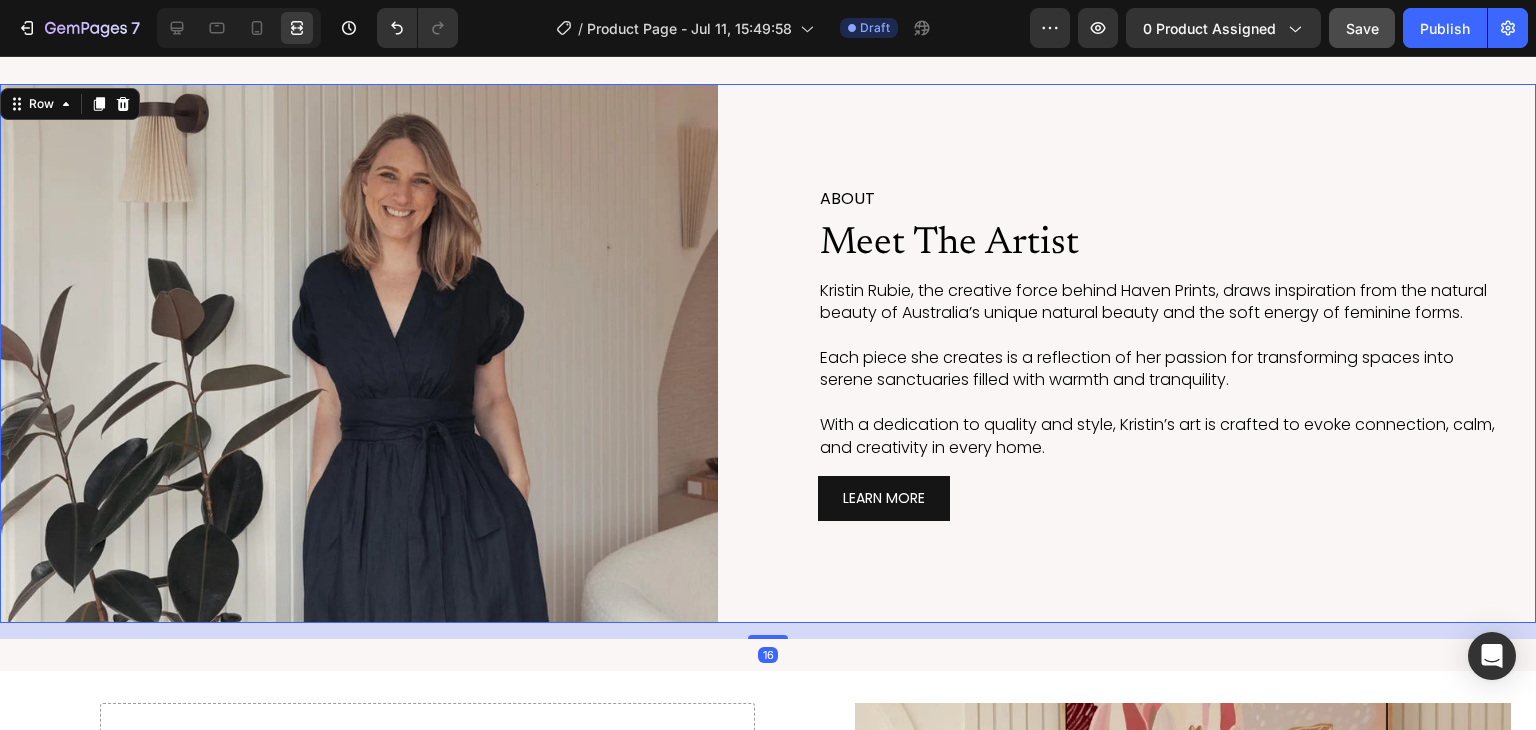 click on "ABOUT Text Block Meet The Artist Heading Kristin Rubie, the creative force behind Haven Prints, draws inspiration from the natural beauty of Australia’s unique natural beauty and the soft energy of feminine forms.   Each piece she creates is a reflection of her passion for transforming spaces into serene sanctuaries filled with warmth and tranquility.   With a dedication to quality and style, Kristin’s art is crafted to evoke connection, calm, and creativity in every home. Text Block LEARN MORE Button Image" at bounding box center (1177, 353) 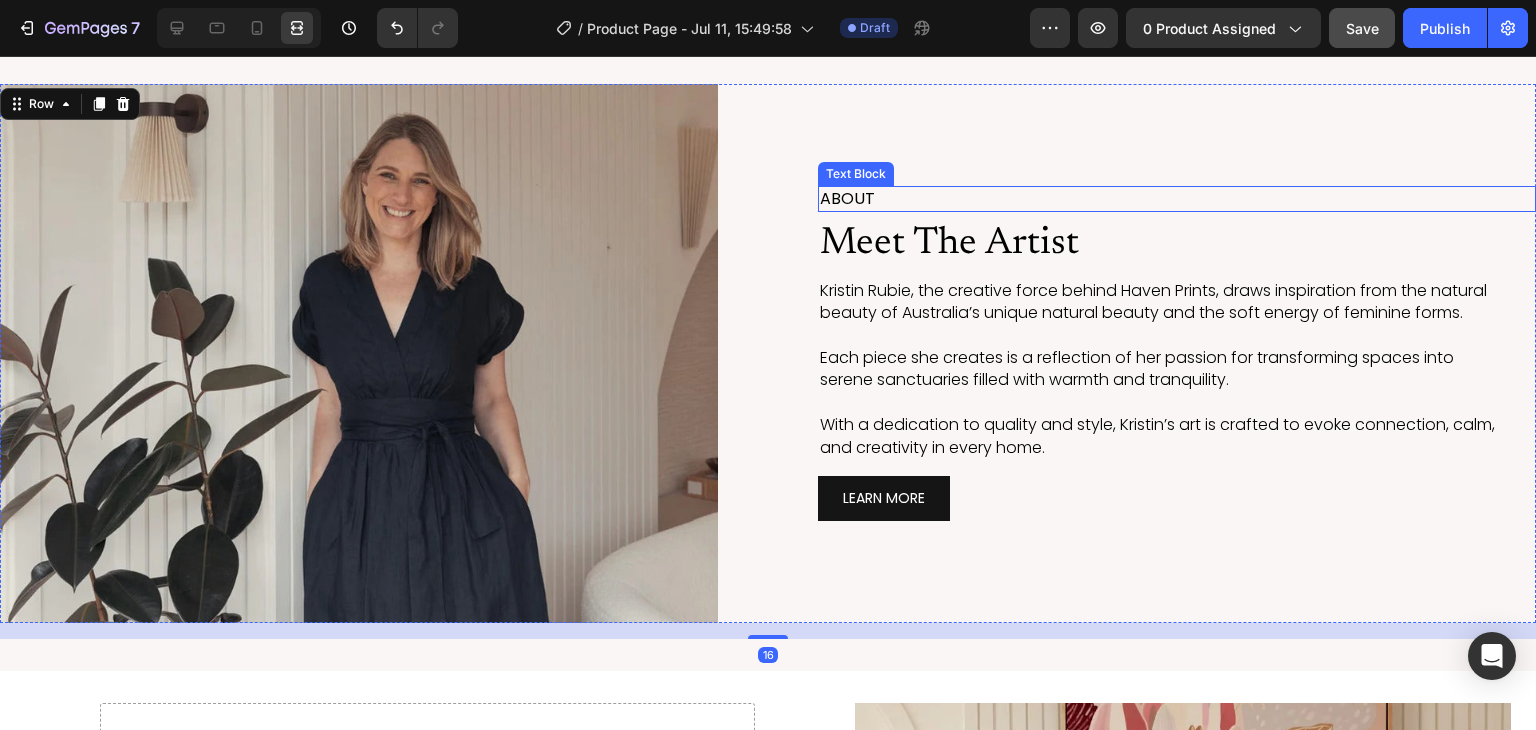click on "ABOUT" at bounding box center [1177, 199] 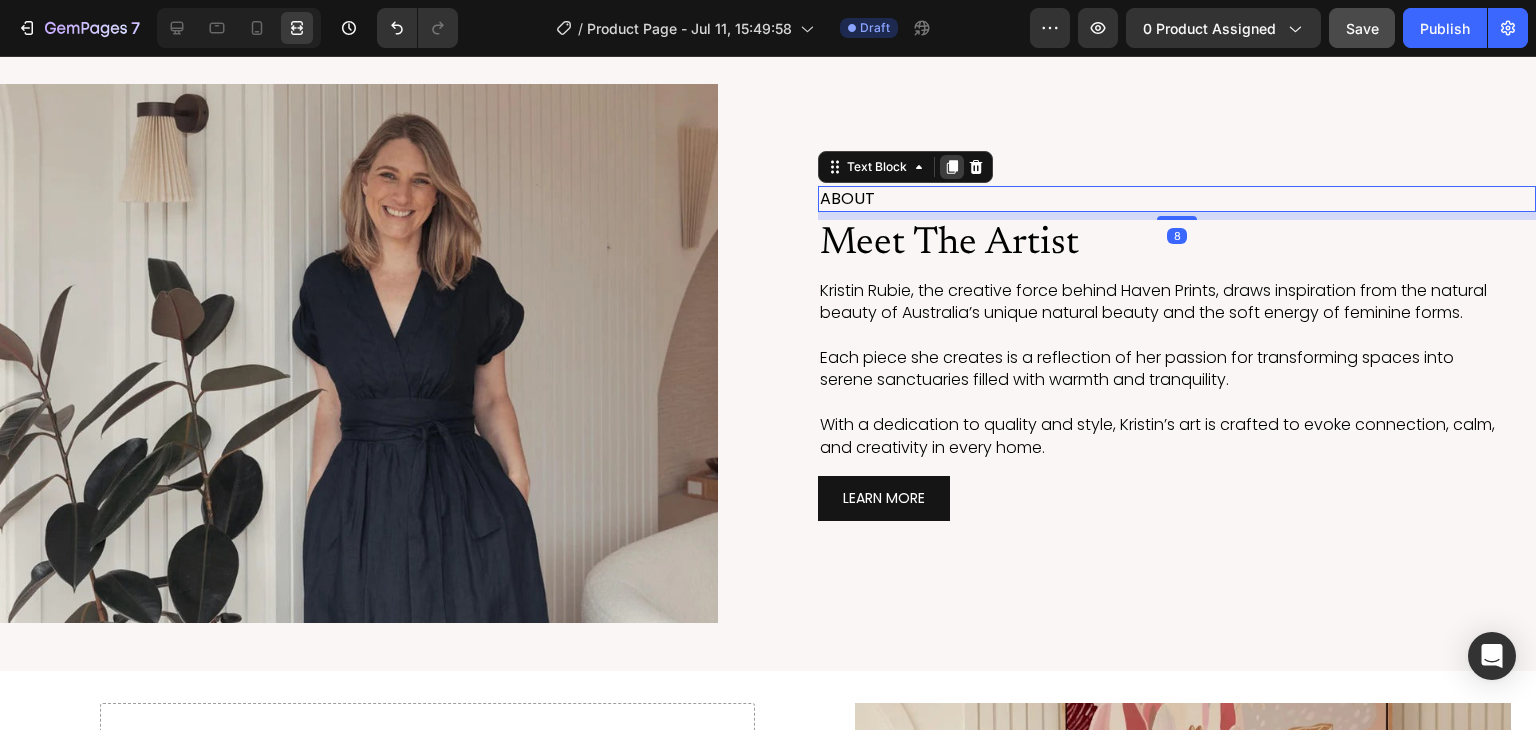 click 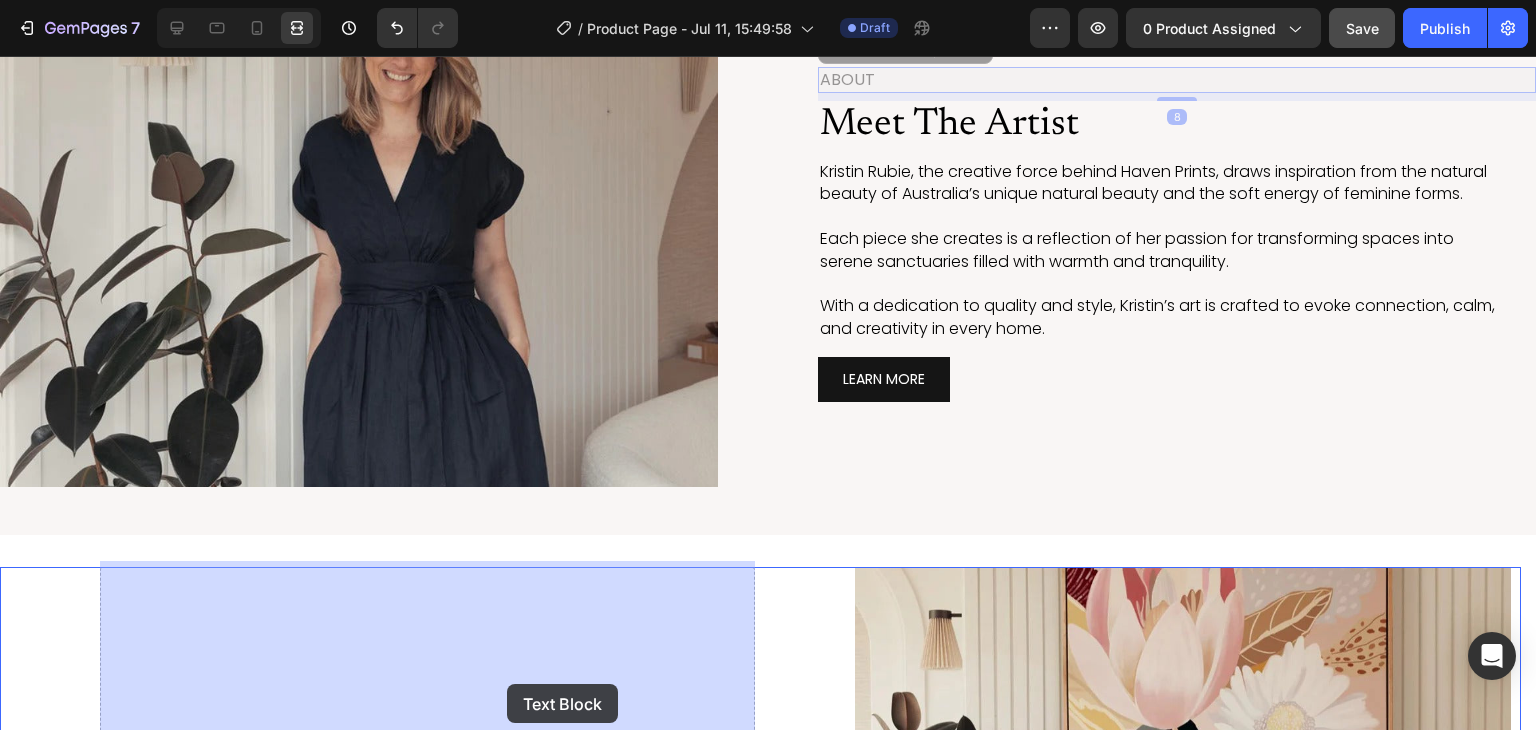 scroll, scrollTop: 3603, scrollLeft: 0, axis: vertical 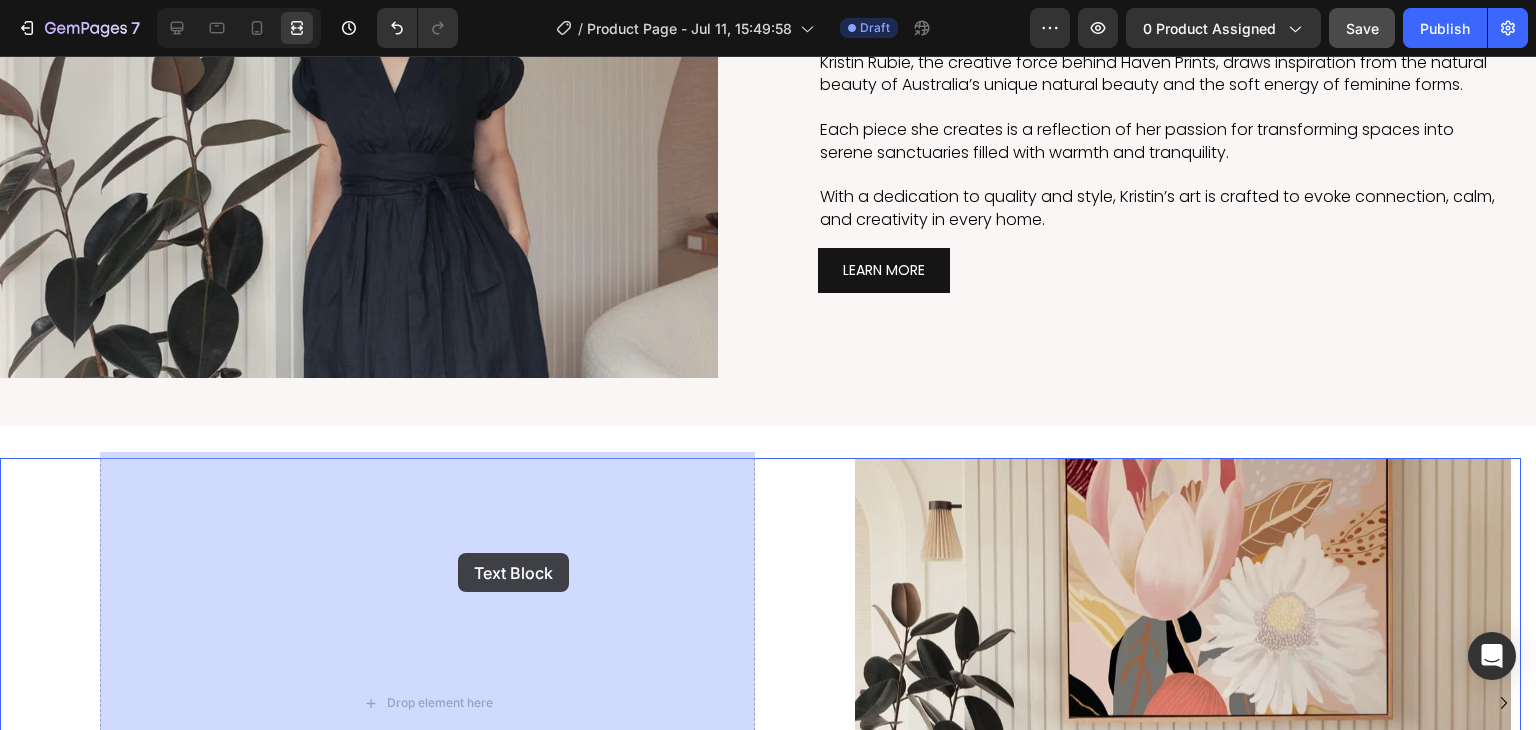 drag, startPoint x: 878, startPoint y: 174, endPoint x: 458, endPoint y: 553, distance: 565.7217 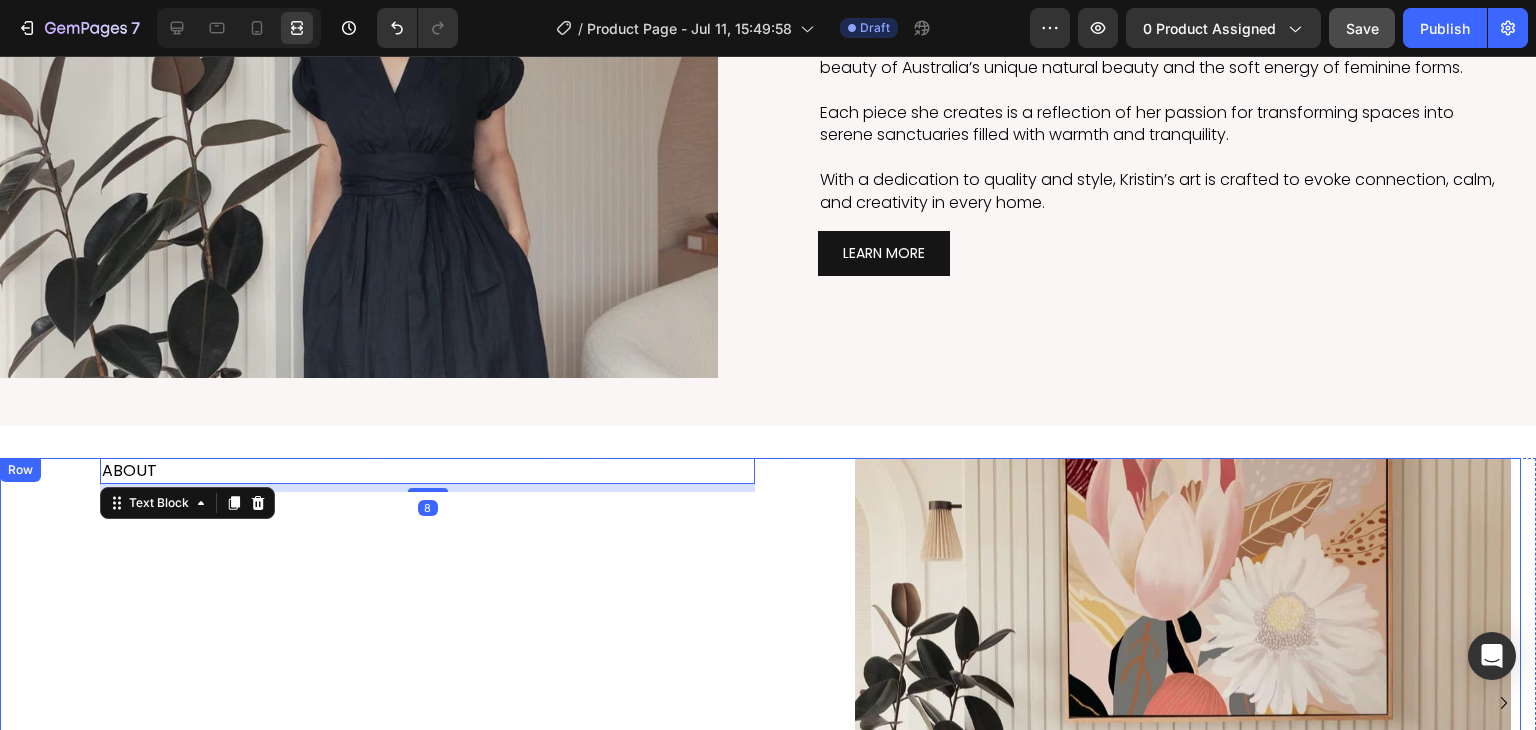 click on "ABOUT Text Block   8" at bounding box center [427, 704] 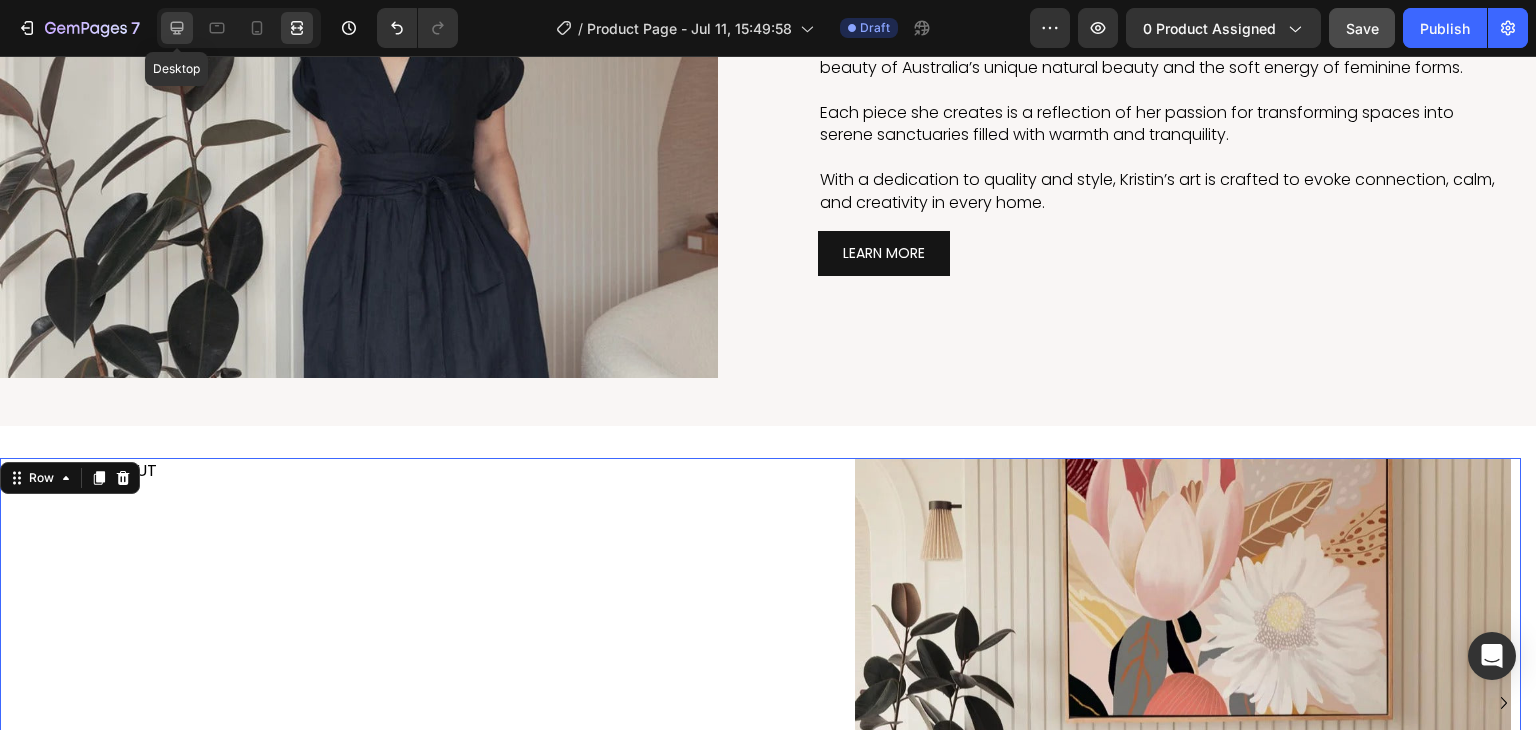 click 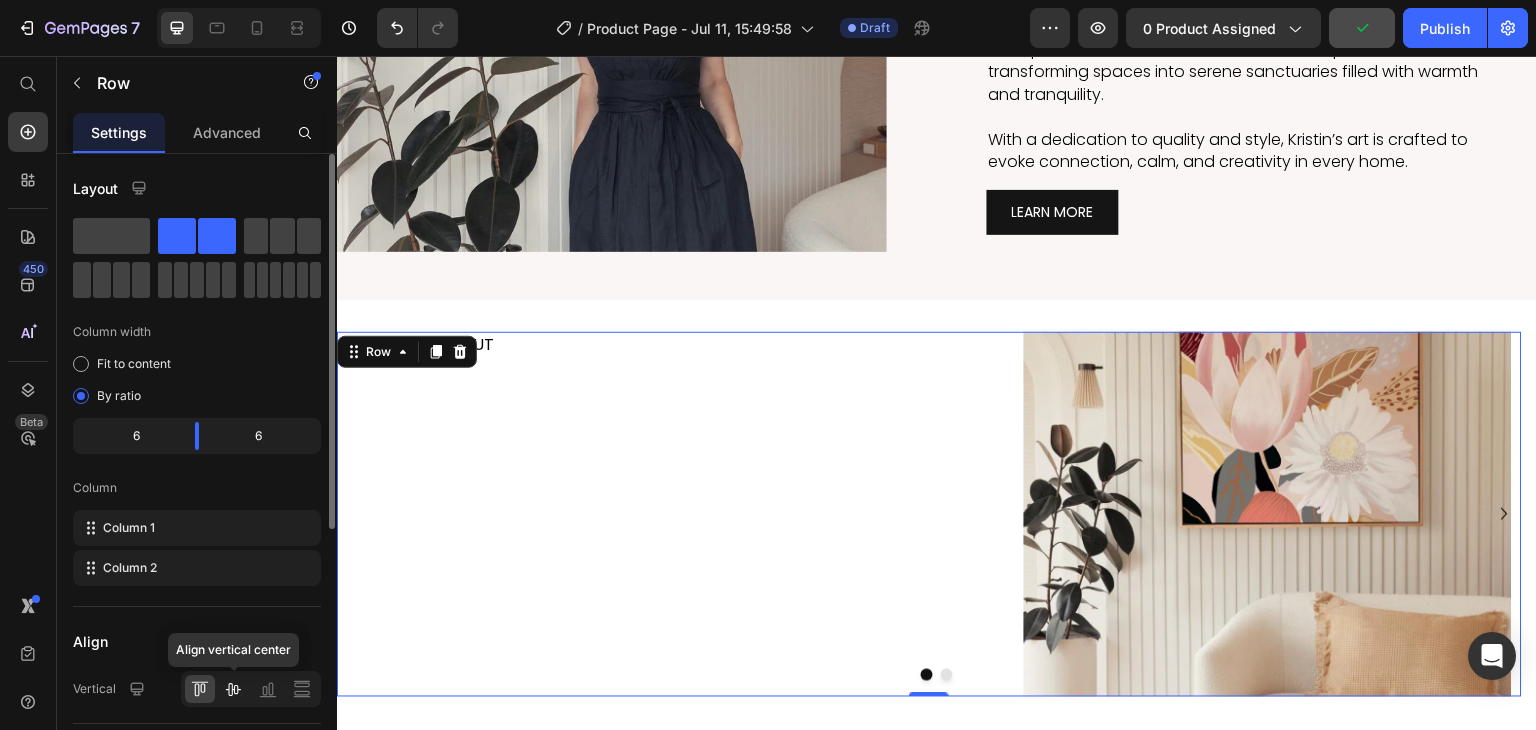 drag, startPoint x: 240, startPoint y: 672, endPoint x: 238, endPoint y: 689, distance: 17.117243 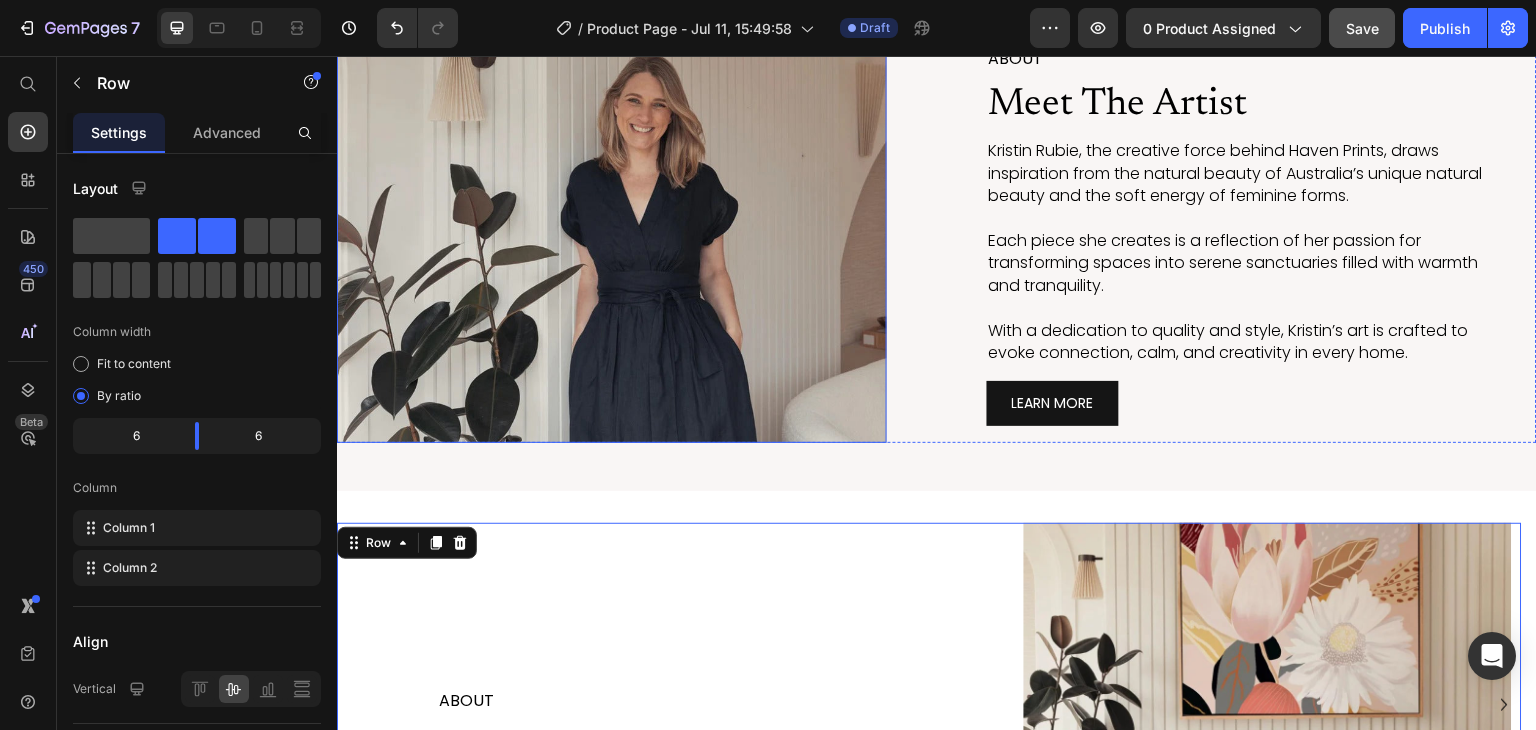 scroll, scrollTop: 3401, scrollLeft: 0, axis: vertical 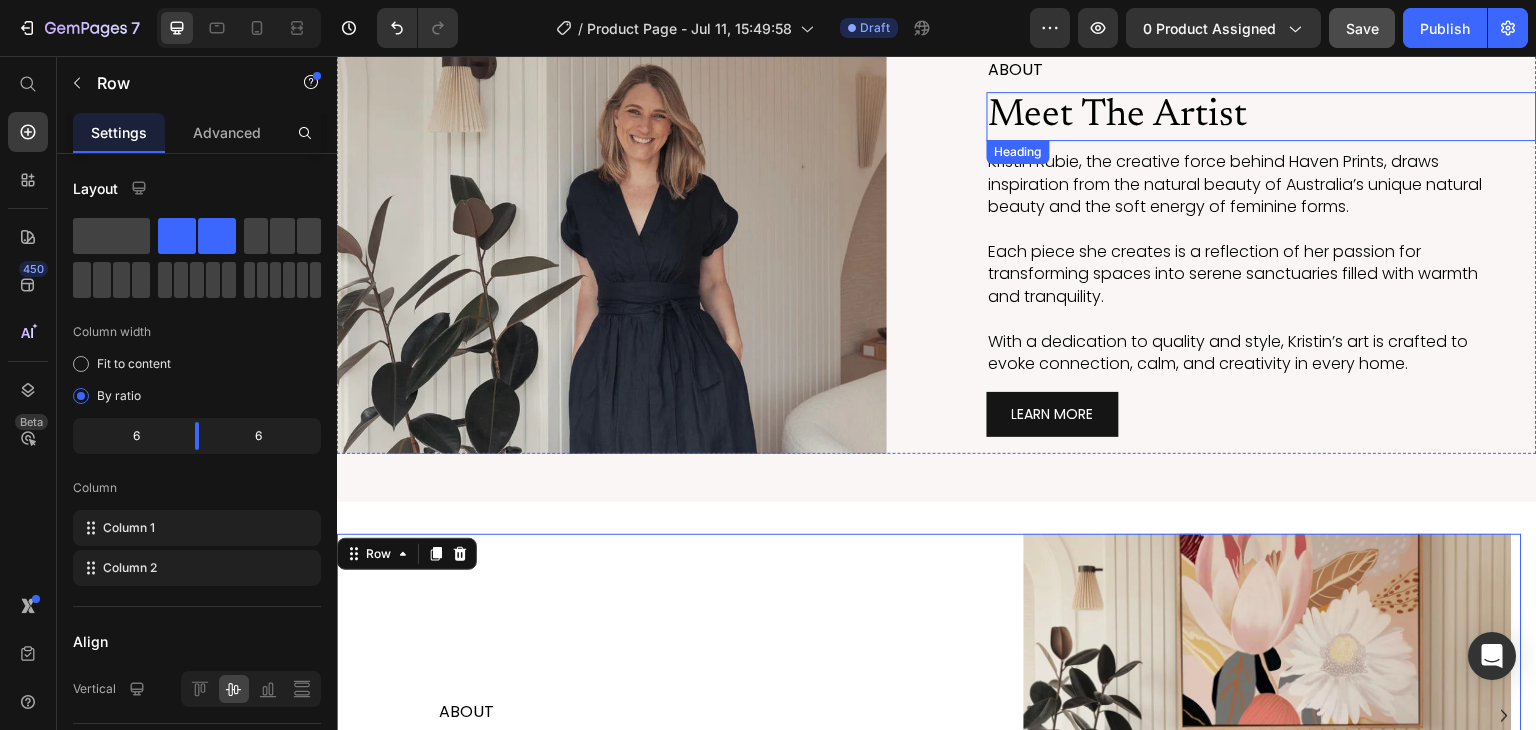 click on "Meet The Artist" at bounding box center (1262, 117) 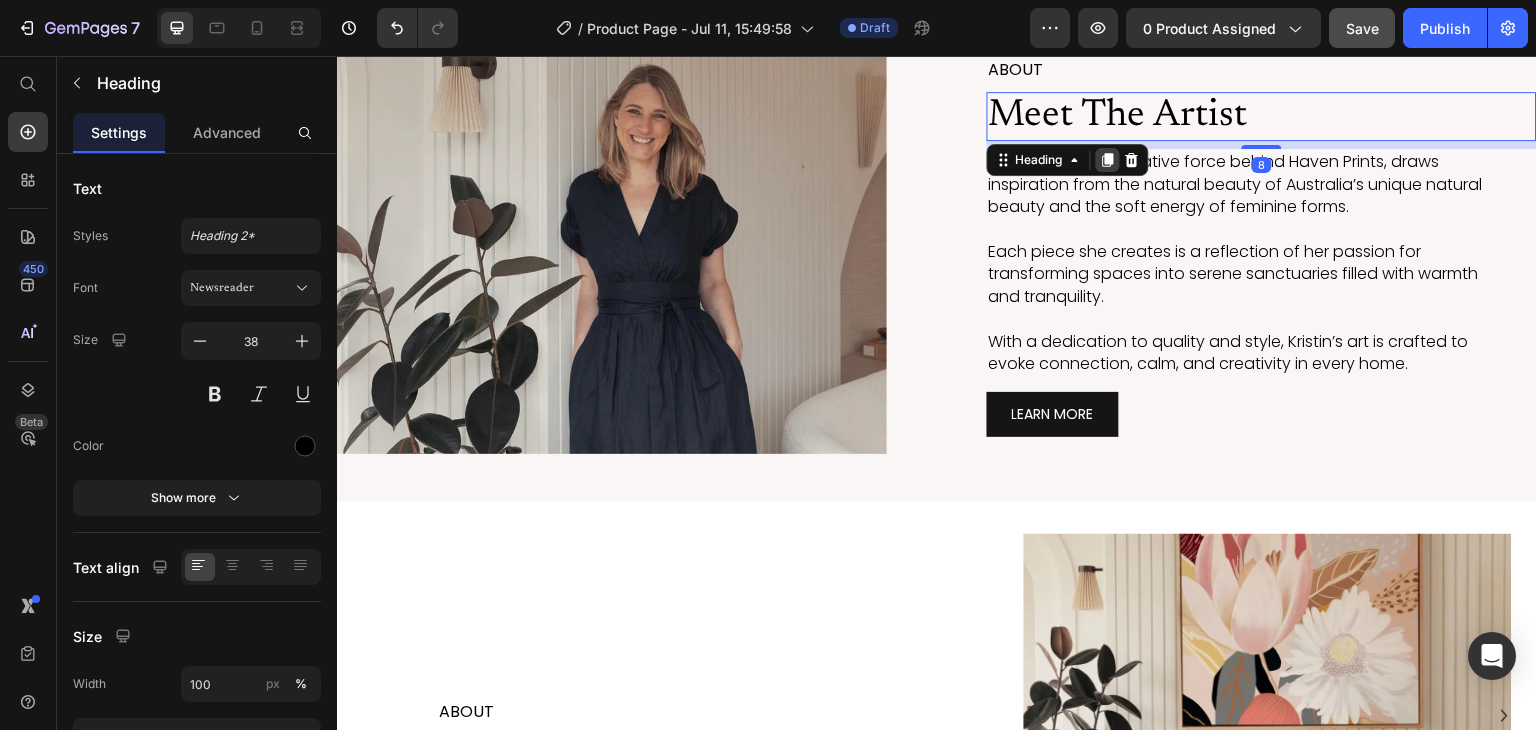 click 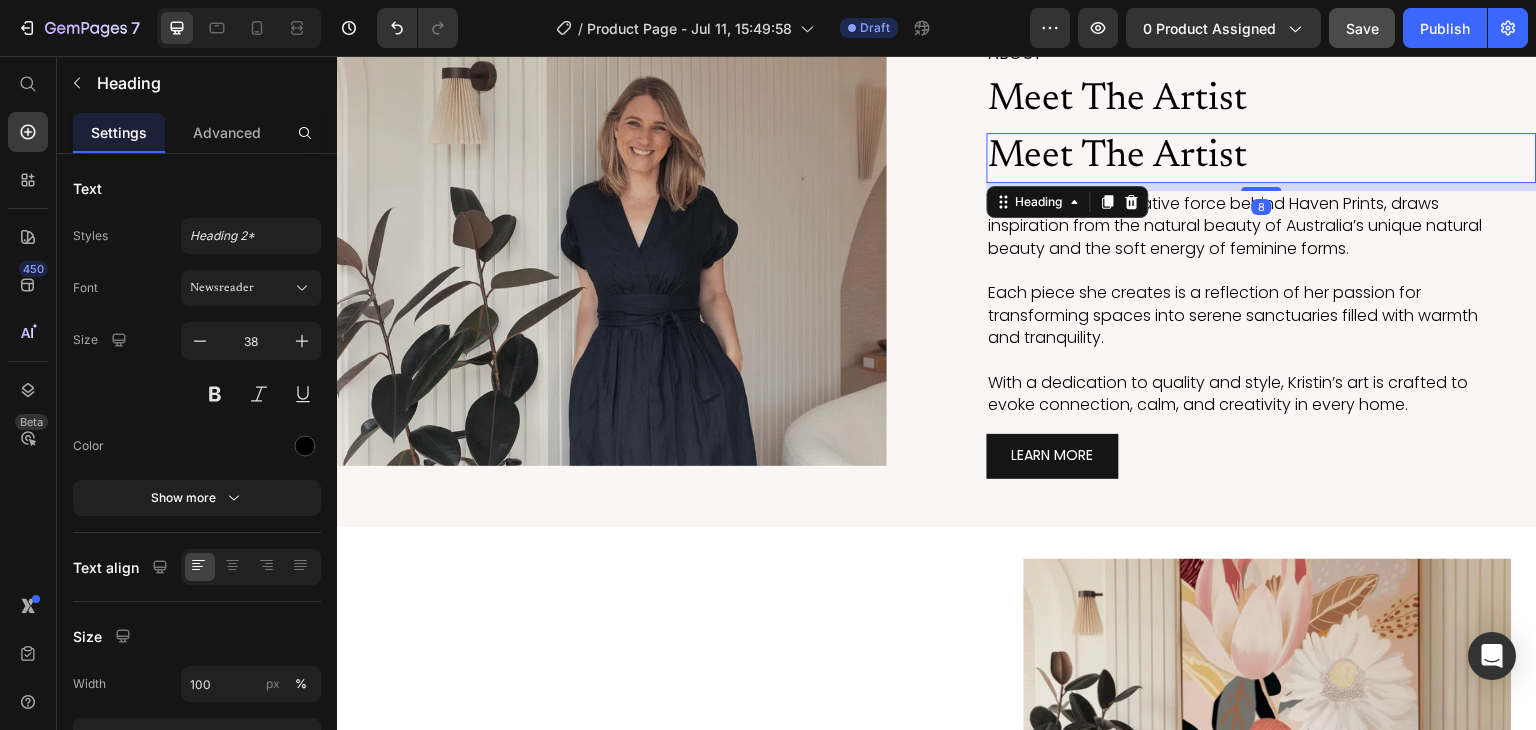 scroll, scrollTop: 3417, scrollLeft: 0, axis: vertical 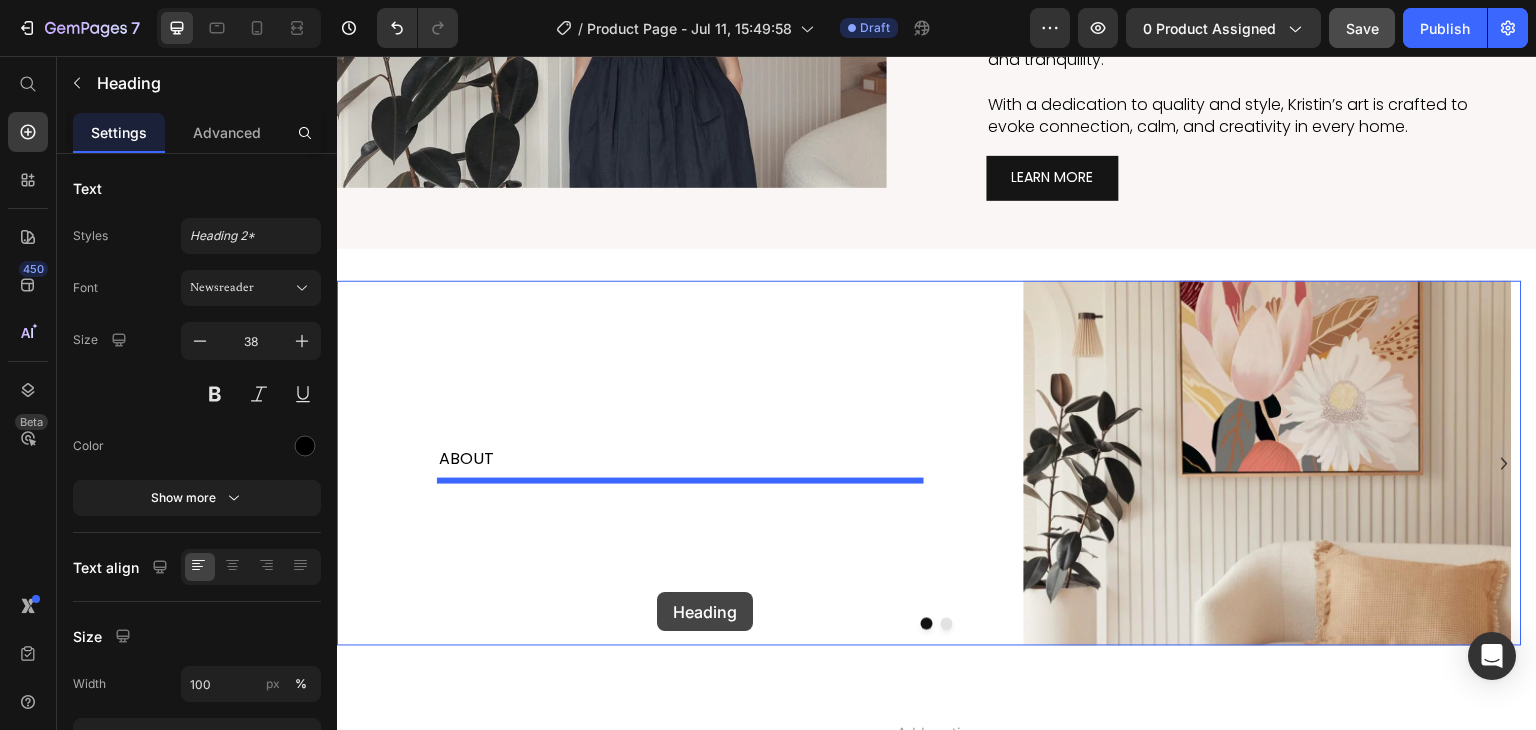 drag, startPoint x: 1045, startPoint y: 185, endPoint x: 657, endPoint y: 592, distance: 562.3104 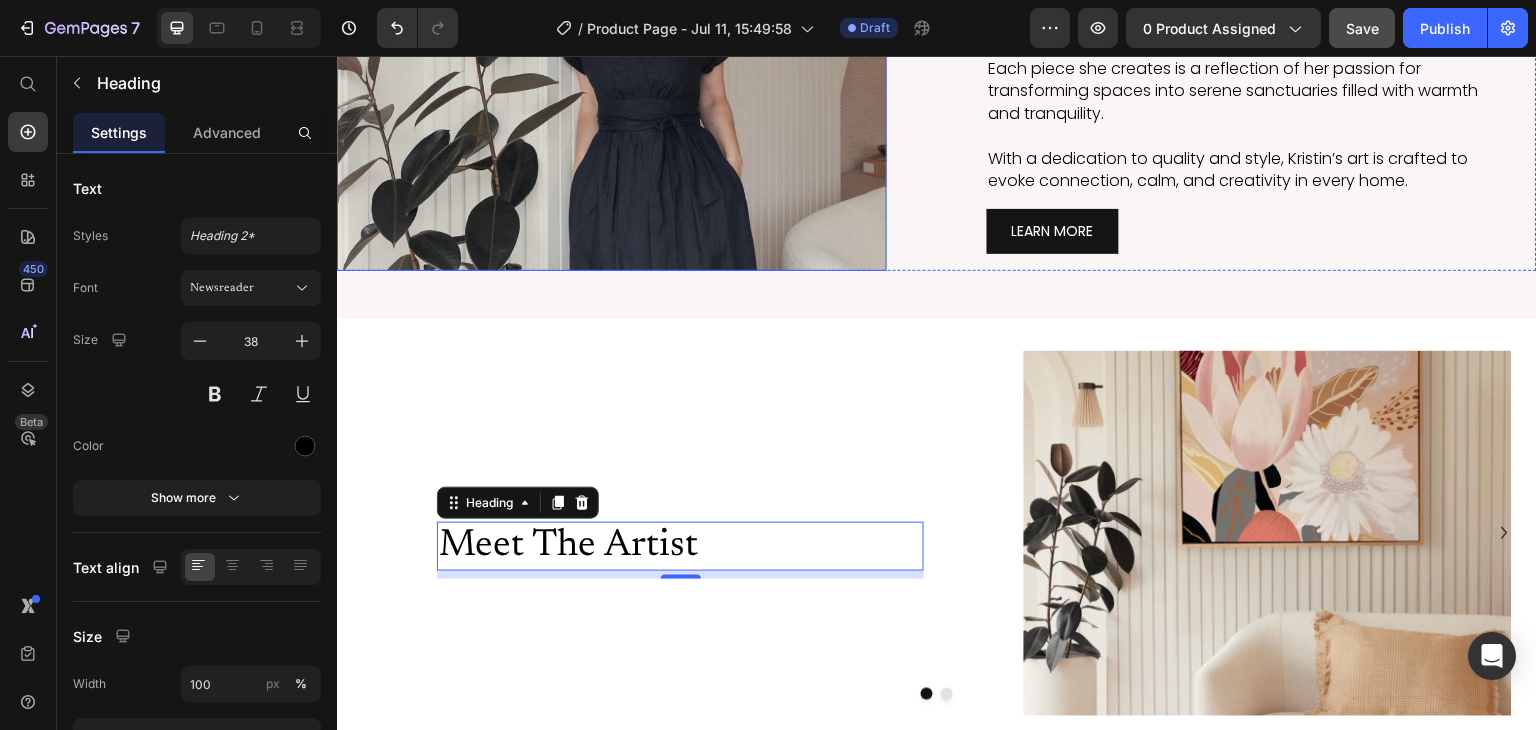 scroll, scrollTop: 3515, scrollLeft: 0, axis: vertical 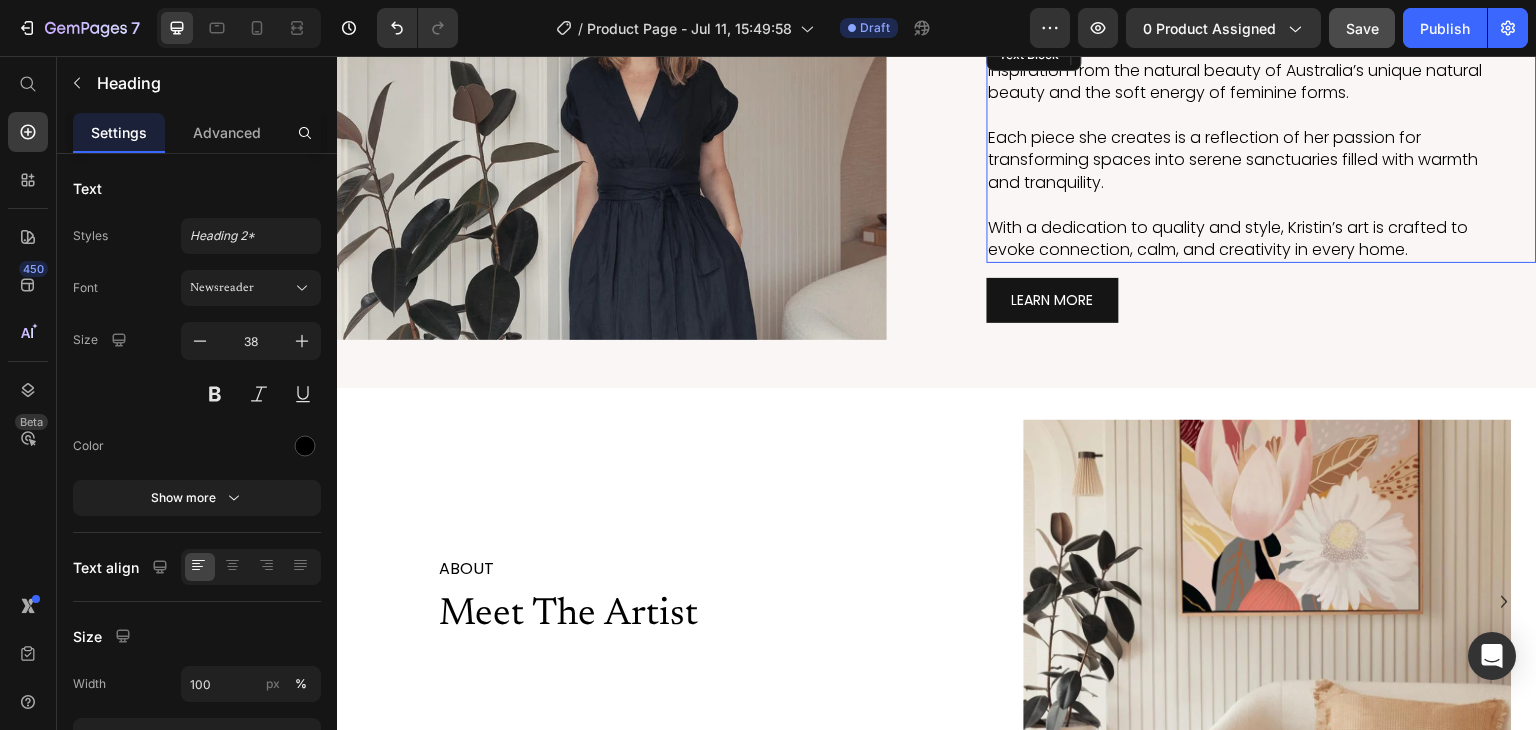 click at bounding box center (1248, 116) 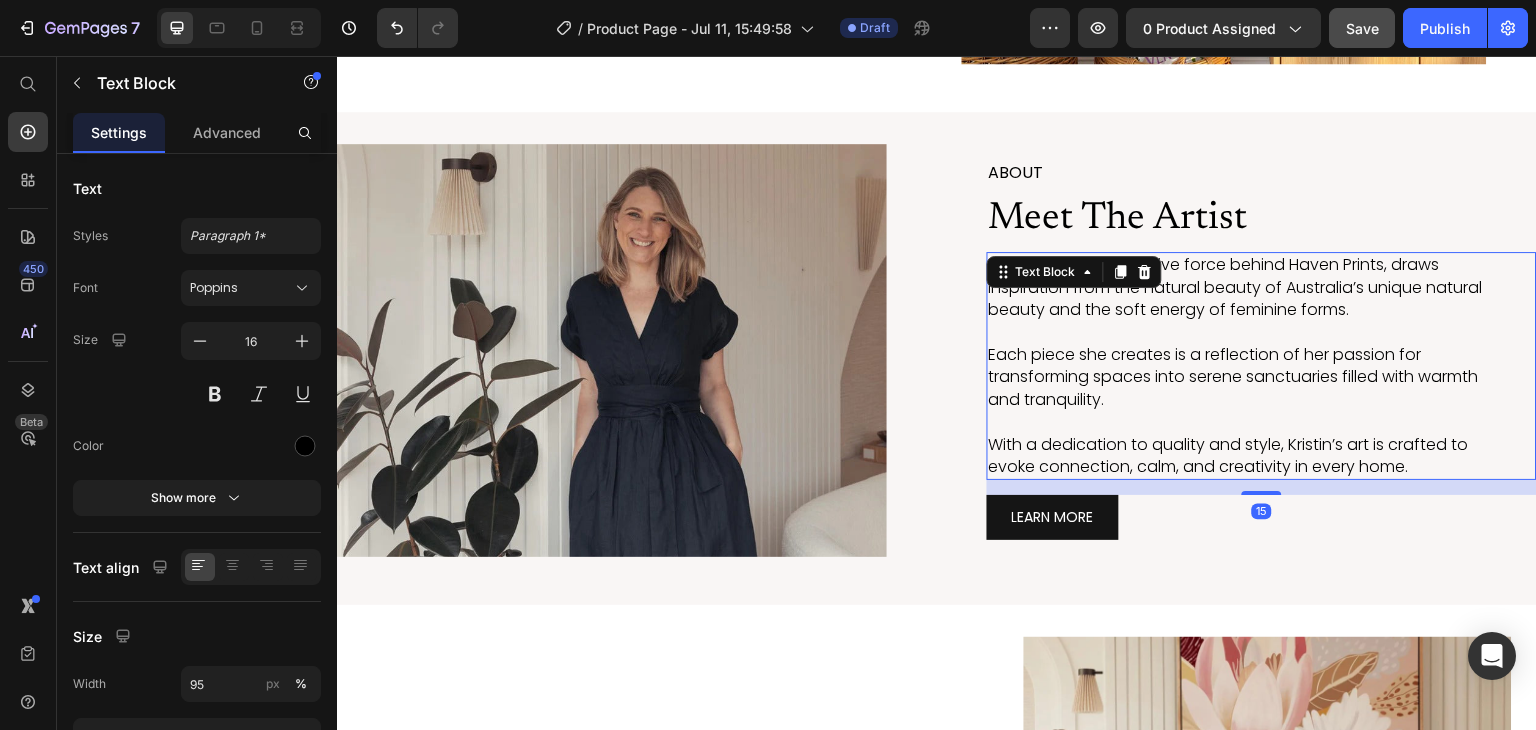 scroll, scrollTop: 3297, scrollLeft: 0, axis: vertical 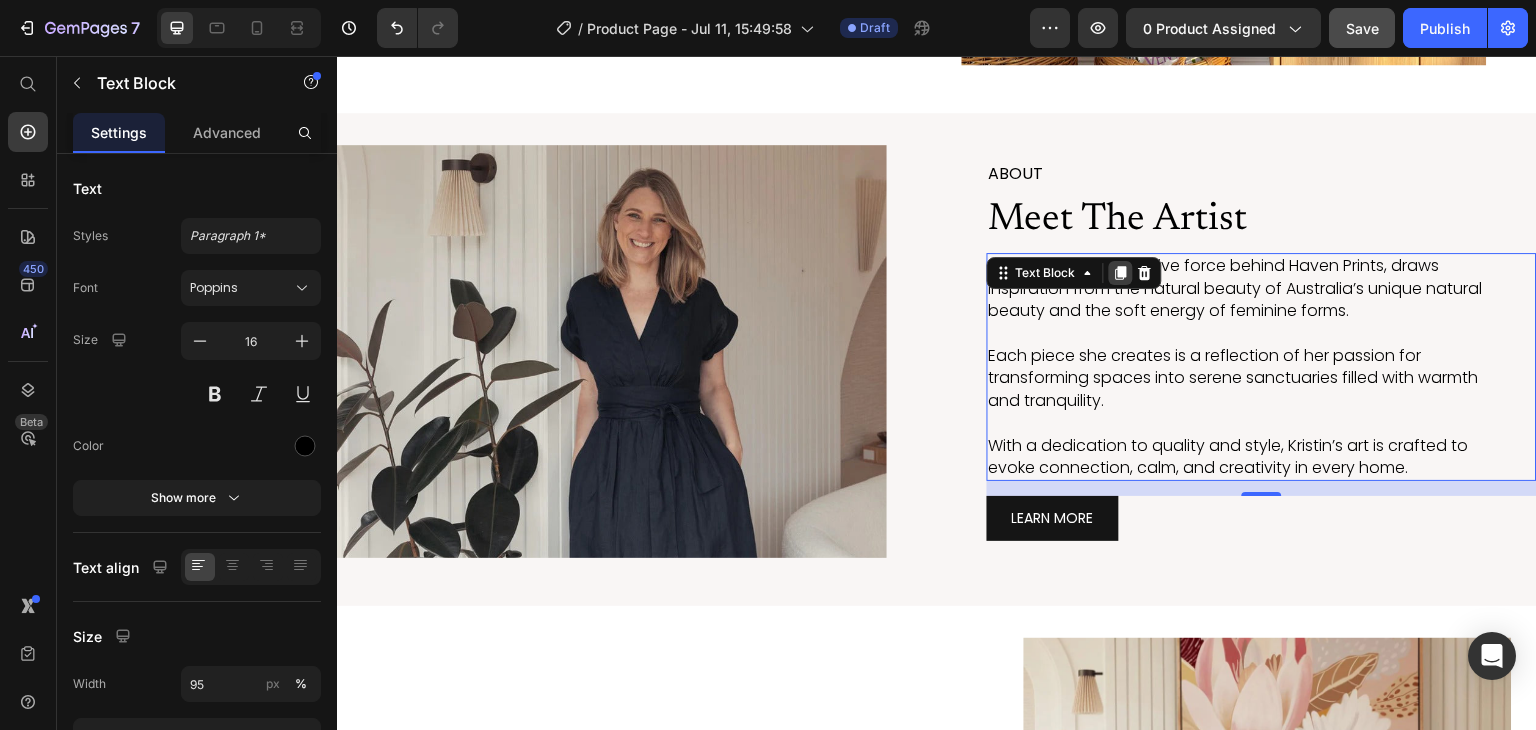 click 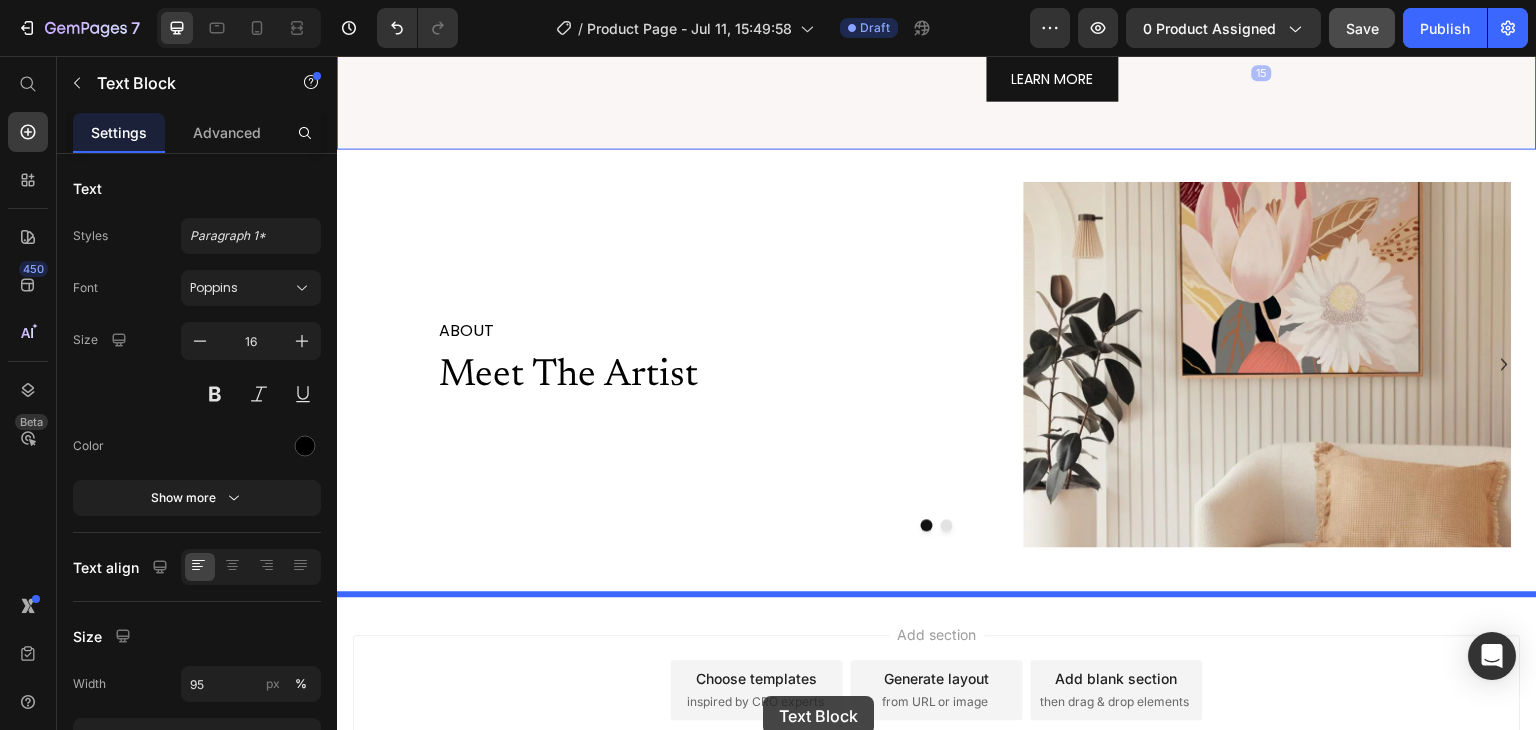 scroll, scrollTop: 3968, scrollLeft: 0, axis: vertical 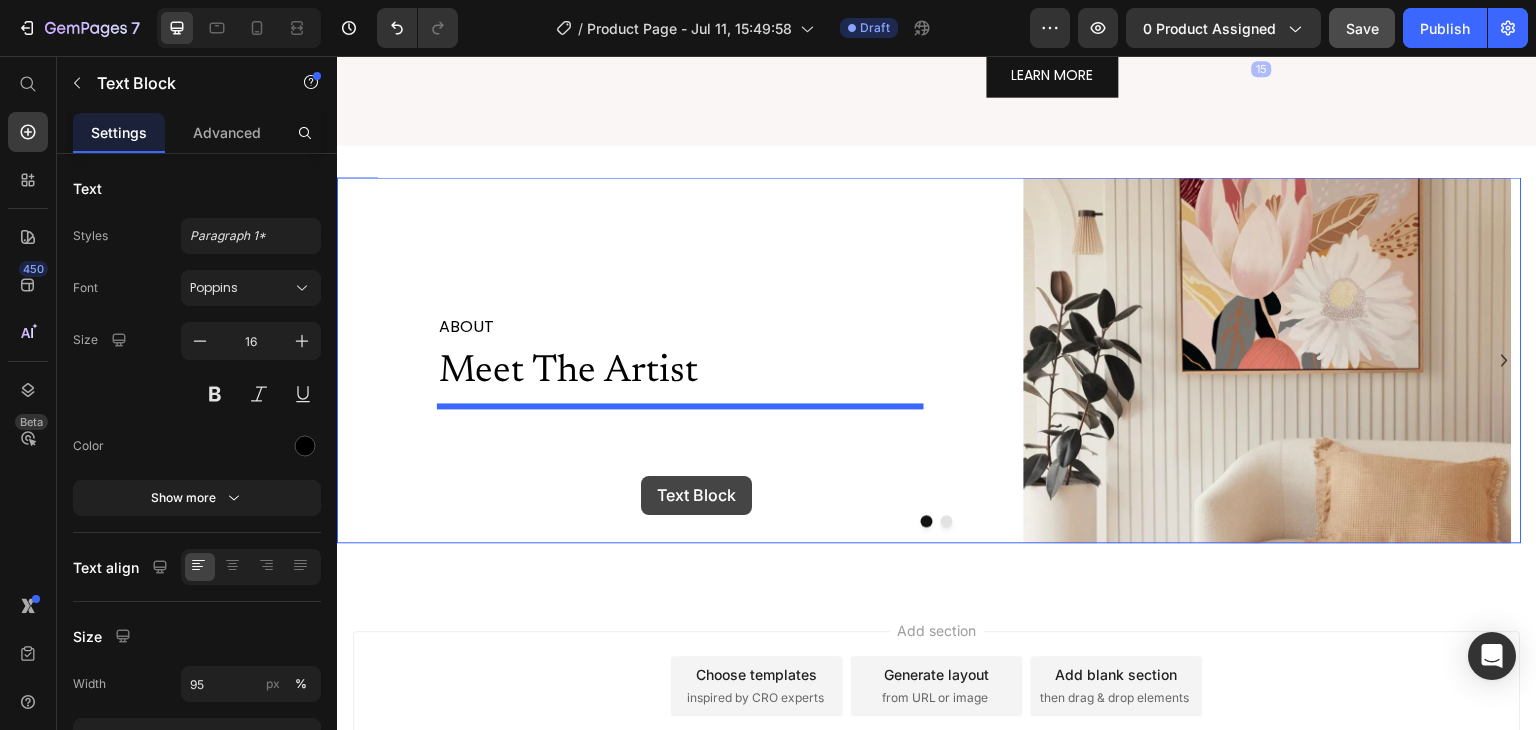 drag, startPoint x: 1032, startPoint y: 457, endPoint x: 641, endPoint y: 476, distance: 391.46136 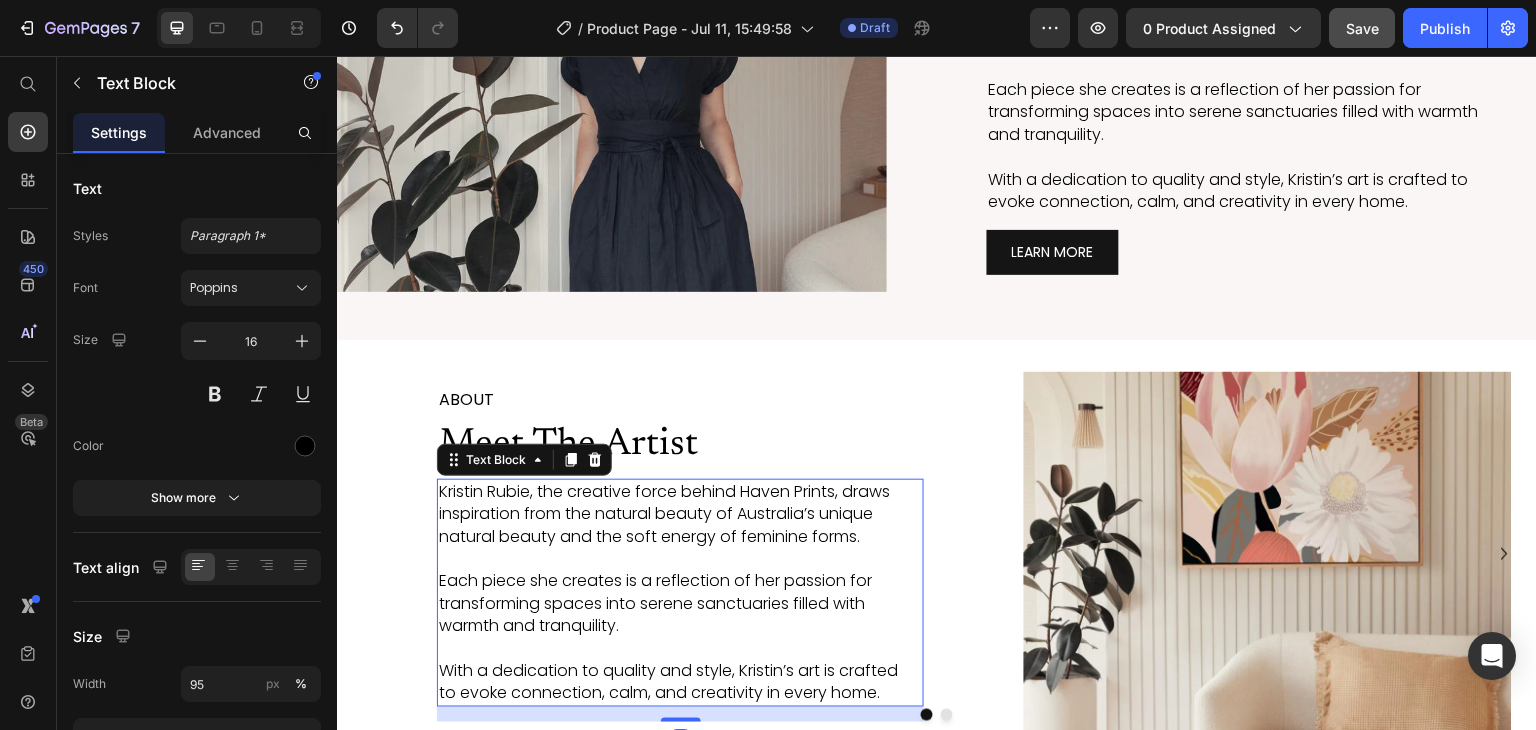 scroll, scrollTop: 3556, scrollLeft: 0, axis: vertical 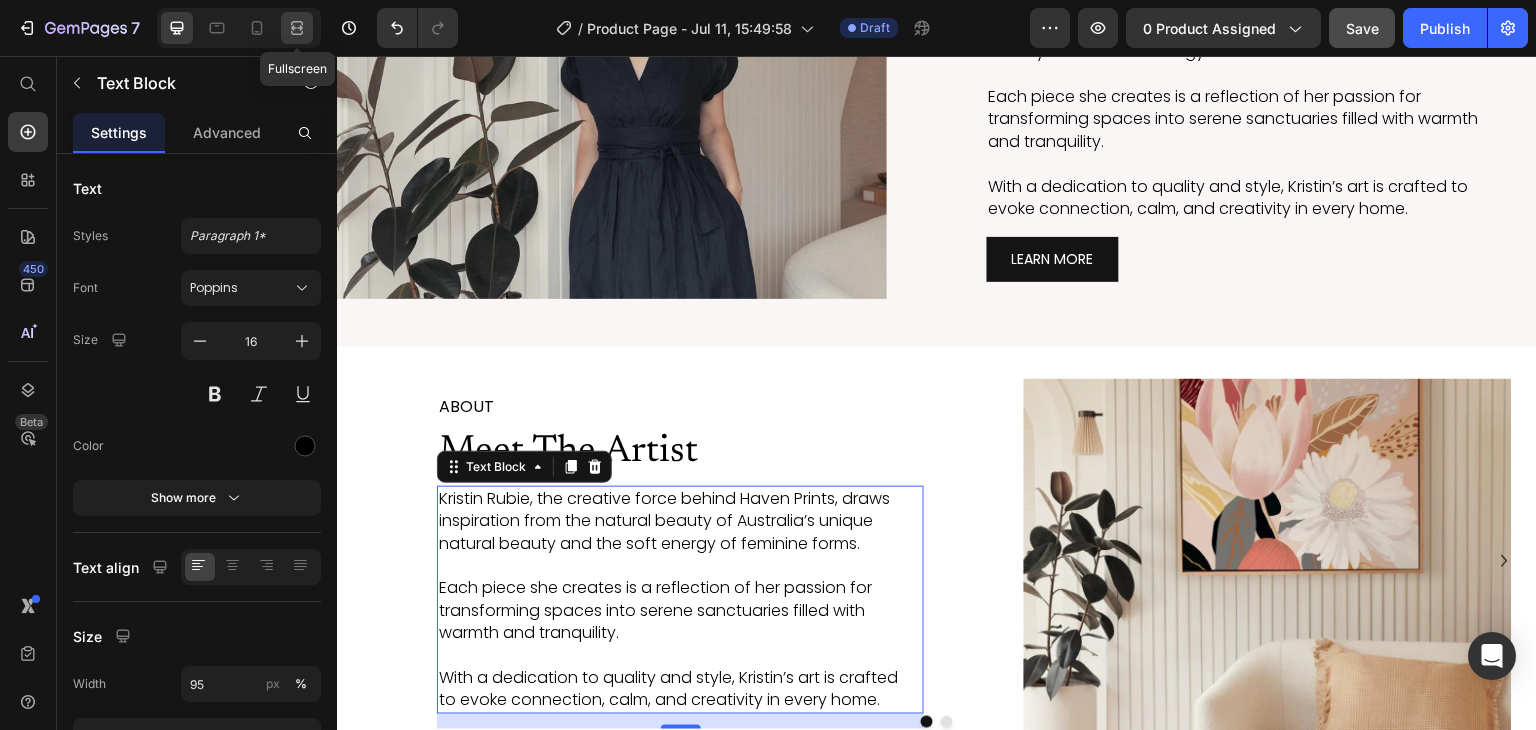 click 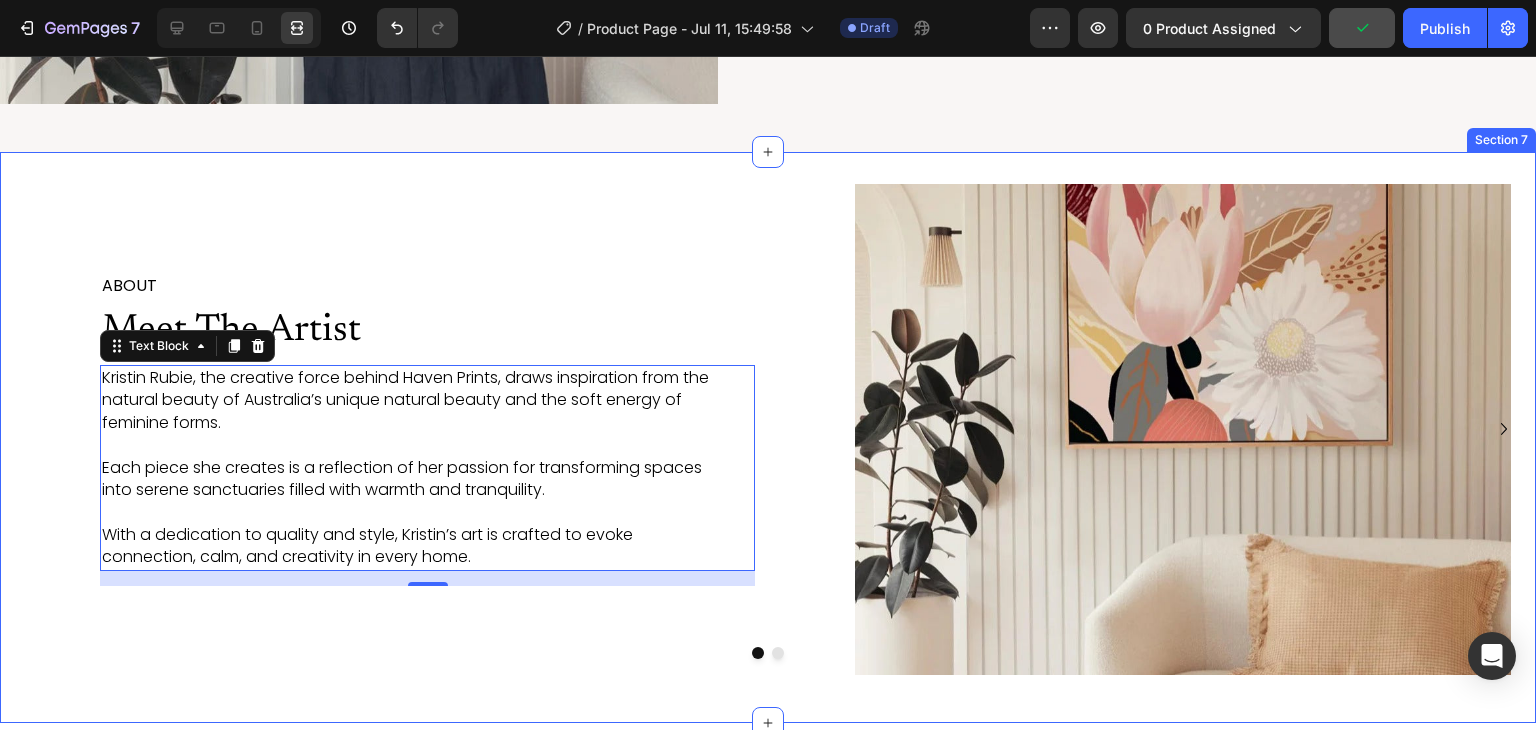 scroll, scrollTop: 3891, scrollLeft: 0, axis: vertical 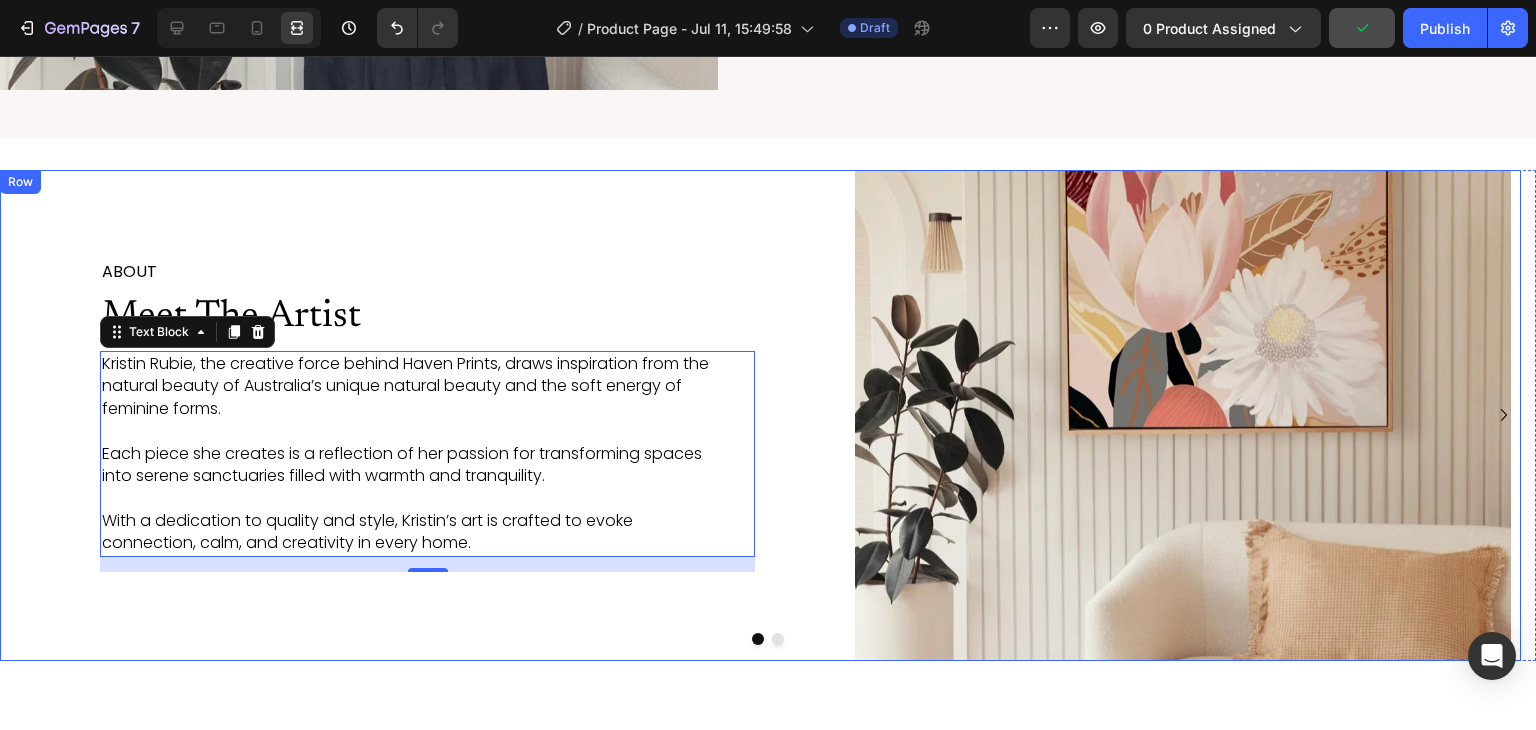click on "ABOUT Text Block Meet The Artist Heading Kristin Rubie, the creative force behind Haven Prints, draws inspiration from the natural beauty of Australia’s unique natural beauty and the soft energy of feminine forms.   Each piece she creates is a reflection of her passion for transforming spaces into serene sanctuaries filled with warmth and tranquility.   With a dedication to quality and style, Kristin’s art is crafted to evoke connection, calm, and creativity in every home. Text Block   15" at bounding box center (427, 416) 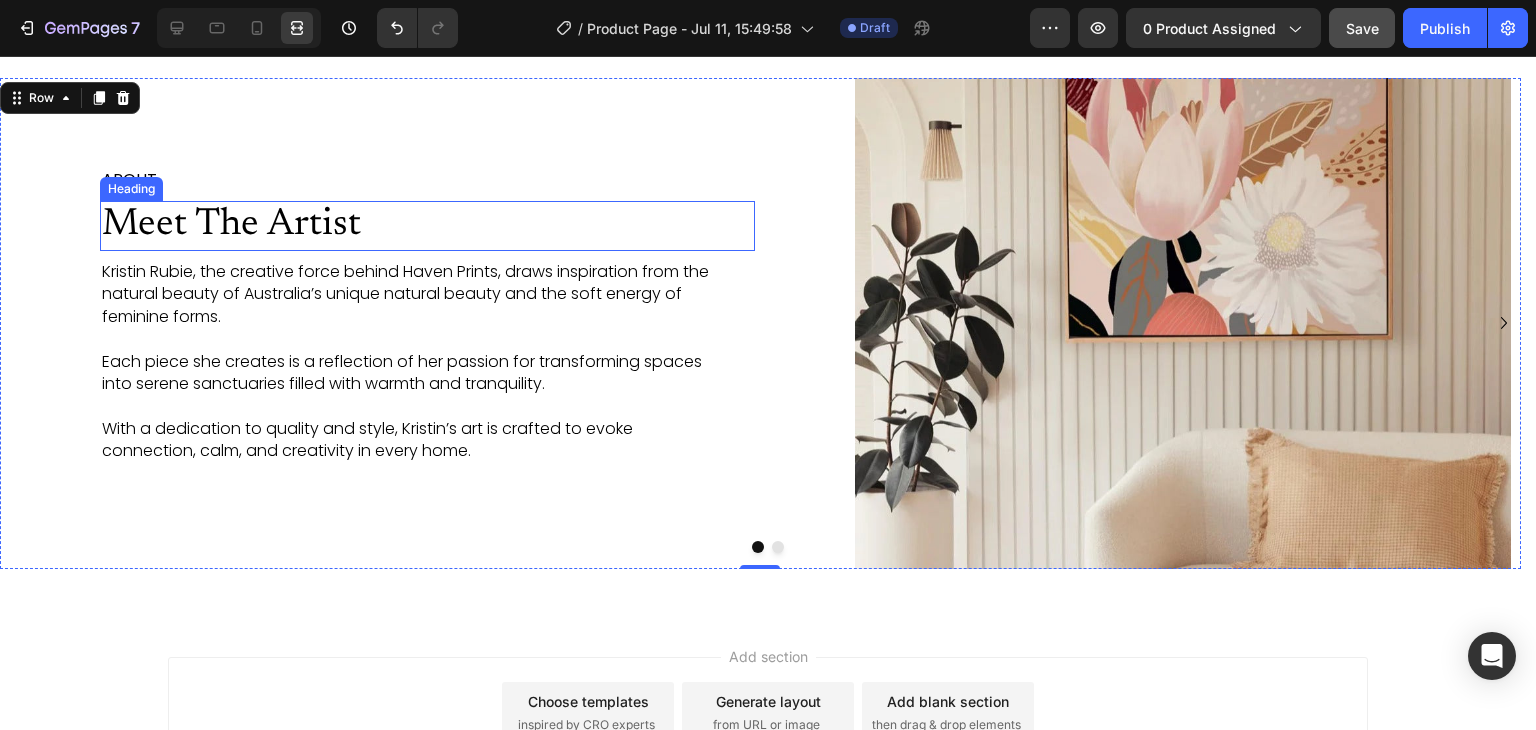 scroll, scrollTop: 3984, scrollLeft: 0, axis: vertical 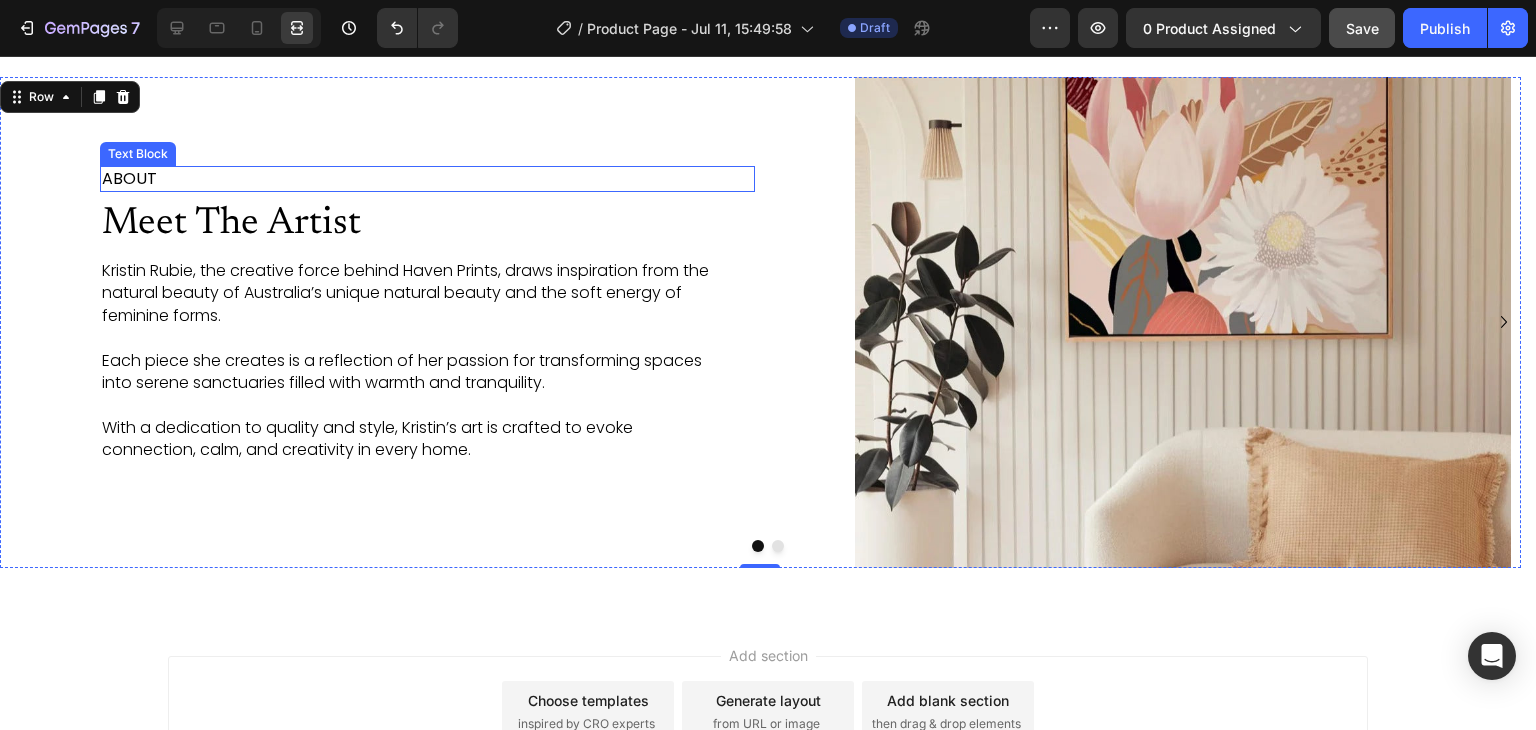 click on "ABOUT" at bounding box center (427, 179) 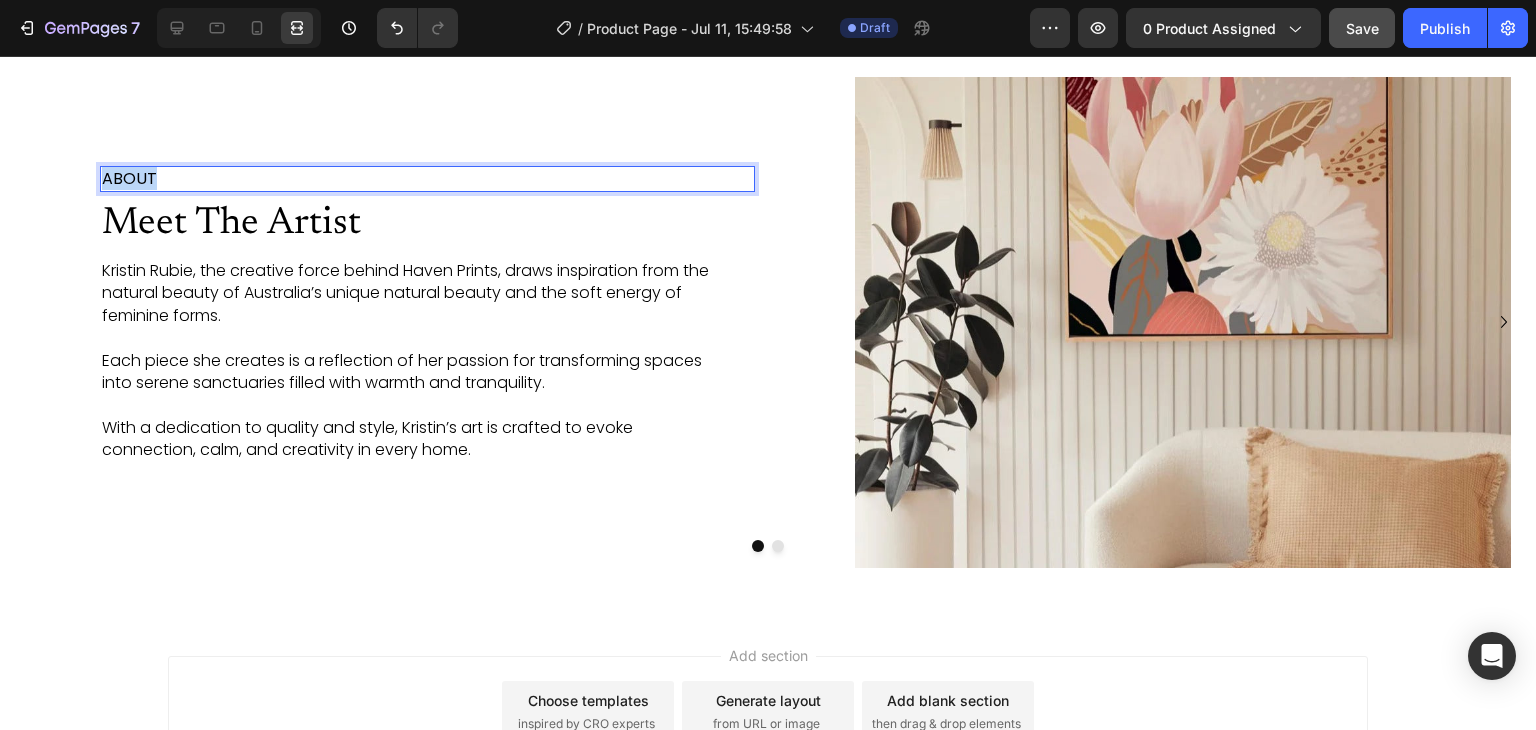 click on "ABOUT" at bounding box center (427, 179) 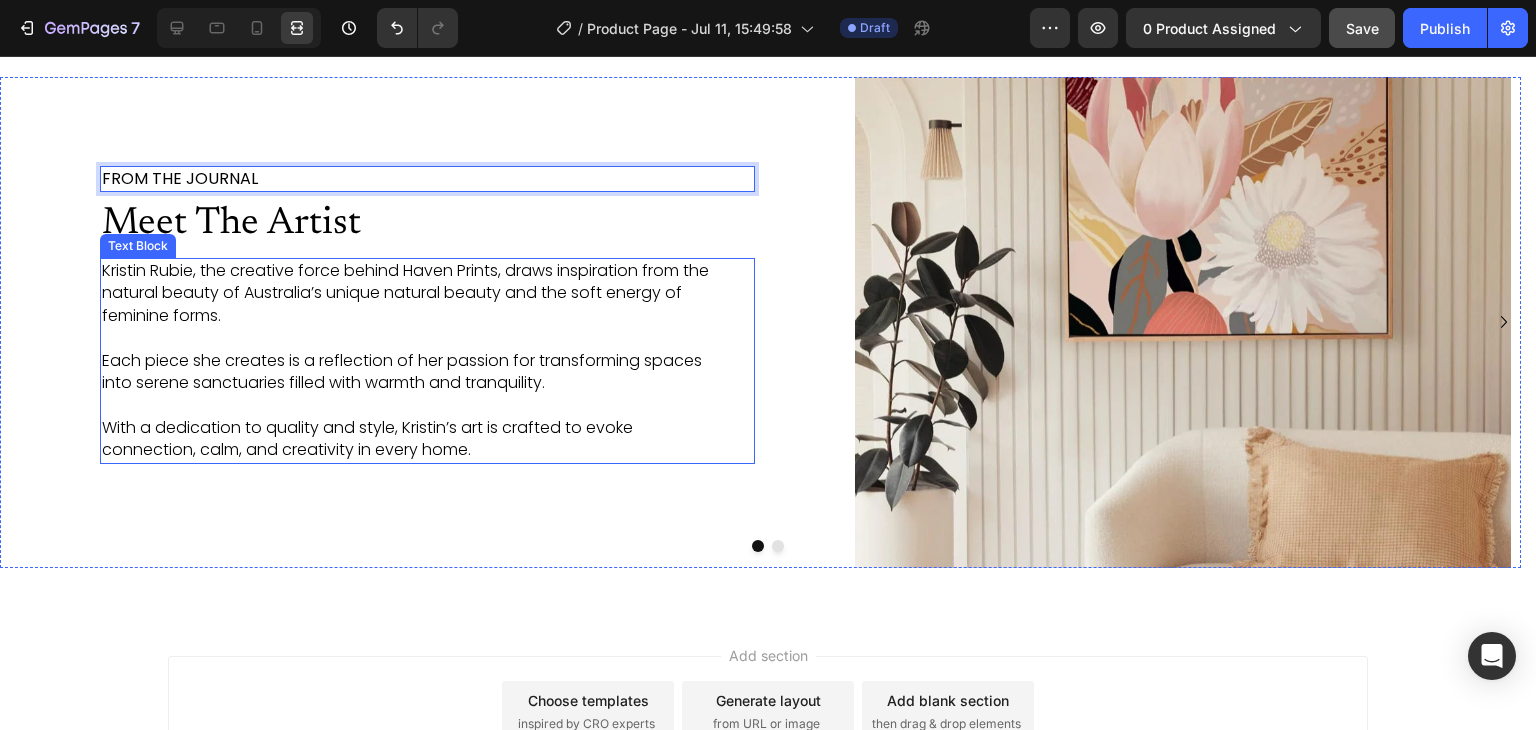 click on "Kristin Rubie, the creative force behind Haven Prints, draws inspiration from the natural beauty of Australia’s unique natural beauty and the soft energy of feminine forms." at bounding box center [411, 293] 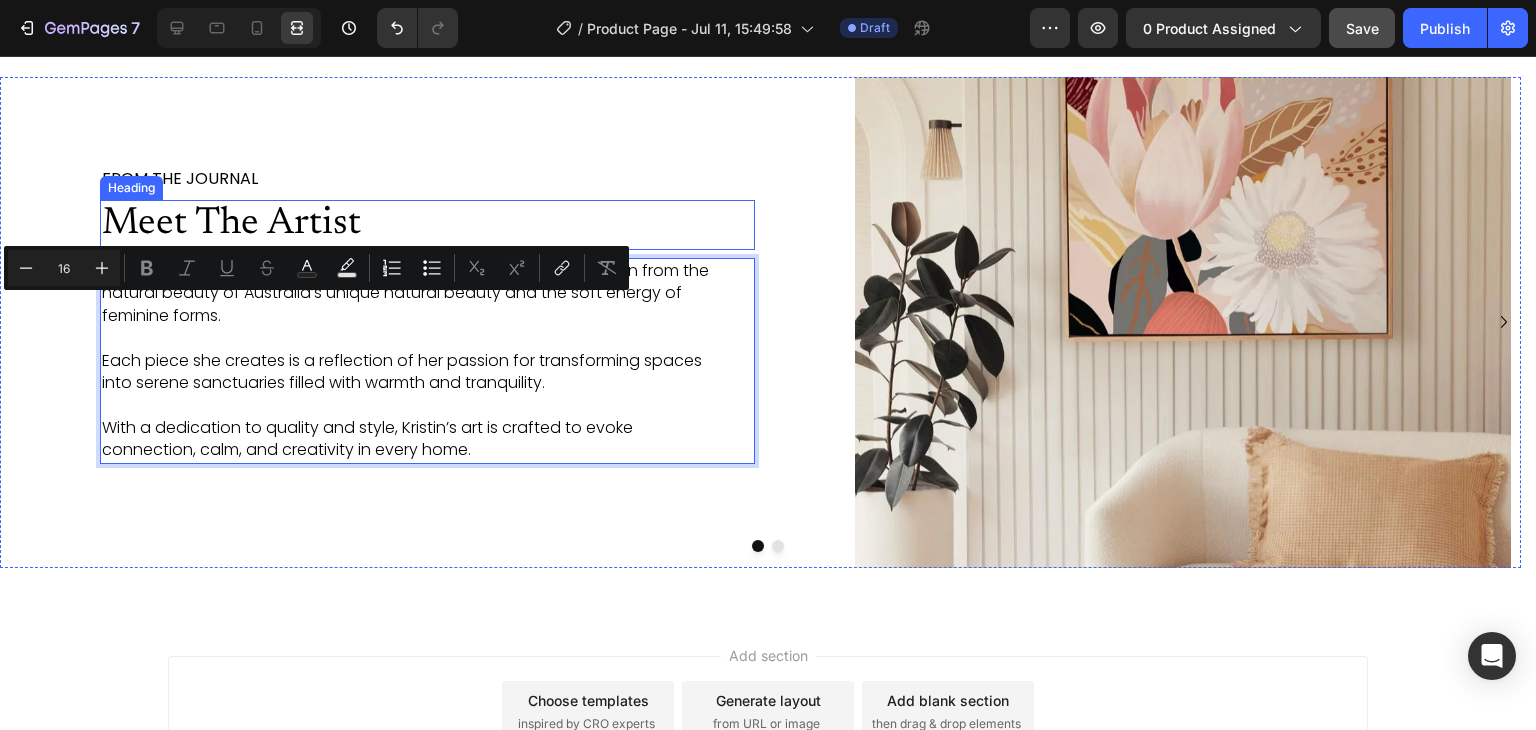 click on "Meet The Artist" at bounding box center (427, 225) 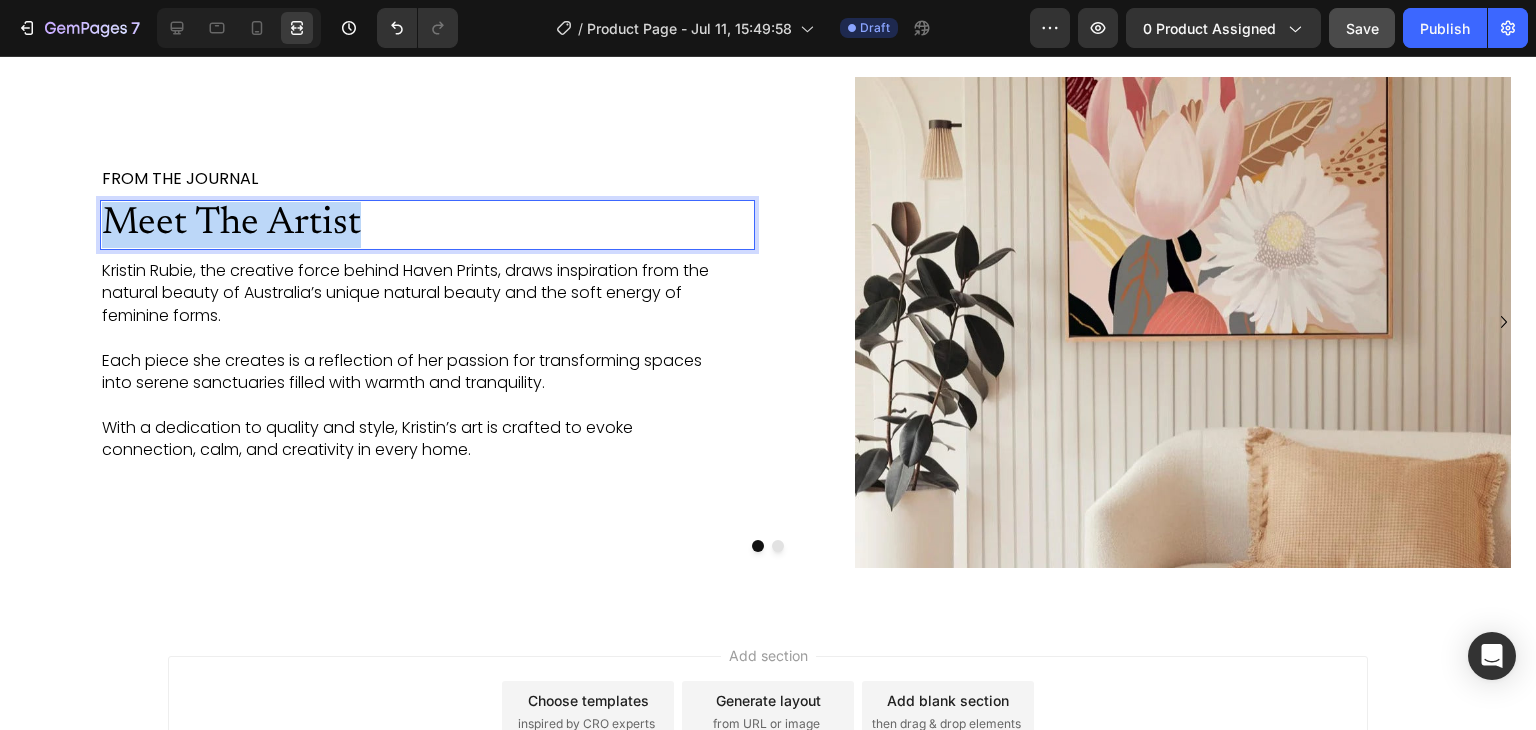 click on "Meet The Artist" at bounding box center (427, 225) 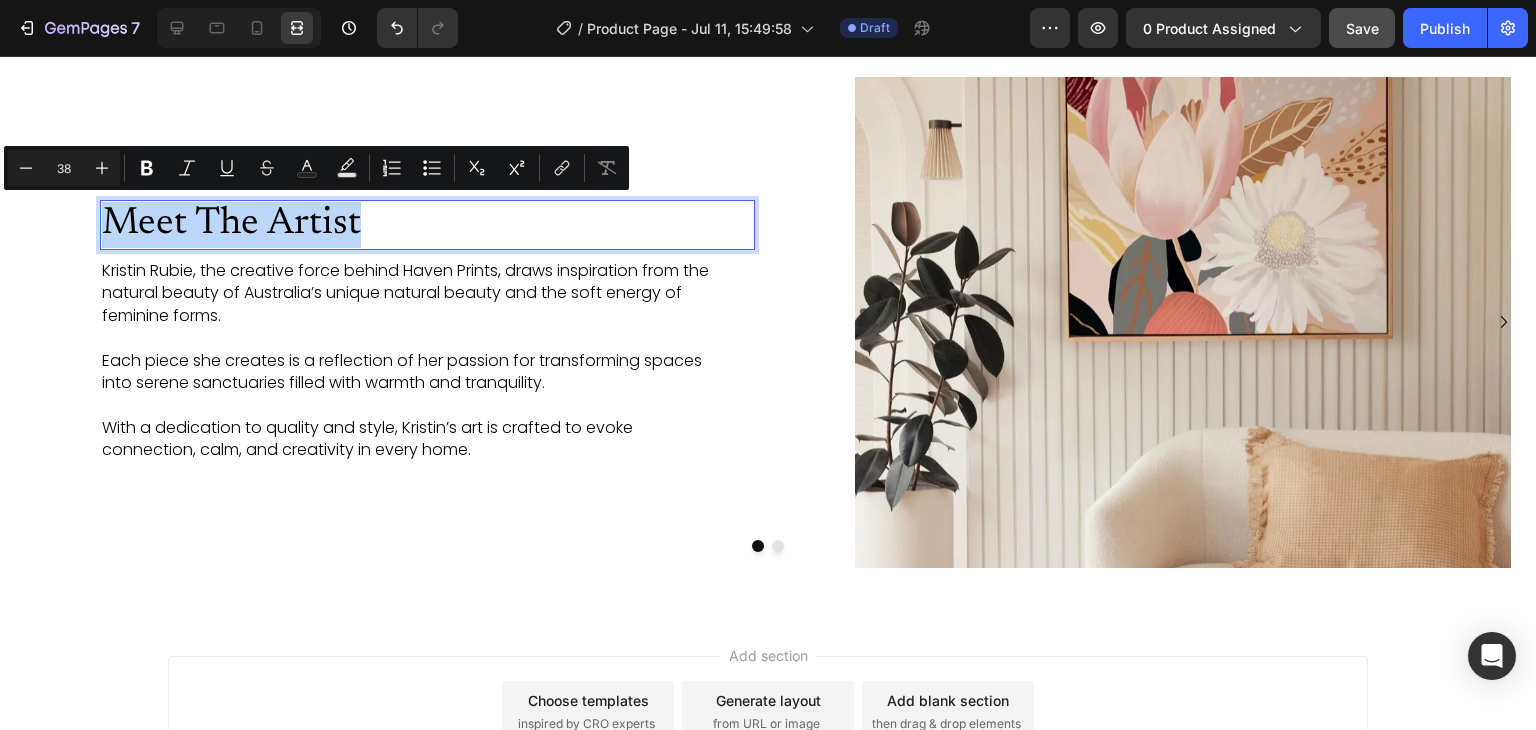 scroll, scrollTop: 3962, scrollLeft: 0, axis: vertical 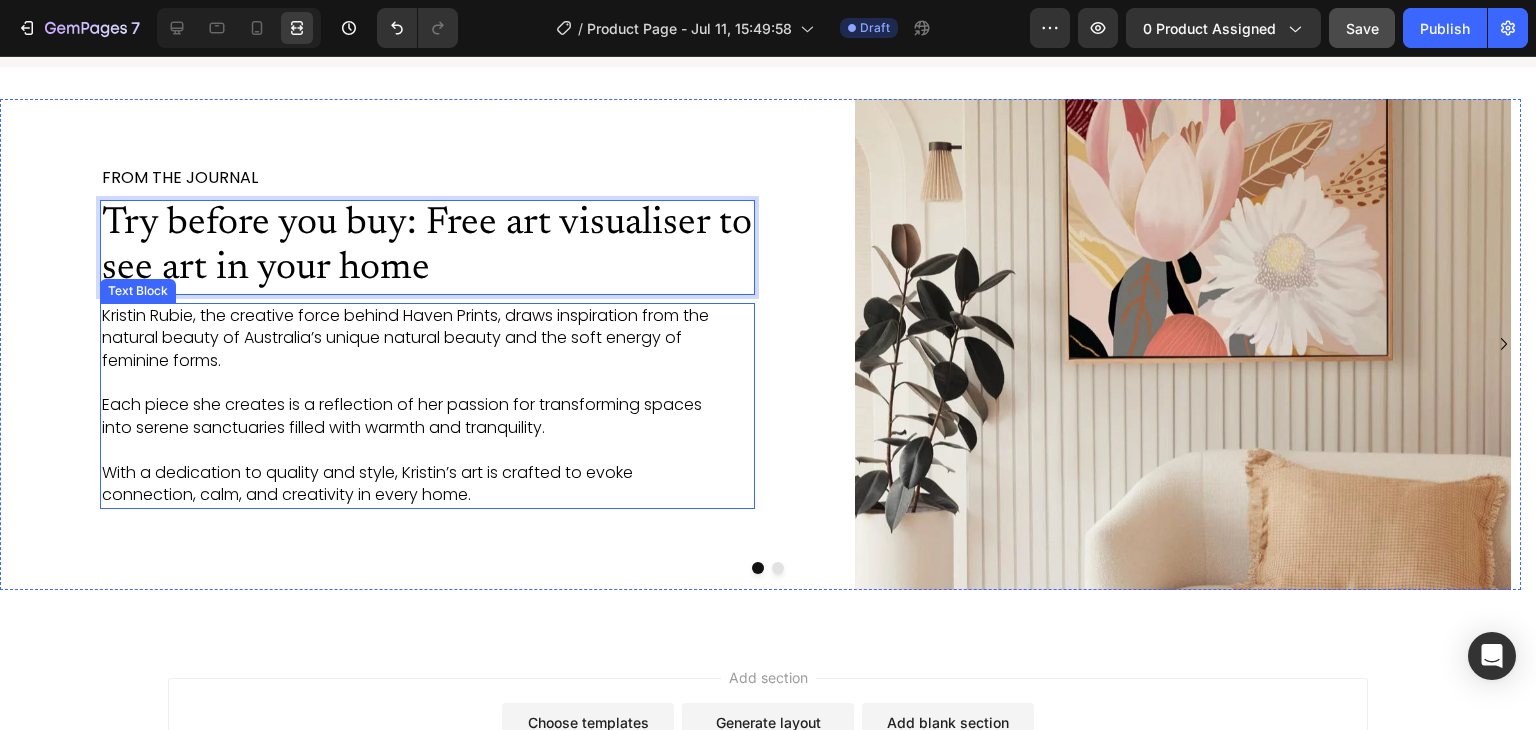 click at bounding box center (411, 383) 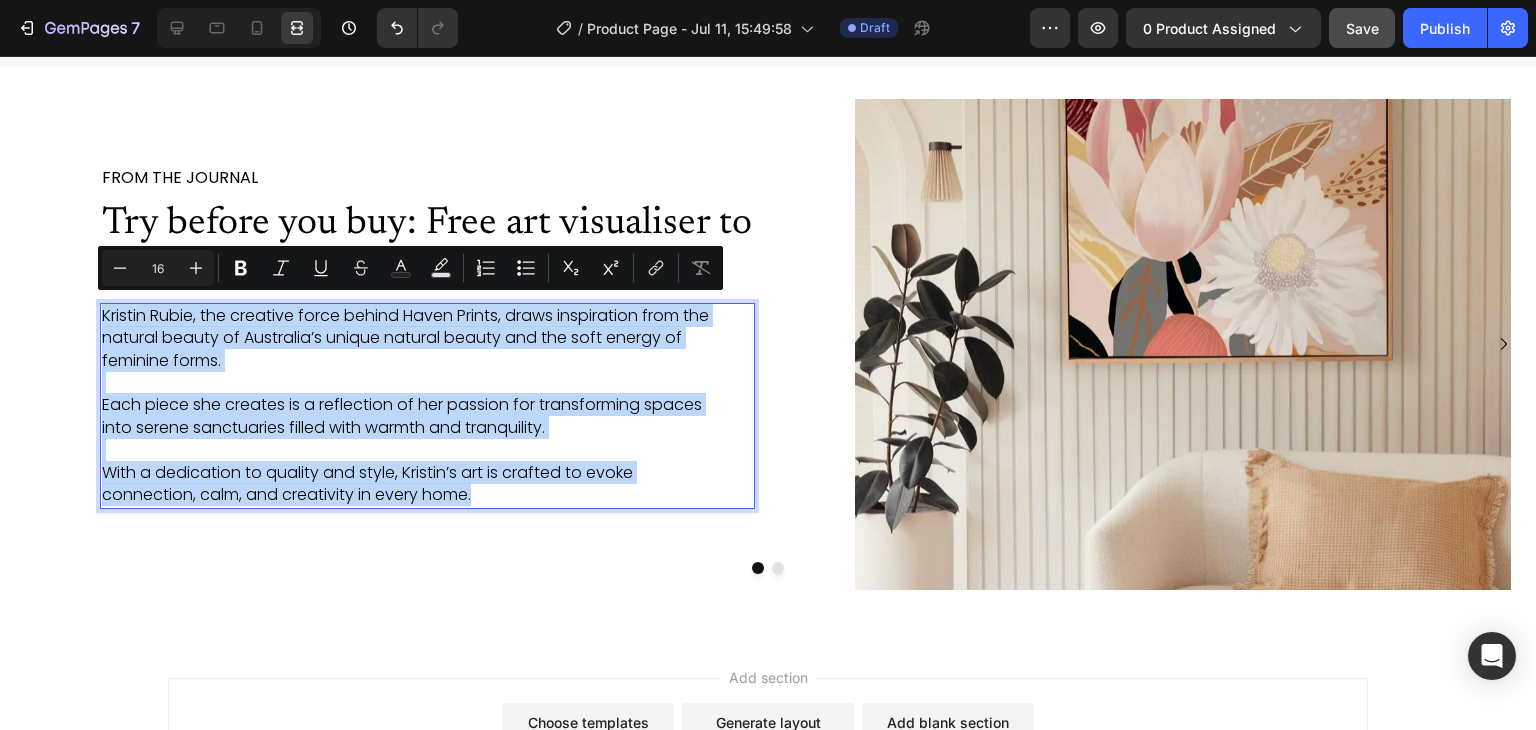 drag, startPoint x: 508, startPoint y: 483, endPoint x: 102, endPoint y: 306, distance: 442.90518 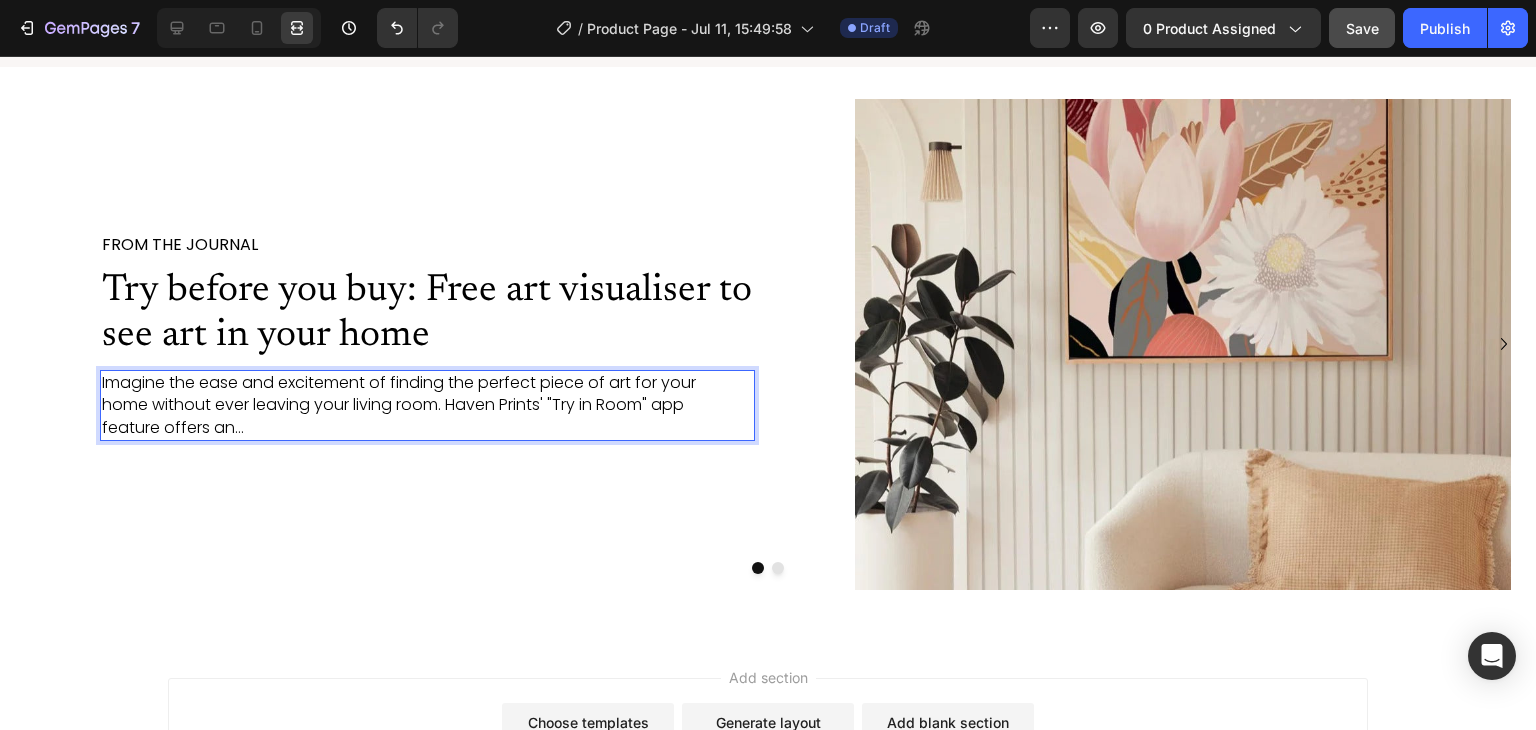 scroll, scrollTop: 4029, scrollLeft: 0, axis: vertical 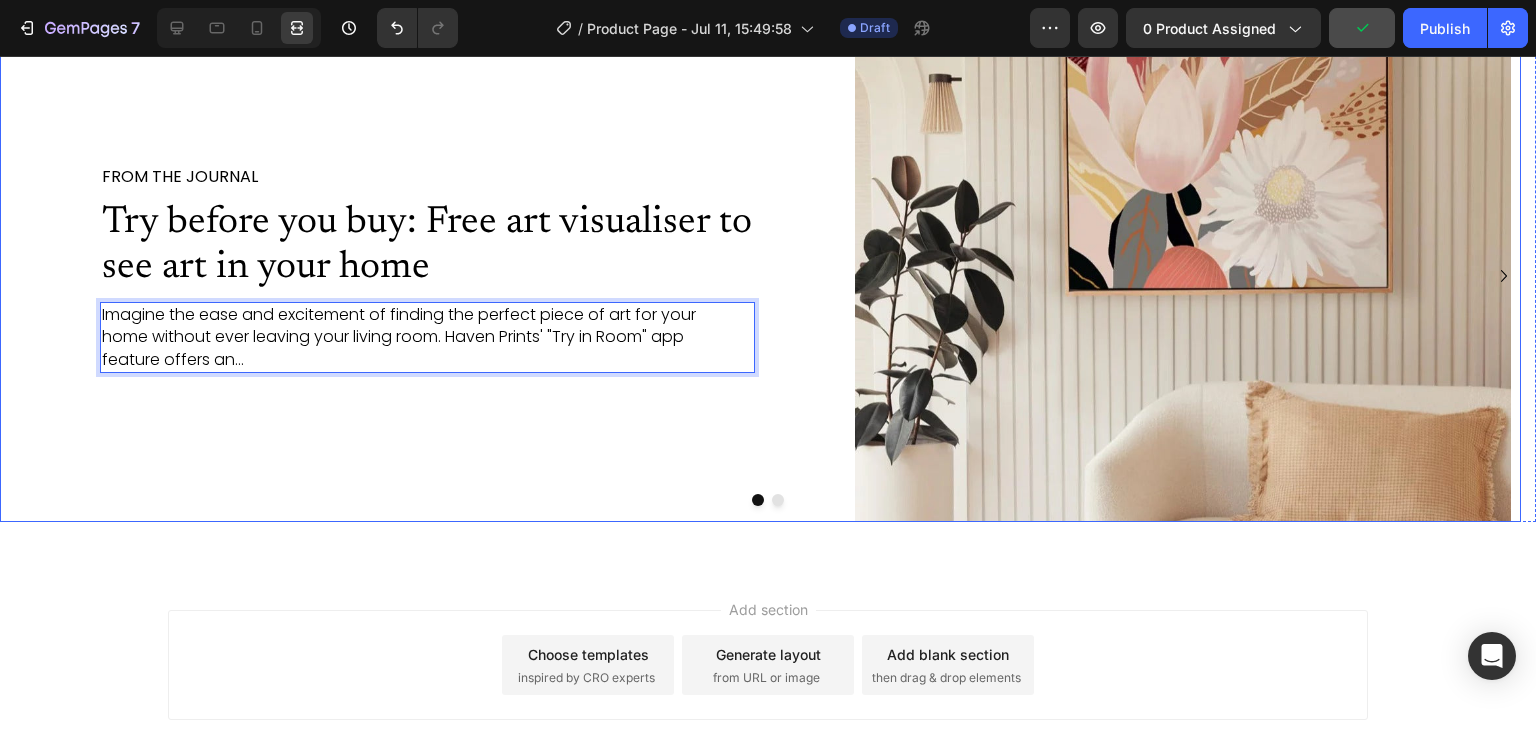 click on "FROM THE JOURNAL Text Block Try before you buy: Free art visualiser to see art in your home Heading Imagine the ease and excitement of finding the perfect piece of art for your home without ever leaving your living room. Haven Prints' "Try in Room" app feature offers an... Text Block   15" at bounding box center [427, 277] 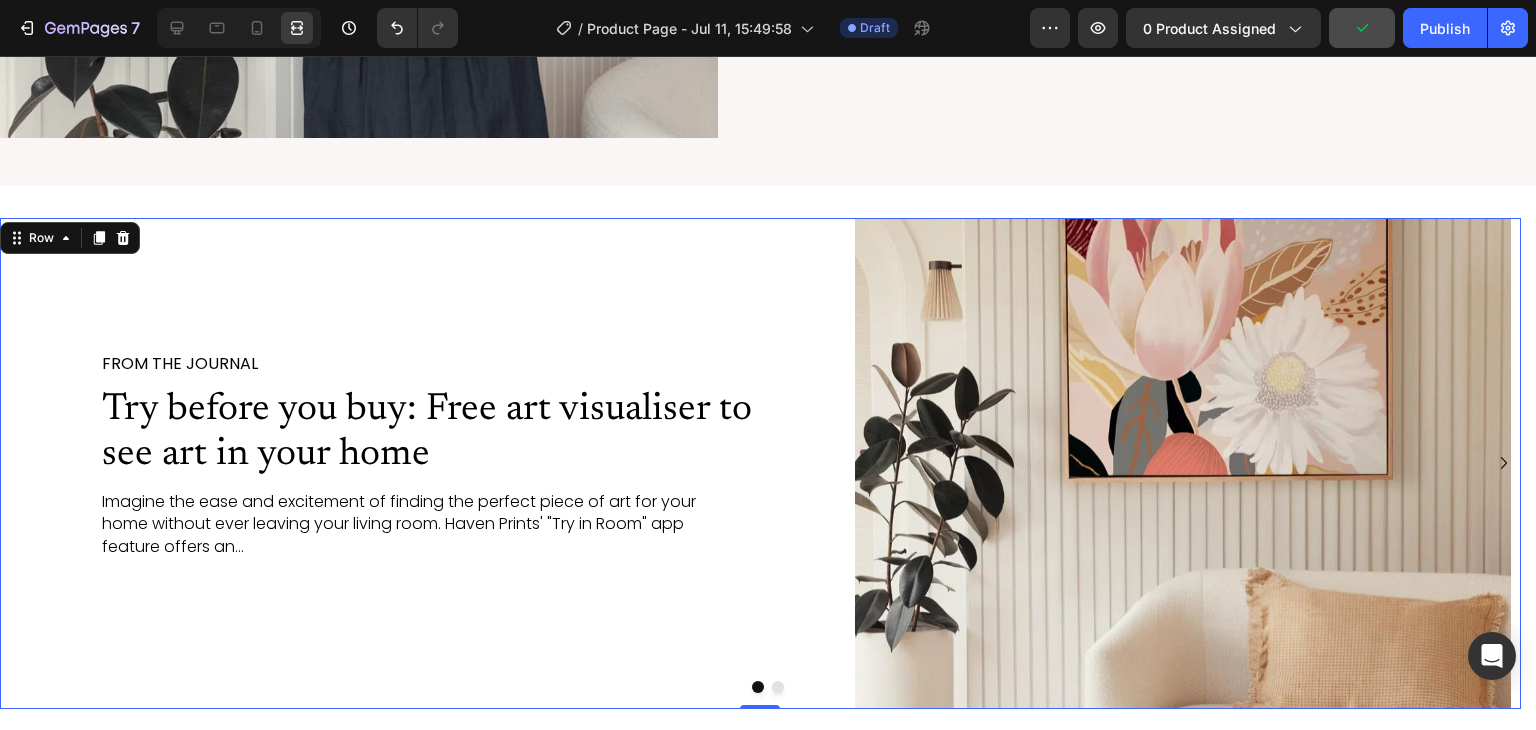 scroll, scrollTop: 3836, scrollLeft: 0, axis: vertical 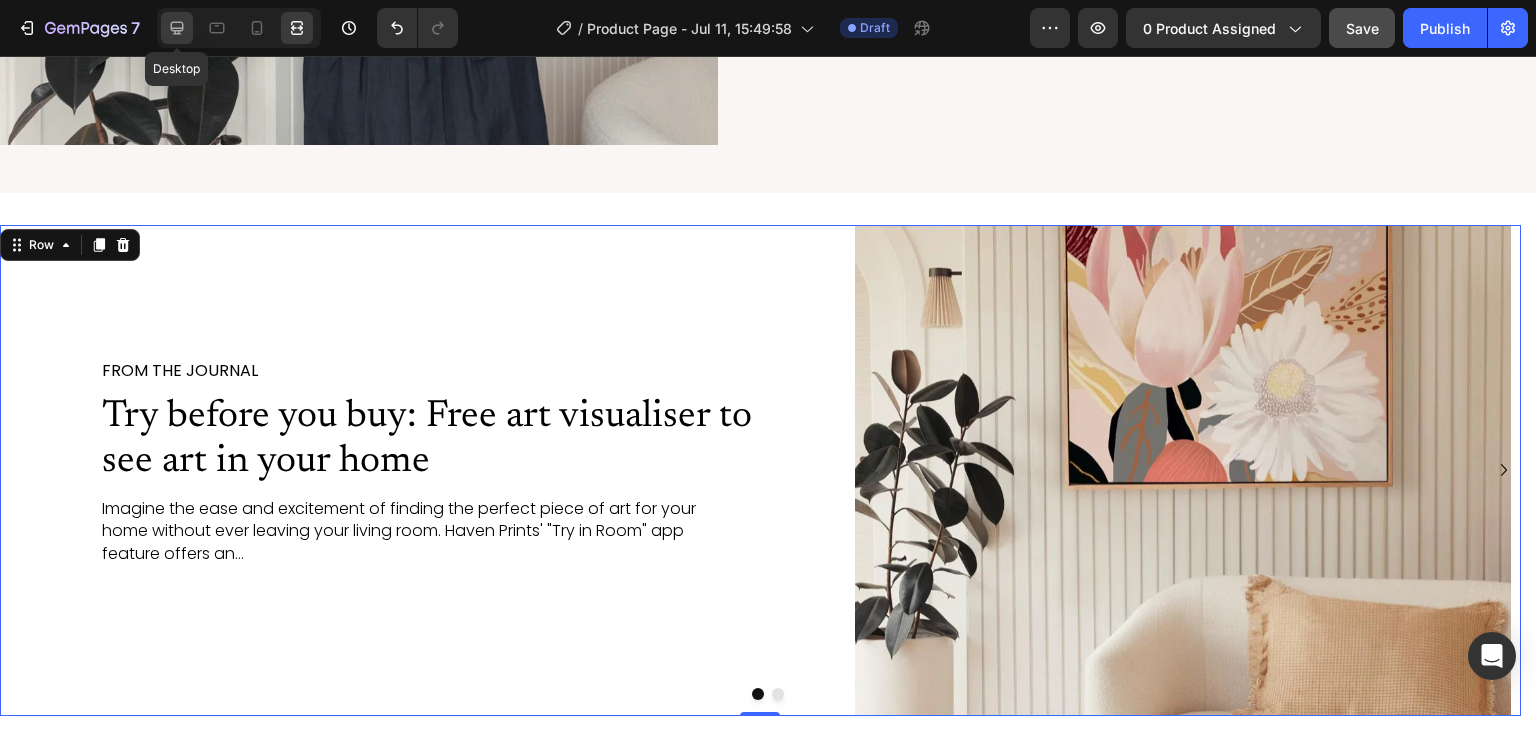 click 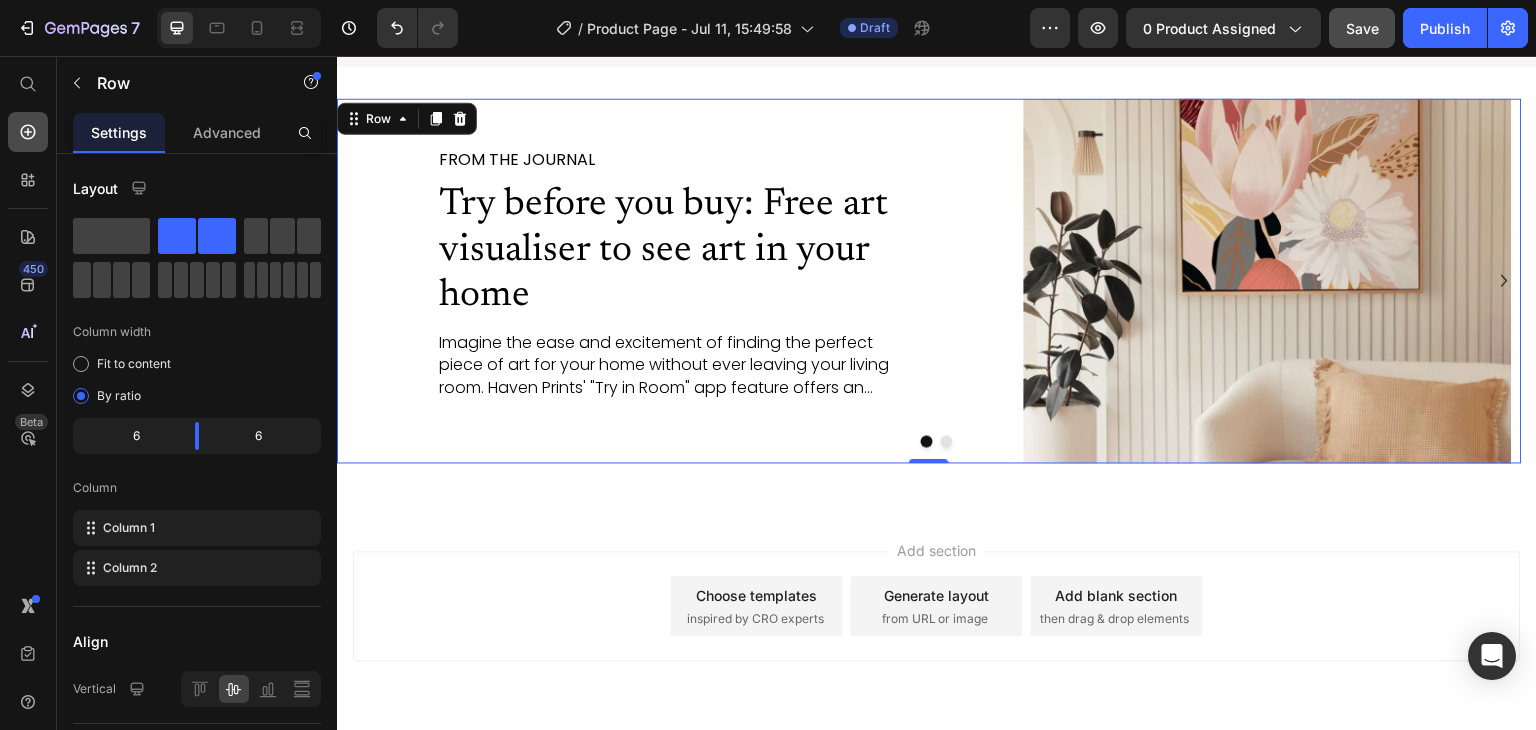 click 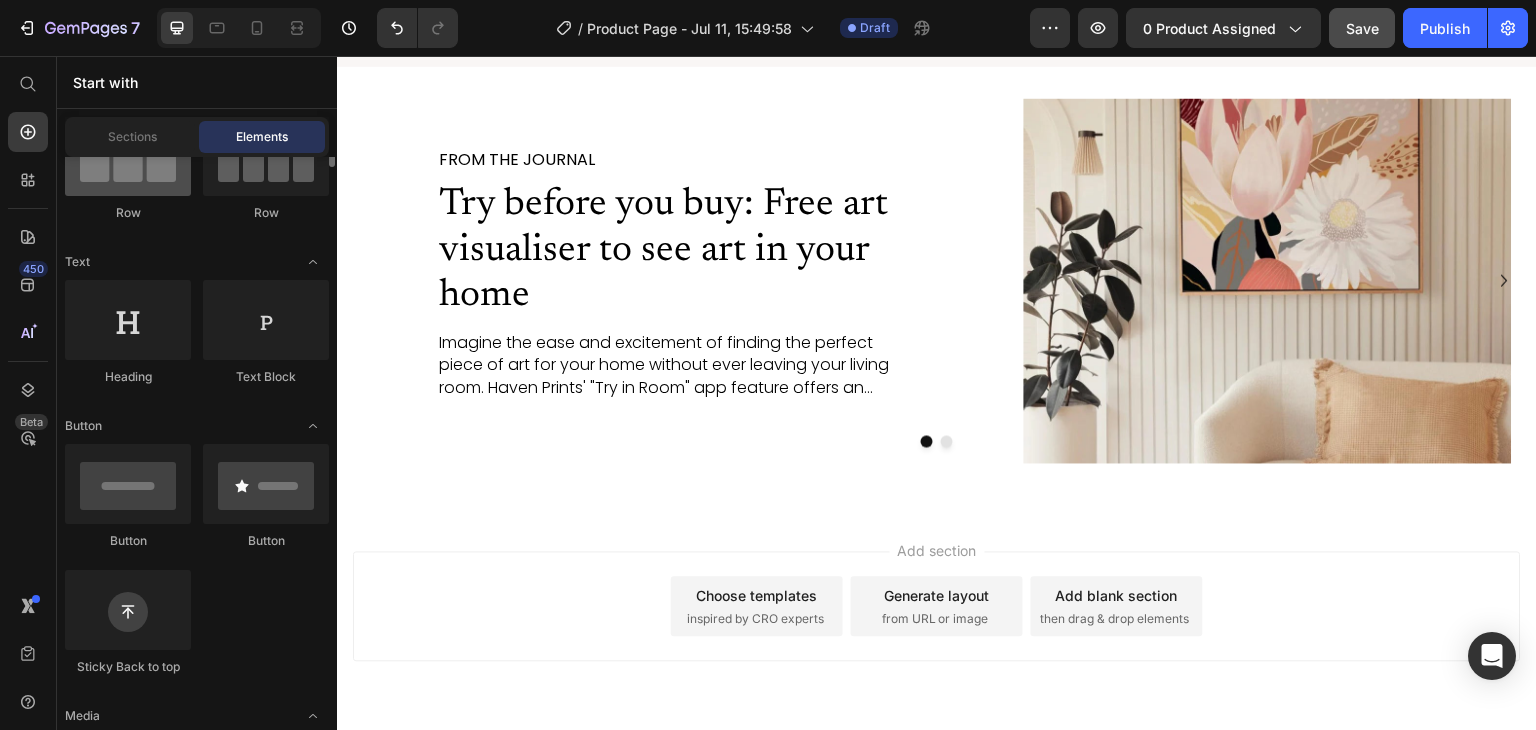 scroll, scrollTop: 234, scrollLeft: 0, axis: vertical 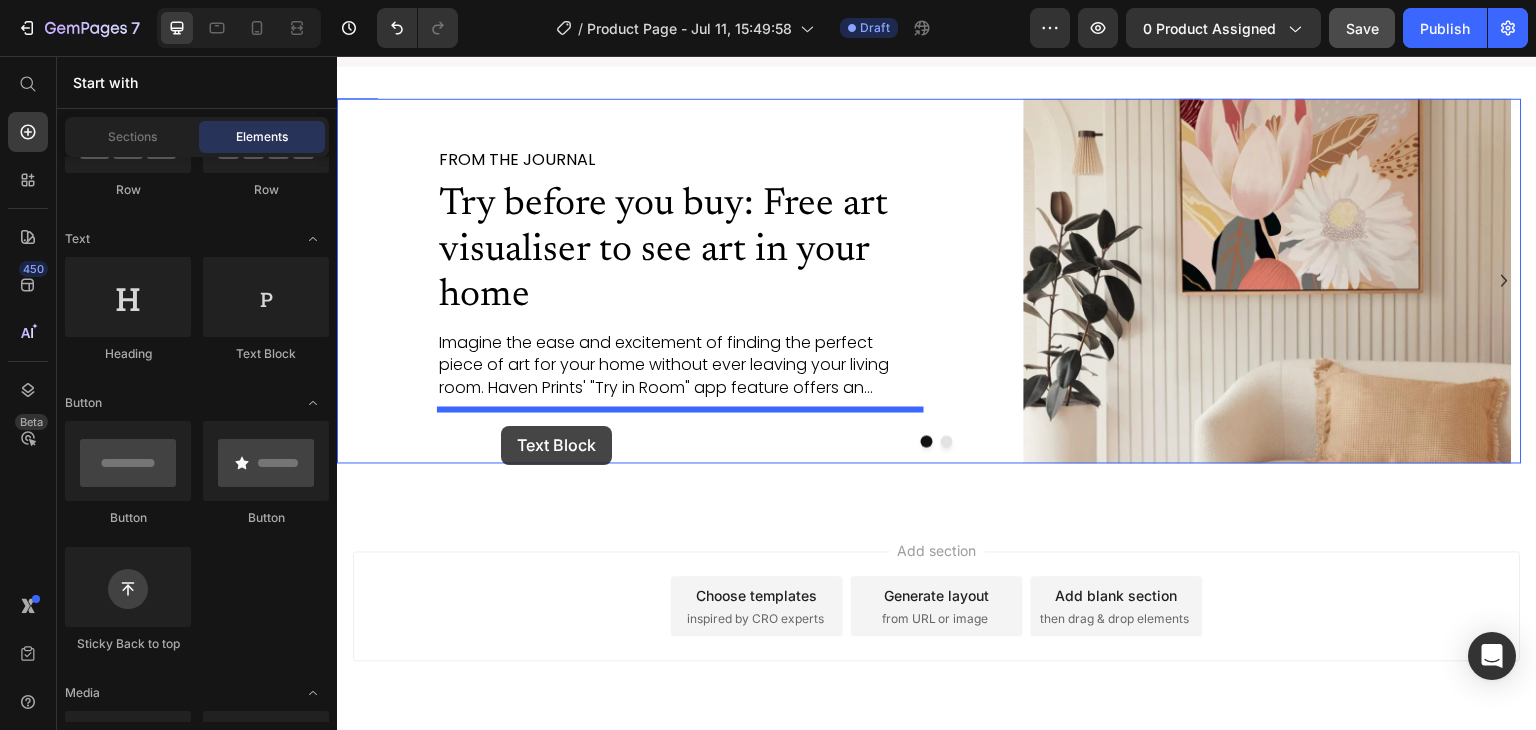 drag, startPoint x: 585, startPoint y: 369, endPoint x: 501, endPoint y: 426, distance: 101.51354 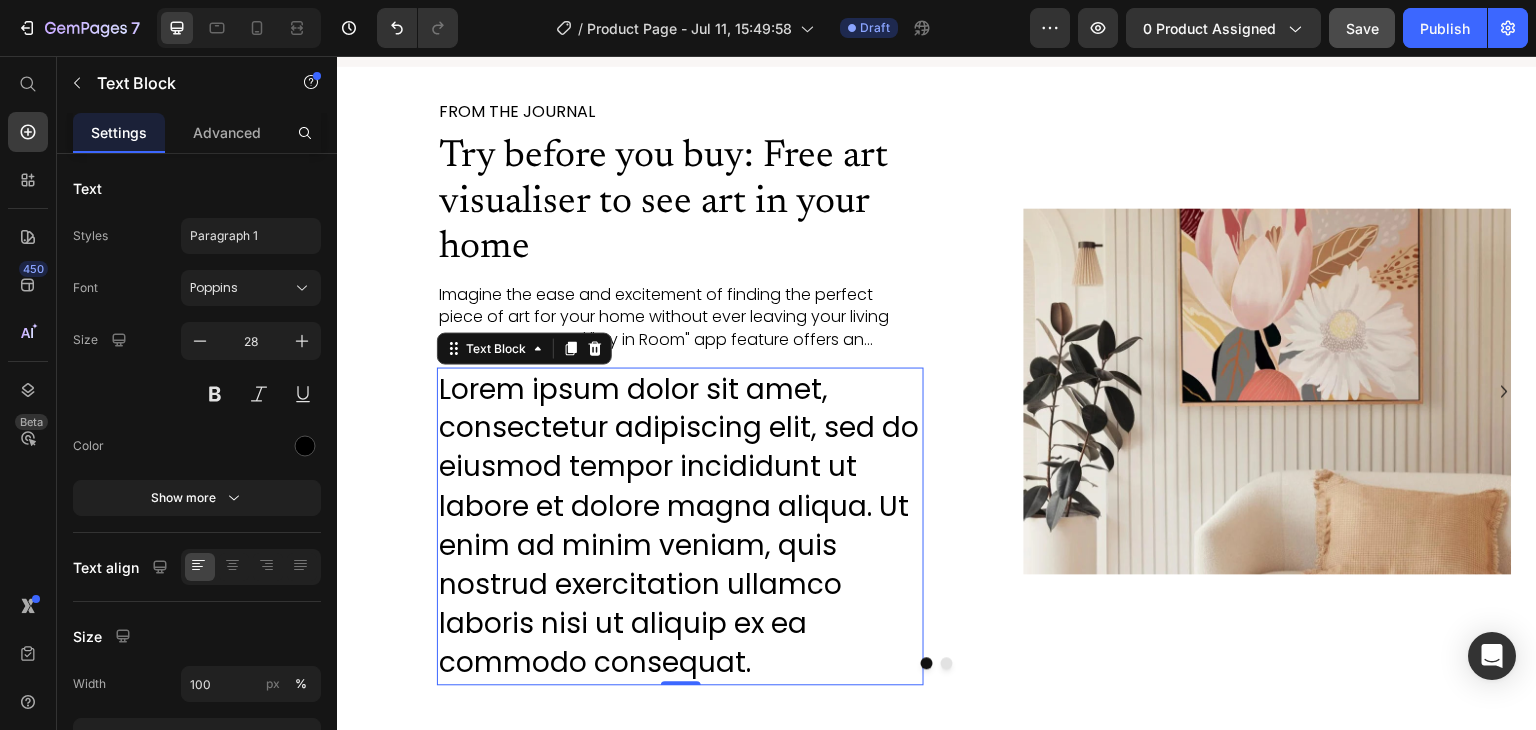 click on "Lorem ipsum dolor sit amet, consectetur adipiscing elit, sed do eiusmod tempor incididunt ut labore et dolore magna aliqua. Ut enim ad minim veniam, quis nostrud exercitation ullamco laboris nisi ut aliquip ex ea commodo consequat." at bounding box center [680, 527] 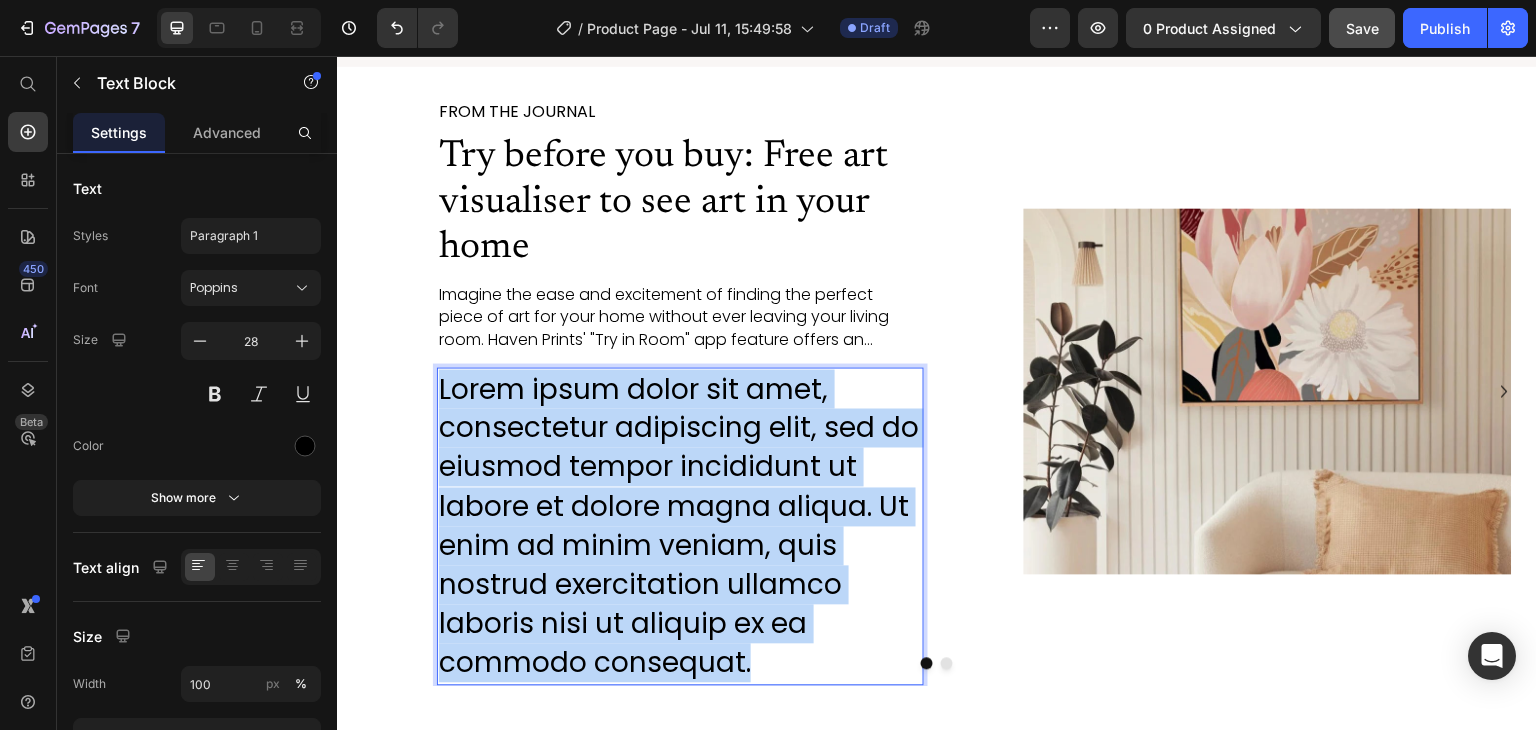 click on "Lorem ipsum dolor sit amet, consectetur adipiscing elit, sed do eiusmod tempor incididunt ut labore et dolore magna aliqua. Ut enim ad minim veniam, quis nostrud exercitation ullamco laboris nisi ut aliquip ex ea commodo consequat." at bounding box center [680, 527] 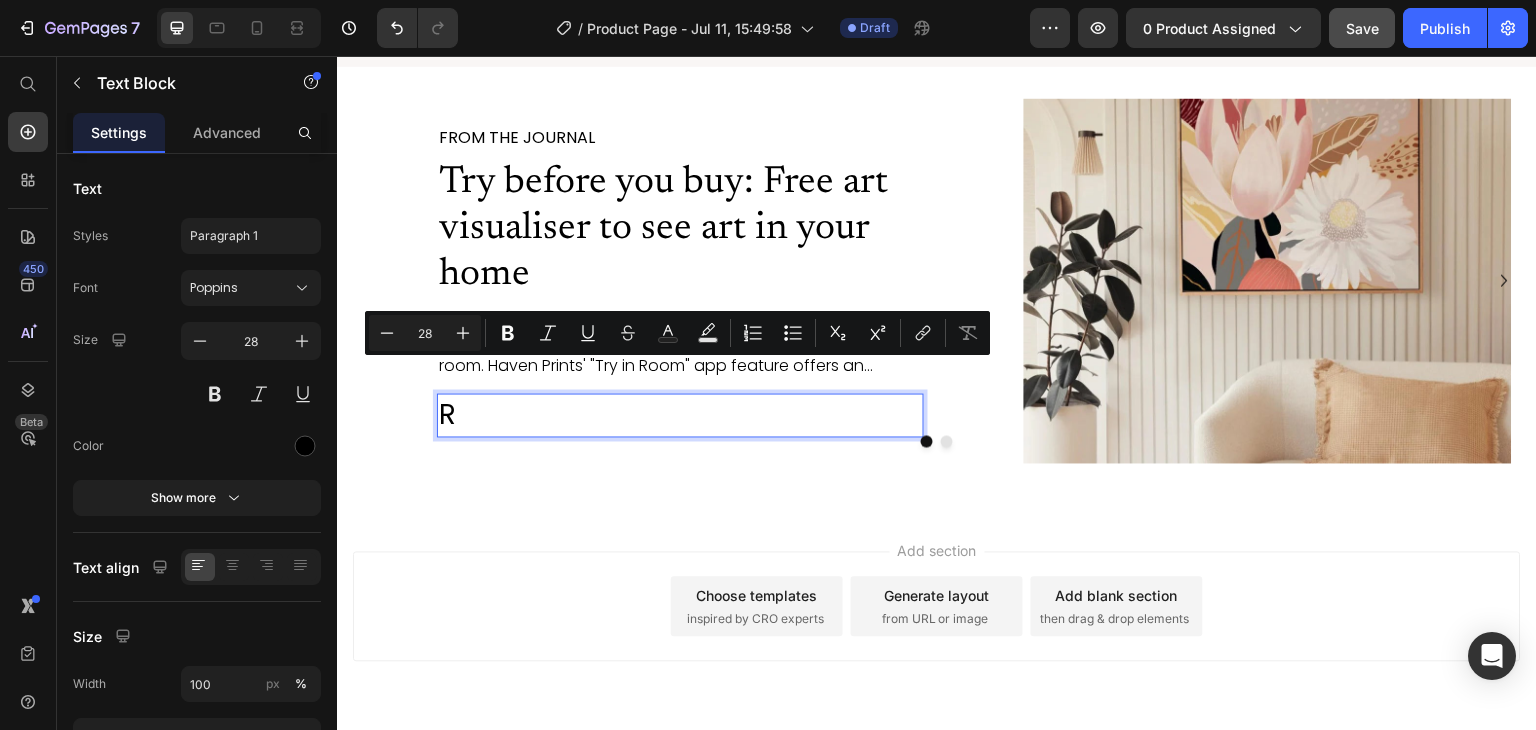 scroll, scrollTop: 3862, scrollLeft: 0, axis: vertical 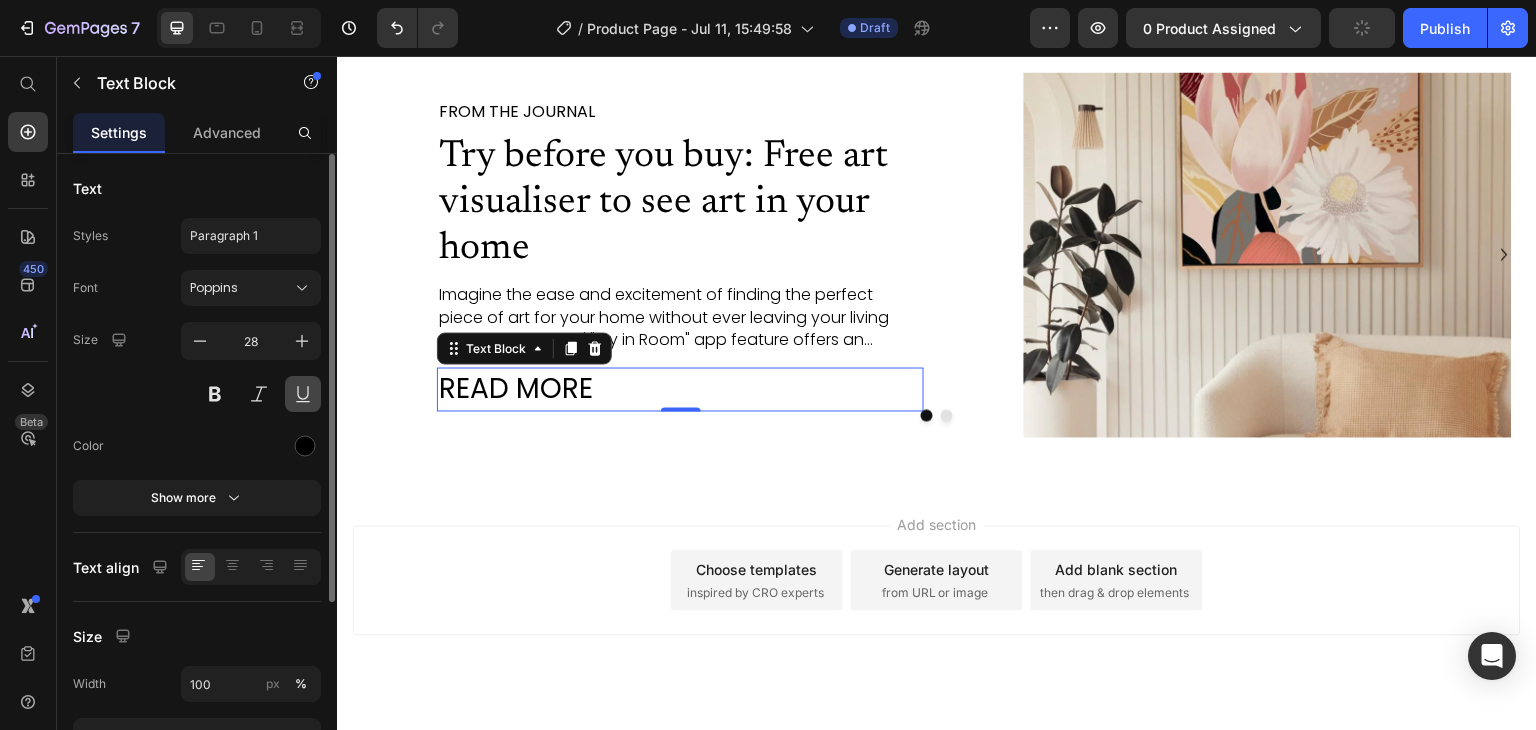 click at bounding box center (303, 394) 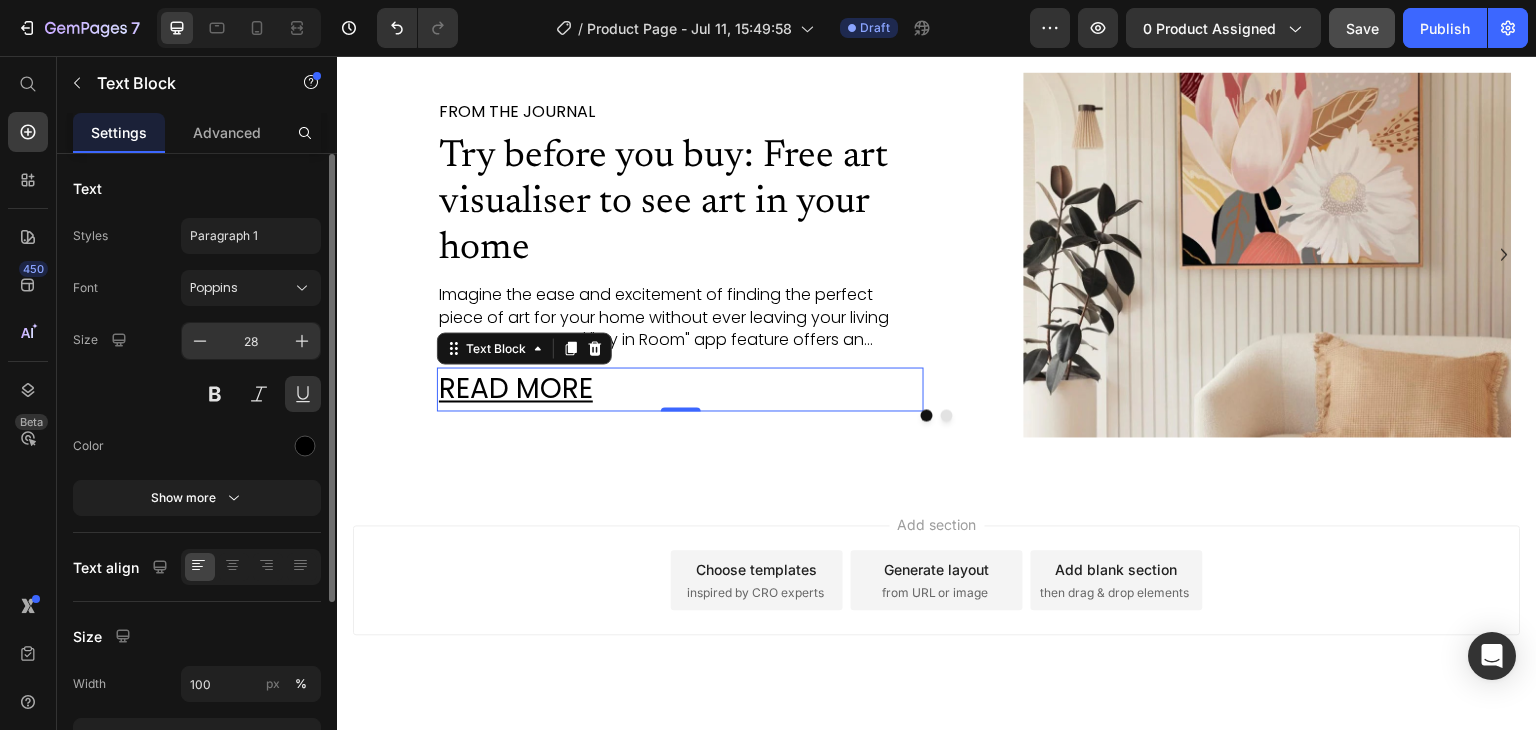 click on "28" at bounding box center (251, 341) 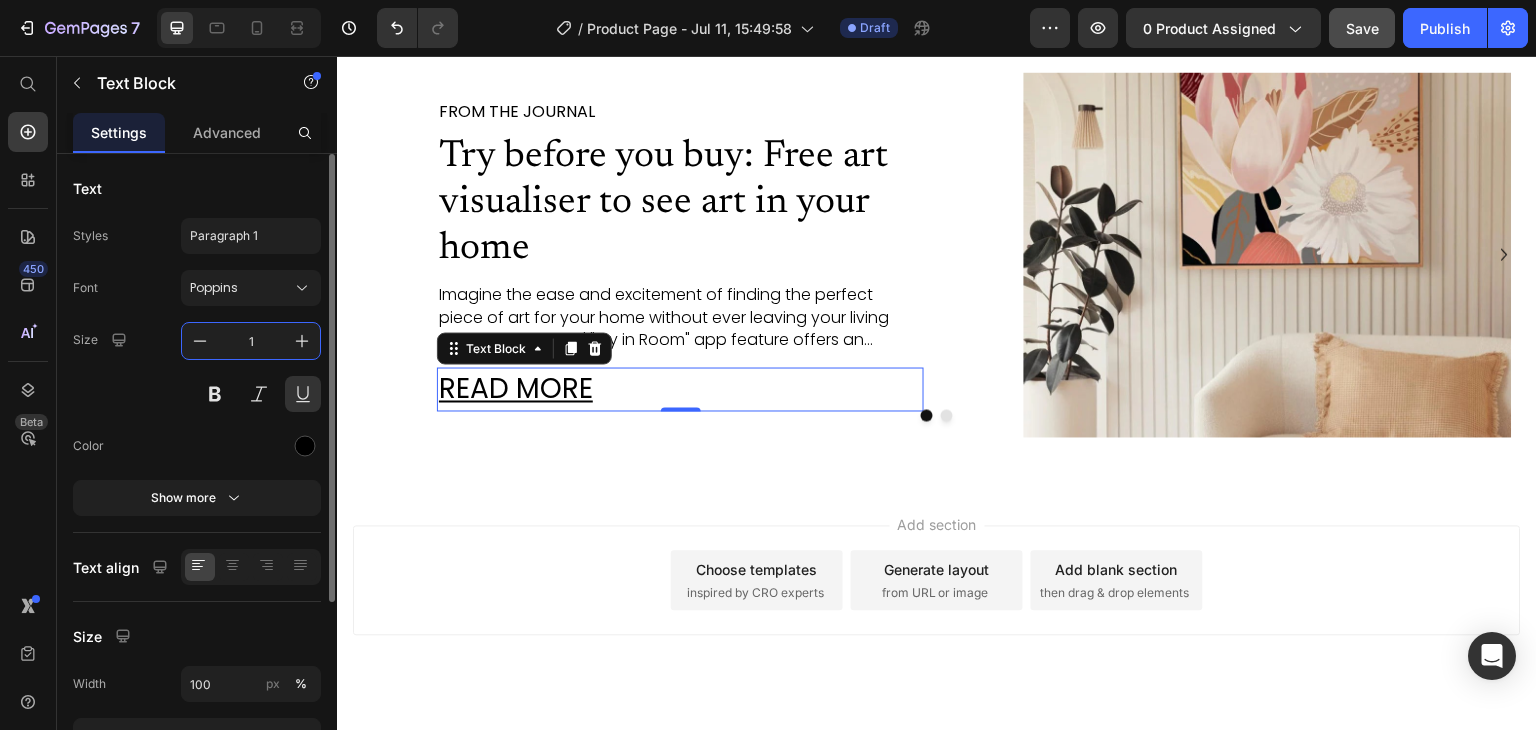 type on "16" 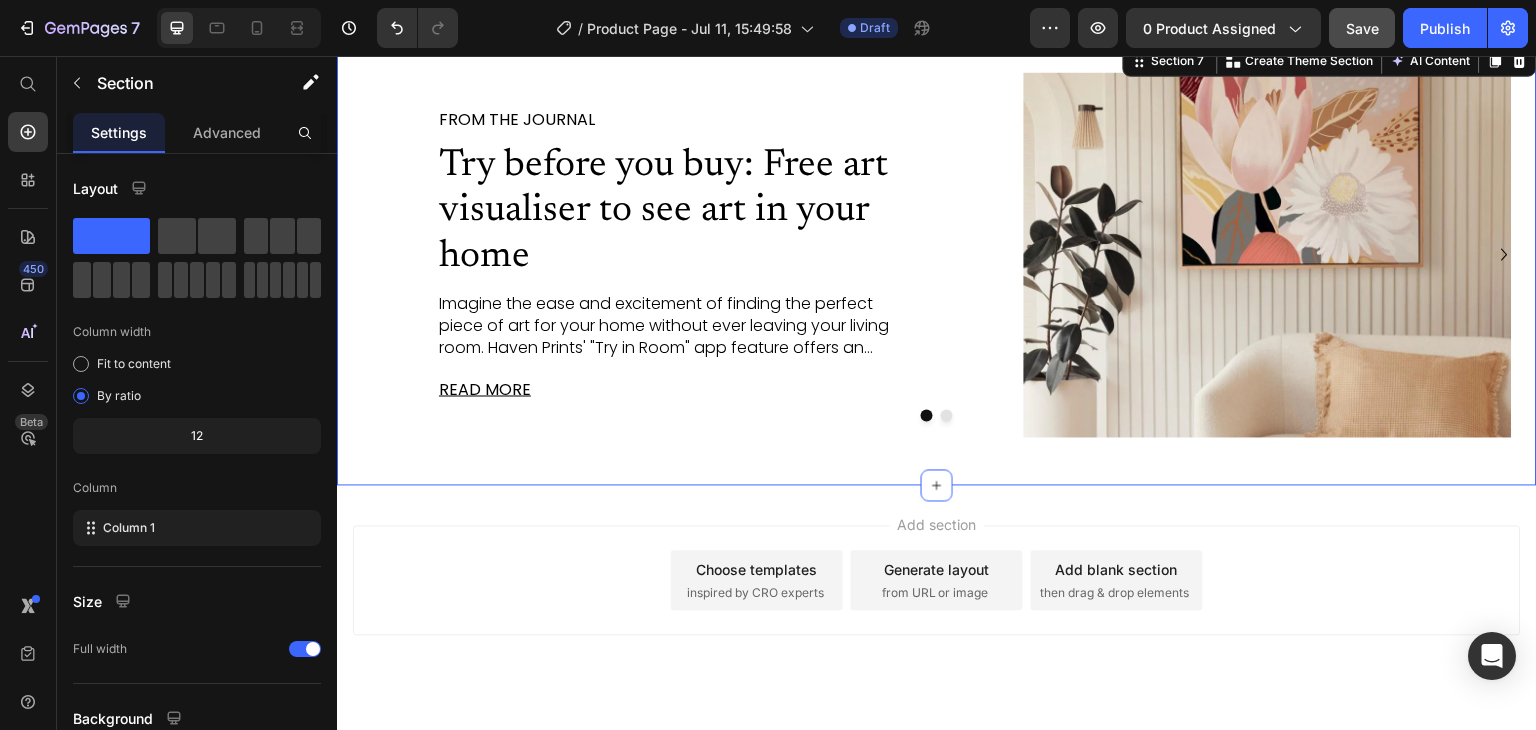 click on "FROM THE JOURNAL Text Block Try before you buy: Free art visualiser to see art in your home Heading Imagine the ease and excitement of finding the perfect piece of art for your home without ever leaving your living room. Haven Prints' "Try in Room" app feature offers an... Text Block READ MORE Text Block Image Row
Drop element here
Carousel Row Section 7   You can create reusable sections Create Theme Section AI Content Write with GemAI What would you like to describe here? Tone and Voice Persuasive Product Aiyana Show more Generate" at bounding box center [937, 264] 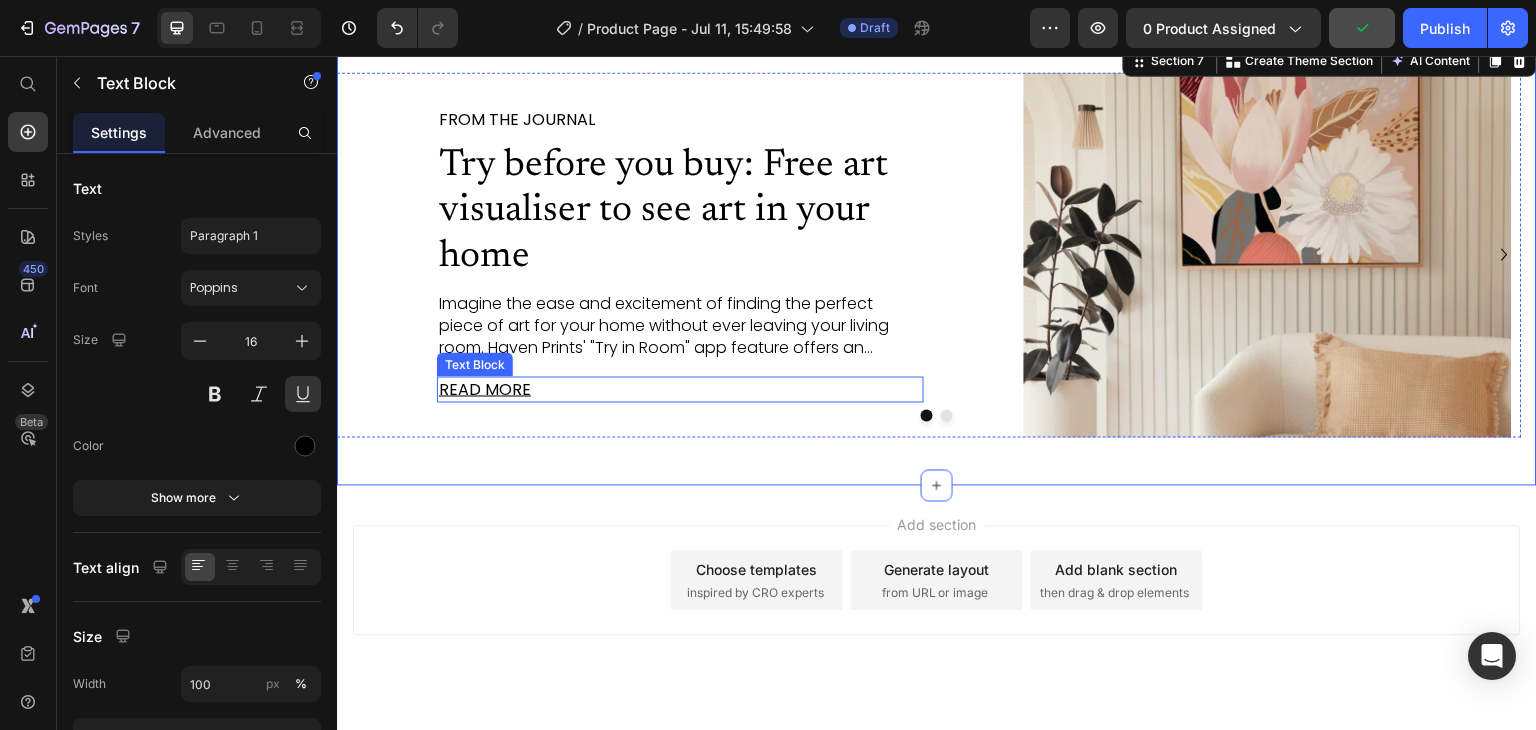 click on "READ MORE" at bounding box center [680, 390] 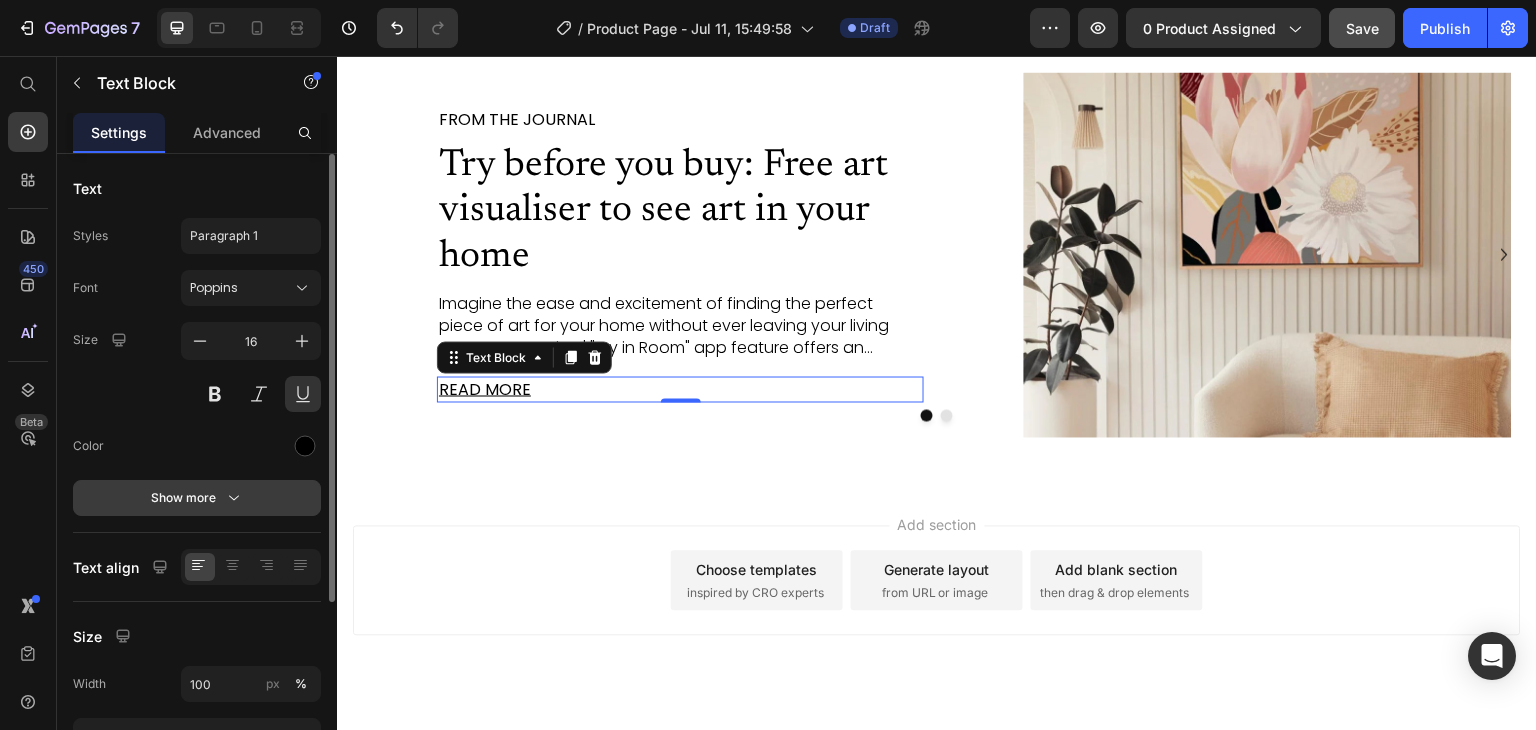 click on "Show more" at bounding box center (197, 498) 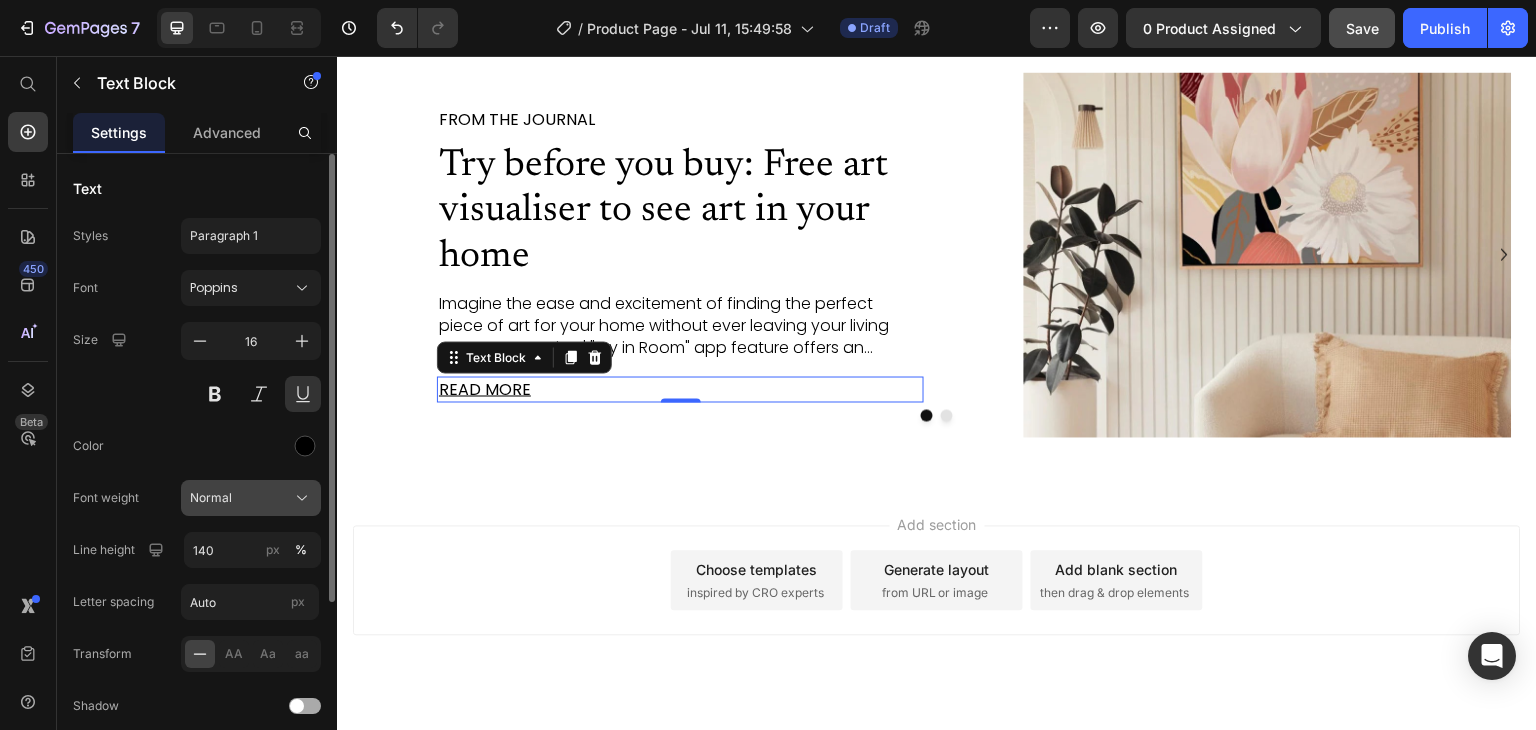 click on "Normal" at bounding box center [251, 498] 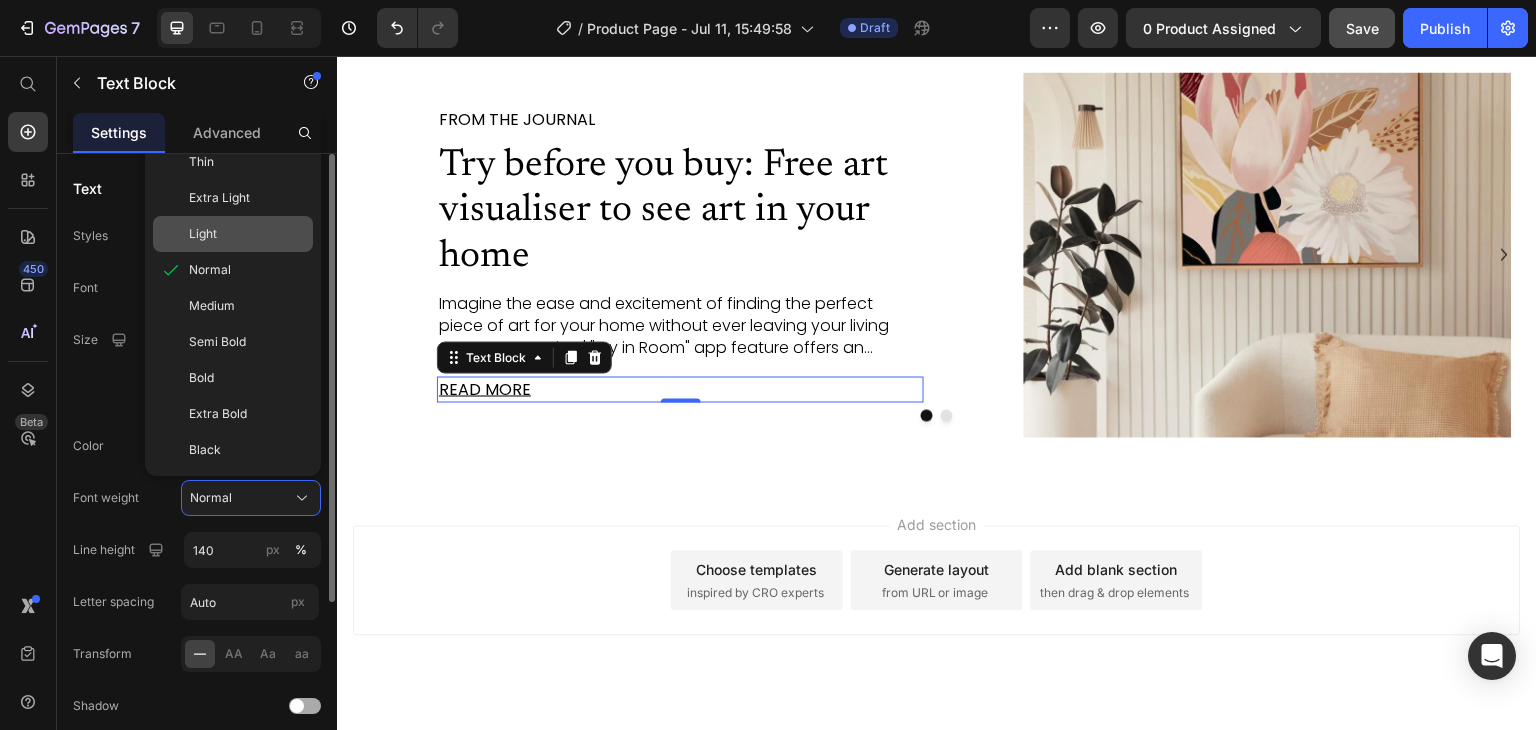 click on "Light" at bounding box center [247, 234] 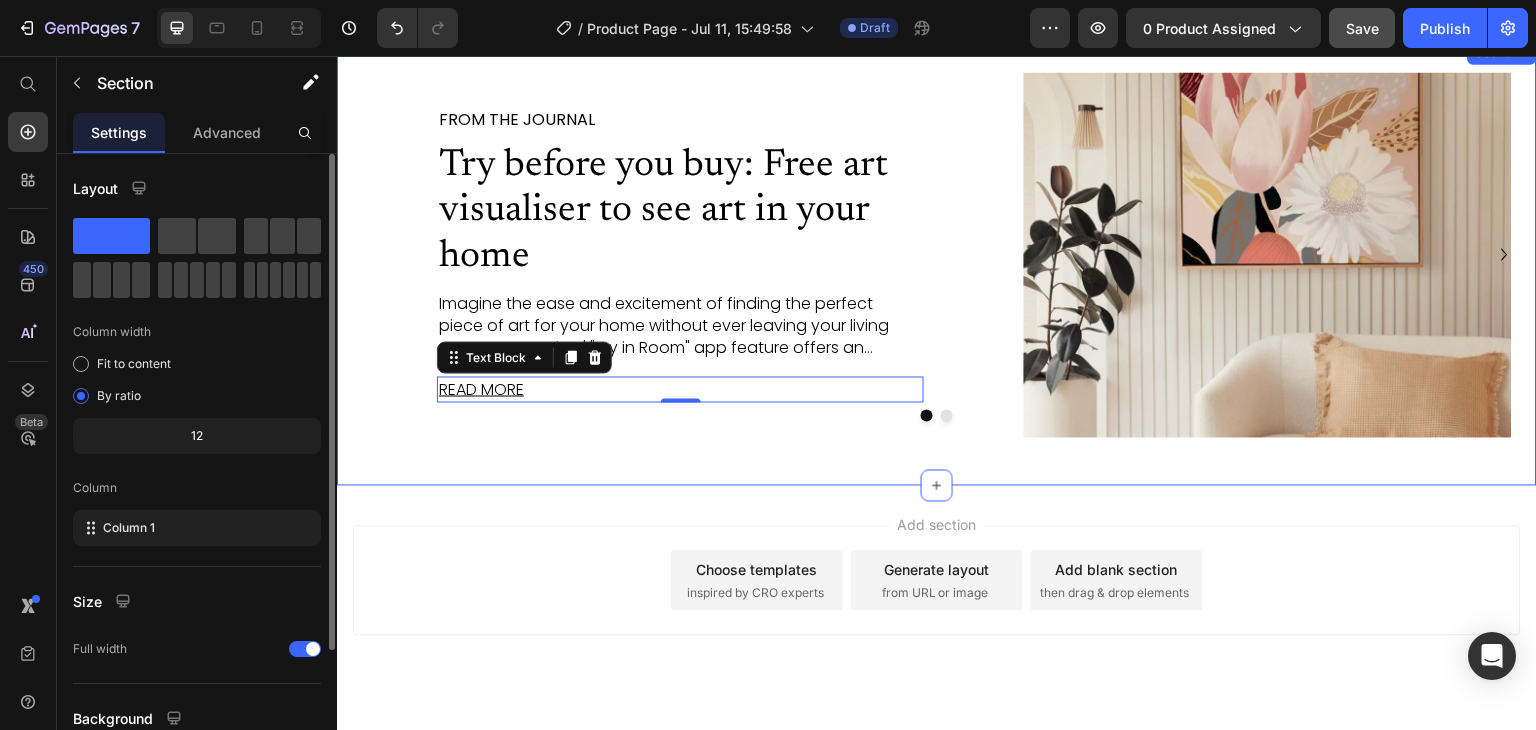 click on "FROM THE JOURNAL Text Block Try before you buy: Free art visualiser to see art in your home Heading Imagine the ease and excitement of finding the perfect piece of art for your home without ever leaving your living room. Haven Prints' "Try in Room" app feature offers an... Text Block READ MORE Text Block   0 Image Row
Drop element here
Carousel Row Section 7" at bounding box center [937, 264] 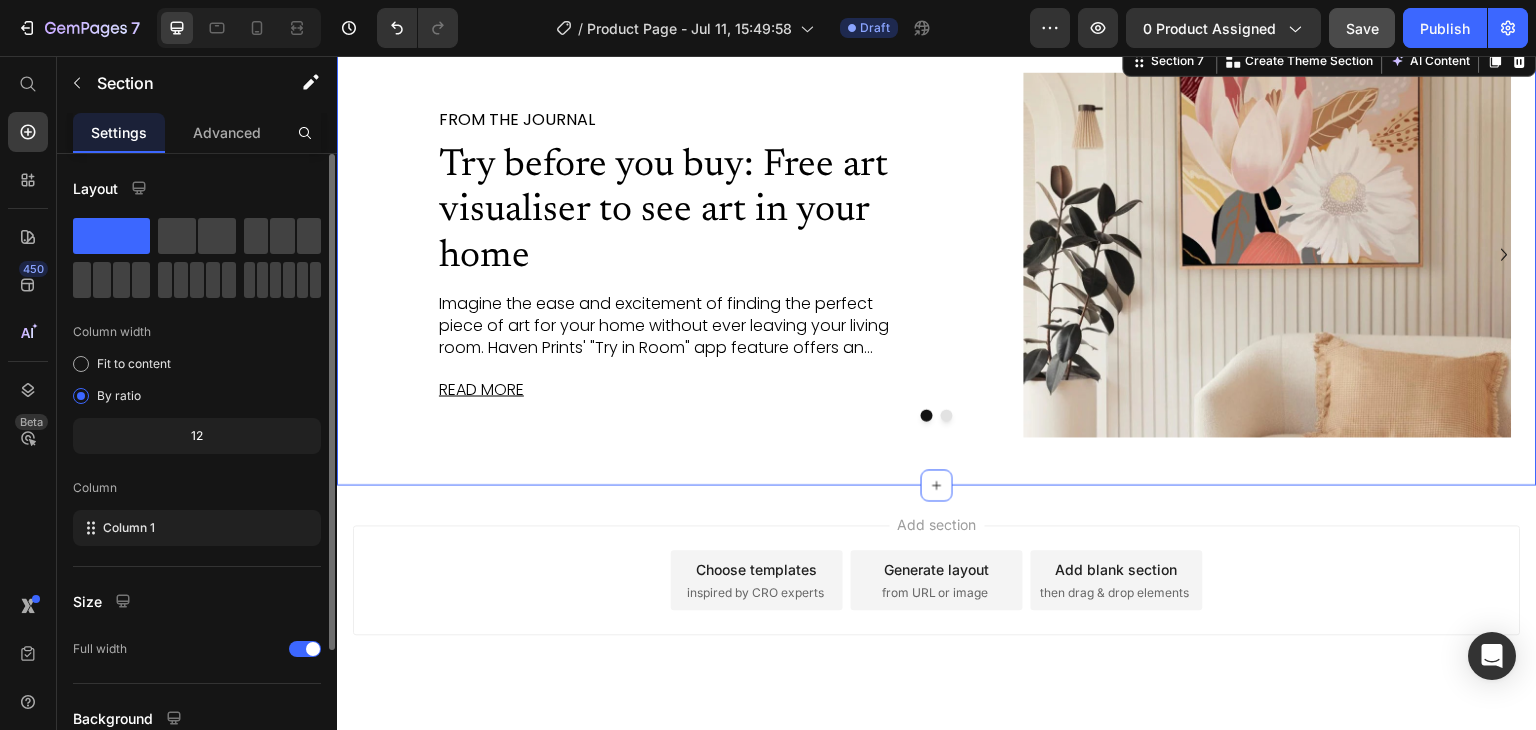 click on "FROM THE JOURNAL Text Block Try before you buy: Free art visualiser to see art in your home Heading Imagine the ease and excitement of finding the perfect piece of art for your home without ever leaving your living room. Haven Prints' "Try in Room" app feature offers an... Text Block READ MORE Text Block Image Row
Drop element here
Carousel Row Section 7   You can create reusable sections Create Theme Section AI Content Write with GemAI What would you like to describe here? Tone and Voice Persuasive Product Aiyana Show more Generate" at bounding box center (937, 264) 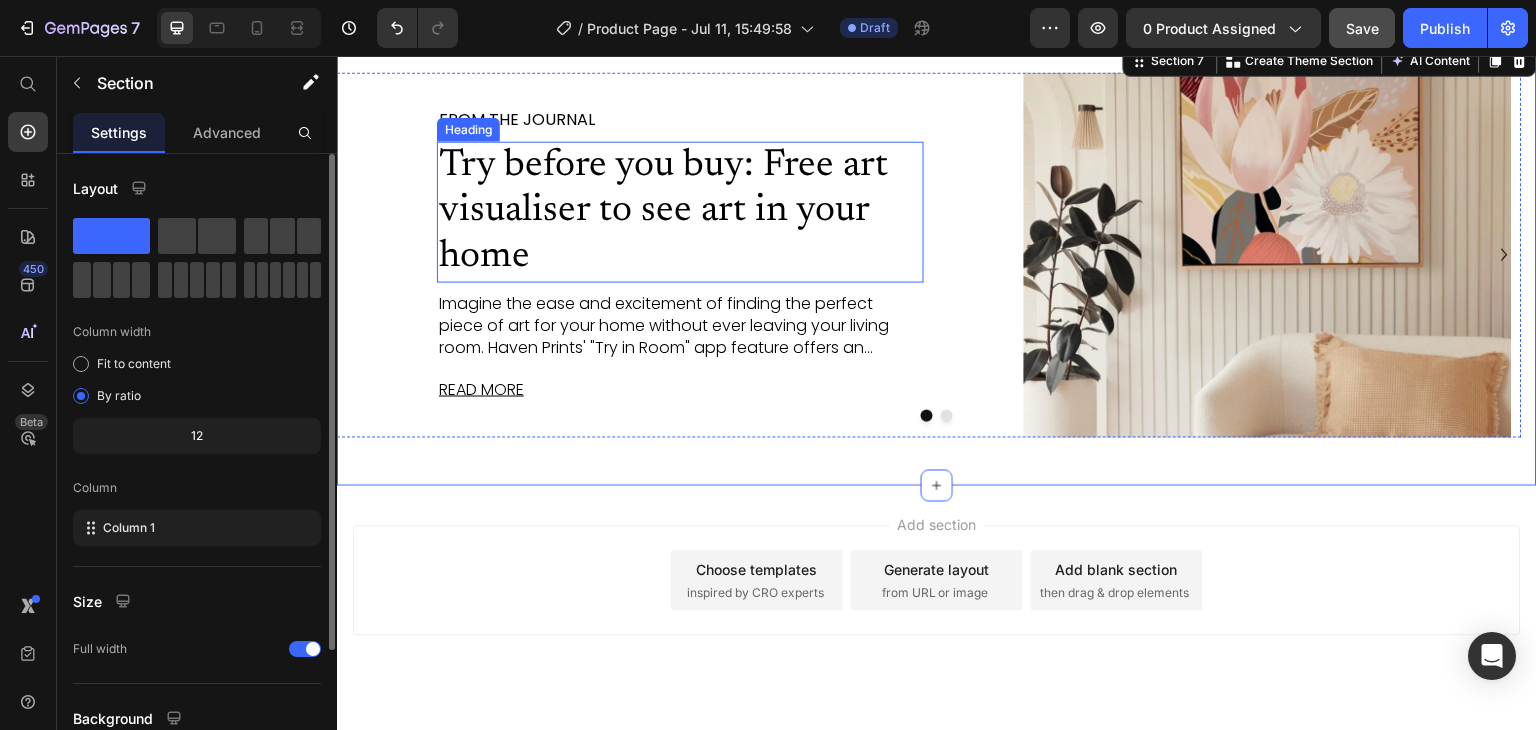 click on "Try before you buy: Free art visualiser to see art in your home" at bounding box center [680, 212] 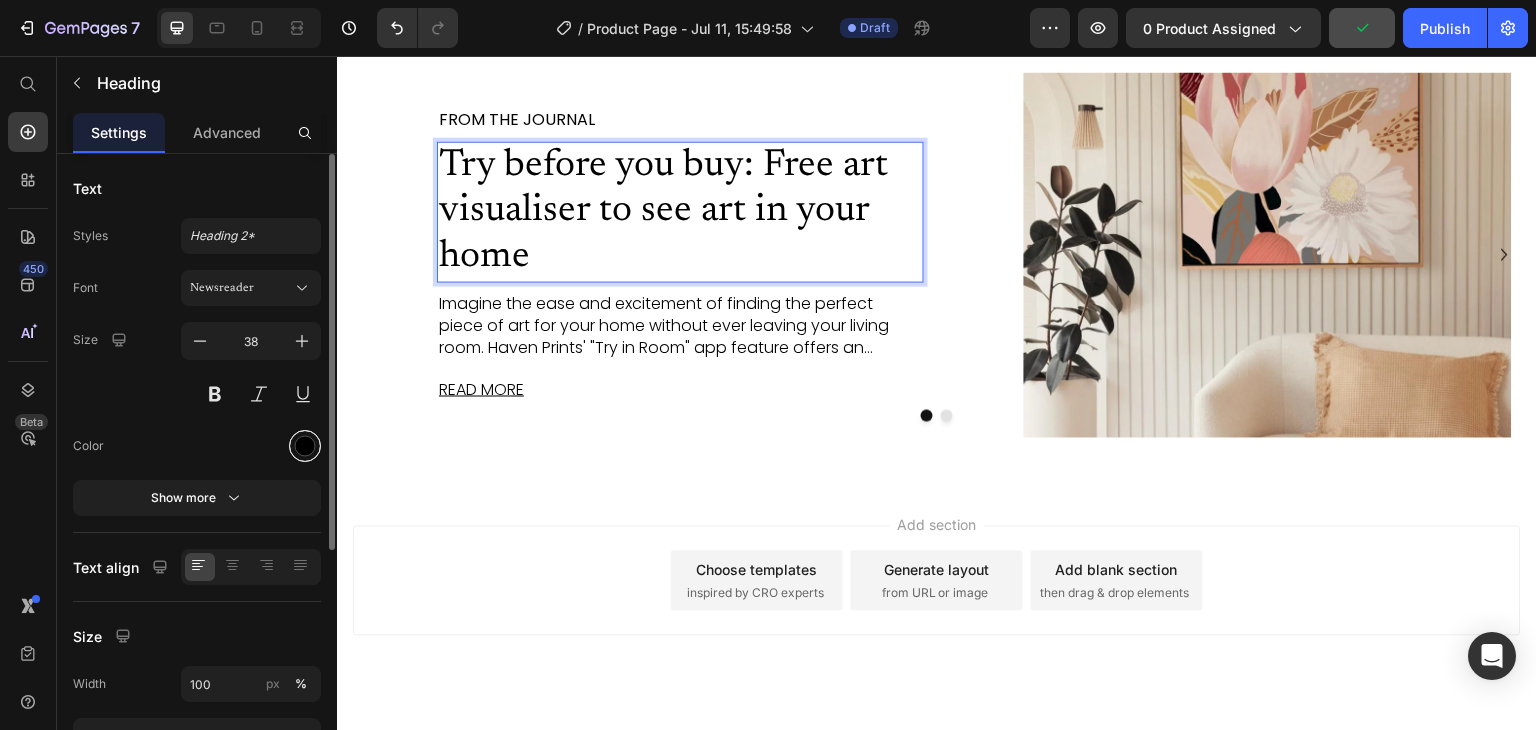 click at bounding box center [305, 446] 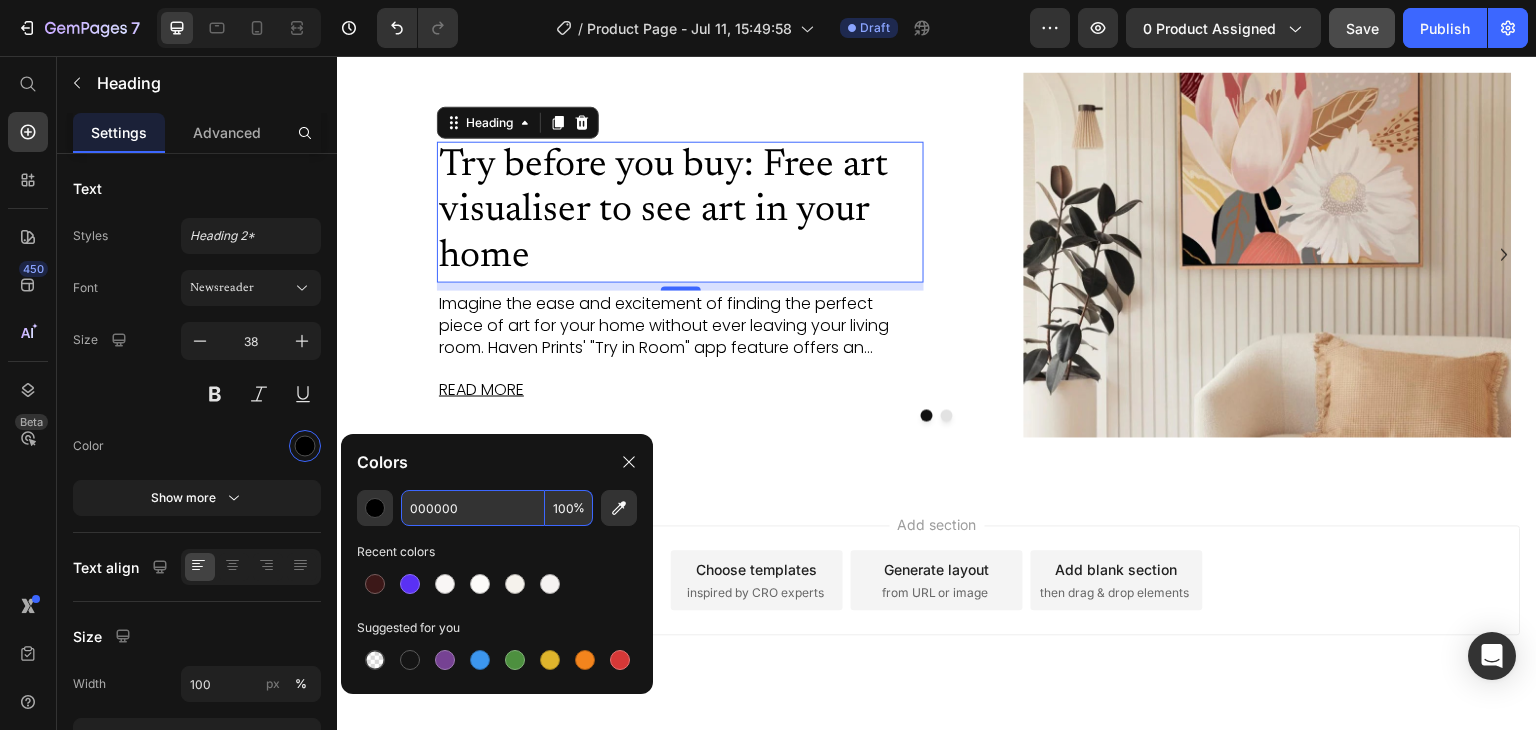 click on "000000" at bounding box center [473, 508] 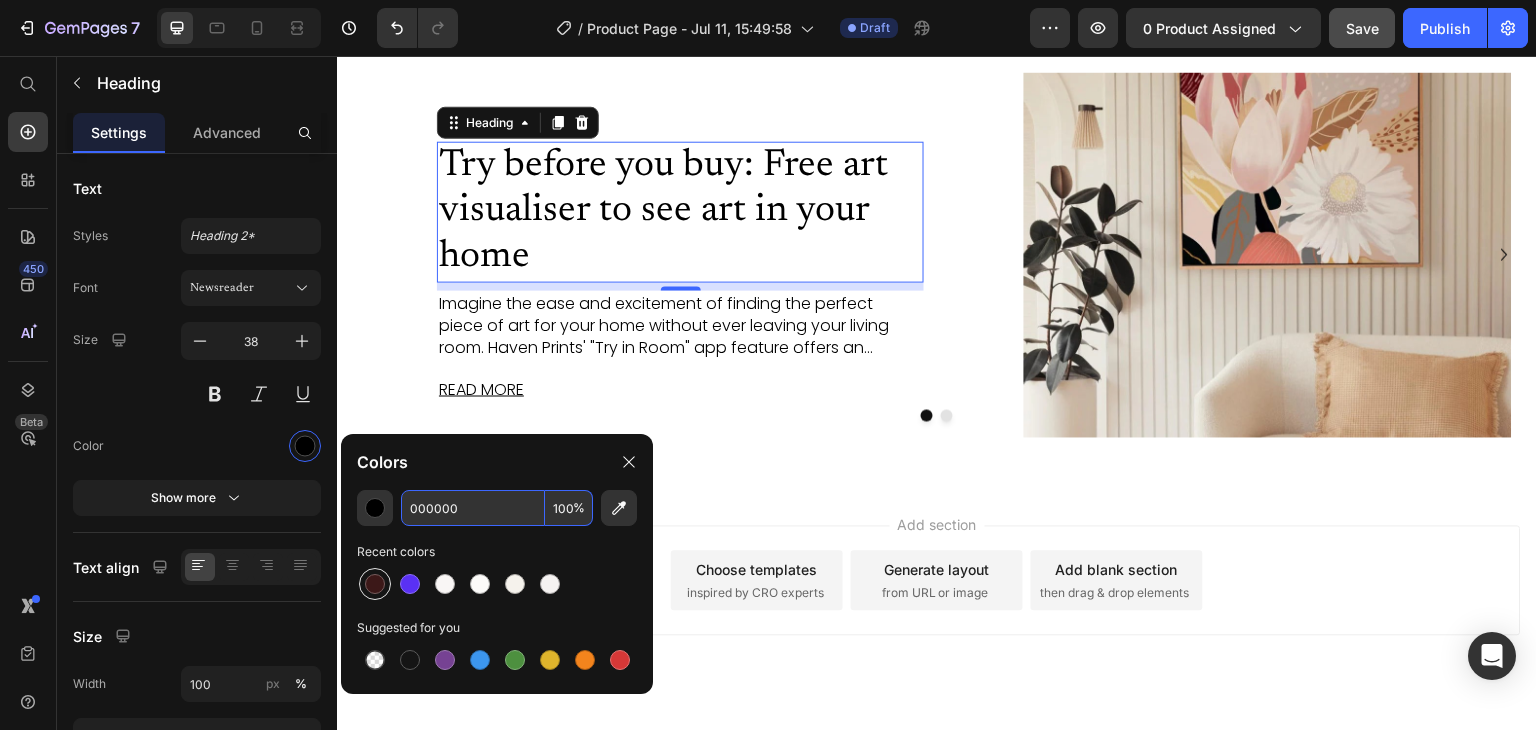 click at bounding box center (375, 584) 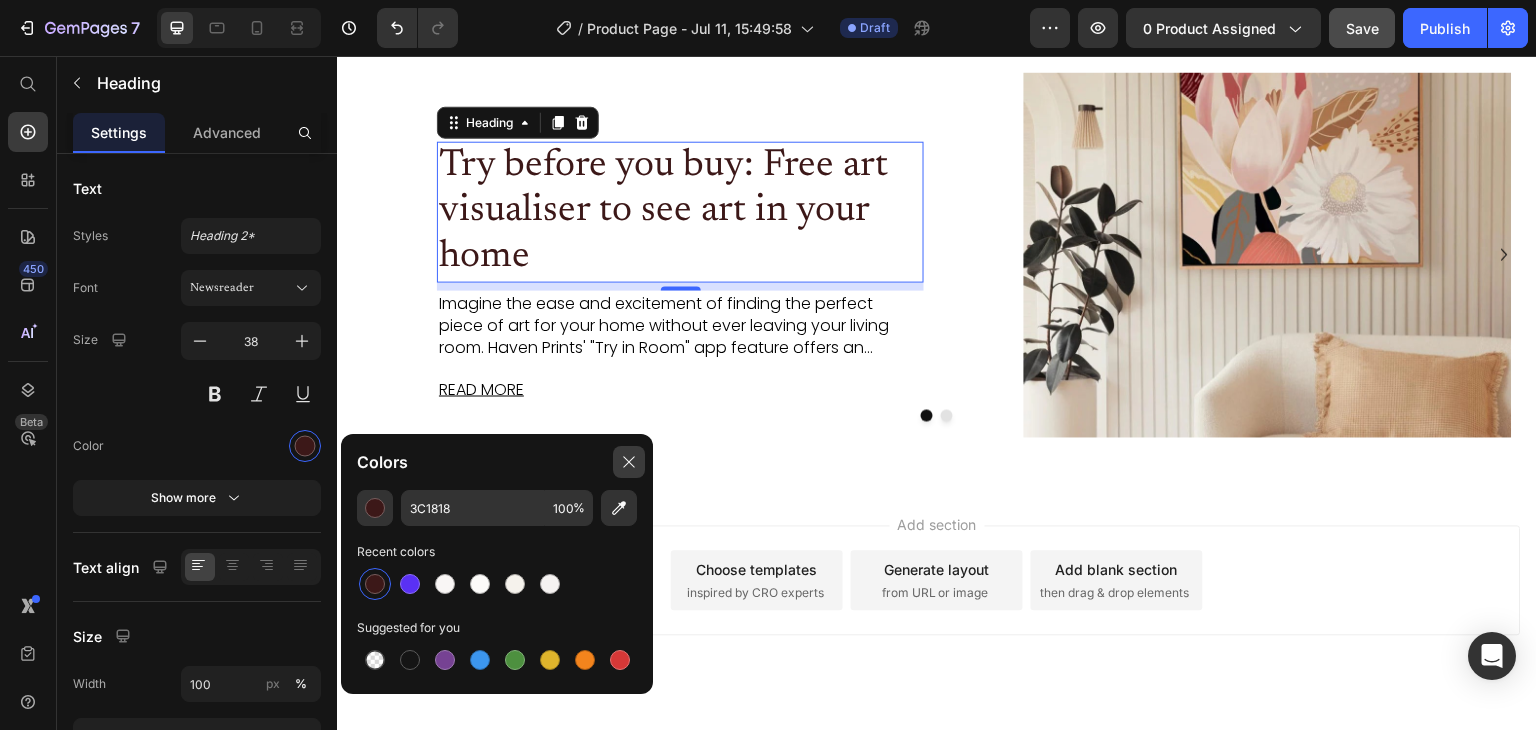 click at bounding box center (629, 462) 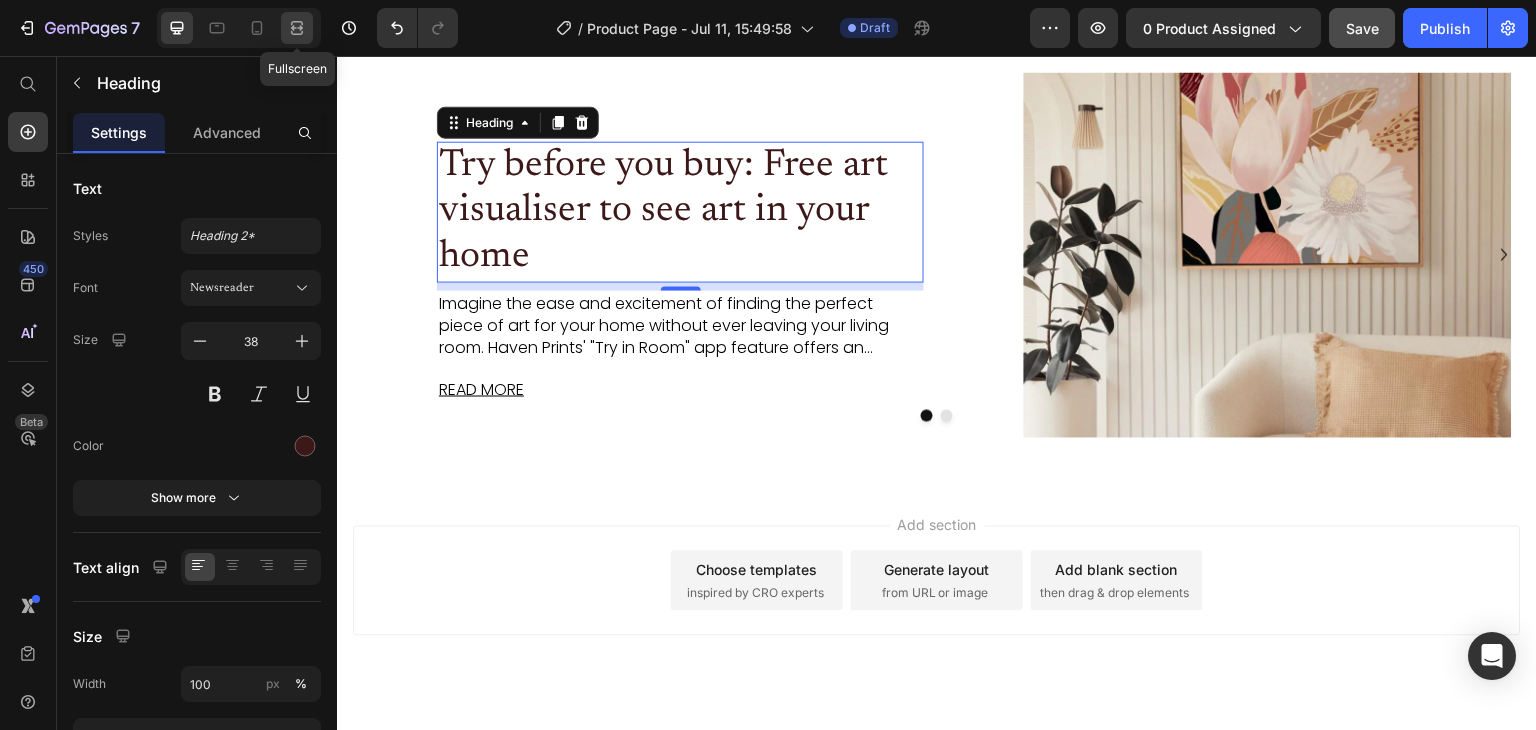 click 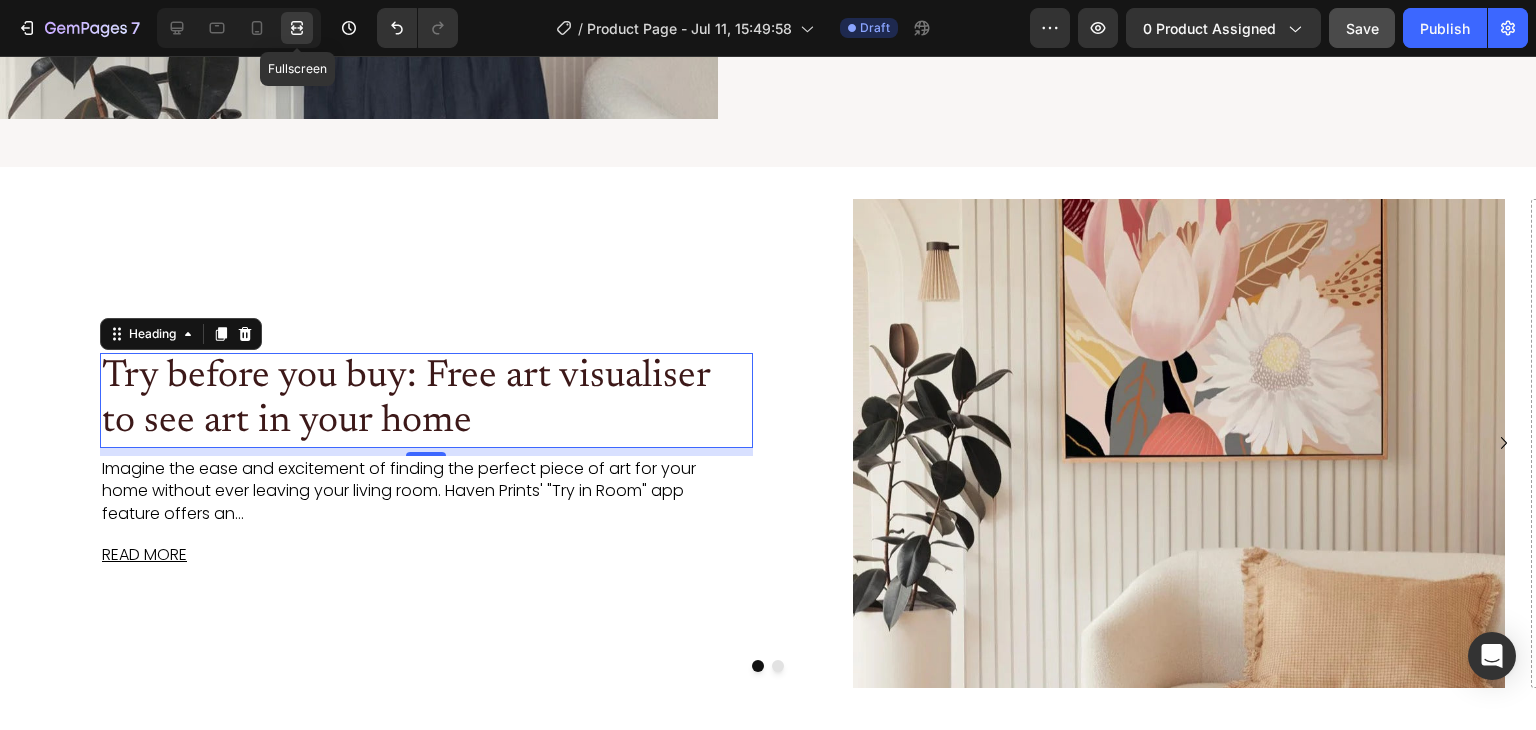 scroll, scrollTop: 3988, scrollLeft: 0, axis: vertical 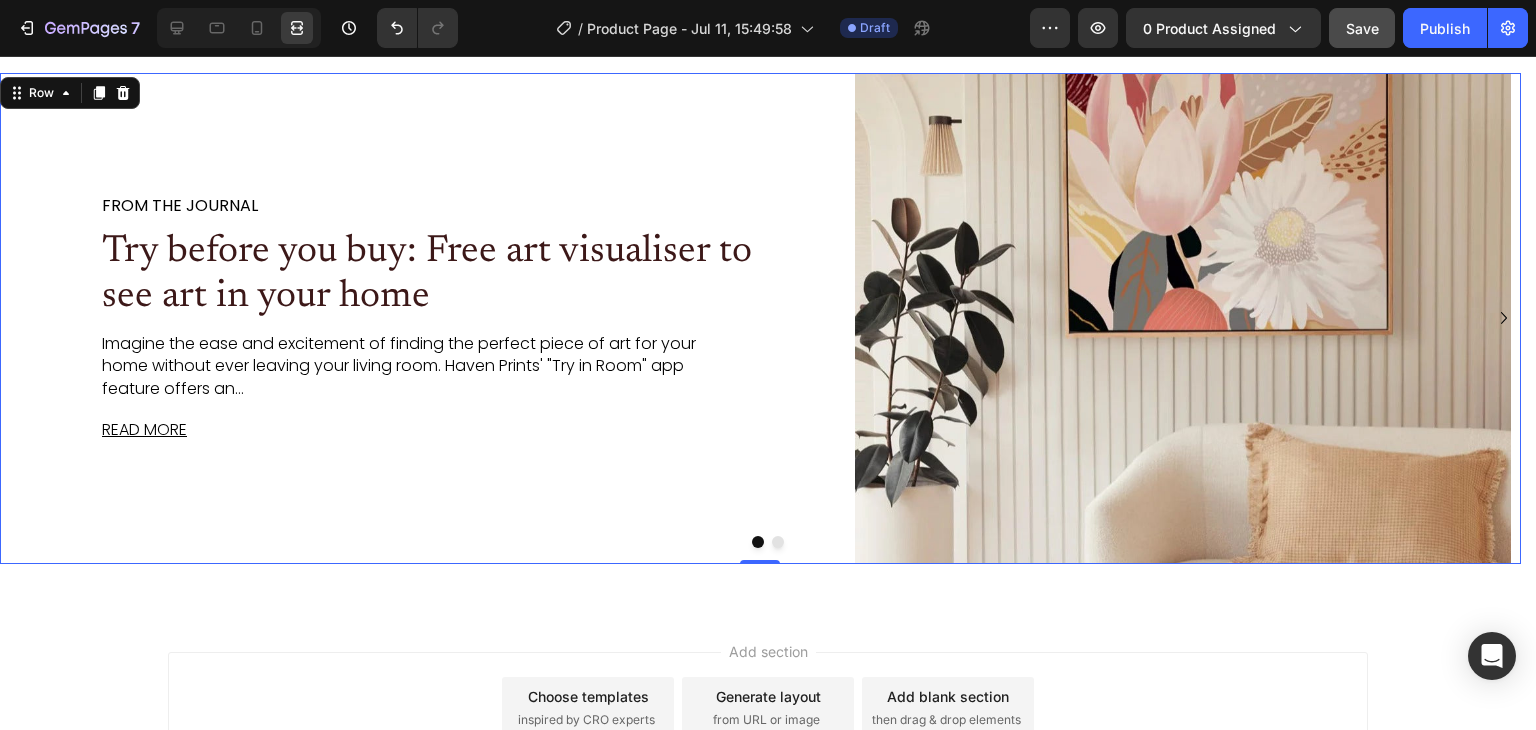 click on "FROM THE JOURNAL Text Block Try before you buy: Free art visualiser to see art in your home Heading Imagine the ease and excitement of finding the perfect piece of art for your home without ever leaving your living room. Haven Prints' "Try in Room" app feature offers an... Text Block READ MORE Text Block" at bounding box center [427, 319] 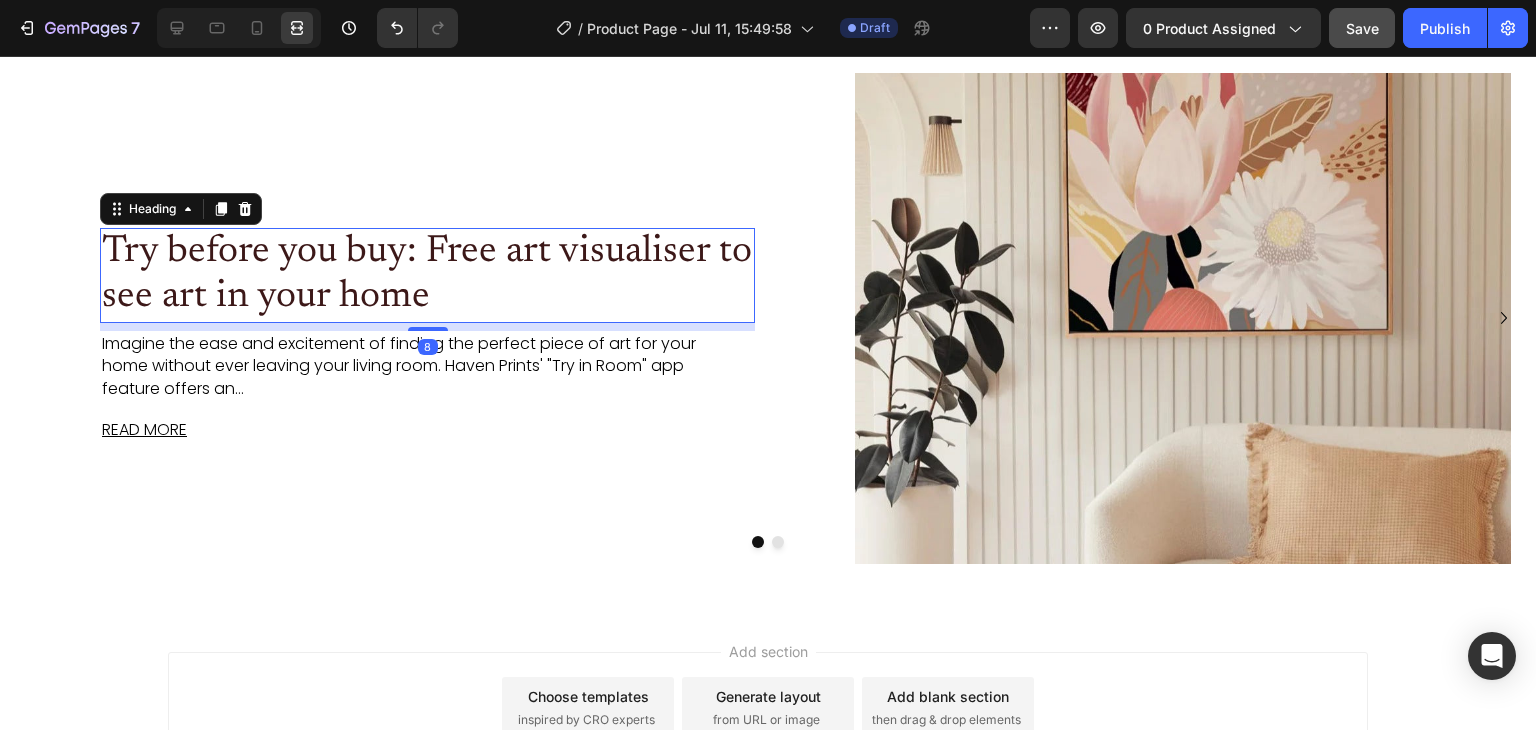 click on "Try before you buy: Free art visualiser to see art in your home" at bounding box center (427, 275) 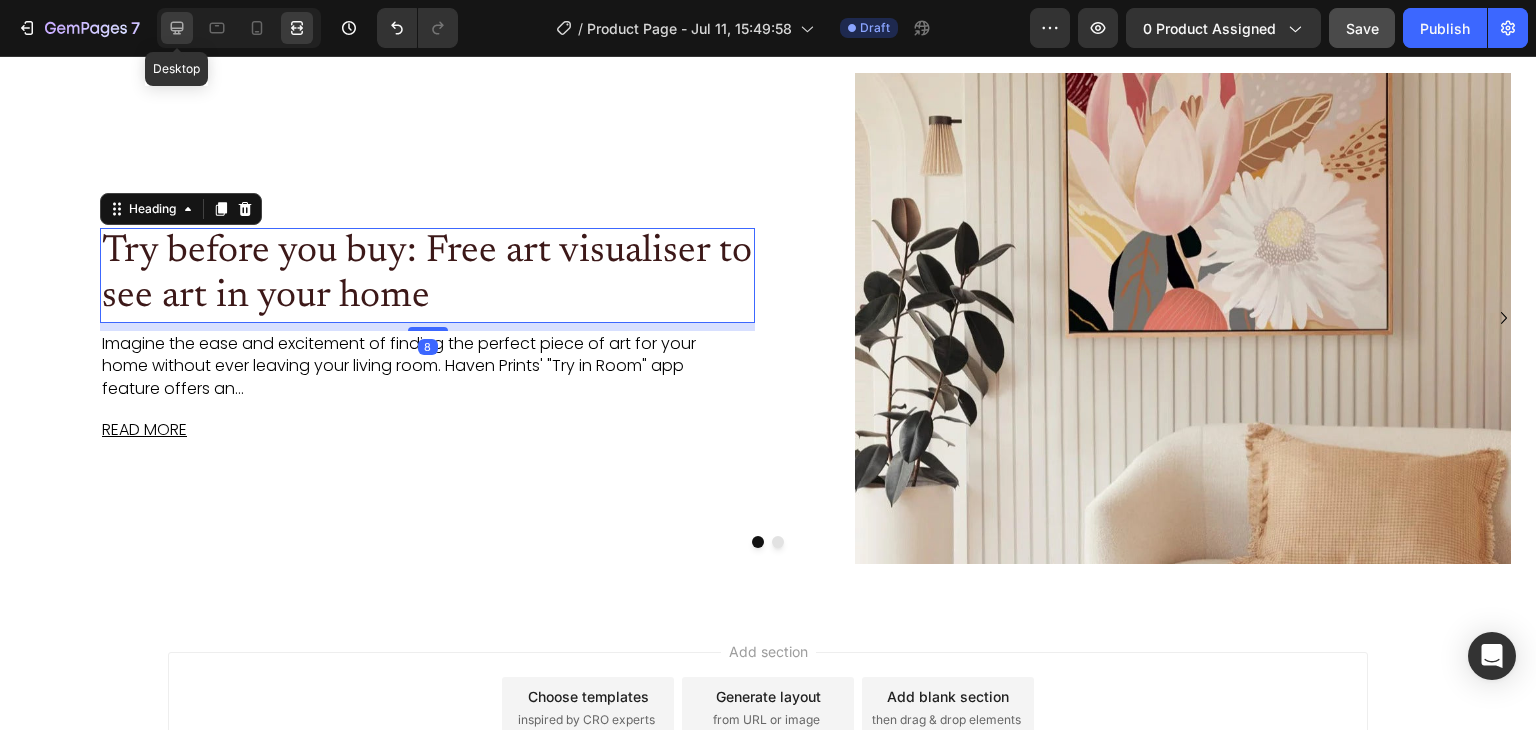 click 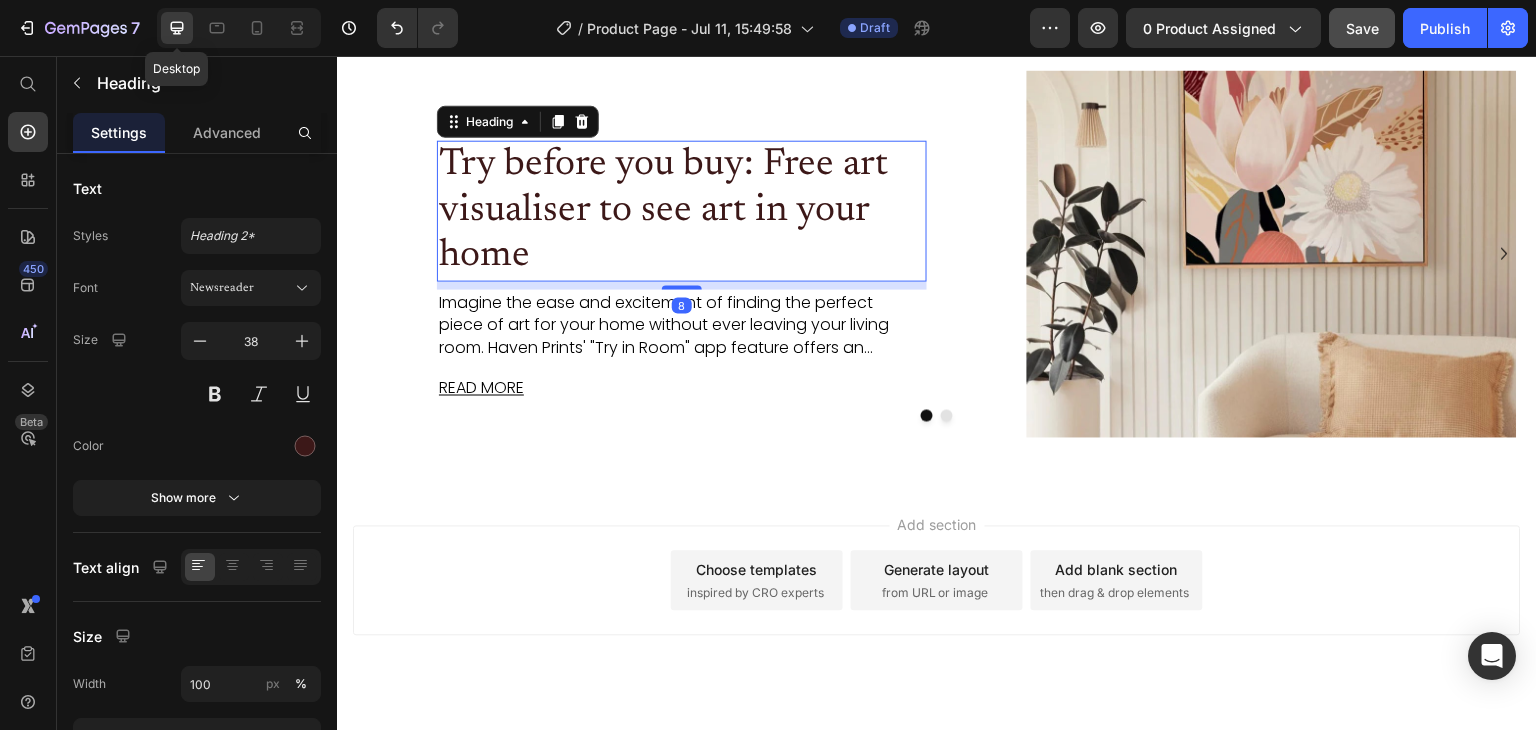 scroll, scrollTop: 3862, scrollLeft: 0, axis: vertical 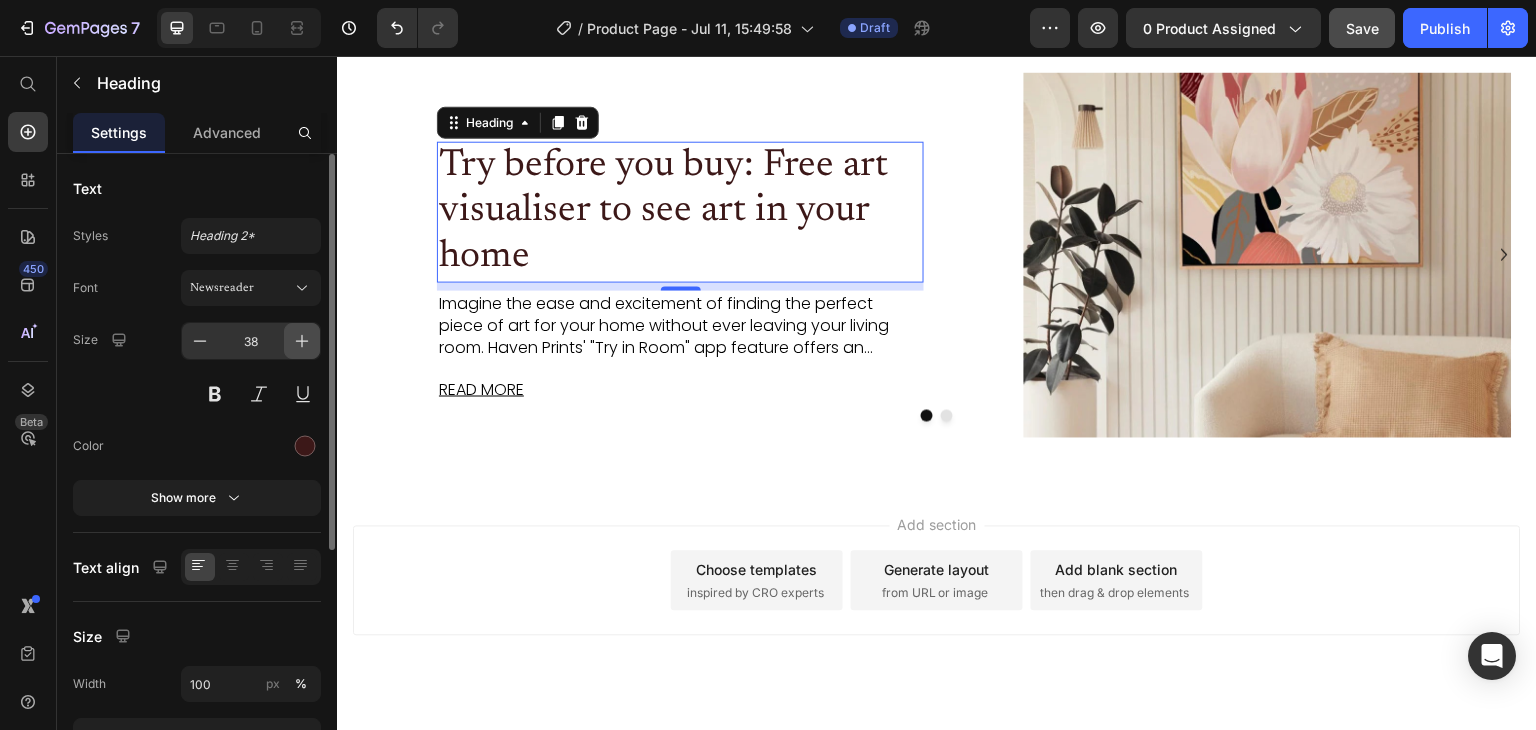 click at bounding box center (302, 341) 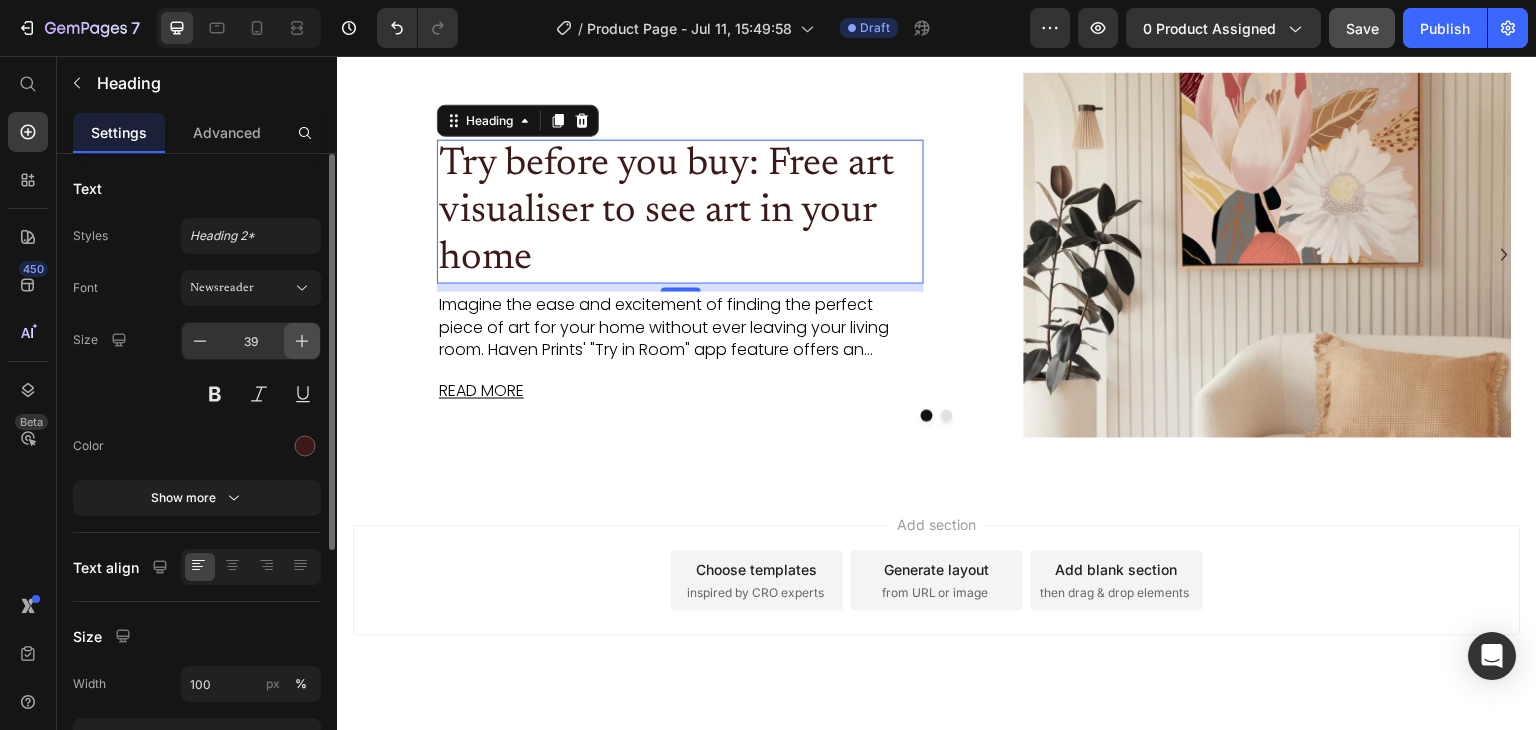click at bounding box center (302, 341) 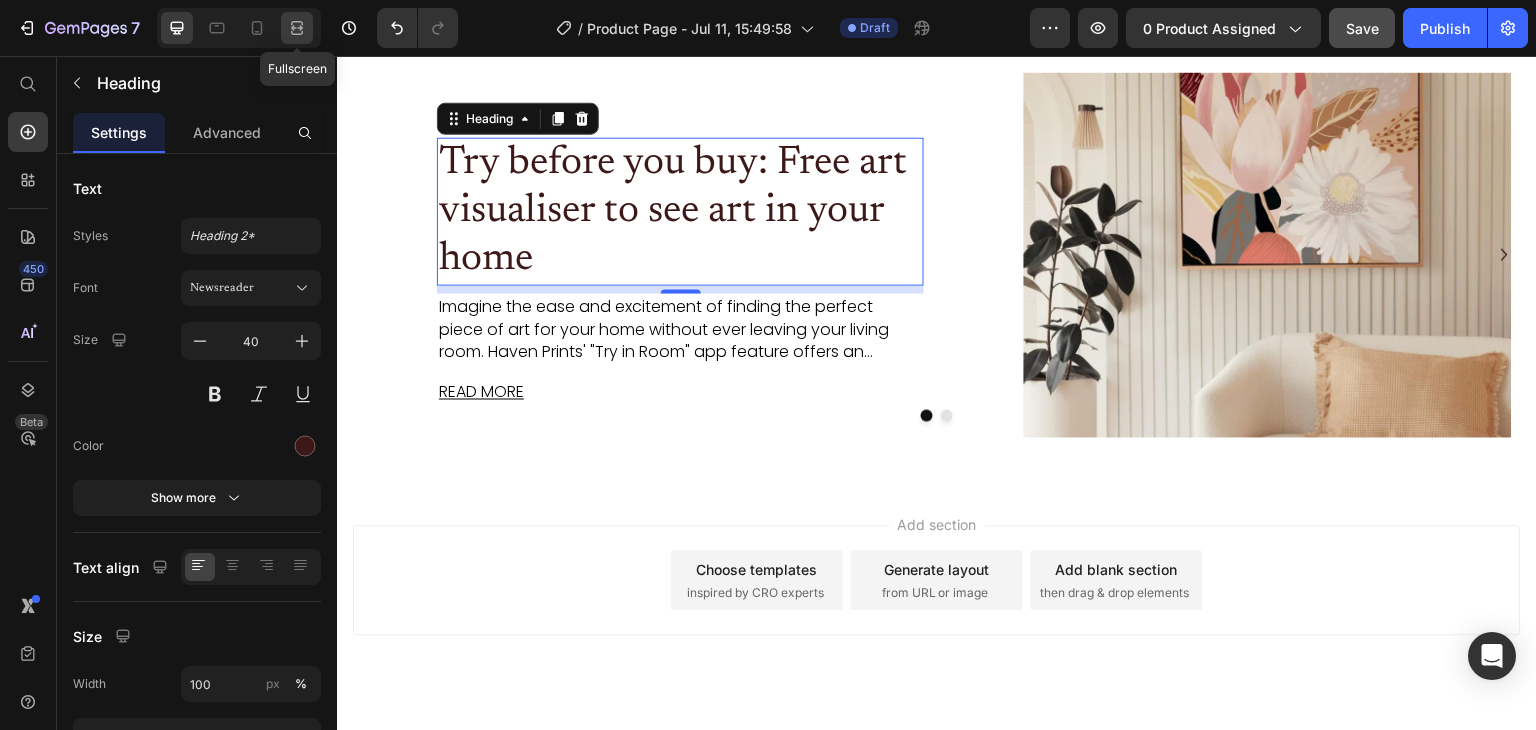 click 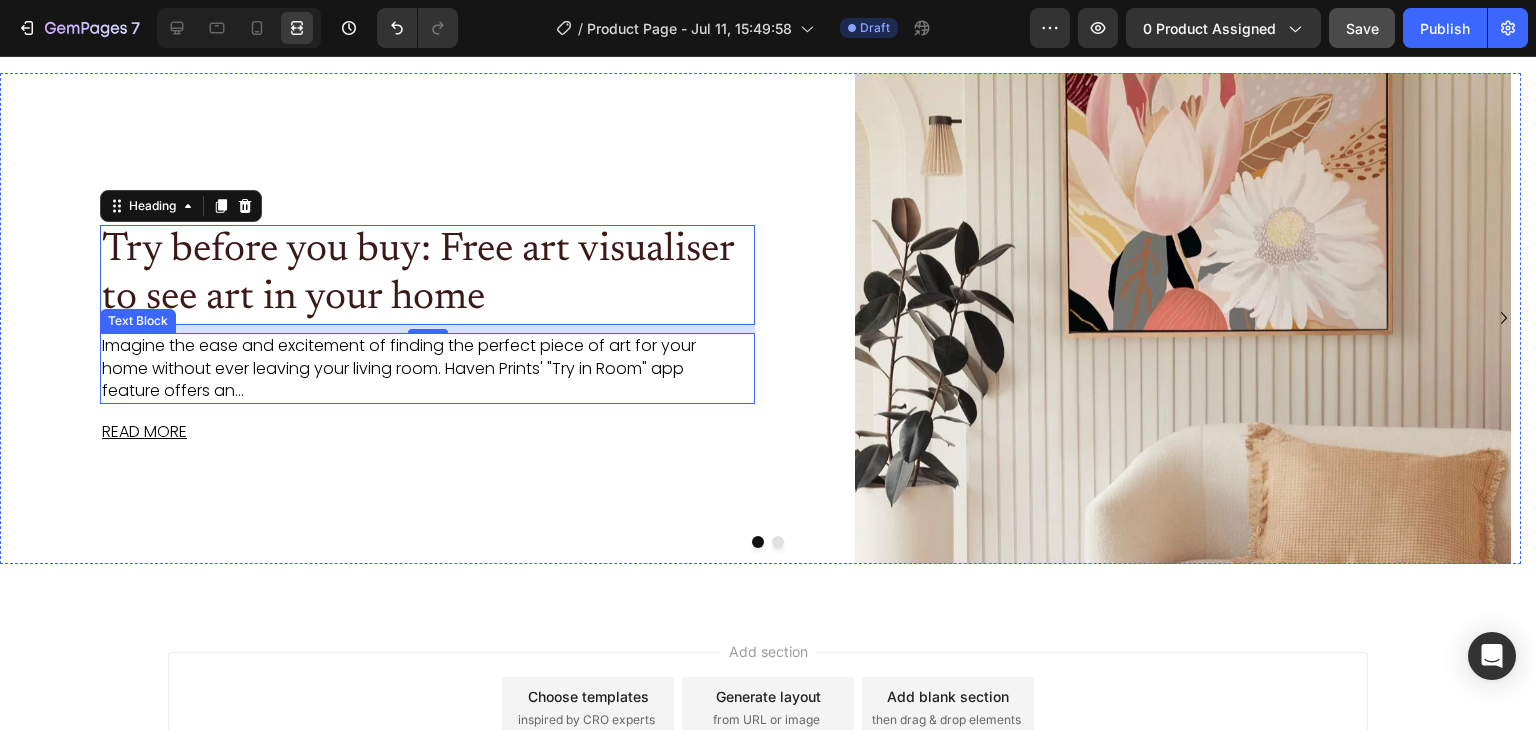 click on "Imagine the ease and excitement of finding the perfect piece of art for your home without ever leaving your living room. Haven Prints' "Try in Room" app feature offers an..." at bounding box center (411, 368) 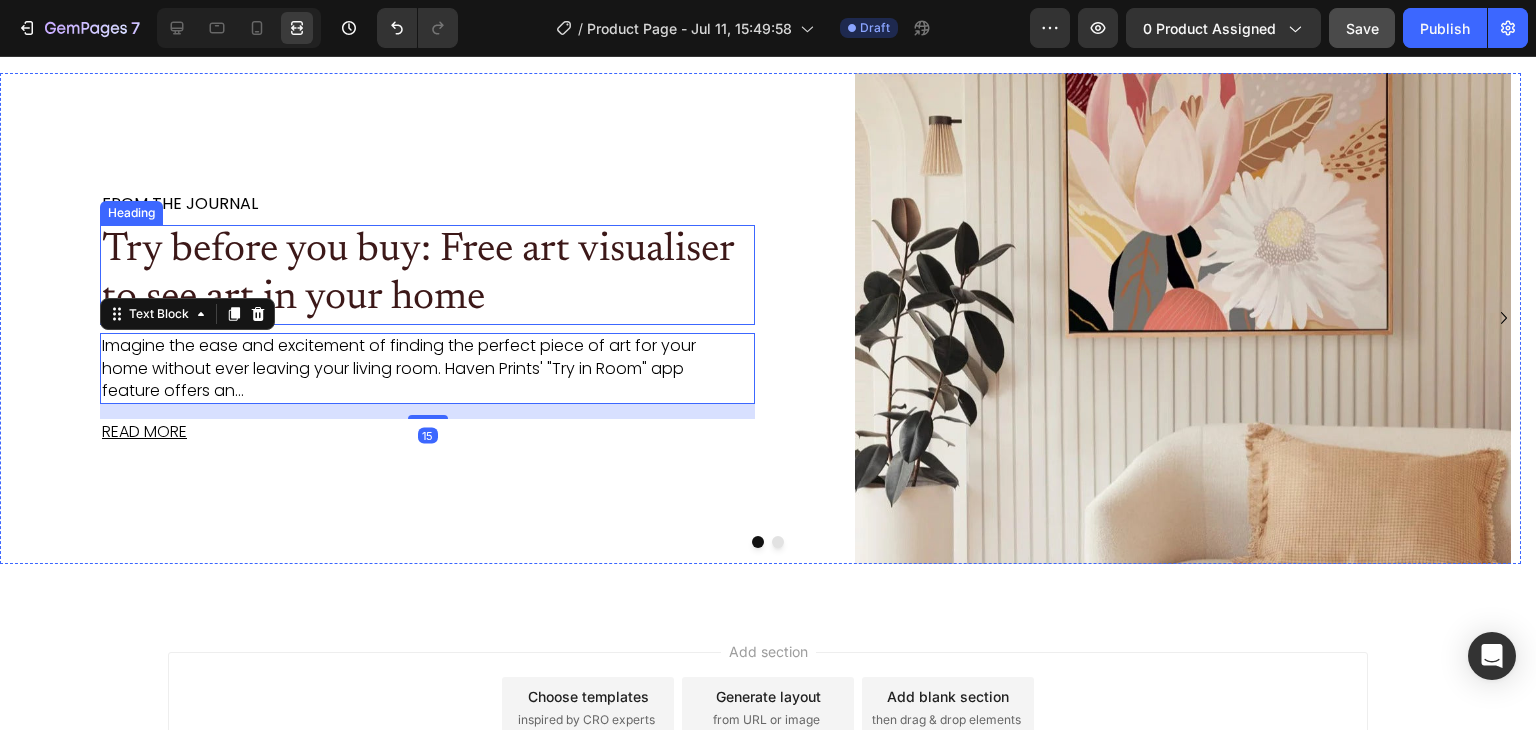 click on "Try before you buy: Free art visualiser to see art in your home" at bounding box center [427, 275] 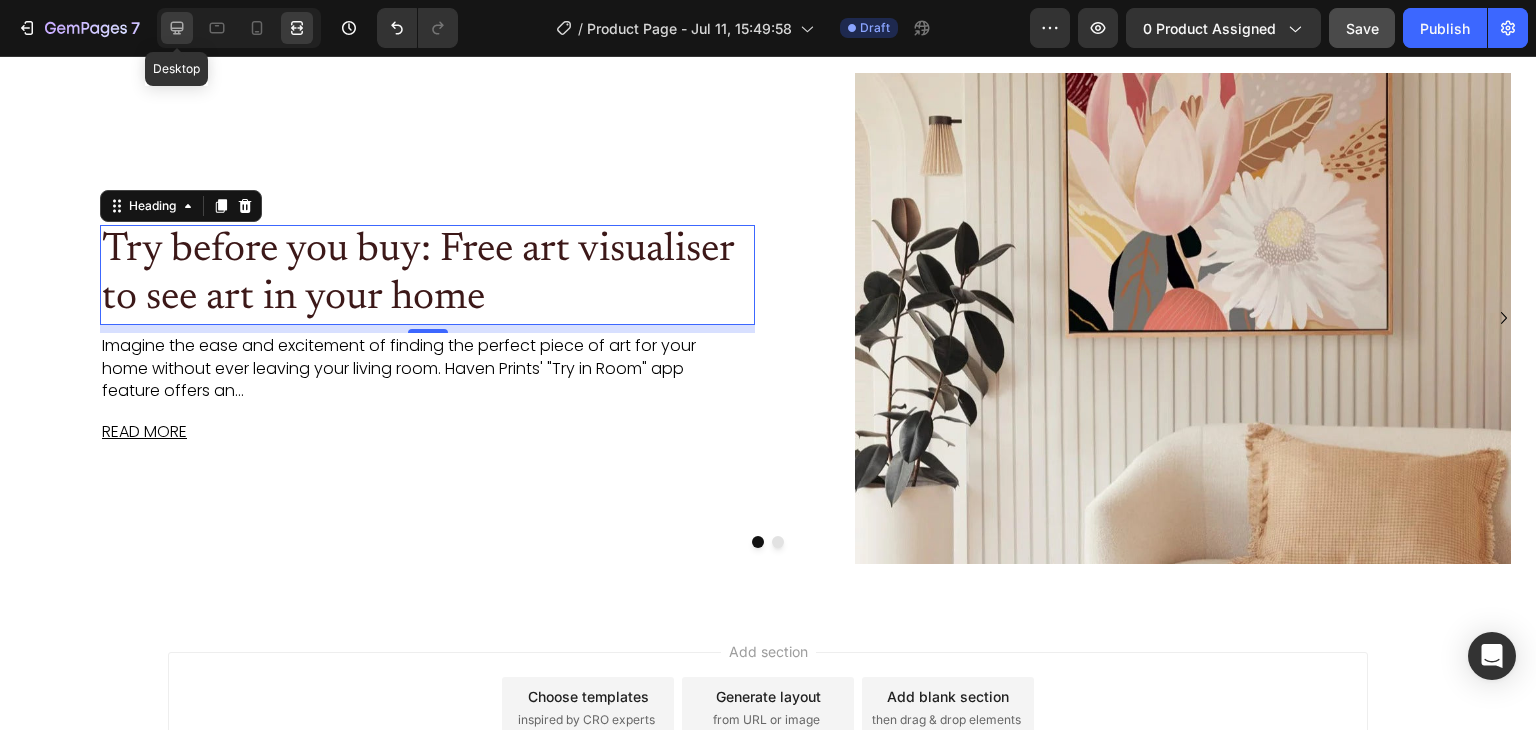 click 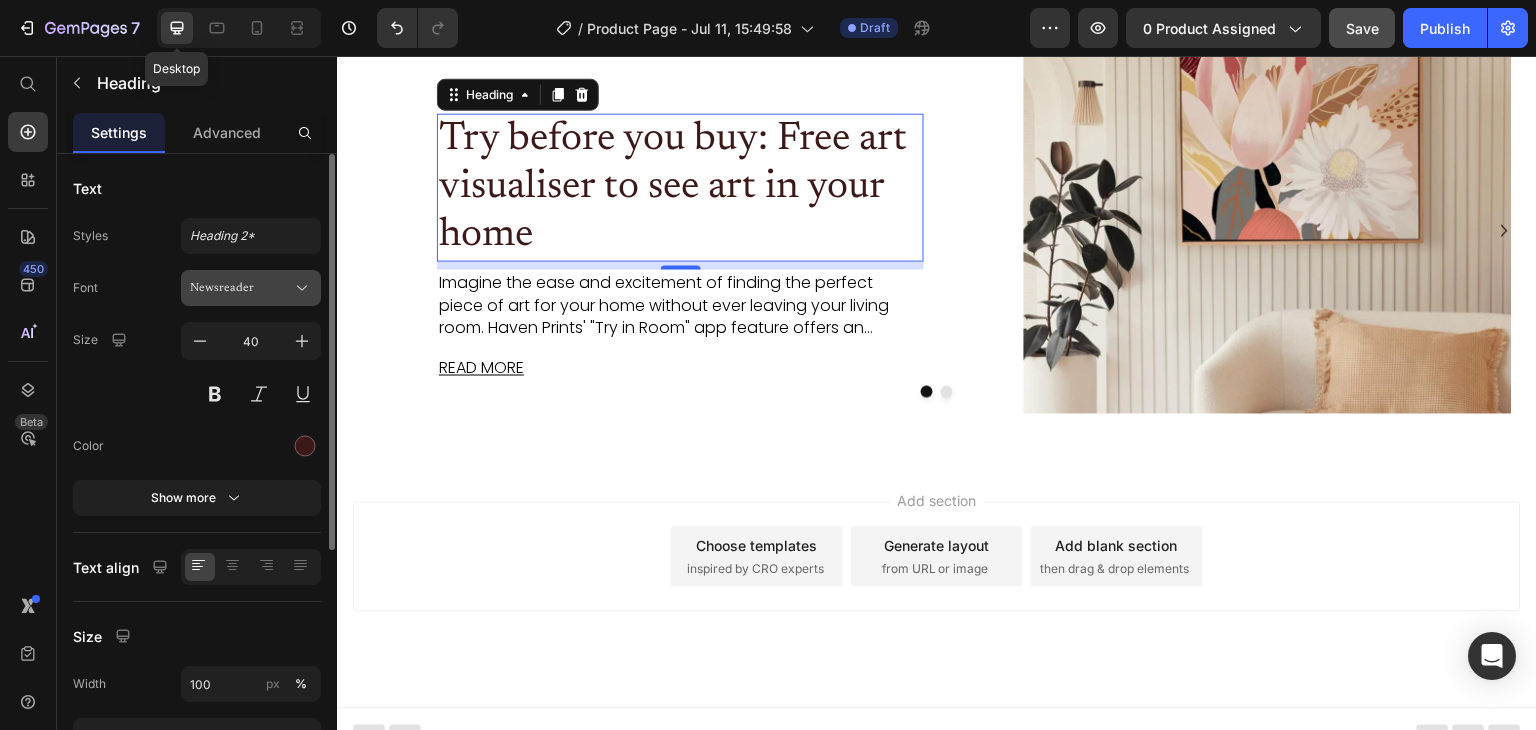 scroll, scrollTop: 3862, scrollLeft: 0, axis: vertical 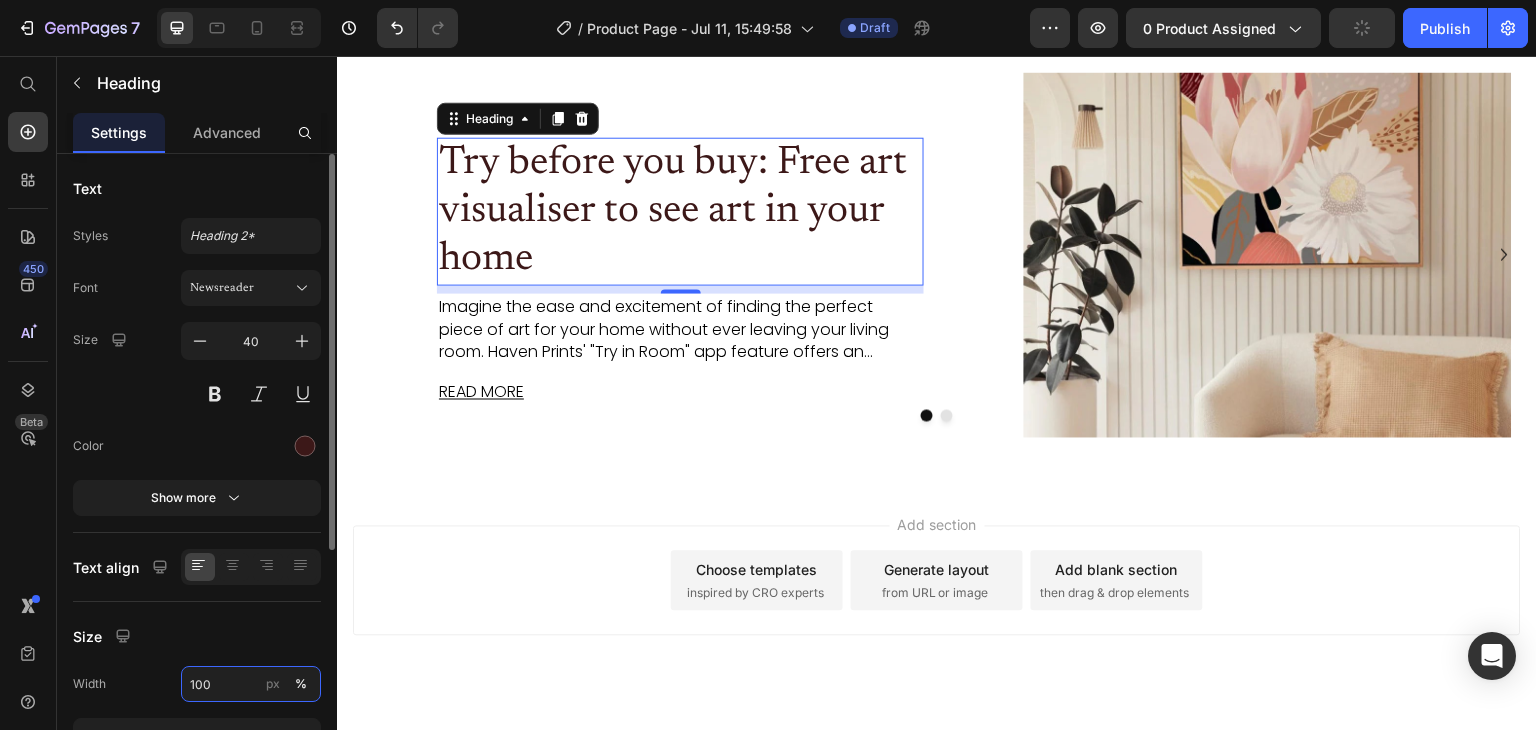 click on "100" at bounding box center [251, 684] 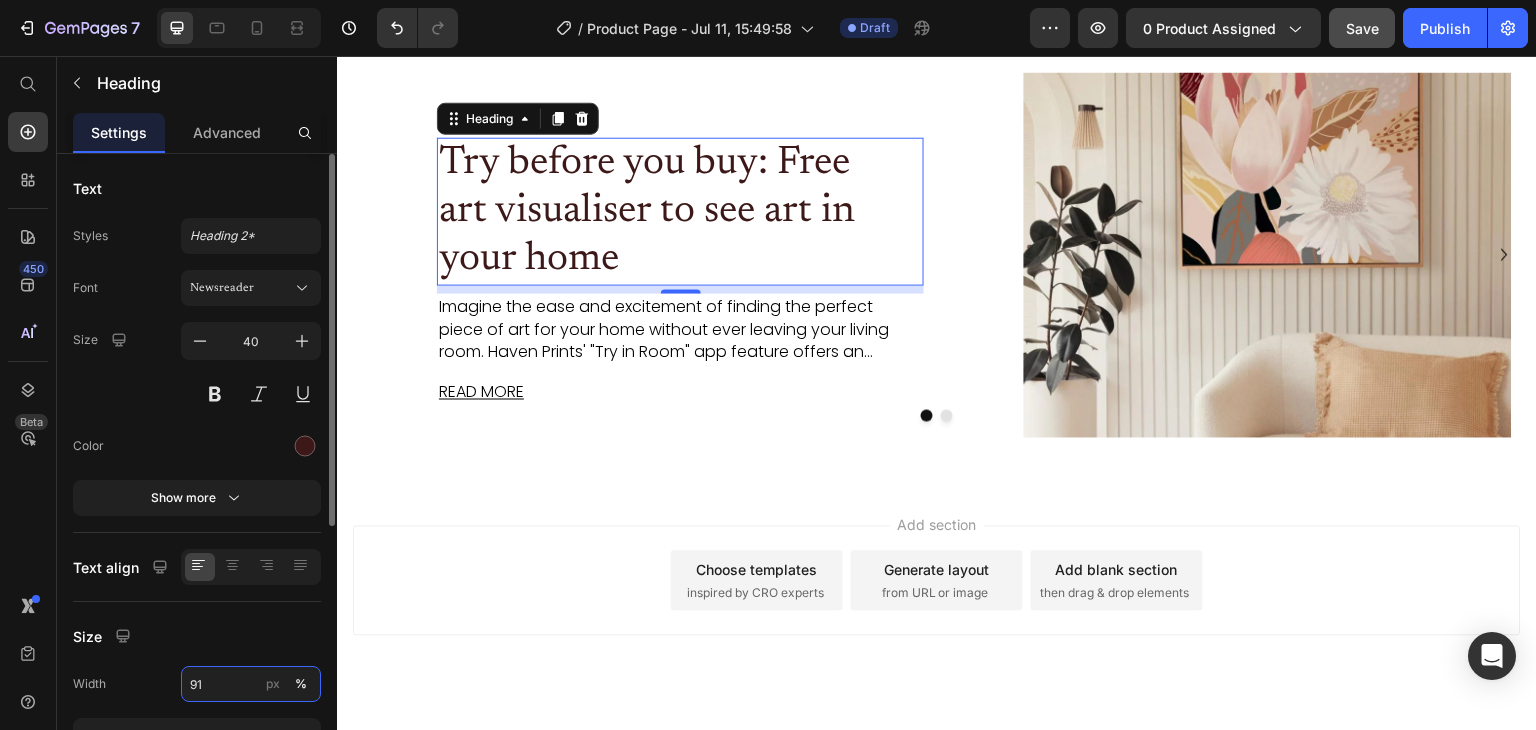 type on "90" 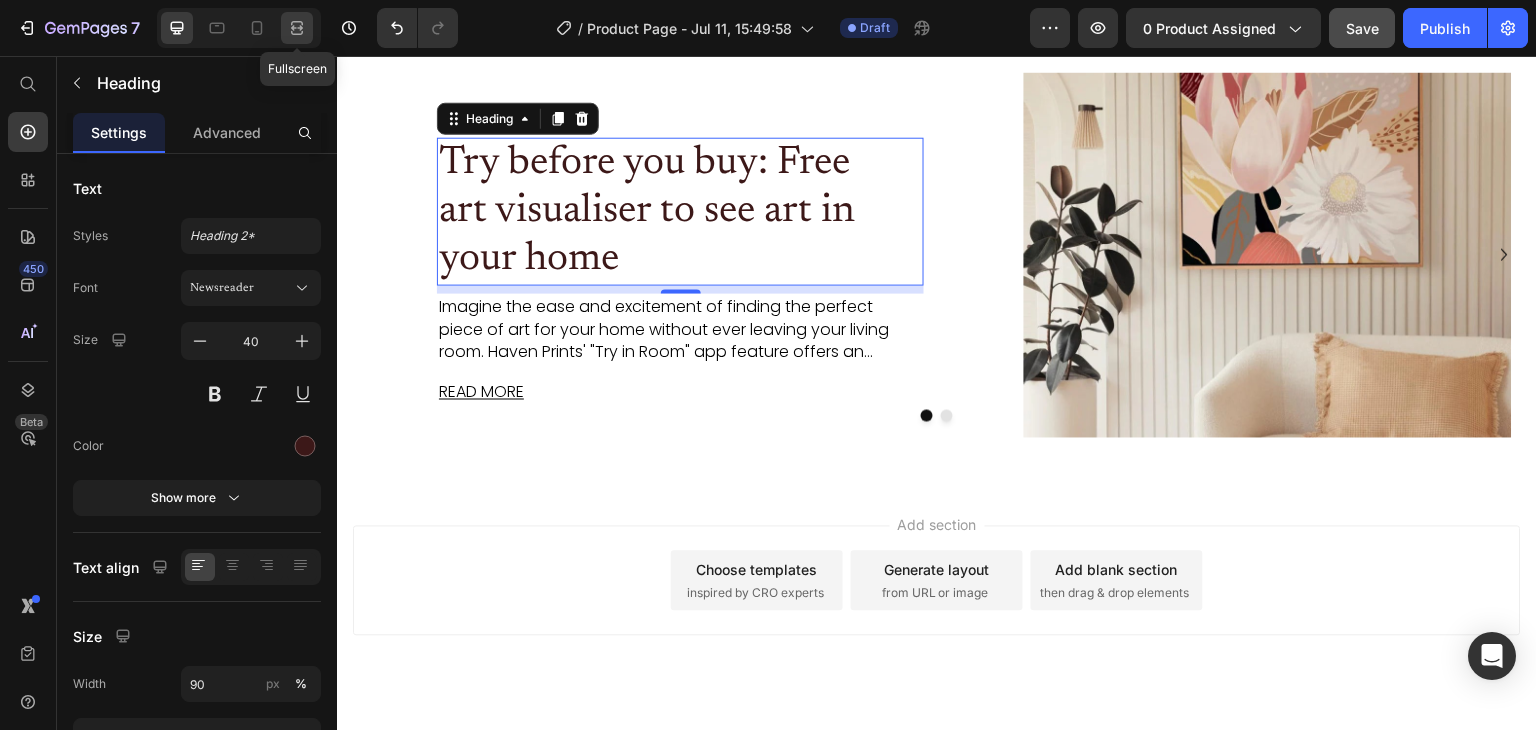 click 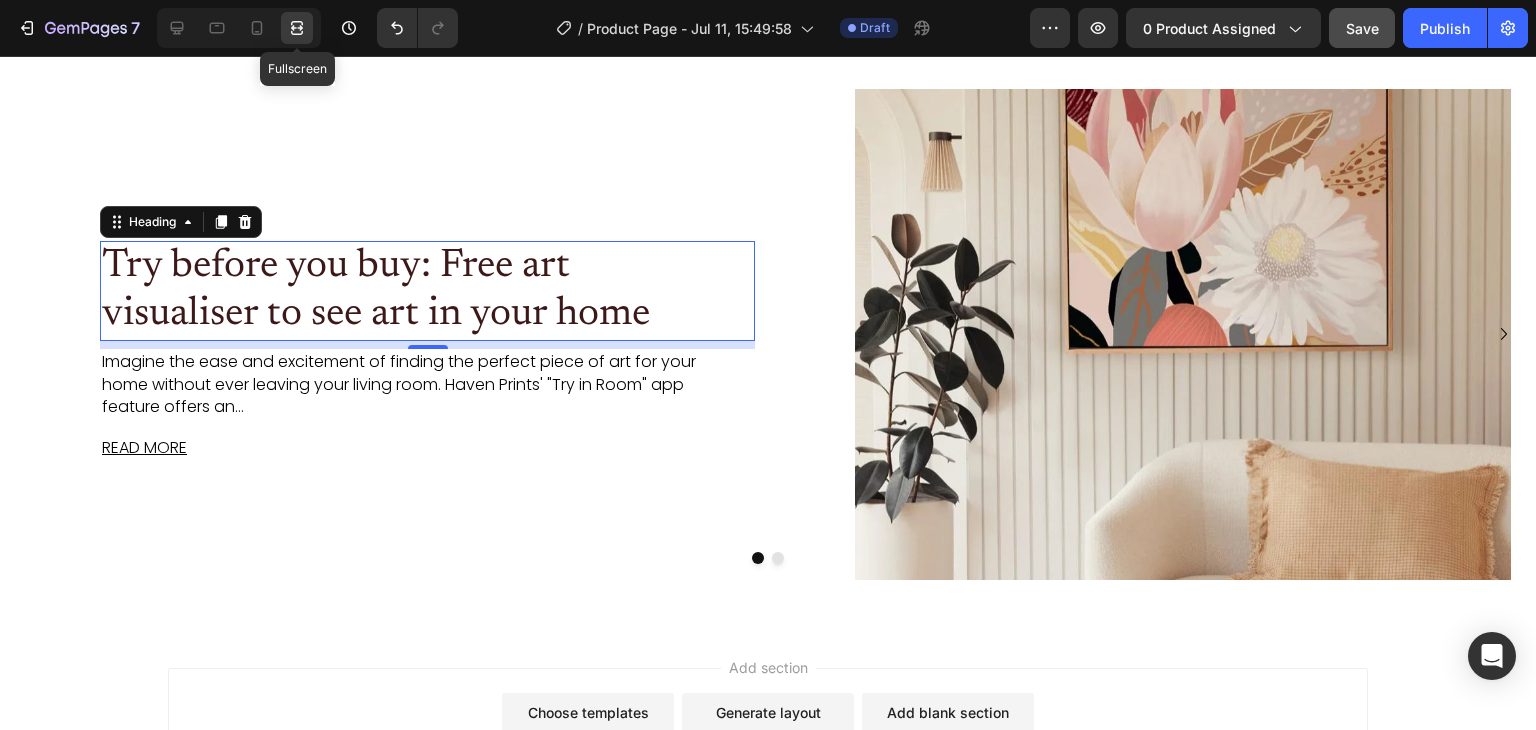 scroll, scrollTop: 3988, scrollLeft: 0, axis: vertical 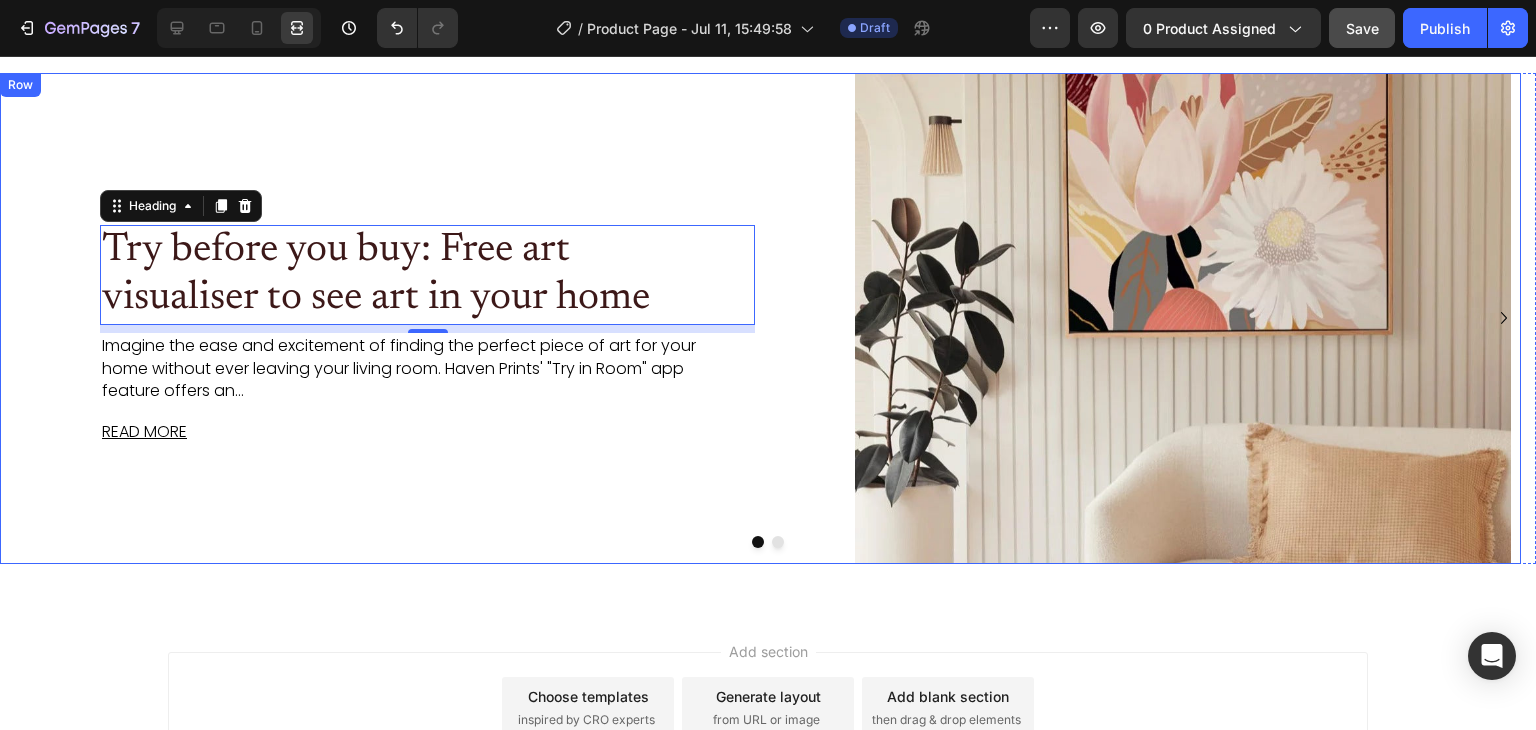 click on "FROM THE JOURNAL Text Block Try before you buy: Free art visualiser to see art in your home Heading   8 Imagine the ease and excitement of finding the perfect piece of art for your home without ever leaving your living room. Haven Prints' "Try in Room" app feature offers an... Text Block READ MORE Text Block" at bounding box center [427, 319] 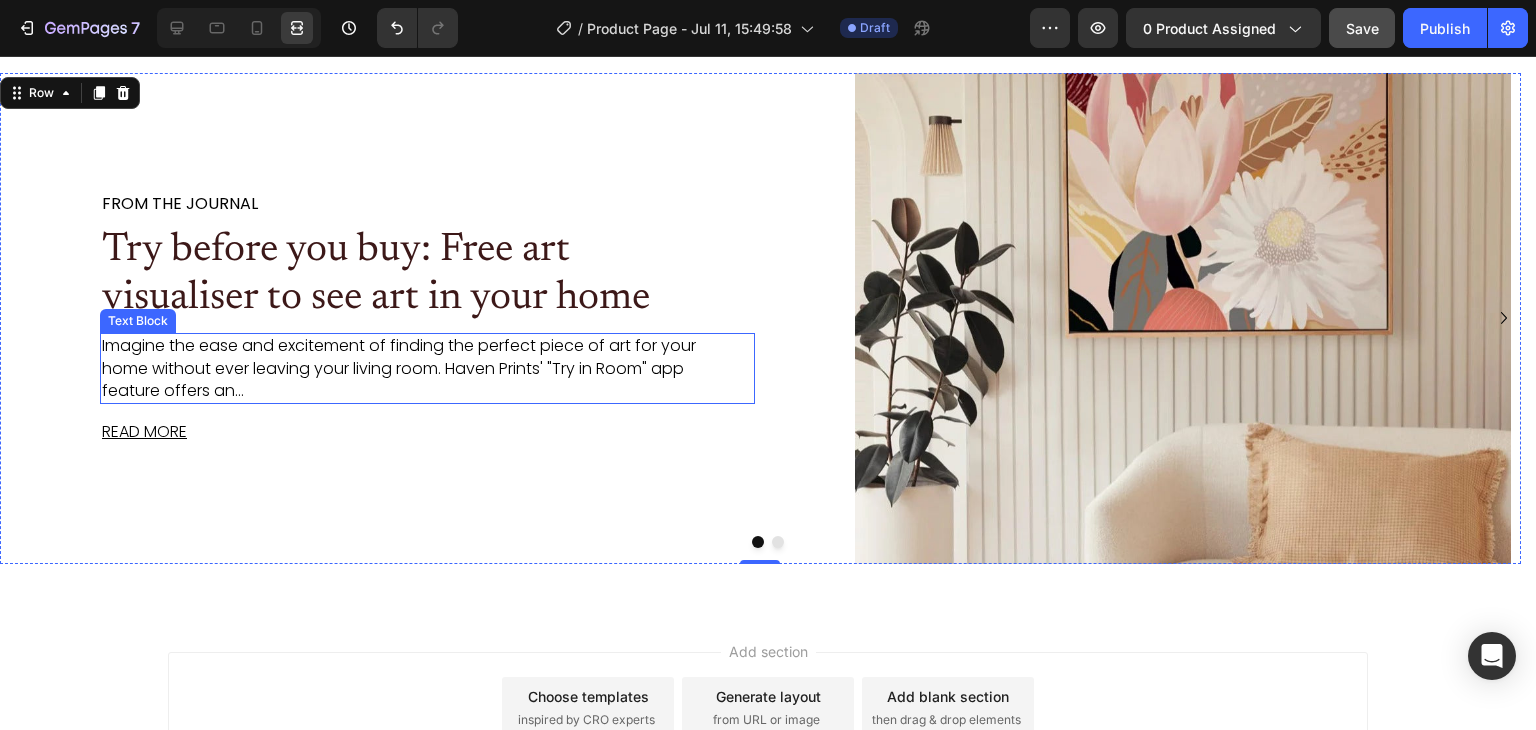 click on "Imagine the ease and excitement of finding the perfect piece of art for your home without ever leaving your living room. Haven Prints' "Try in Room" app feature offers an..." at bounding box center (411, 368) 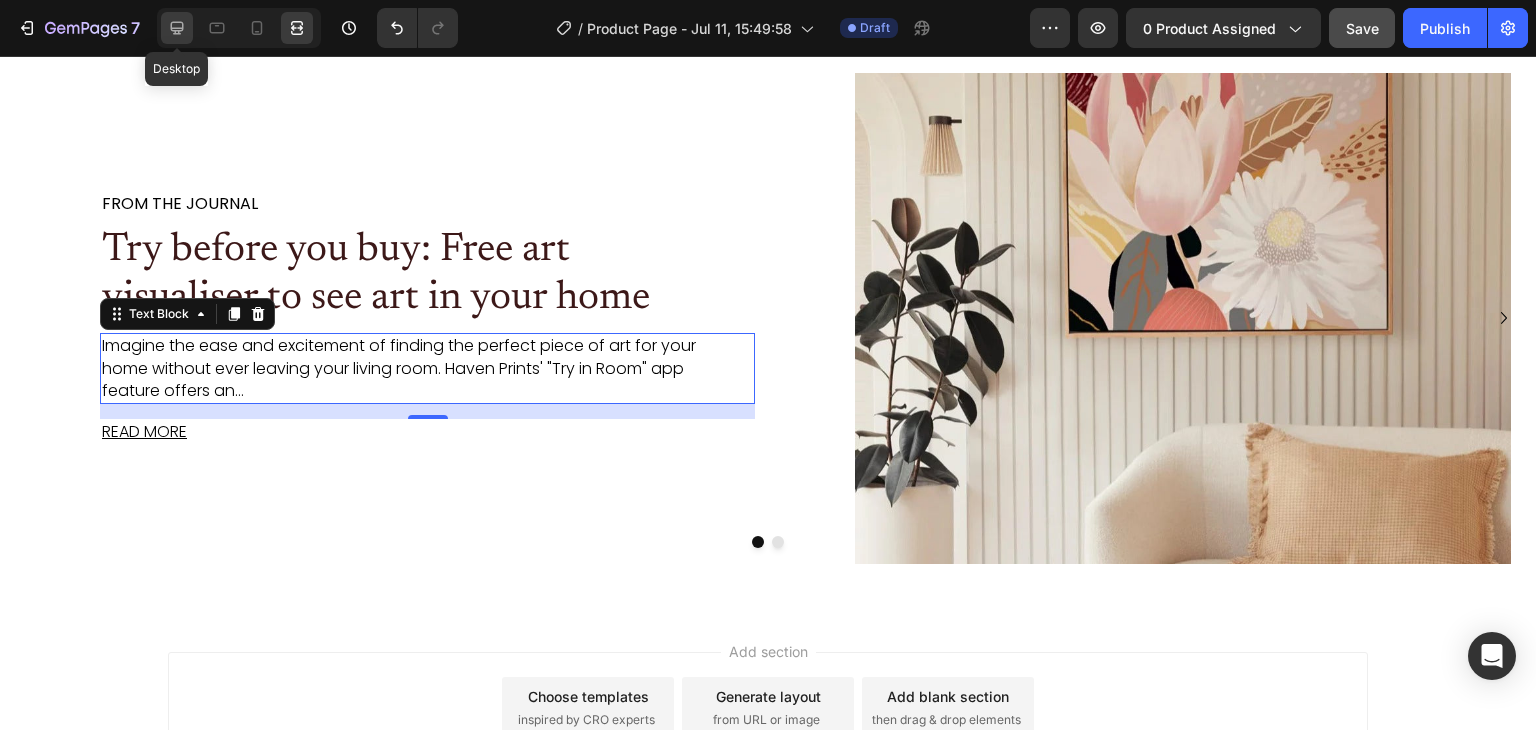 click 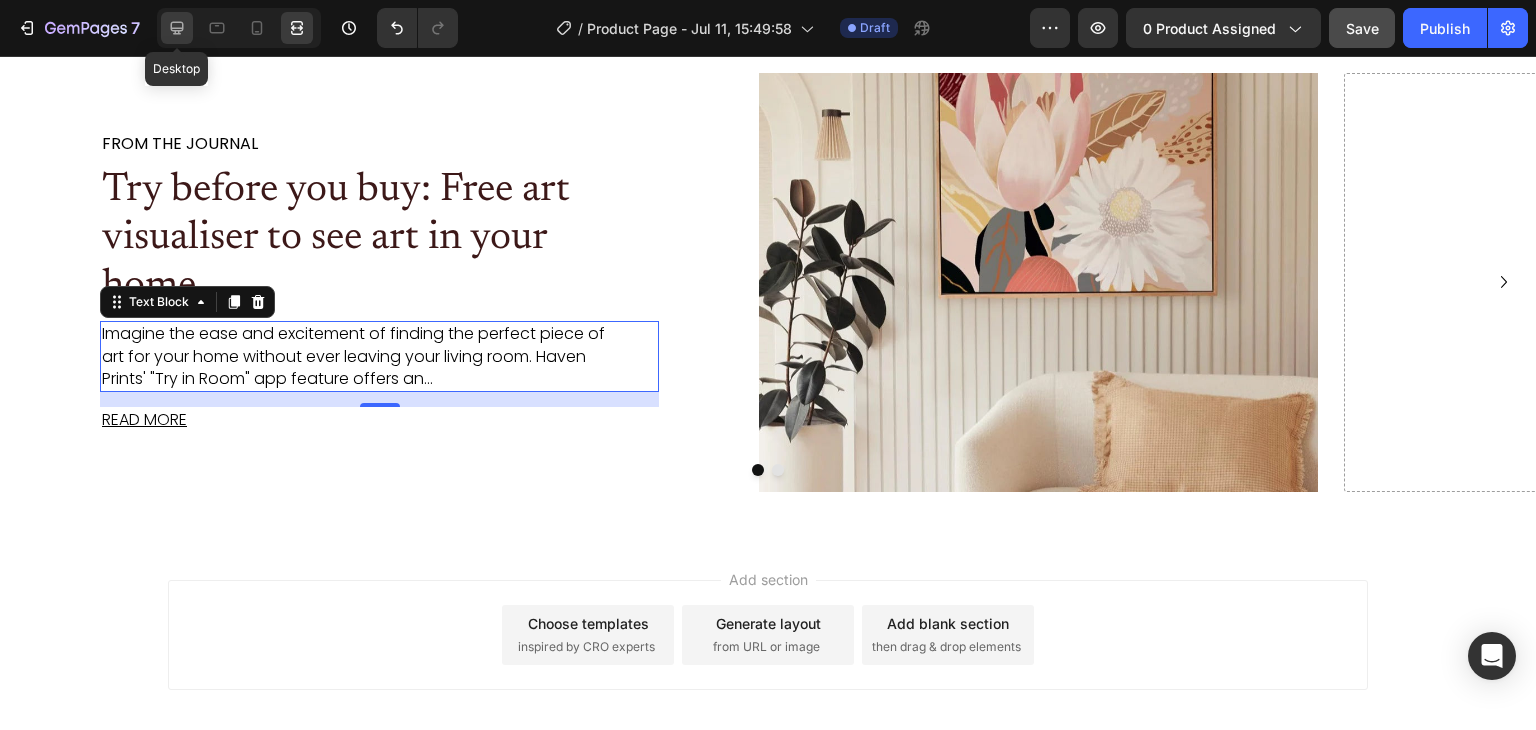scroll, scrollTop: 3862, scrollLeft: 0, axis: vertical 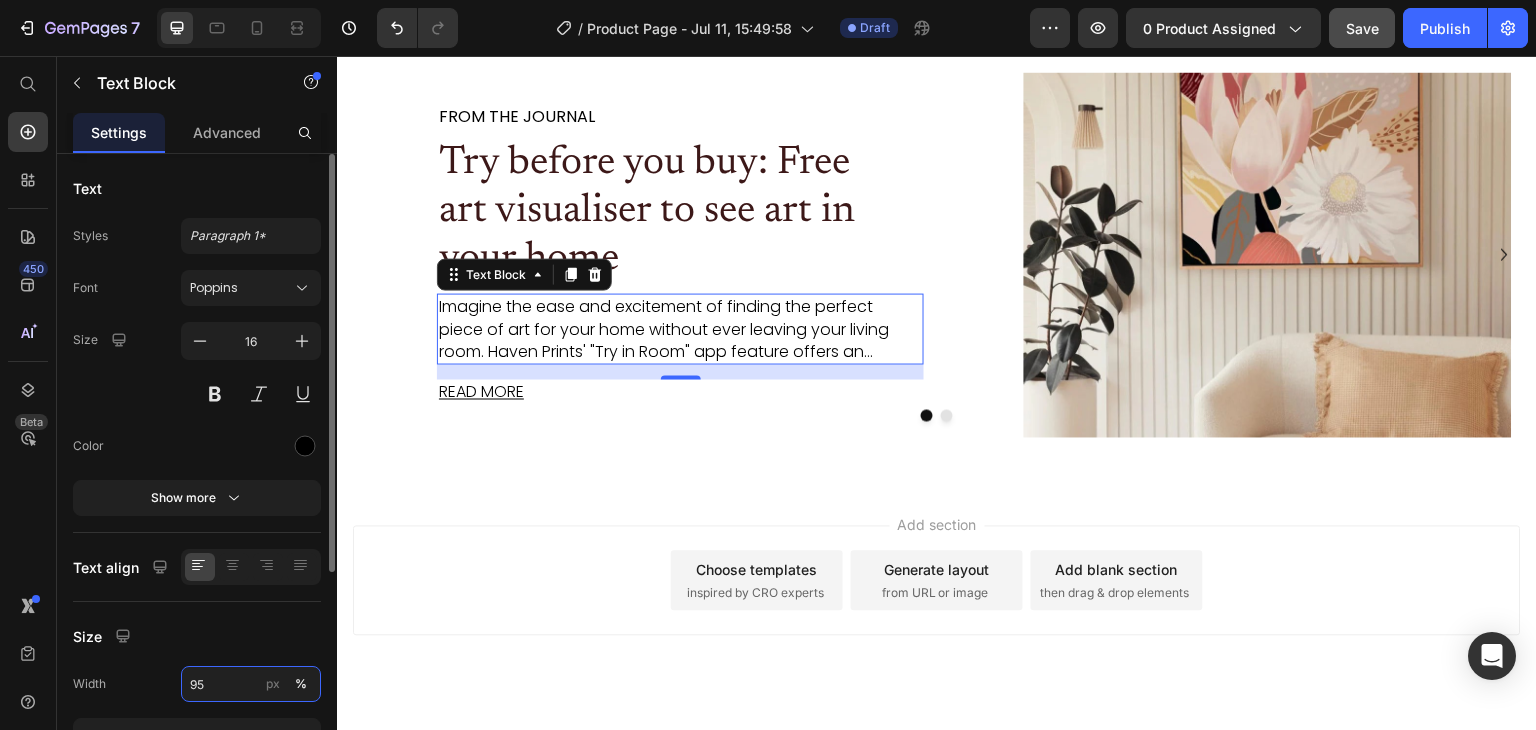 click on "95" at bounding box center (251, 684) 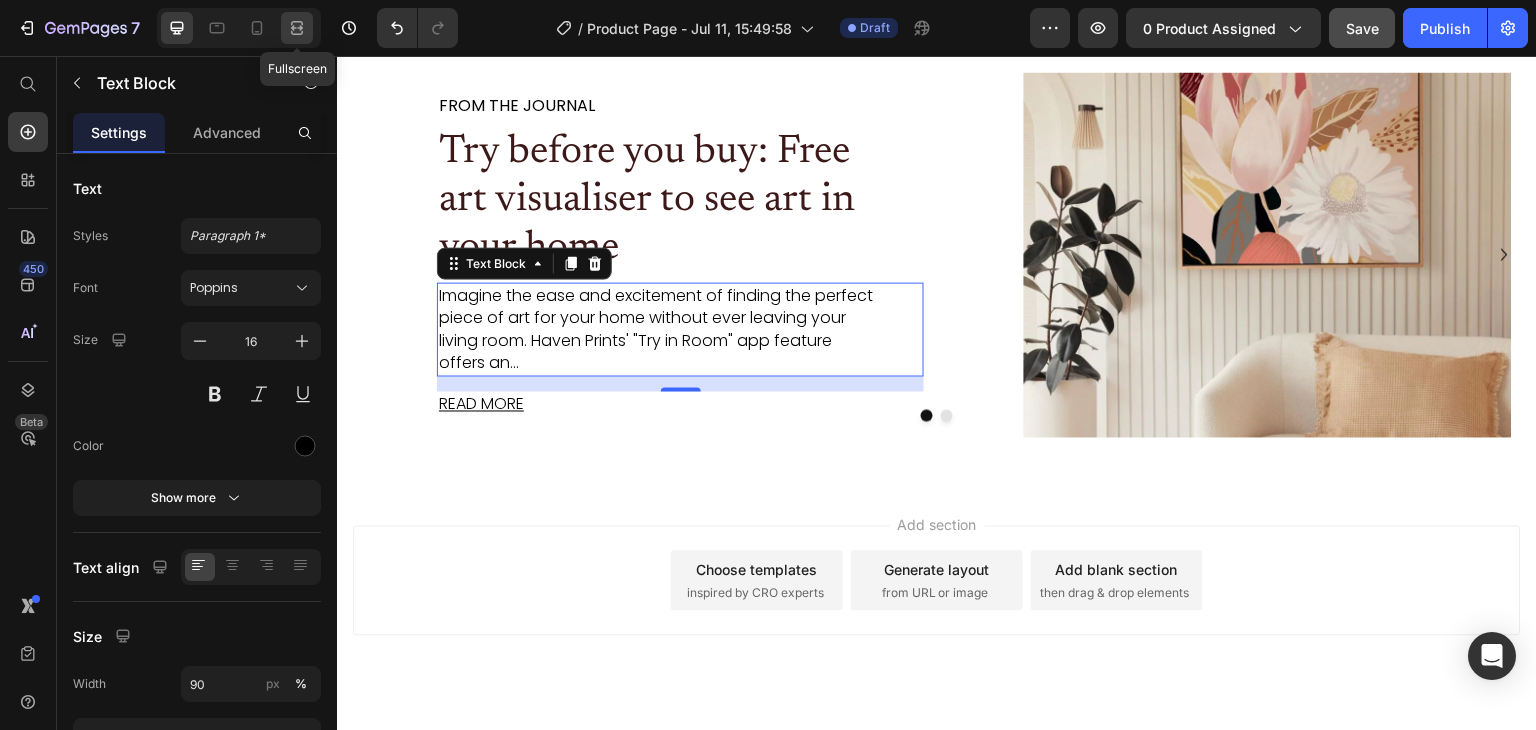 click 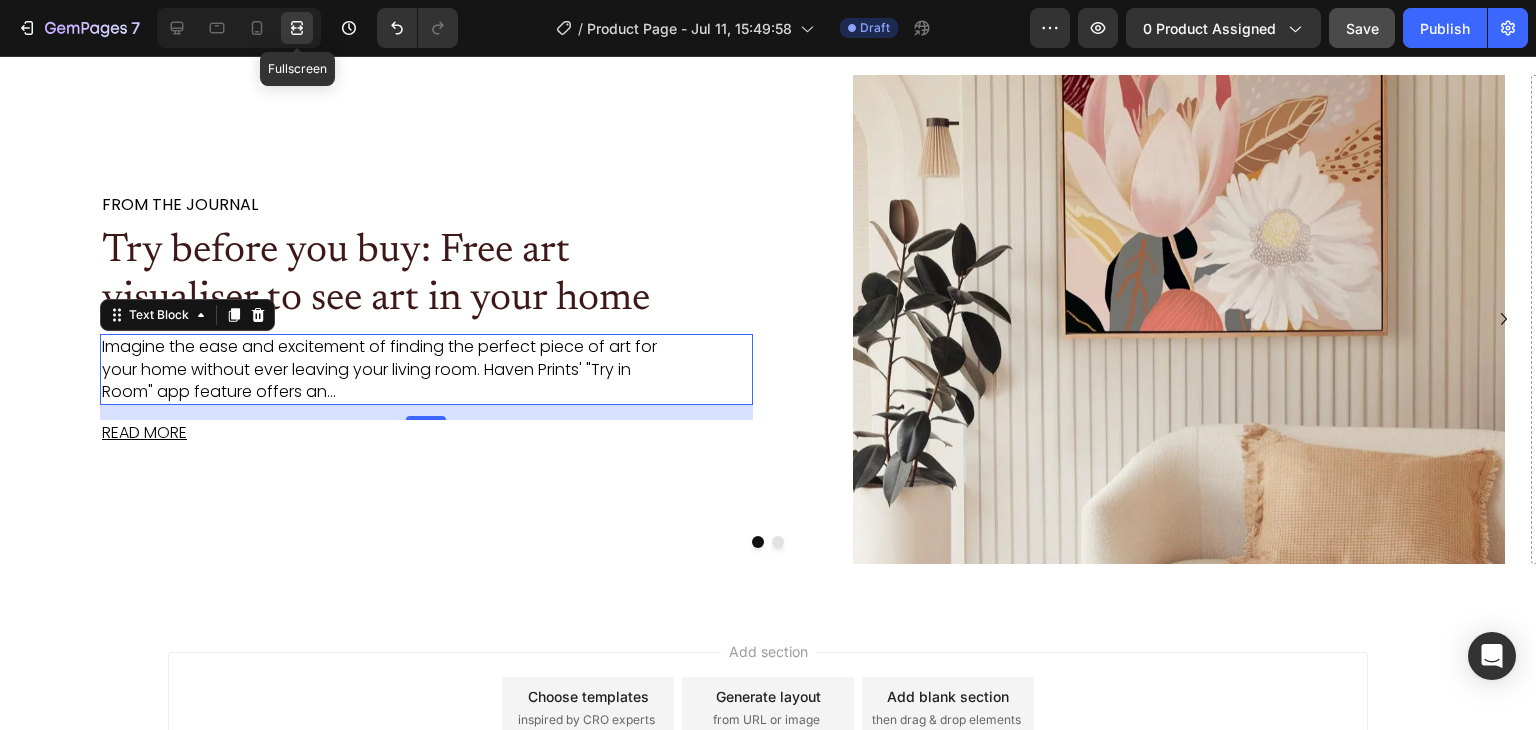 scroll, scrollTop: 3988, scrollLeft: 0, axis: vertical 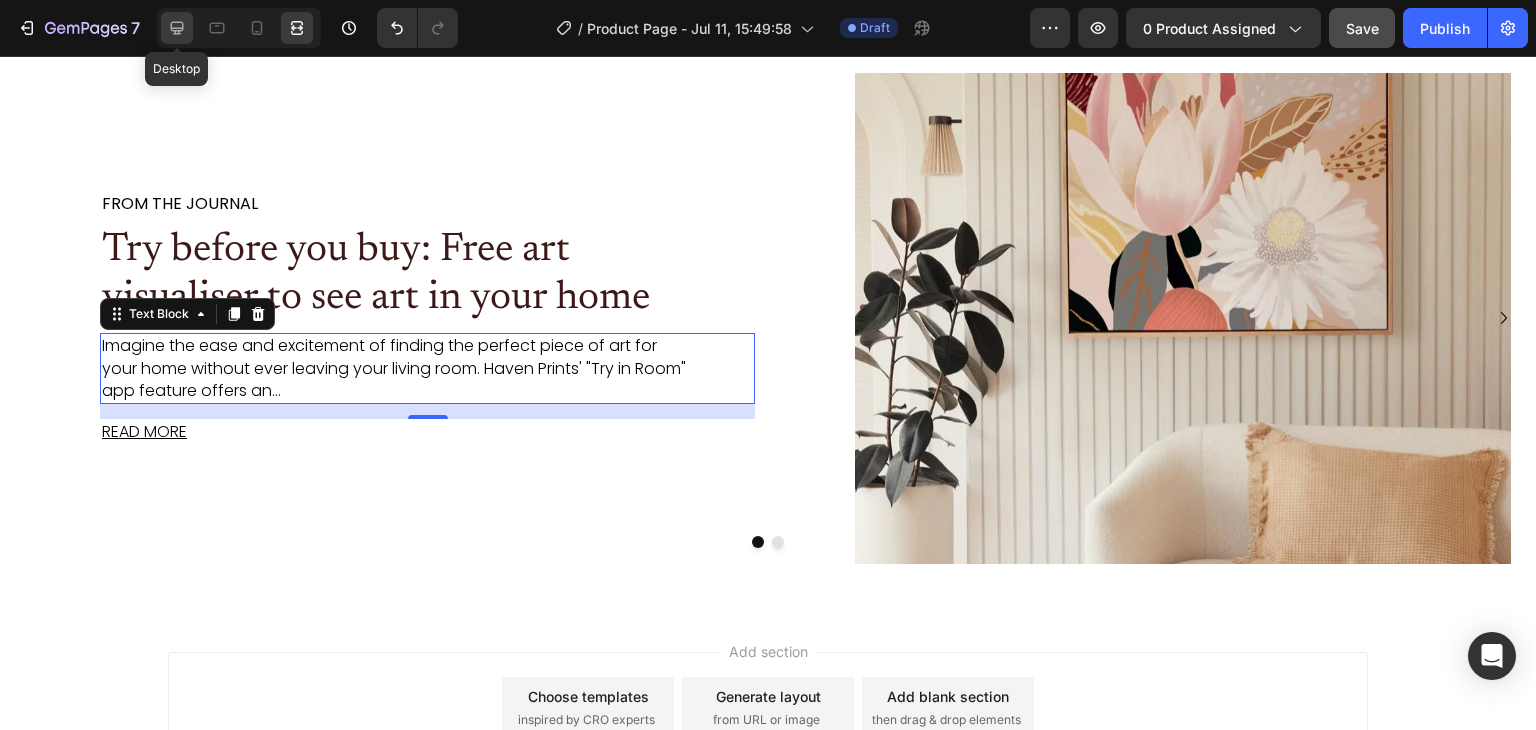click 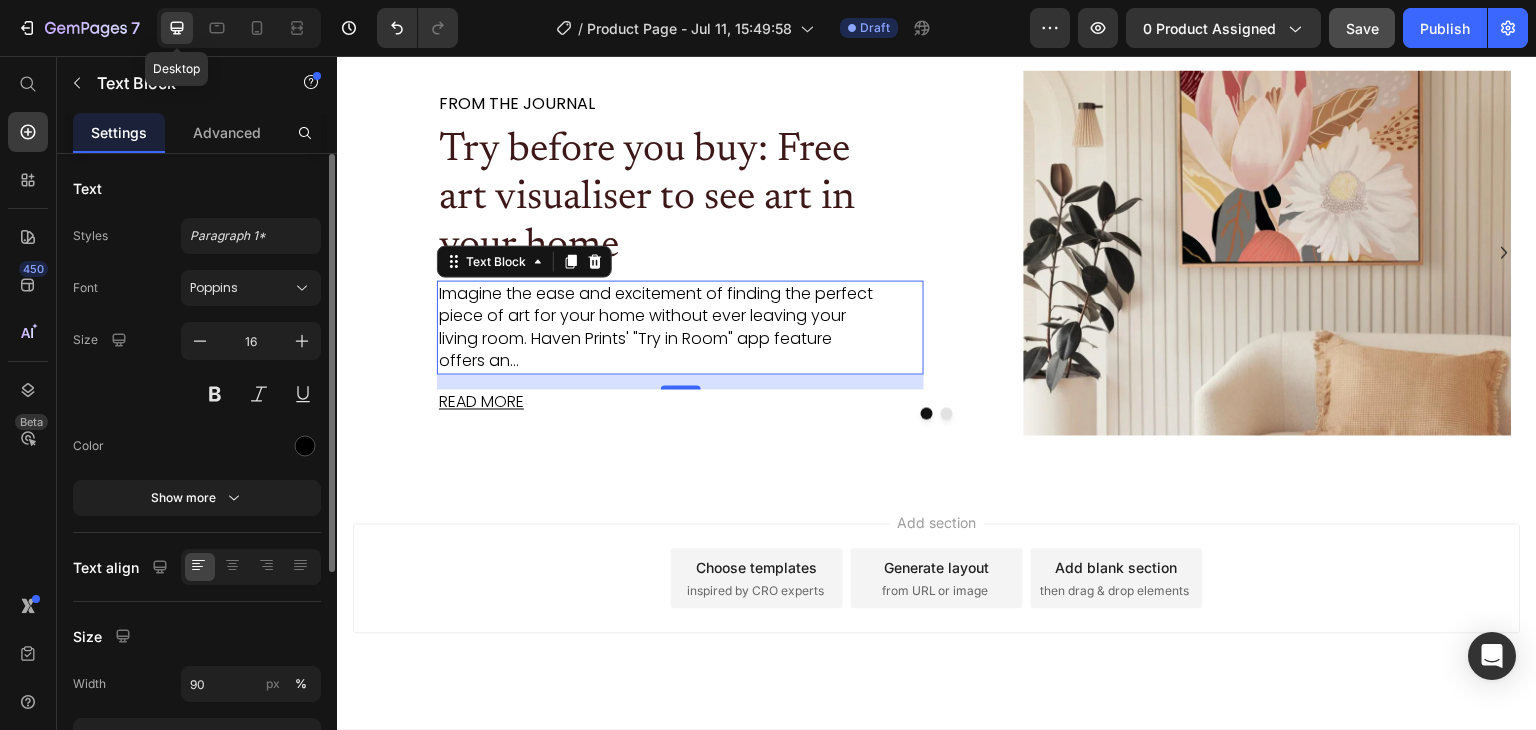 scroll, scrollTop: 3862, scrollLeft: 0, axis: vertical 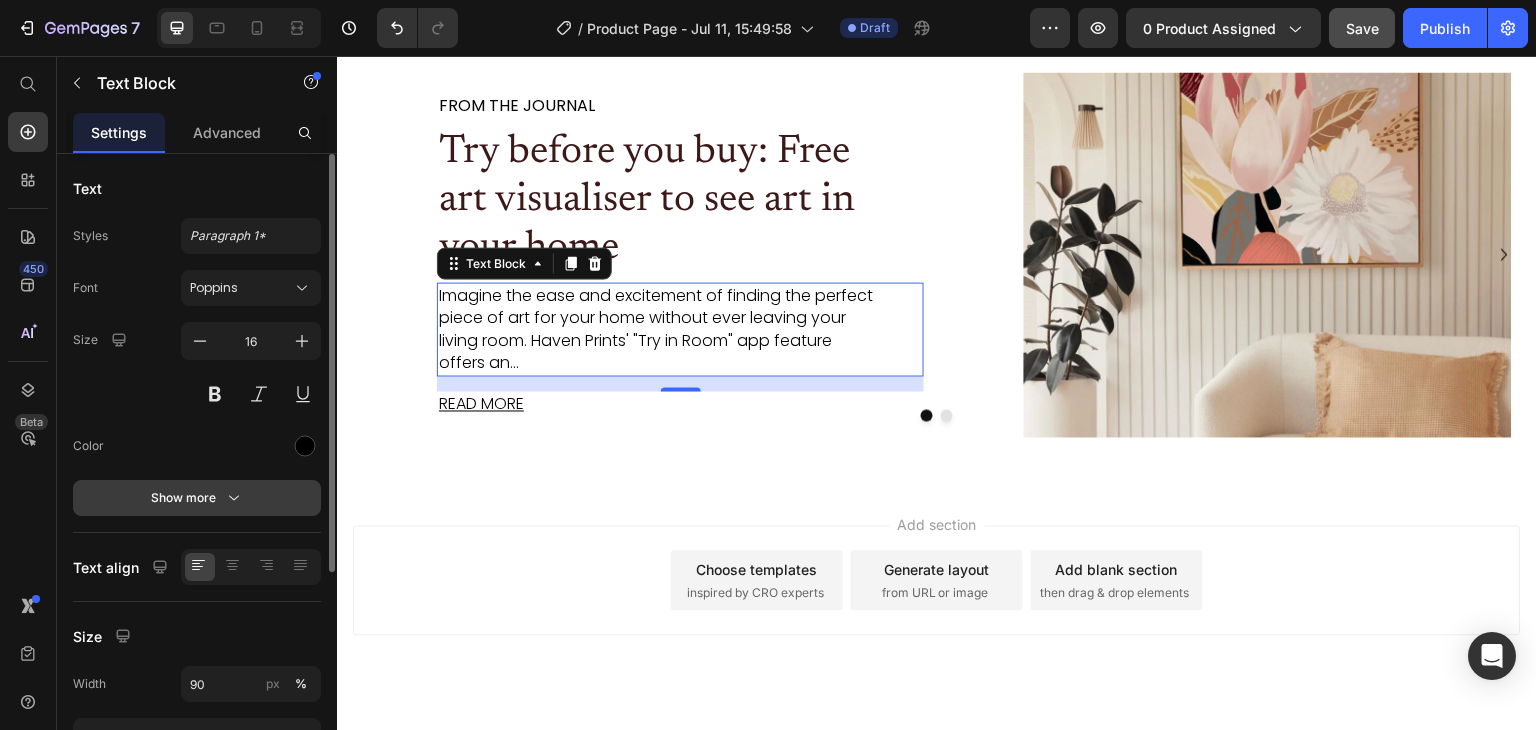 click on "Show more" at bounding box center (197, 498) 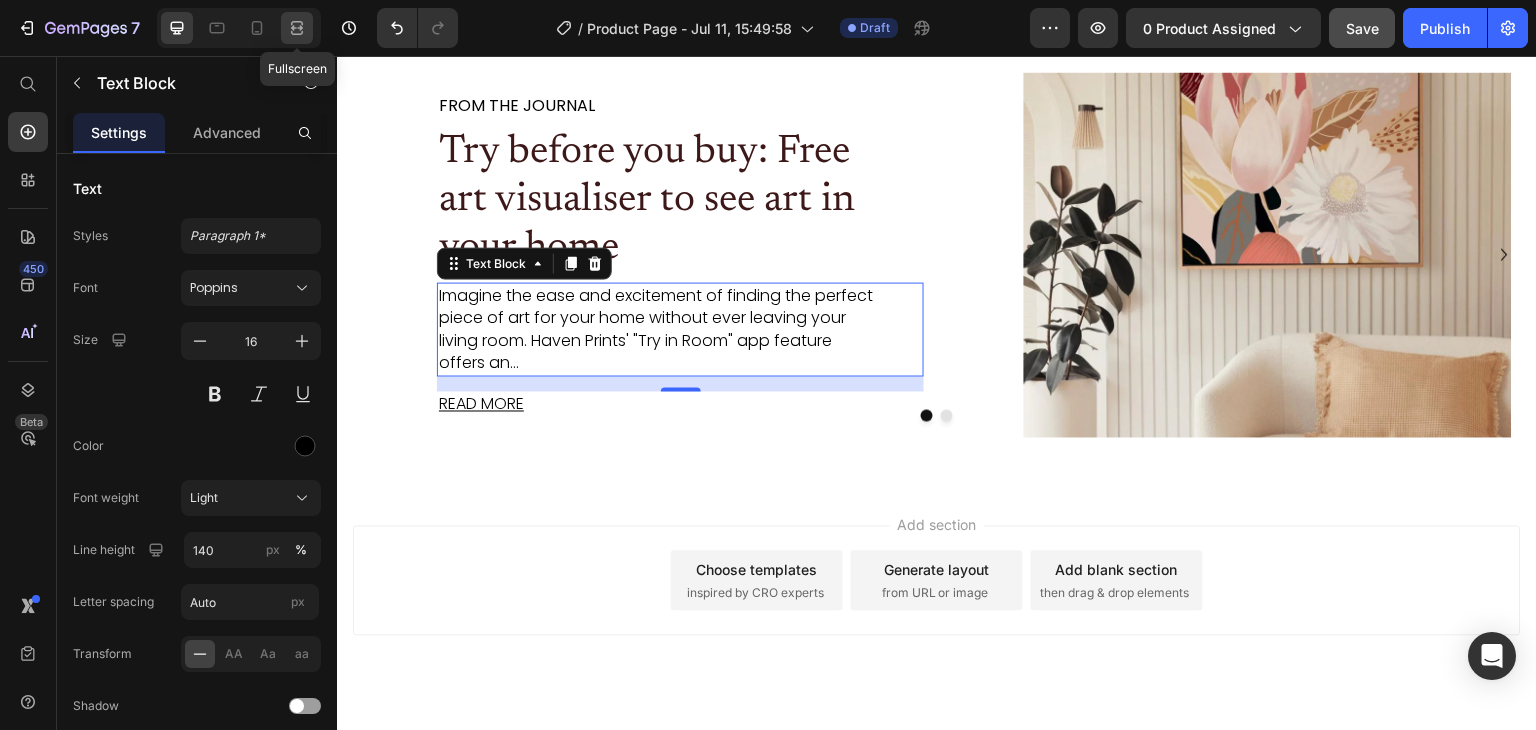 click 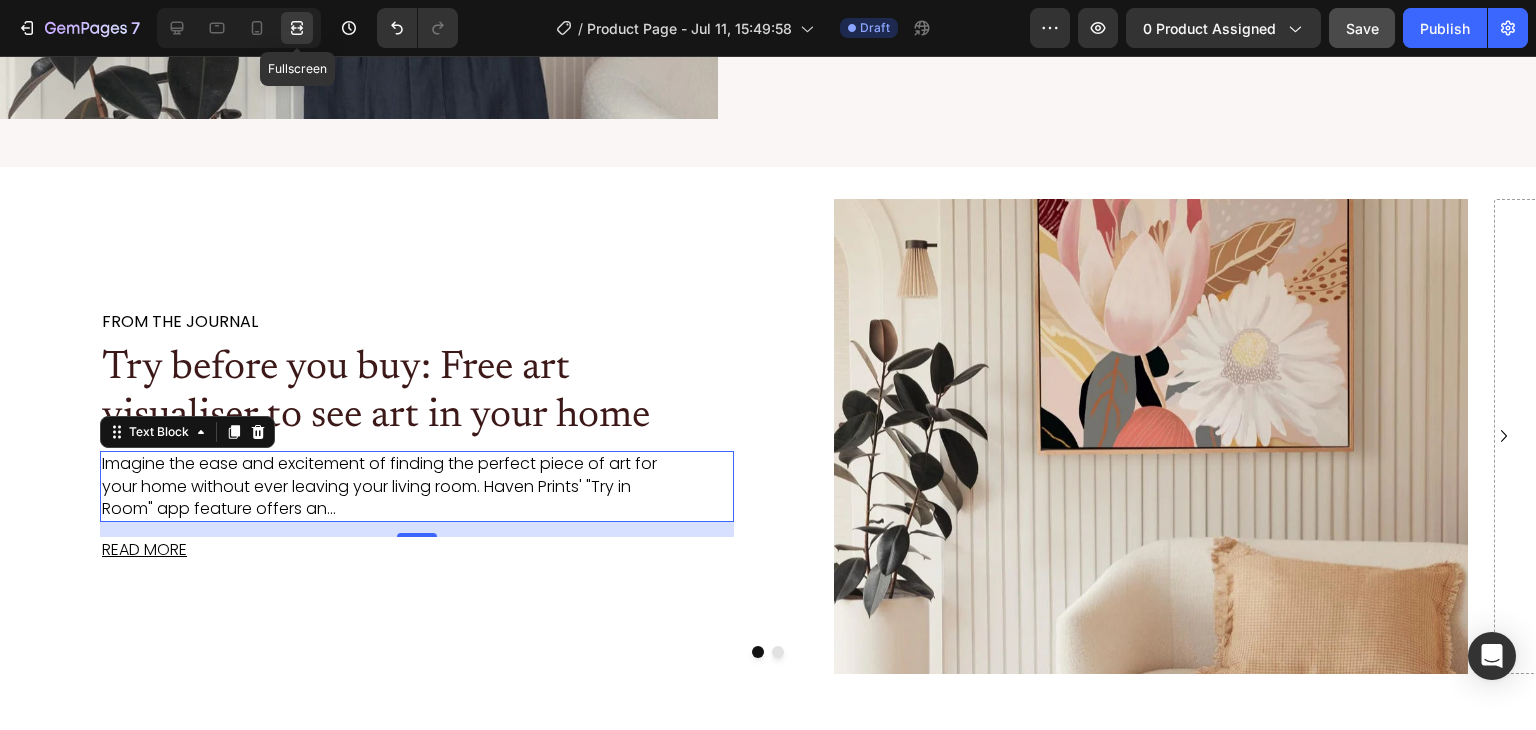 scroll, scrollTop: 3988, scrollLeft: 0, axis: vertical 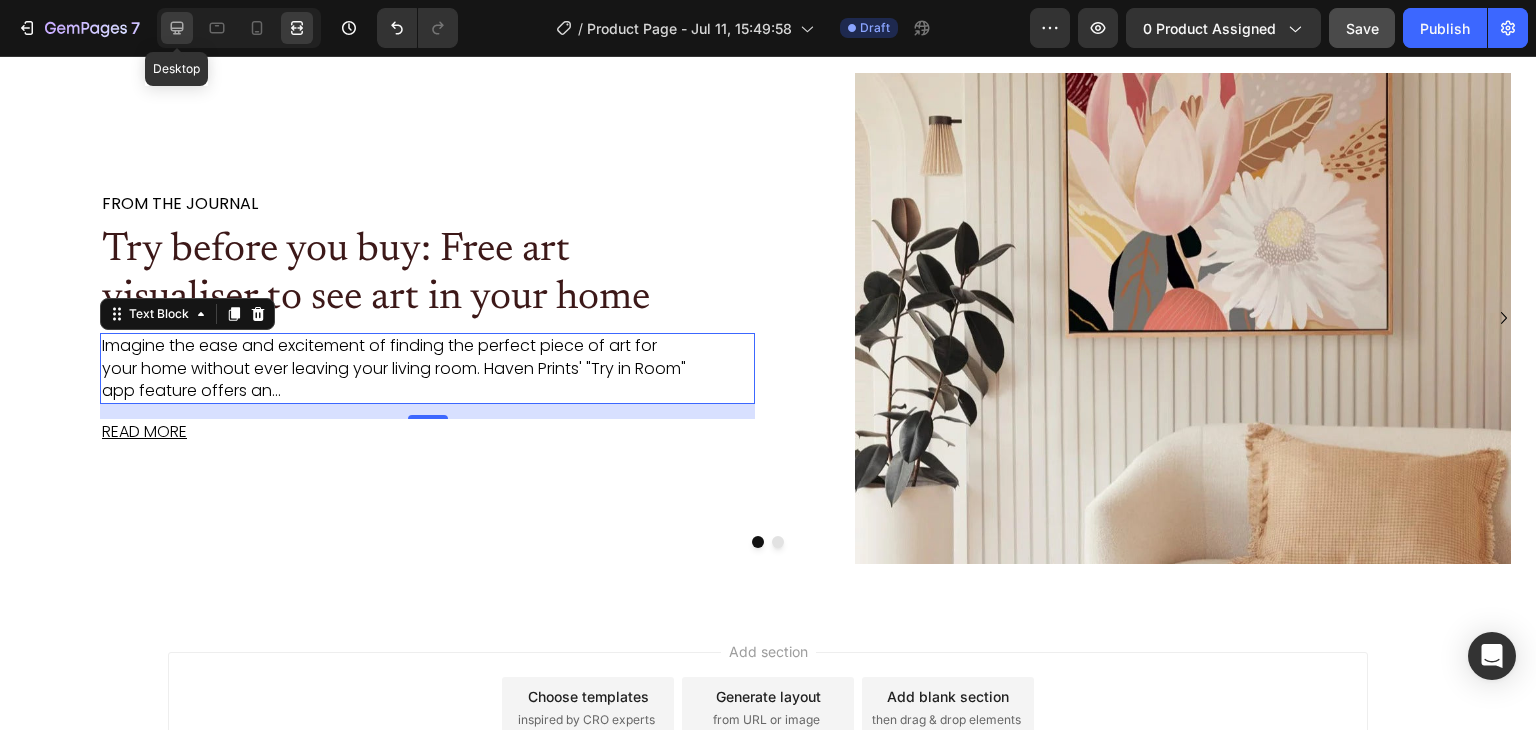 click 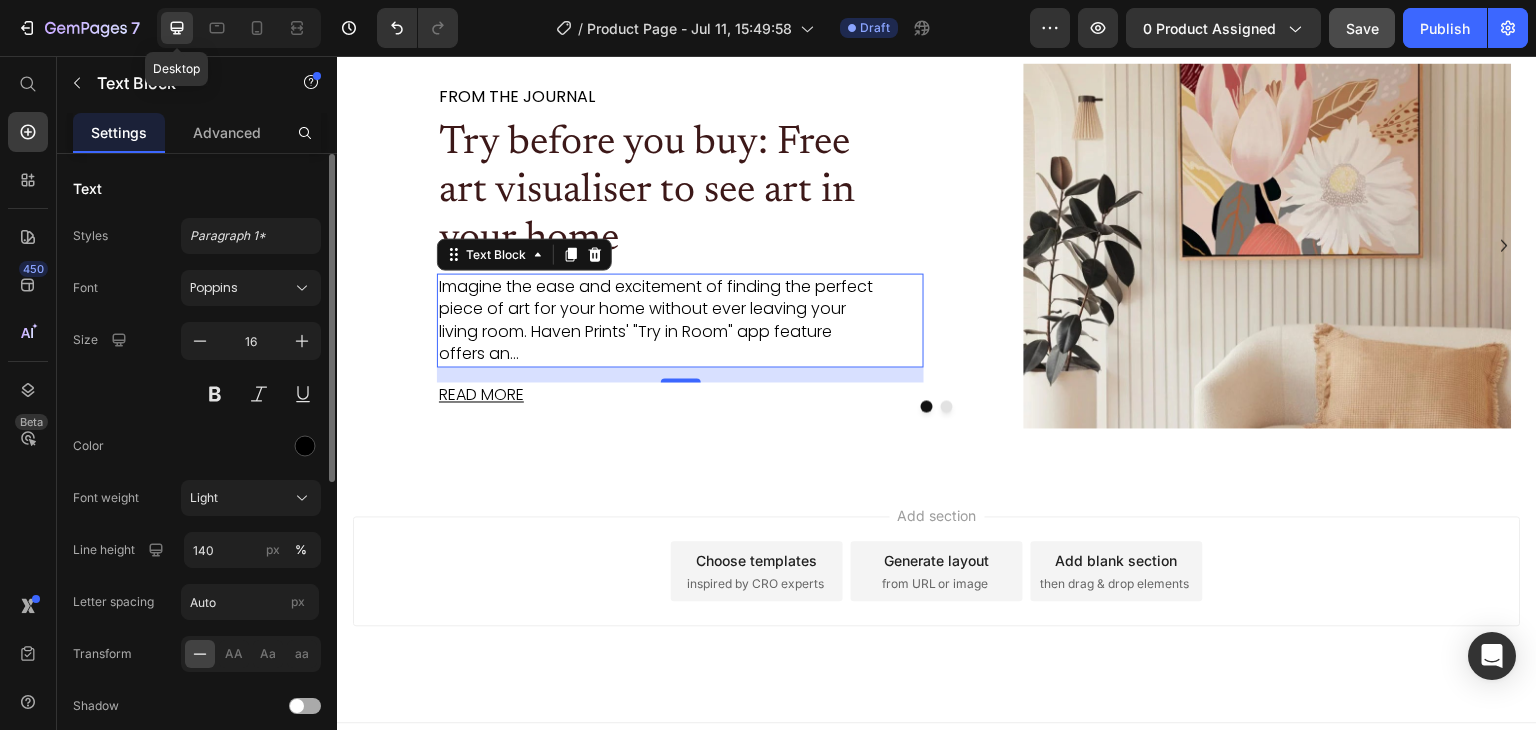 scroll, scrollTop: 3862, scrollLeft: 0, axis: vertical 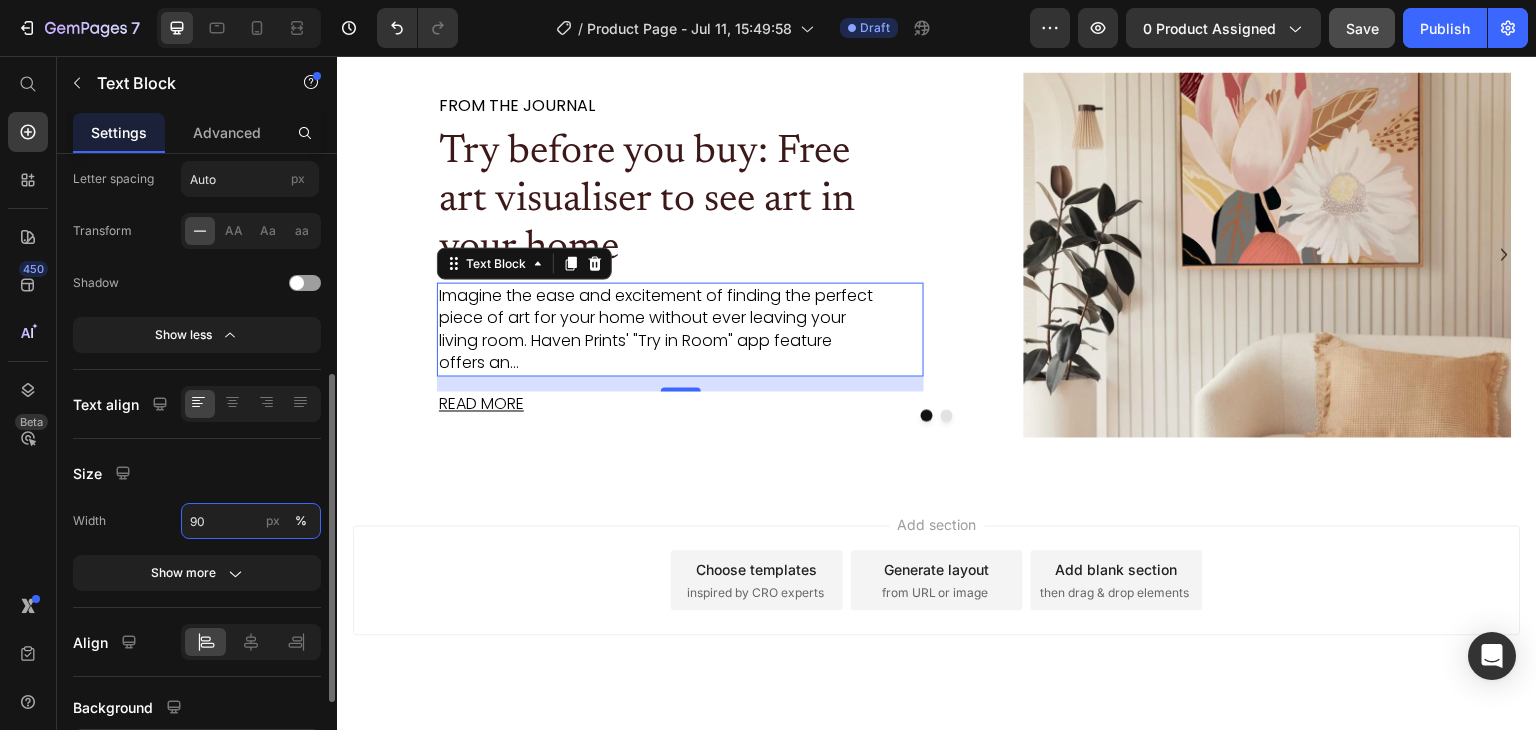 click on "90" at bounding box center [251, 521] 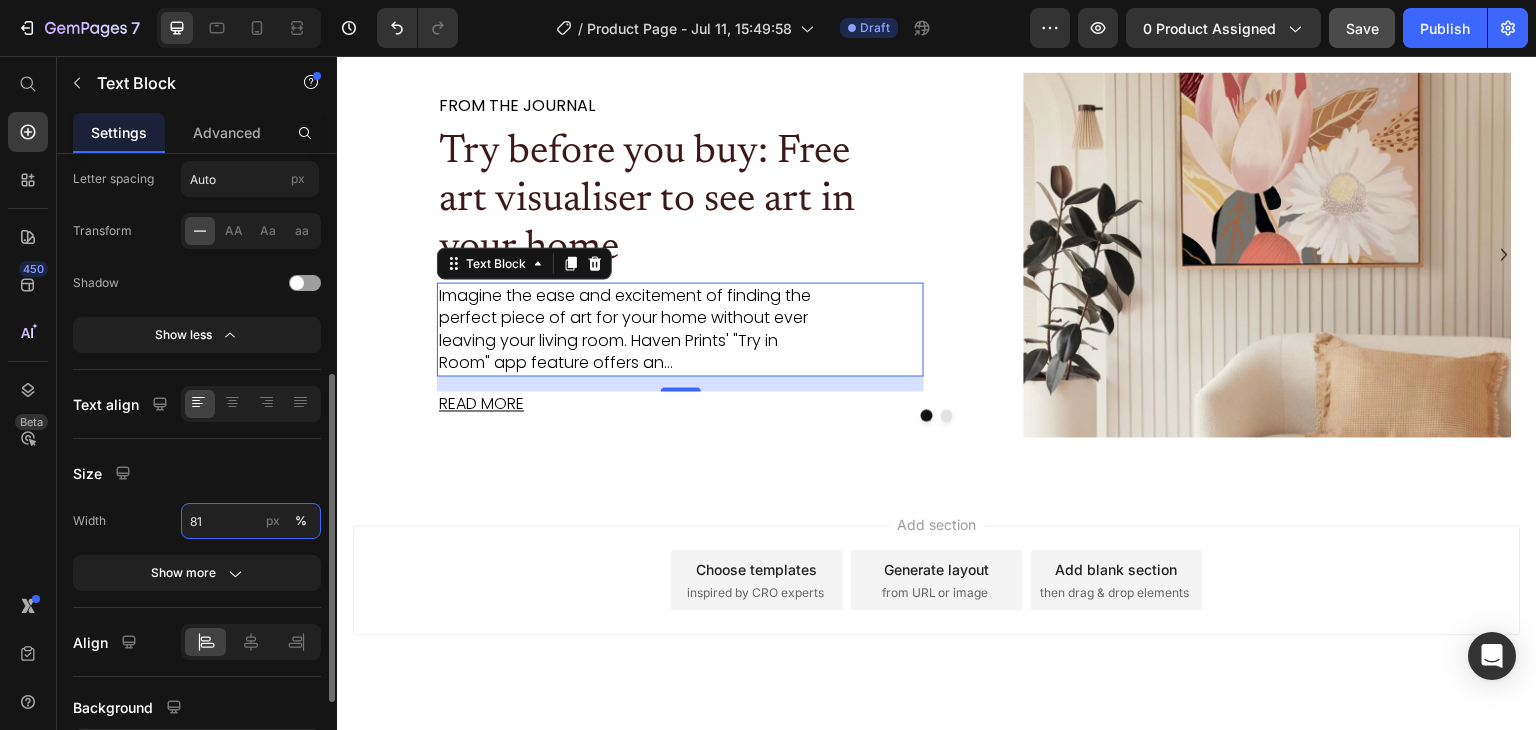 type on "80" 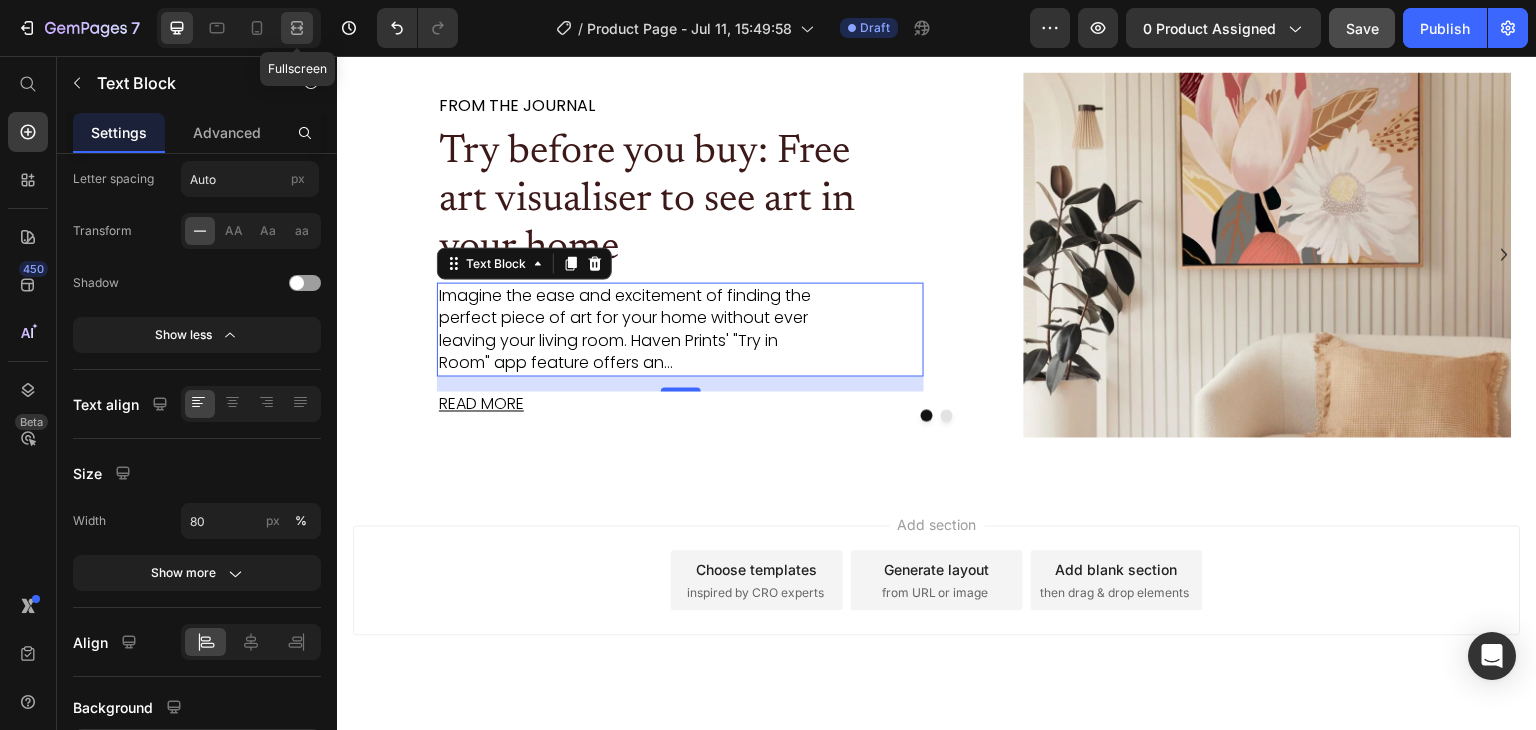 click 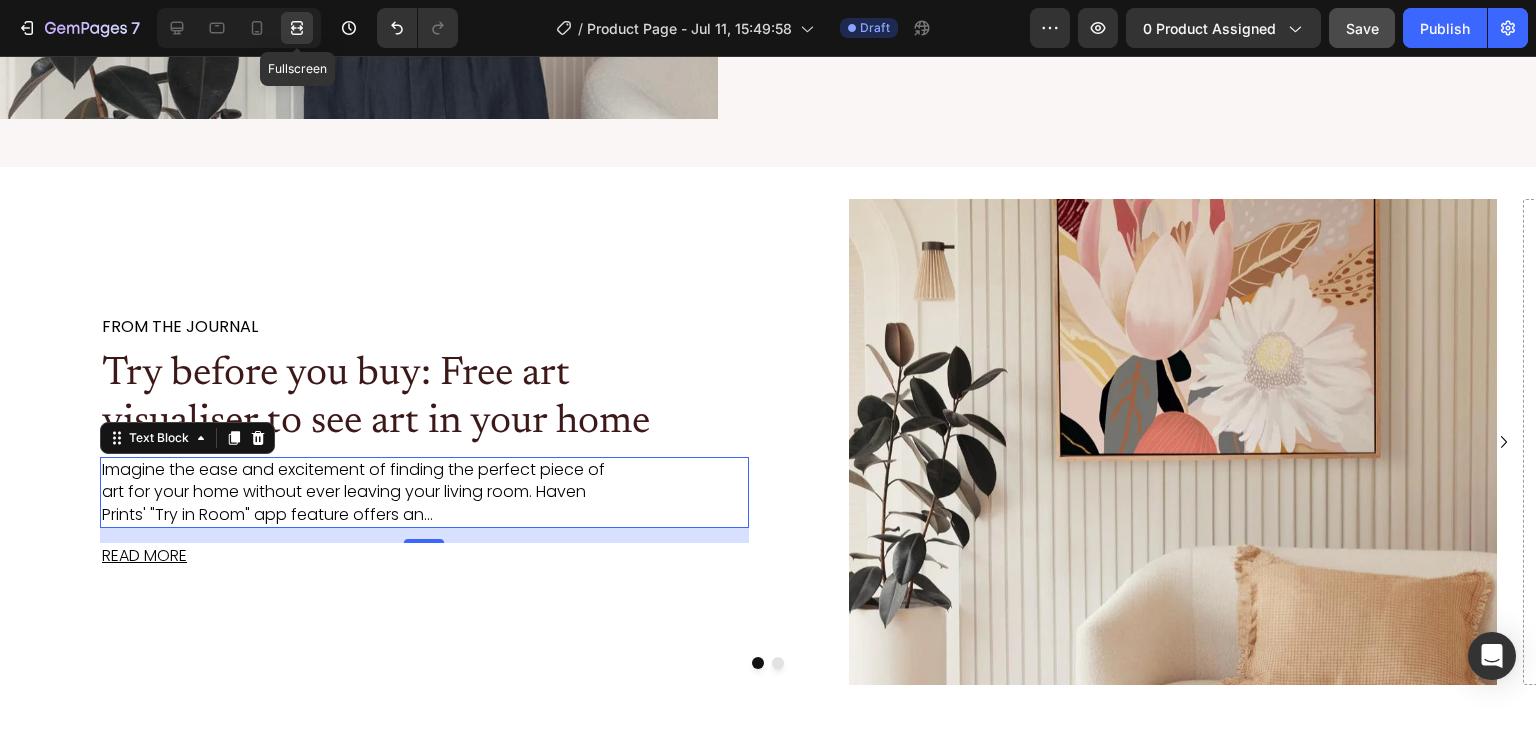 scroll, scrollTop: 3988, scrollLeft: 0, axis: vertical 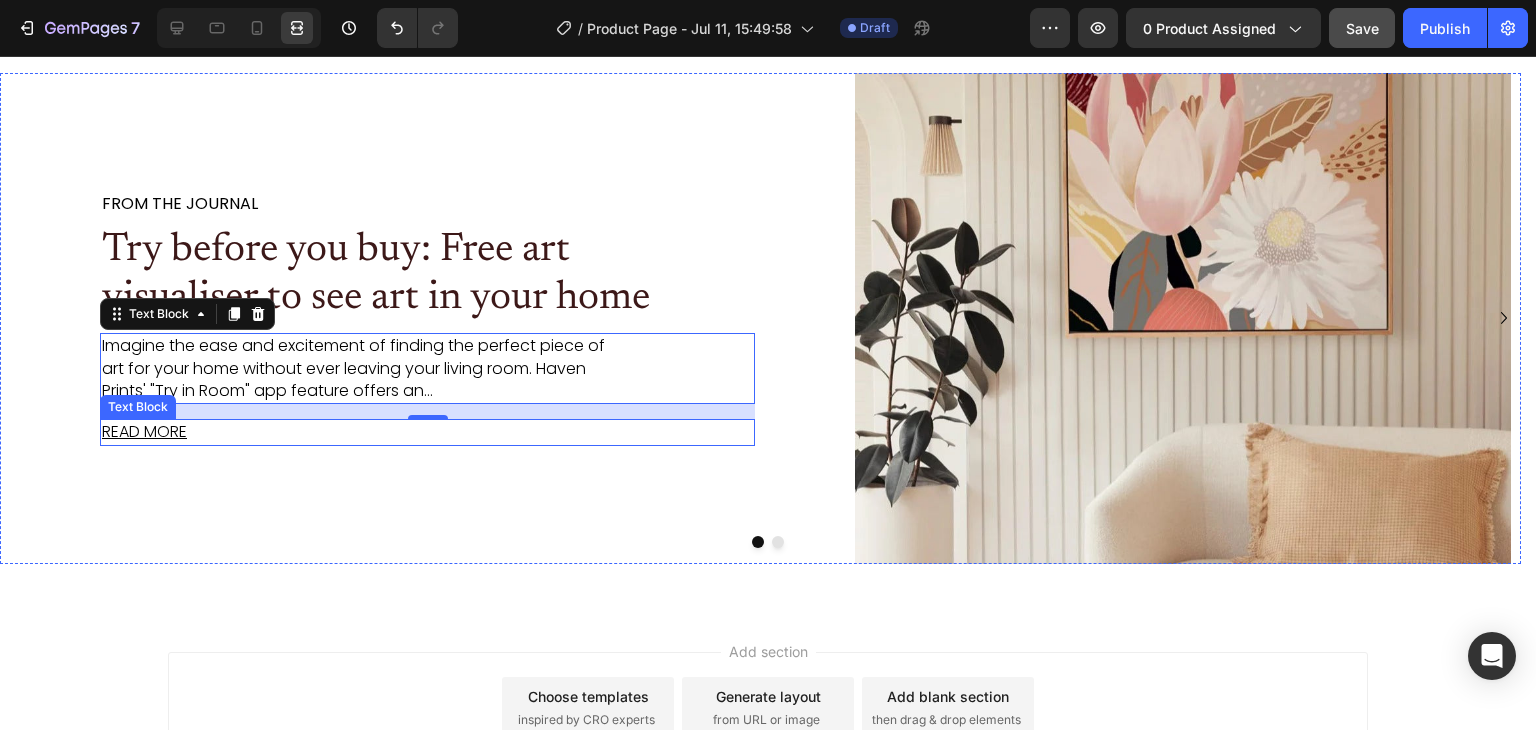 click on "READ MORE" at bounding box center (427, 432) 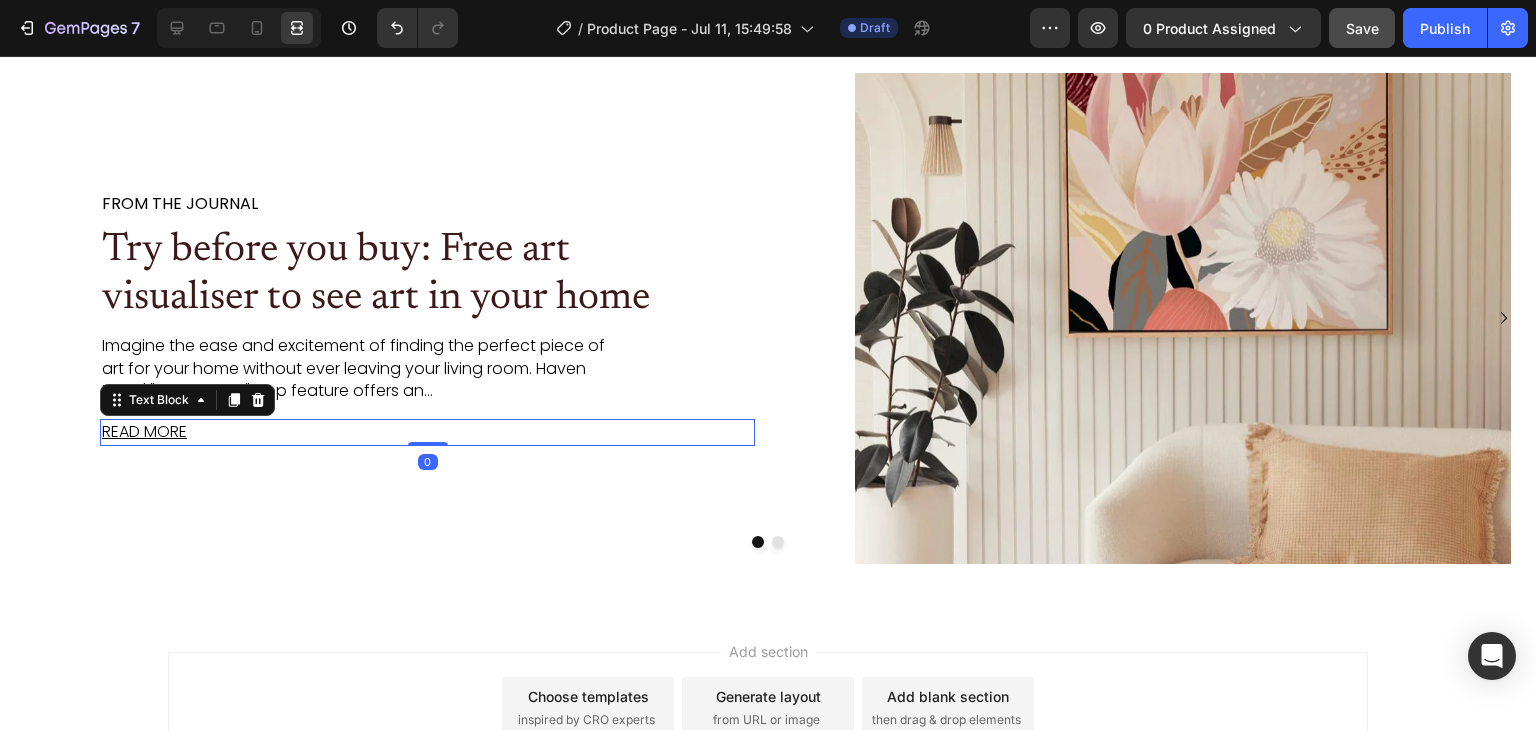 scroll, scrollTop: 224, scrollLeft: 0, axis: vertical 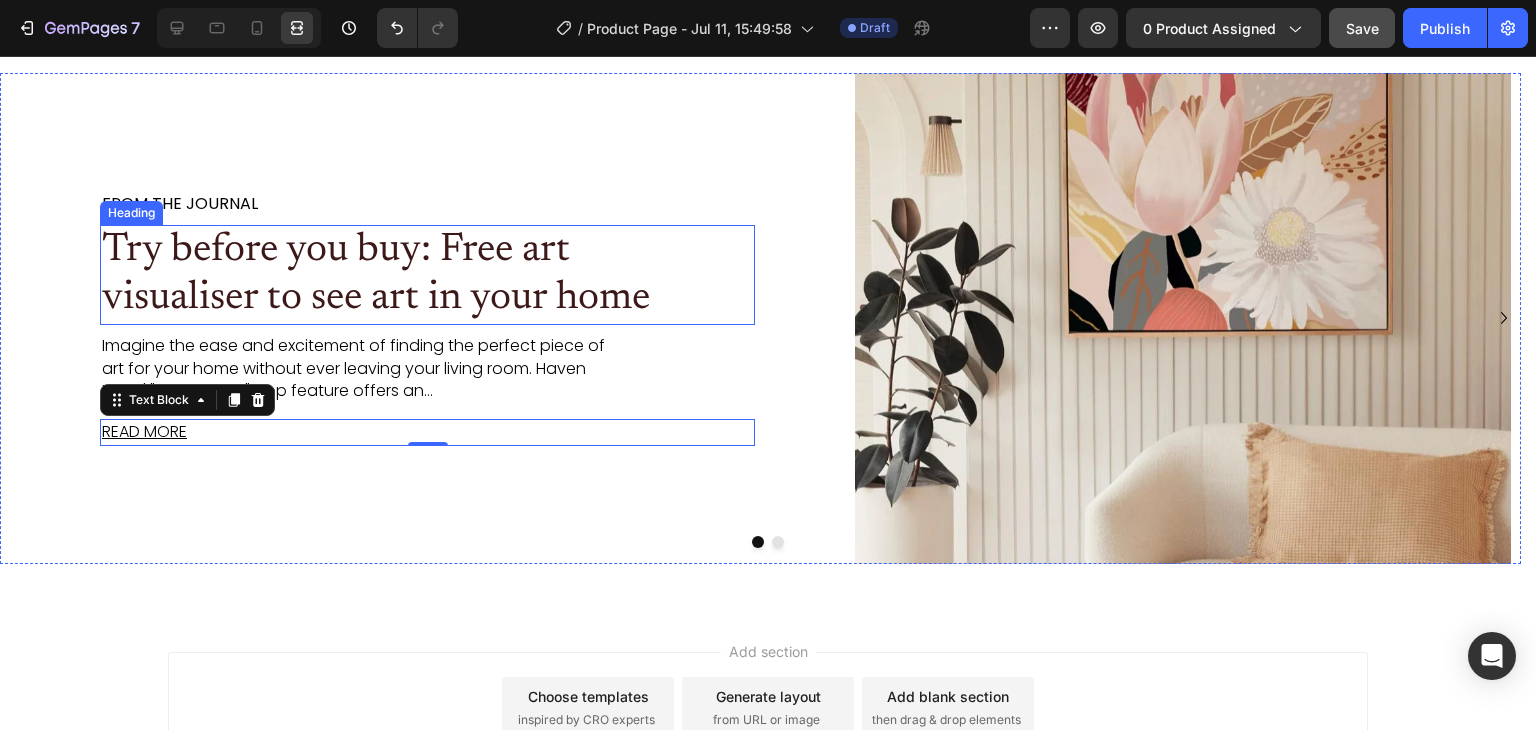 click on "Try before you buy: Free art visualiser to see art in your home" at bounding box center (395, 275) 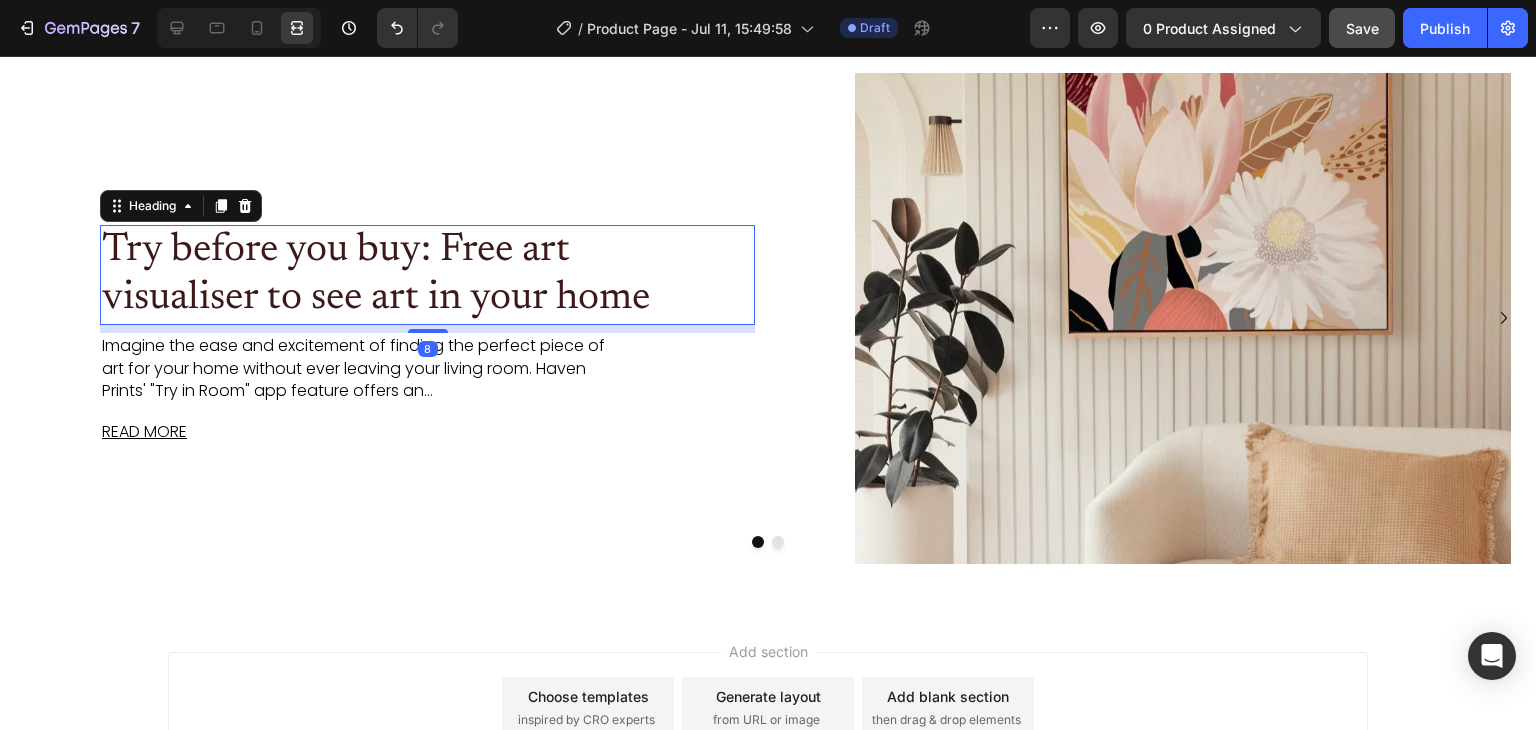 scroll, scrollTop: 0, scrollLeft: 0, axis: both 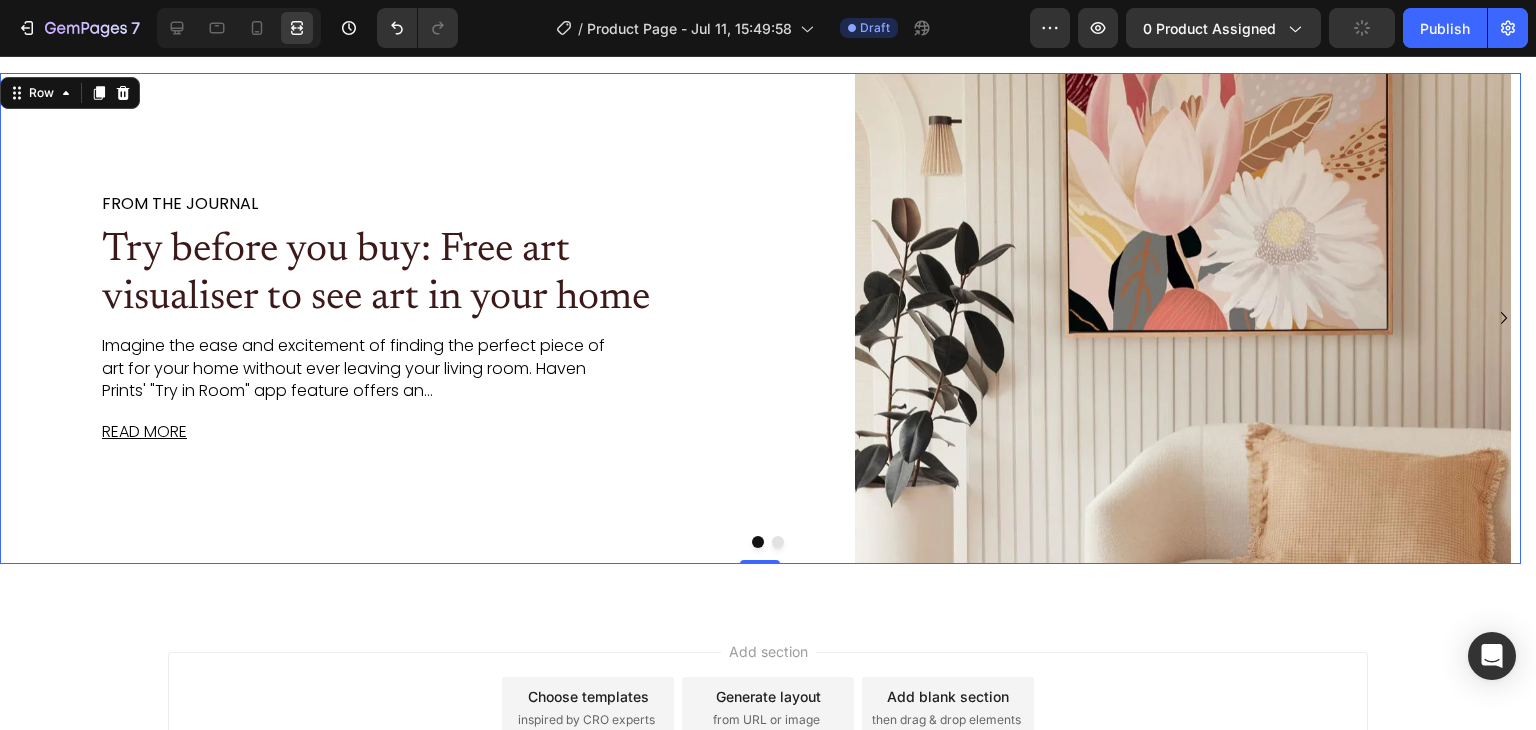 click on "FROM THE JOURNAL Text Block Try before you buy: Free art visualiser to see art in your home Heading Imagine the ease and excitement of finding the perfect piece of art for your home without ever leaving your living room. Haven Prints' "Try in Room" app feature offers an... Text Block READ MORE Text Block" at bounding box center [427, 319] 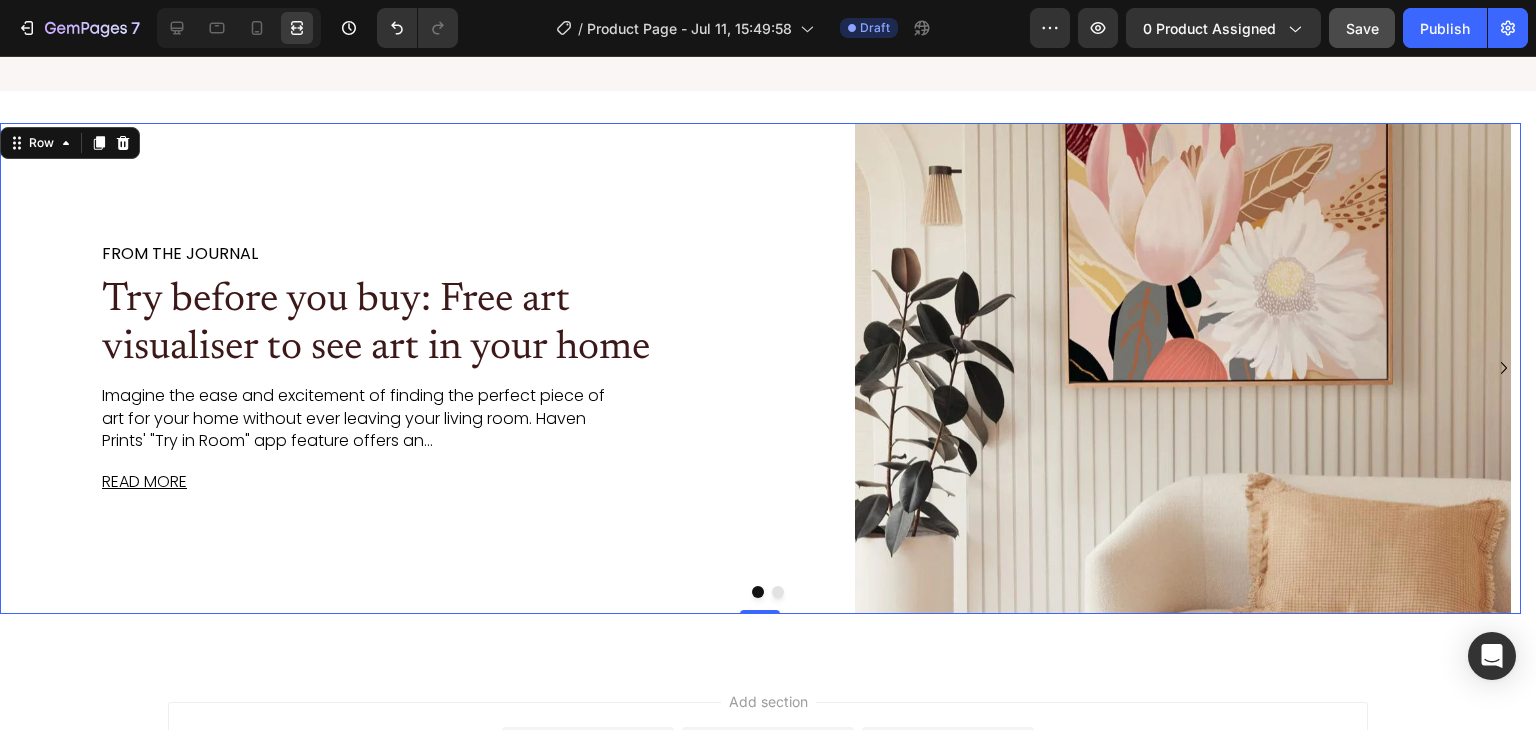 scroll, scrollTop: 3940, scrollLeft: 0, axis: vertical 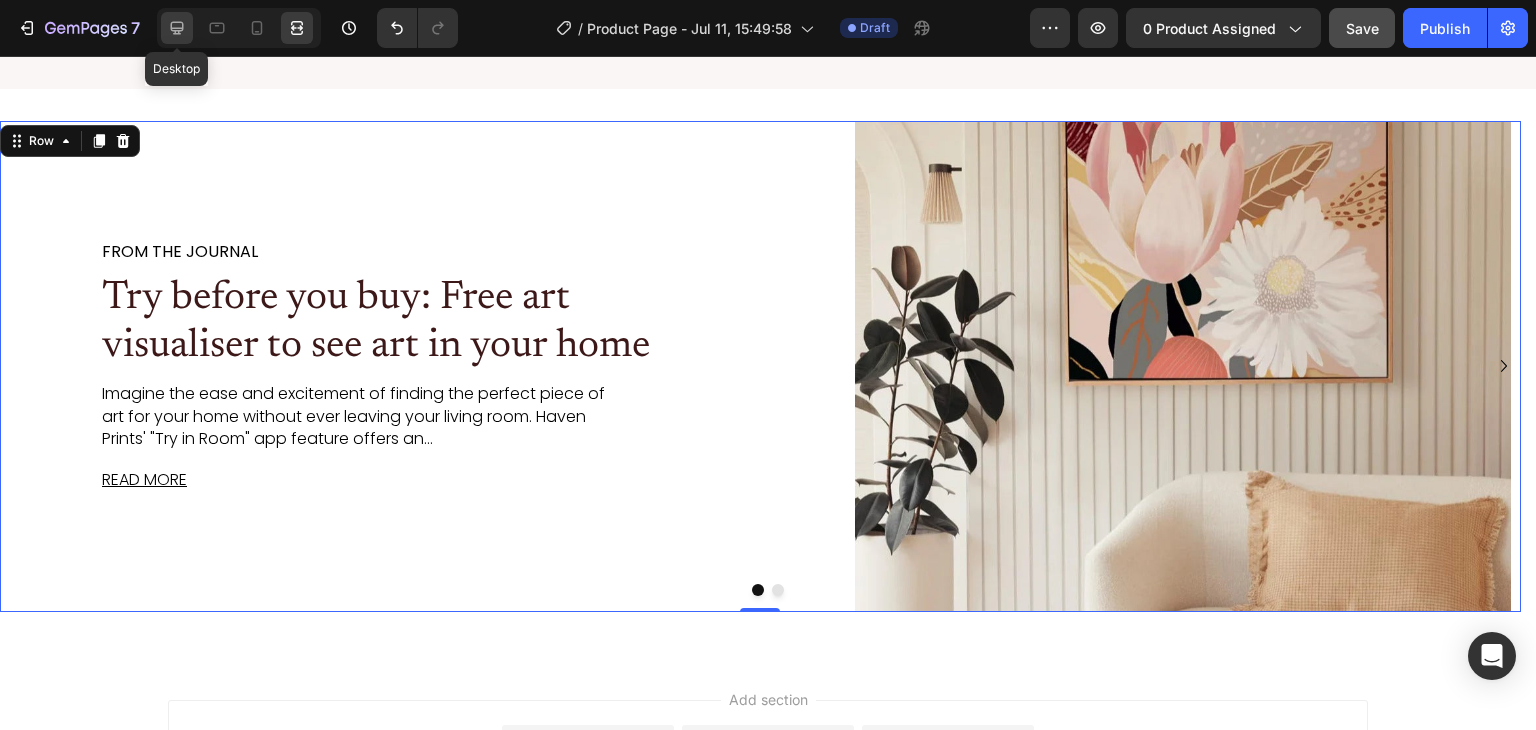 click 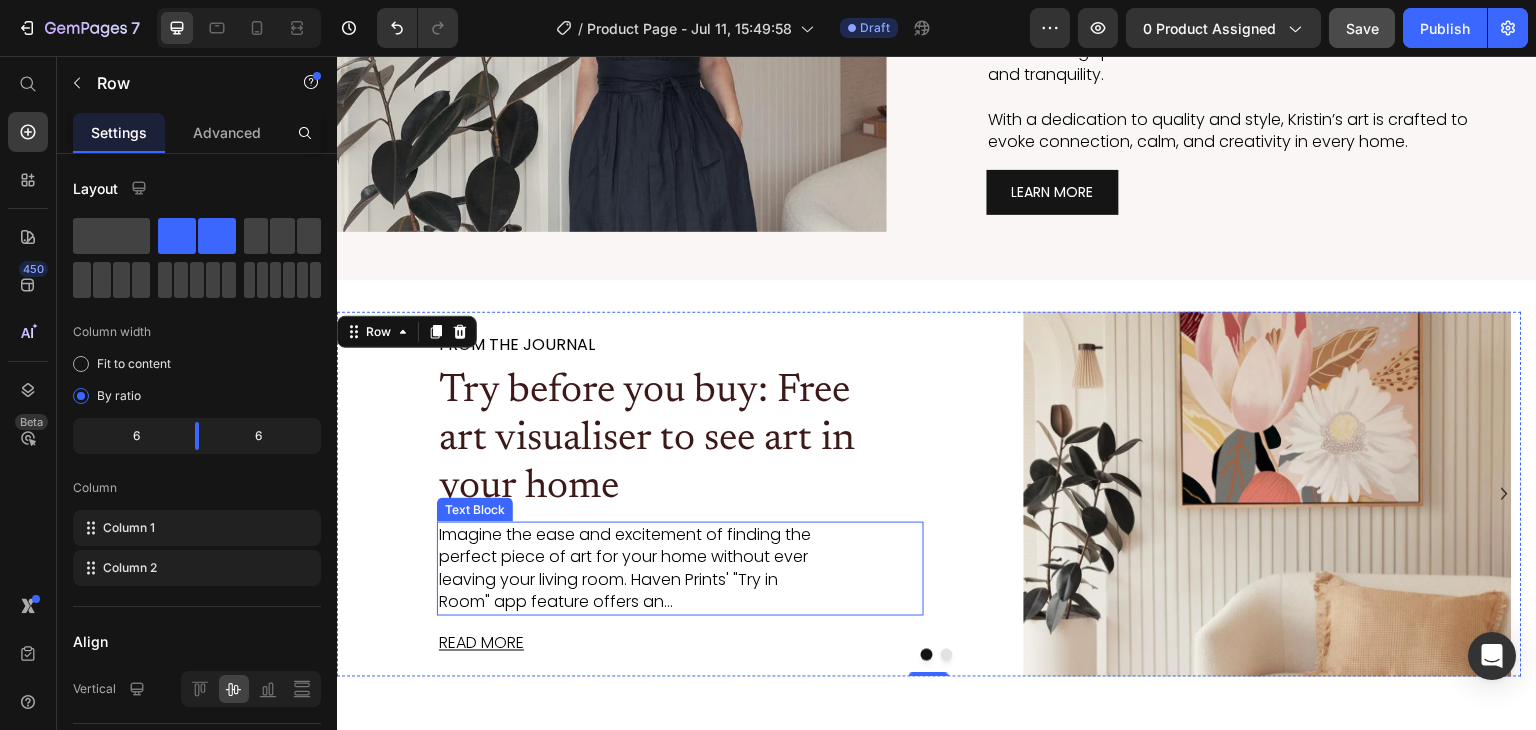 scroll, scrollTop: 3619, scrollLeft: 0, axis: vertical 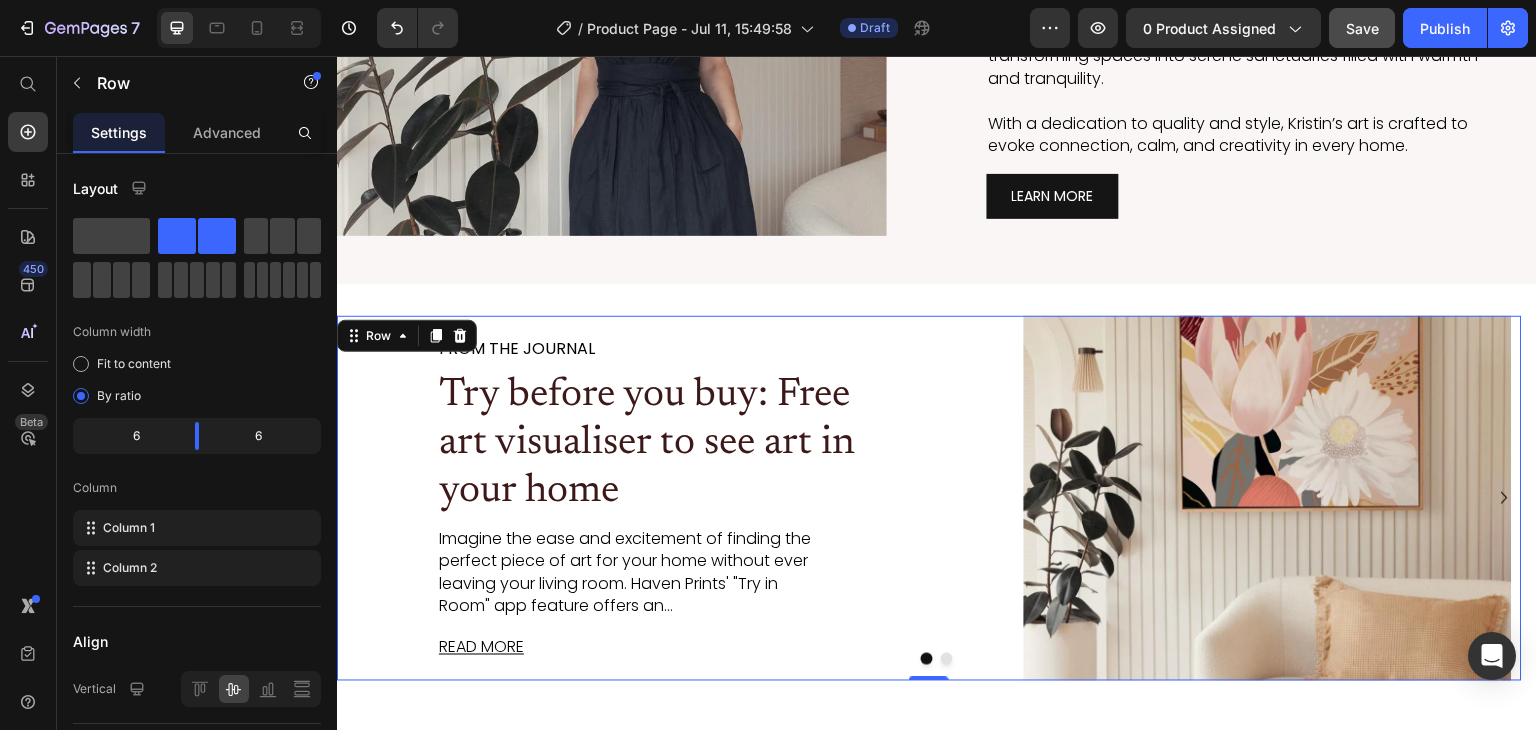 click on "FROM THE JOURNAL Text Block Try before you buy: Free art visualiser to see art in your home Heading Imagine the ease and excitement of finding the perfect piece of art for your home without ever leaving your living room. Haven Prints' "Try in Room" app feature offers an... Text Block READ MORE Text Block Image Row   0" at bounding box center [929, 499] 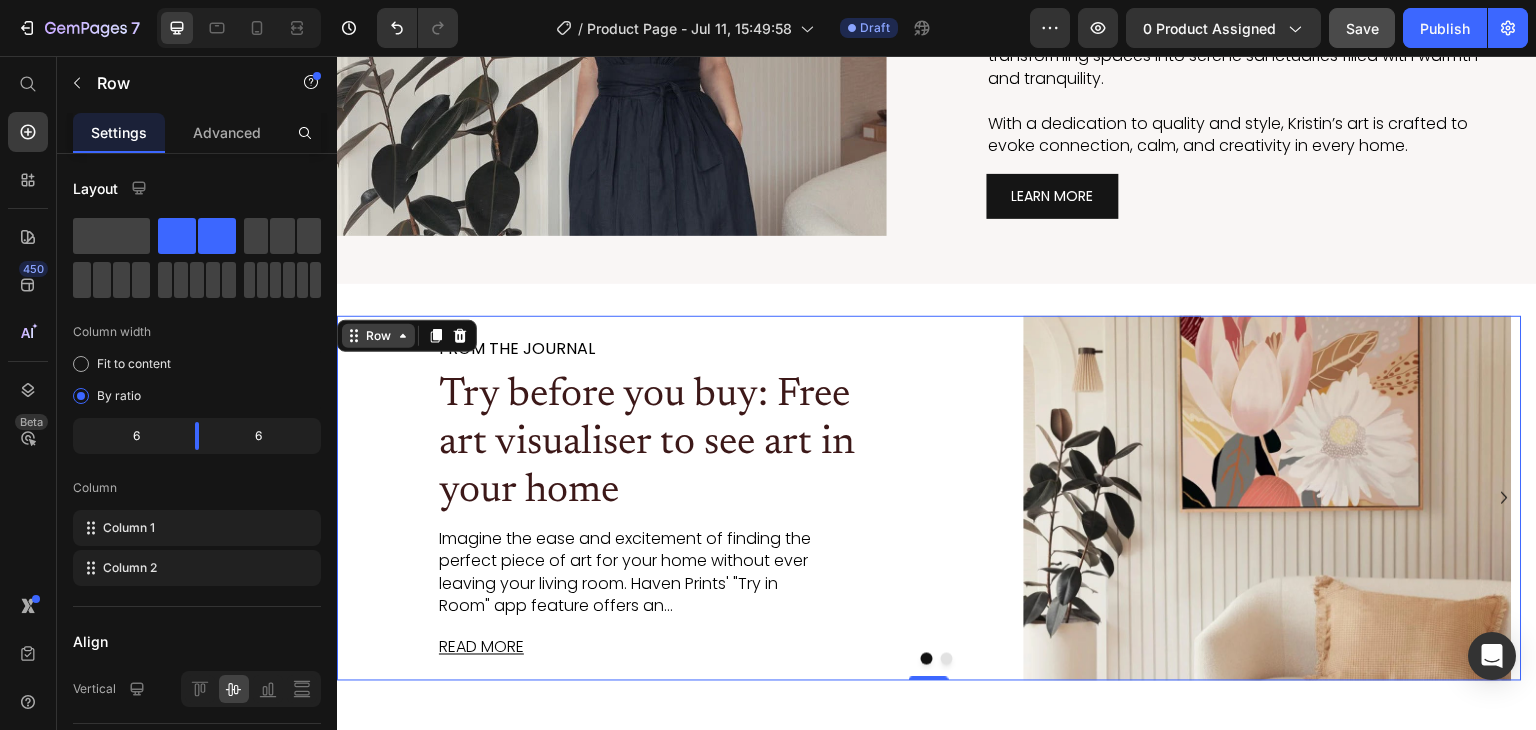 click on "Row" at bounding box center [378, 336] 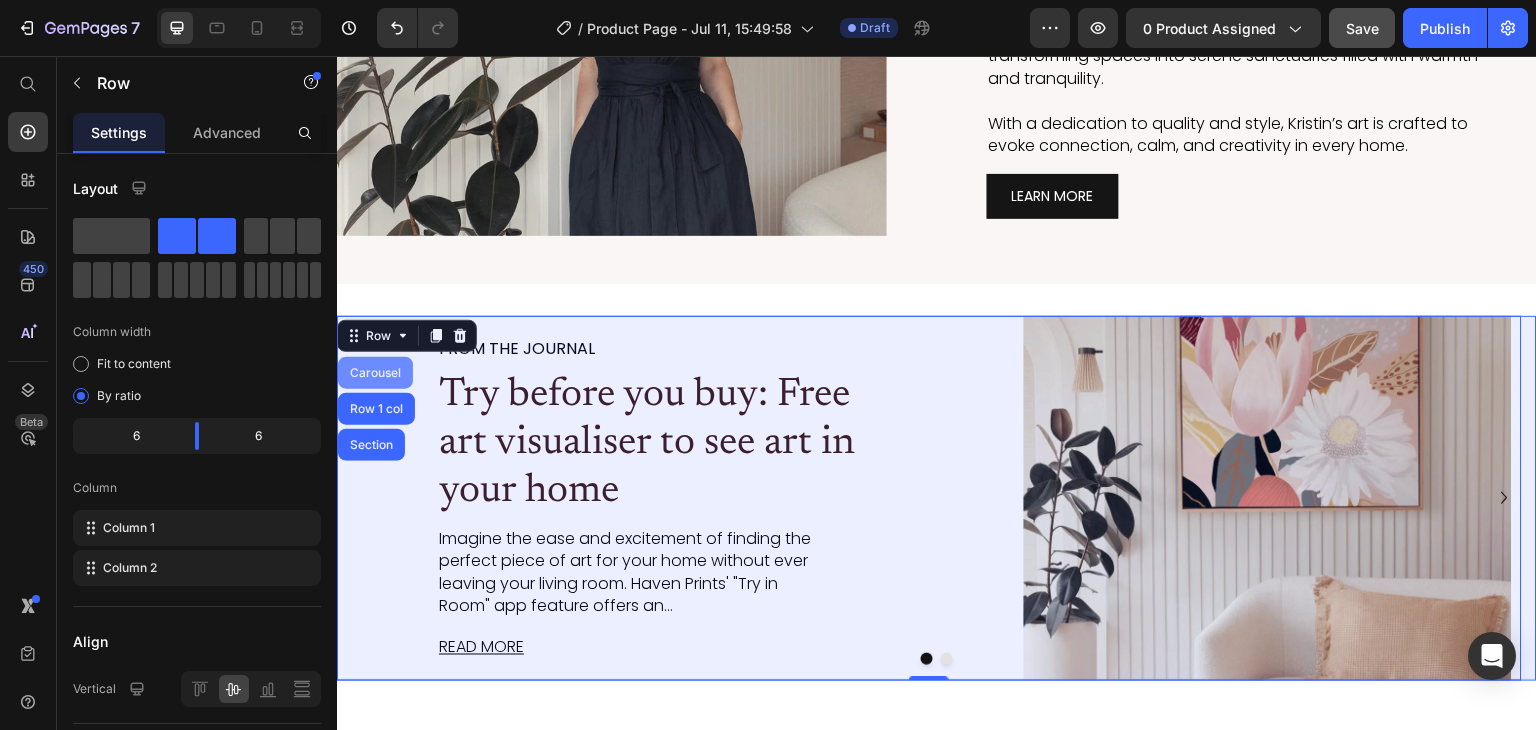 click on "Carousel" at bounding box center (375, 373) 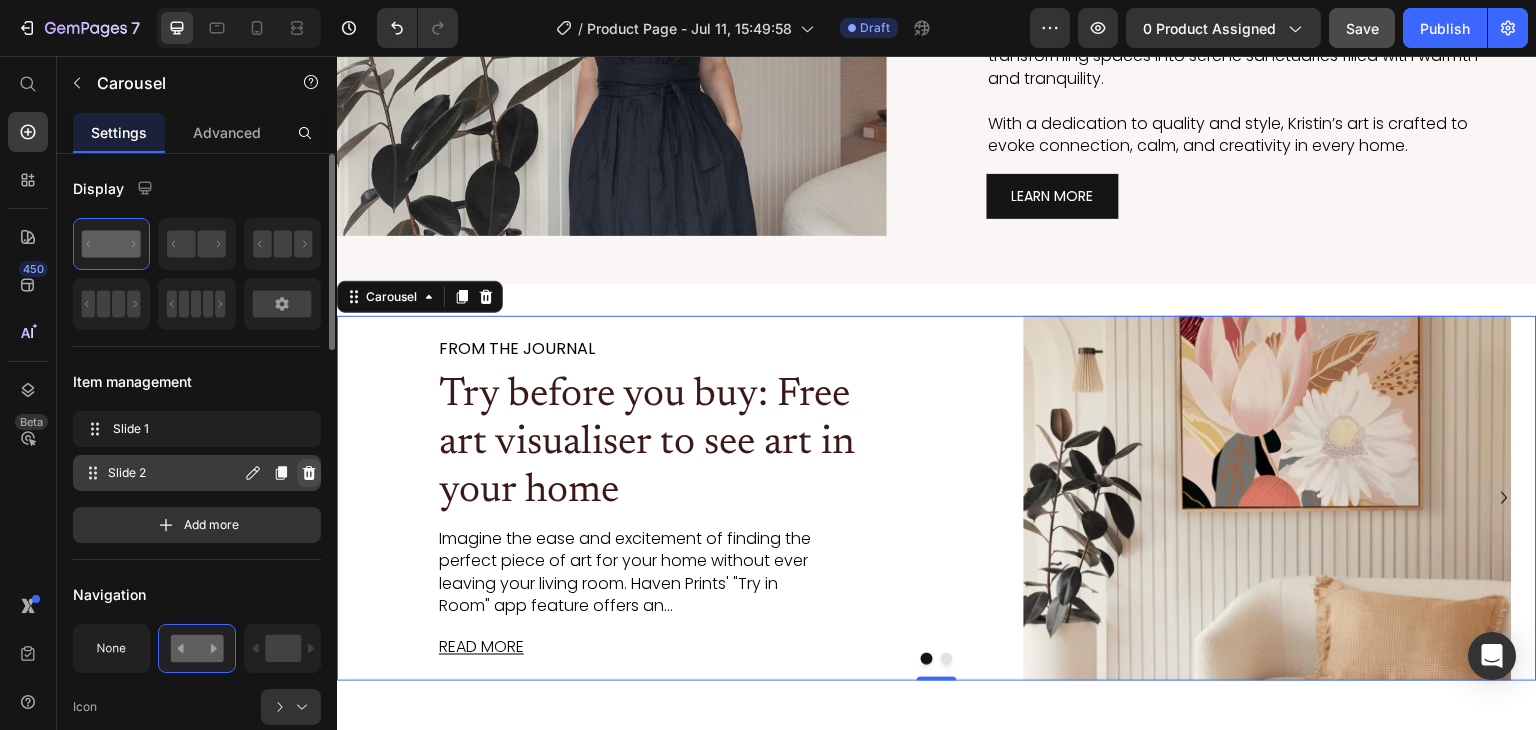 click 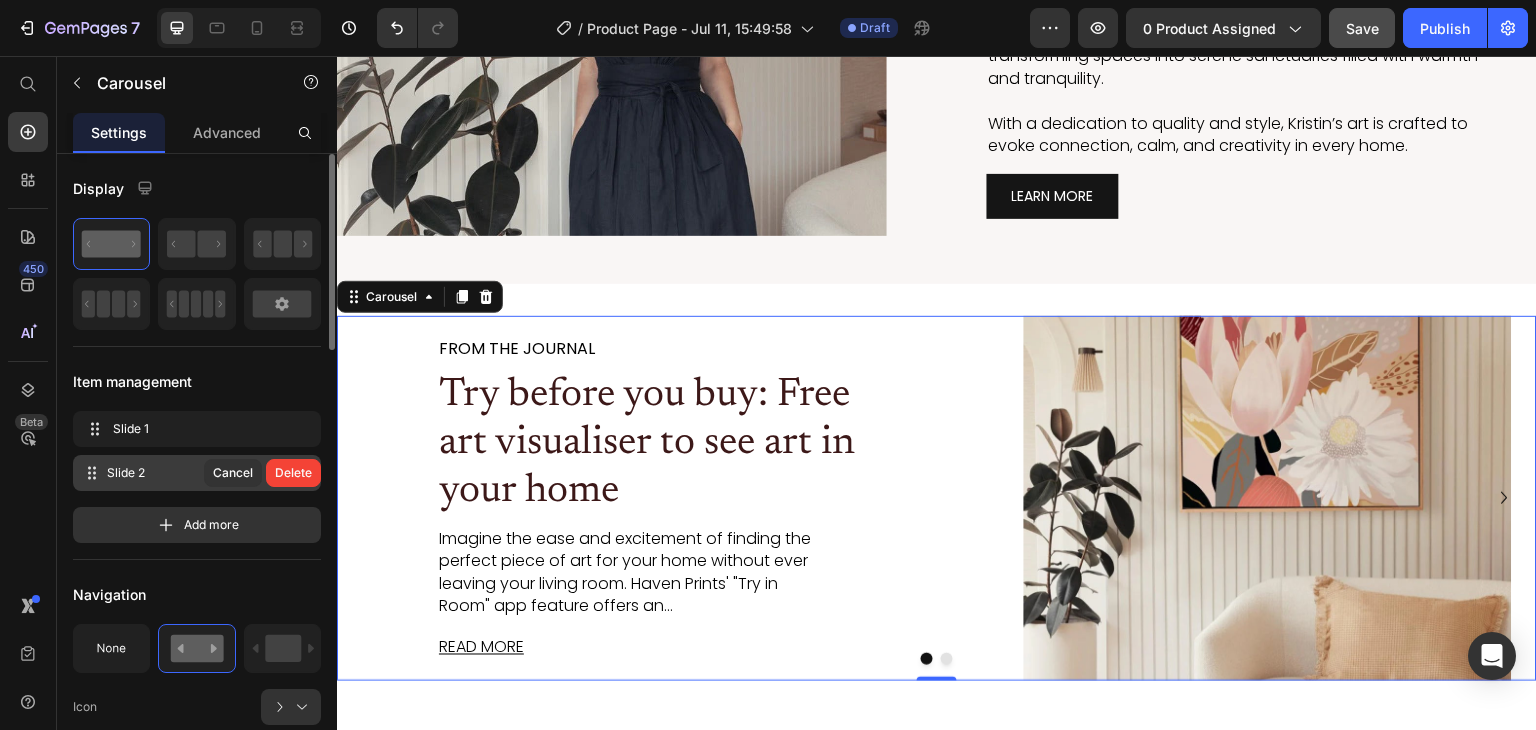 click on "Delete" at bounding box center (293, 473) 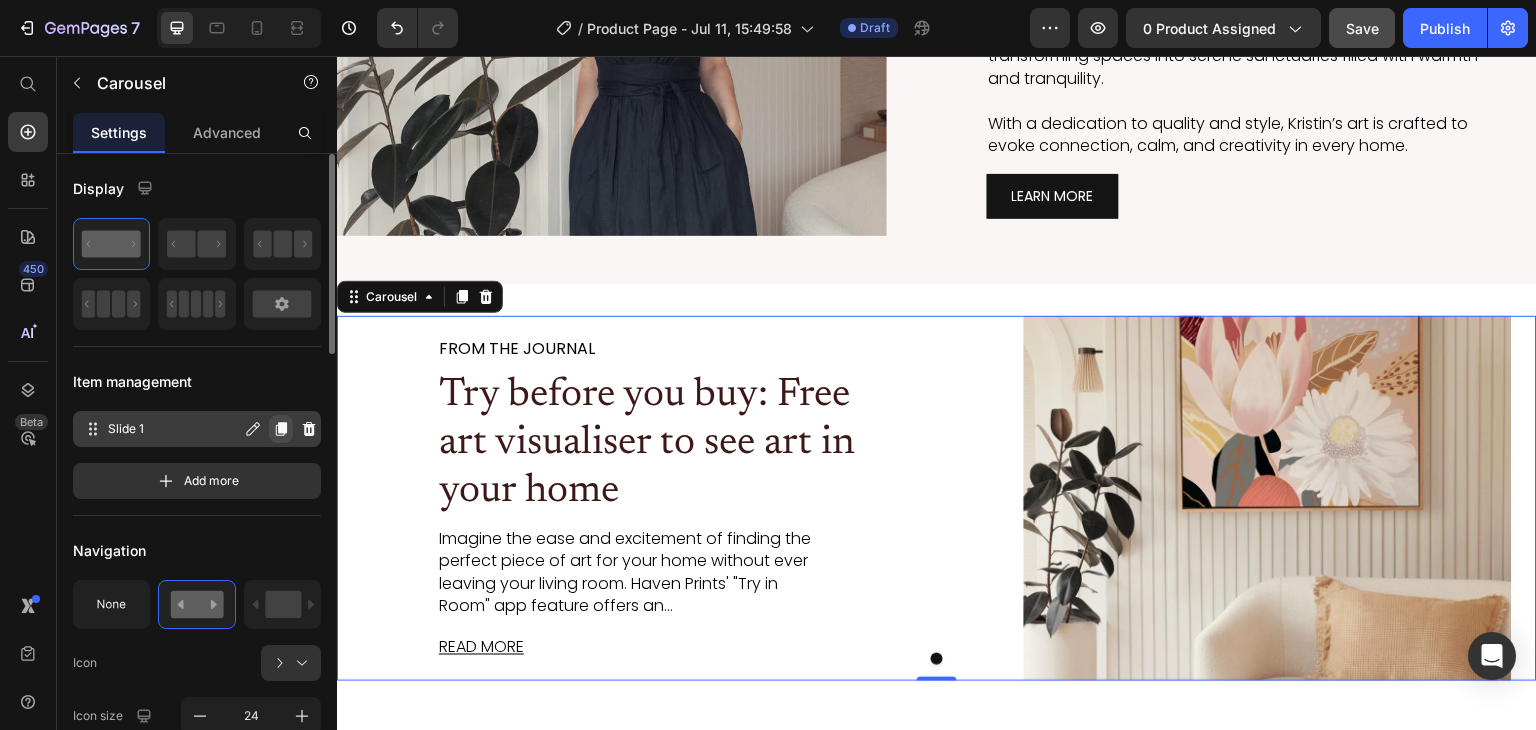 click 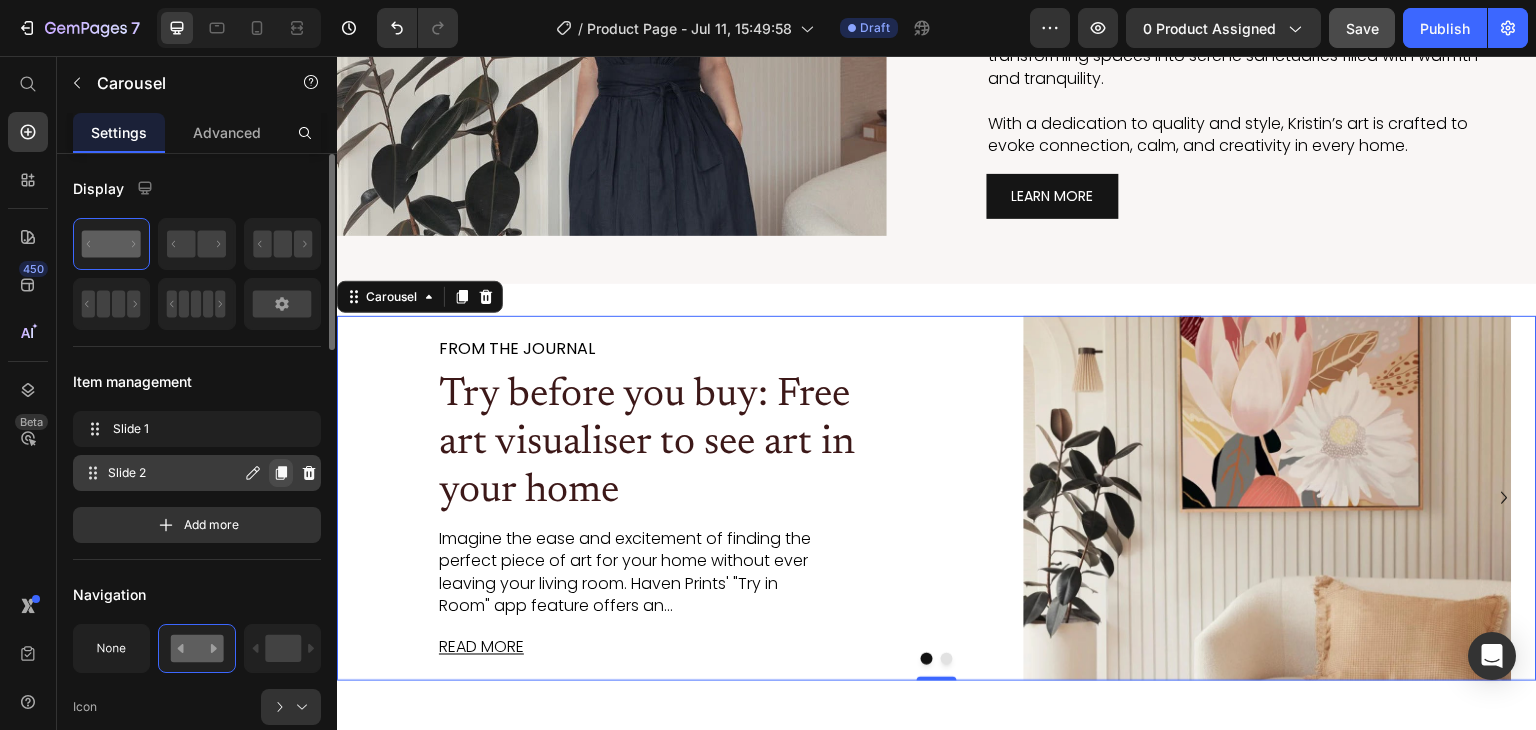 click 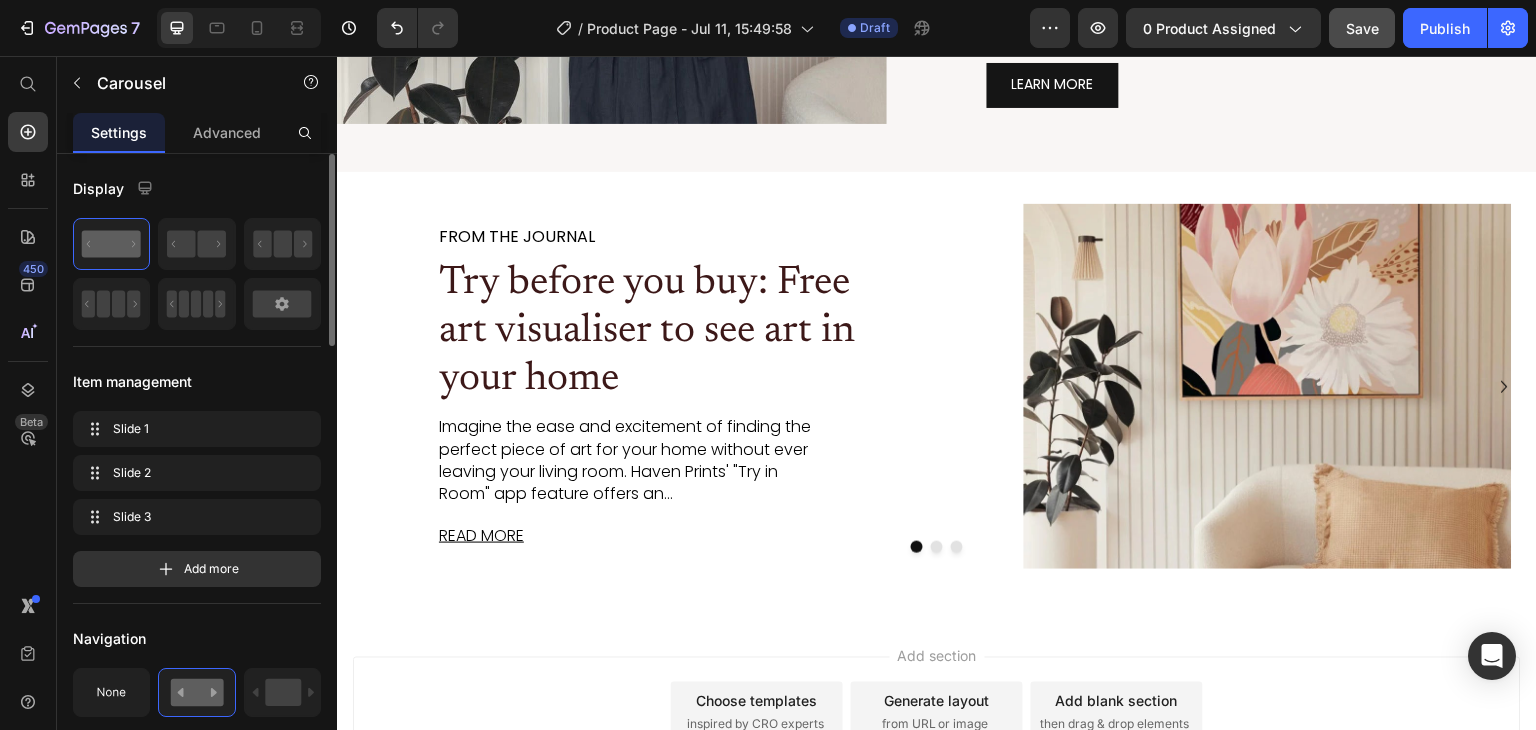 scroll, scrollTop: 3588, scrollLeft: 0, axis: vertical 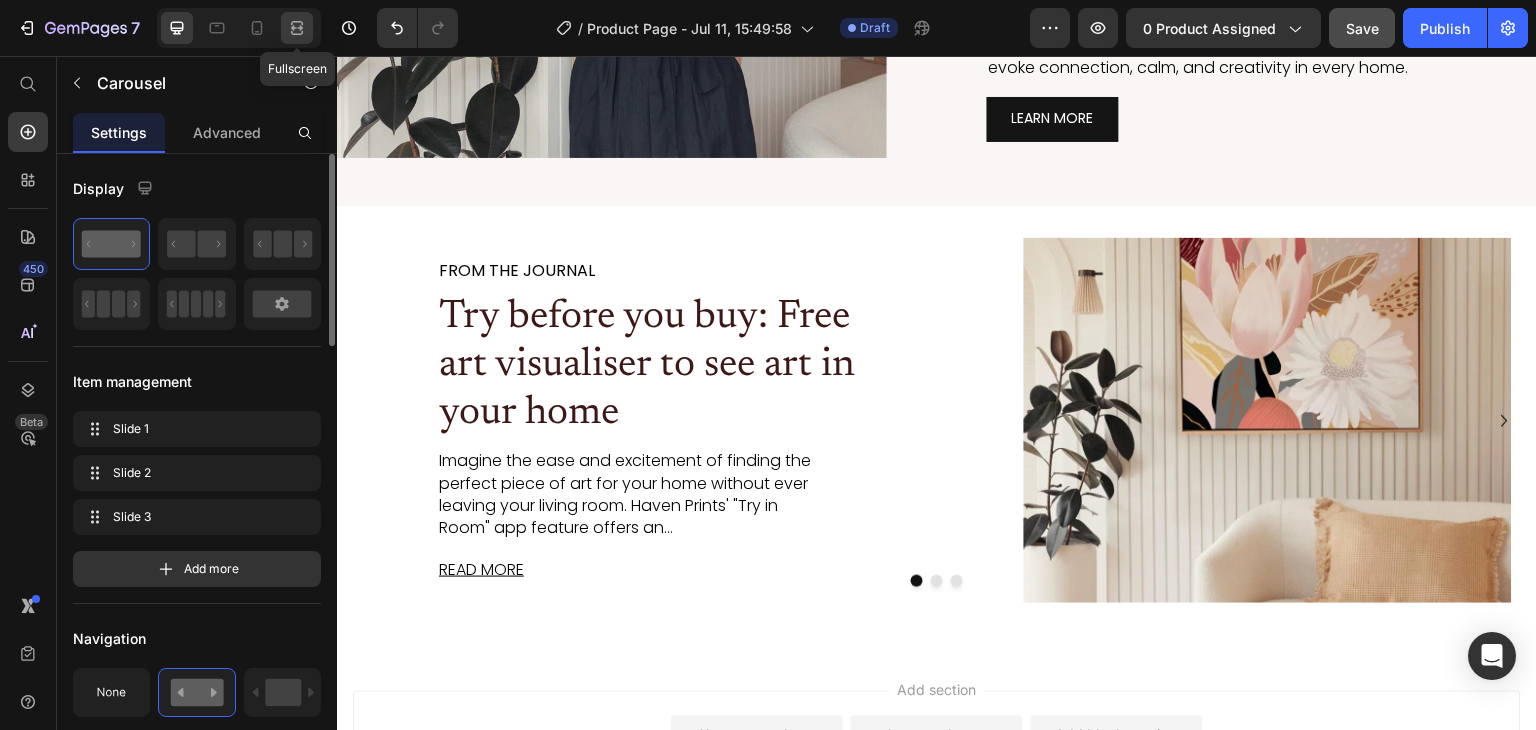 click 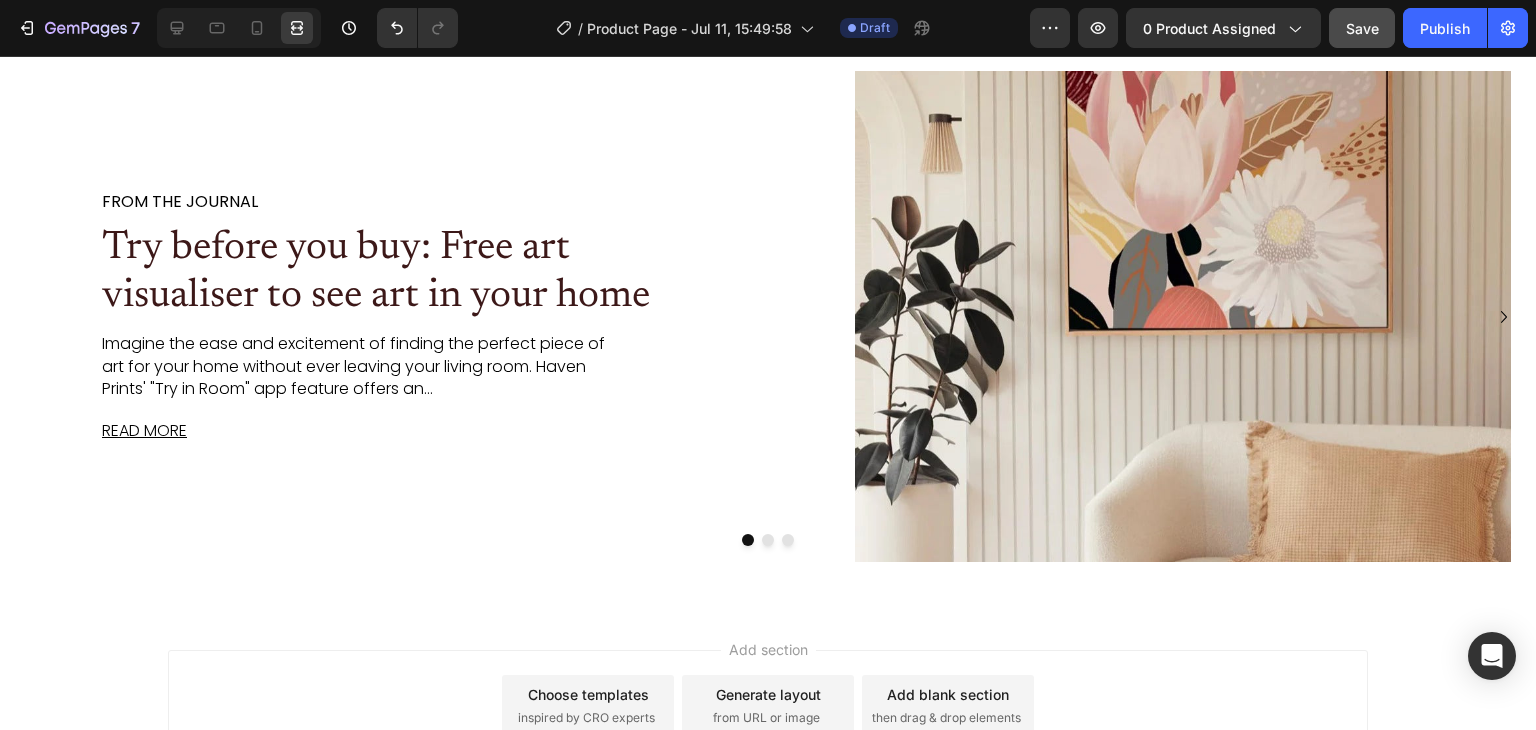 scroll, scrollTop: 3876, scrollLeft: 0, axis: vertical 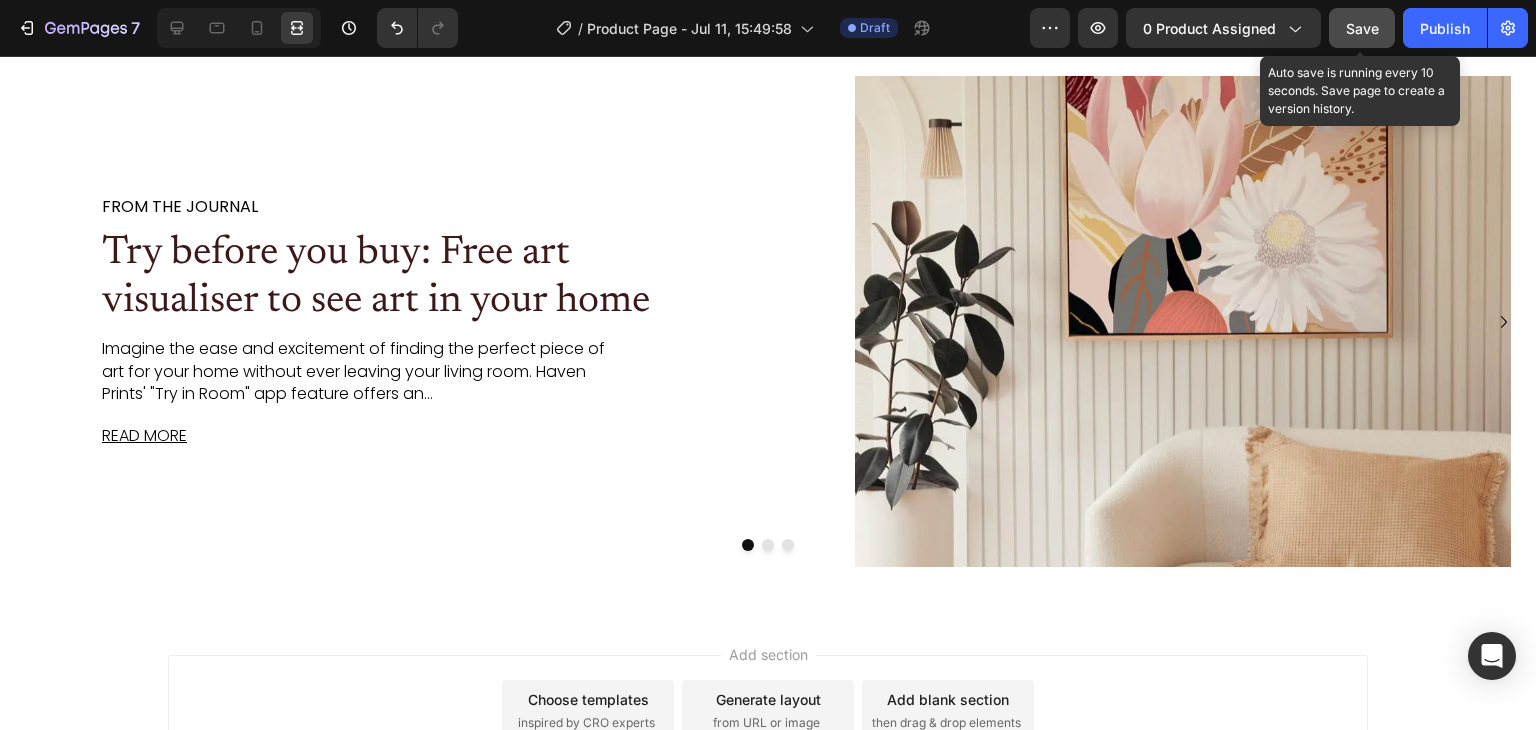 click on "Save" at bounding box center [1362, 28] 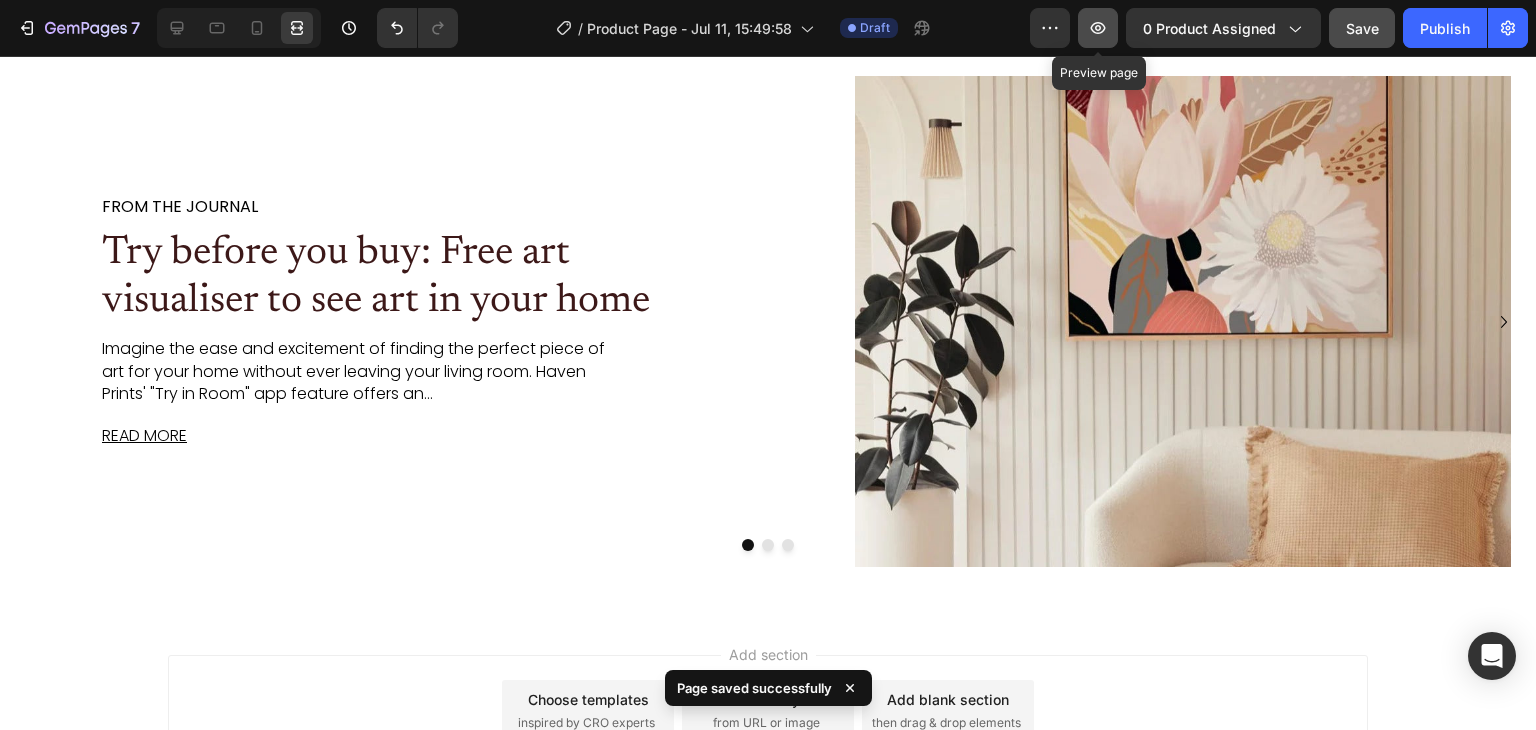 click 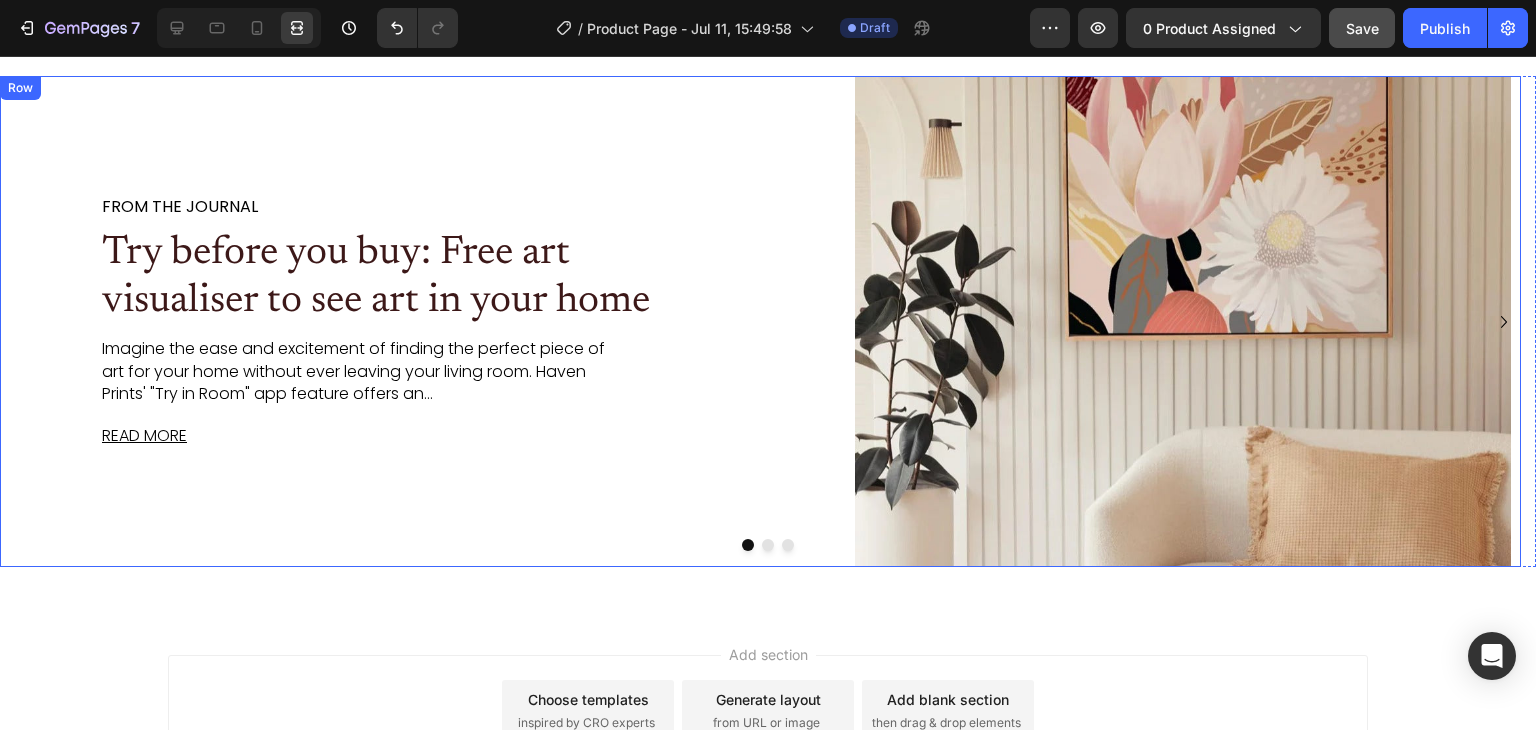 scroll, scrollTop: 4043, scrollLeft: 0, axis: vertical 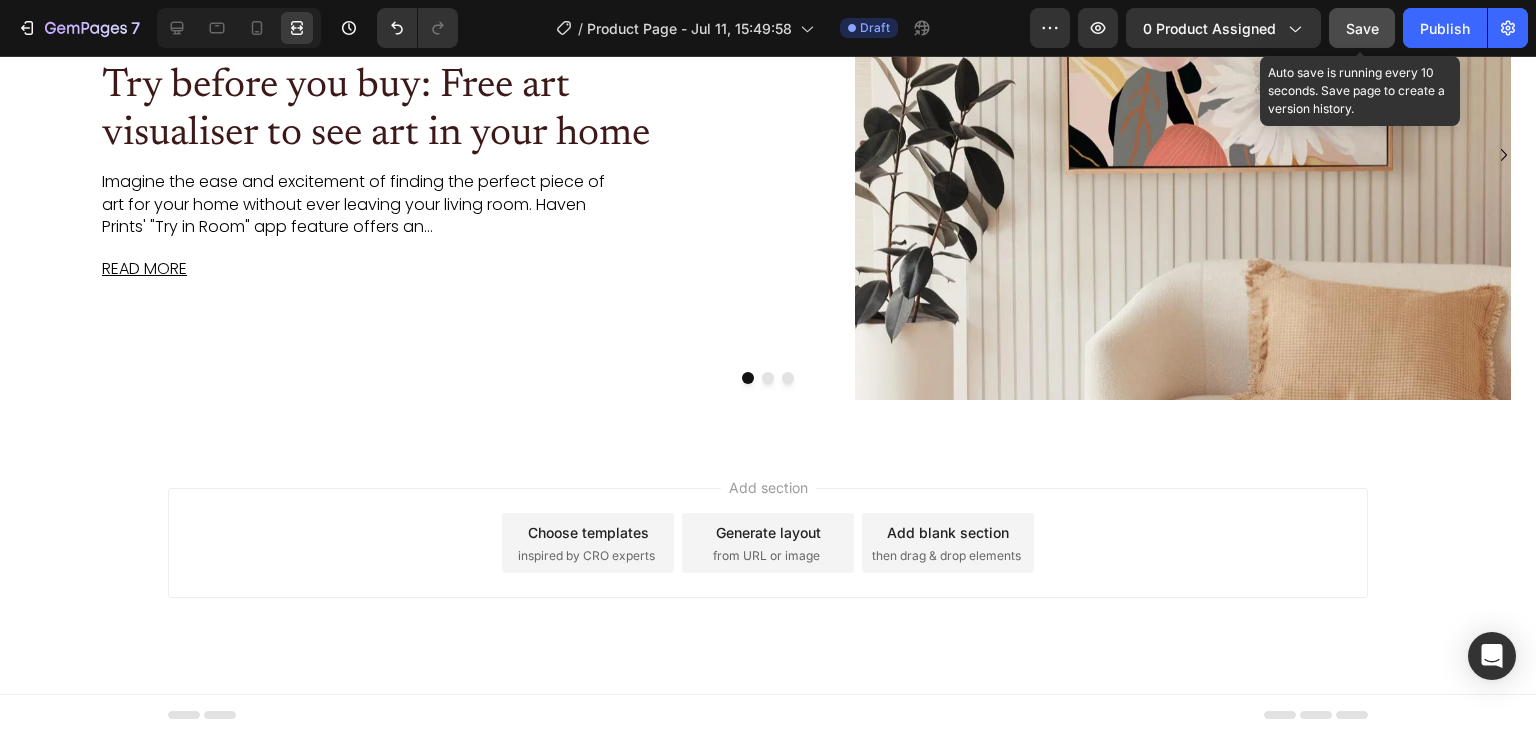click on "Save" at bounding box center [1362, 28] 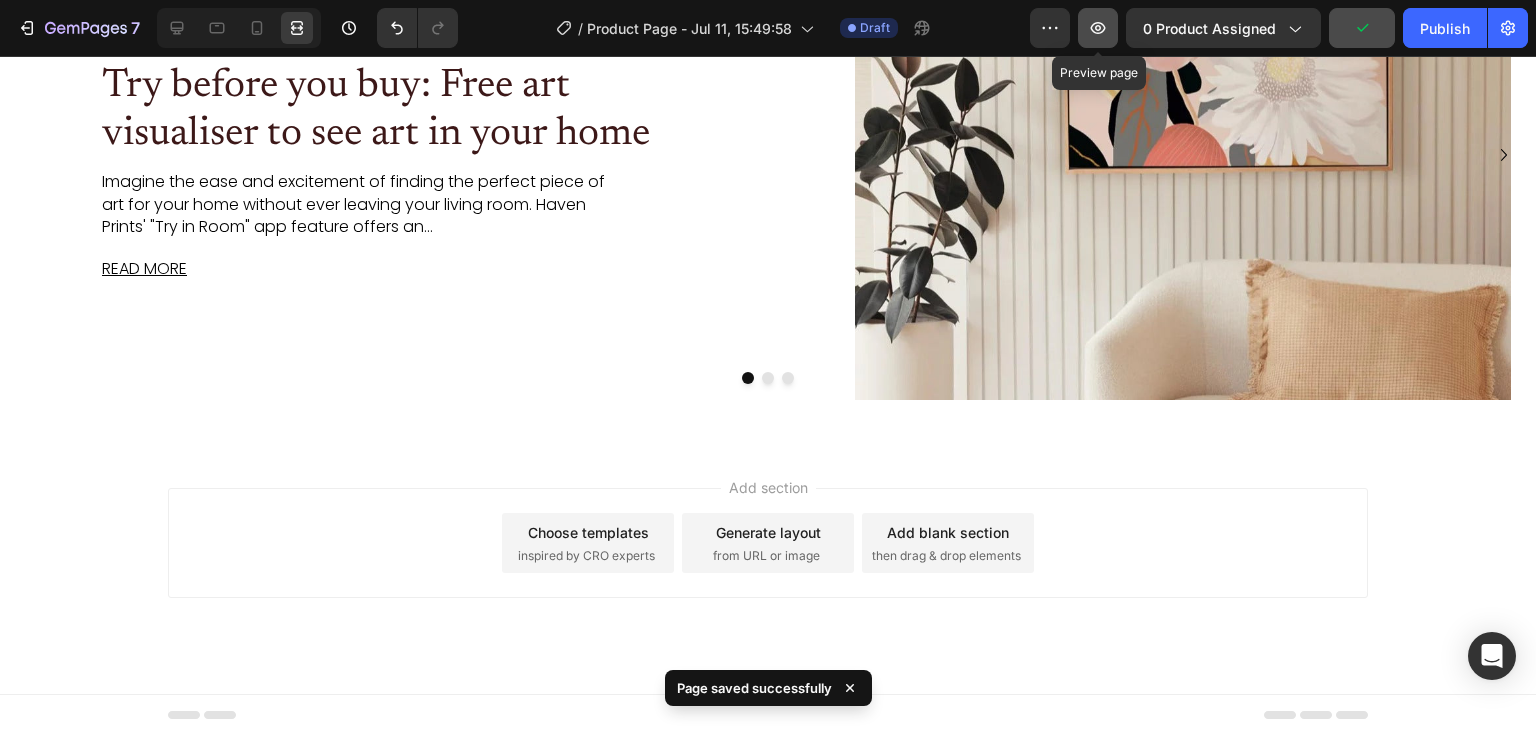 click 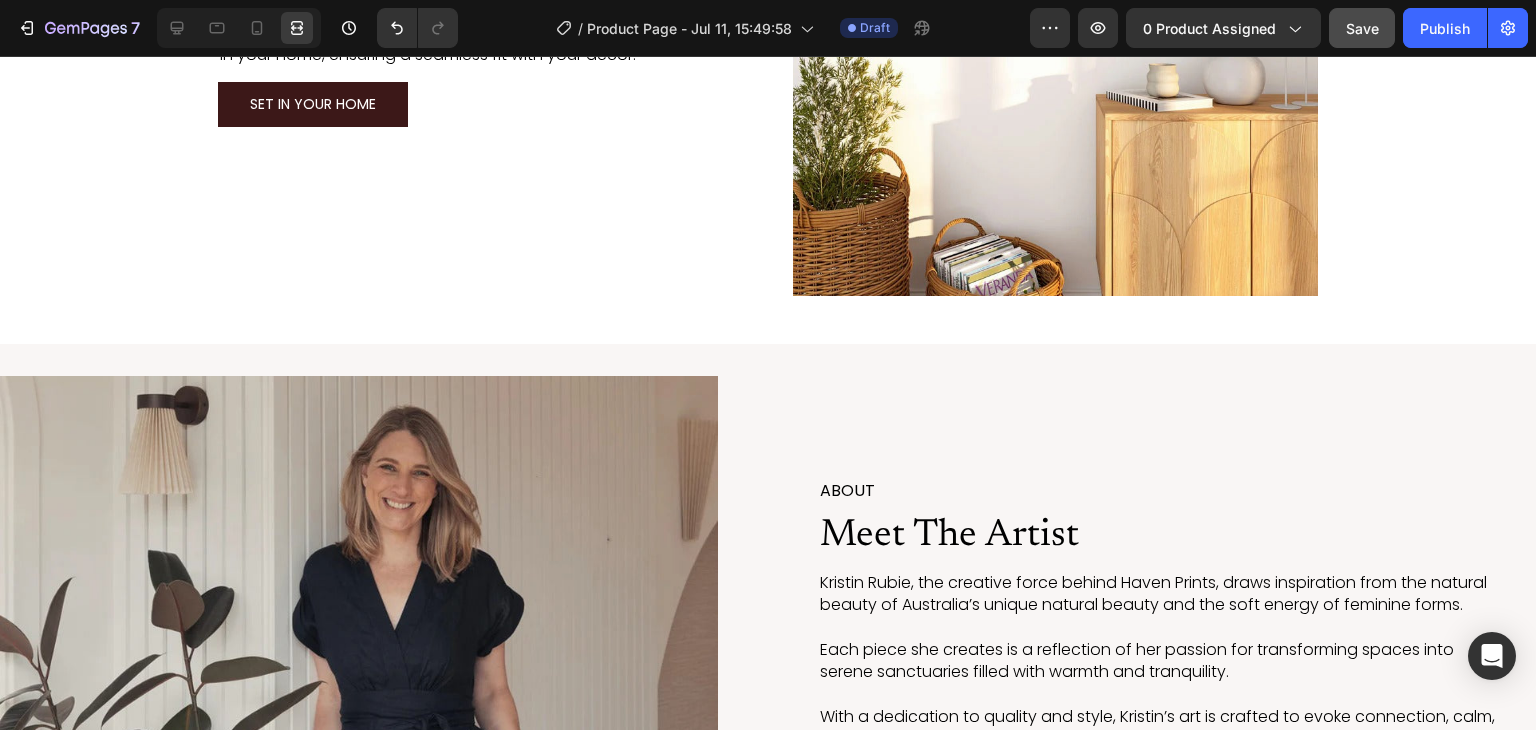 scroll, scrollTop: 3088, scrollLeft: 0, axis: vertical 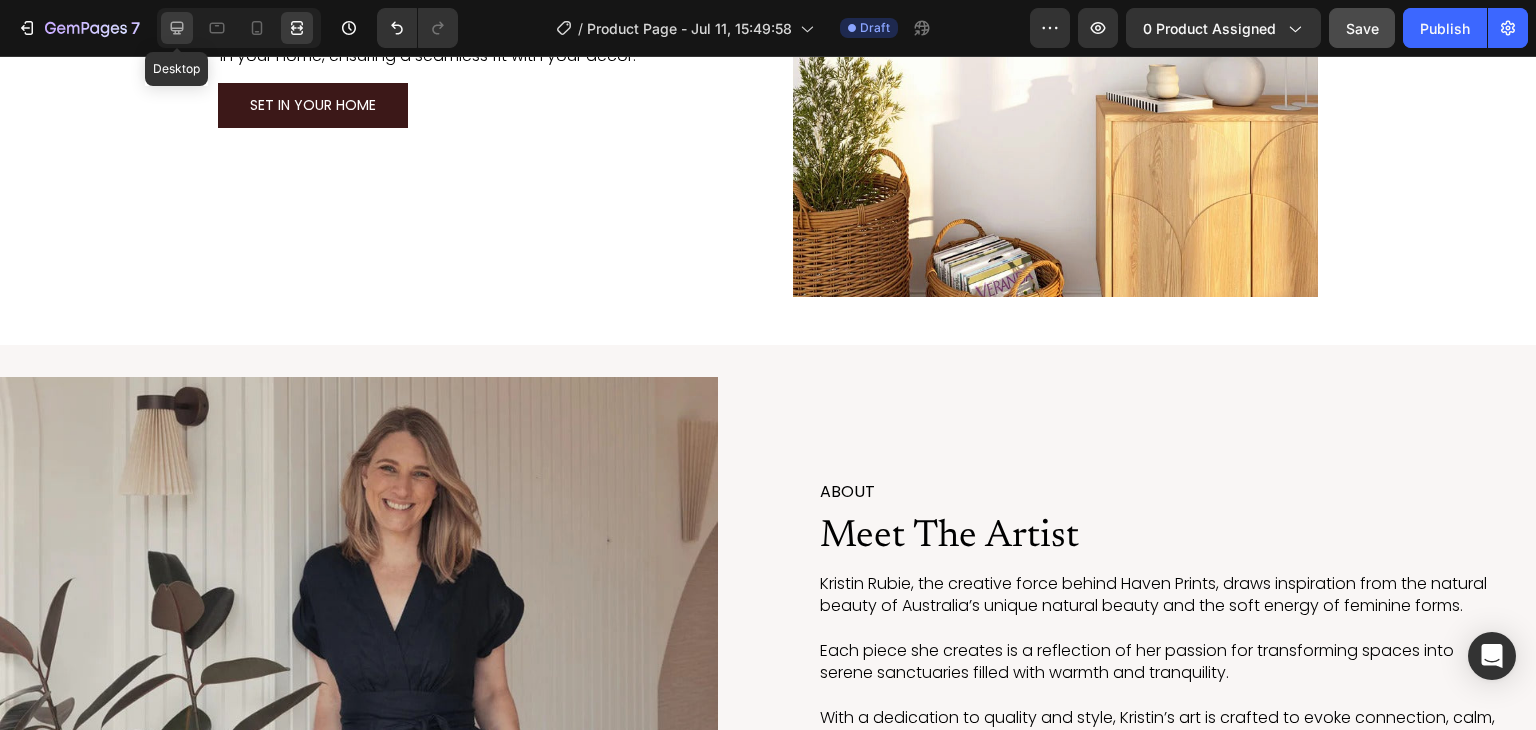 click 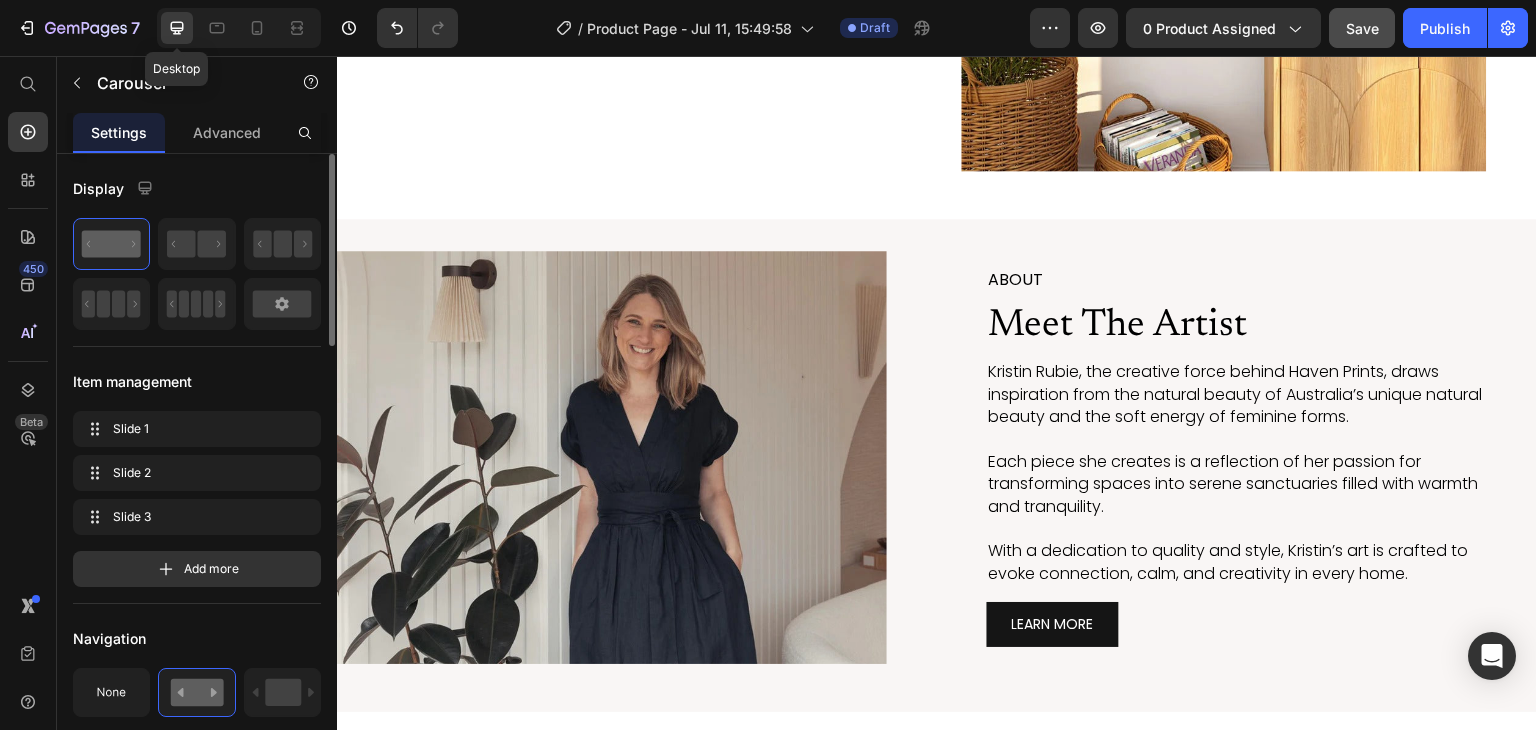scroll, scrollTop: 2962, scrollLeft: 0, axis: vertical 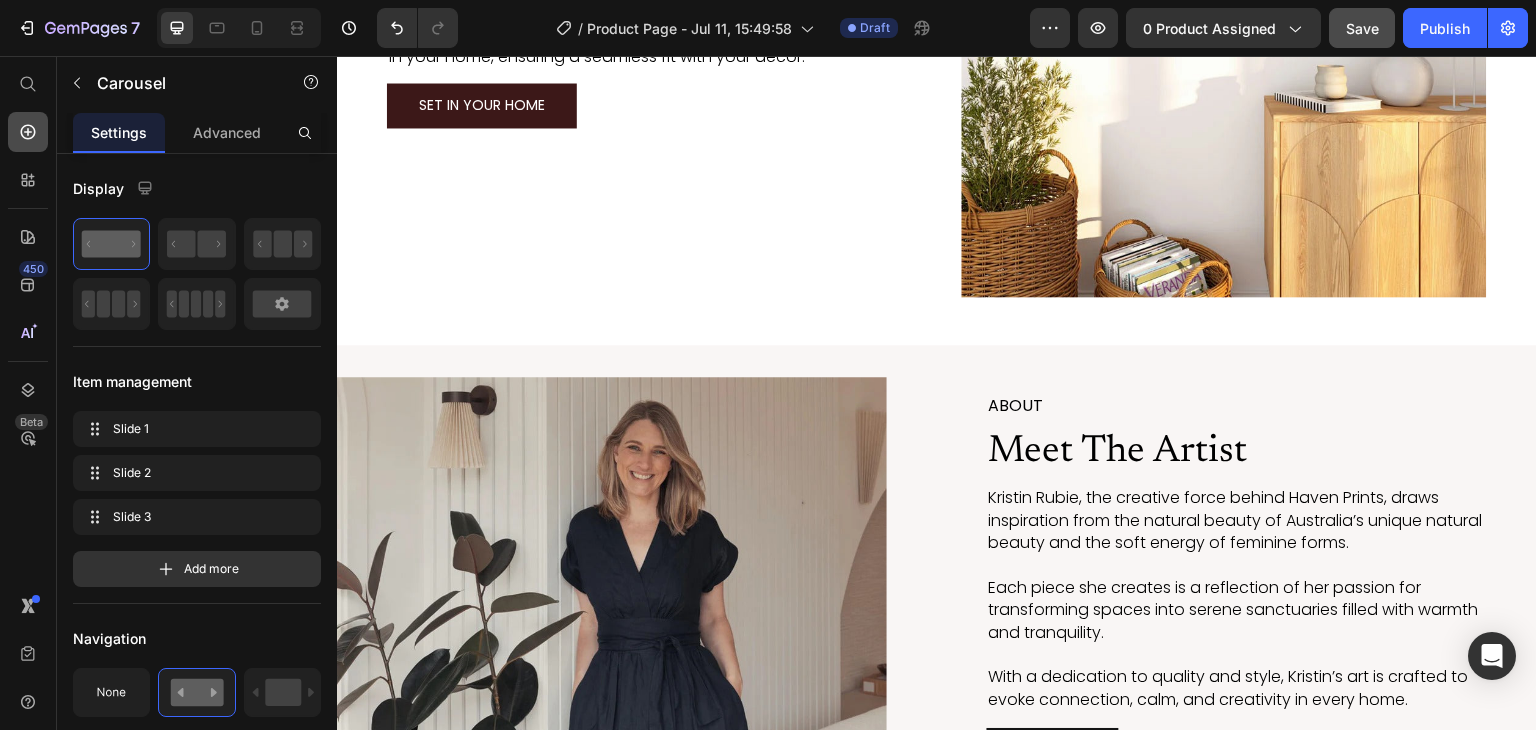 click 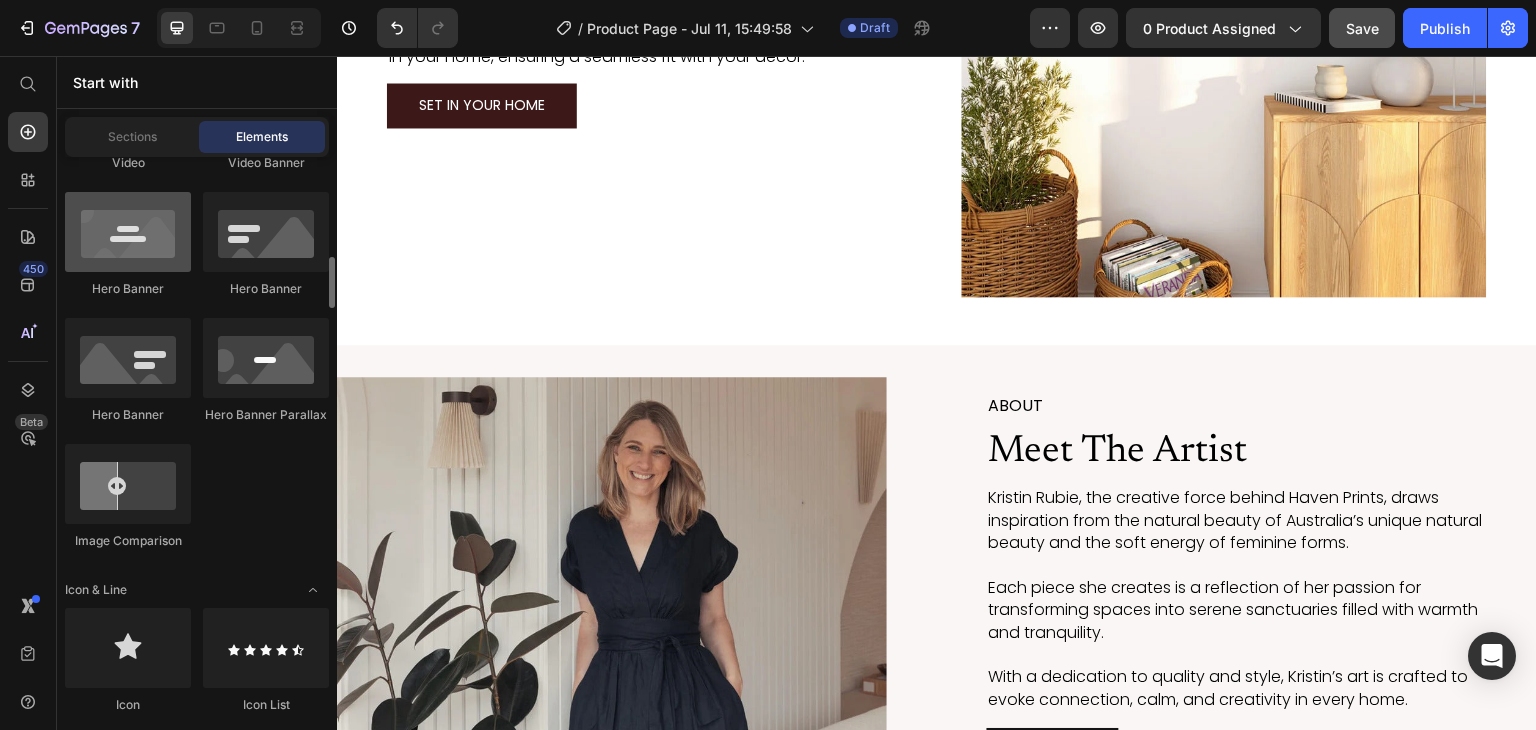 scroll, scrollTop: 1013, scrollLeft: 0, axis: vertical 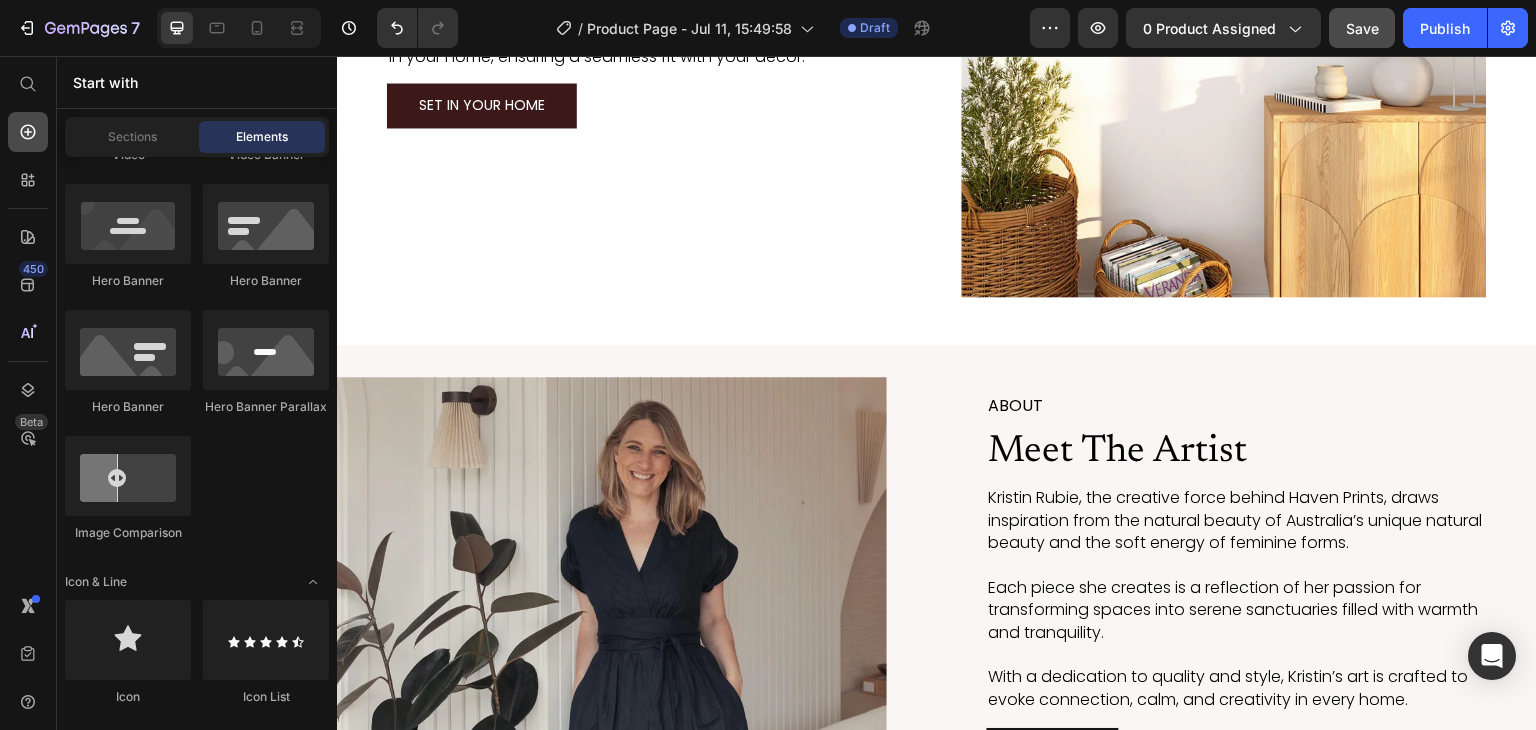 click 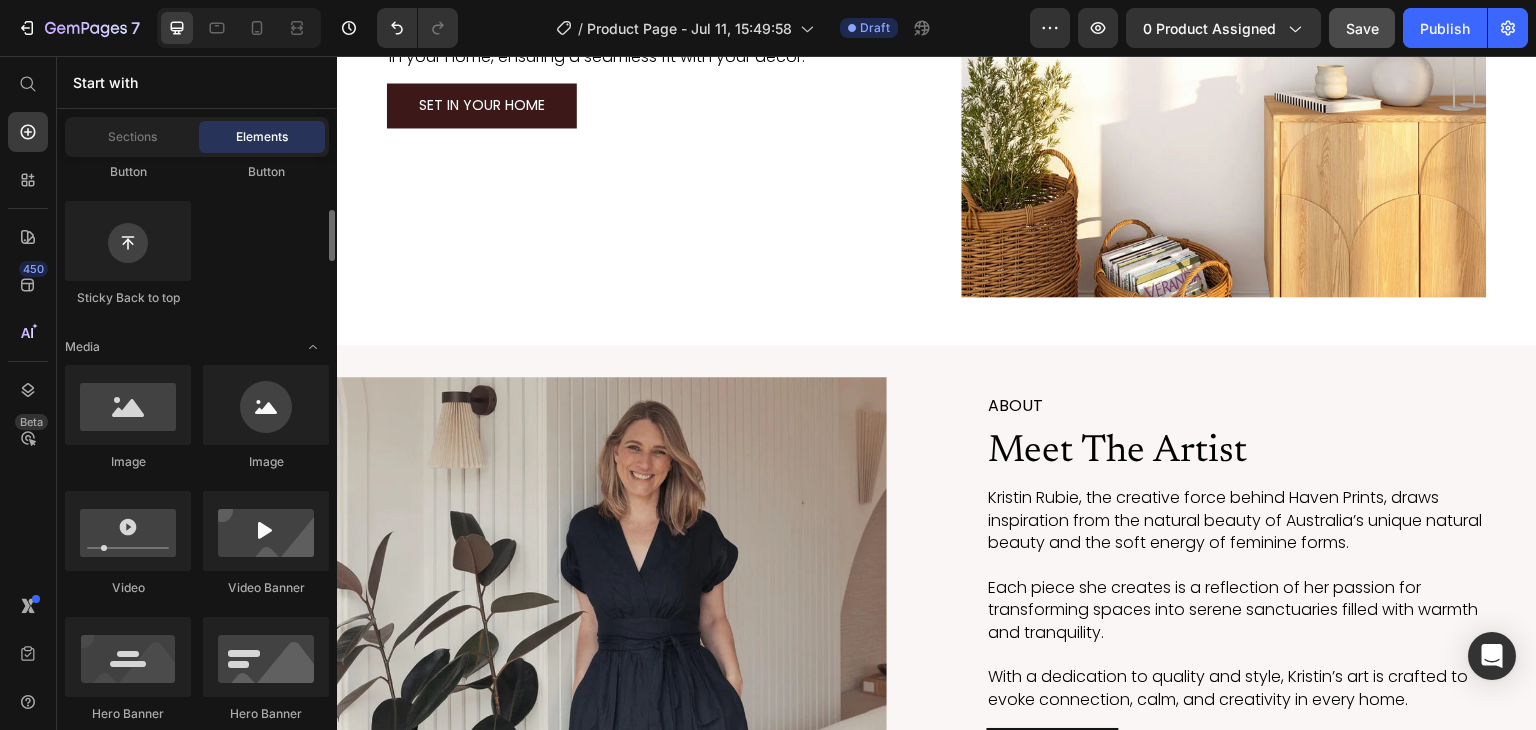 scroll, scrollTop: 0, scrollLeft: 0, axis: both 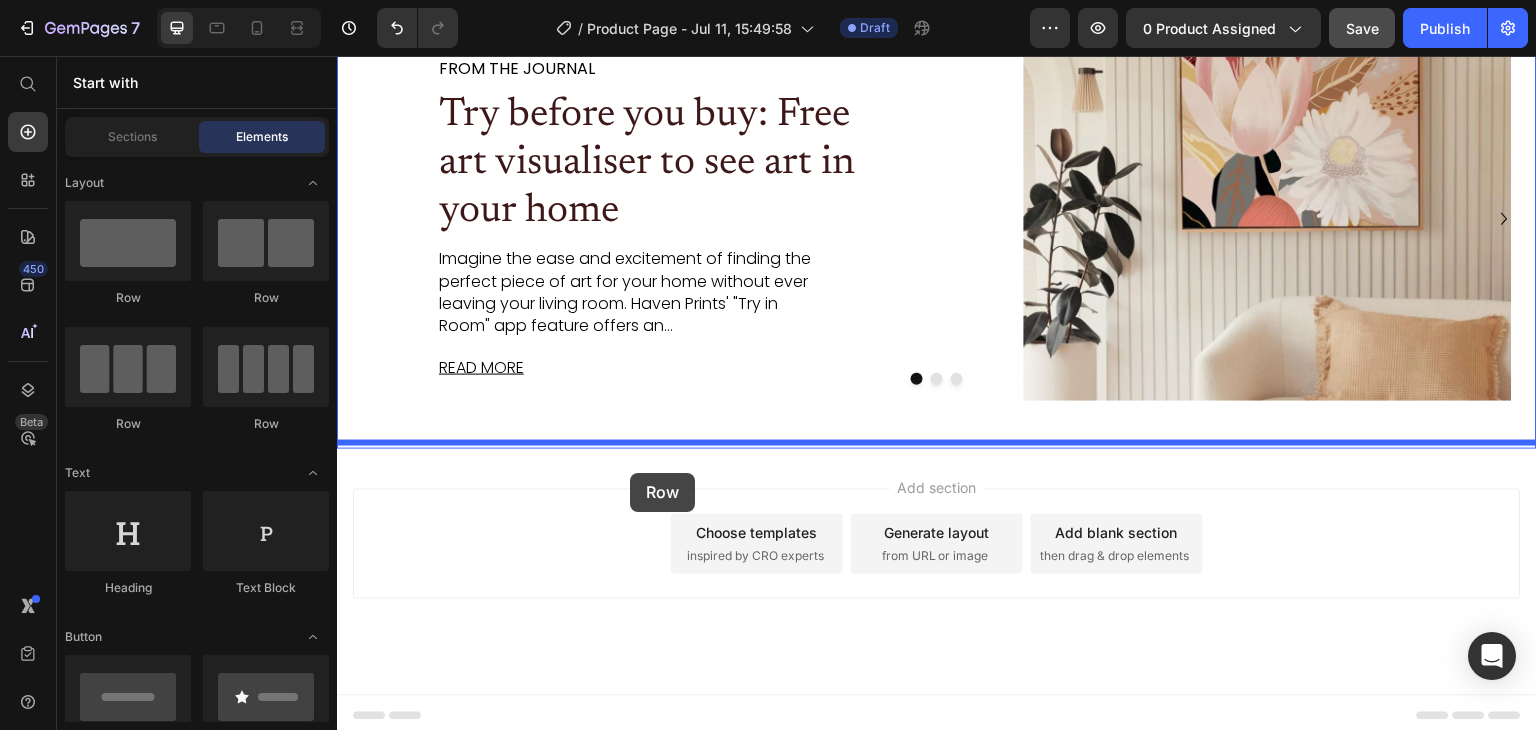 drag, startPoint x: 465, startPoint y: 290, endPoint x: 630, endPoint y: 473, distance: 246.40211 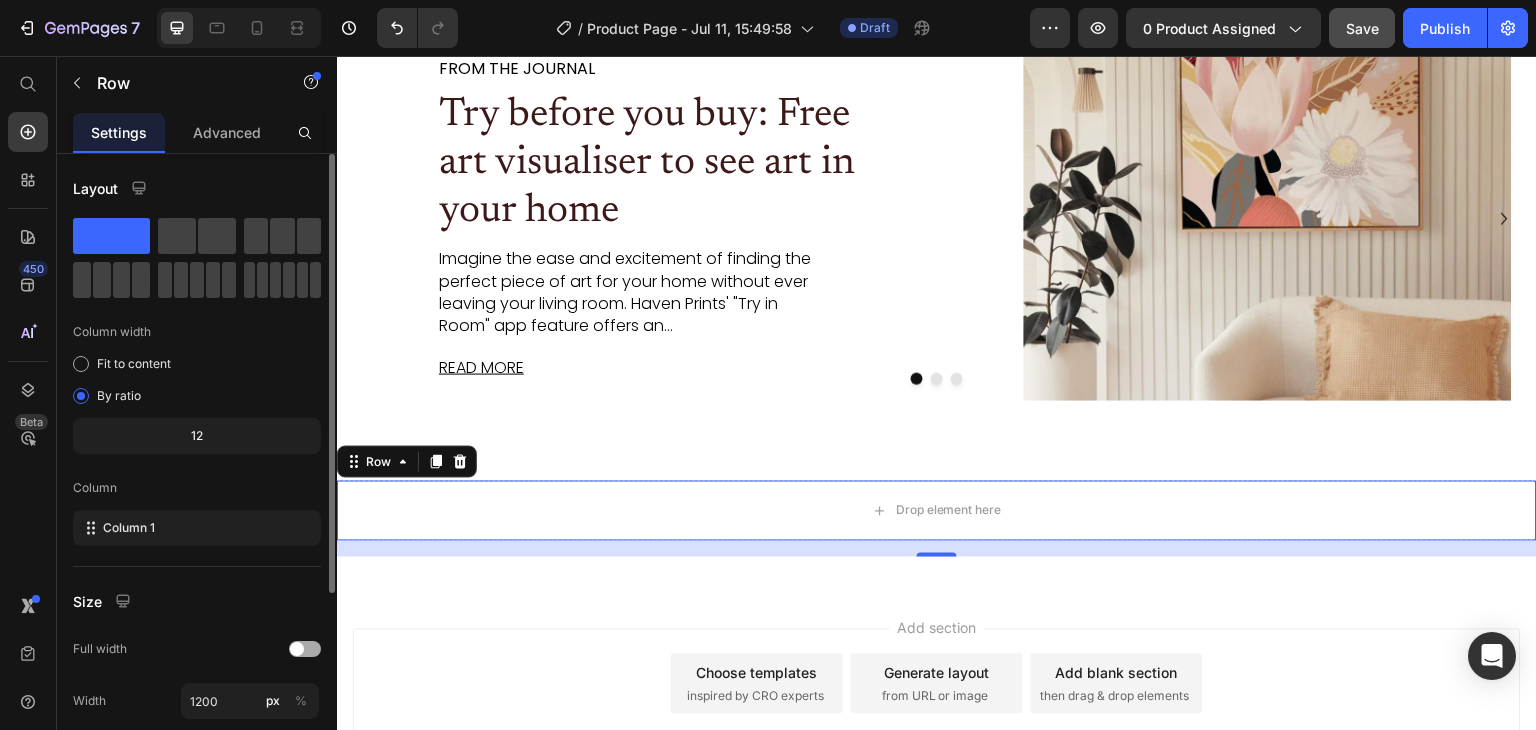 click at bounding box center (305, 649) 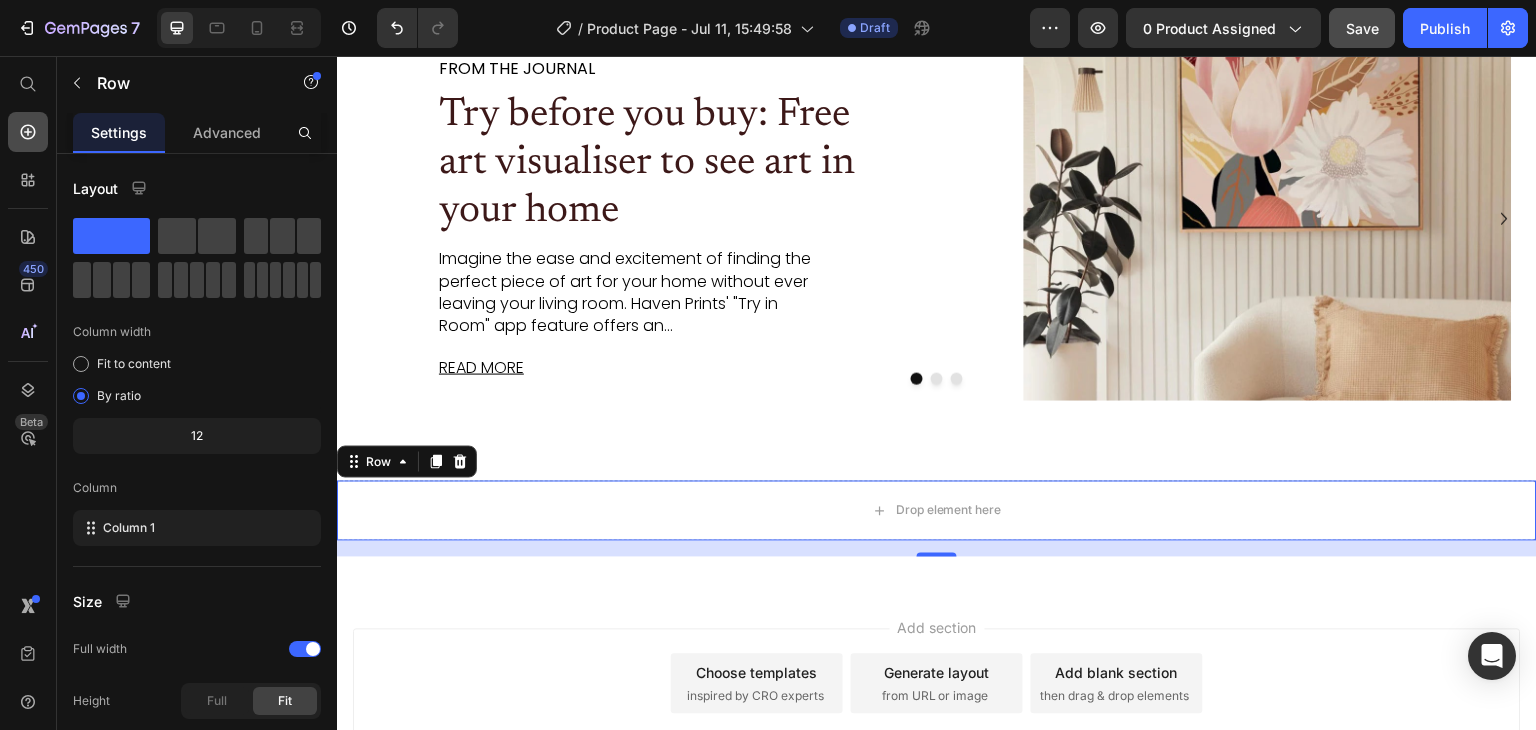click 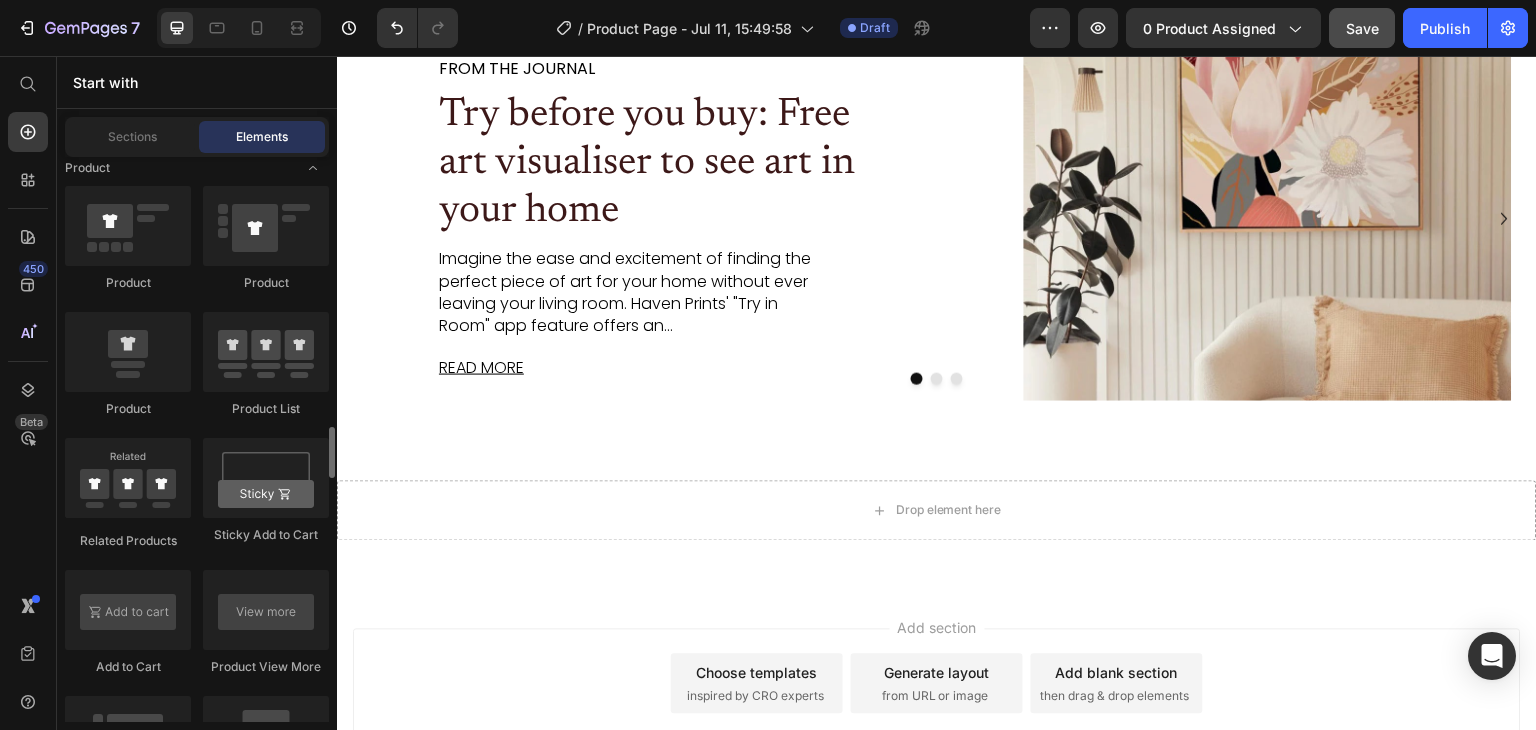 scroll, scrollTop: 2710, scrollLeft: 0, axis: vertical 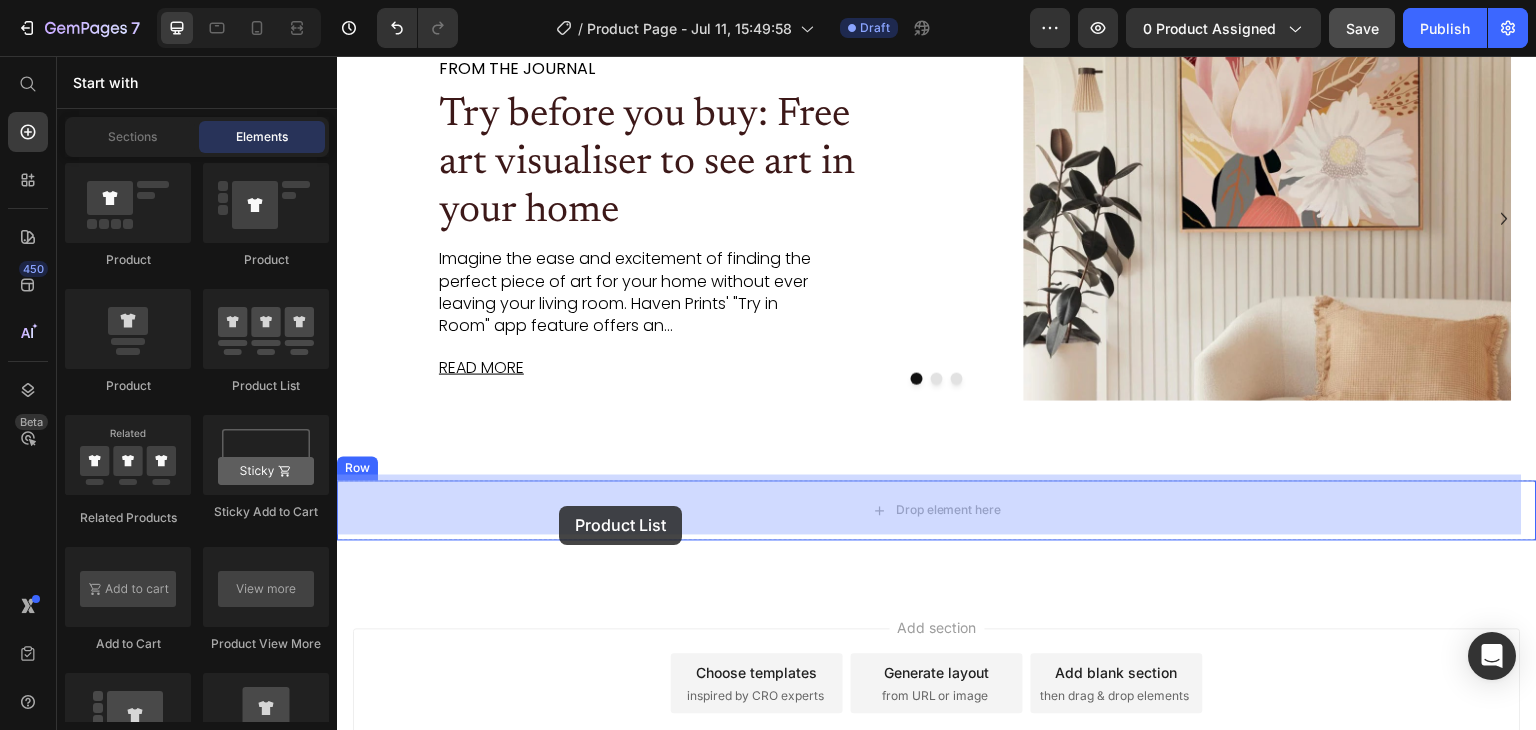 drag, startPoint x: 605, startPoint y: 401, endPoint x: 559, endPoint y: 506, distance: 114.6342 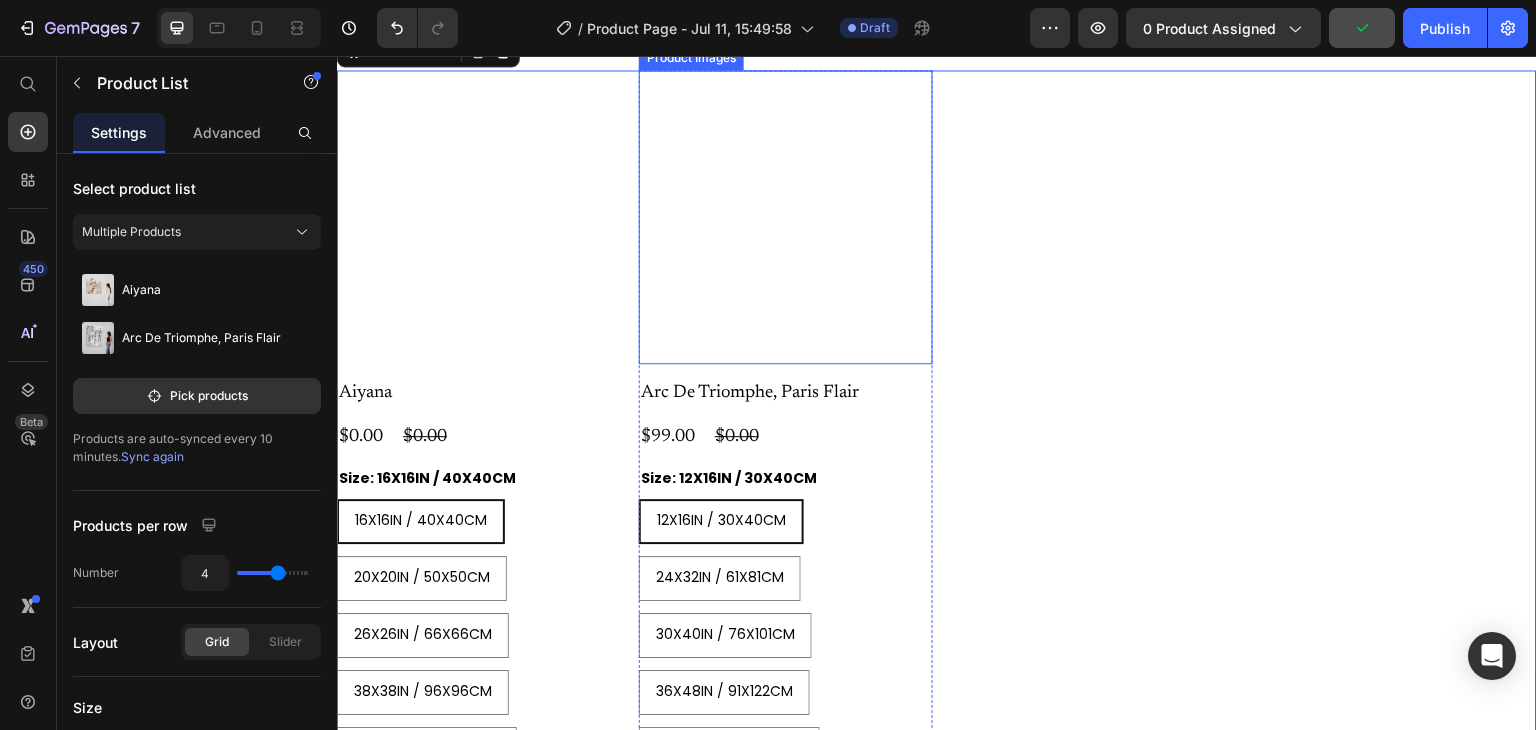scroll, scrollTop: 4319, scrollLeft: 0, axis: vertical 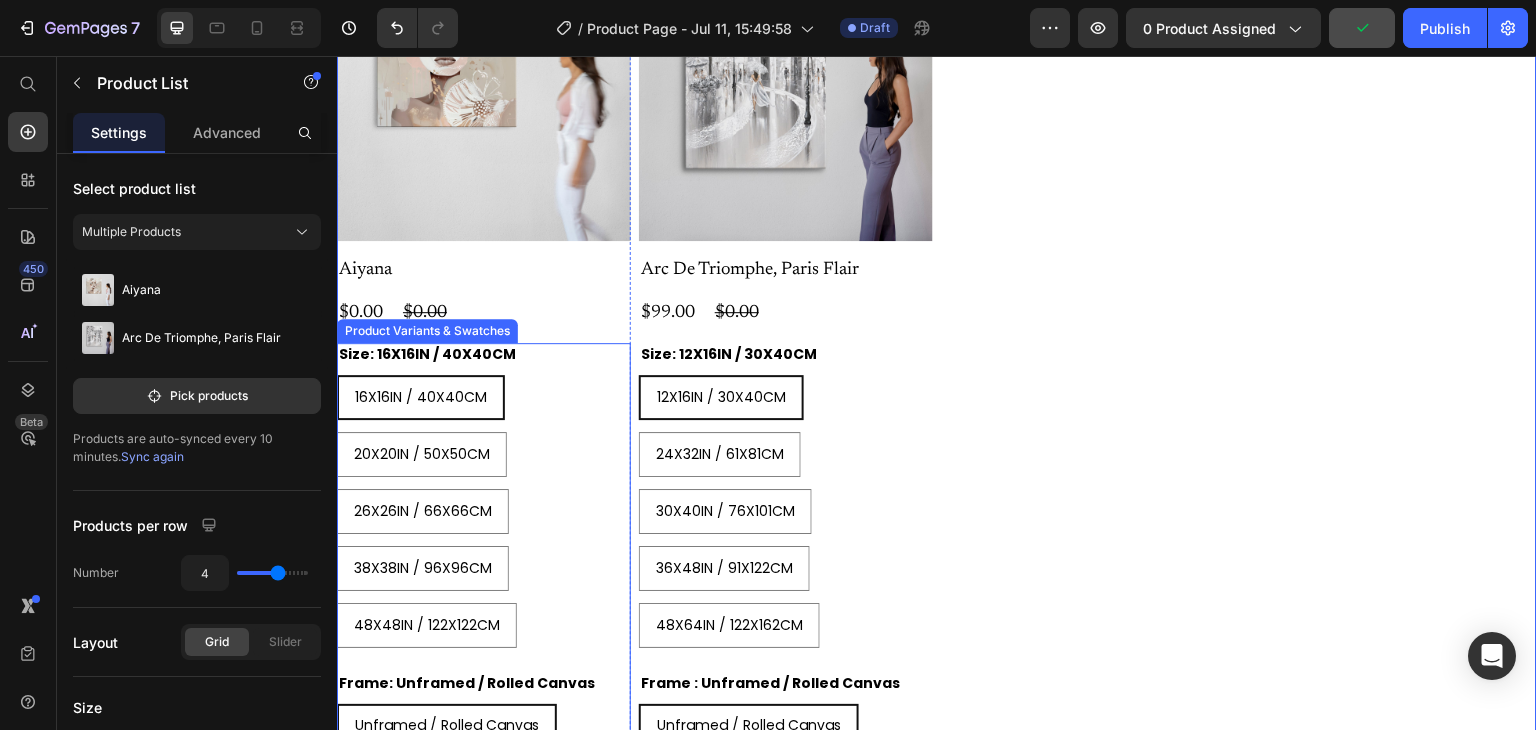 click on "16X16IN / 40X40CM 16X16IN / 40X40CM 16X16IN / 40X40CM 20X20IN / 50X50CM 20X20IN / 50X50CM 20X20IN / 50X50CM 26X26IN / 66X66CM 26X26IN / 66X66CM 26X26IN / 66X66CM 38X38IN / 96X96CM 38X38IN / 96X96CM 38X38IN / 96X96CM 48X48IN / 122X122CM 48X48IN / 122X122CM 48X48IN / 122X122CM" at bounding box center [484, 511] 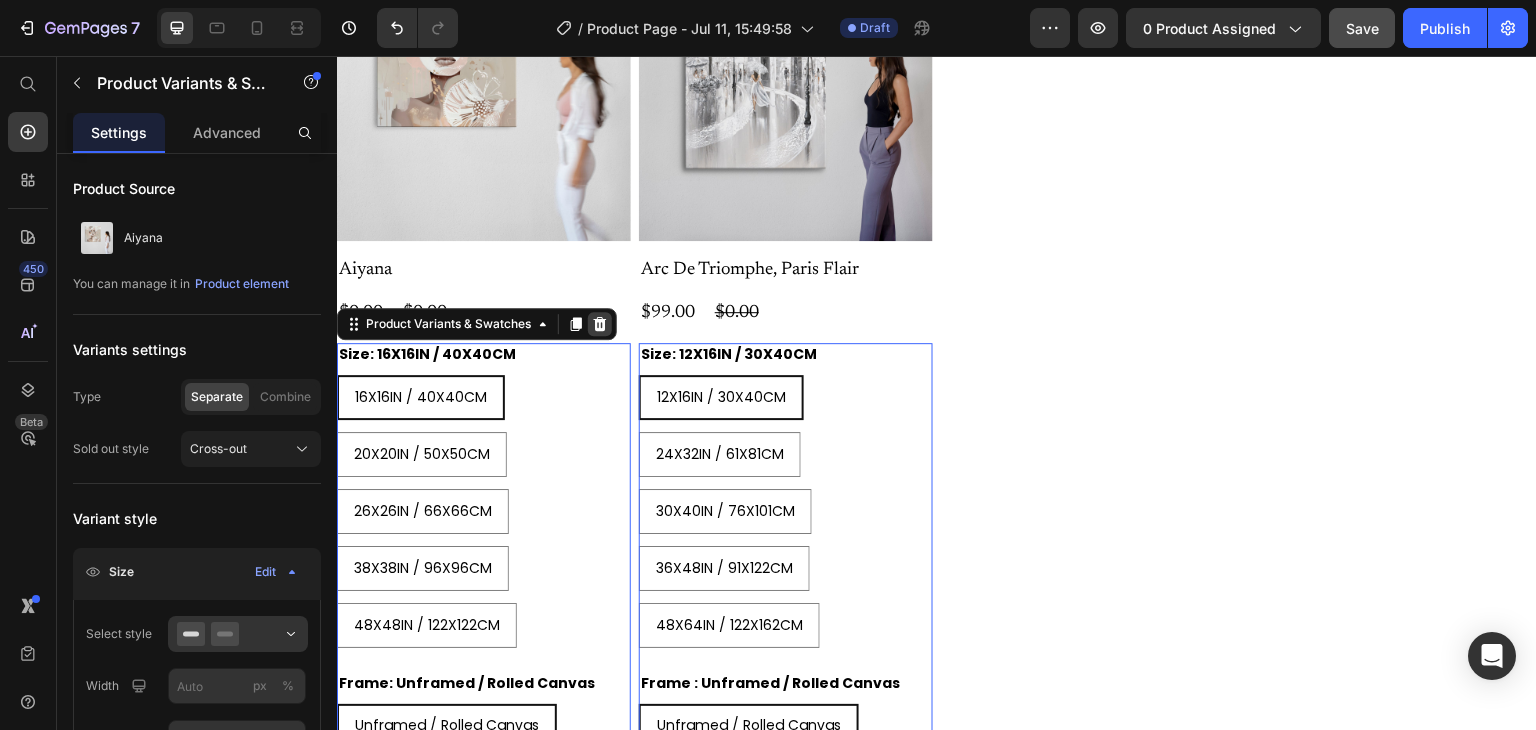 click 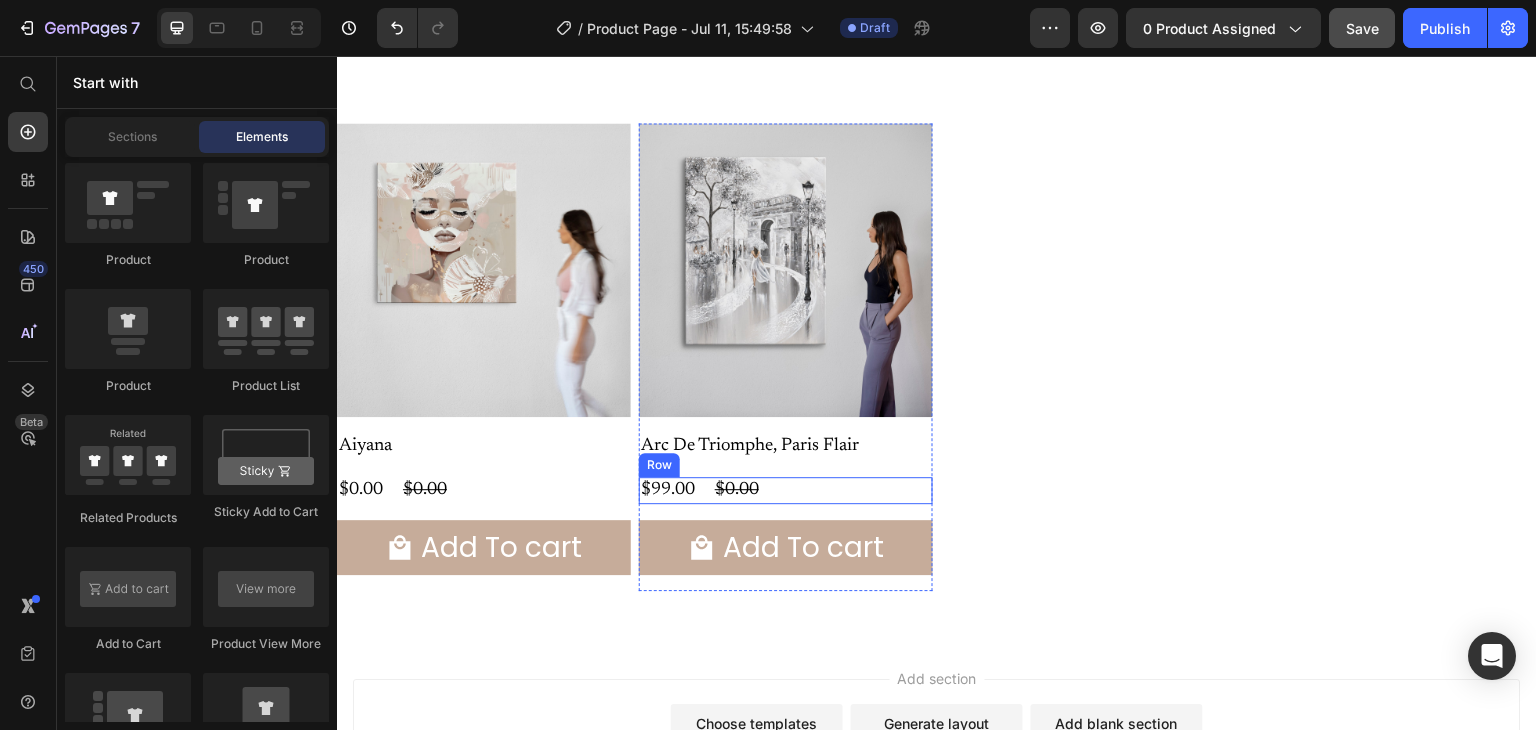 scroll, scrollTop: 4148, scrollLeft: 0, axis: vertical 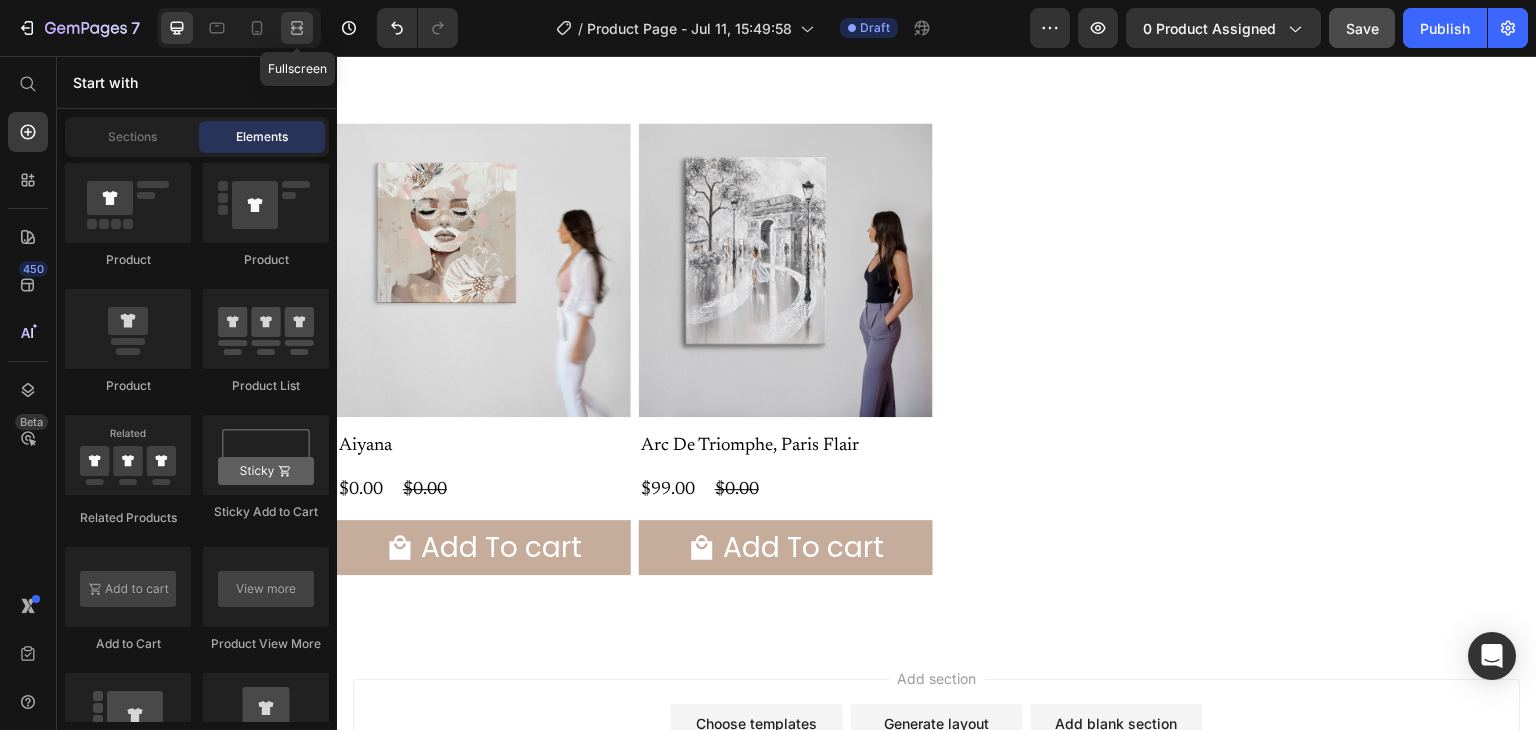 click 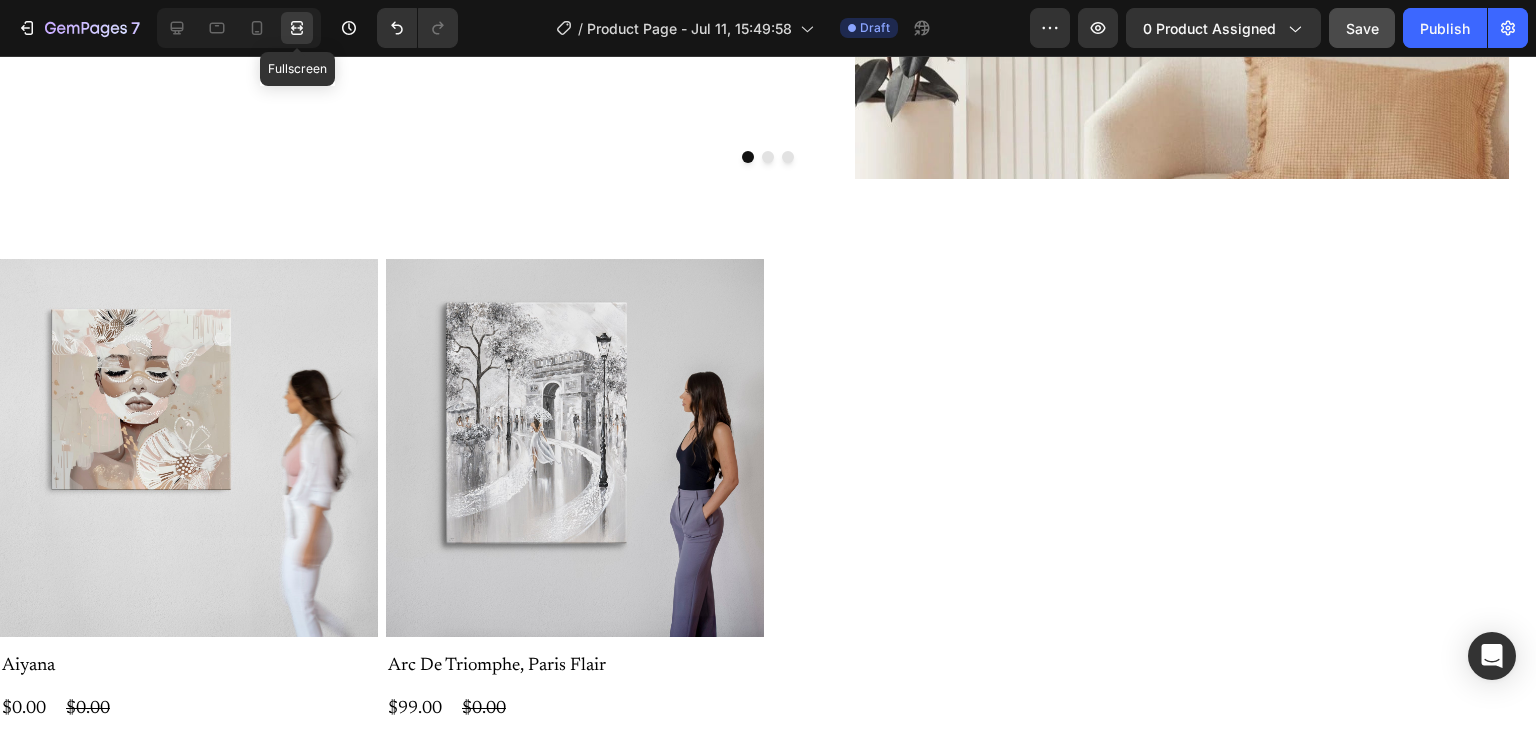 scroll, scrollTop: 4273, scrollLeft: 0, axis: vertical 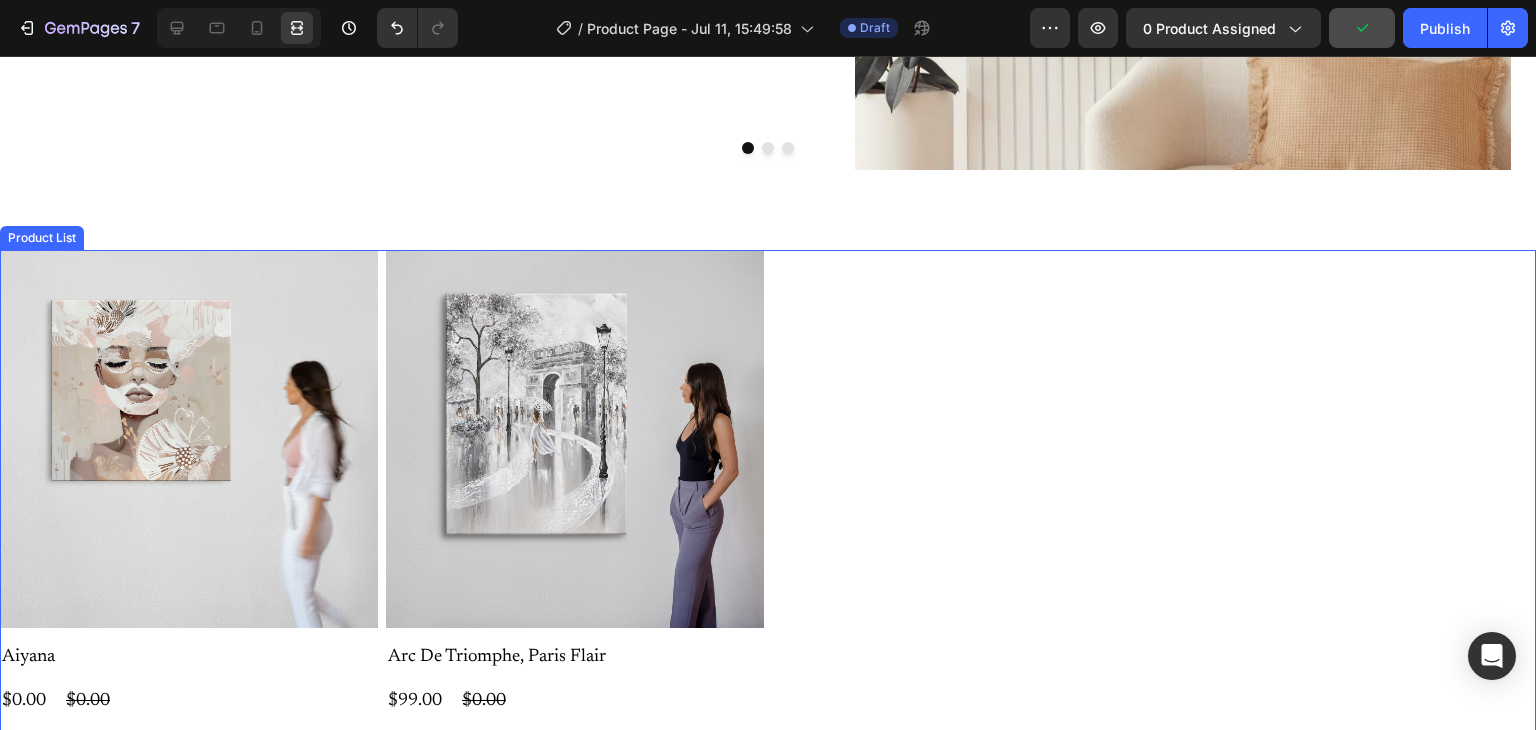 click on "Product Images Aiyana Product Title $0.00 Product Price $0.00 Product Price Row Add To cart Product Cart Button Row Product Images Arc De Triomphe, Paris Flair Product Title $99.00 Product Price $0.00 Product Price Row Add To cart Product Cart Button Row" at bounding box center (768, 526) 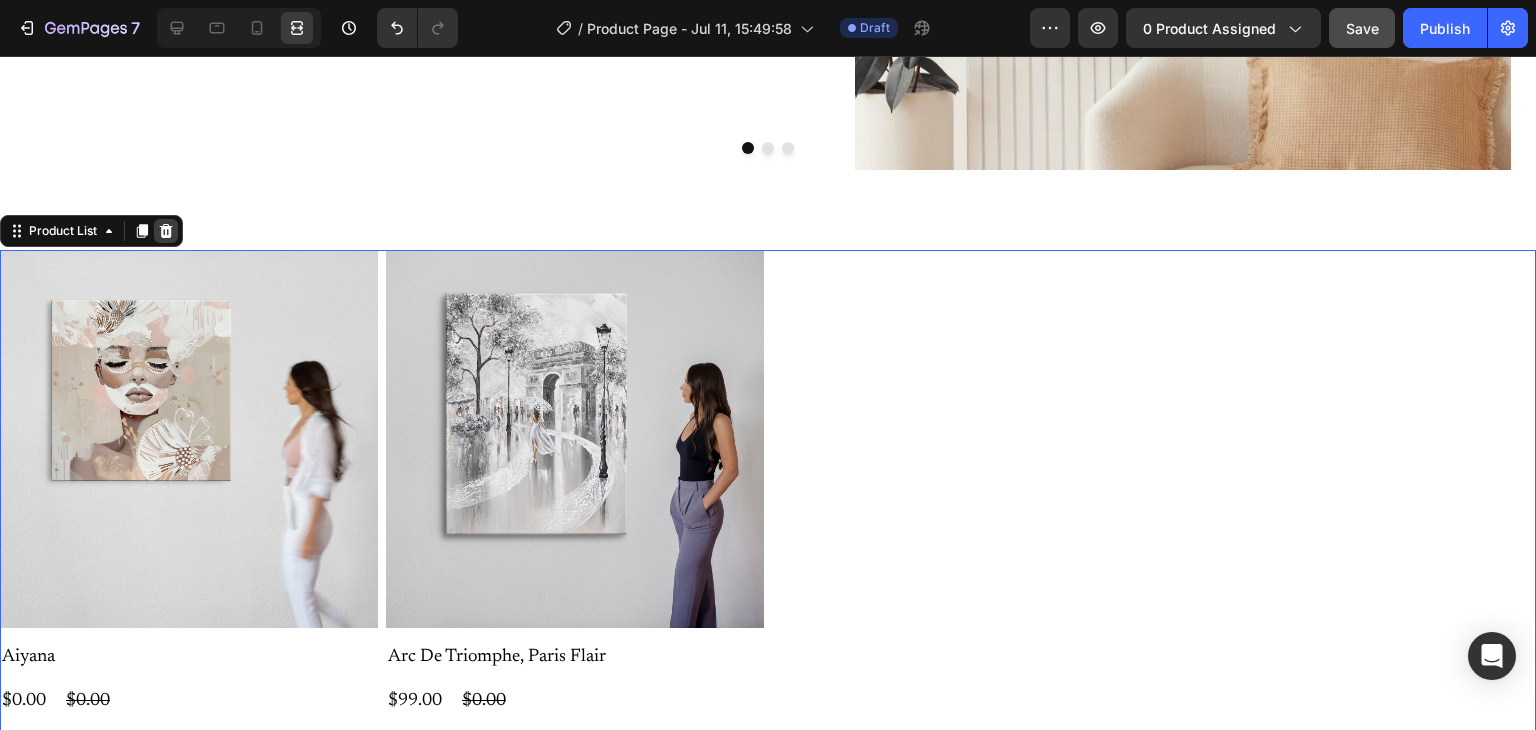 click 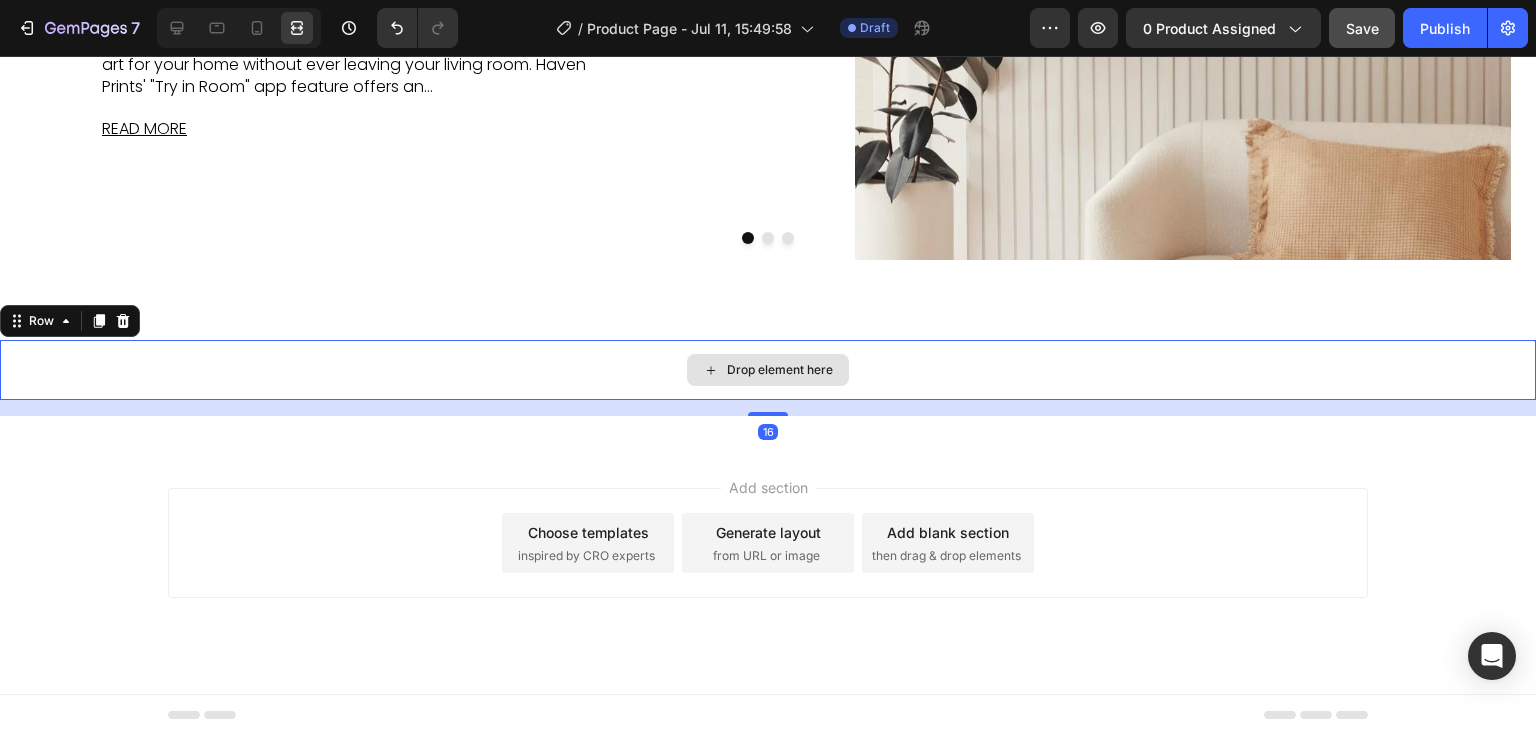 click on "Drop element here" at bounding box center (768, 370) 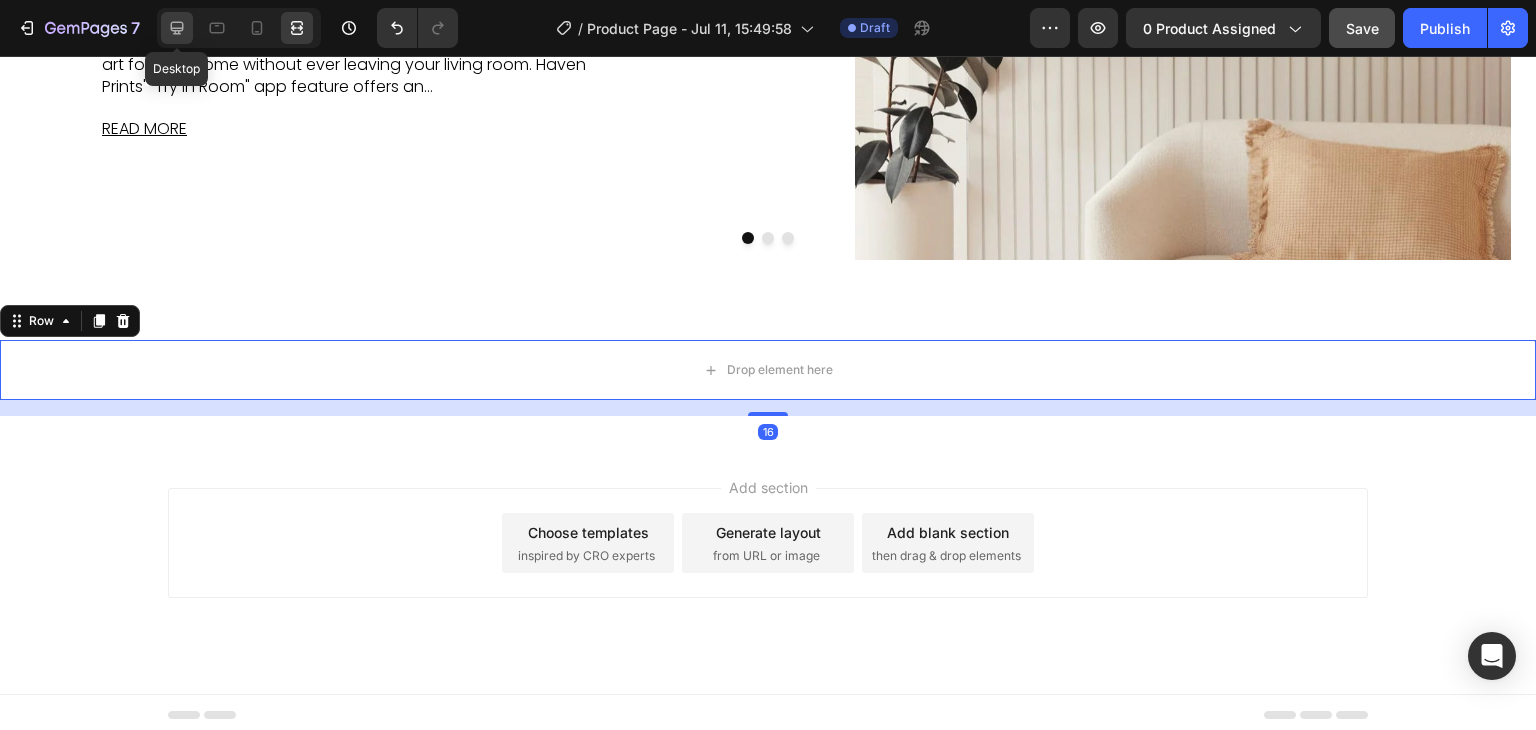 click 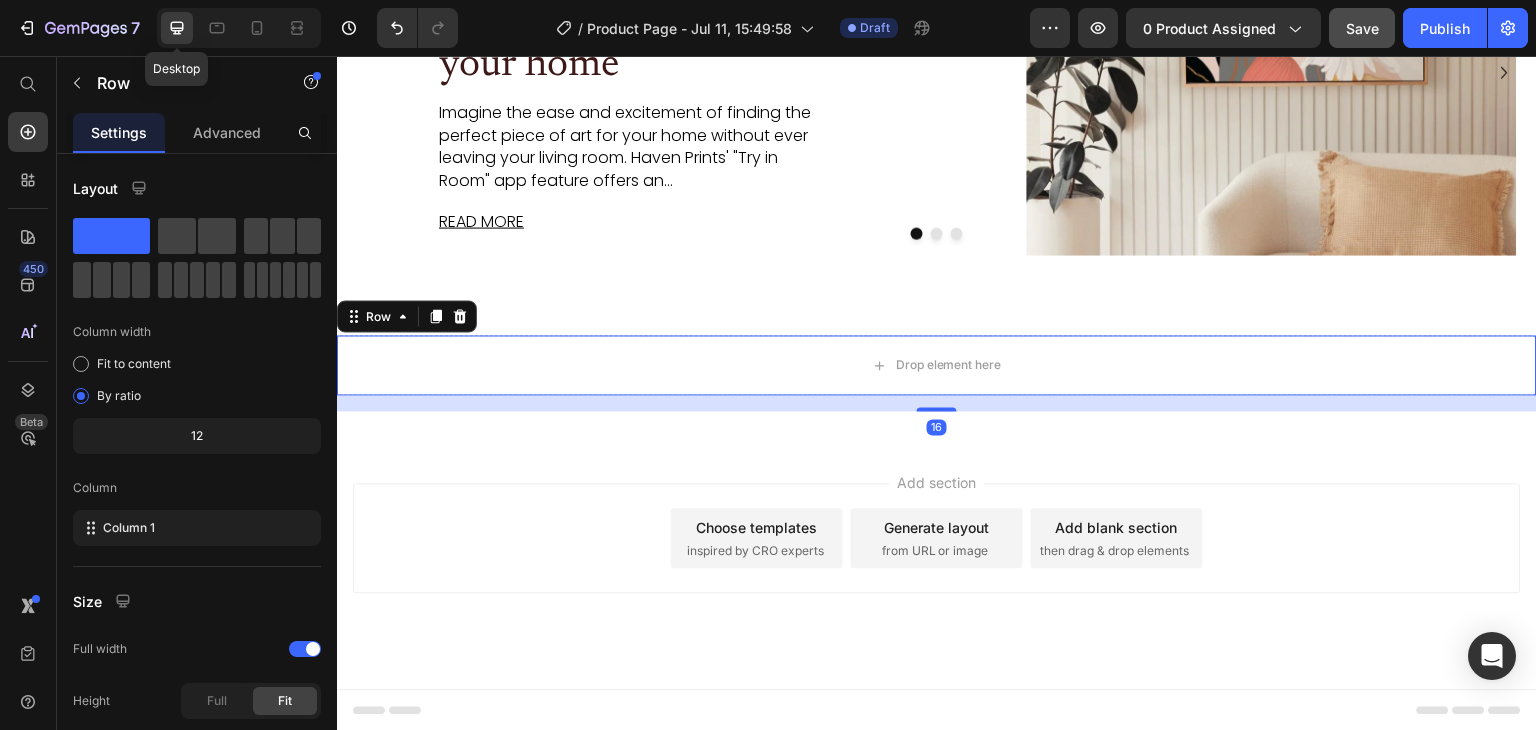 scroll, scrollTop: 3930, scrollLeft: 0, axis: vertical 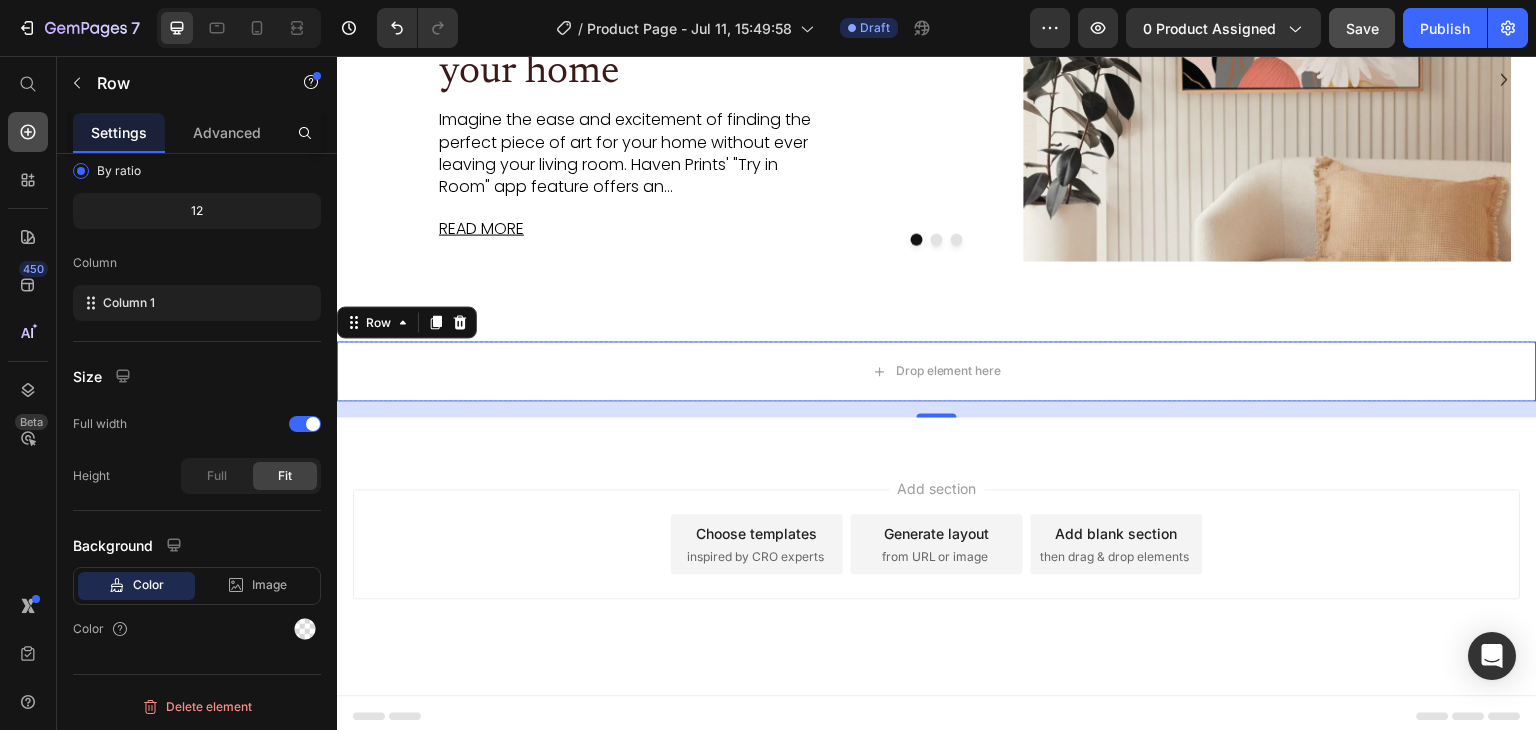 click 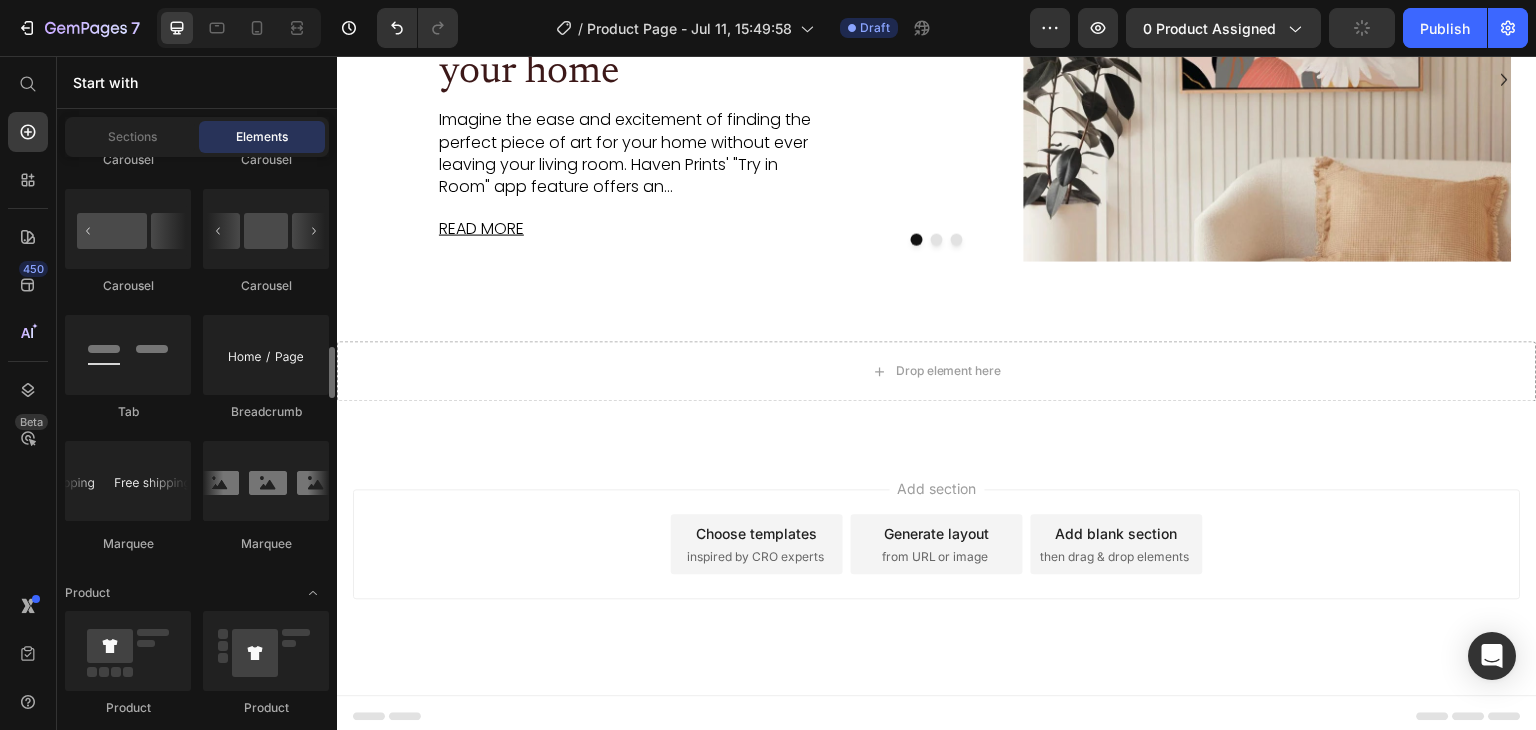 scroll, scrollTop: 2176, scrollLeft: 0, axis: vertical 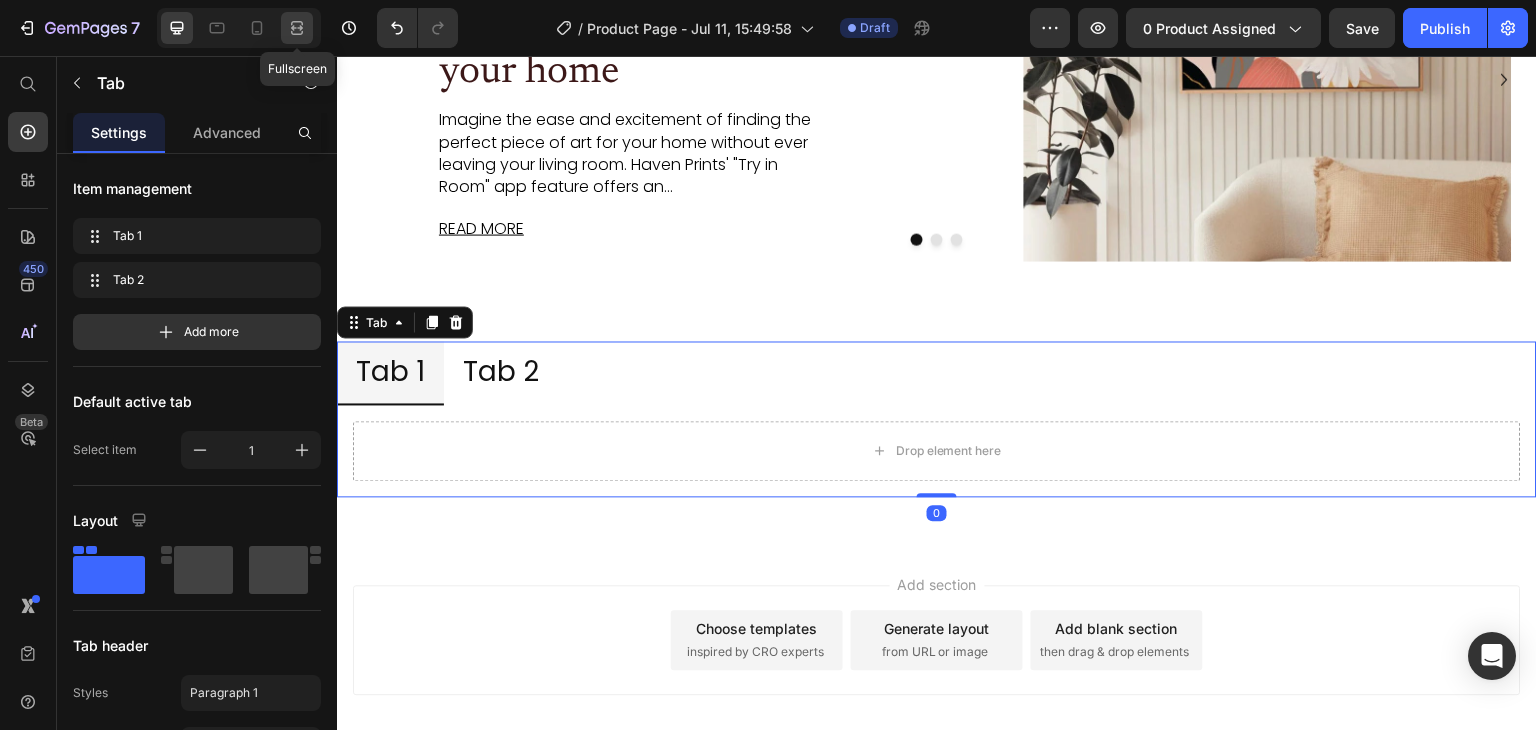 click 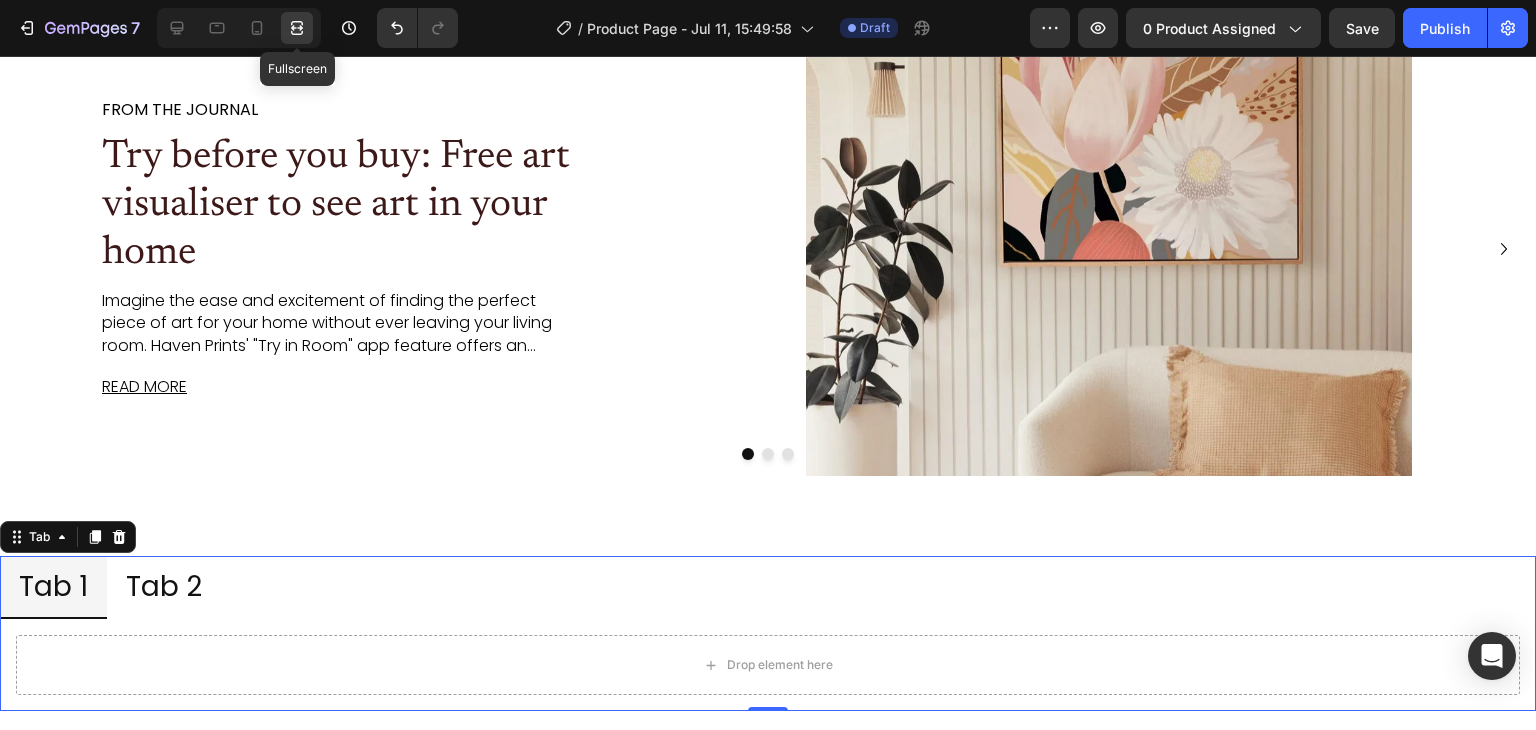 scroll, scrollTop: 4056, scrollLeft: 0, axis: vertical 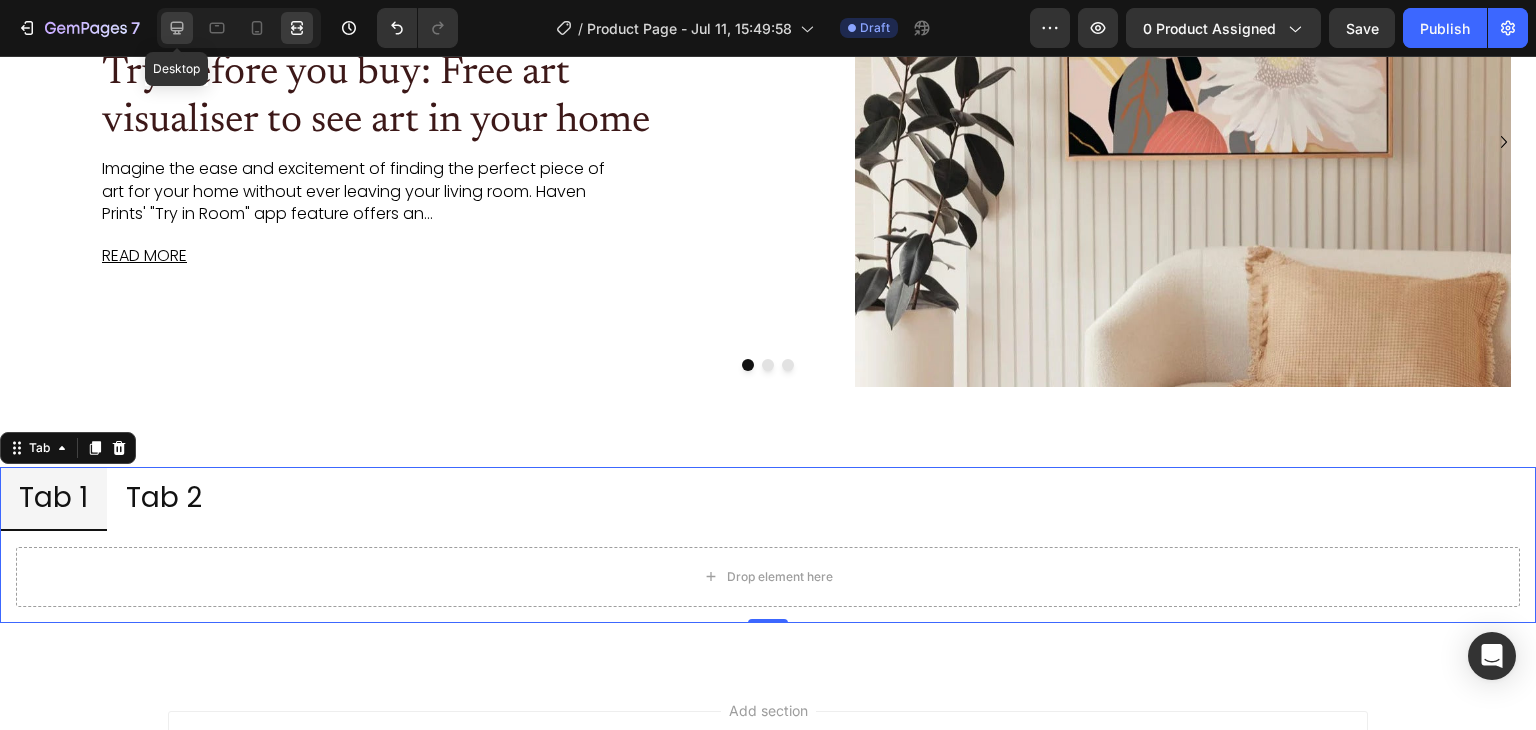 click 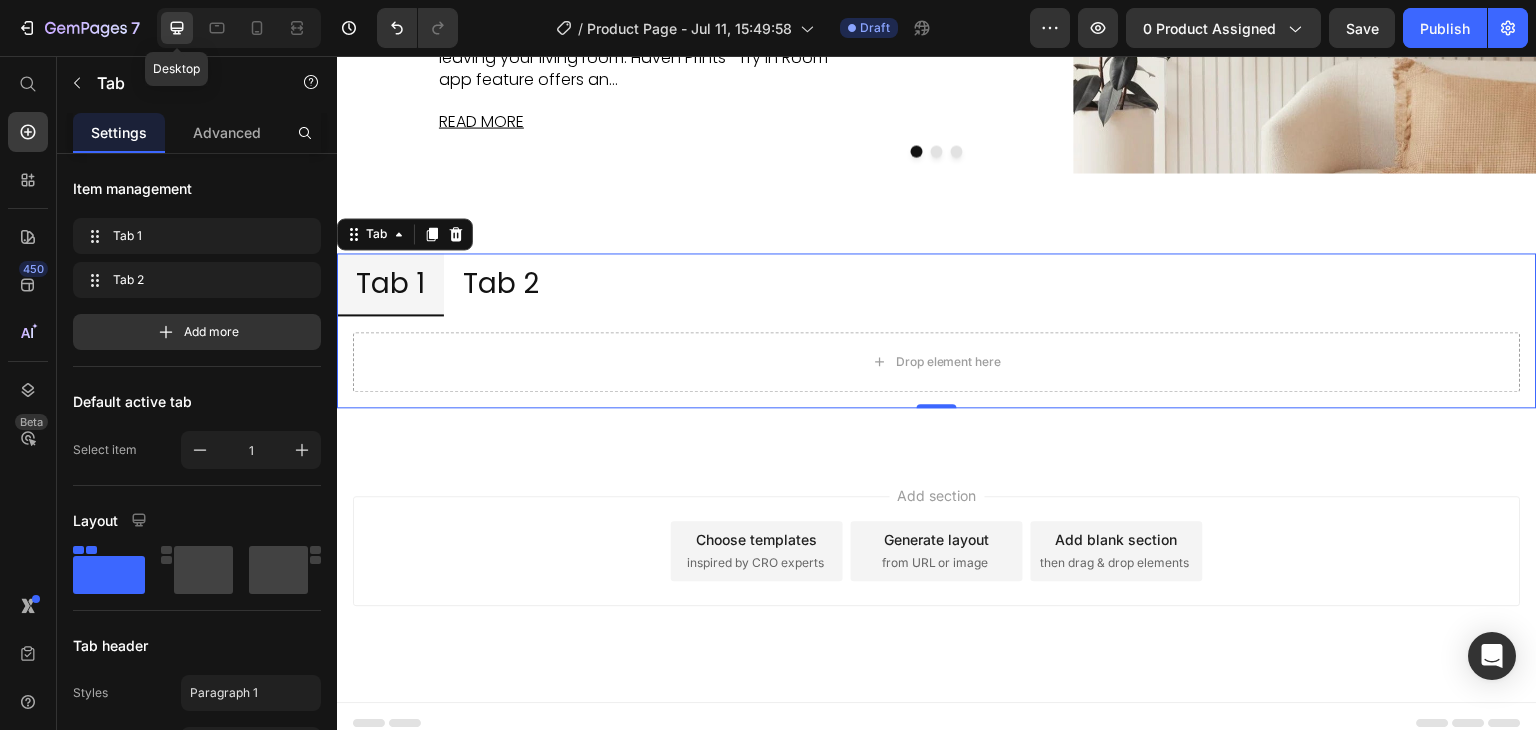scroll, scrollTop: 3929, scrollLeft: 0, axis: vertical 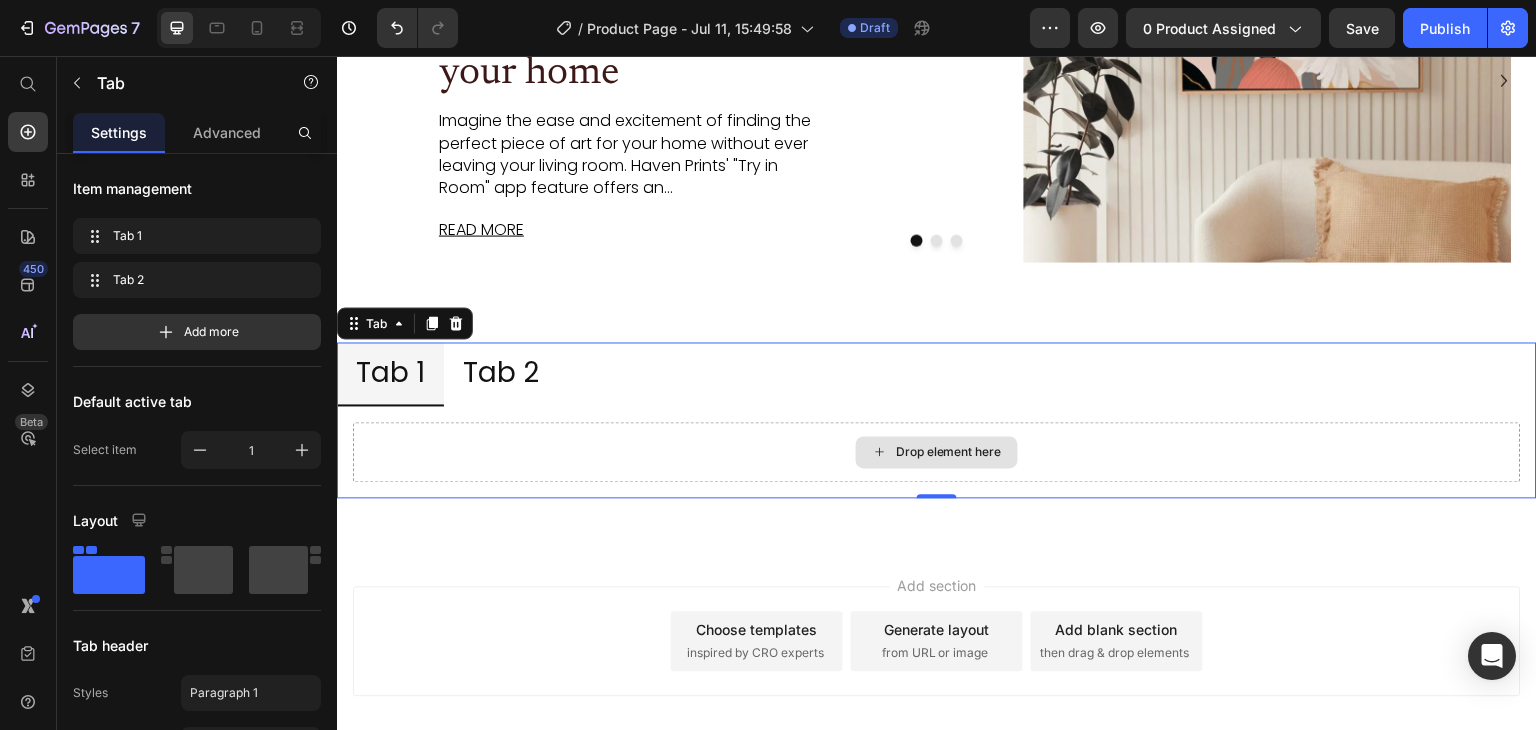click on "Drop element here" at bounding box center (937, 452) 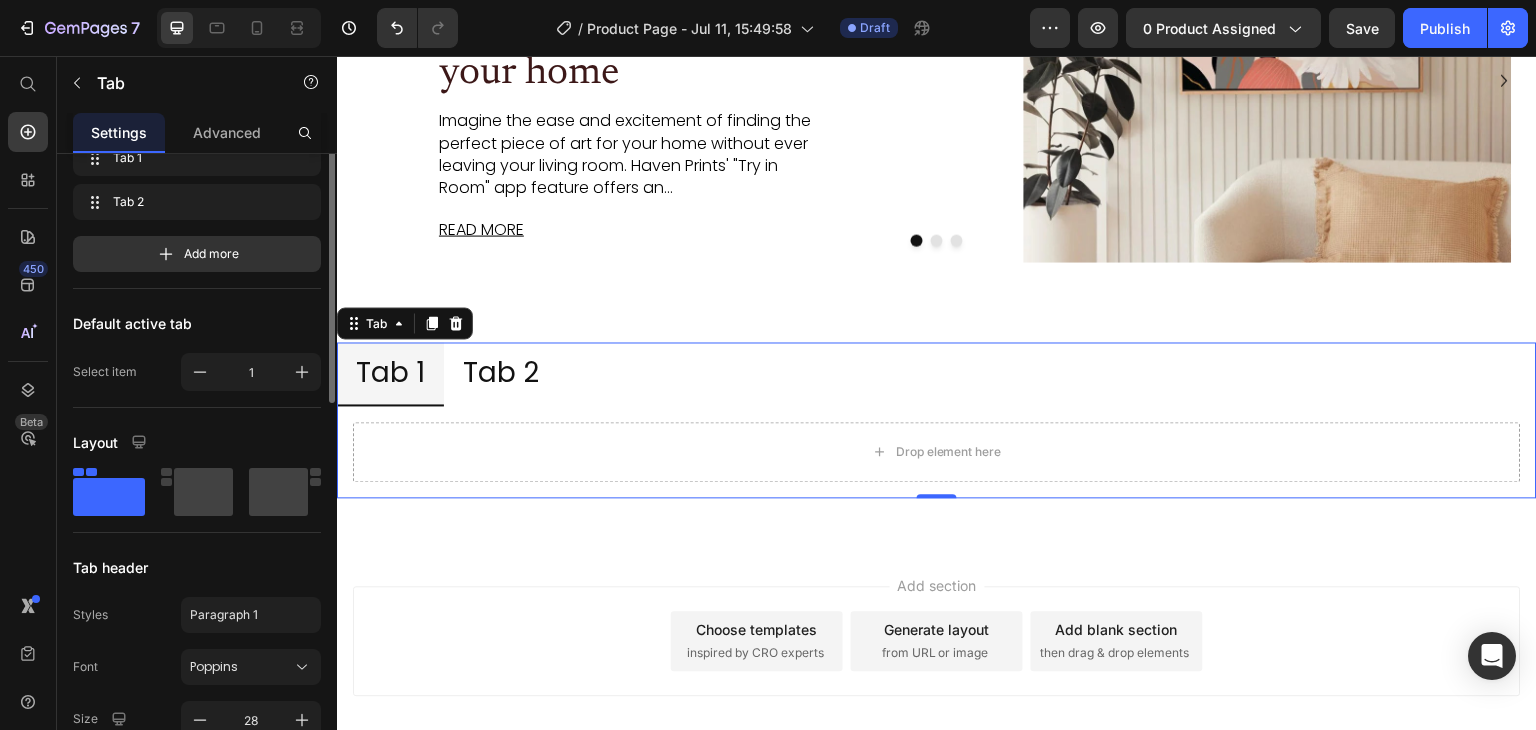 scroll, scrollTop: 39, scrollLeft: 0, axis: vertical 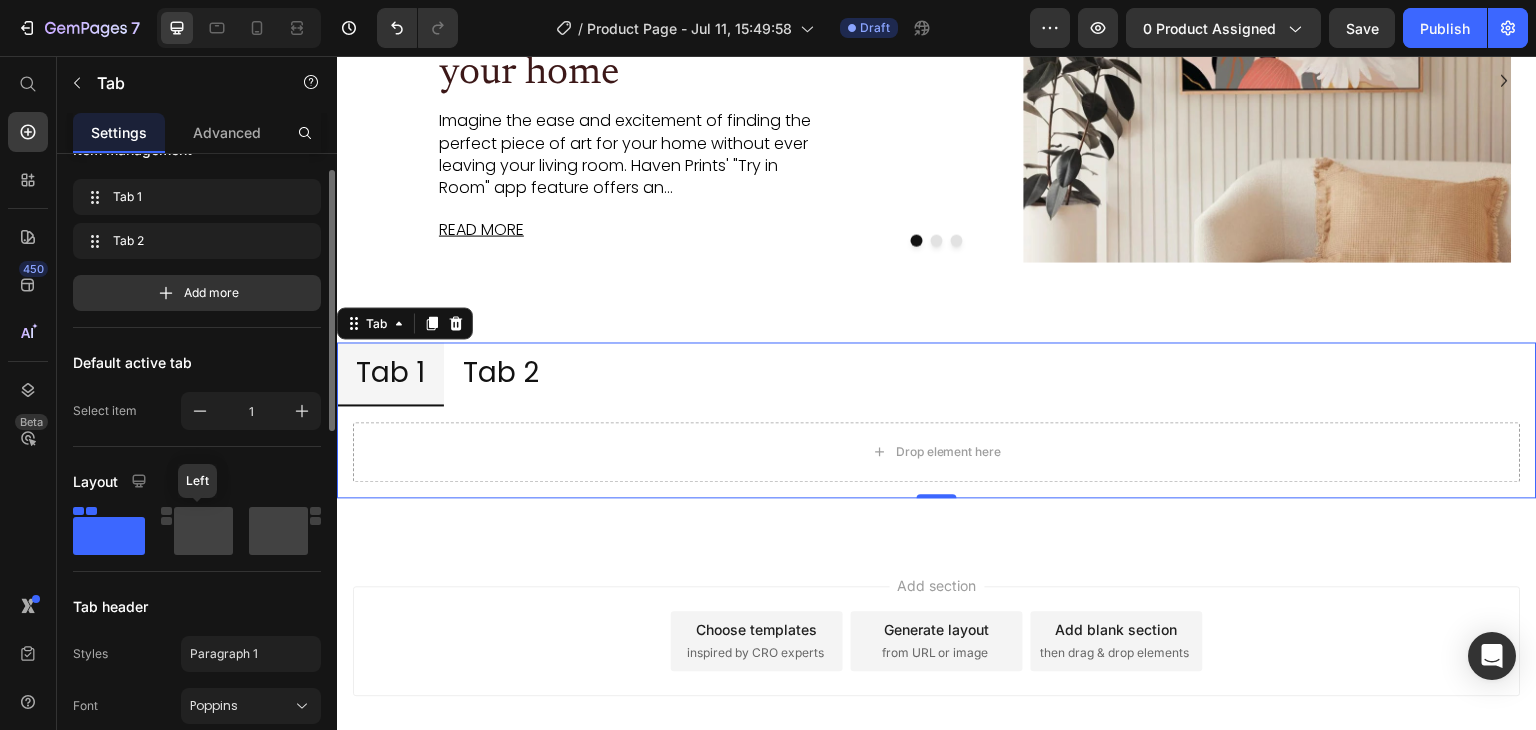 click 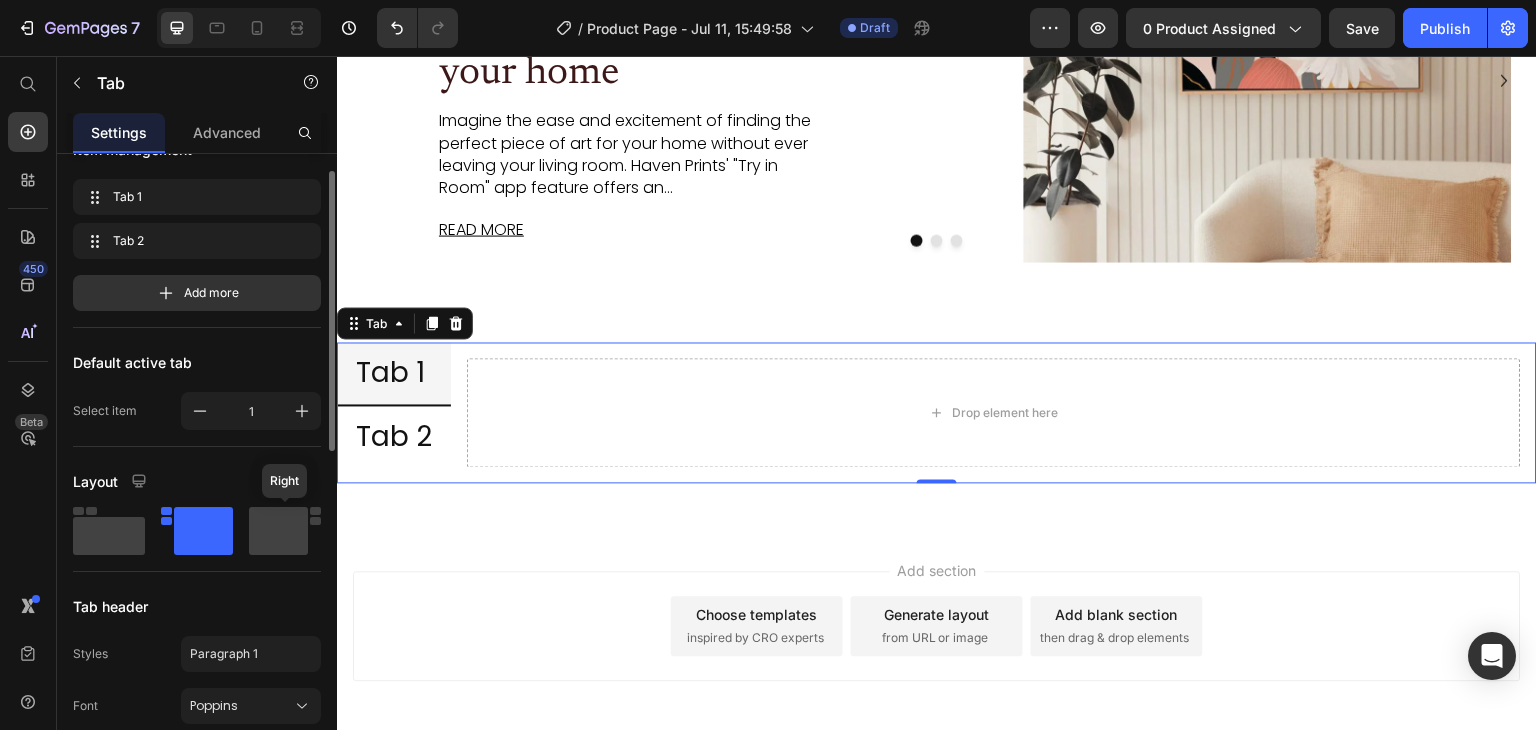 click 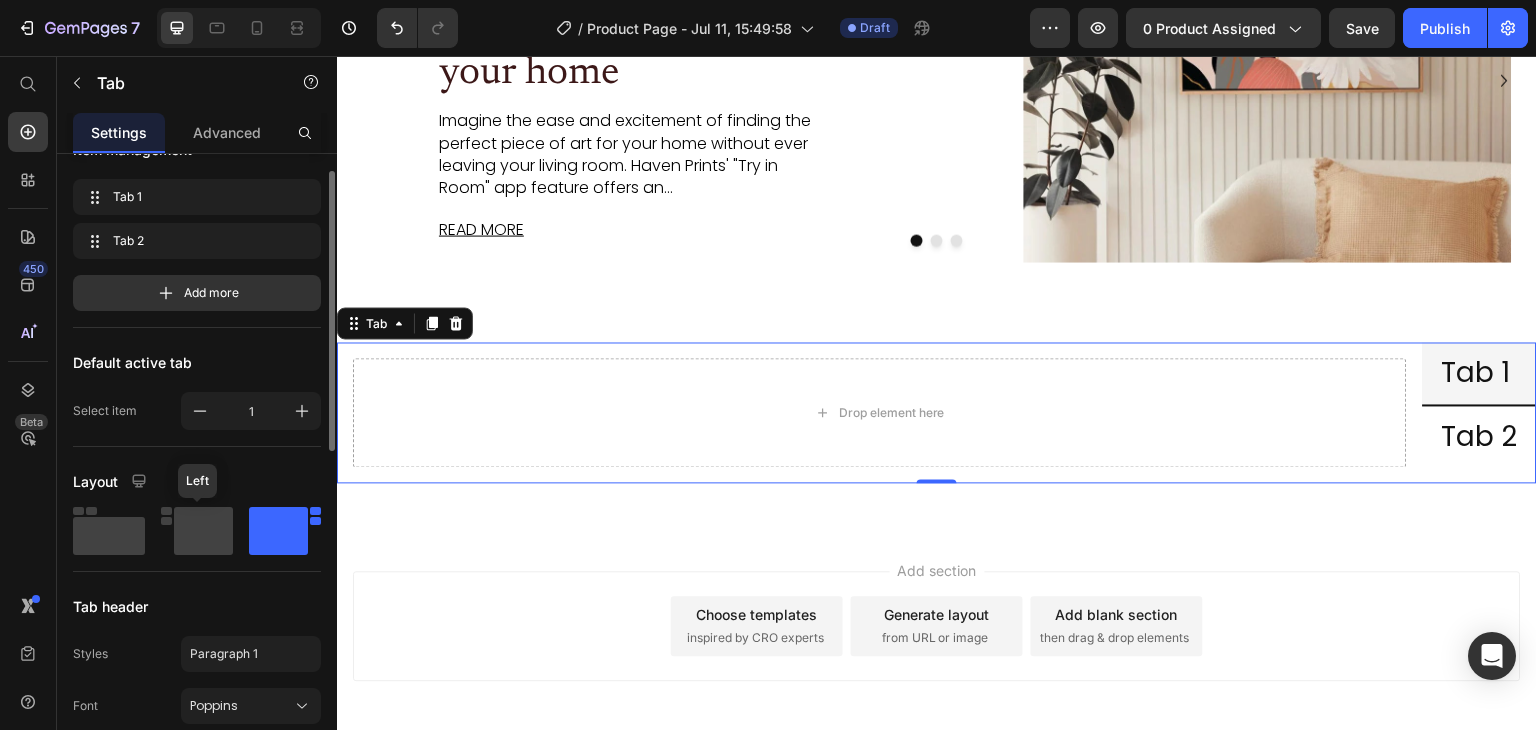 click 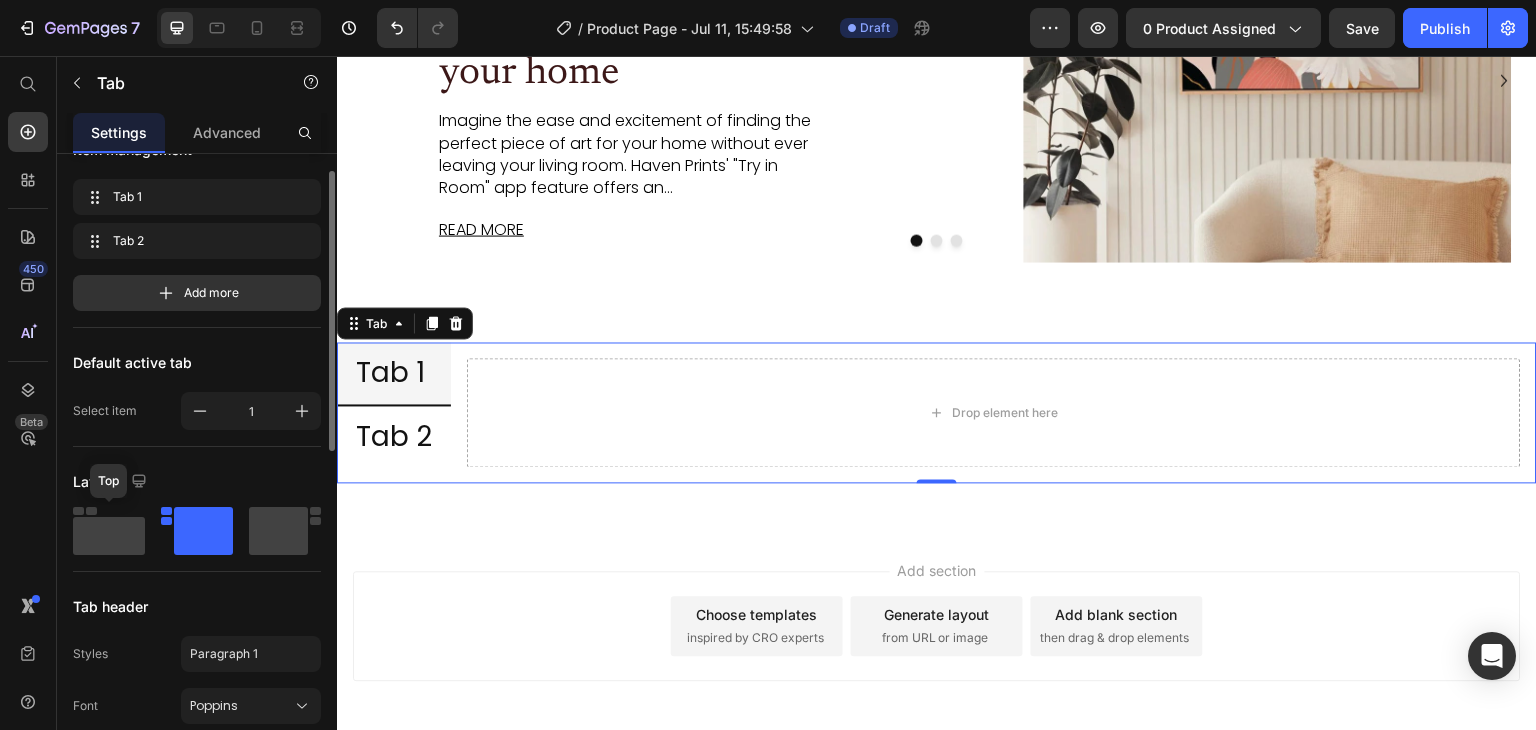 click 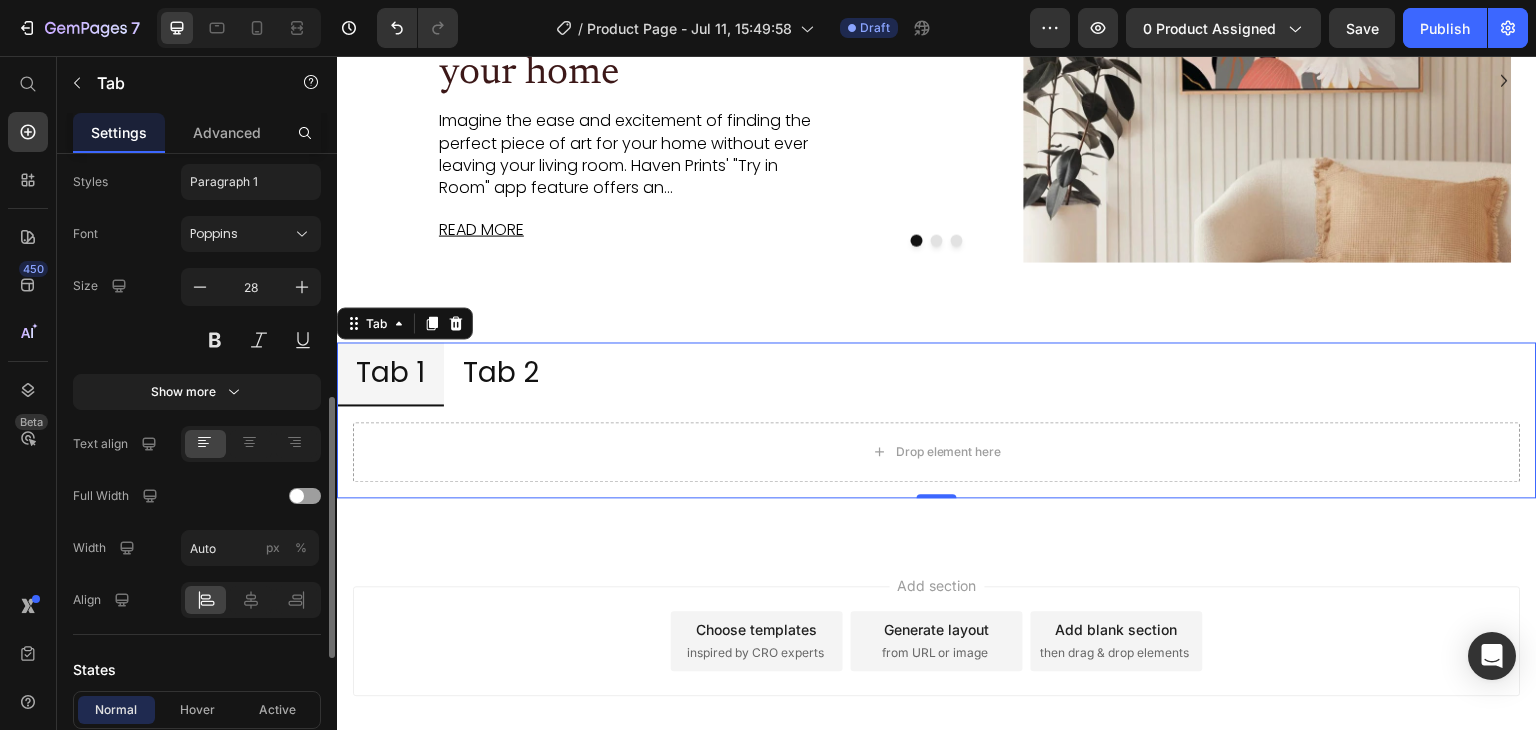 scroll, scrollTop: 573, scrollLeft: 0, axis: vertical 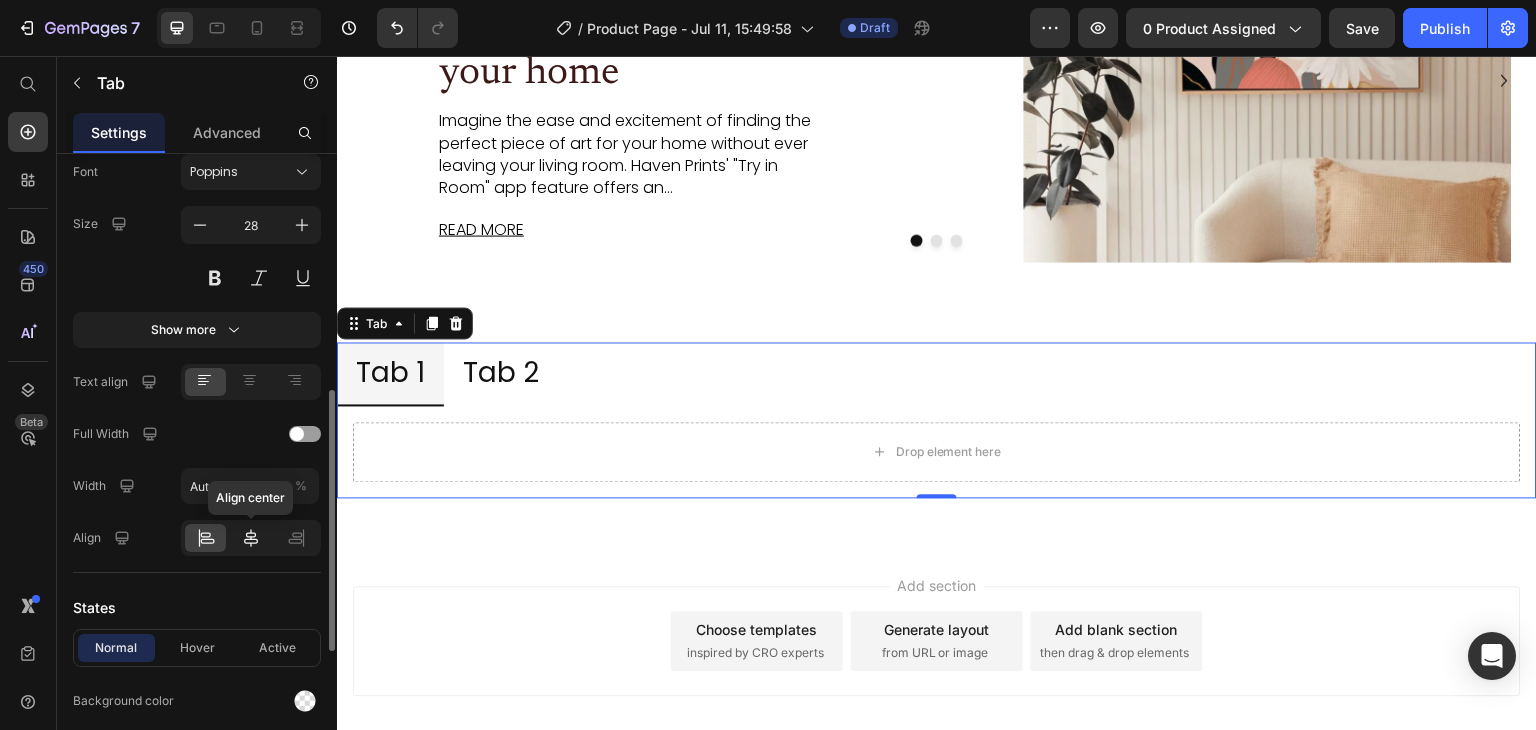 click 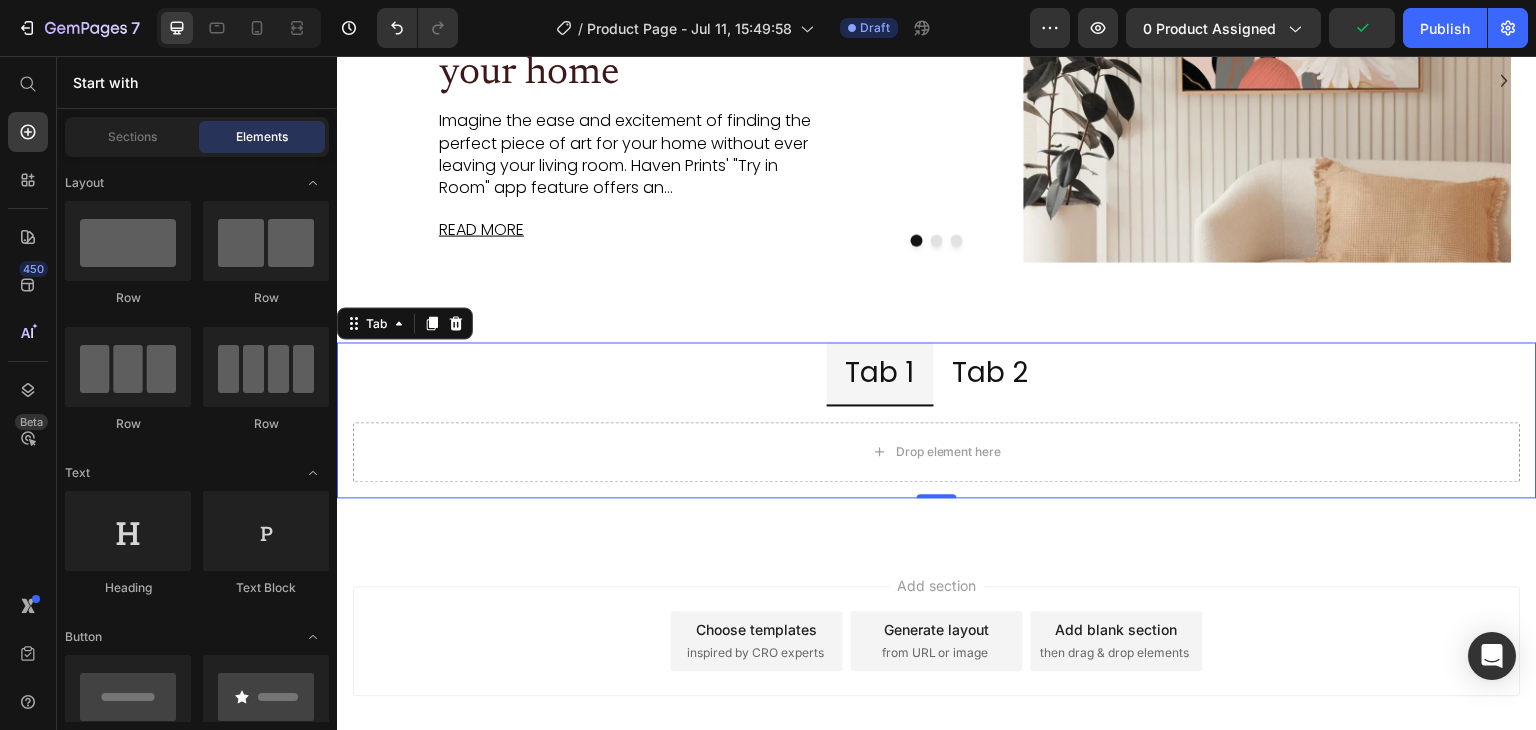 click on "Add section Choose templates inspired by CRO experts Generate layout from URL or image Add blank section then drag & drop elements" at bounding box center (937, 669) 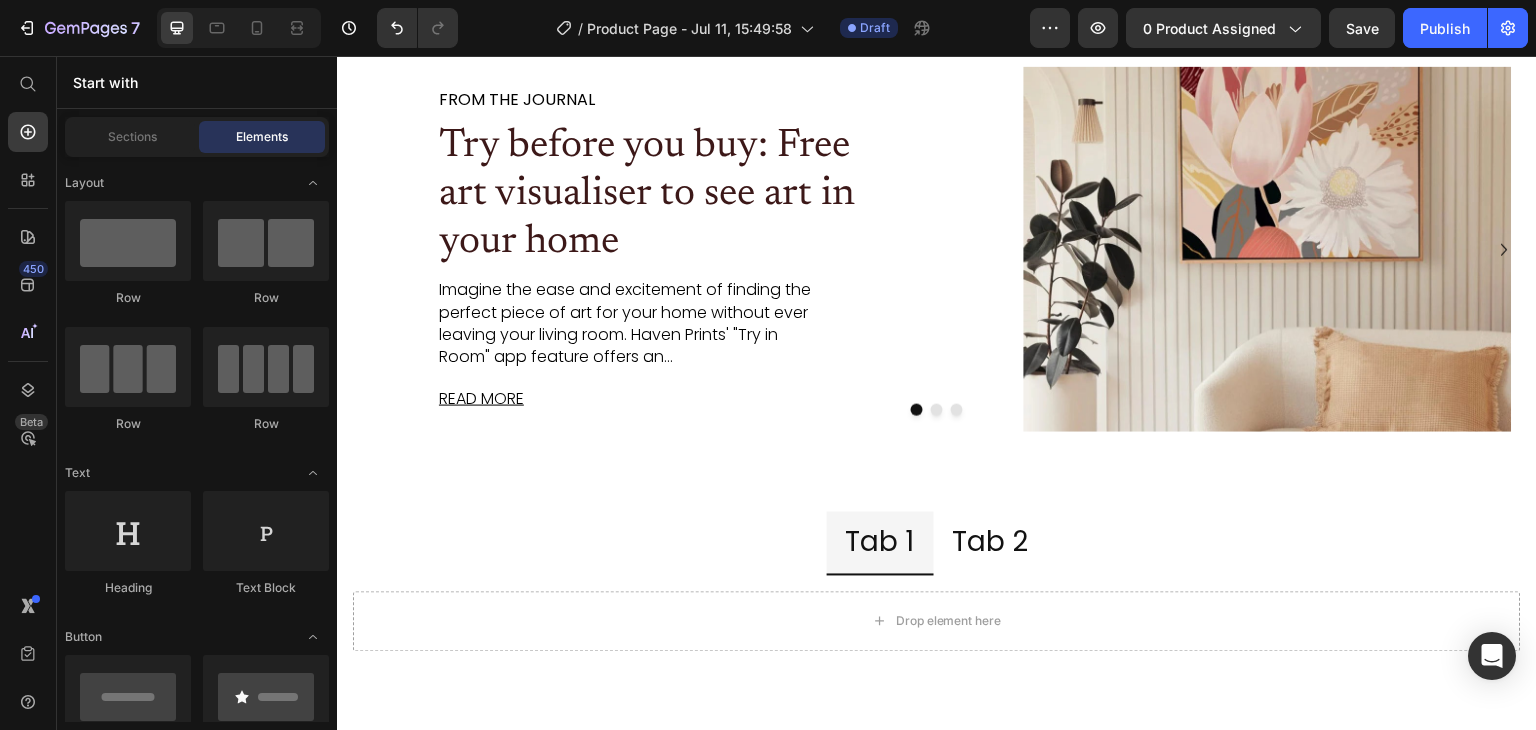 scroll, scrollTop: 3768, scrollLeft: 0, axis: vertical 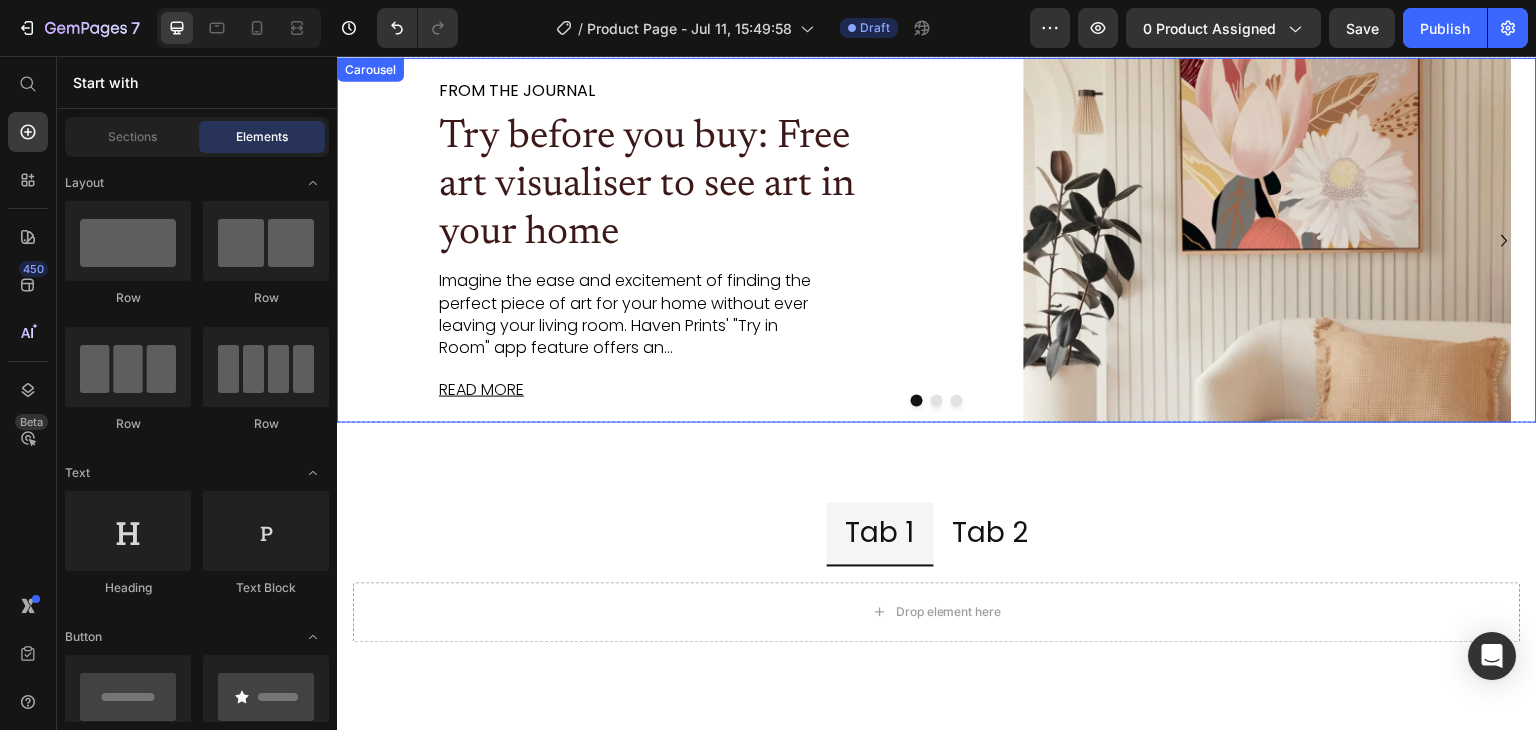 click at bounding box center [937, 401] 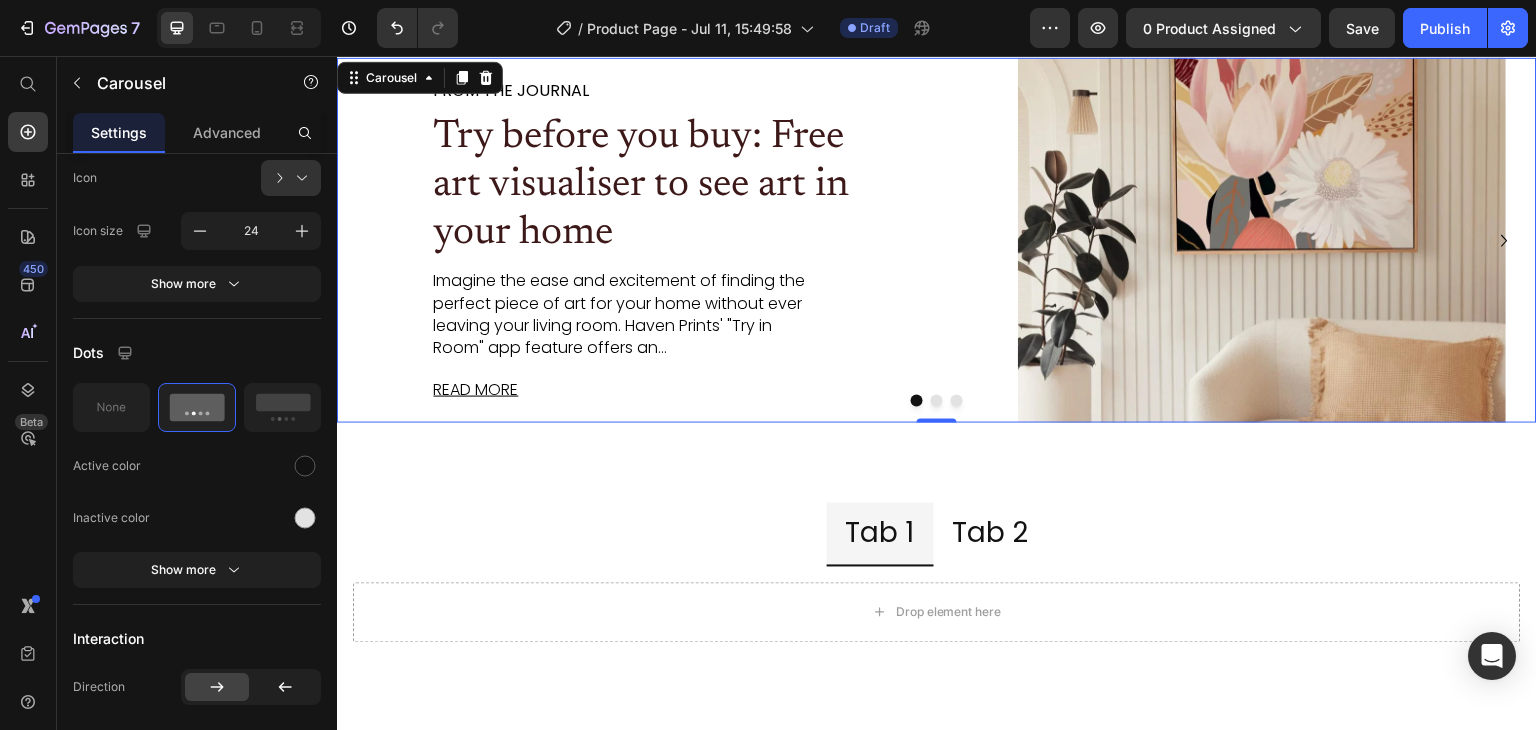 scroll, scrollTop: 0, scrollLeft: 0, axis: both 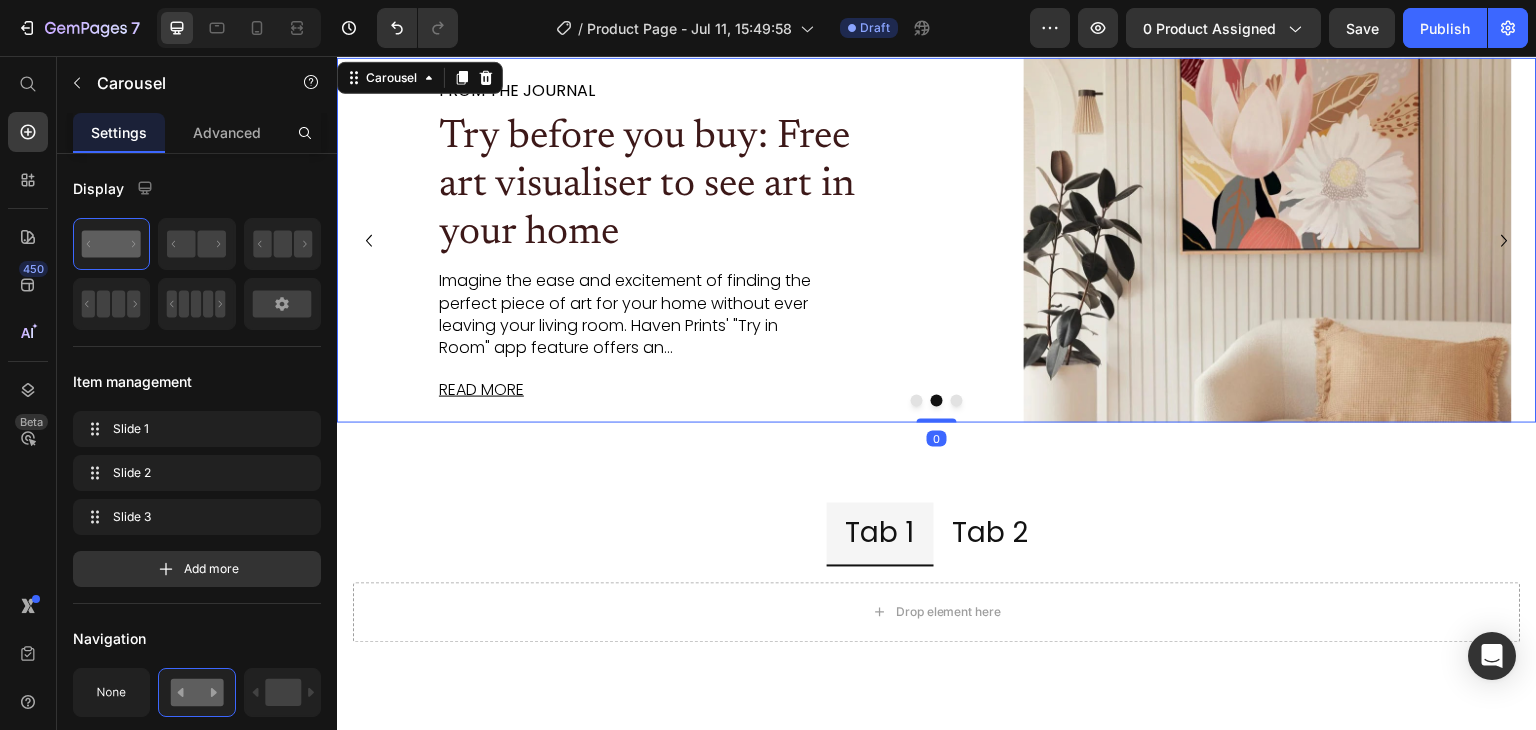 click at bounding box center [957, 401] 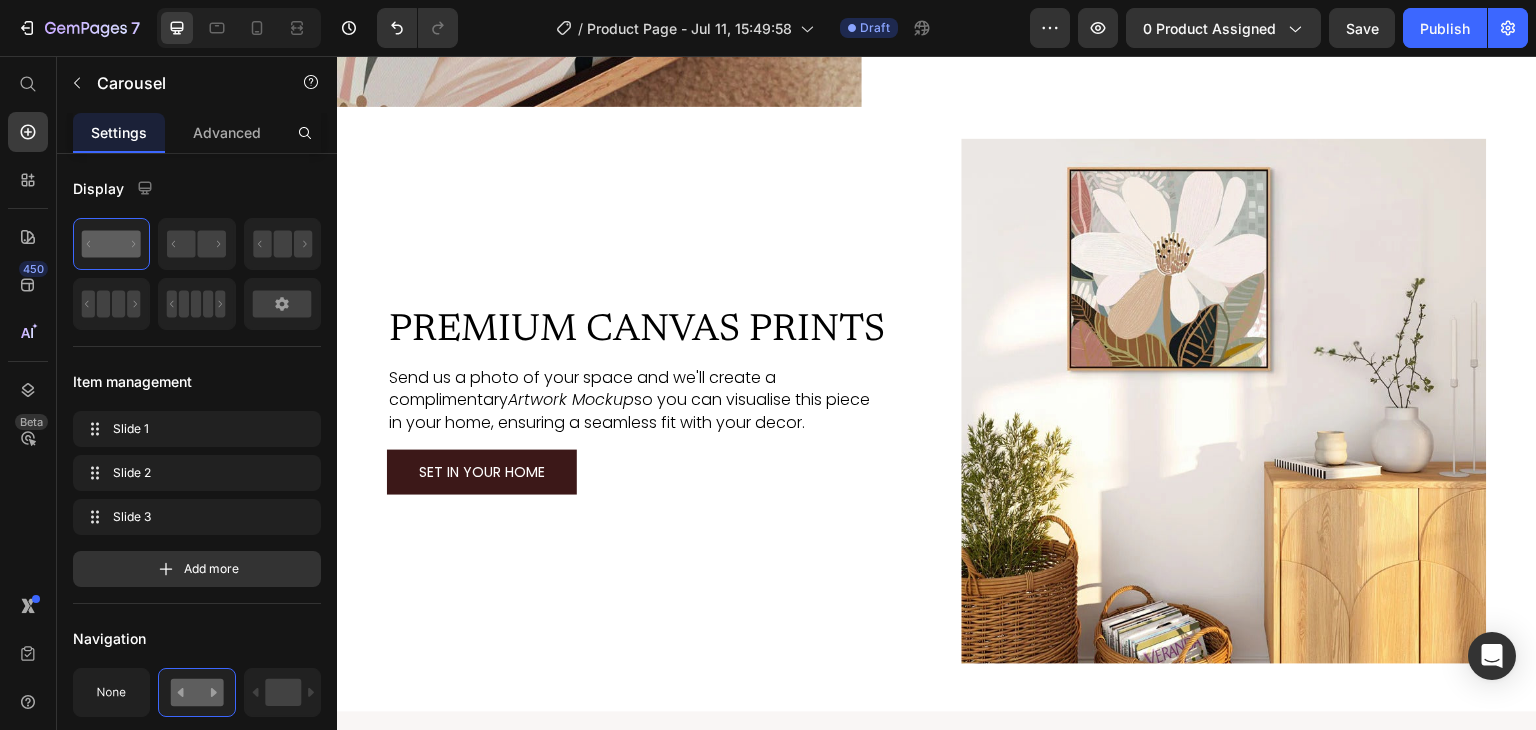 scroll, scrollTop: 2490, scrollLeft: 0, axis: vertical 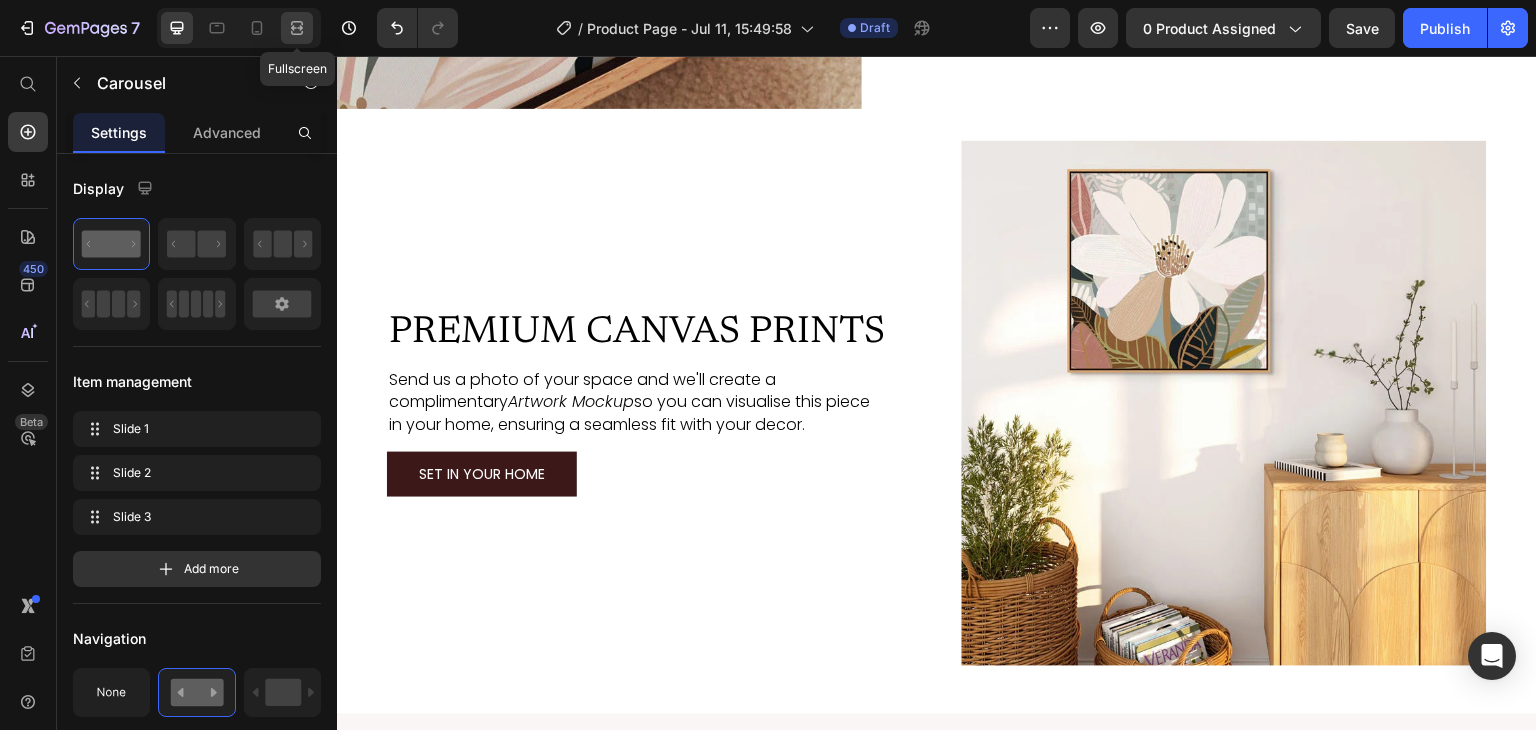 click 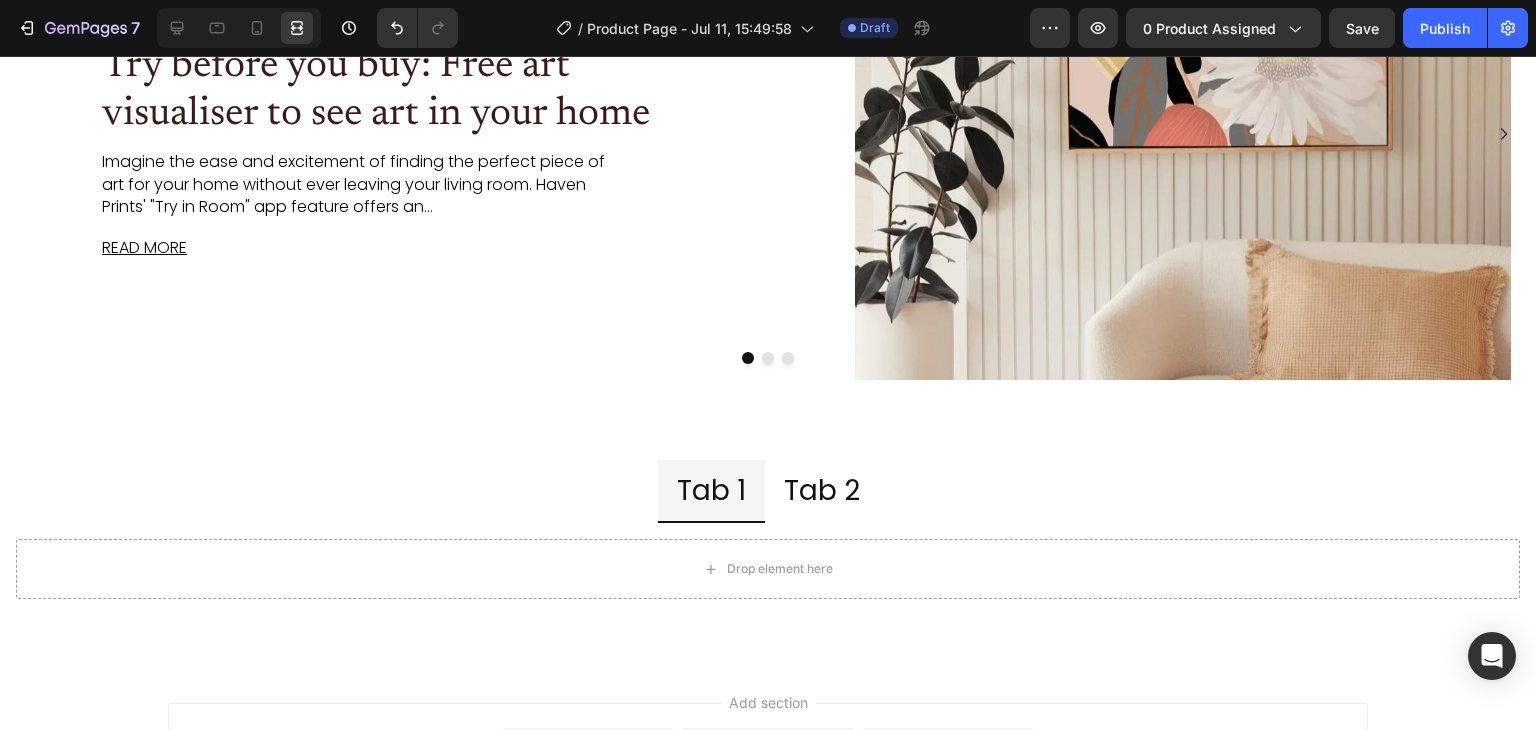 scroll, scrollTop: 4386, scrollLeft: 0, axis: vertical 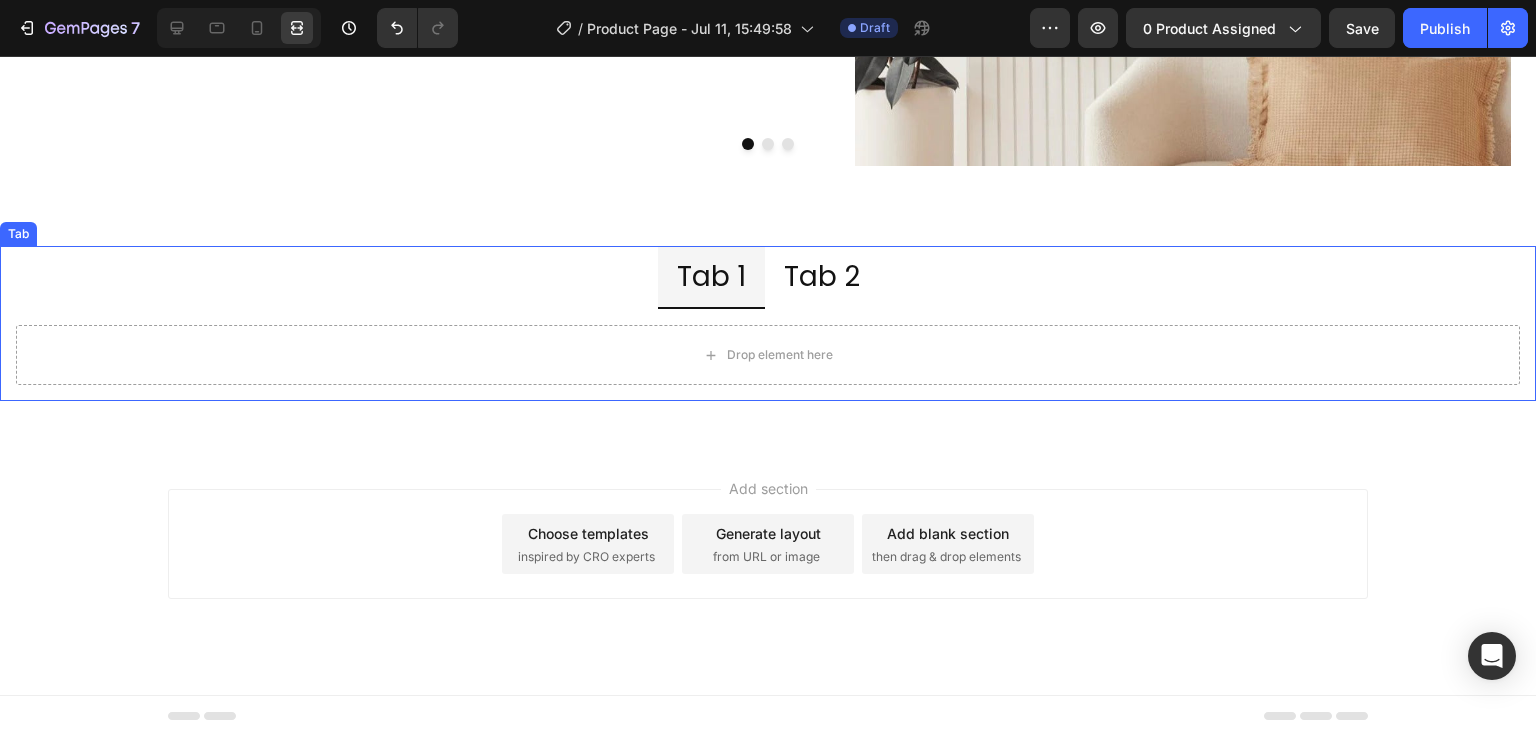 click on "Tab 2" at bounding box center (822, 276) 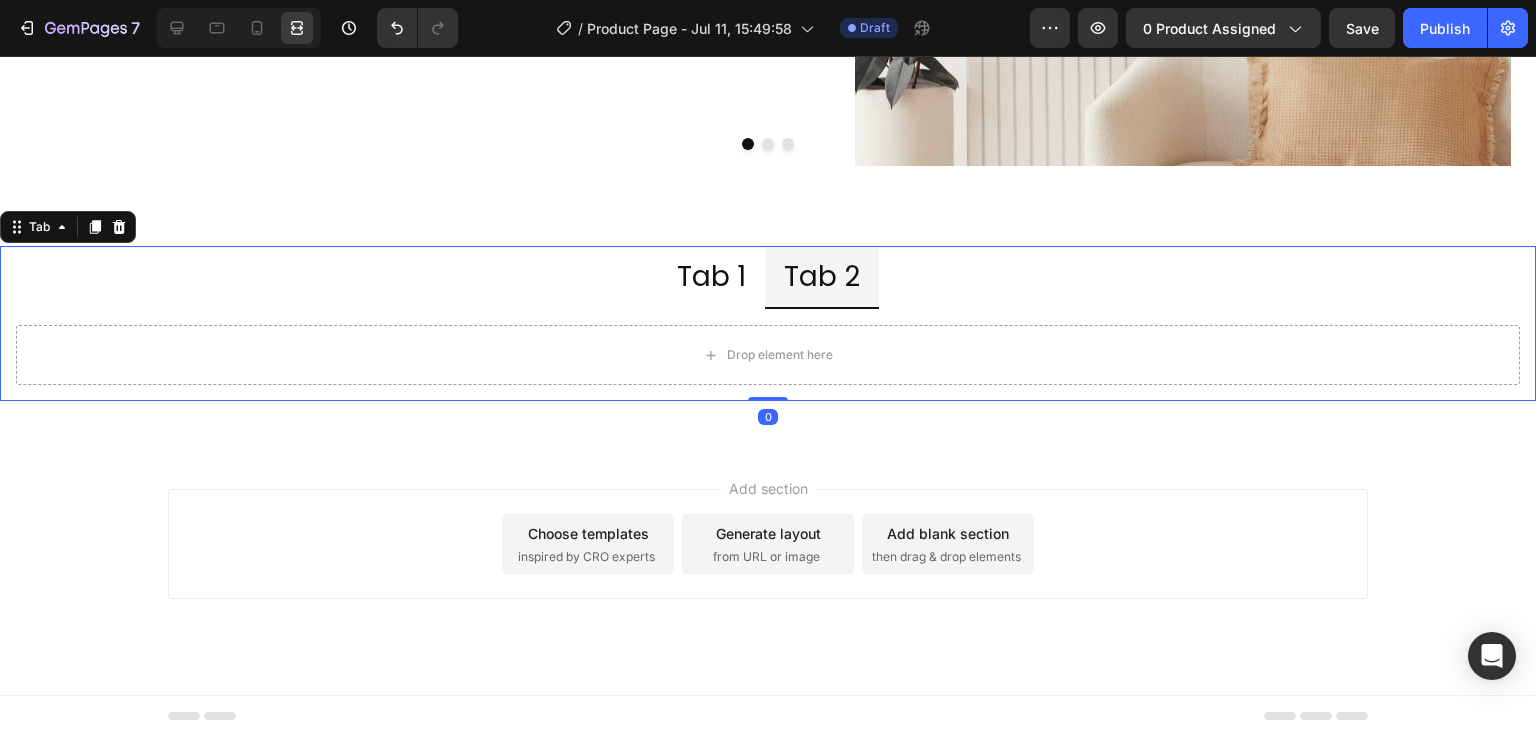 click on "Tab 1" at bounding box center [711, 276] 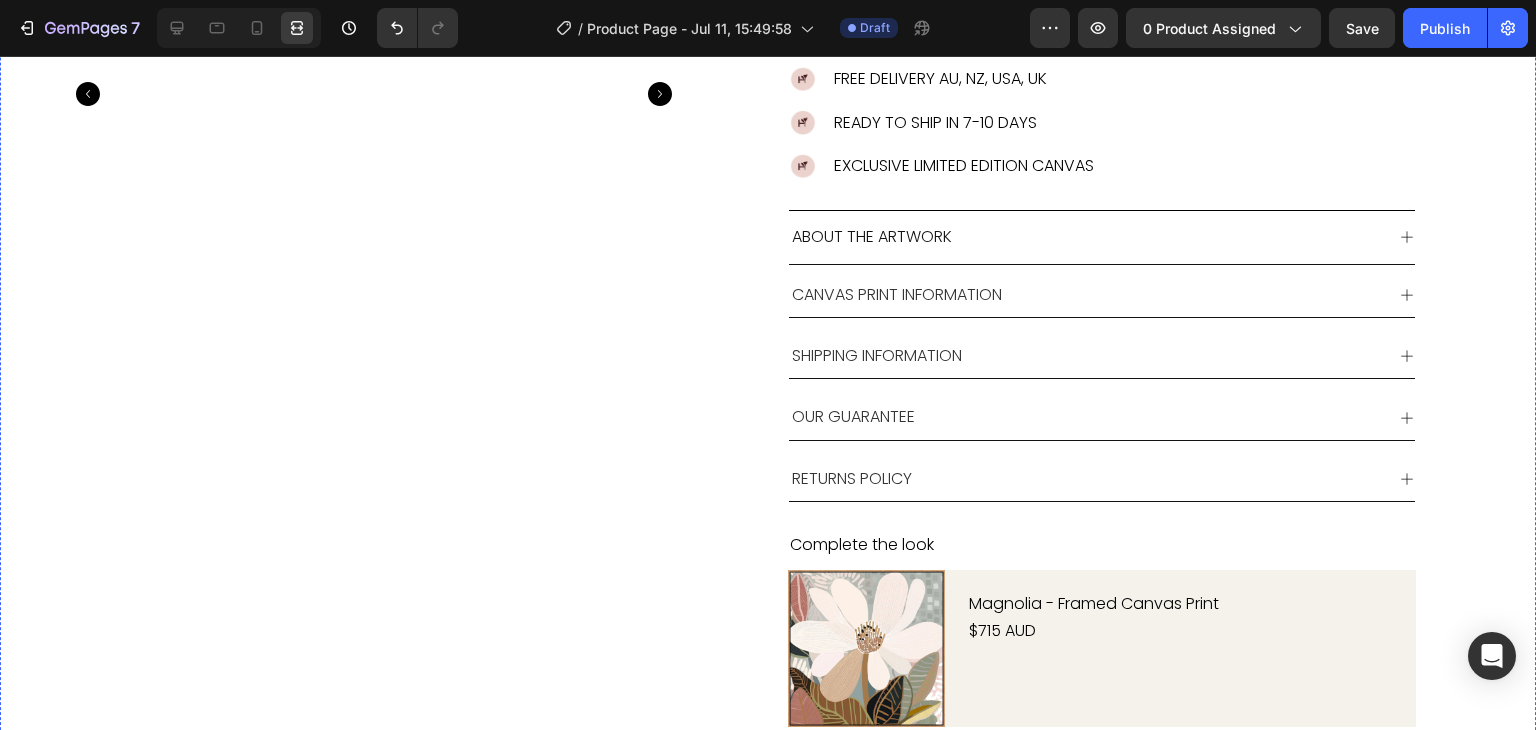 scroll, scrollTop: 746, scrollLeft: 0, axis: vertical 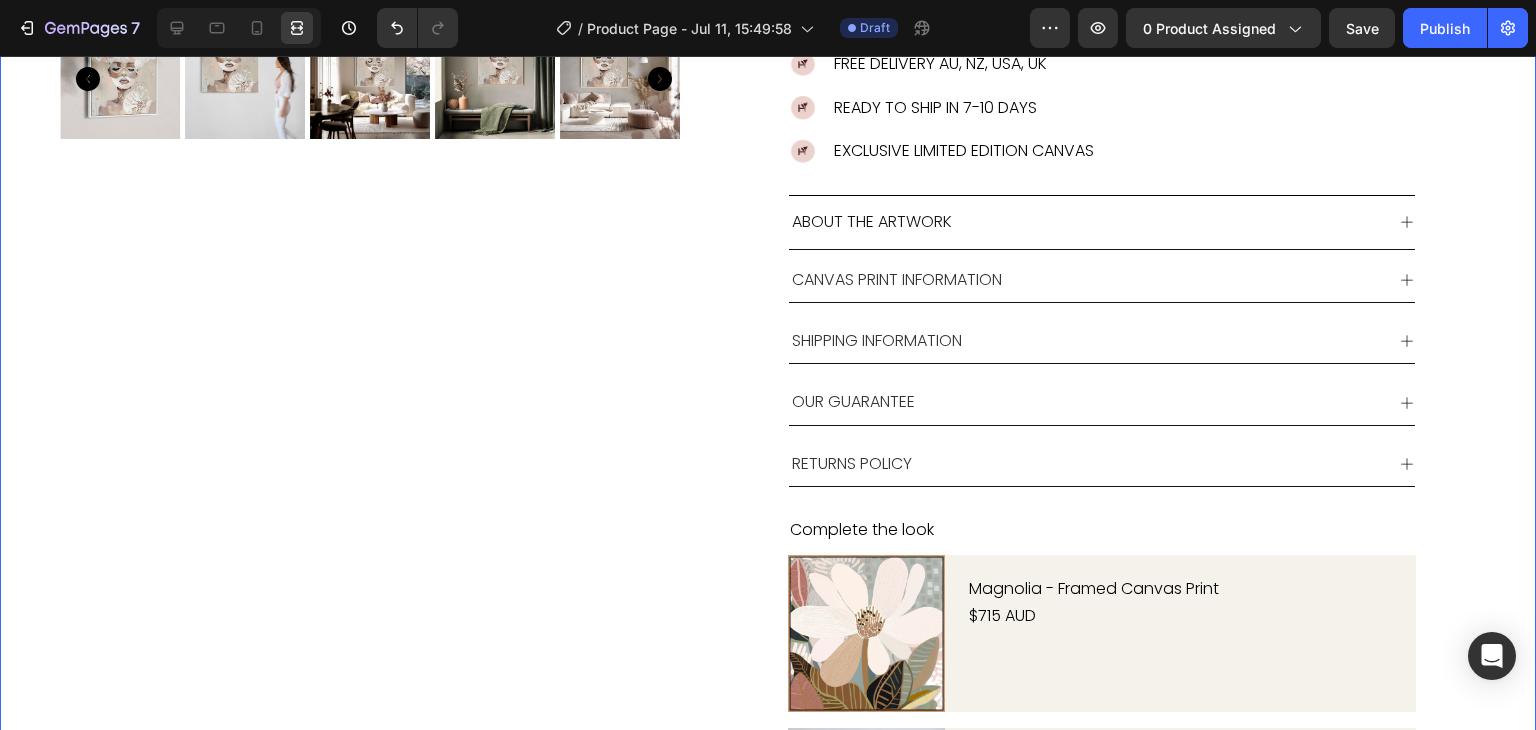 click on "Aiyana Product Title Icon Icon Icon Icon Icon Icon List 1 review Text Block Row $0.00 Product Price Row Image Halcyon is a soft, radiant celebration of life in full bloom—a golden moment held in stillness. Text Block Row Size 16X16IN / 40X40CM 20X20IN / 50X50CM 26X26IN / 66X66CM 38X38IN / 96X96CM 48X48IN / 122X122CM Frame: Unframed / Rolled Canvas Unframed / Rolled Canvas Unframed / Rolled Canvas Unframed / Rolled Canvas Framed - White Framed - White Framed - White Framed - Oak Framed - Oak Framed - Oak Framed - Black Framed - Black Framed - Black Framed - Chestnut Framed - Chestnut Framed - Chestnut Stretched & Ready to Hang Canvas Stretched & Ready to Hang Canvas Stretched & Ready to Hang Canvas Product Variants & Swatches Add to cart Add to Cart Shop Pay Buy with Button Row See It in Your Space – Free Mockup Text Block Unsure if this artwork suits your home? Upload a photo of your wall and we'll show you how it will look. Text Block FREE MOCKUP Button Row Image FREE DELIVERY AU, NZ, USA, UK Text Block" at bounding box center [1102, 134] 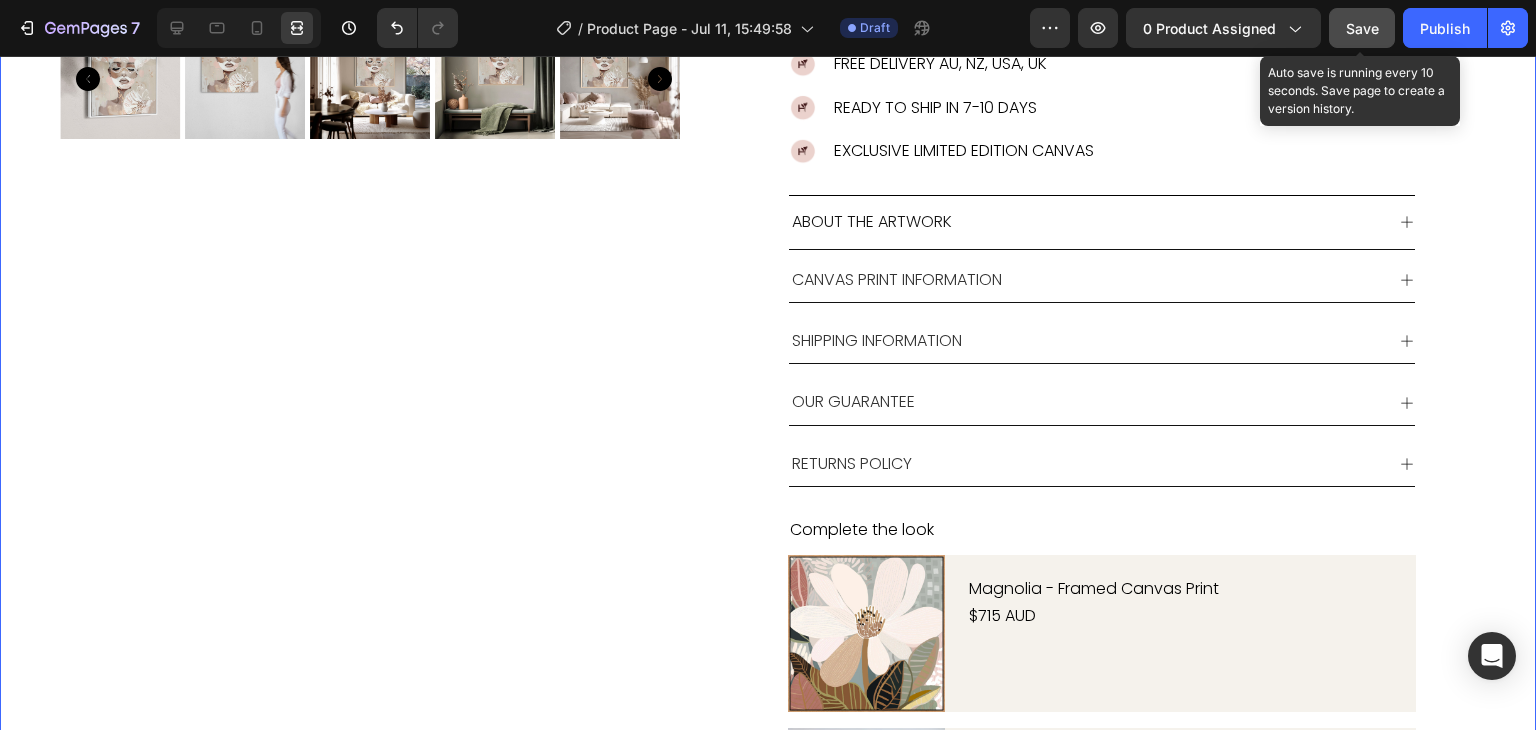 click on "Save" at bounding box center (1362, 28) 